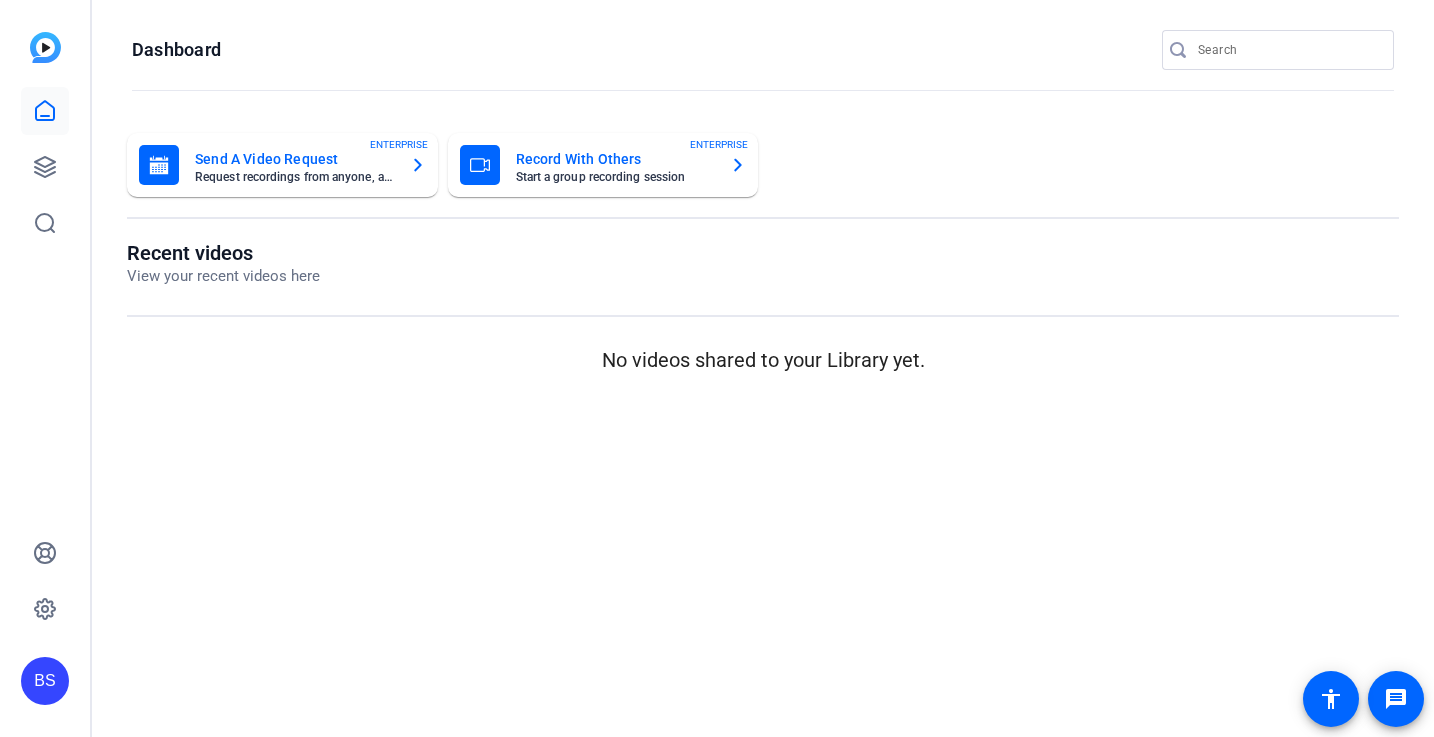 scroll, scrollTop: 0, scrollLeft: 0, axis: both 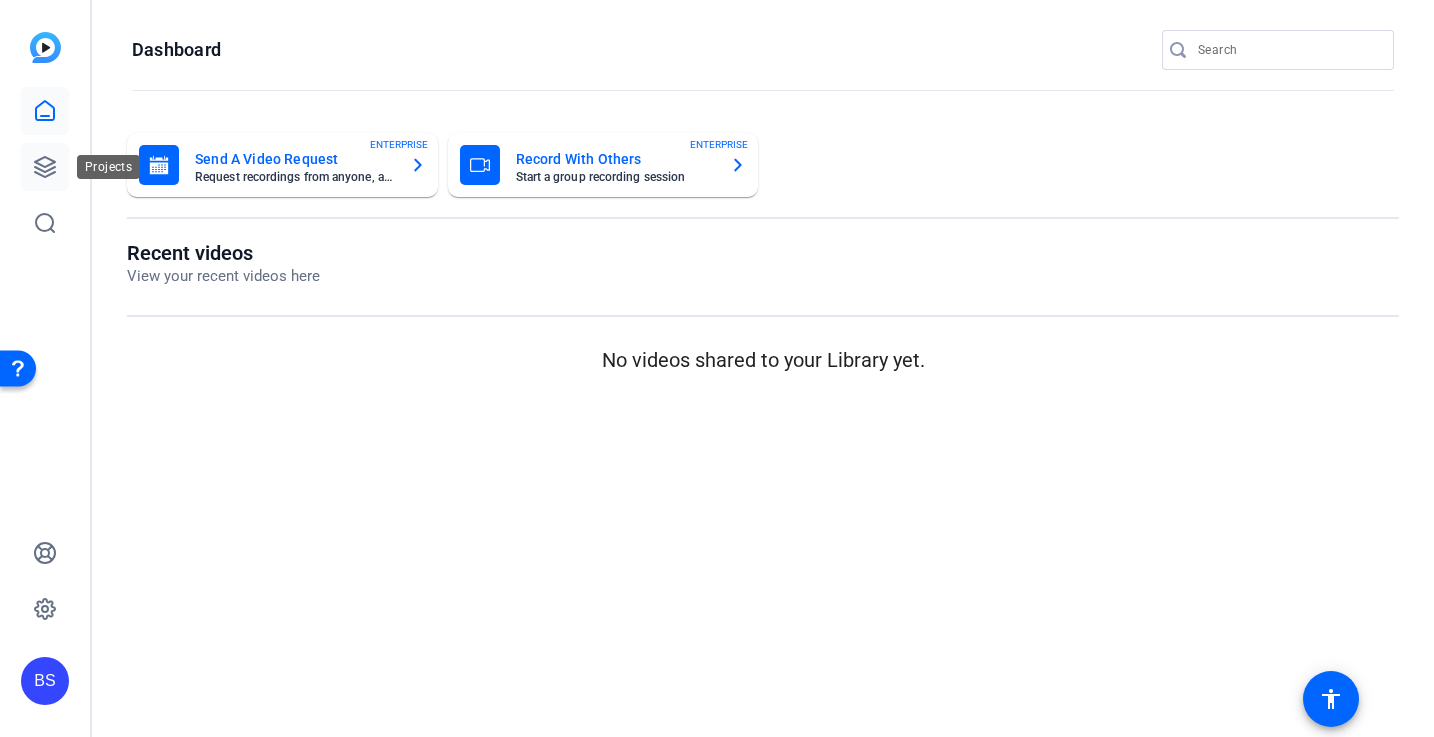 click 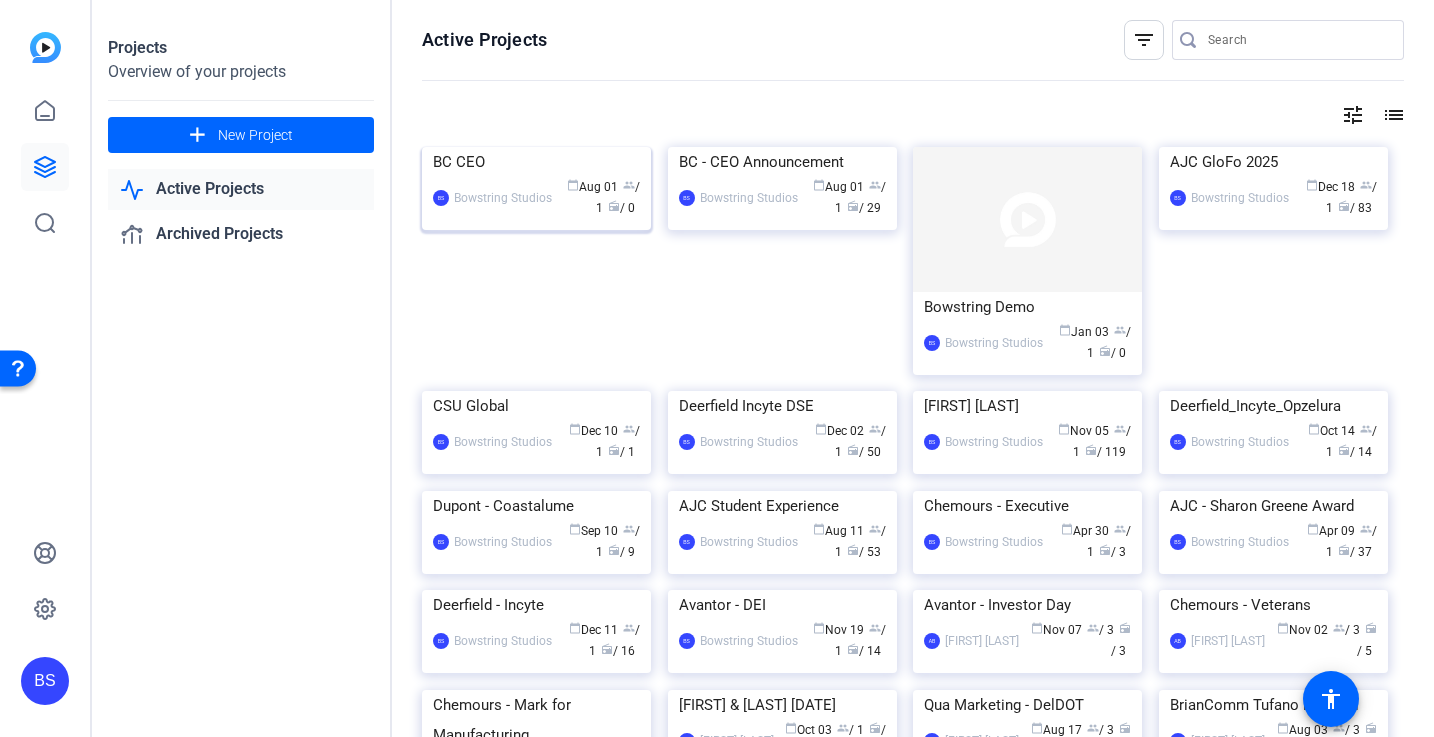 click on "BC CEO" 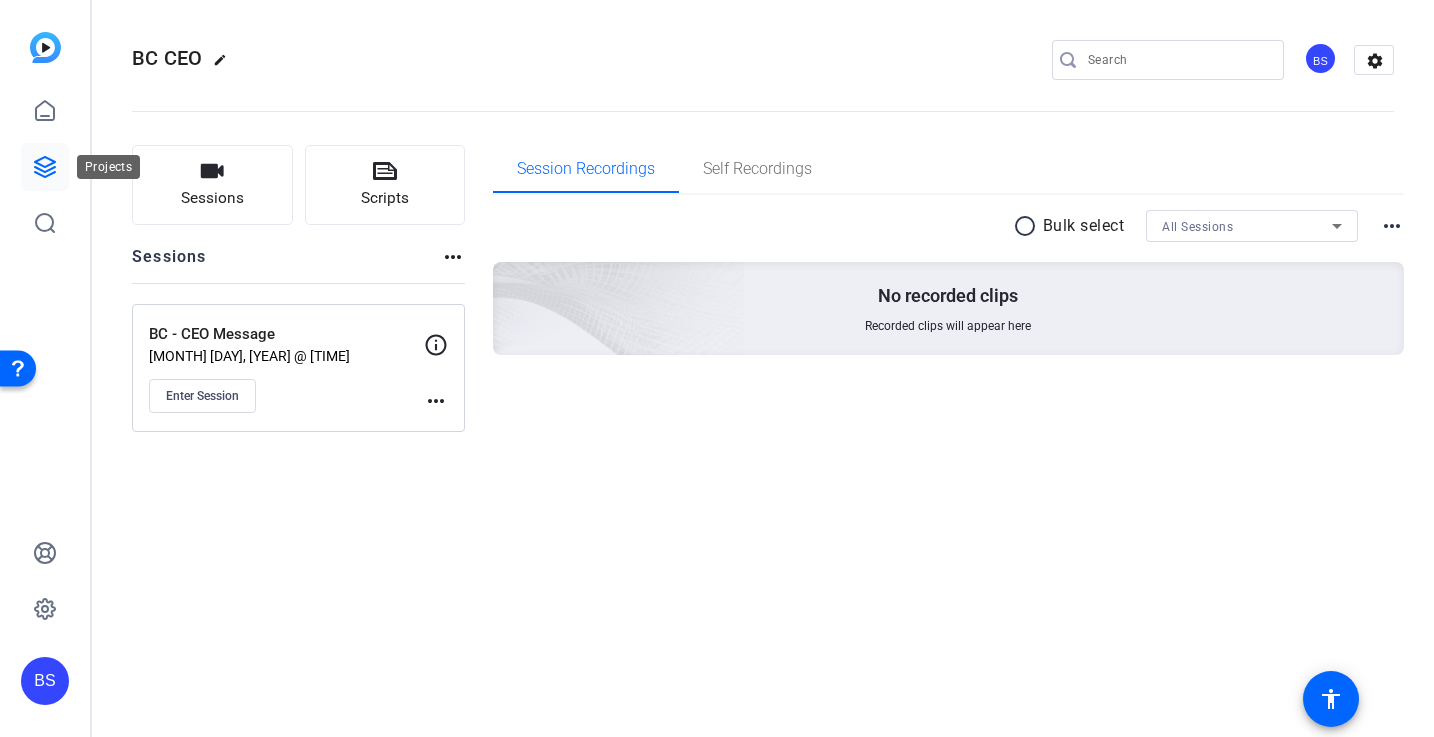click 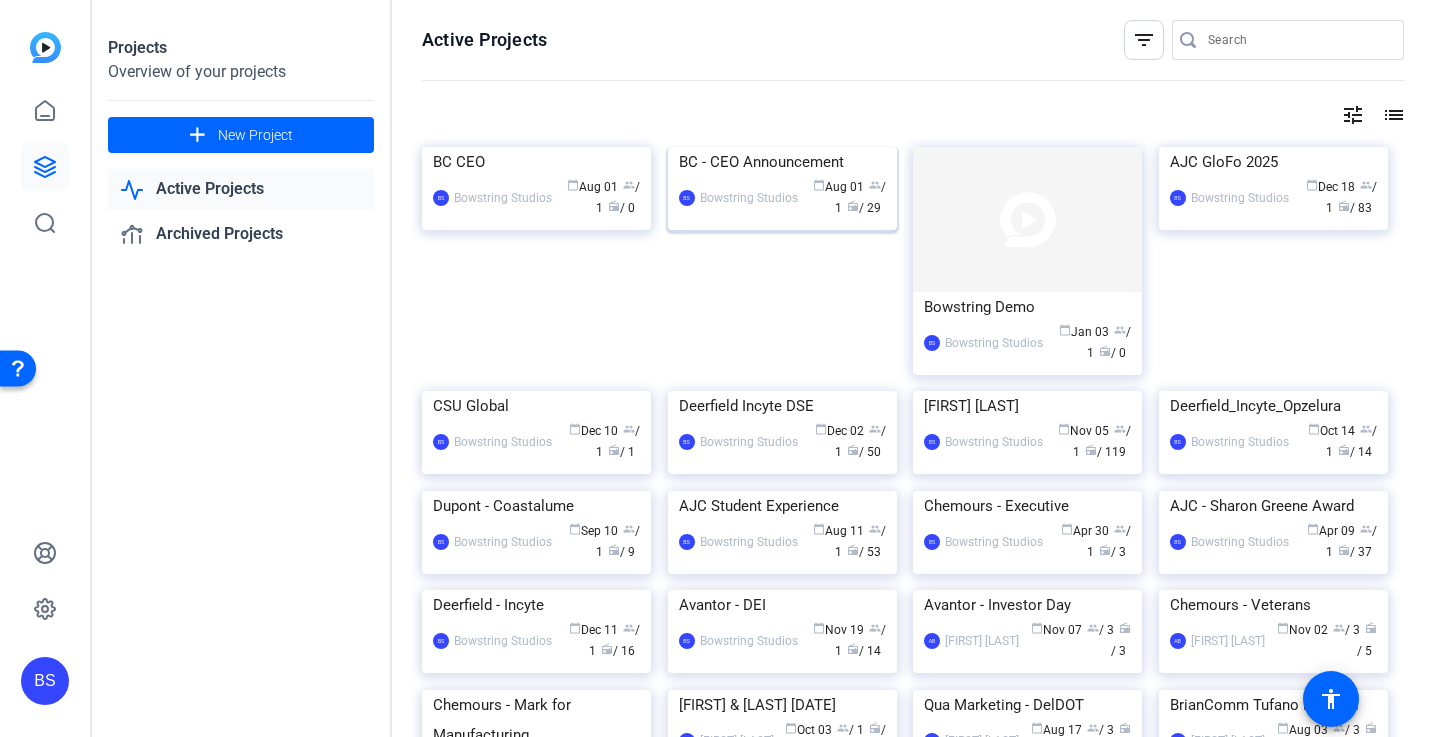 click on "BC - CEO Announcement" 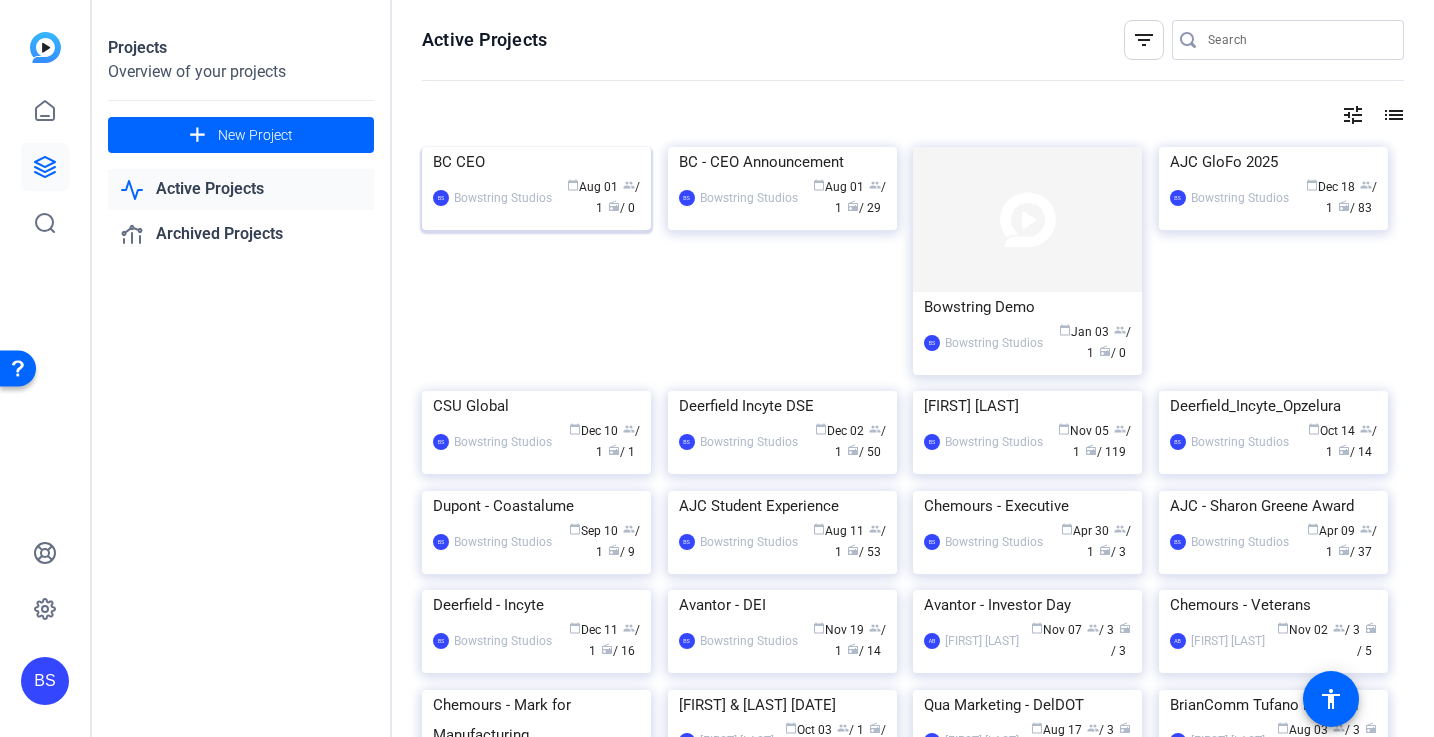 click on "BC CEO" 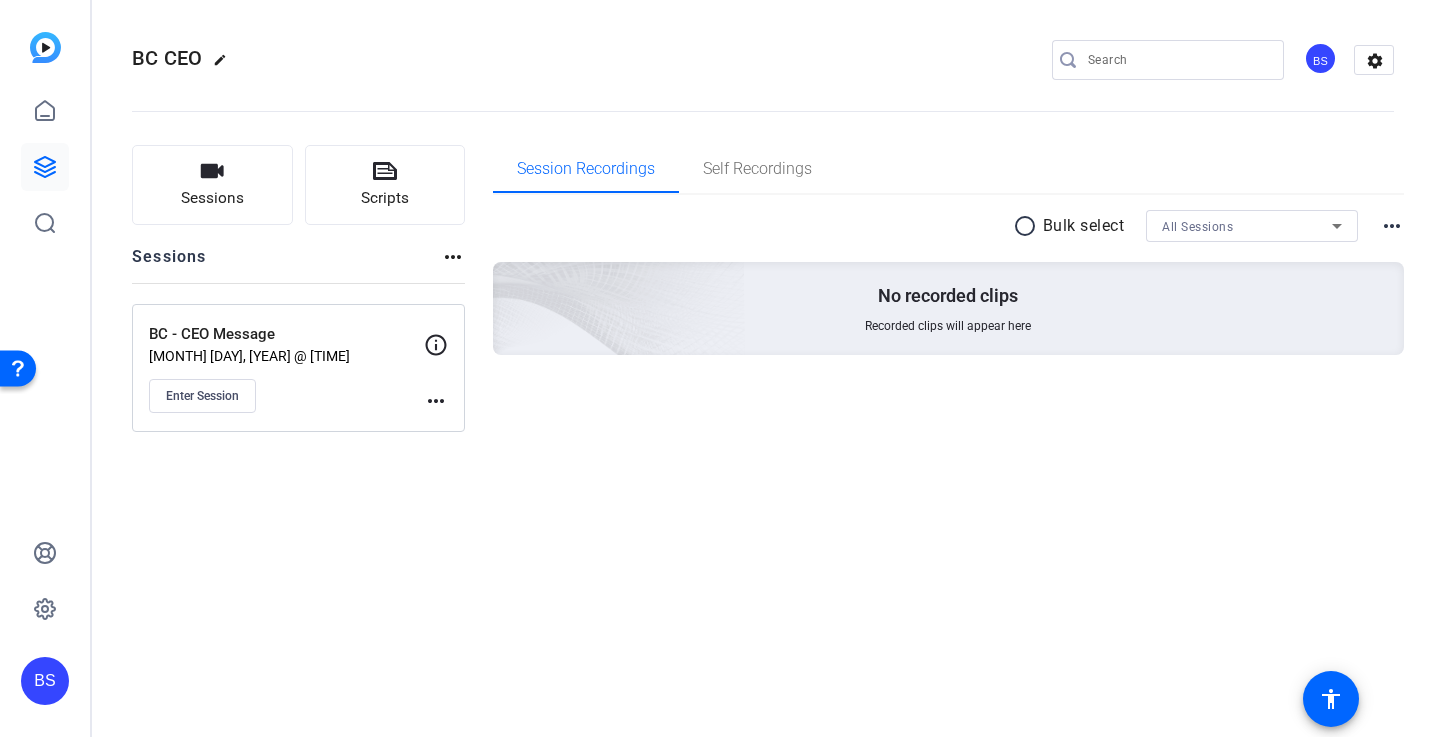 click on "edit" 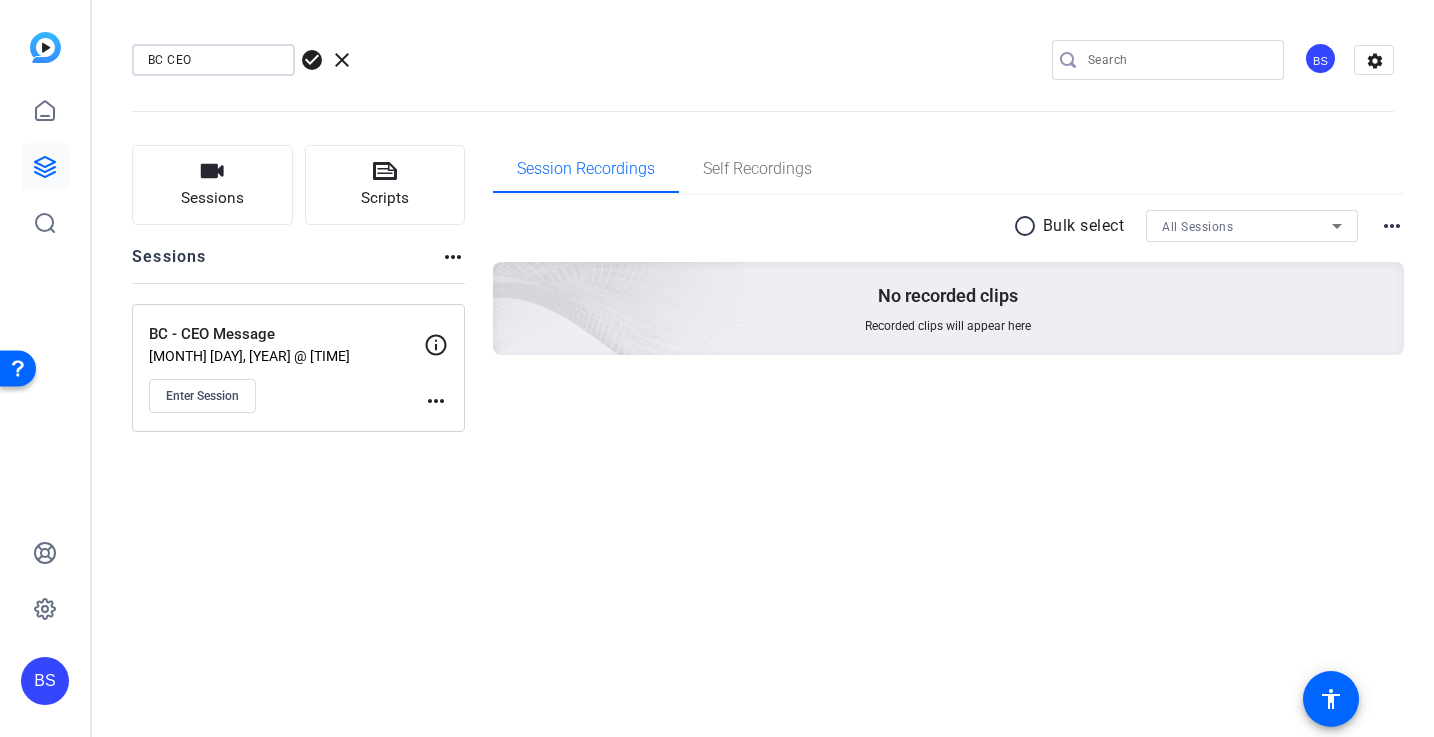 click on "BC CEO" at bounding box center (213, 60) 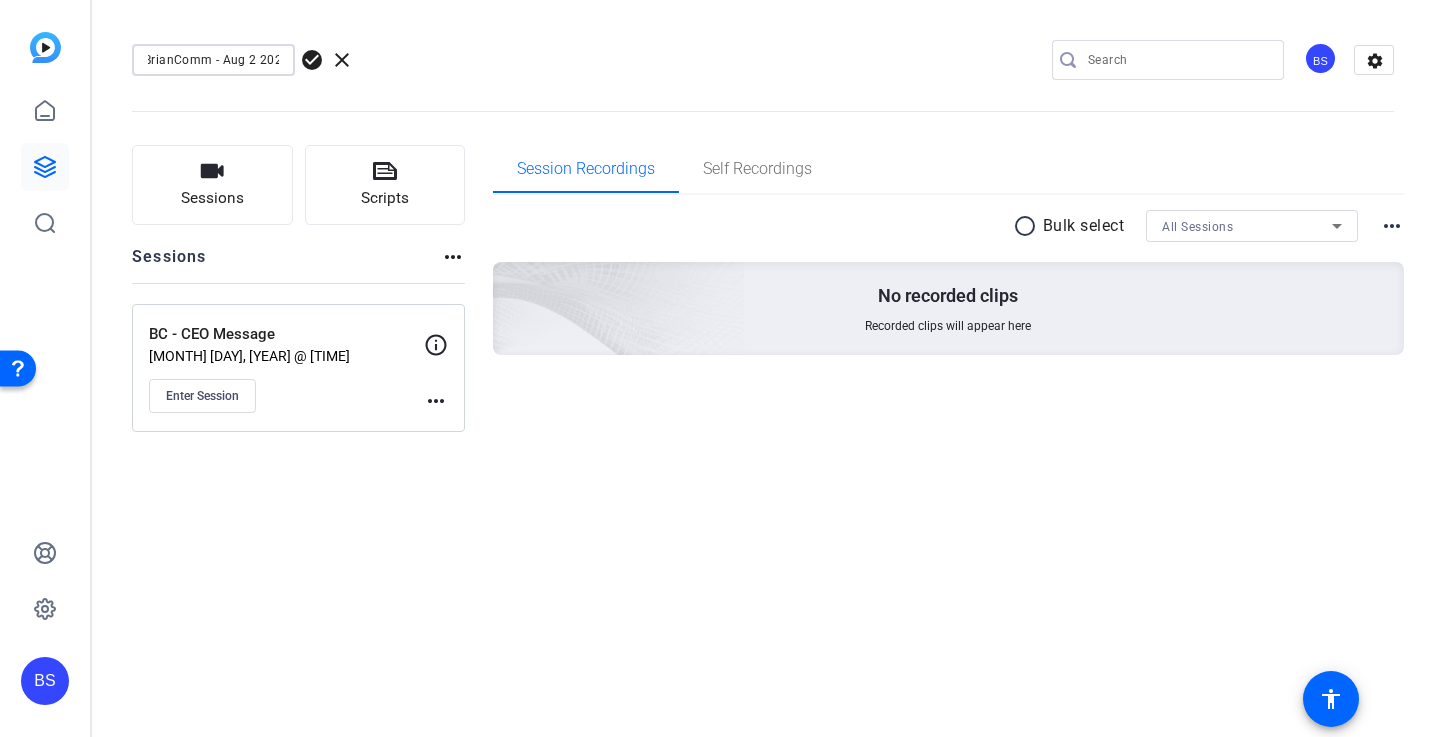 scroll, scrollTop: 0, scrollLeft: 11, axis: horizontal 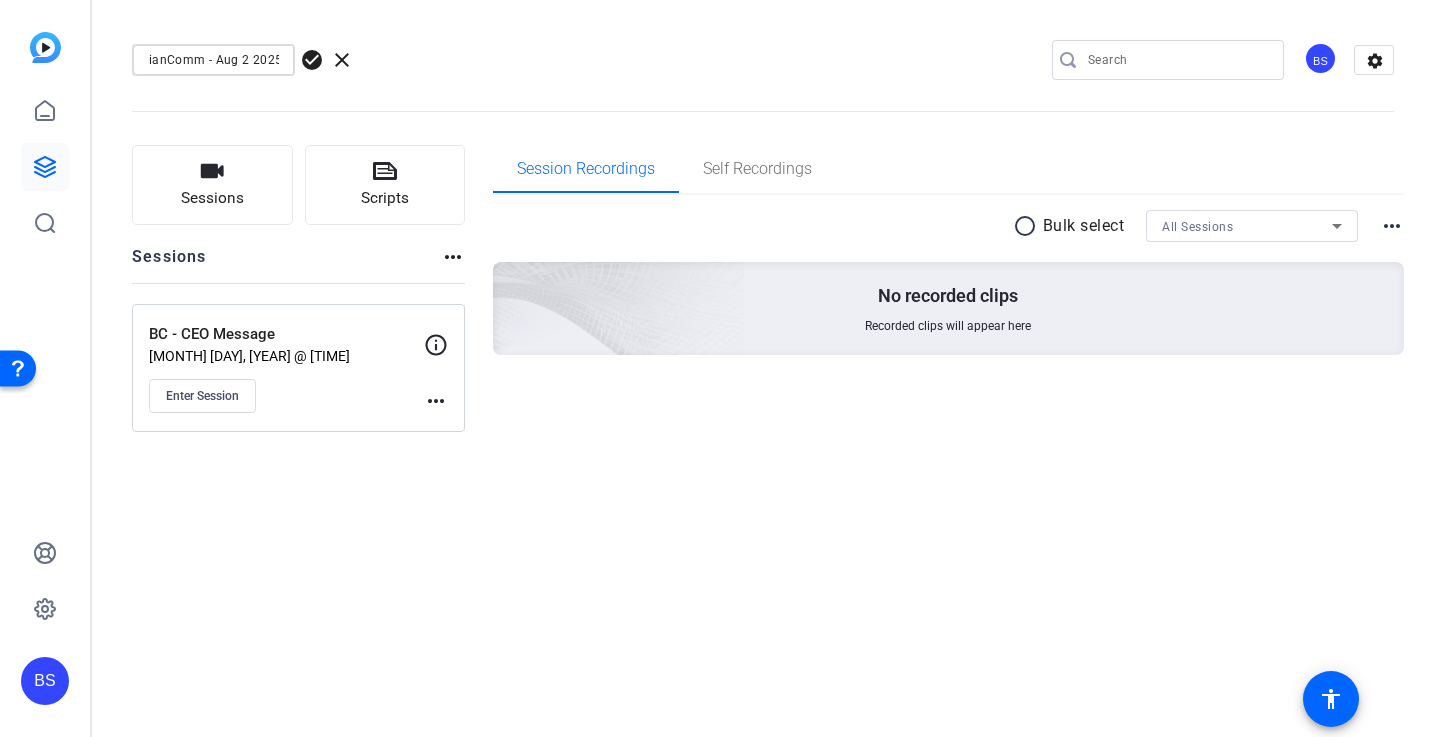 type on "BrianComm - Aug 2 2025" 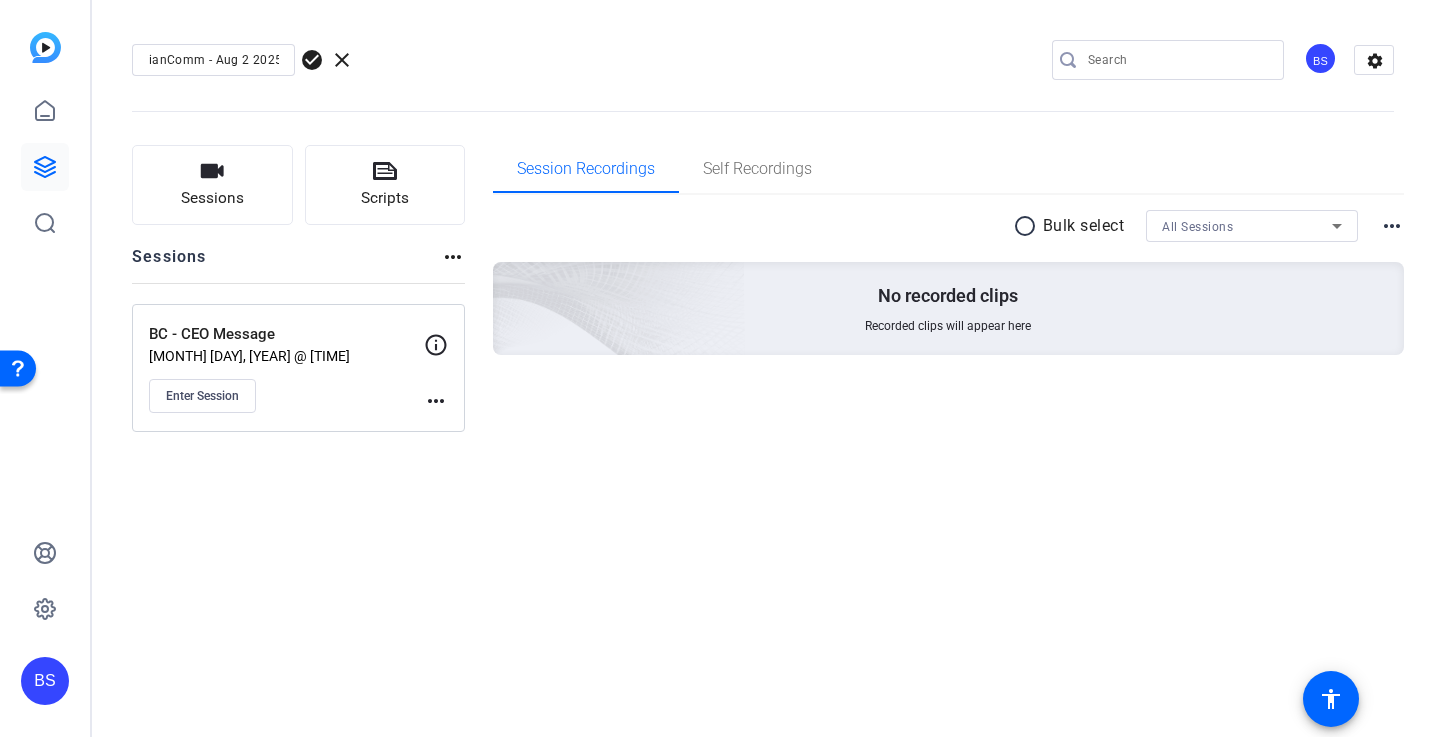 scroll, scrollTop: 0, scrollLeft: 0, axis: both 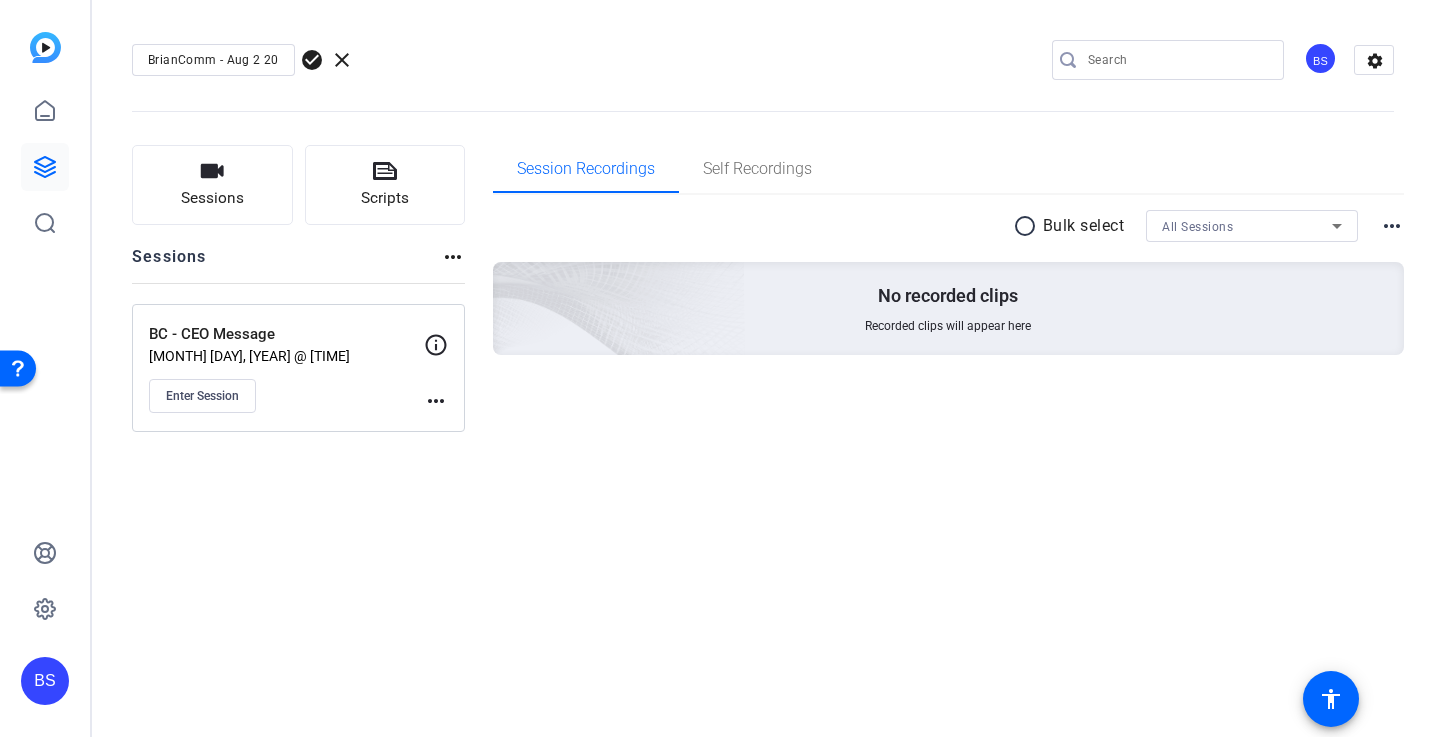 click on "BrianComm - Aug 2 2025  check_circle  clear" 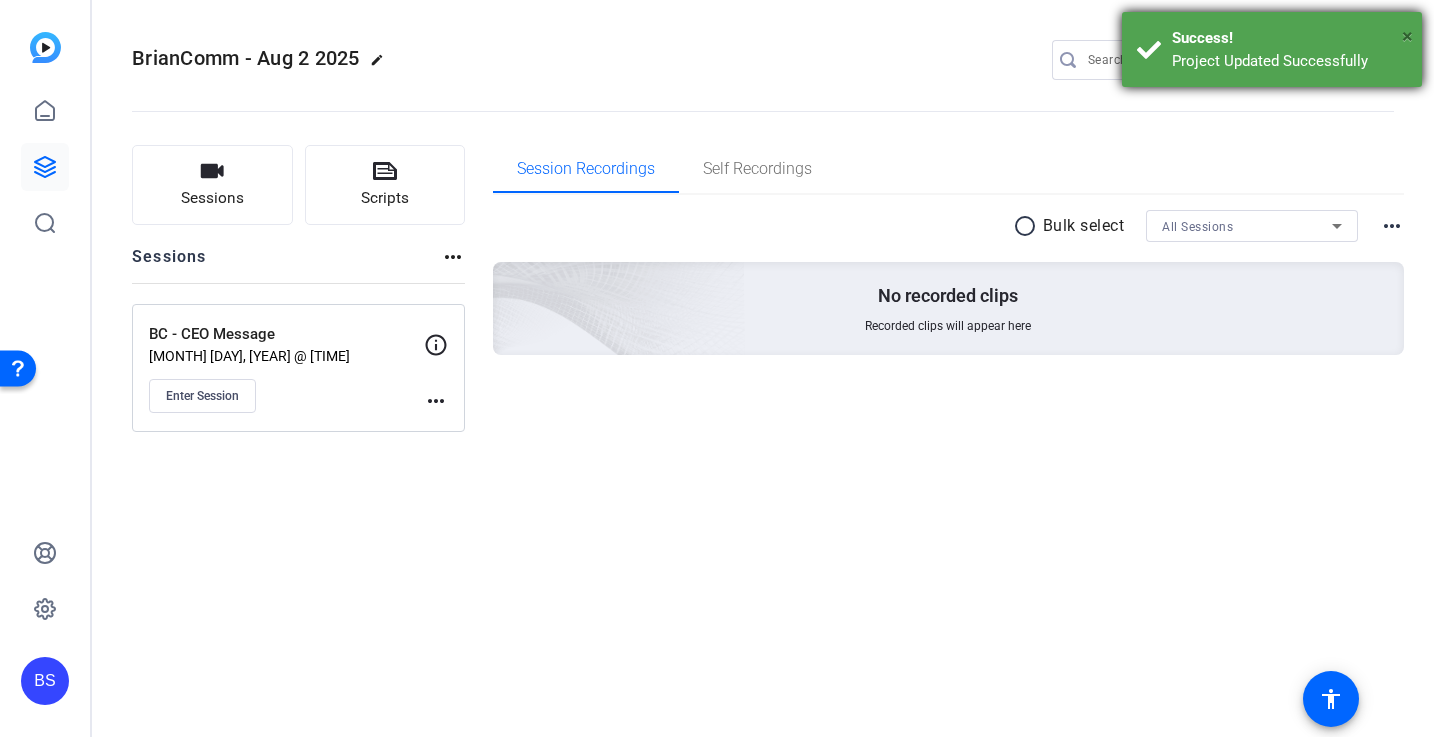 click on "×" at bounding box center (1407, 36) 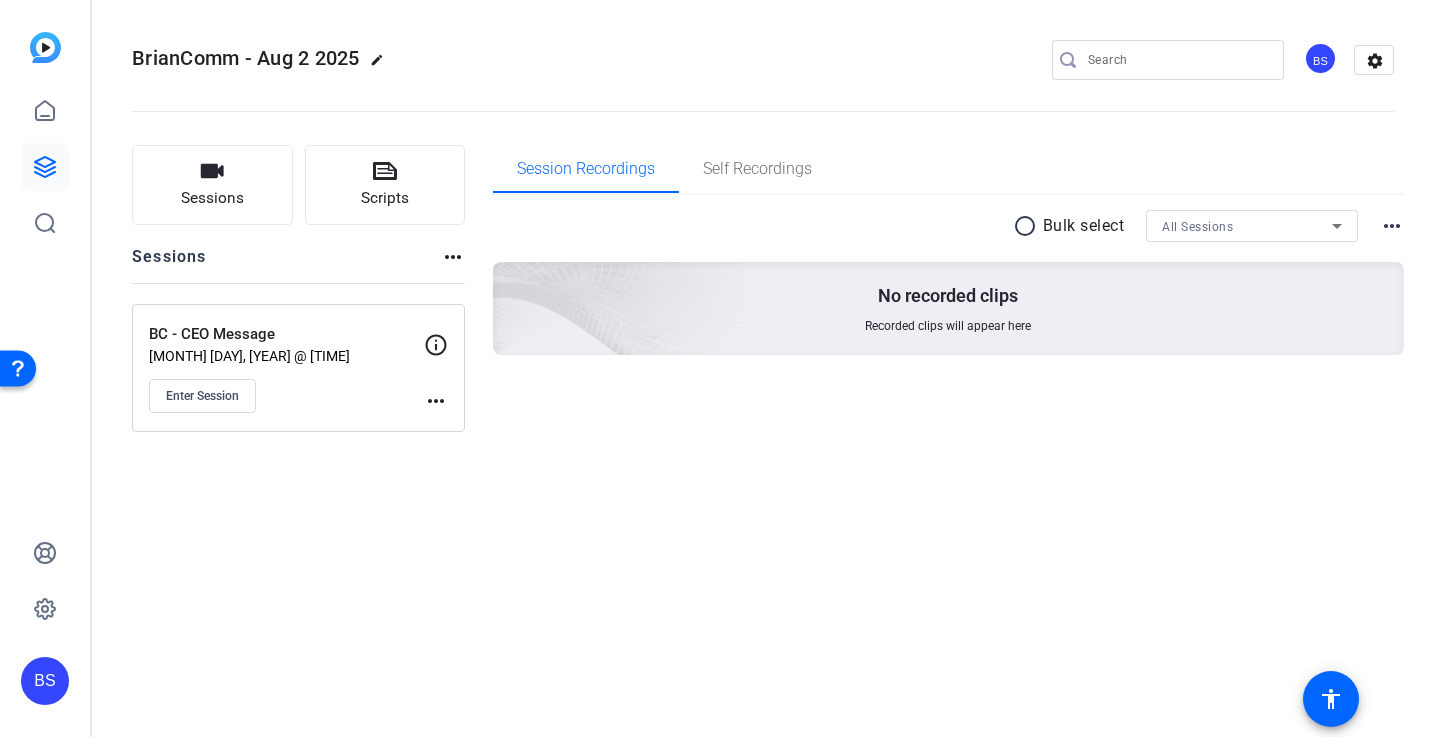 click on "more_horiz" 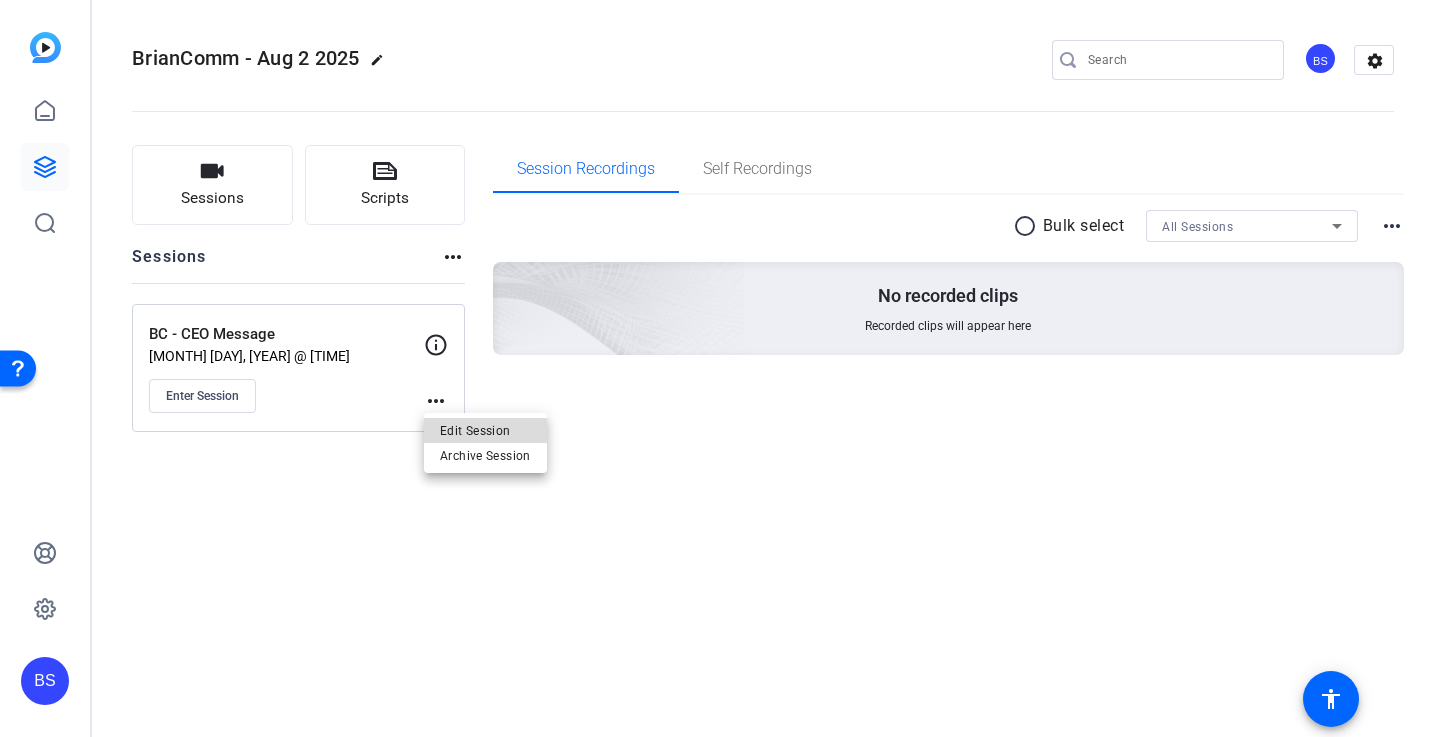 click on "Edit Session" at bounding box center [485, 430] 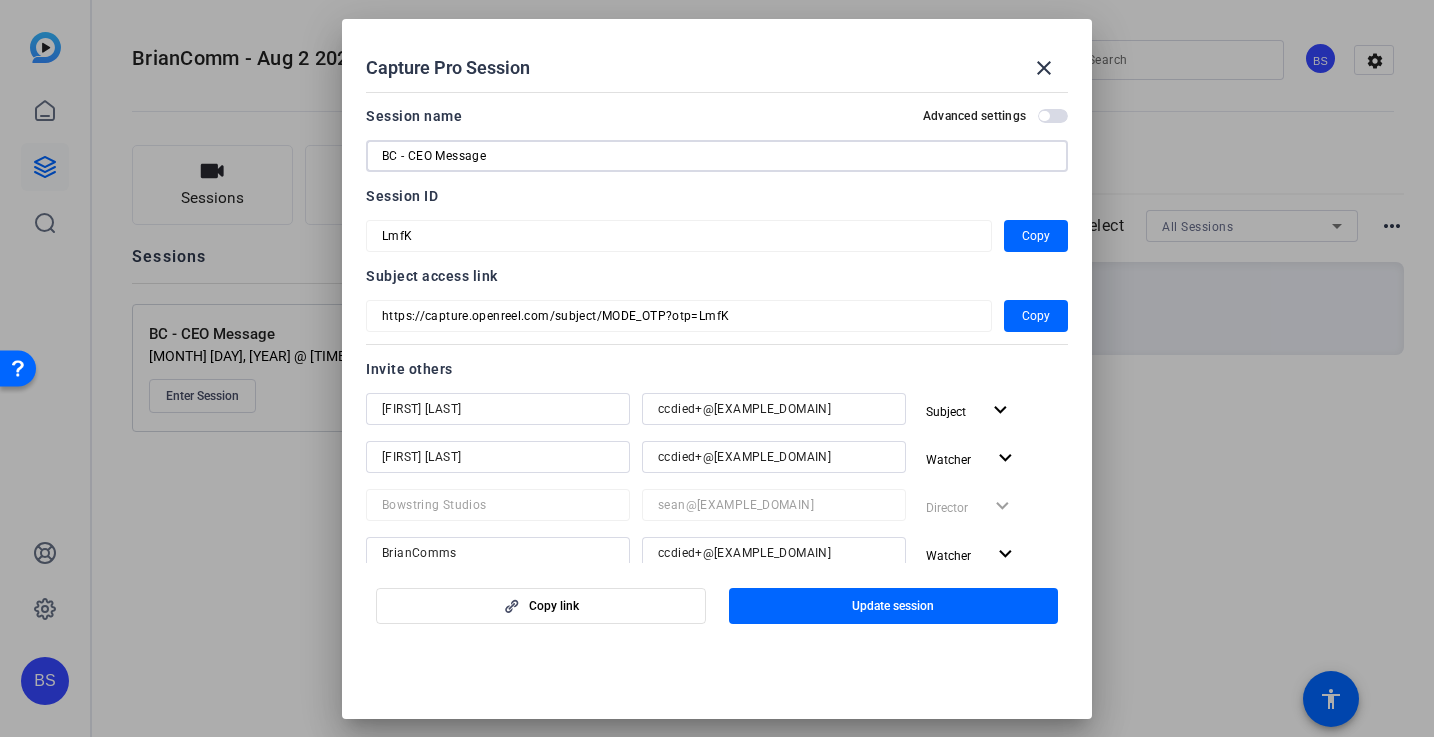 click on "BC - CEO Message" at bounding box center (717, 156) 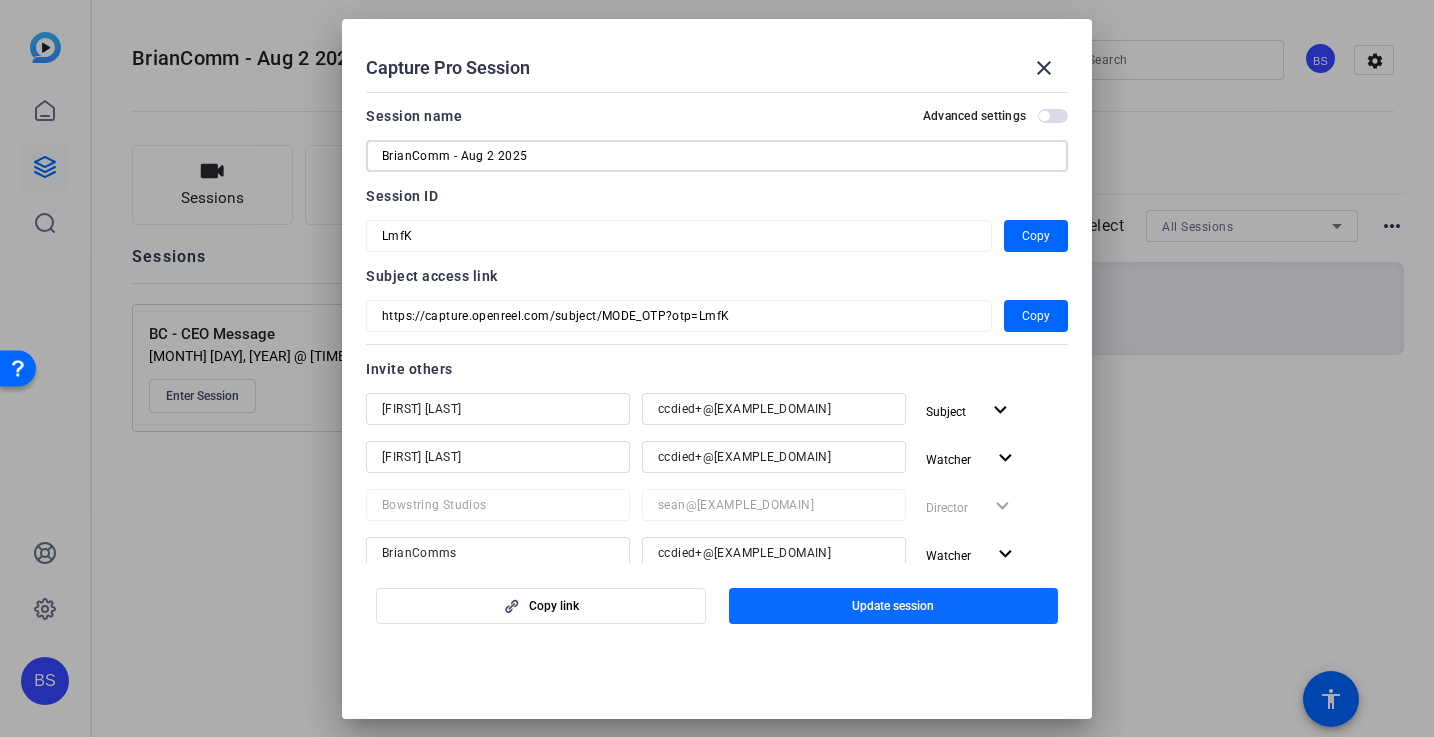 type on "BrianComm - Aug 2 2025" 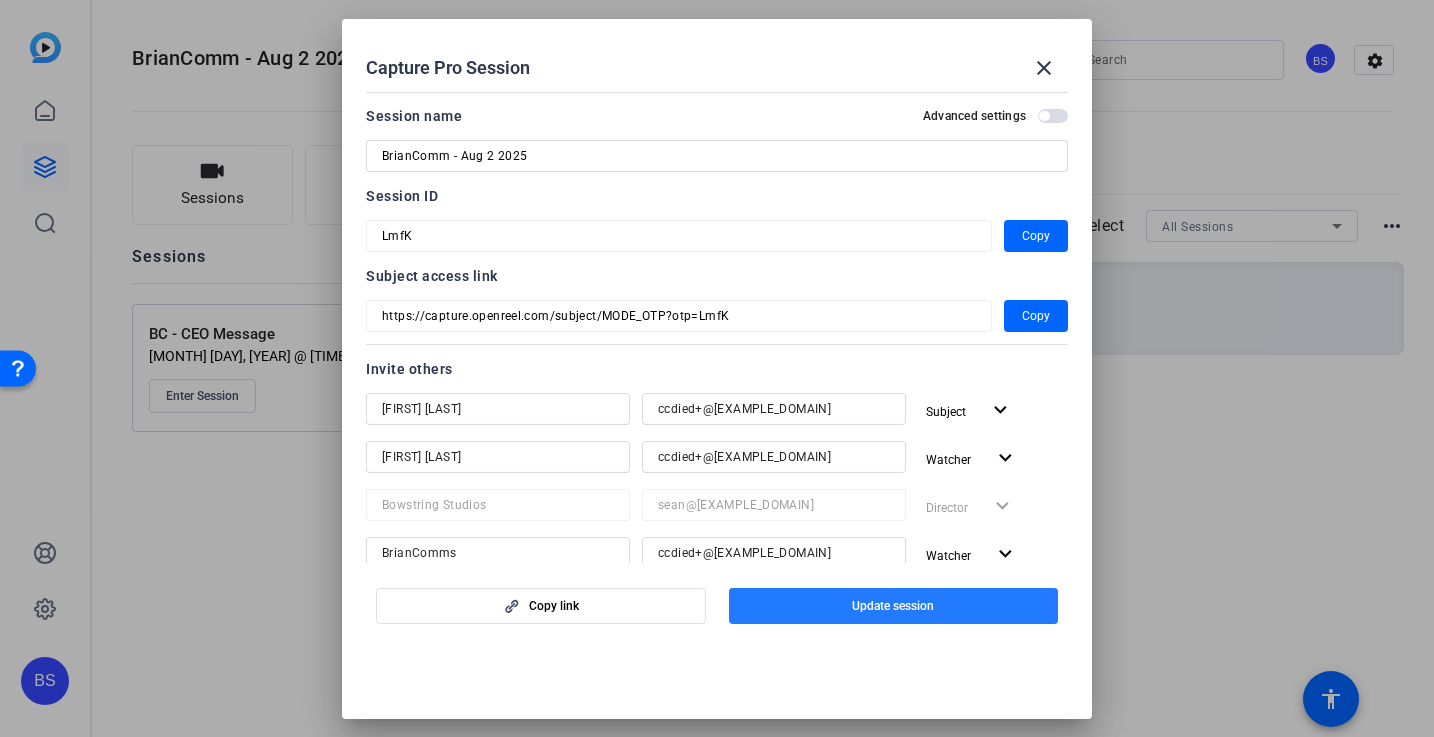 click on "Update session" 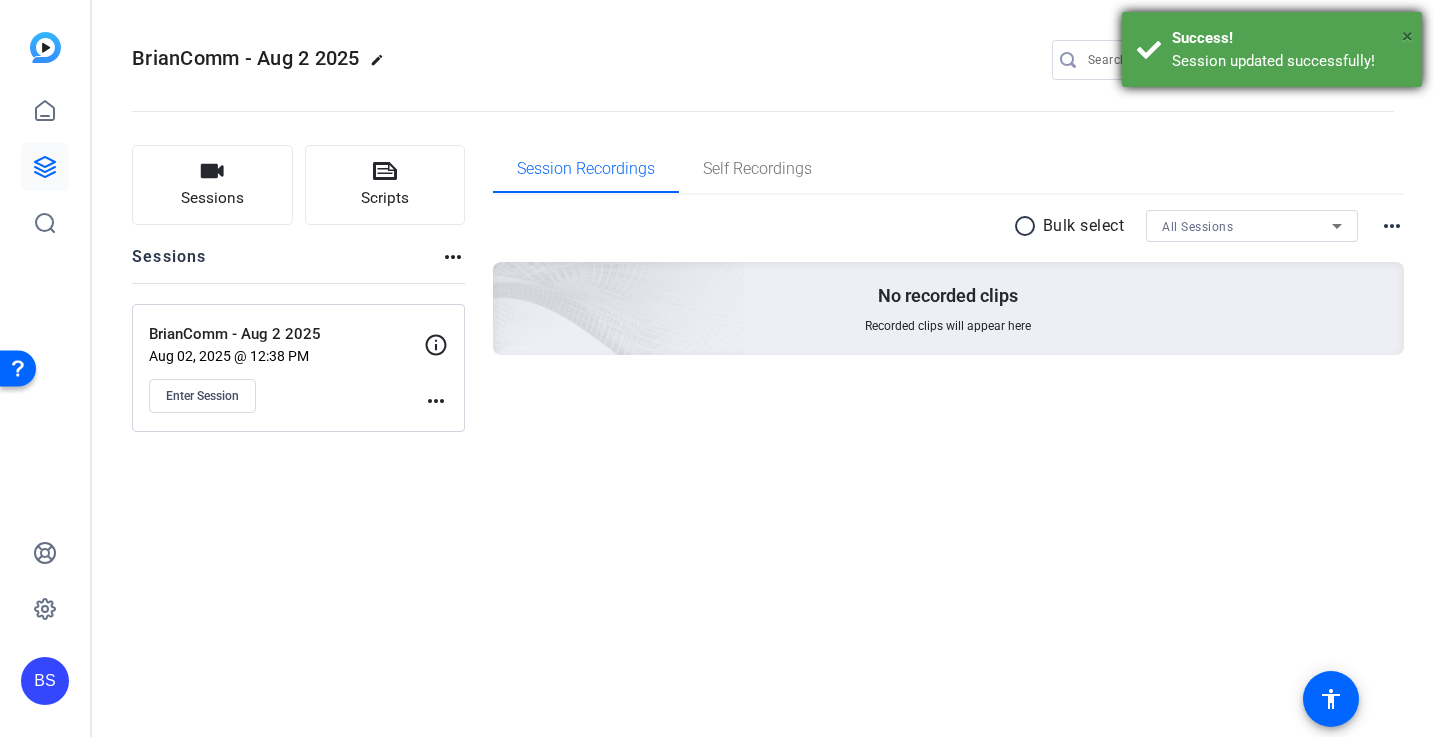 click on "×" at bounding box center (1407, 36) 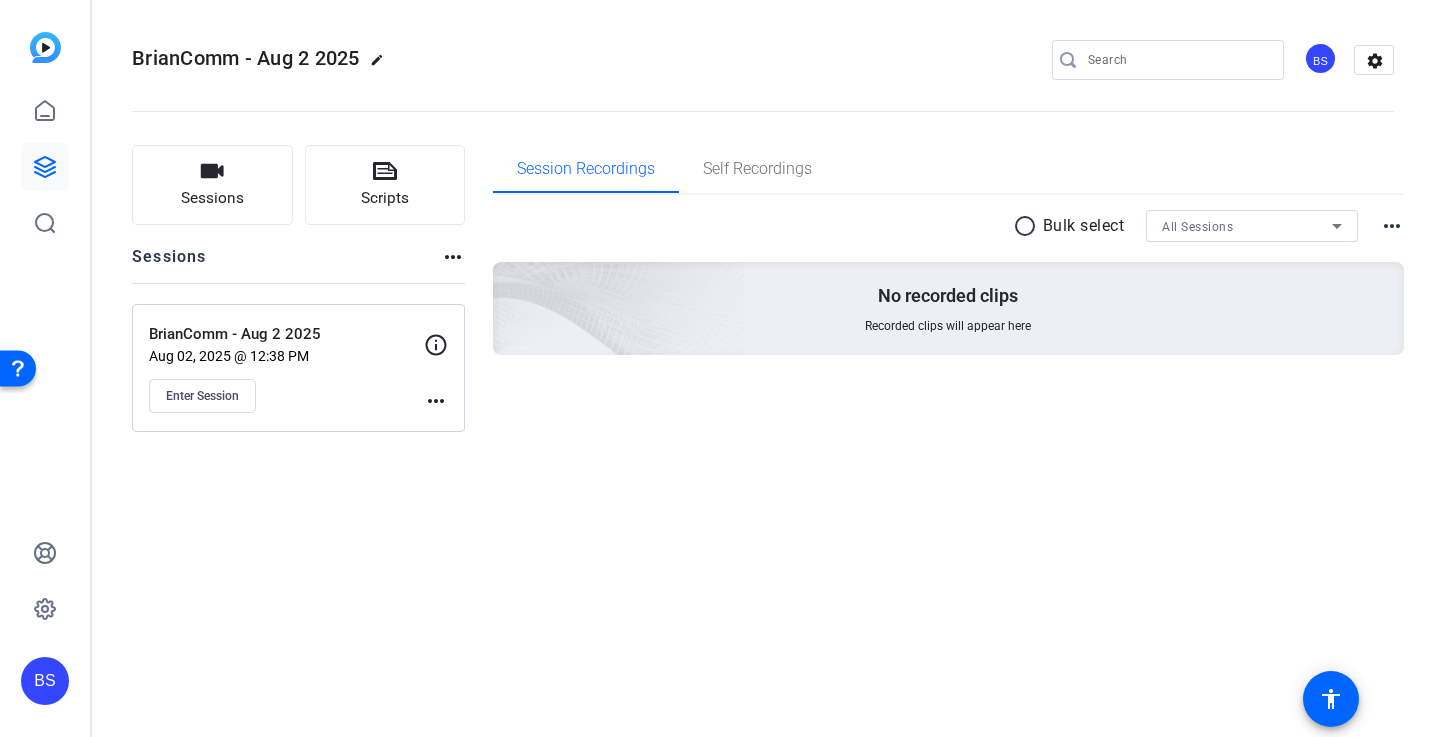 click on "BrianComm - Aug 2 2025  edit
BS  settings" 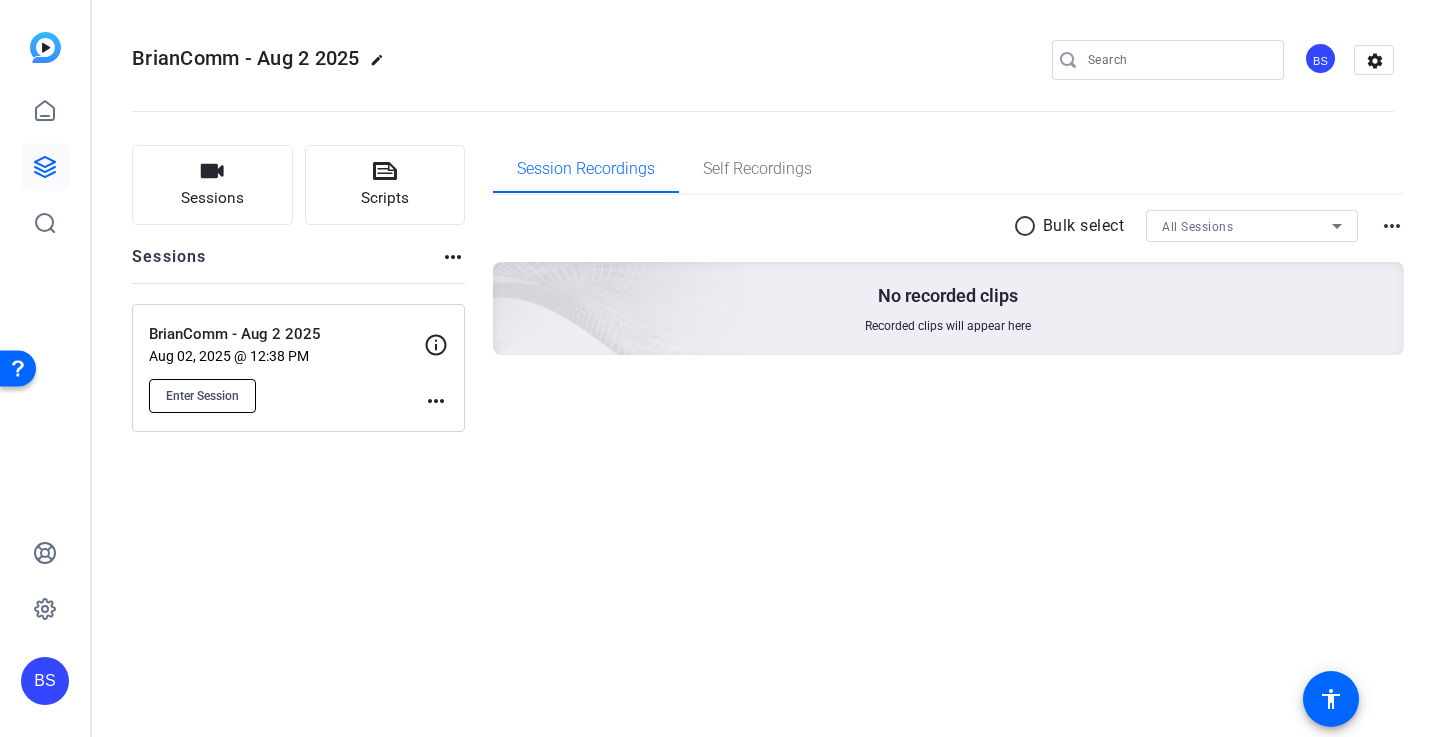 click on "Enter Session" 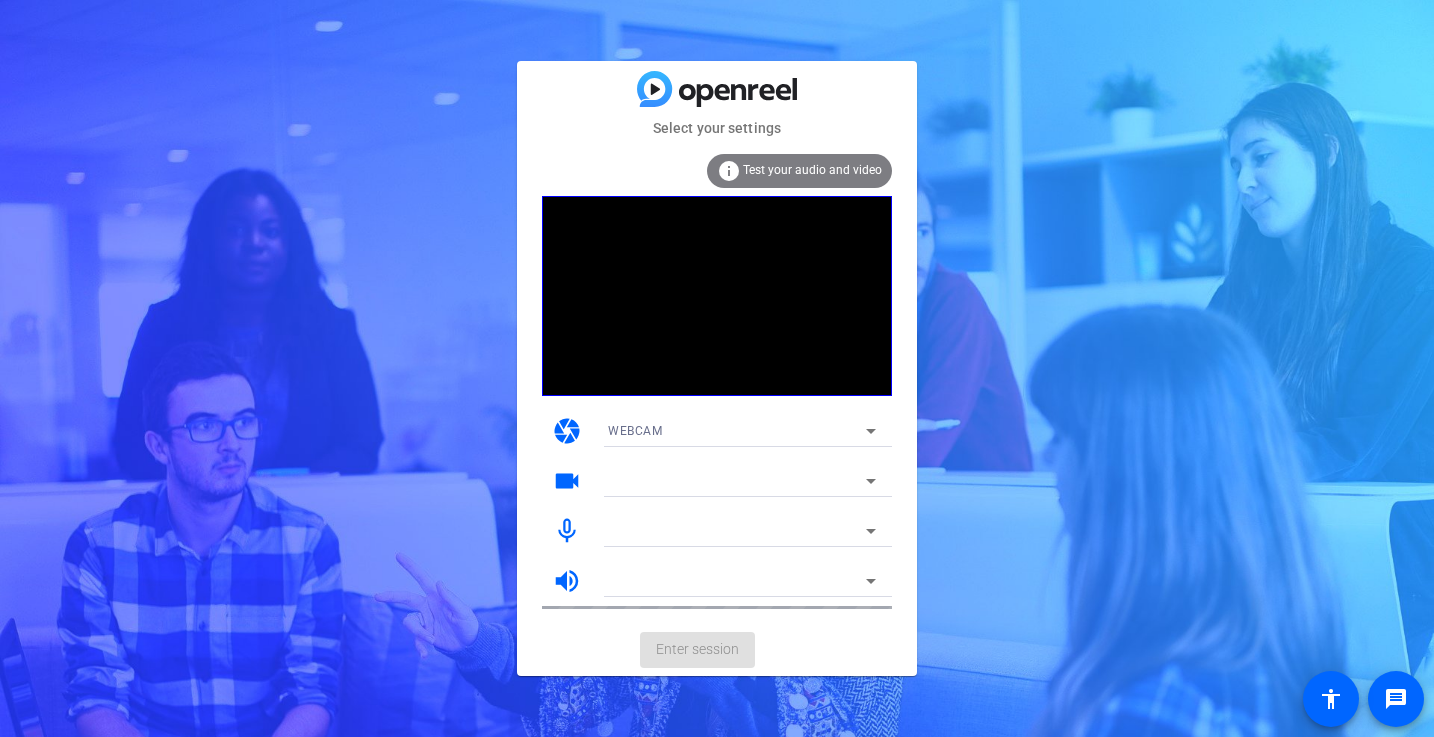 scroll, scrollTop: 0, scrollLeft: 0, axis: both 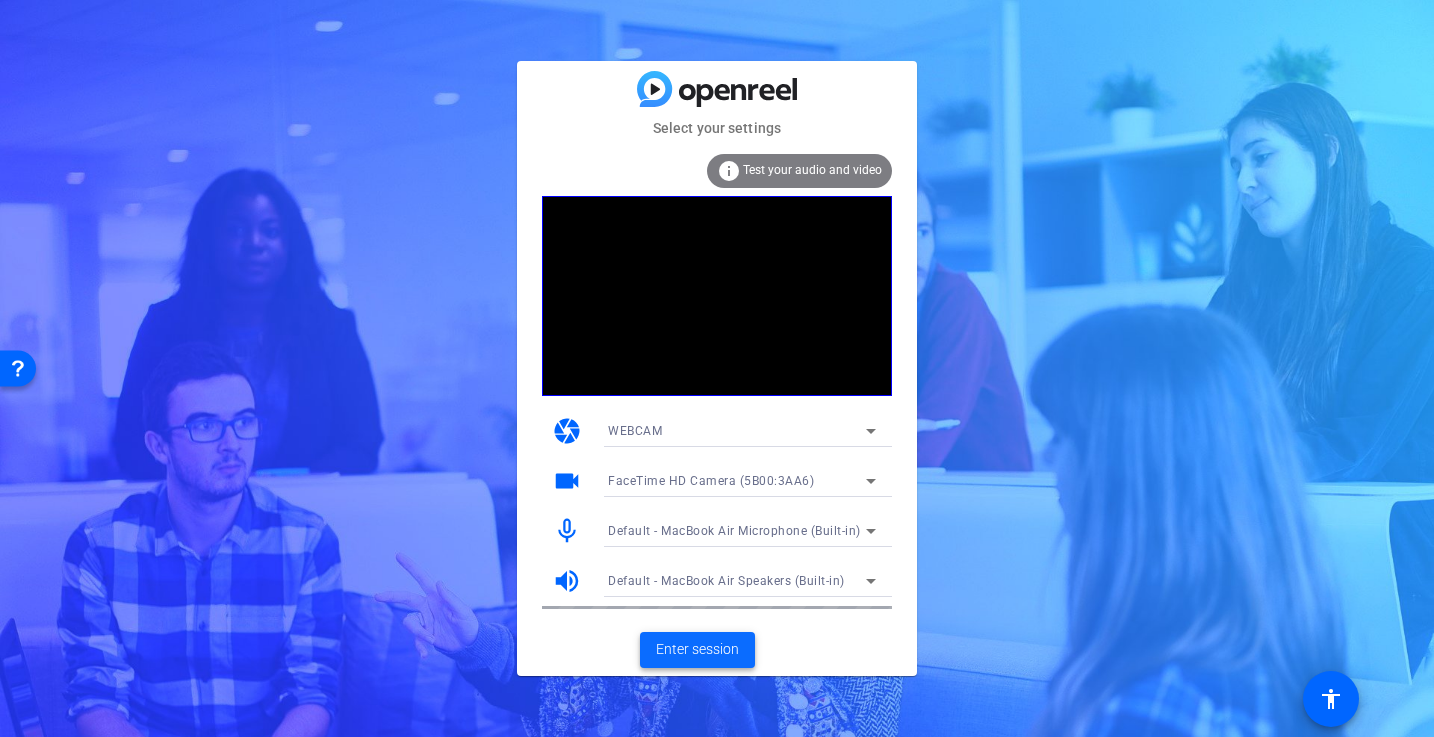 click on "Enter session" 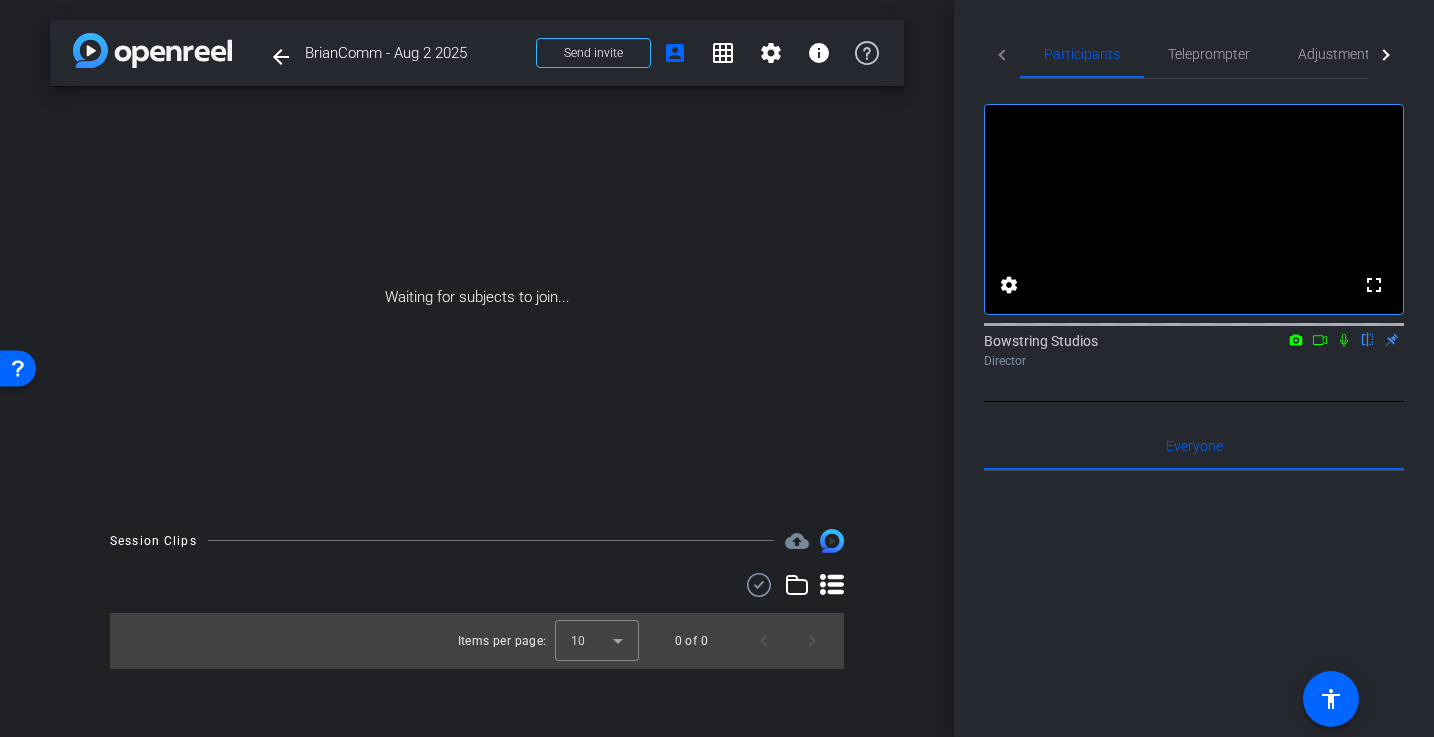 click 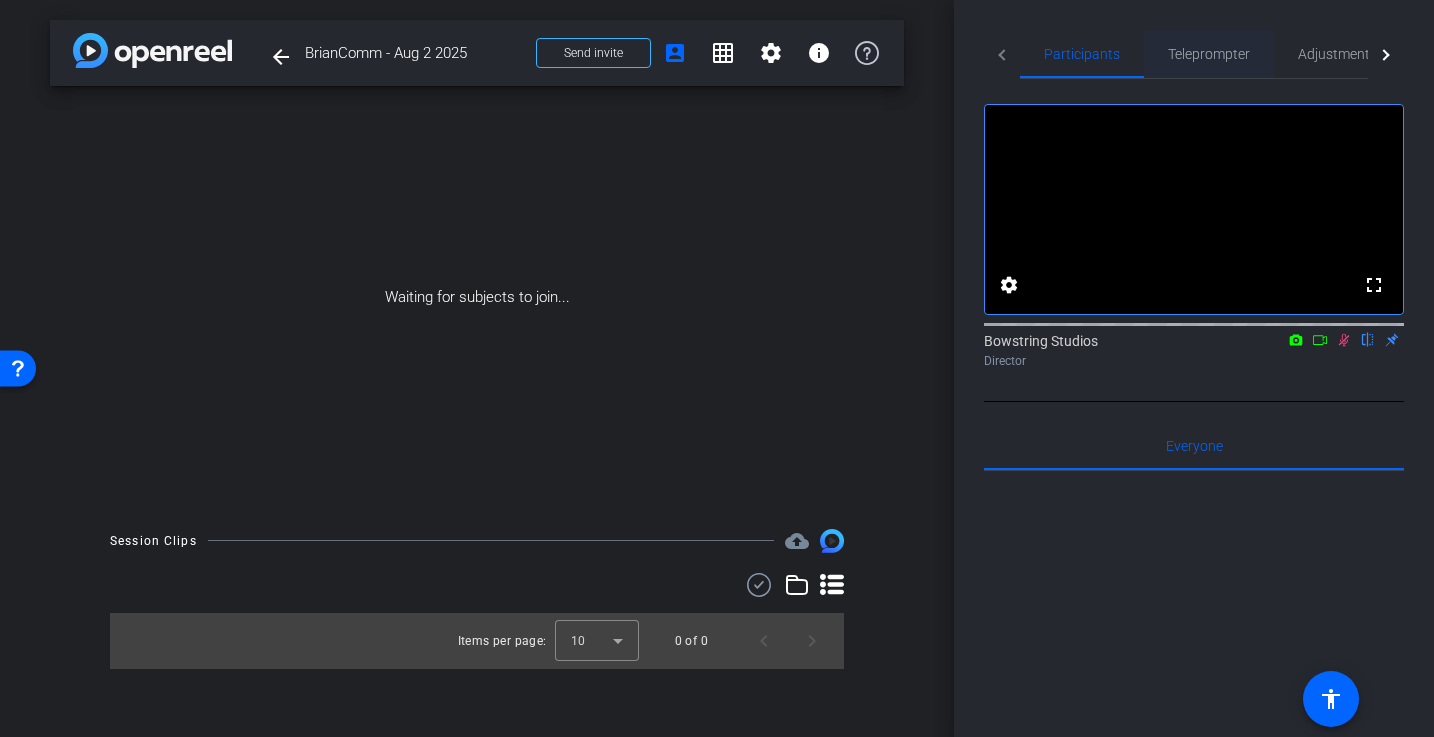 click on "Teleprompter" at bounding box center [1209, 54] 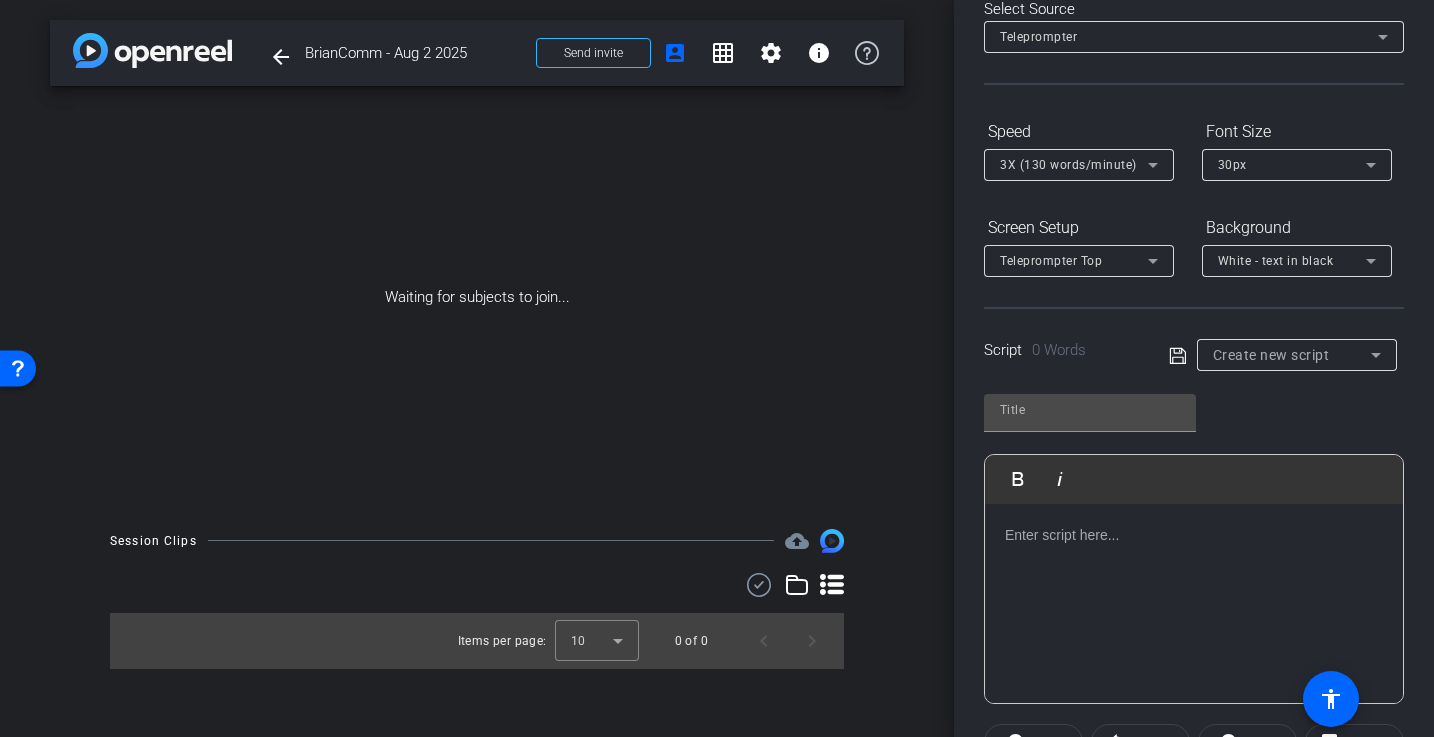 scroll, scrollTop: 113, scrollLeft: 0, axis: vertical 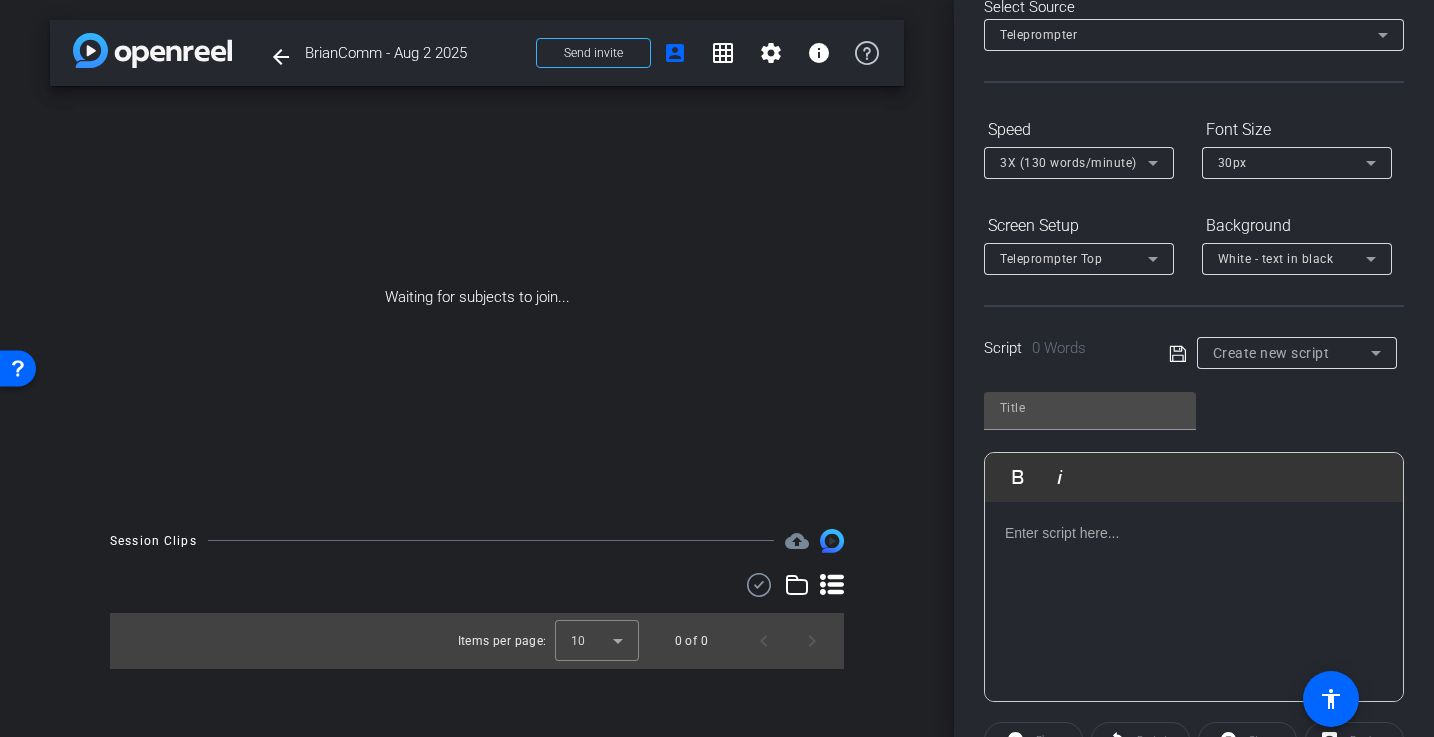 click on "Create new script" at bounding box center [1271, 353] 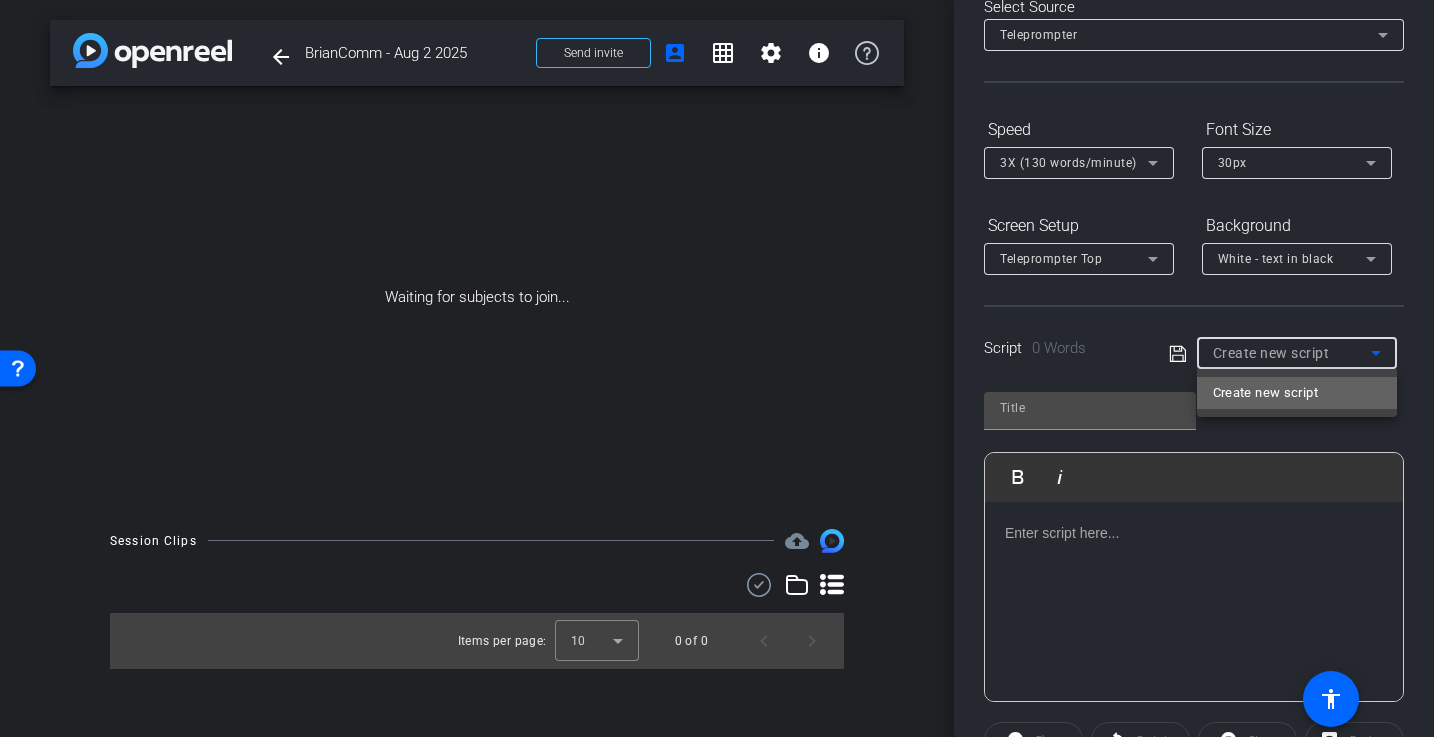 click on "Create new script" at bounding box center [1265, 393] 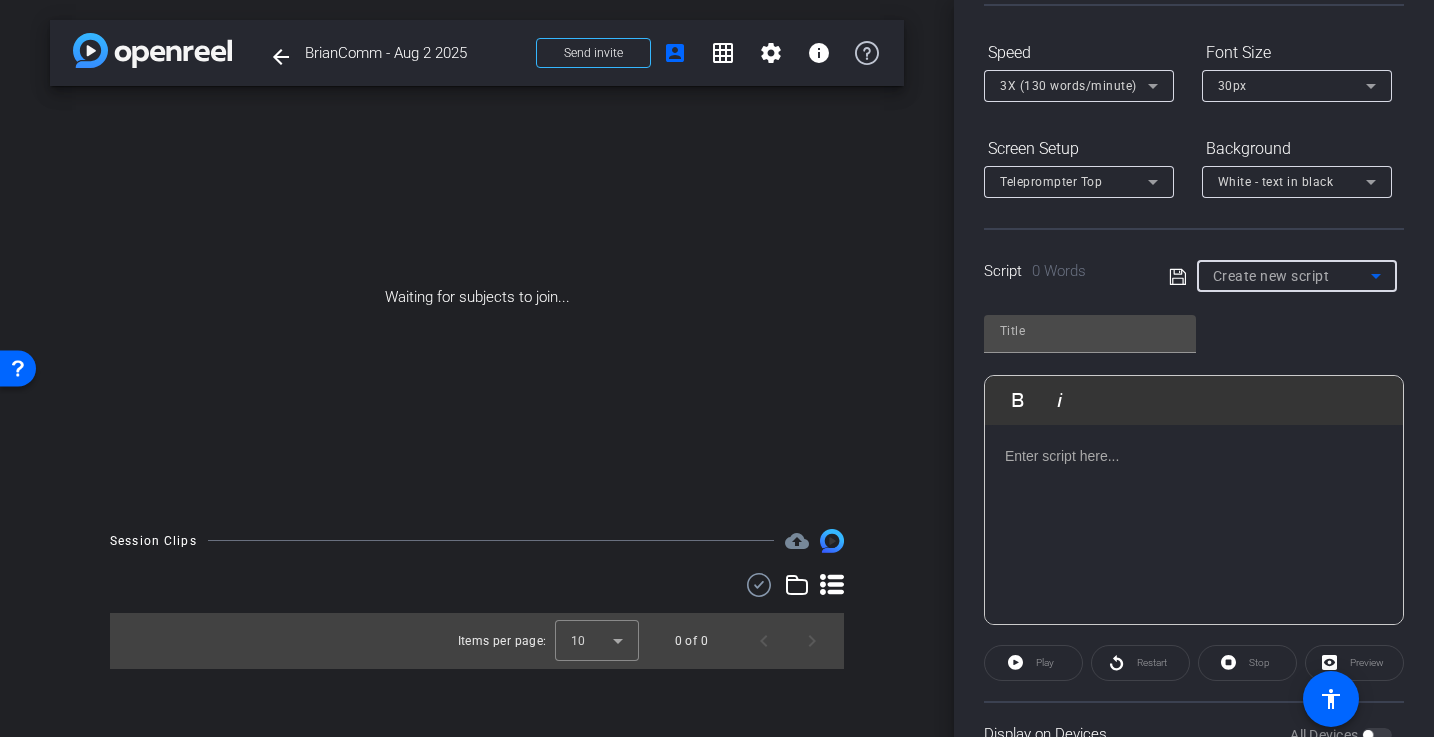 scroll, scrollTop: 209, scrollLeft: 0, axis: vertical 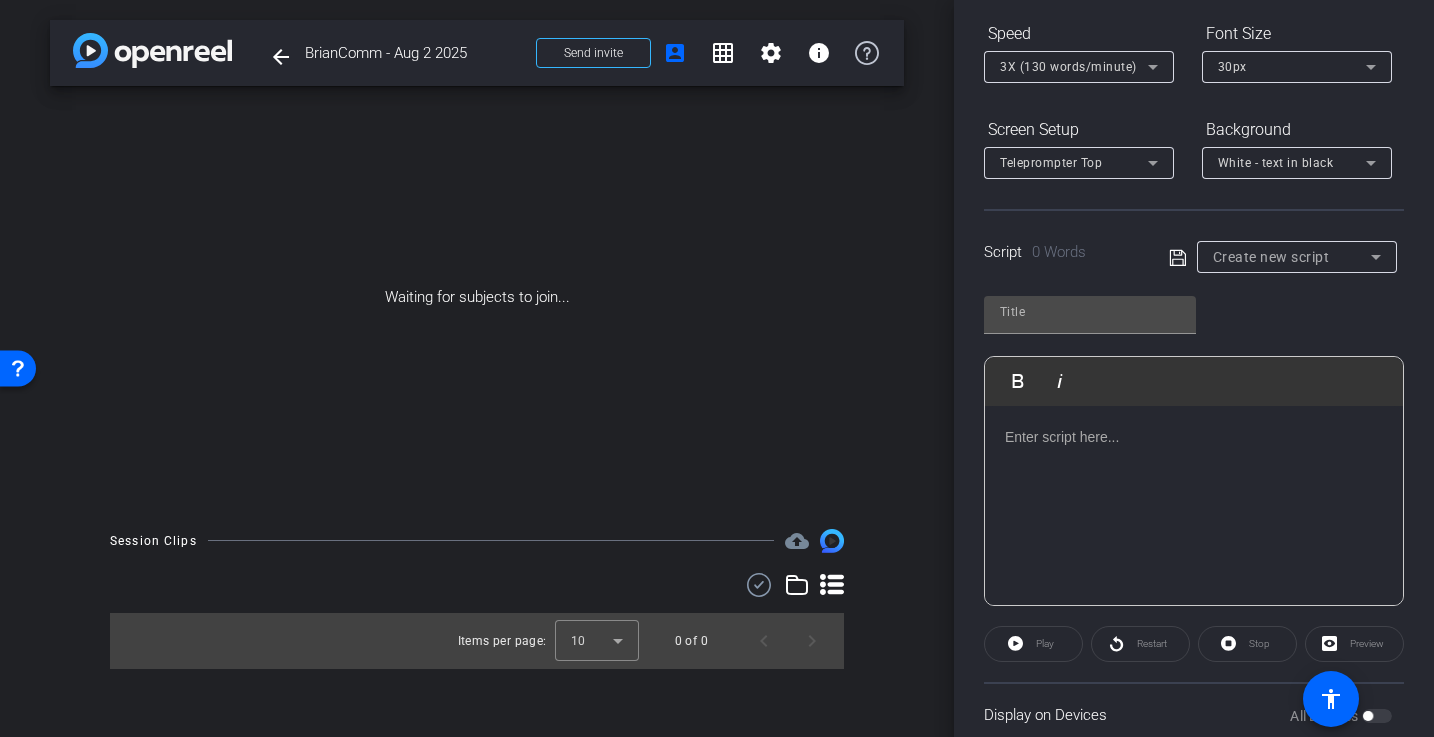 click 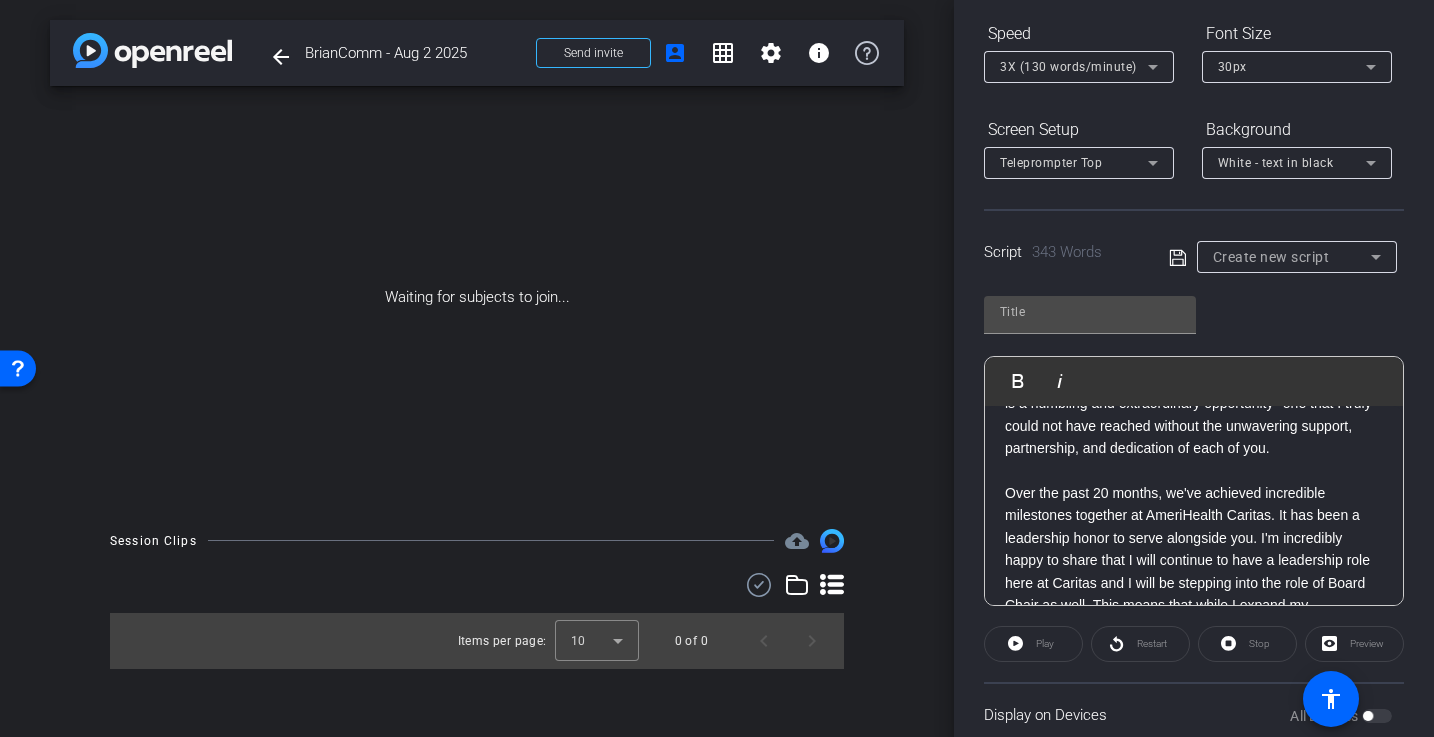 scroll, scrollTop: 0, scrollLeft: 0, axis: both 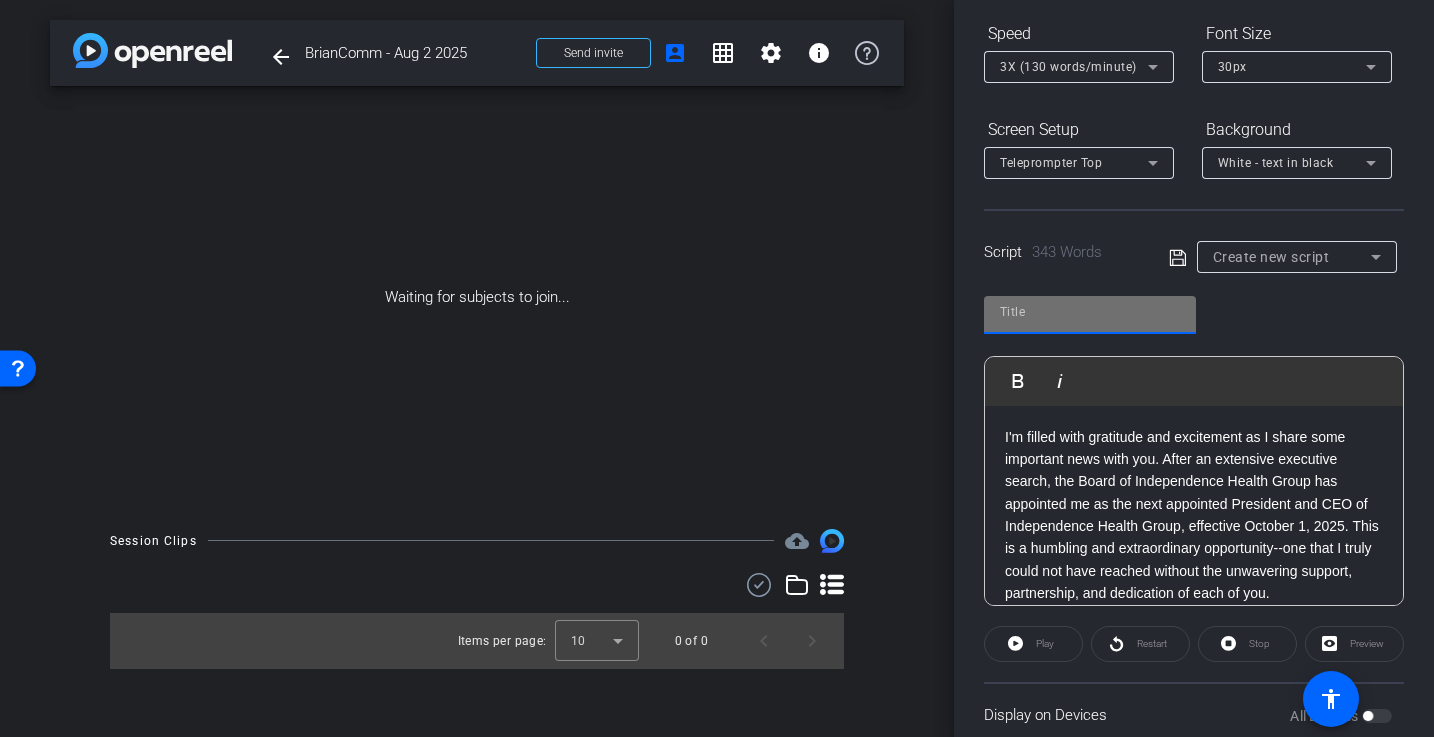 click at bounding box center (1090, 312) 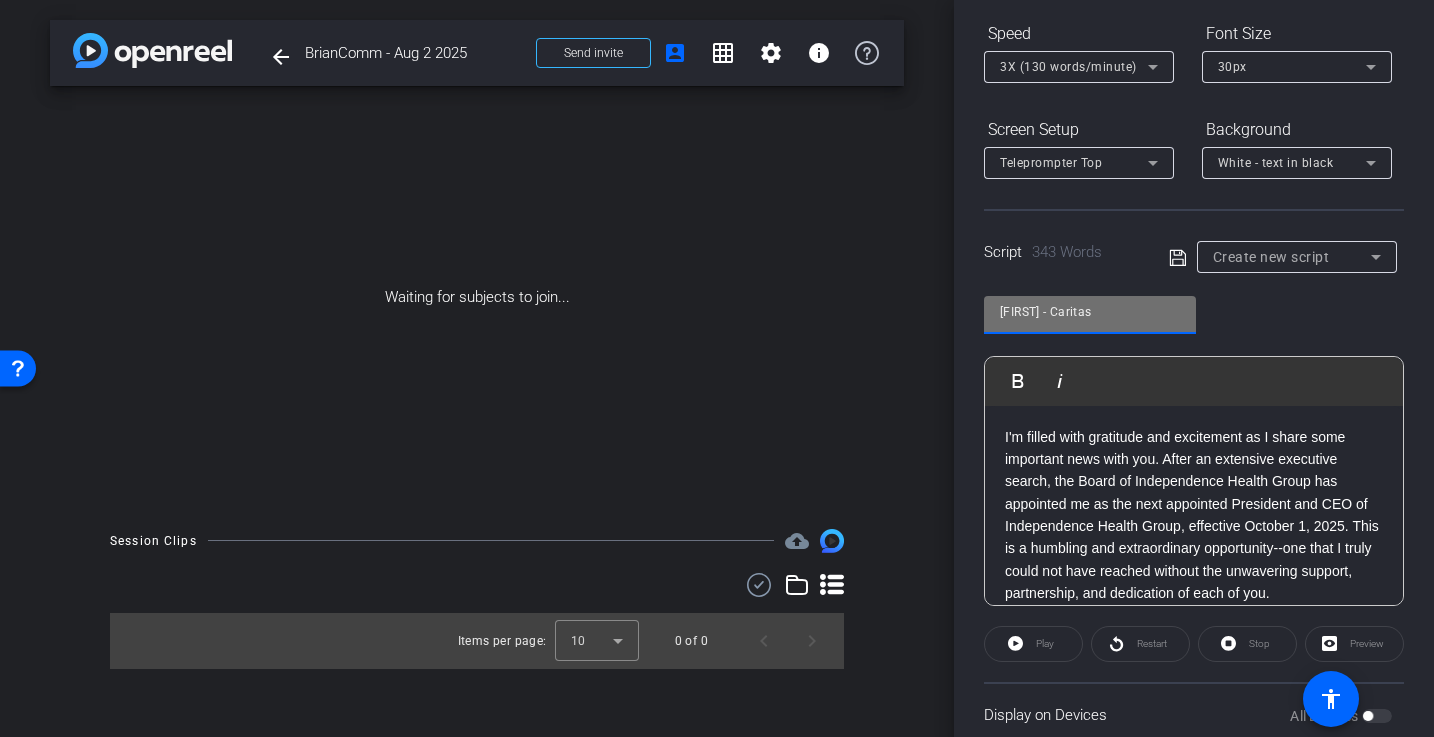 type on "[FIRST] - [ORGANIZATION]" 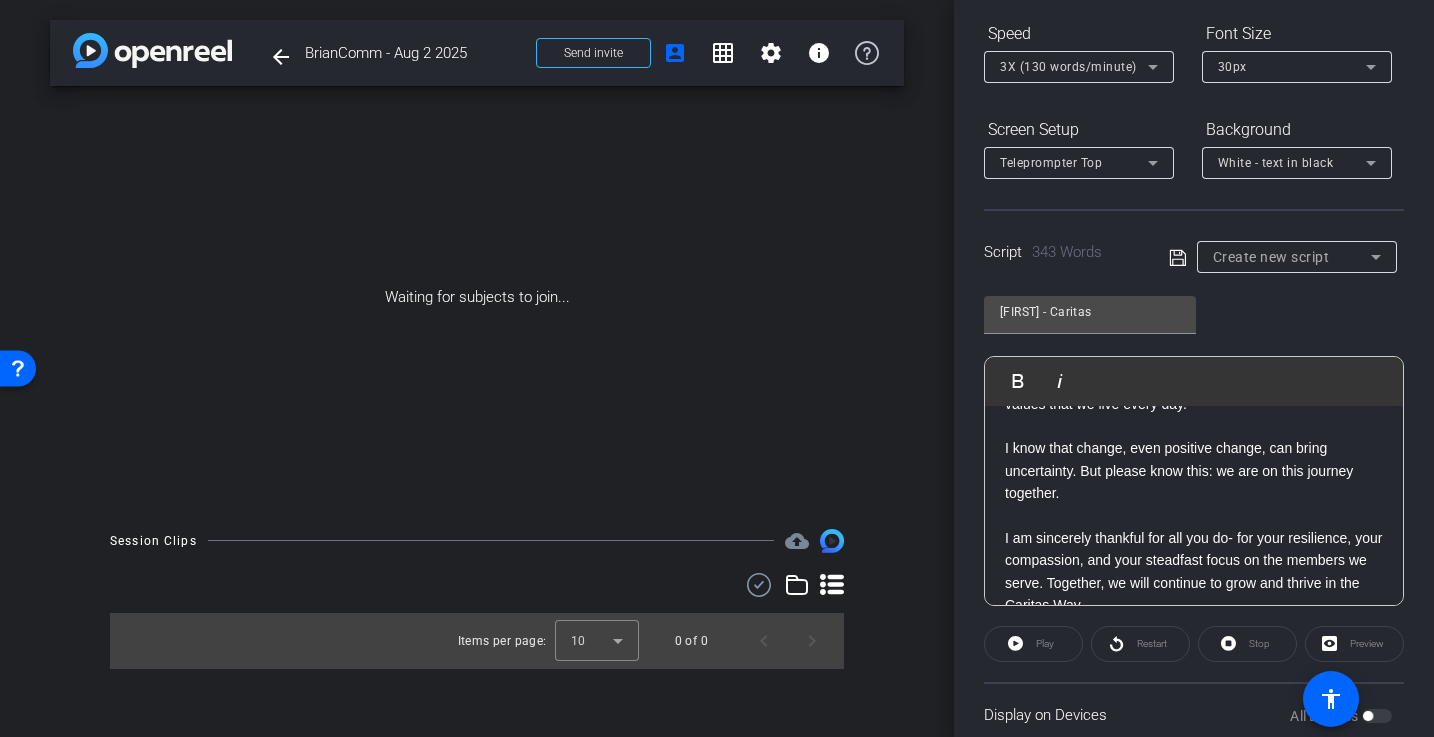 scroll, scrollTop: 866, scrollLeft: 0, axis: vertical 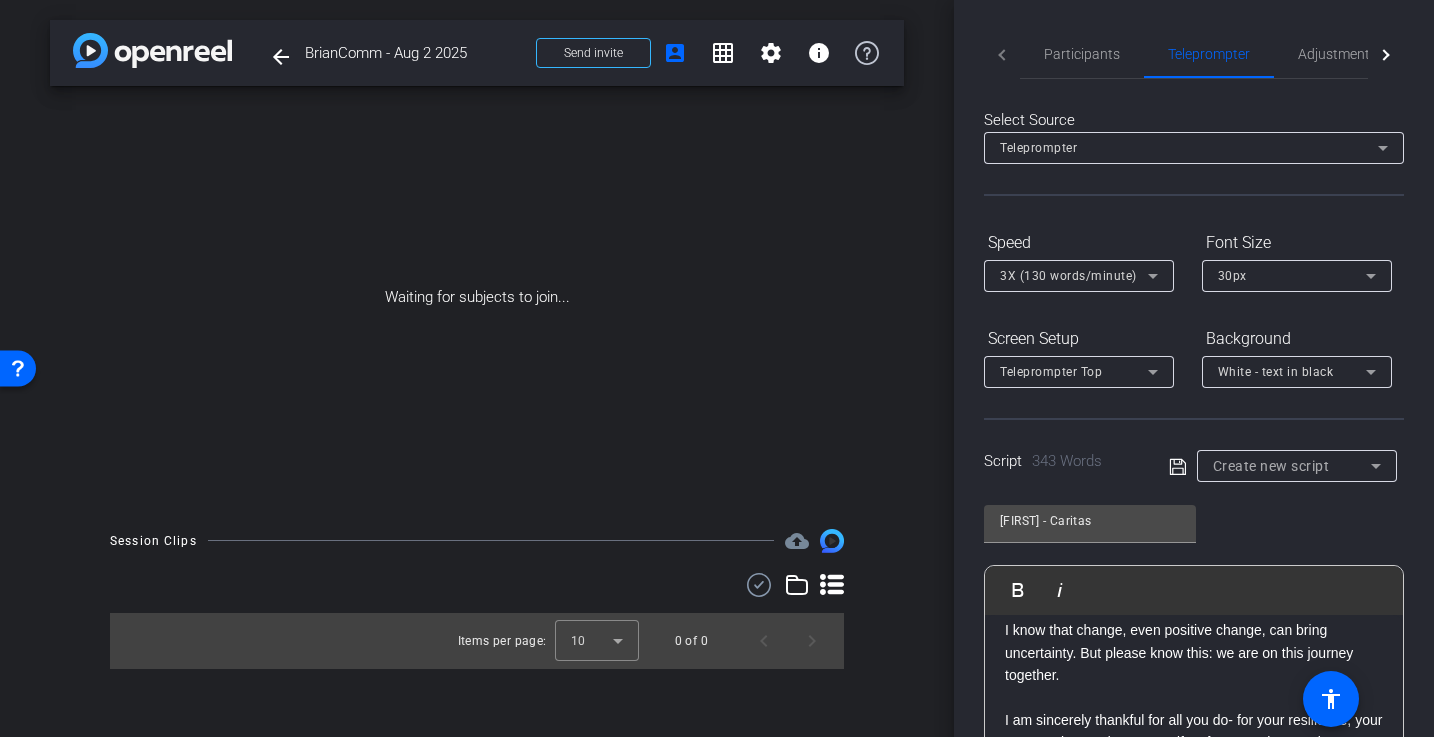 click 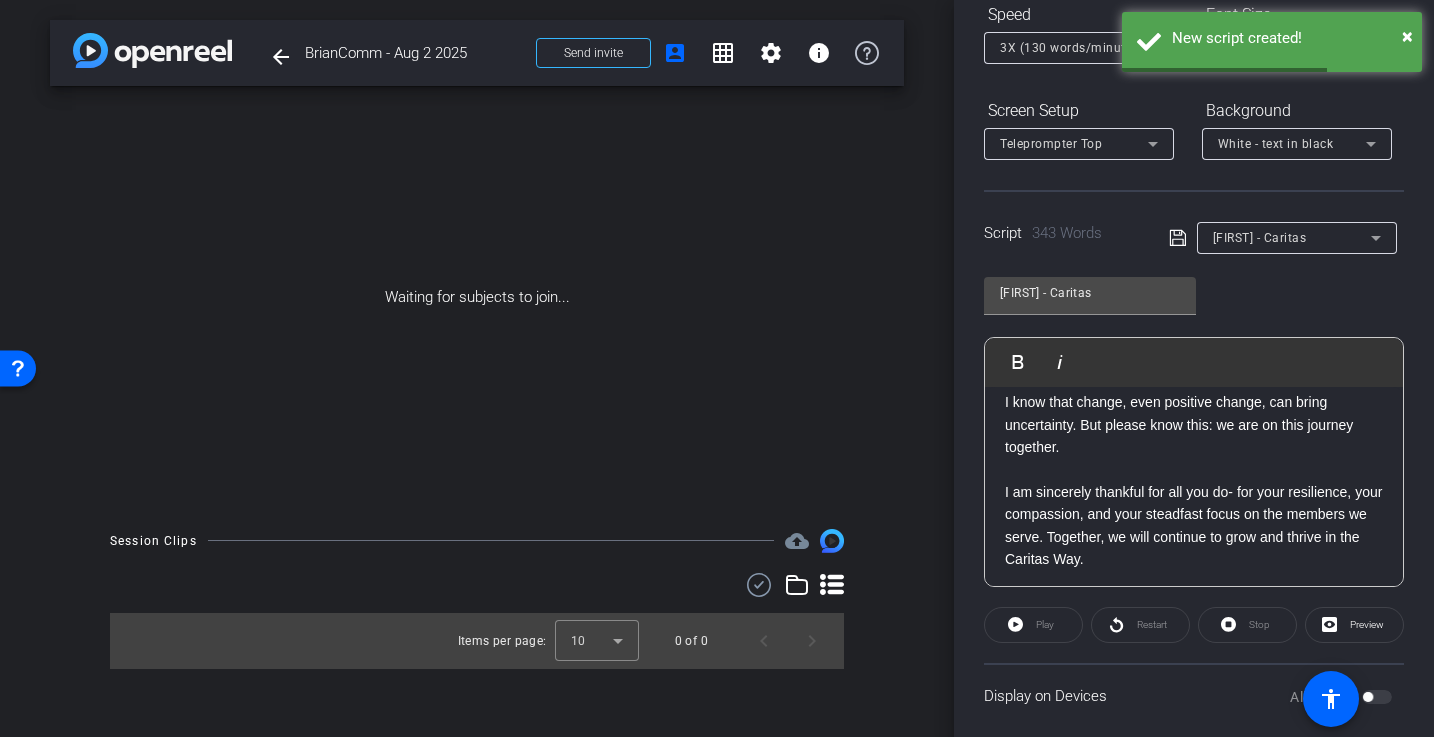 scroll, scrollTop: 248, scrollLeft: 0, axis: vertical 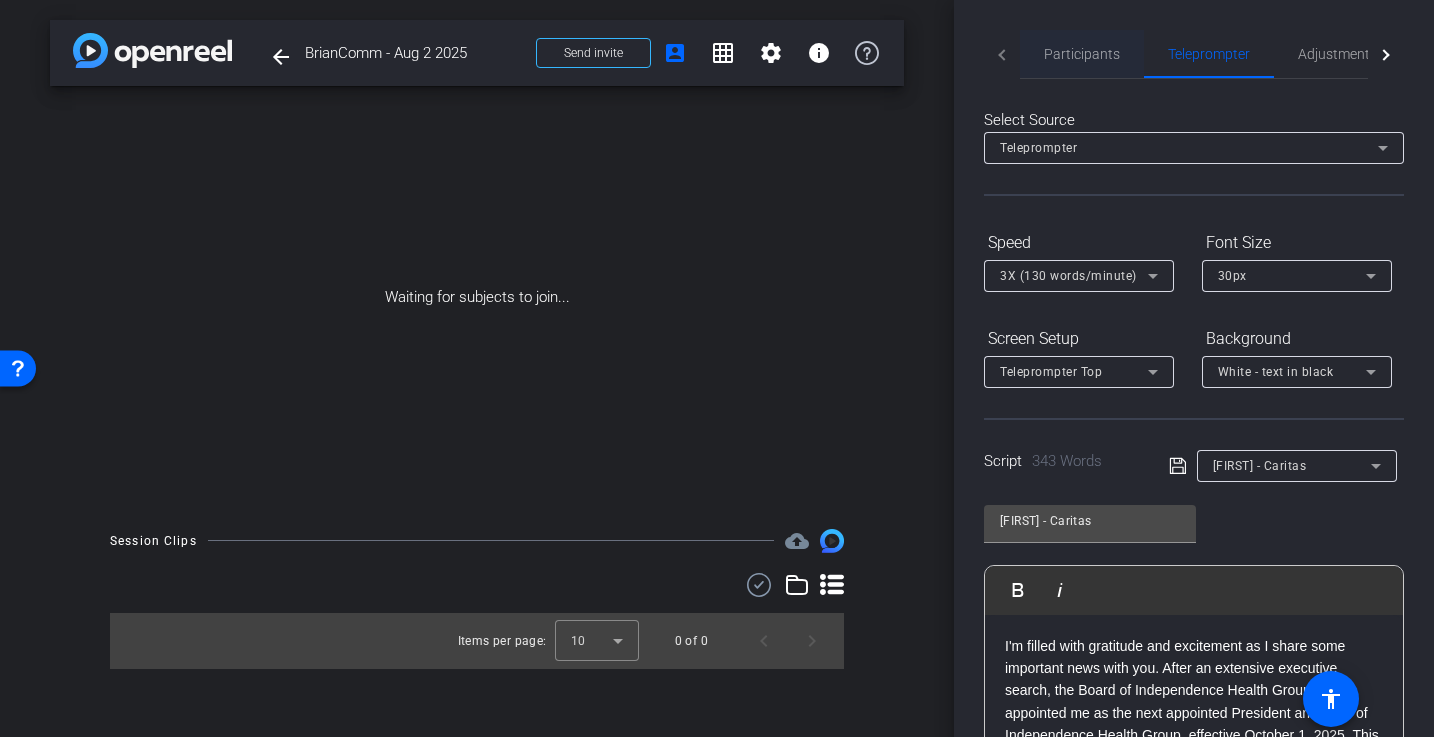 click on "Participants" at bounding box center (1082, 54) 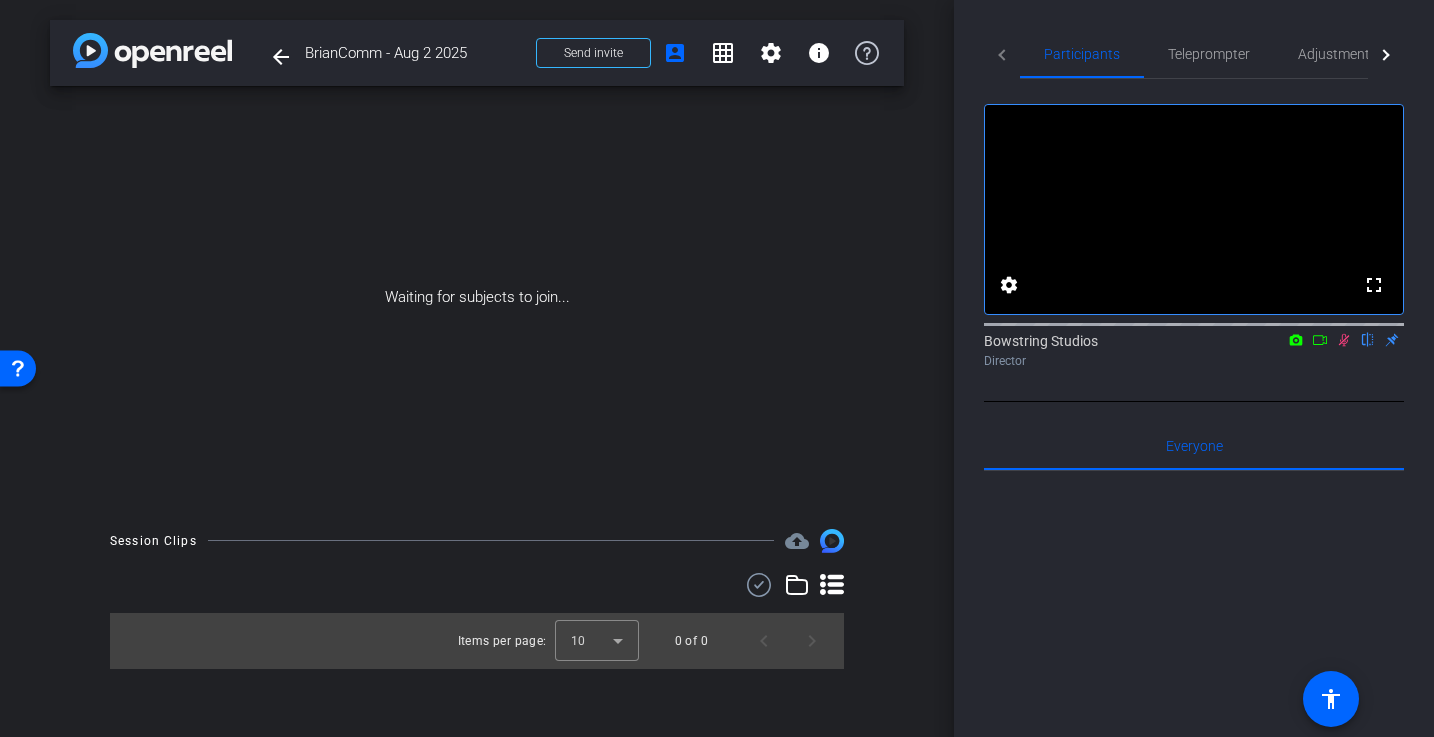 click 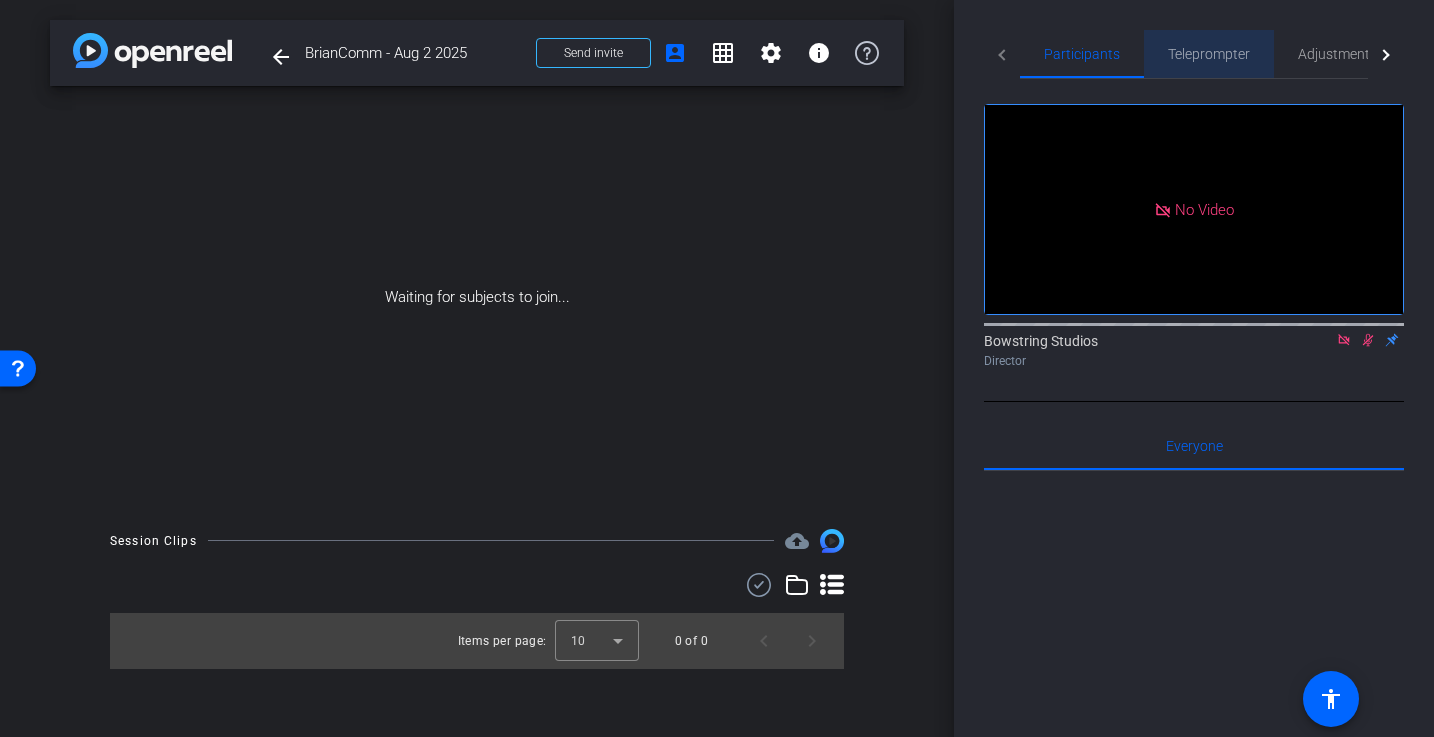 click on "Teleprompter" at bounding box center [1209, 54] 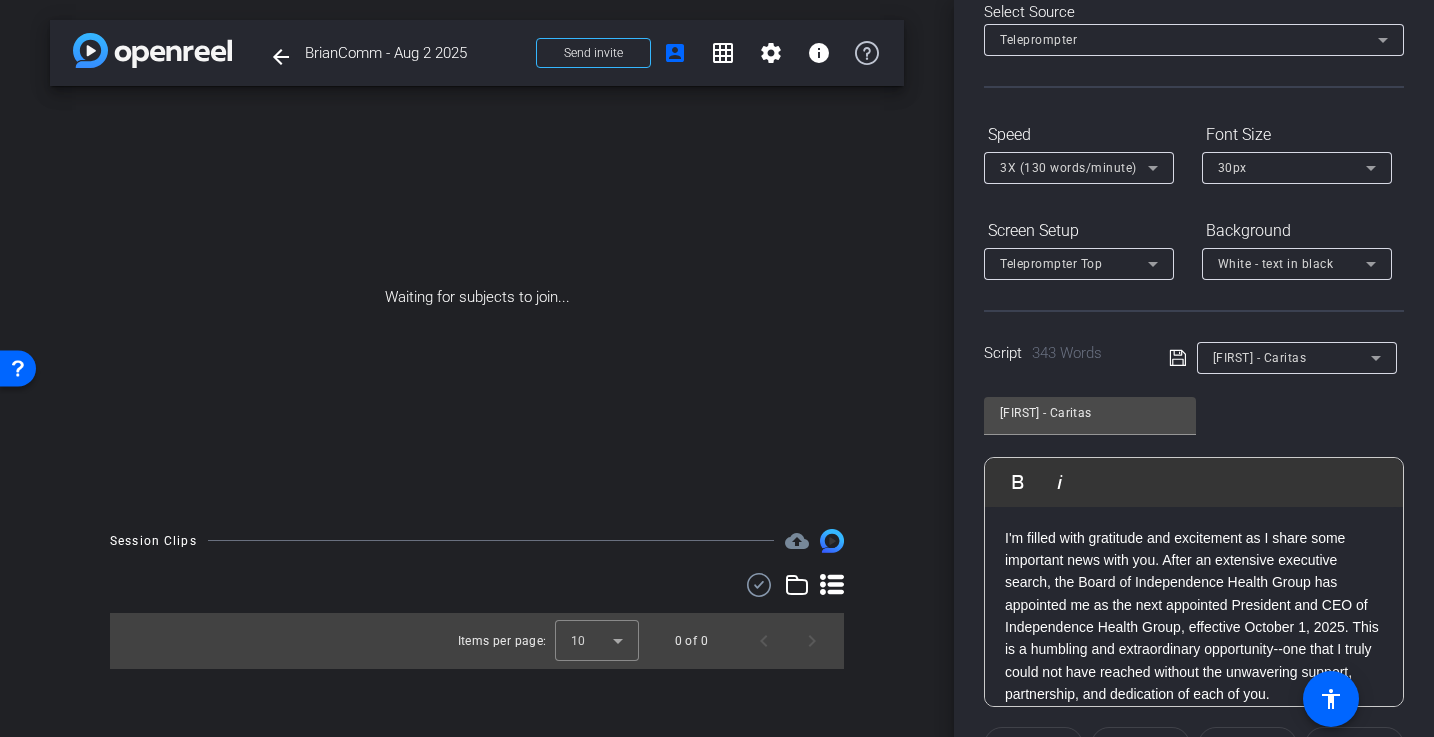 scroll, scrollTop: 109, scrollLeft: 0, axis: vertical 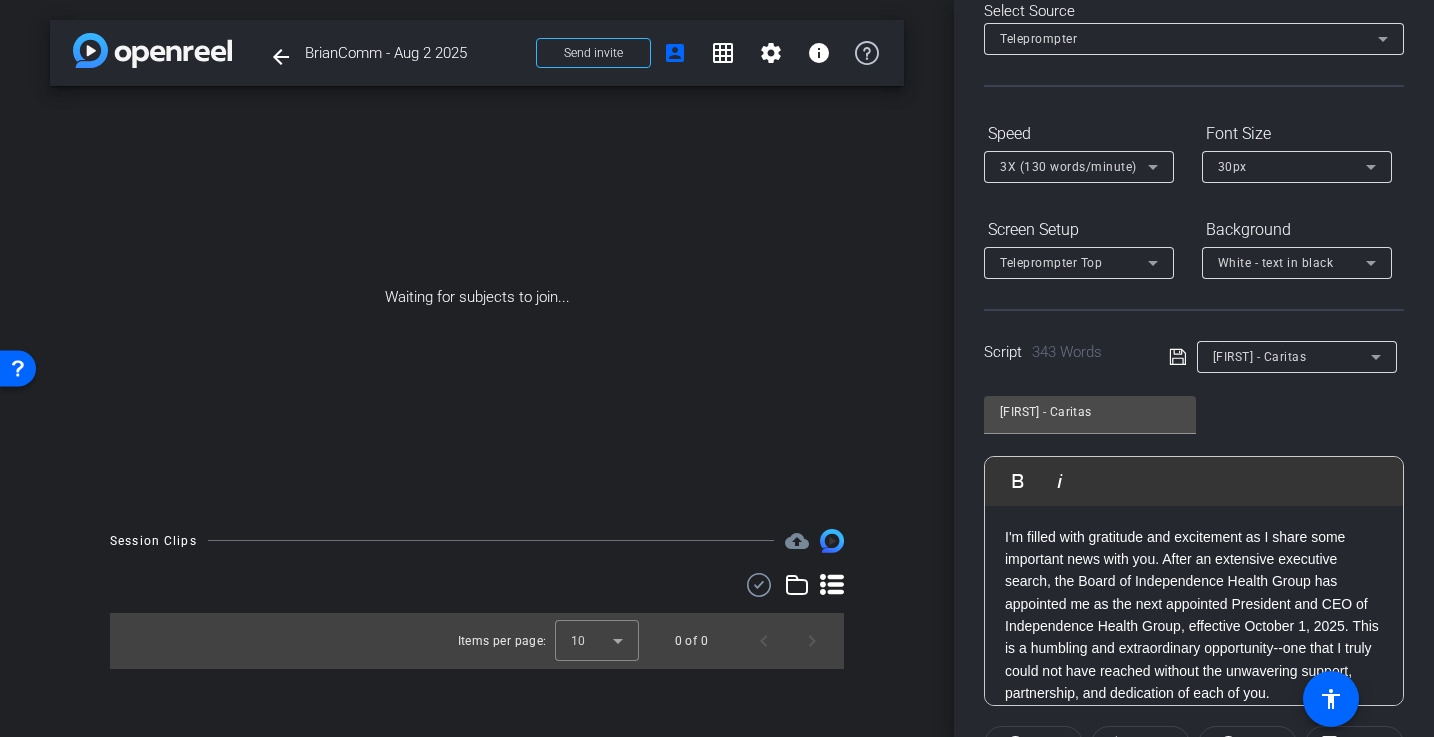 click on "[FIRST] - [ORGANIZATION]" at bounding box center [1260, 357] 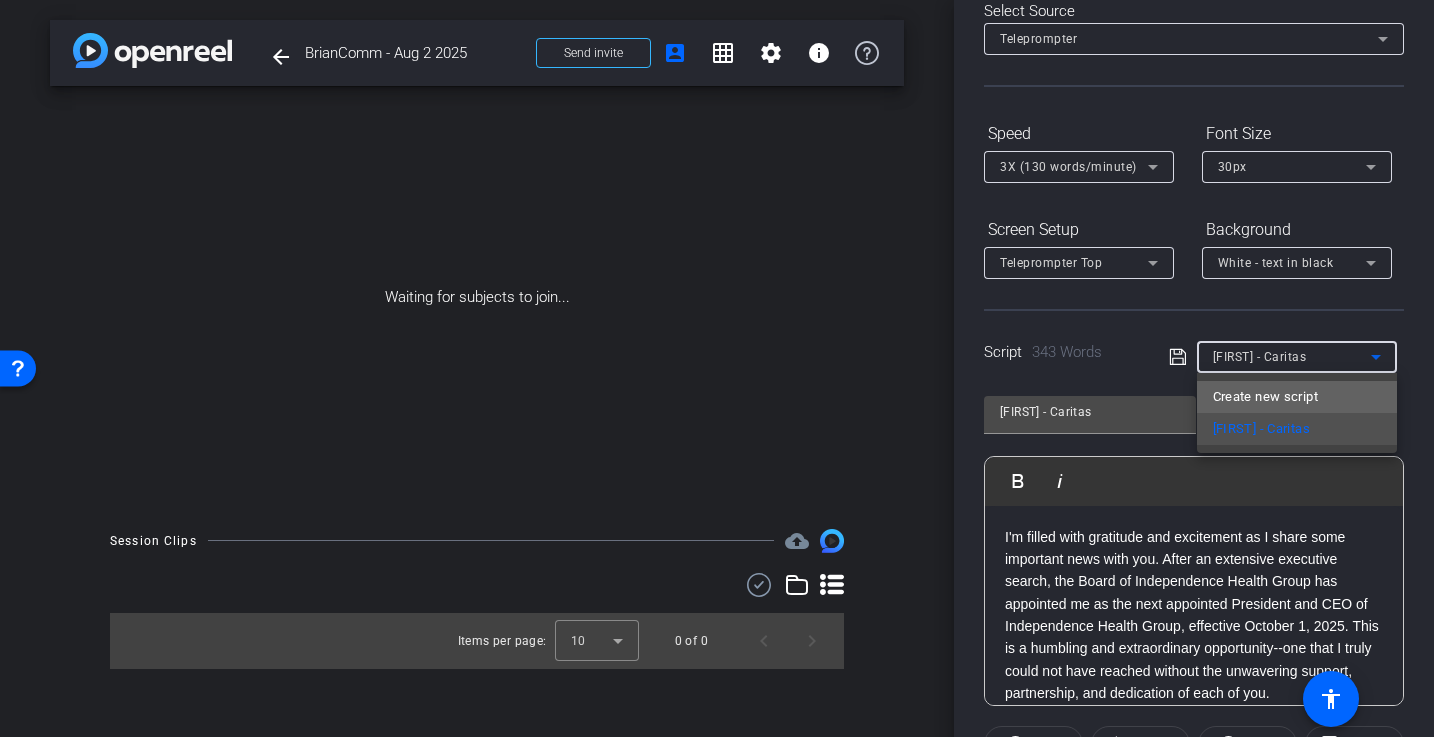 click on "Create new script" at bounding box center (1265, 397) 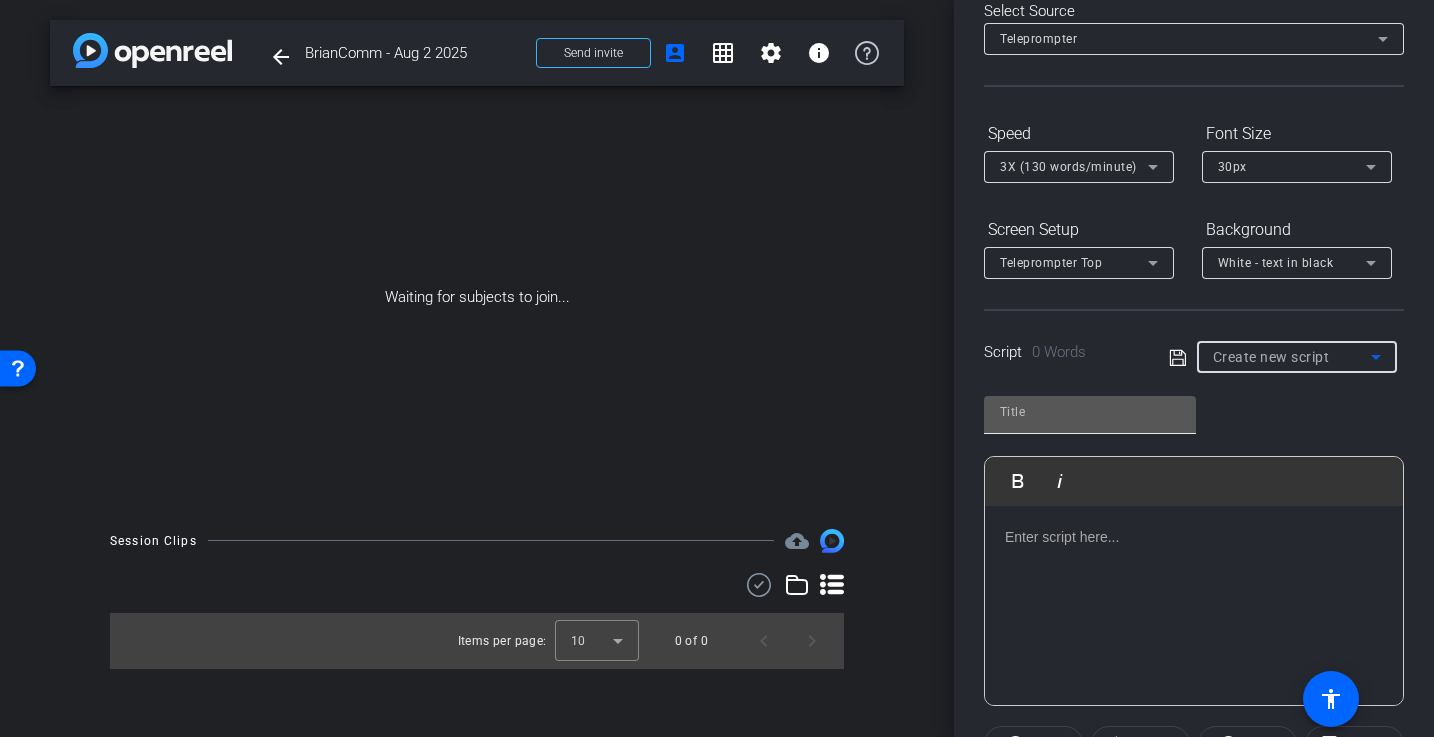 scroll, scrollTop: 248, scrollLeft: 0, axis: vertical 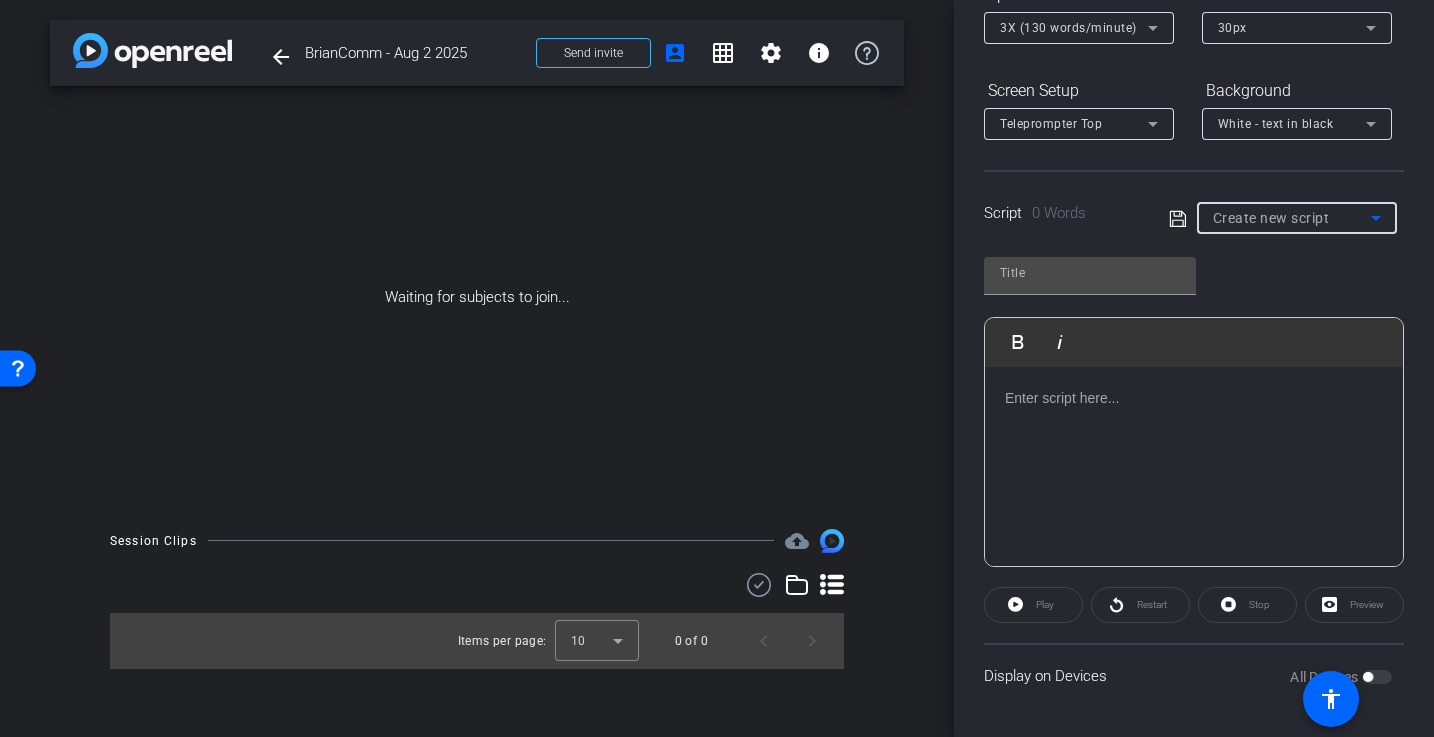 click 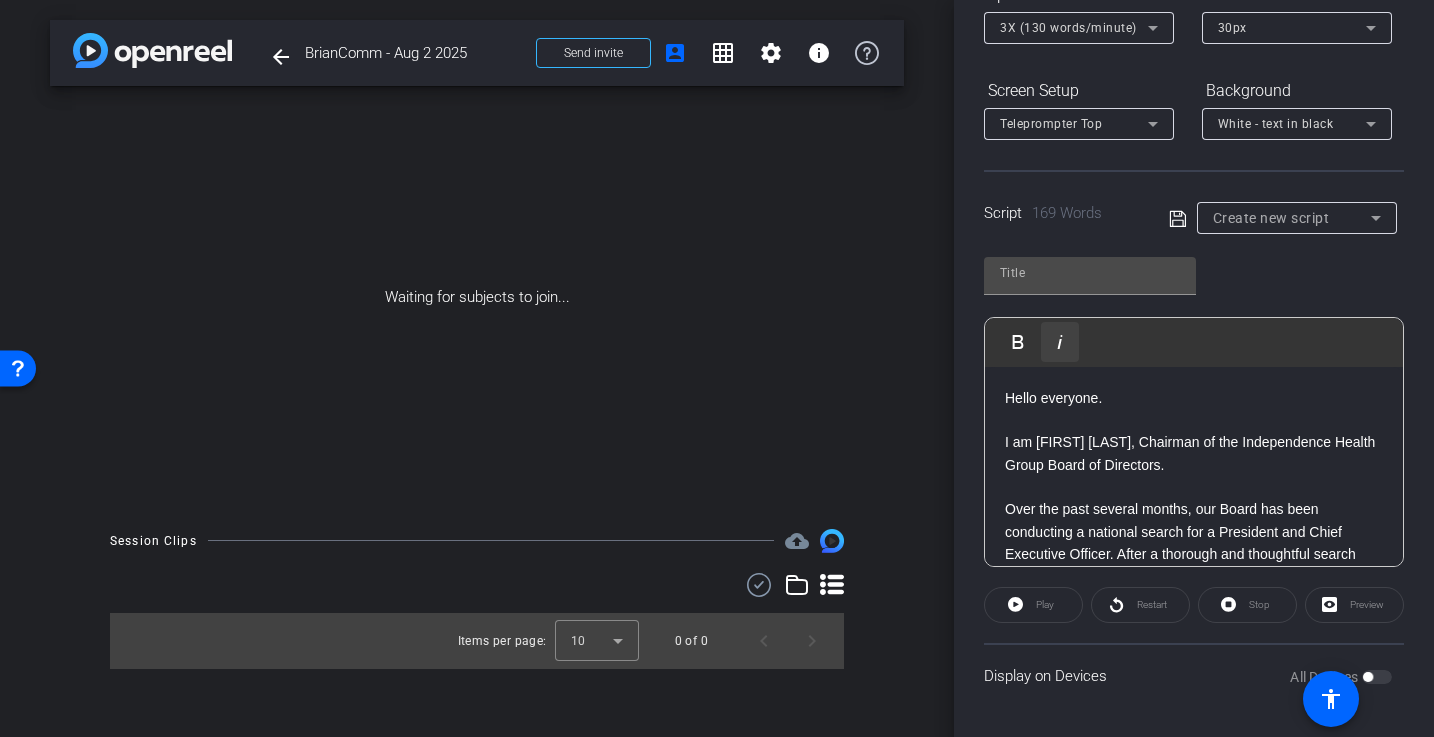 scroll, scrollTop: 470, scrollLeft: 0, axis: vertical 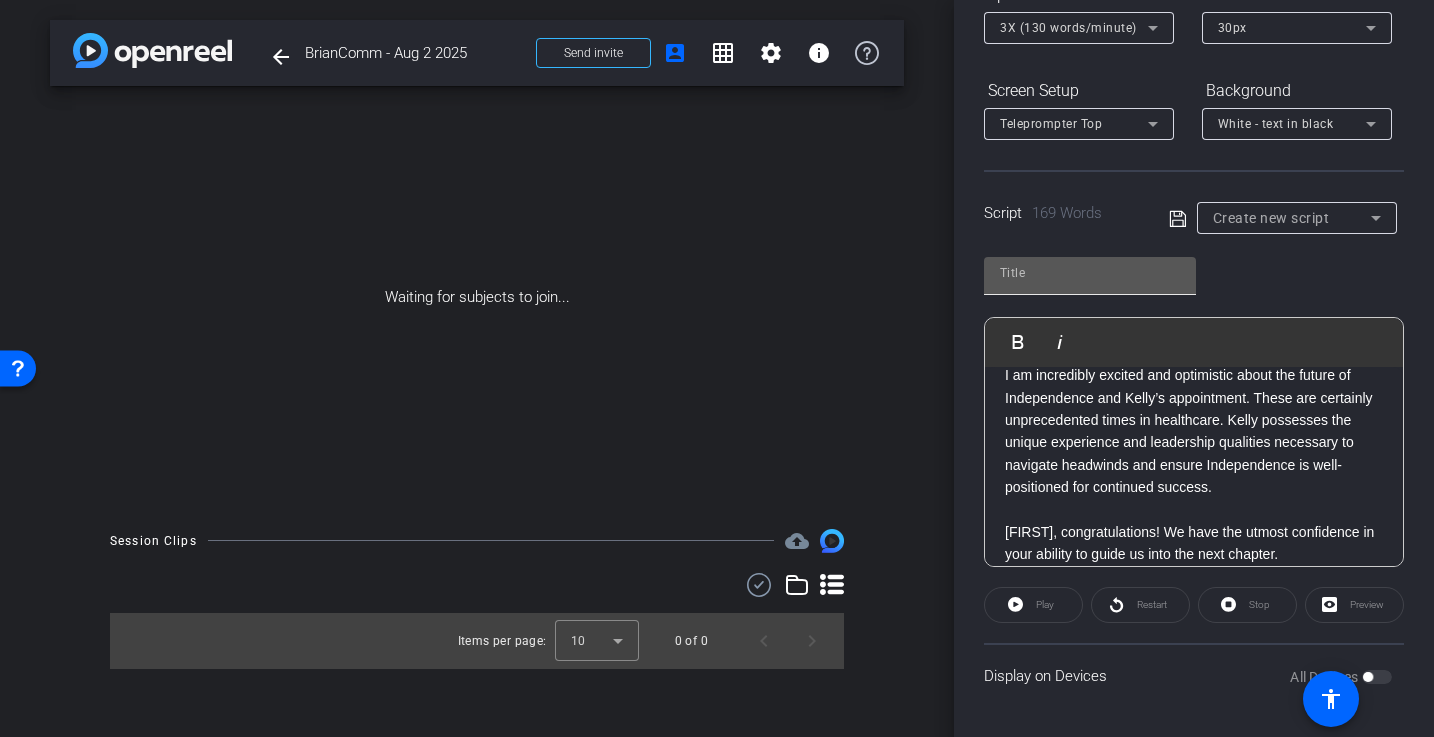 click at bounding box center (1090, 273) 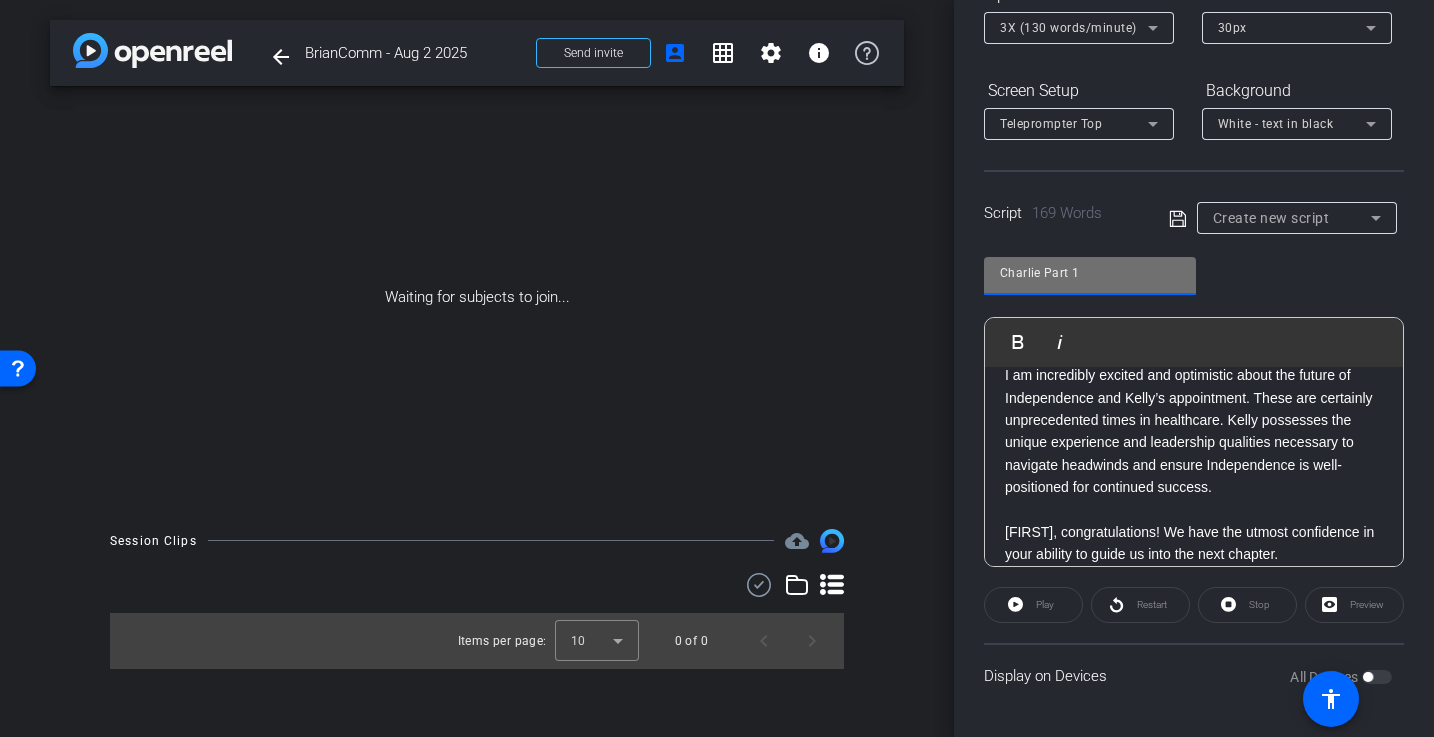 click on "Charlie Part 1               Play        Play from this location               Play Selected        Play and display the selected text only Bold Italic Hello everyone. I am Charlie Pizzi, Chairman of the Independence Health Group Board of Directors. Over the past several months, our Board has been conducting a national search for a President and Chief Executive Officer. After a thorough and thoughtful search process, I’m excited to share that we have made our selection. On behalf of the Board, I’m proud to announce that Kelly Munson will succeed Greg Deavens as President and CEO of Independence Health Group. Many of you have come to know Kelly since she became President and CEO of AmeriHealth Caritas. As she assumes her new role at Independence, she will continue to have an oversight role at Caritas. Kelly, congratulations! We have the utmost confidence in your ability to guide us into the next chapter. Enter script here..." 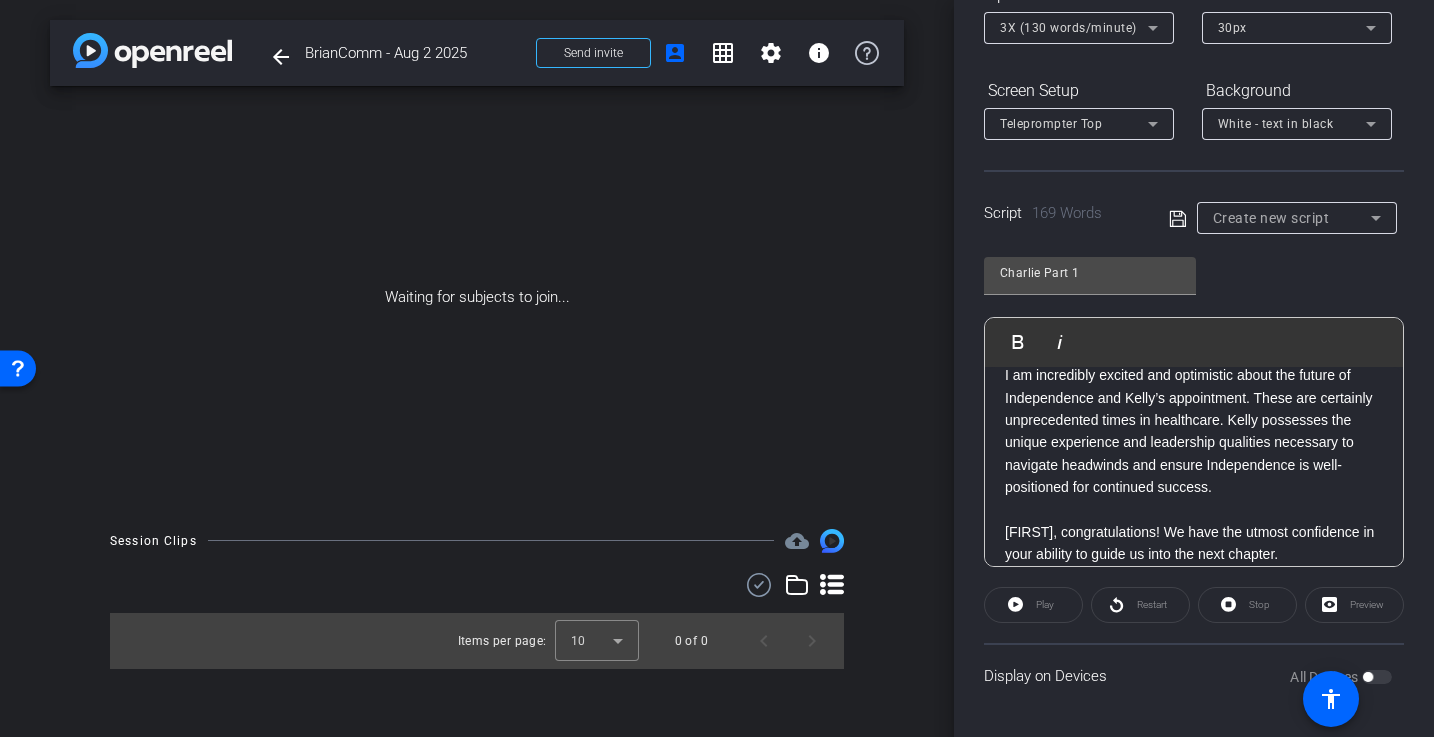 click on "Charlie Part 1               Play        Play from this location               Play Selected        Play and display the selected text only Bold Italic Hello everyone. I am Charlie Pizzi, Chairman of the Independence Health Group Board of Directors. Over the past several months, our Board has been conducting a national search for a President and Chief Executive Officer. After a thorough and thoughtful search process, I’m excited to share that we have made our selection. On behalf of the Board, I’m proud to announce that Kelly Munson will succeed Greg Deavens as President and CEO of Independence Health Group. Many of you have come to know Kelly since she became President and CEO of AmeriHealth Caritas. As she assumes her new role at Independence, she will continue to have an oversight role at Caritas. Kelly, congratulations! We have the utmost confidence in your ability to guide us into the next chapter. Enter script here..." 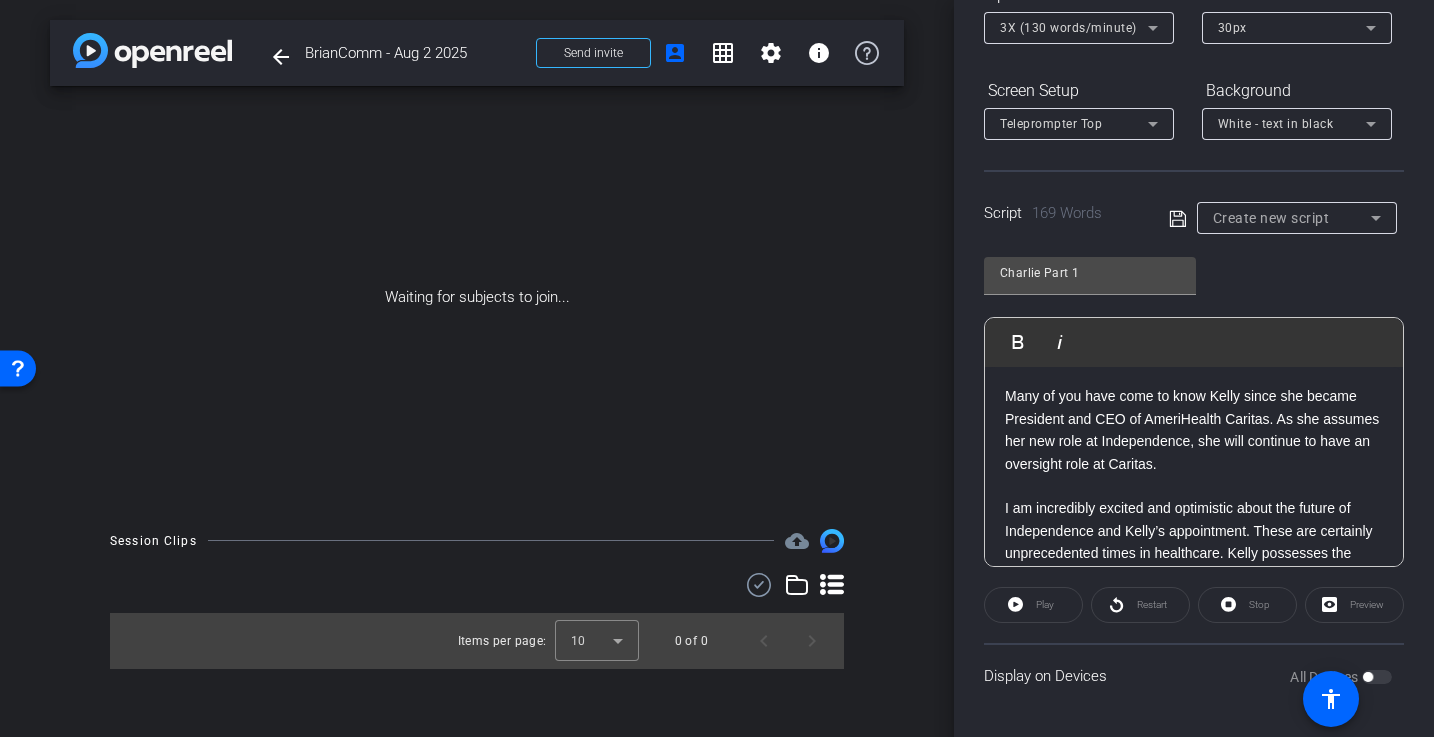 scroll, scrollTop: 259, scrollLeft: 0, axis: vertical 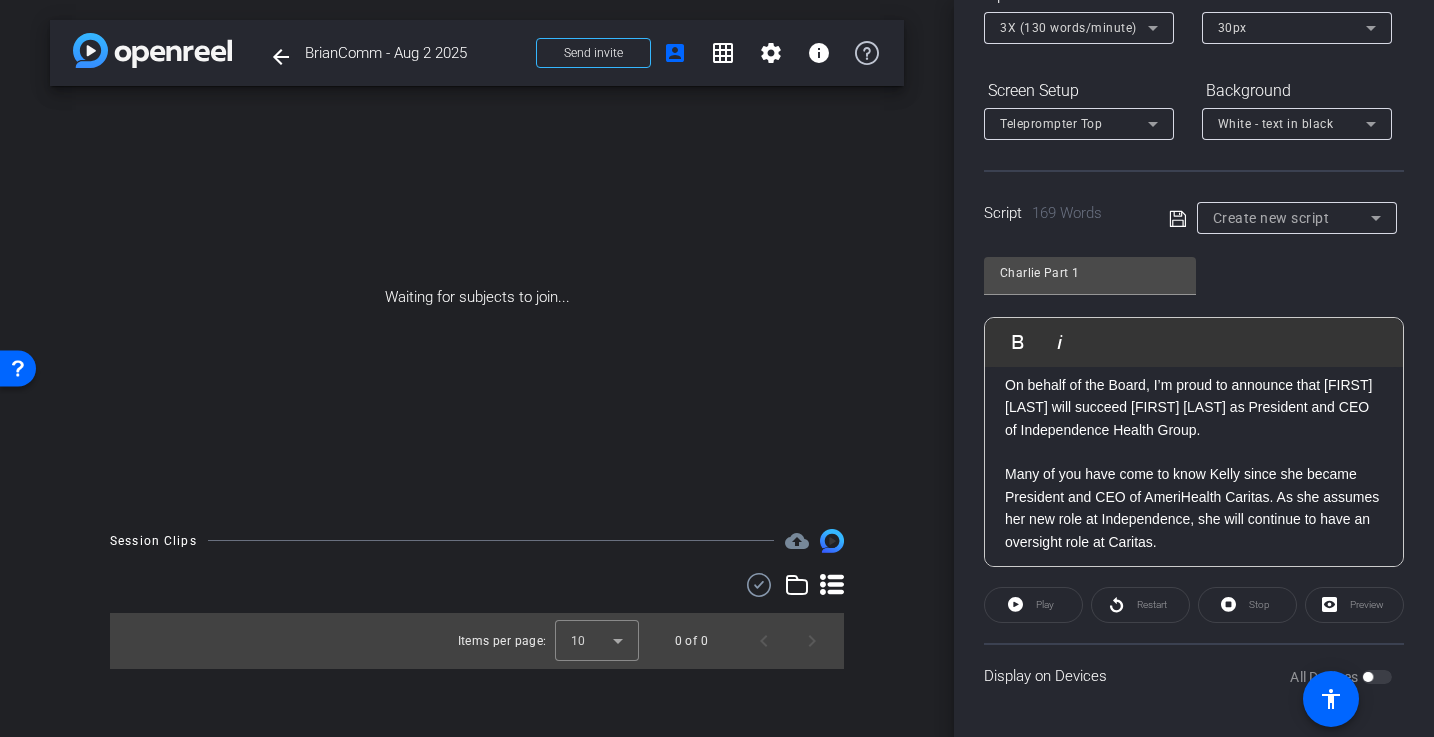 click on "Charlie Part 1               Play        Play from this location               Play Selected        Play and display the selected text only Bold Italic Hello everyone. I am Charlie Pizzi, Chairman of the Independence Health Group Board of Directors. Over the past several months, our Board has been conducting a national search for a President and Chief Executive Officer. After a thorough and thoughtful search process, I’m excited to share that we have made our selection. On behalf of the Board, I’m proud to announce that Kelly Munson will succeed Greg Deavens as President and CEO of Independence Health Group. Many of you have come to know Kelly since she became President and CEO of AmeriHealth Caritas. As she assumes her new role at Independence, she will continue to have an oversight role at Caritas. Kelly, congratulations! We have the utmost confidence in your ability to guide us into the next chapter. Enter script here..." 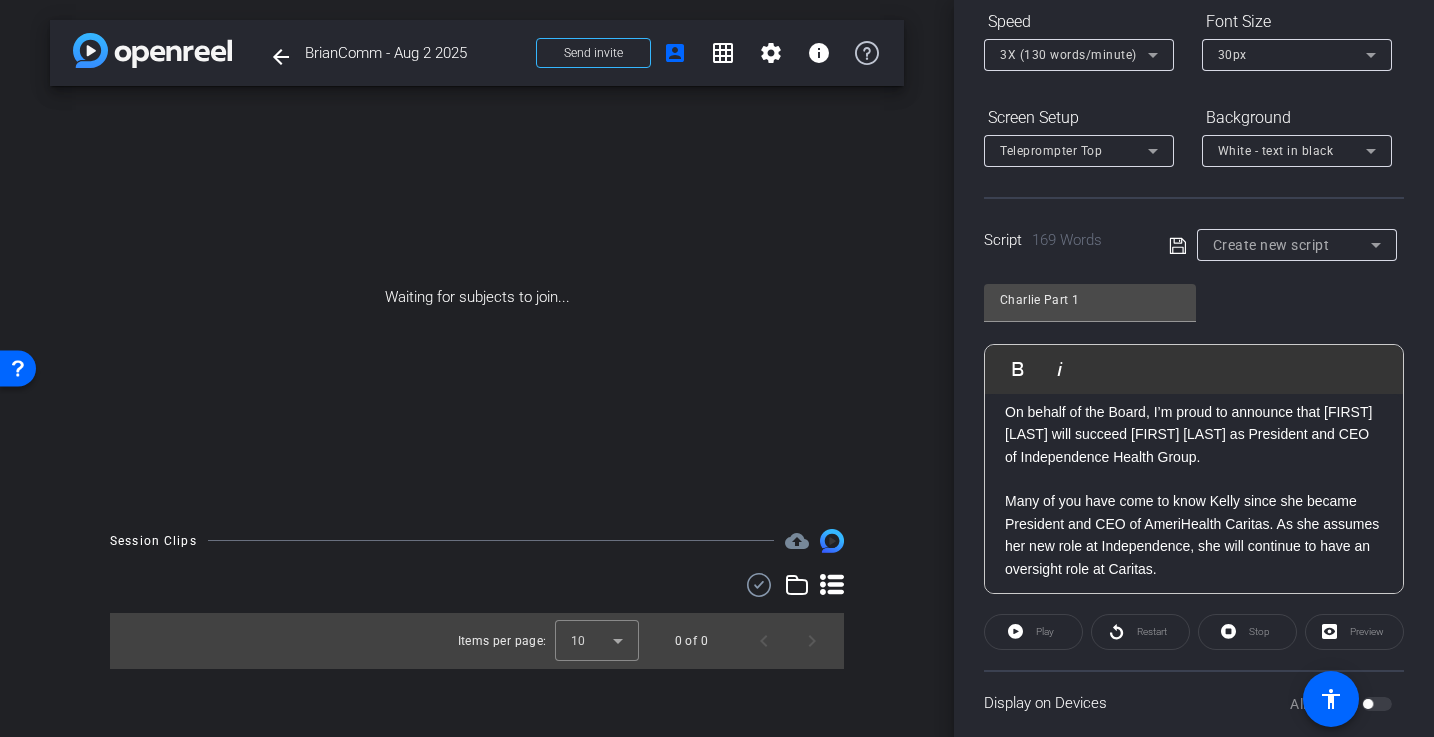 scroll, scrollTop: 220, scrollLeft: 0, axis: vertical 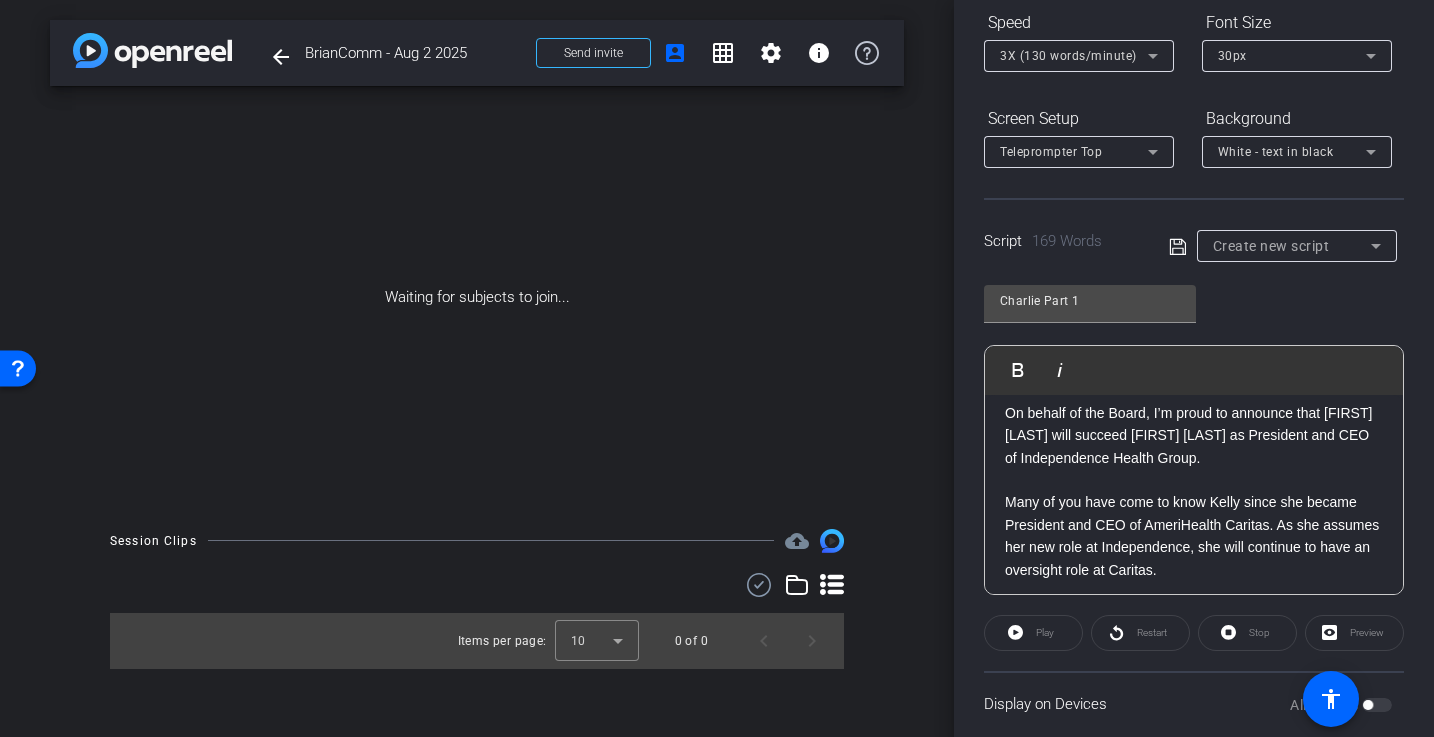 click 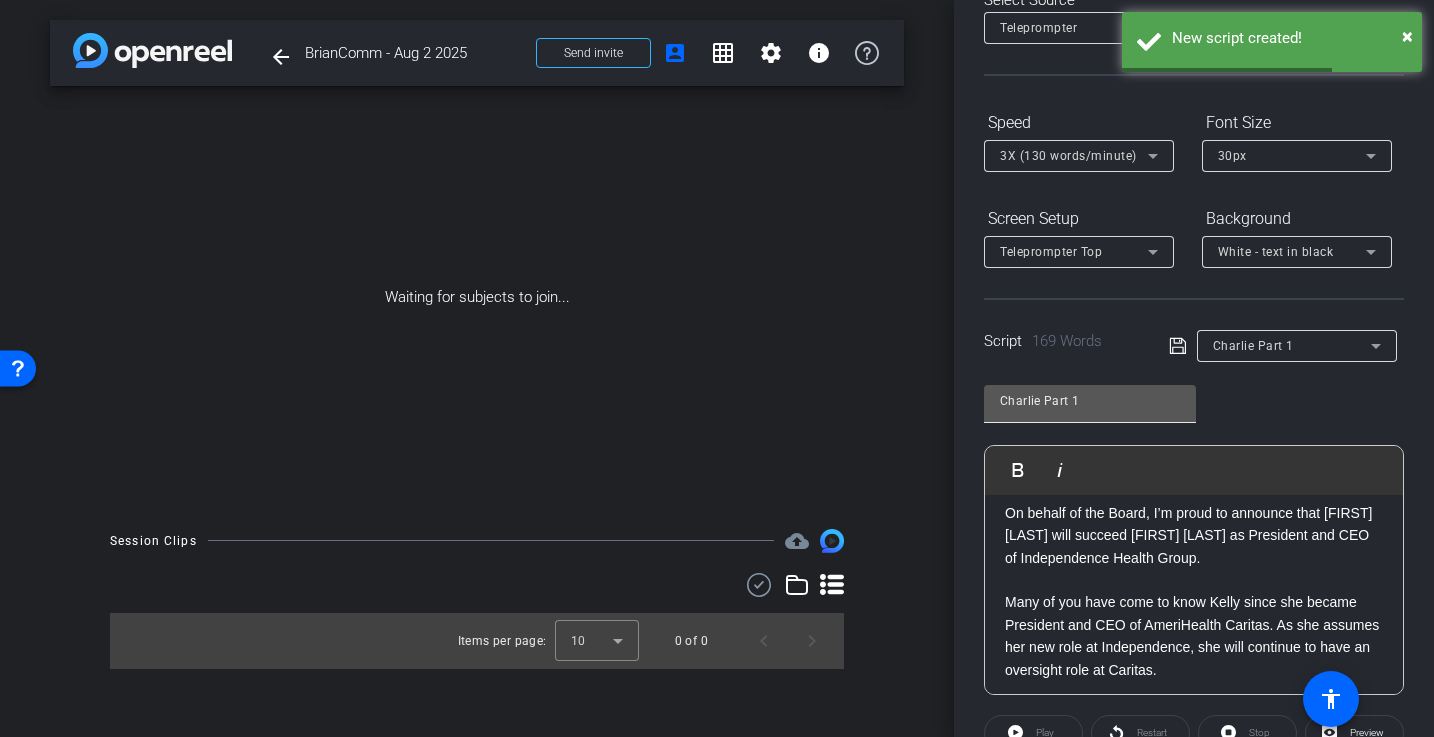 scroll, scrollTop: 67, scrollLeft: 0, axis: vertical 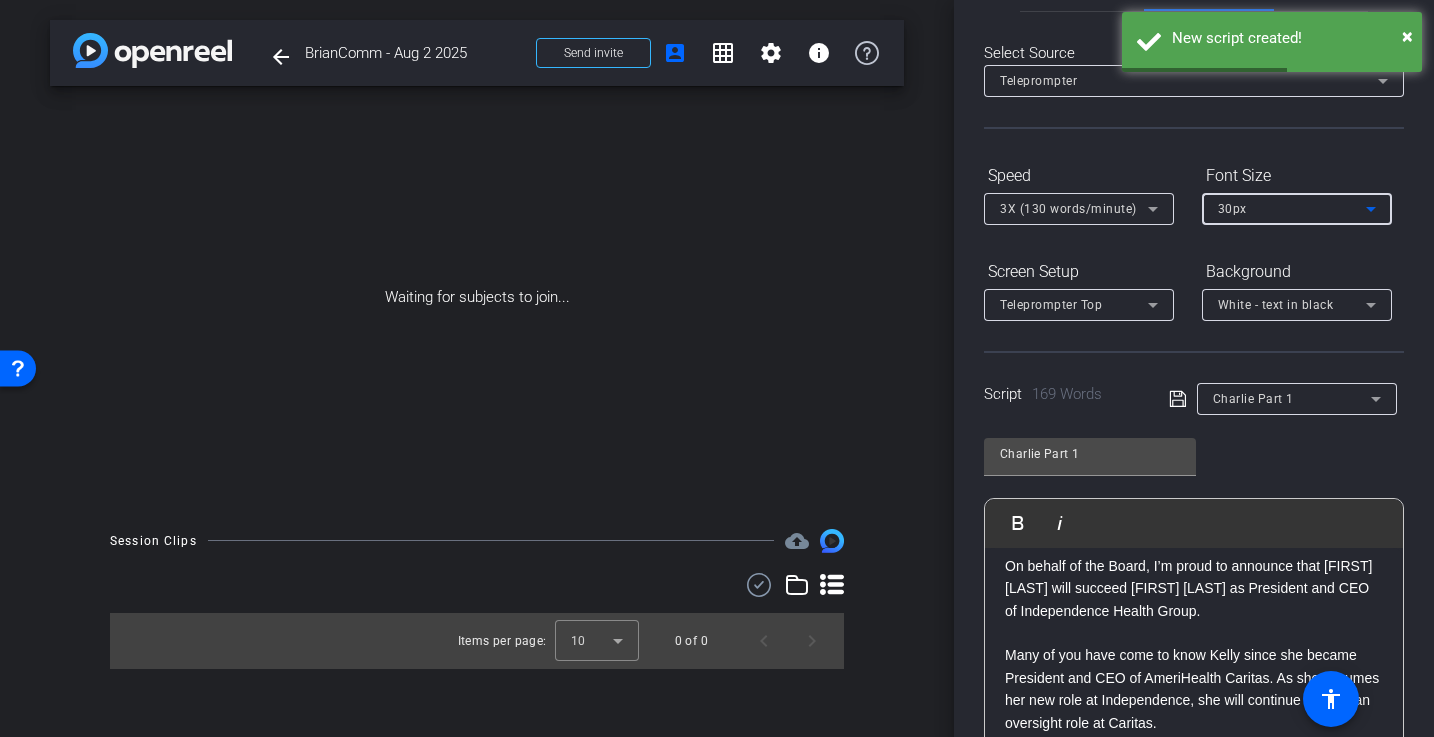 click on "30px" at bounding box center [1232, 209] 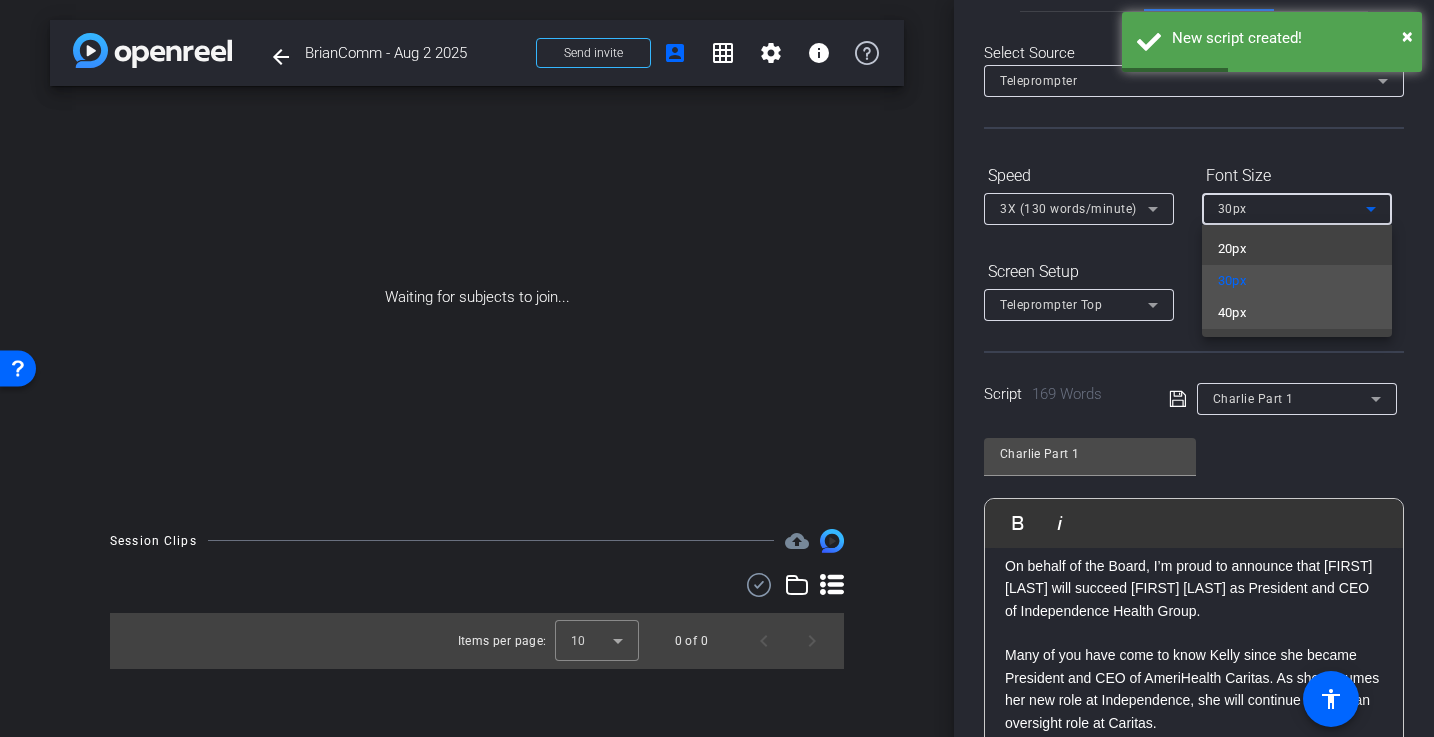 click on "40px" at bounding box center (1232, 313) 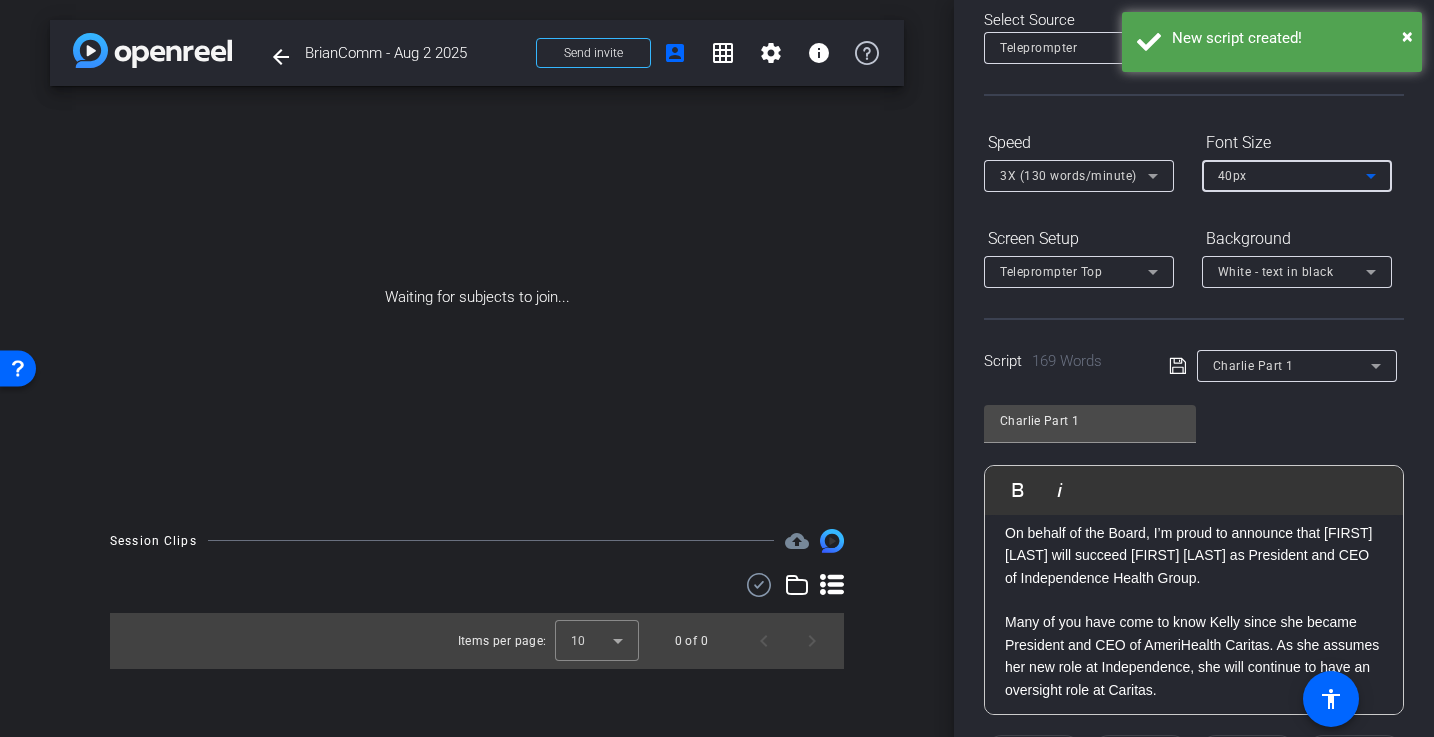 scroll, scrollTop: 122, scrollLeft: 0, axis: vertical 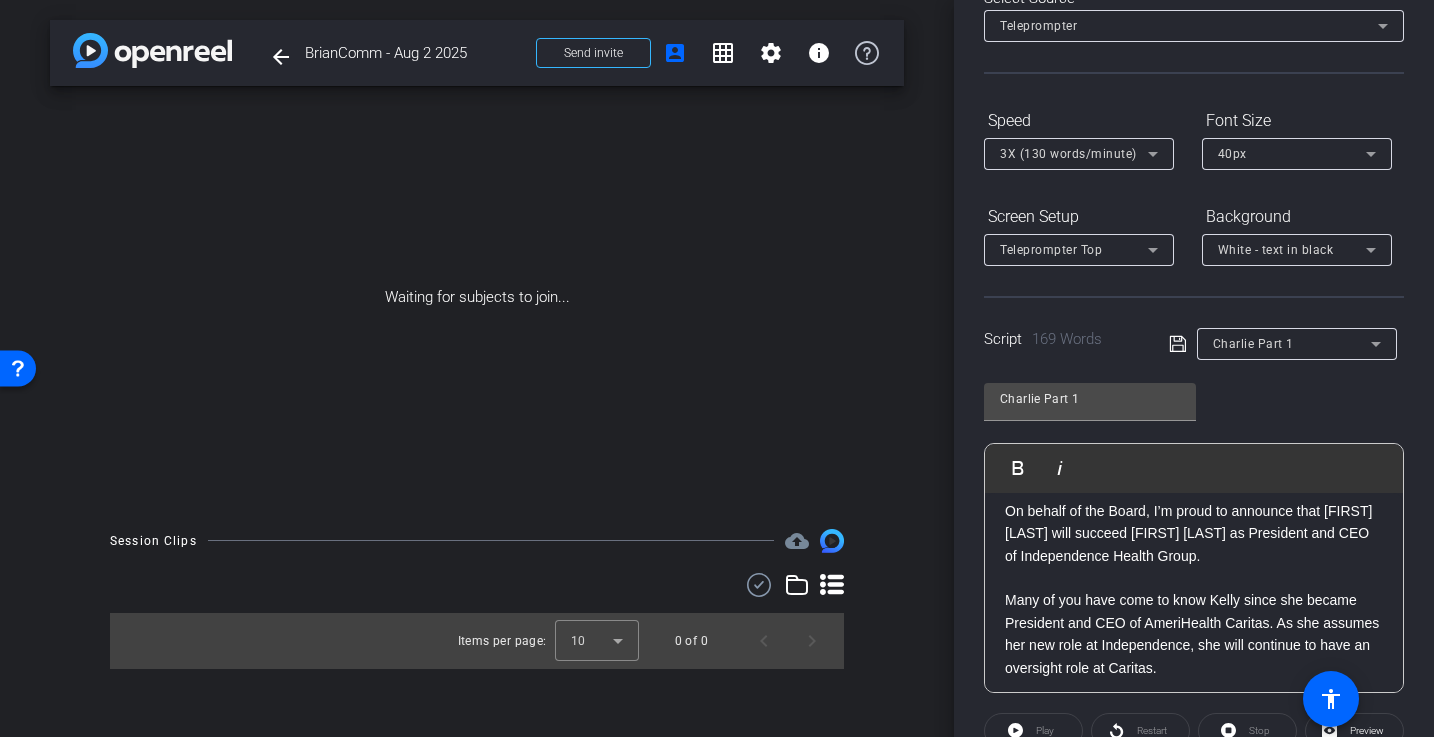 click 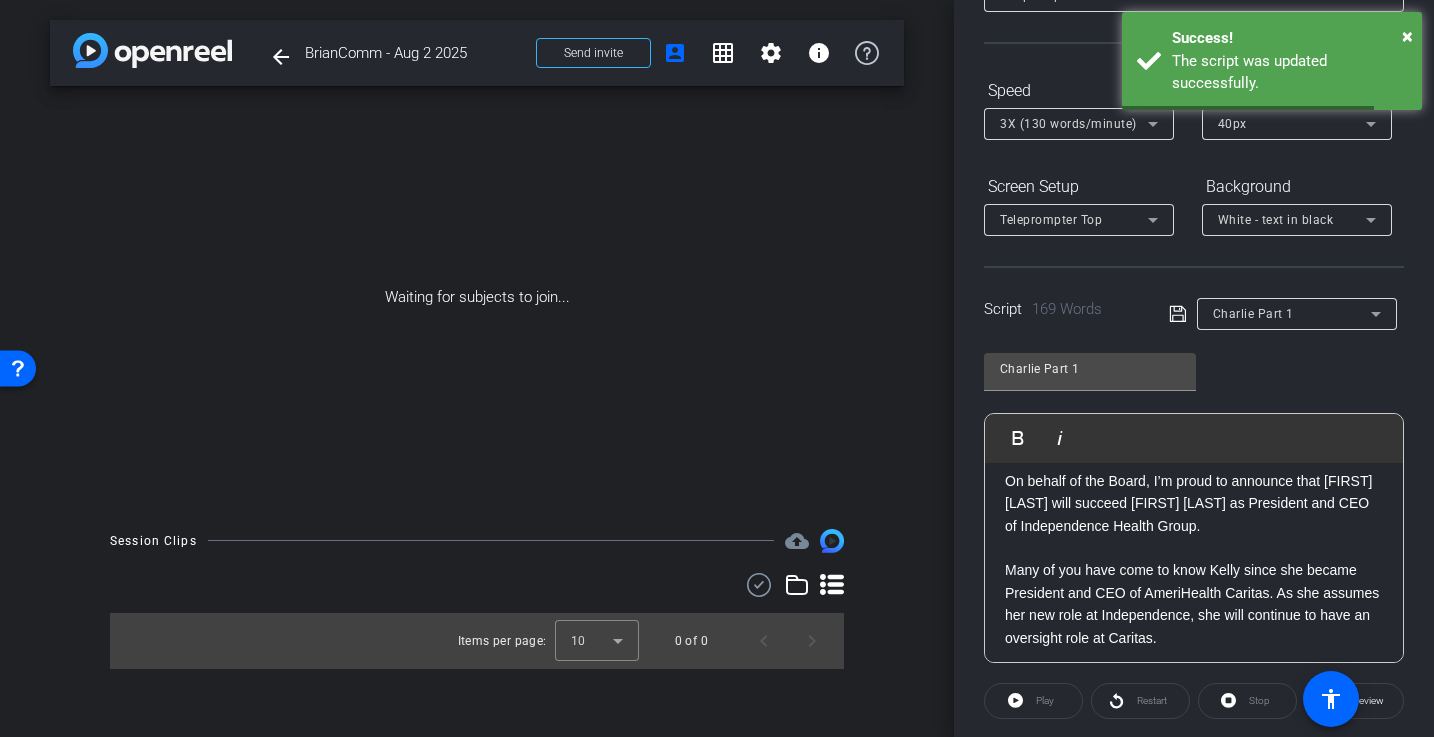 scroll, scrollTop: 159, scrollLeft: 0, axis: vertical 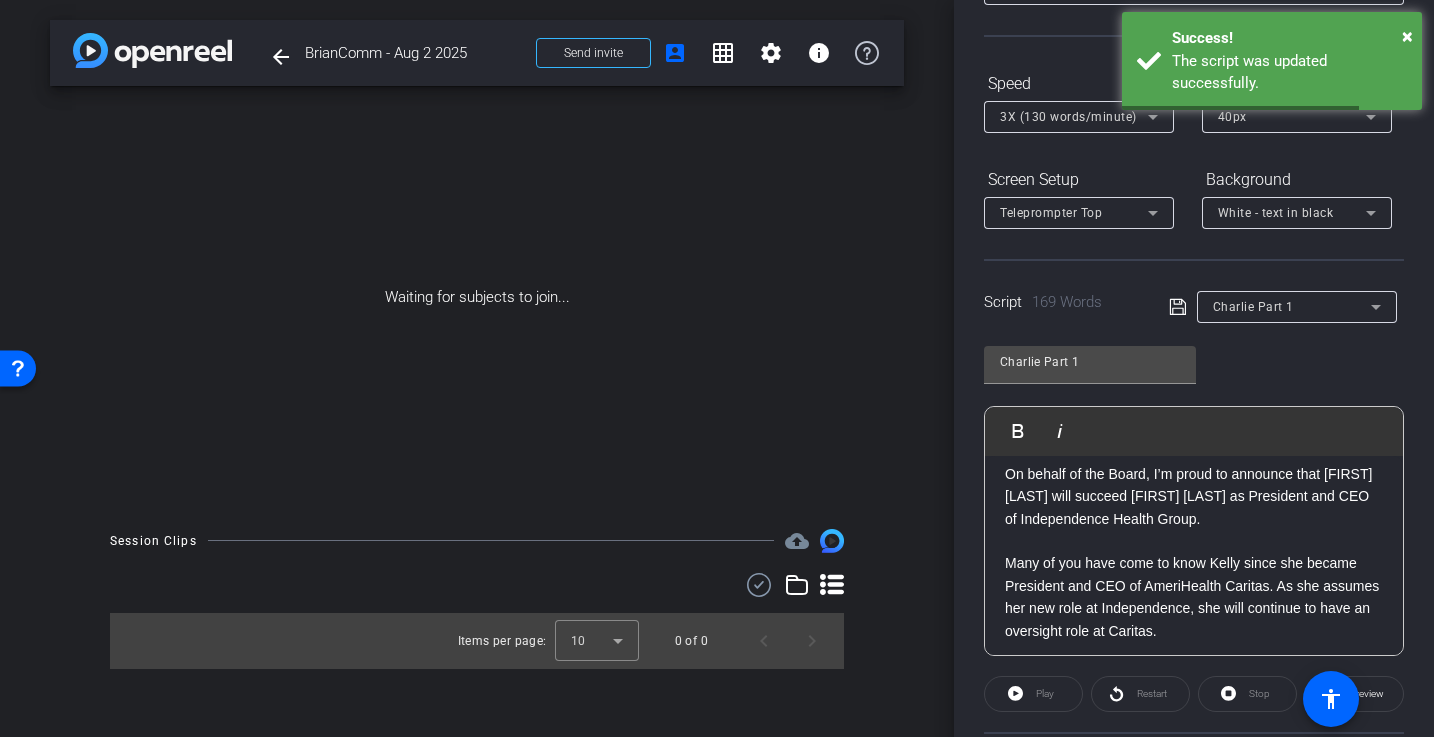 click on "Charlie Part 1" at bounding box center [1253, 307] 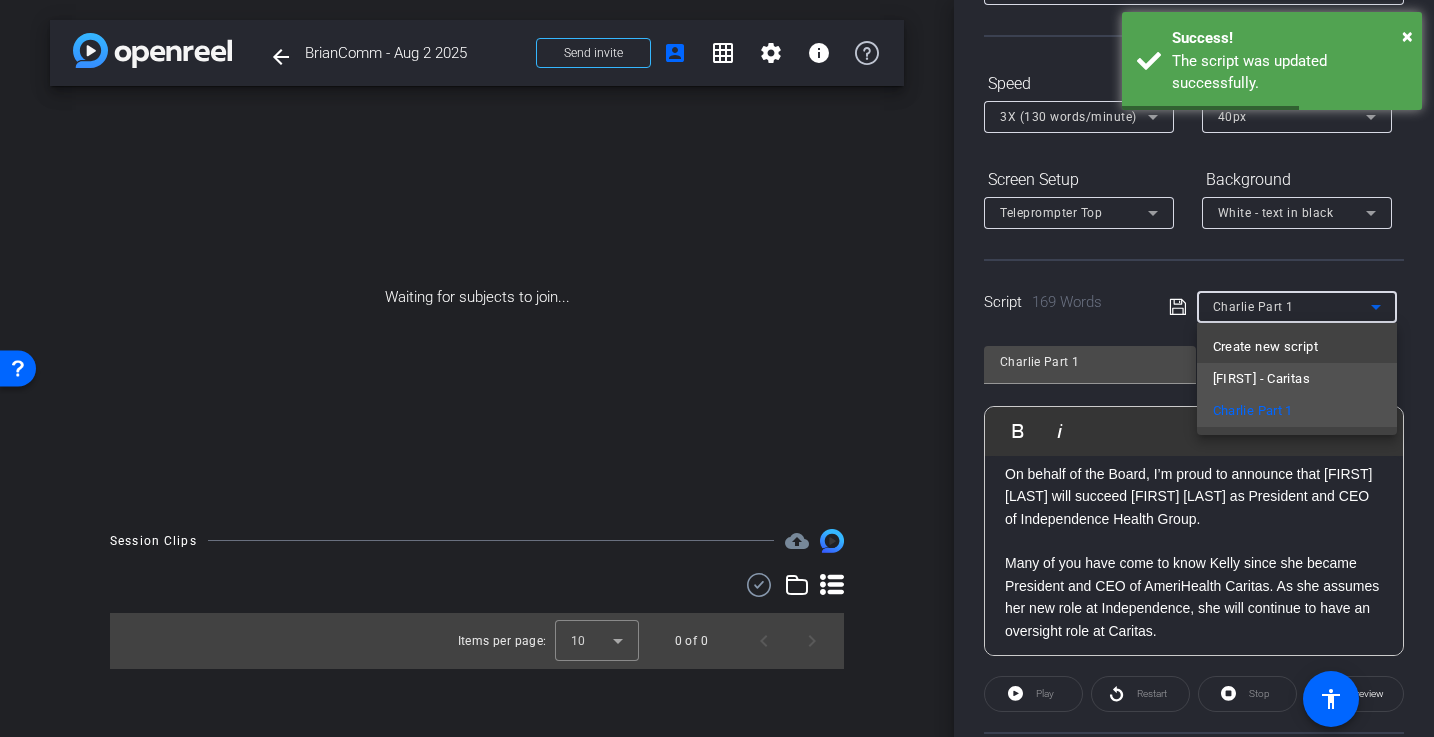click on "[FIRST] - [ORGANIZATION]" at bounding box center (1261, 379) 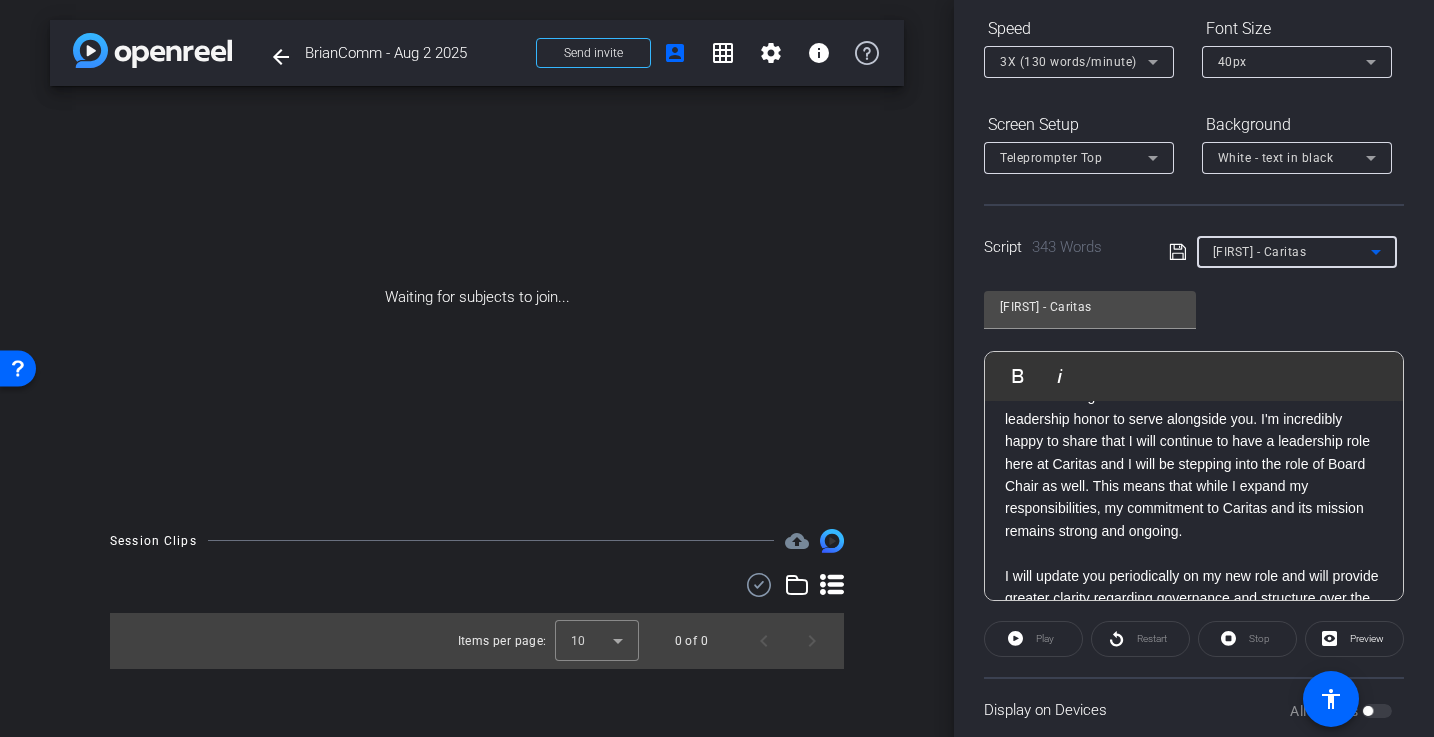 scroll, scrollTop: 237, scrollLeft: 0, axis: vertical 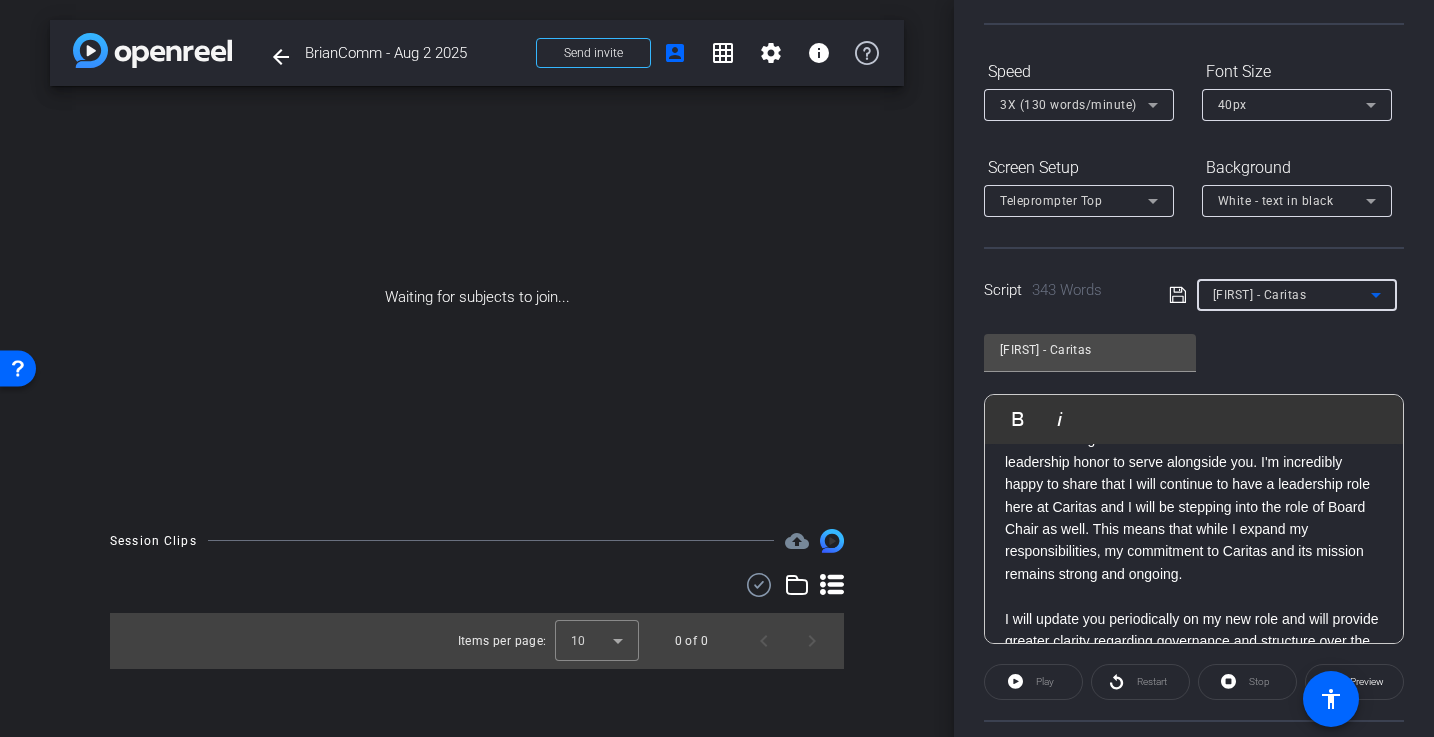 click 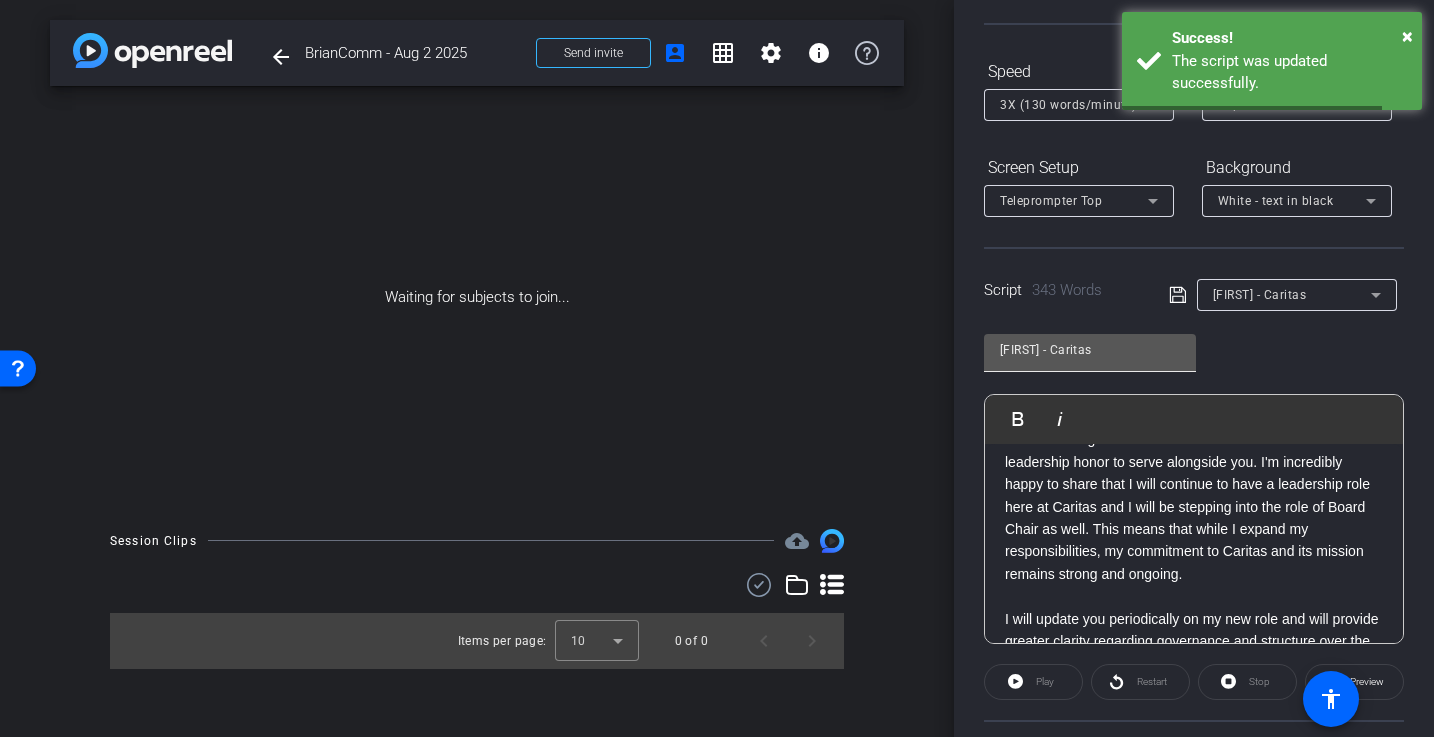scroll, scrollTop: 248, scrollLeft: 0, axis: vertical 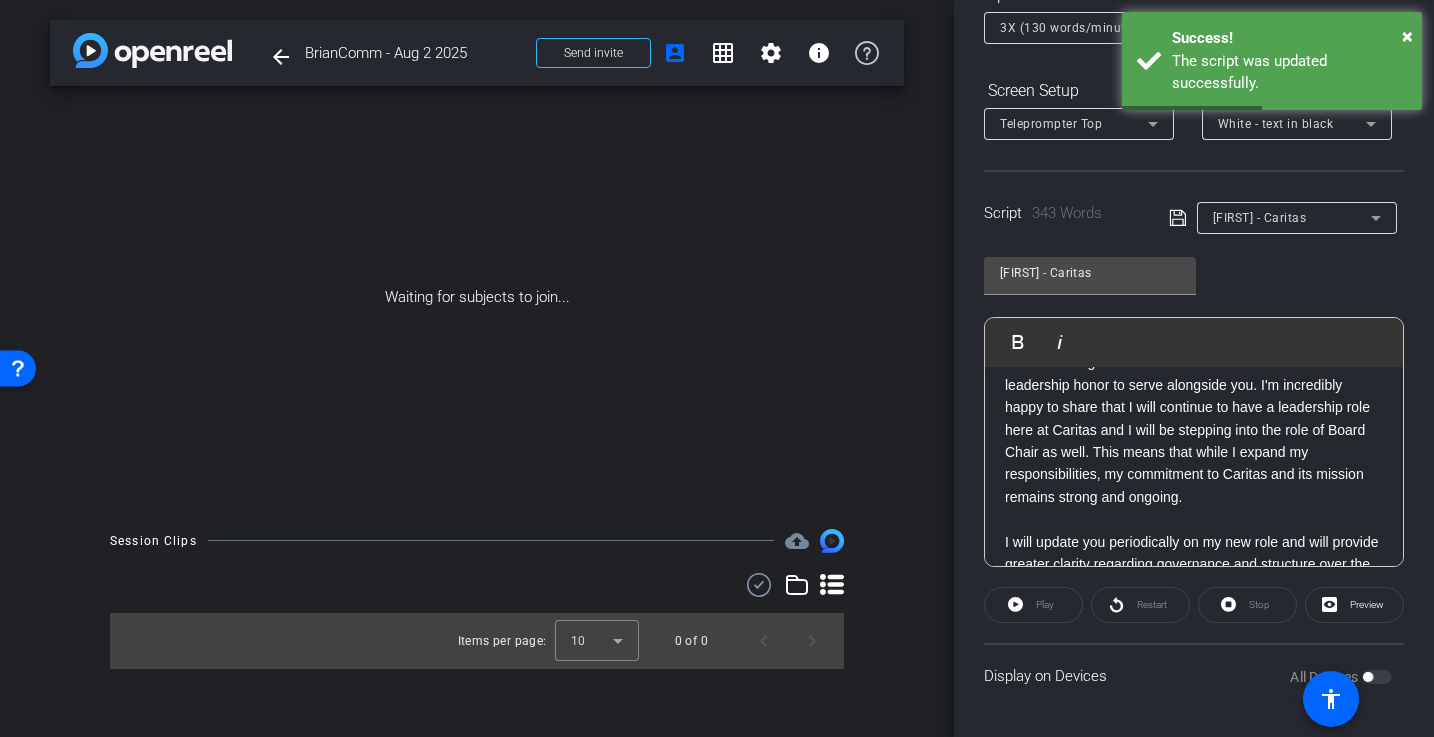 click on "[NAME] - Caritas" 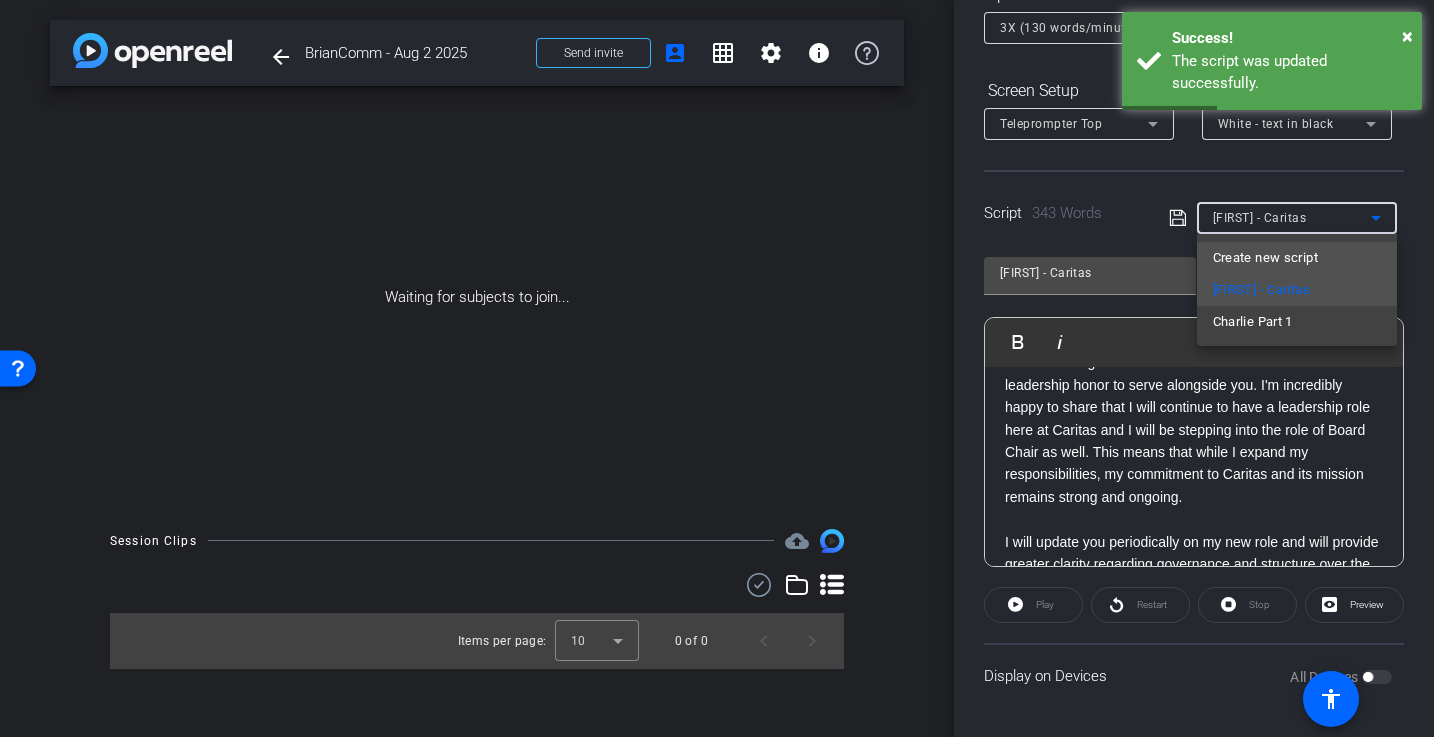 click on "Create new script" at bounding box center (1265, 258) 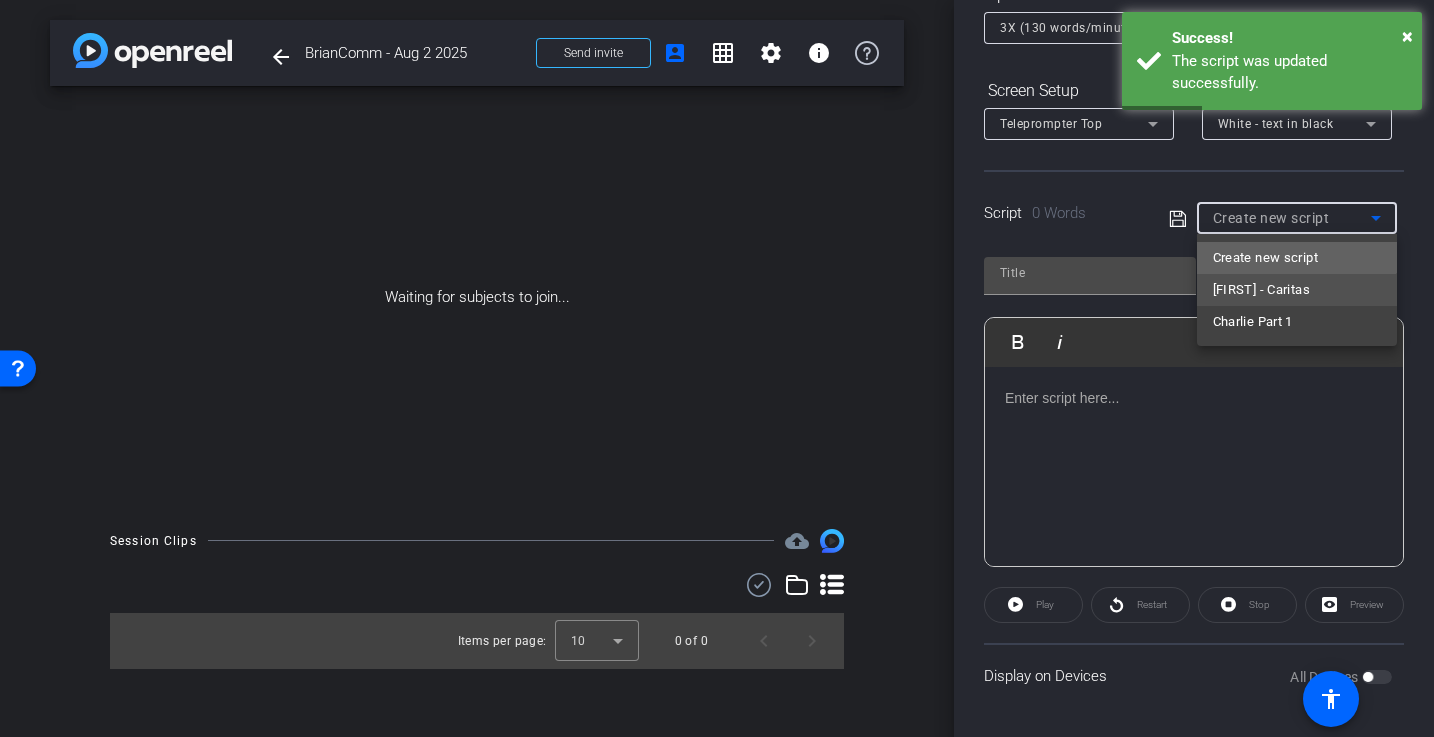 scroll, scrollTop: 0, scrollLeft: 0, axis: both 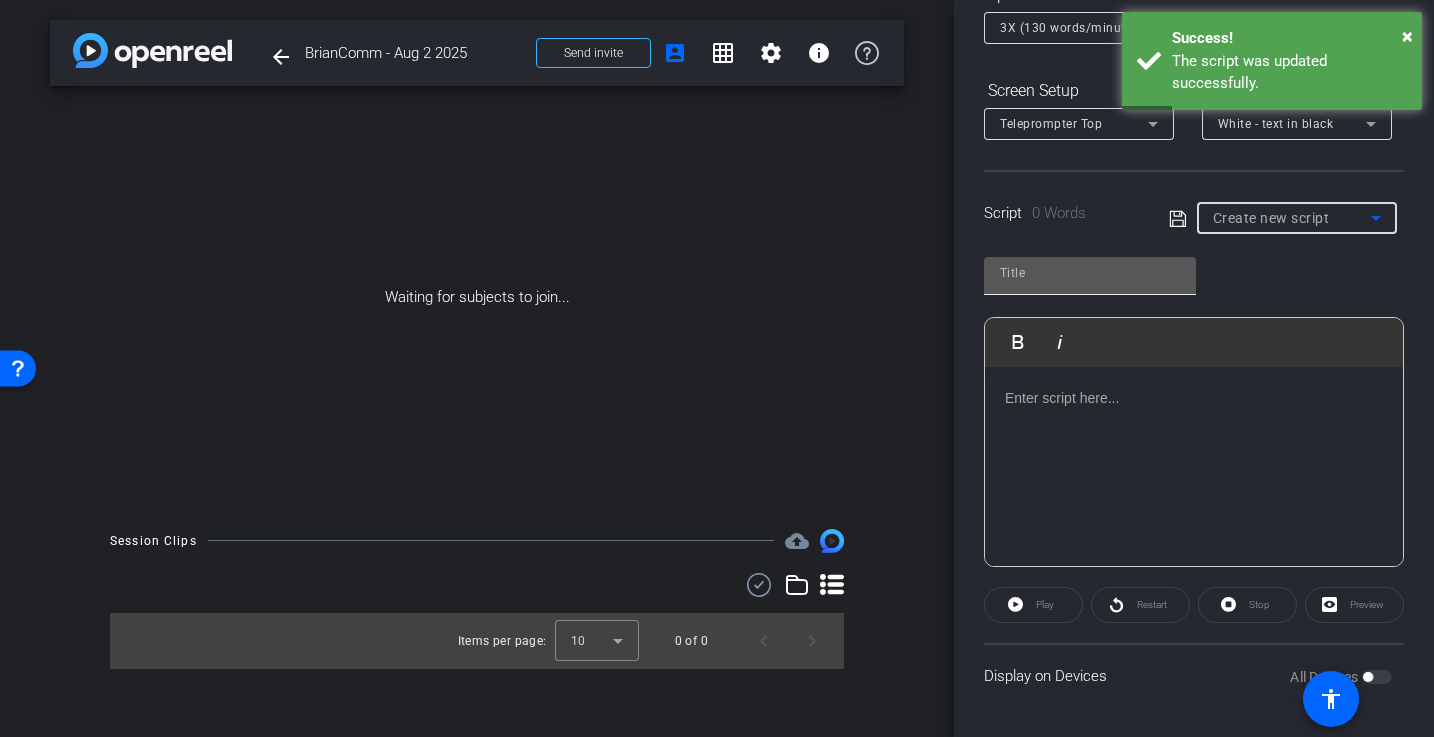 click at bounding box center (1090, 273) 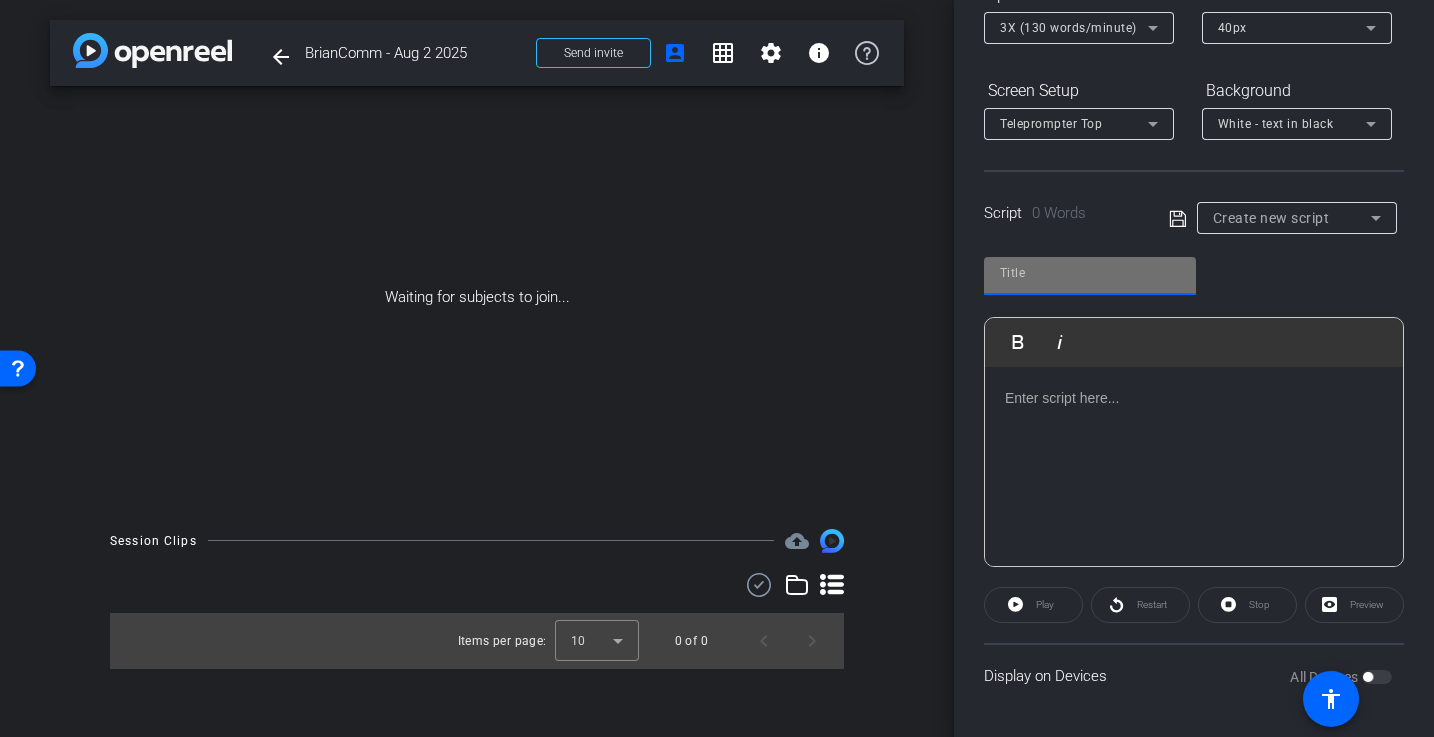 click at bounding box center (1090, 273) 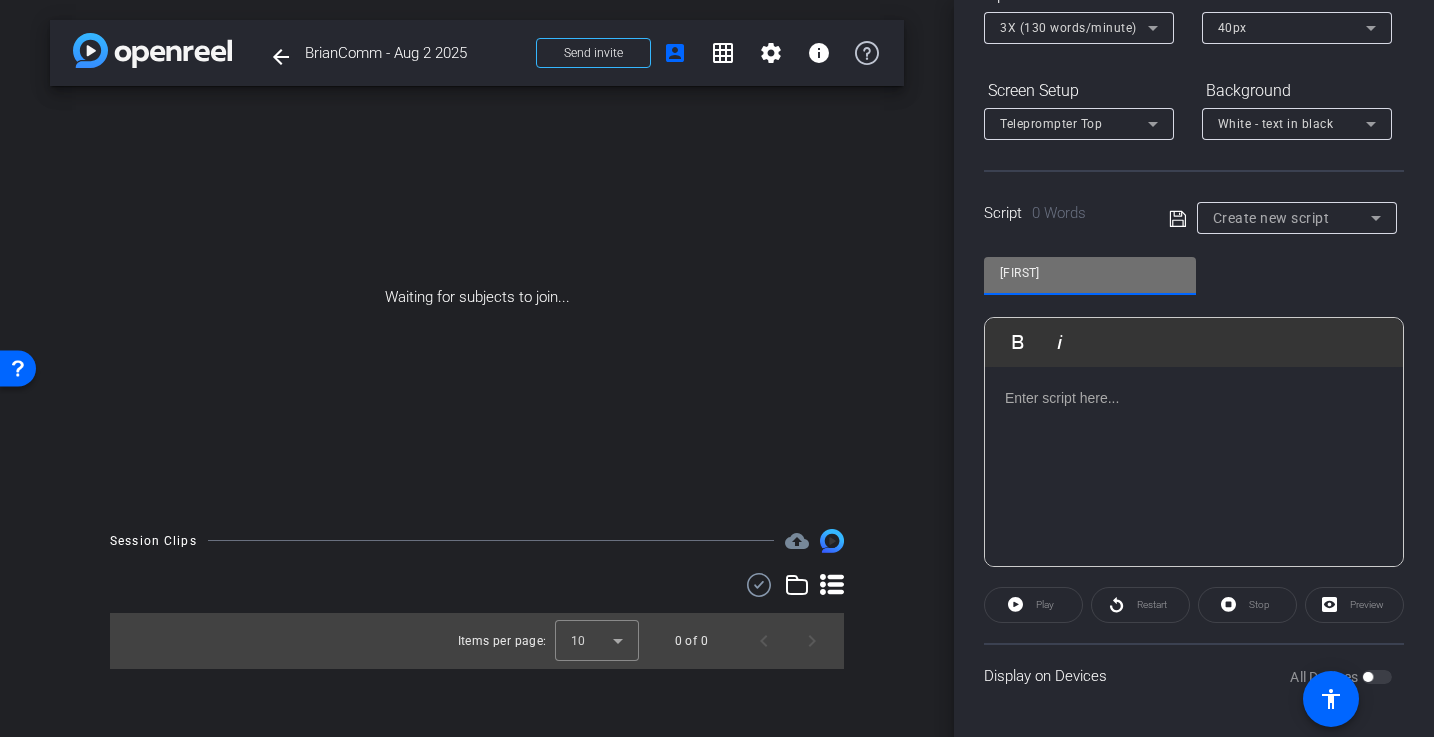 type on "[NAME]" 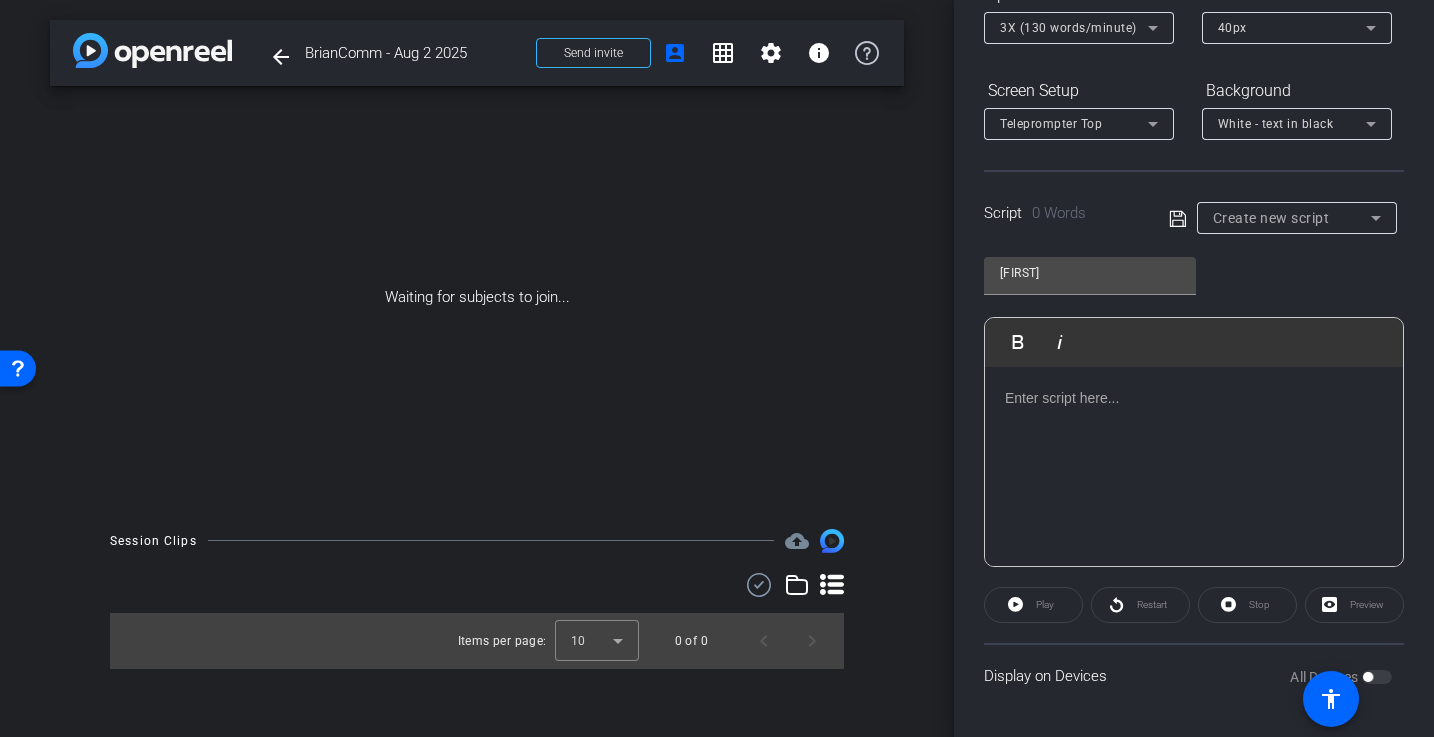click 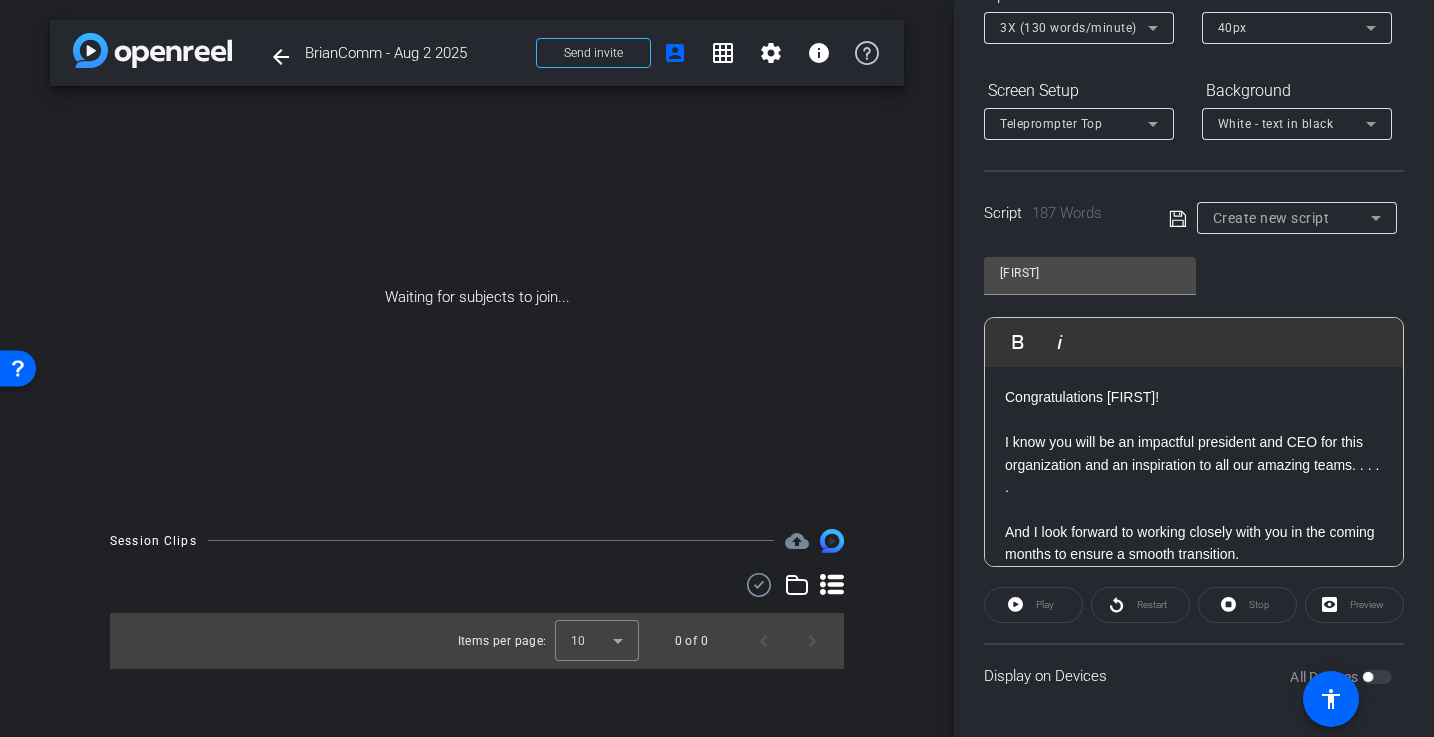 scroll, scrollTop: 534, scrollLeft: 0, axis: vertical 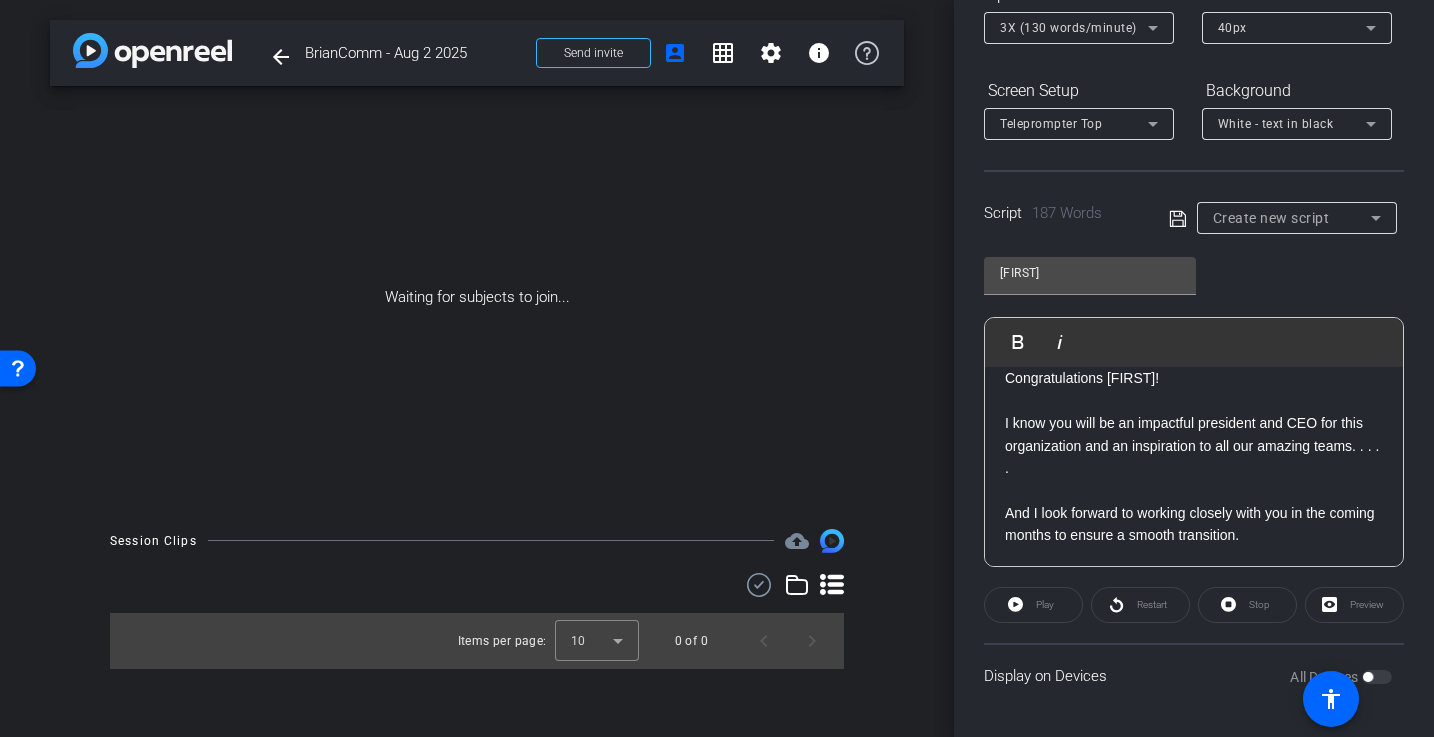 click on "I know you will be an impactful president and CEO for this organization and an inspiration to all our amazing teams. . . . ." 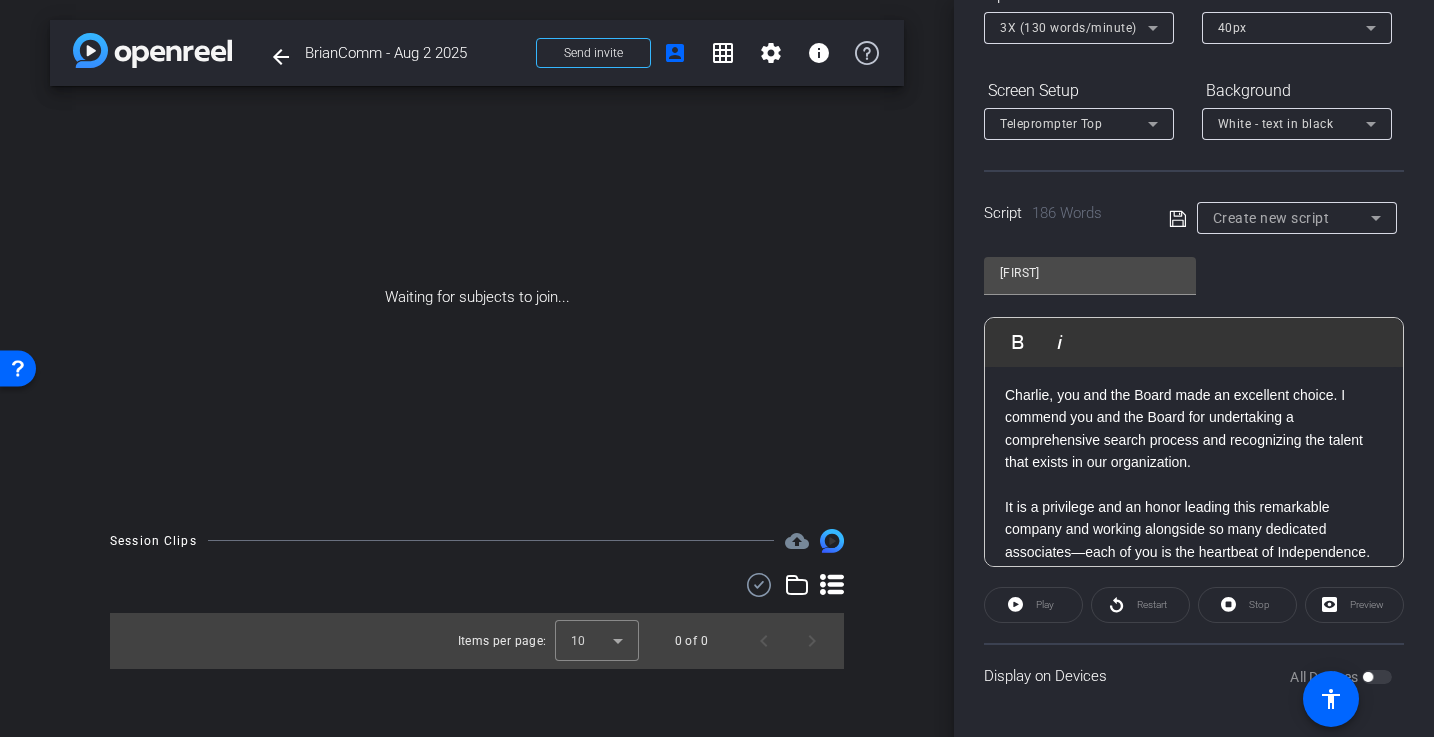 scroll, scrollTop: 0, scrollLeft: 0, axis: both 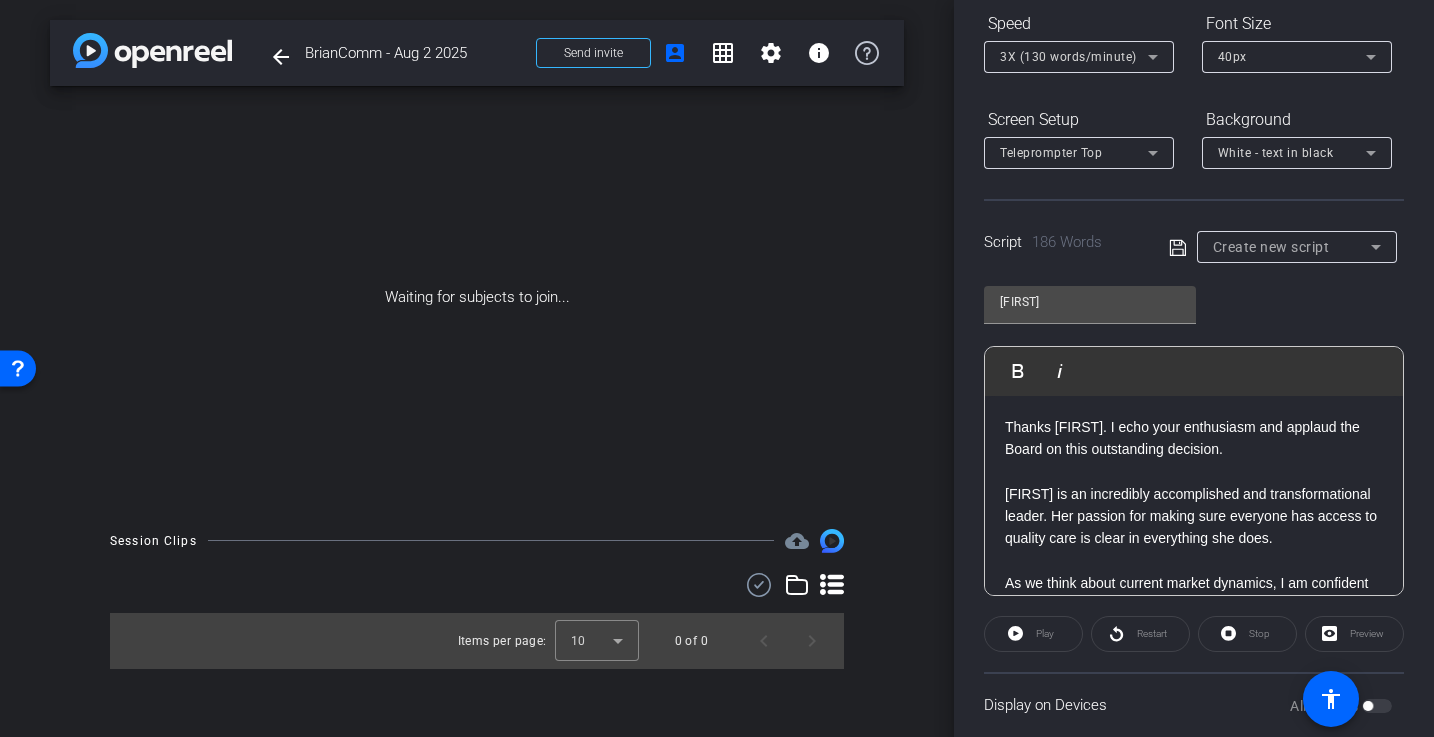 click 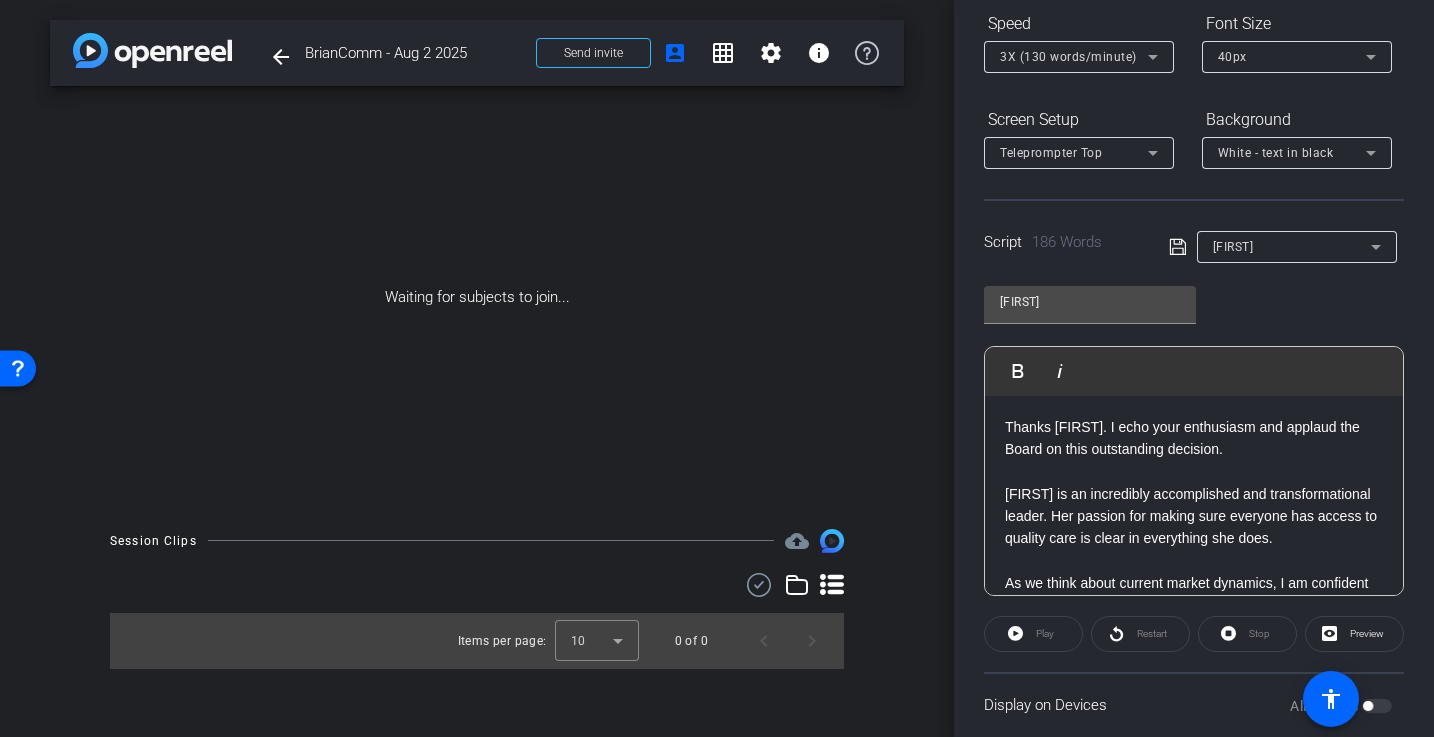 click on "[NAME]" at bounding box center (1233, 247) 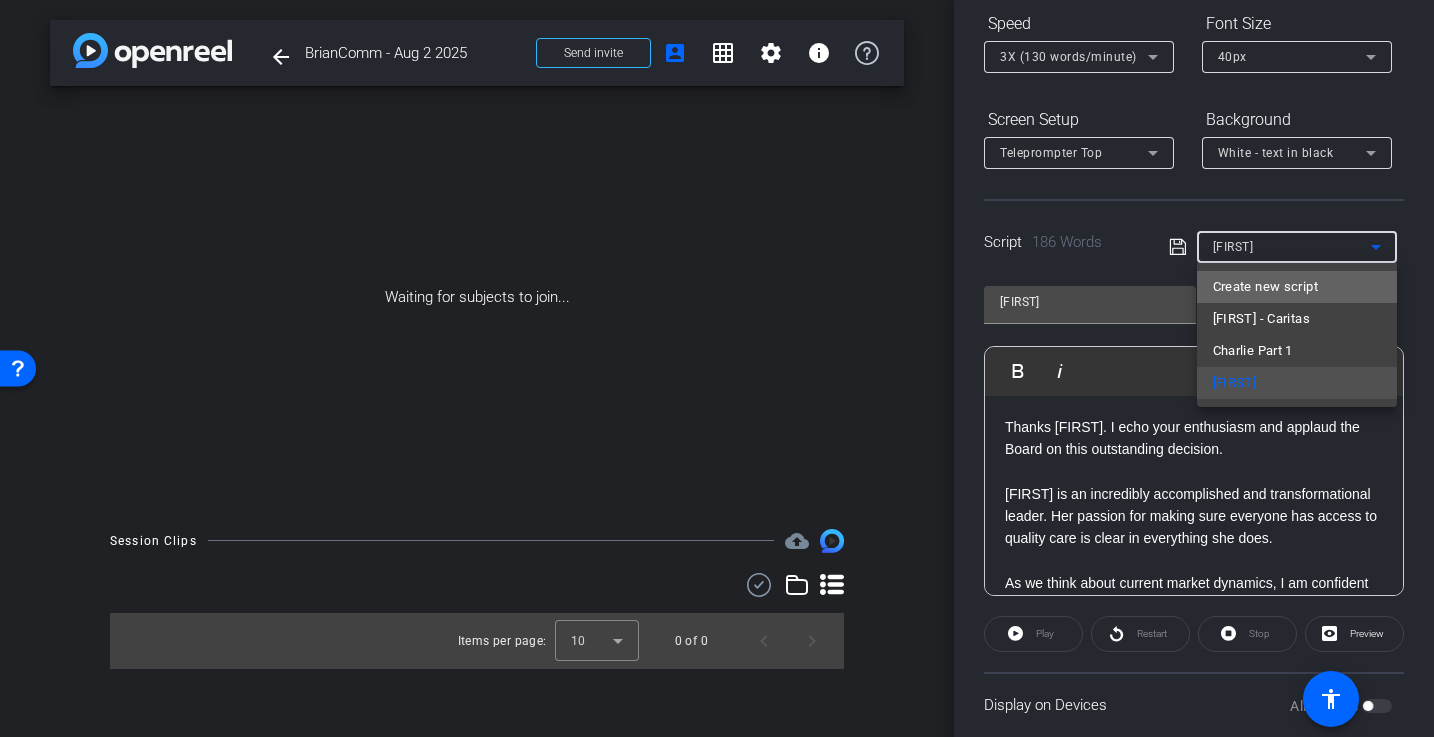 click on "Create new script" at bounding box center (1265, 287) 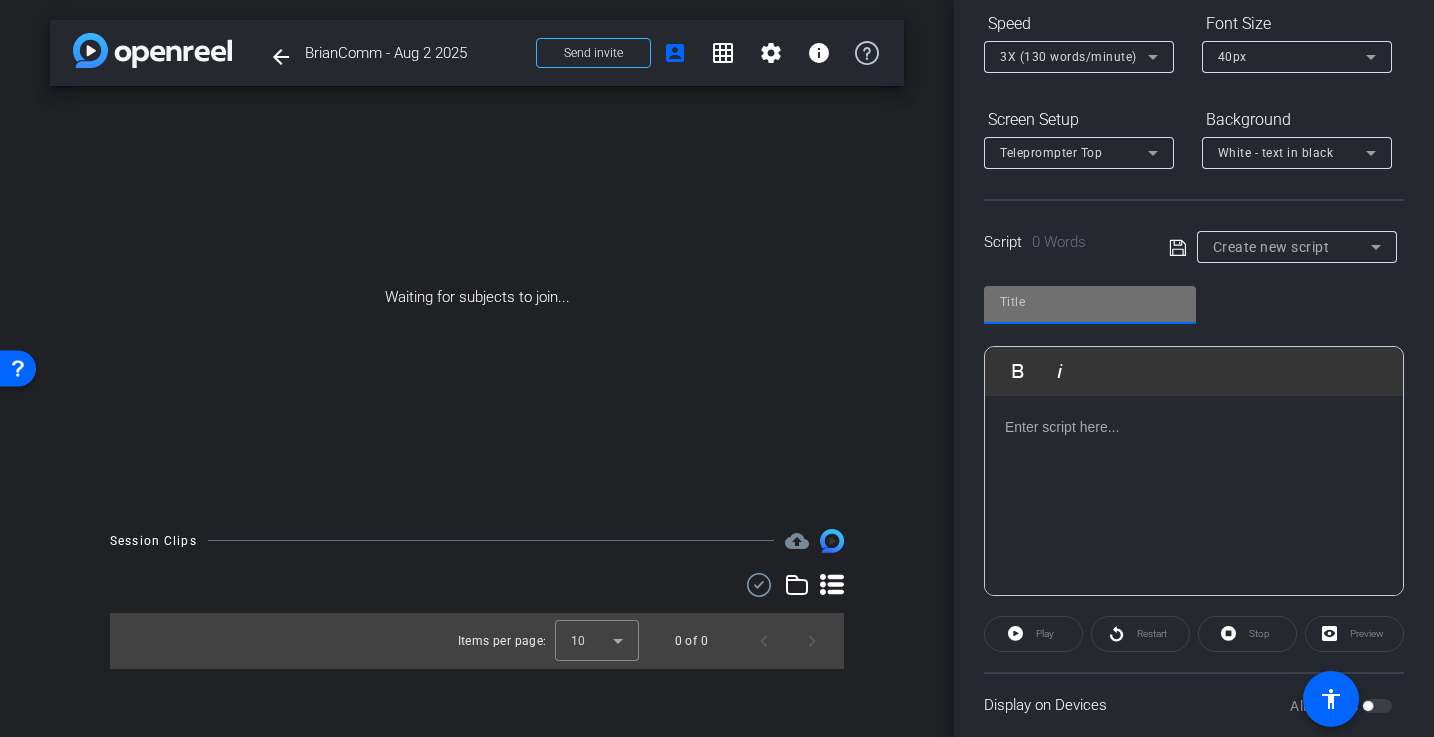 click at bounding box center (1090, 302) 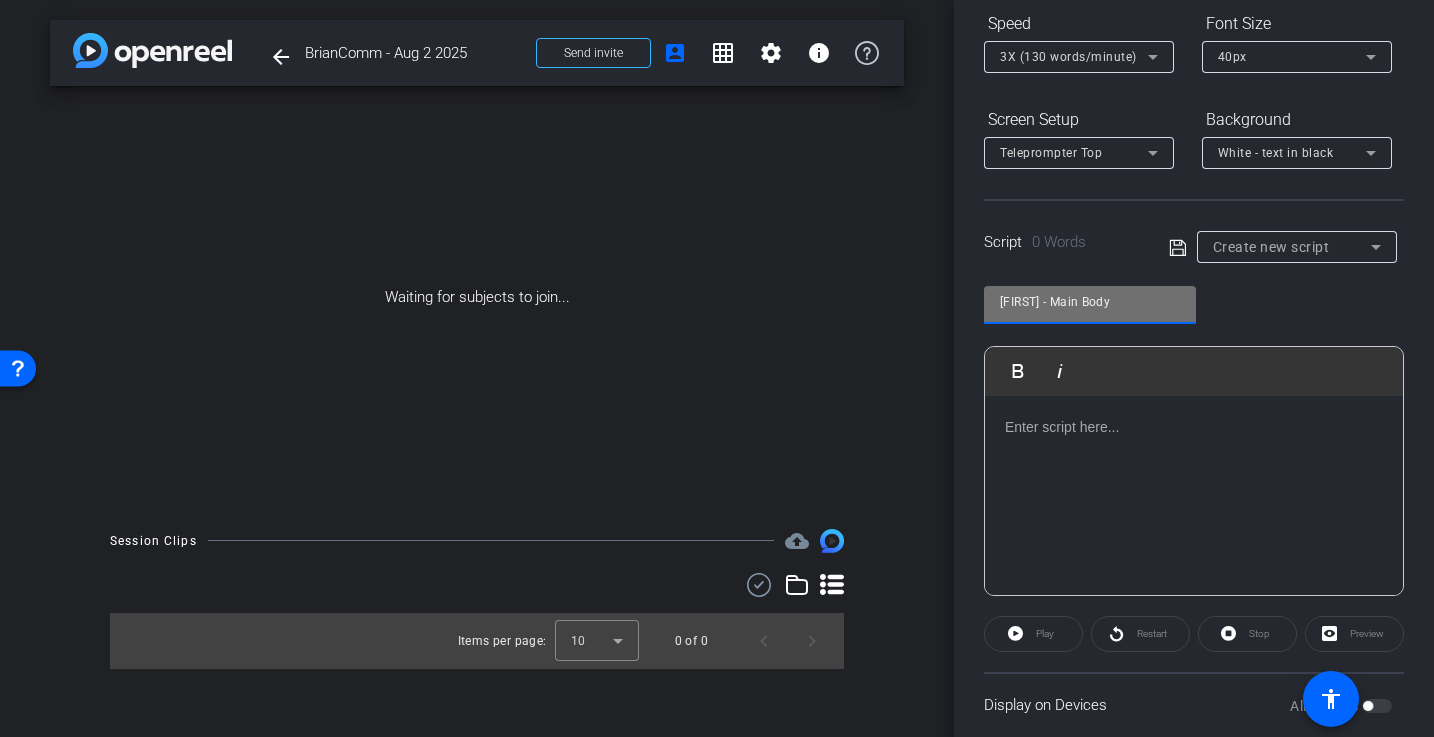 type on "[NAME] - Main Body" 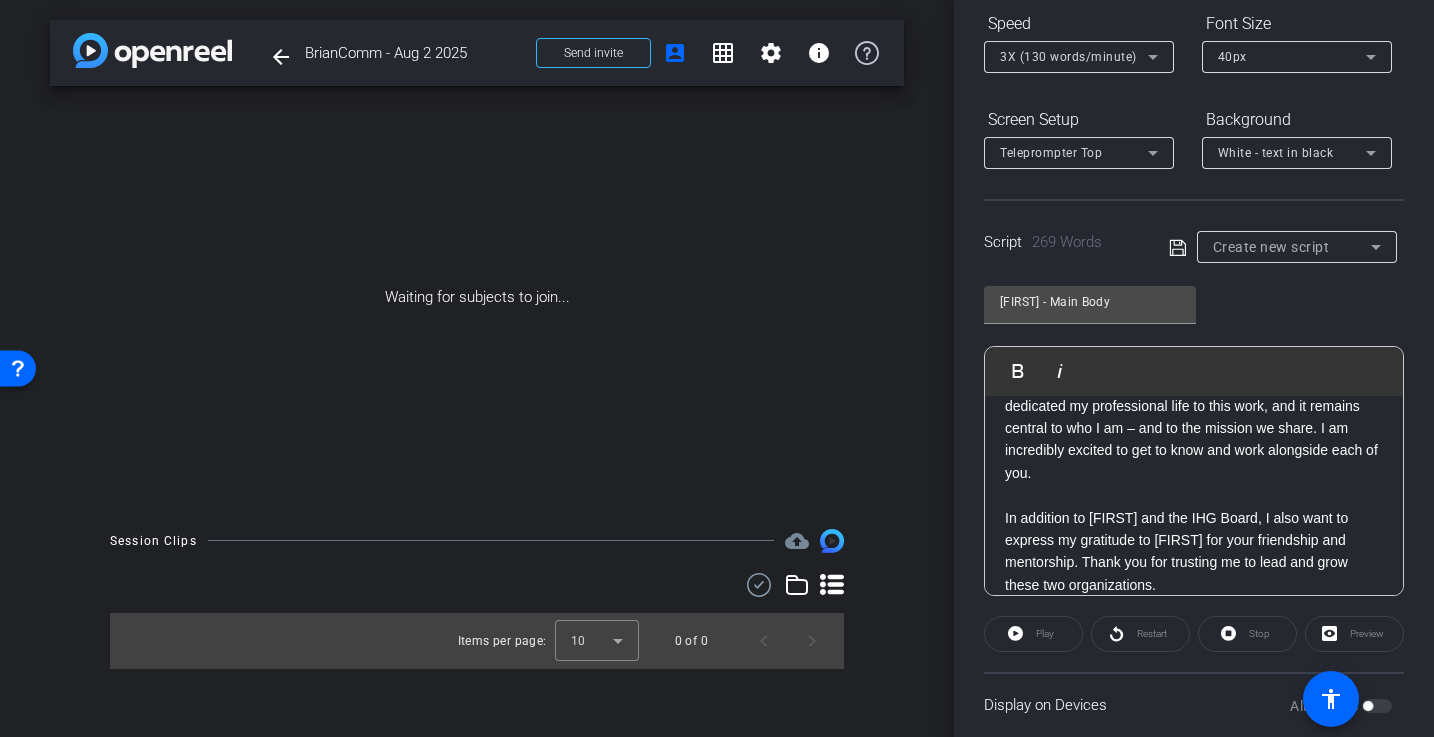 scroll, scrollTop: 691, scrollLeft: 0, axis: vertical 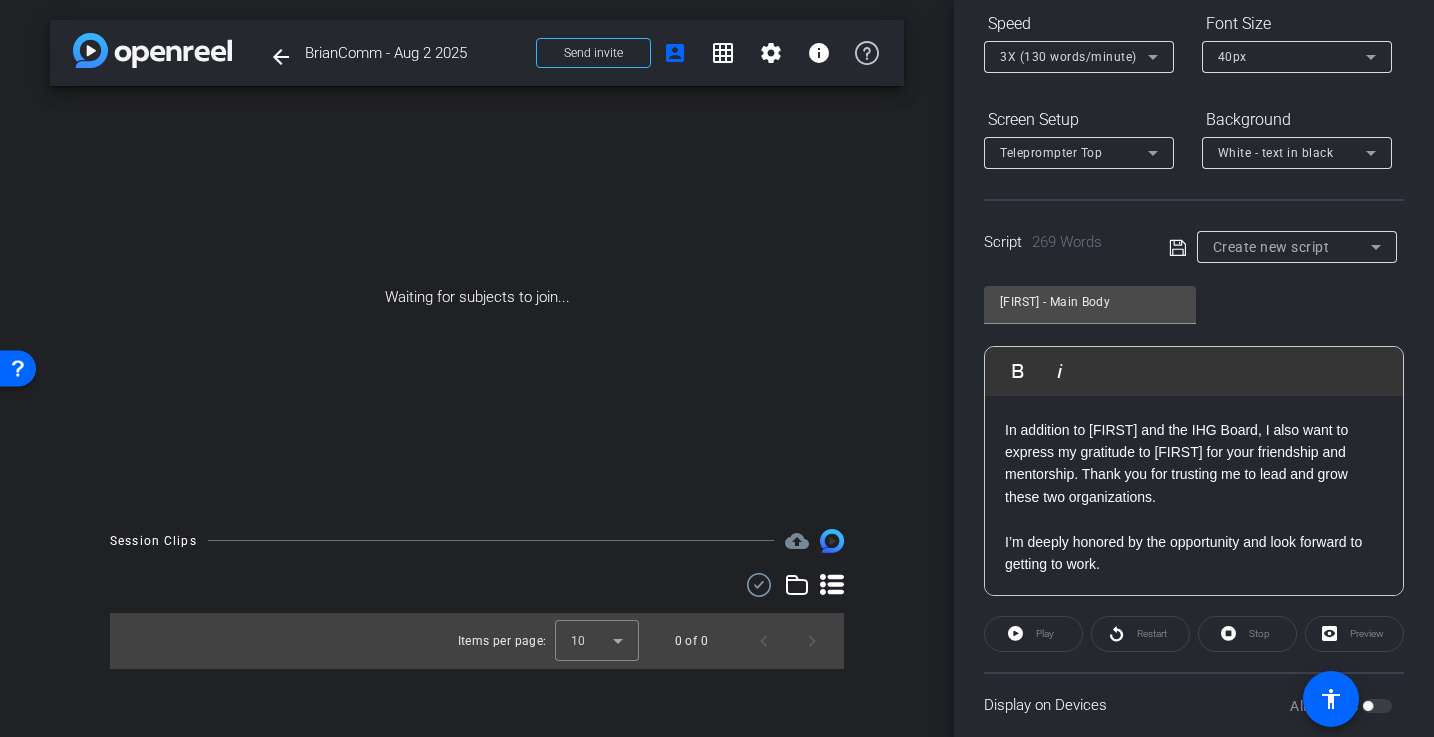 click 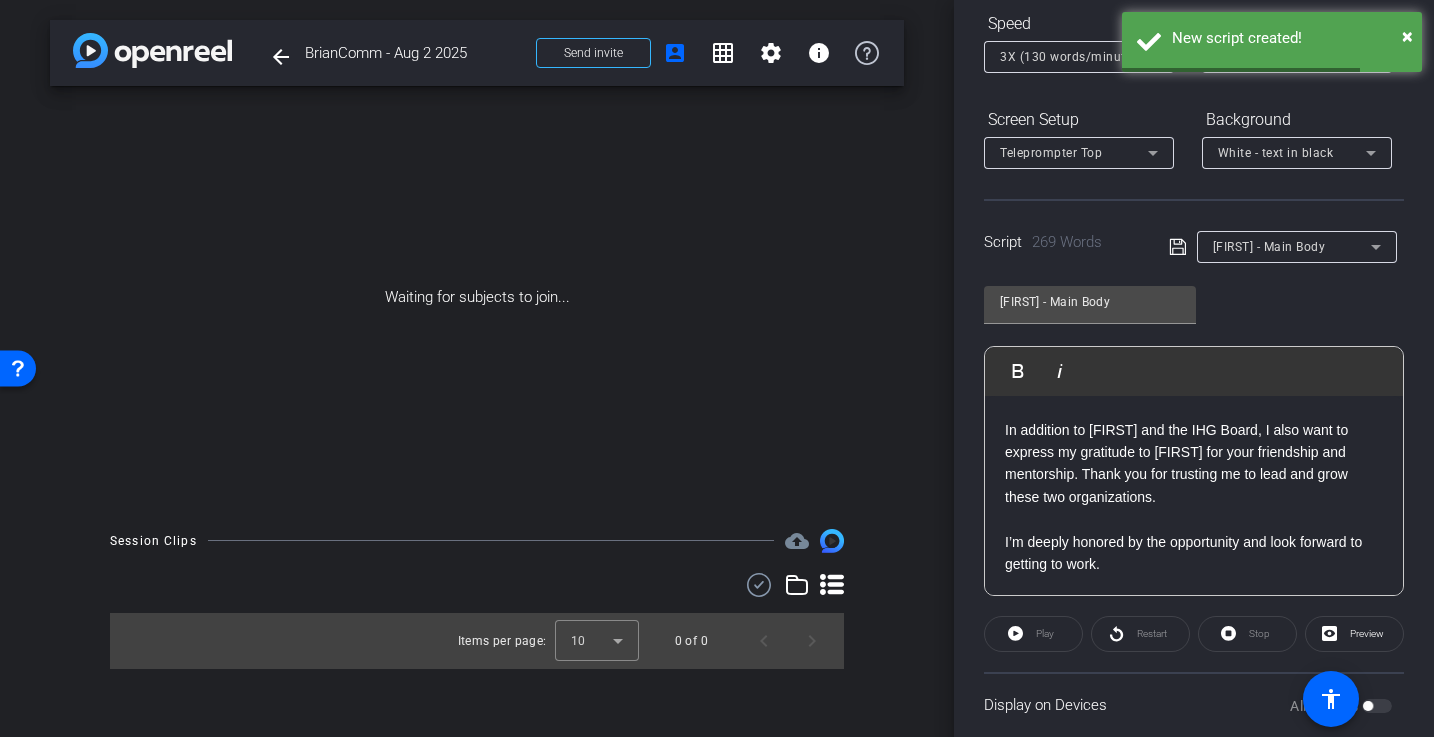 click on "[NAME] - Main Body" at bounding box center (1292, 246) 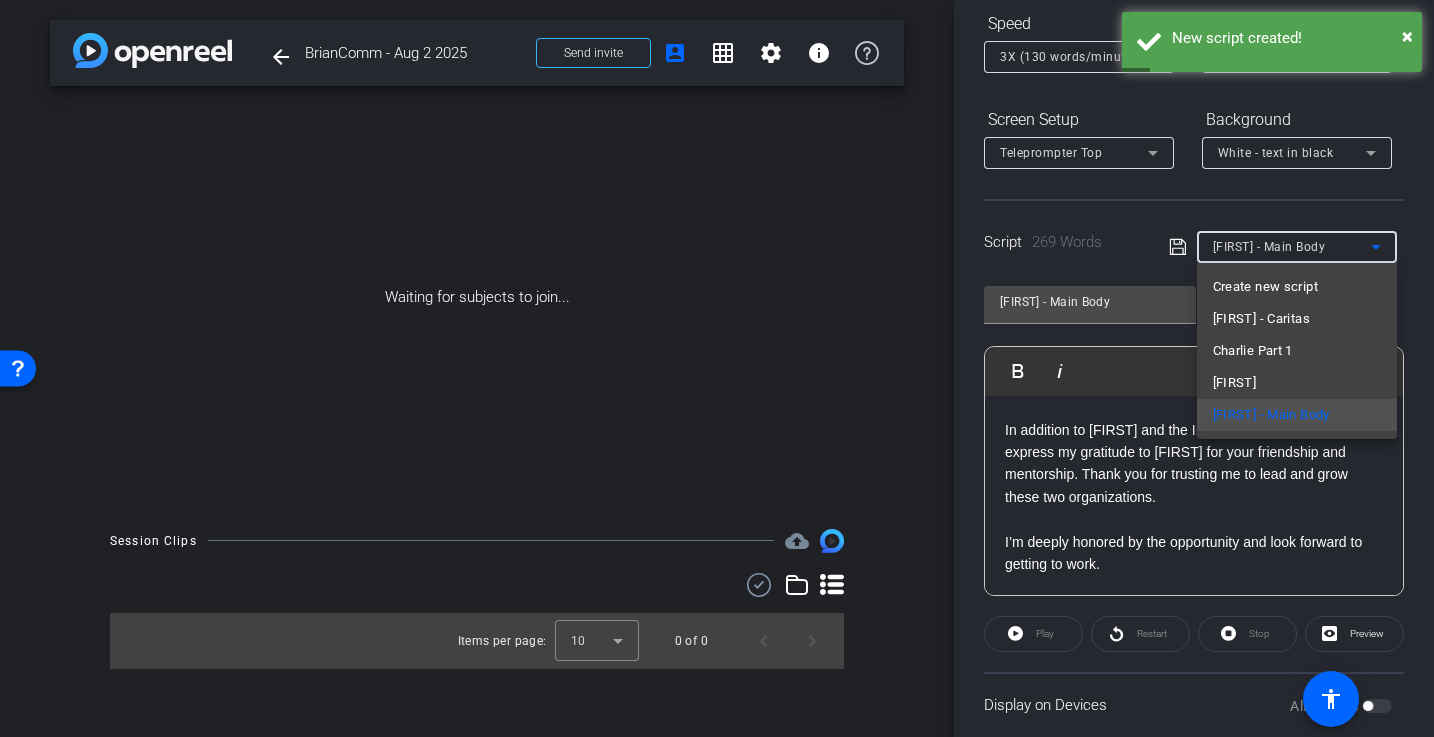 click at bounding box center (717, 368) 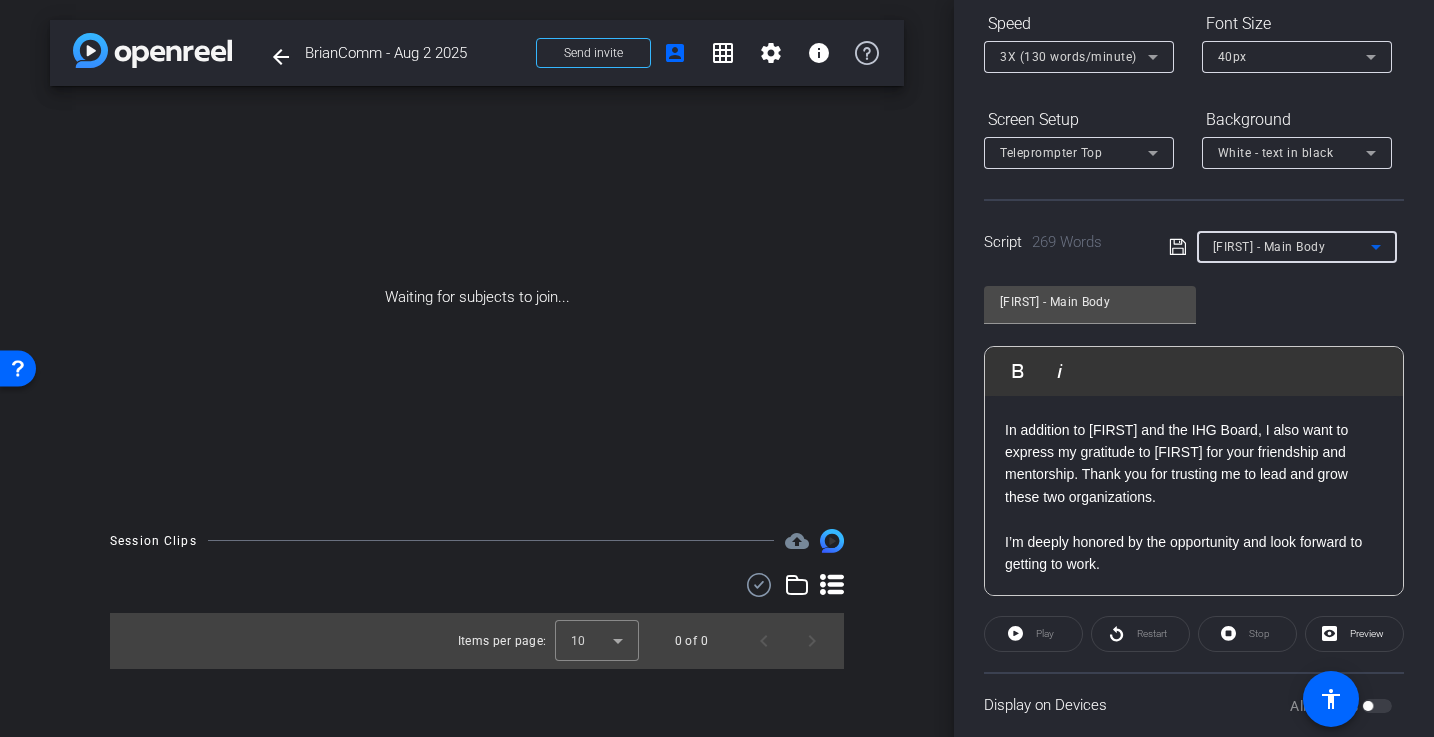 click on "[NAME] - Main Body" at bounding box center (1292, 246) 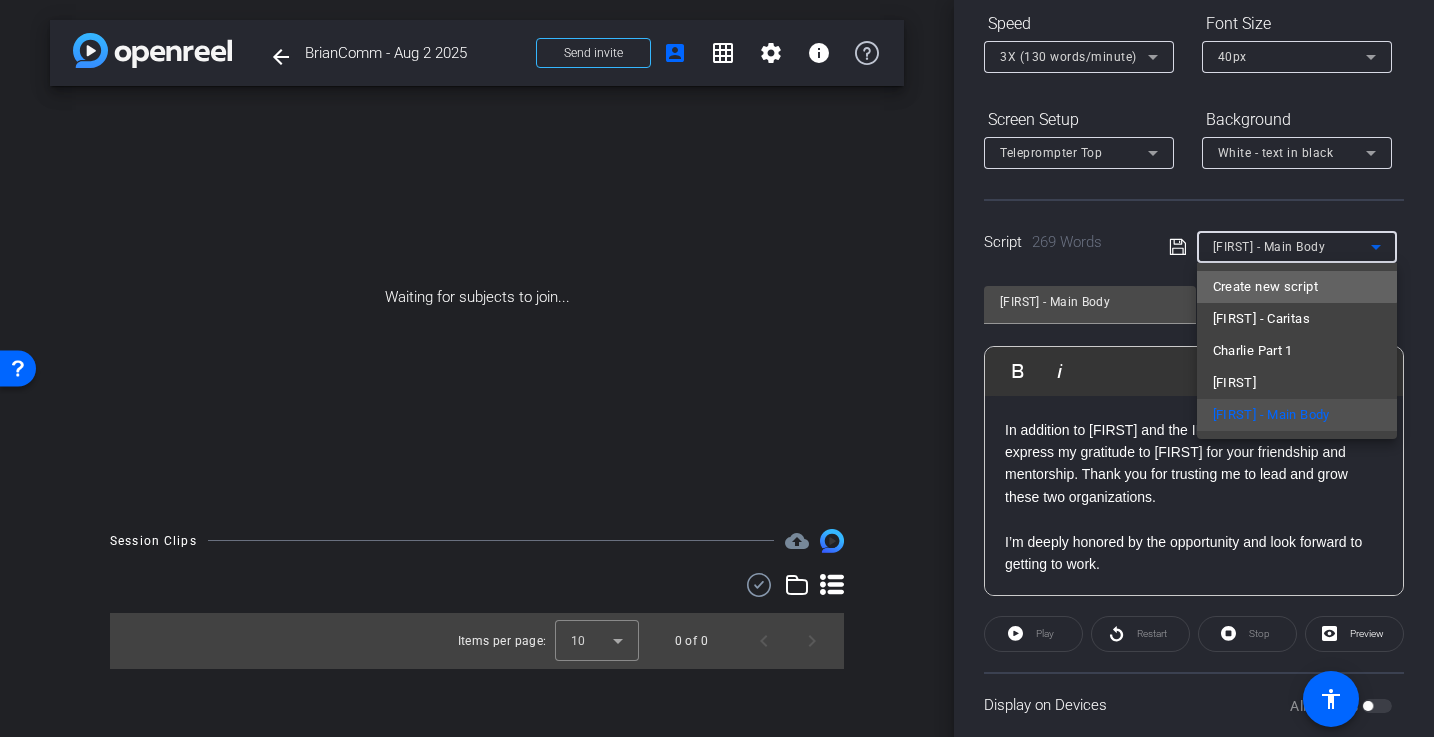 click on "Create new script" at bounding box center [1265, 287] 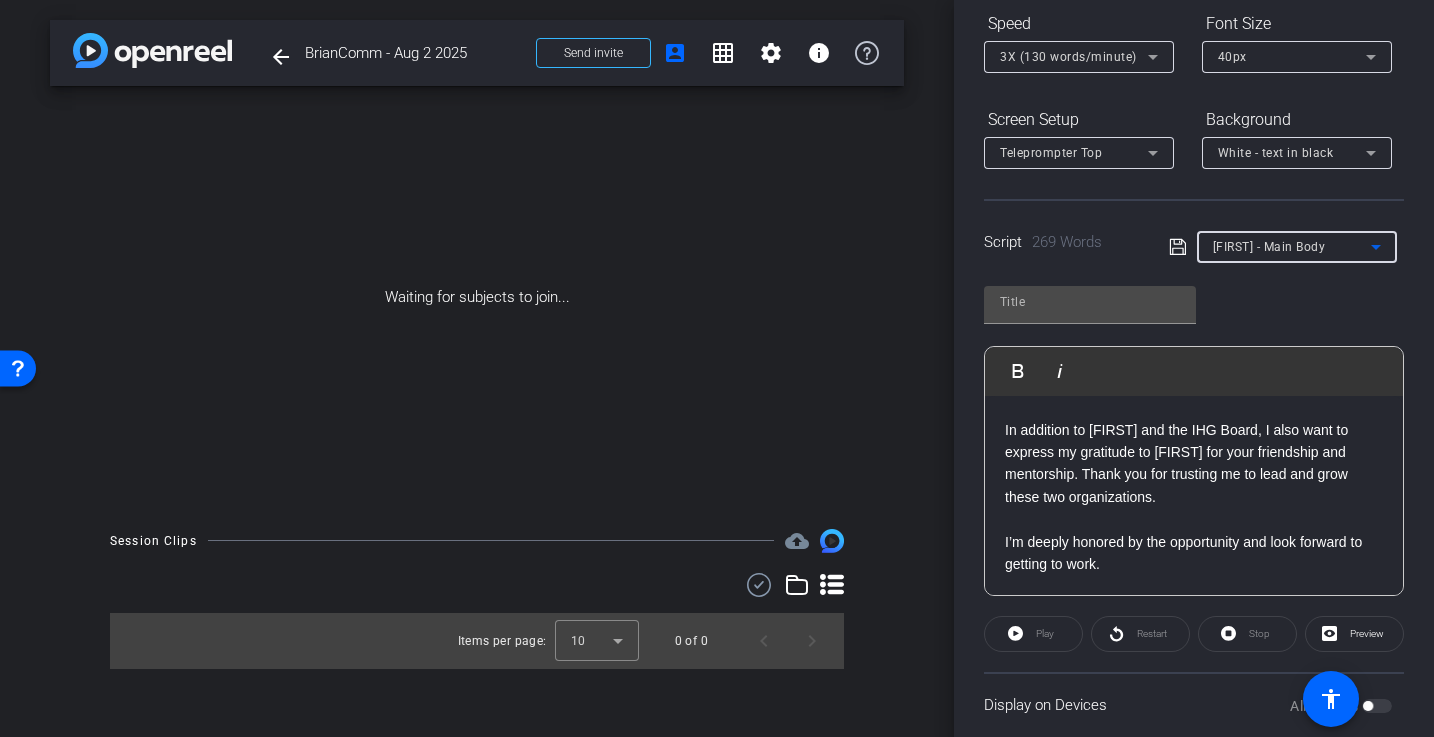 scroll, scrollTop: 0, scrollLeft: 0, axis: both 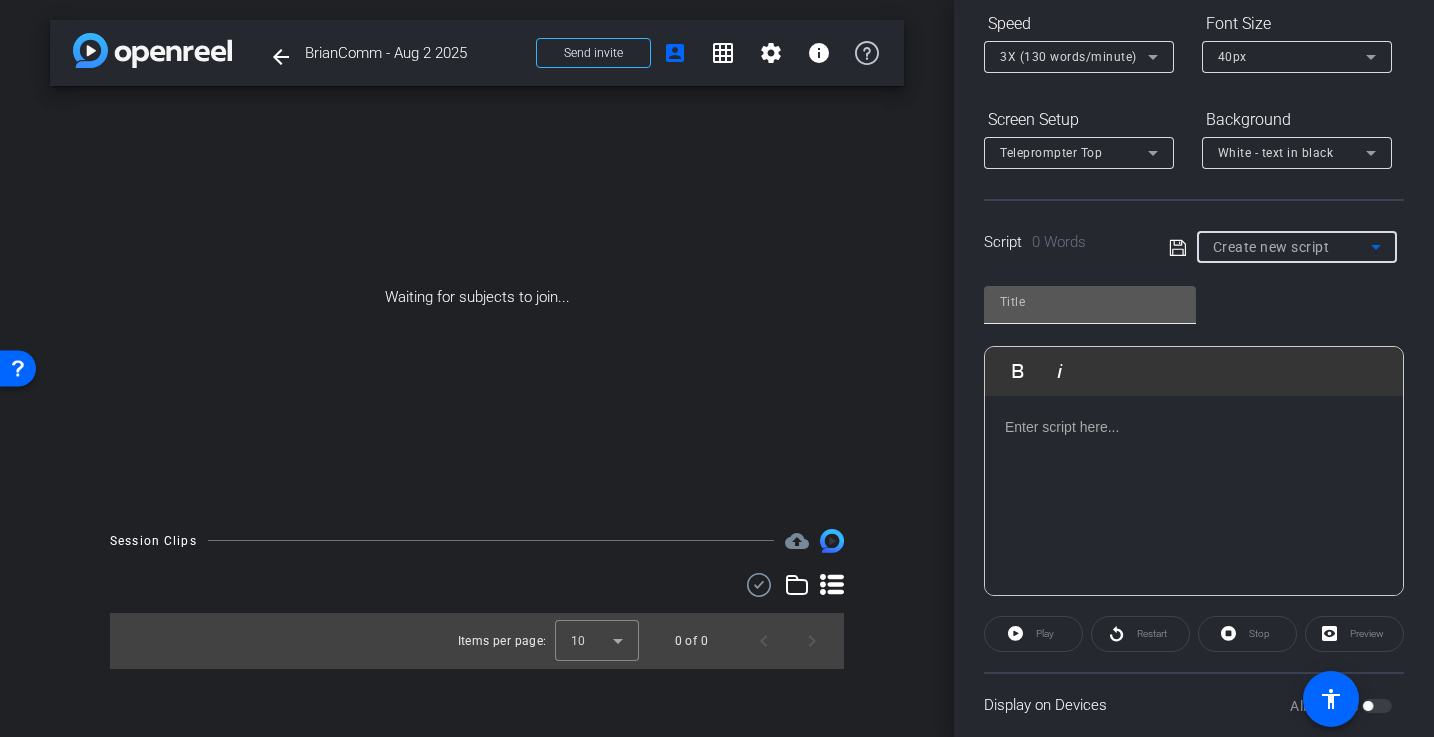 click at bounding box center (1090, 302) 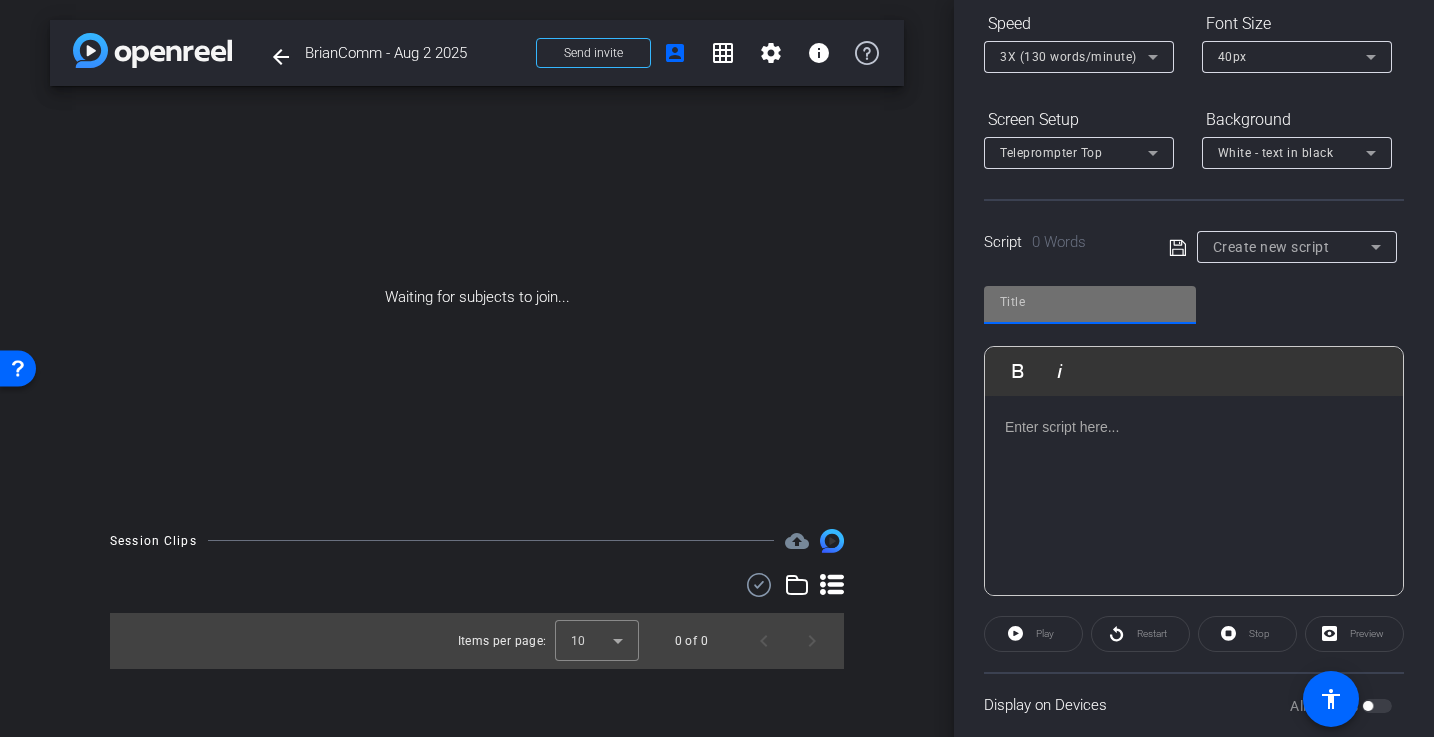 click at bounding box center [1090, 302] 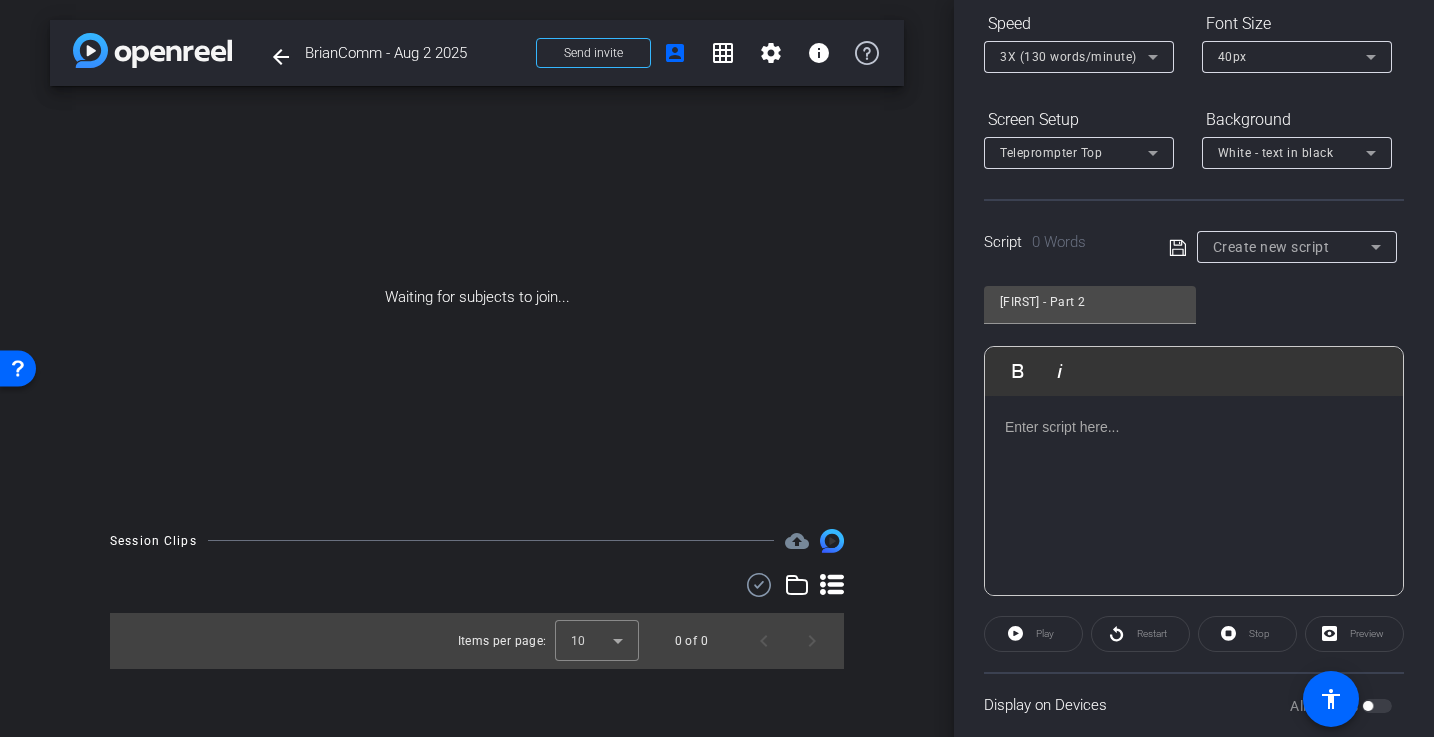 click 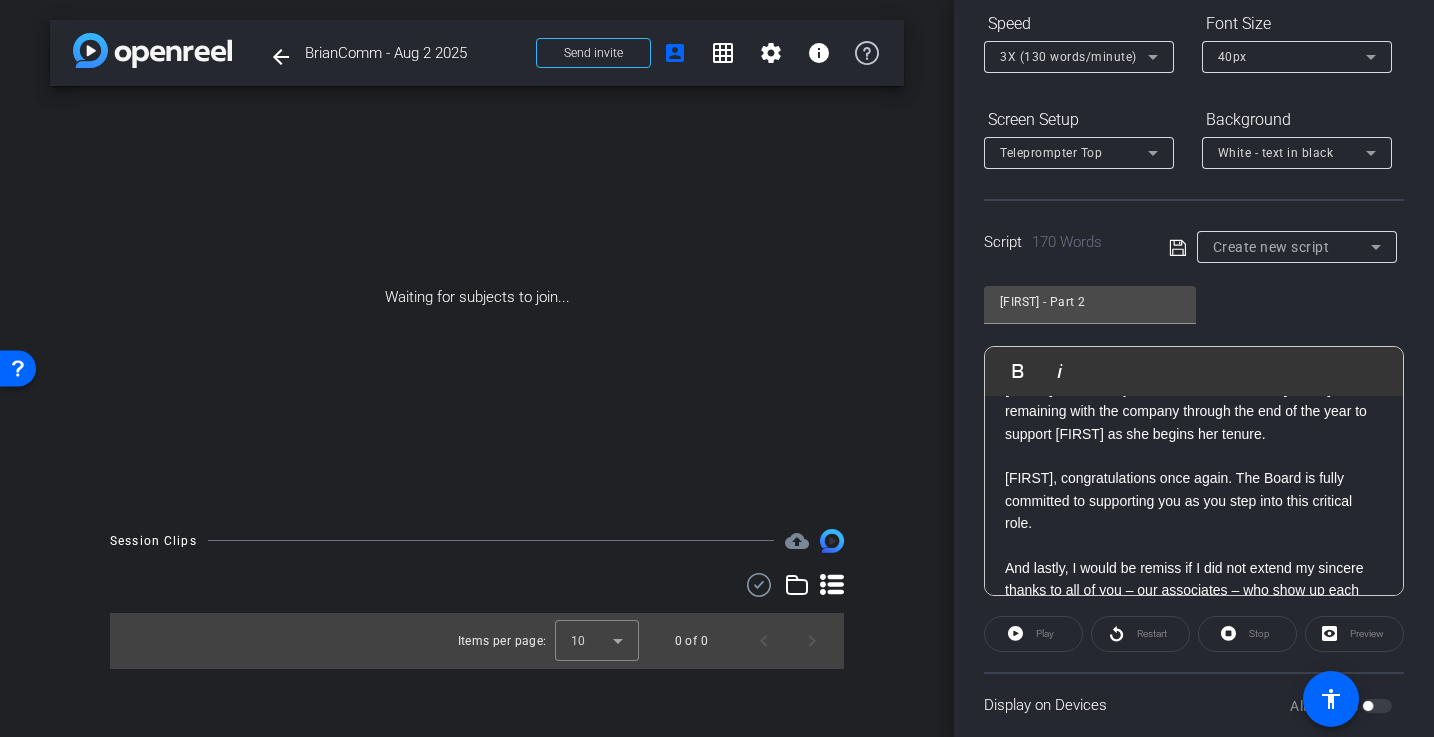 scroll, scrollTop: 0, scrollLeft: 0, axis: both 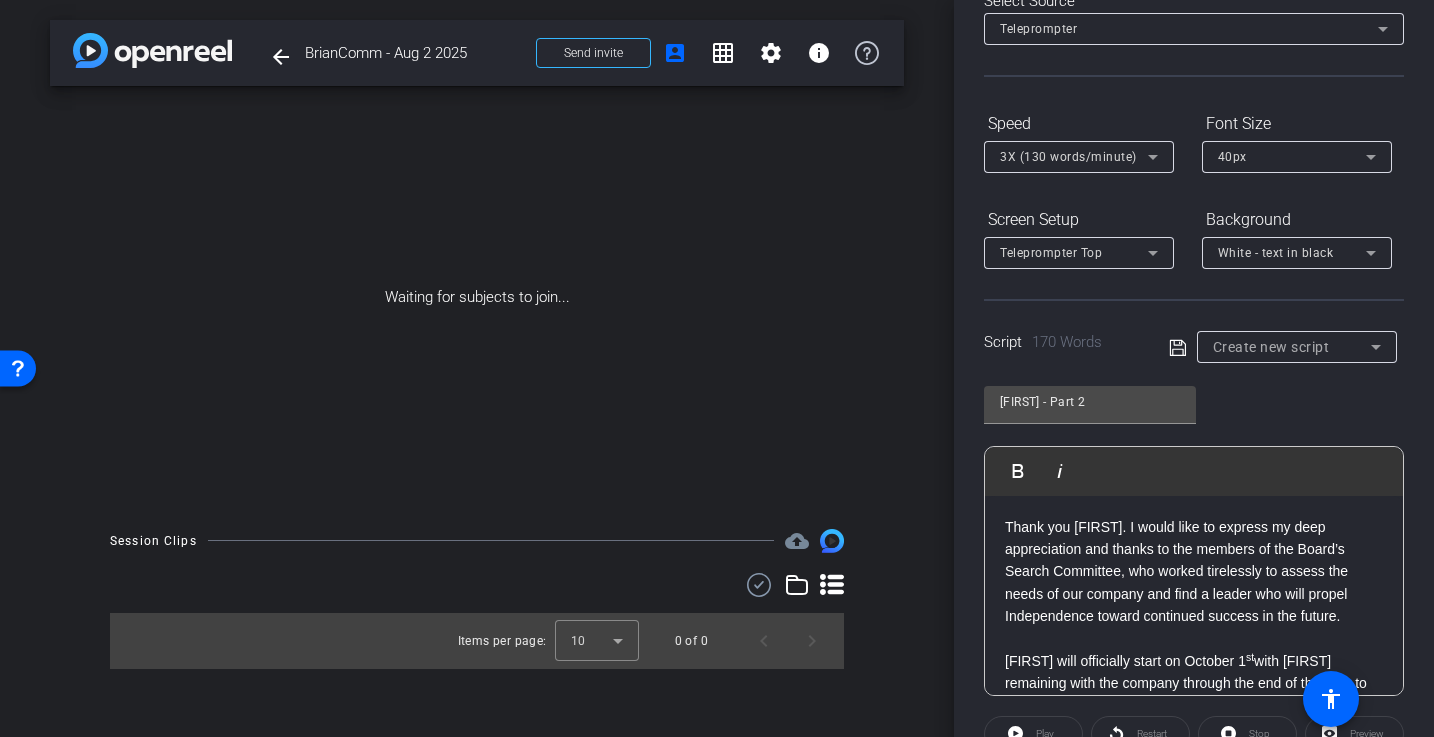 click 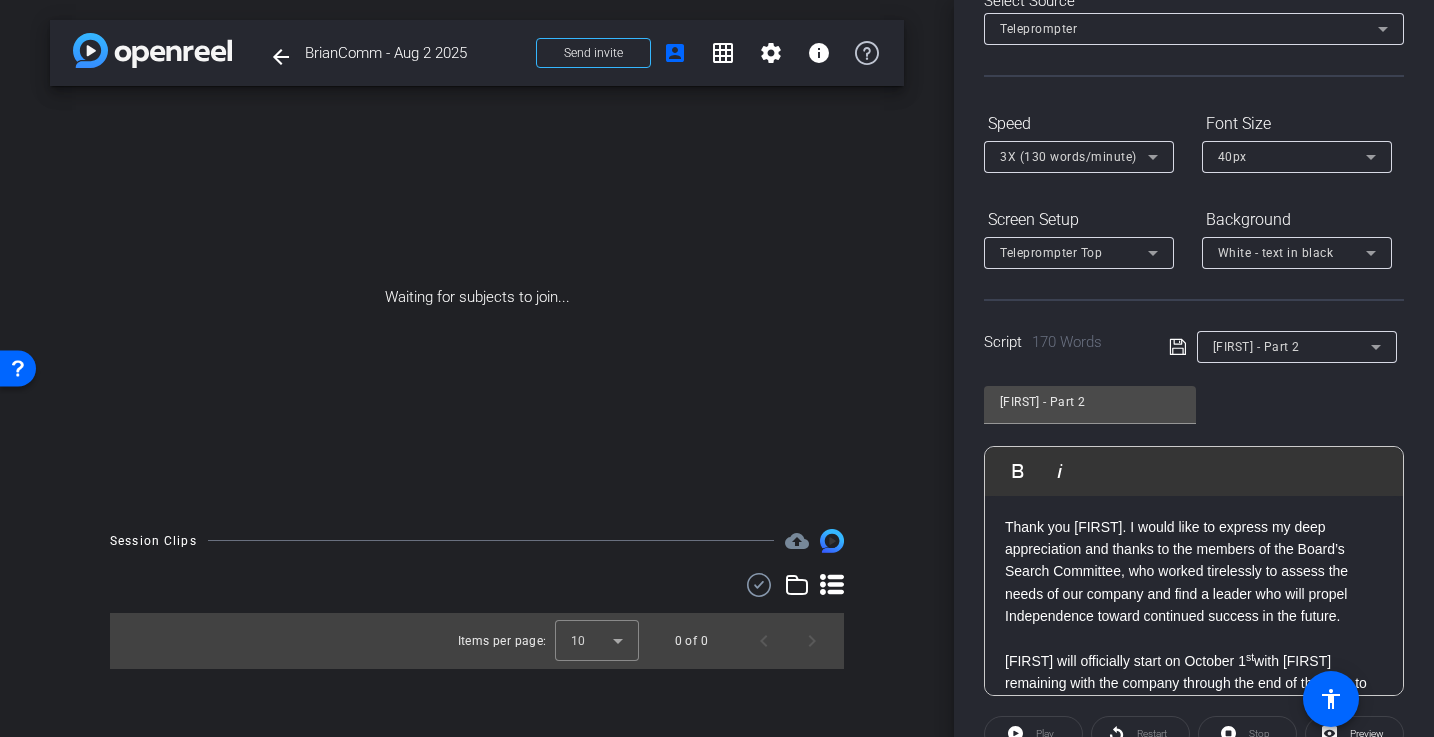 click on "Charlie - Part 2               Play        Play from this location               Play Selected        Play and display the selected text only Bold Italic Thank you Kelly. I would like to express my deep appreciation and thanks to the members of the Board’s Search Committee, who worked tirelessly to assess the needs of our company and find a leader who will propel Independence toward continued success in the future. Kelly will officially start on October 1 st  with Greg remaining with the company through the end of the year to support Kelly as she begins her tenure. Kelly, congratulations once again. The Board is fully committed to supporting you as you step into this critical role. We look forward to what lies ahead for all of us at Independence. Thank you. Enter script here..." 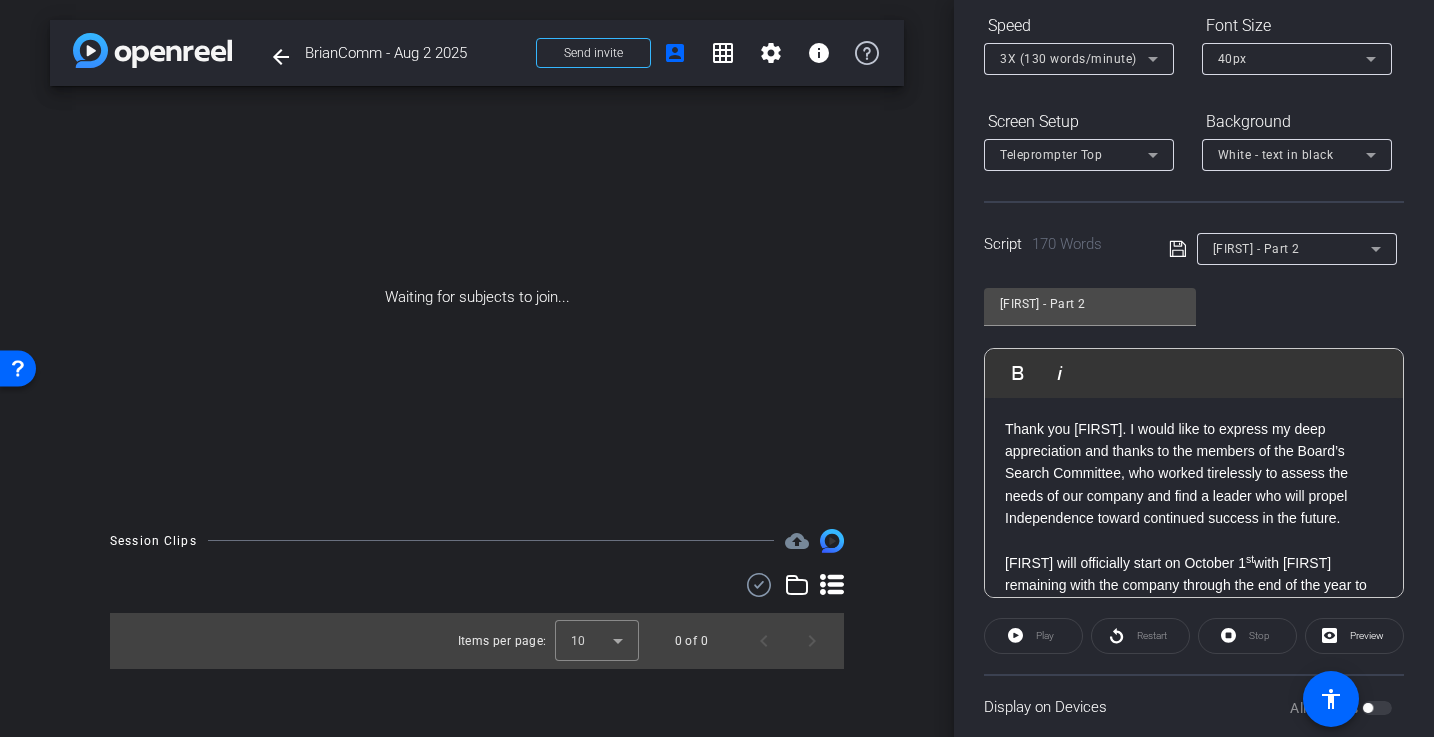 scroll, scrollTop: 248, scrollLeft: 0, axis: vertical 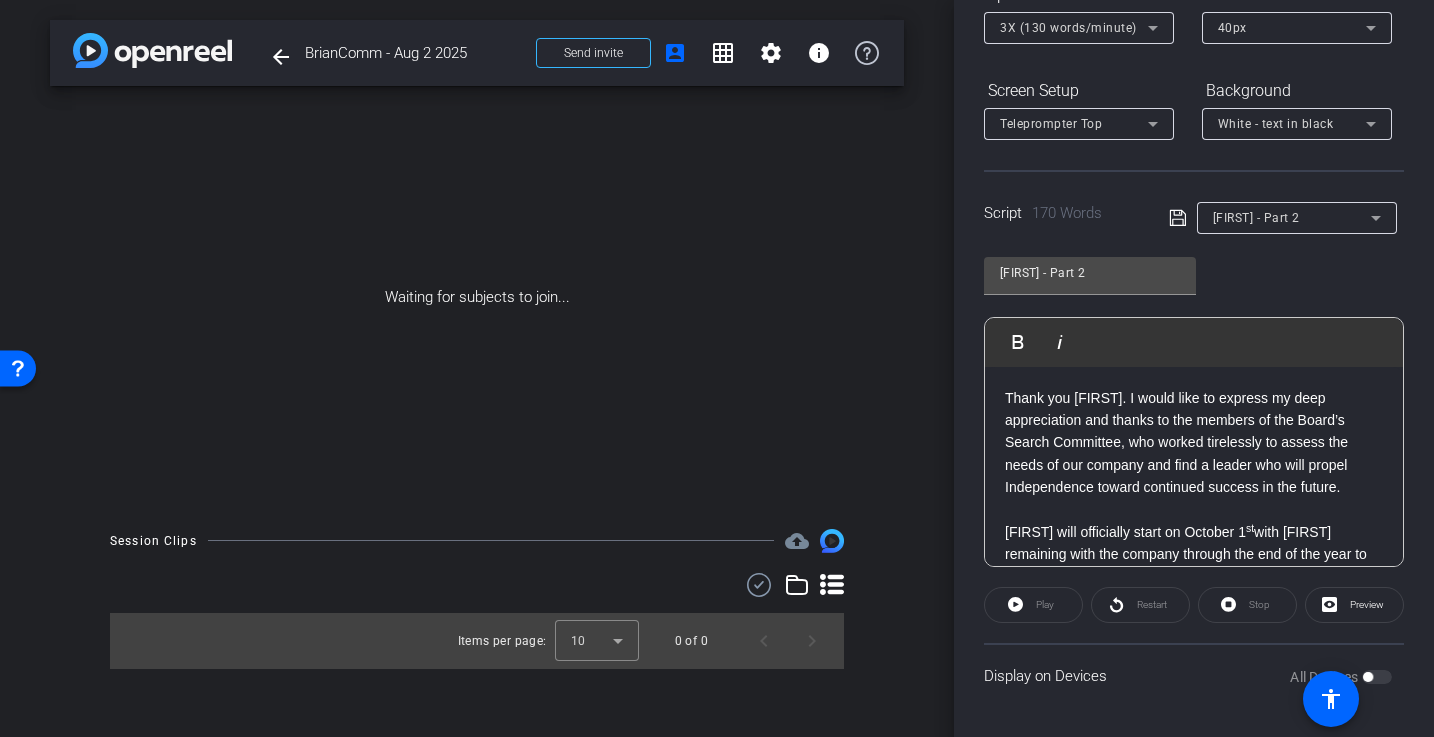 click on "Charlie - Part 2               Play        Play from this location               Play Selected        Play and display the selected text only Bold Italic Thank you Kelly. I would like to express my deep appreciation and thanks to the members of the Board’s Search Committee, who worked tirelessly to assess the needs of our company and find a leader who will propel Independence toward continued success in the future. Kelly will officially start on October 1 st  with Greg remaining with the company through the end of the year to support Kelly as she begins her tenure. Kelly, congratulations once again. The Board is fully committed to supporting you as you step into this critical role. We look forward to what lies ahead for all of us at Independence. Thank you. Enter script here..." 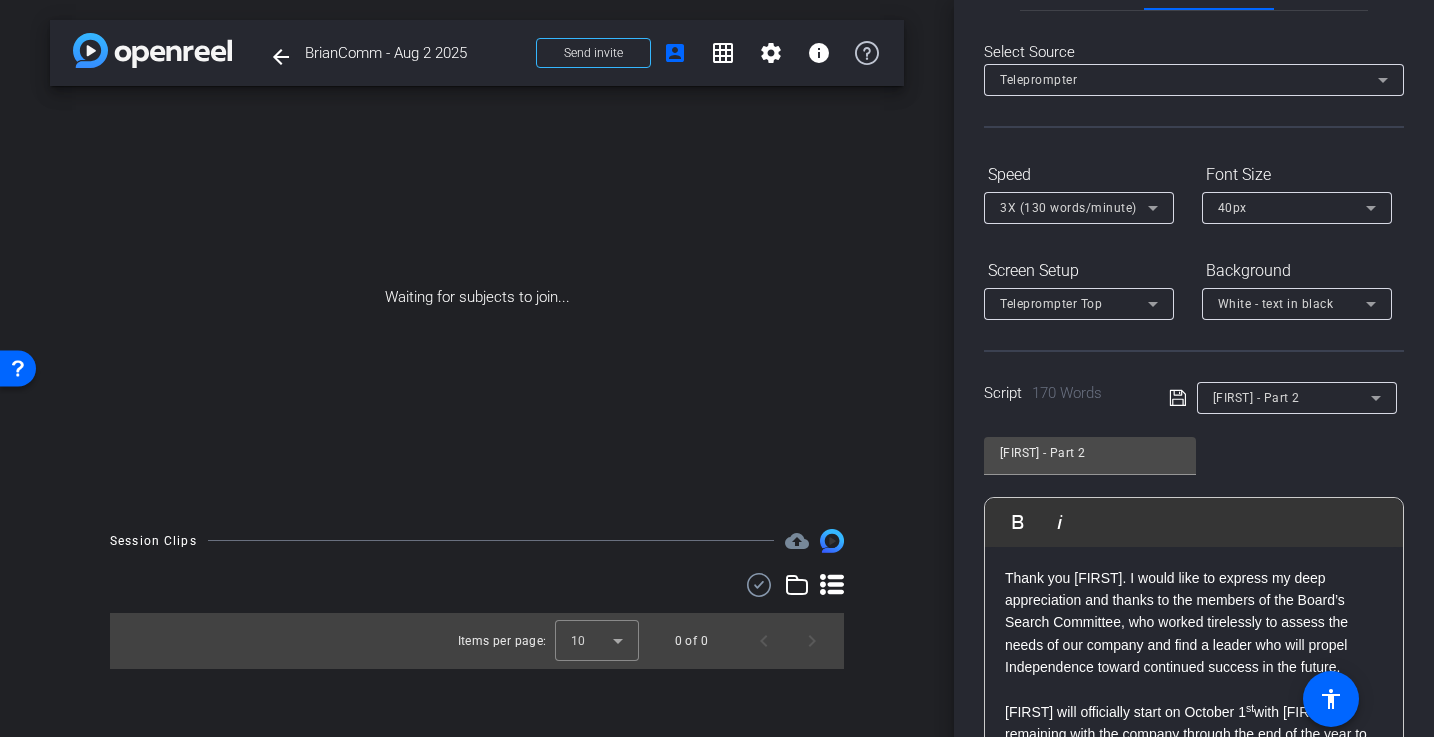 scroll, scrollTop: 0, scrollLeft: 0, axis: both 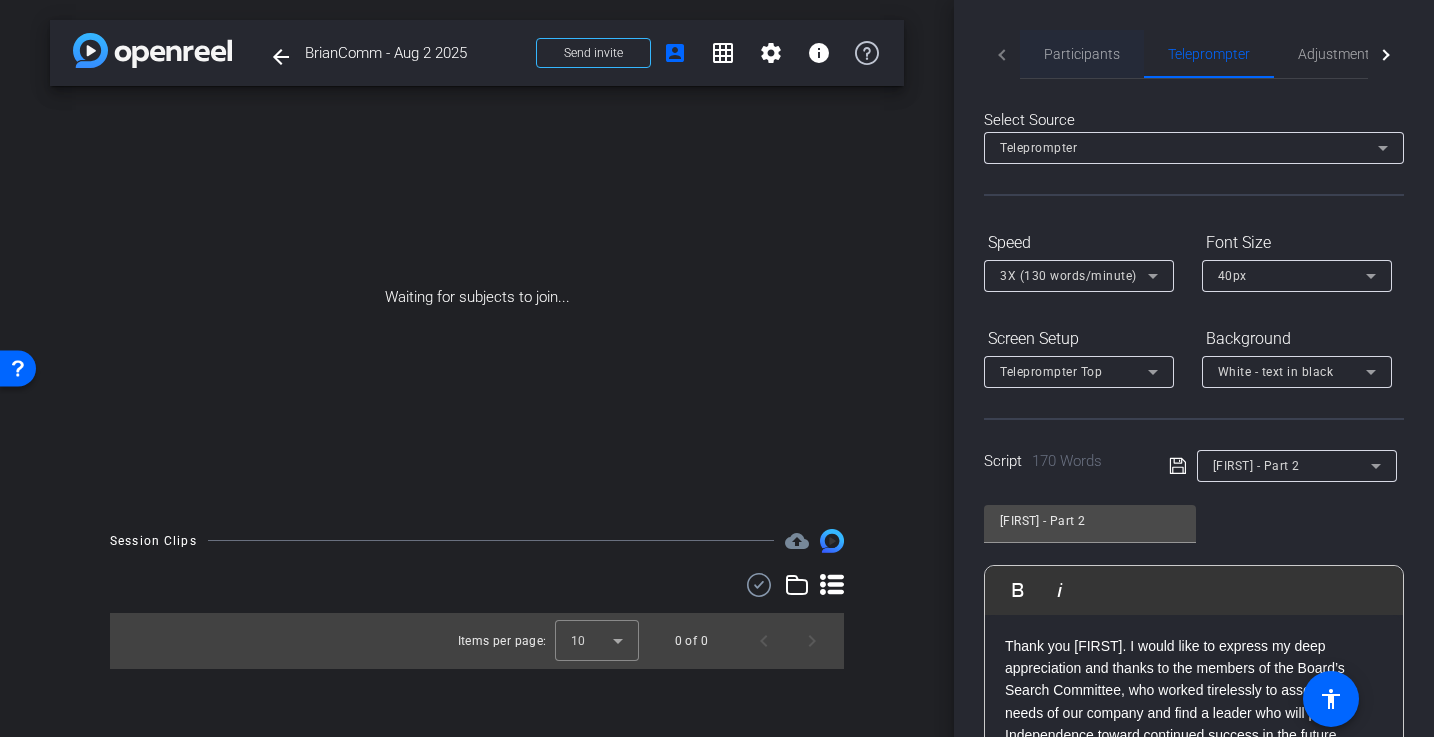 click on "Participants" at bounding box center [1082, 54] 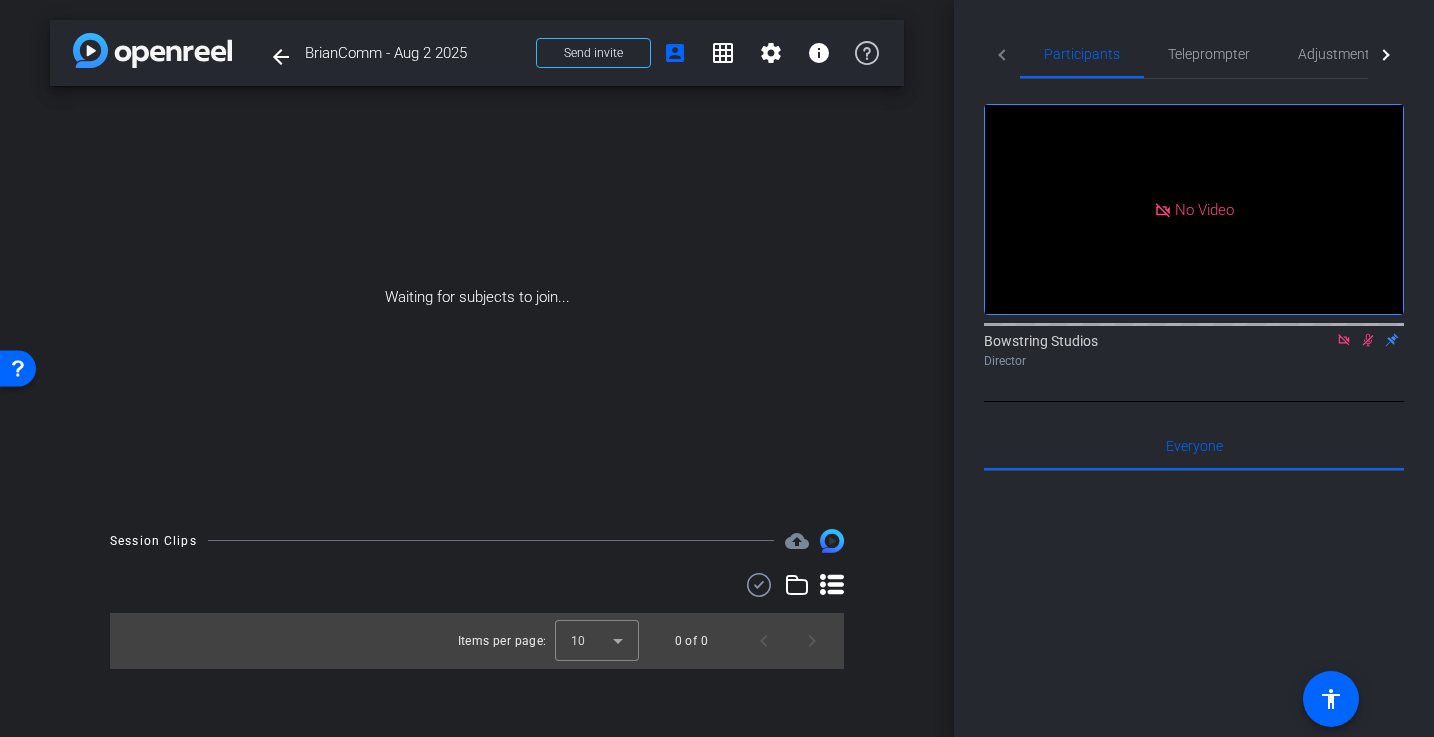 click 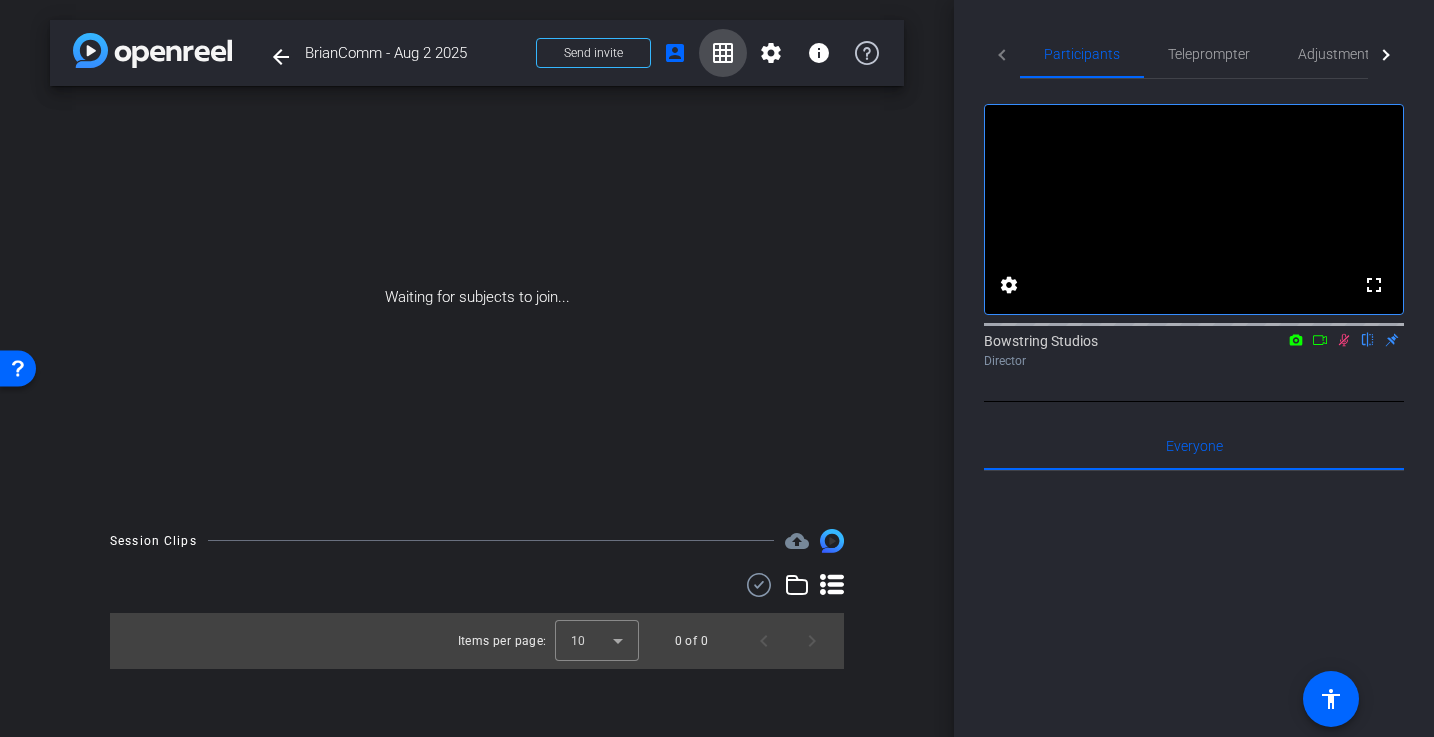 click on "grid_on" at bounding box center (723, 53) 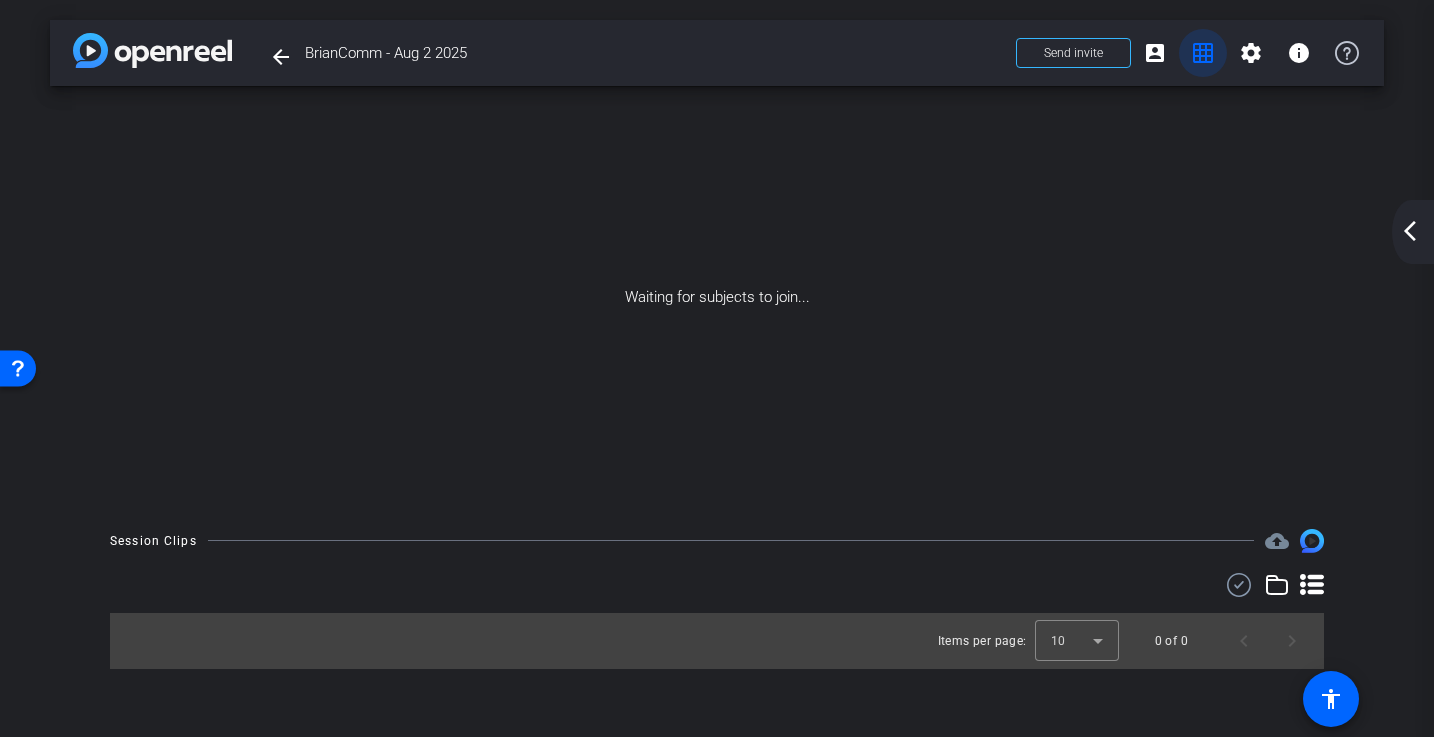 click on "grid_on" at bounding box center (1203, 53) 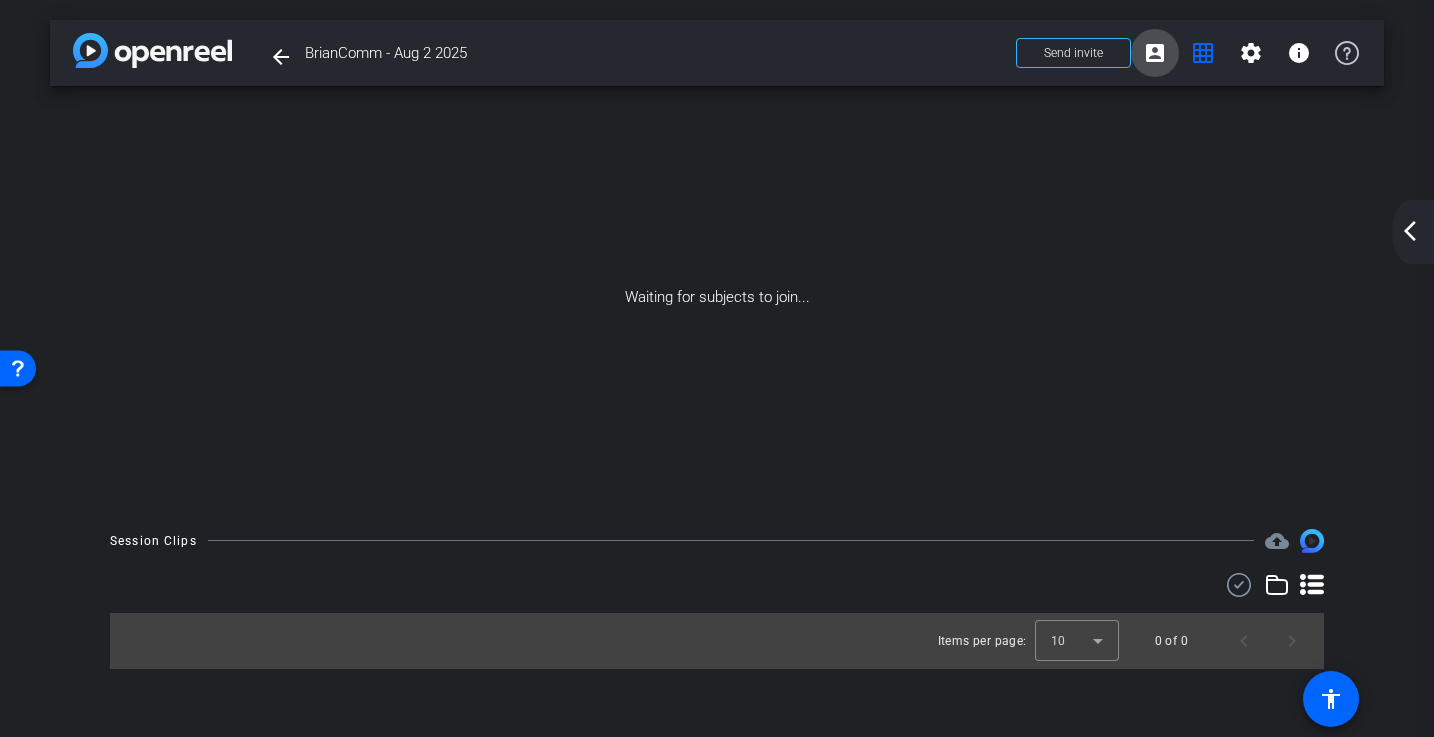 click on "account_box" at bounding box center (1155, 53) 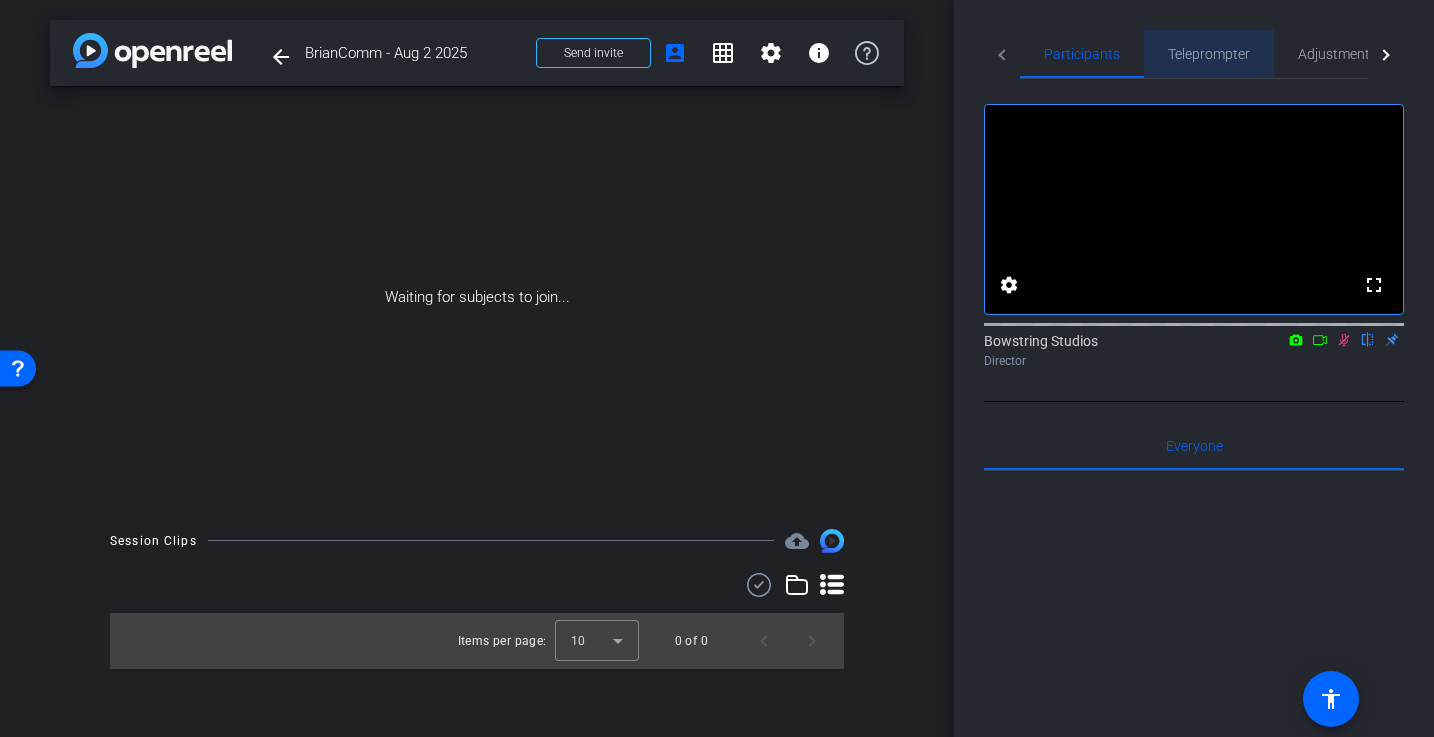click on "Teleprompter" at bounding box center [1209, 54] 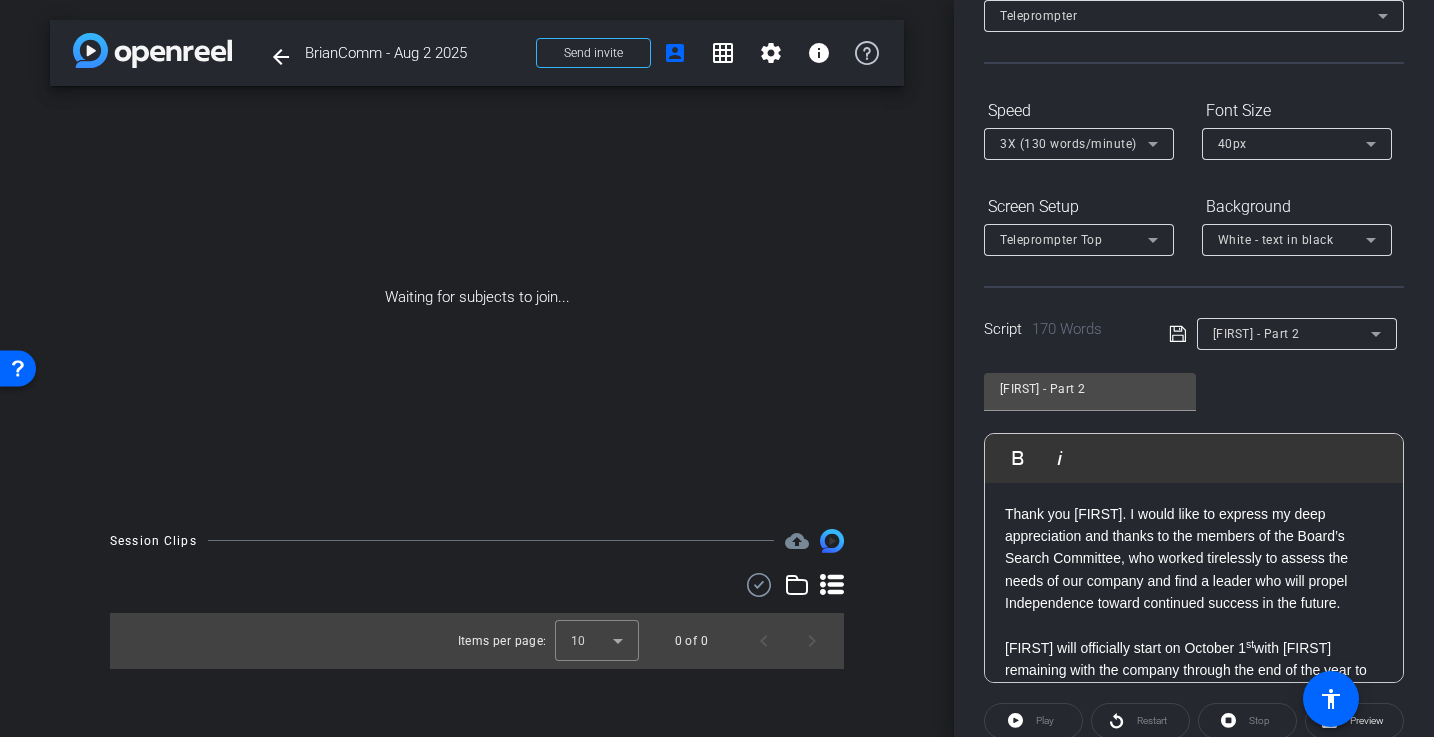 scroll, scrollTop: 219, scrollLeft: 0, axis: vertical 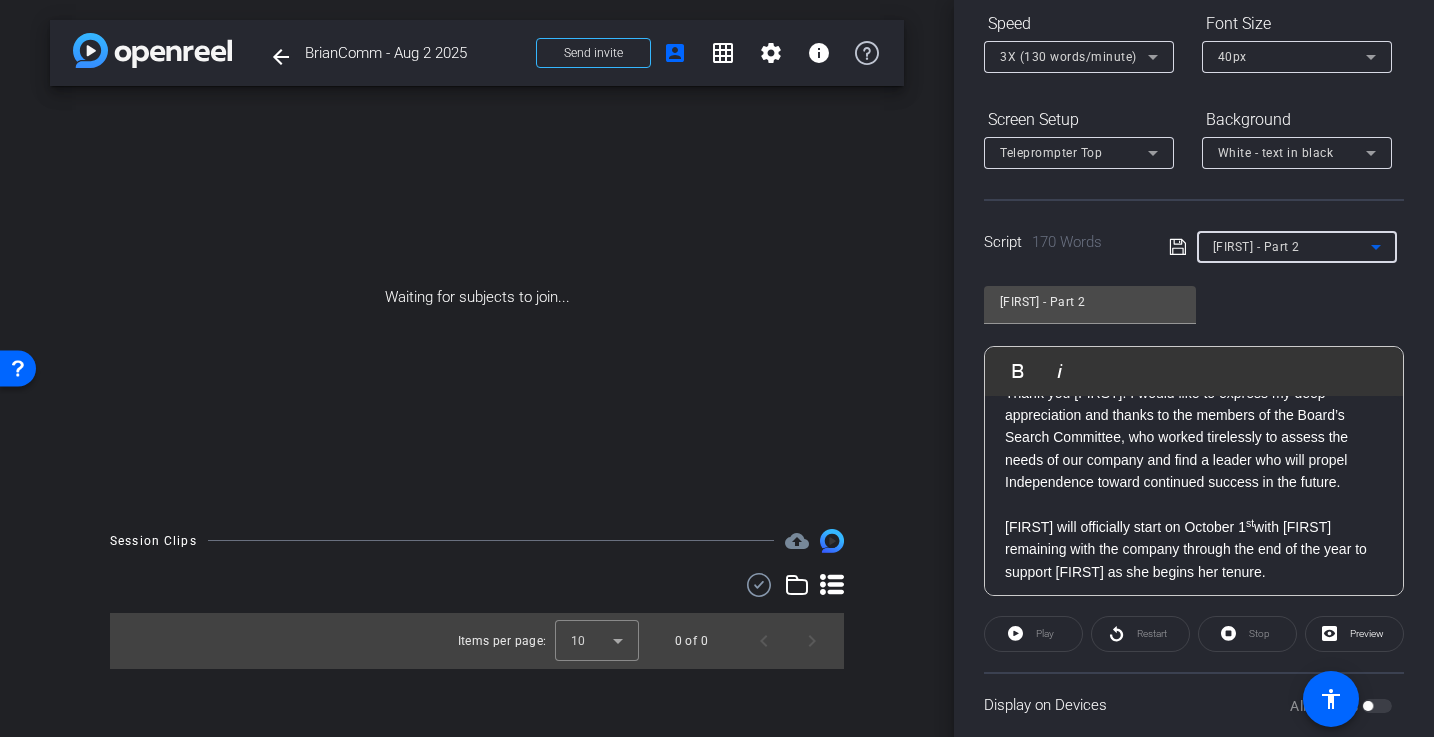 click 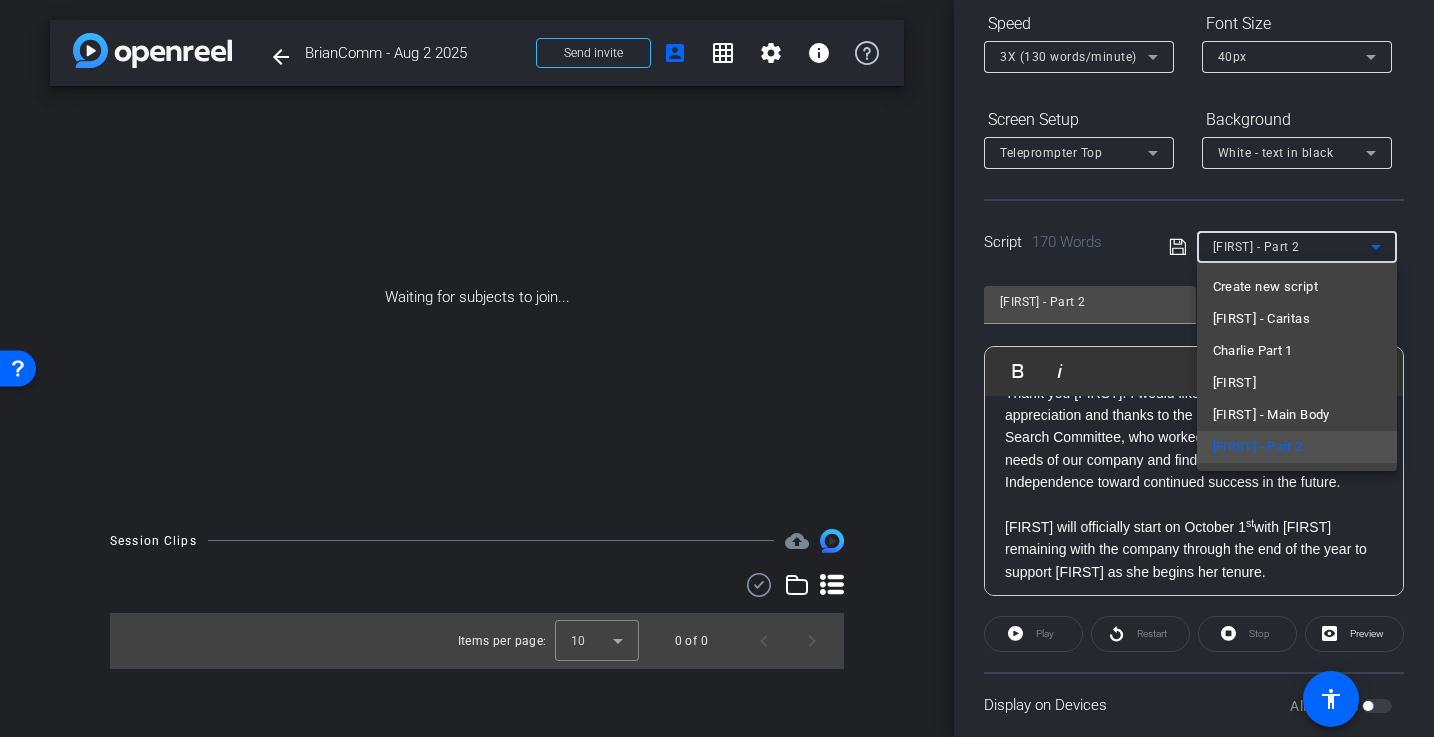 click at bounding box center (717, 368) 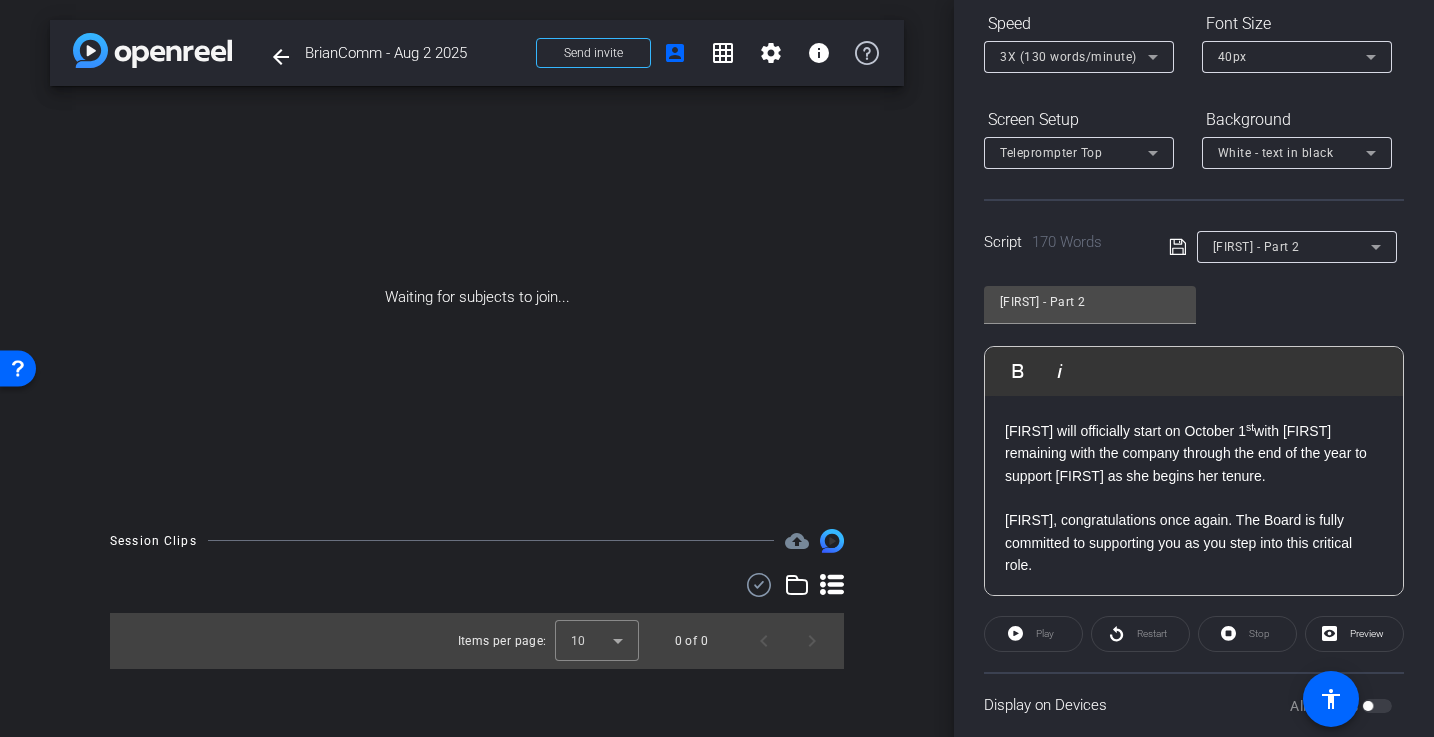 scroll, scrollTop: 138, scrollLeft: 0, axis: vertical 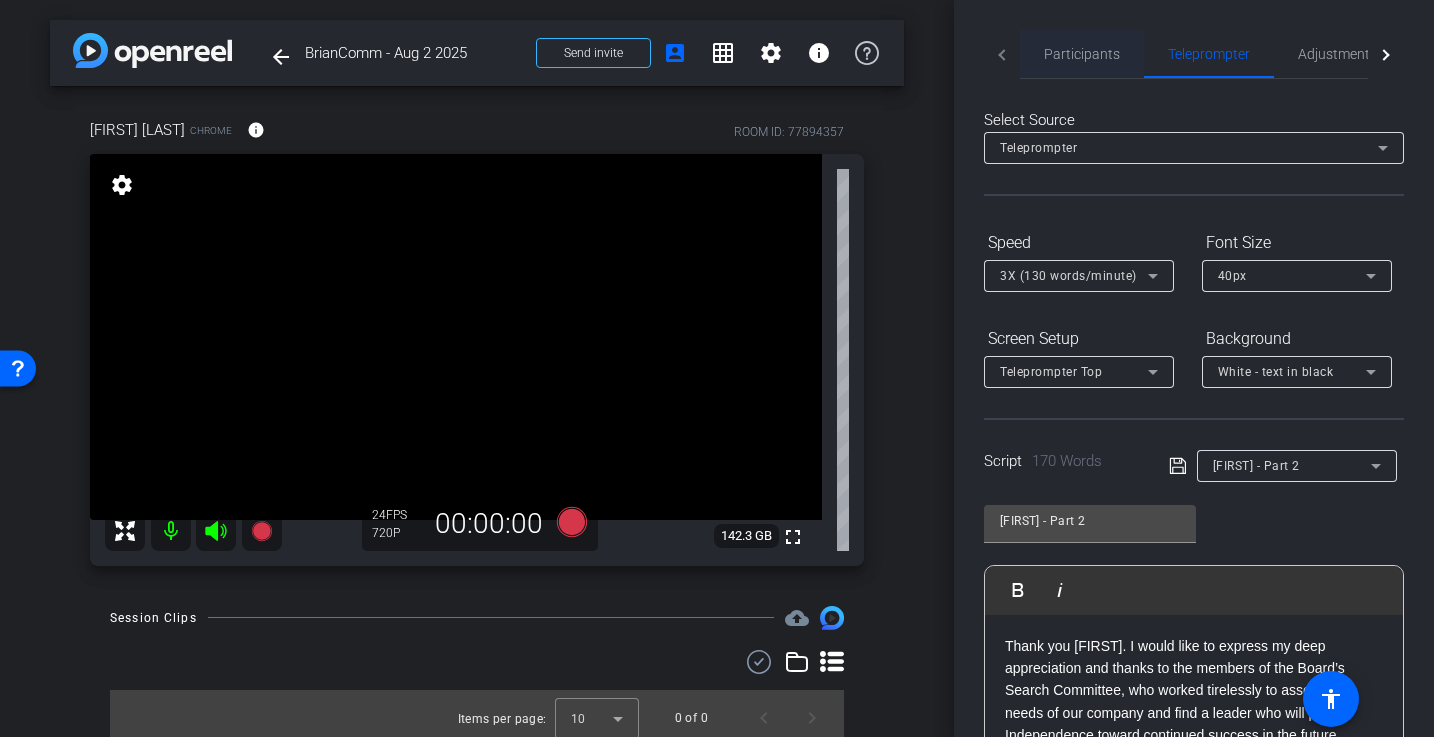click on "Participants" at bounding box center [1082, 54] 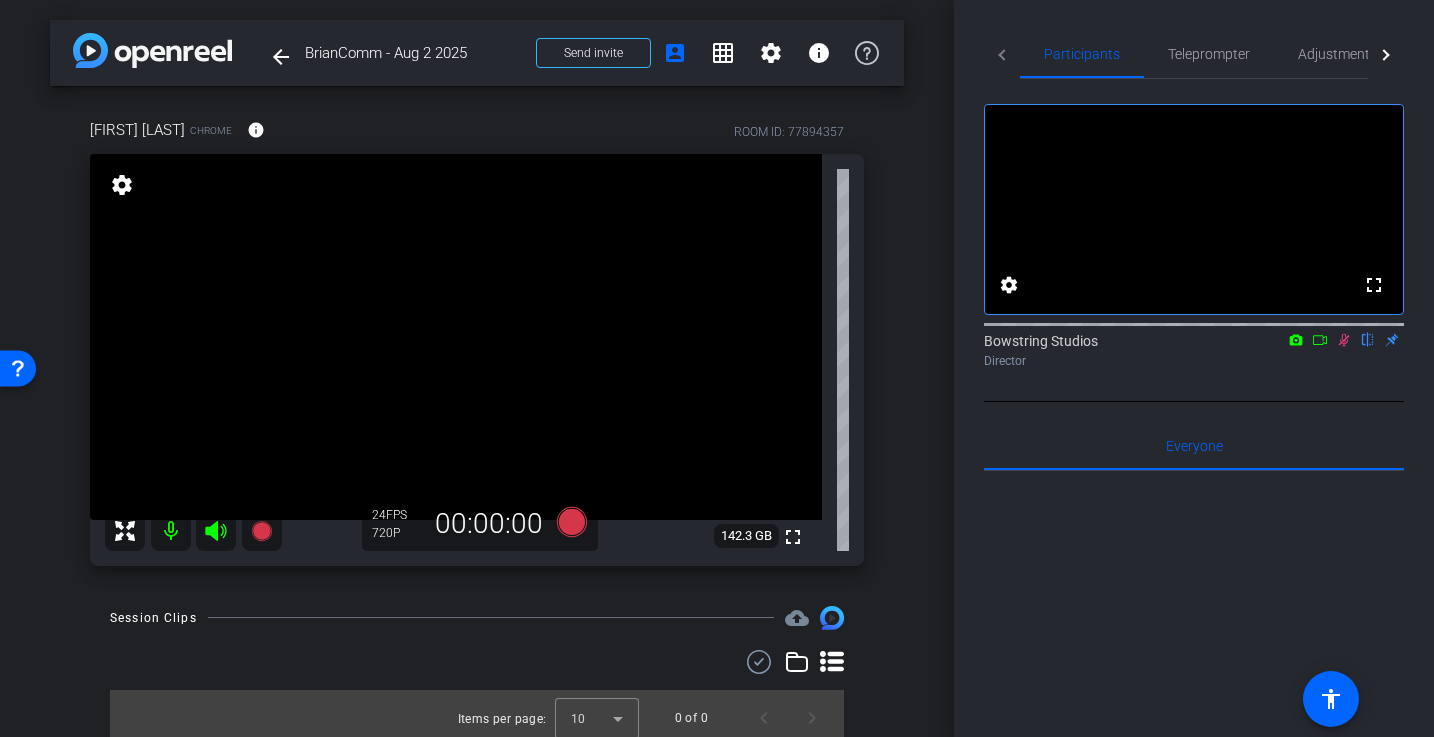 click 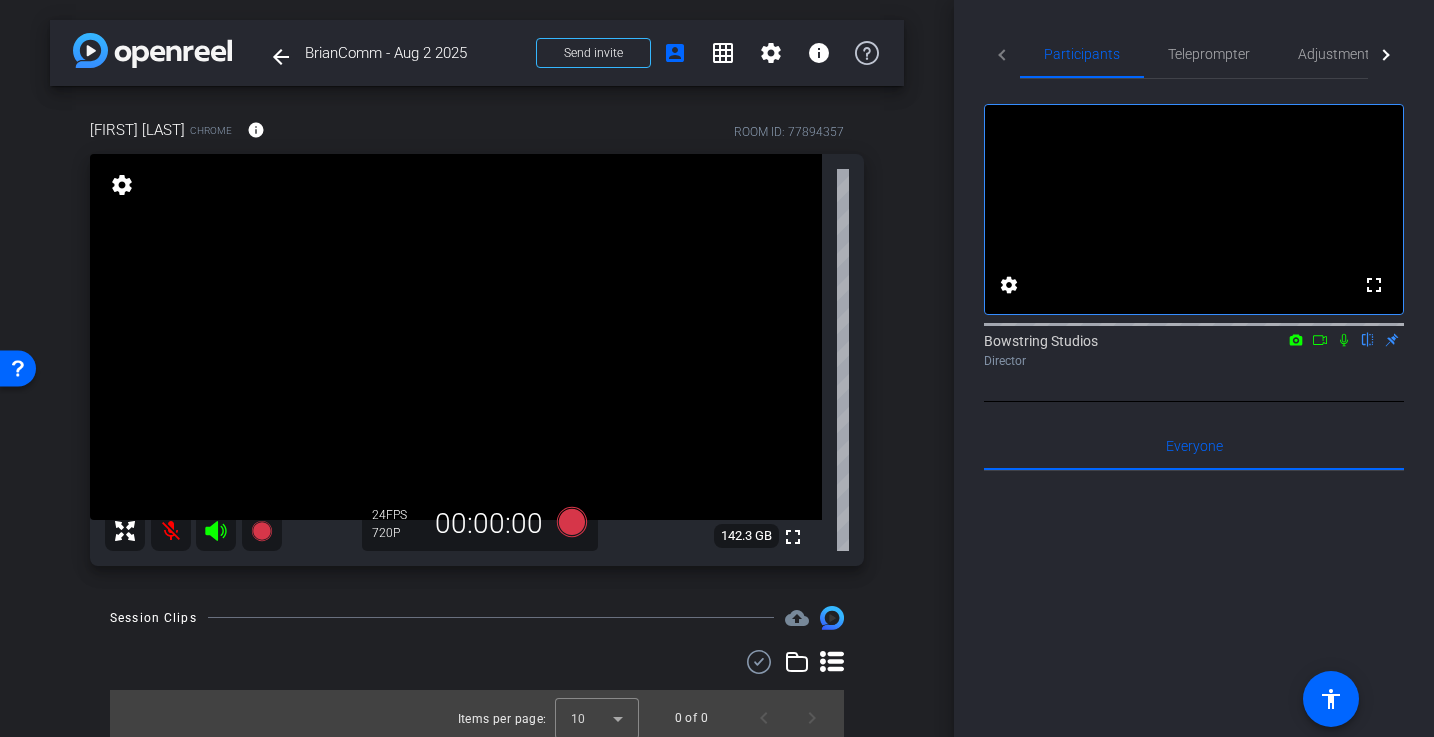 click 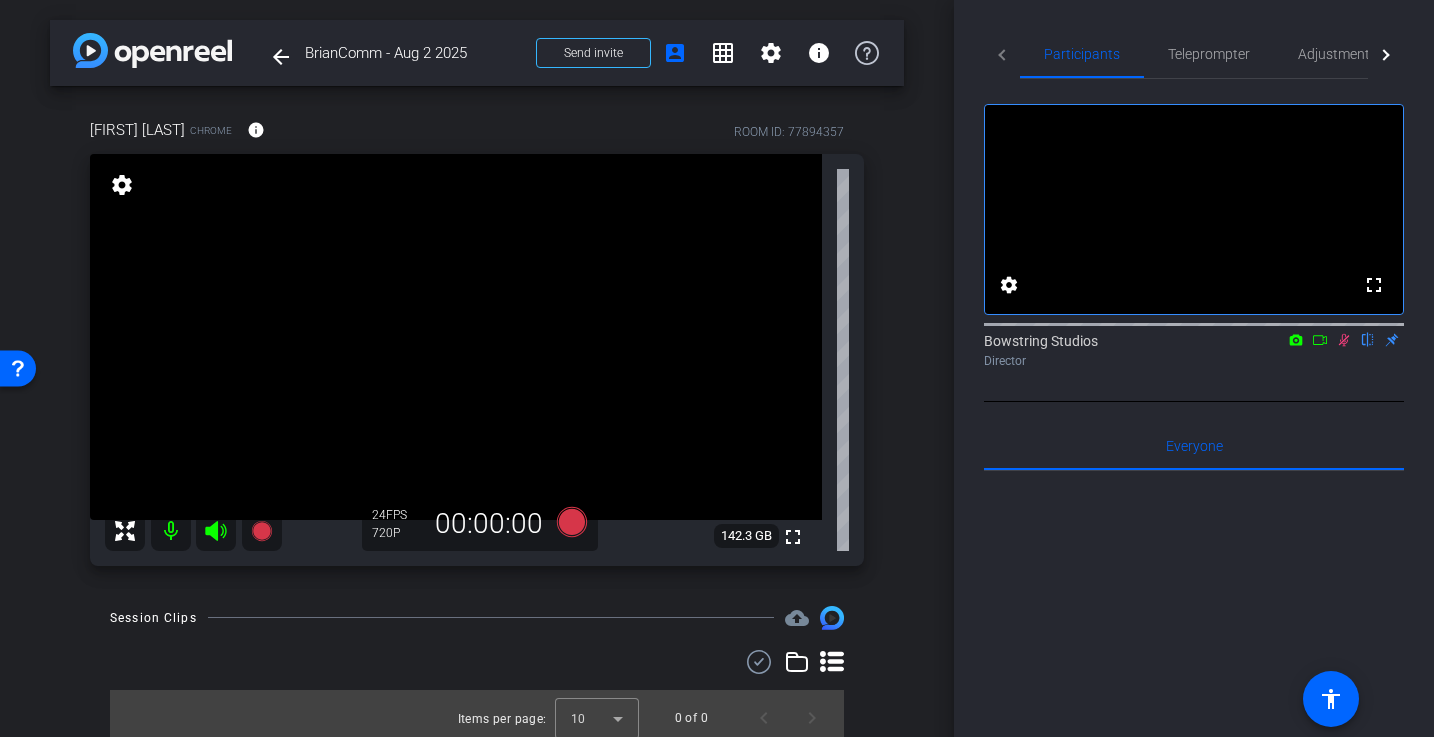 click 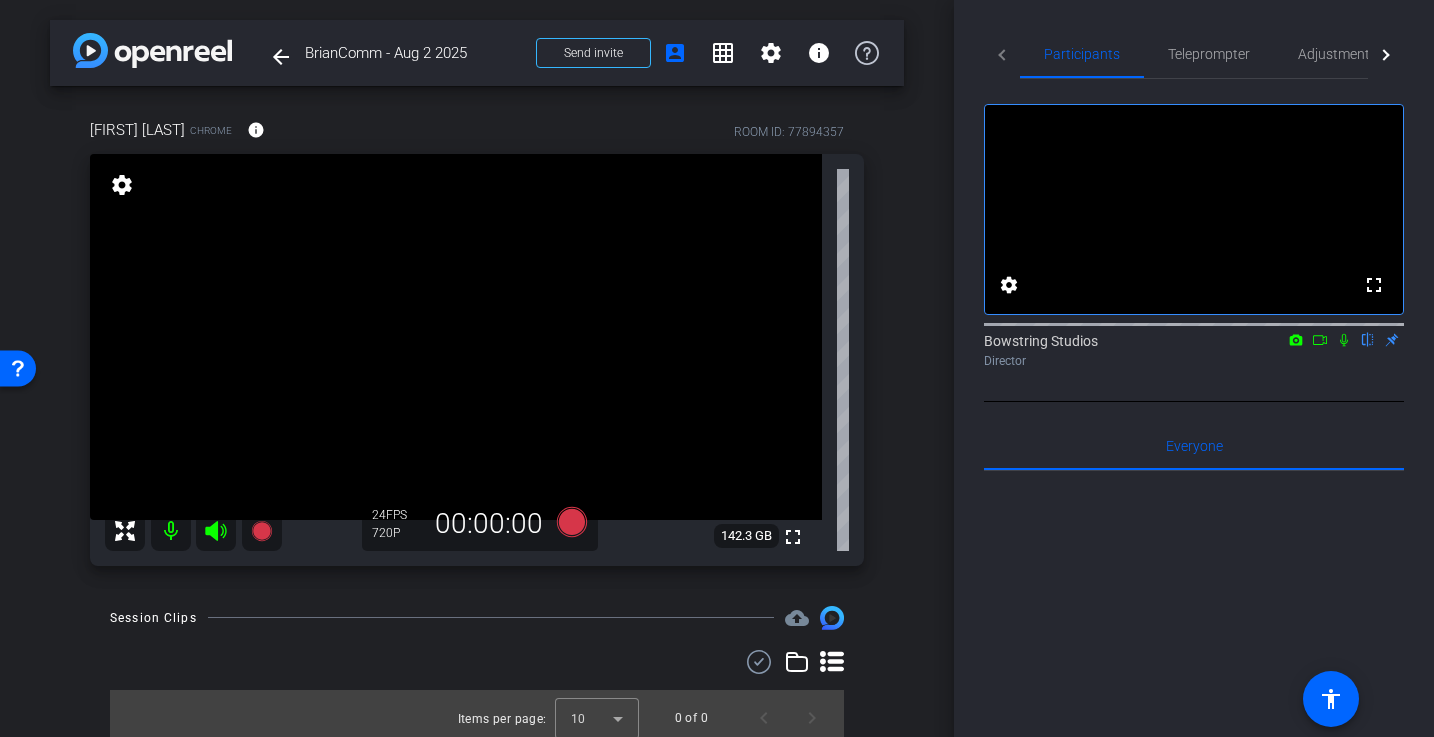 click 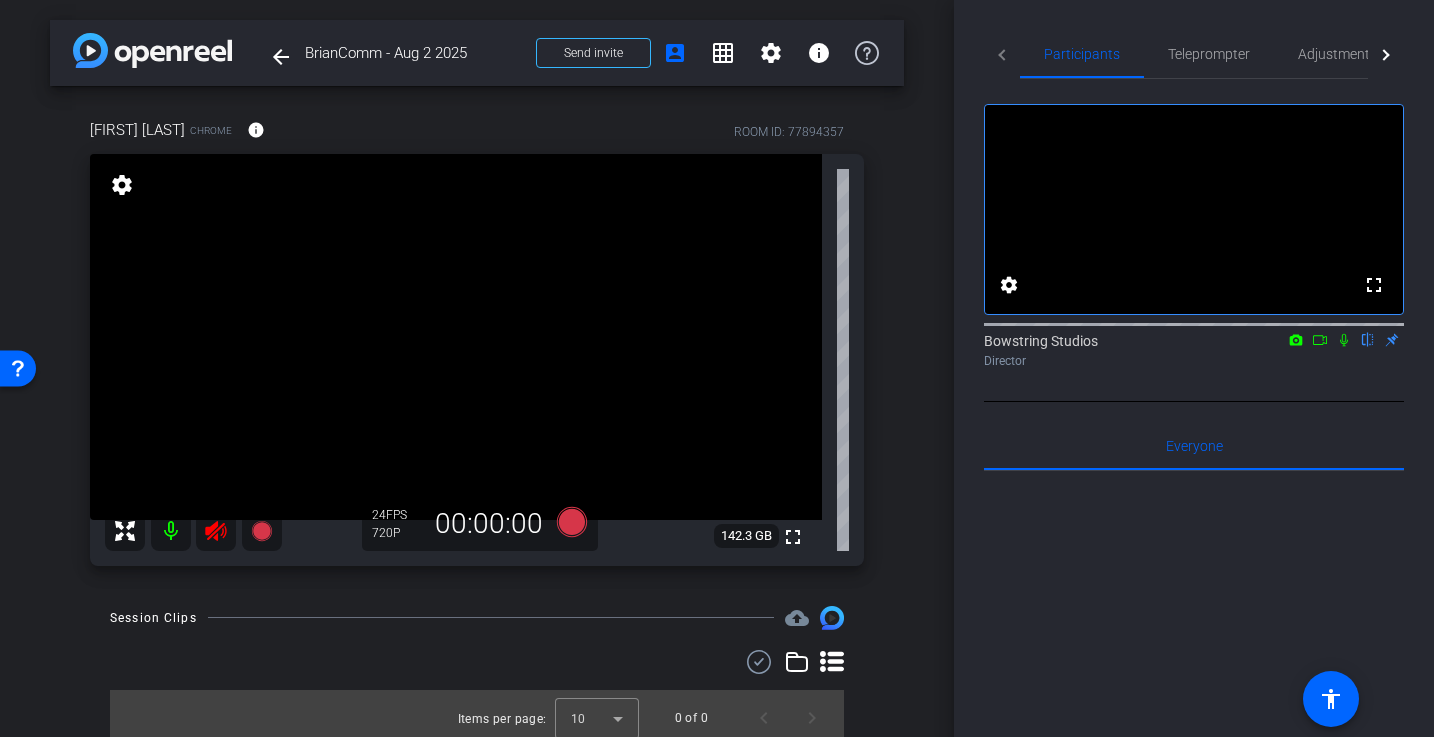 click 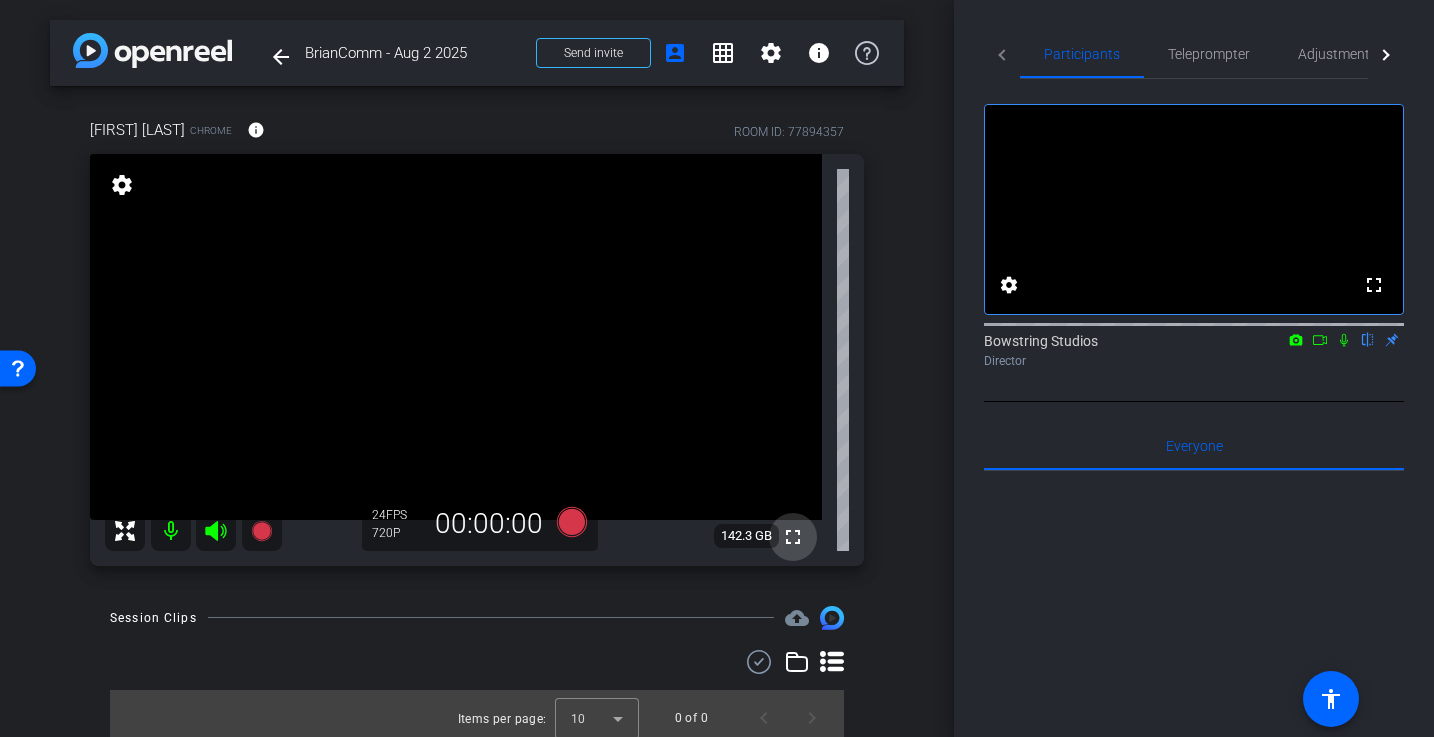 click on "fullscreen" at bounding box center (793, 537) 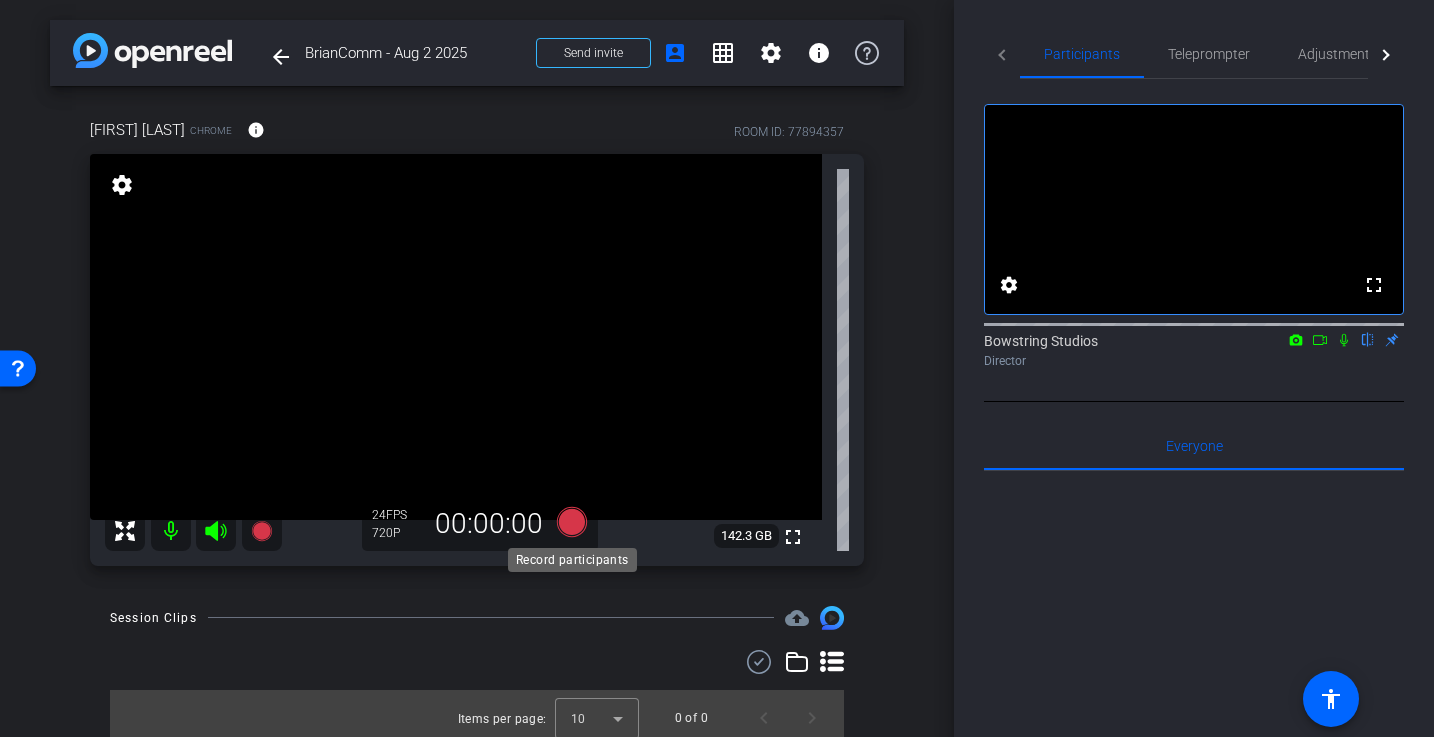 click 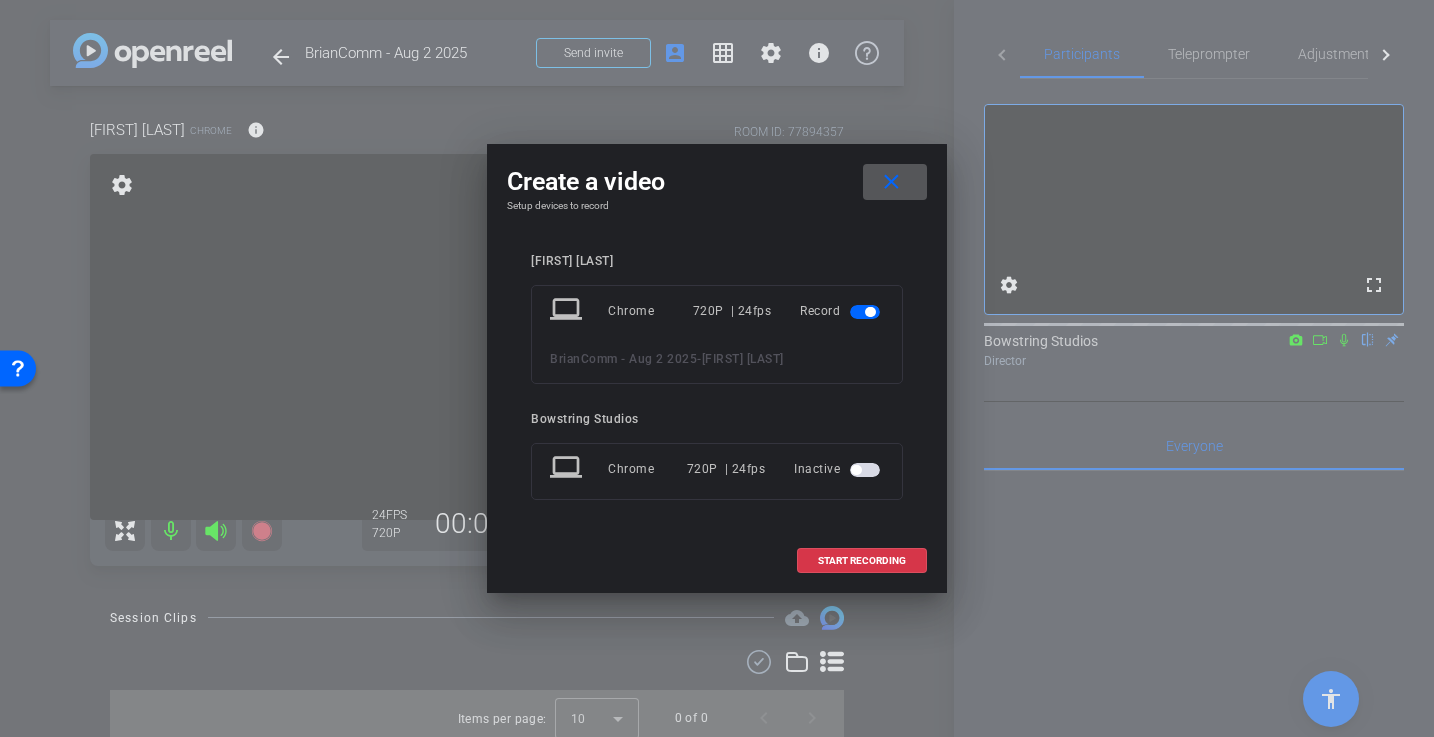 click on "close" at bounding box center [891, 182] 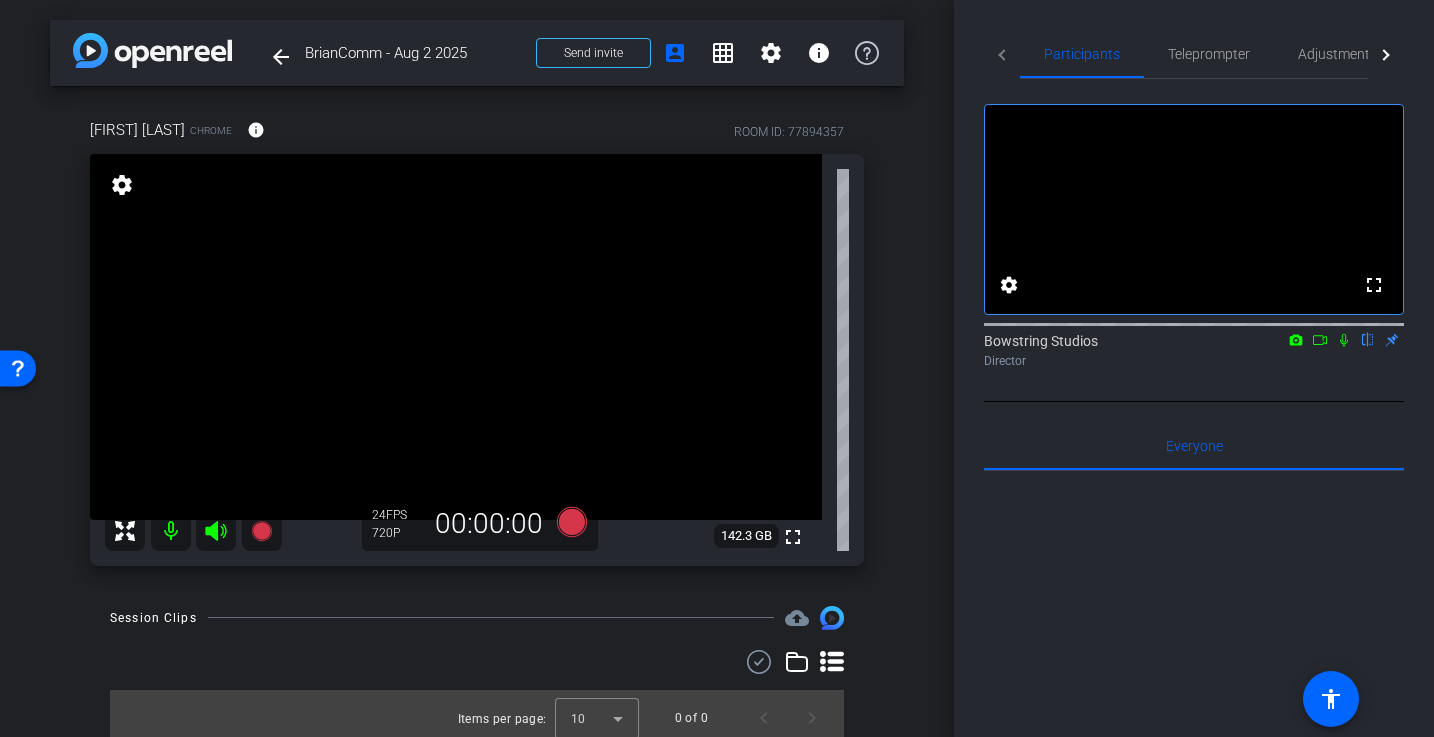 click on "720P" 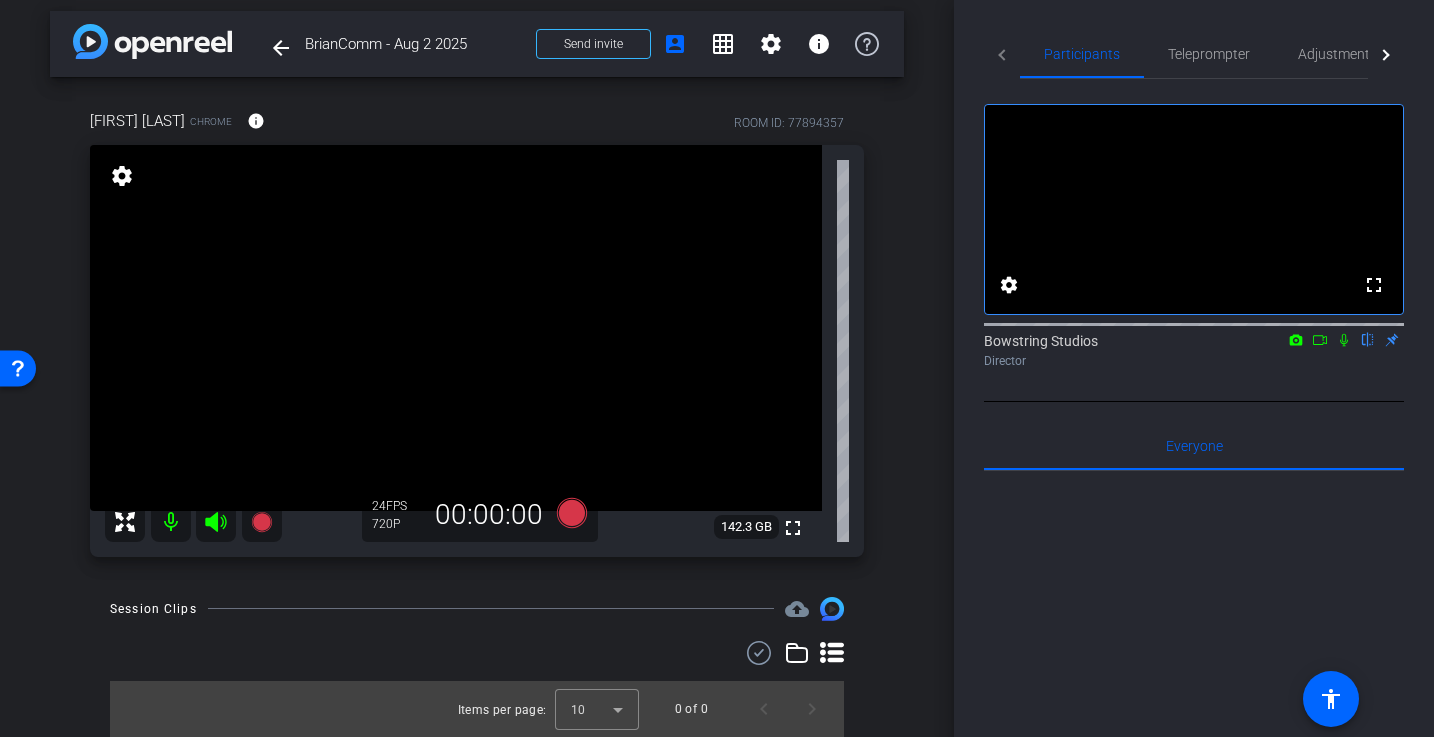 scroll, scrollTop: 0, scrollLeft: 0, axis: both 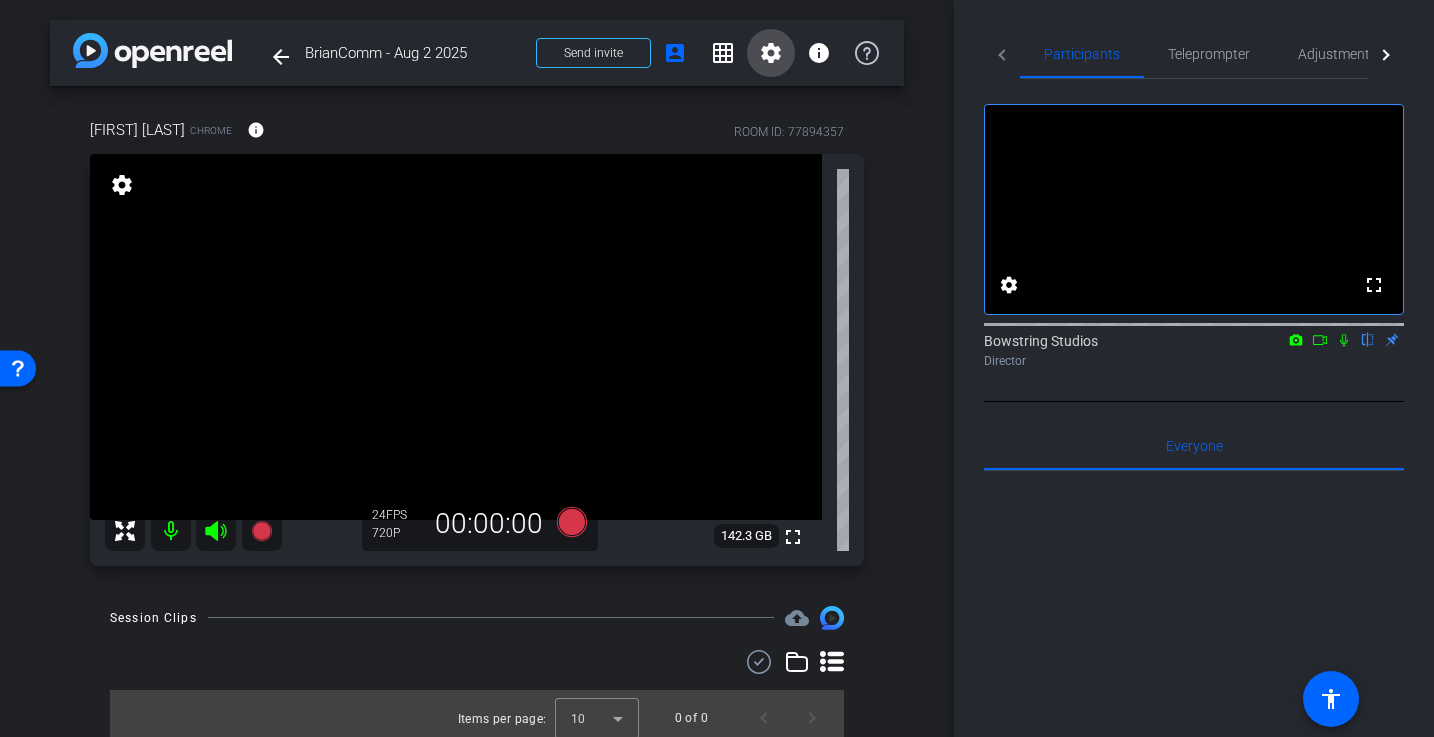 click on "settings" at bounding box center [771, 53] 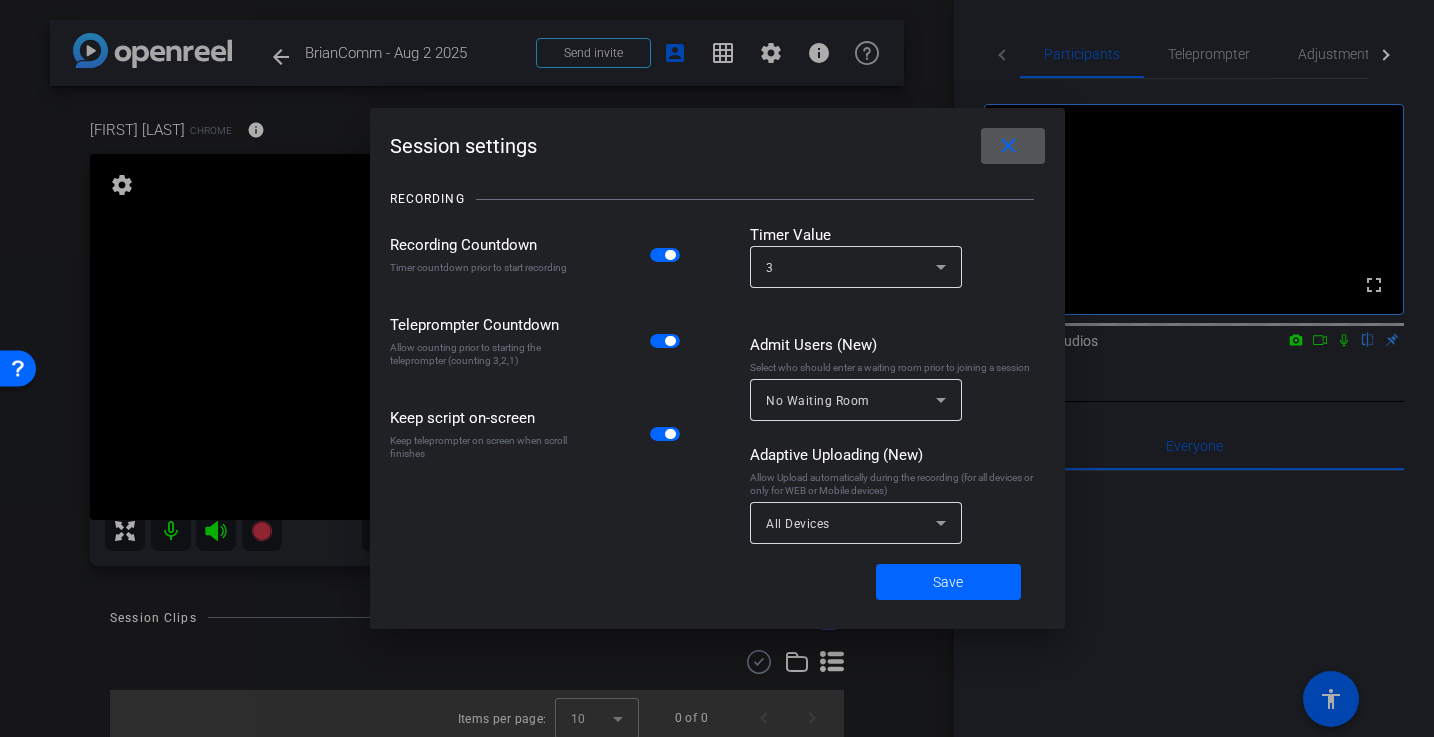 click on "close" at bounding box center (1008, 146) 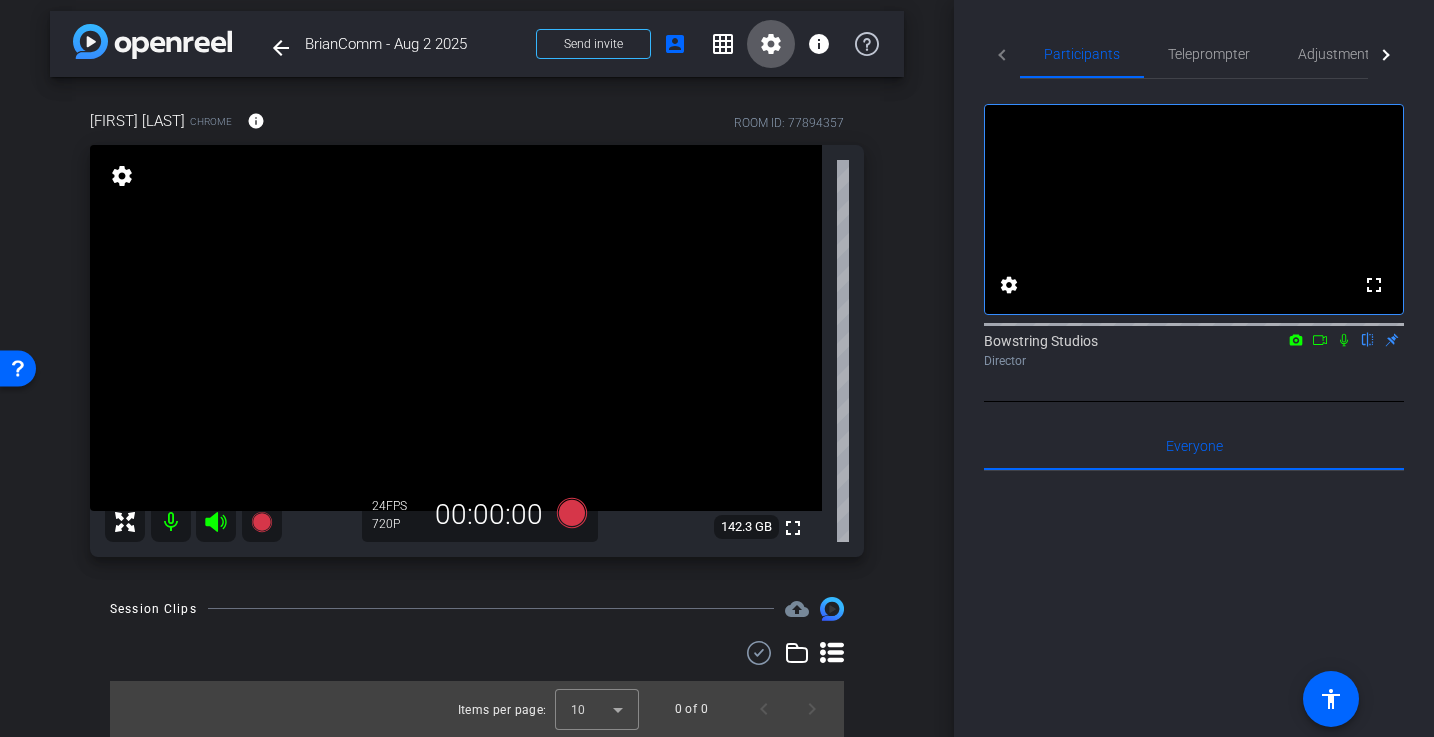 scroll, scrollTop: 0, scrollLeft: 0, axis: both 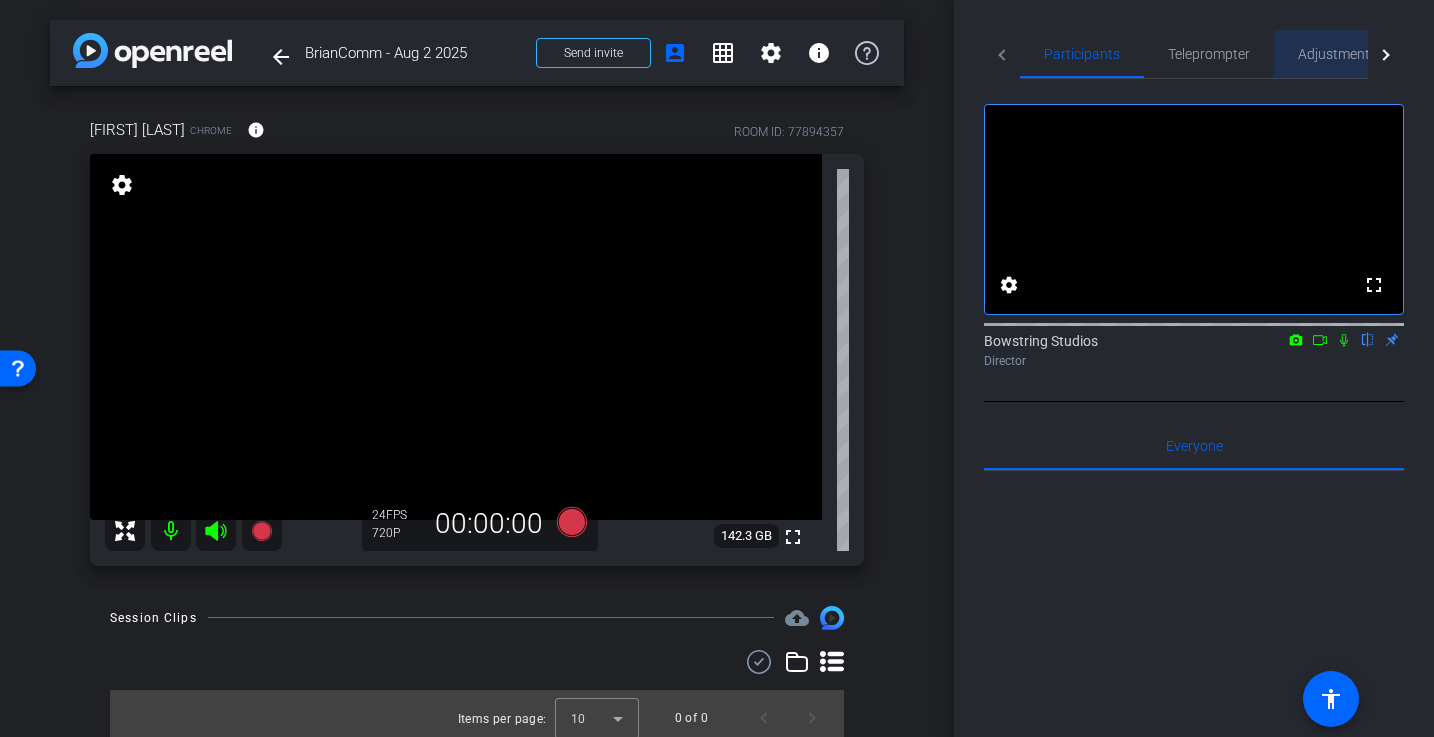 click on "Adjustments" at bounding box center (1337, 54) 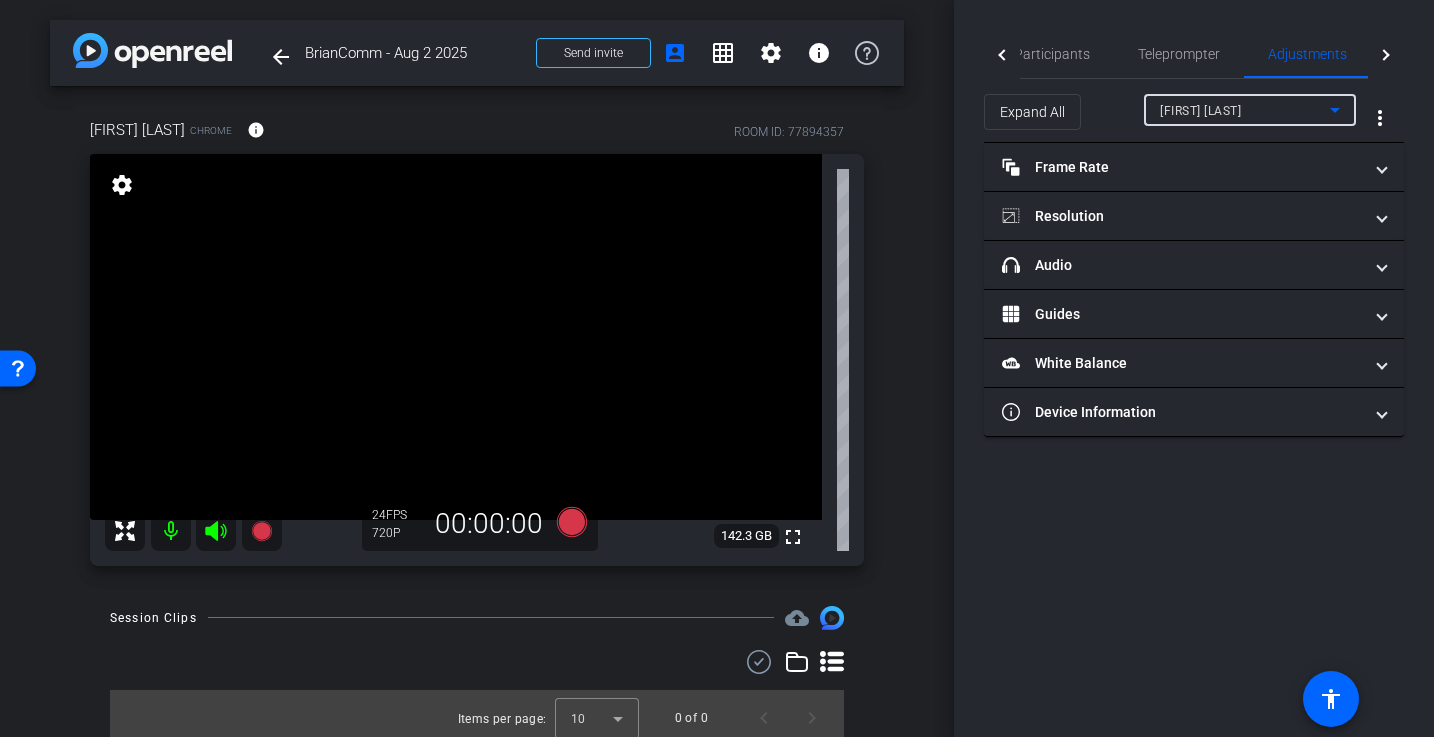 click on "[FIRST] [LAST]" at bounding box center (1245, 110) 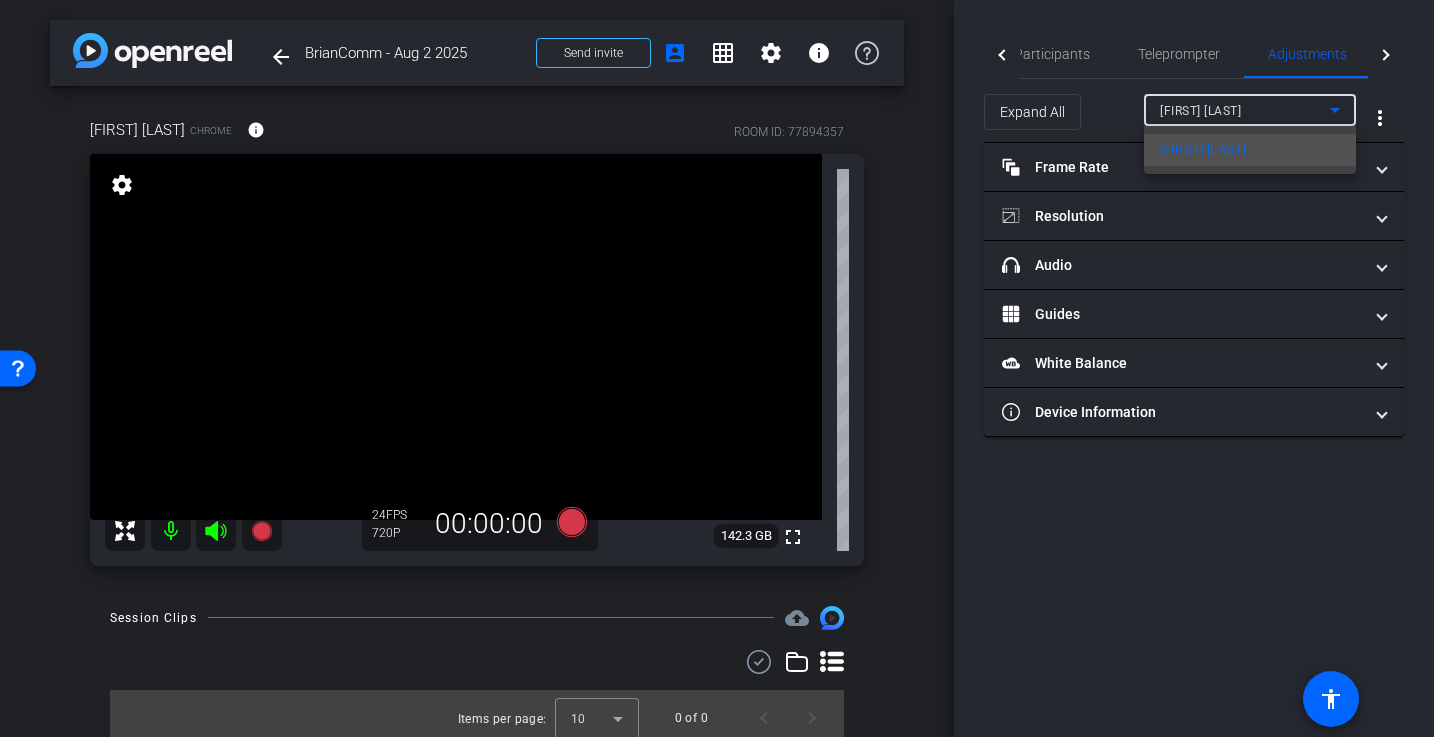 click at bounding box center [717, 368] 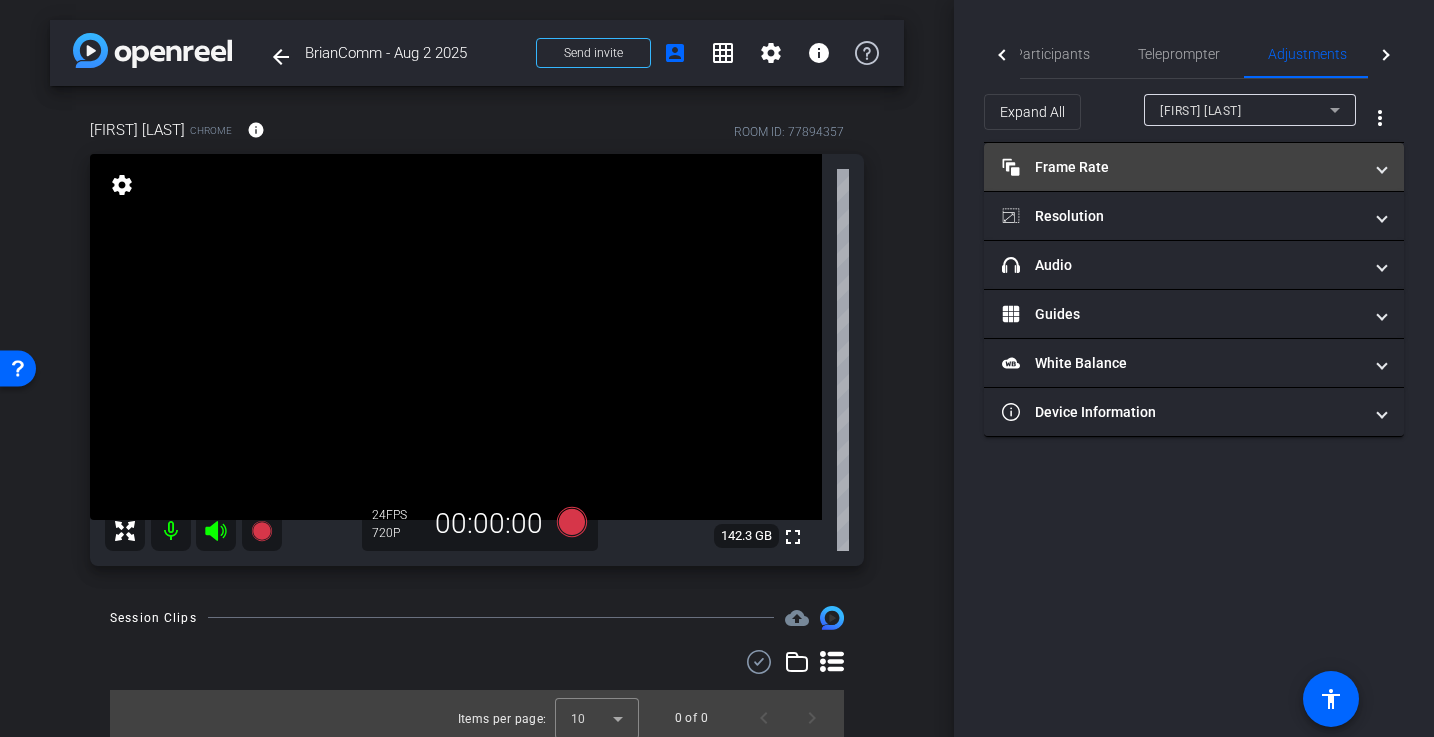 click on "Frame Rate
Frame Rate" at bounding box center [1182, 167] 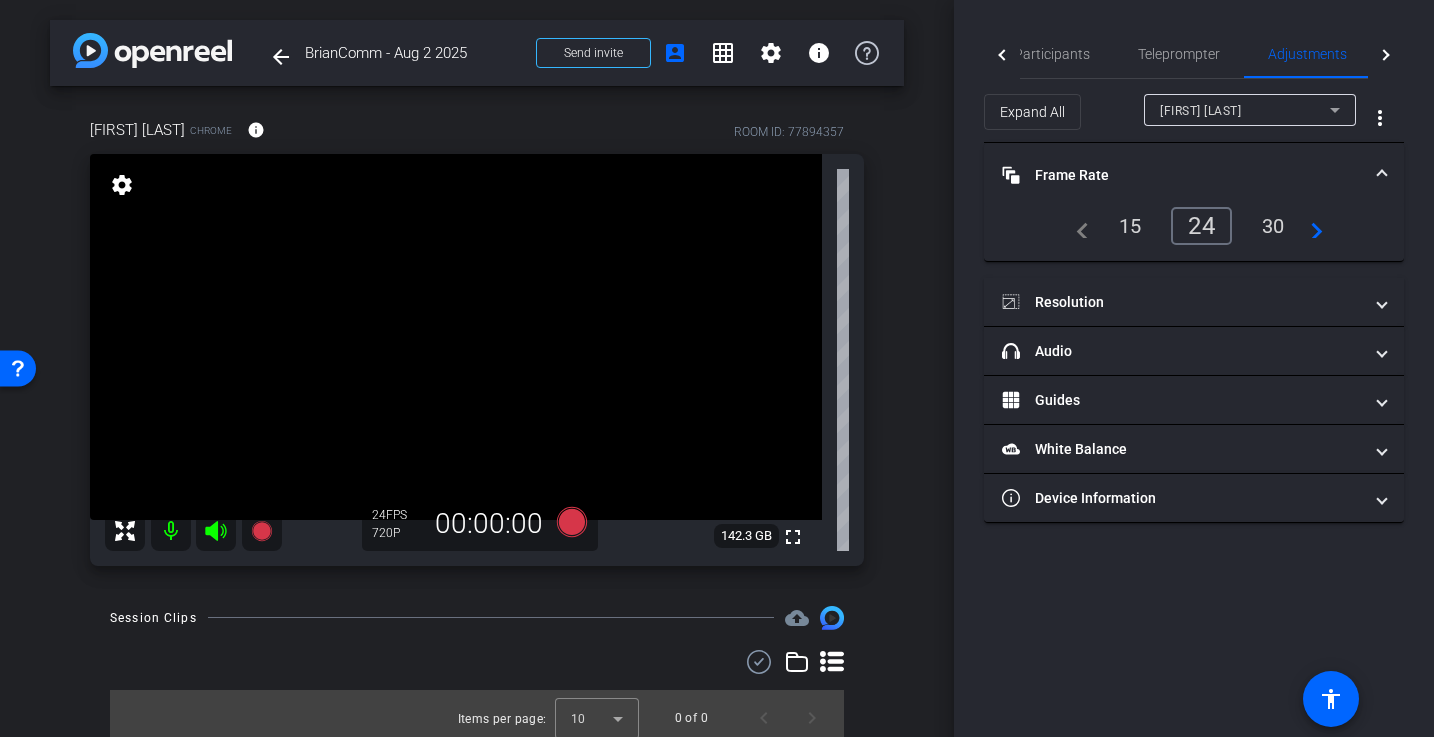 click on "30" at bounding box center [1273, 226] 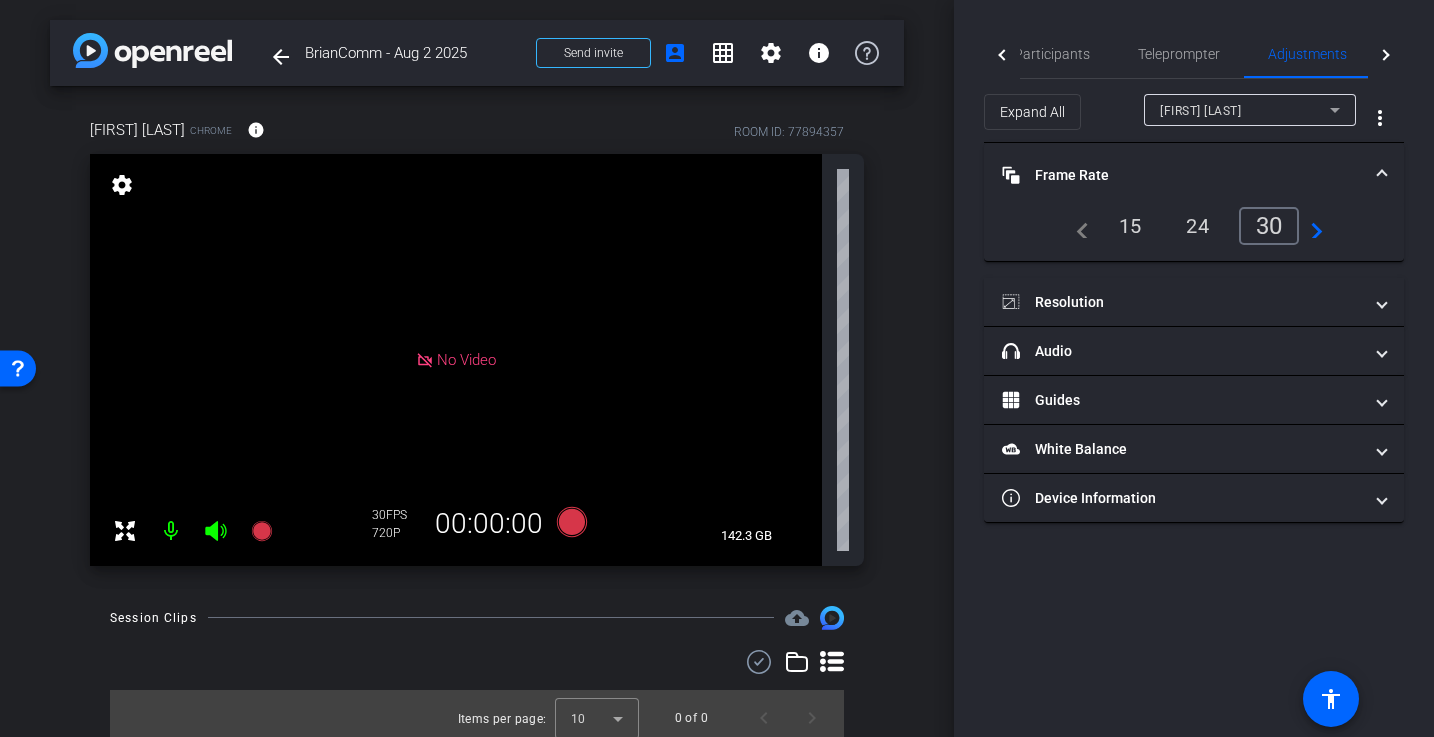 click on "24" at bounding box center (1197, 226) 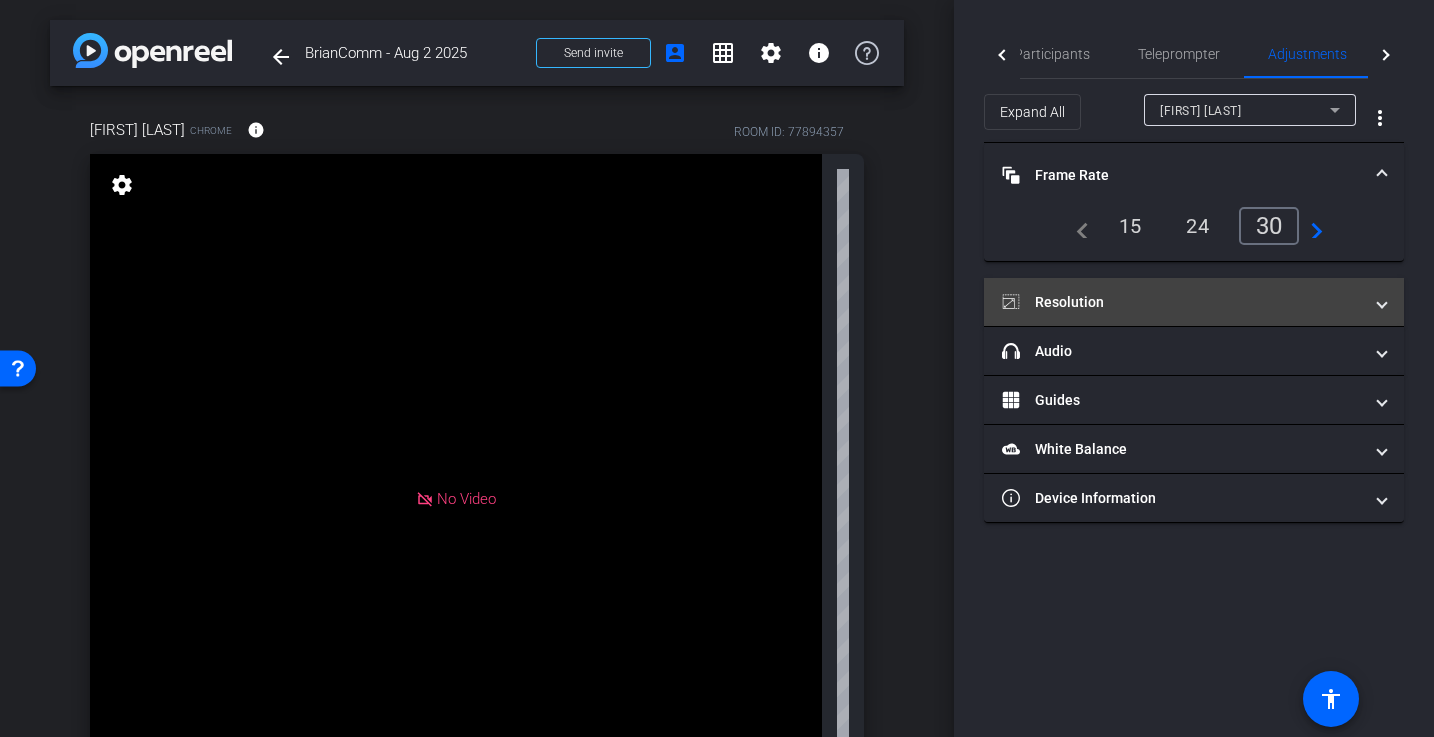 click at bounding box center [1382, 302] 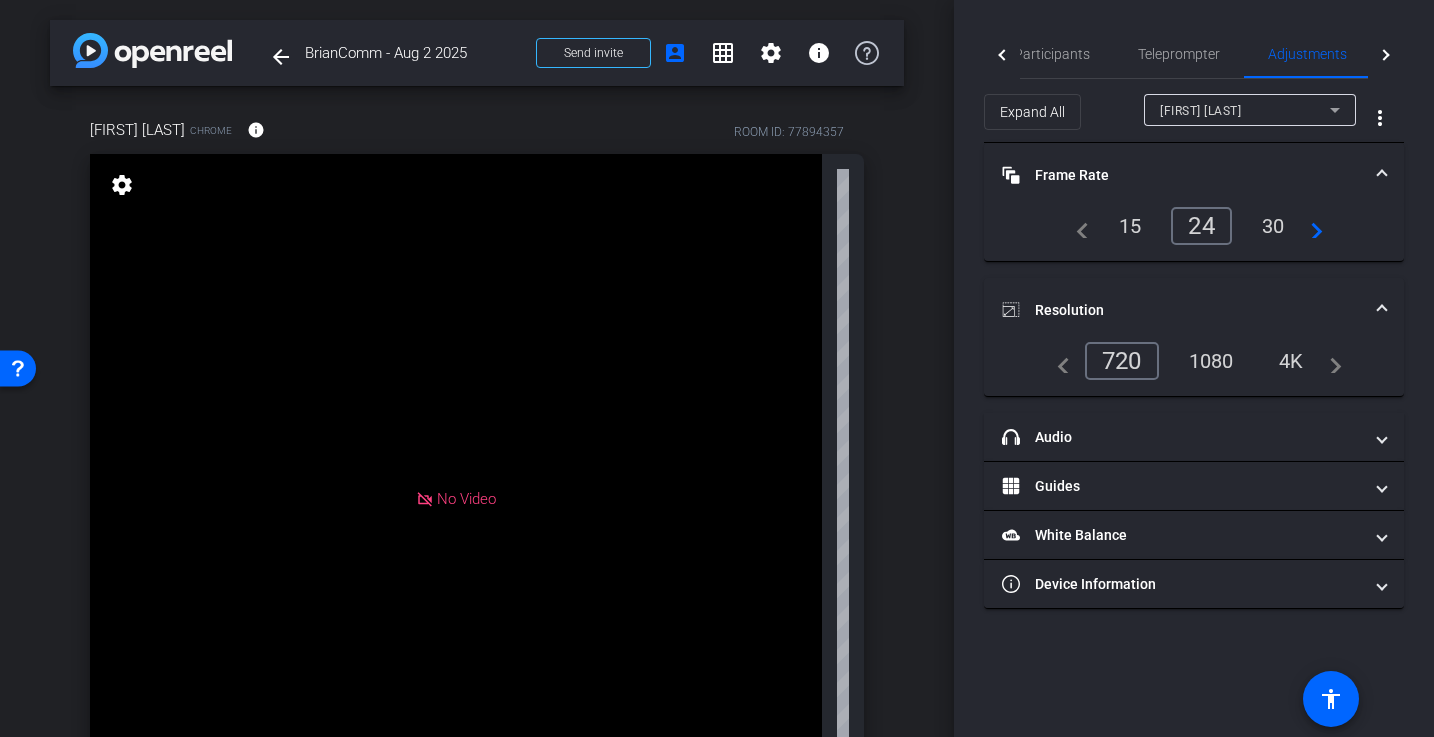 click on "1080" at bounding box center [1211, 361] 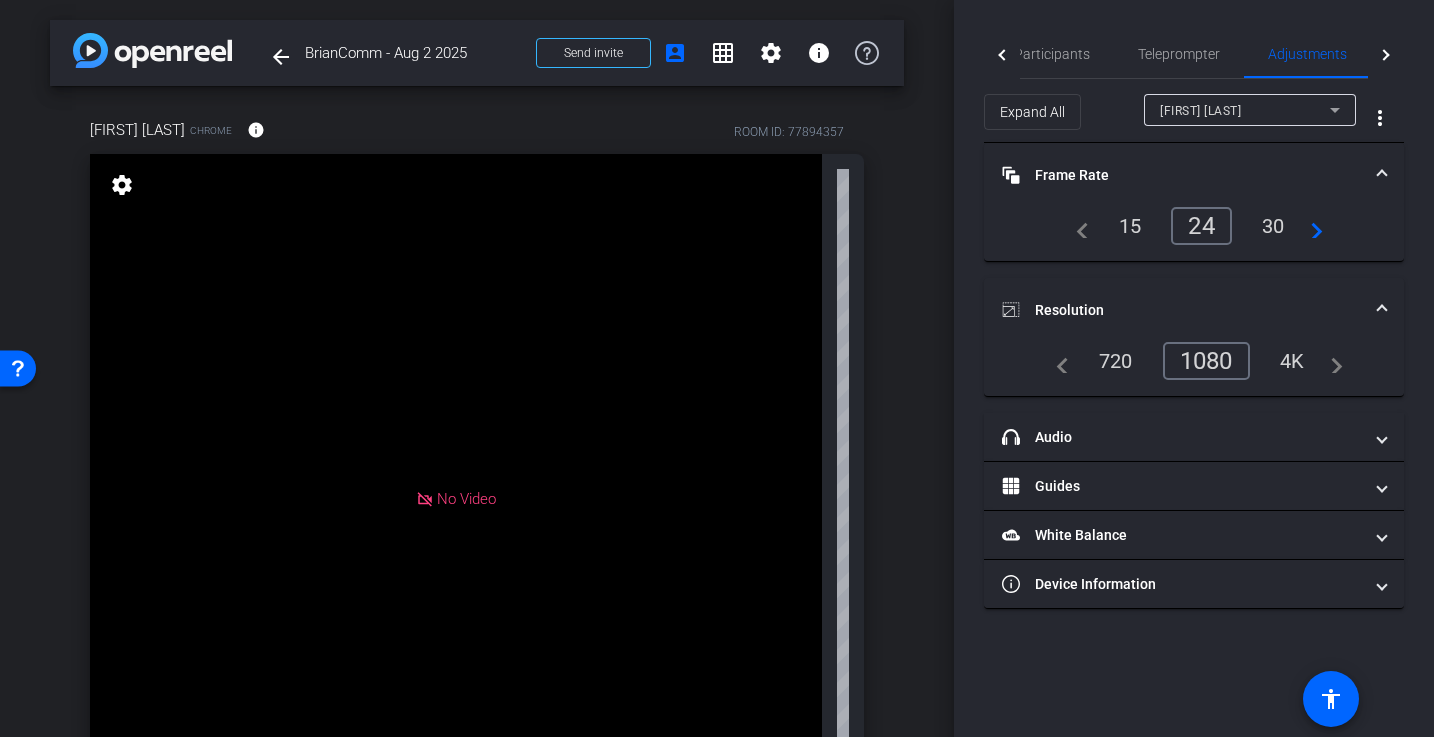 click on "1080" at bounding box center (1206, 361) 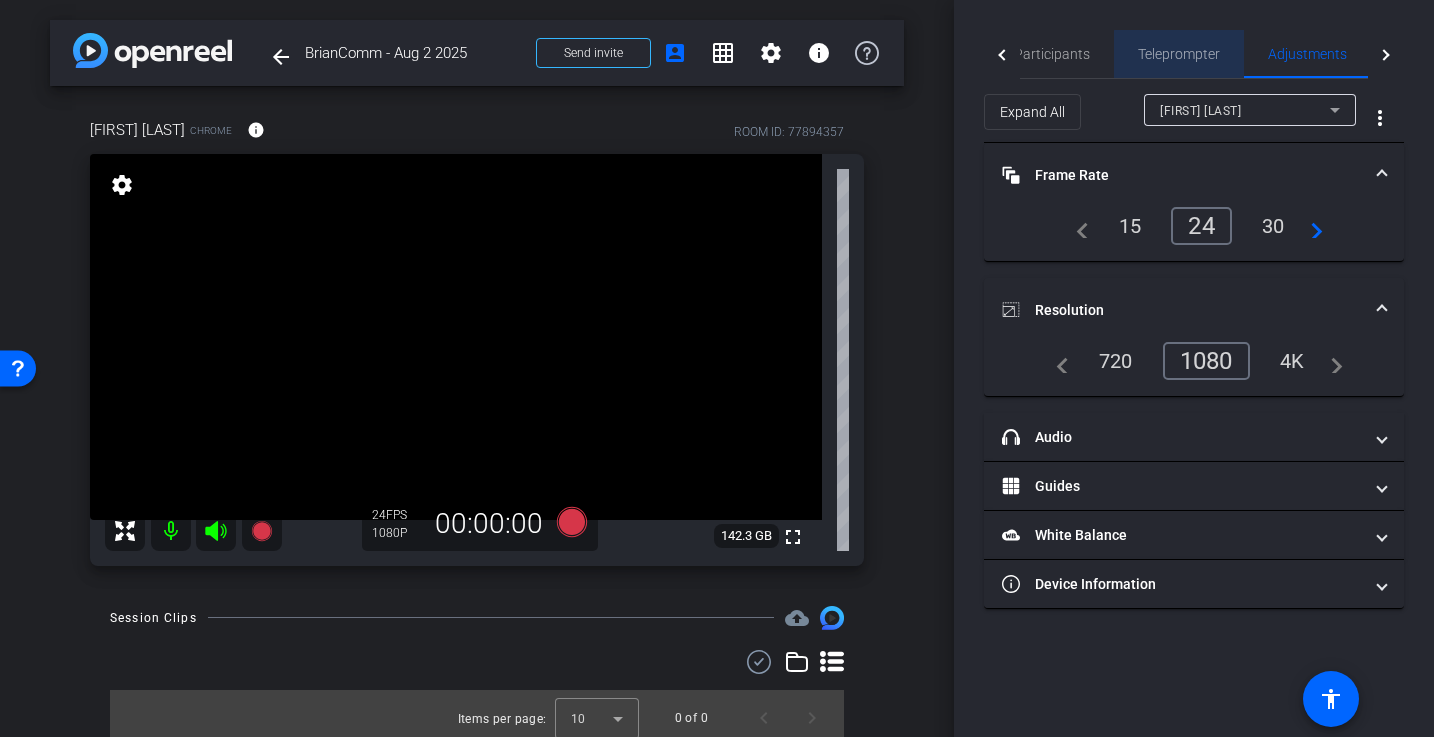 click on "Teleprompter" at bounding box center (1179, 54) 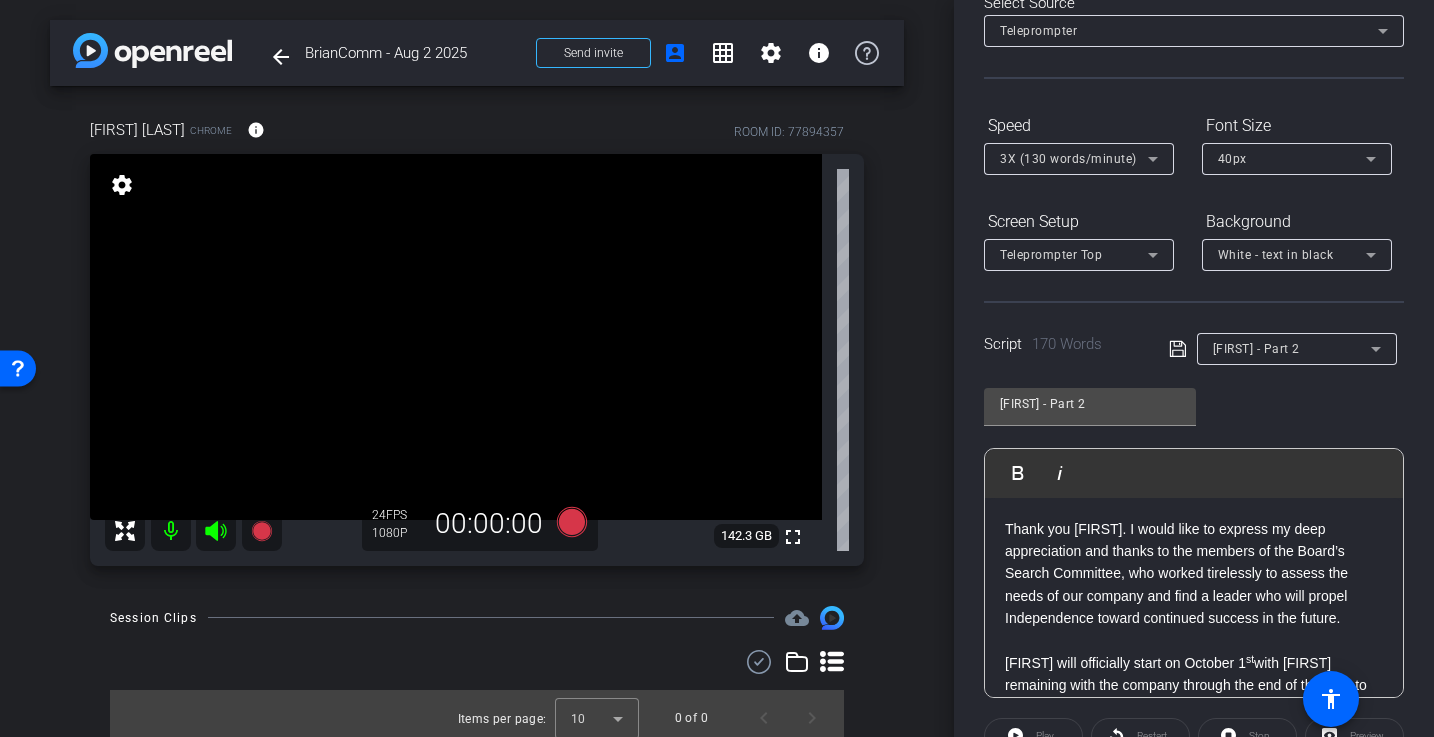 scroll, scrollTop: 150, scrollLeft: 0, axis: vertical 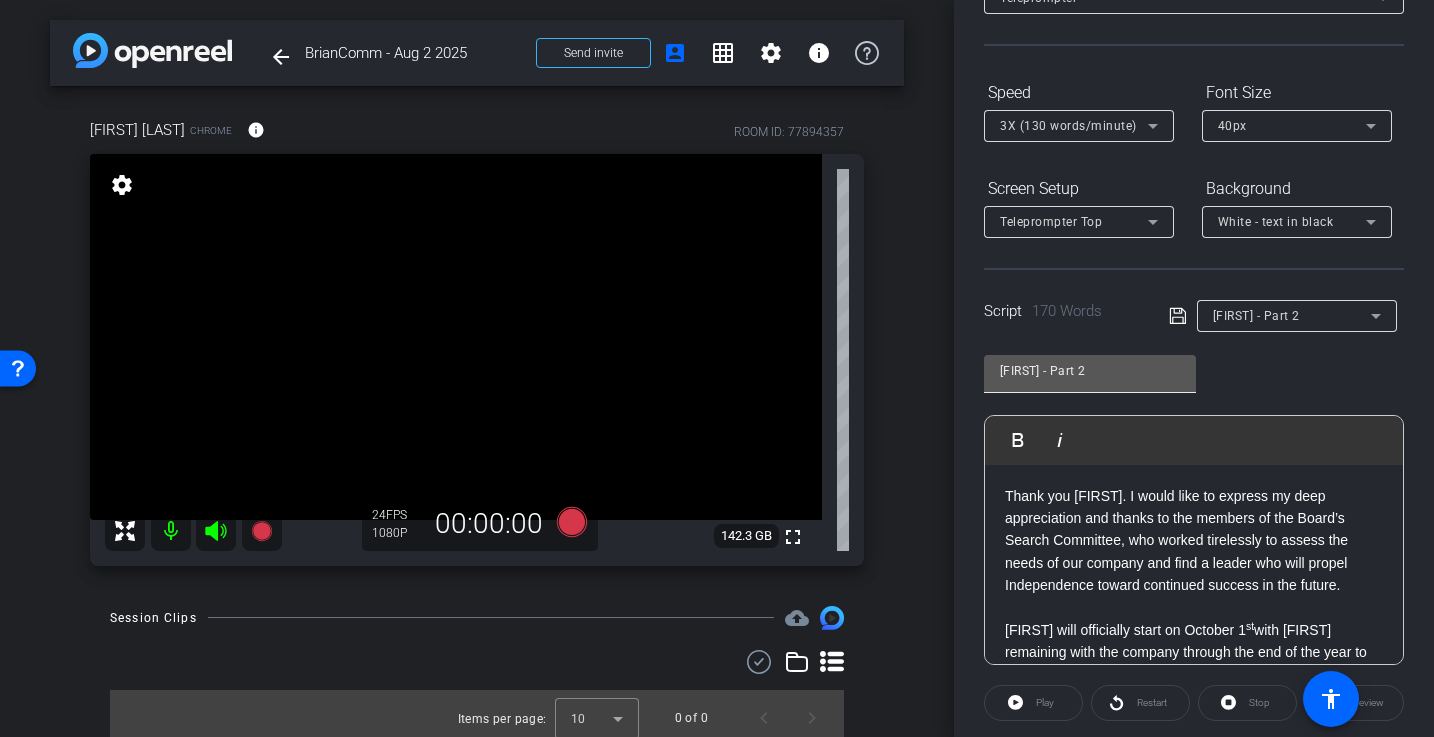 click on "Charlie - Part 2" at bounding box center [1090, 371] 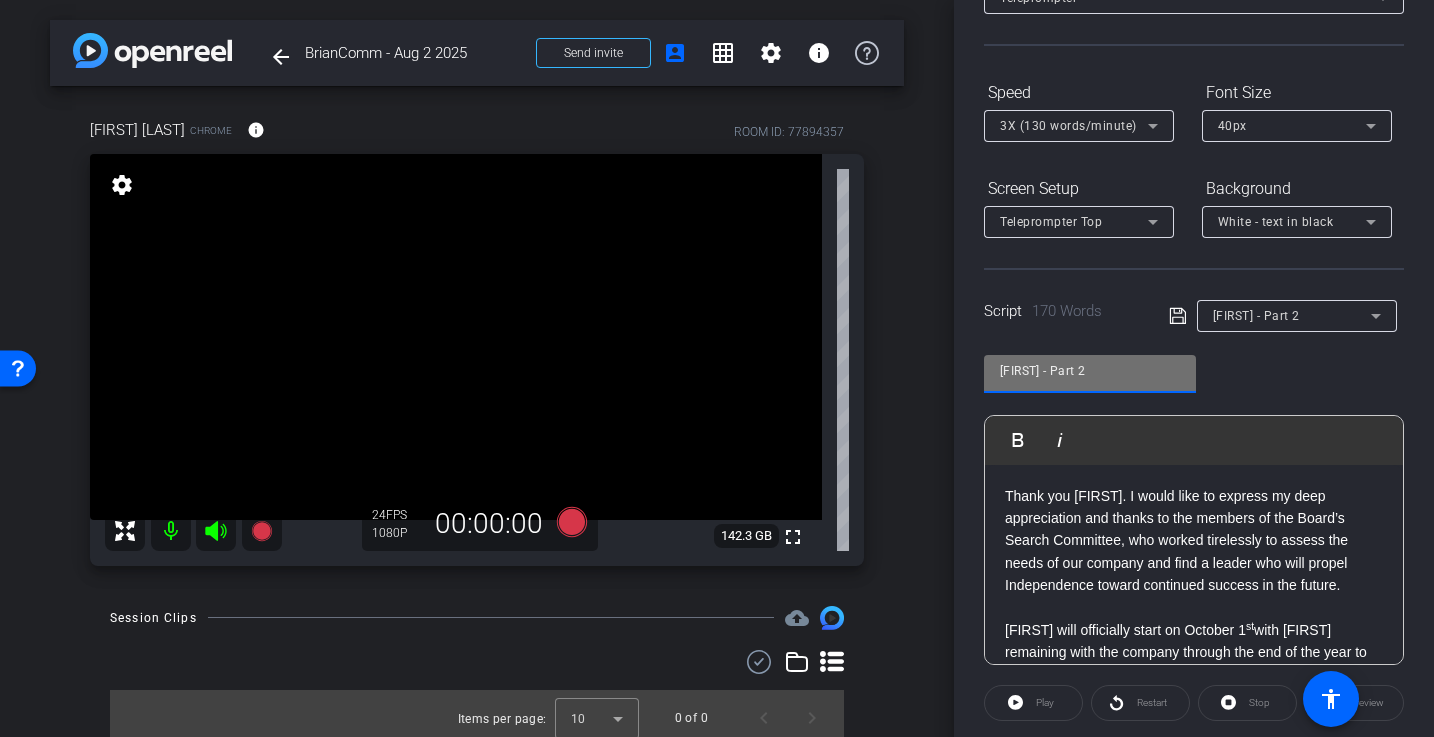 click on "Charlie - Part 2" 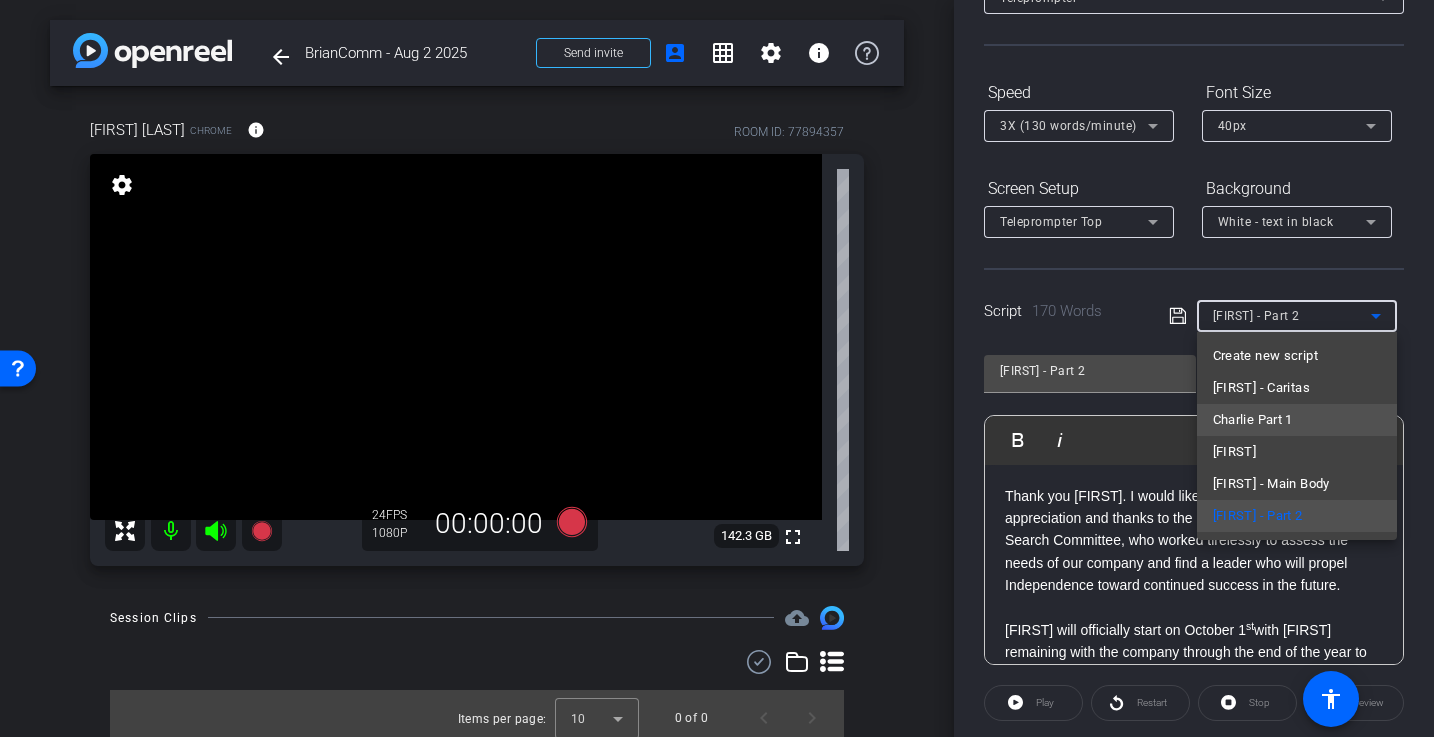 click on "Charlie Part 1" at bounding box center [1253, 420] 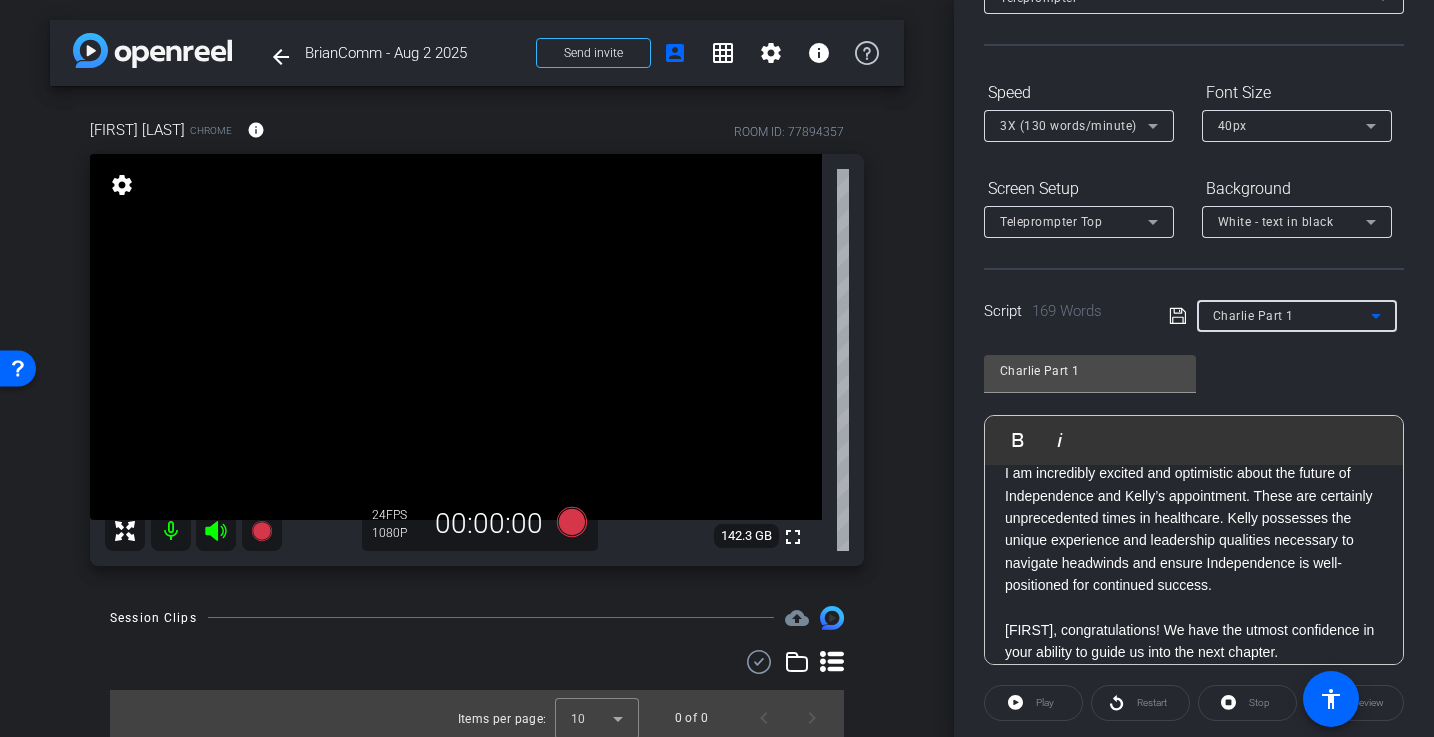 scroll, scrollTop: 489, scrollLeft: 0, axis: vertical 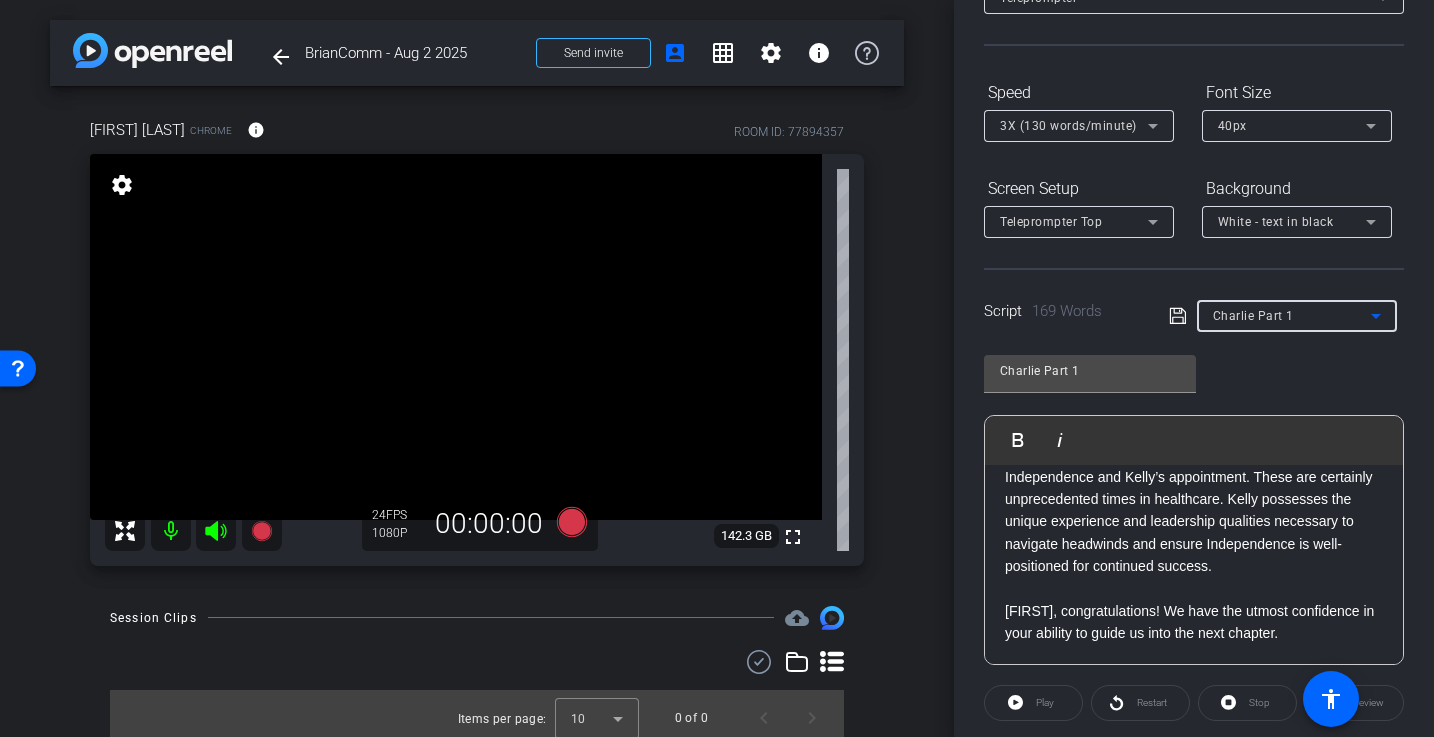 click on "Play" 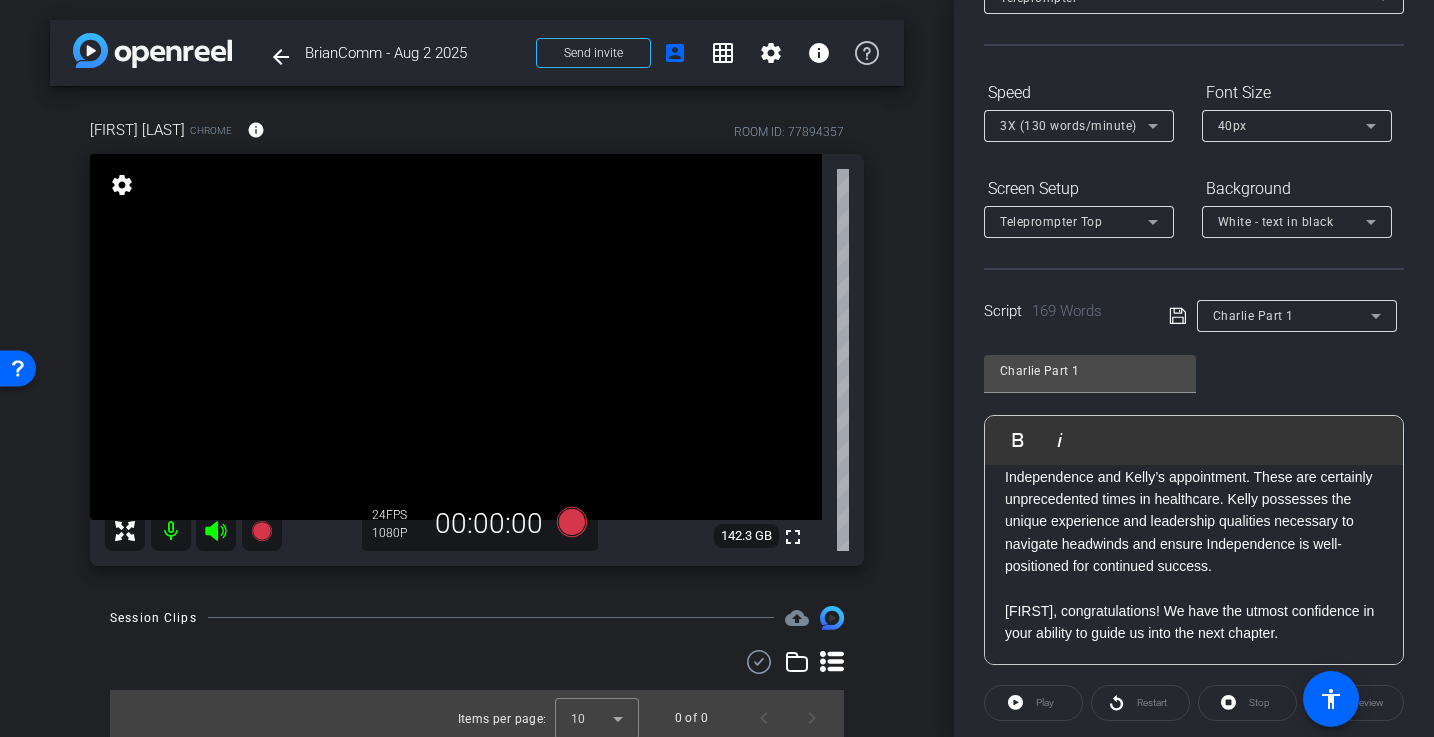 click on "Play" 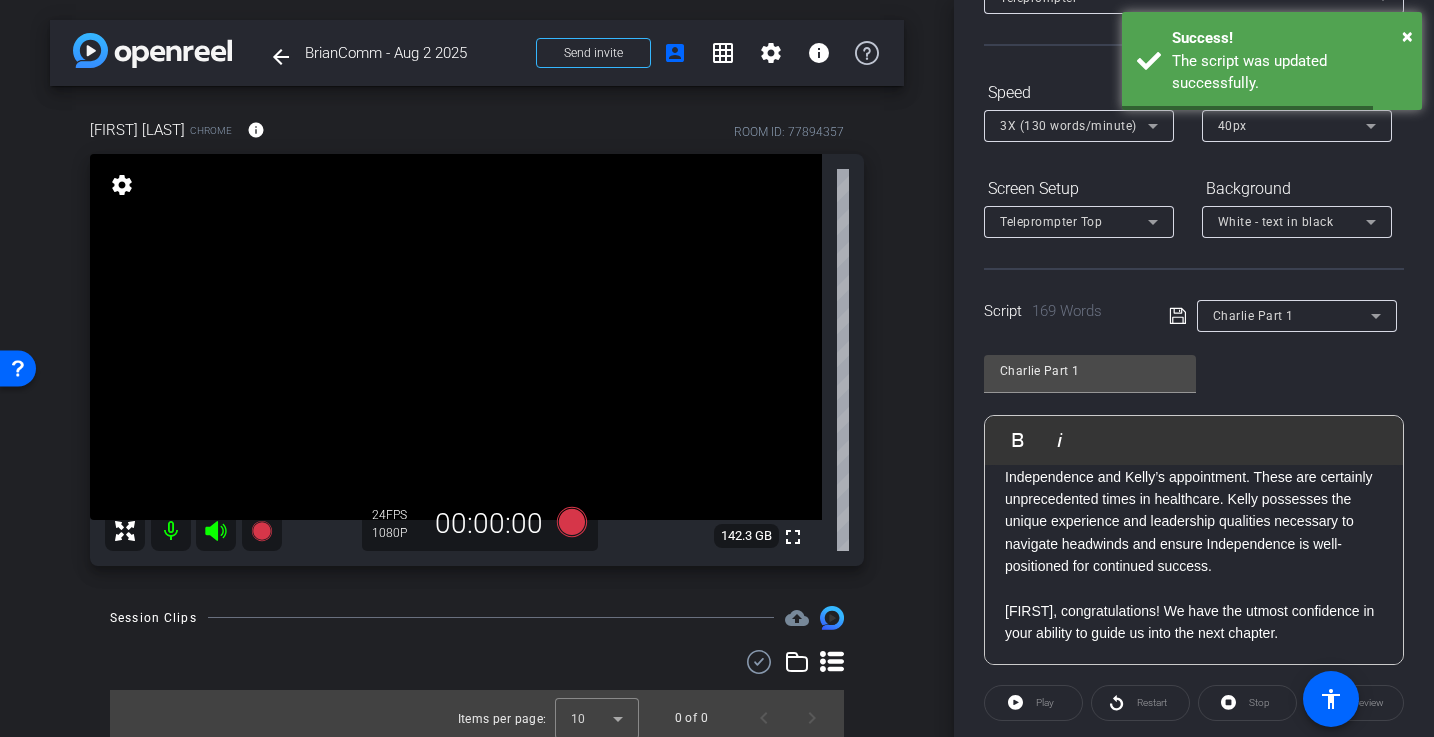 click on "Play" 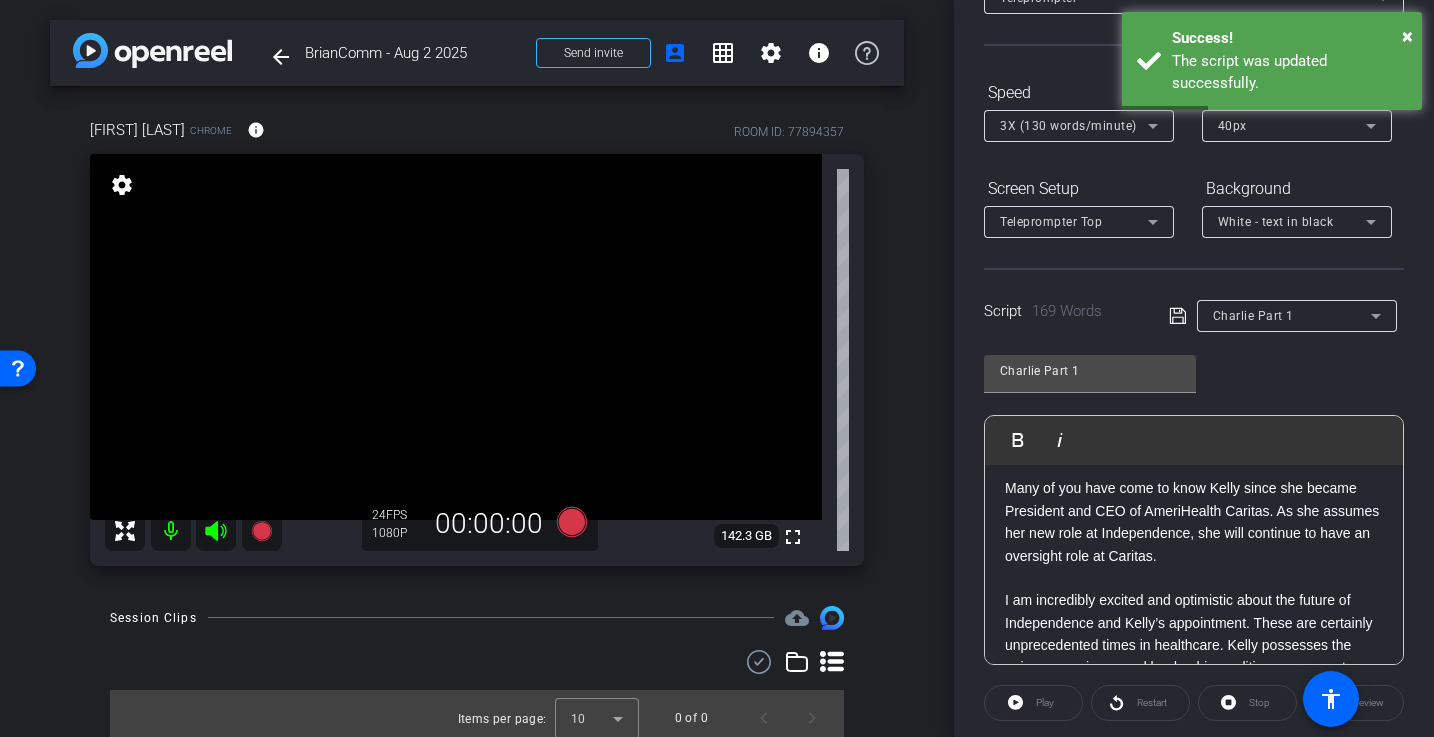 scroll, scrollTop: 336, scrollLeft: 0, axis: vertical 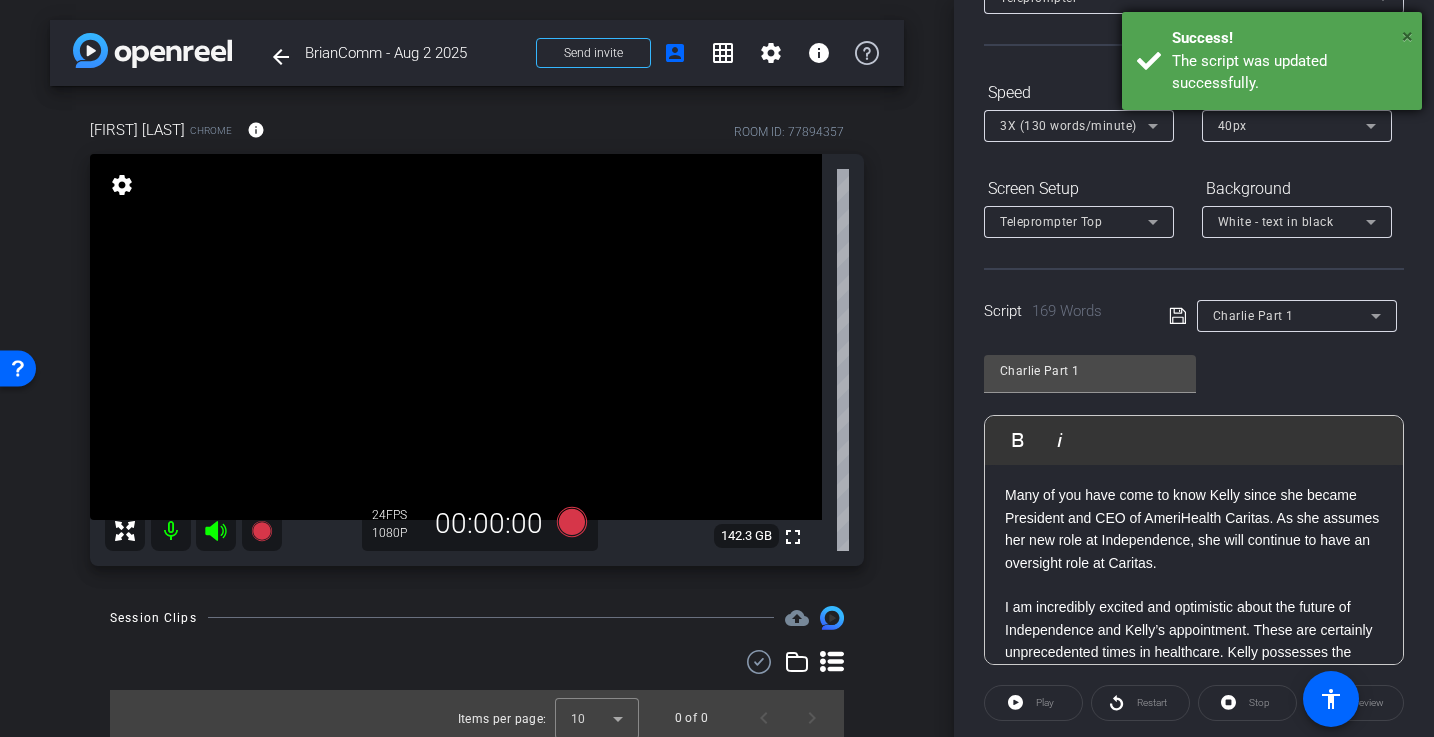 click on "×" at bounding box center (1407, 36) 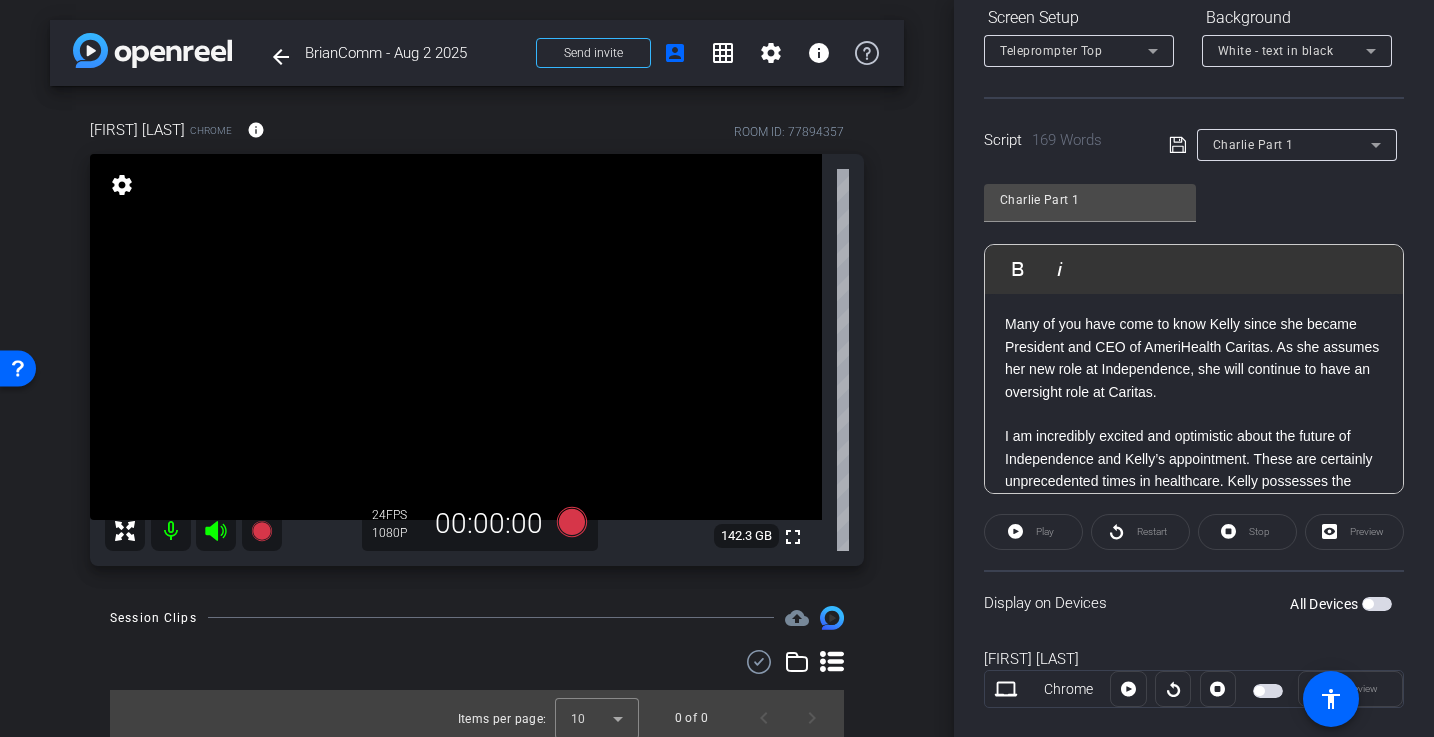 scroll, scrollTop: 322, scrollLeft: 0, axis: vertical 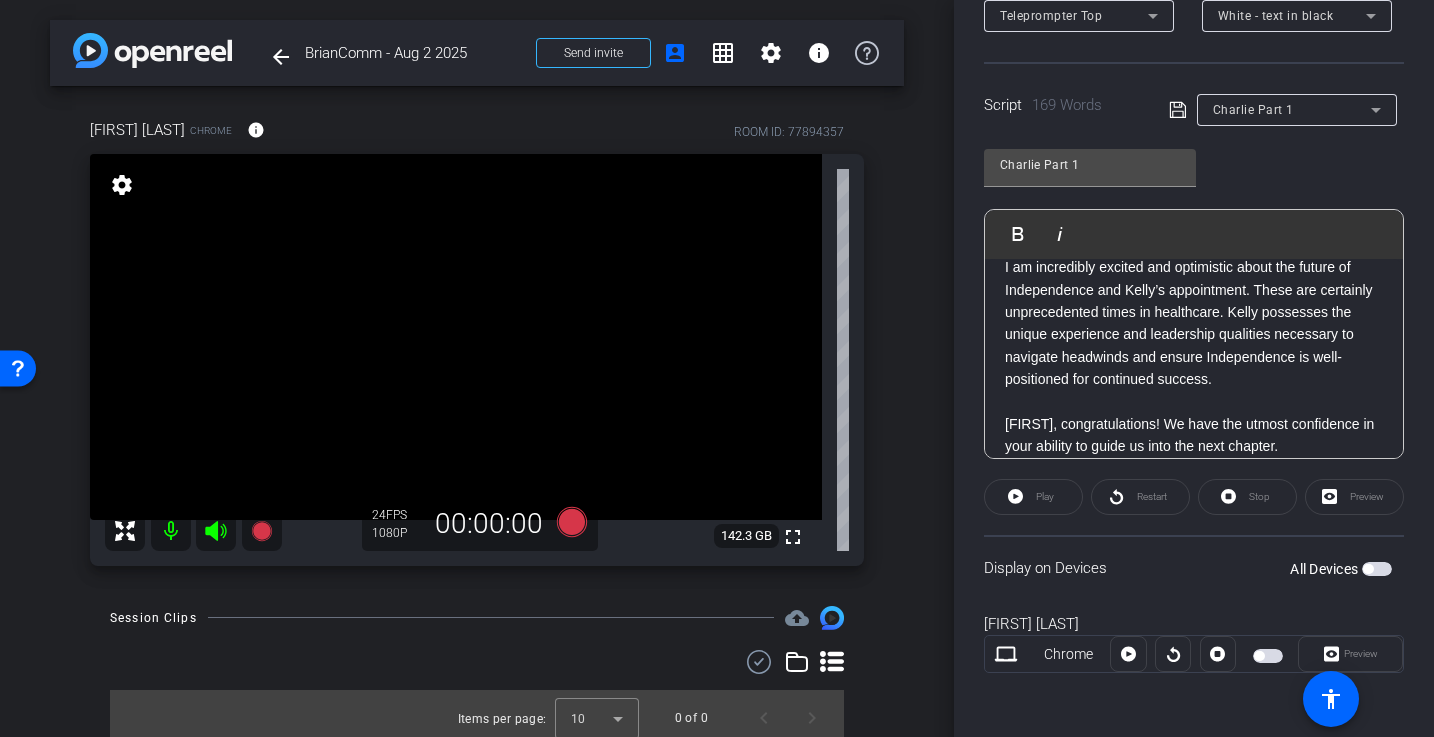 click at bounding box center [1268, 656] 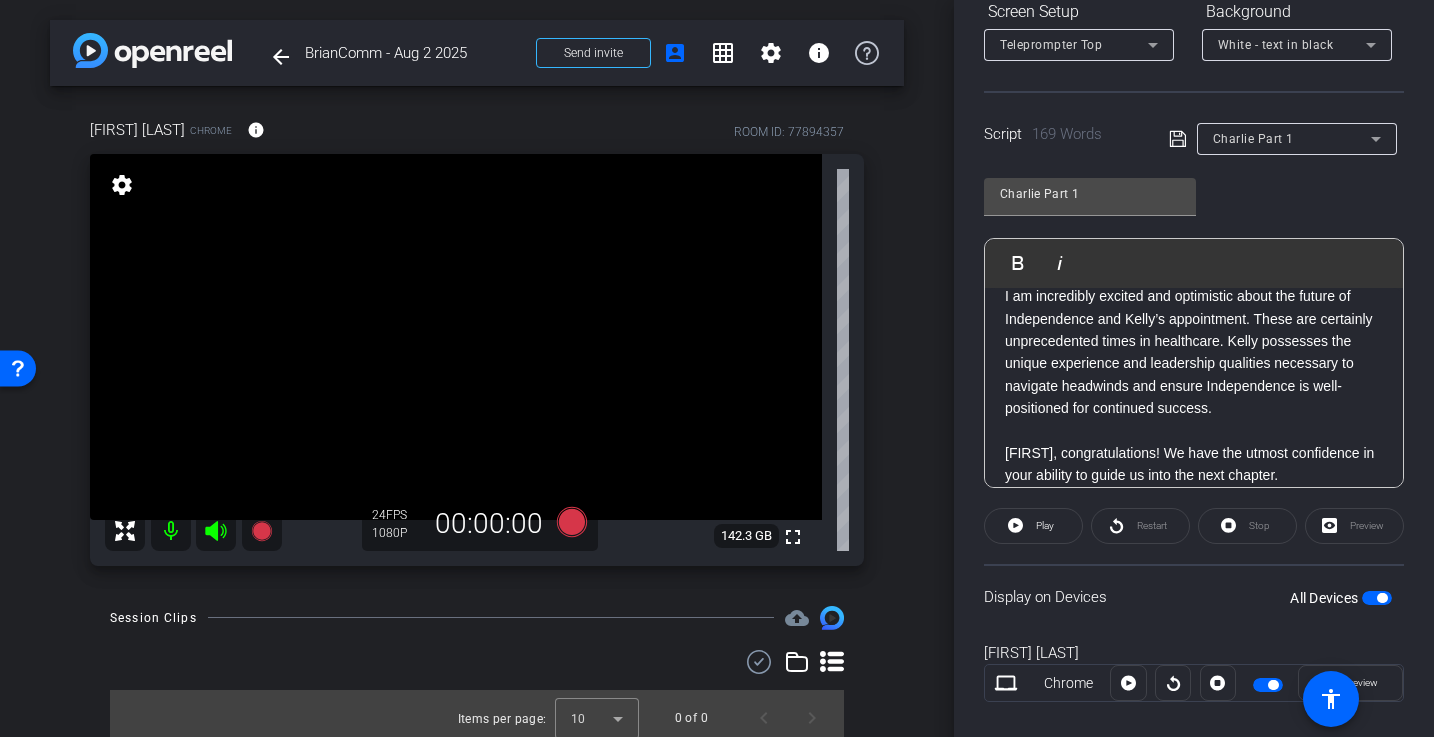 scroll, scrollTop: 324, scrollLeft: 0, axis: vertical 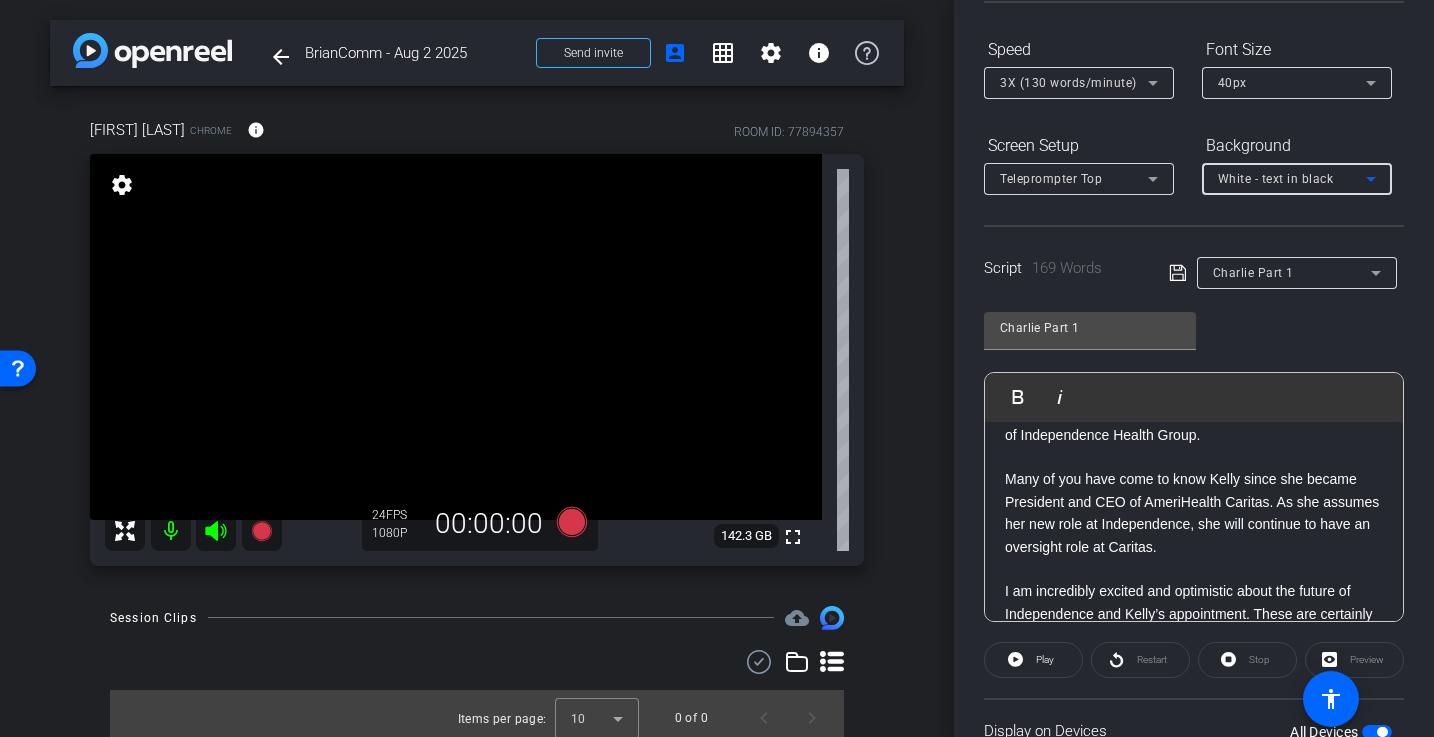 click on "White - text in black" at bounding box center (1276, 179) 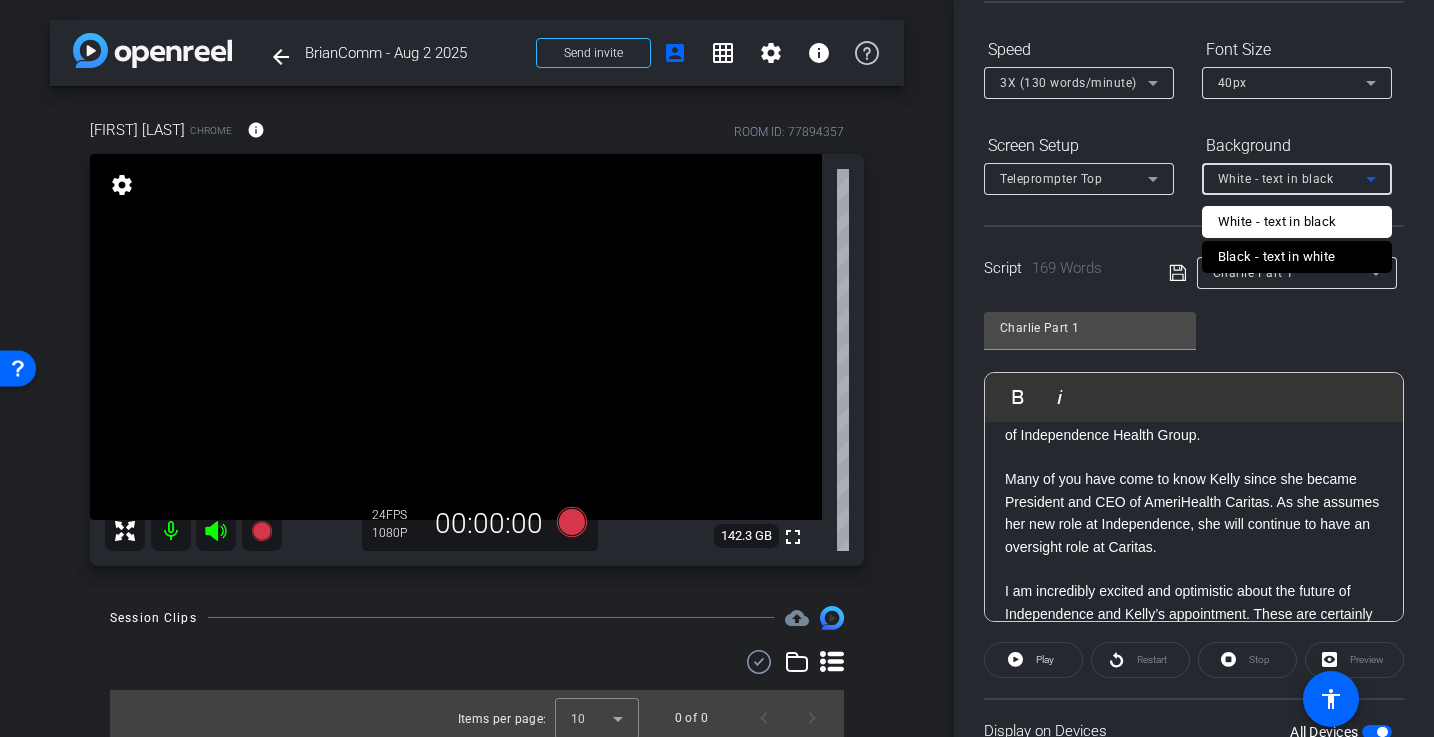 click at bounding box center (717, 368) 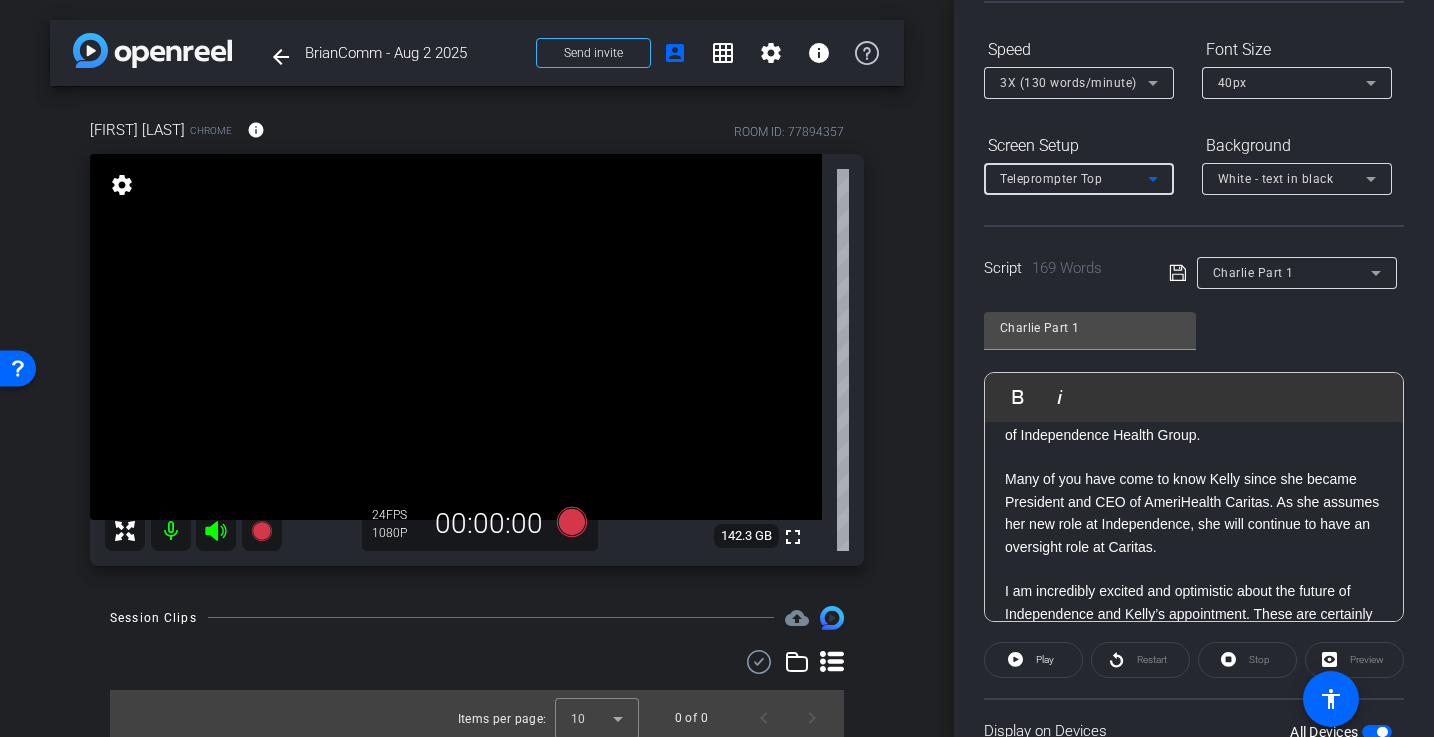 click 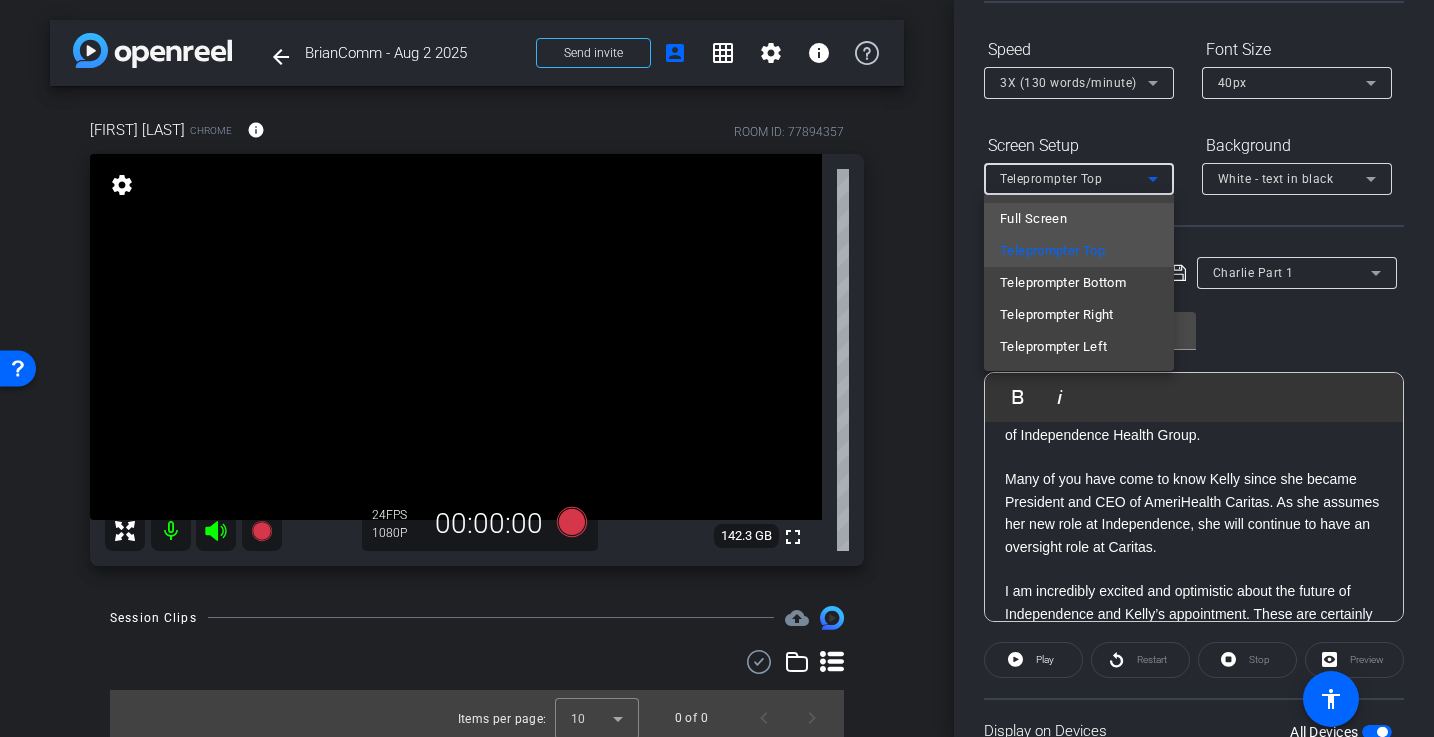 click on "Full Screen" at bounding box center [1079, 219] 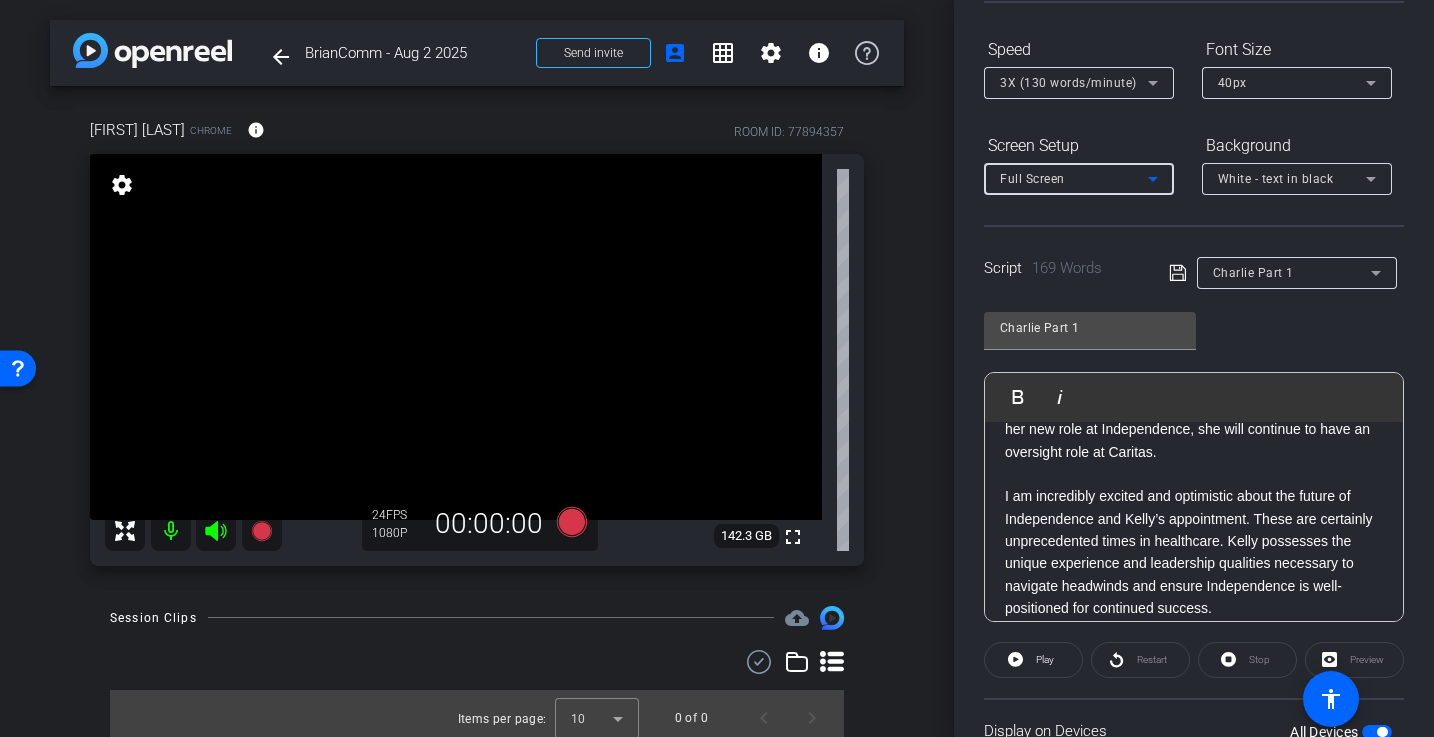 scroll, scrollTop: 416, scrollLeft: 0, axis: vertical 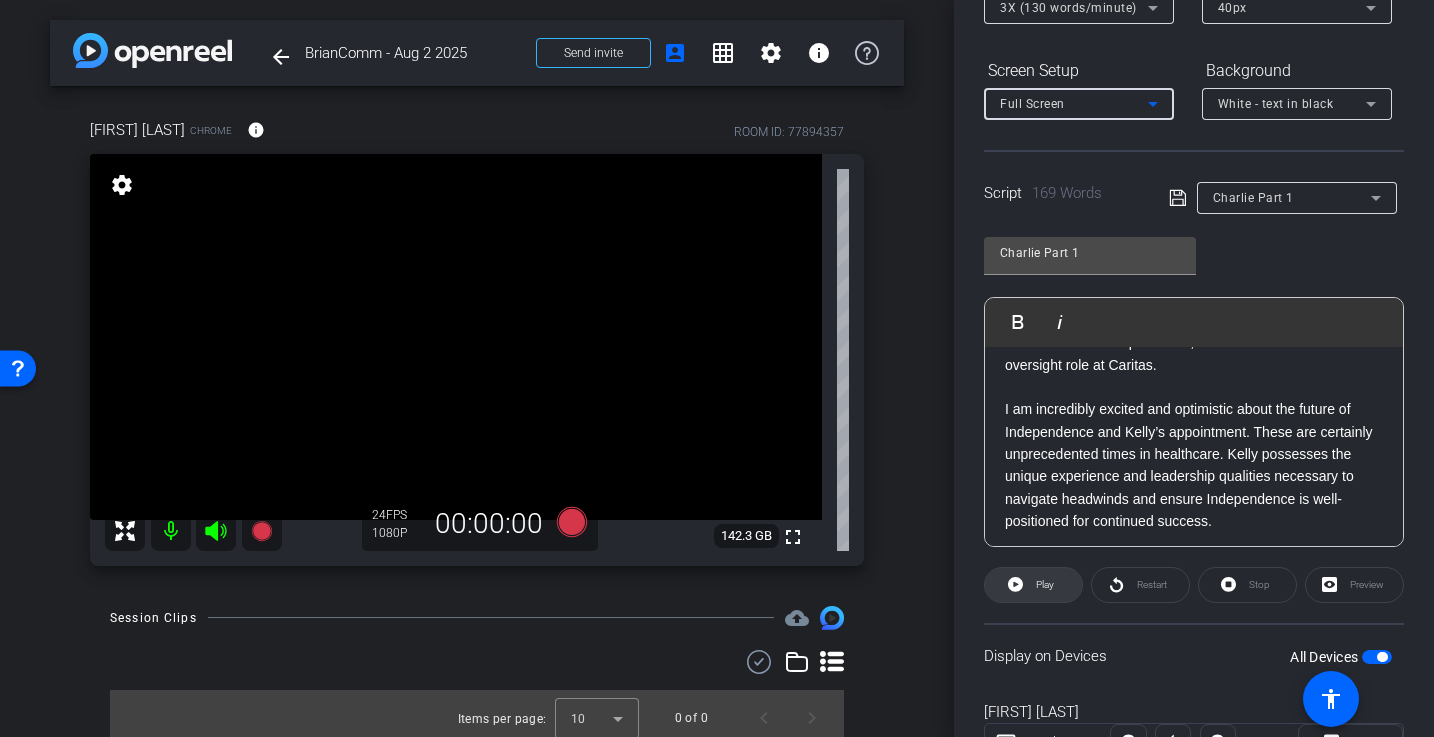click 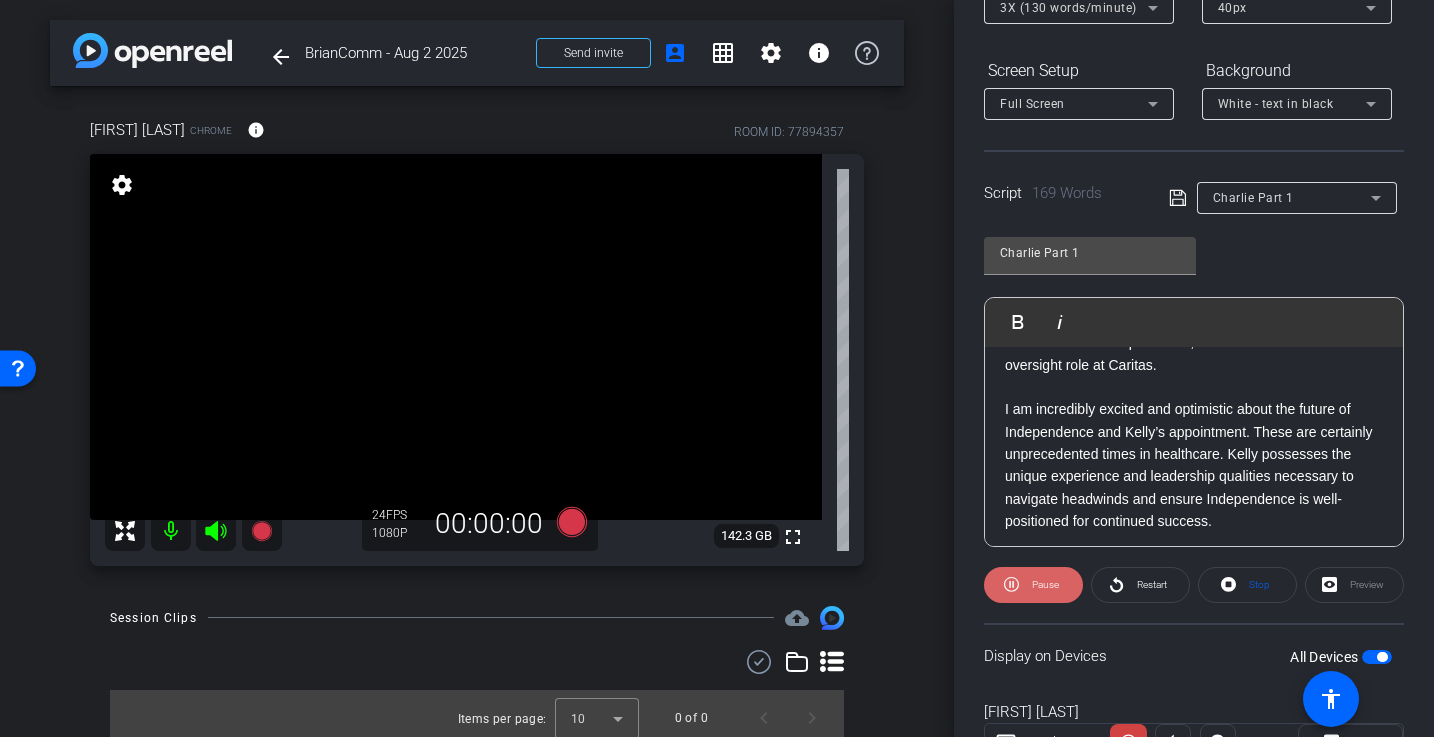 click on "Pause" 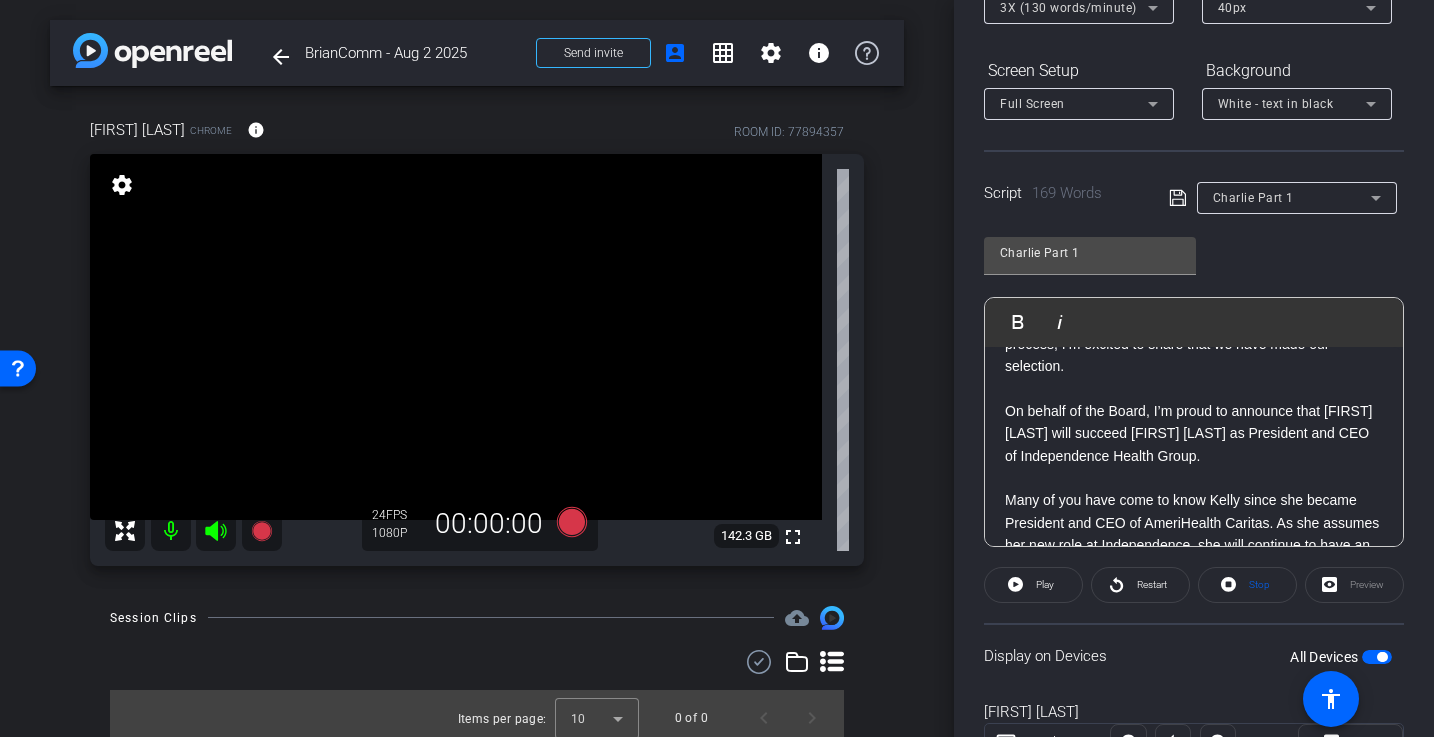scroll, scrollTop: 0, scrollLeft: 0, axis: both 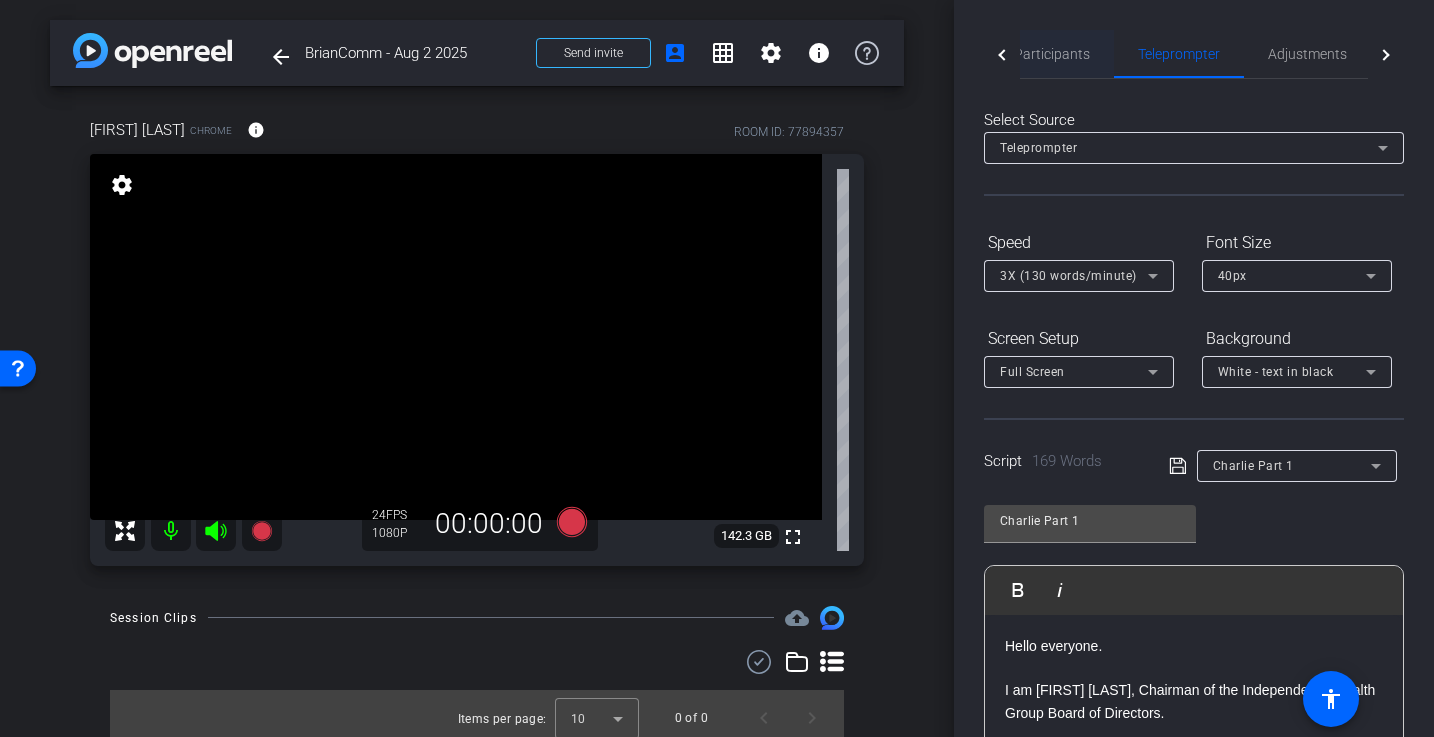 click on "Participants" at bounding box center (1052, 54) 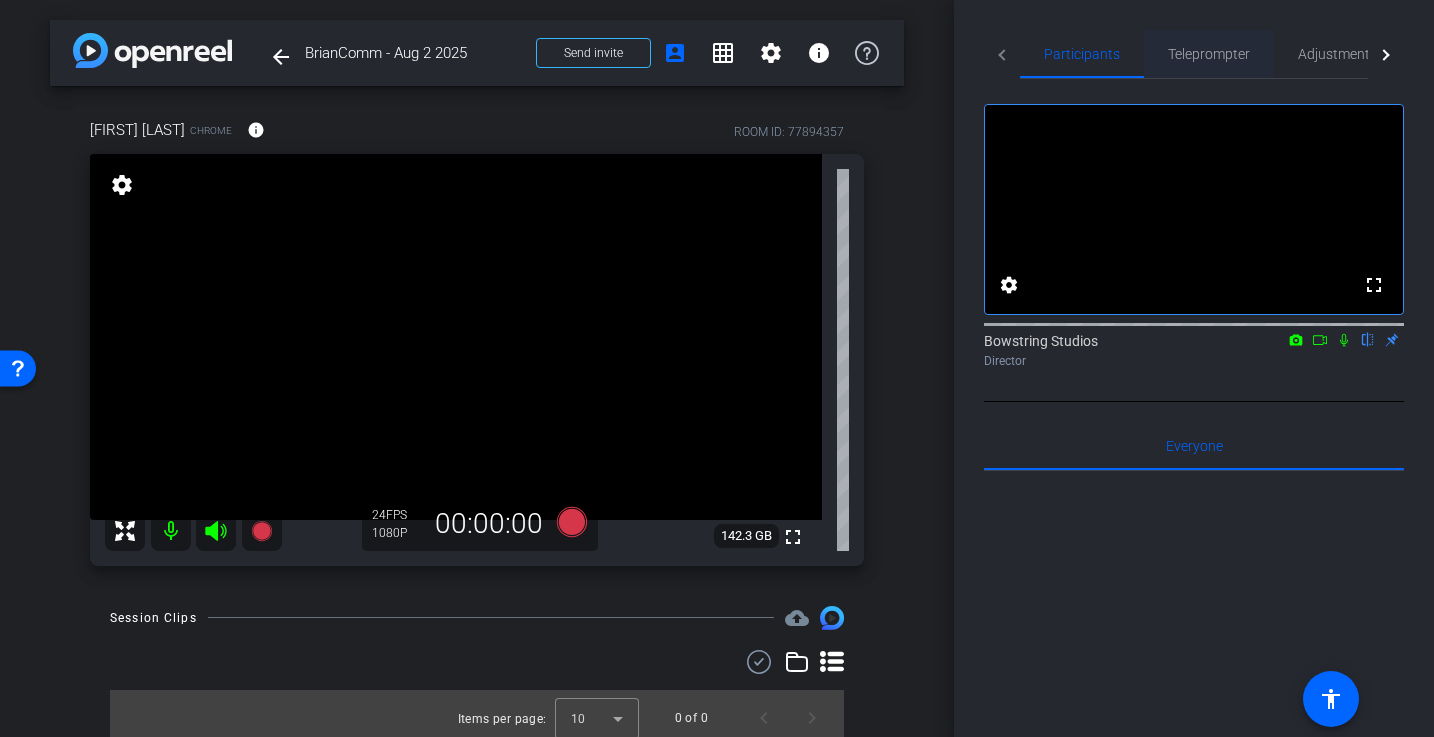 click on "Teleprompter" at bounding box center [1209, 54] 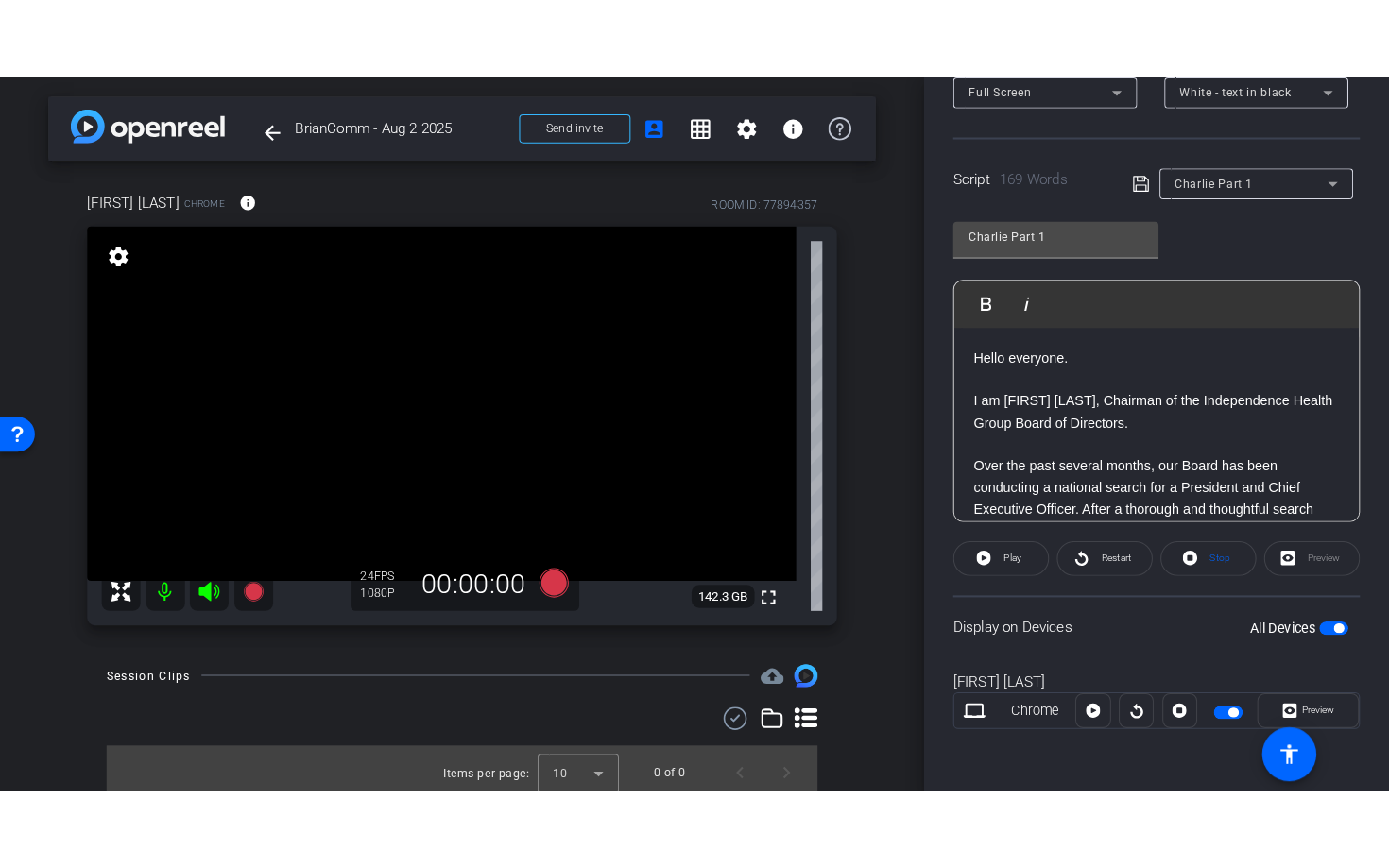 scroll, scrollTop: 323, scrollLeft: 0, axis: vertical 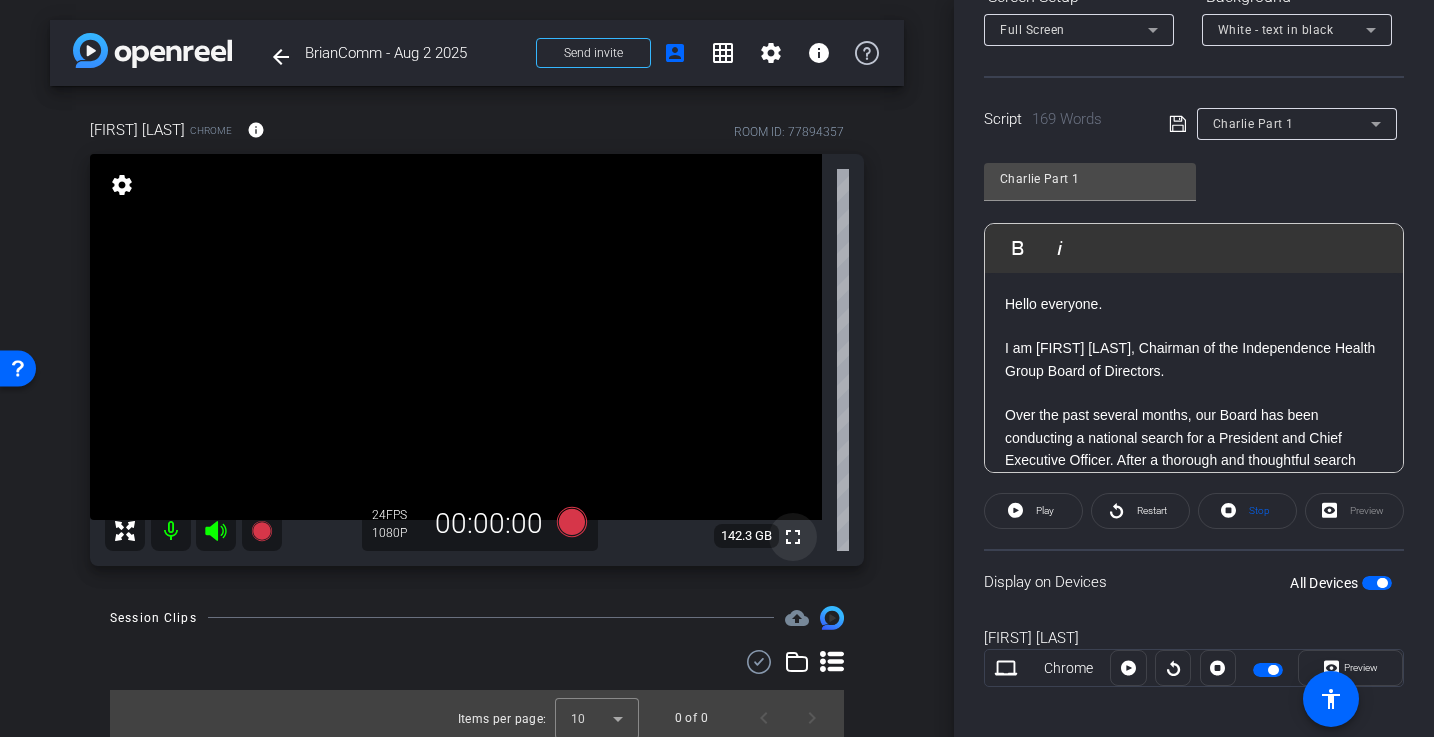 click on "fullscreen" at bounding box center (793, 537) 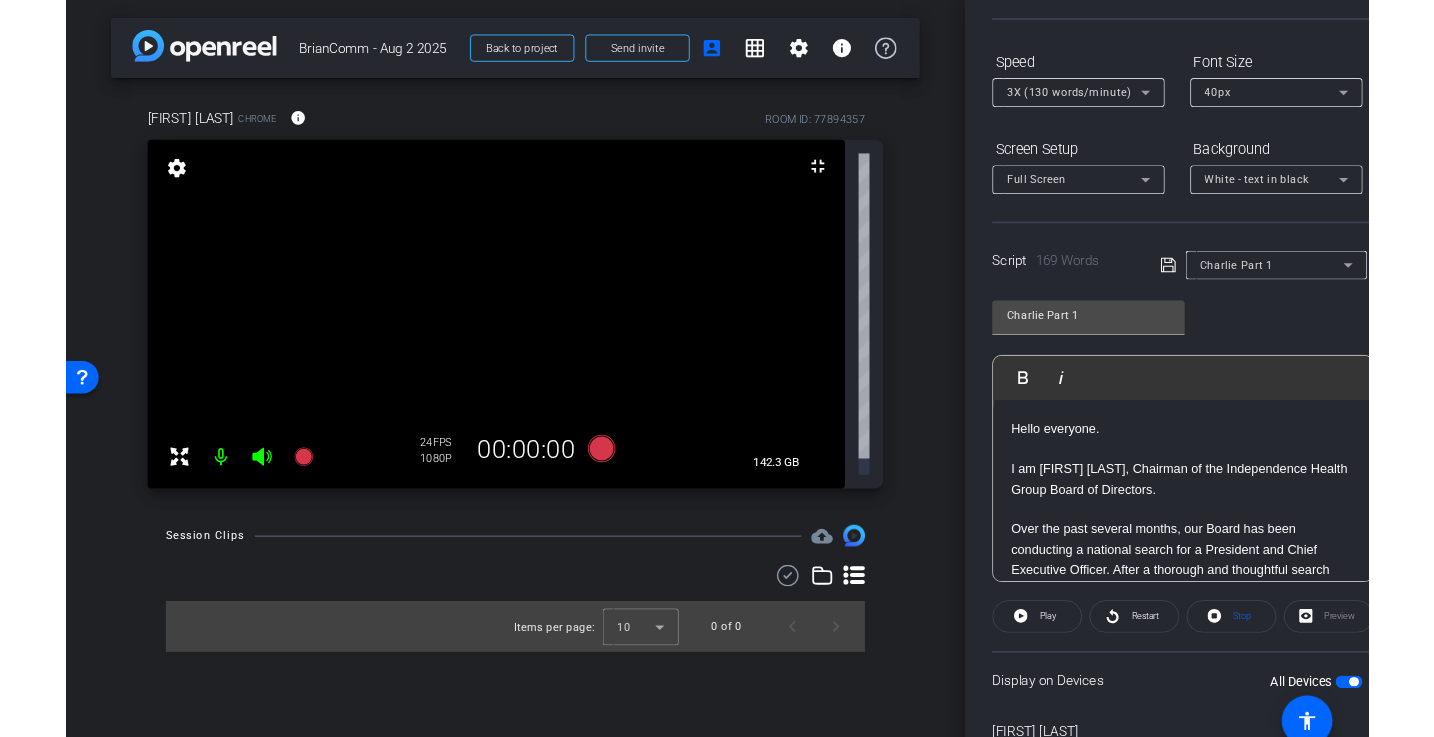 scroll, scrollTop: 342, scrollLeft: 0, axis: vertical 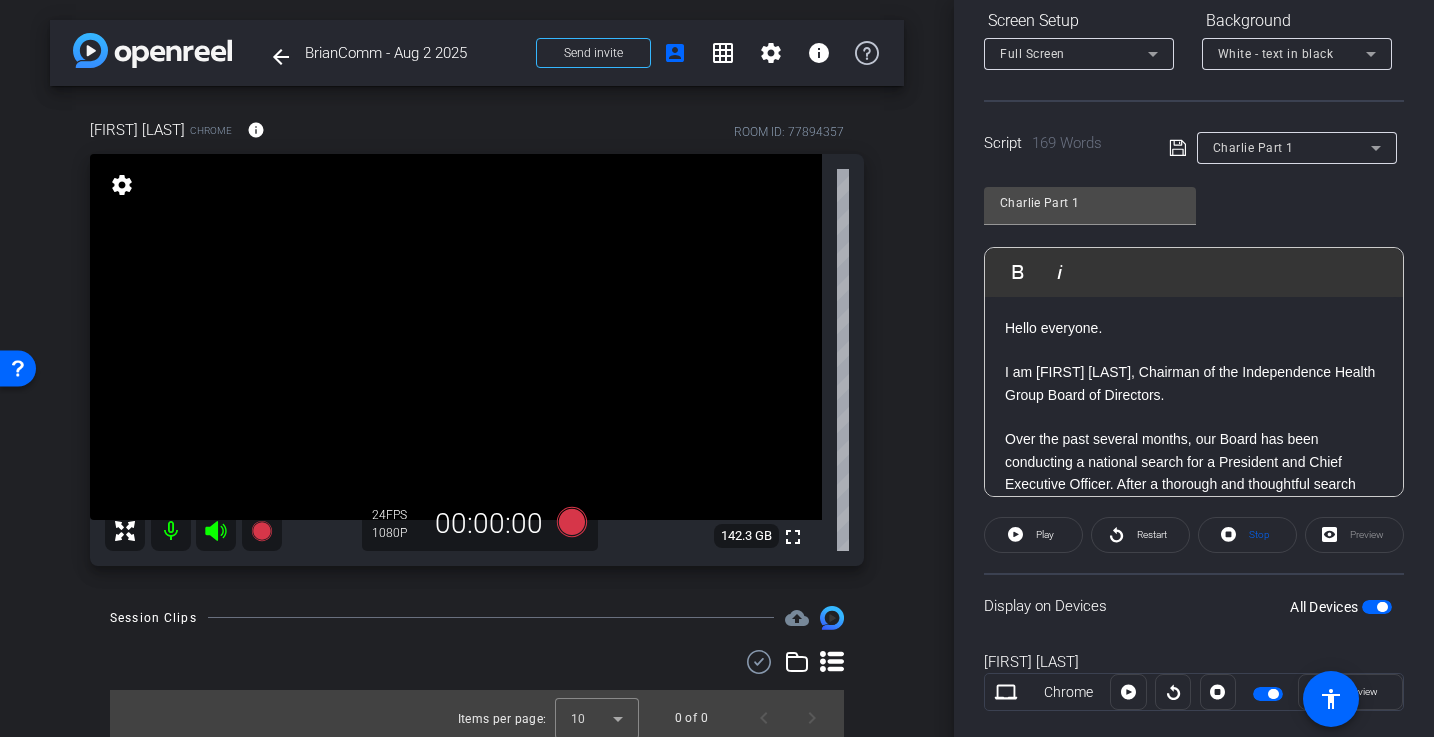 click on "Charlie Part 1" at bounding box center [1292, 147] 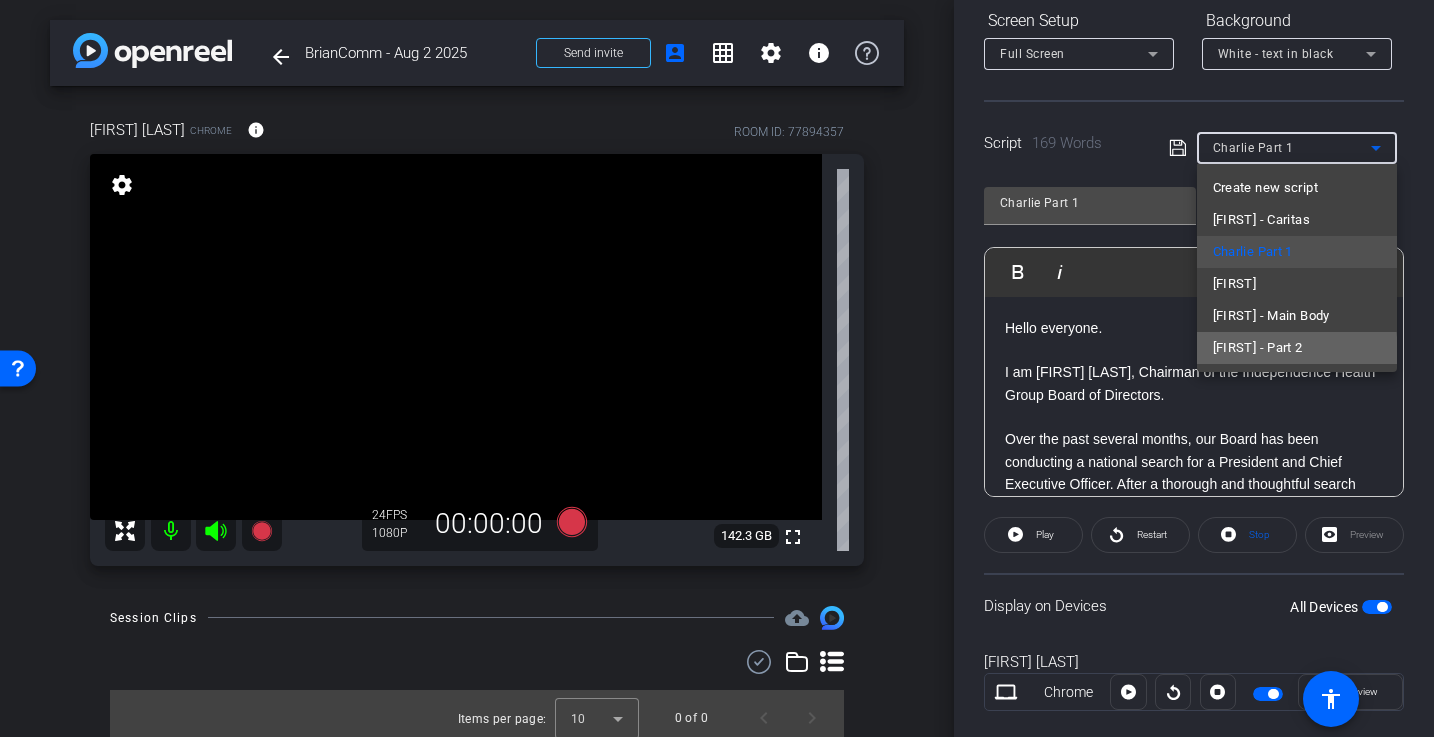 click on "Charlie - Part 2" at bounding box center [1258, 348] 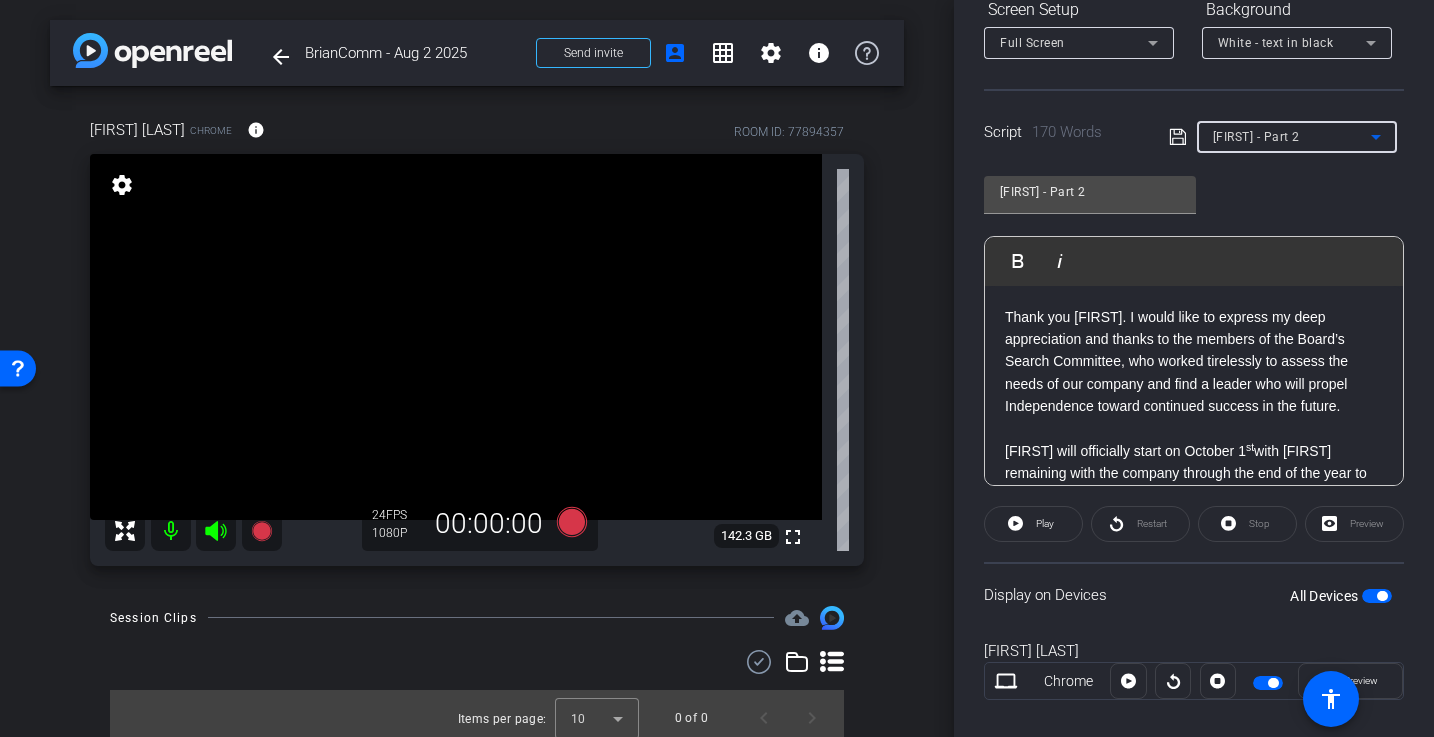 scroll, scrollTop: 356, scrollLeft: 0, axis: vertical 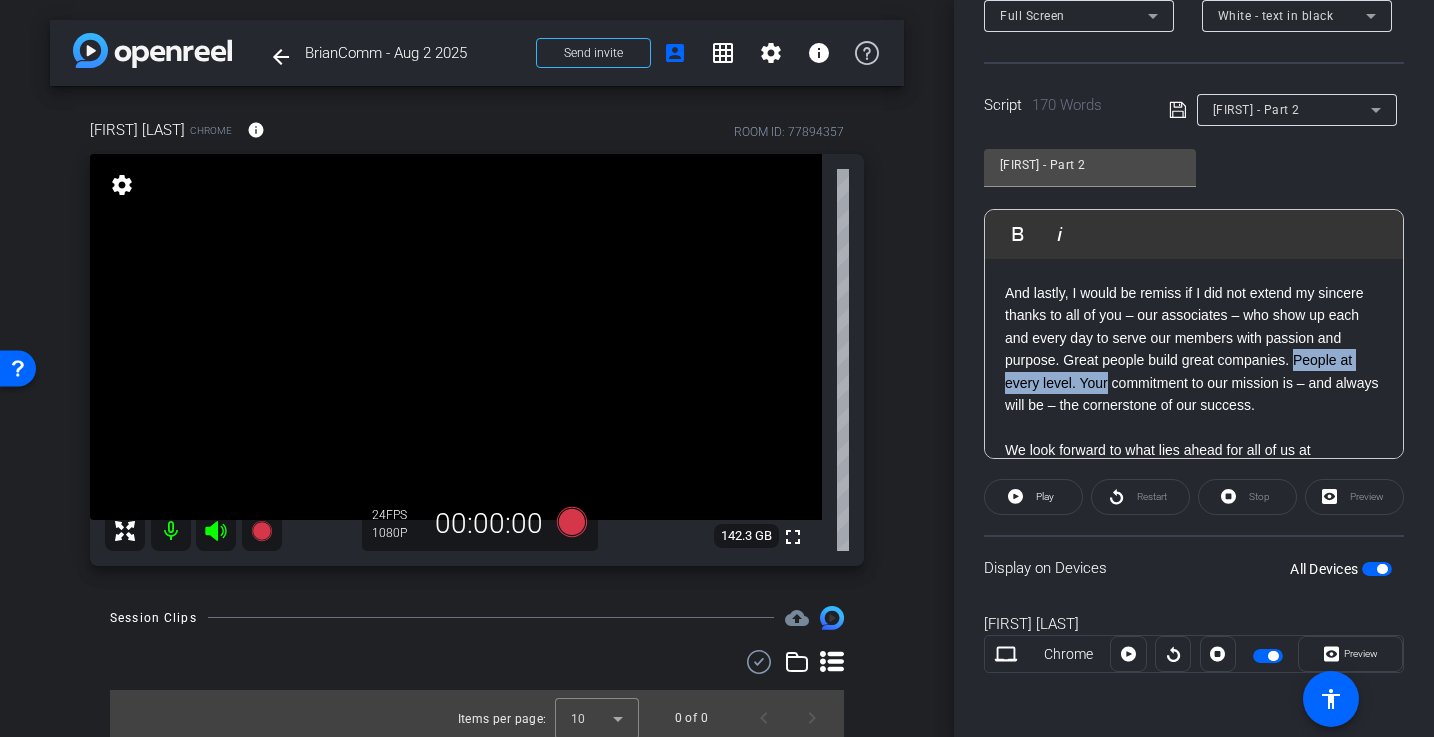 drag, startPoint x: 1300, startPoint y: 360, endPoint x: 1106, endPoint y: 376, distance: 194.65868 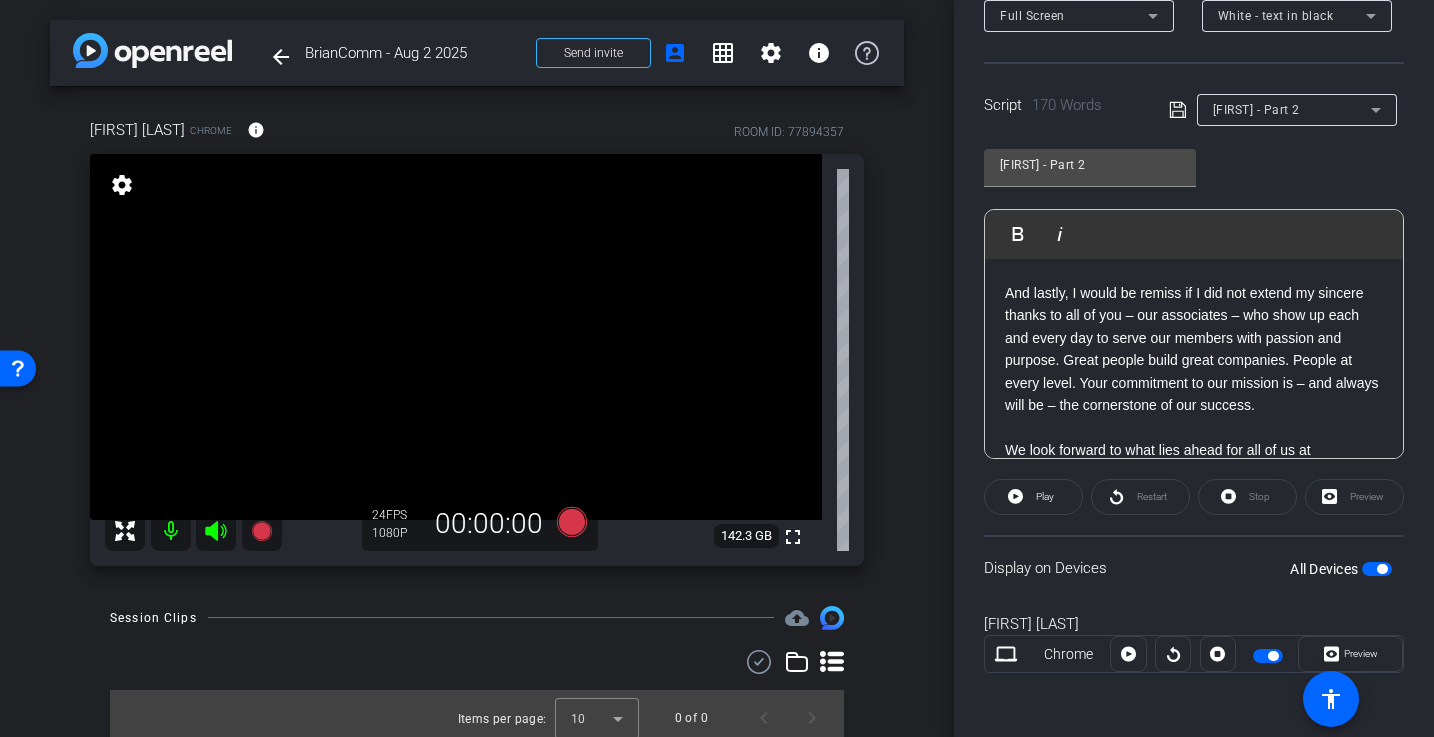 click on "And lastly, I would be remiss if I did not extend my sincere thanks to all of you – our associates – who show up each and every day to serve our members with passion and purpose. Great people build great companies. People at every level. Your commitment to our mission is – and always will be – the cornerstone of our success." 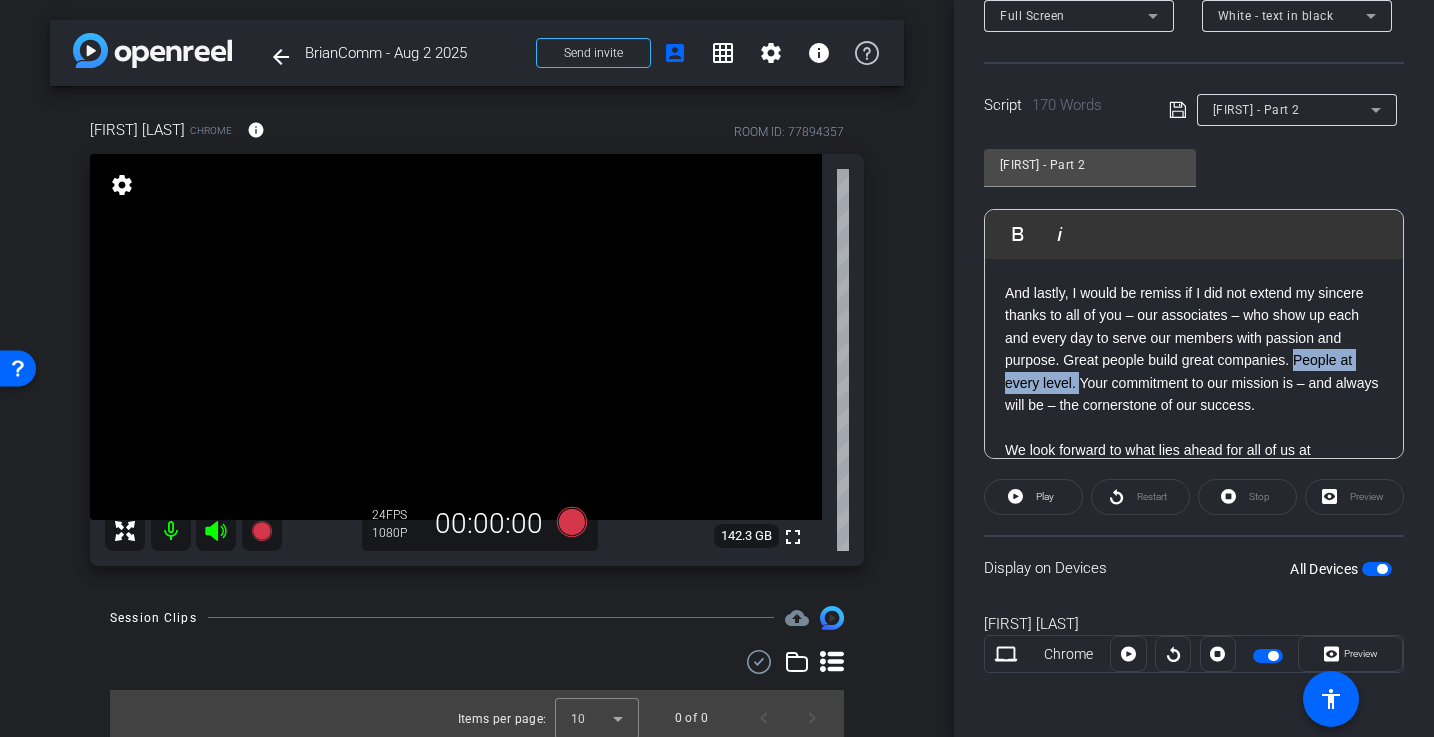 drag, startPoint x: 1301, startPoint y: 356, endPoint x: 1082, endPoint y: 380, distance: 220.31114 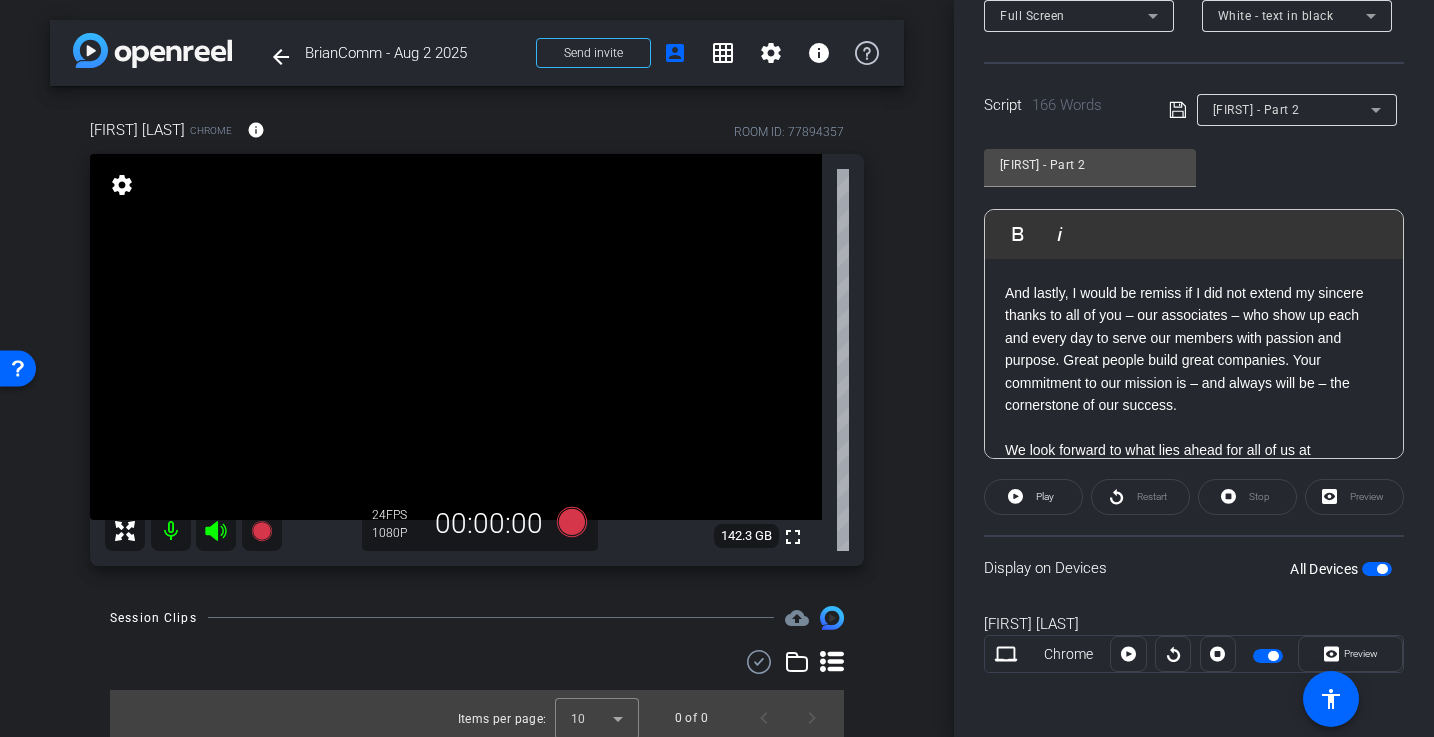 click on "And lastly, I would be remiss if I did not extend my sincere thanks to all of you – our associates – who show up each and every day to serve our members with passion and purpose. Great people build great companies. Your commitment to our mission is – and always will be – the cornerstone of our success." 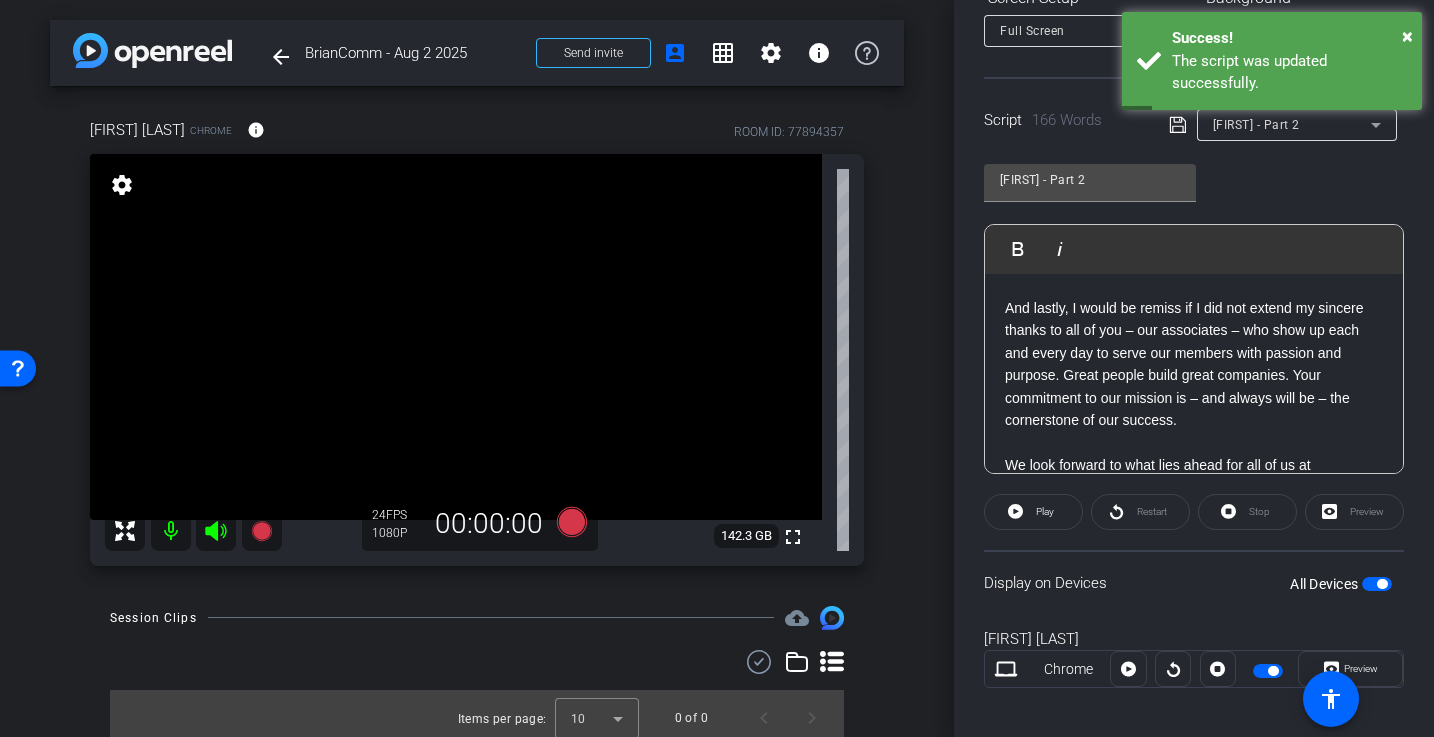 scroll, scrollTop: 356, scrollLeft: 0, axis: vertical 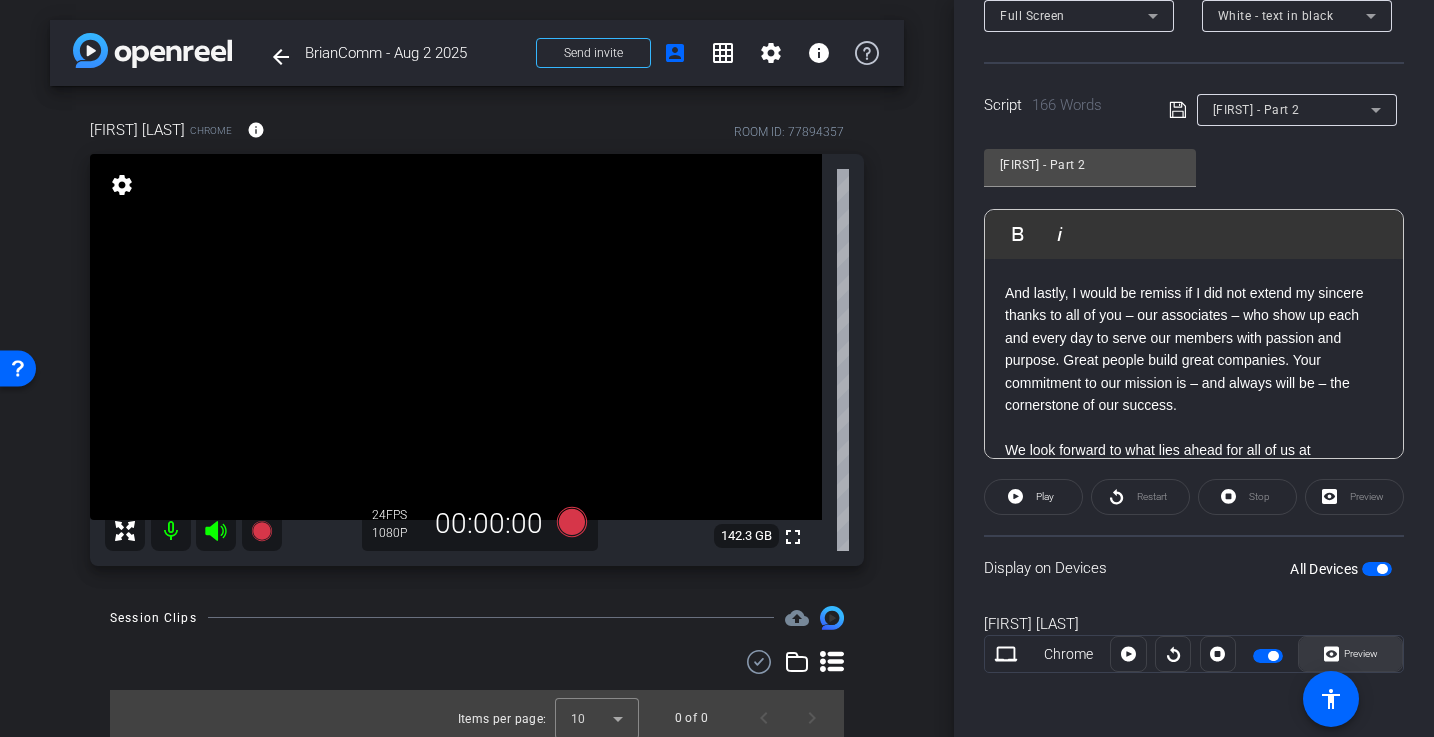 click on "Preview" 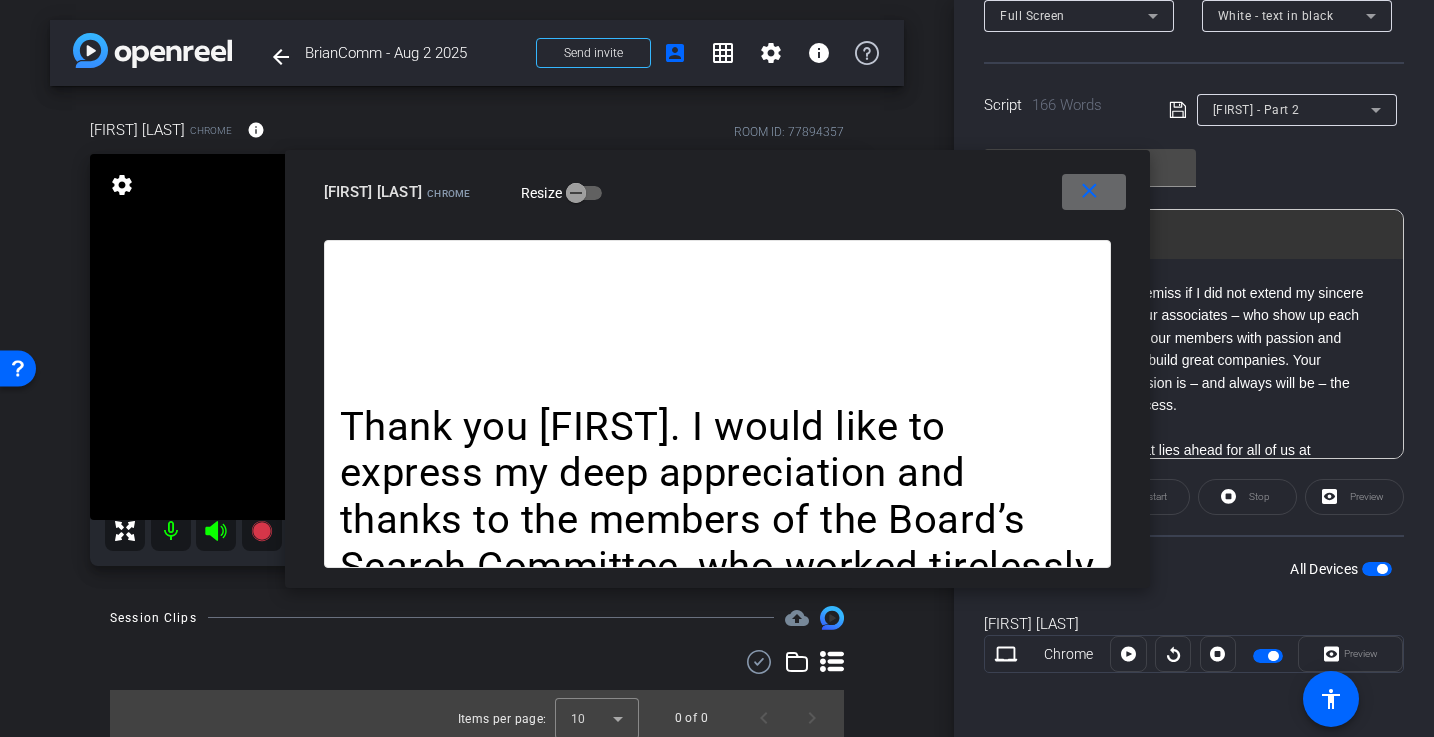 click on "close" at bounding box center (1089, 191) 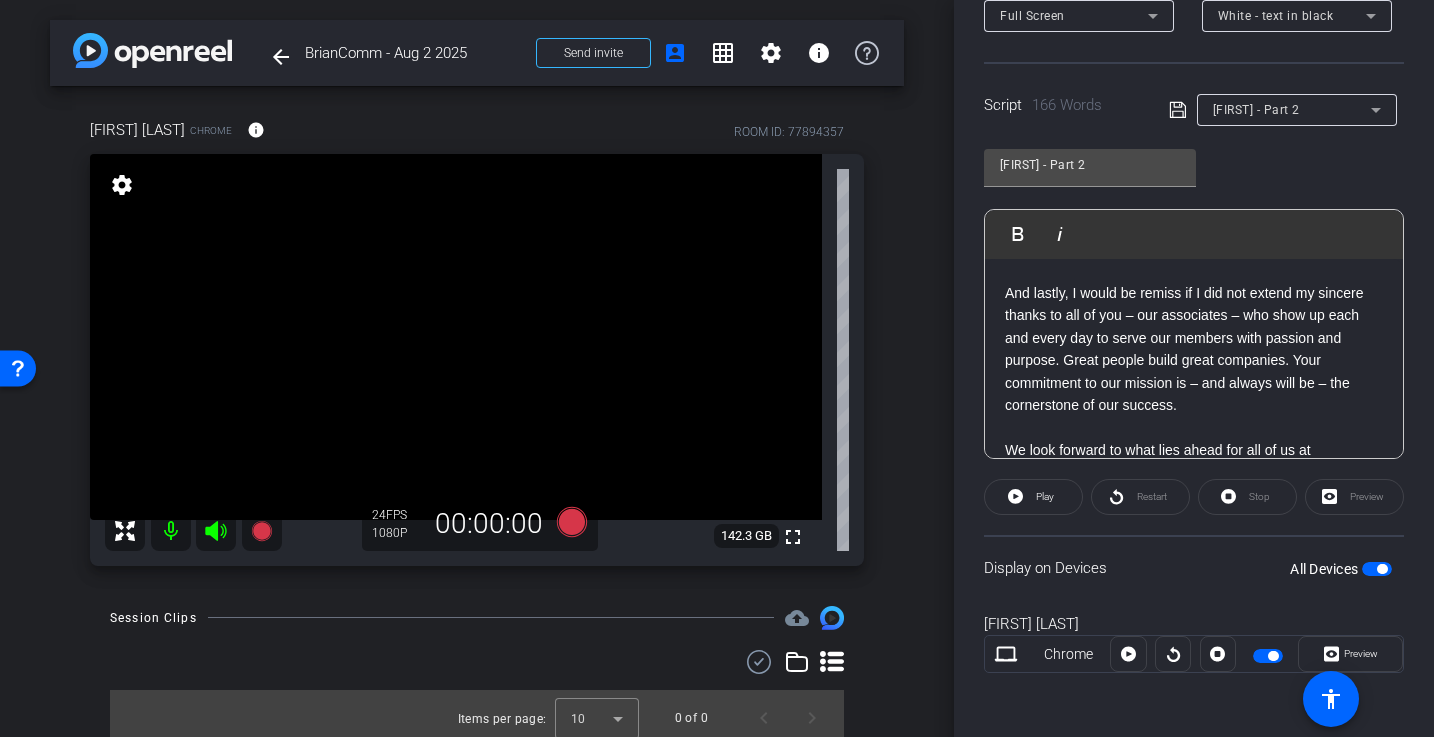 click on "Display on Devices  All Devices" 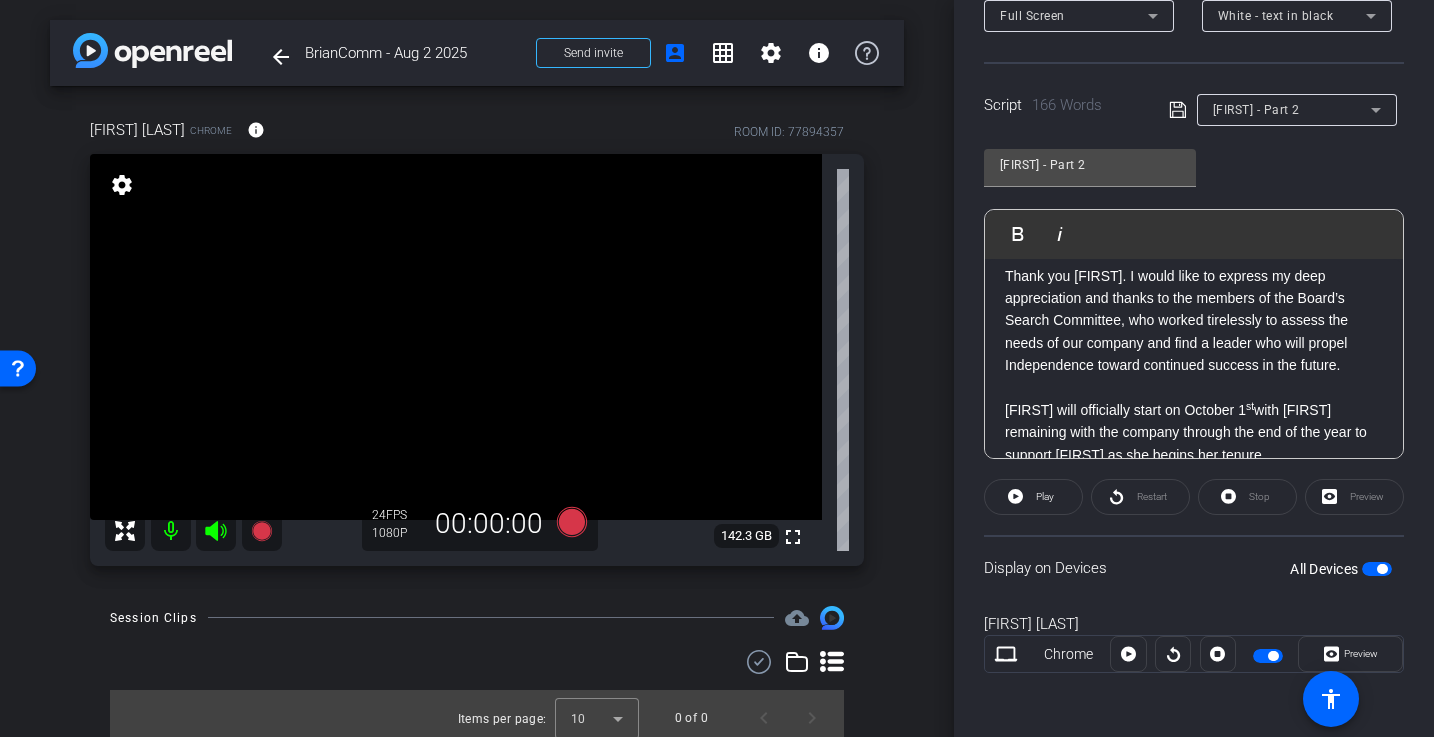 scroll, scrollTop: 0, scrollLeft: 0, axis: both 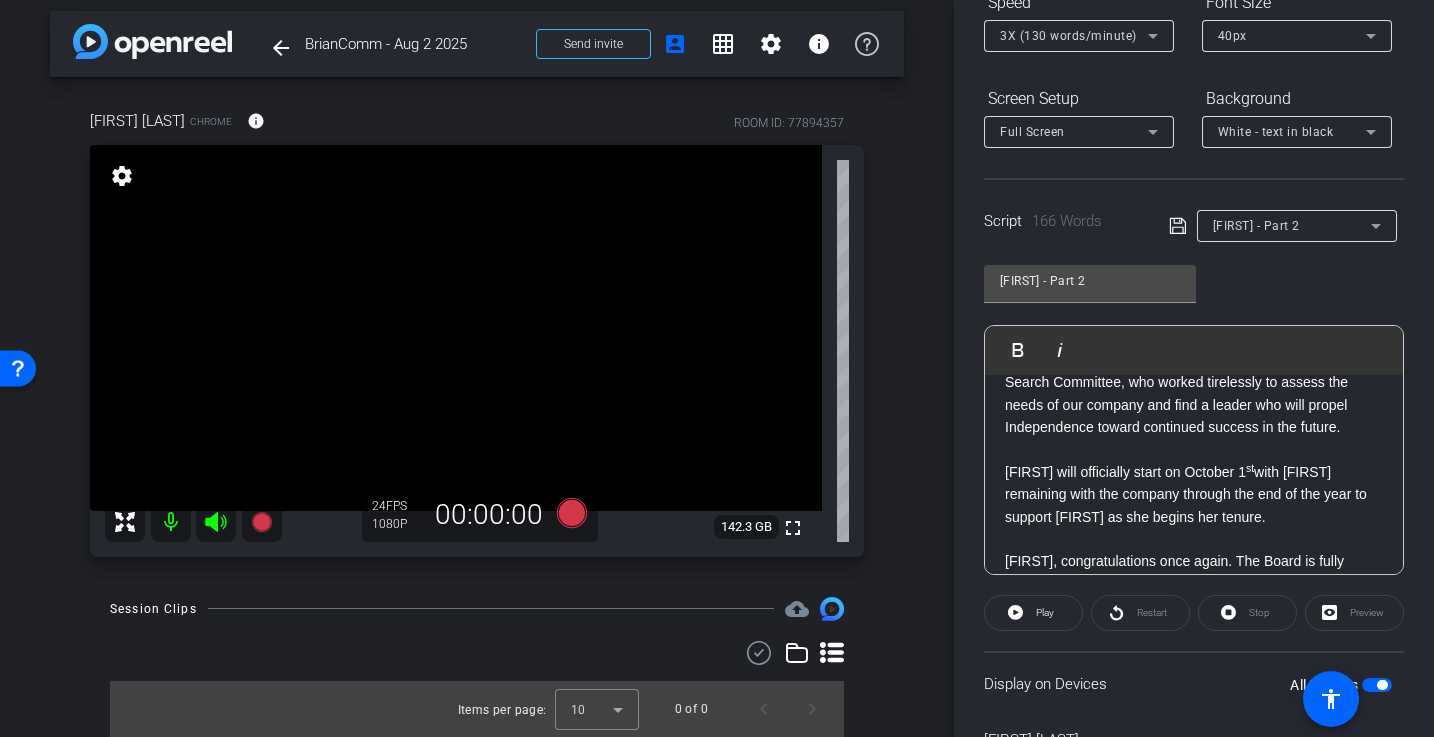 click 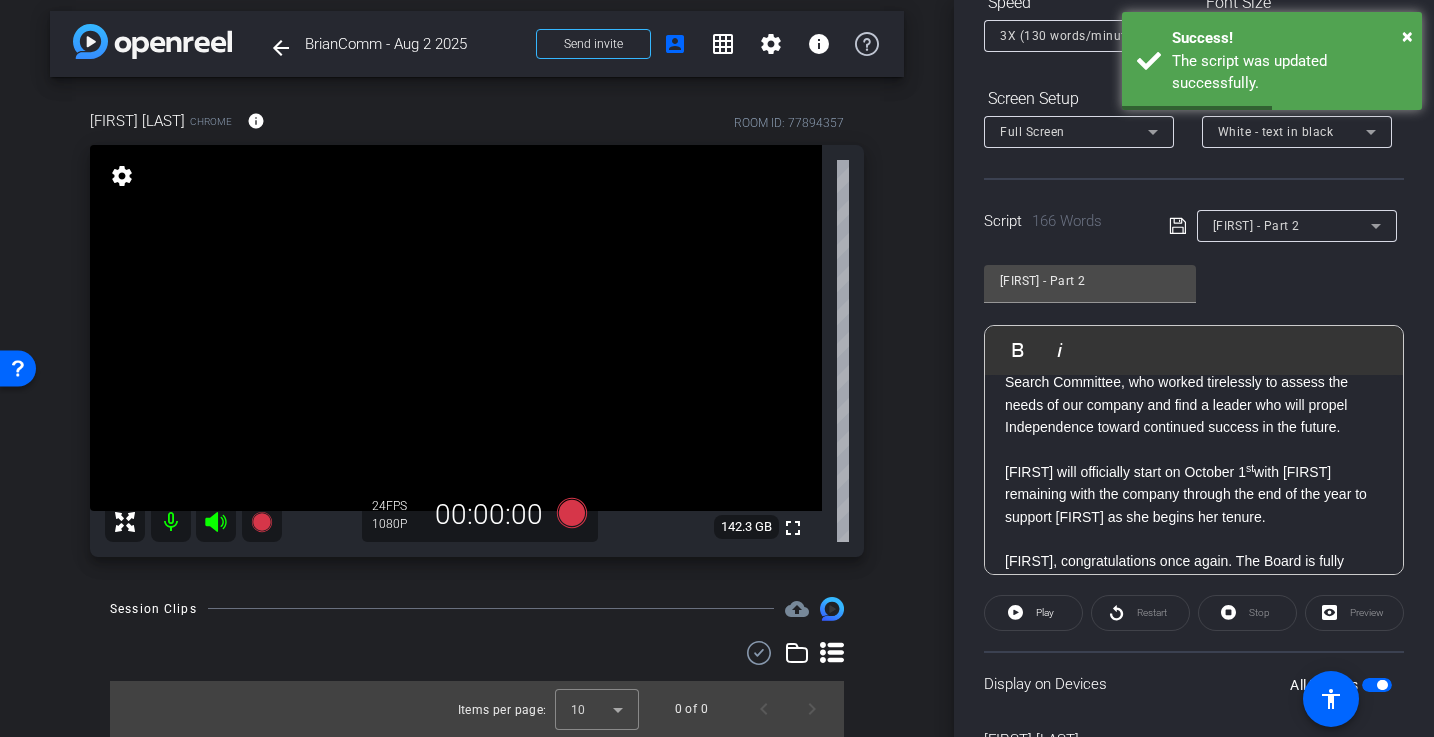 click on "Restart" 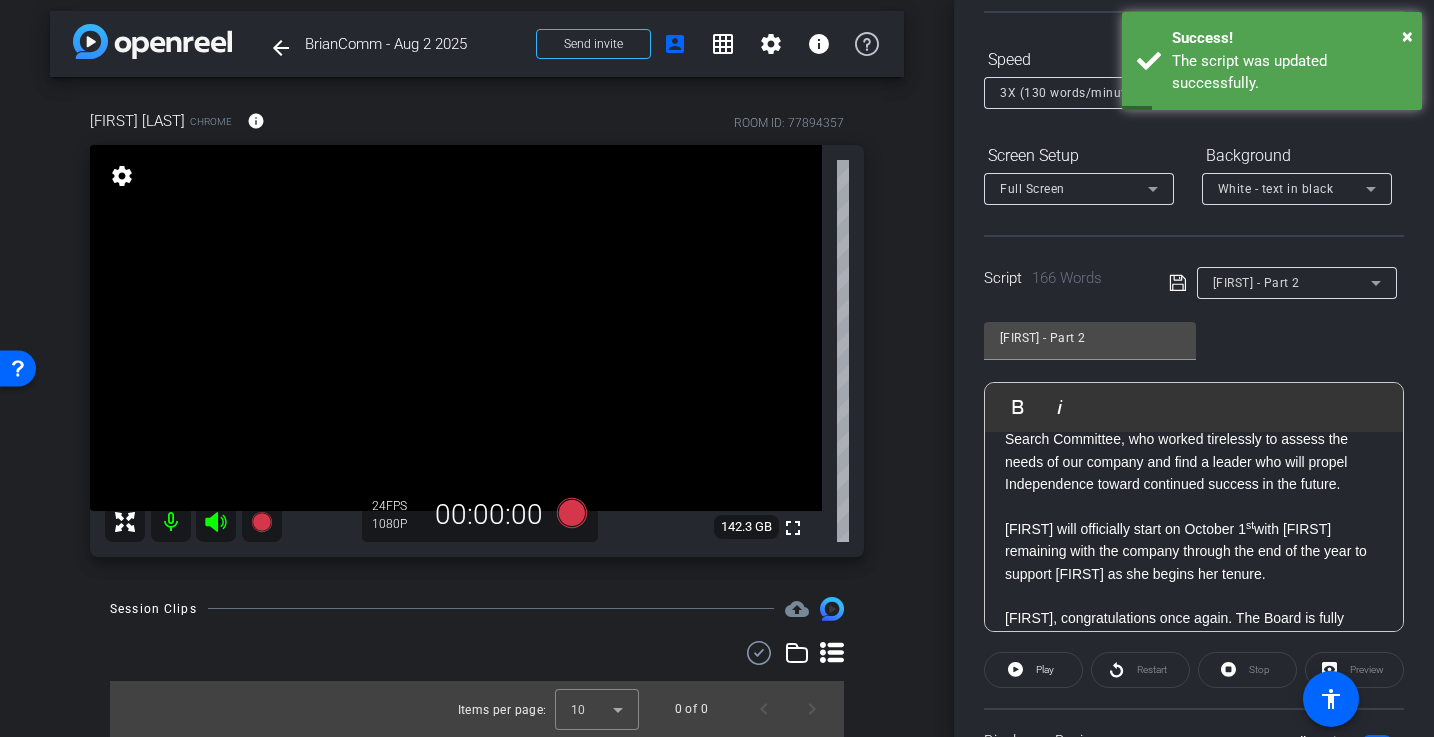 scroll, scrollTop: 178, scrollLeft: 0, axis: vertical 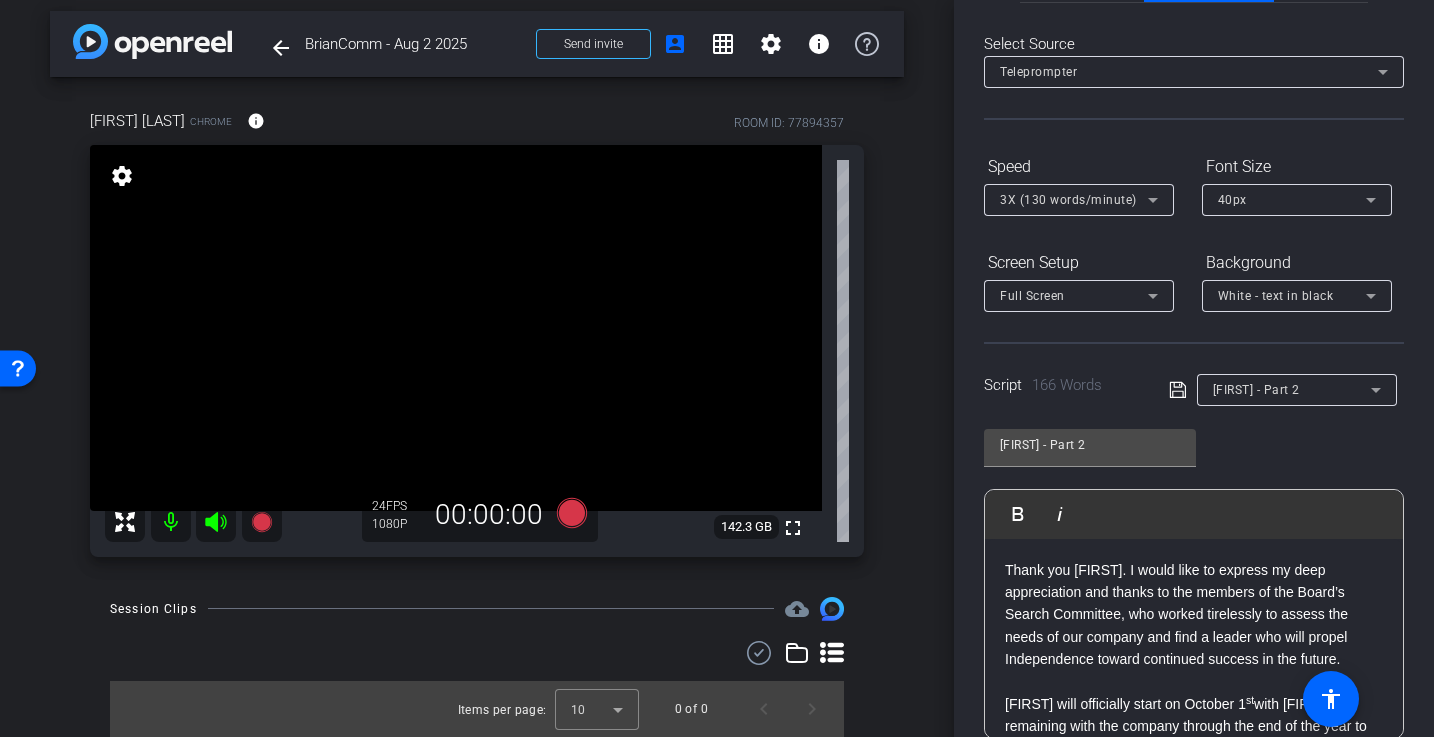 click on "Charlie - Part 2" at bounding box center (1256, 390) 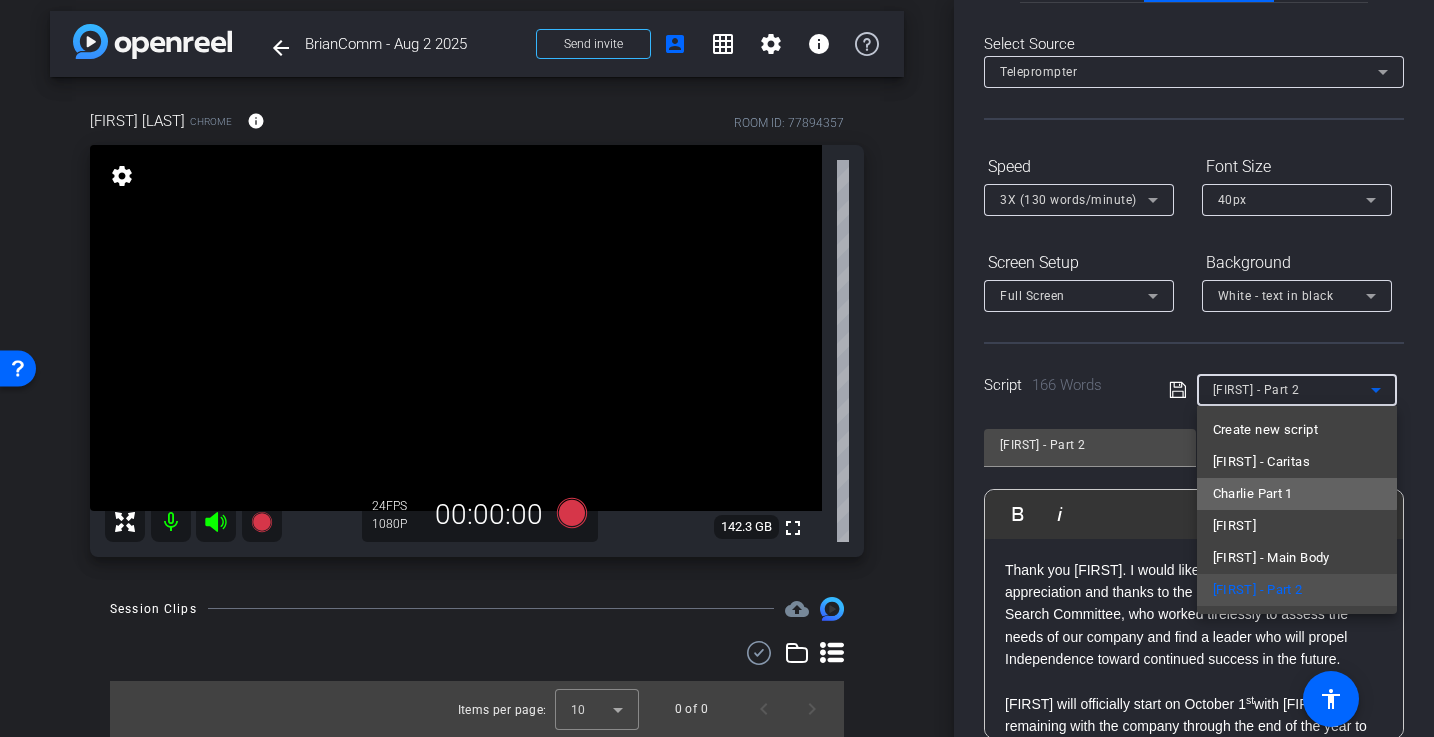 click on "Charlie Part 1" at bounding box center (1253, 494) 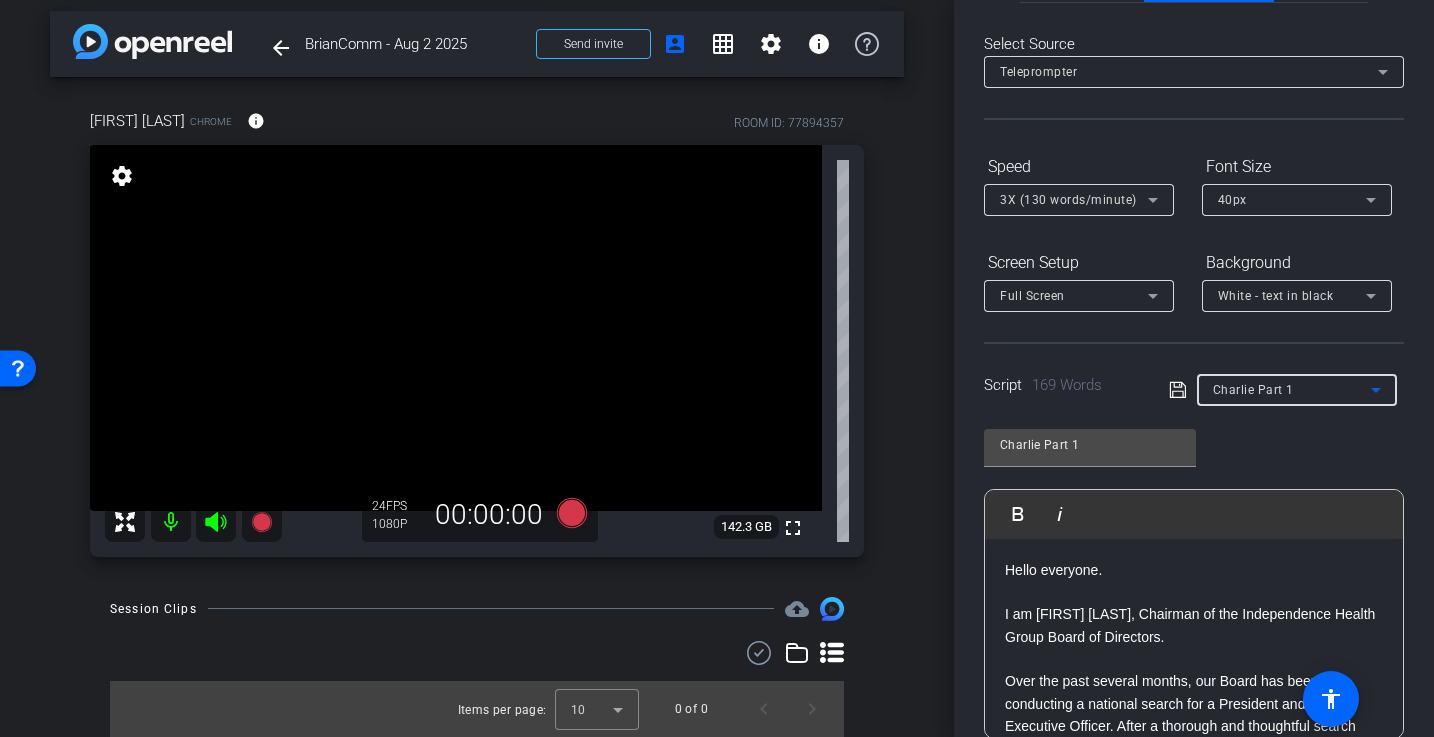 click 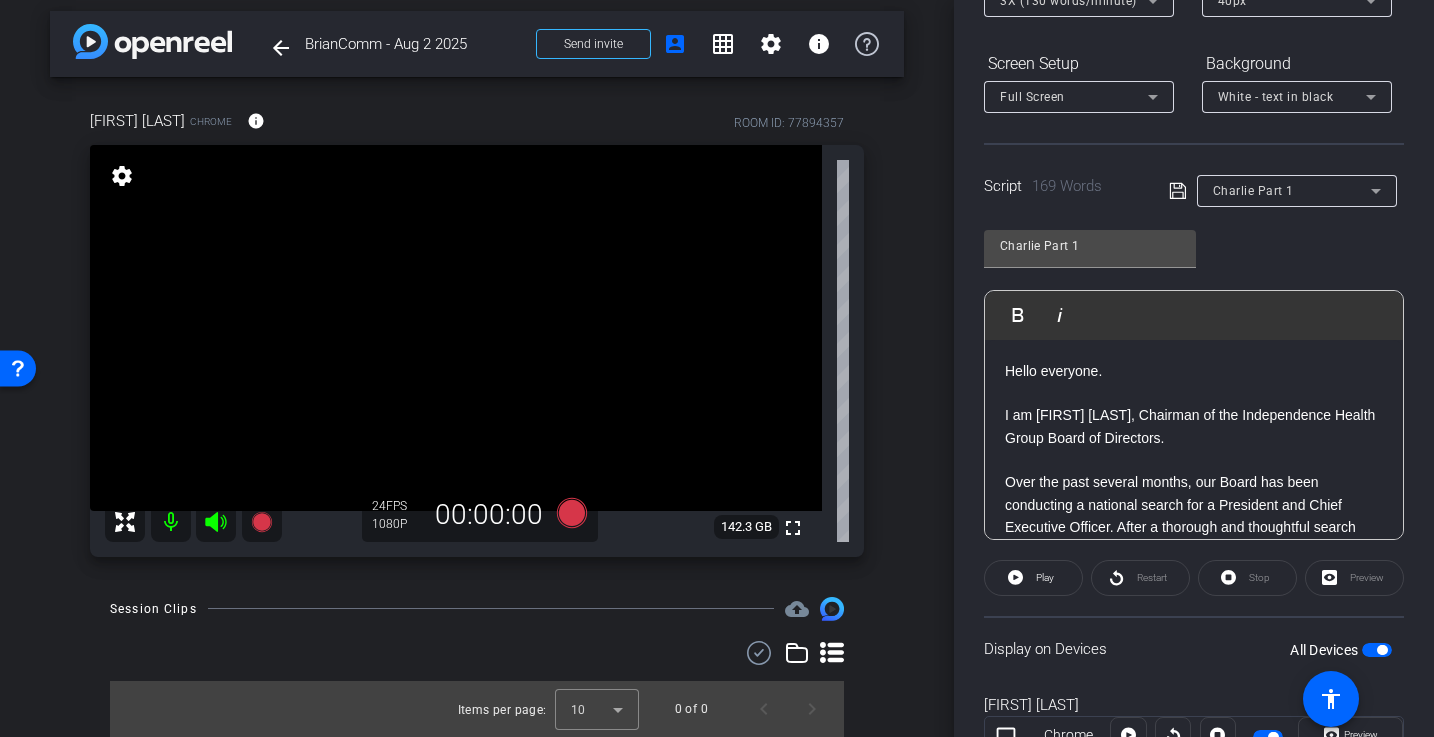 scroll, scrollTop: 291, scrollLeft: 0, axis: vertical 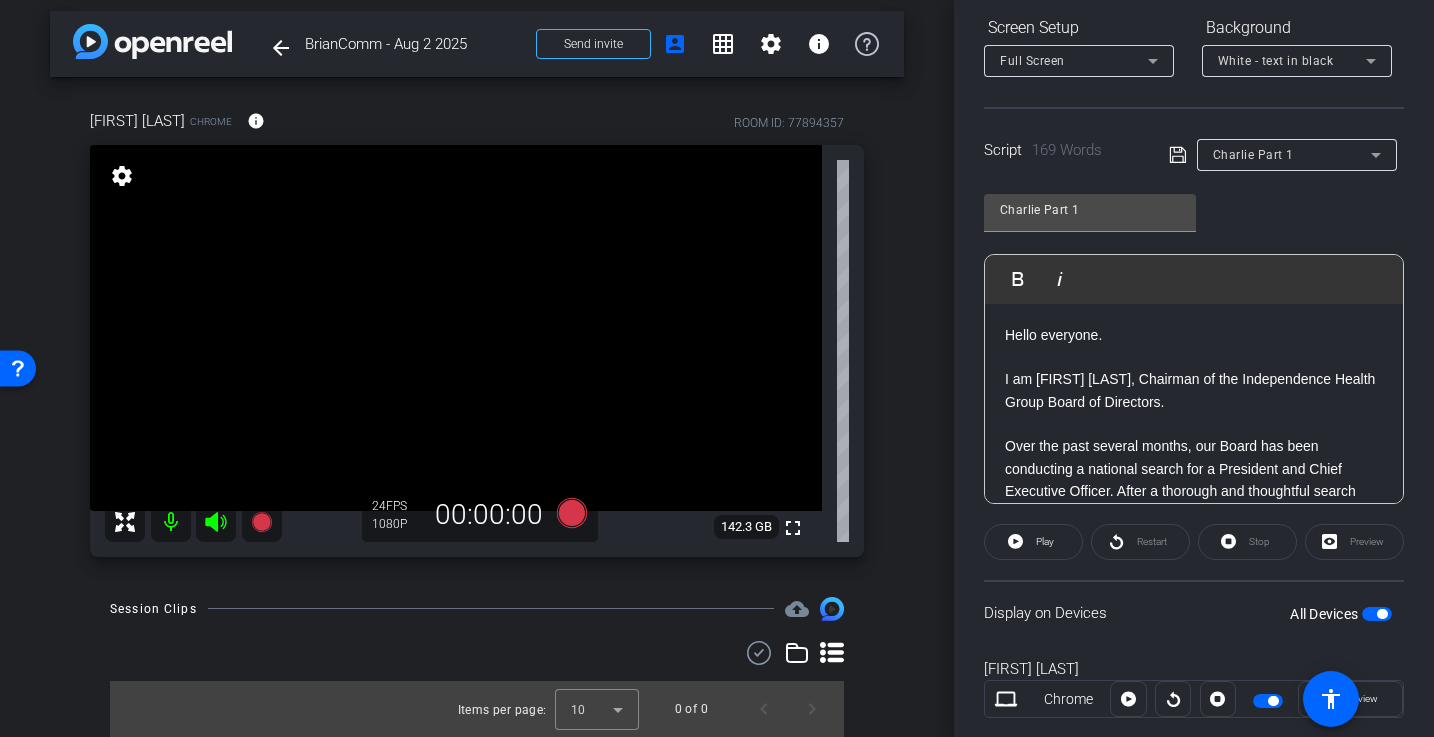 click on "Hello everyone." at bounding box center [1194, 335] 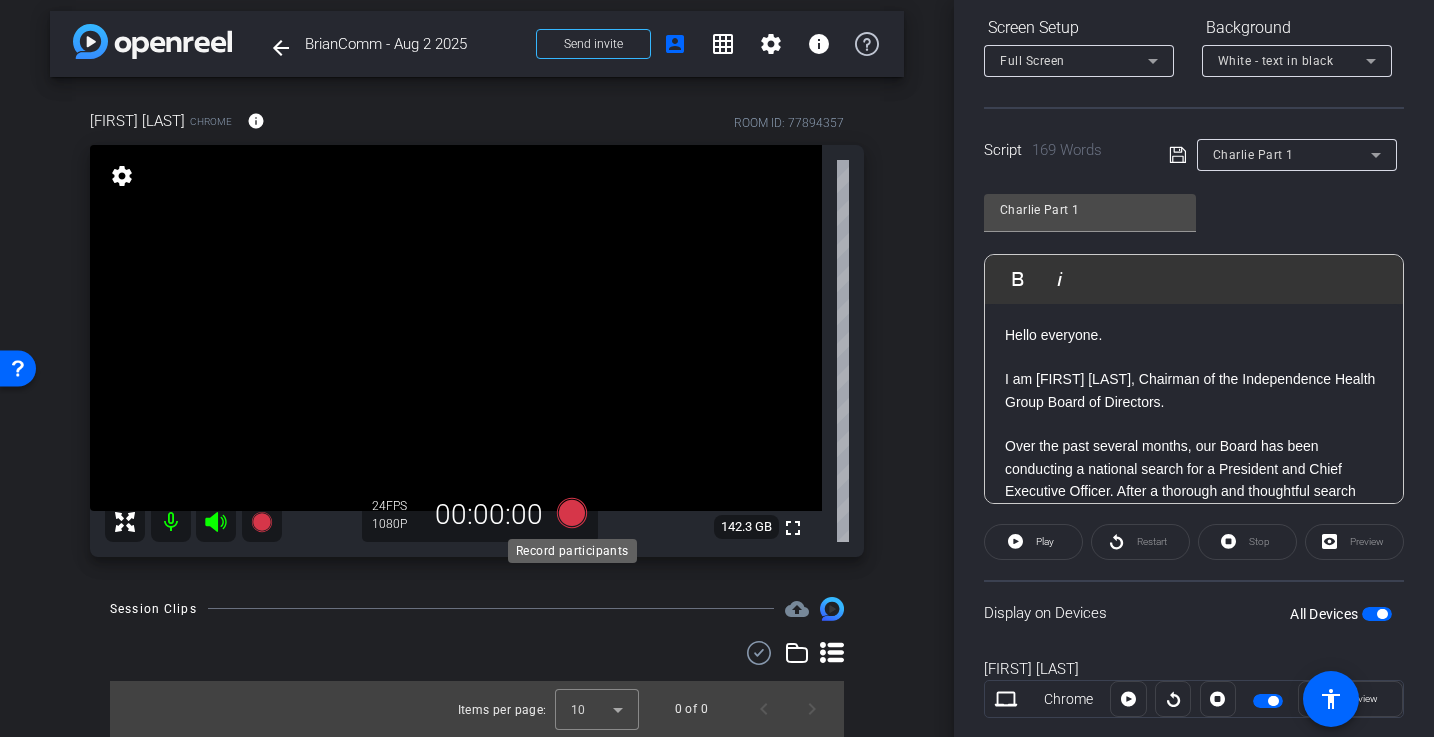 click 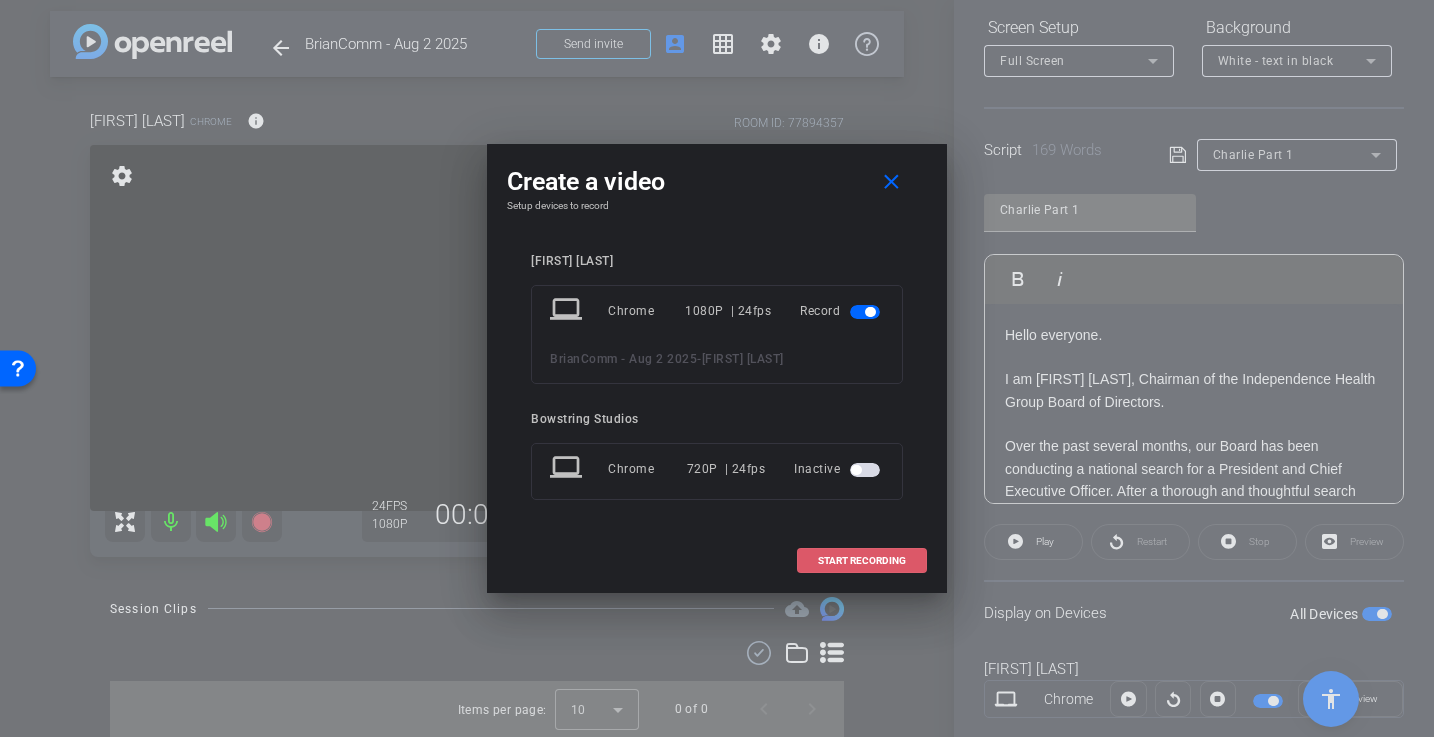 click on "START RECORDING" at bounding box center [862, 561] 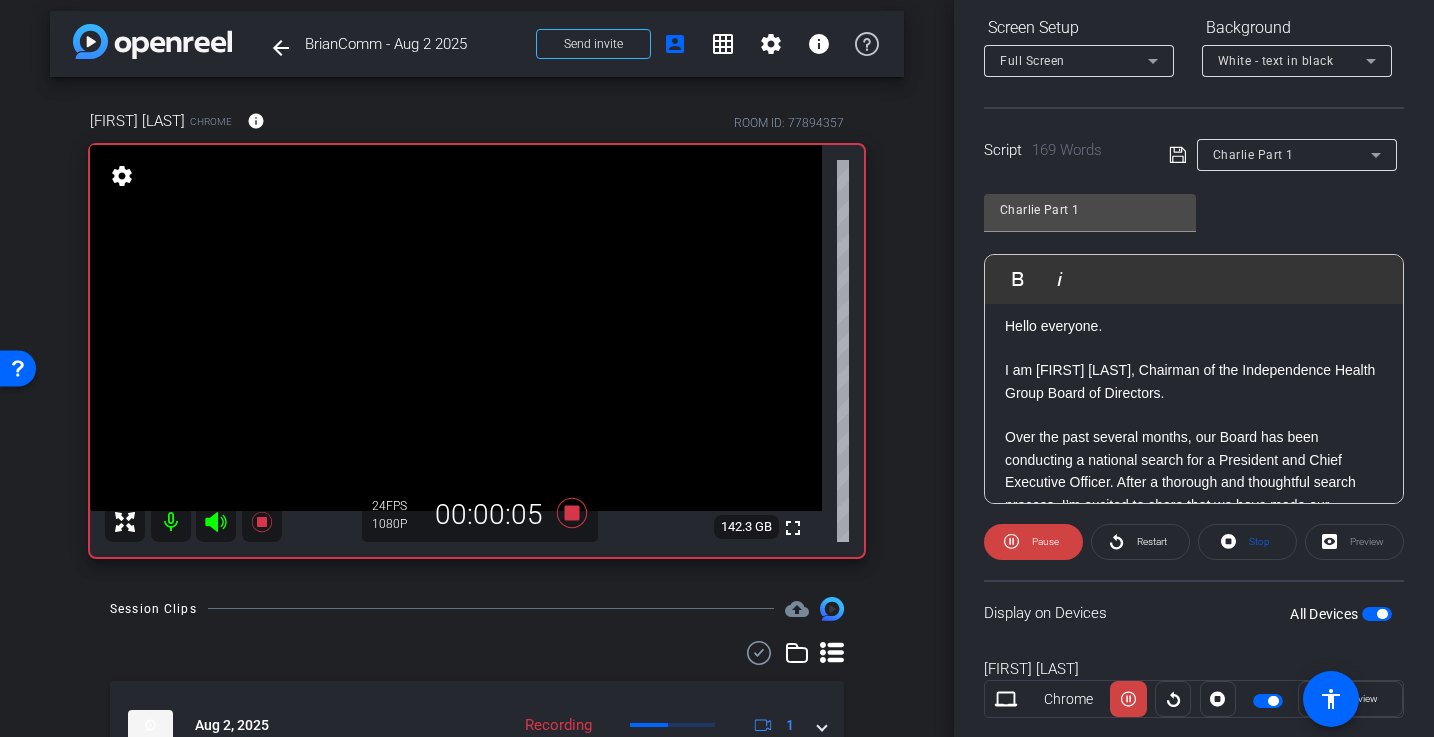 scroll, scrollTop: 8, scrollLeft: 0, axis: vertical 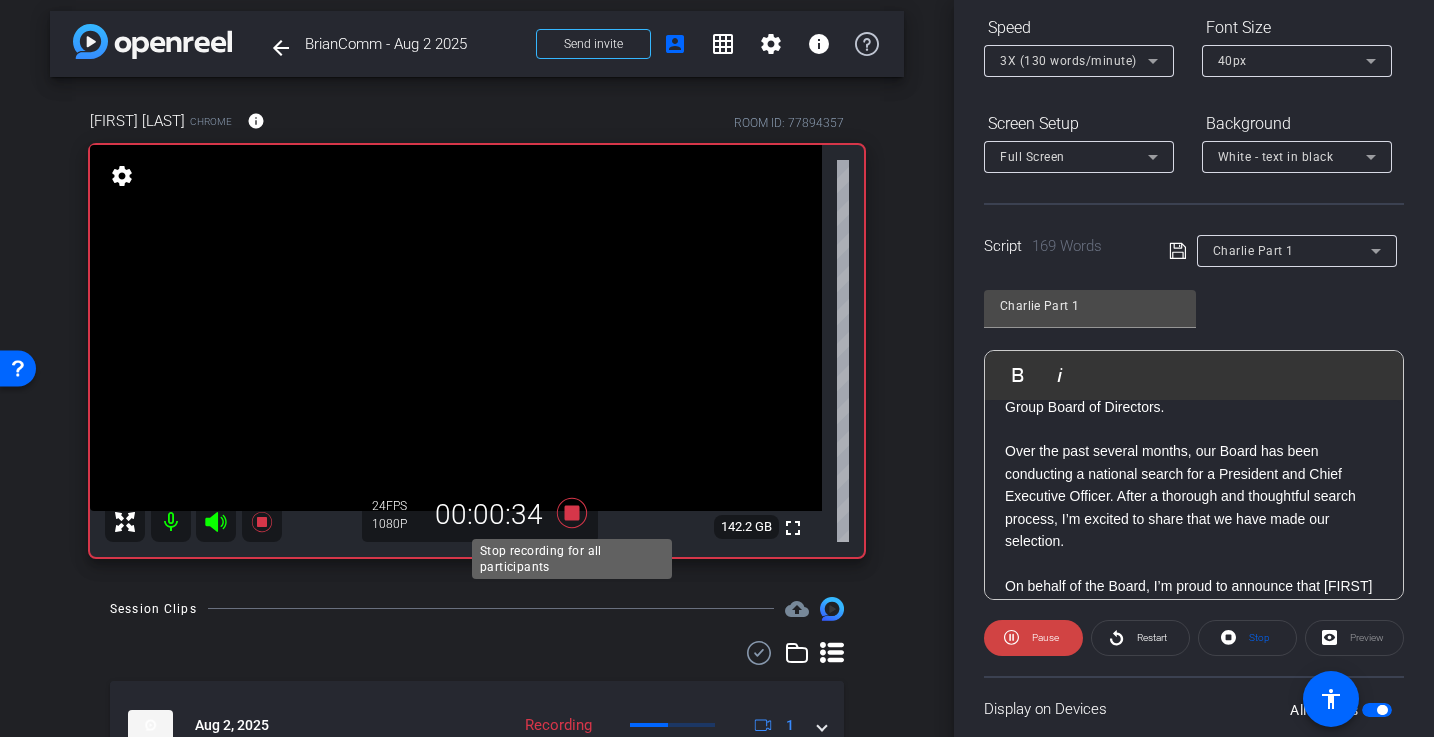 click 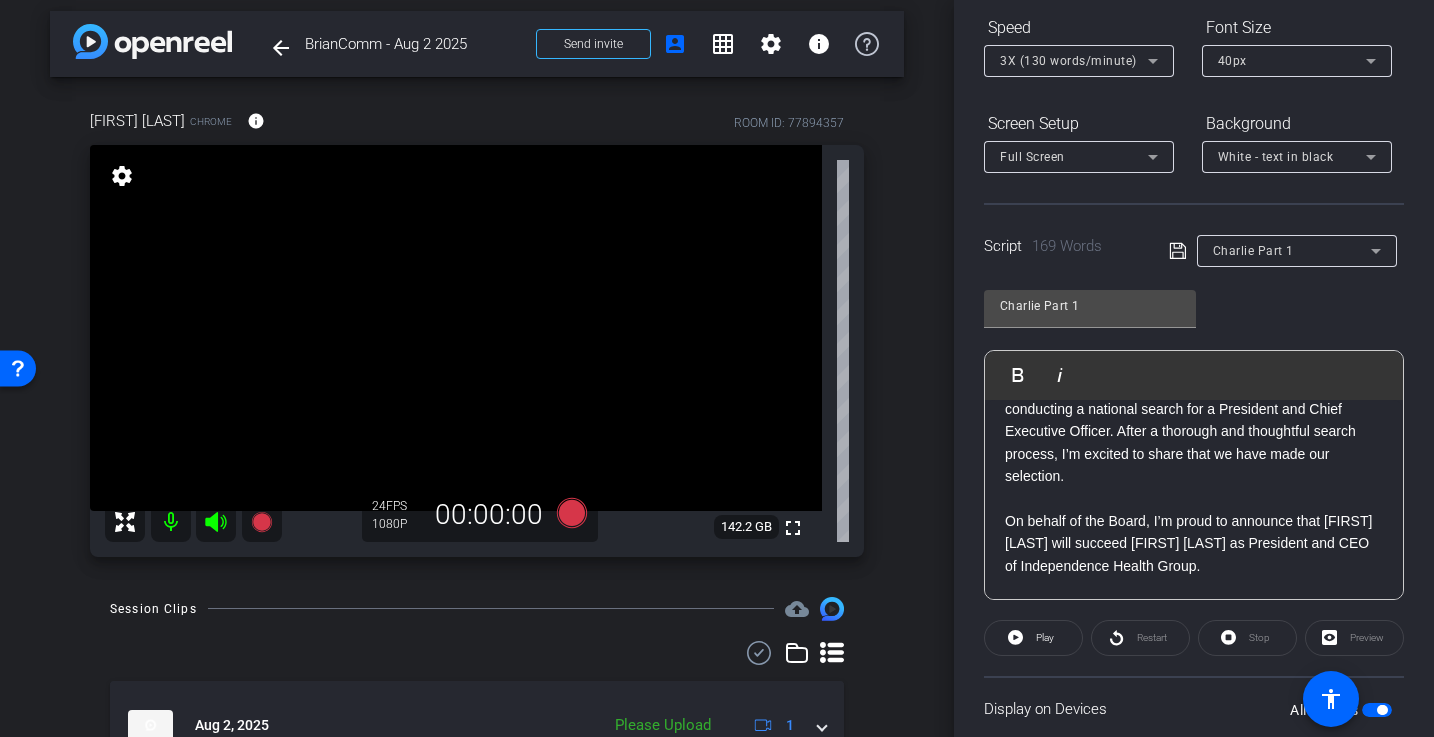 scroll, scrollTop: 160, scrollLeft: 0, axis: vertical 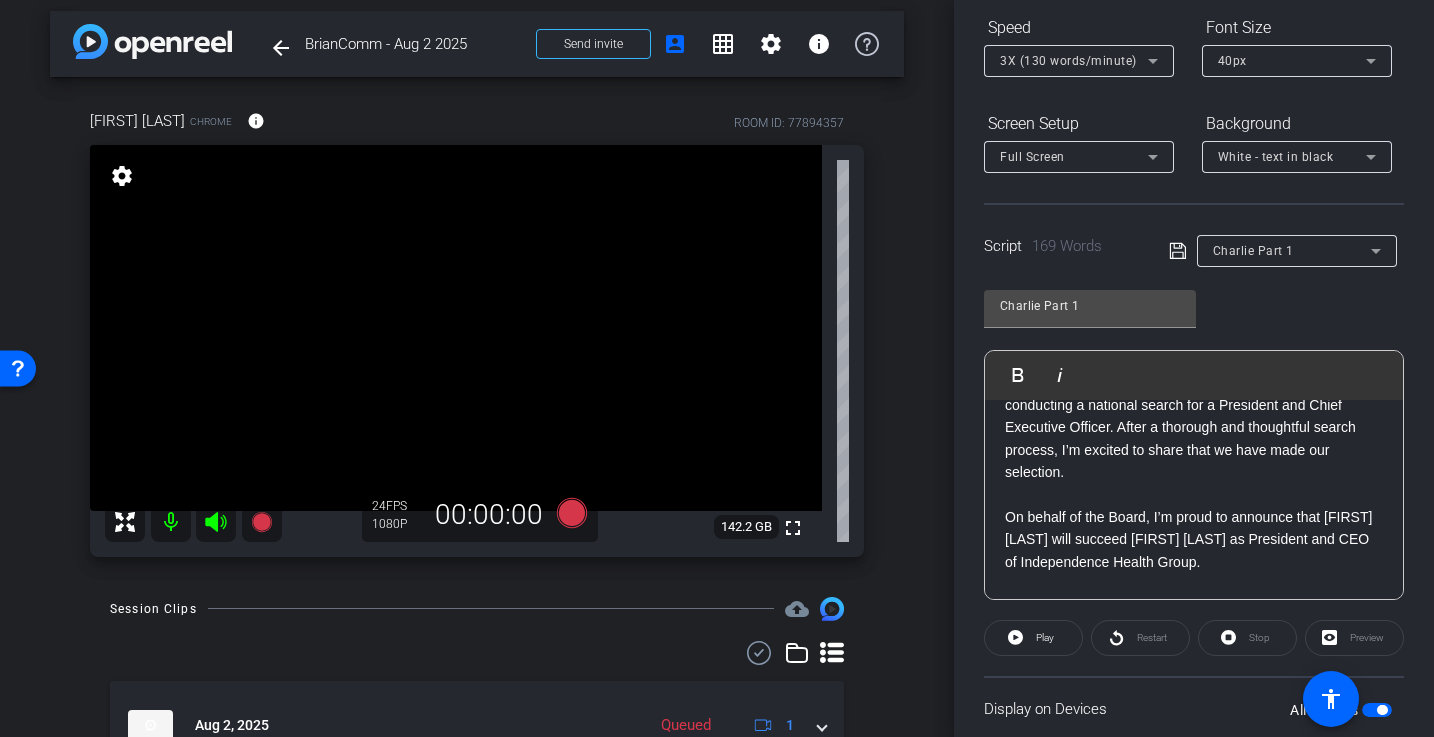 click on "Over the past several months, our Board has been conducting a national search for a President and Chief Executive Officer. After a thorough and thoughtful search process, I’m excited to share that we have made our selection." 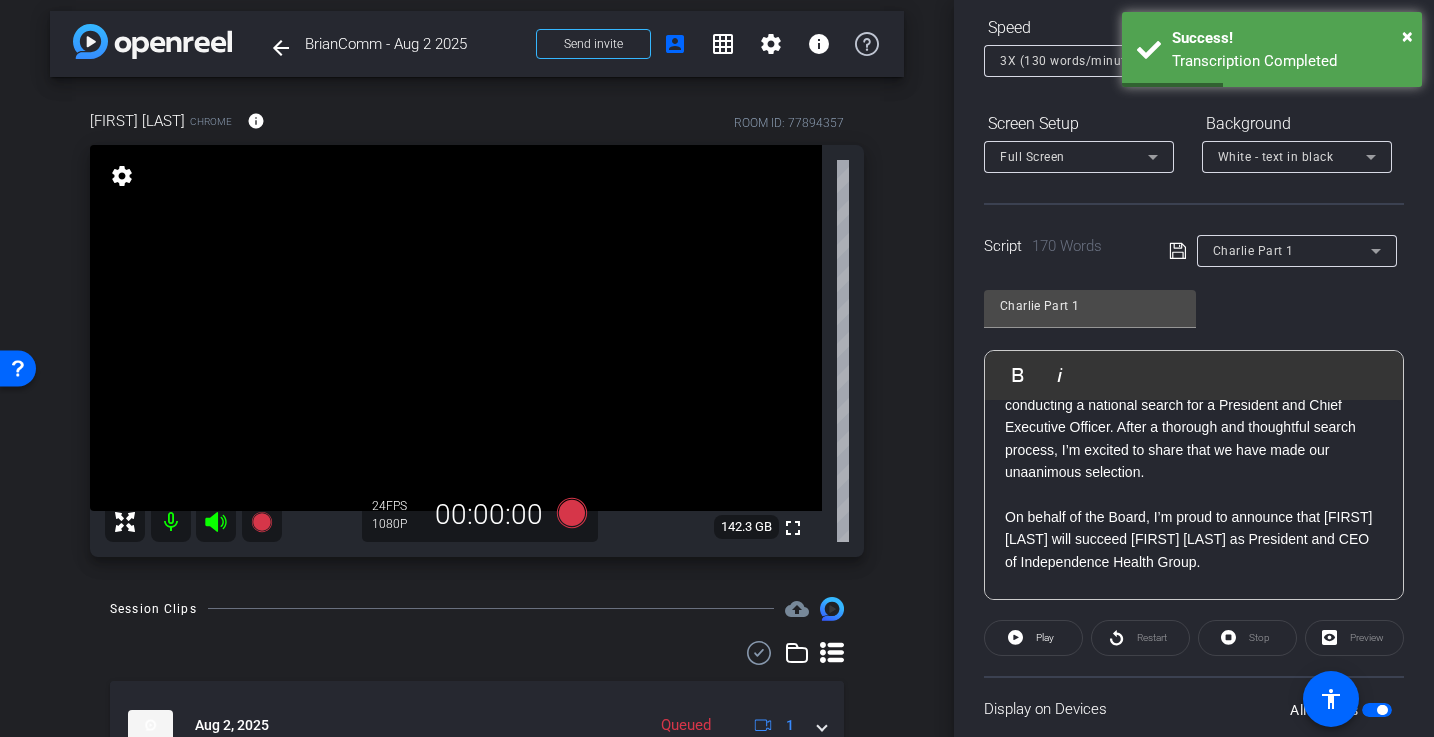 click on "Over the past several months, our Board has been conducting a national search for a President and Chief Executive Officer. After a thorough and thoughtful search process, I’m excited to share that we have made our unaanimous selection." 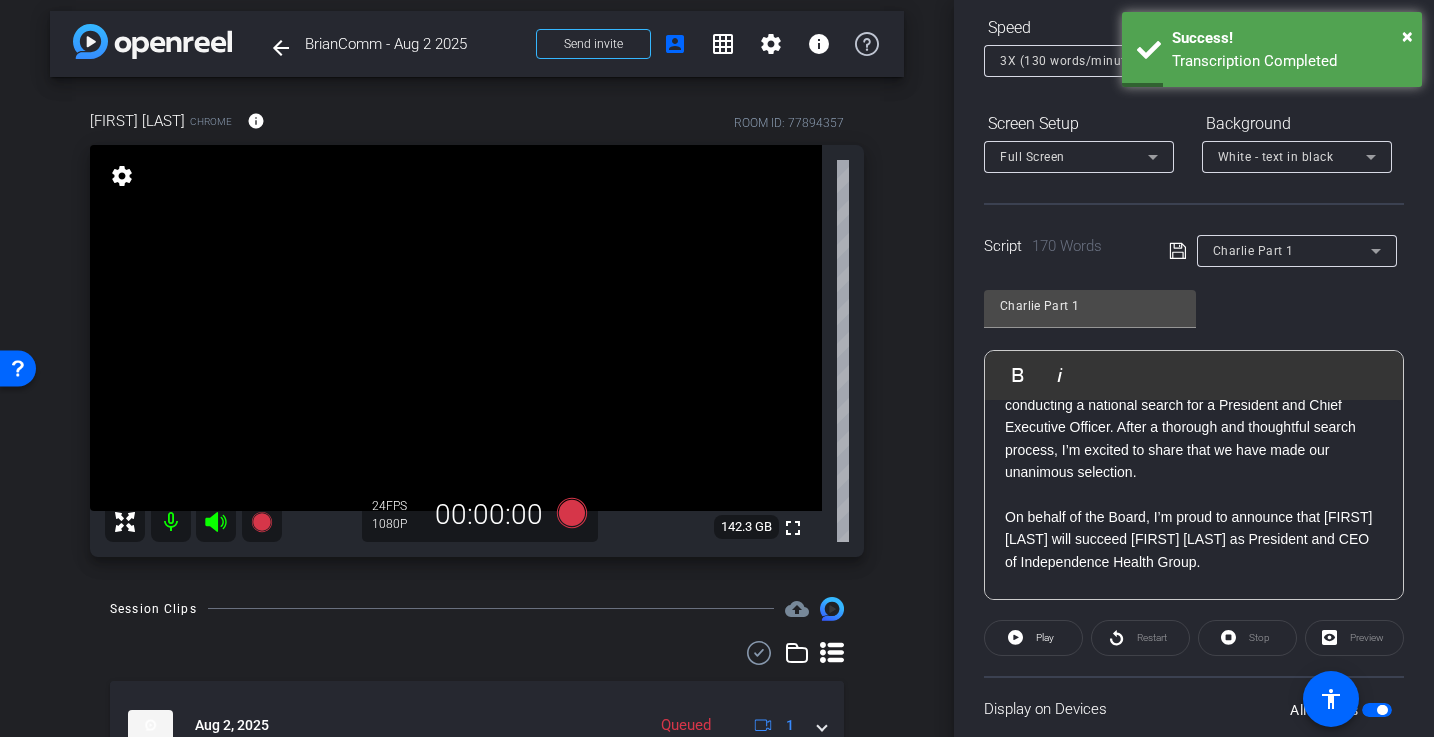 click on "Over the past several months, our Board has been conducting a national search for a President and Chief Executive Officer. After a thorough and thoughtful search process, I’m excited to share that we have made our unanimous selection." 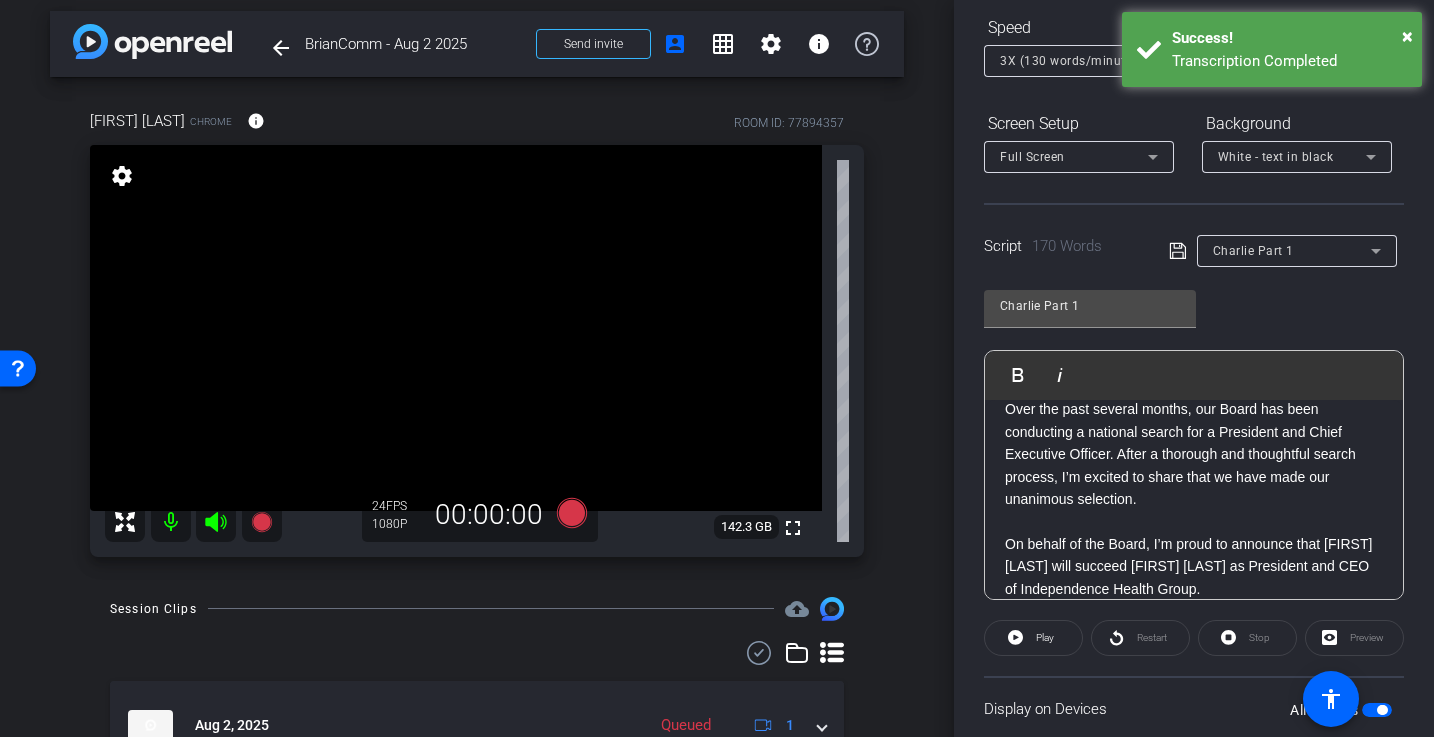 scroll, scrollTop: 130, scrollLeft: 0, axis: vertical 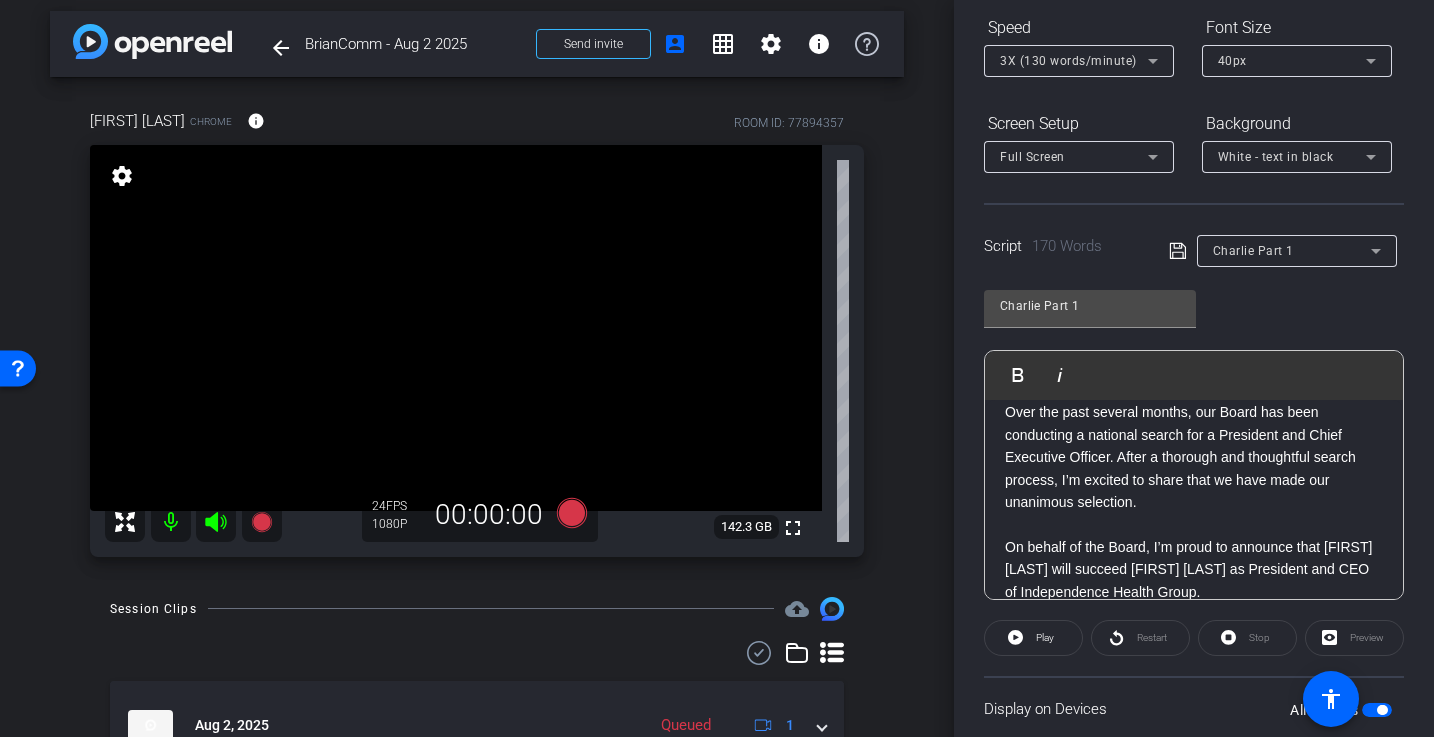 click 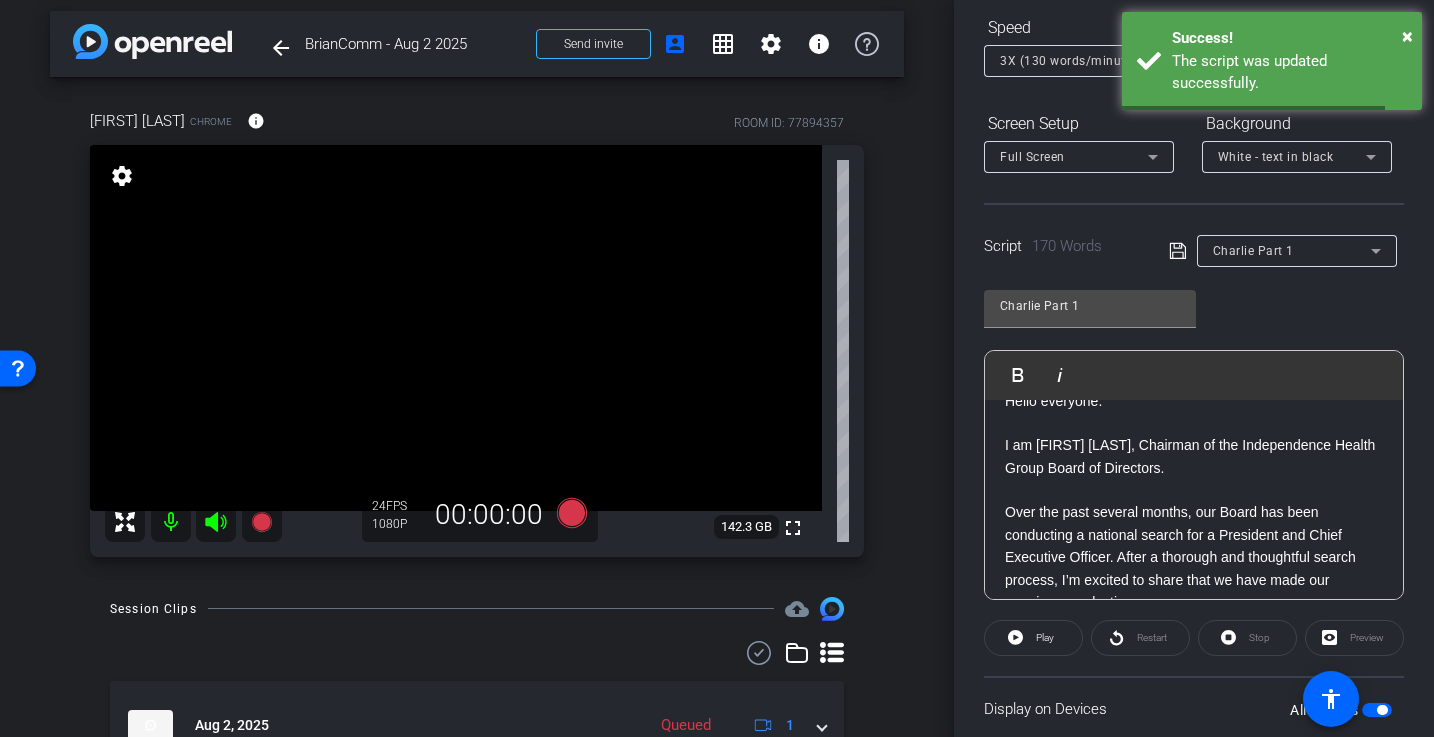 scroll, scrollTop: 3, scrollLeft: 0, axis: vertical 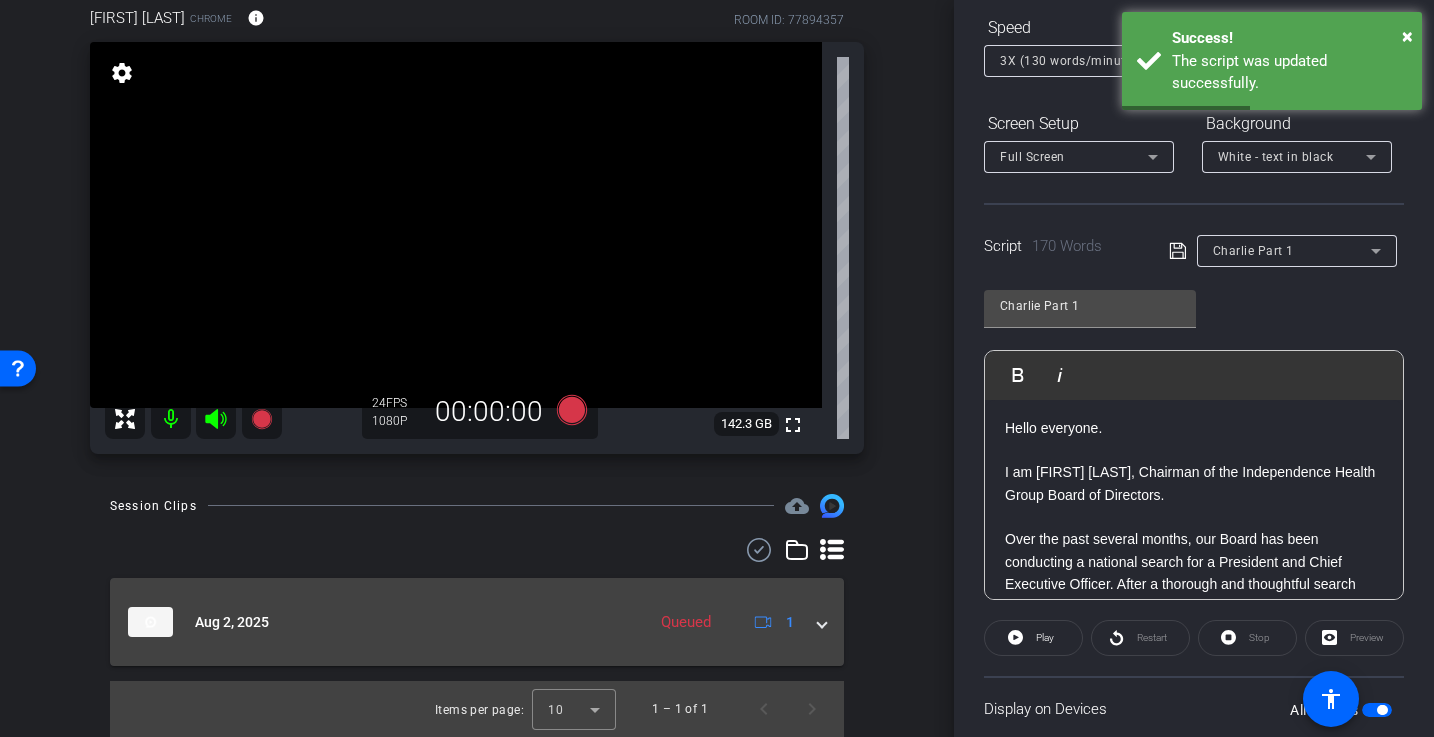 click on "Queued" 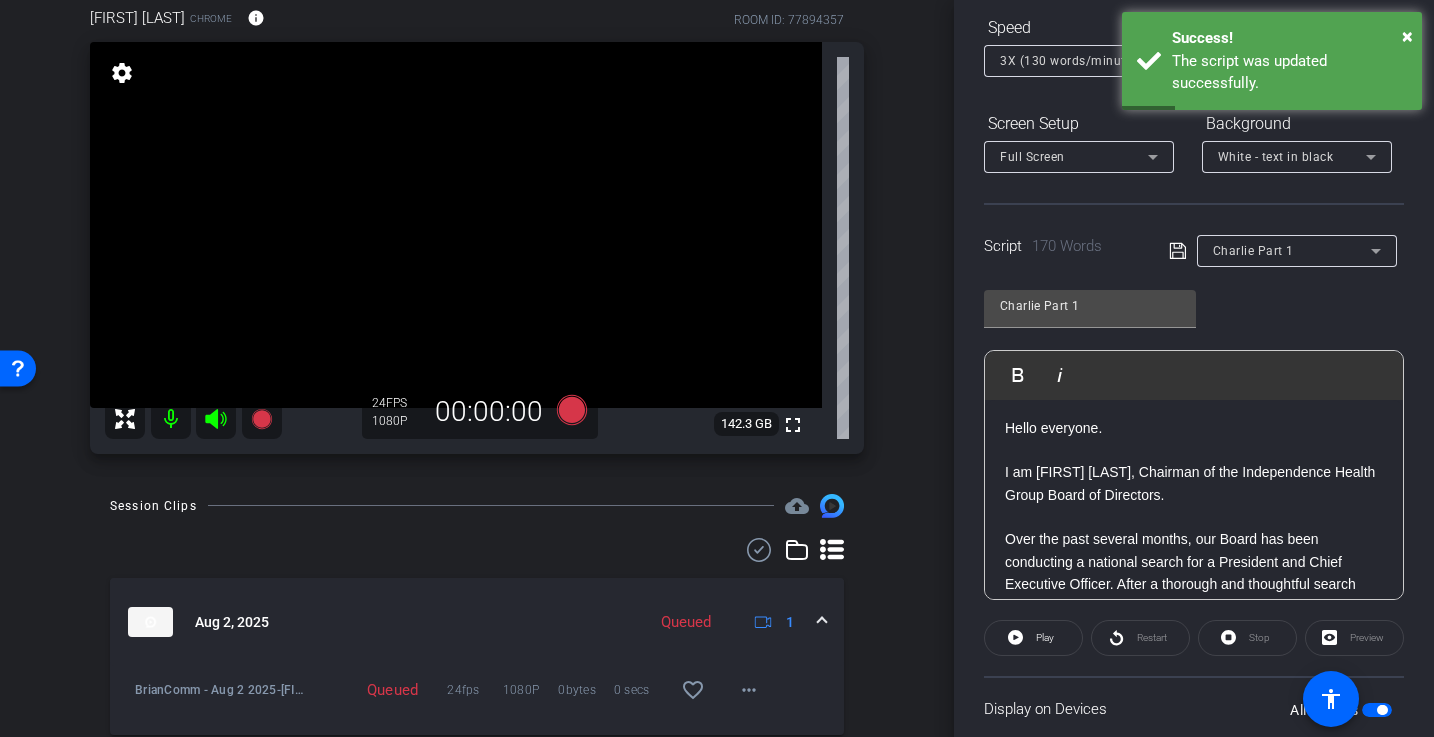 scroll, scrollTop: 181, scrollLeft: 0, axis: vertical 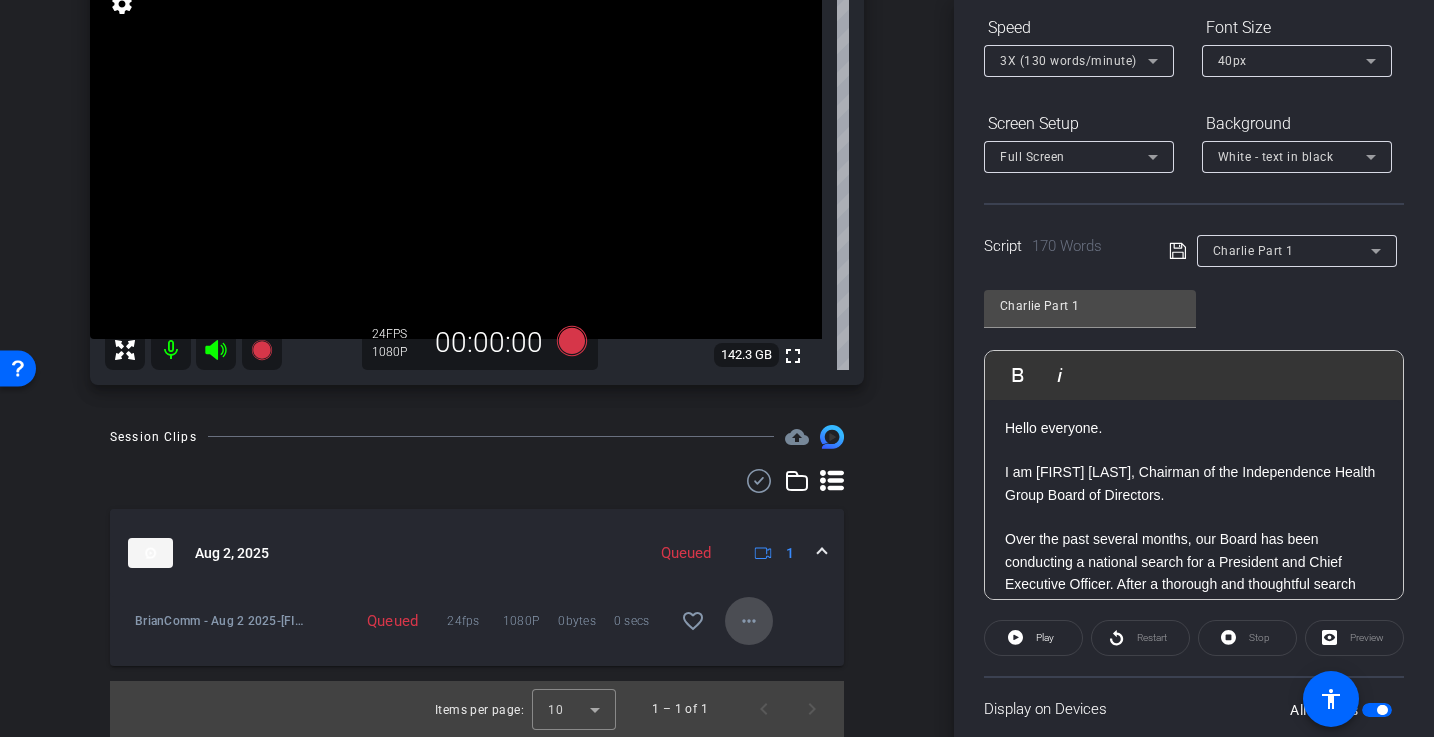 click on "more_horiz" at bounding box center (749, 621) 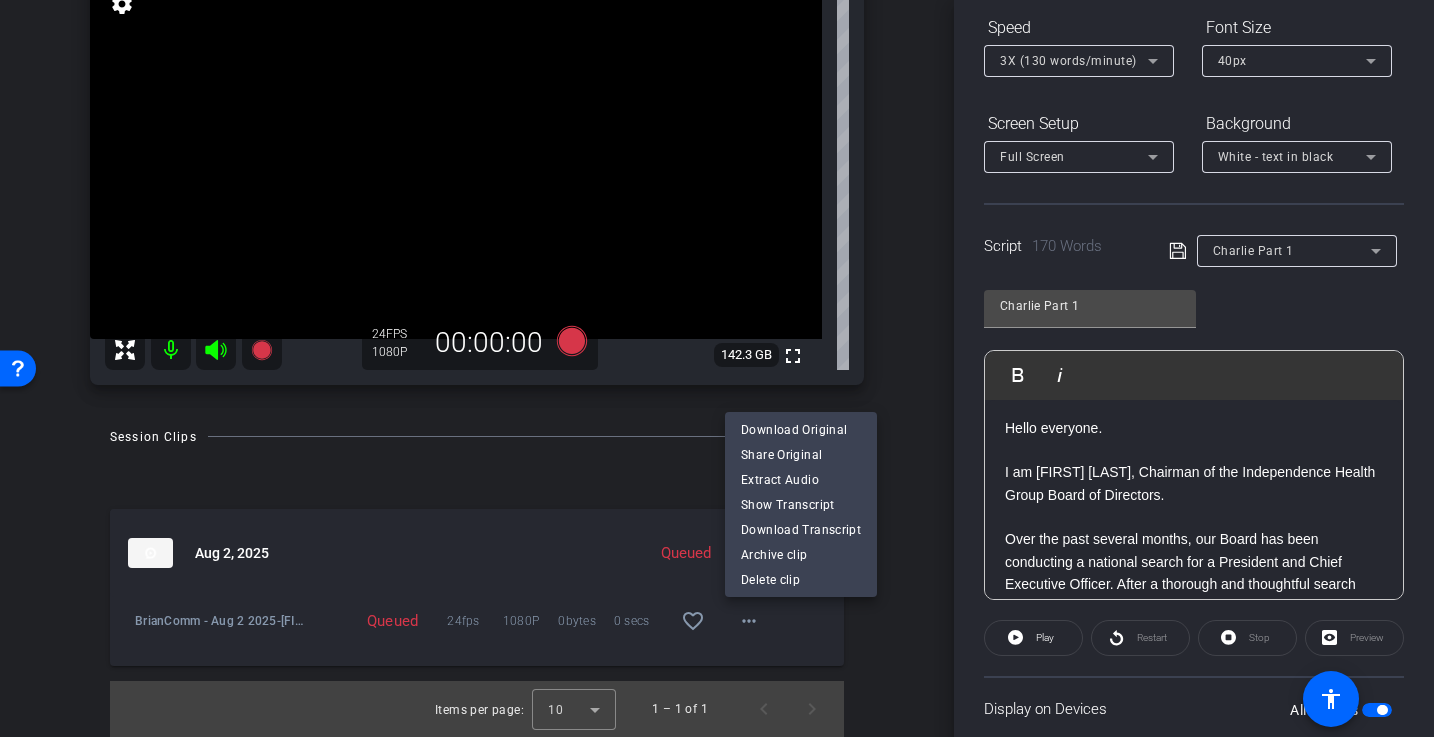 click at bounding box center [717, 368] 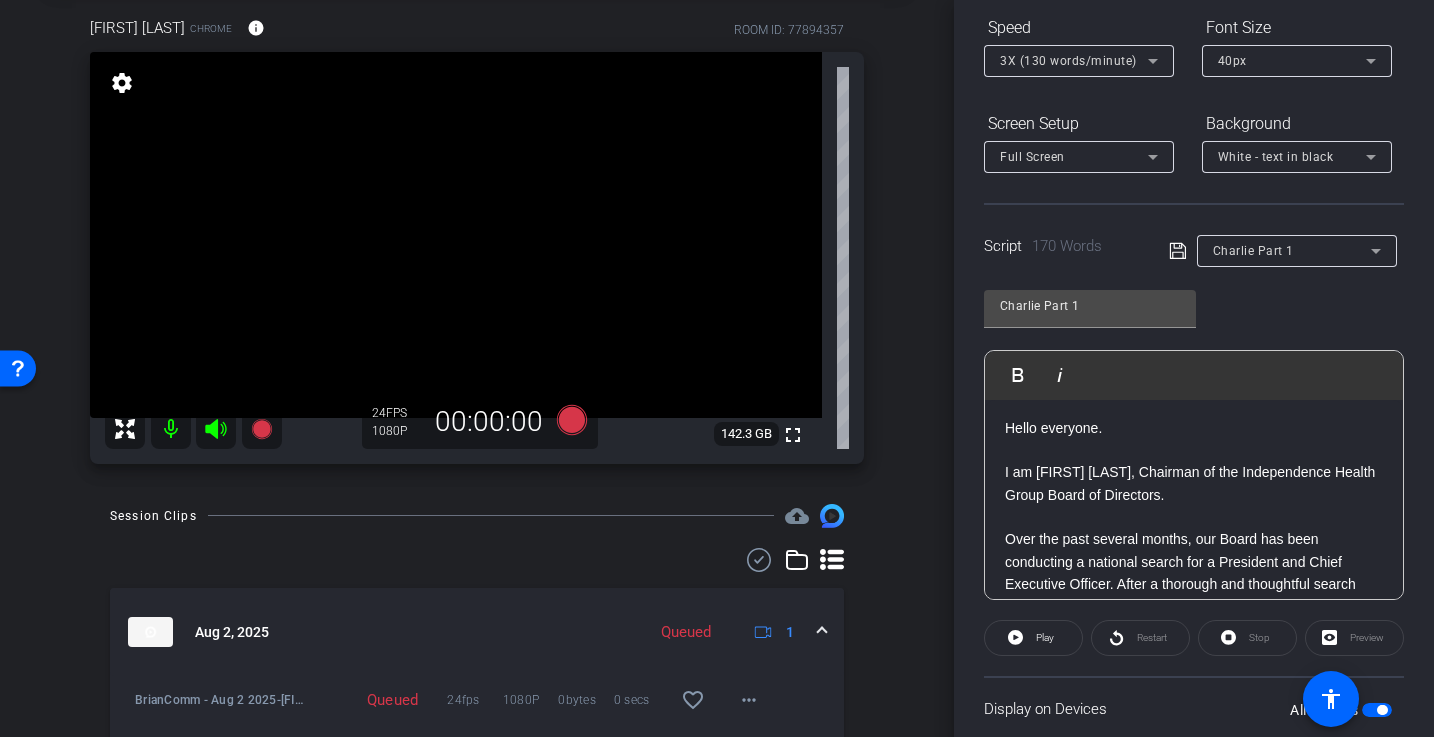 scroll, scrollTop: 181, scrollLeft: 0, axis: vertical 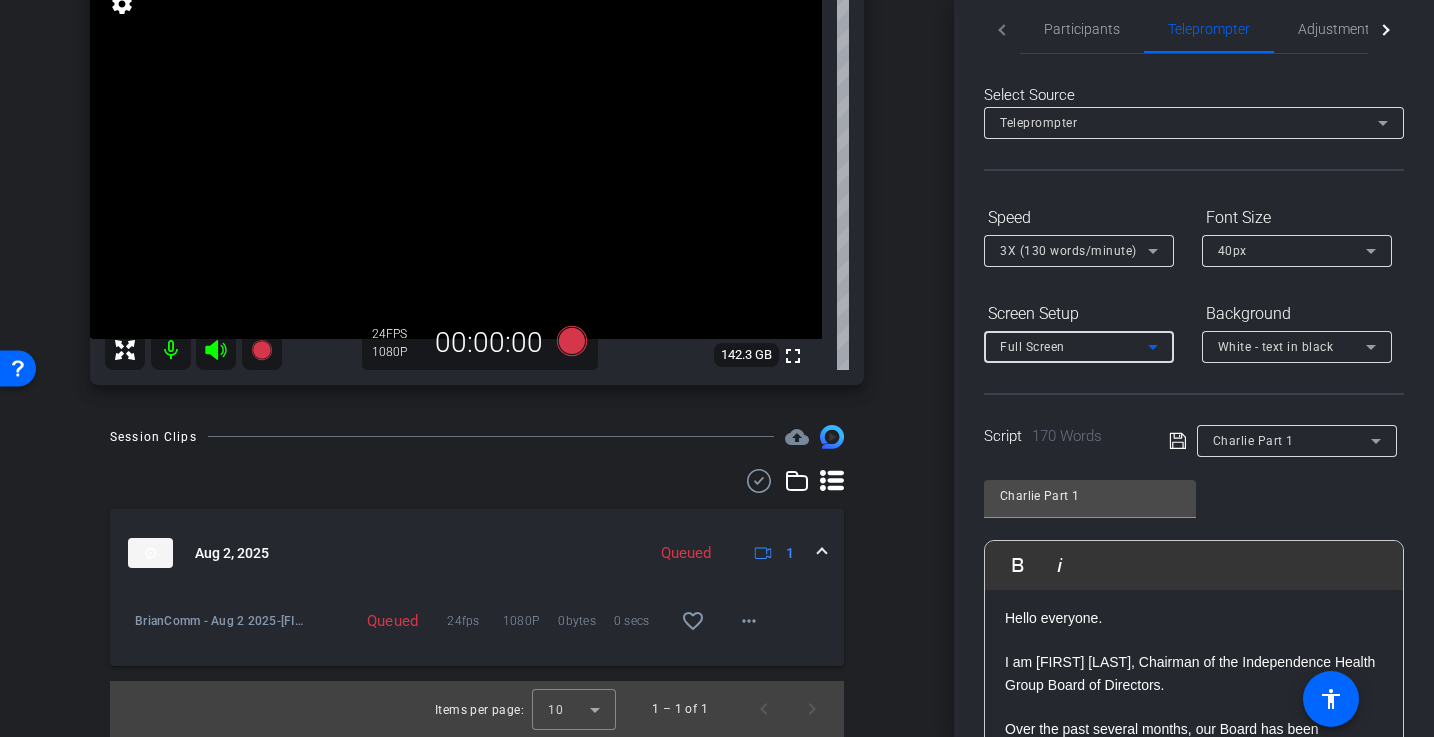 click on "Full Screen" at bounding box center [1074, 346] 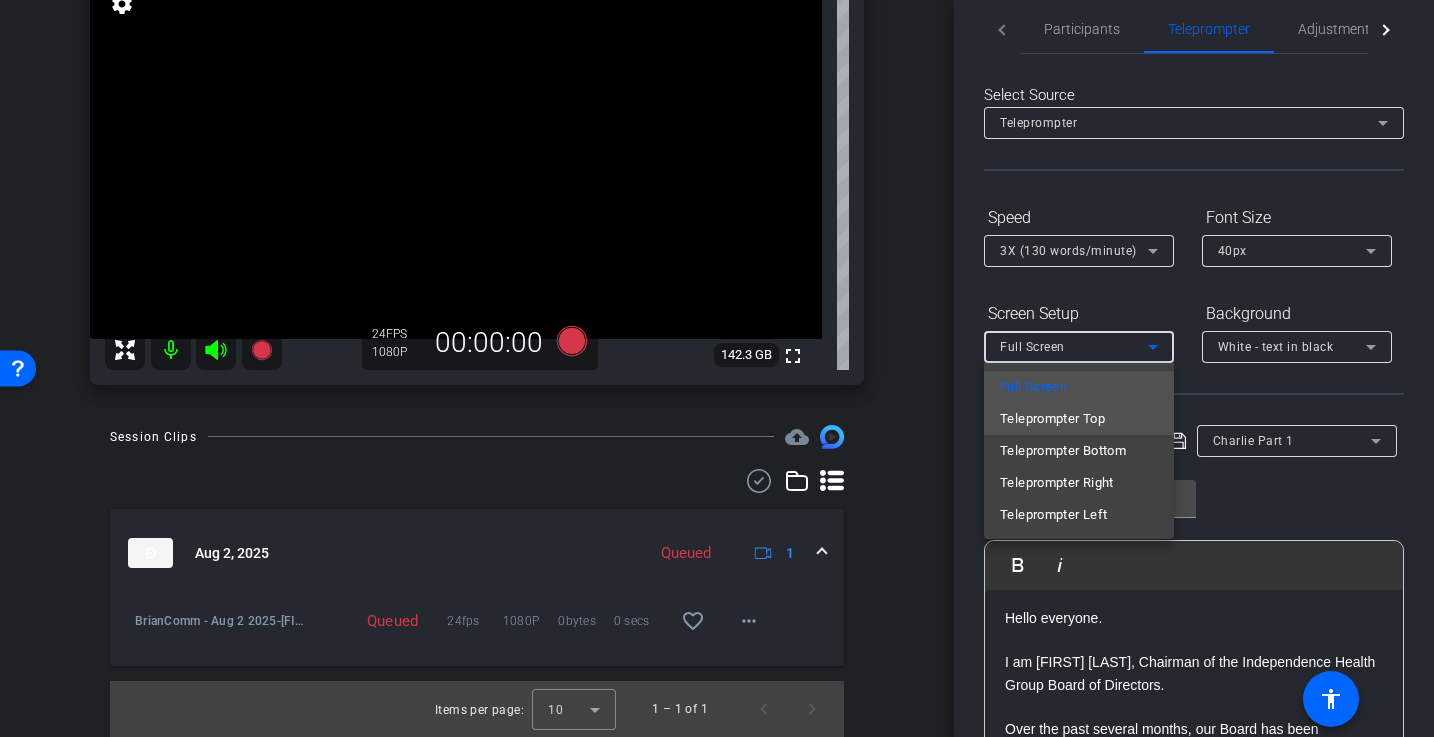 click on "Teleprompter Top" at bounding box center (1052, 419) 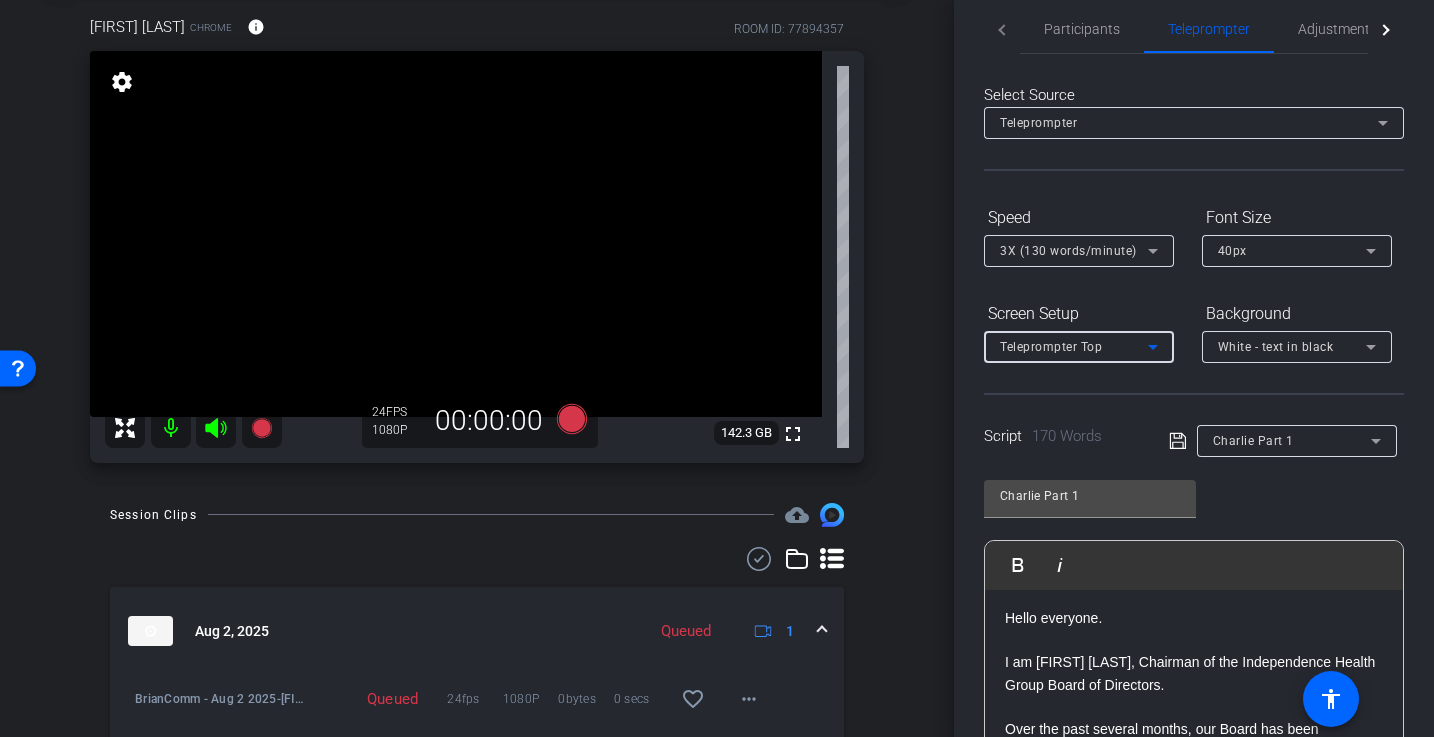 scroll, scrollTop: 102, scrollLeft: 0, axis: vertical 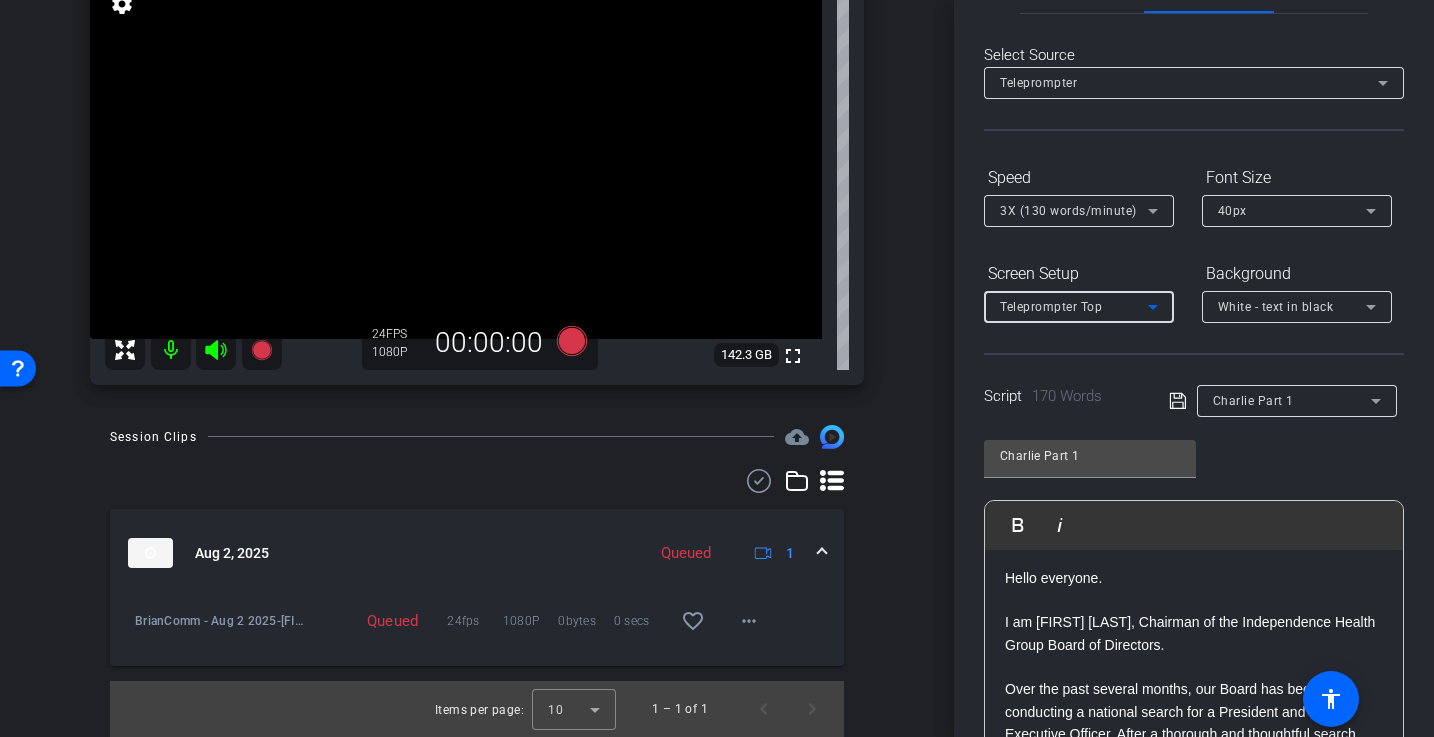 click at bounding box center [150, 553] 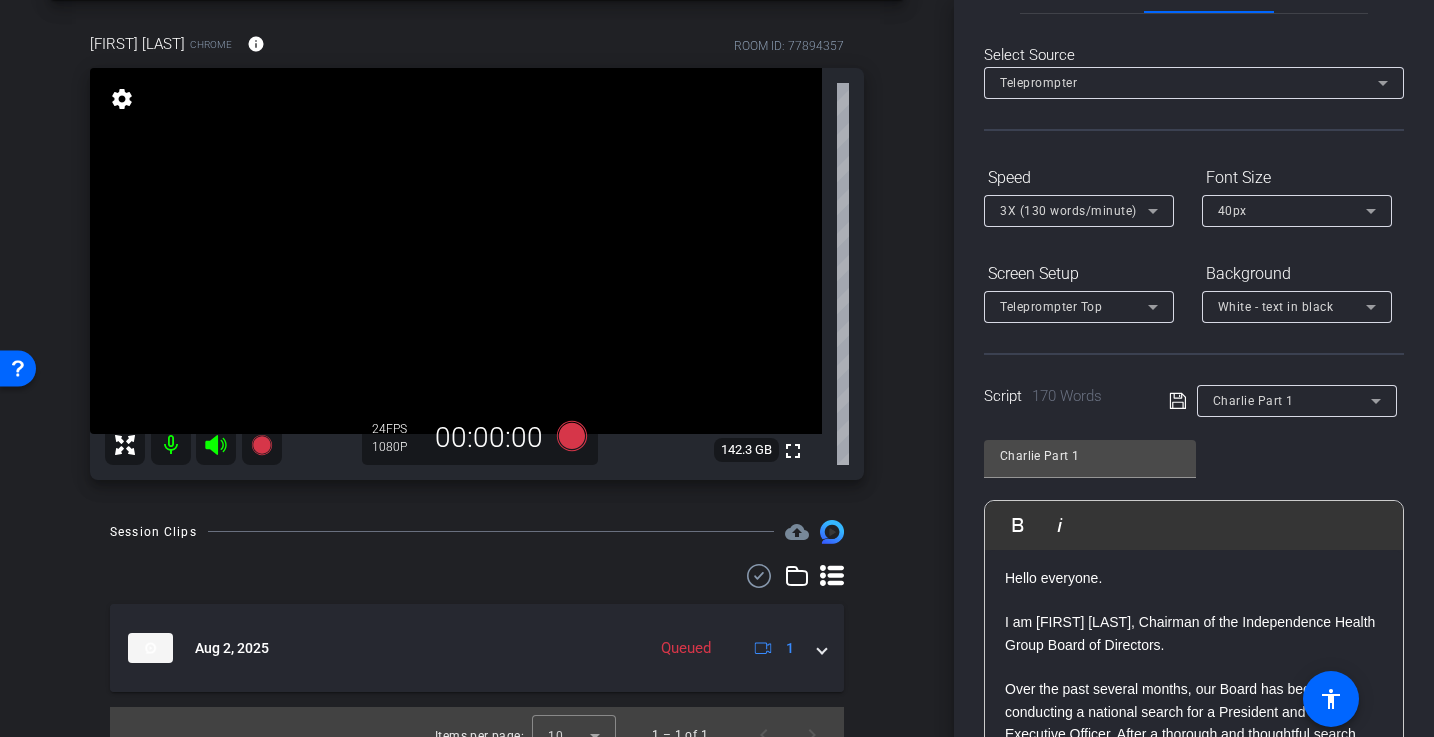scroll, scrollTop: 78, scrollLeft: 0, axis: vertical 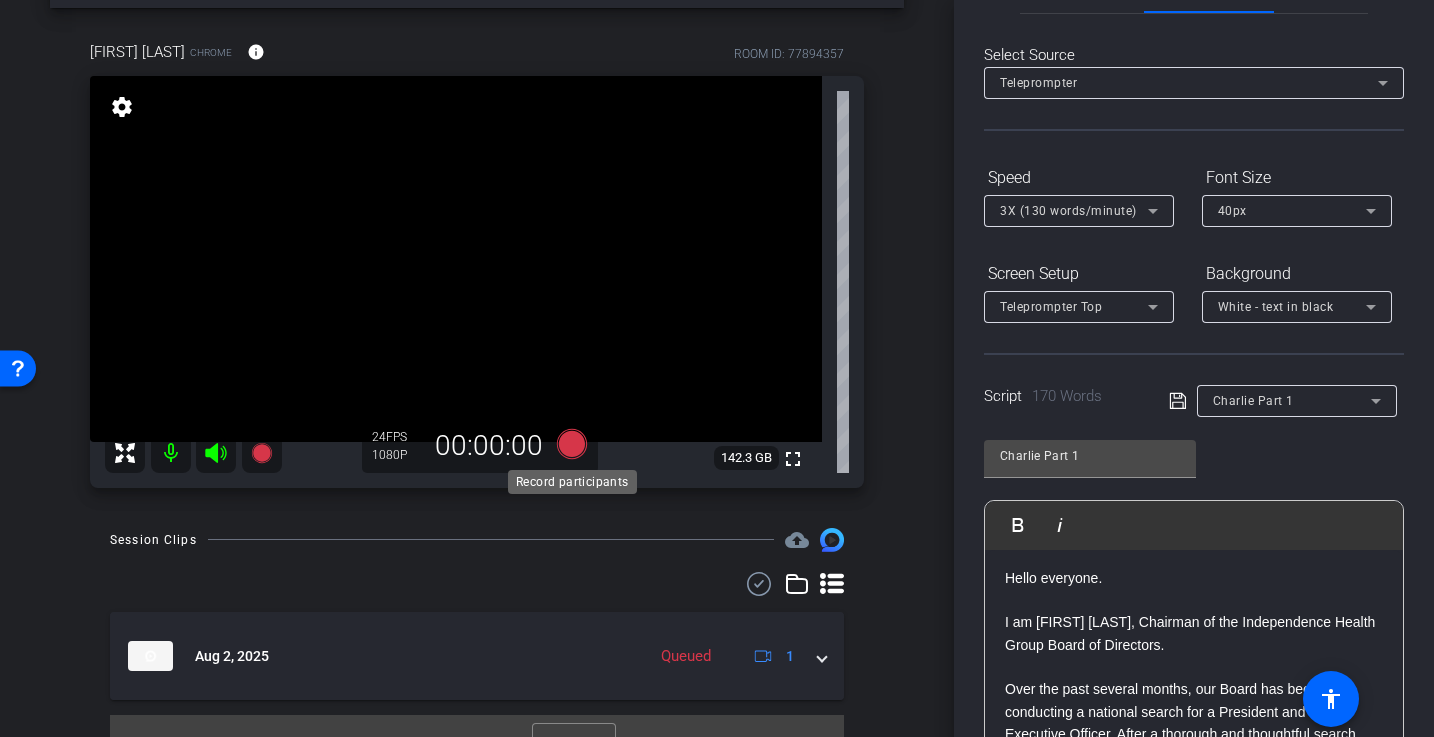 click 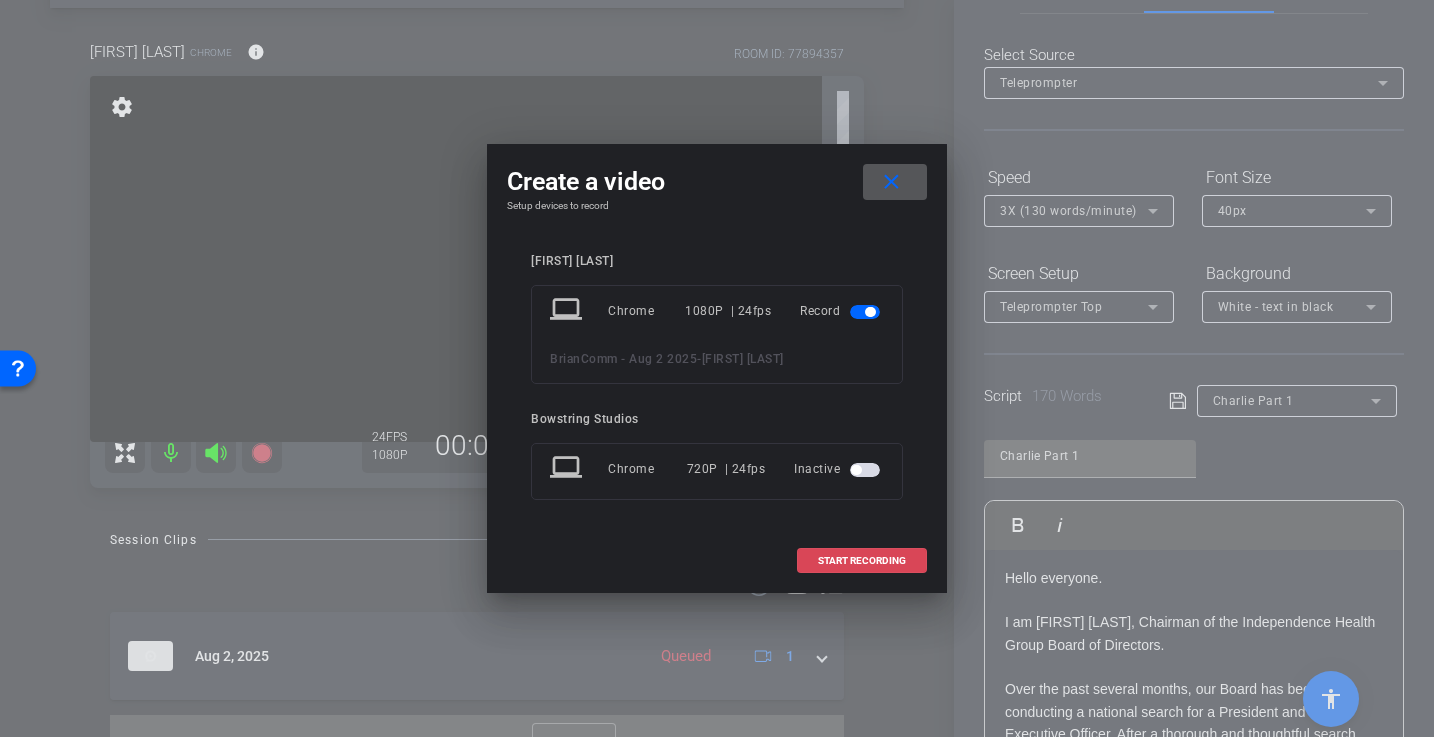 click on "START RECORDING" at bounding box center [862, 561] 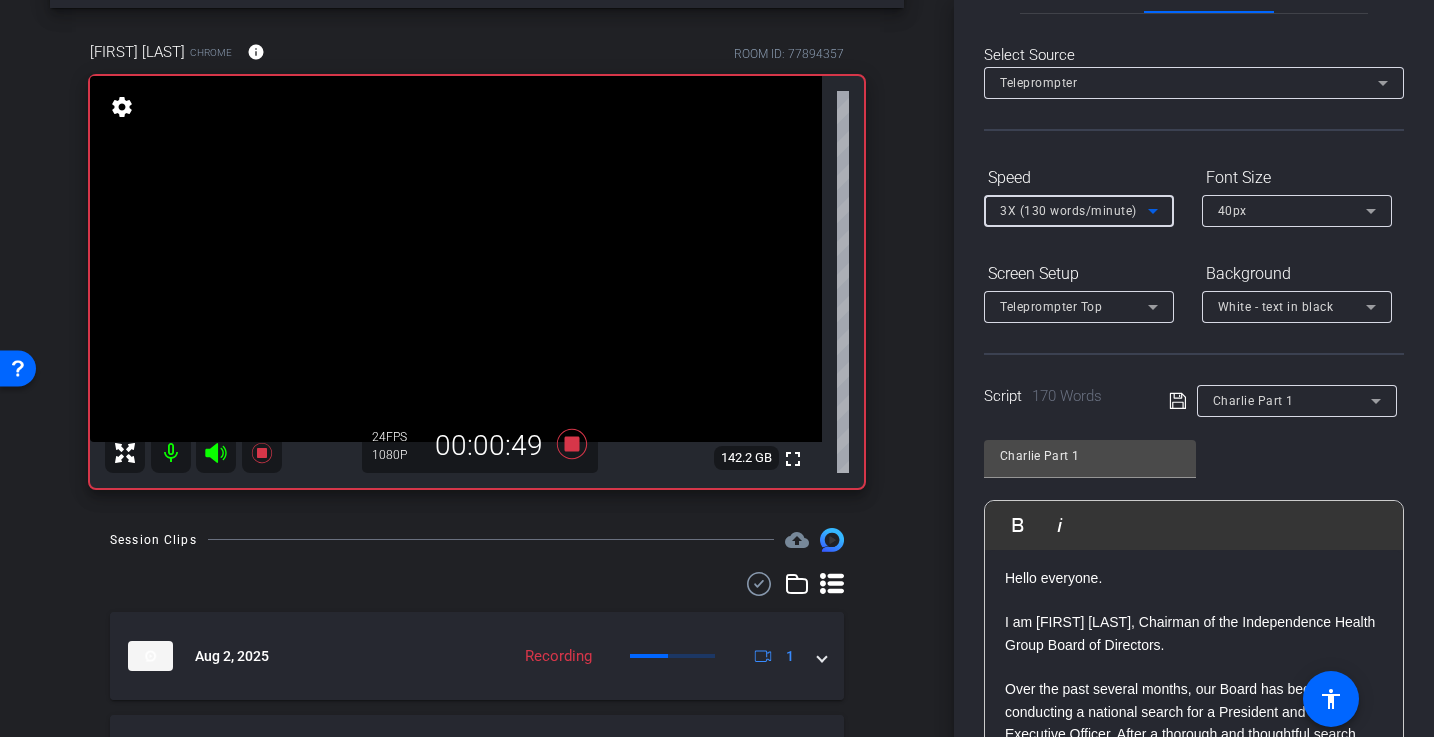 click 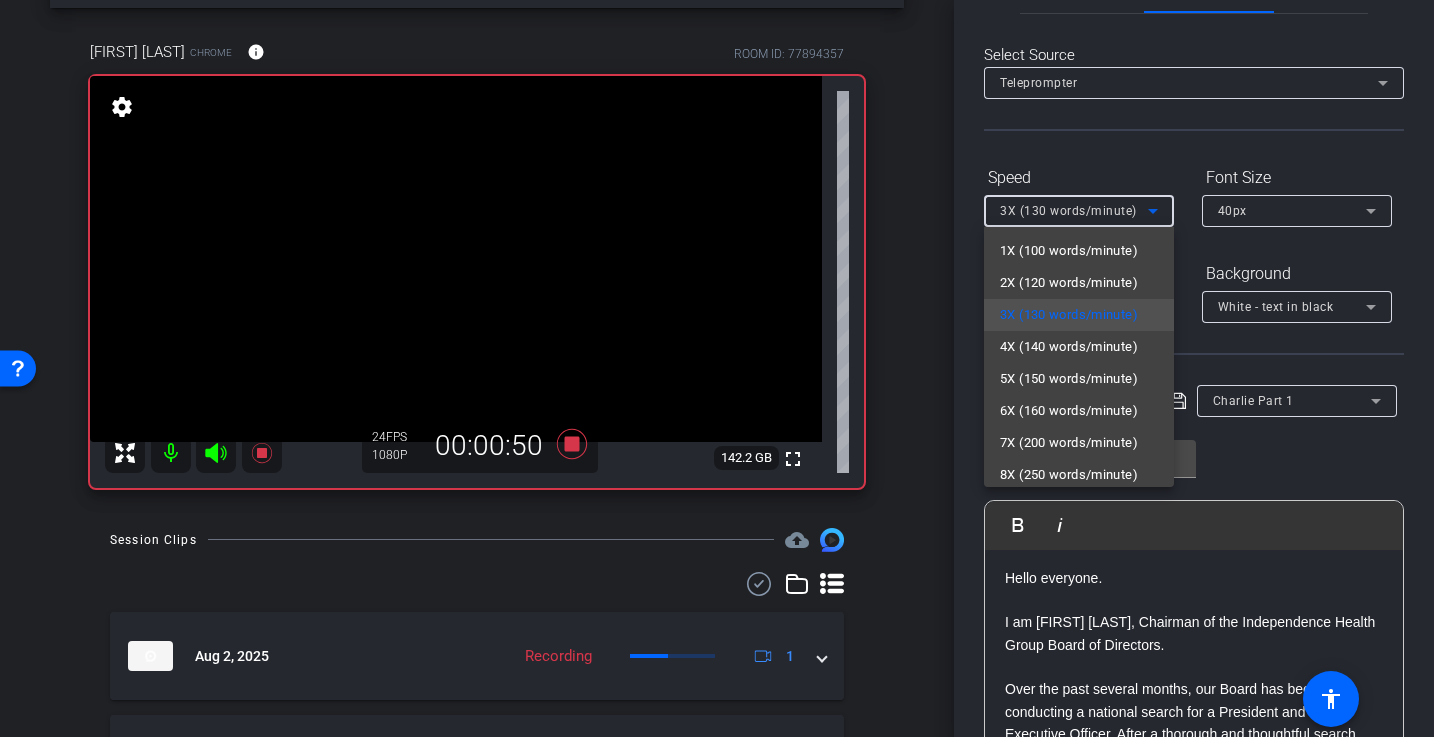 click at bounding box center [717, 368] 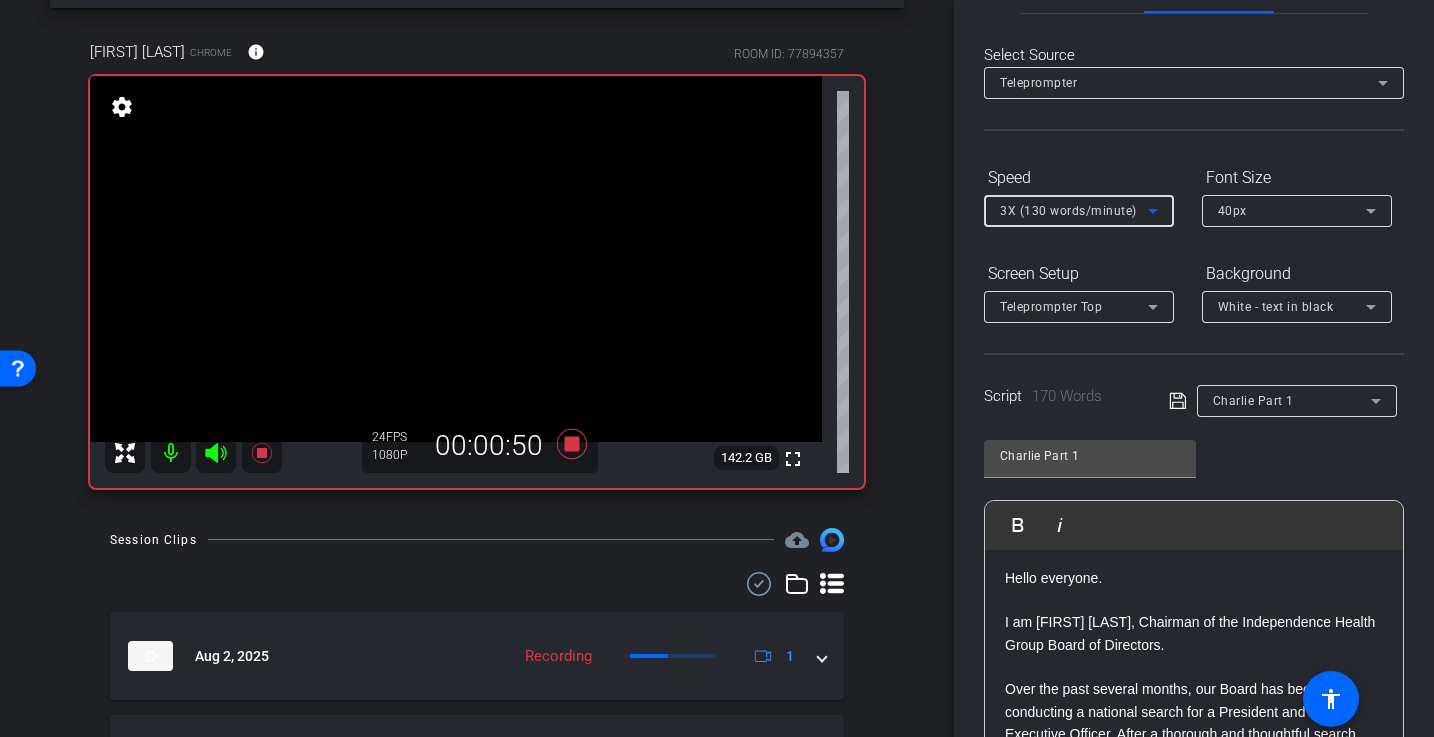 click 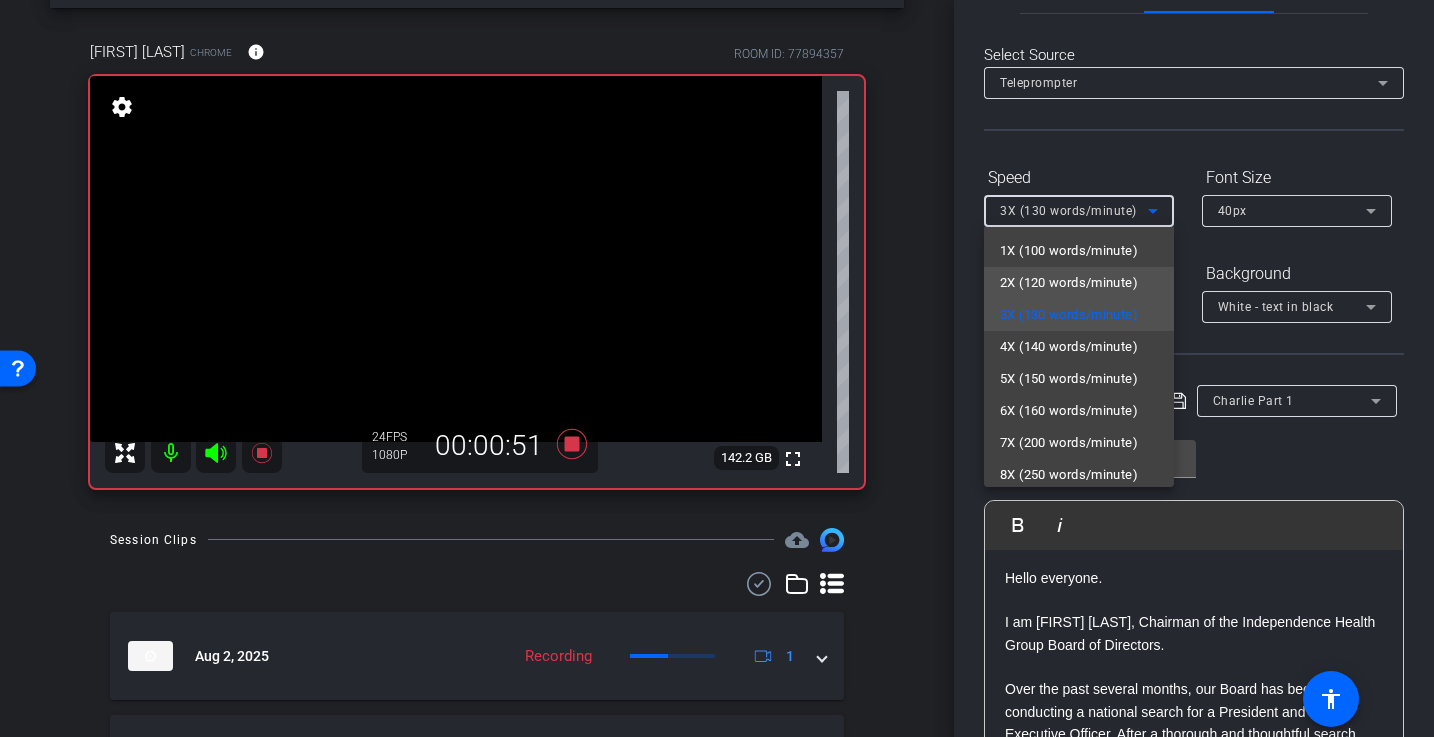 click on "2X (120 words/minute)" at bounding box center [1069, 283] 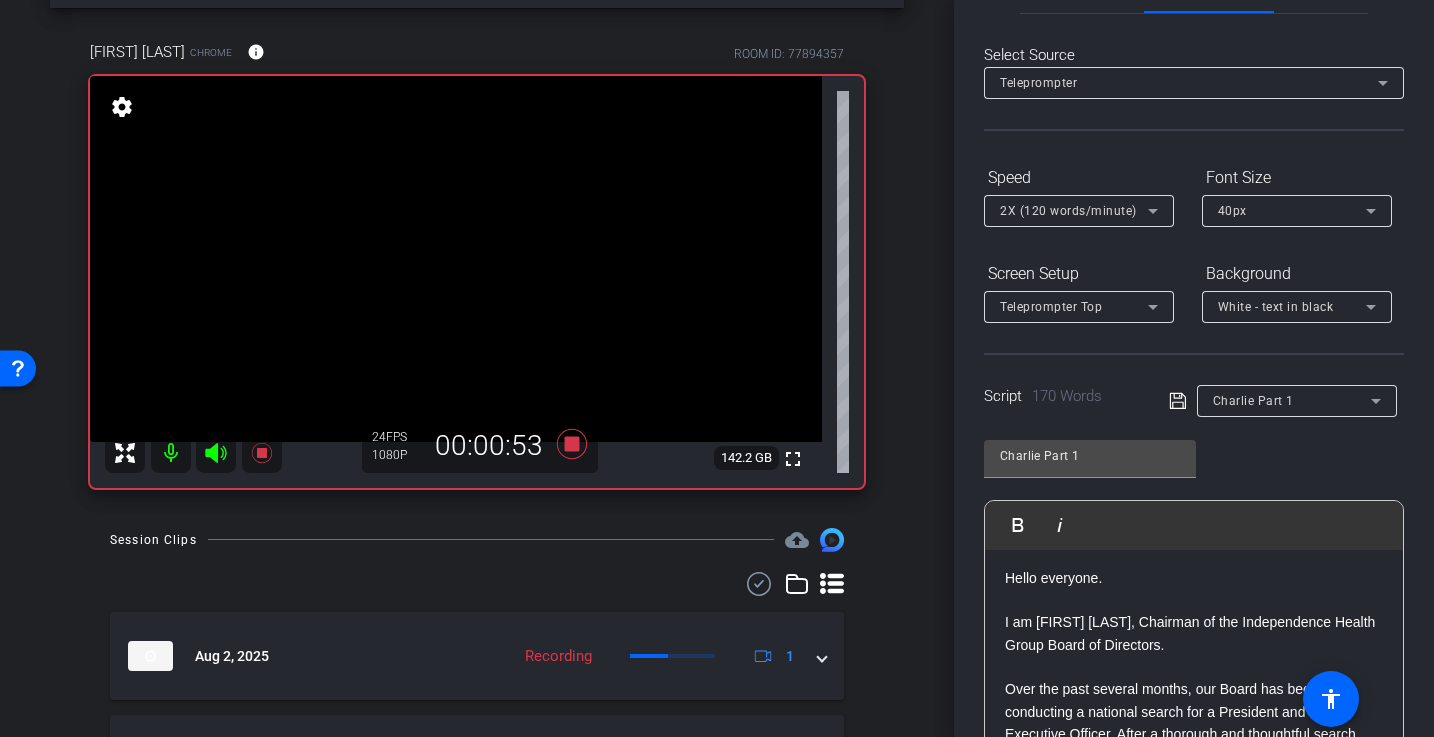 click 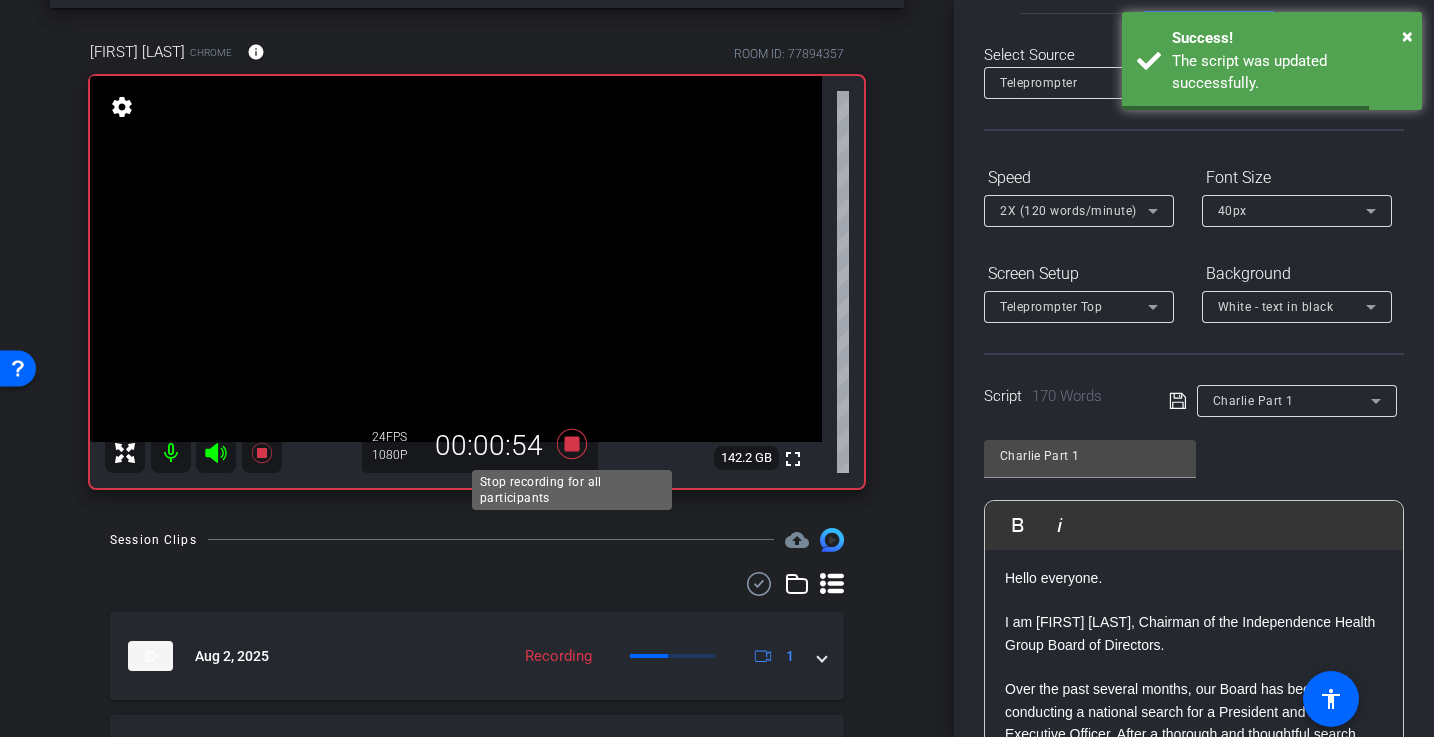 click 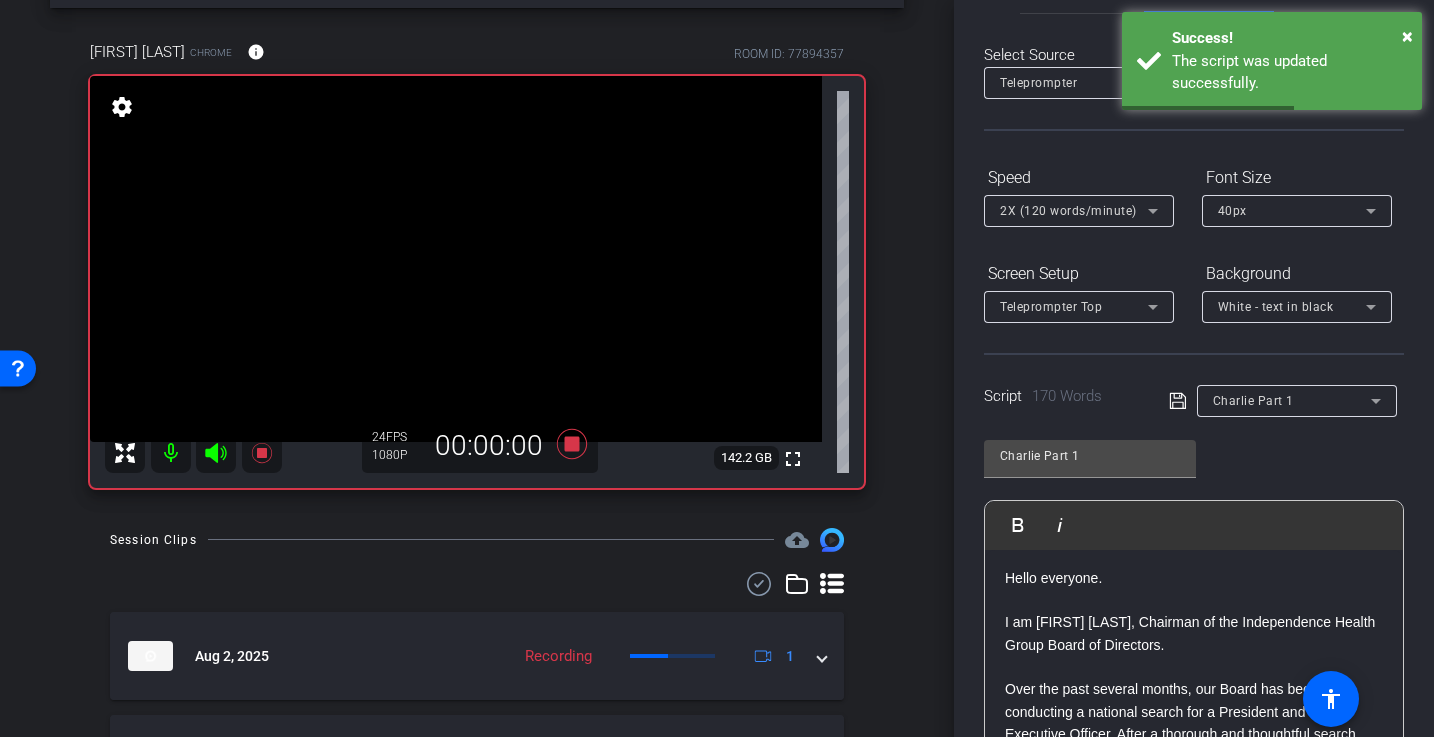 scroll, scrollTop: 215, scrollLeft: 0, axis: vertical 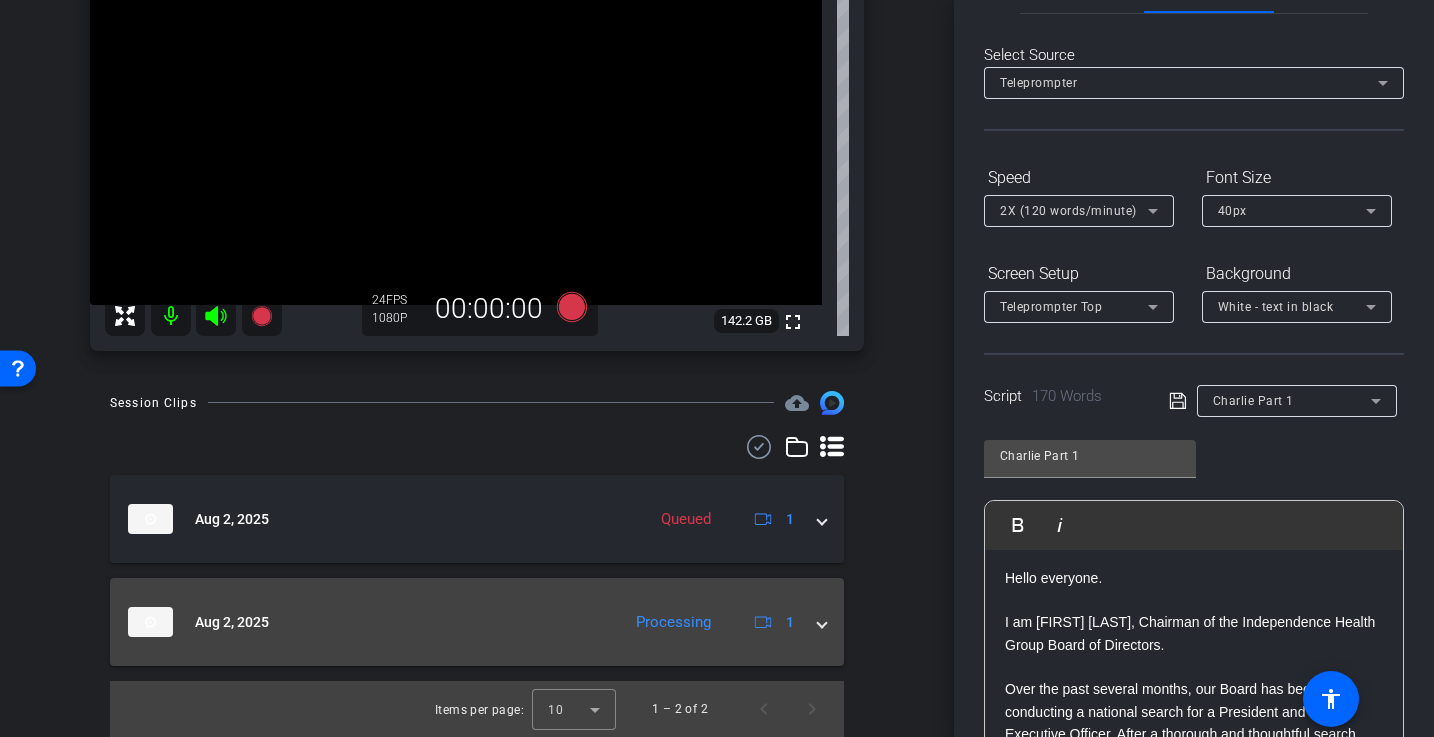 click at bounding box center [822, 622] 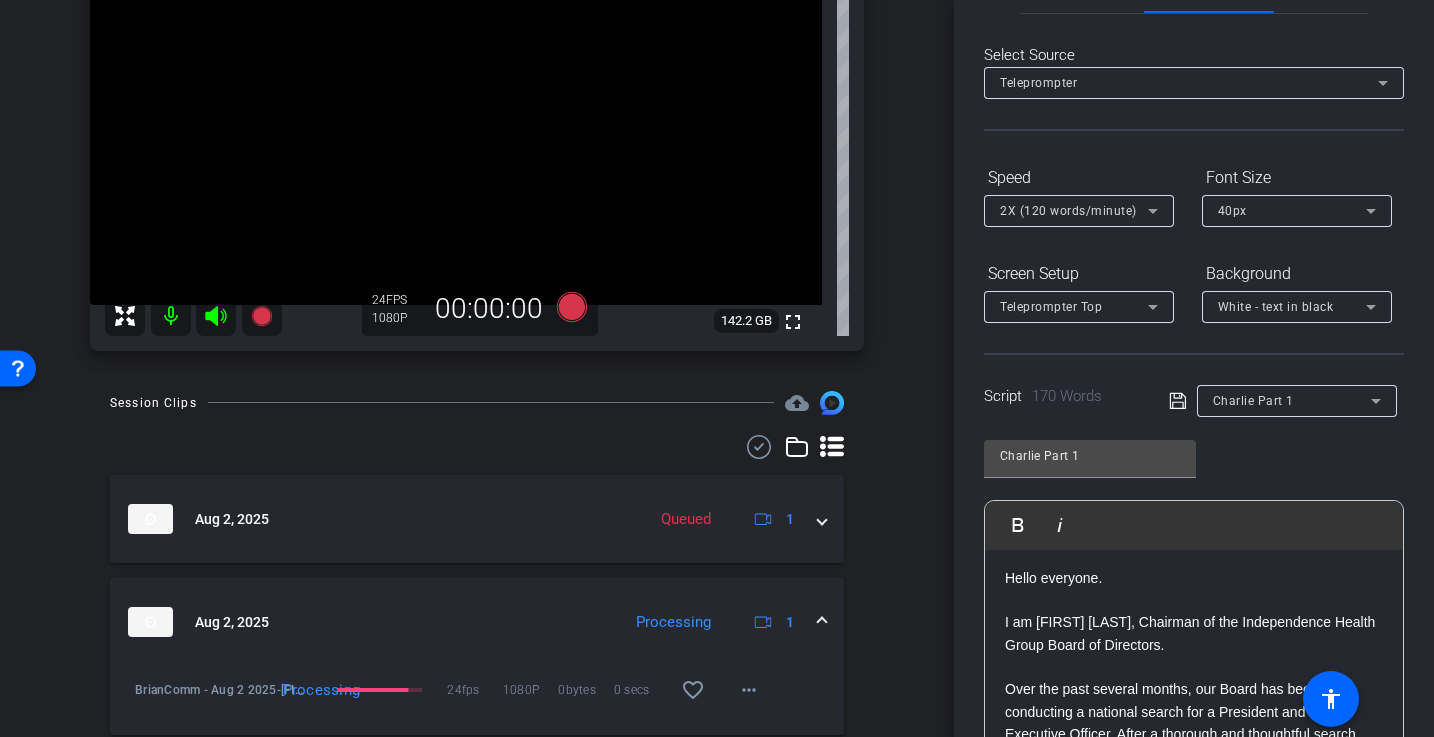 scroll, scrollTop: 284, scrollLeft: 0, axis: vertical 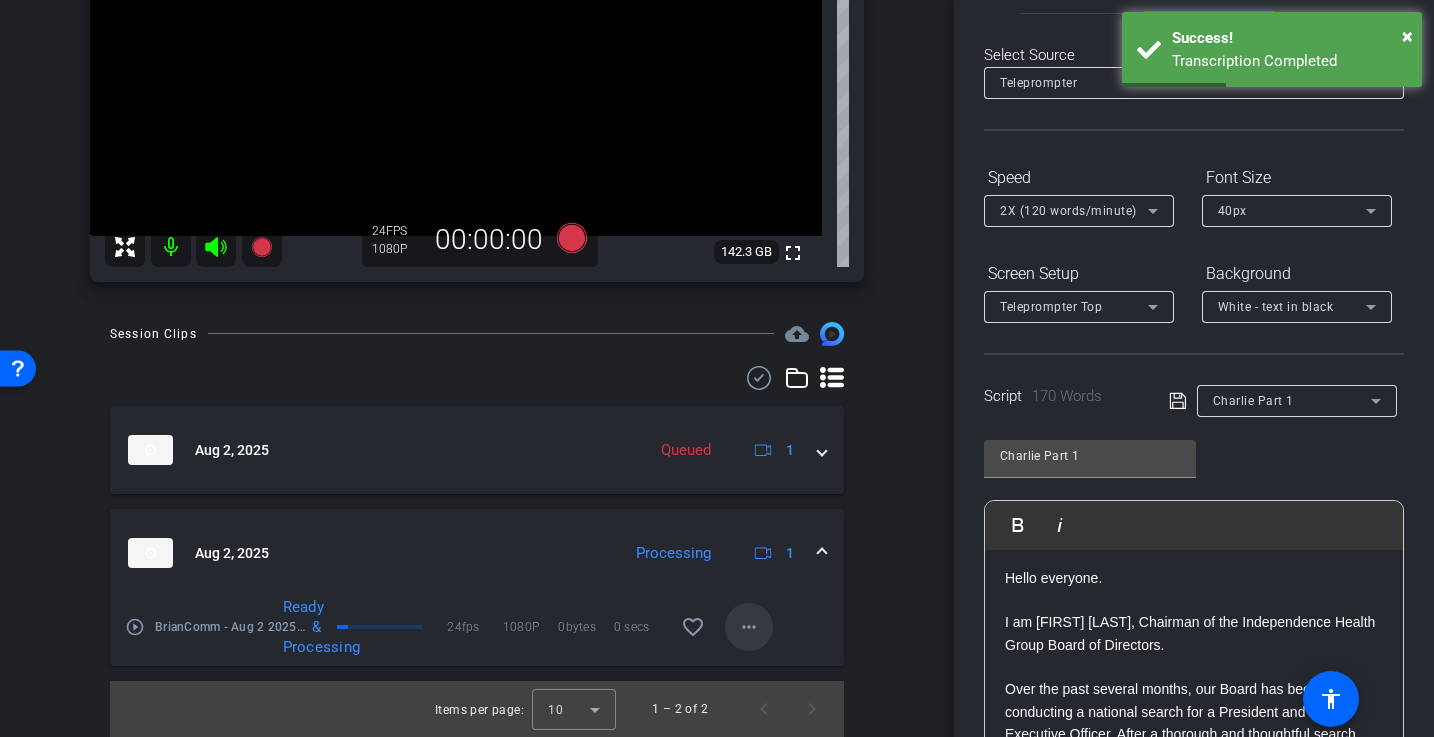 click on "more_horiz" at bounding box center (749, 627) 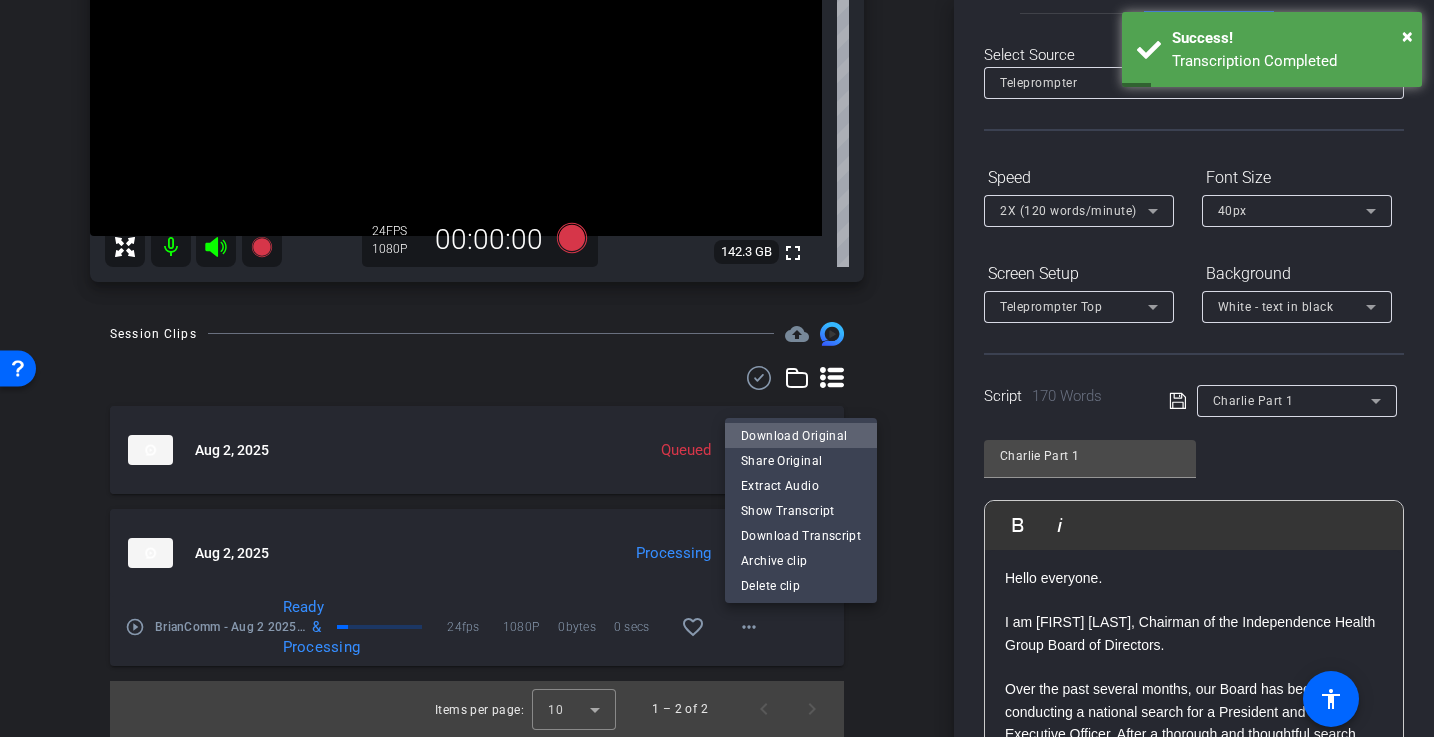 click on "Download Original" at bounding box center (801, 435) 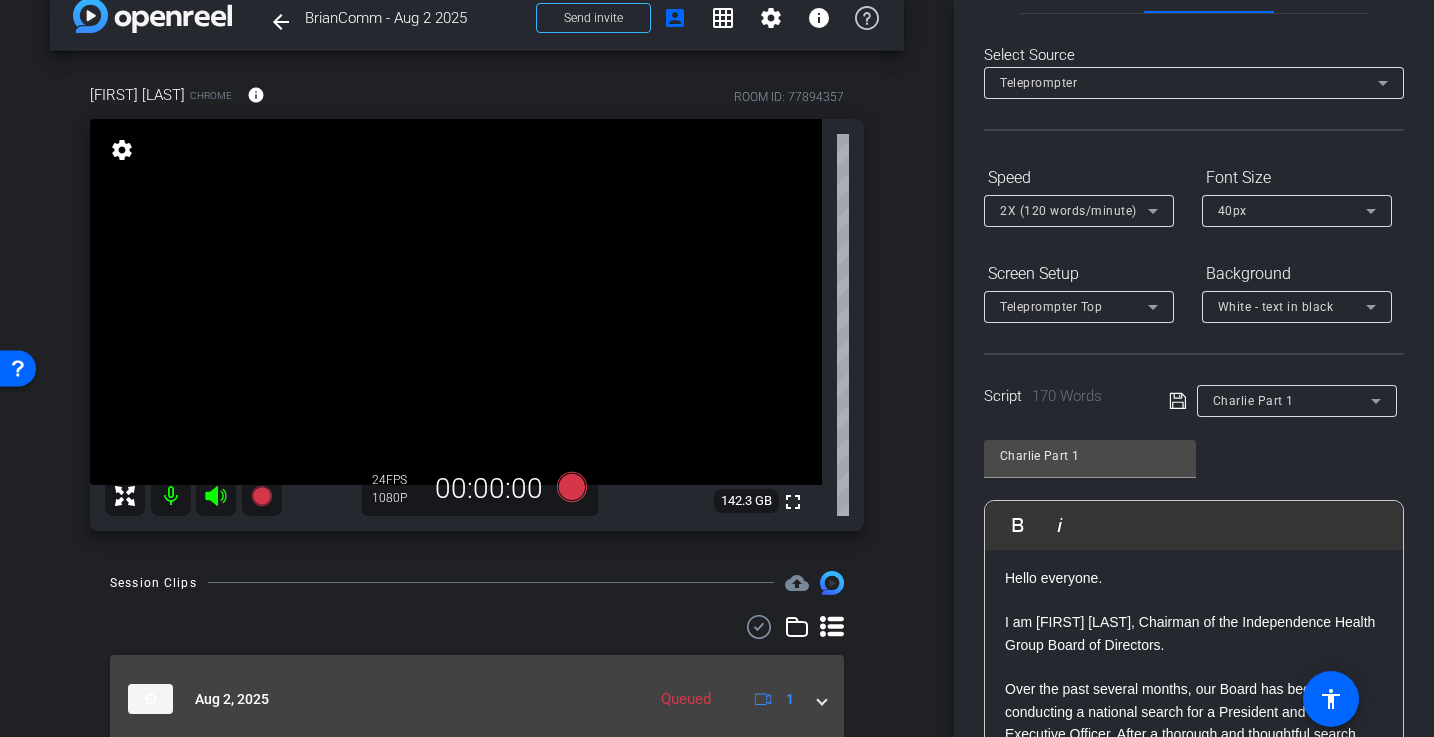 scroll, scrollTop: 0, scrollLeft: 0, axis: both 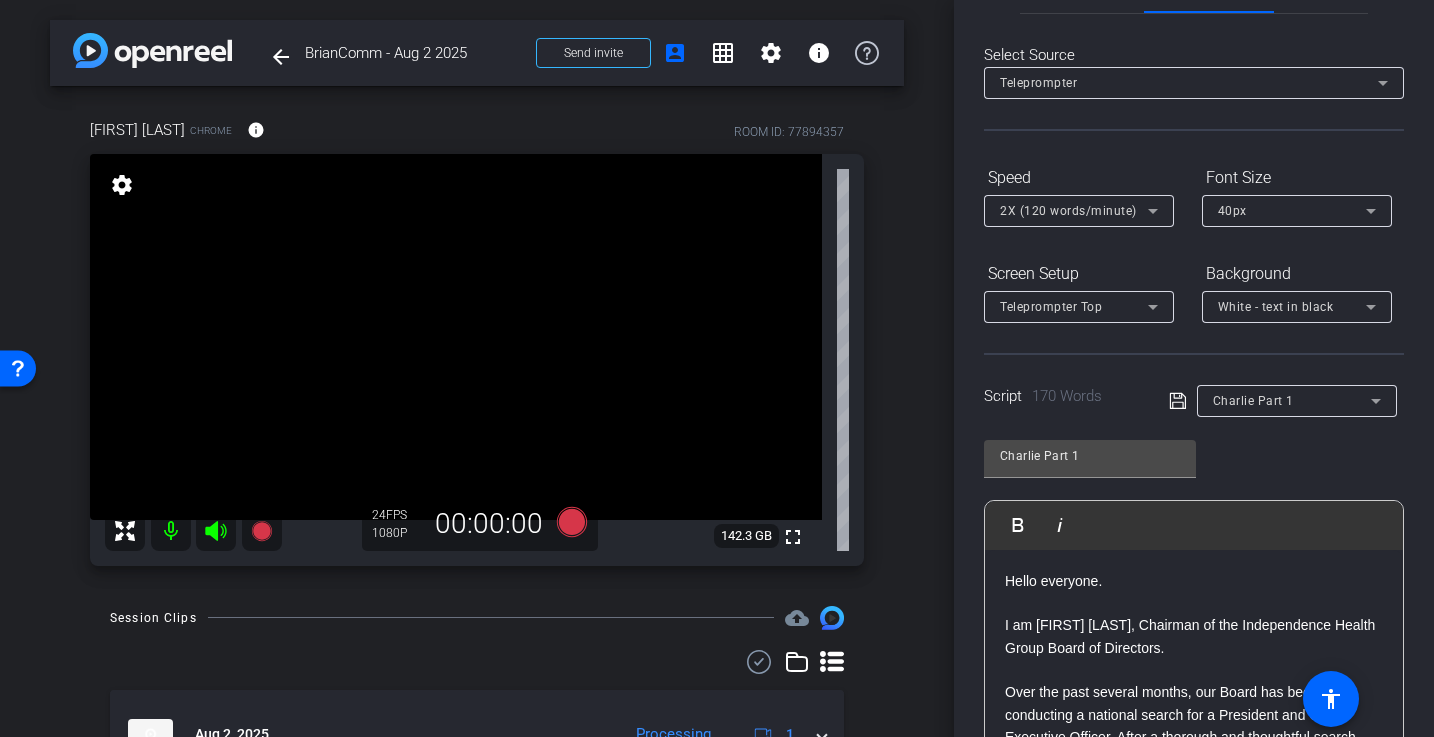 click 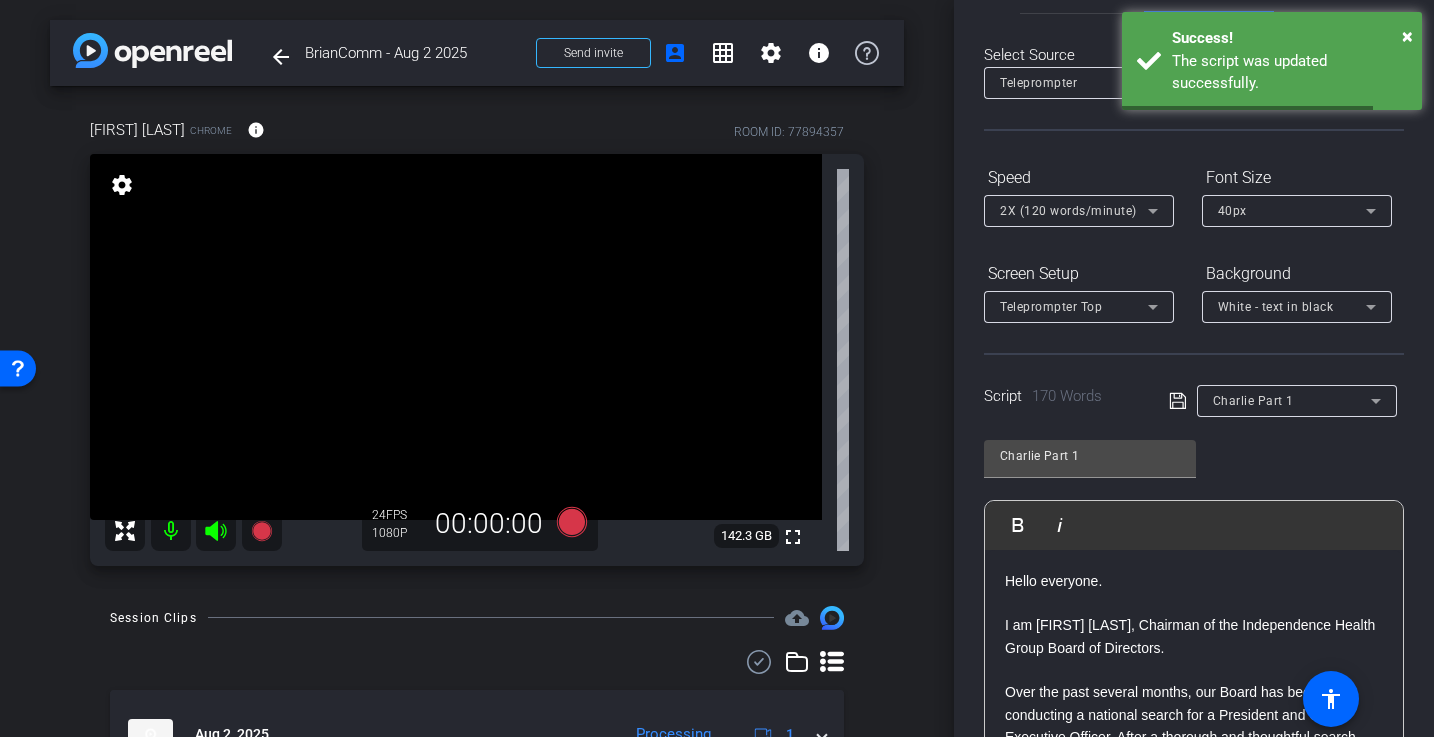 click on "arrow_back  BrianComm - Aug 2 2025   Back to project   Send invite  account_box grid_on settings info
Charles Pizzi Chrome info ROOM ID: 77894357 fullscreen settings  142.3 GB
24 FPS  1080P   00:00:00
Session Clips   cloud_upload
Aug 2, 2025   Processing
1 BrianComm - Aug 2 2025-Charles Pizzi-2025-08-02-13-33-53-138-0   Processing  24fps 1080P 0bytes 0 secs favorite_border" at bounding box center (477, 368) 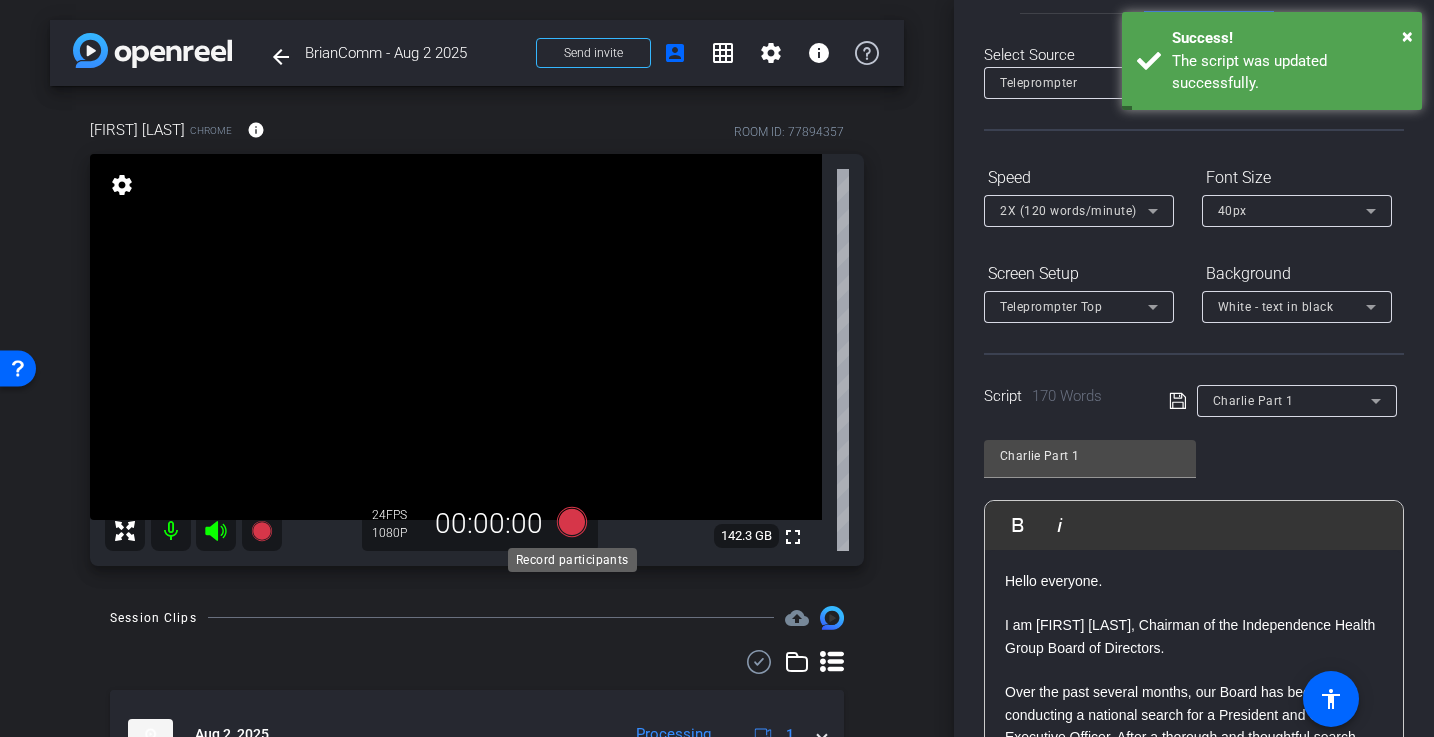 click 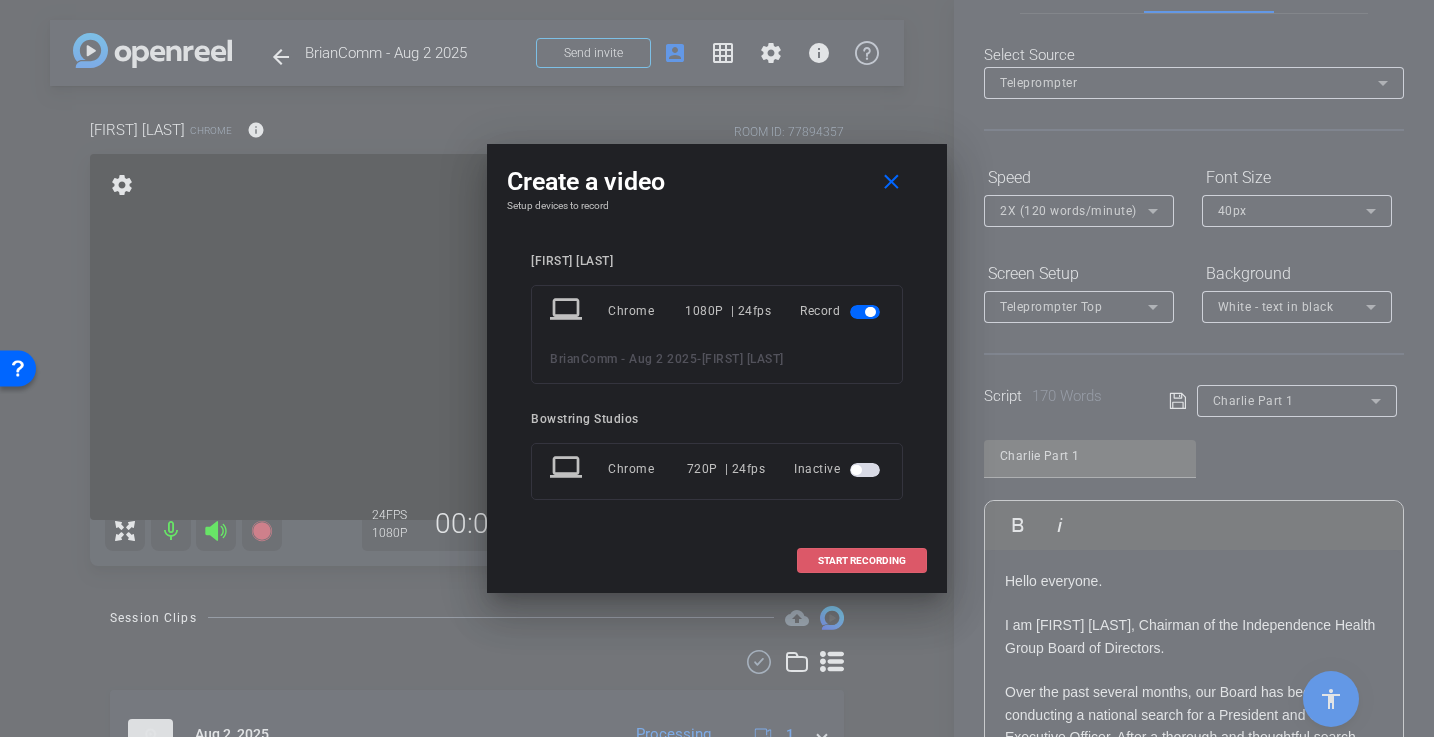 click on "START RECORDING" at bounding box center (862, 561) 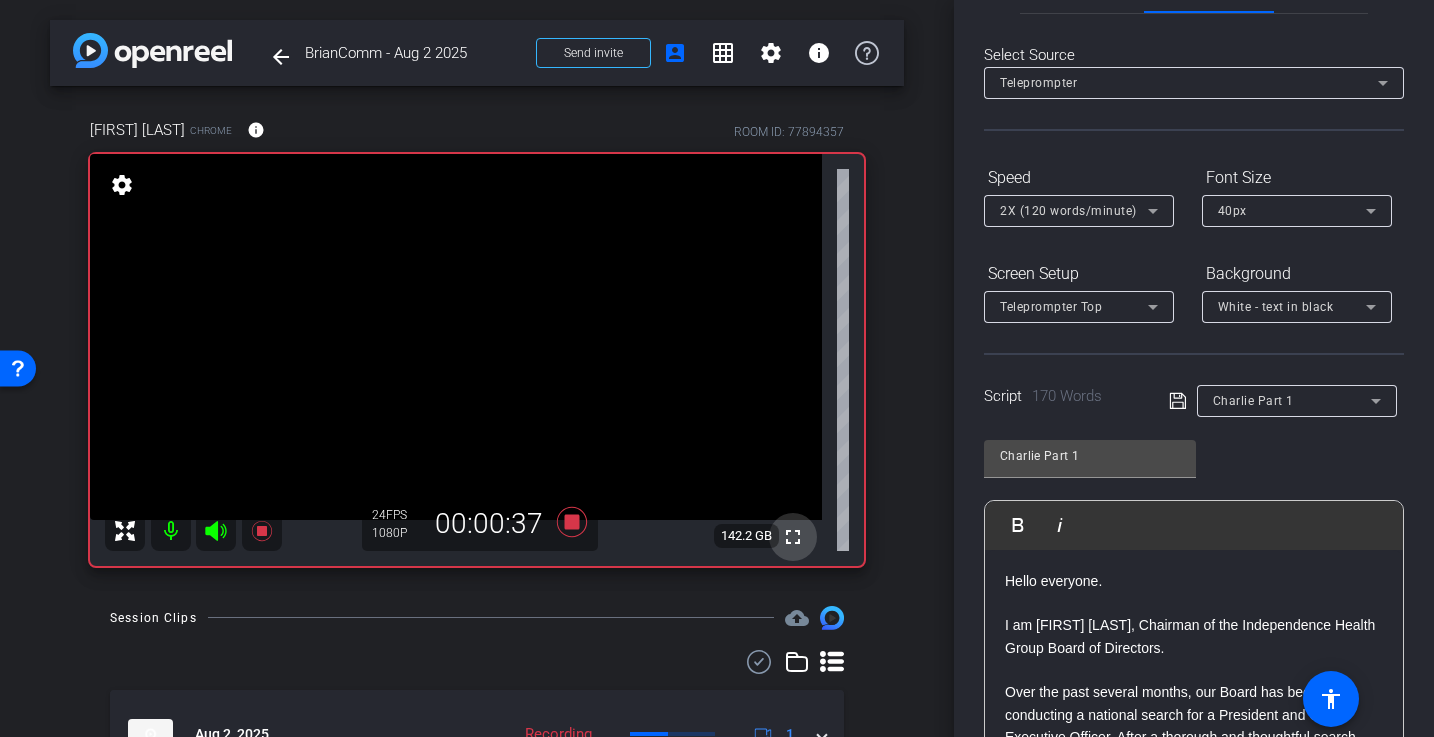 click on "fullscreen" at bounding box center (793, 537) 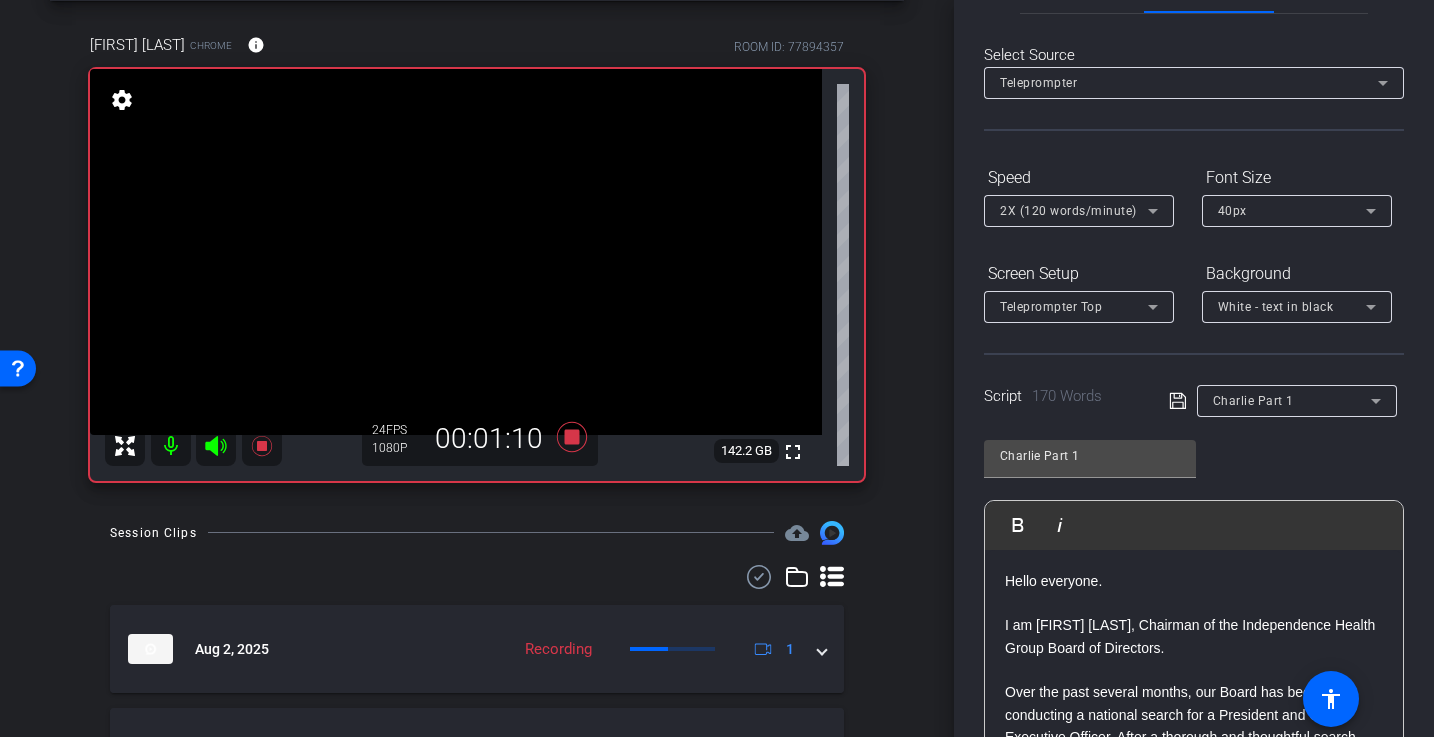 scroll, scrollTop: 86, scrollLeft: 0, axis: vertical 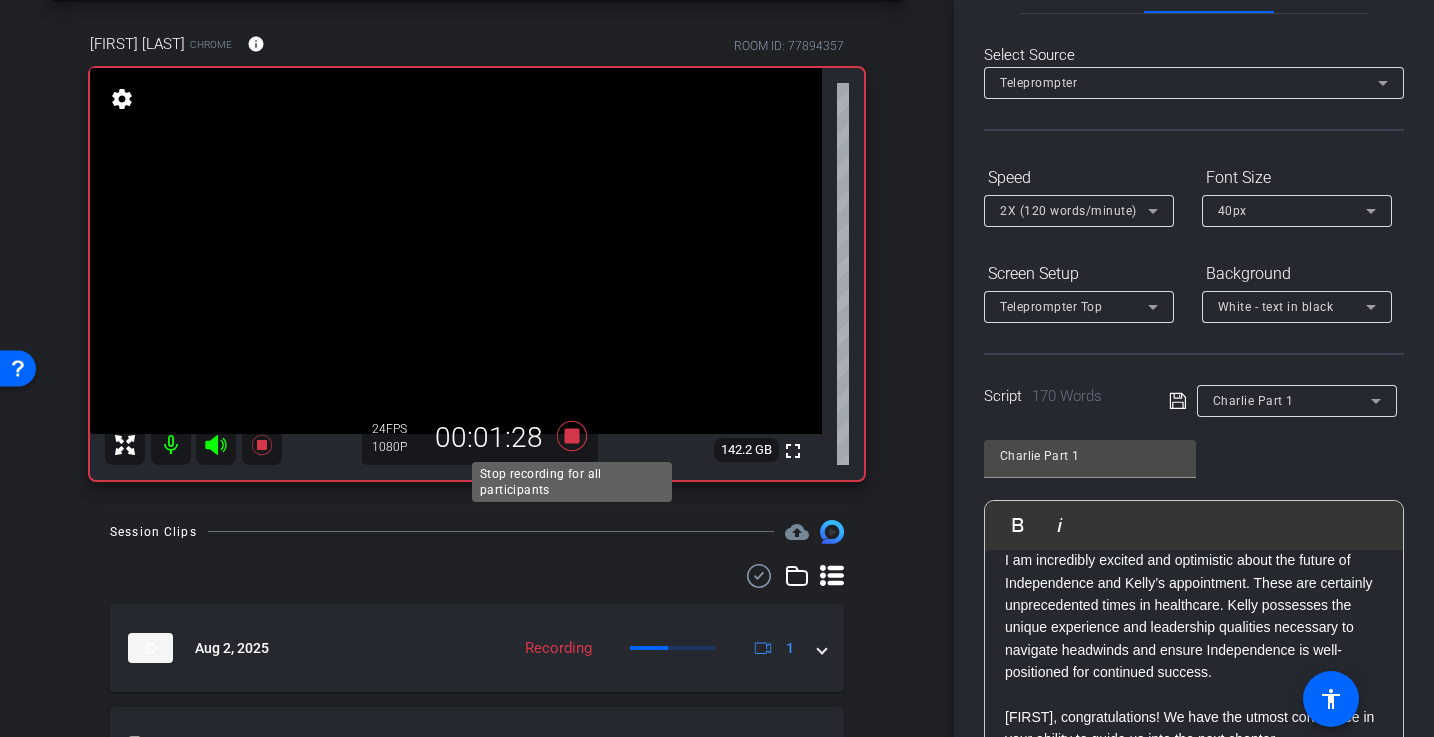 click 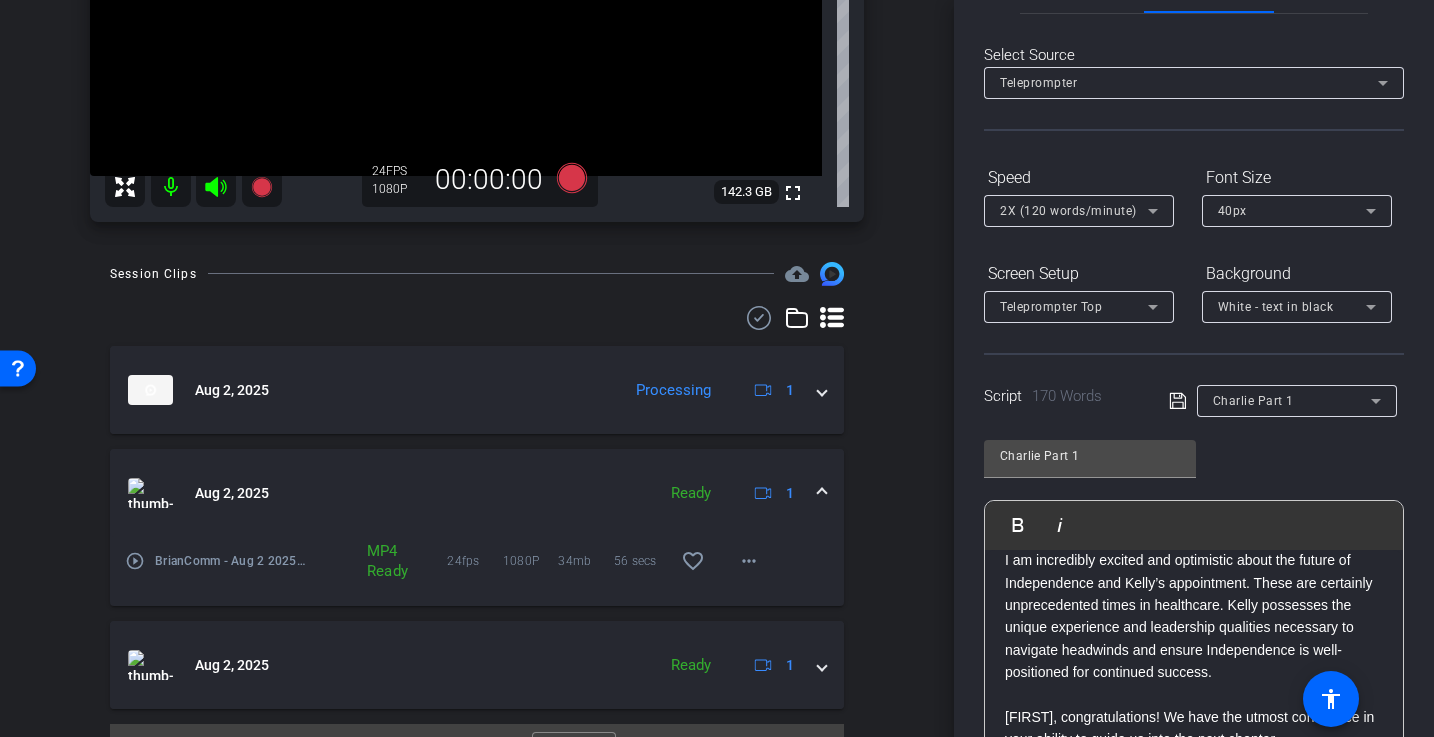 scroll, scrollTop: 374, scrollLeft: 0, axis: vertical 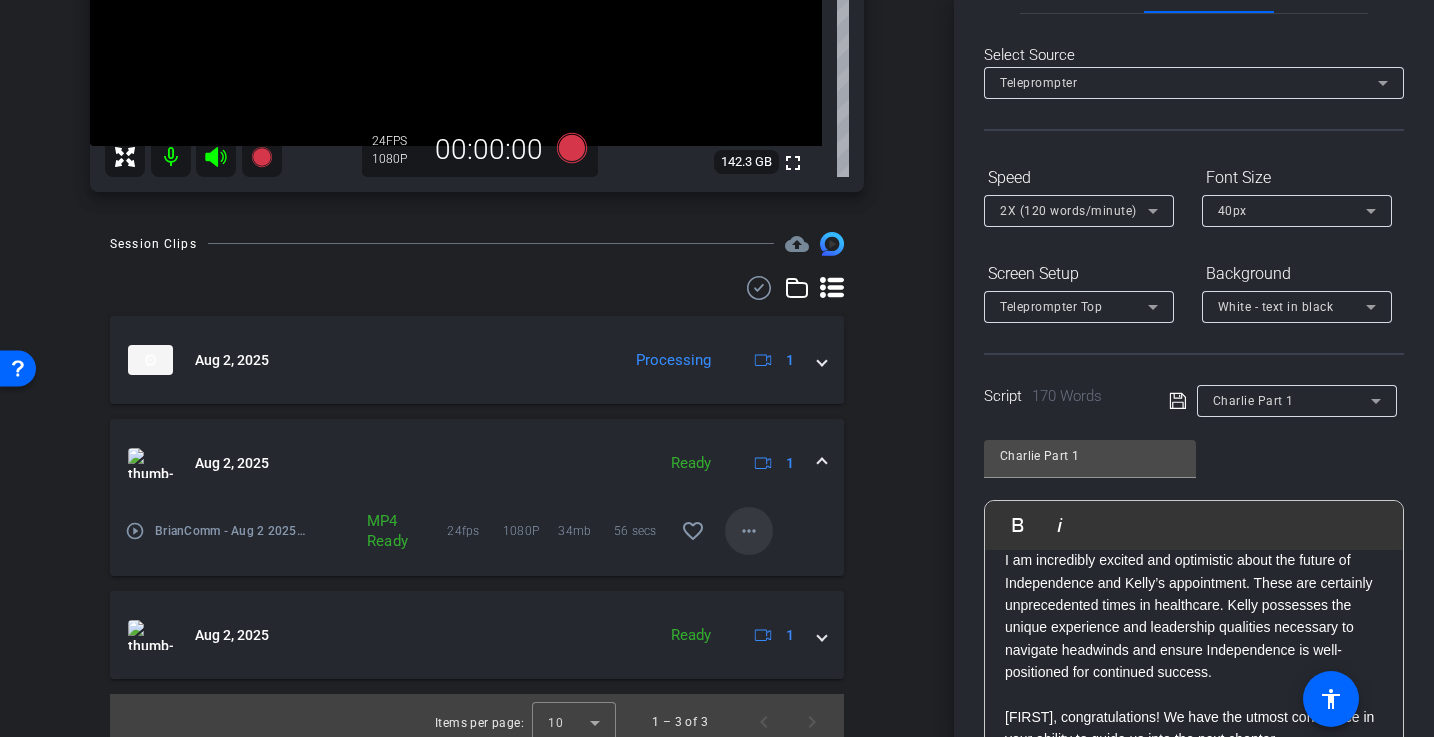 click on "more_horiz" at bounding box center [749, 531] 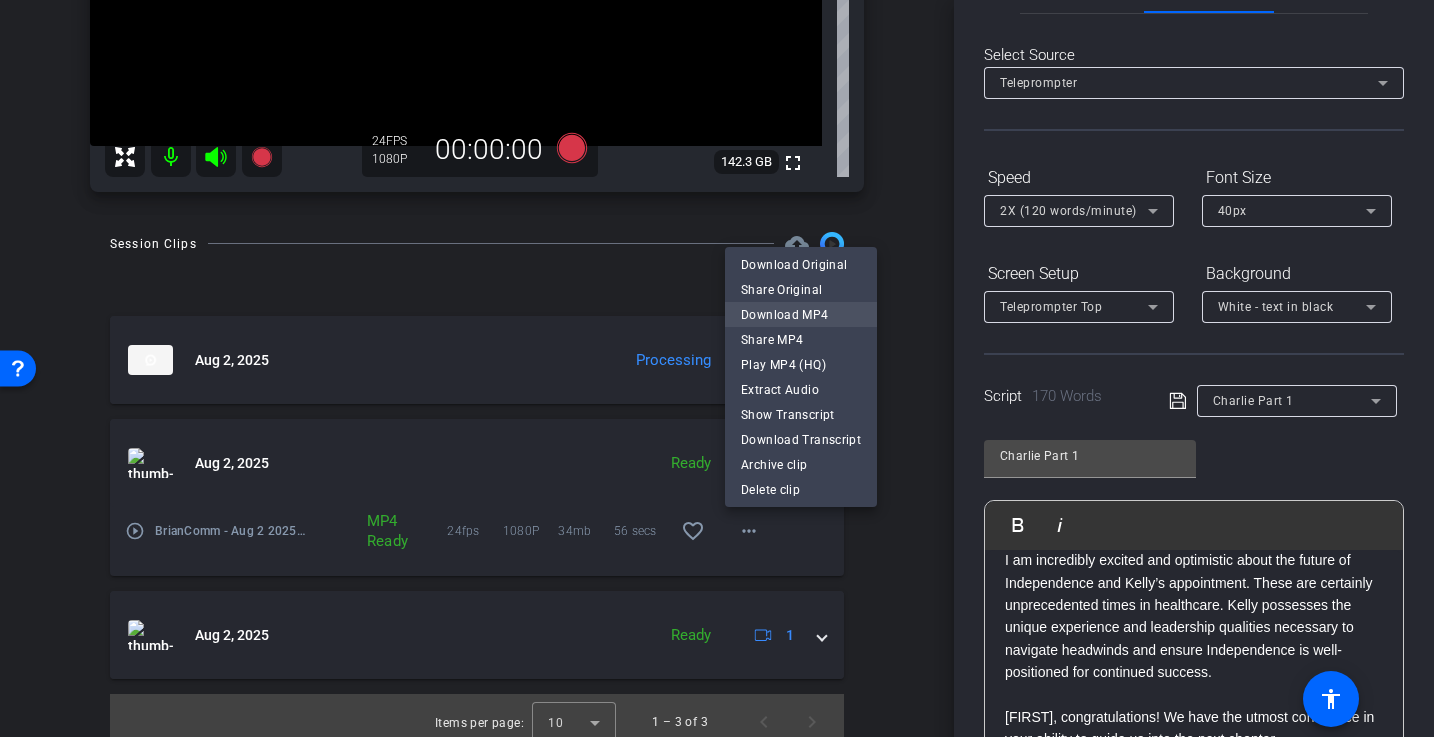 click on "Download MP4" at bounding box center [801, 314] 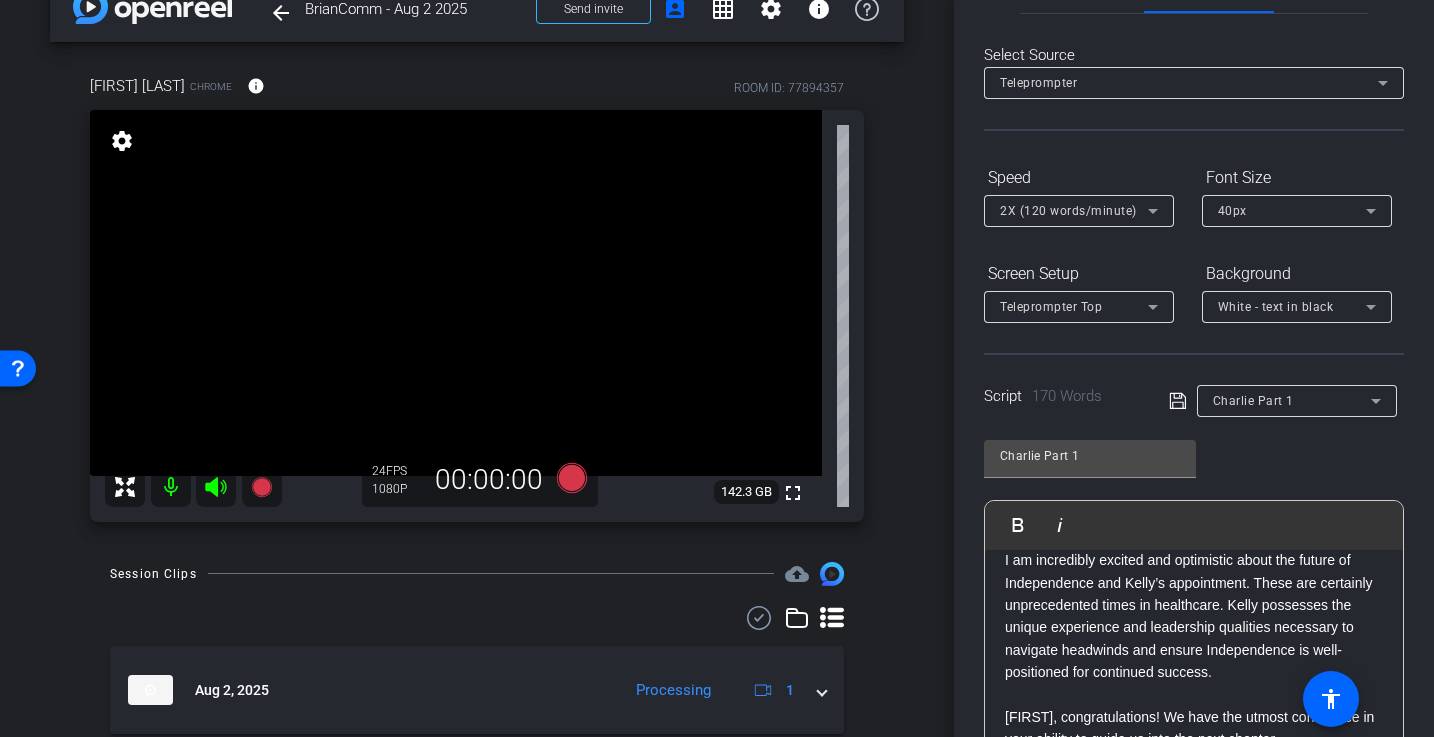 scroll, scrollTop: 36, scrollLeft: 0, axis: vertical 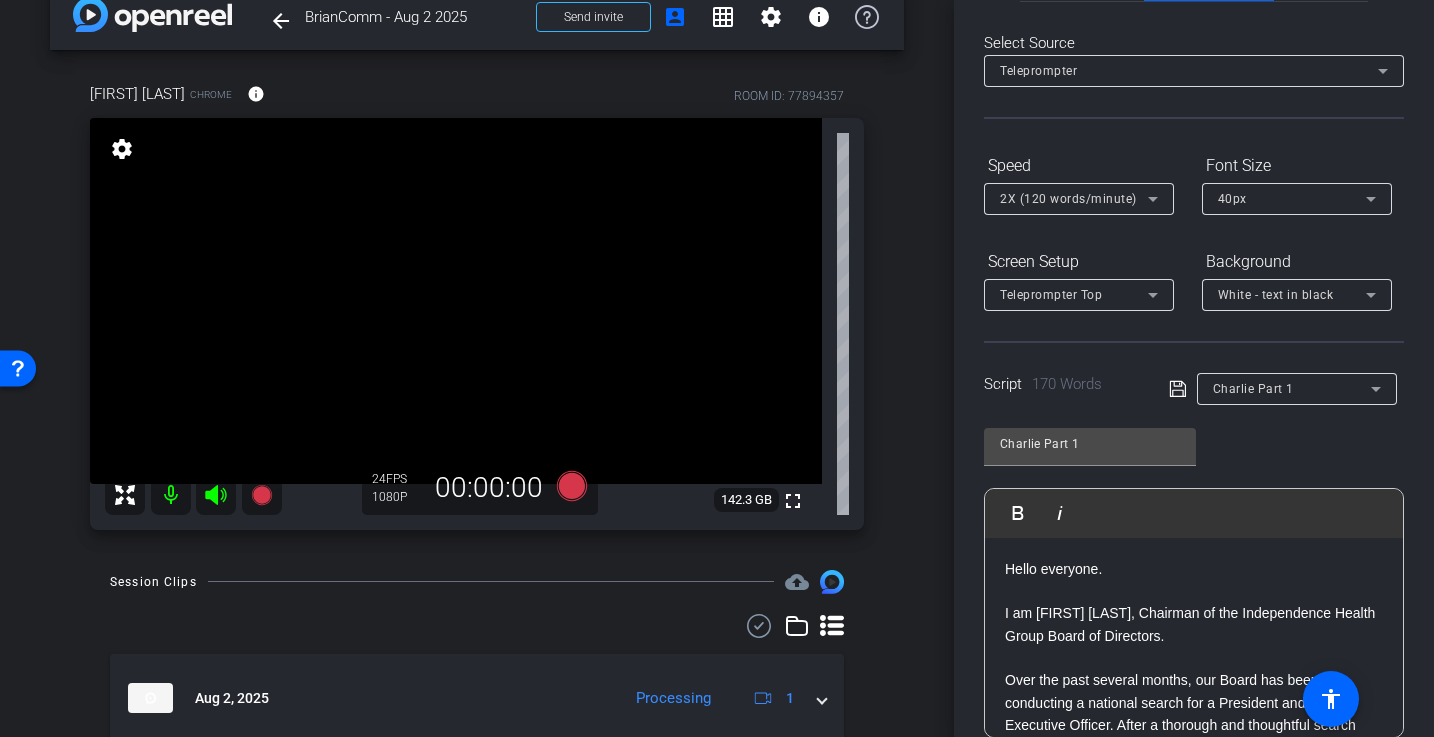 click on "arrow_back  BrianComm - Aug 2 2025   Back to project   Send invite  account_box grid_on settings info
Charles Pizzi Chrome info ROOM ID: 77894357 fullscreen settings  142.3 GB
24 FPS  1080P   00:00:00
Session Clips   cloud_upload
Aug 2, 2025   Processing
1 play_circle_outline  BrianComm - Aug 2 2025-Charles Pizzi-2025-08-02-13-35-49-273-0   Ready & Processing  24fps 1080P 0bytes" at bounding box center (477, 332) 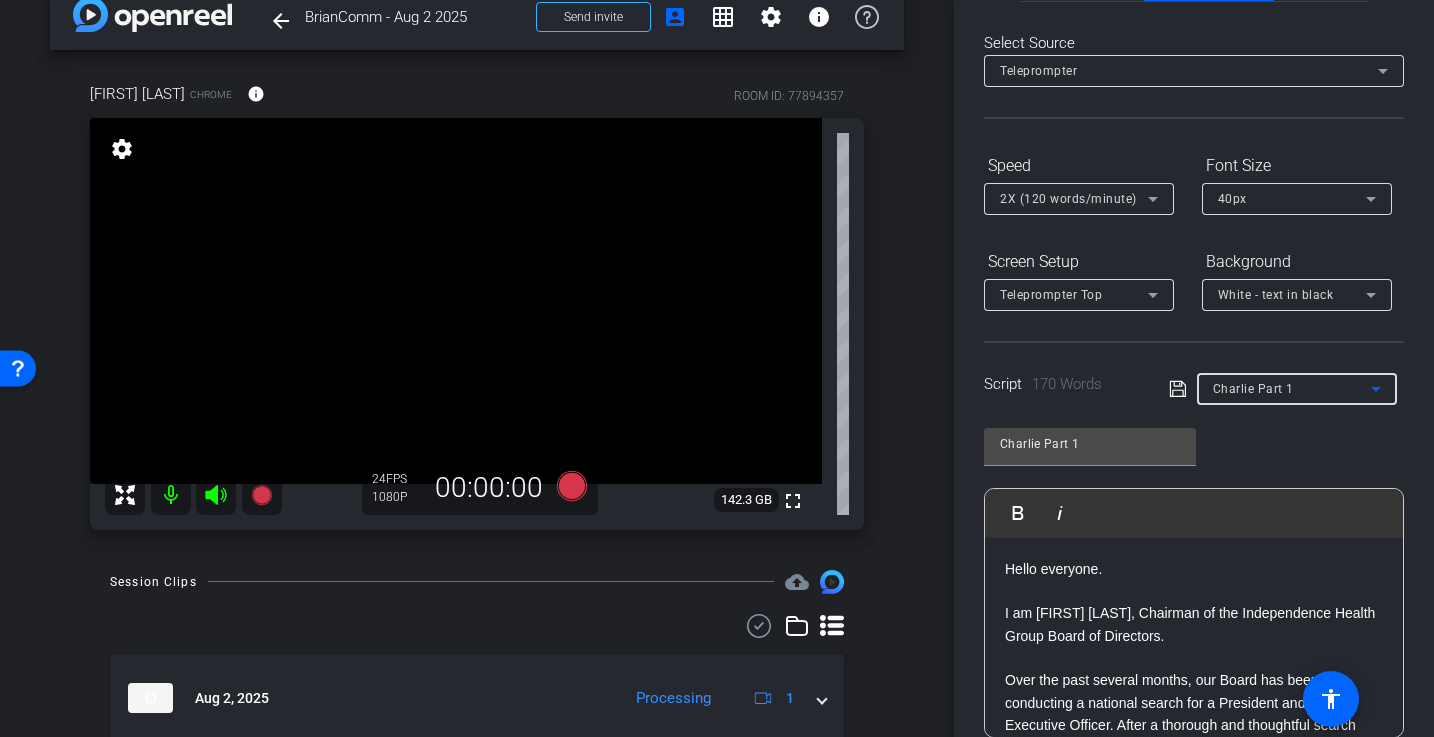 click on "Charlie Part 1" at bounding box center (1292, 388) 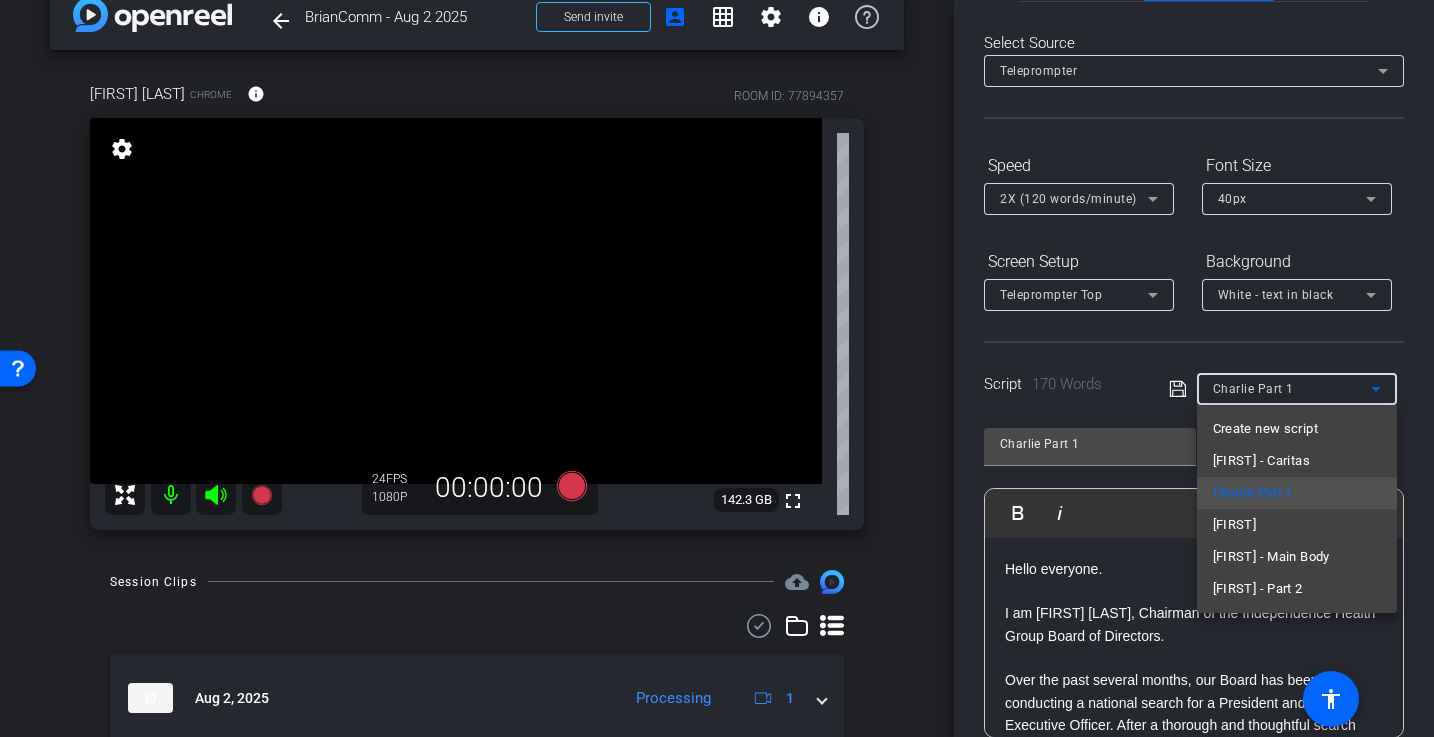 click at bounding box center (717, 368) 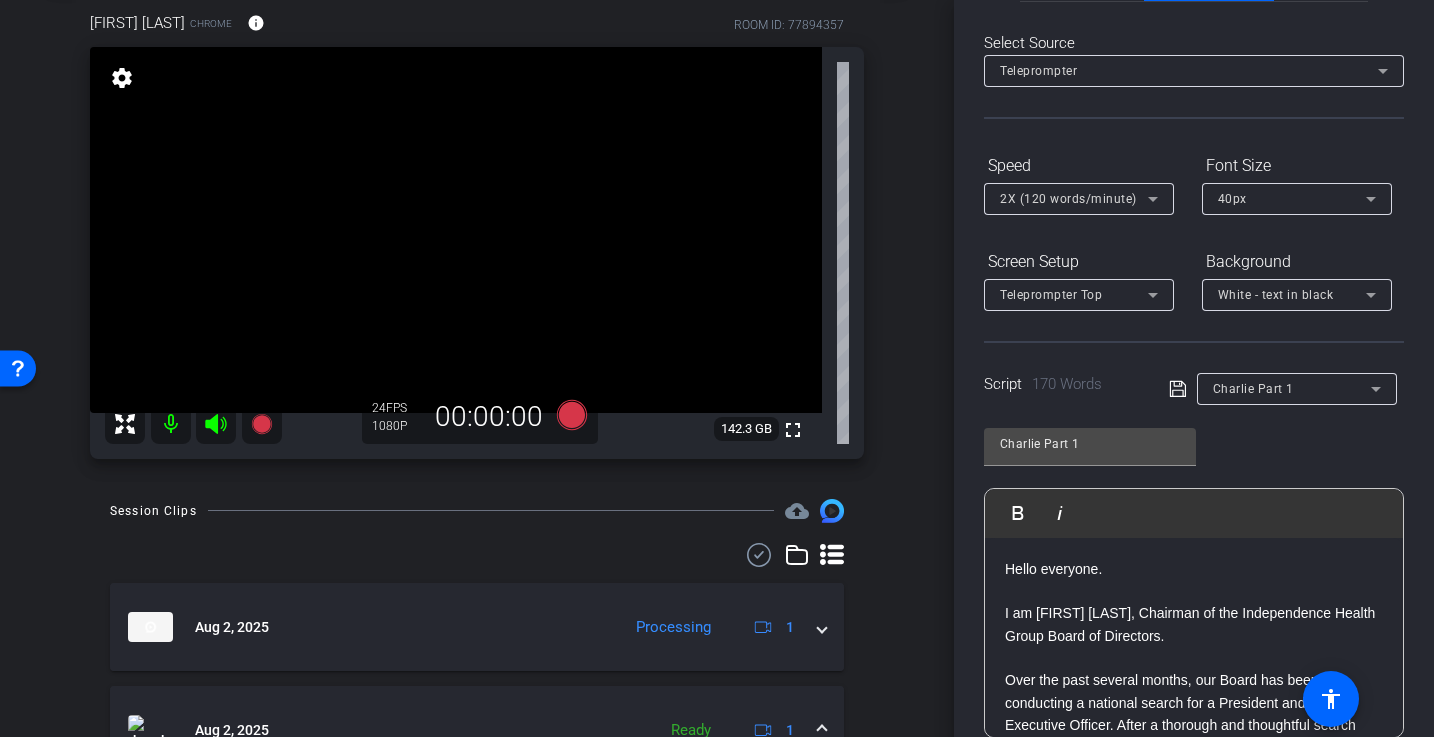 scroll, scrollTop: 0, scrollLeft: 0, axis: both 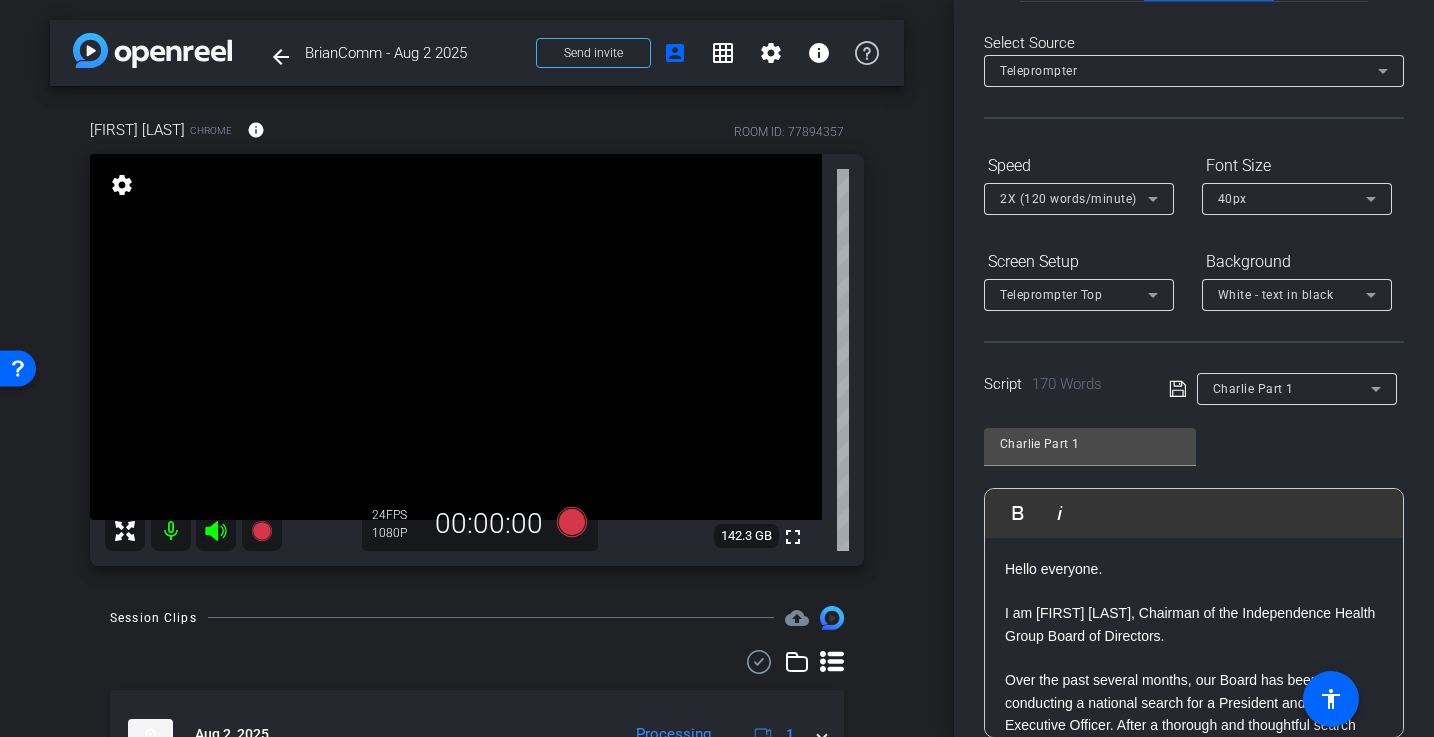 click 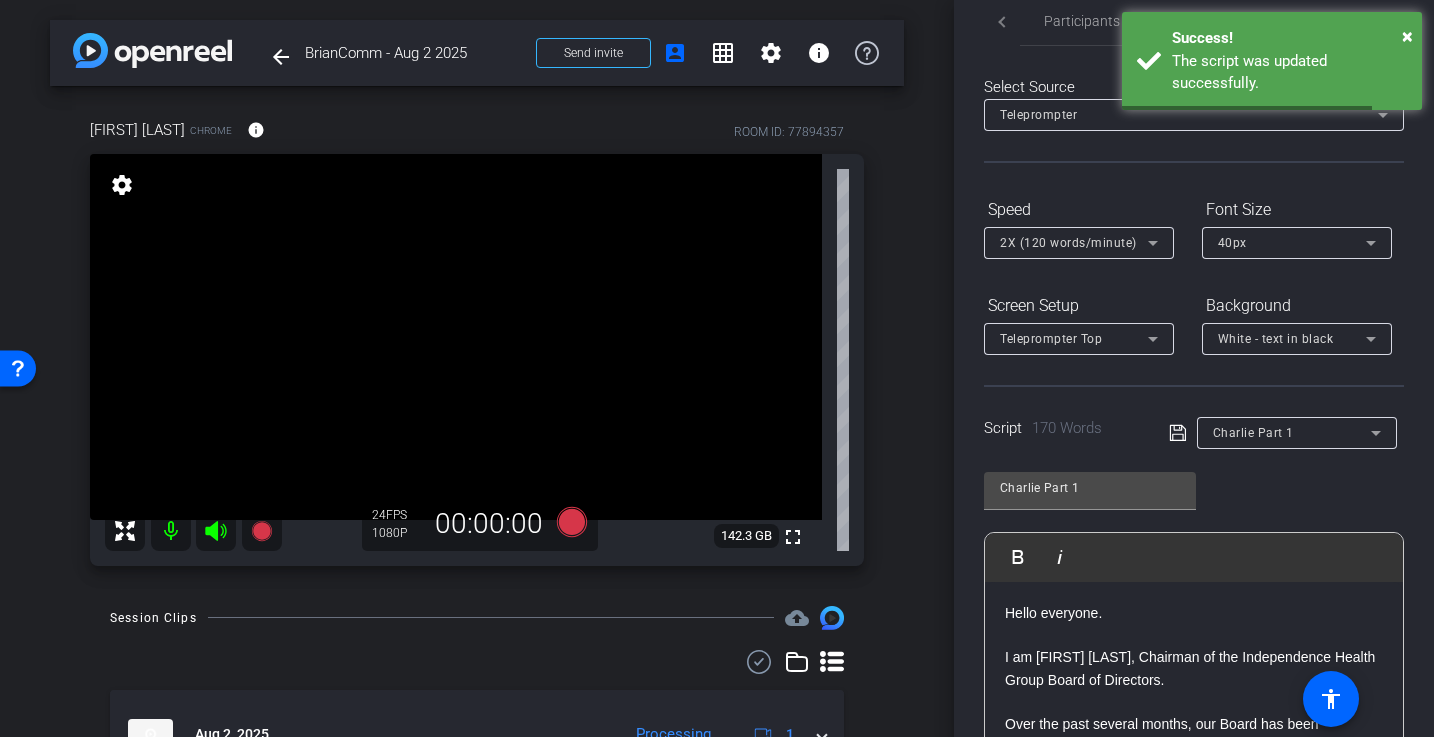 scroll, scrollTop: 0, scrollLeft: 0, axis: both 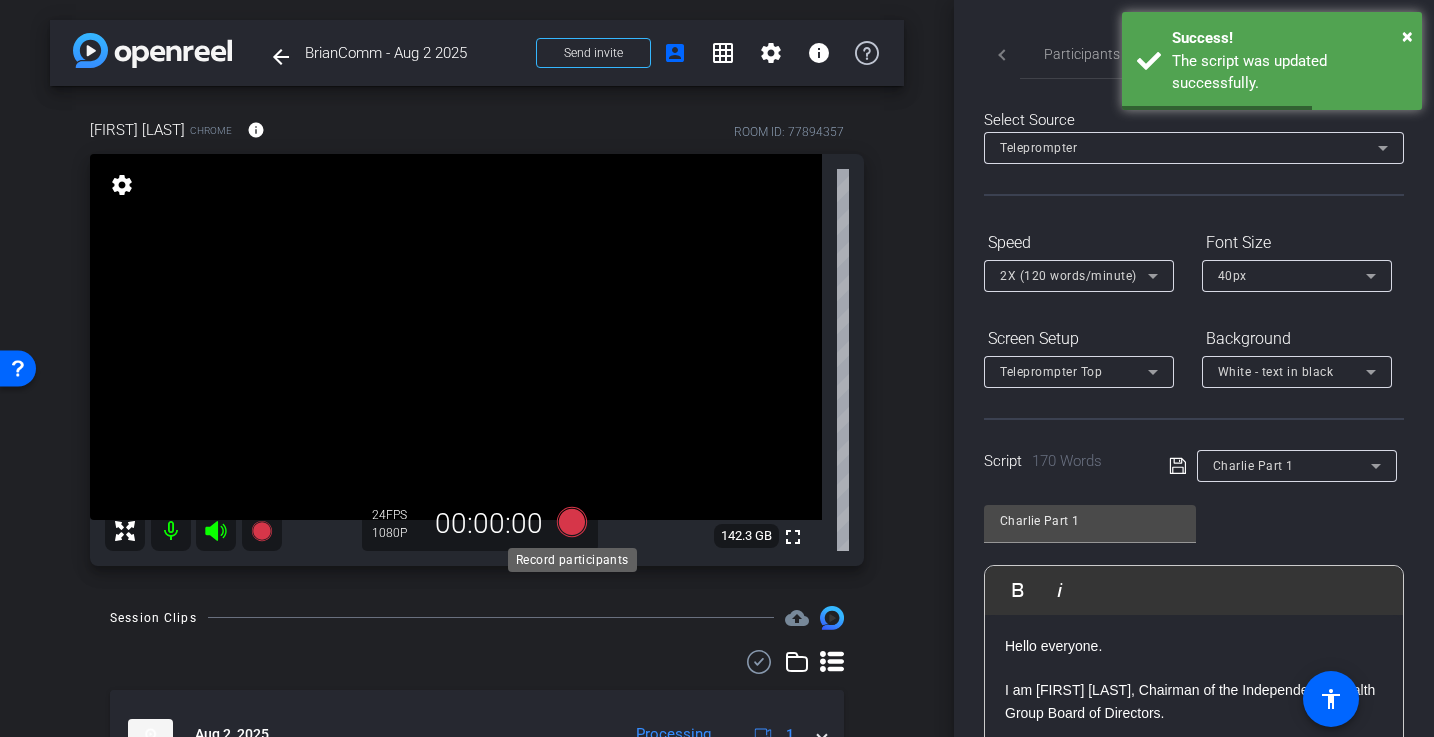 click 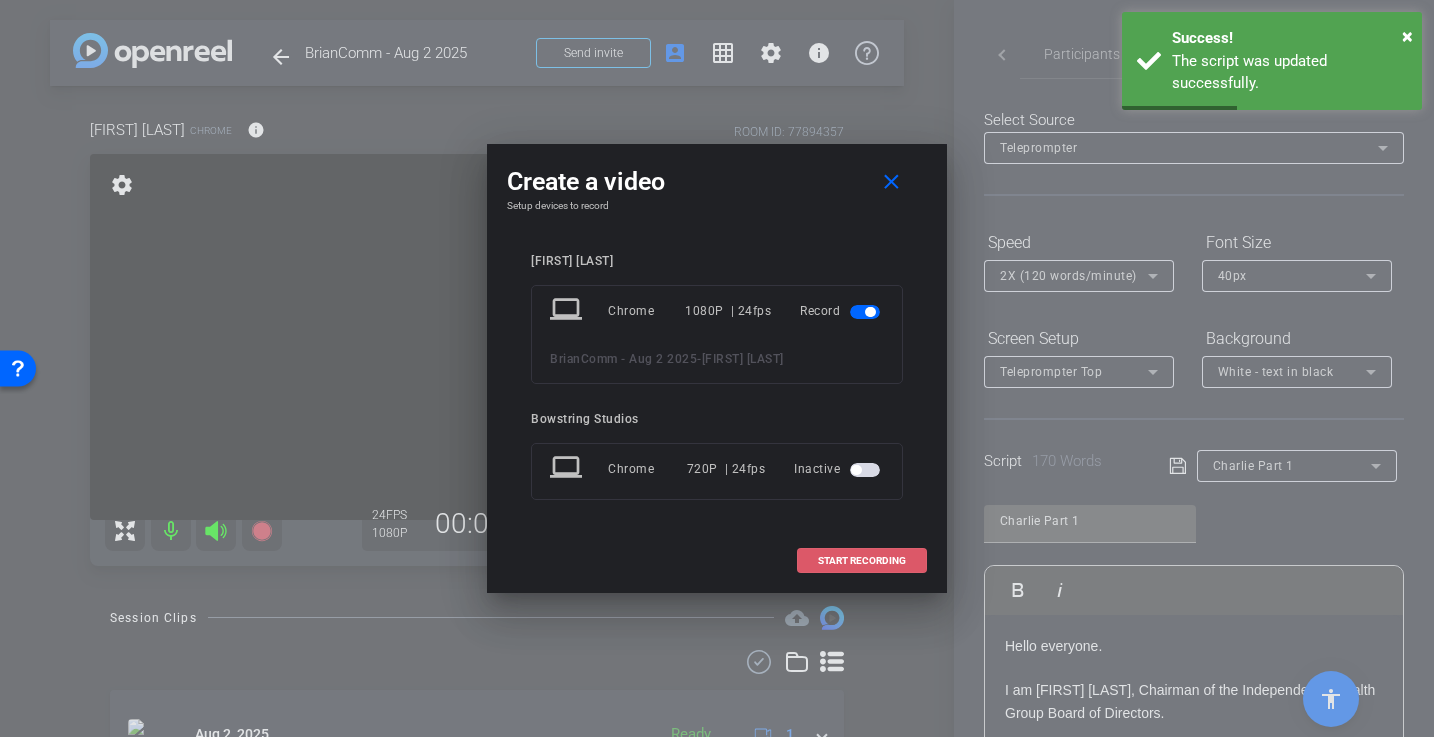 click on "START RECORDING" at bounding box center [862, 561] 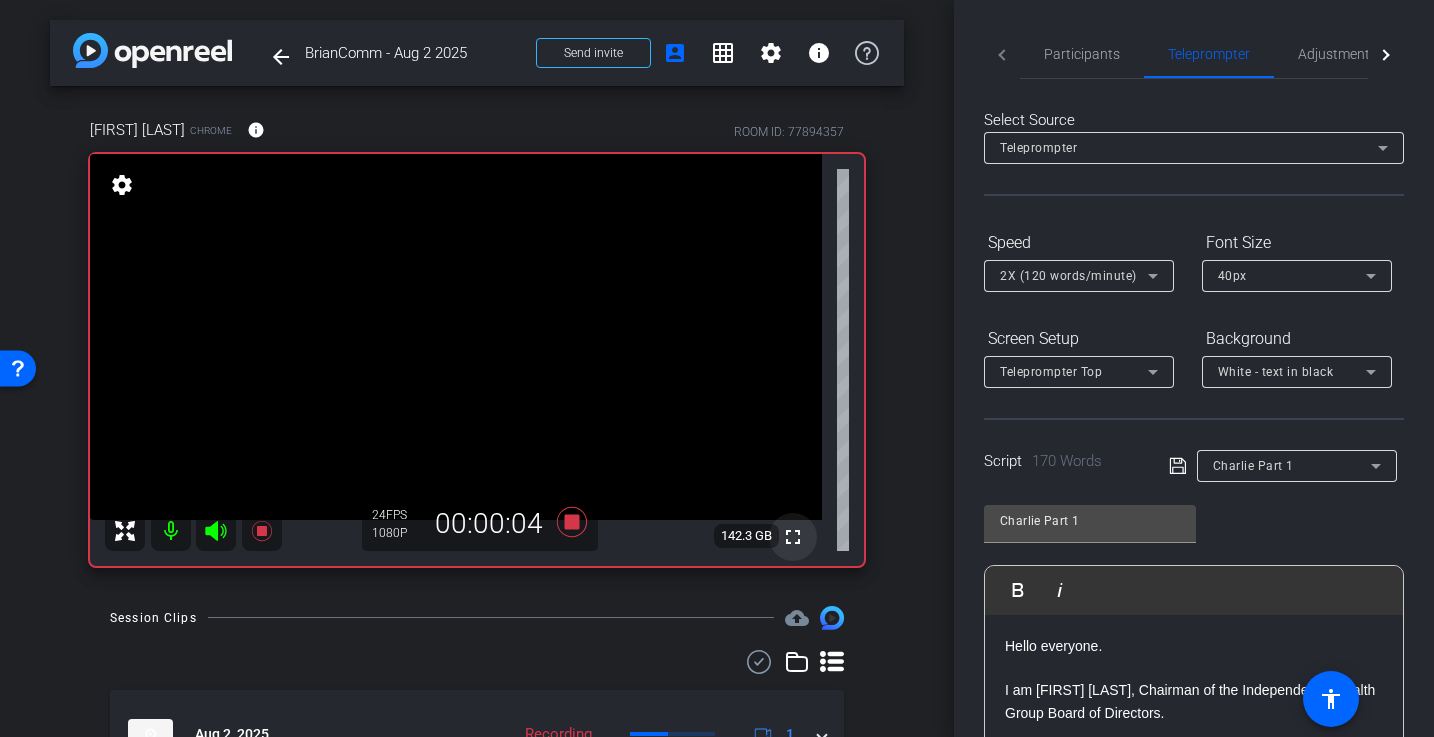 click on "fullscreen" at bounding box center [793, 537] 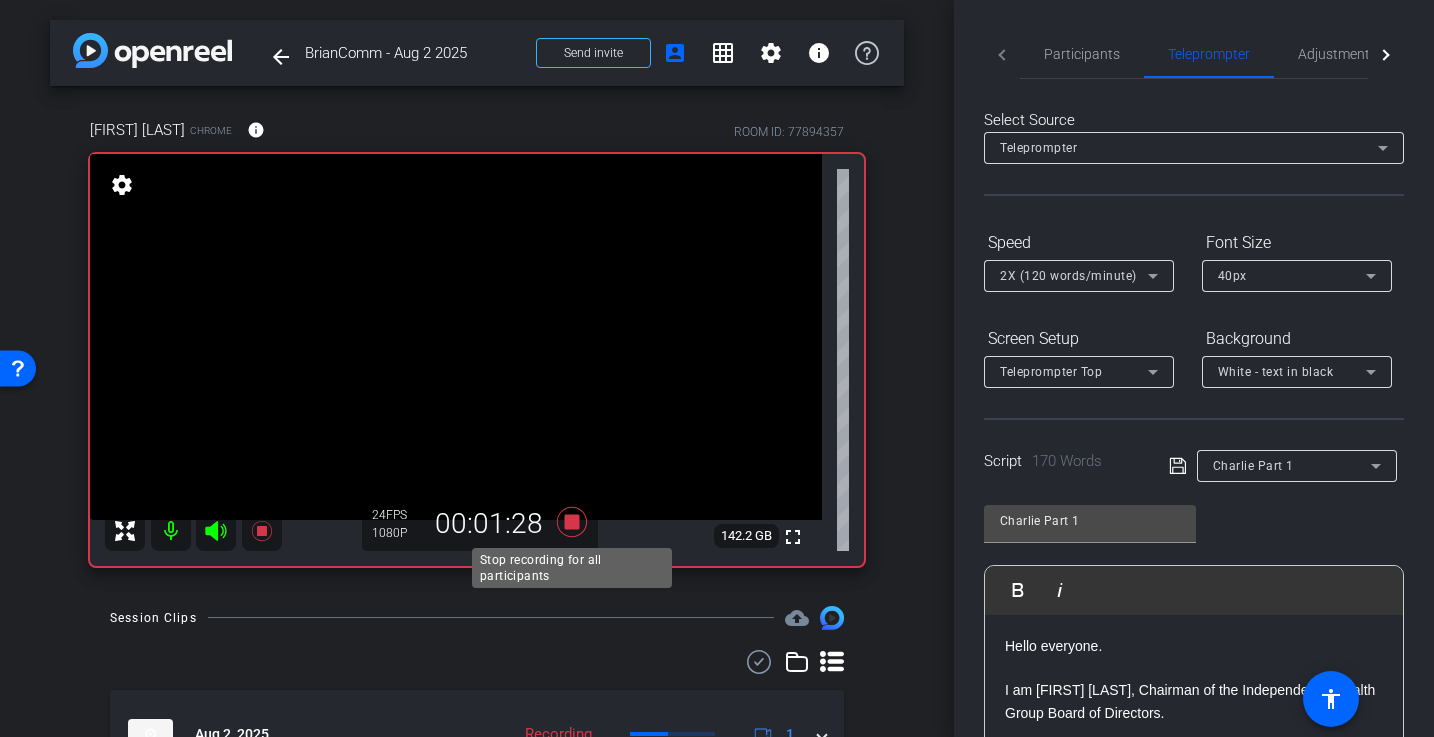 click 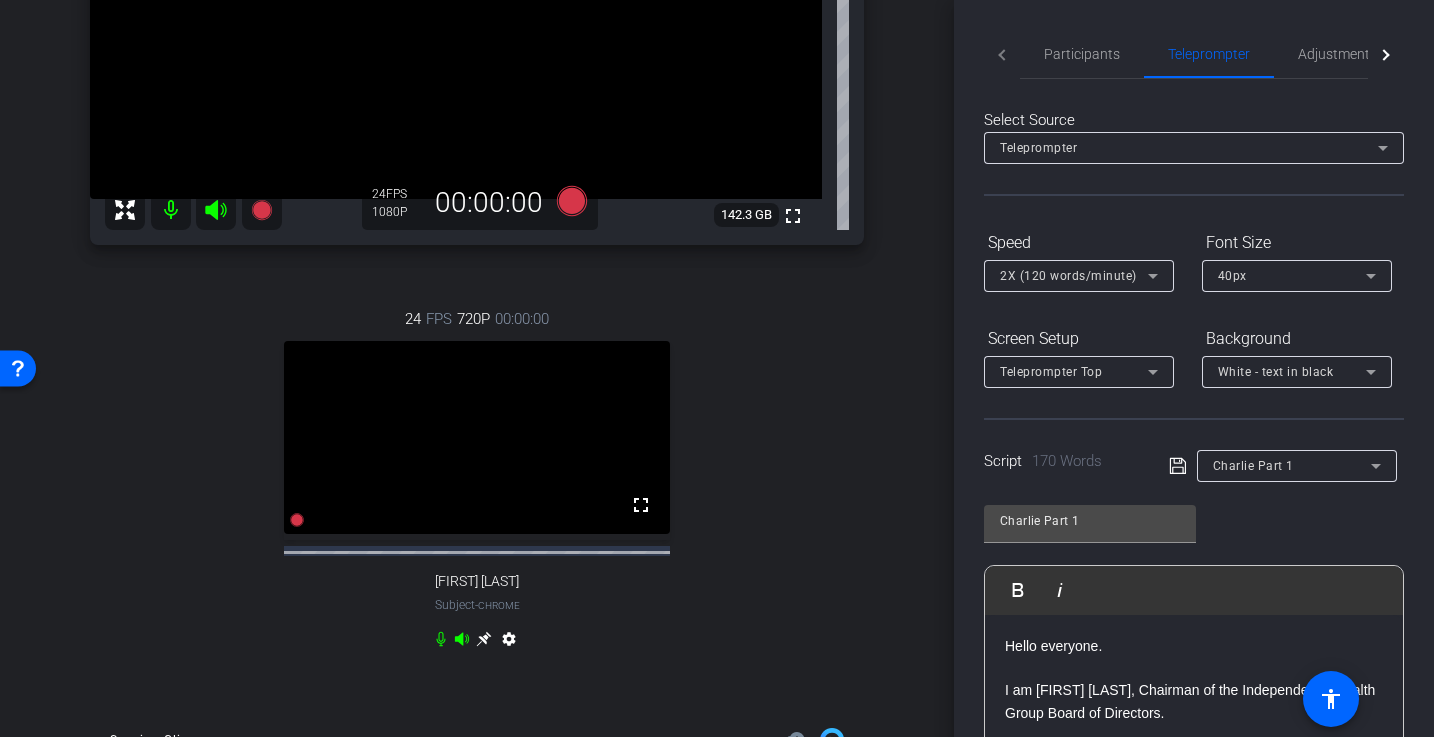 scroll, scrollTop: 297, scrollLeft: 0, axis: vertical 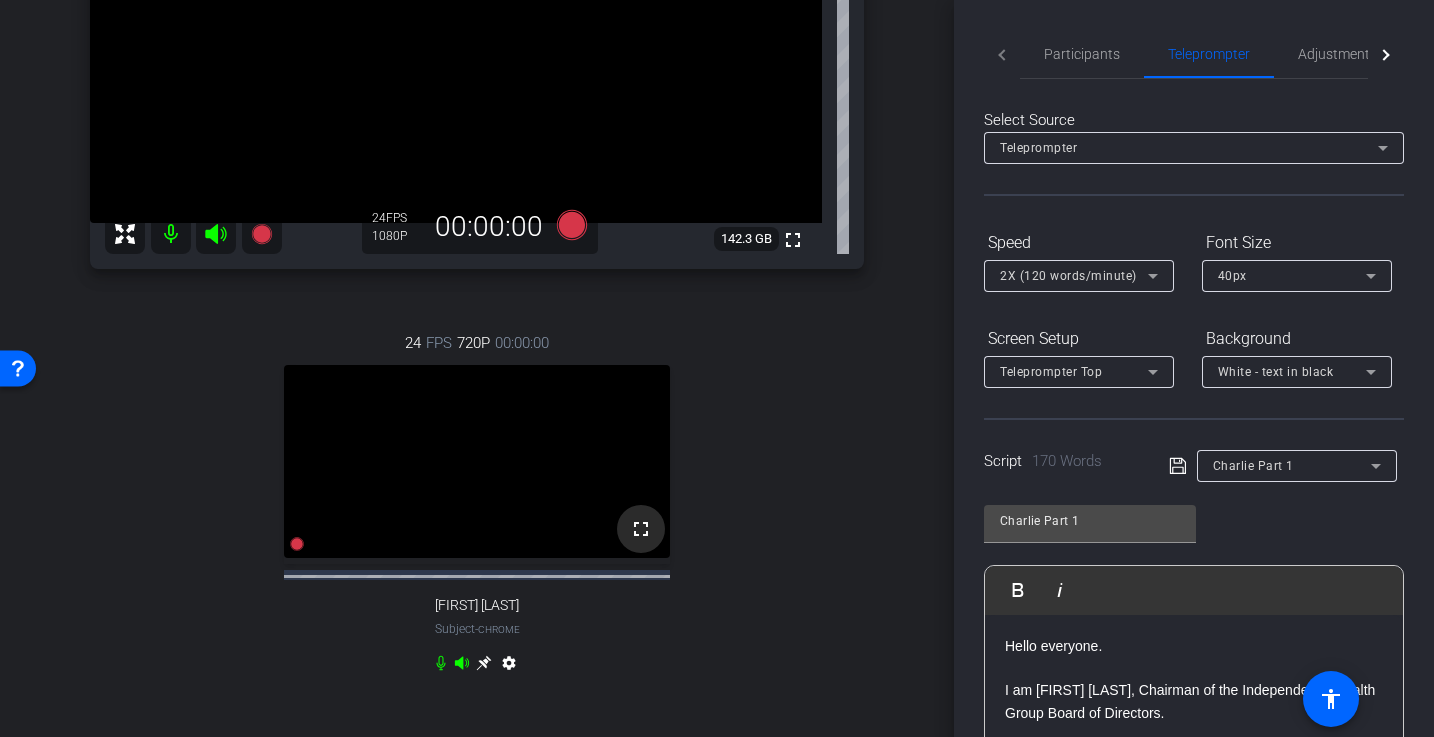 click on "fullscreen" at bounding box center (641, 529) 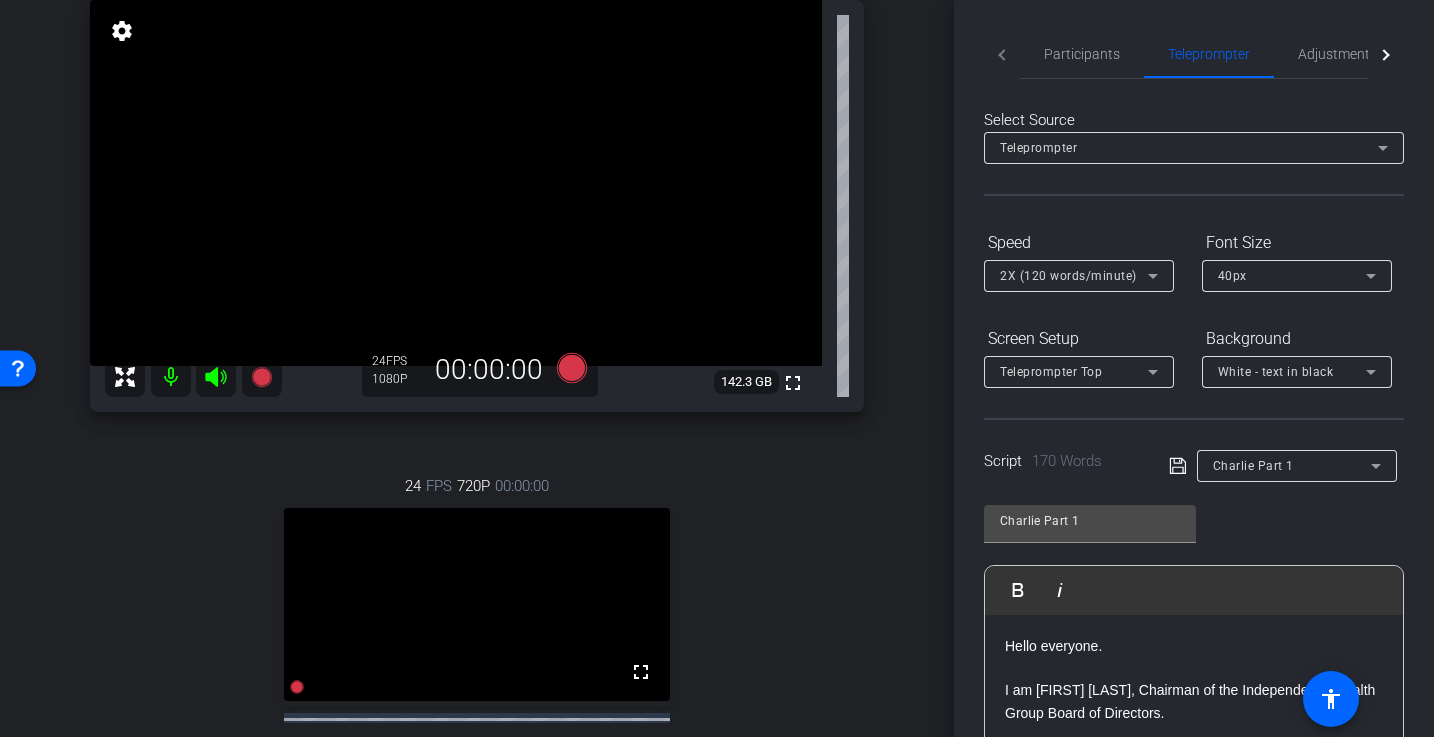 scroll, scrollTop: 121, scrollLeft: 0, axis: vertical 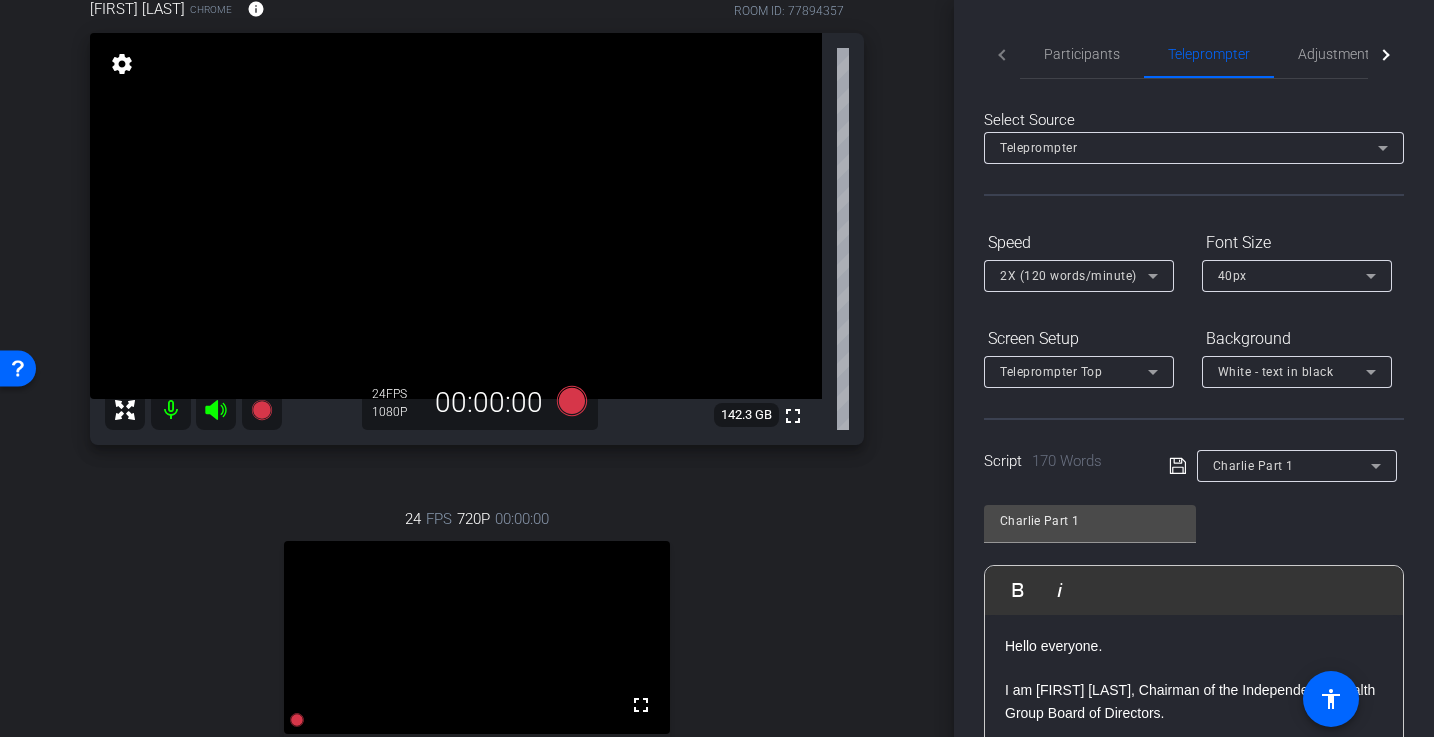 click 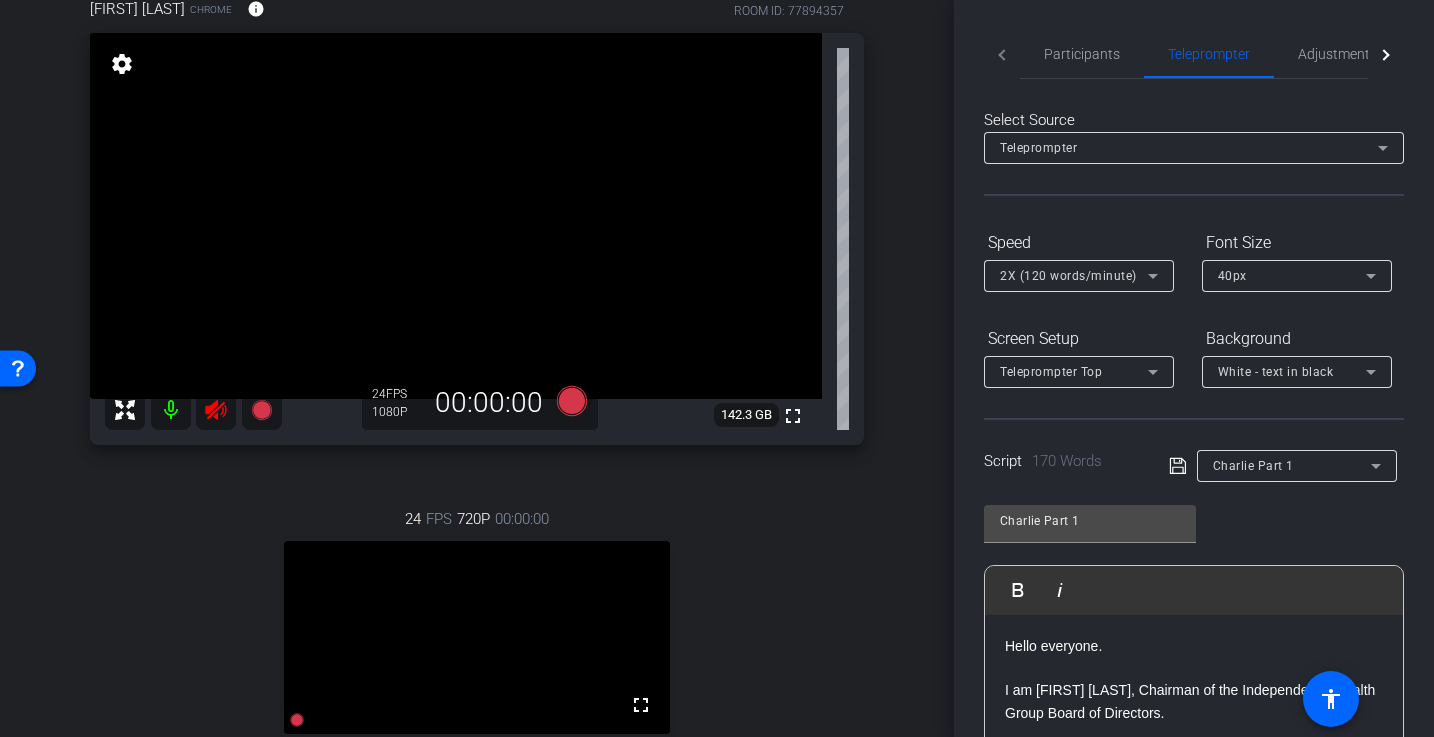 click at bounding box center (171, 410) 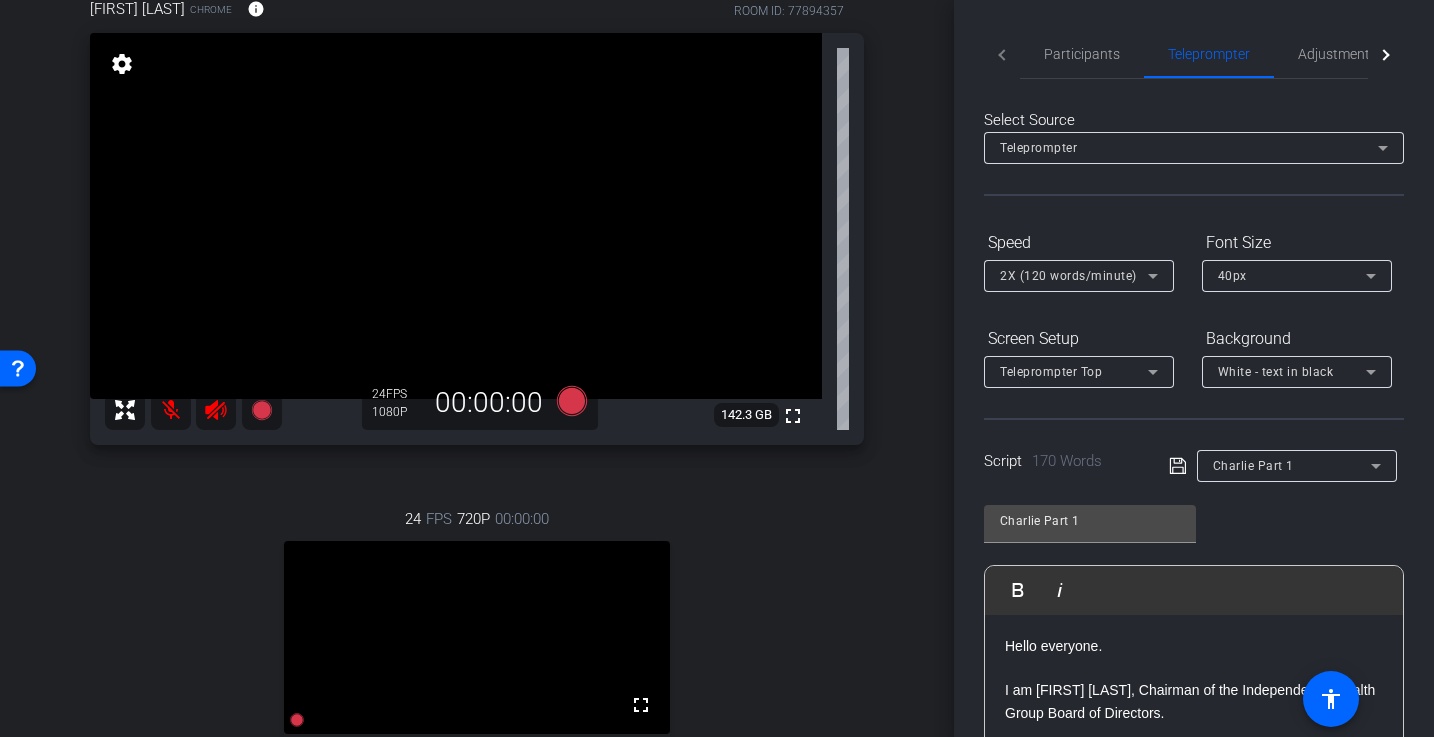 click 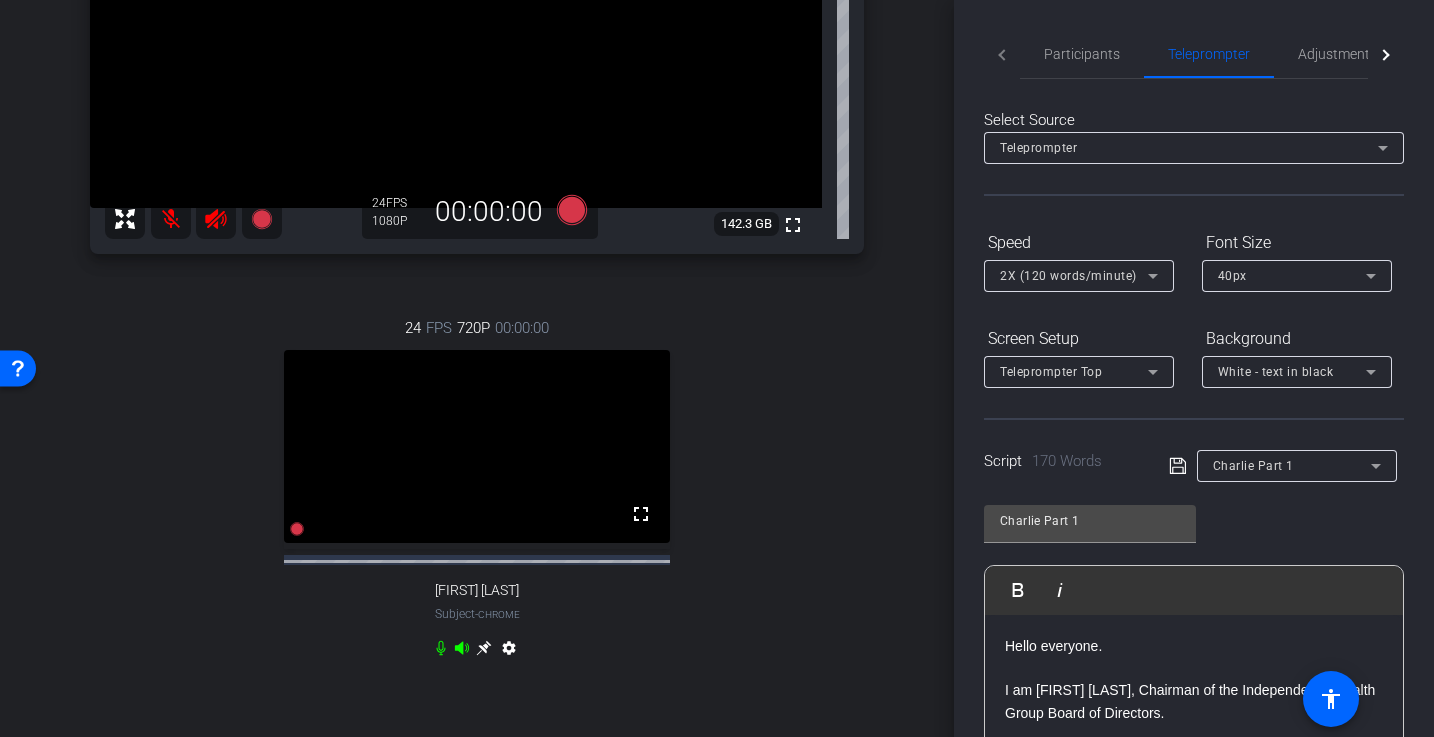 scroll, scrollTop: 340, scrollLeft: 0, axis: vertical 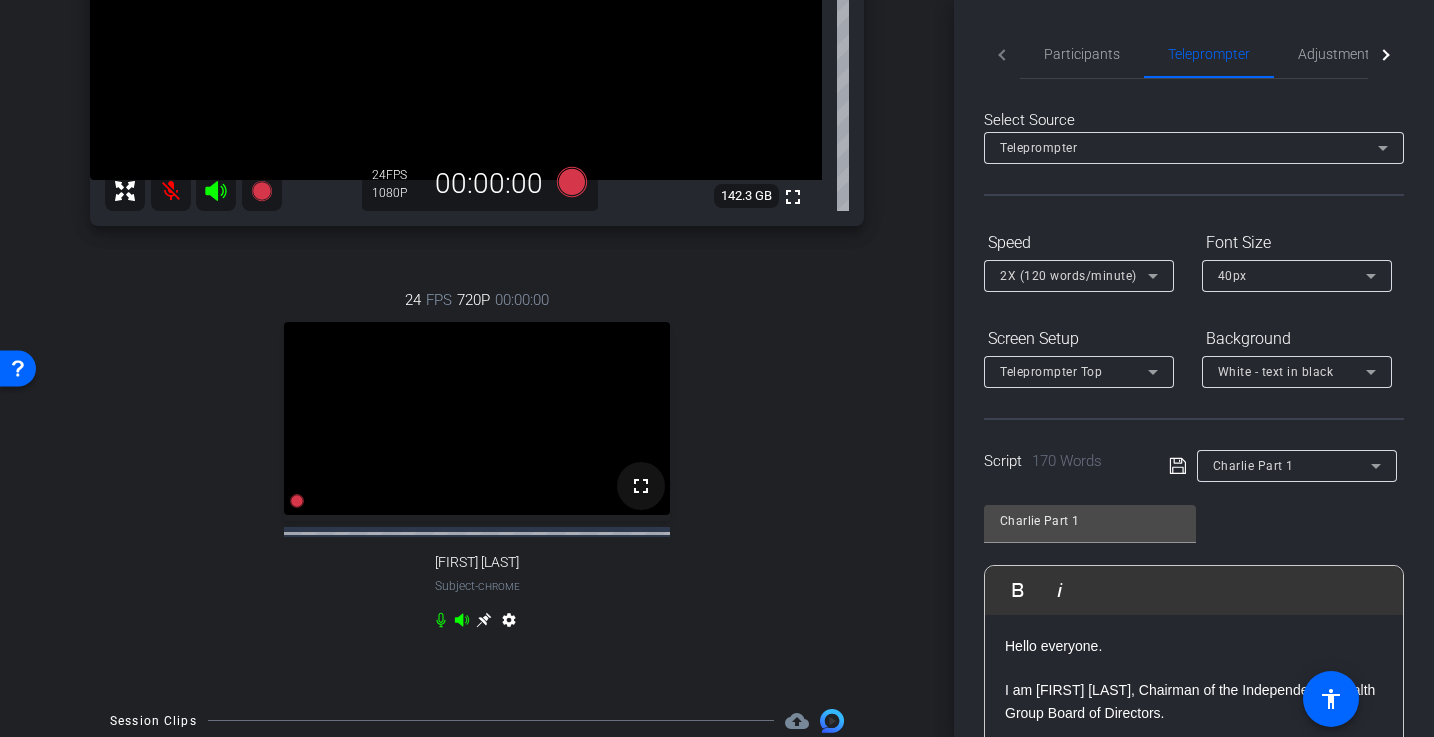 click on "fullscreen" at bounding box center [641, 486] 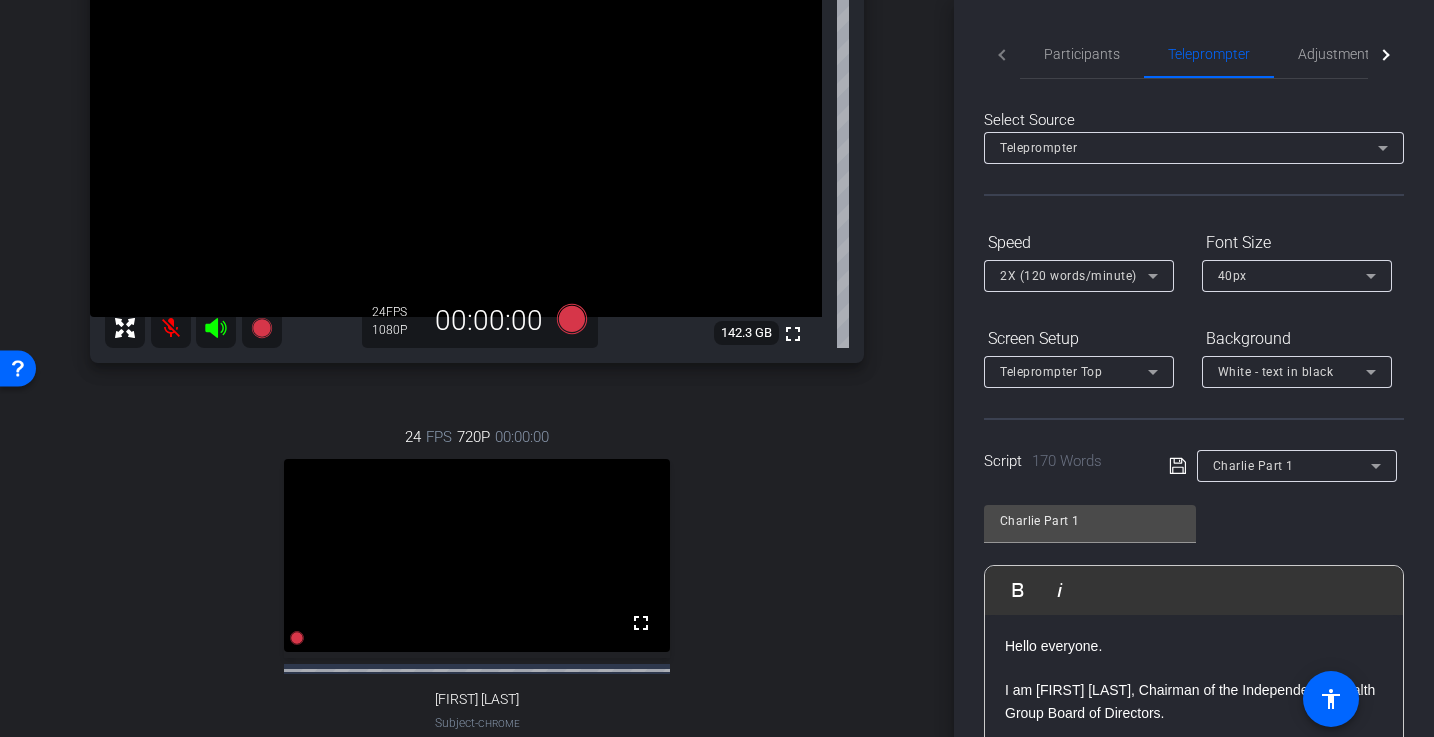 scroll, scrollTop: 202, scrollLeft: 0, axis: vertical 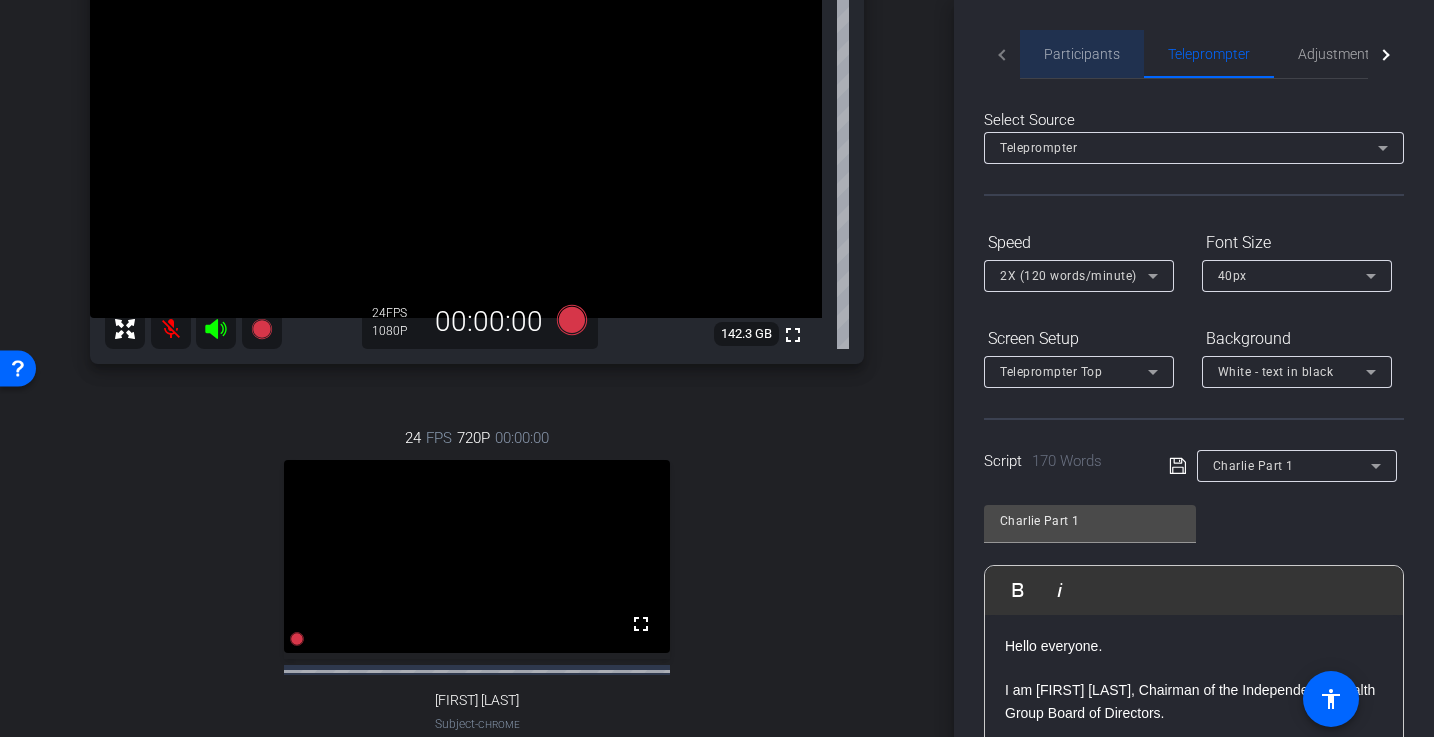 click on "Participants" at bounding box center [1082, 54] 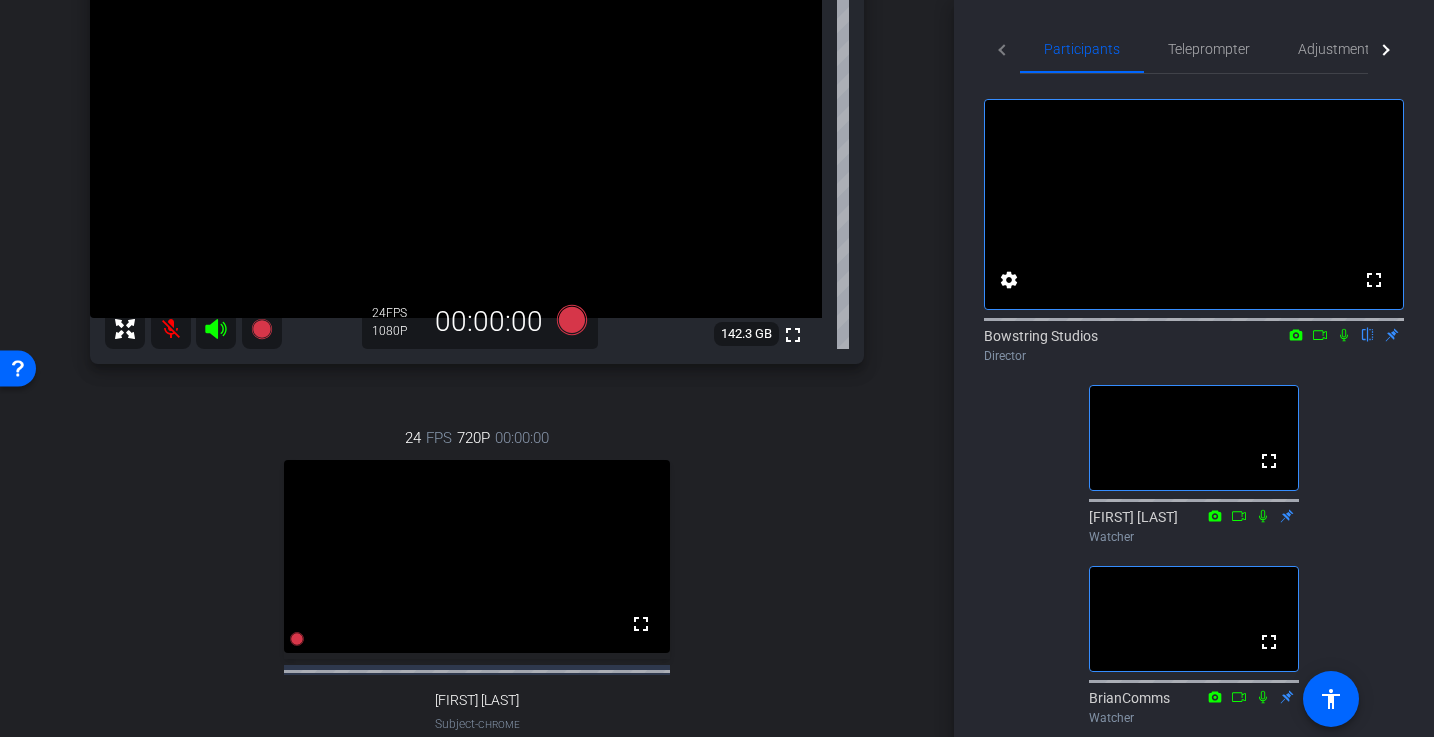 scroll, scrollTop: 0, scrollLeft: 0, axis: both 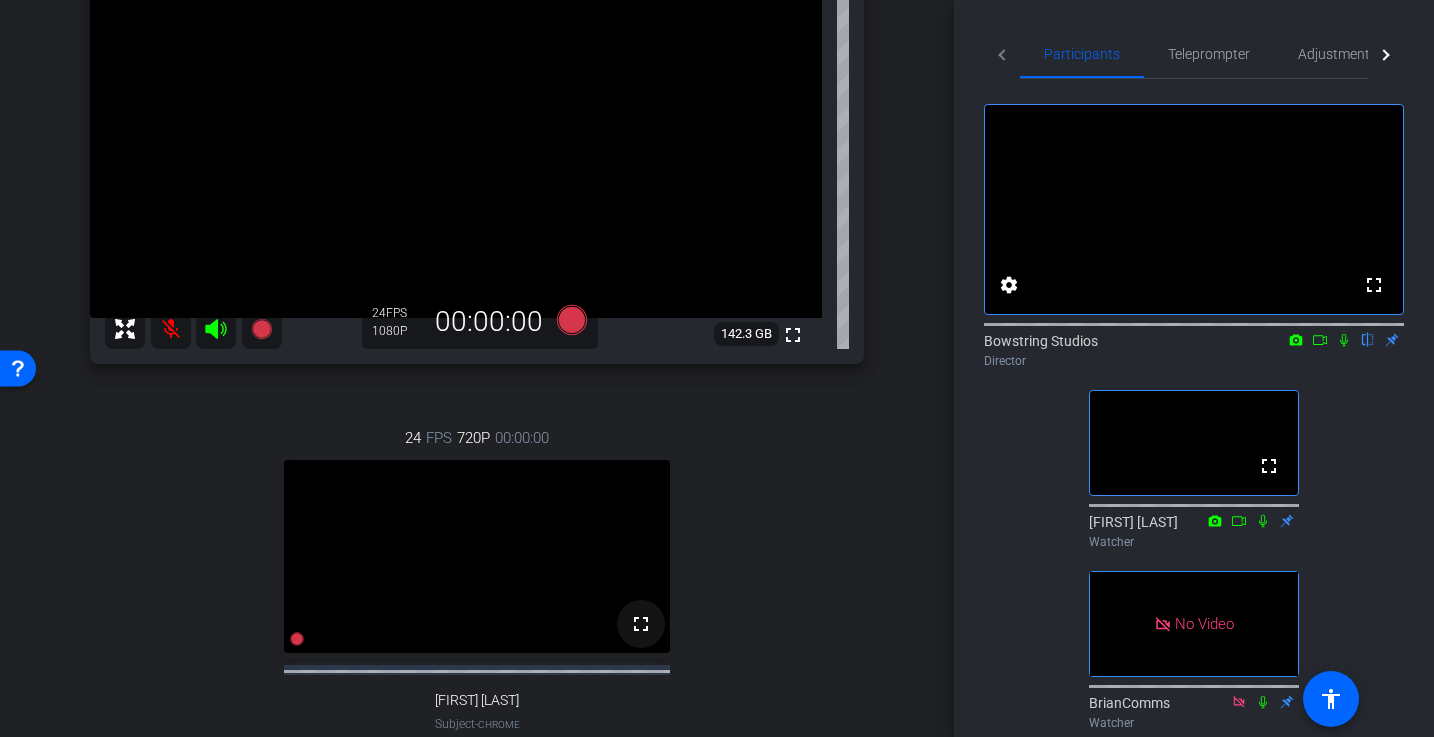 click on "fullscreen" at bounding box center (641, 624) 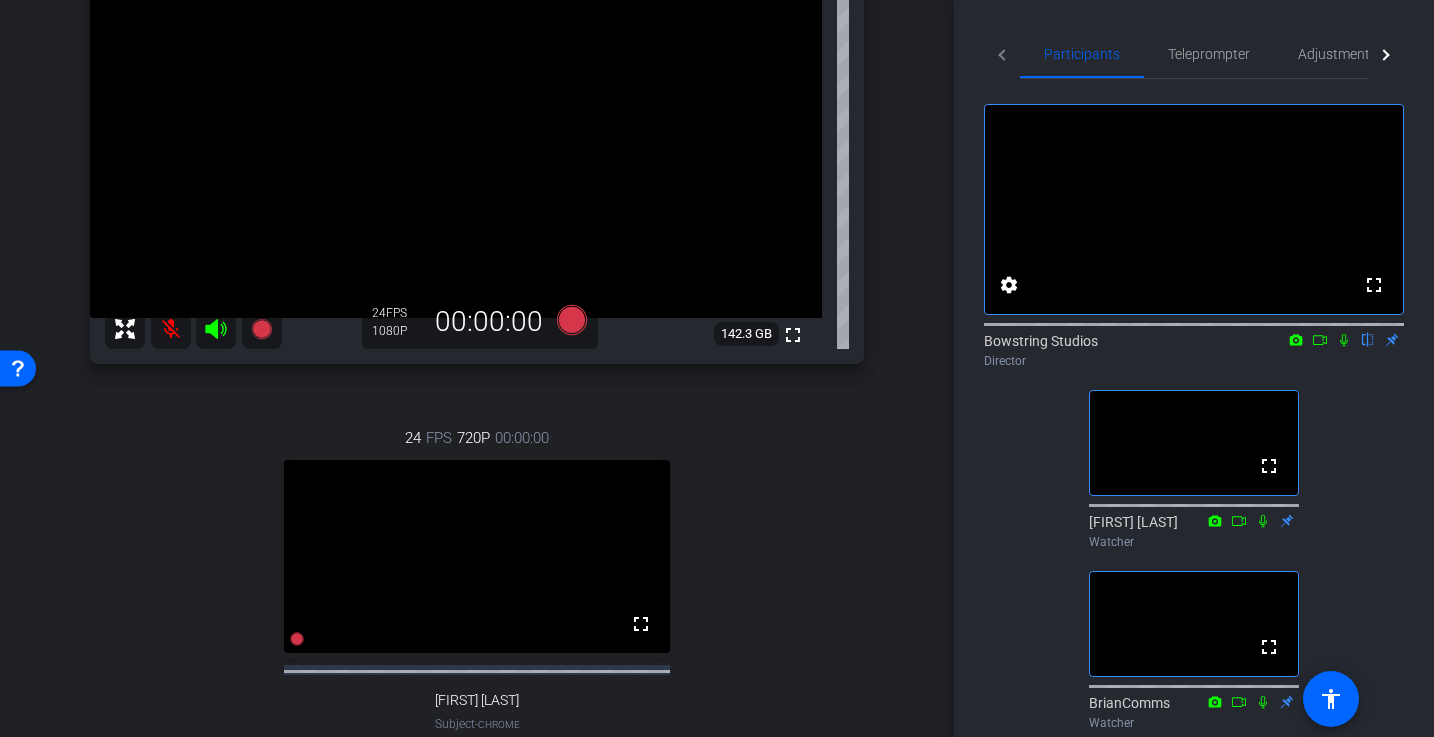 click at bounding box center [171, 329] 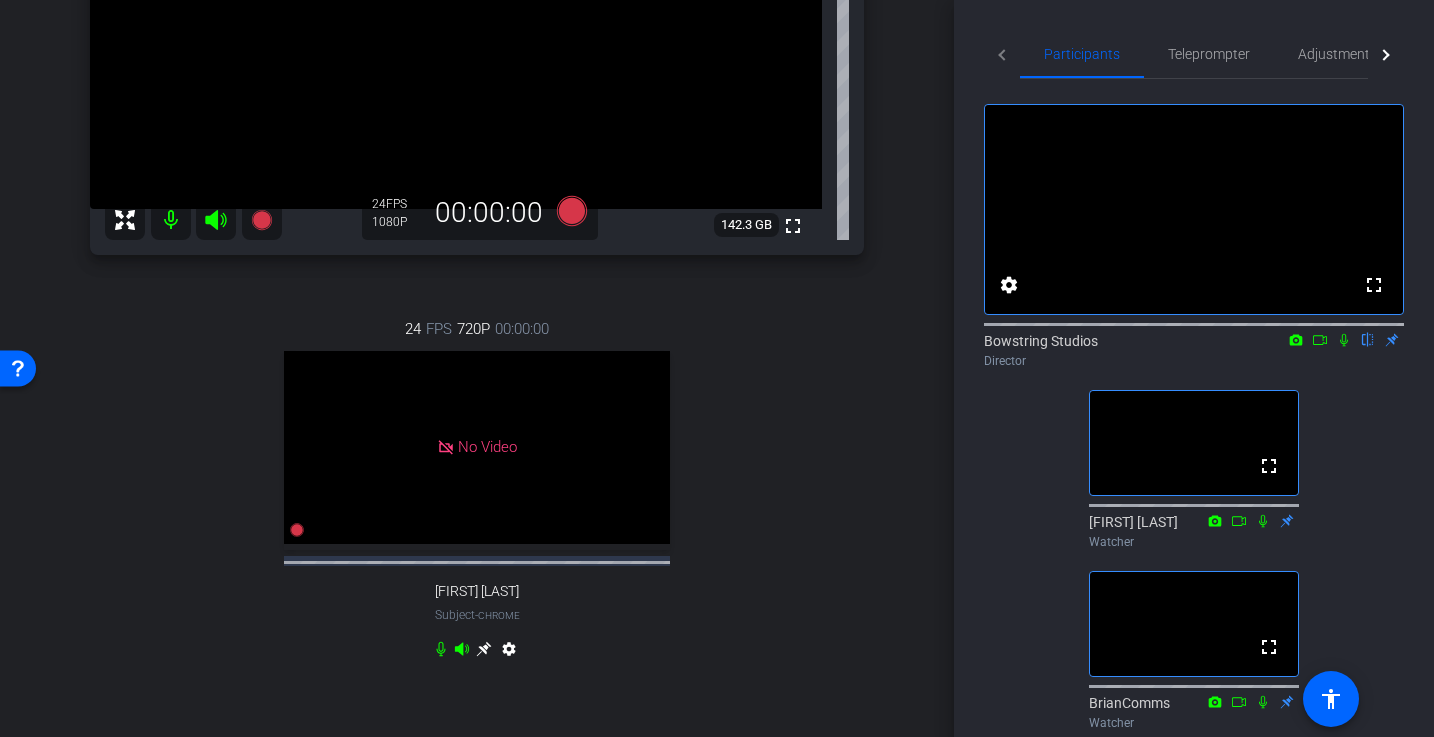scroll, scrollTop: 315, scrollLeft: 0, axis: vertical 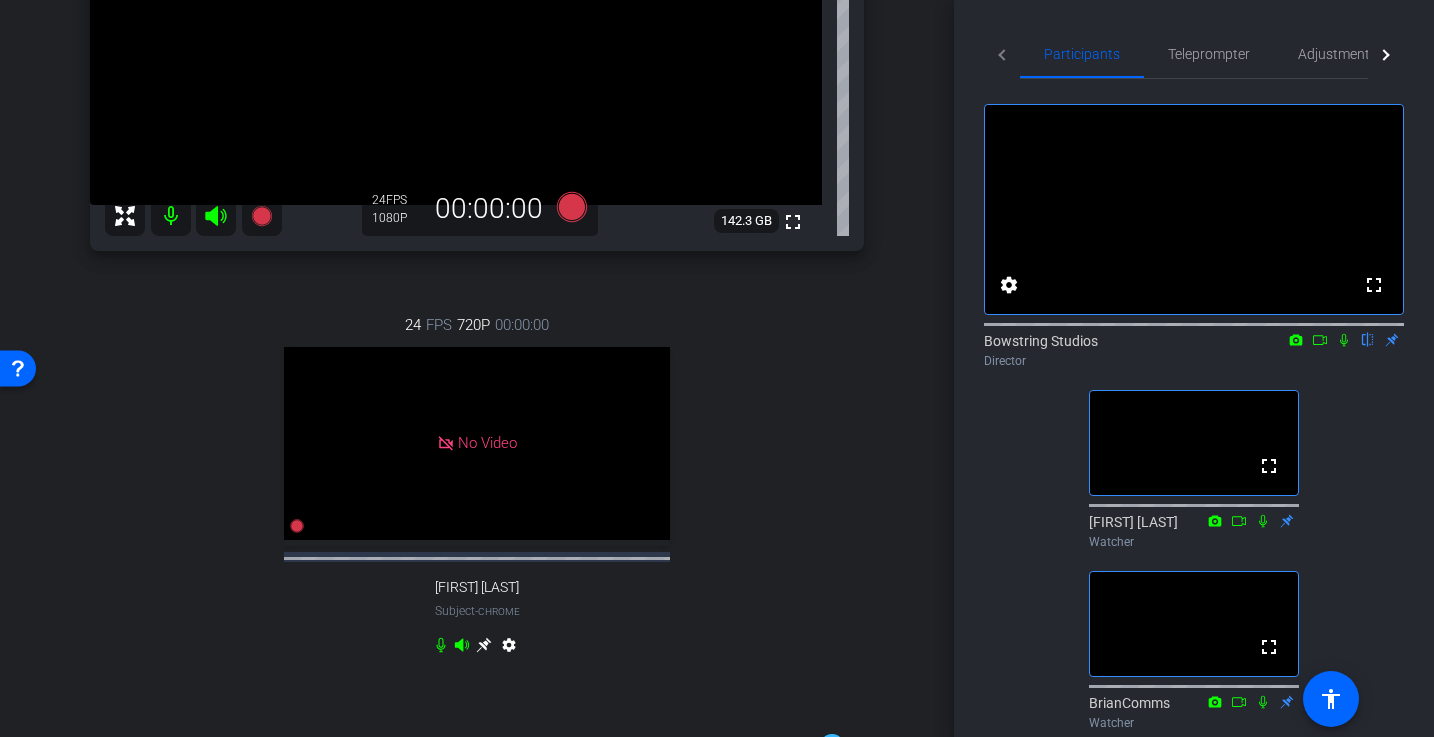 click on "settings" at bounding box center [509, 649] 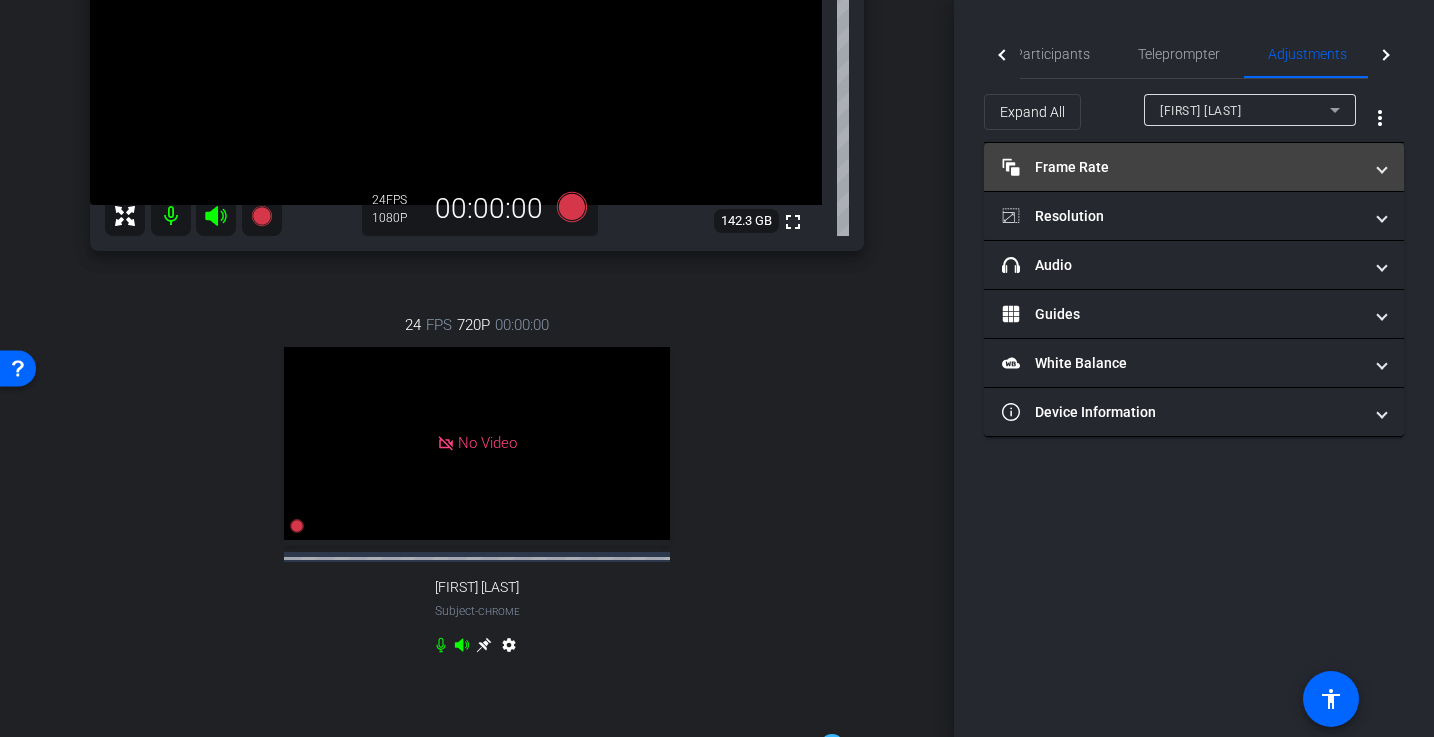 click on "Frame Rate
Frame Rate" at bounding box center [1182, 167] 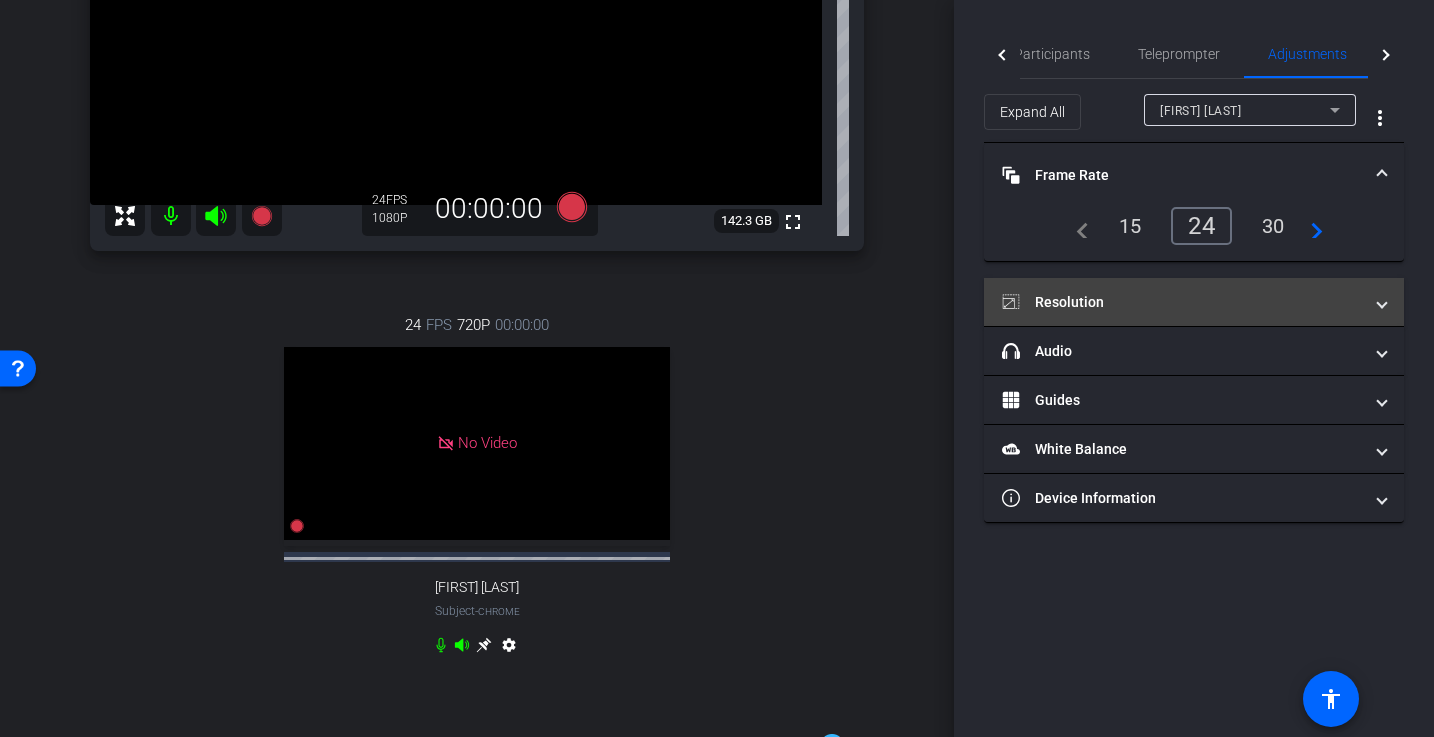 click on "Resolution" at bounding box center (1182, 302) 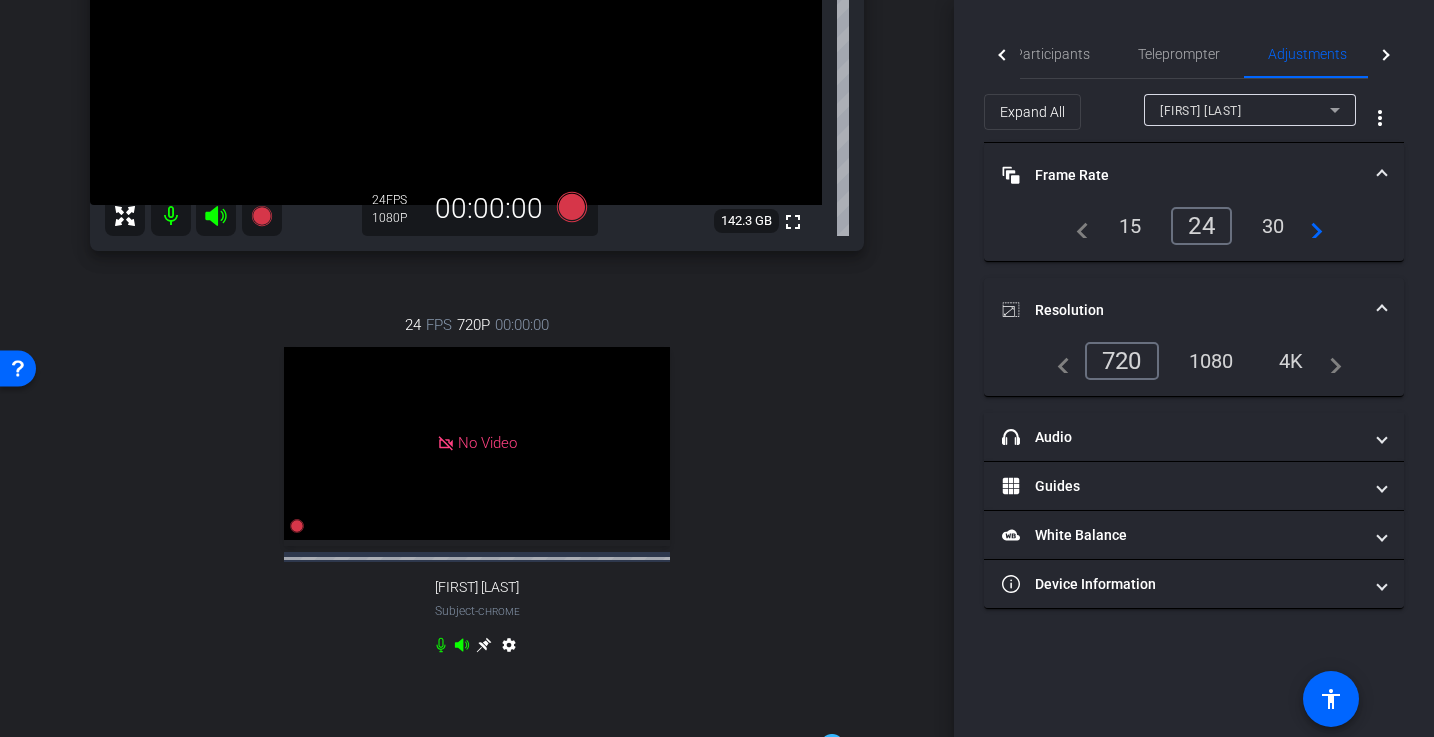 click on "1080" at bounding box center [1211, 361] 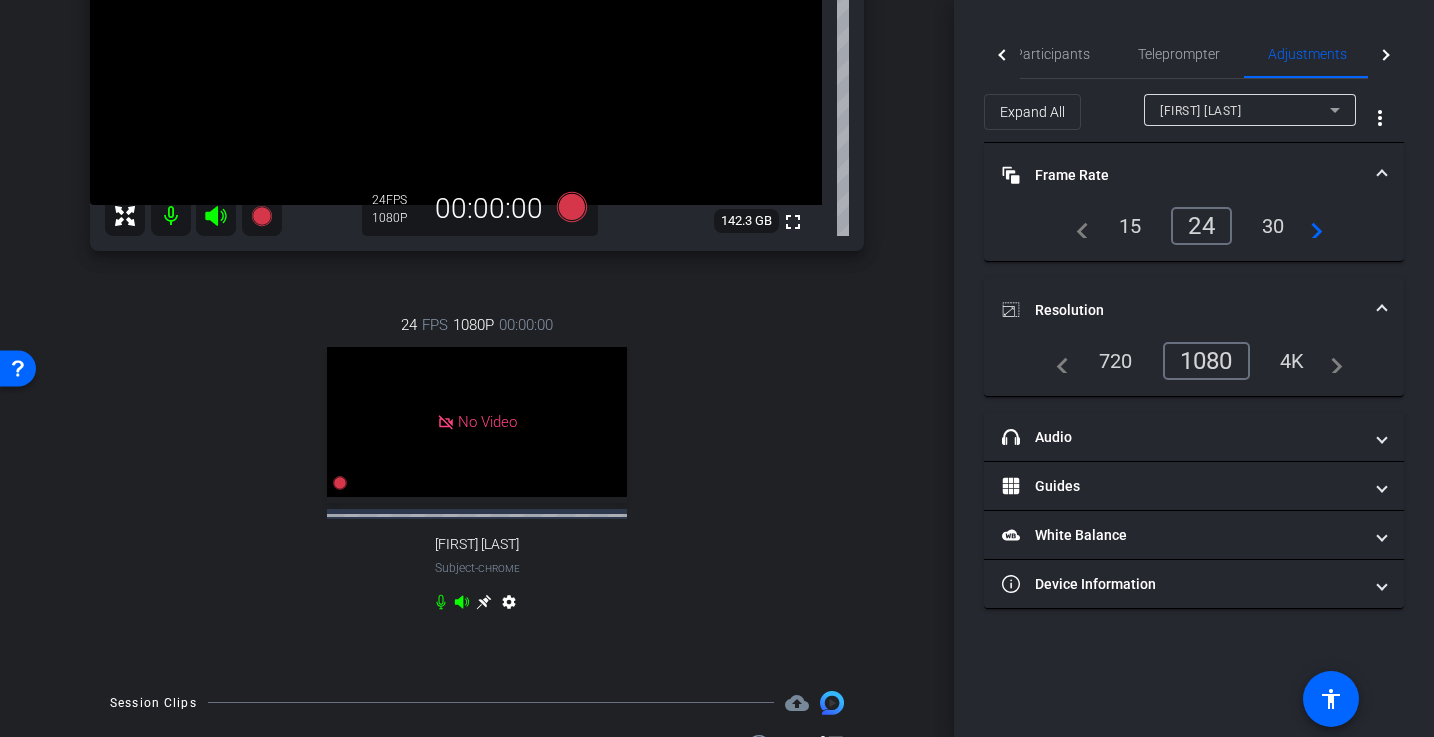 click 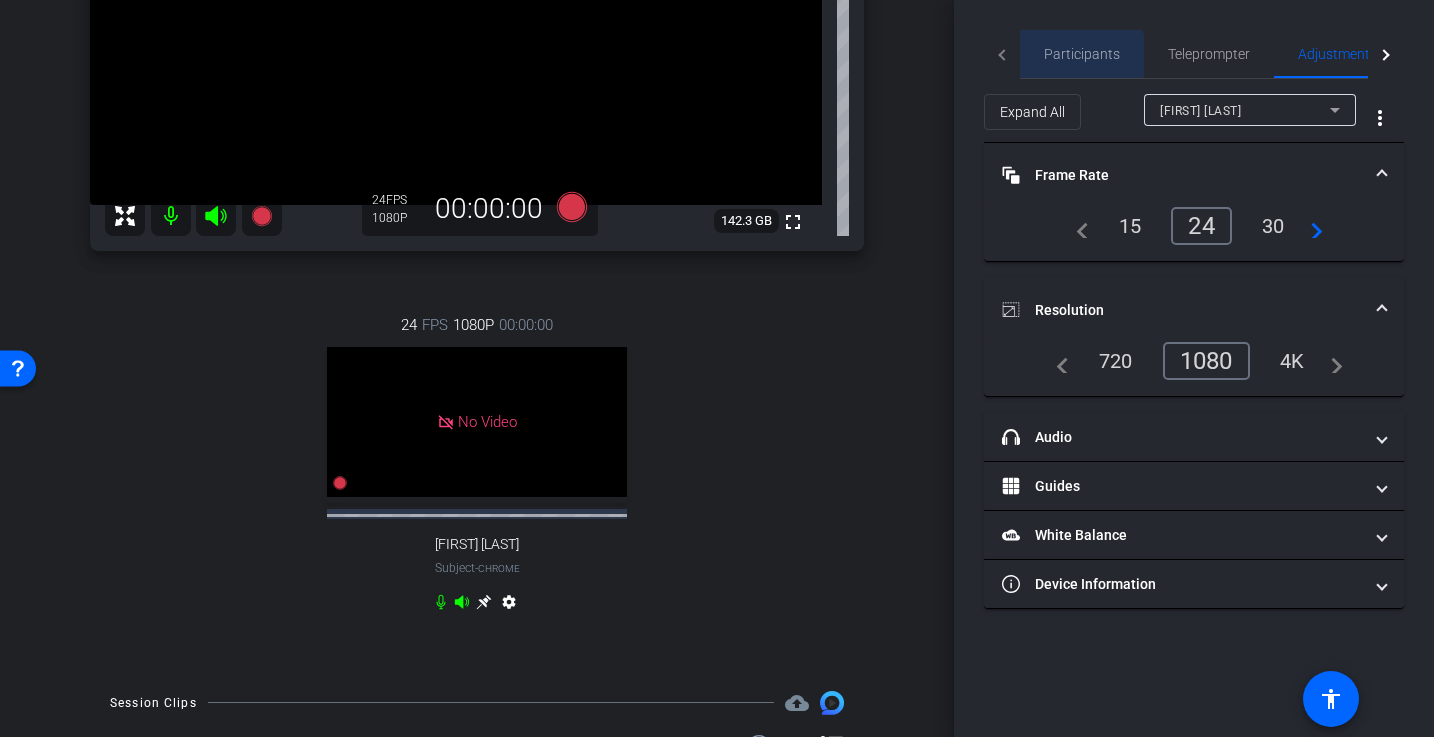 click on "Participants" at bounding box center [1082, 54] 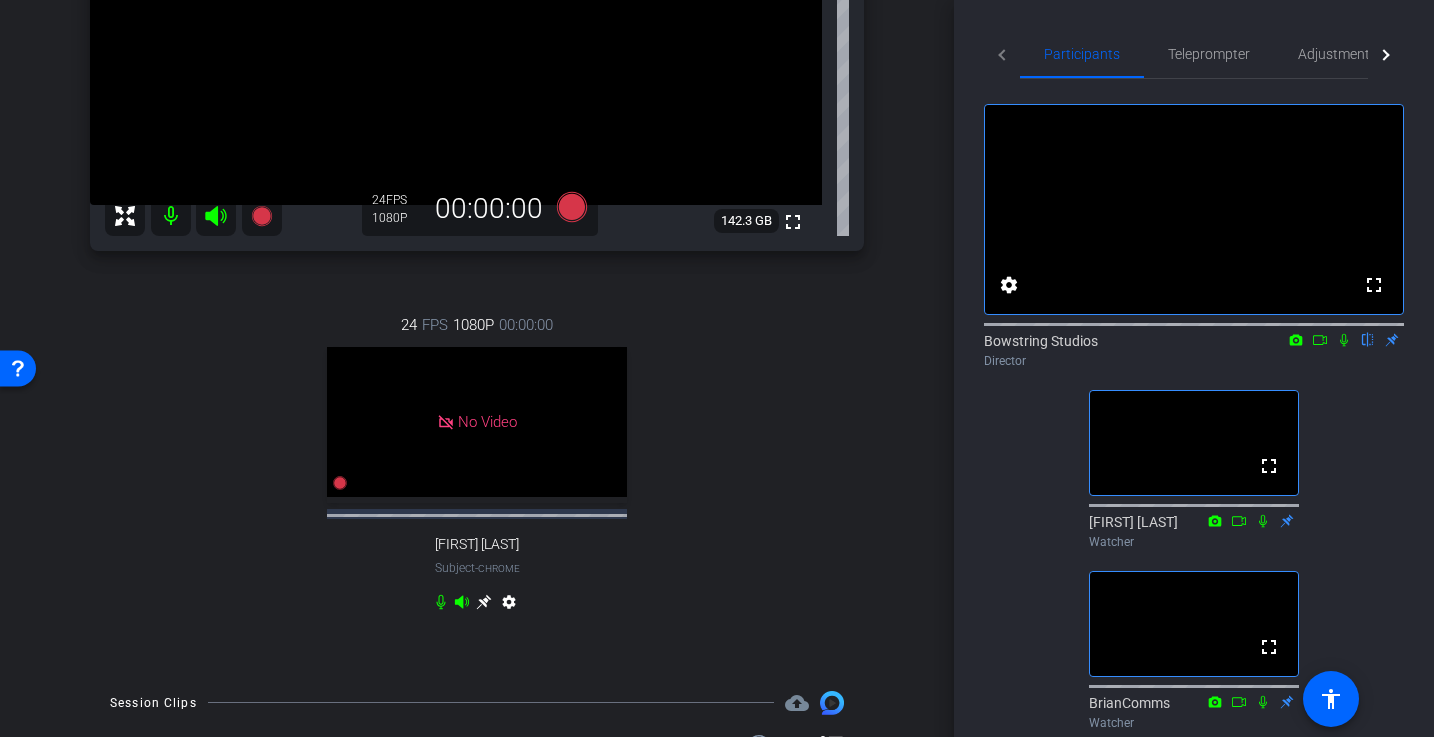 click on "Charles Pizzi Chrome info ROOM ID: 77894357 fullscreen settings  142.3 GB
24 FPS  1080P   00:00:00
24 FPS 1080P  00:00:00   No Video
Kelly Munson Subject   -  Chrome
settings" at bounding box center [477, 221] 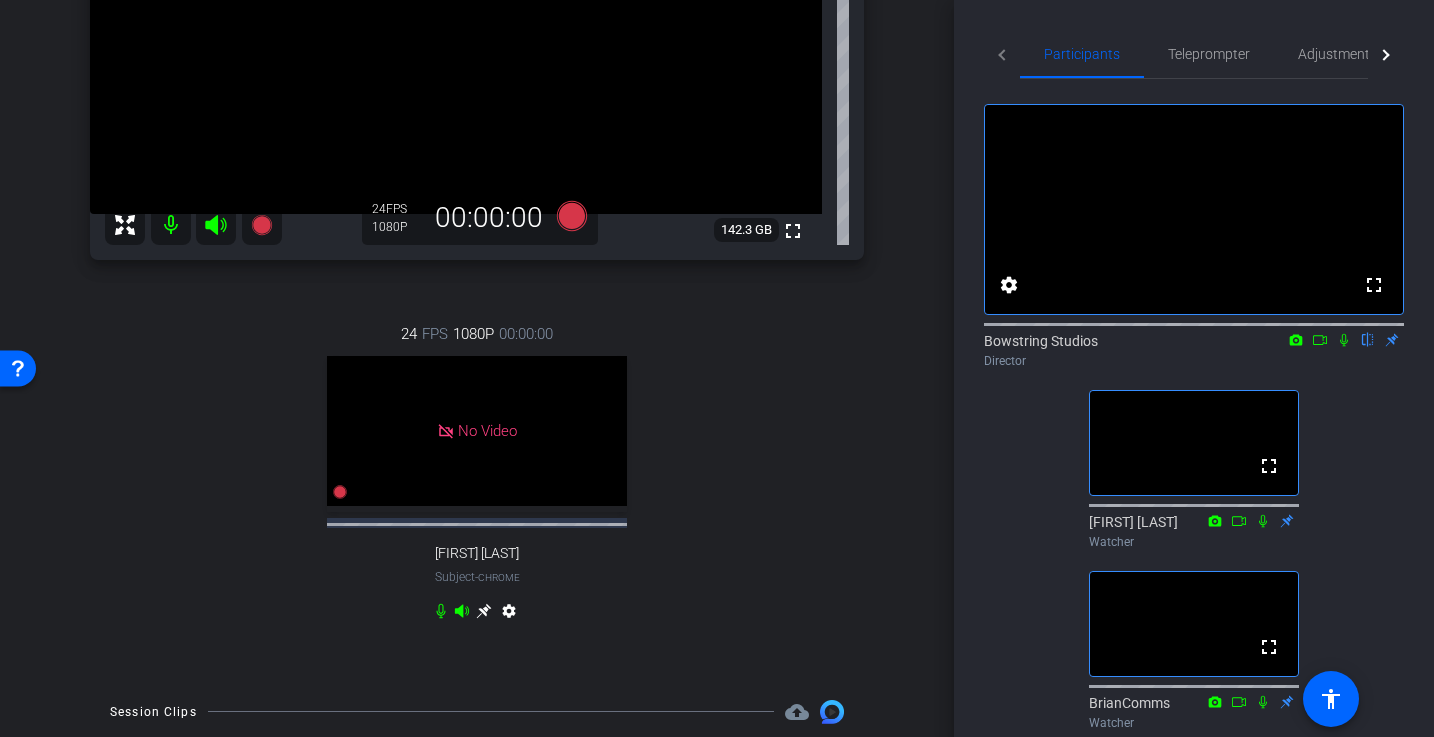 scroll, scrollTop: 307, scrollLeft: 0, axis: vertical 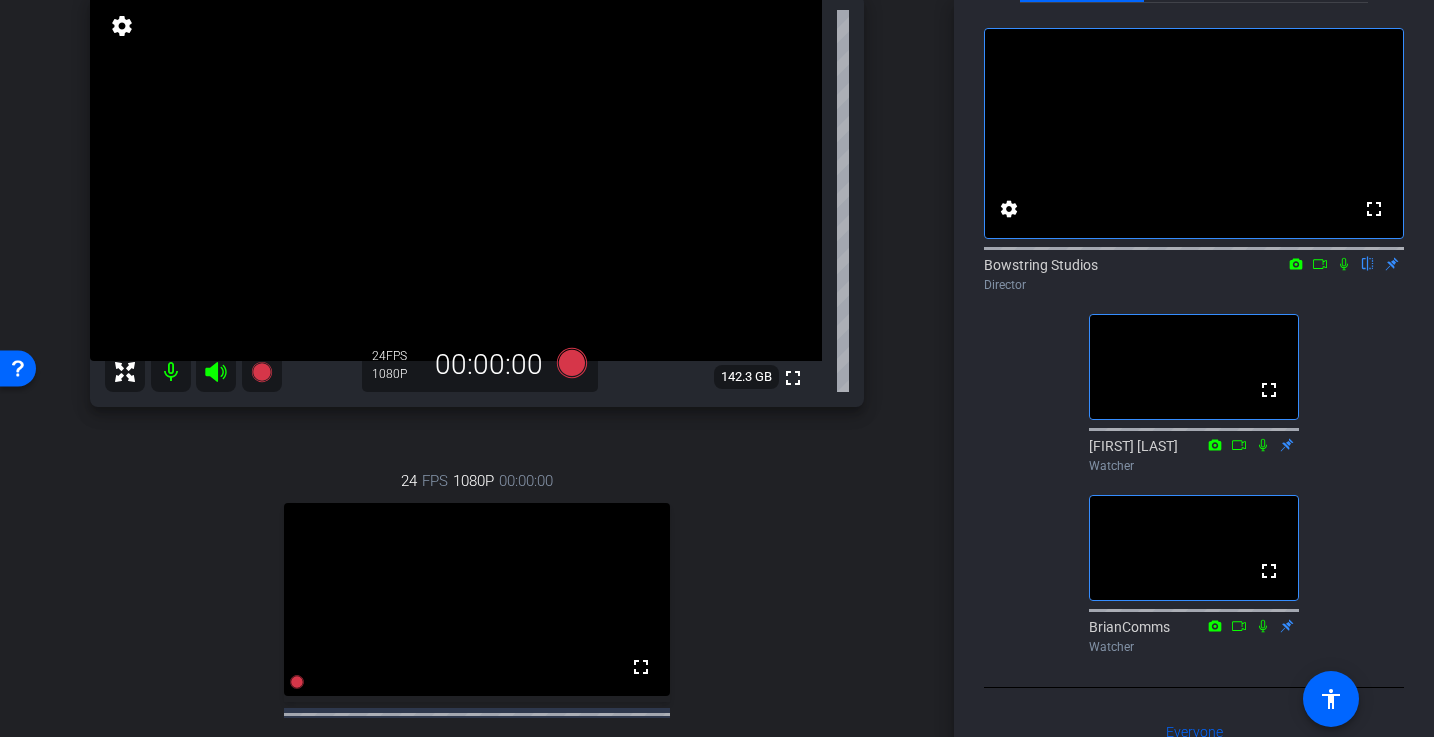 click 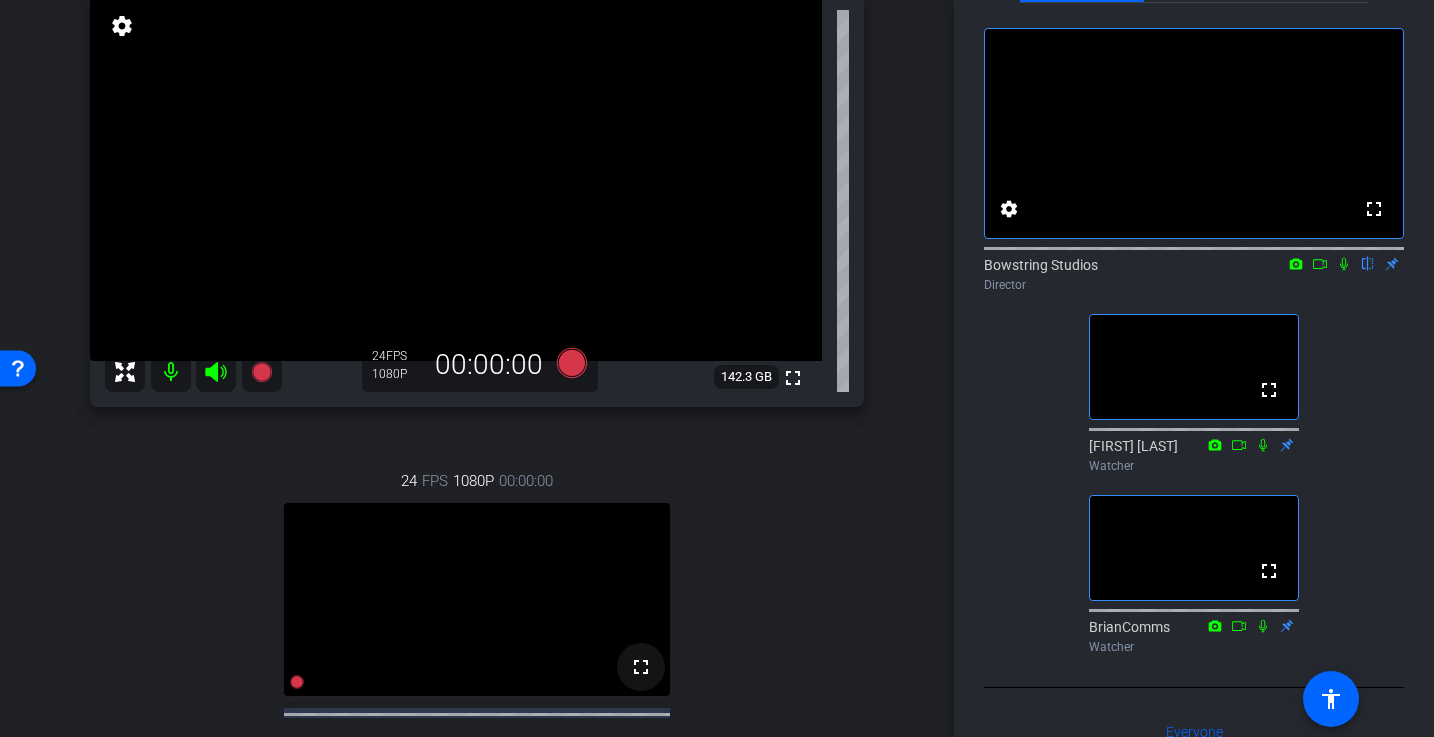 click on "fullscreen" at bounding box center (641, 667) 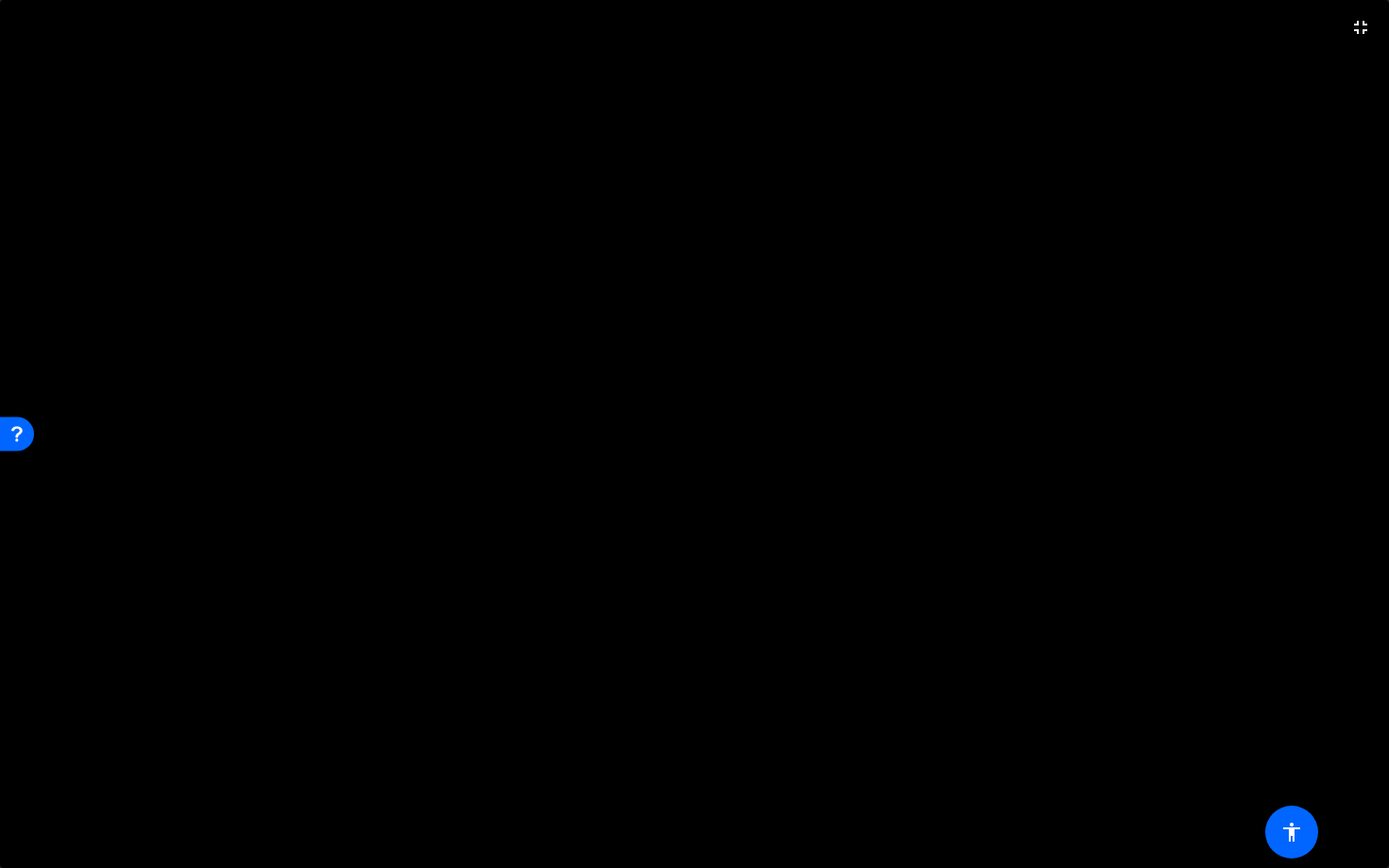 click at bounding box center [694, 434] 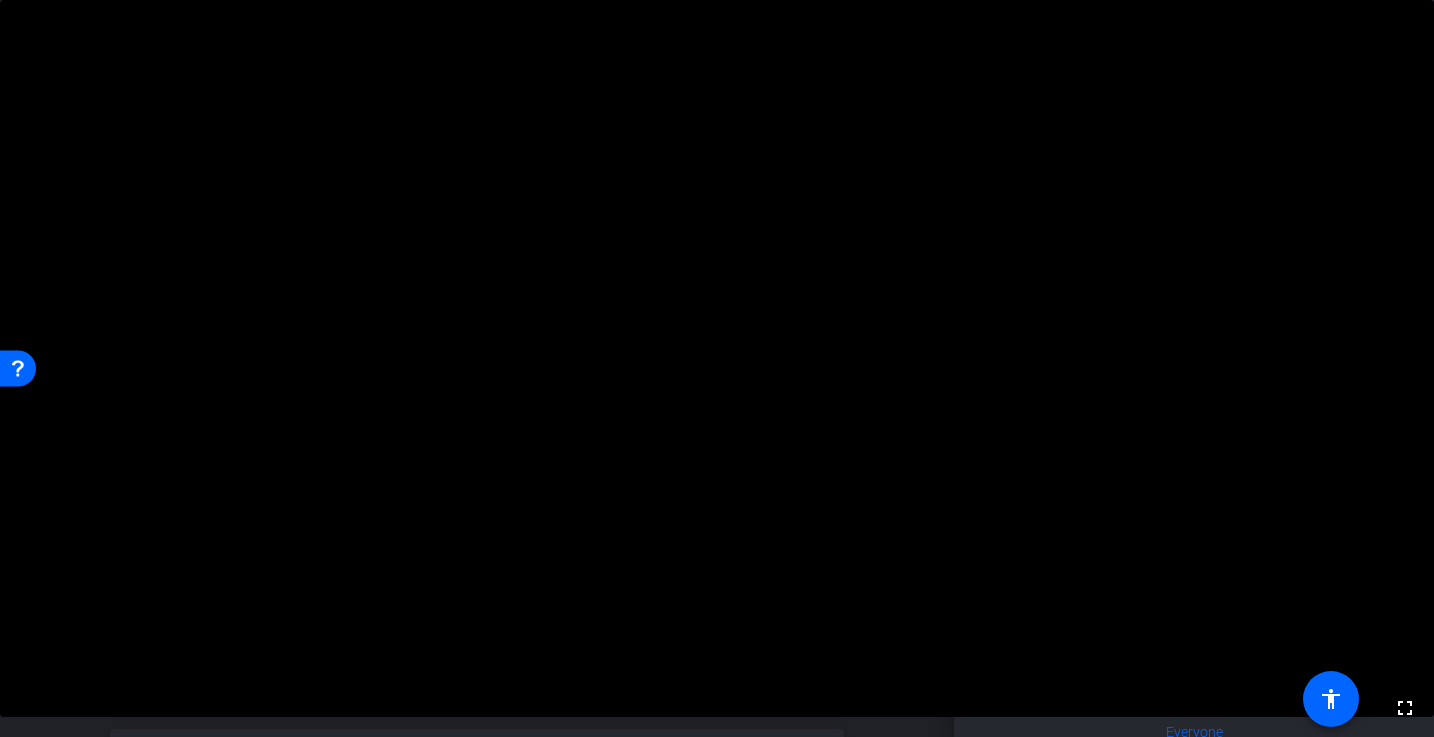 scroll, scrollTop: 326, scrollLeft: 0, axis: vertical 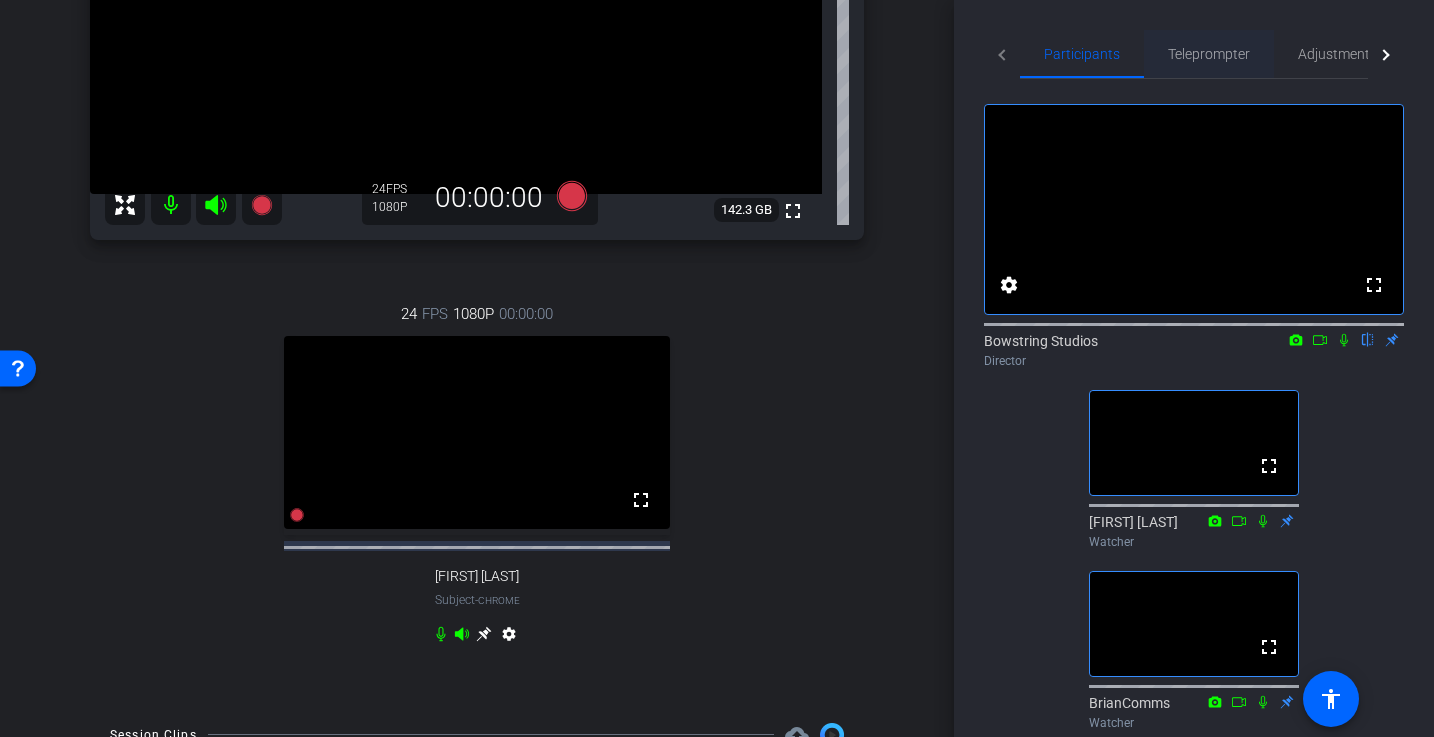 click on "Teleprompter" at bounding box center (1209, 54) 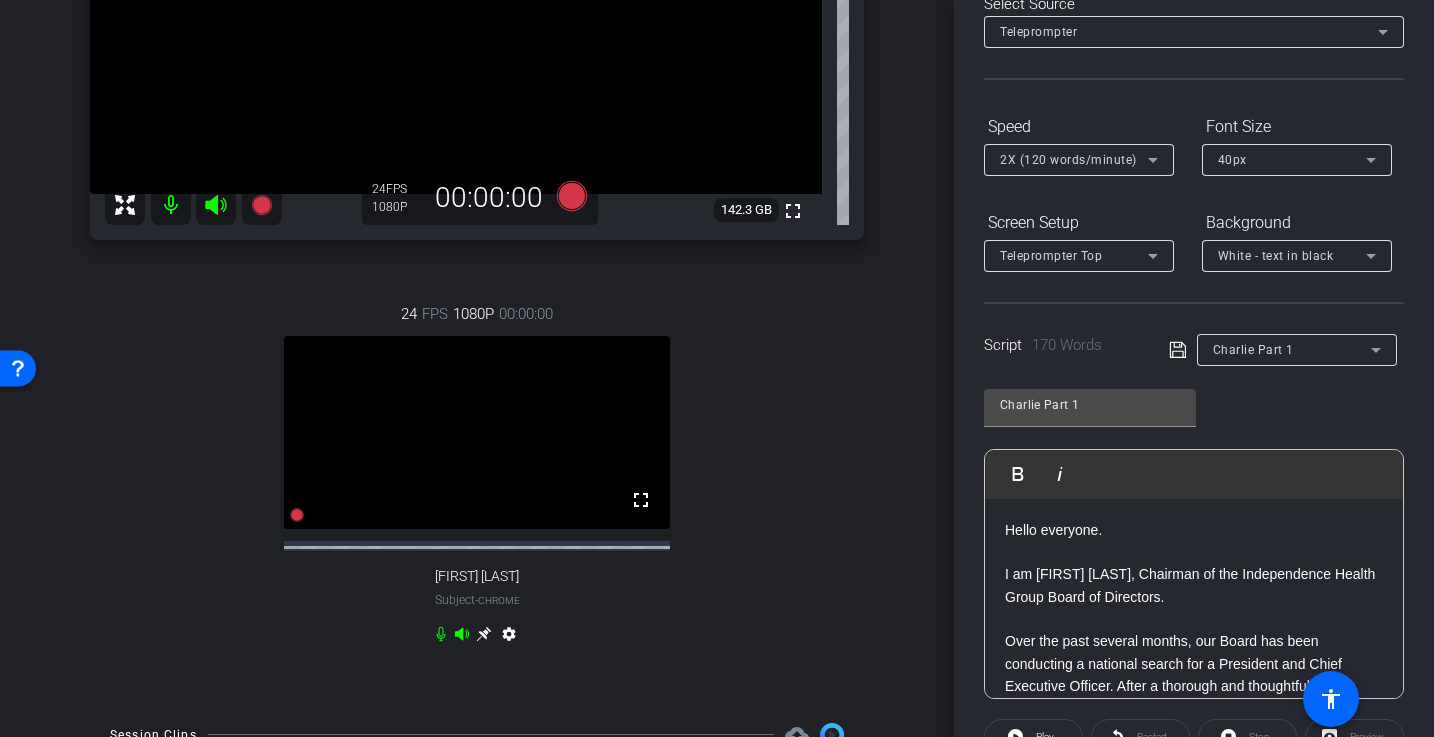 scroll, scrollTop: 125, scrollLeft: 0, axis: vertical 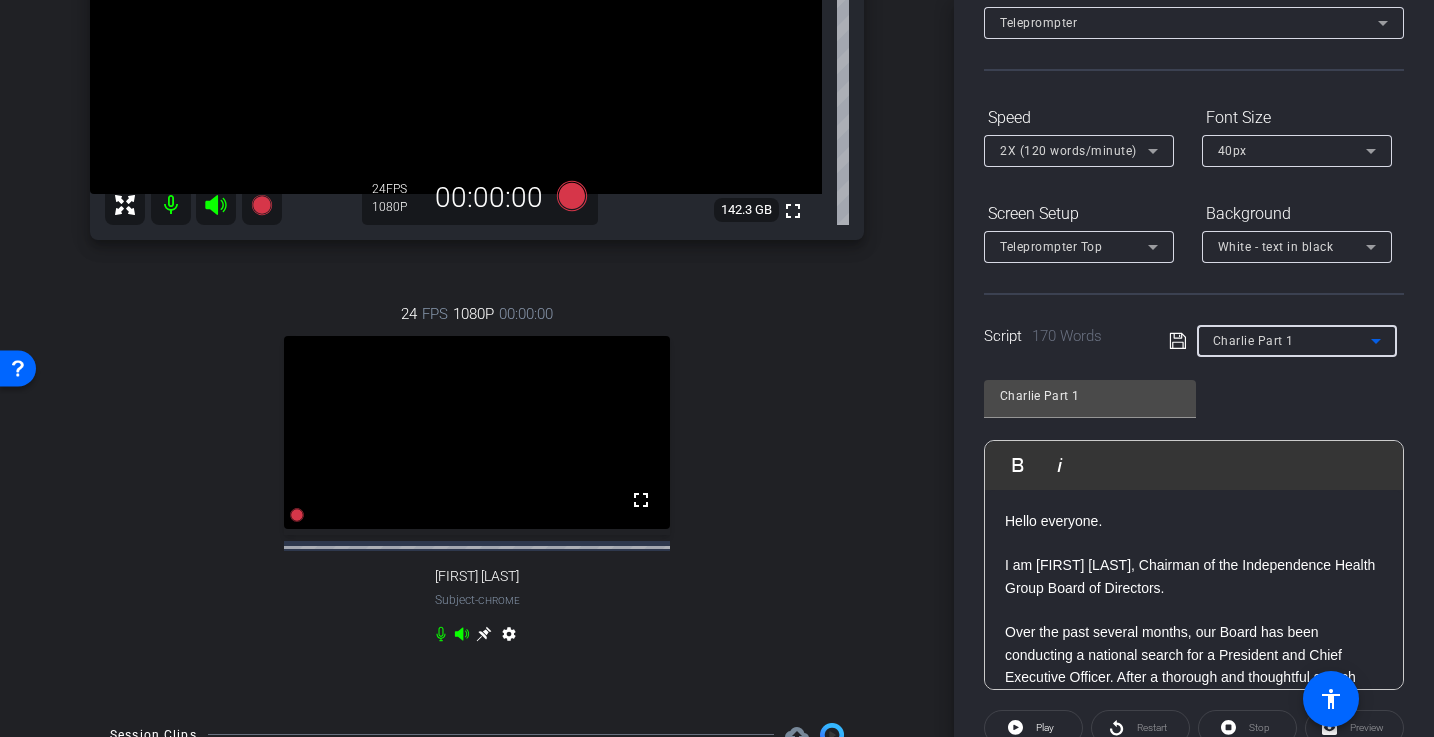 click on "Charlie Part 1" at bounding box center [1253, 341] 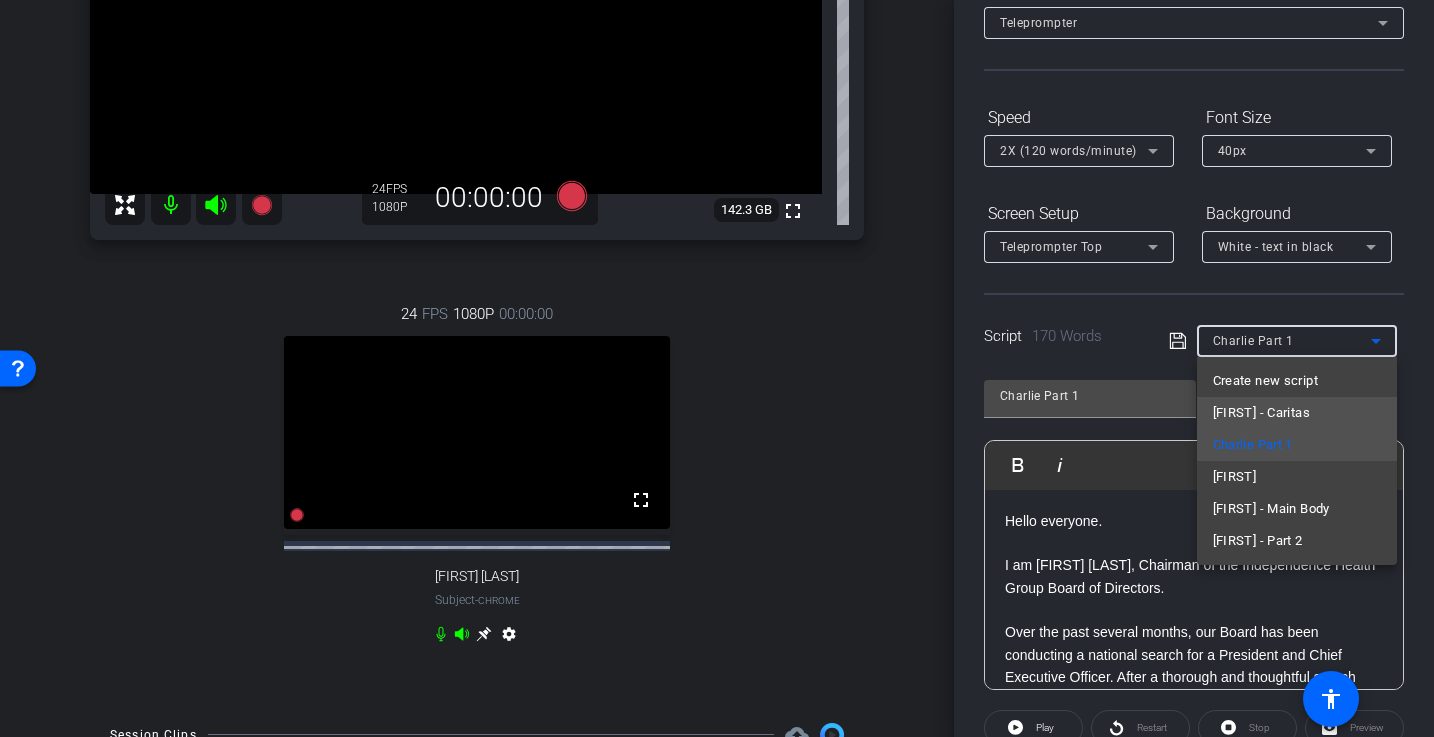 click on "Kelly - Caritas" at bounding box center (1261, 413) 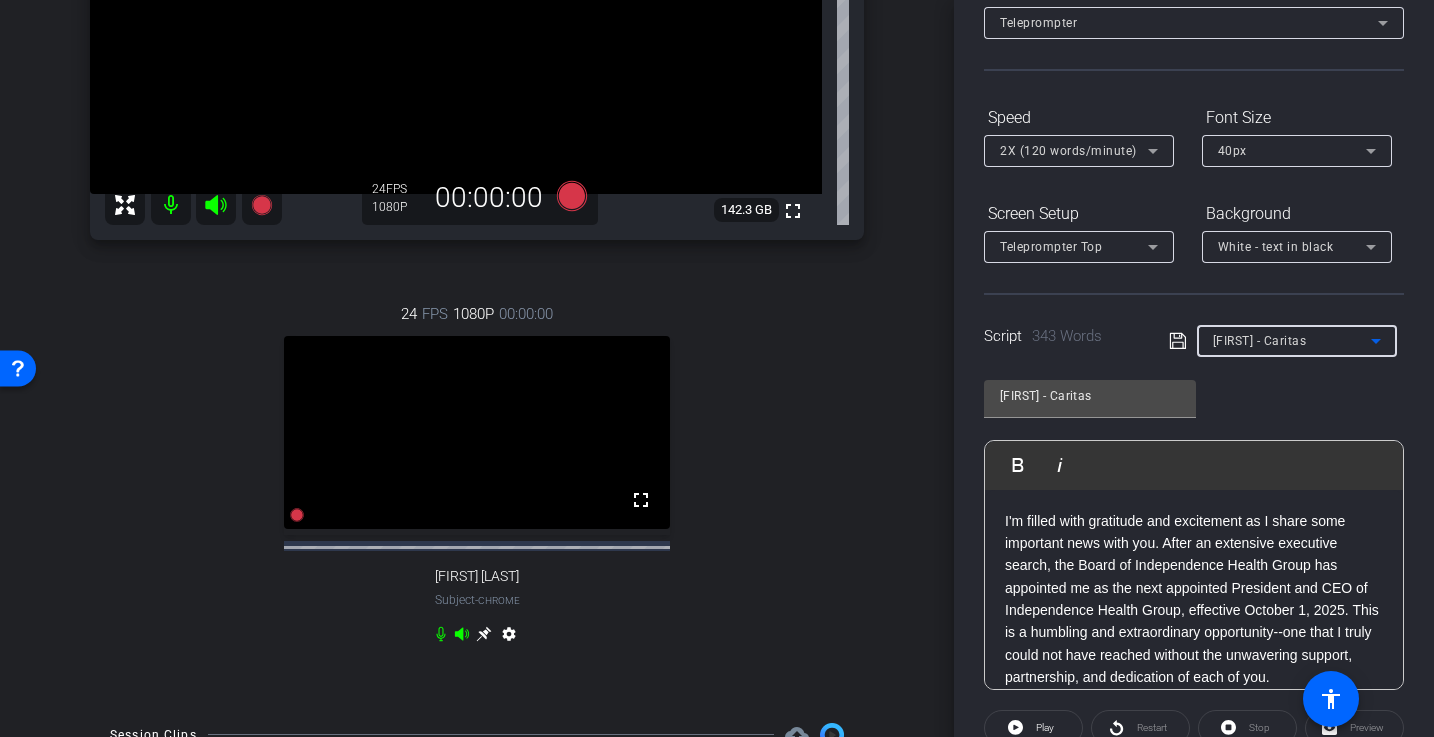 click on "Kelly - Caritas" at bounding box center (1260, 341) 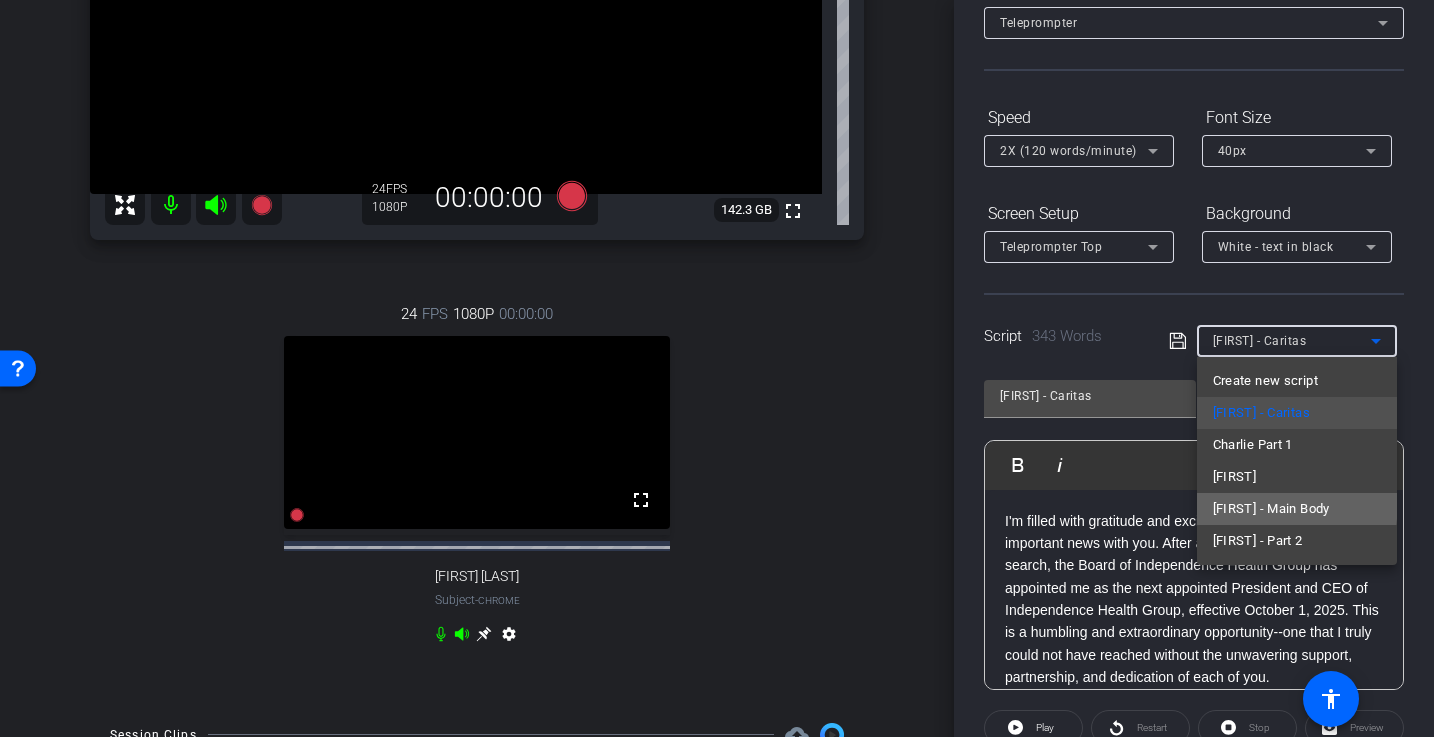 click on "[FIRST] - Main Body" at bounding box center (1271, 509) 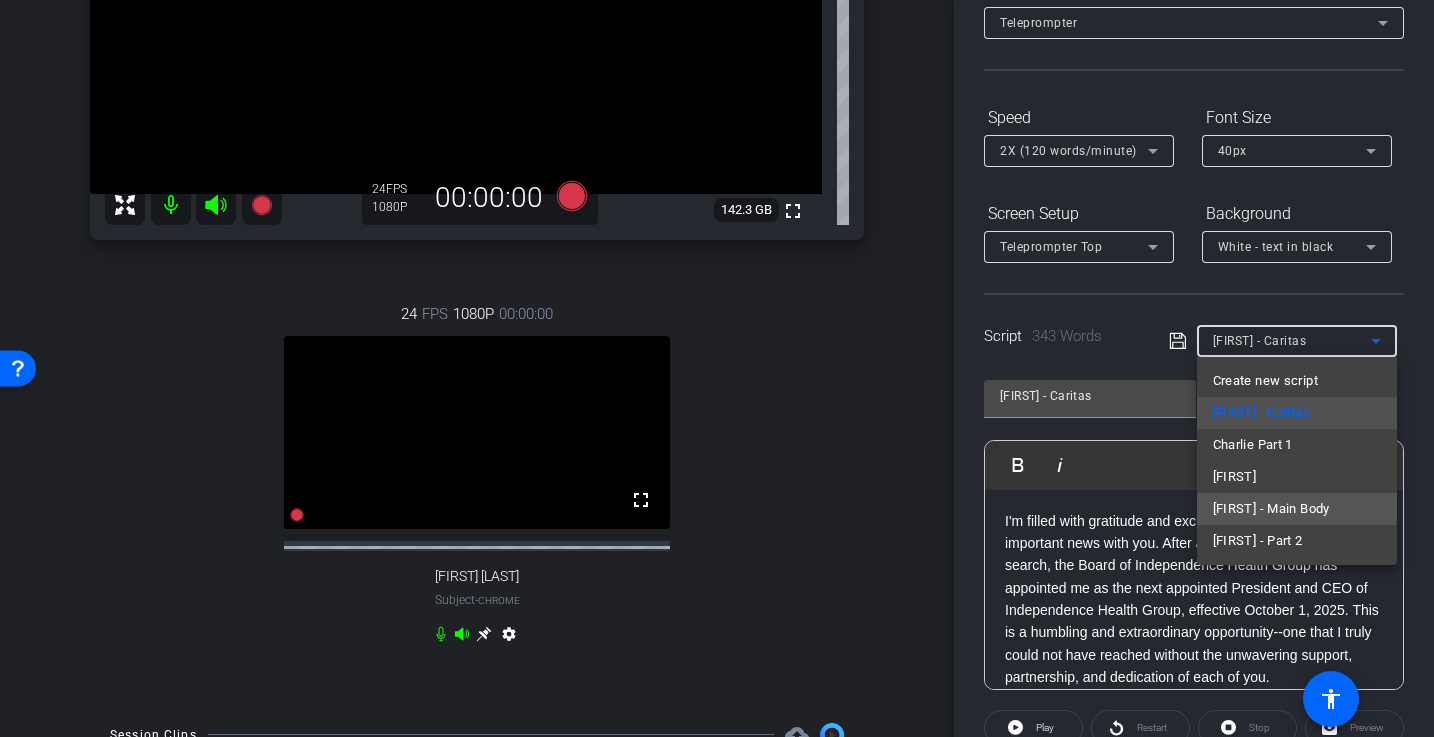 type on "[FIRST] - Main Body" 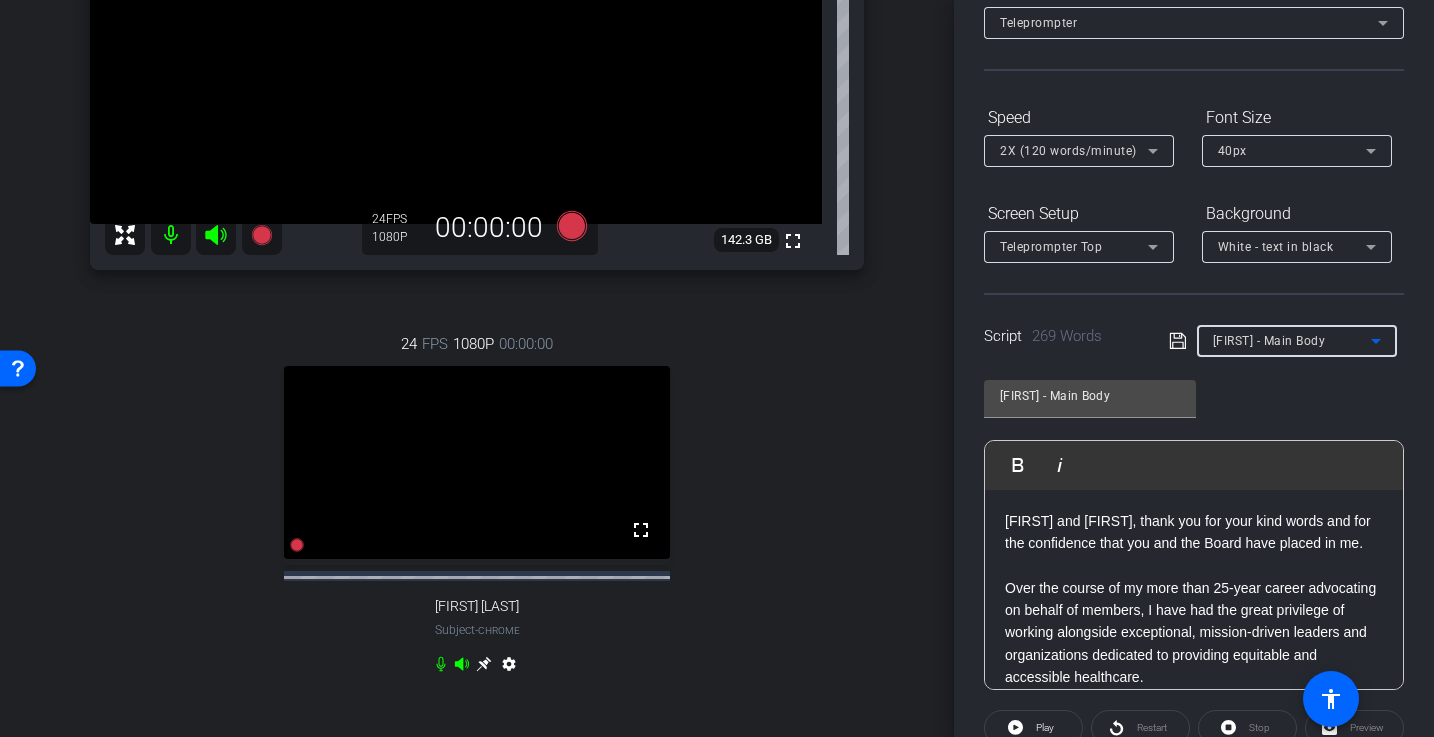 scroll, scrollTop: 297, scrollLeft: 0, axis: vertical 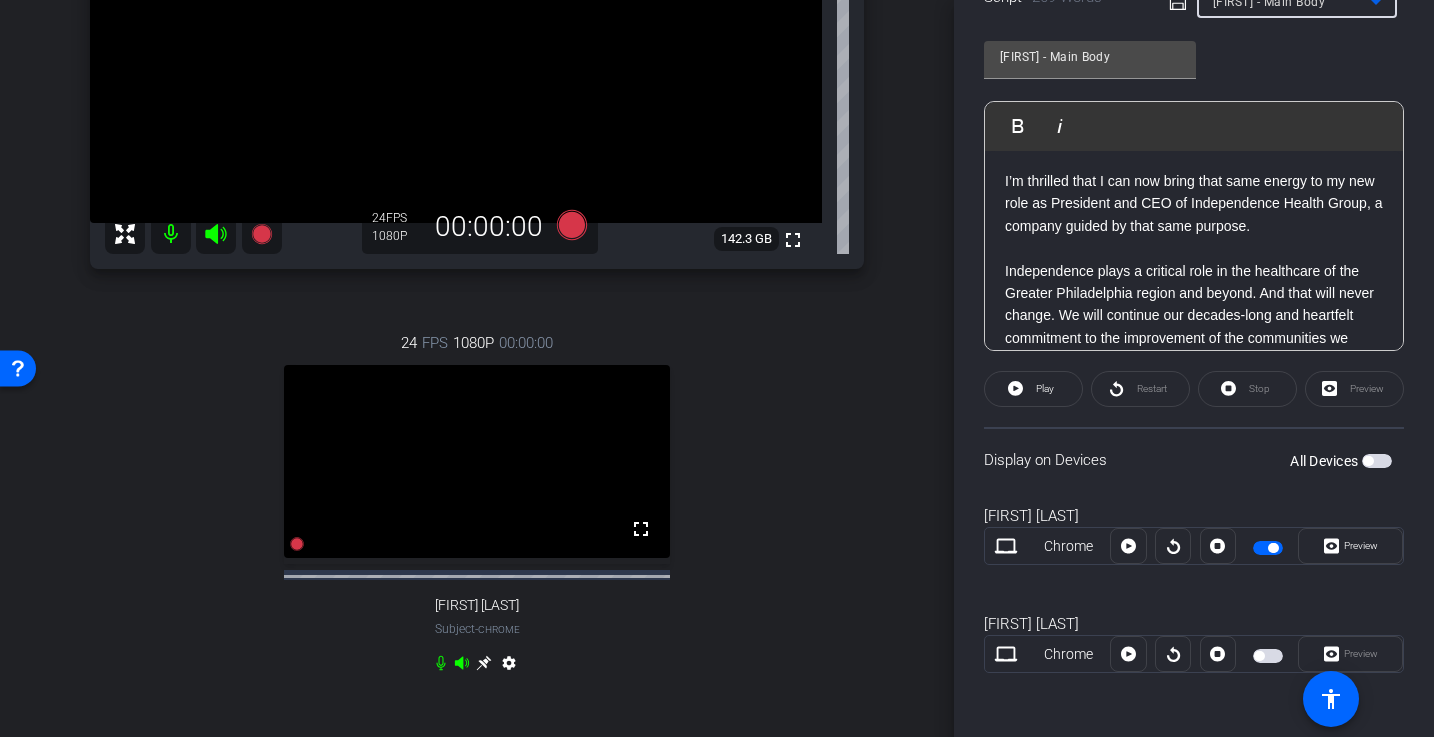 click at bounding box center [1268, 548] 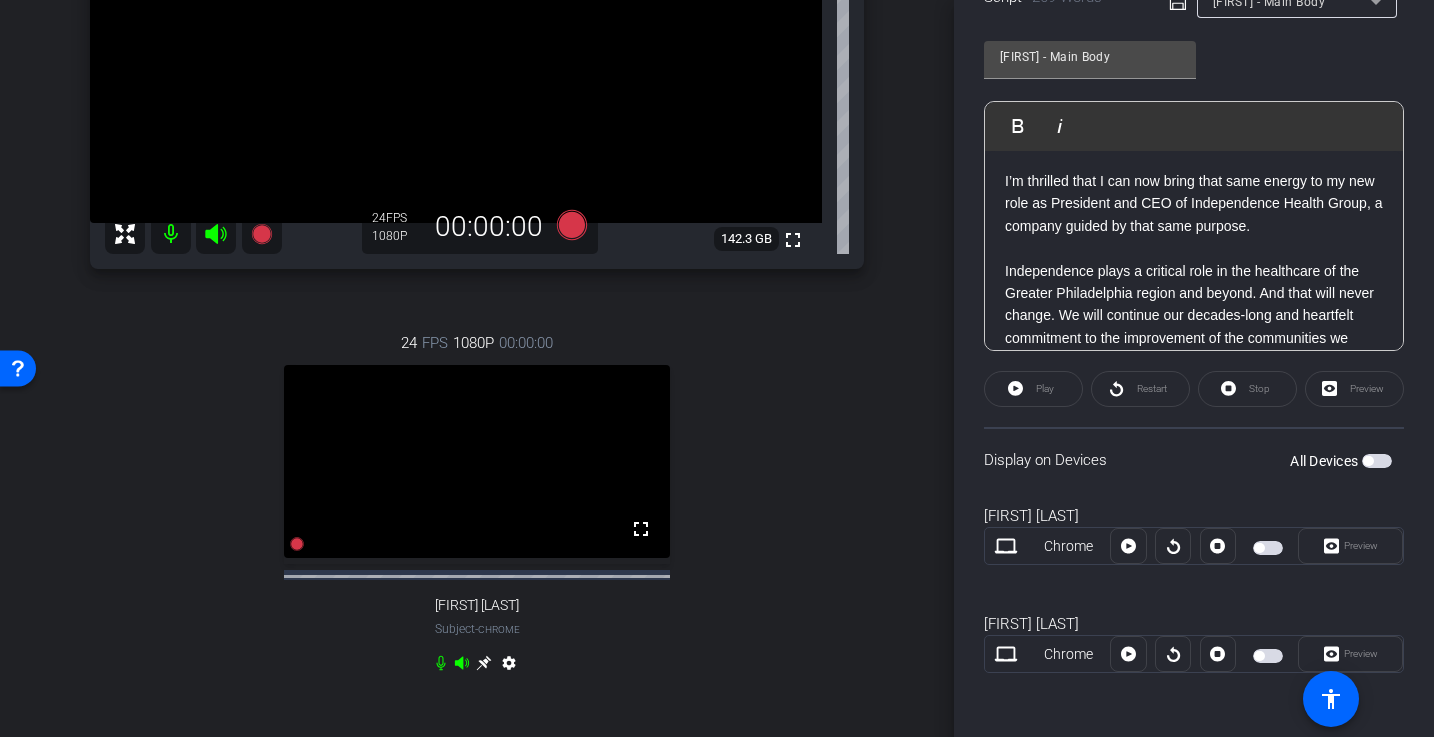 click at bounding box center (1268, 656) 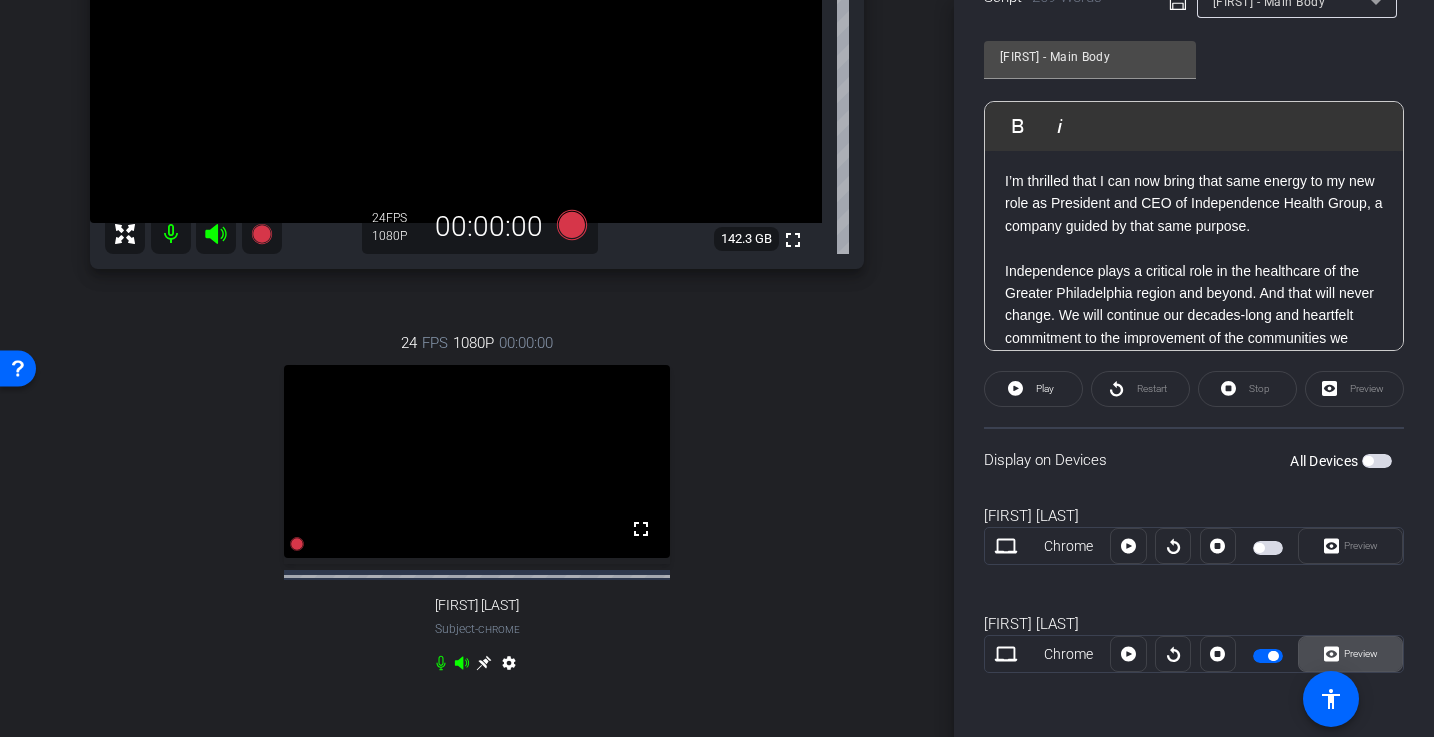 click on "Preview" 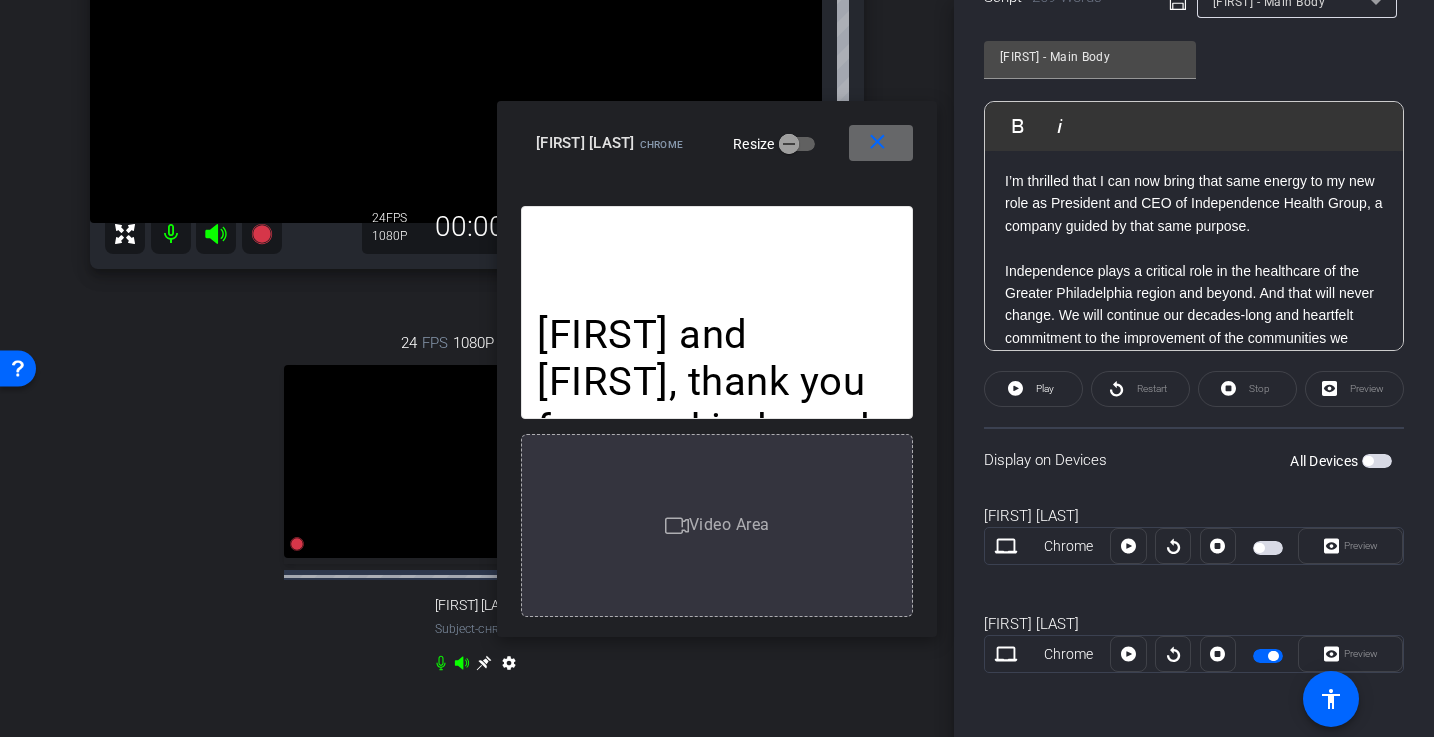 click on "close" at bounding box center (877, 142) 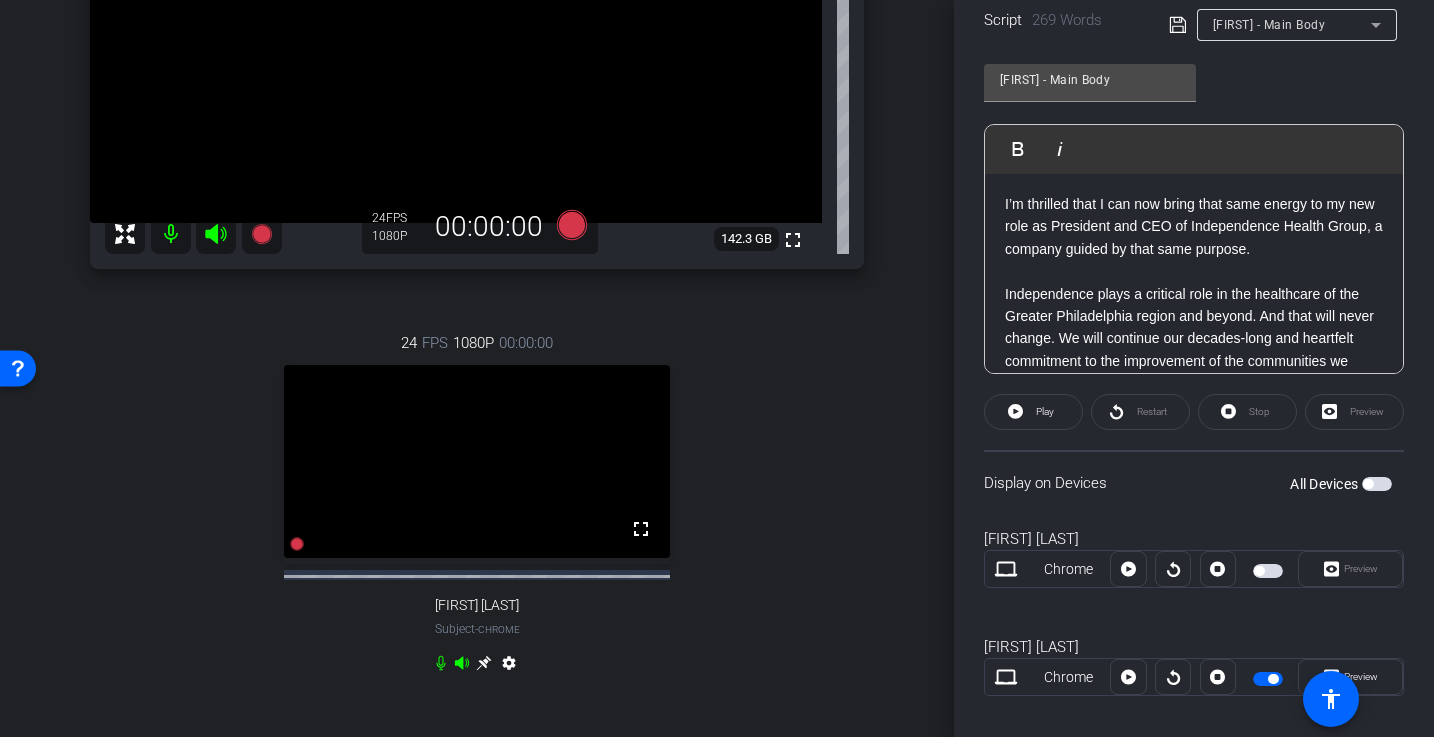 scroll, scrollTop: 464, scrollLeft: 0, axis: vertical 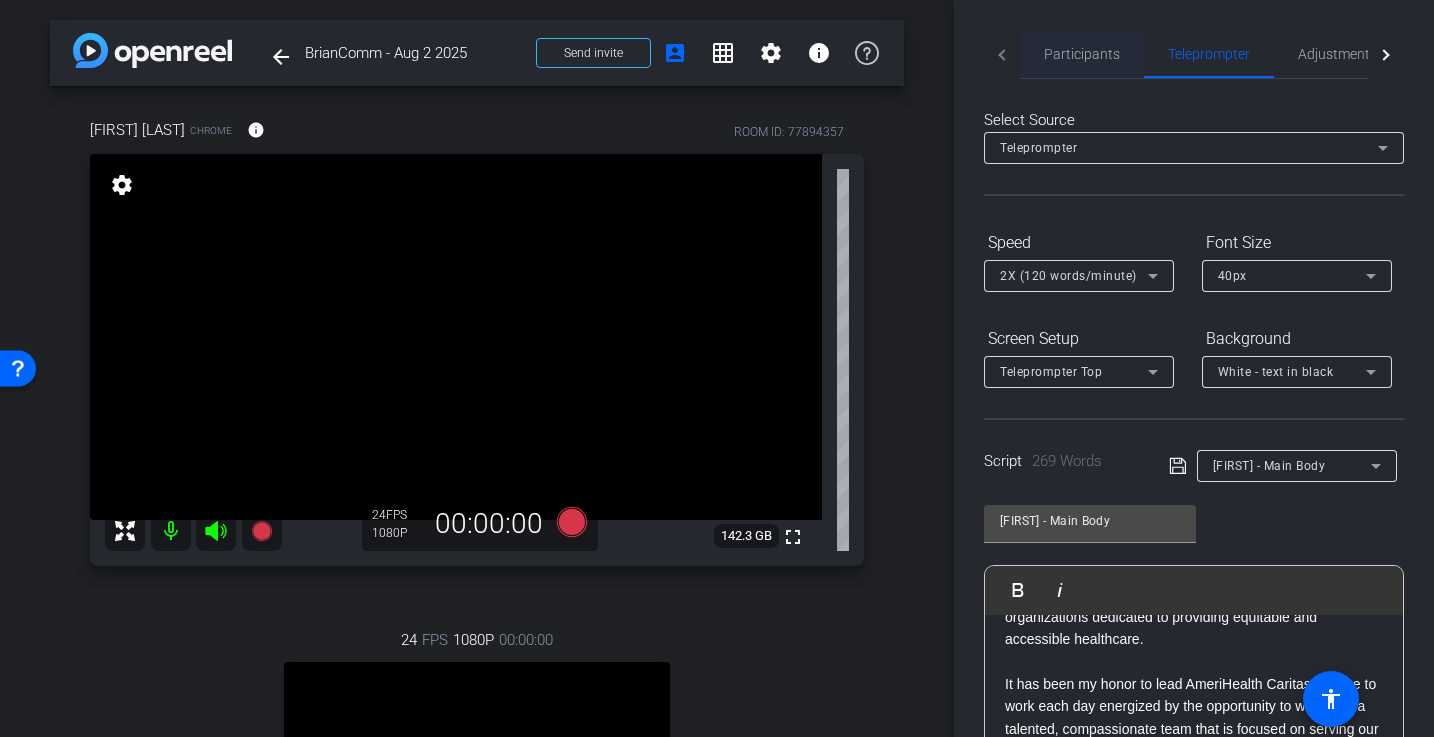 click on "Participants" at bounding box center (1082, 54) 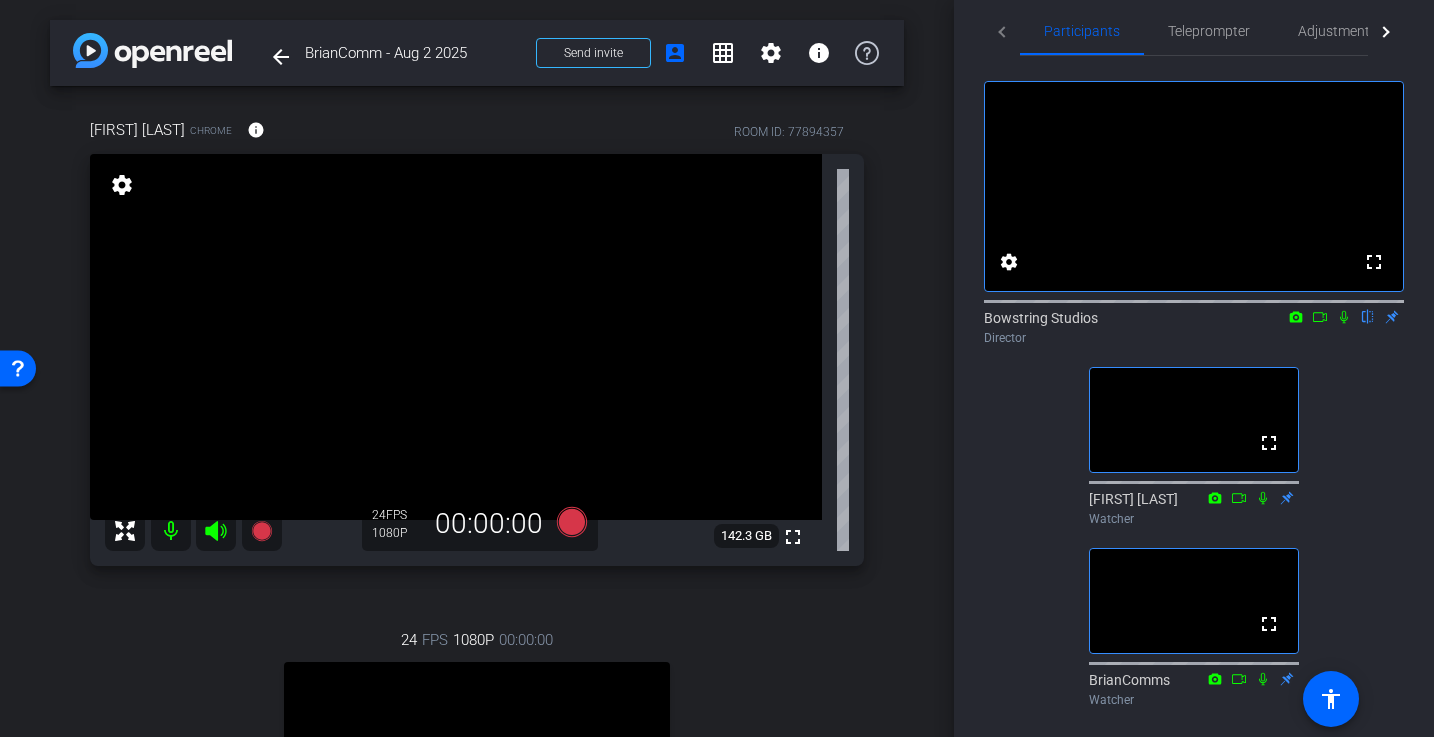 scroll, scrollTop: 0, scrollLeft: 0, axis: both 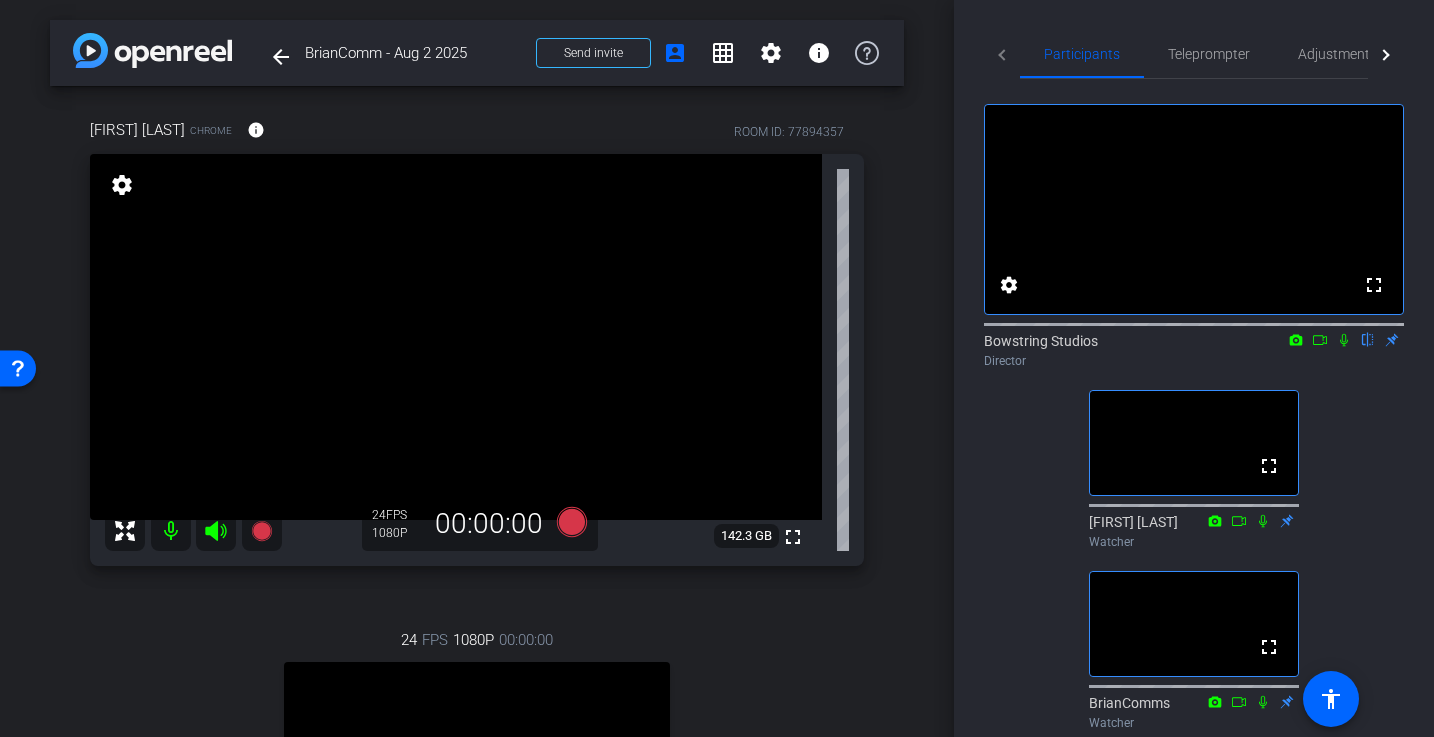 click 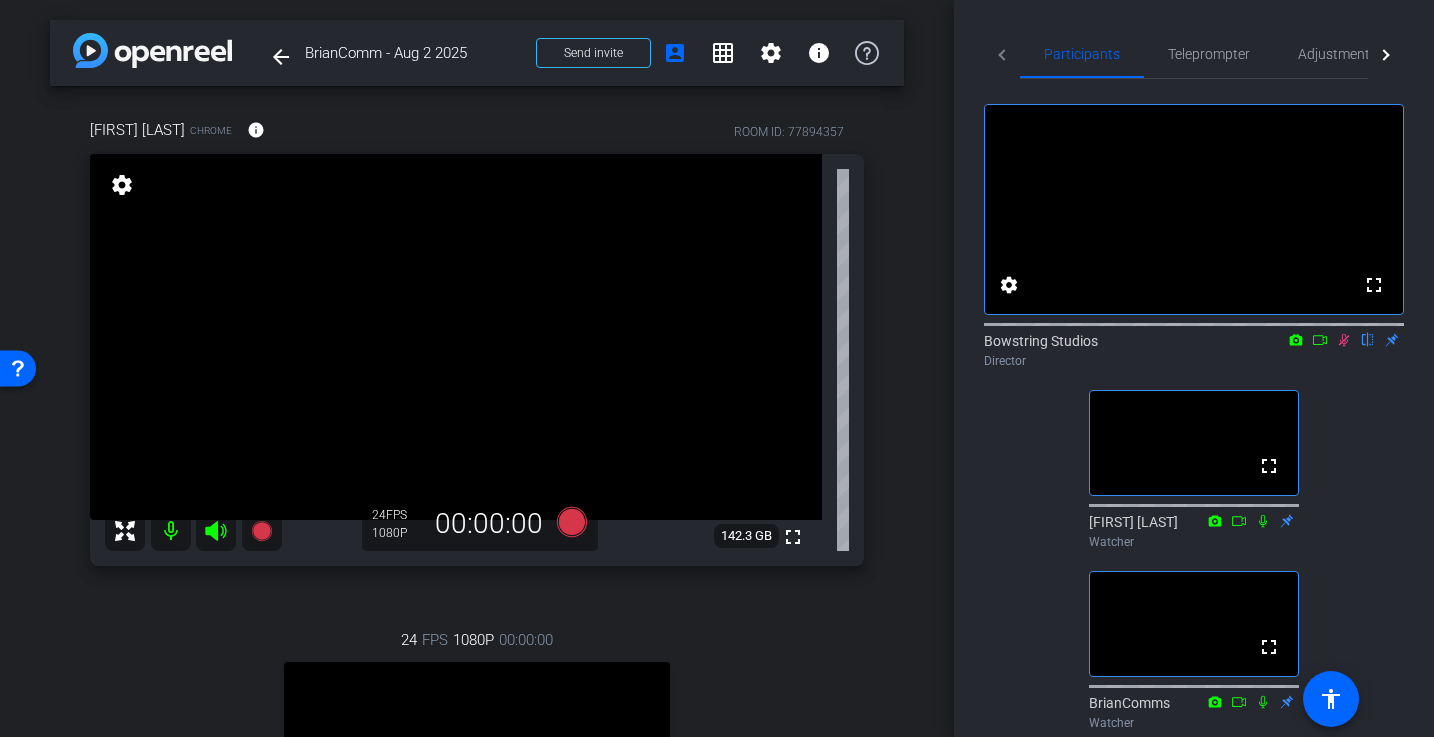 click 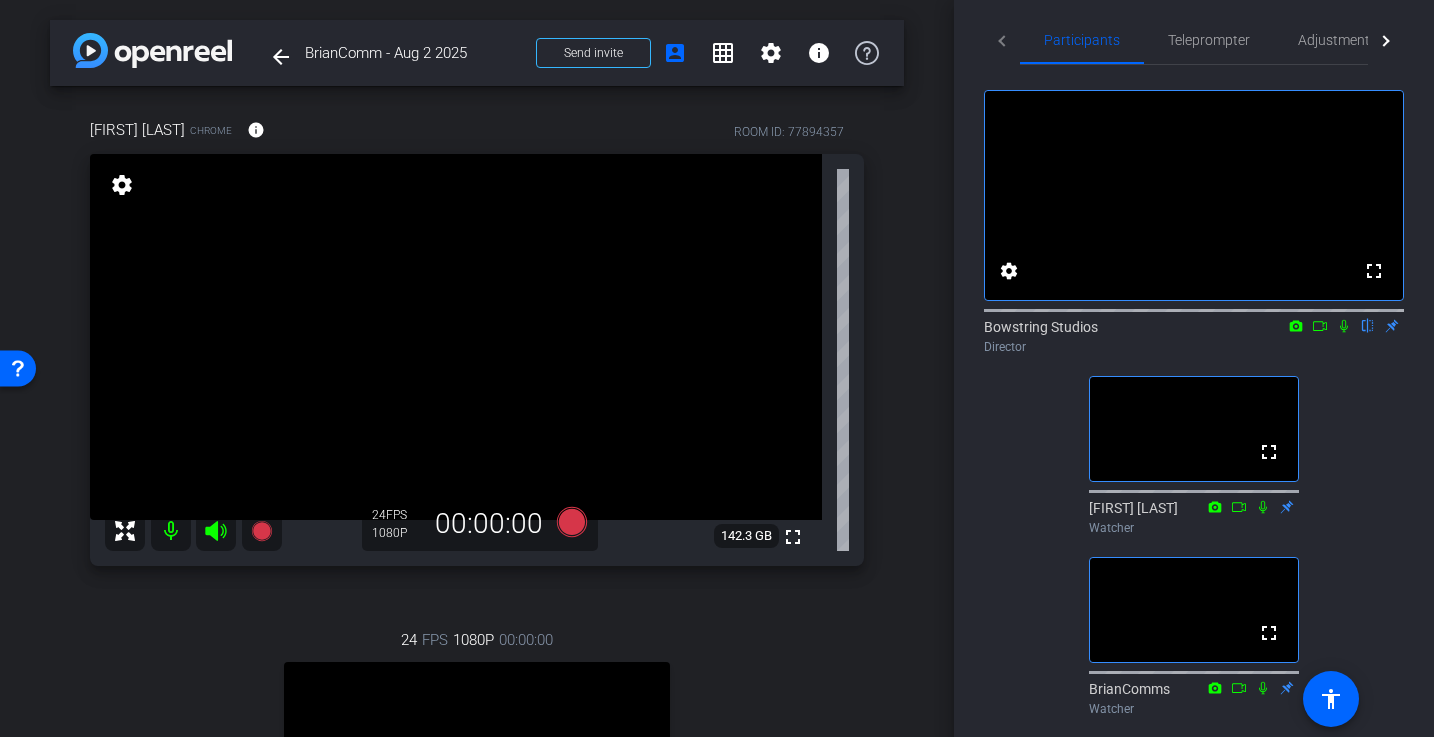 scroll, scrollTop: 0, scrollLeft: 0, axis: both 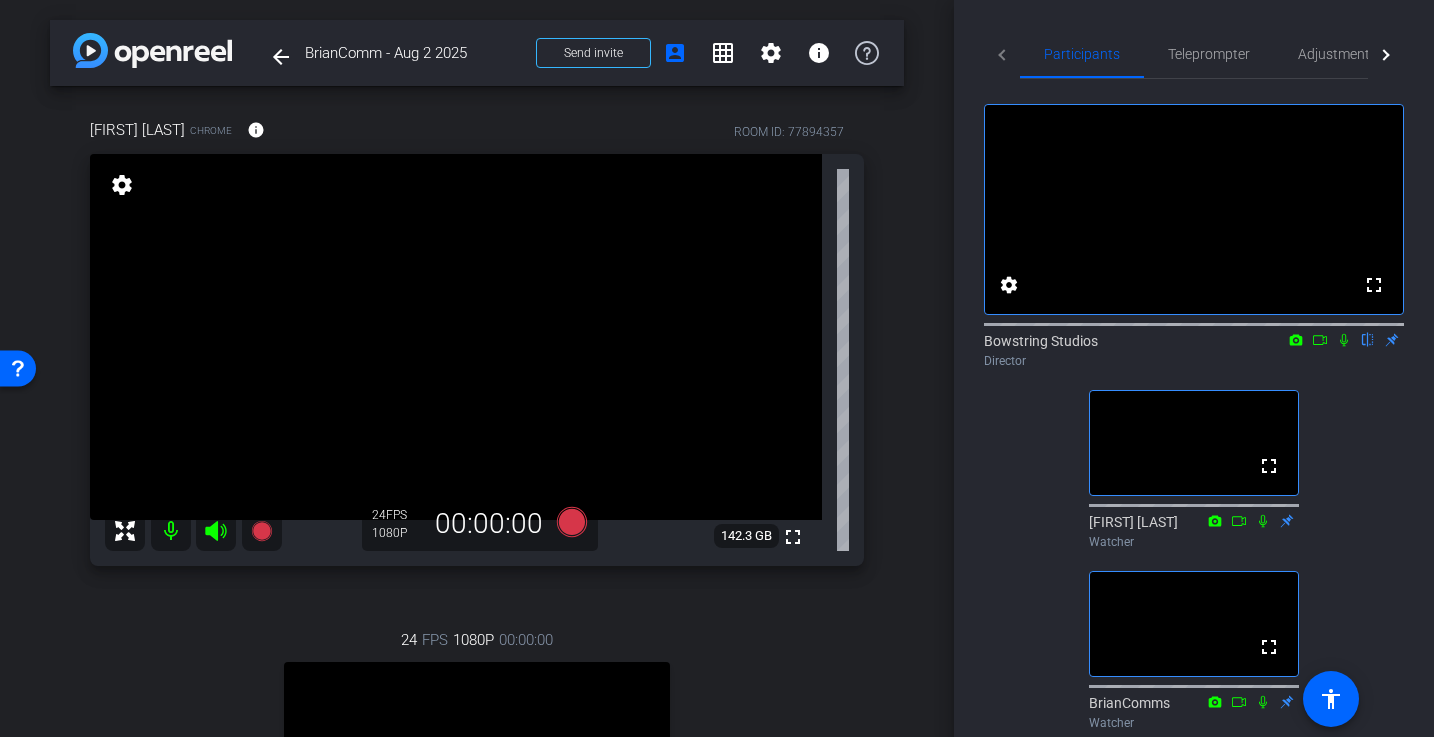 click 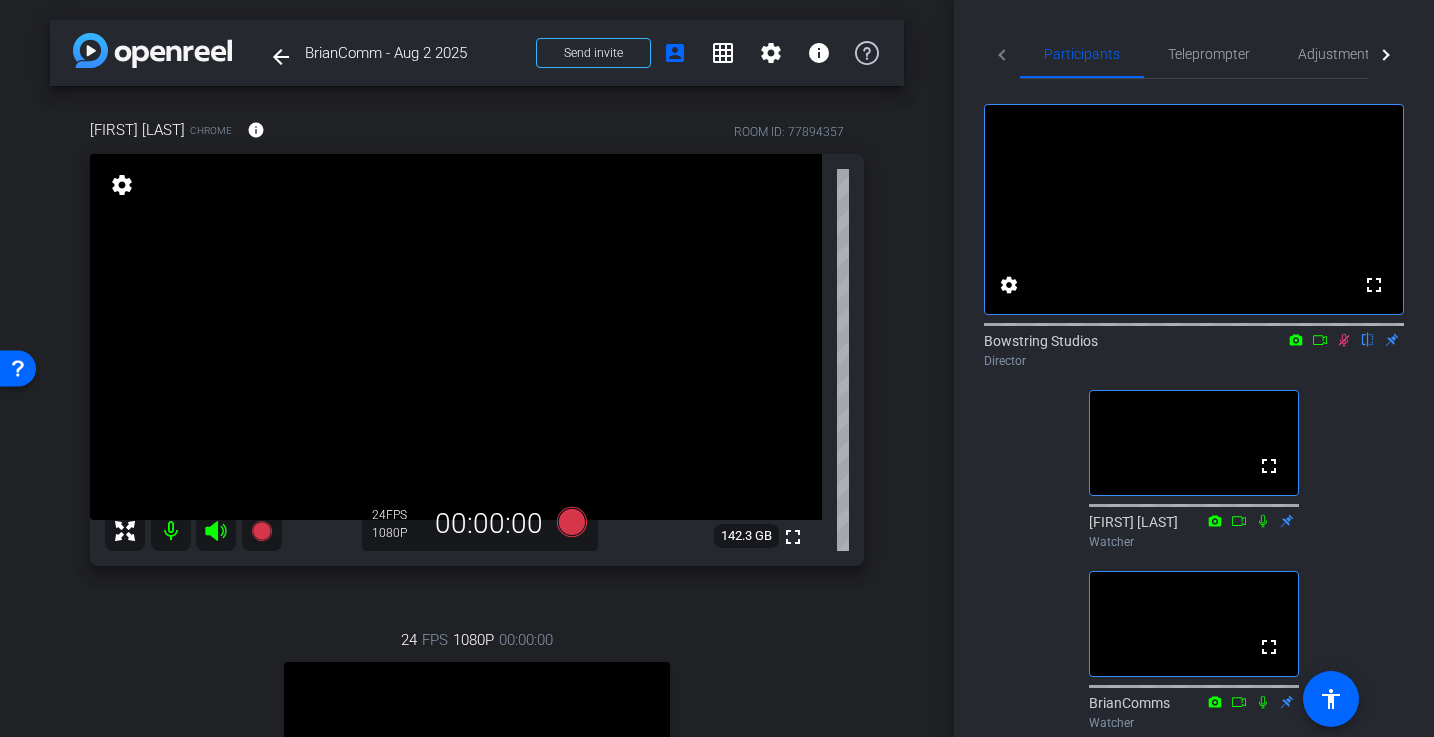 click 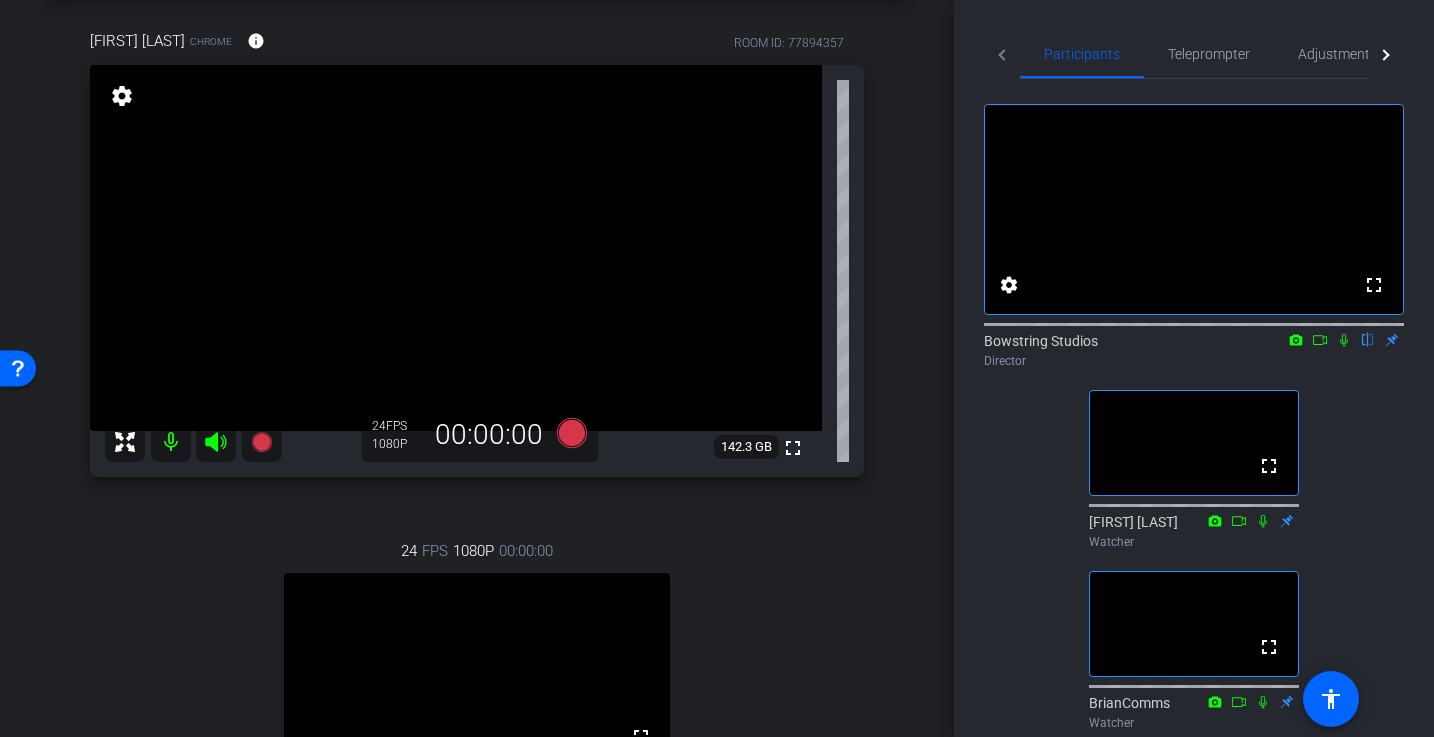 scroll, scrollTop: 113, scrollLeft: 0, axis: vertical 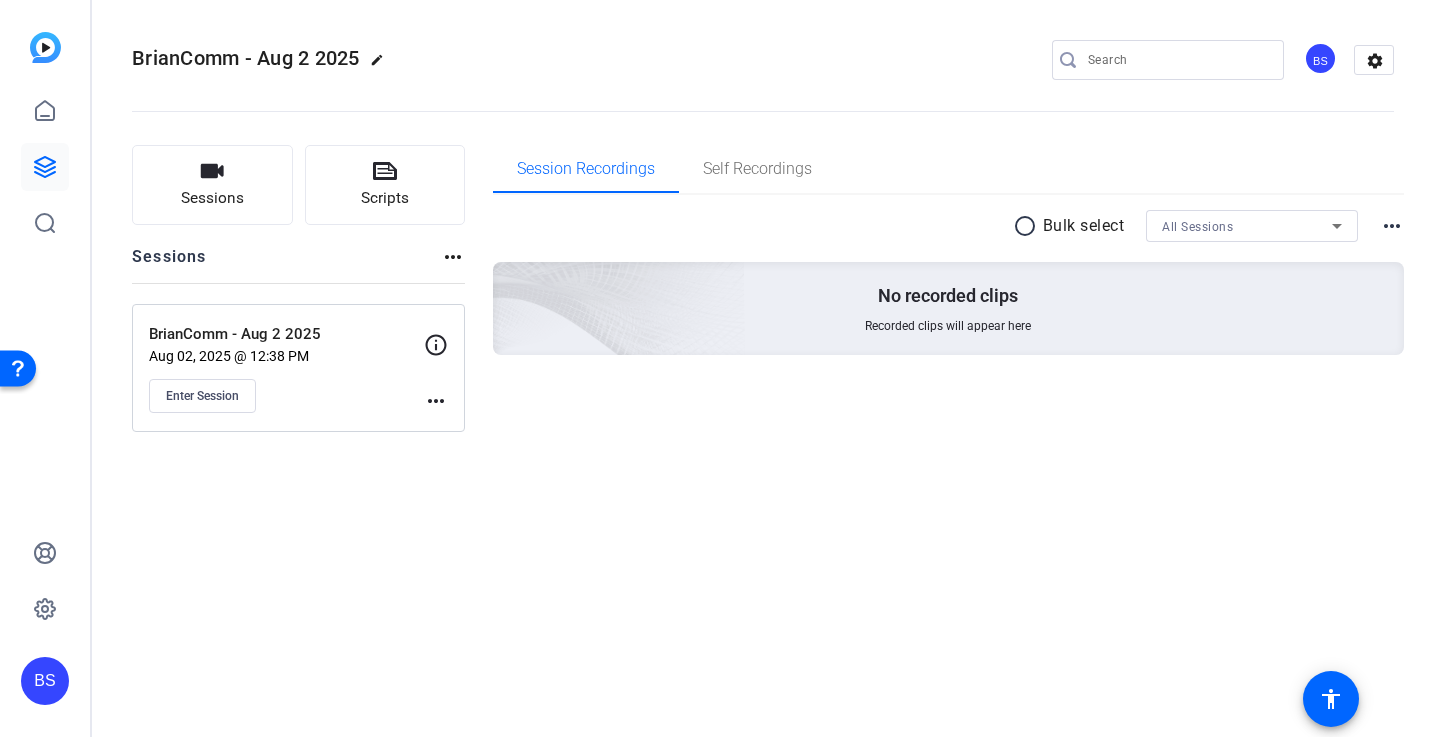 type 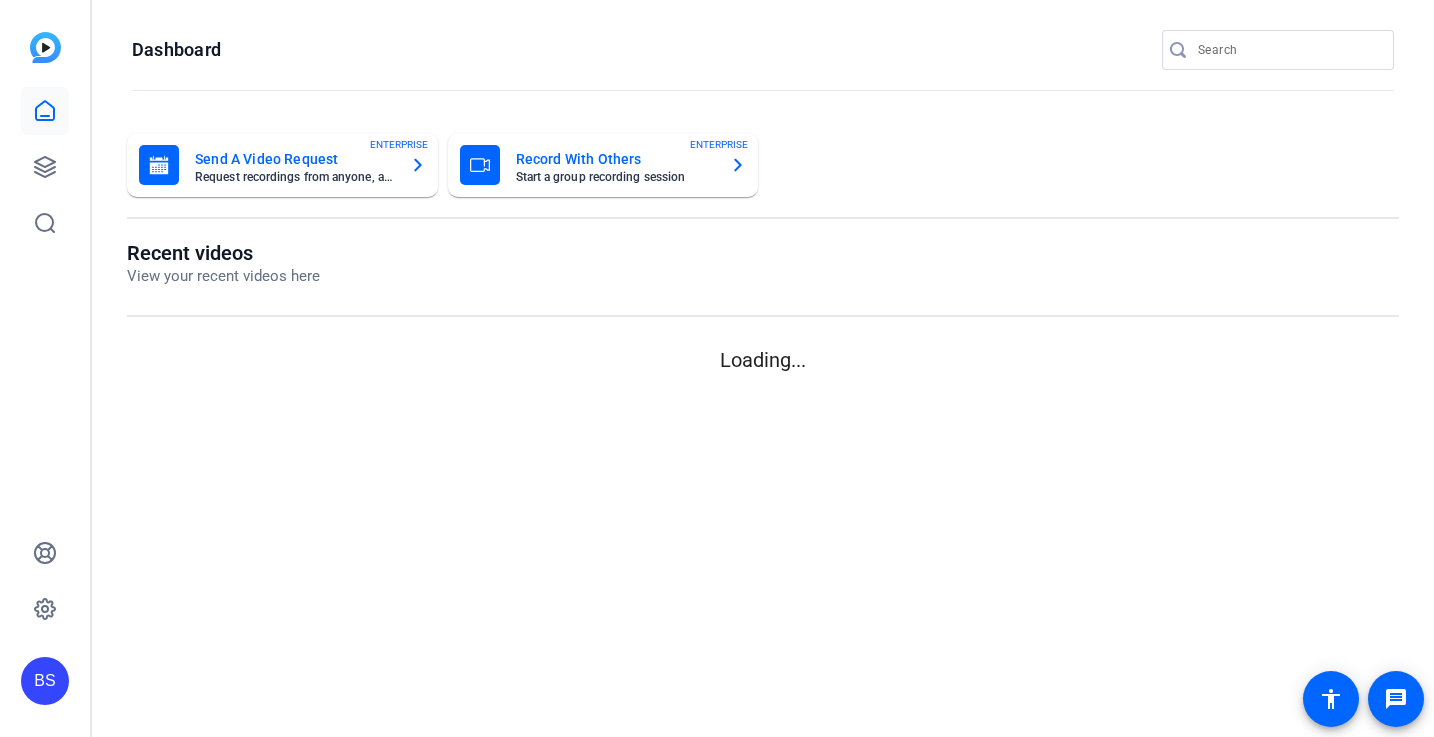 scroll, scrollTop: 0, scrollLeft: 0, axis: both 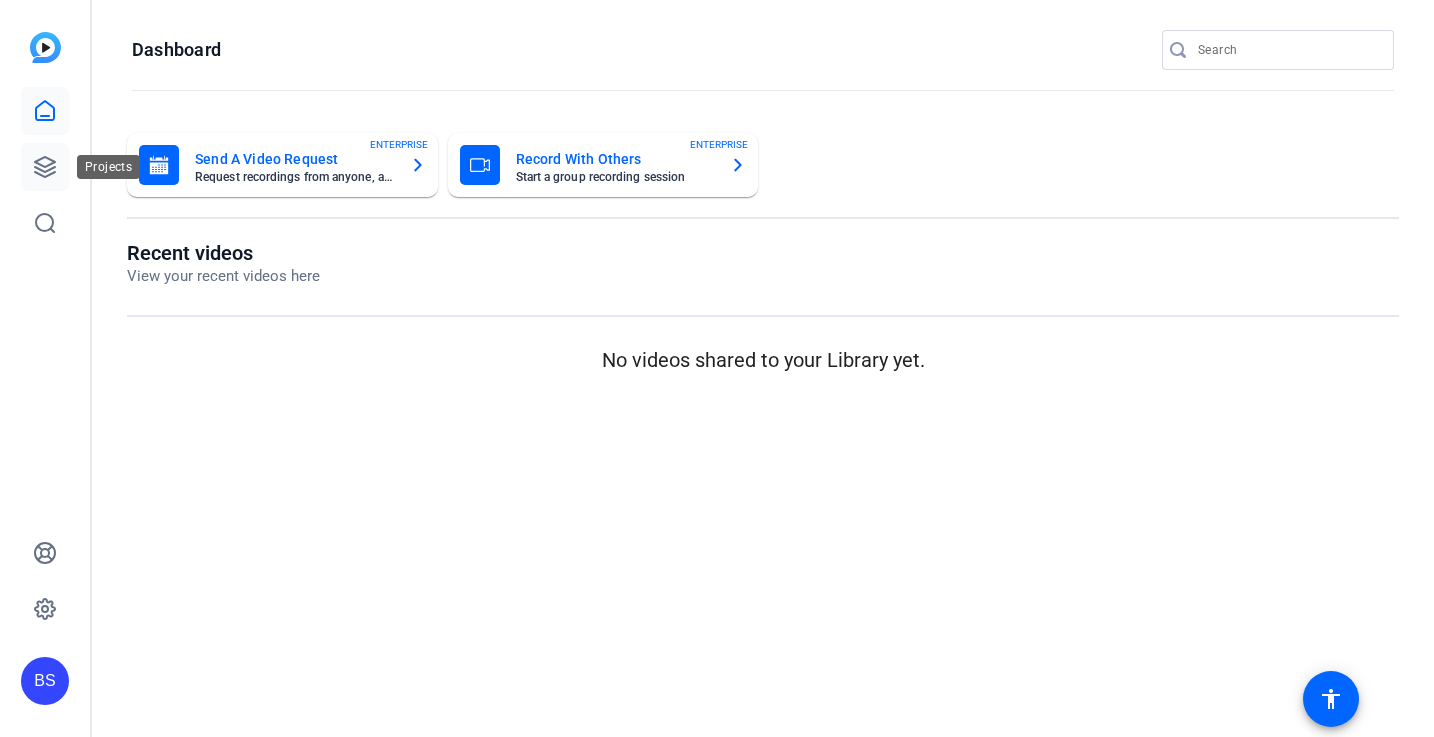click 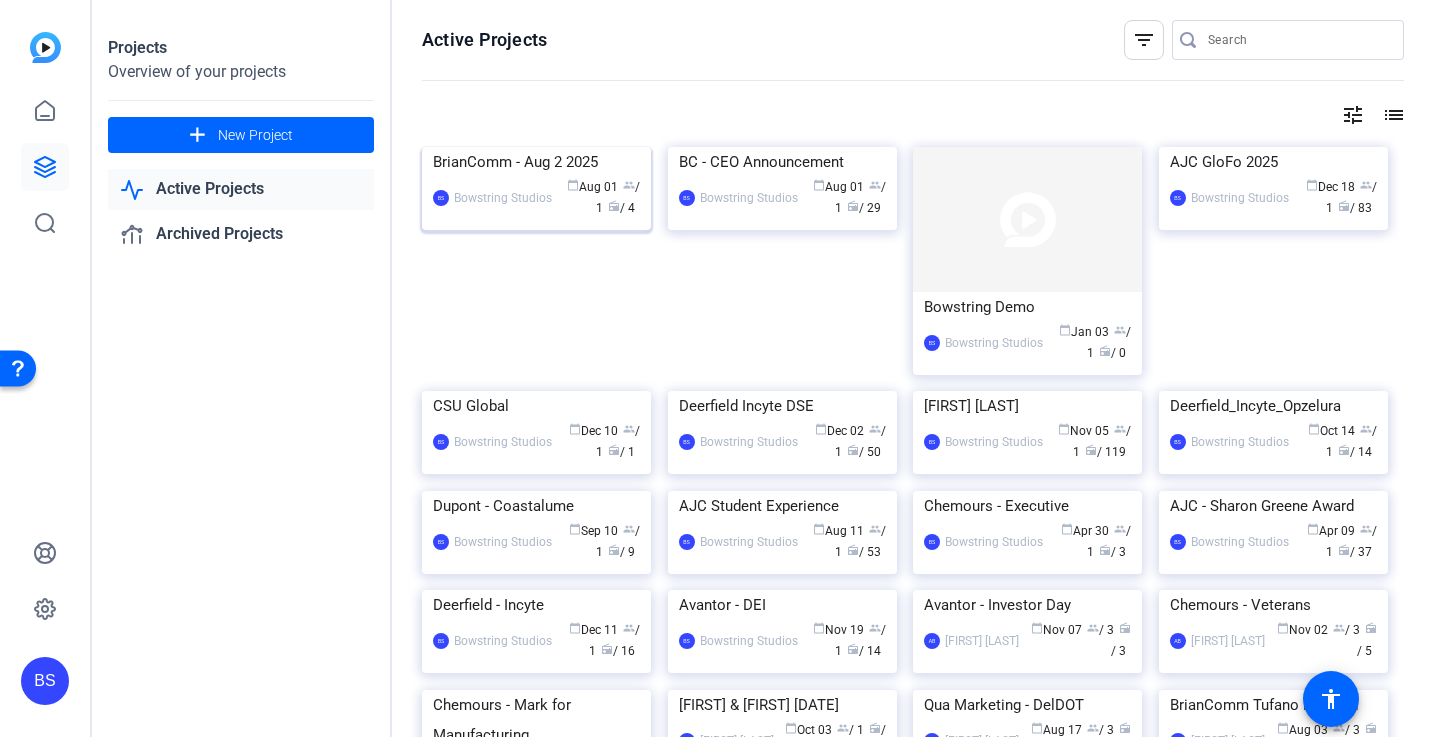 click on "BrianComm - Aug 2 2025" 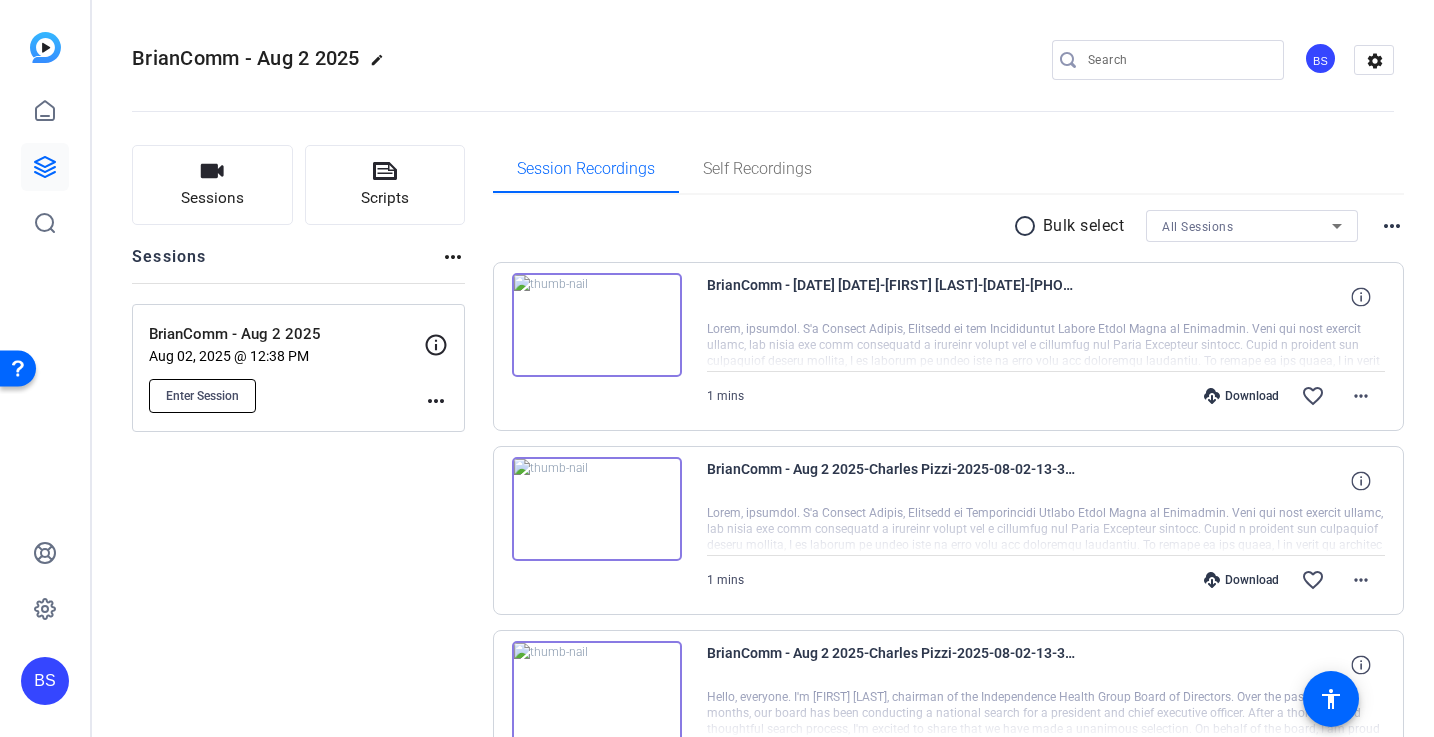 click on "Enter Session" 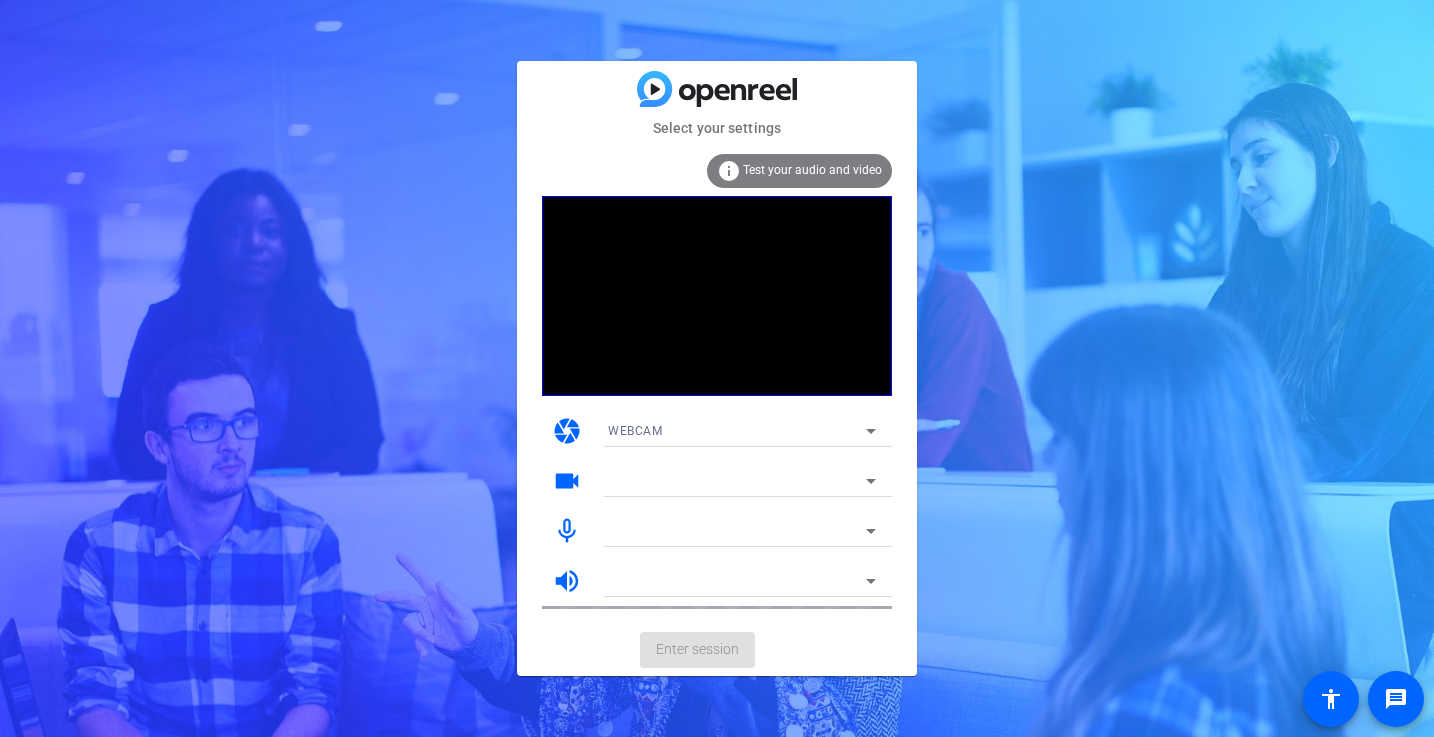 scroll, scrollTop: 0, scrollLeft: 0, axis: both 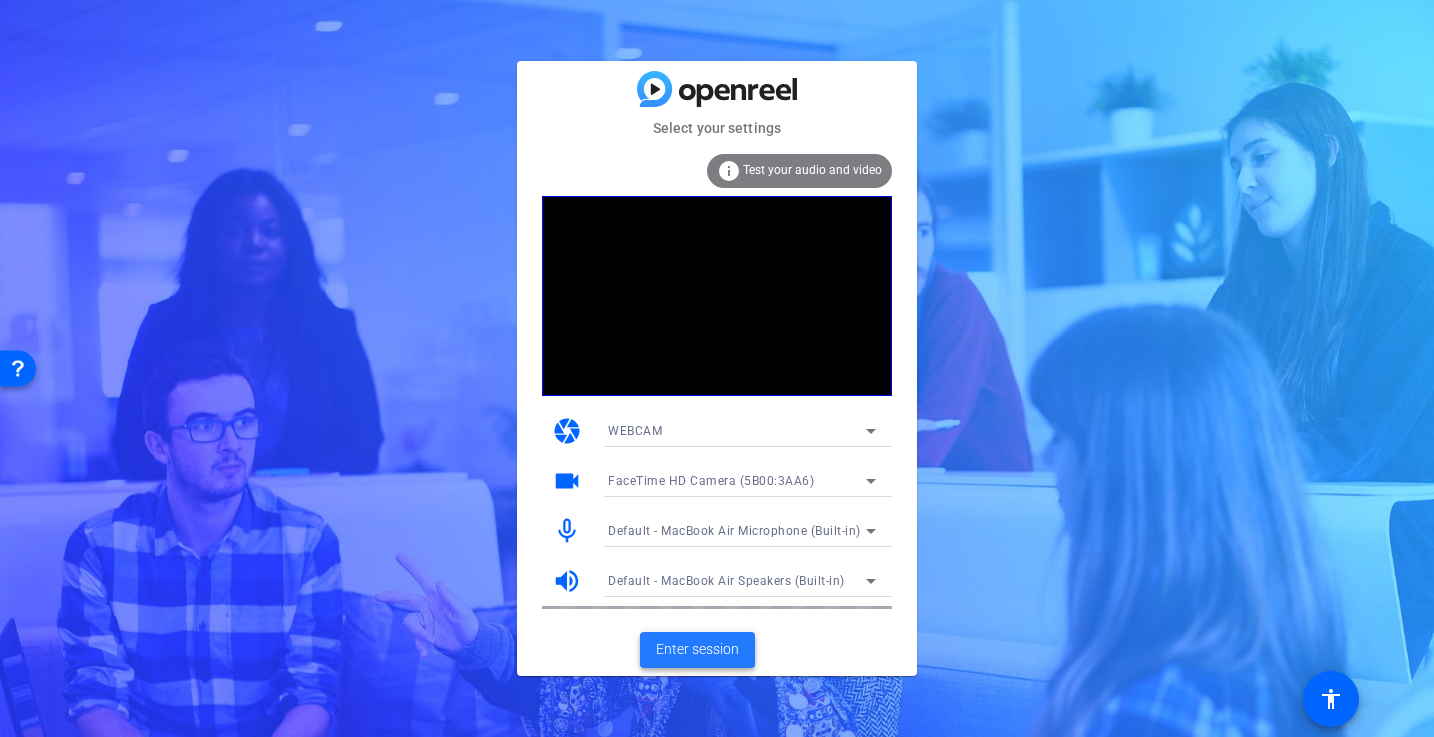 click on "Enter session" 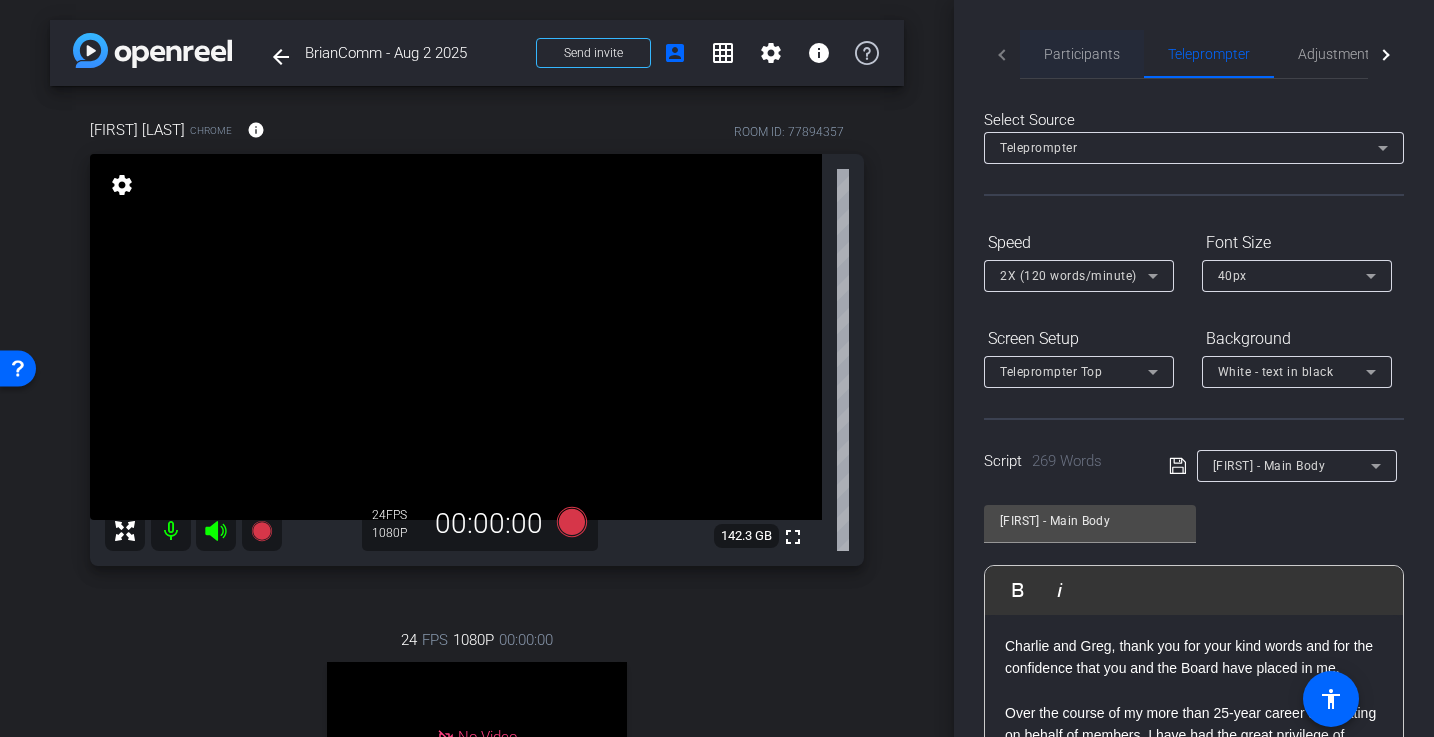 click on "Participants" at bounding box center (1082, 54) 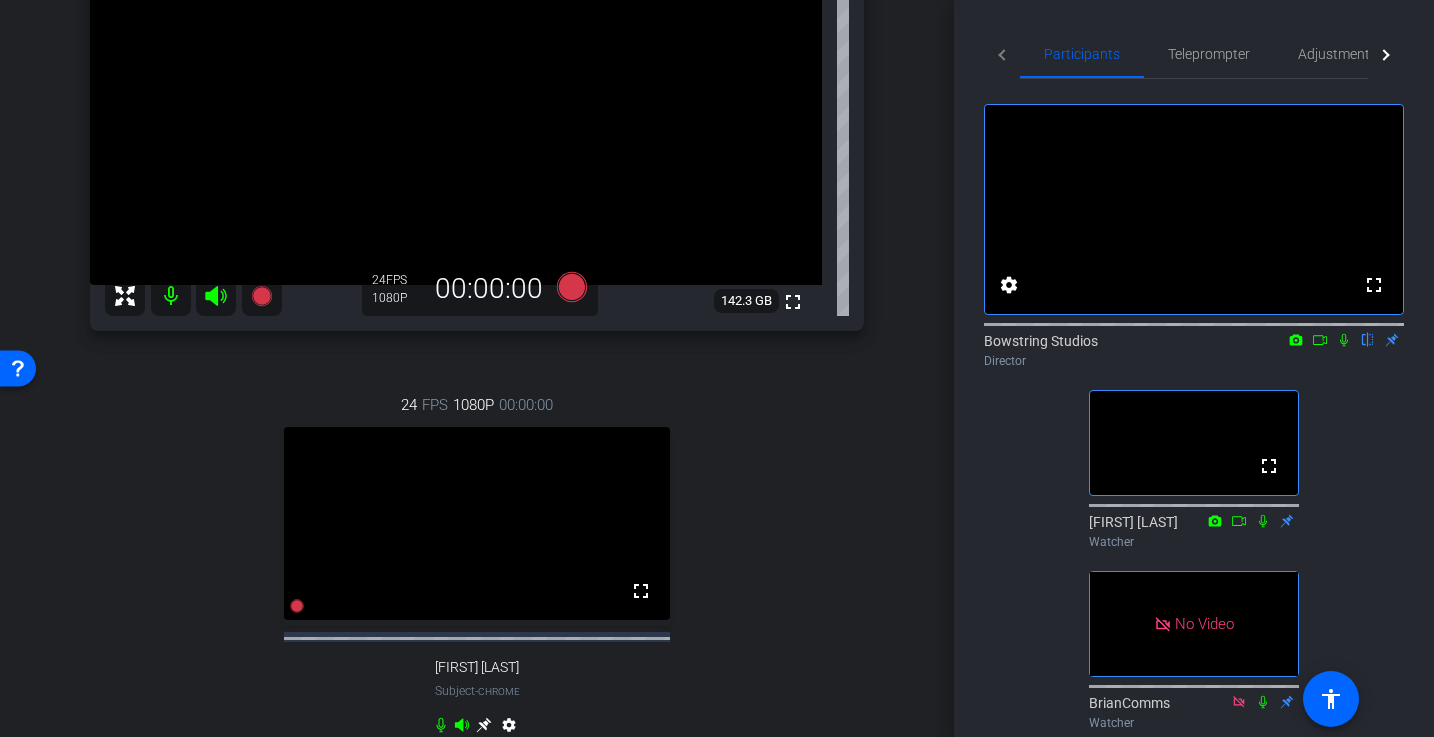 scroll, scrollTop: 238, scrollLeft: 0, axis: vertical 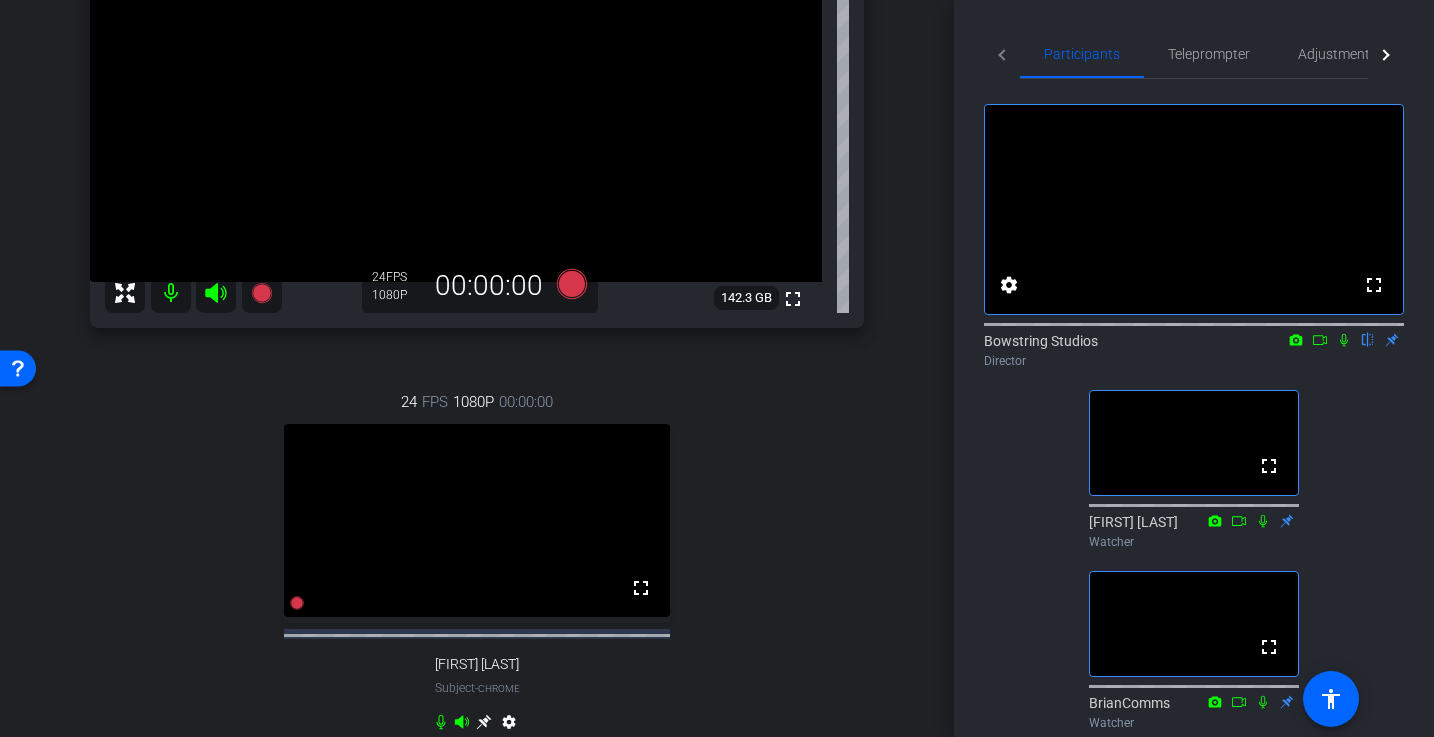 click 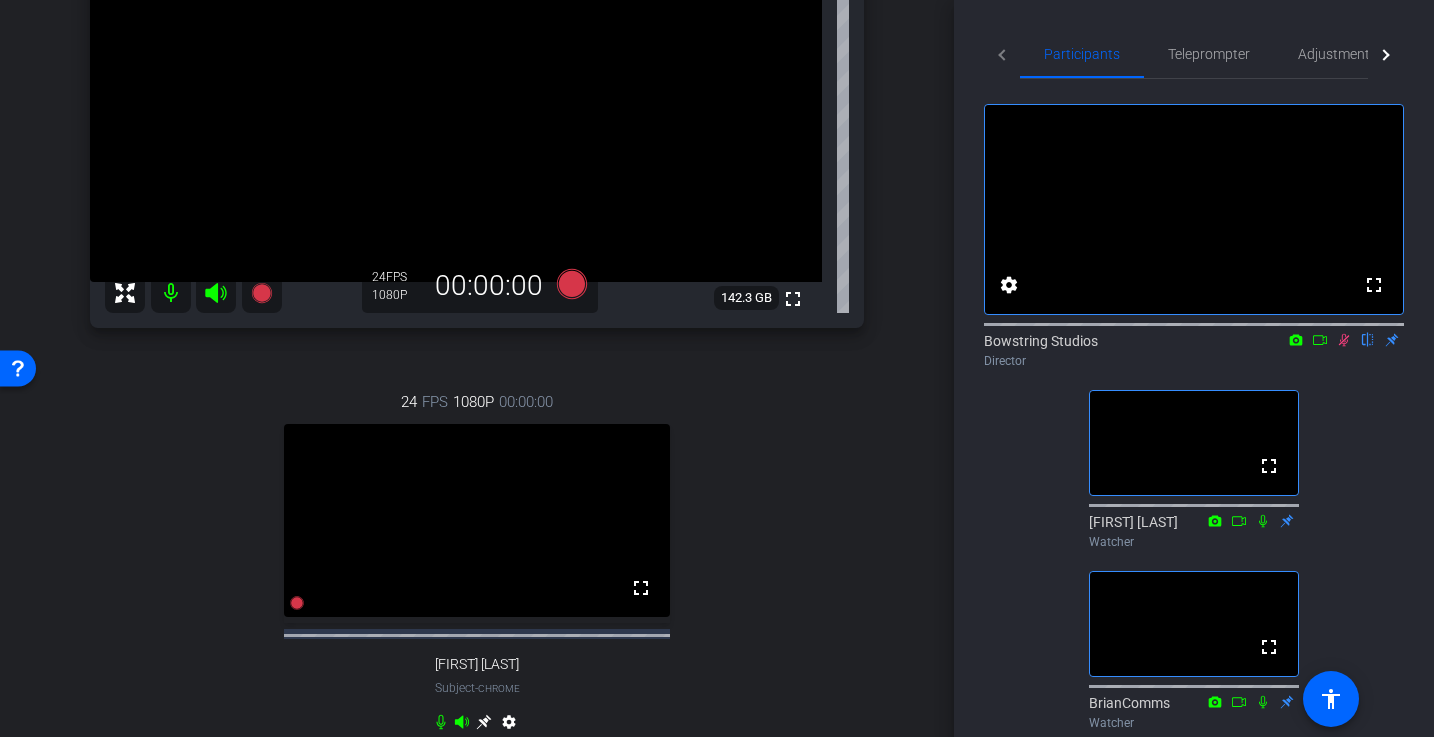 click on "24 FPS 1080P  00:00:00  fullscreen
Kelly Munson Subject   -  Chrome
settings" at bounding box center [477, 564] 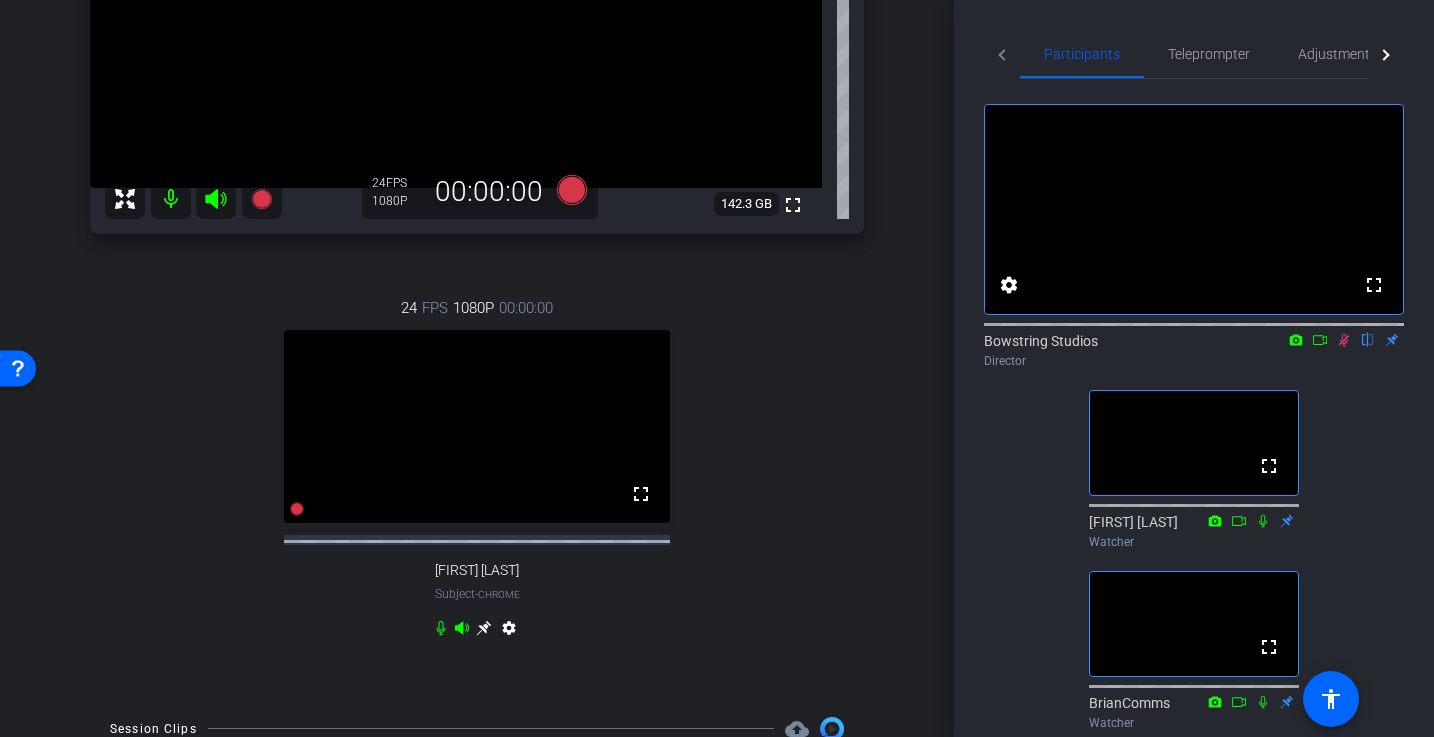 scroll, scrollTop: 337, scrollLeft: 0, axis: vertical 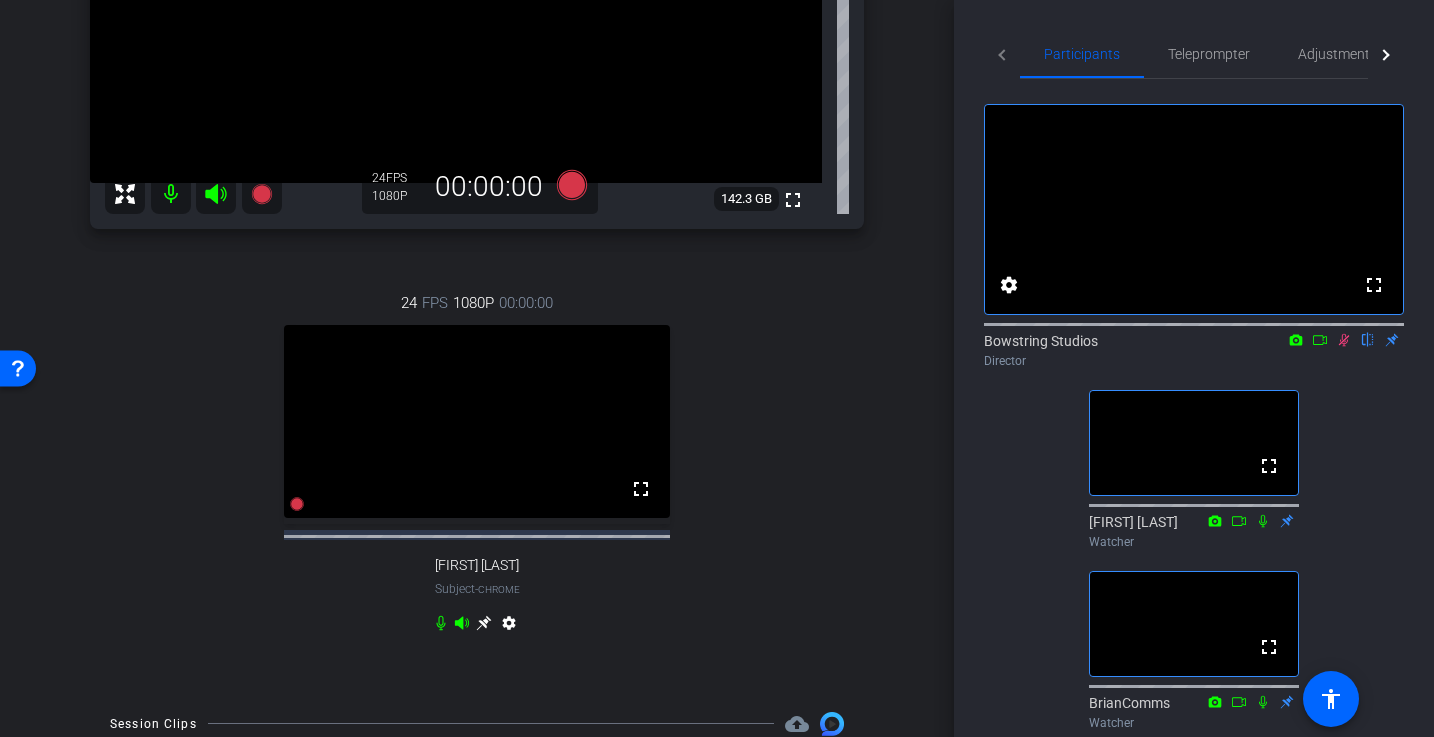 click 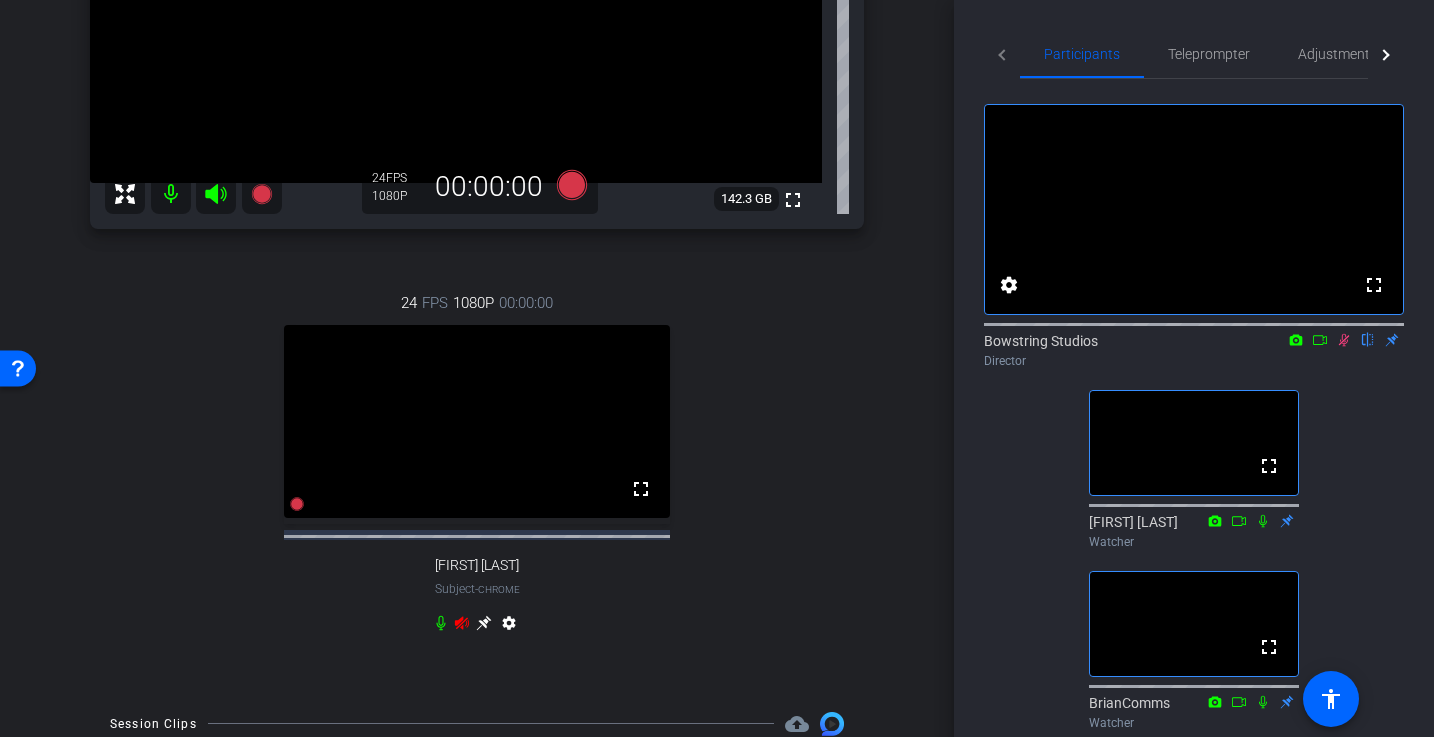 click on "24 FPS 1080P  00:00:00  fullscreen
Kelly Munson Subject   -  Chrome
settings" at bounding box center [477, 465] 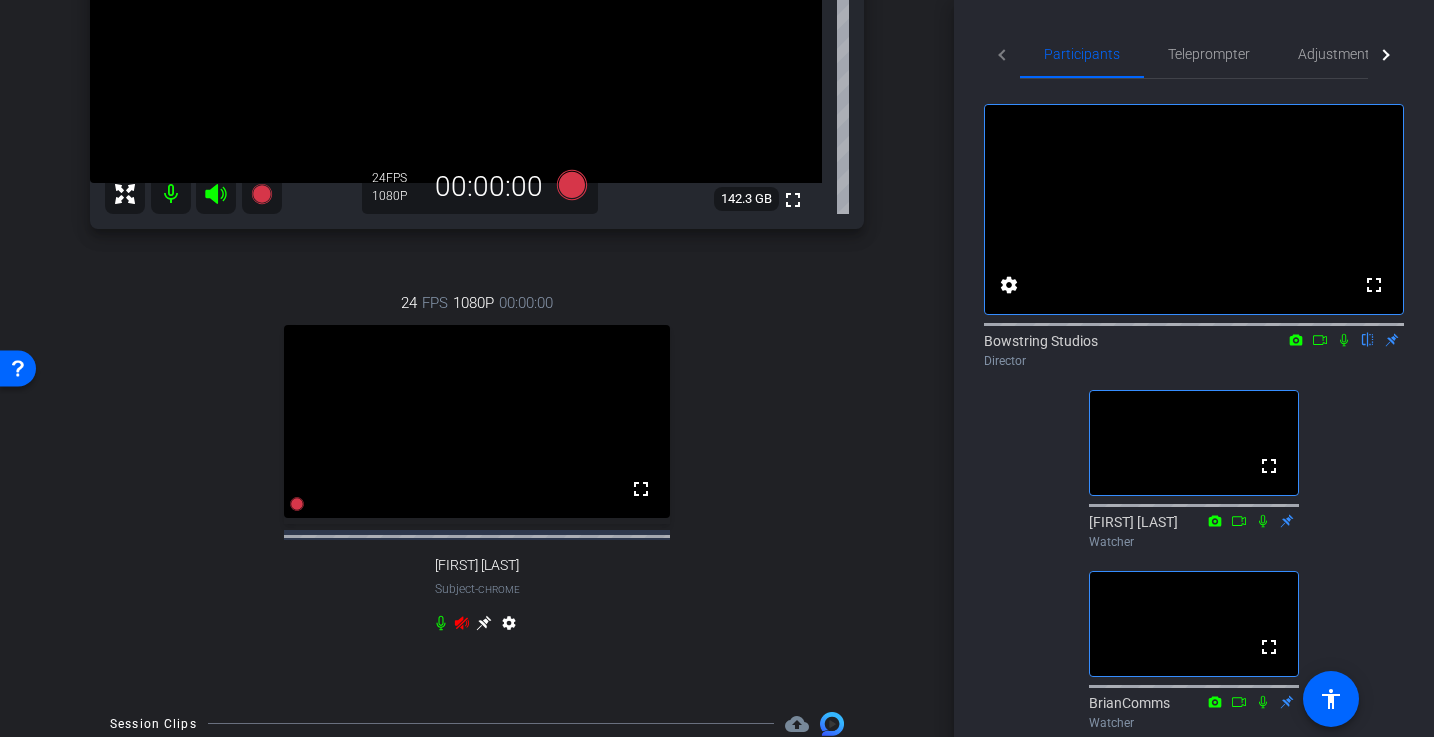click 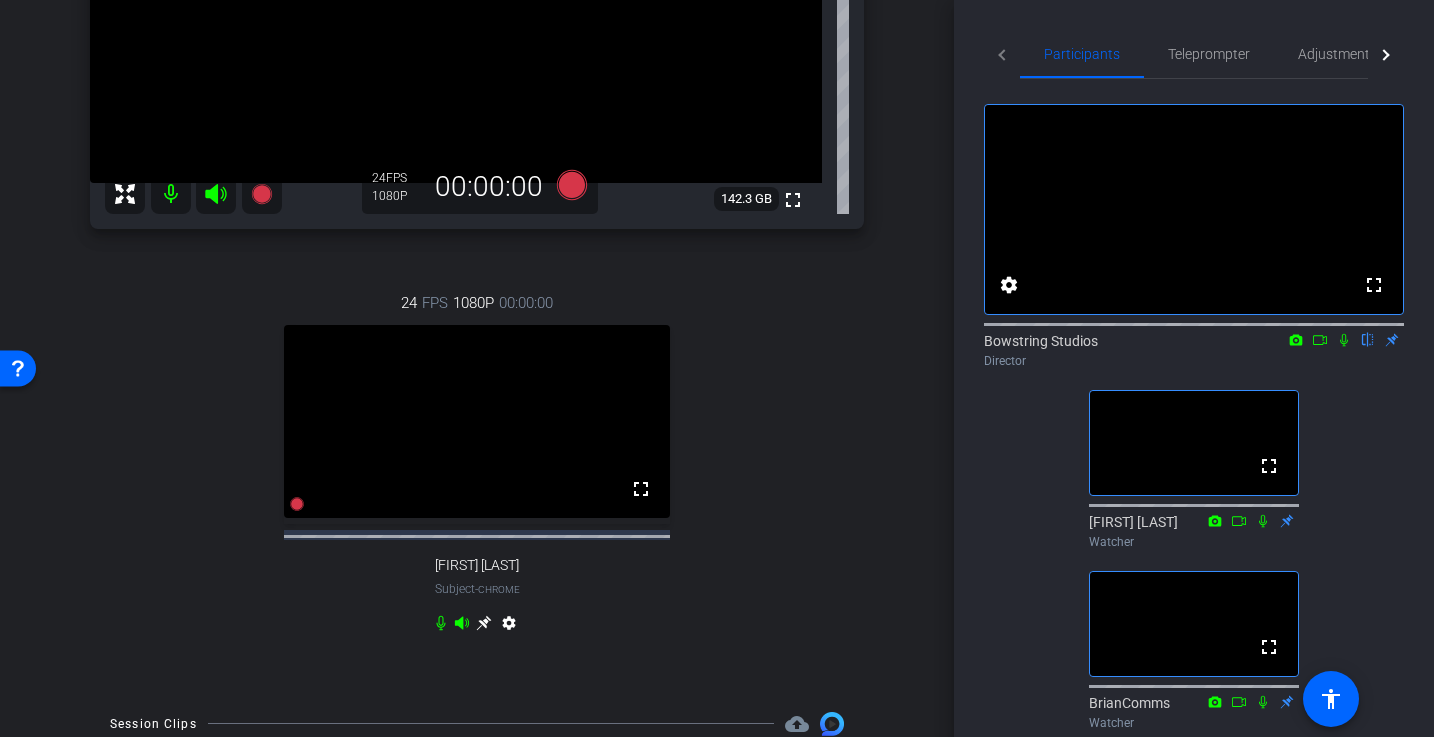click on "settings" at bounding box center (509, 627) 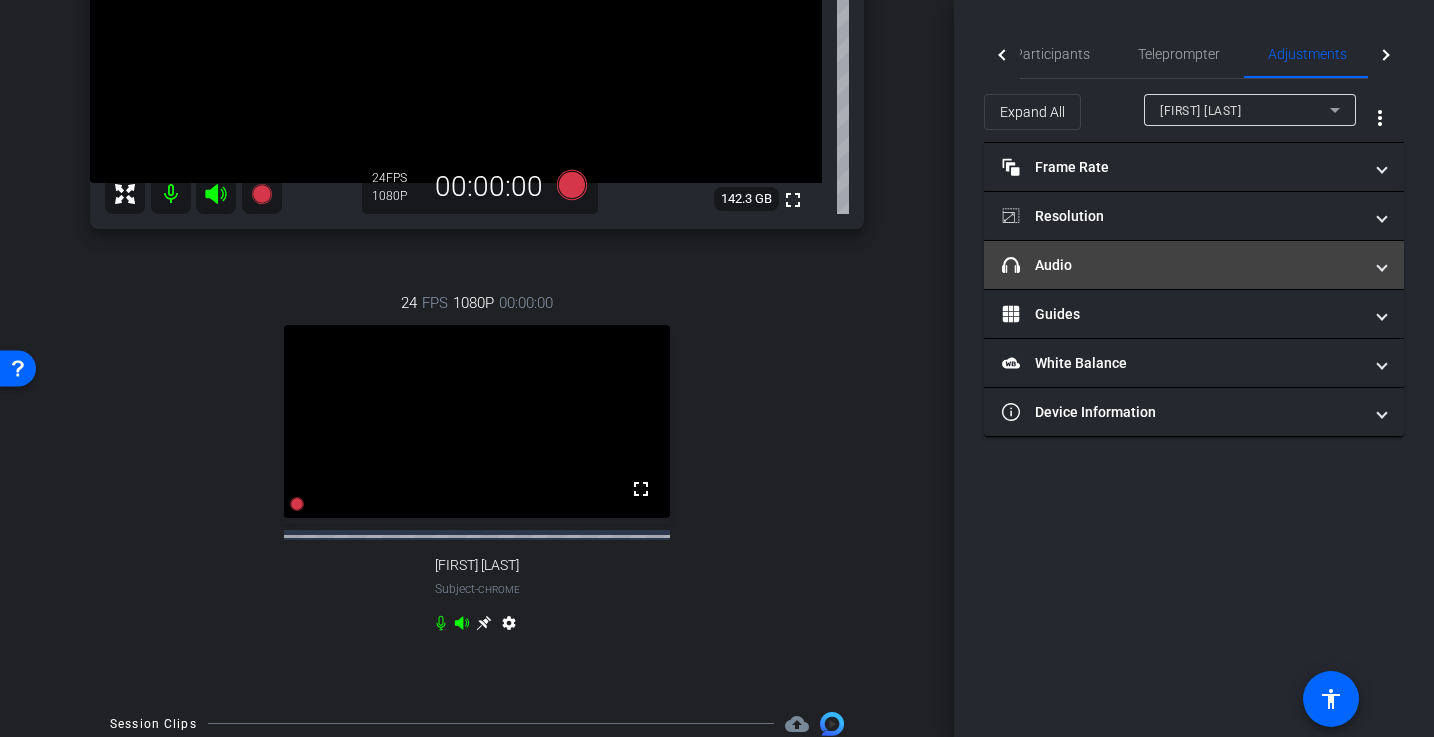 click on "headphone icon
Audio" at bounding box center [1194, 265] 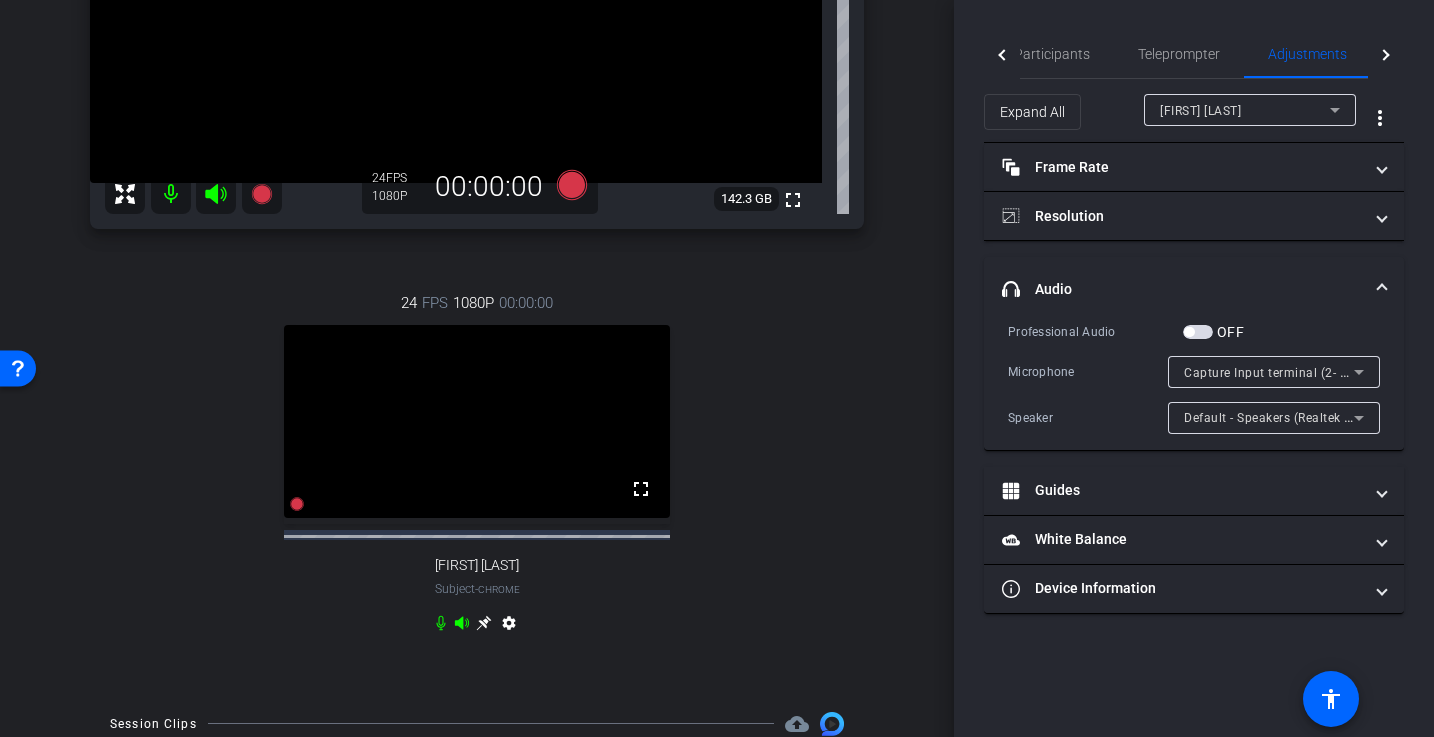 click on "Capture Input terminal (2- NexiGo N970P 4K Camera Audio)" at bounding box center (1360, 372) 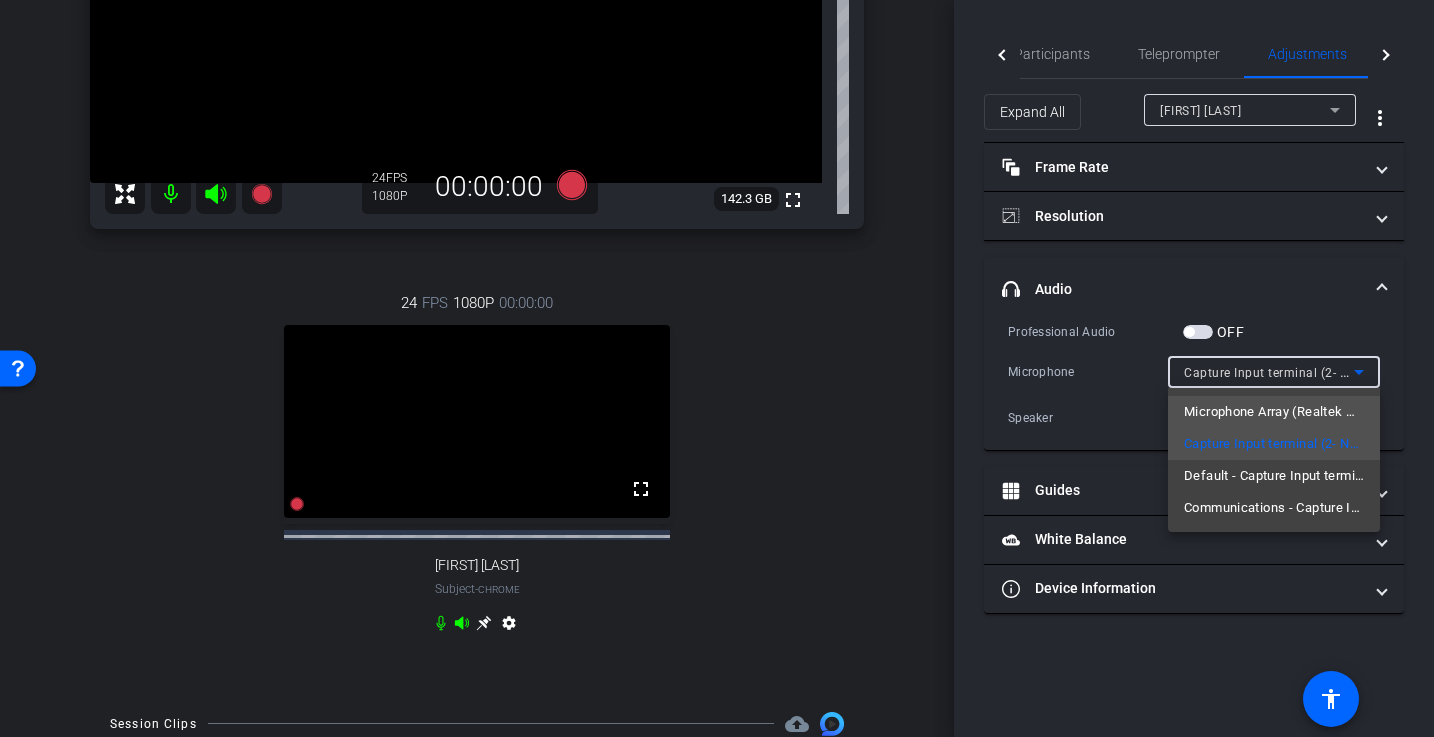 click on "Microphone Array (Realtek High Definition Audio(SST))" at bounding box center (1274, 412) 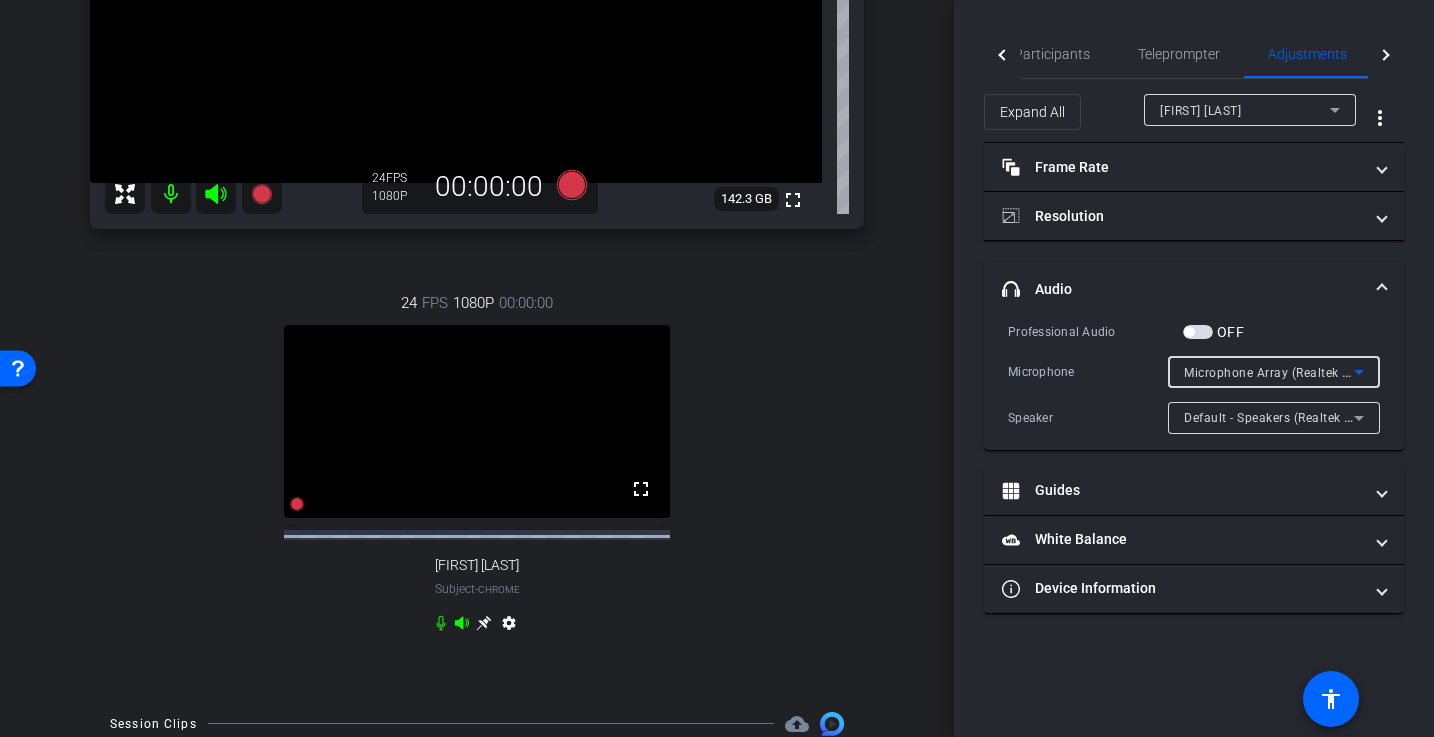 click on "24 FPS 1080P  00:00:00  fullscreen
Kelly Munson Subject   -  Chrome
settings" at bounding box center [477, 465] 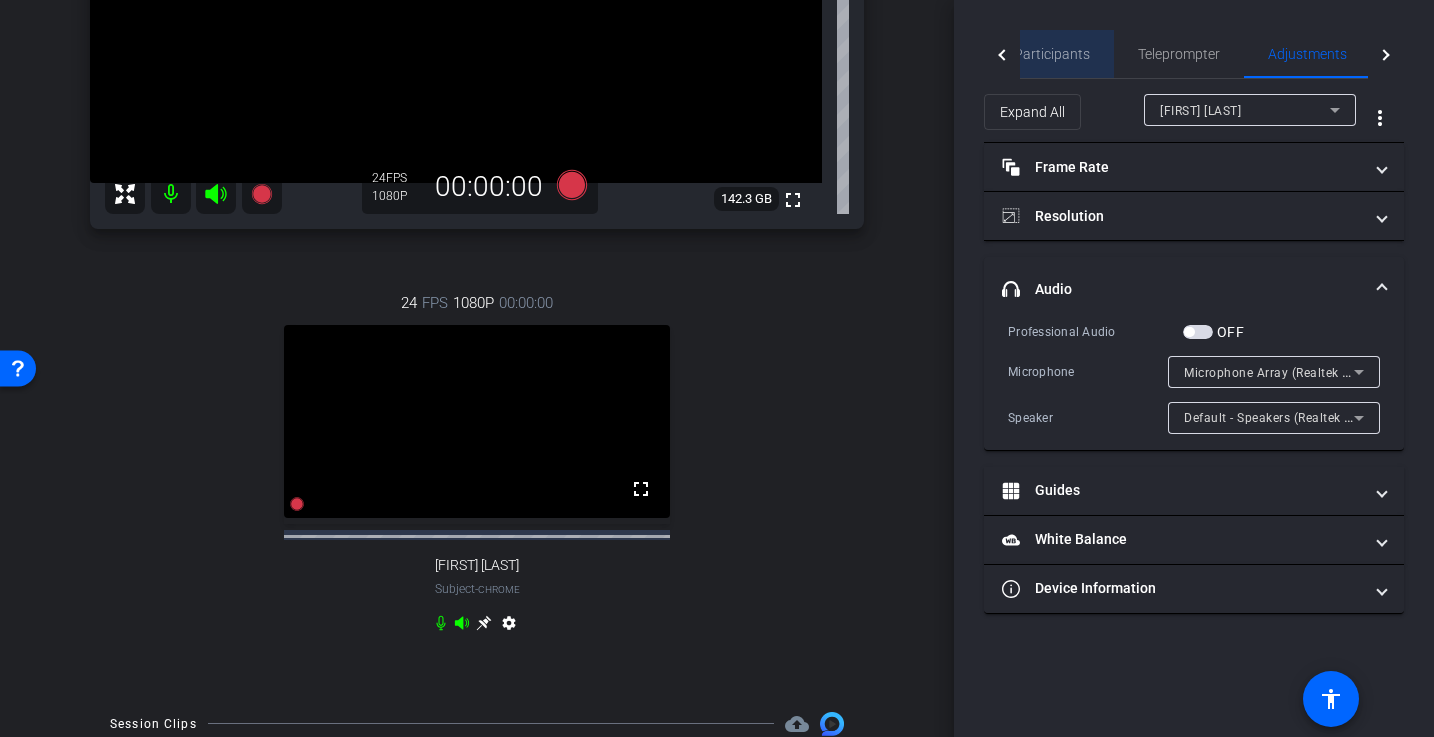 click on "Participants" at bounding box center [1052, 54] 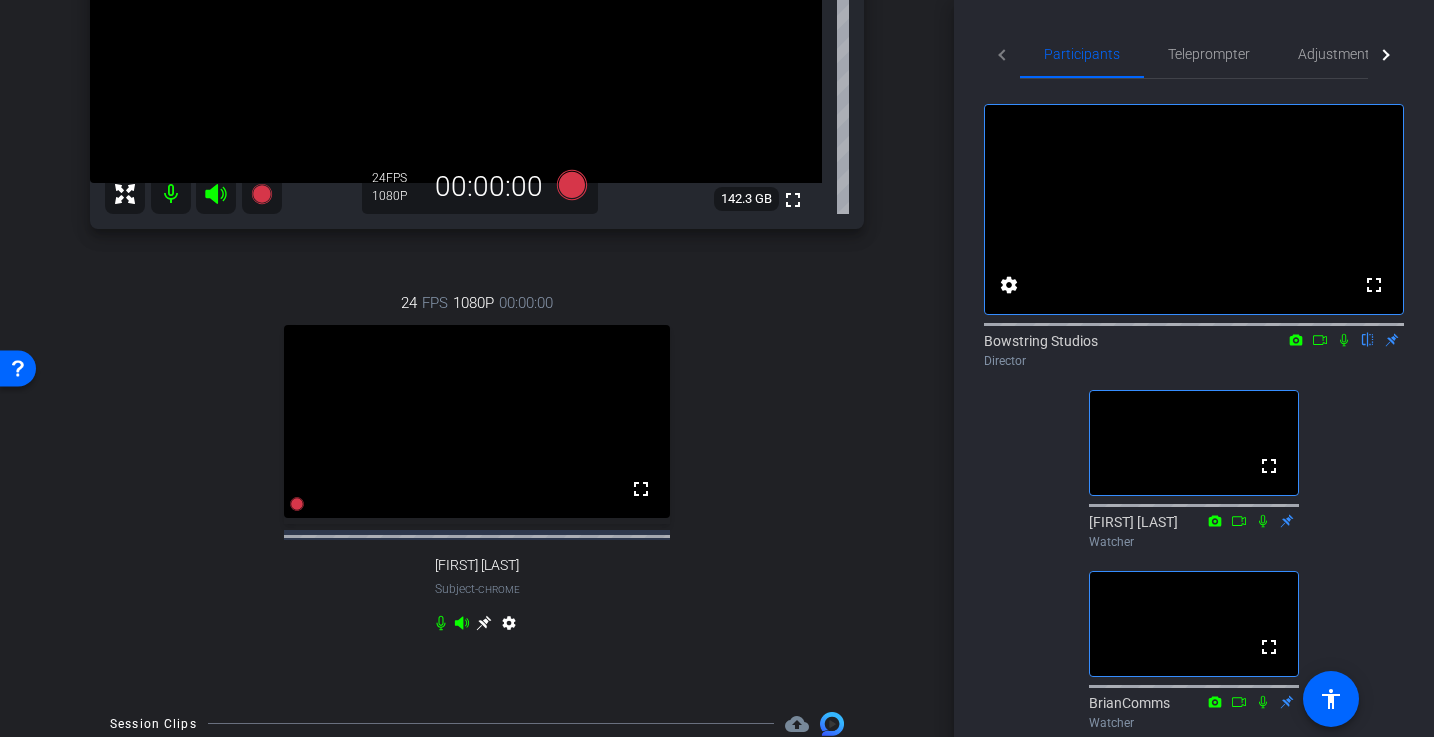click on "settings" at bounding box center [509, 627] 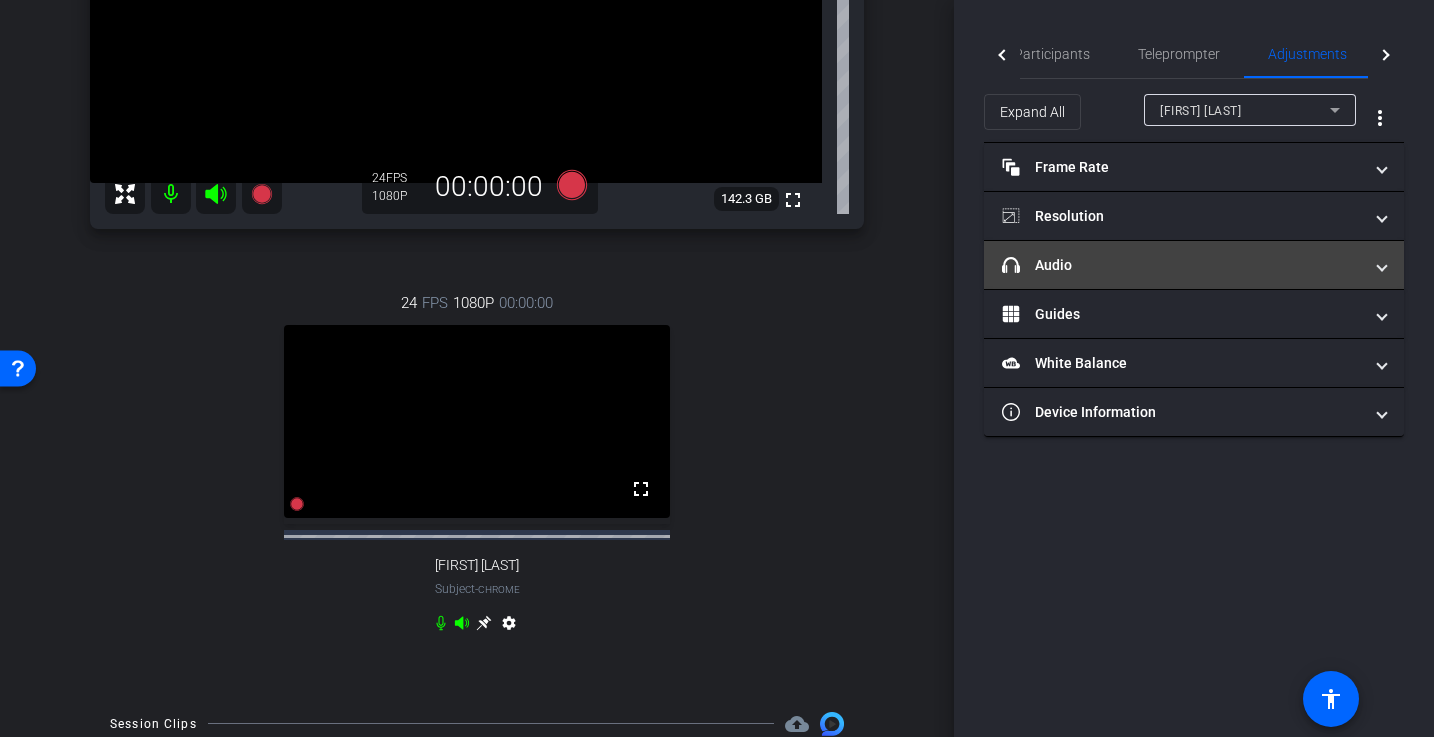 click on "headphone icon
Audio" at bounding box center (1182, 265) 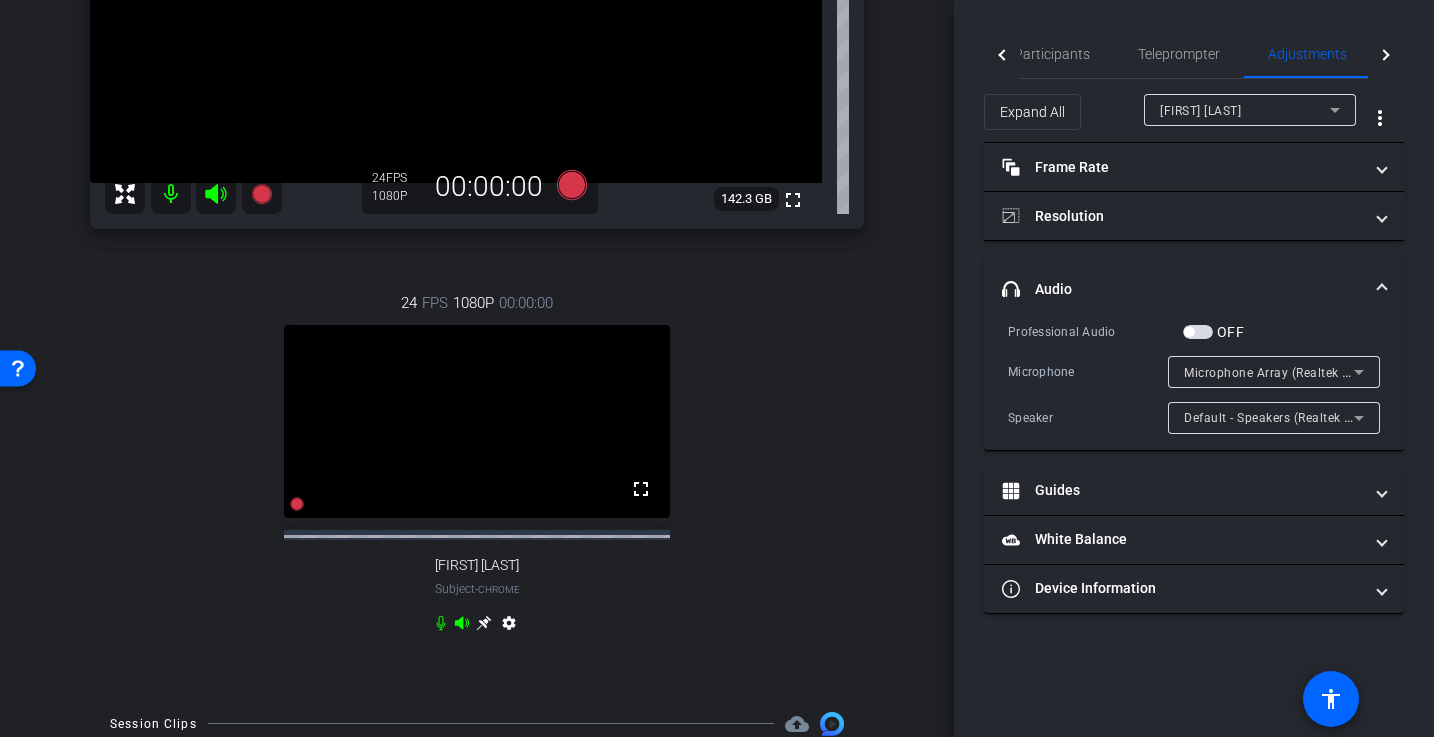 click on "Microphone Array (Realtek High Definition Audio(SST))" at bounding box center [1344, 372] 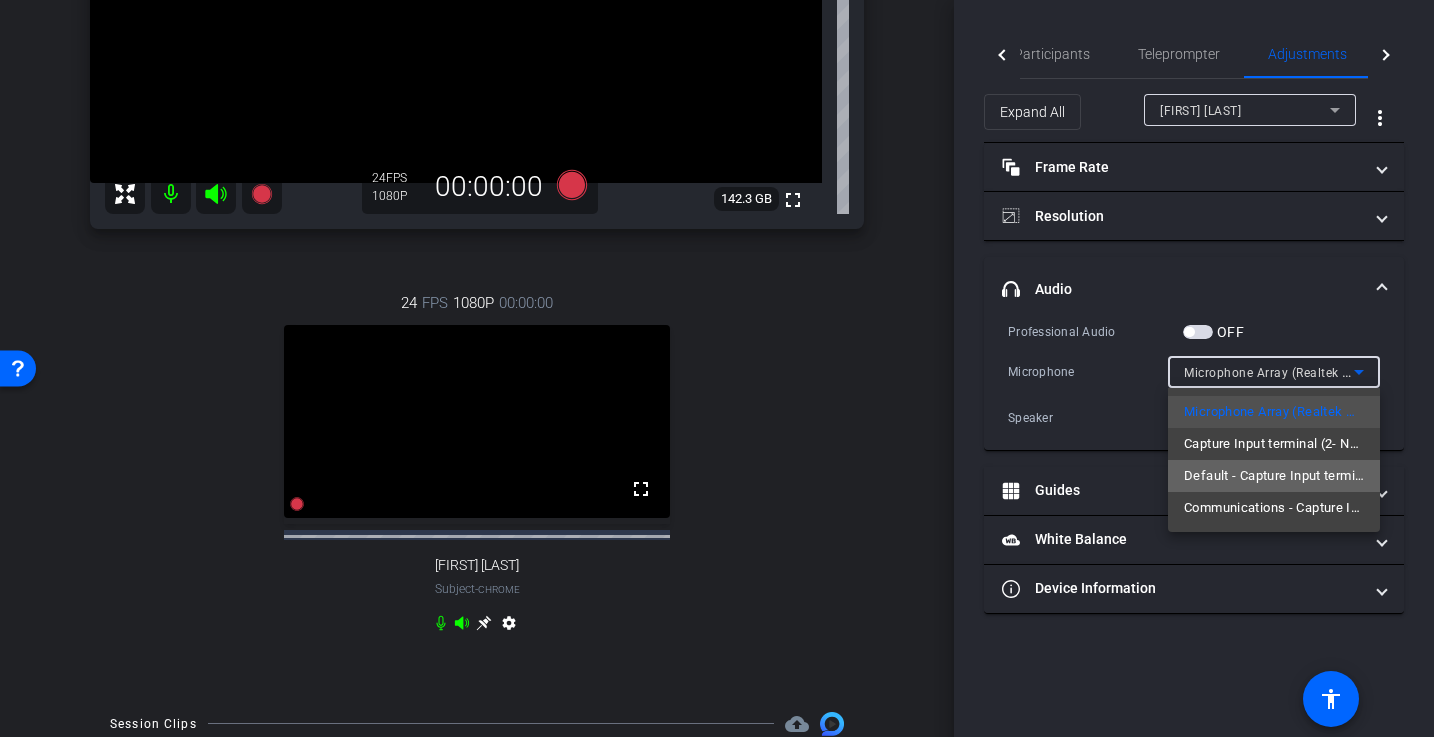 click on "Default - Capture Input terminal (2- NexiGo N970P 4K Camera Audio)" at bounding box center (1274, 476) 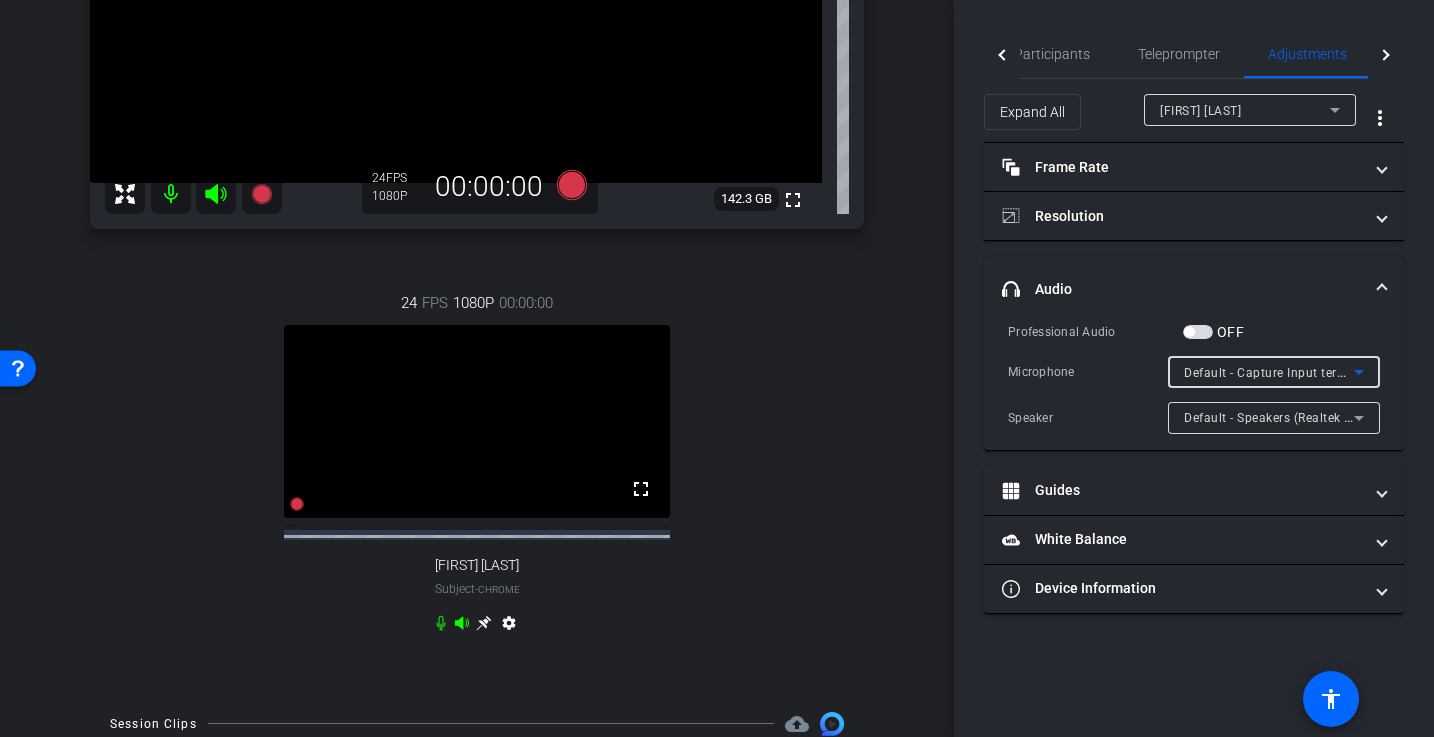 click on "[FIRST] [LAST] Chrome info ROOM ID: 77894357 fullscreen settings  142.3 GB
24 FPS  1080P   00:00:00
24 FPS 1080P  00:00:00  fullscreen
[FIRST] [LAST] Subject   -  Chrome
settings" at bounding box center [477, 220] 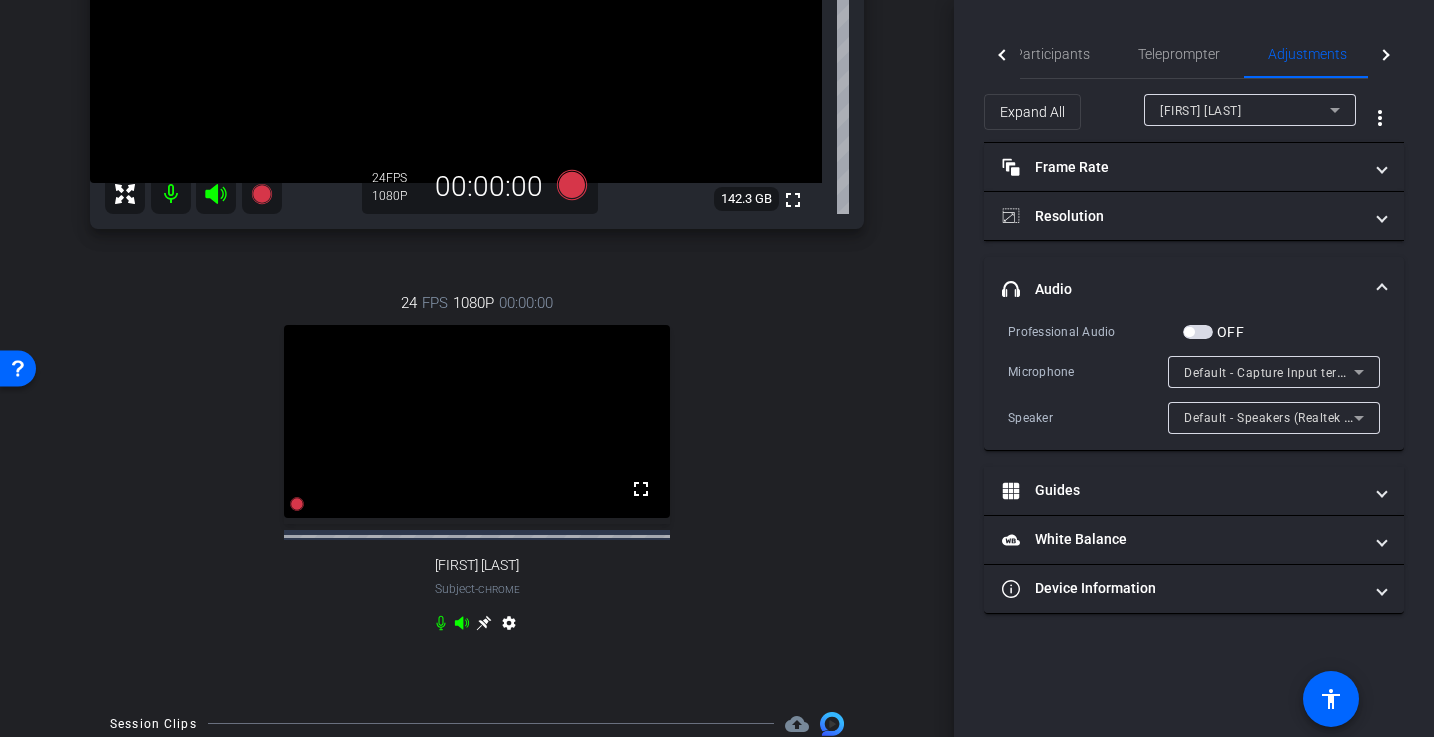 click on "Default - Capture Input terminal (2- NexiGo N970P 4K Camera Audio)" at bounding box center (1387, 372) 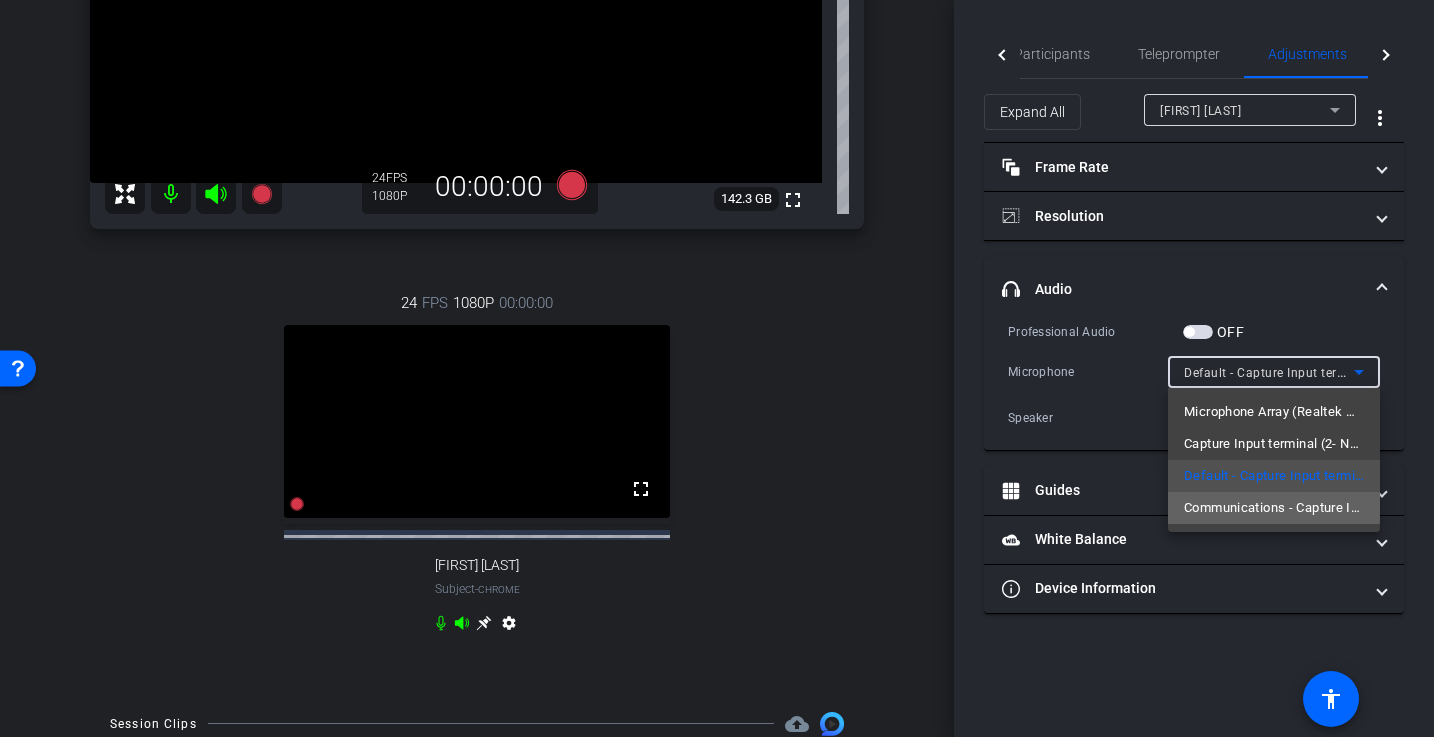 click on "Communications - Capture Input terminal (2- NexiGo N970P 4K Camera Audio)" at bounding box center [1274, 508] 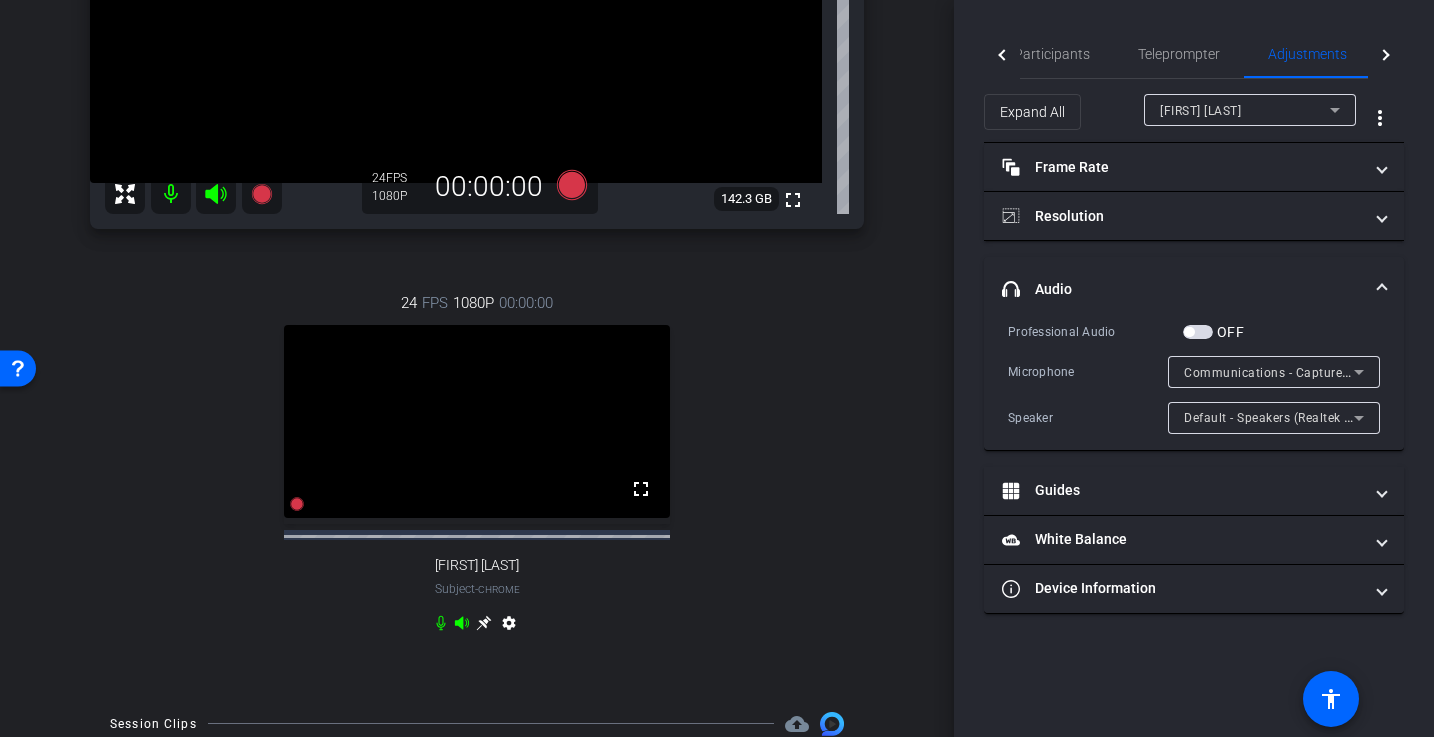 click on "24 FPS 1080P  00:00:00  fullscreen
[FIRST] [LAST] Subject   -  Chrome
settings" at bounding box center [477, 465] 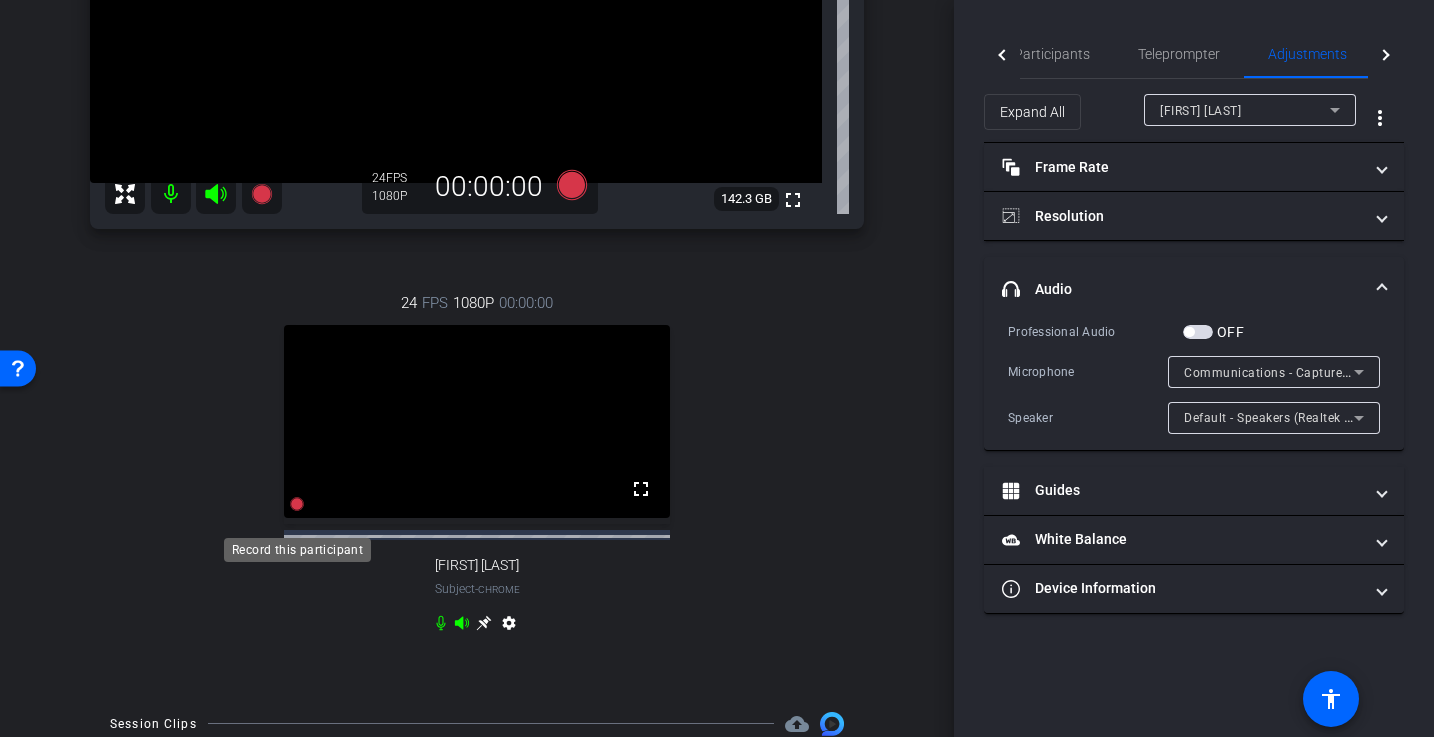 click 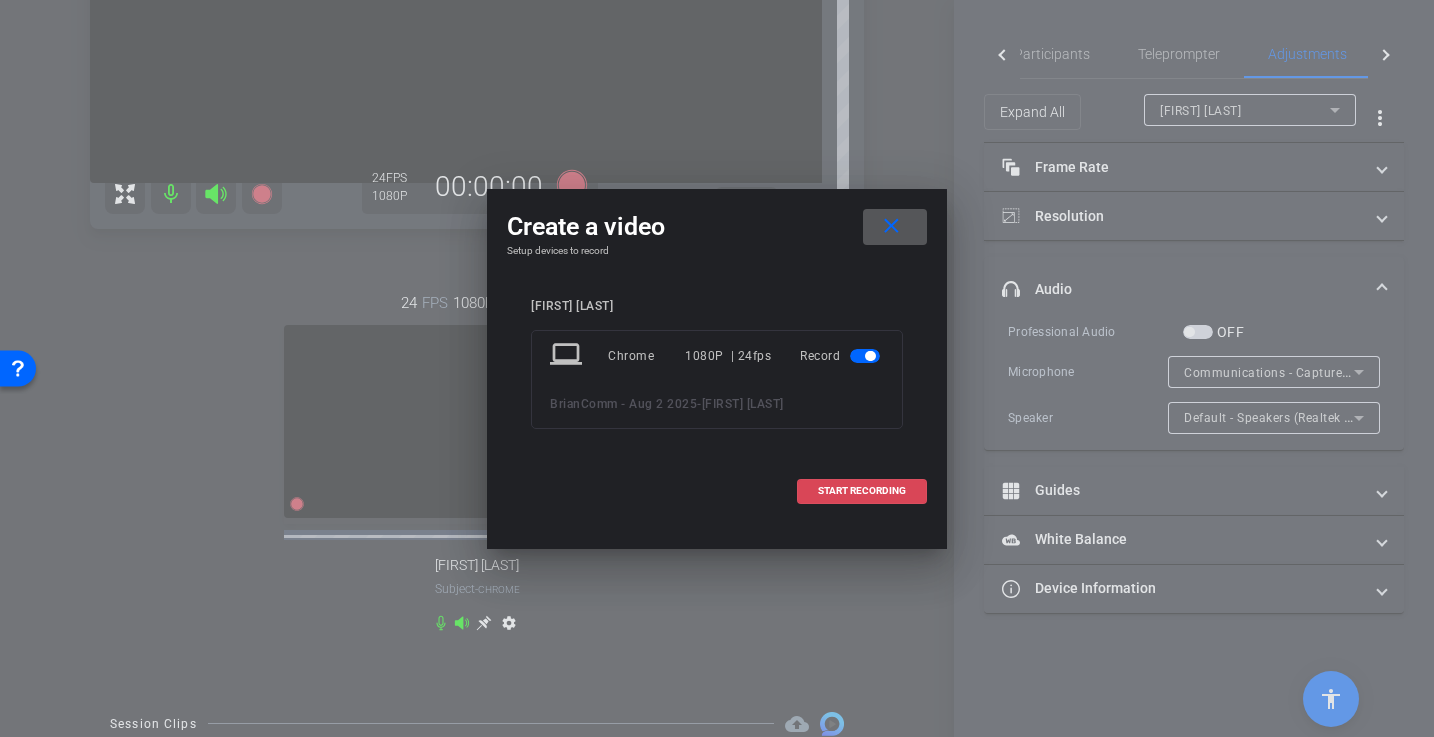 click on "START RECORDING" at bounding box center (862, 491) 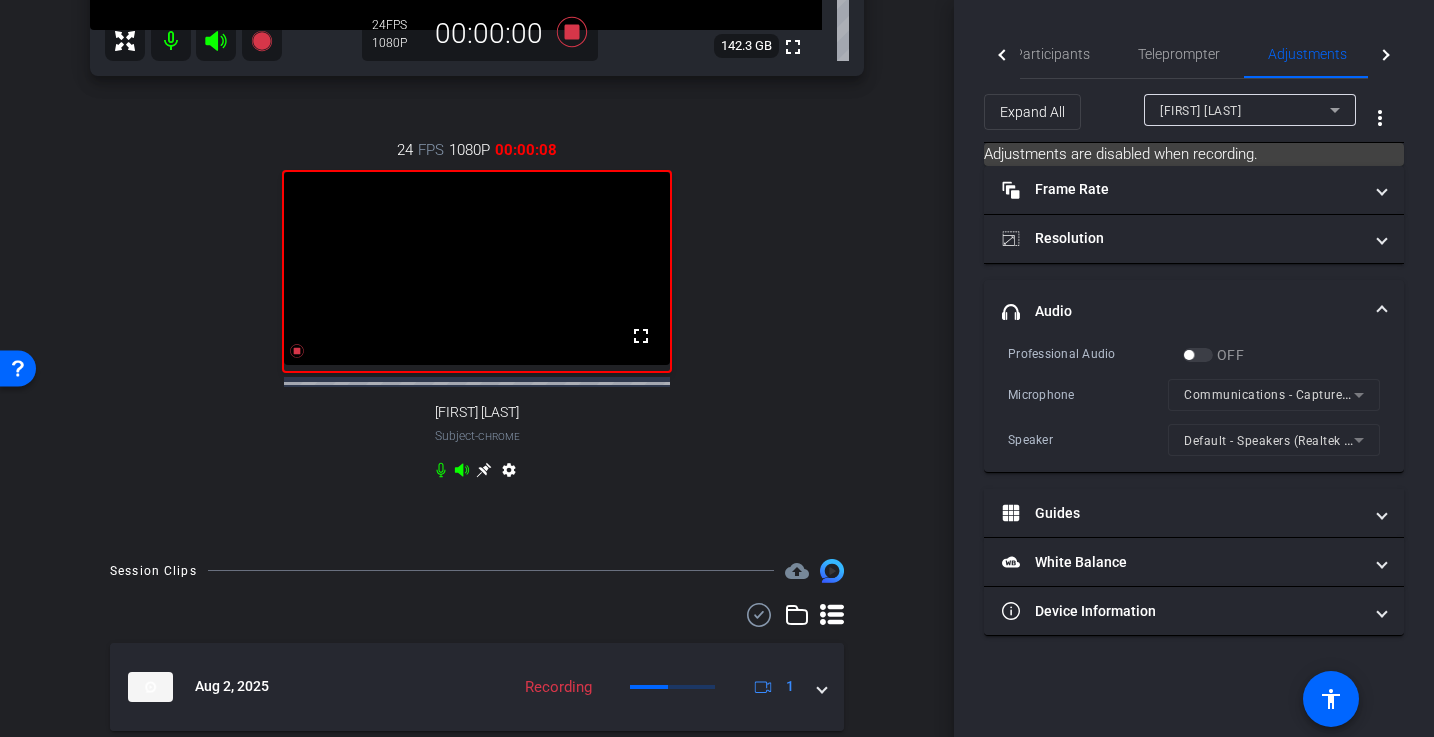 scroll, scrollTop: 487, scrollLeft: 0, axis: vertical 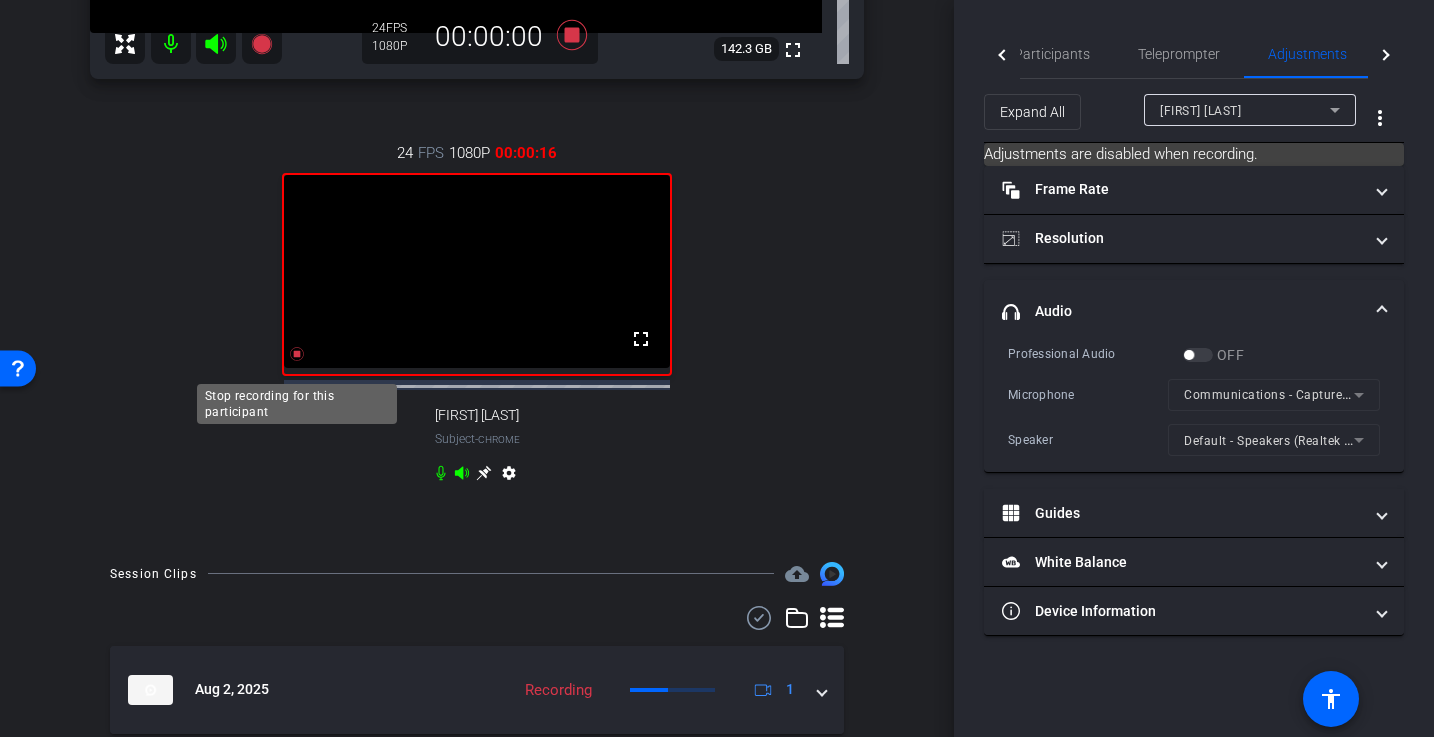 click 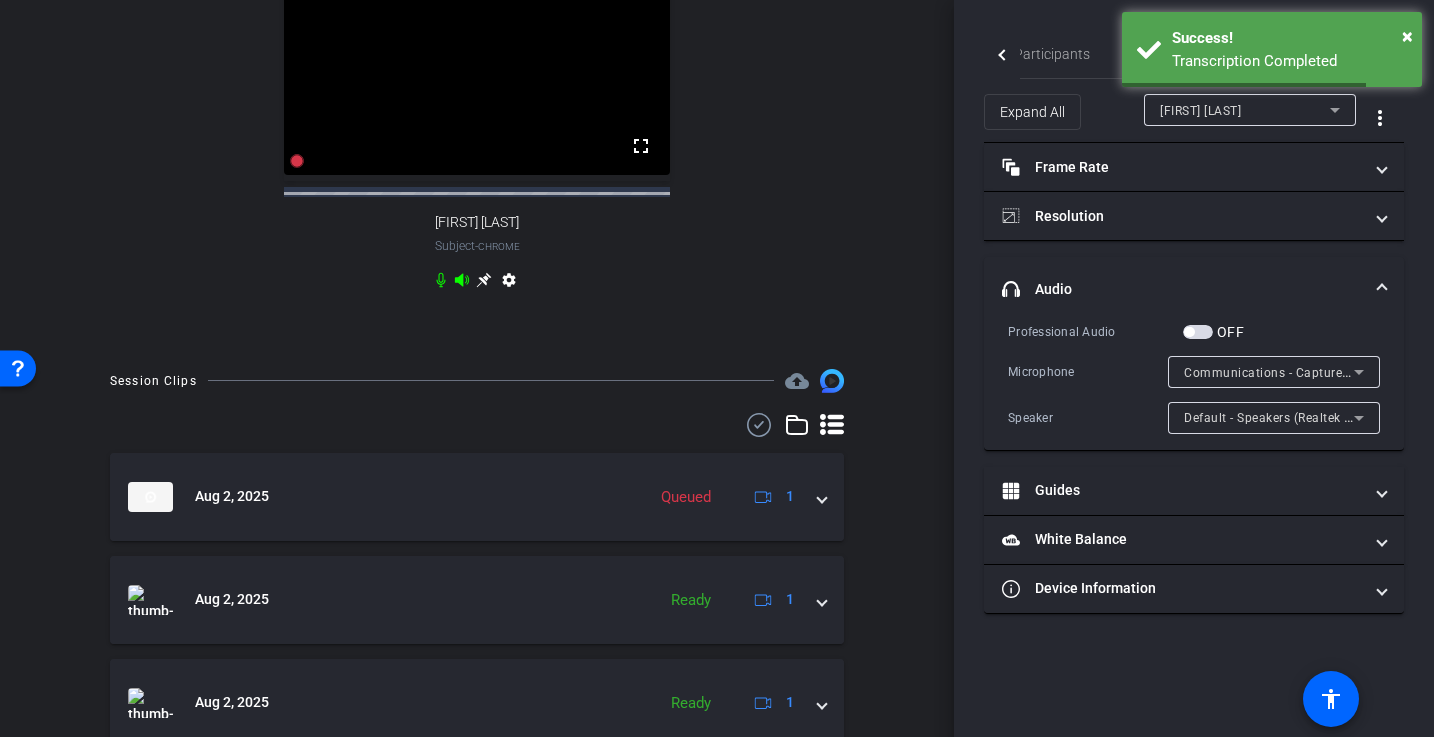scroll, scrollTop: 682, scrollLeft: 0, axis: vertical 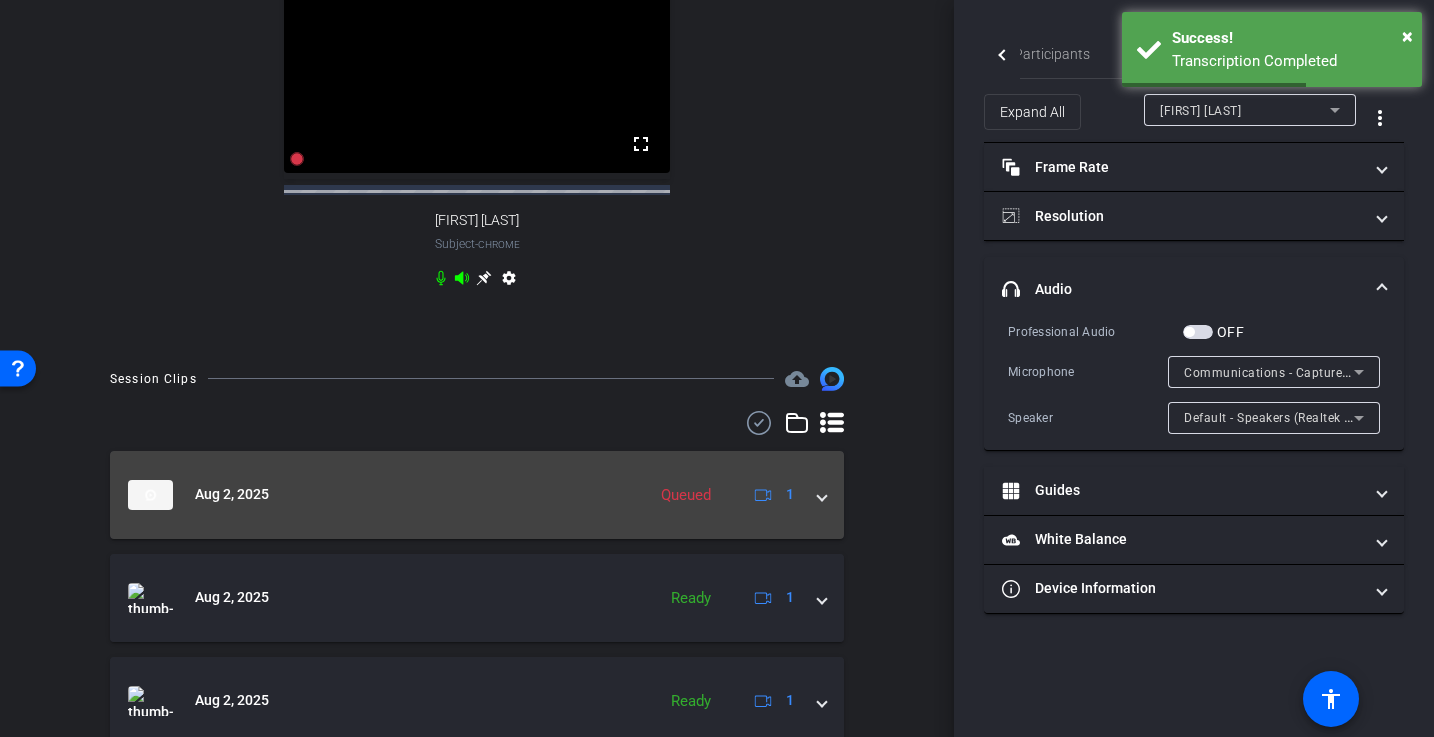 click at bounding box center [822, 494] 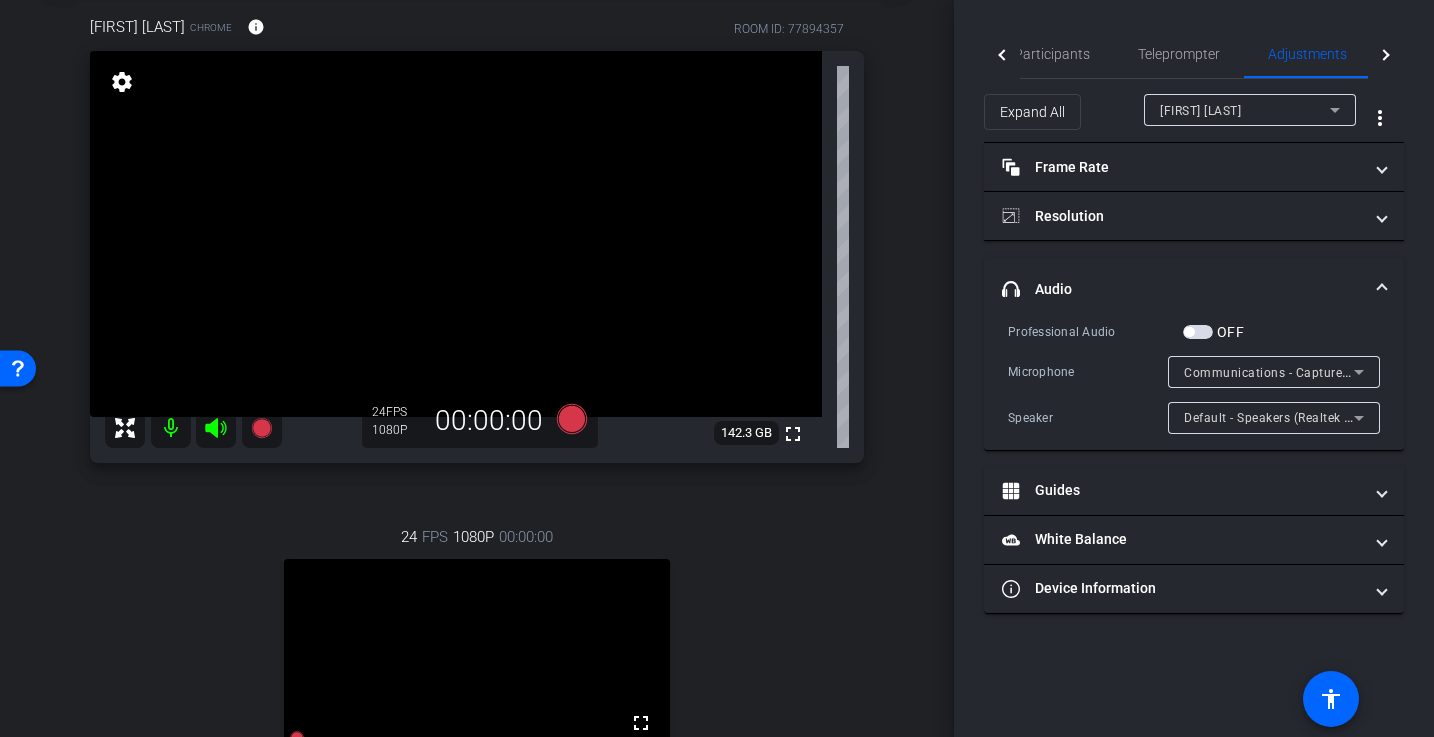 scroll, scrollTop: 97, scrollLeft: 0, axis: vertical 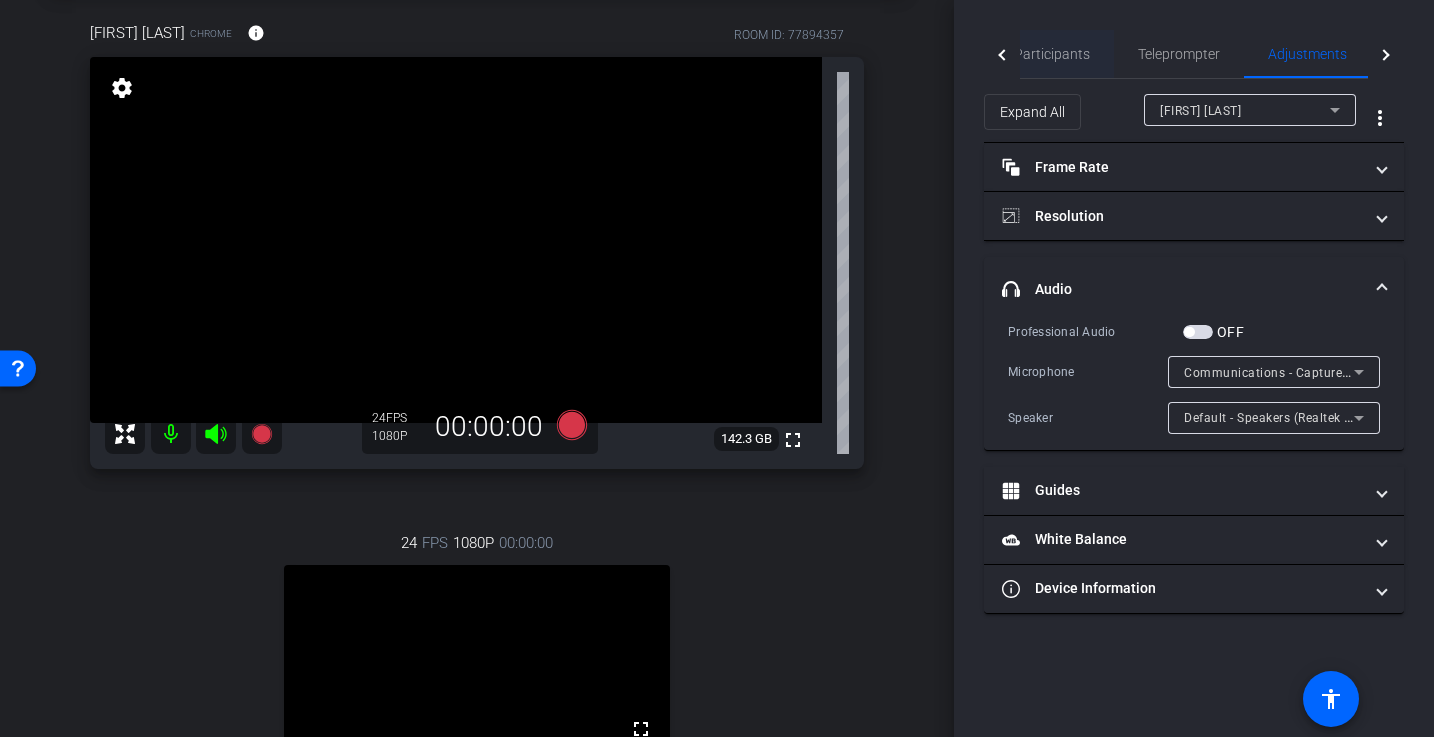 click on "Participants" at bounding box center [1052, 54] 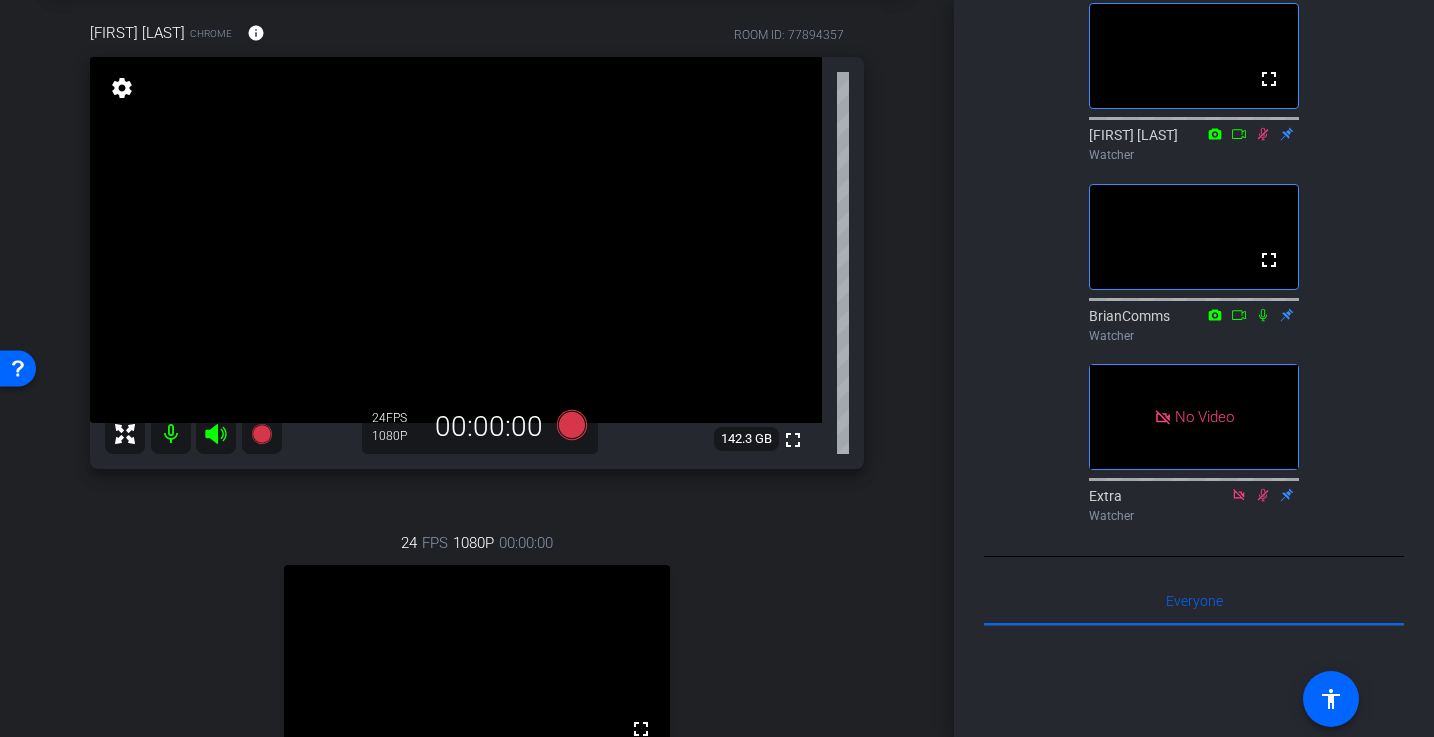 scroll, scrollTop: 428, scrollLeft: 0, axis: vertical 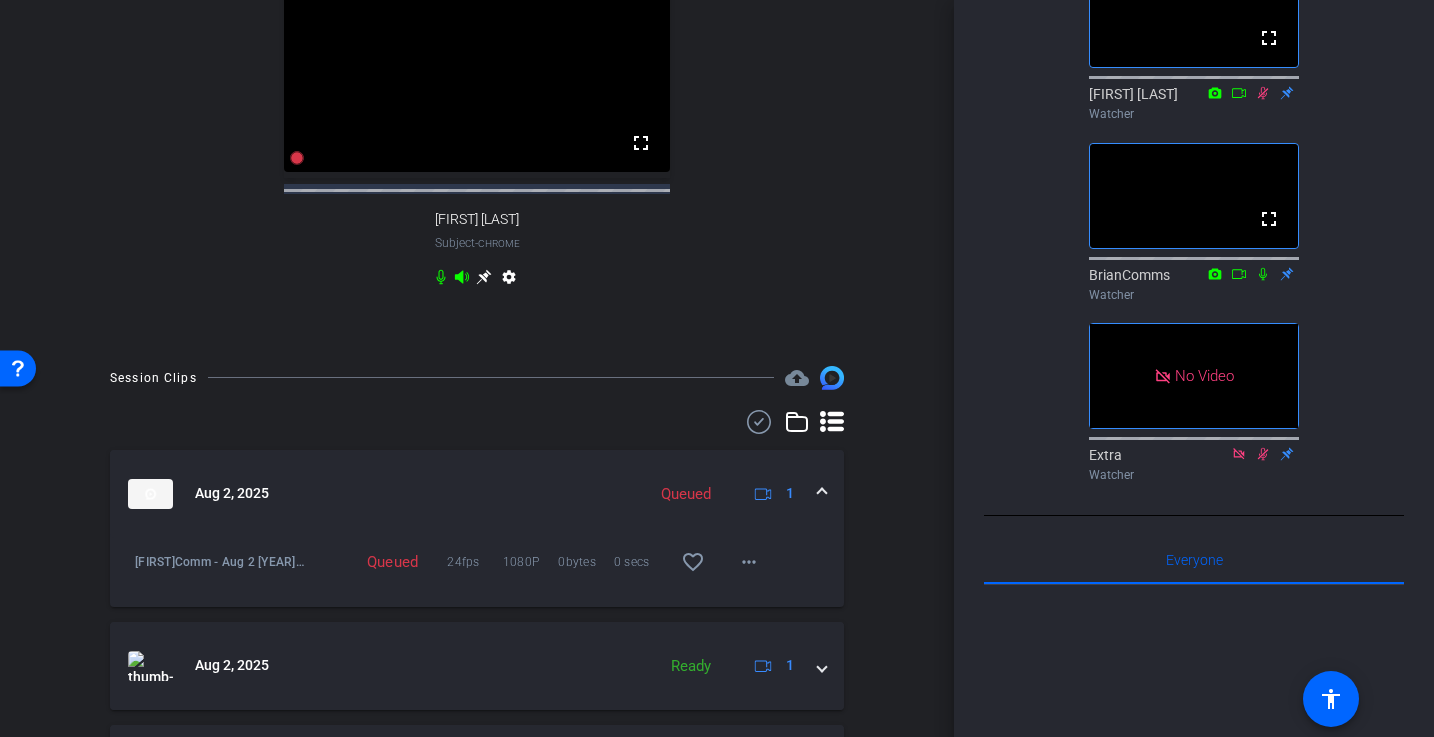 click on "arrow_back  BrianComm - Aug 2 2025   Back to project   Send invite  account_box grid_on settings info
Charles Pizzi Chrome info ROOM ID: 77894357 fullscreen settings  142.3 GB
24 FPS  1080P   00:00:00
24 FPS 1080P  00:00:00  fullscreen
Kelly Munson Subject   -  Chrome
settings  Session Clips   cloud_upload" at bounding box center [477, 368] 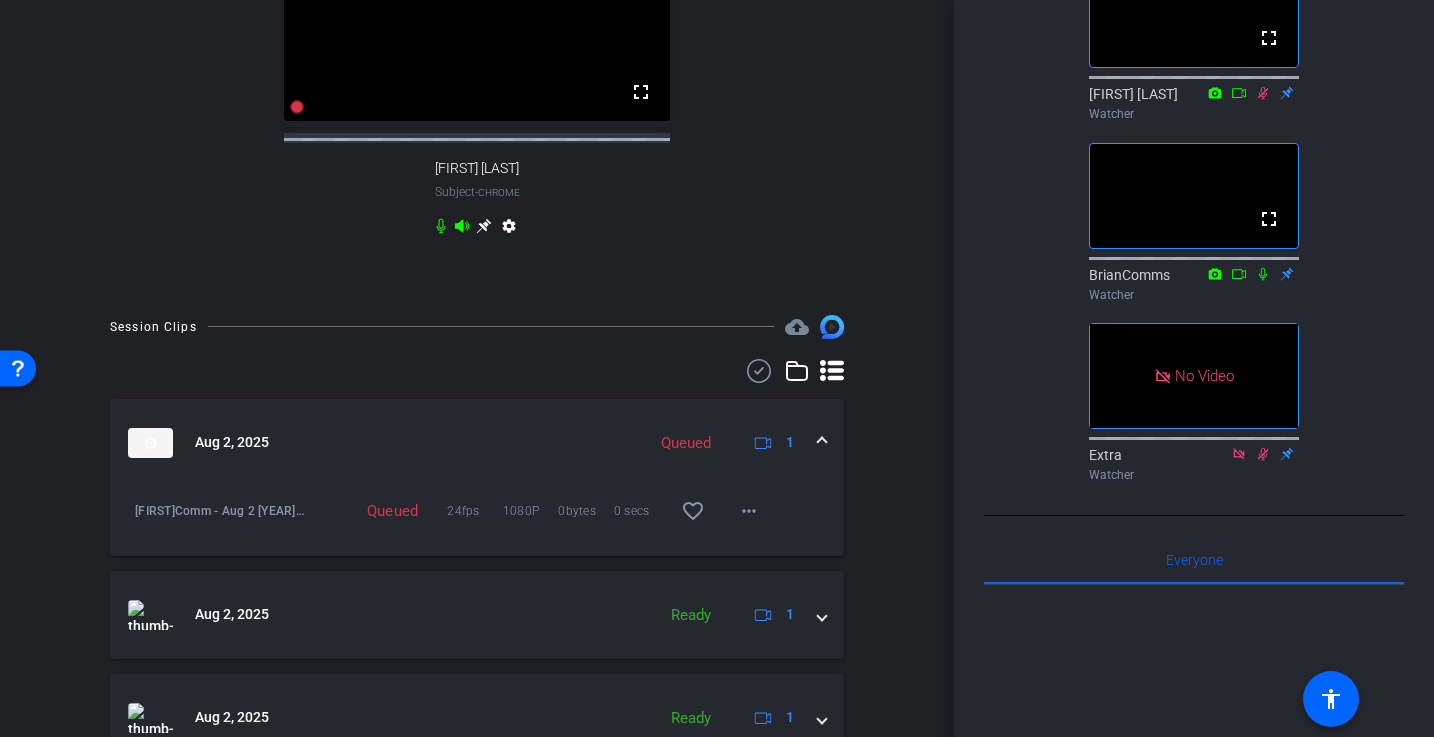 scroll, scrollTop: 739, scrollLeft: 0, axis: vertical 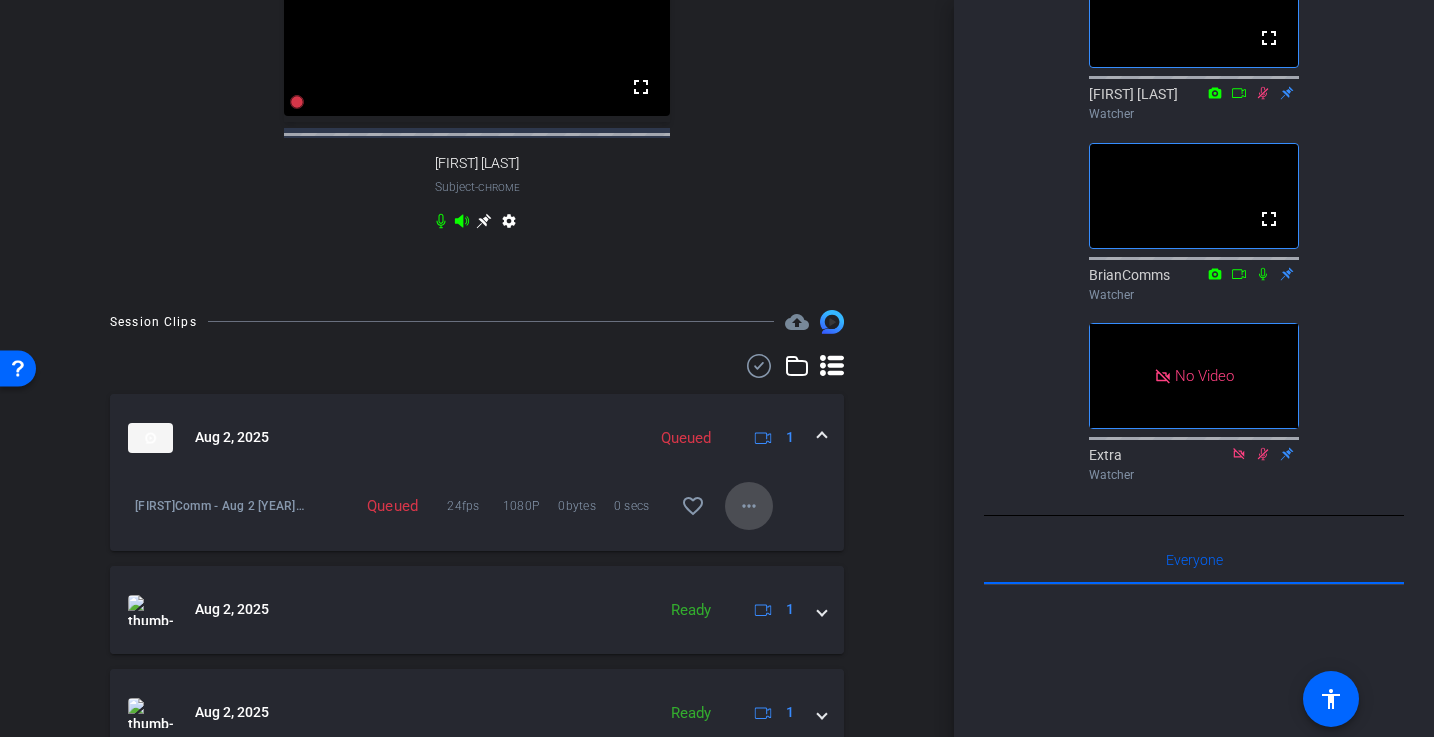 click on "more_horiz" at bounding box center [749, 506] 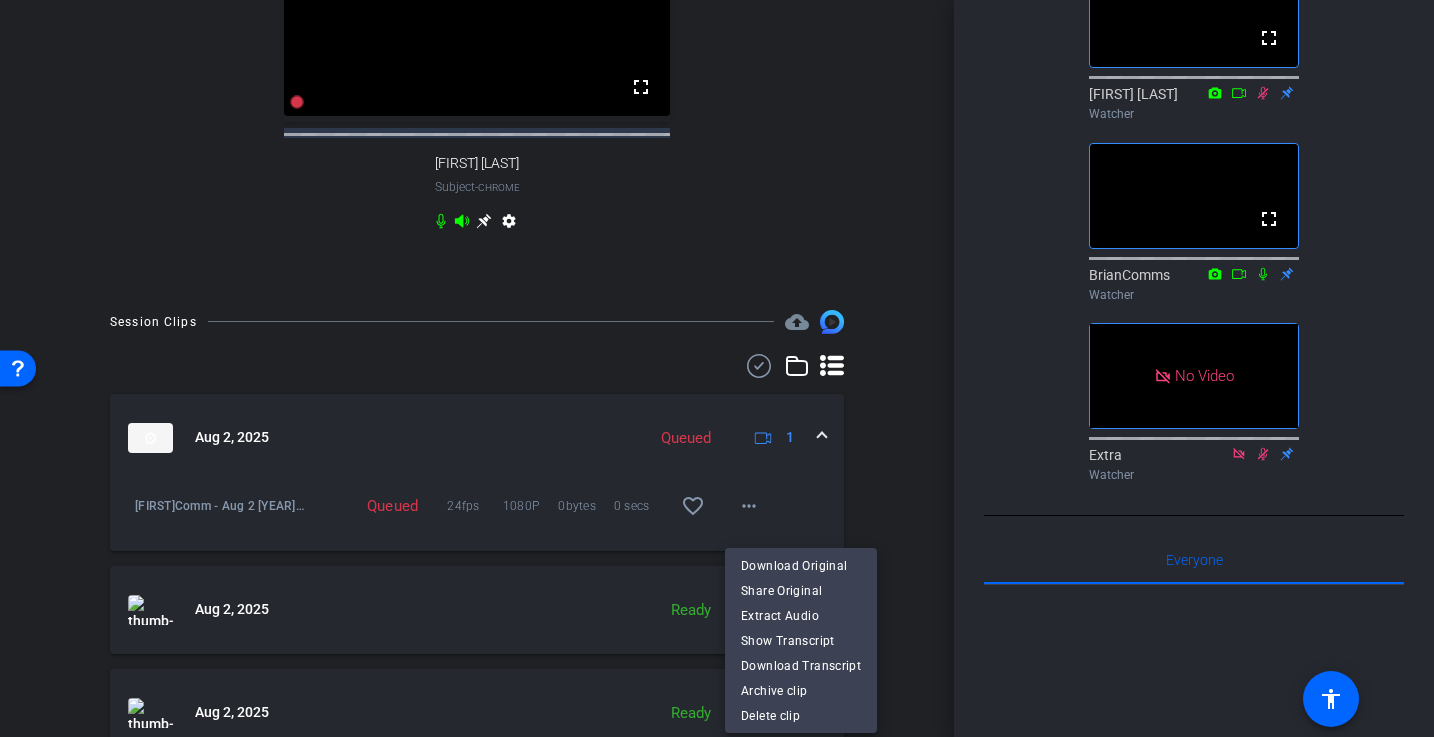 click at bounding box center [717, 368] 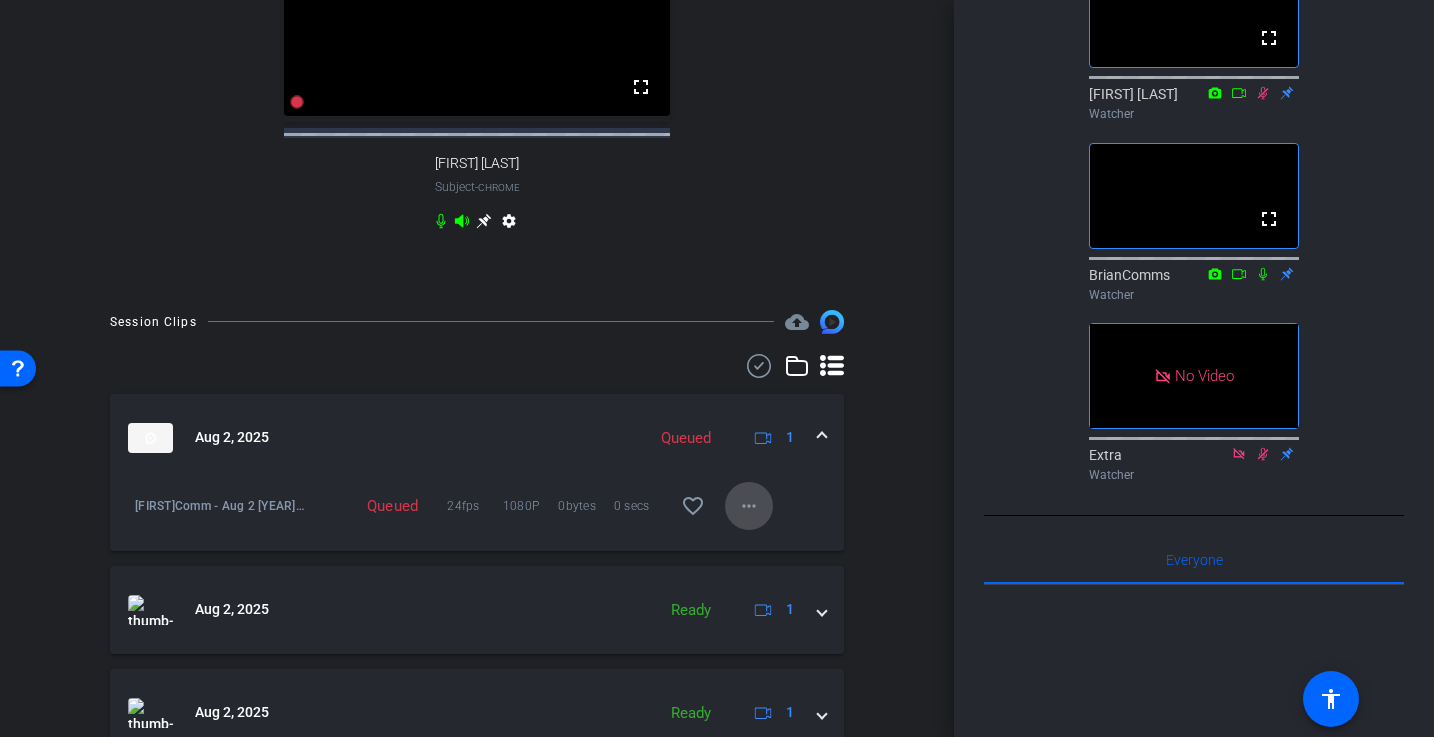 click on "more_horiz" at bounding box center (749, 506) 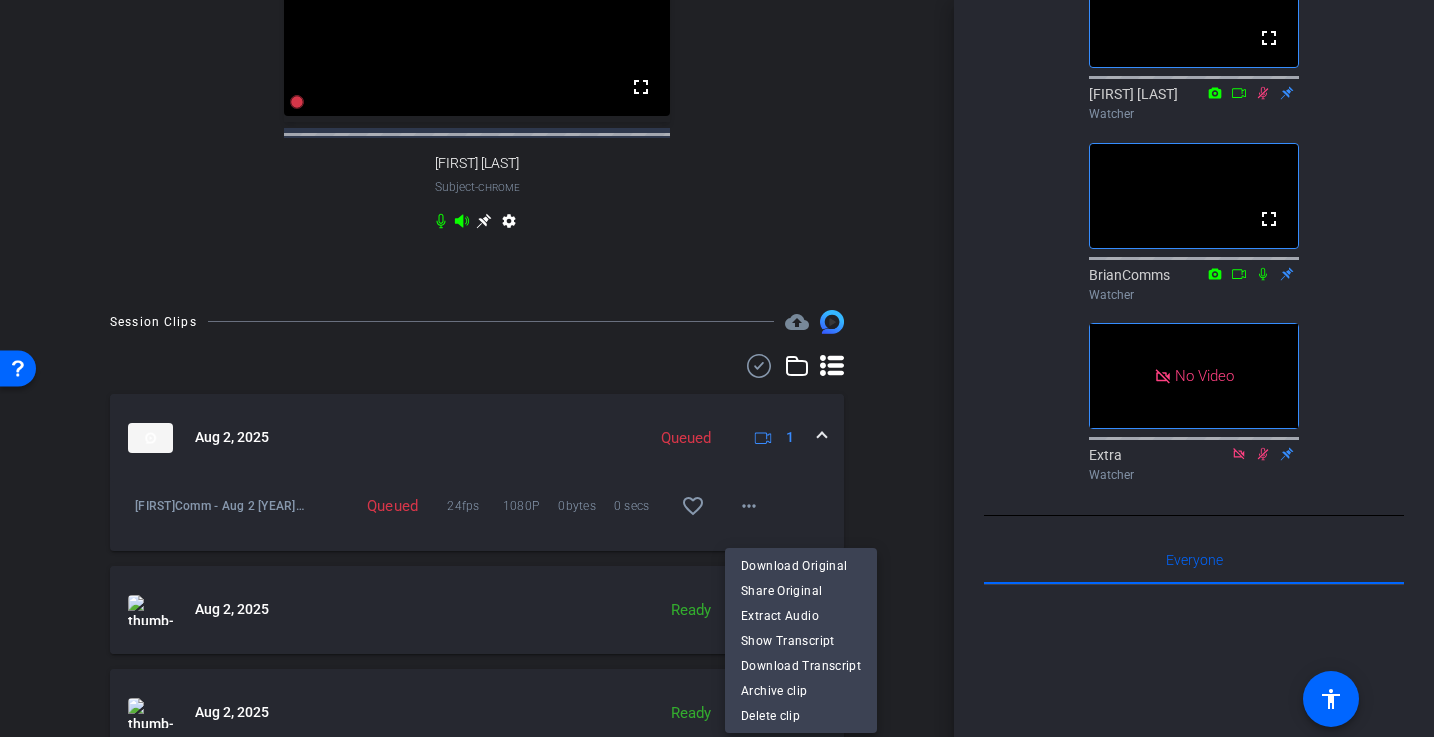 click at bounding box center [717, 368] 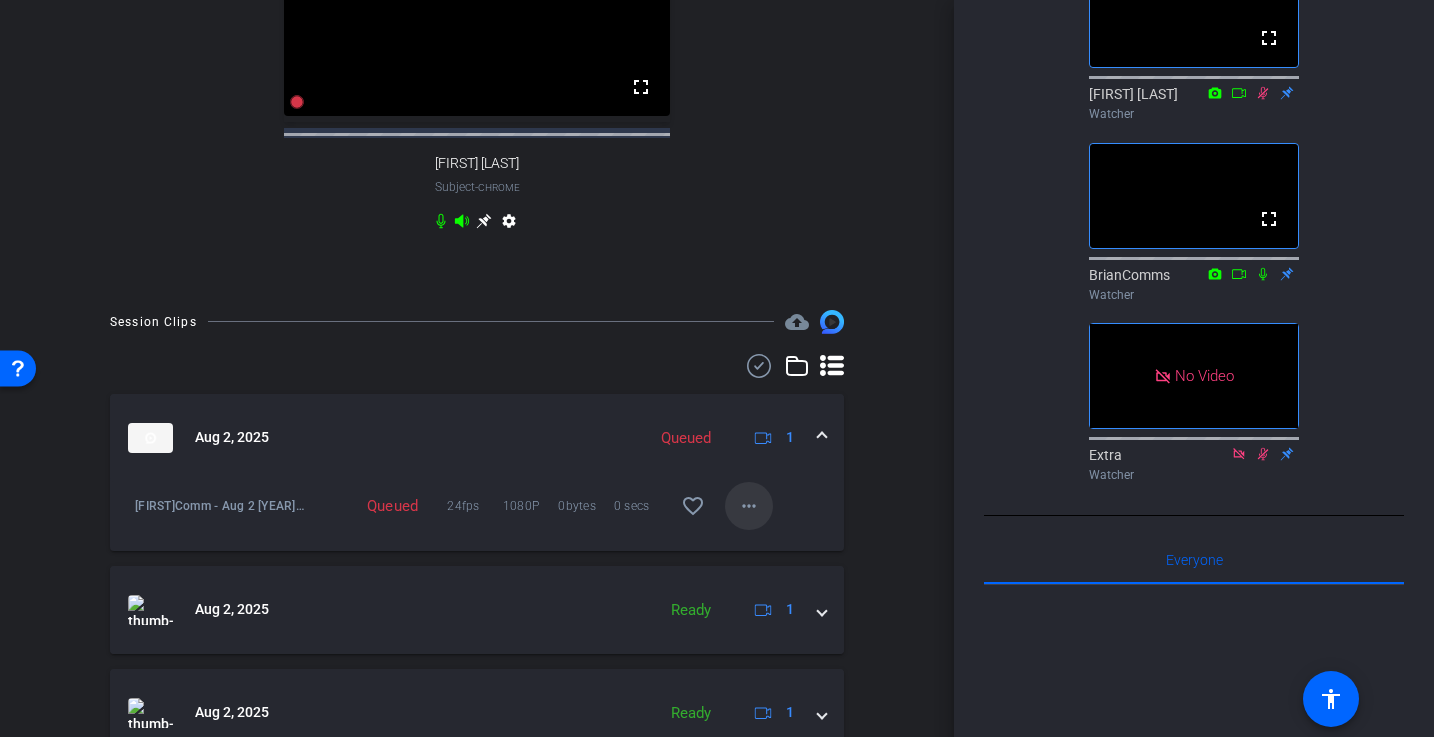 click on "more_horiz" at bounding box center (749, 506) 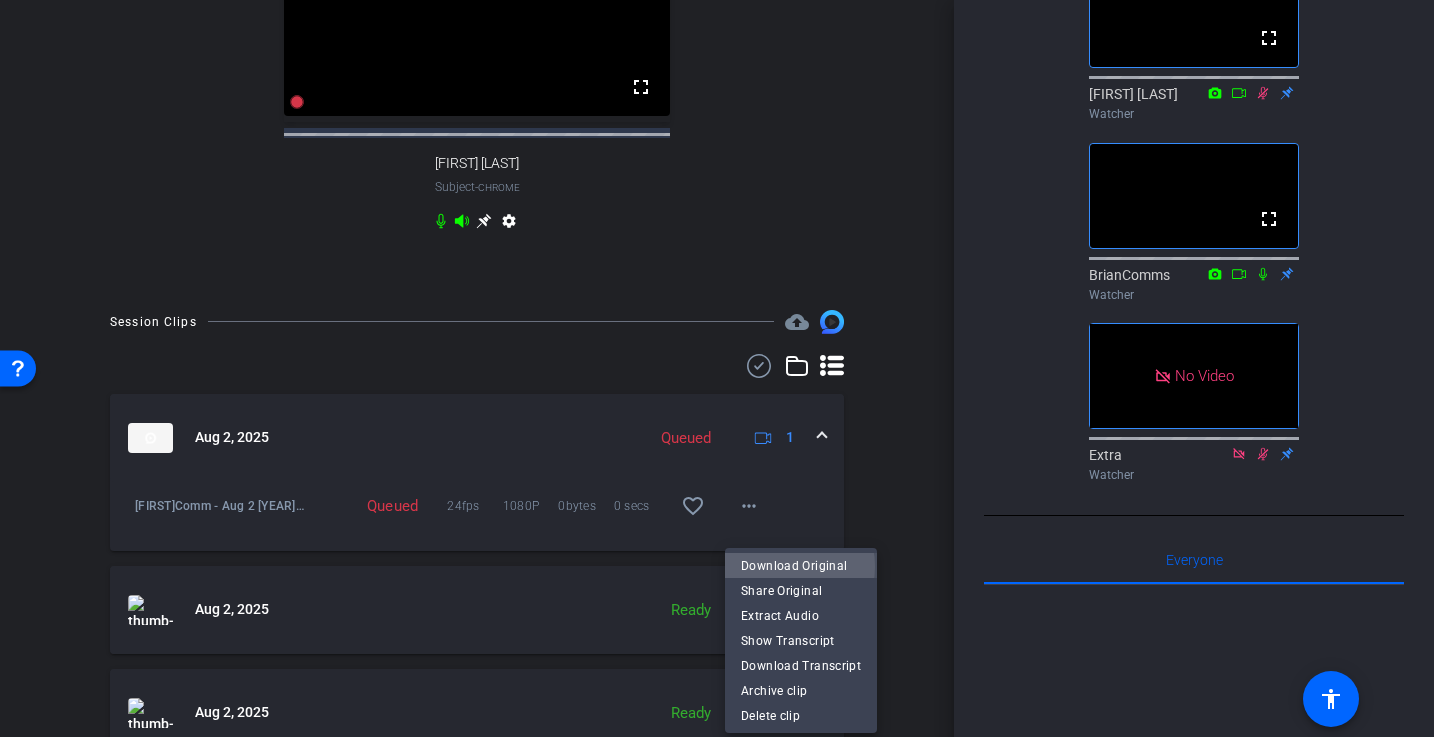 click on "Download Original" at bounding box center (801, 566) 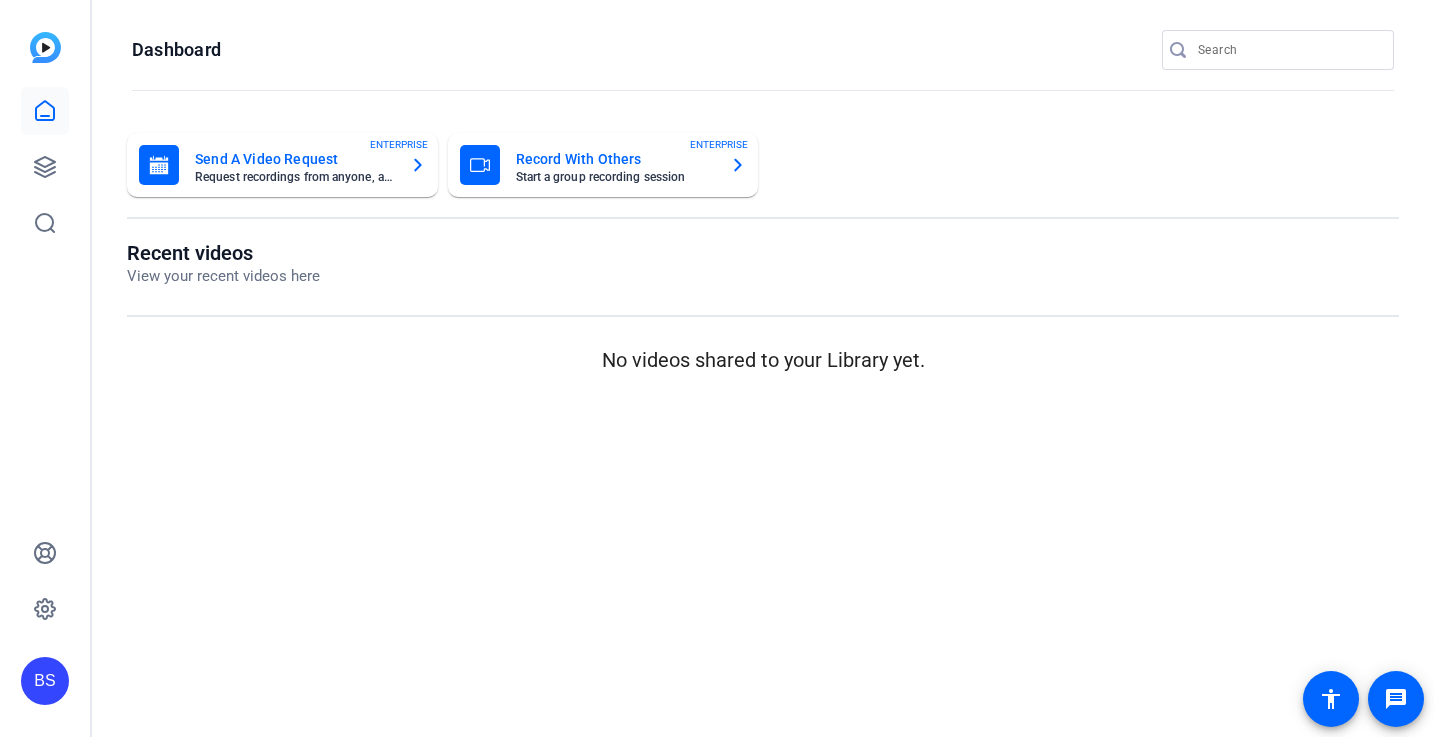 scroll, scrollTop: 0, scrollLeft: 0, axis: both 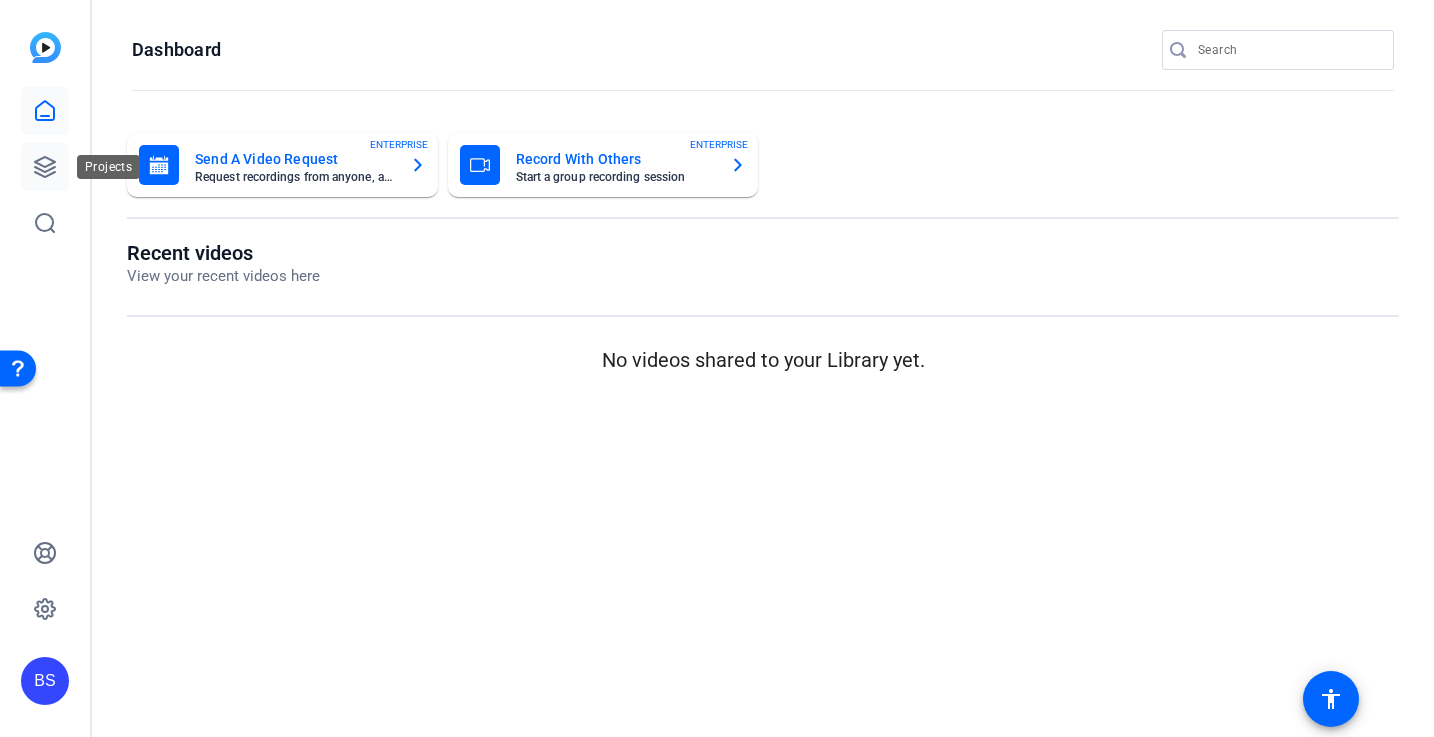 click 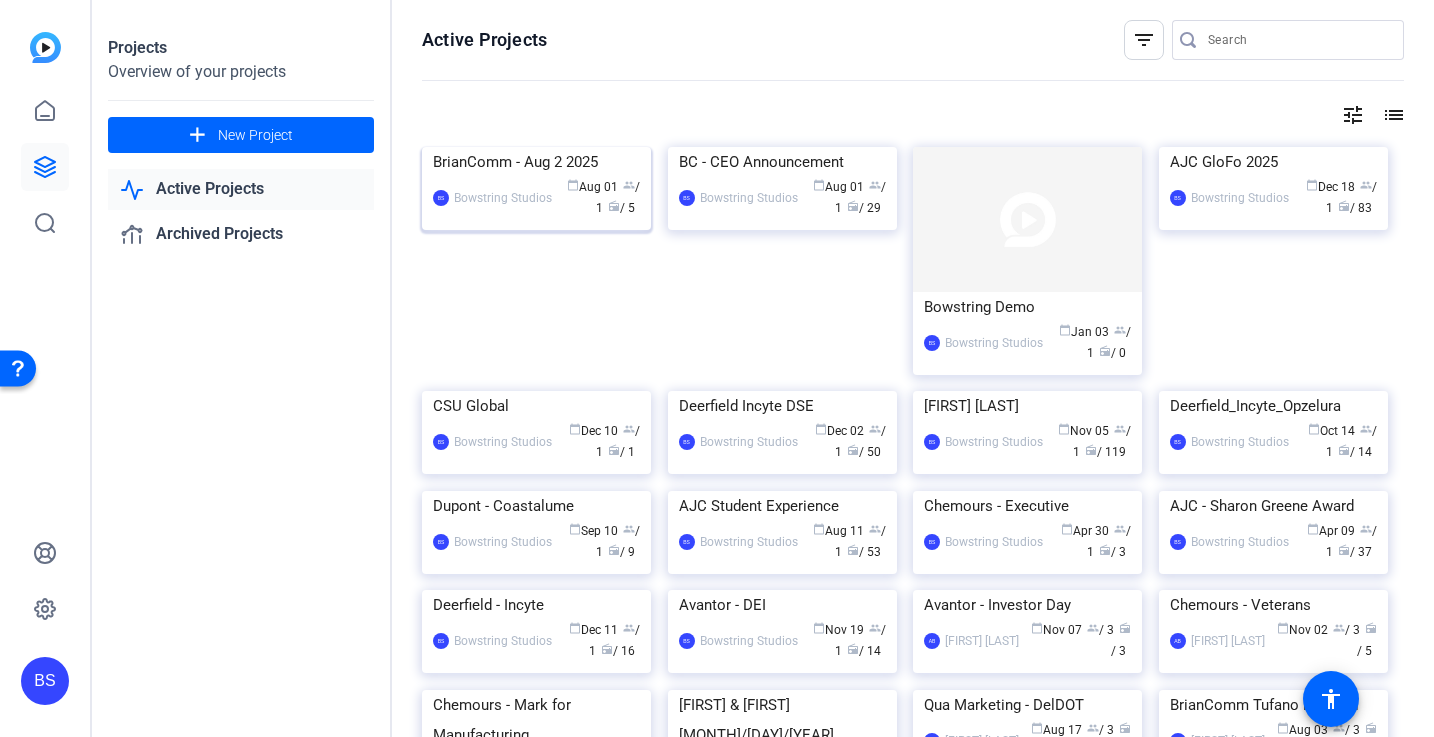 click on "BrianComm - Aug 2 2025" 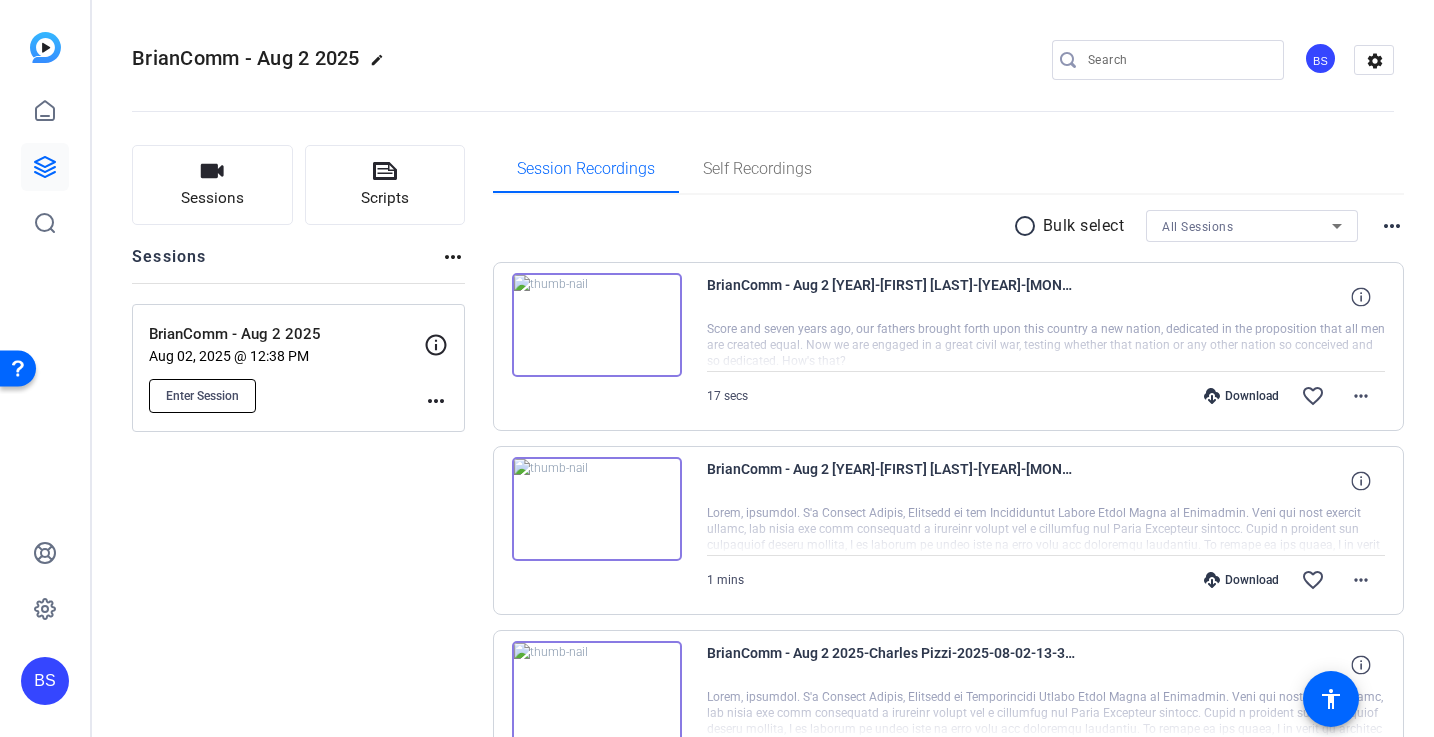 click on "Enter Session" 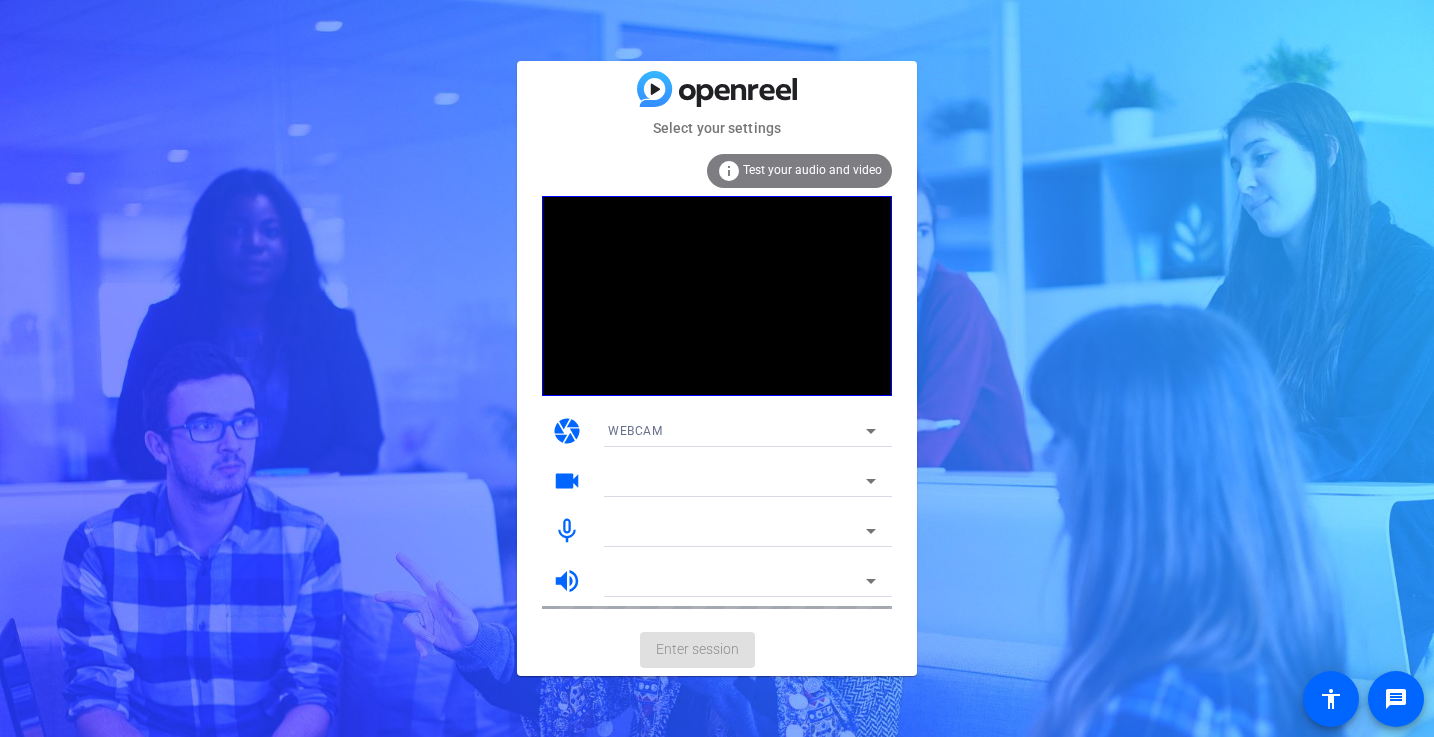scroll, scrollTop: 0, scrollLeft: 0, axis: both 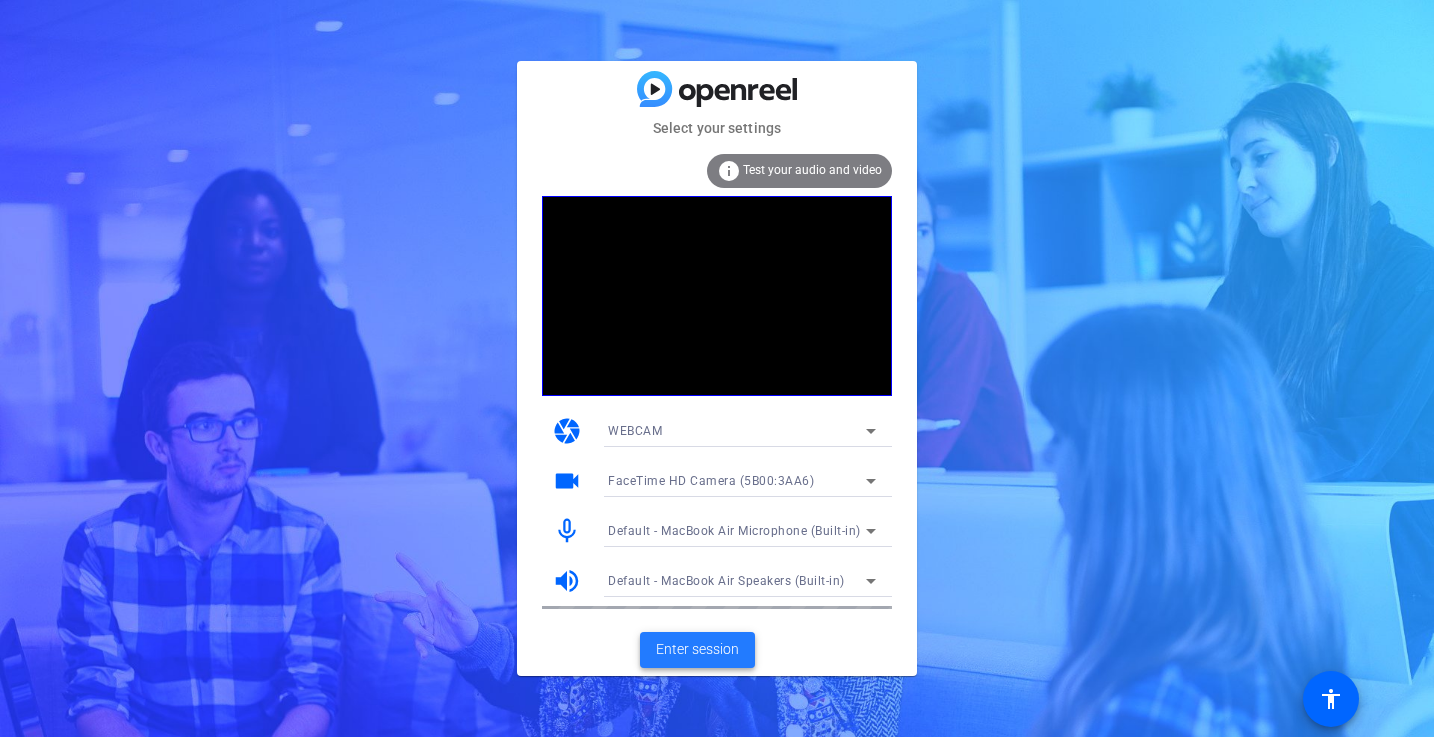 click 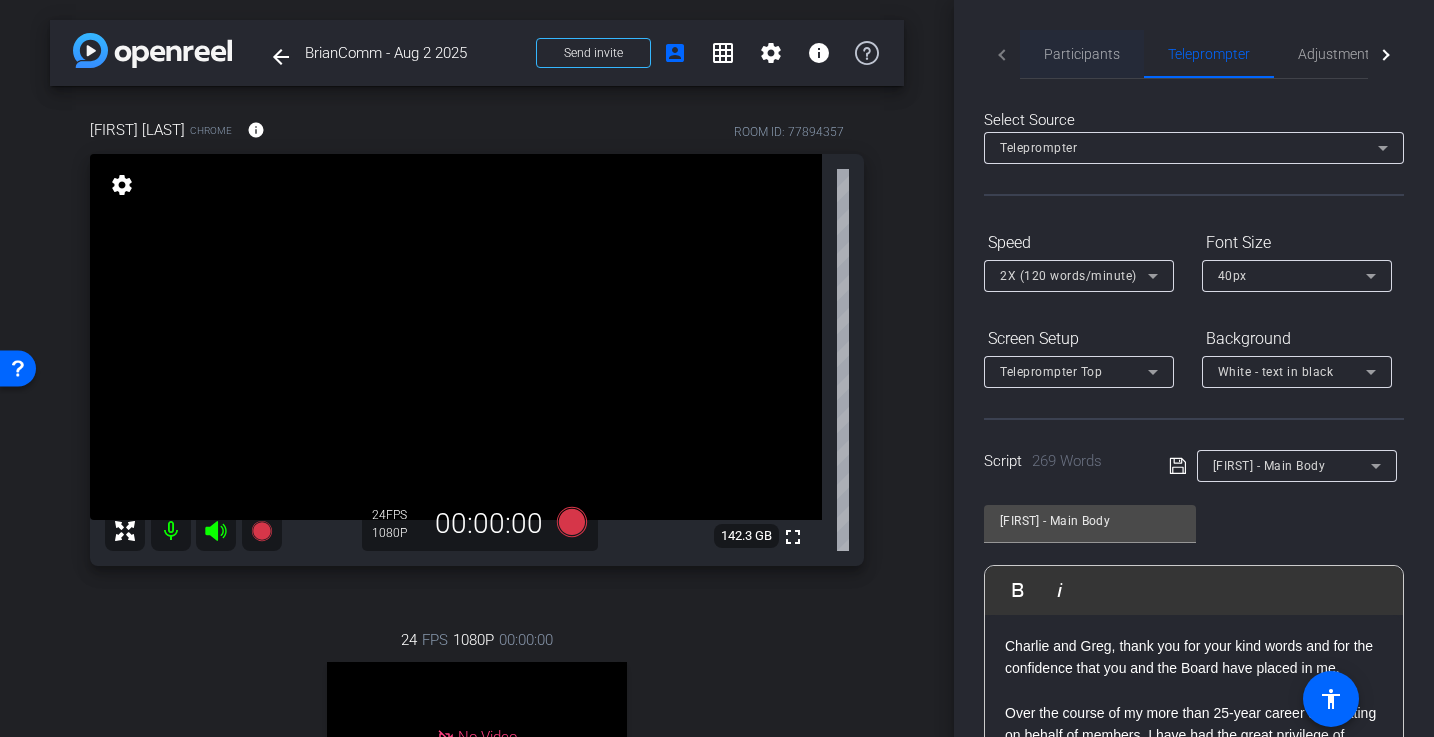 click on "Participants" at bounding box center (1082, 54) 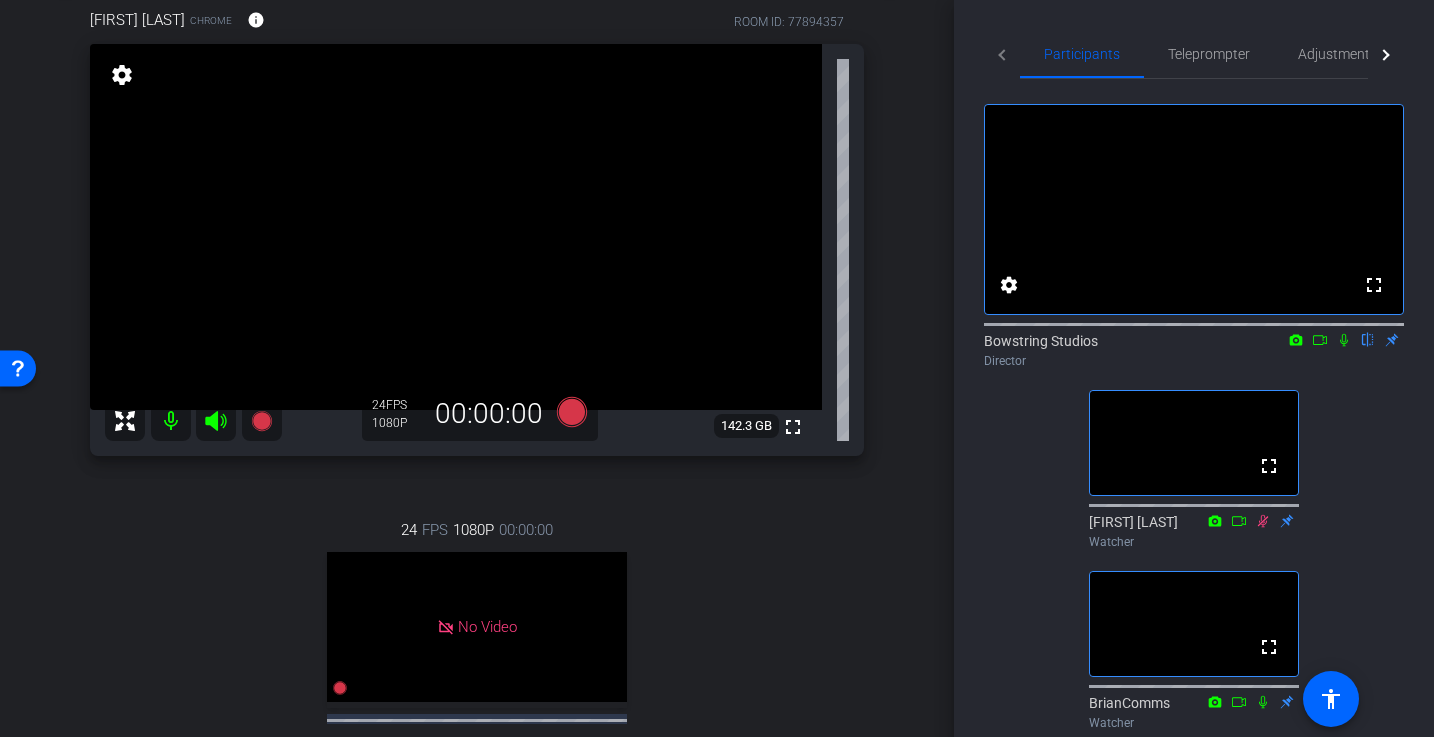 scroll, scrollTop: 108, scrollLeft: 0, axis: vertical 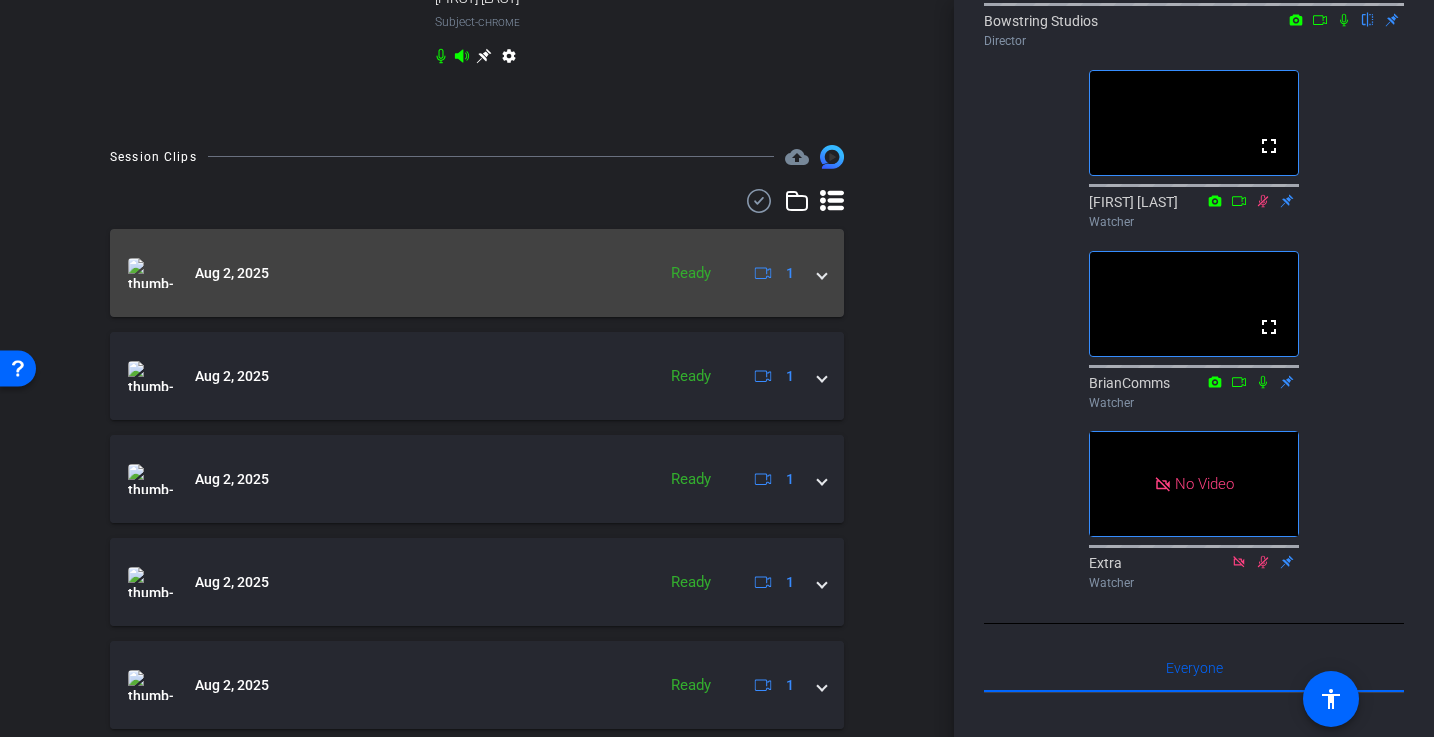 click on "Aug 2, 2025   Ready
1" at bounding box center (477, 273) 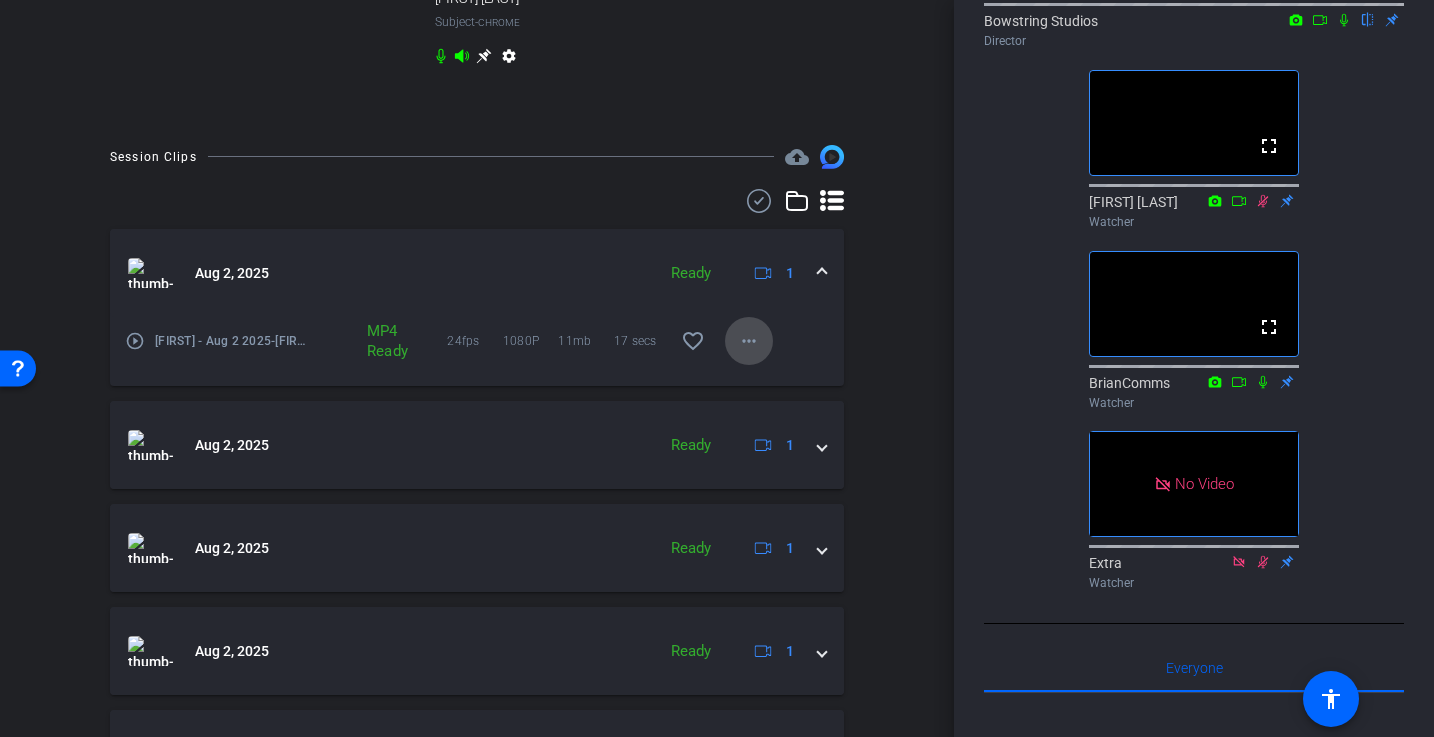 click on "more_horiz" at bounding box center [749, 341] 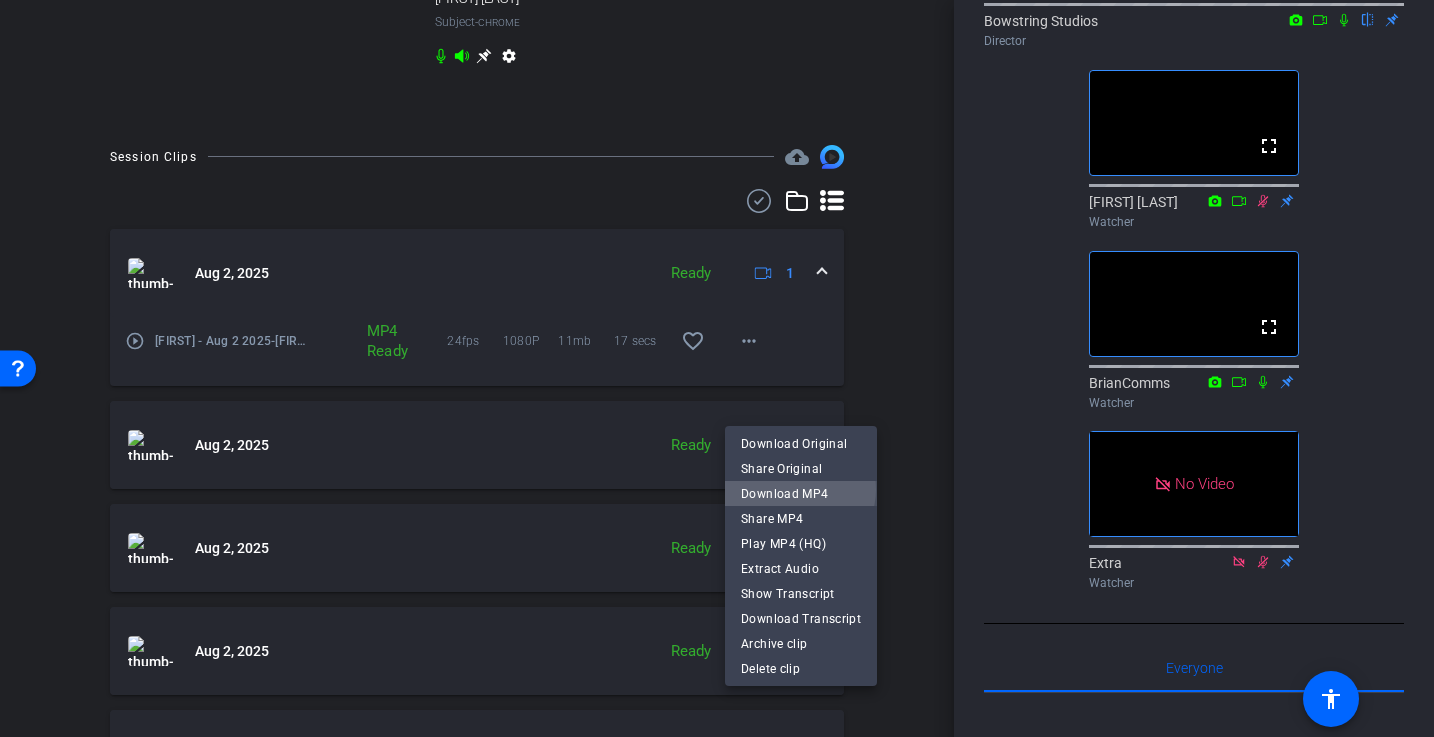 click on "Download MP4" at bounding box center [801, 494] 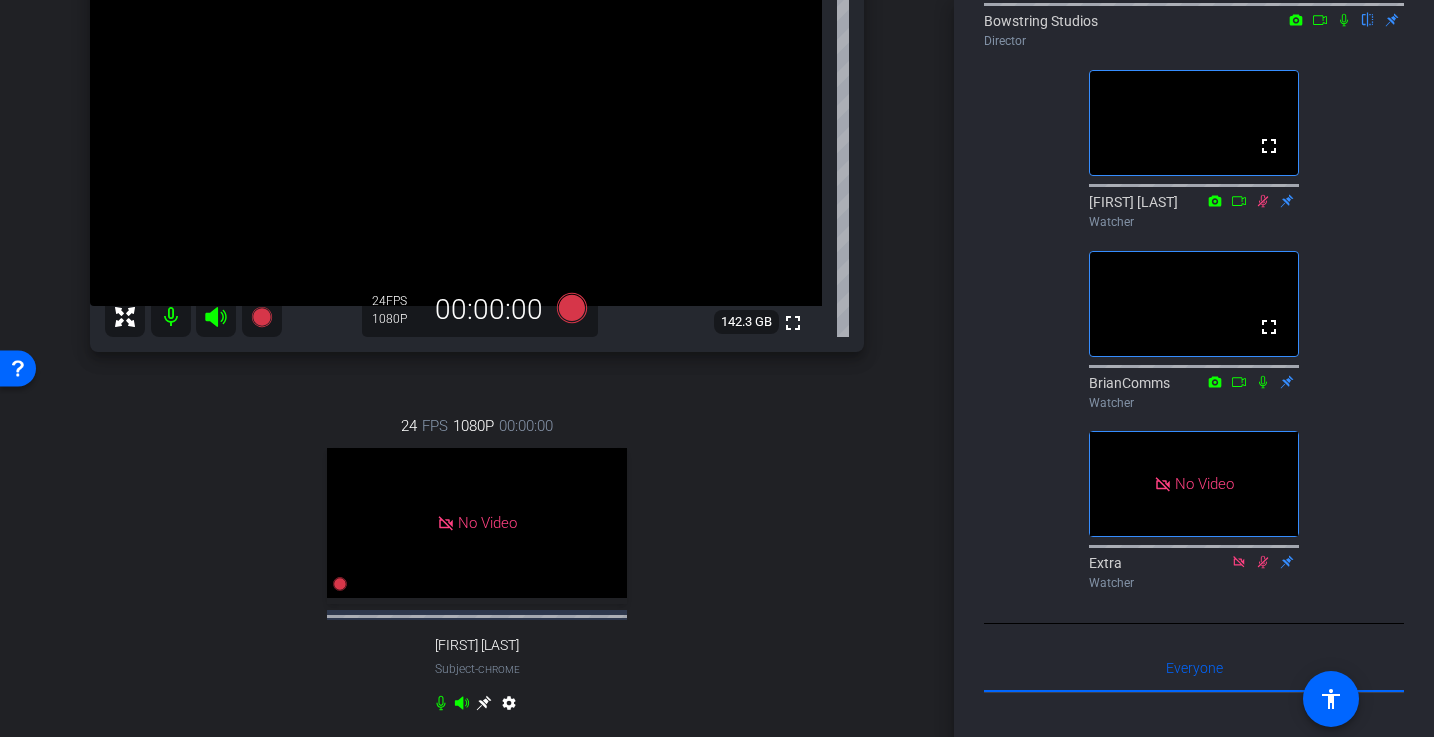 scroll, scrollTop: 238, scrollLeft: 0, axis: vertical 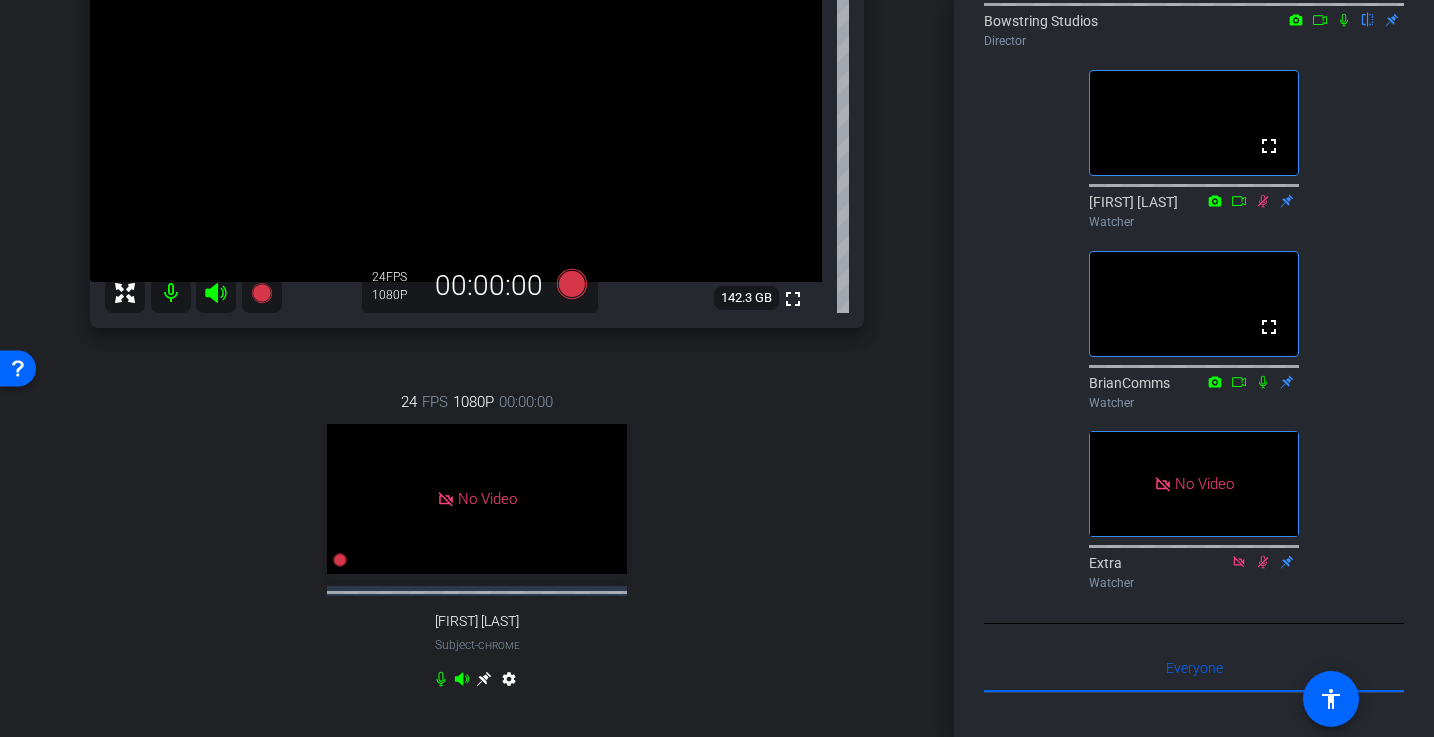 click at bounding box center [171, 293] 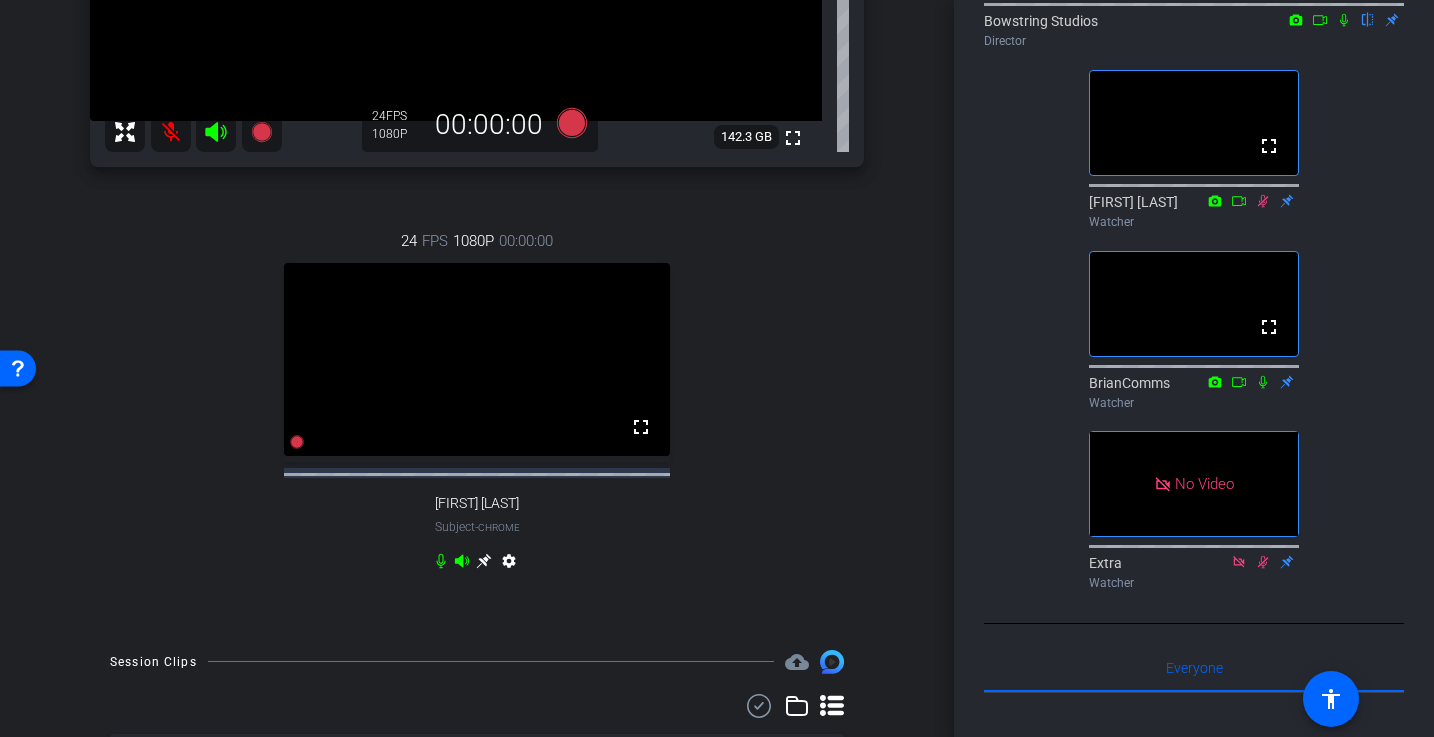 scroll, scrollTop: 417, scrollLeft: 0, axis: vertical 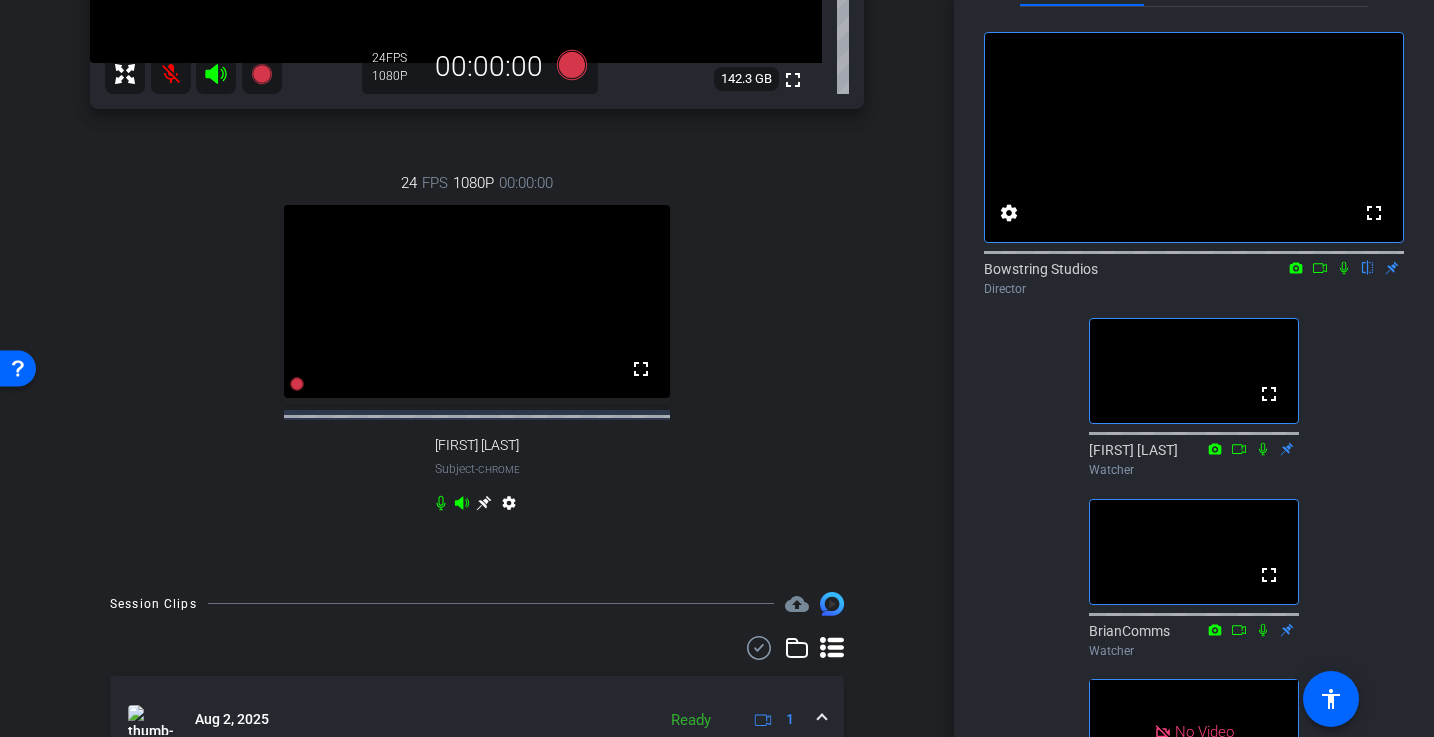 click on "24 FPS 1080P  00:00:00  fullscreen
Kelly Munson Subject   -  Chrome
settings" at bounding box center (477, 345) 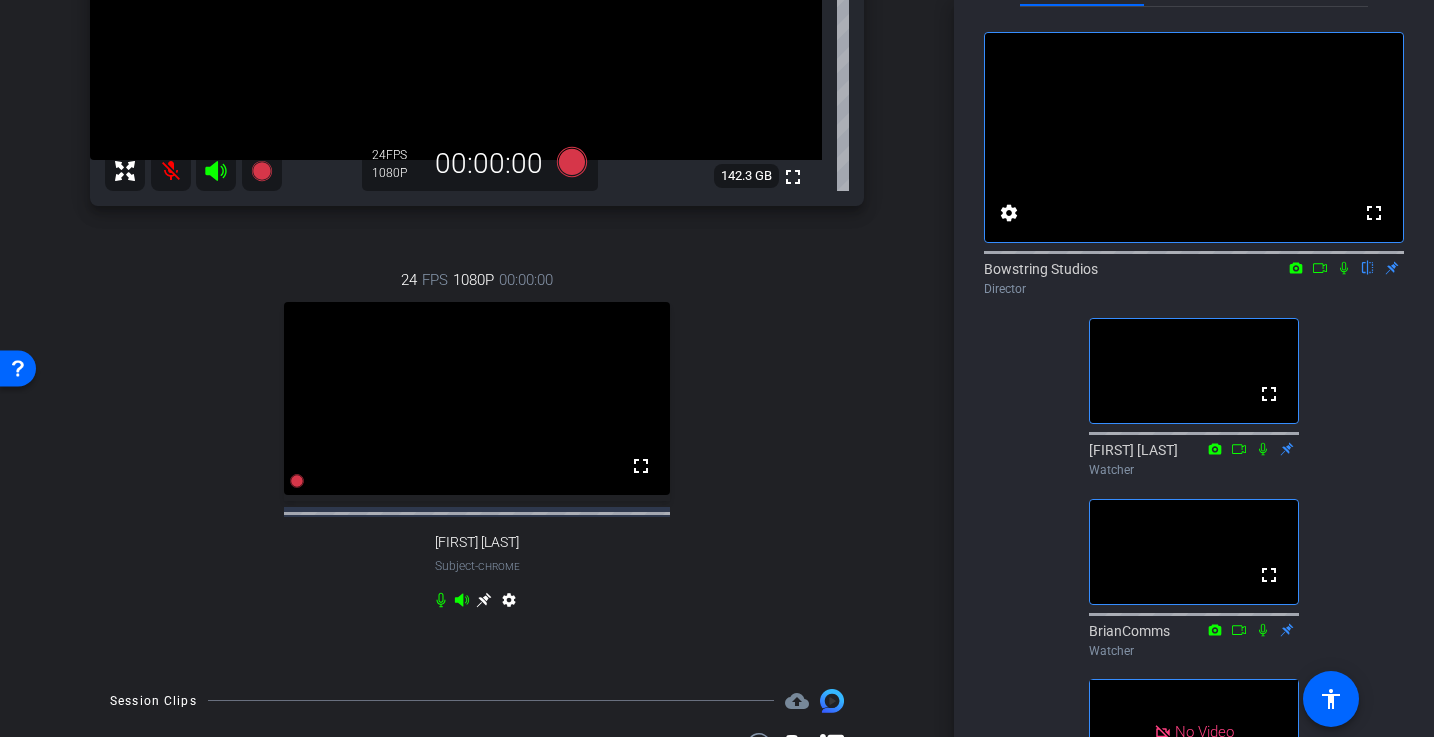 scroll, scrollTop: 361, scrollLeft: 0, axis: vertical 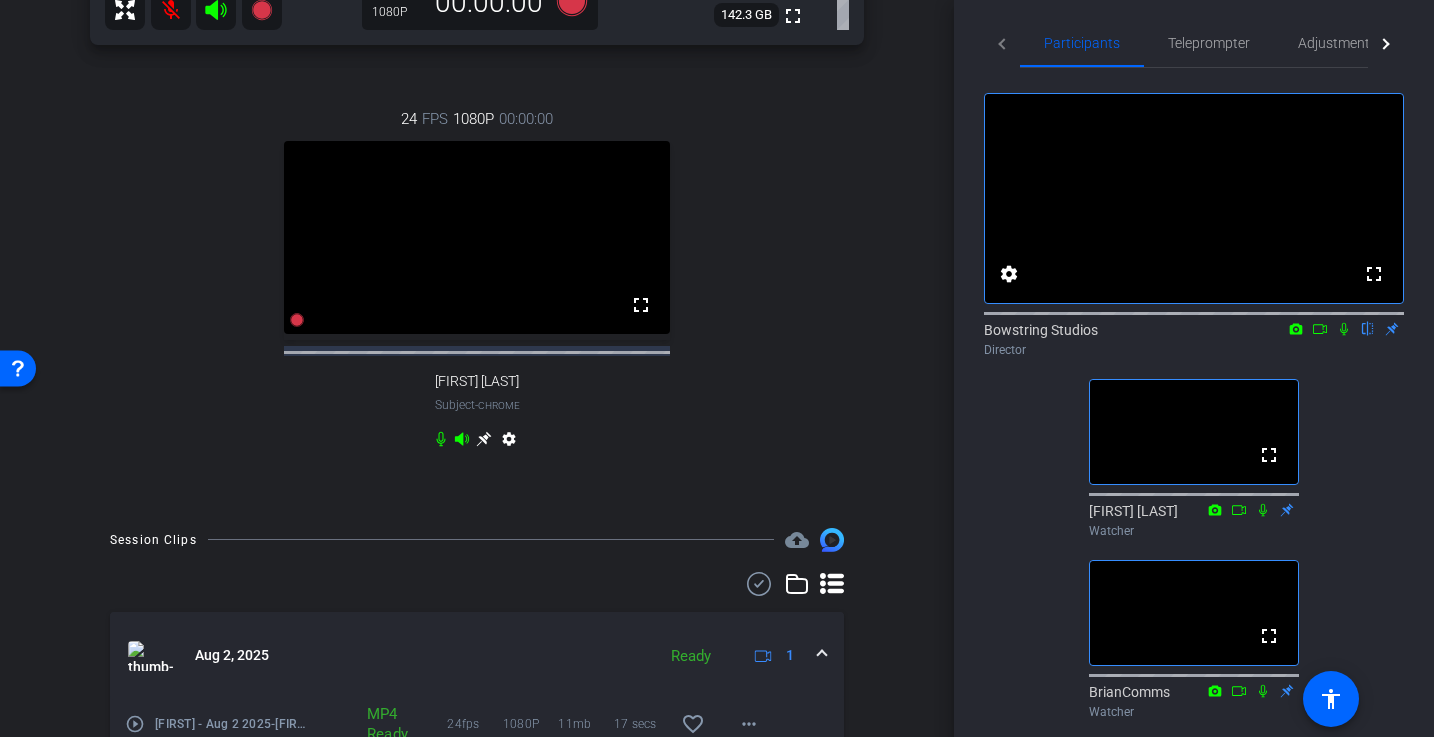 click on "24 FPS 1080P  00:00:00  fullscreen
Kelly Munson Subject   -  Chrome
settings" at bounding box center [477, 281] 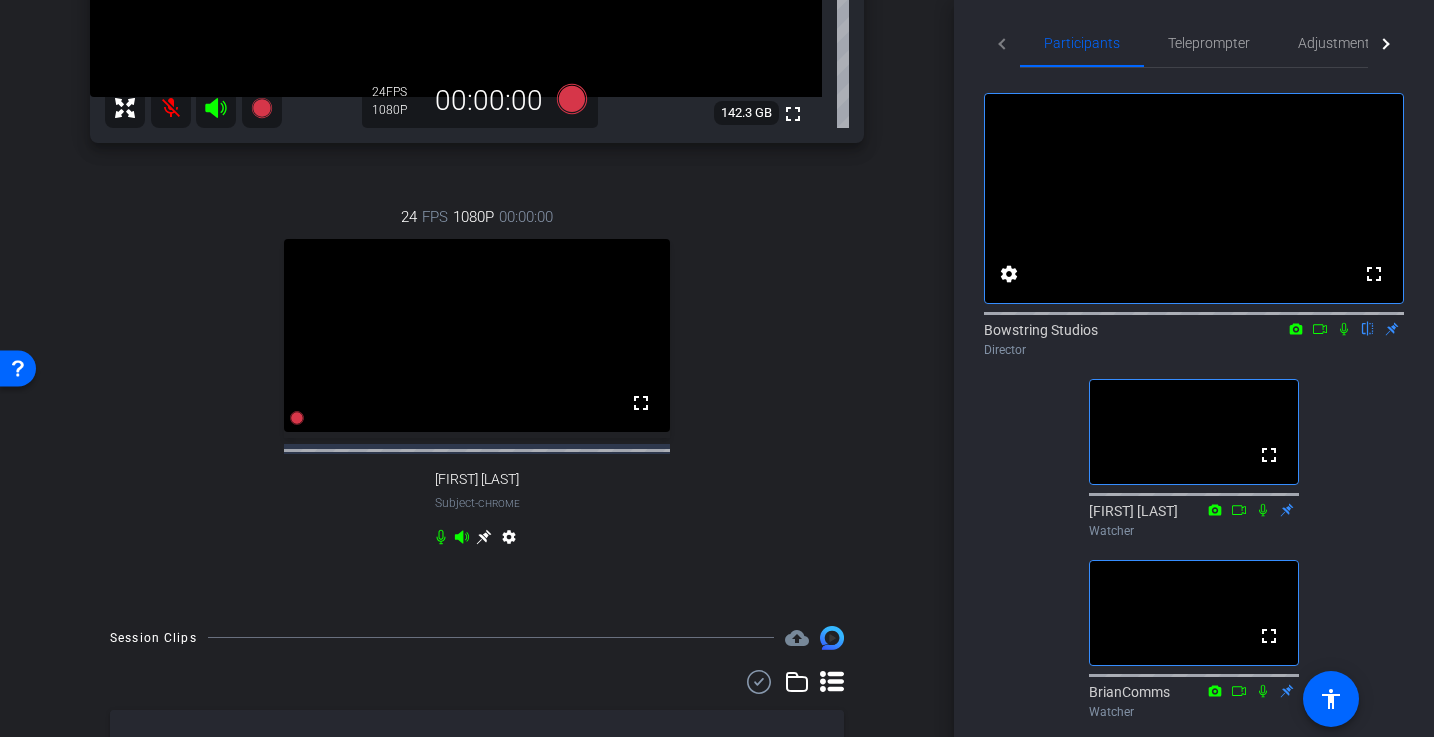 scroll, scrollTop: 337, scrollLeft: 0, axis: vertical 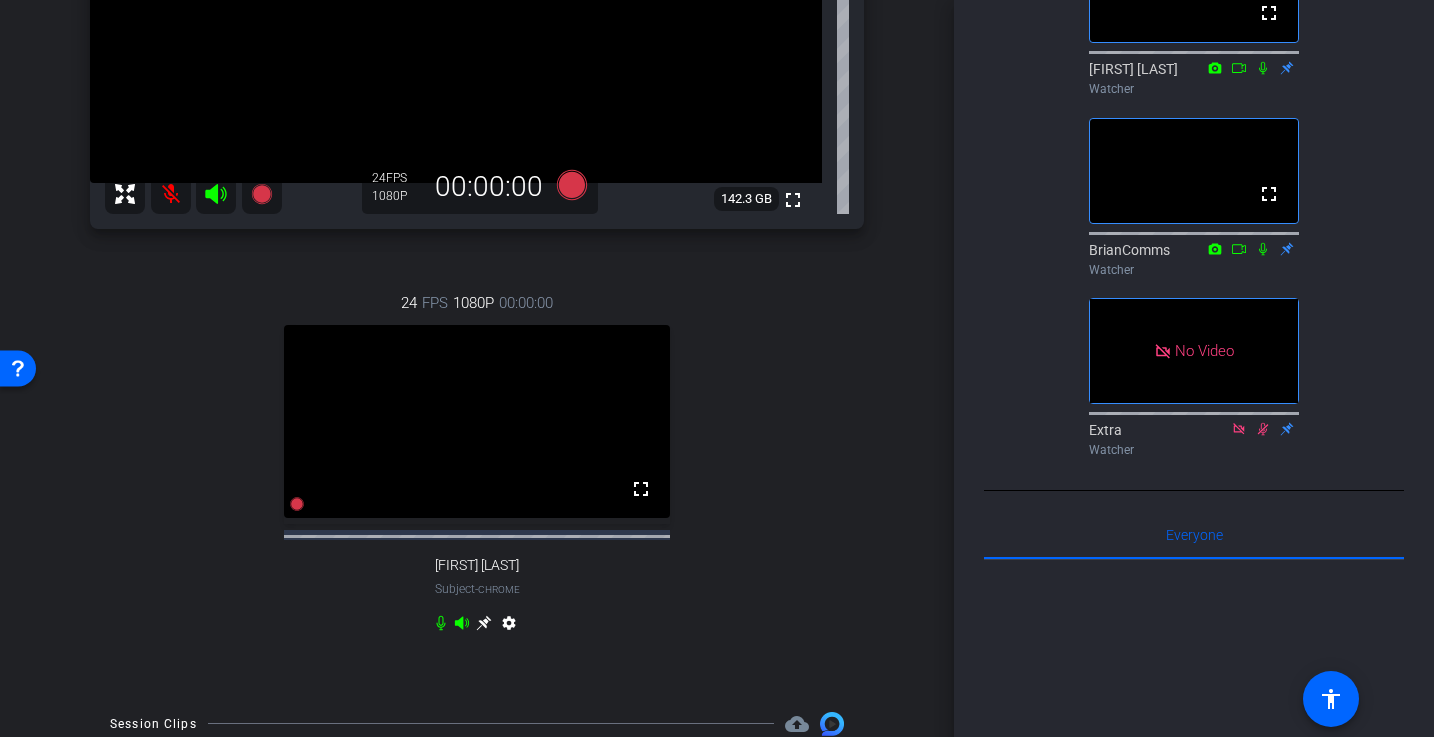 click on "Charles Pizzi Chrome info ROOM ID: 77894357 fullscreen settings  142.3 GB
24 FPS  1080P   00:00:00
24 FPS 1080P  00:00:00  fullscreen
Kelly Munson Subject   -  Chrome
settings" at bounding box center (477, 220) 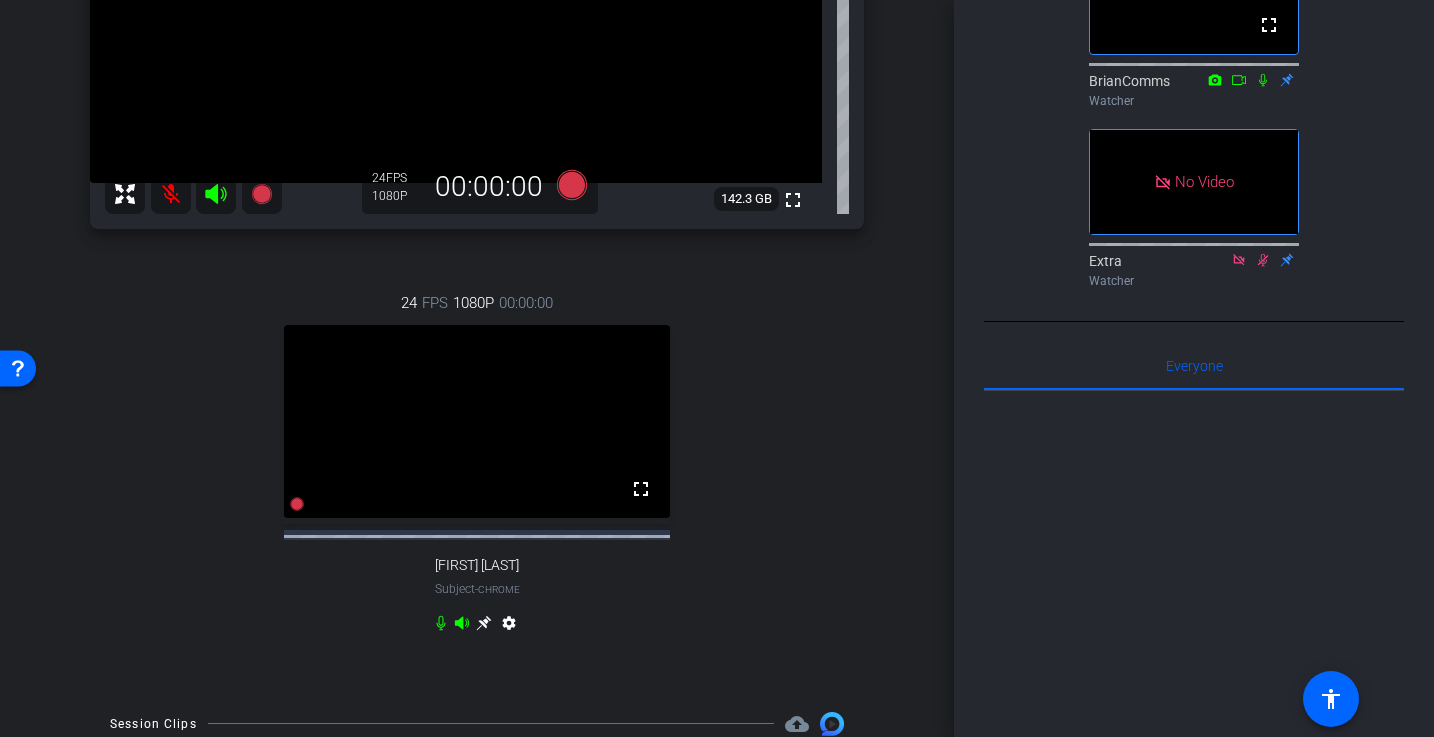 scroll, scrollTop: 681, scrollLeft: 0, axis: vertical 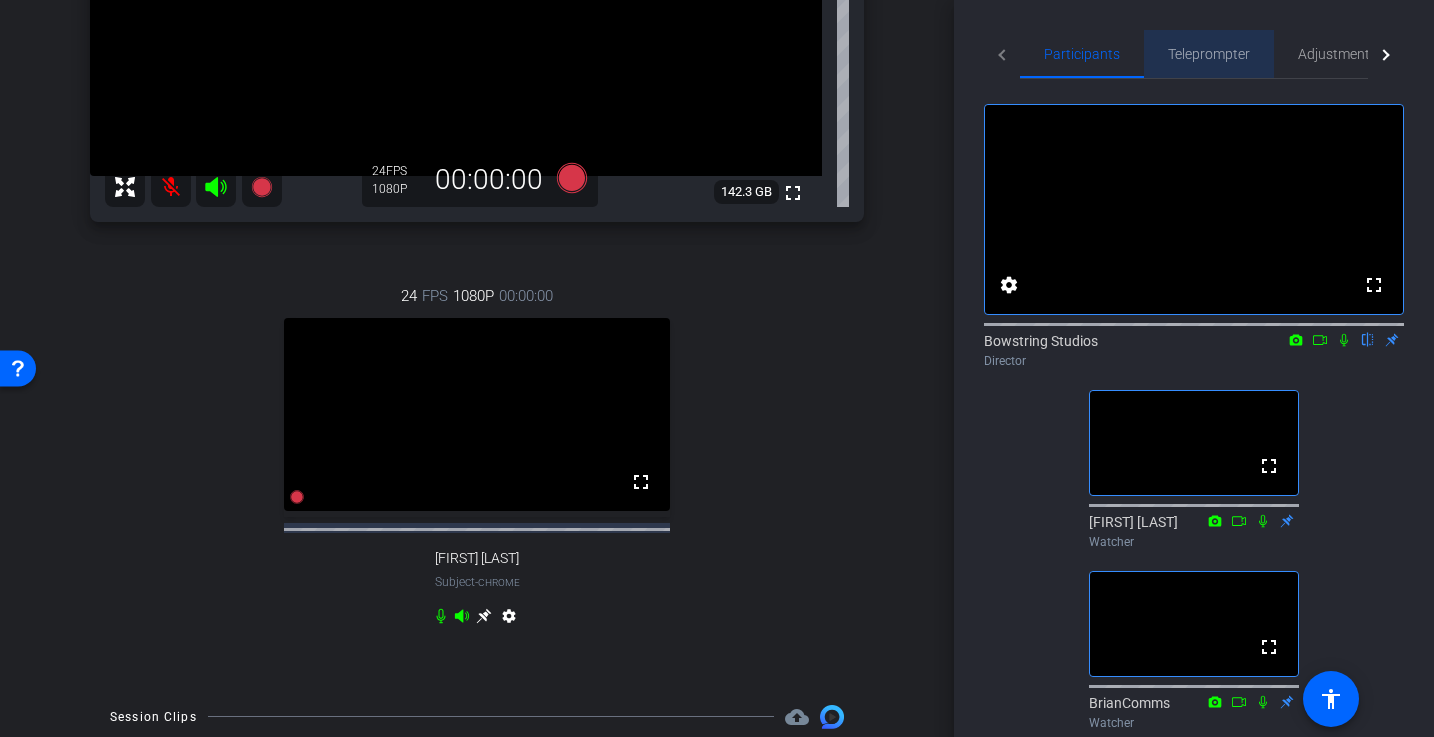 click on "Teleprompter" at bounding box center (1209, 54) 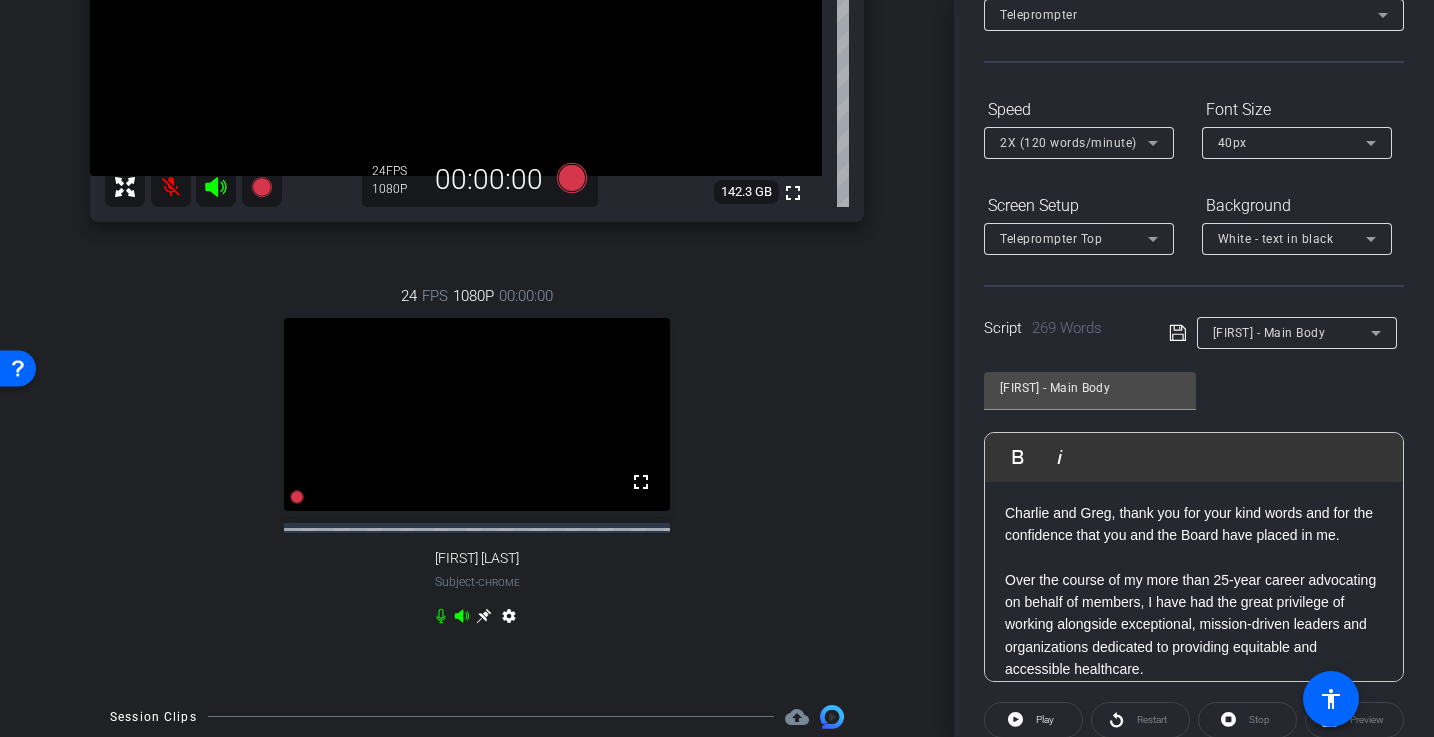scroll, scrollTop: 200, scrollLeft: 0, axis: vertical 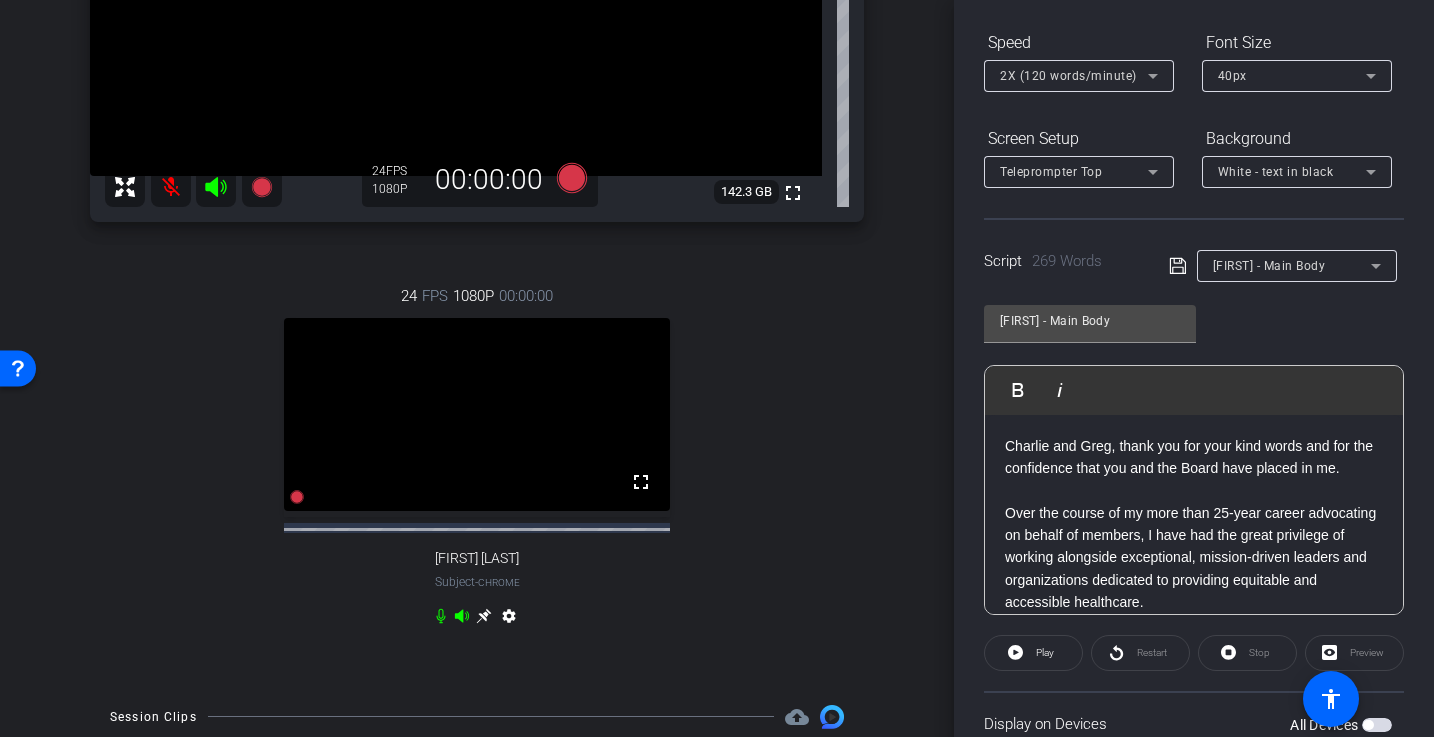 click on "Kelly - Main Body" at bounding box center (1269, 266) 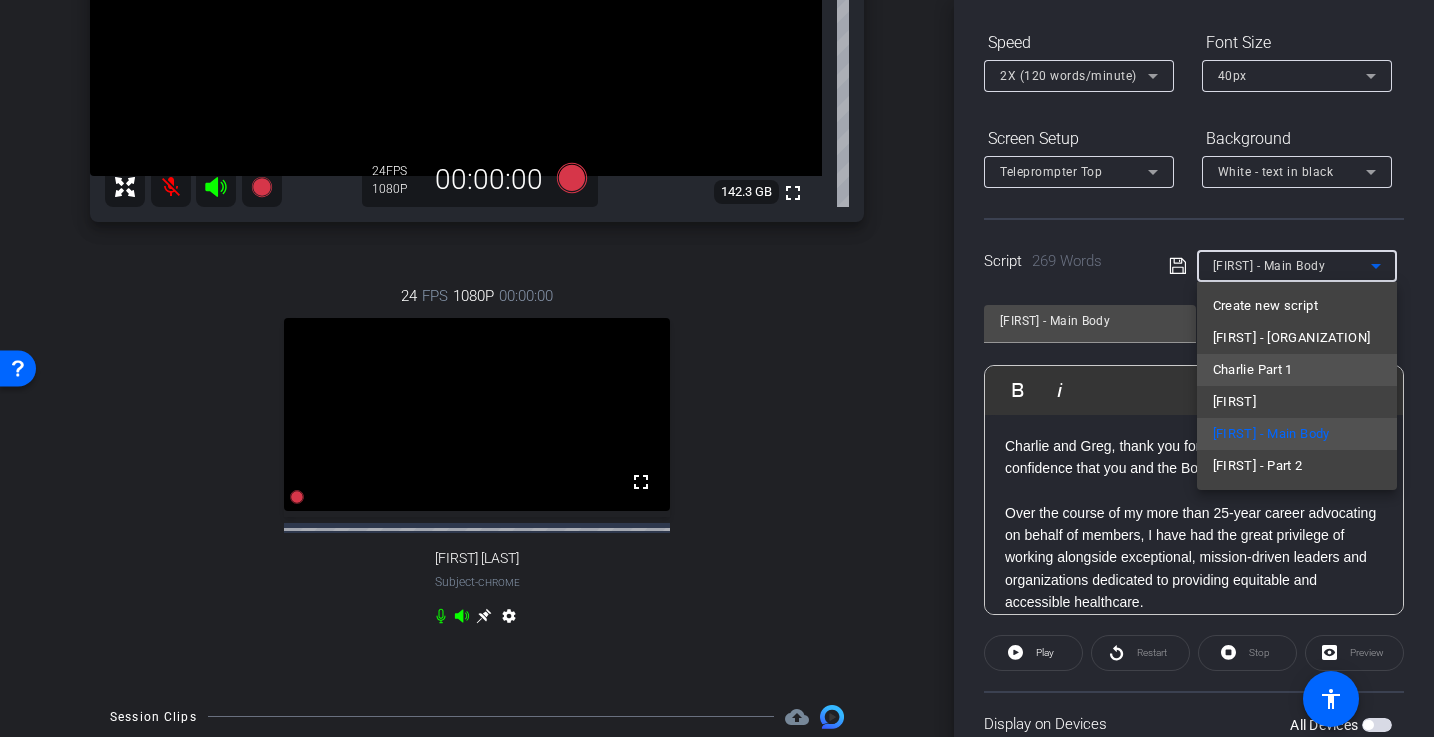 click on "Charlie Part 1" at bounding box center [1253, 370] 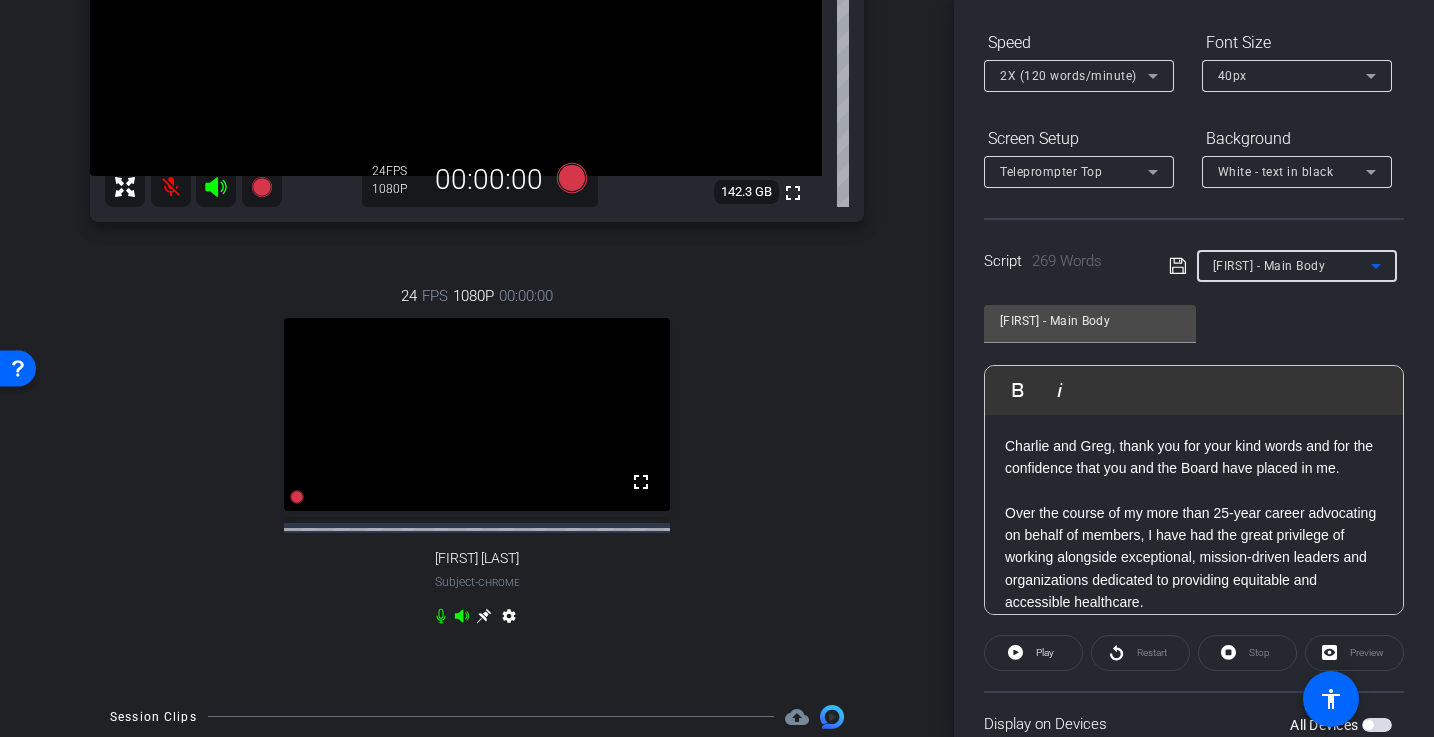 type on "Charlie Part 1" 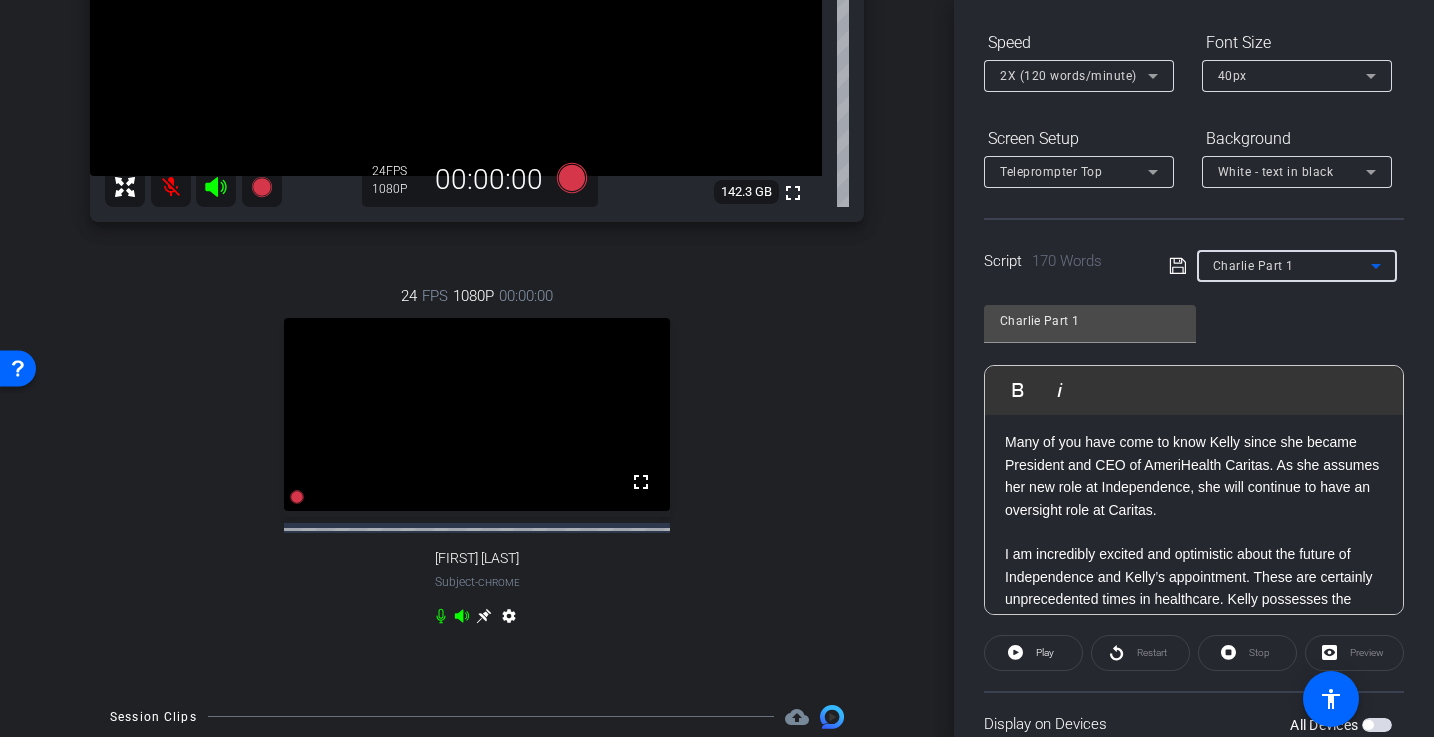 scroll, scrollTop: 340, scrollLeft: 0, axis: vertical 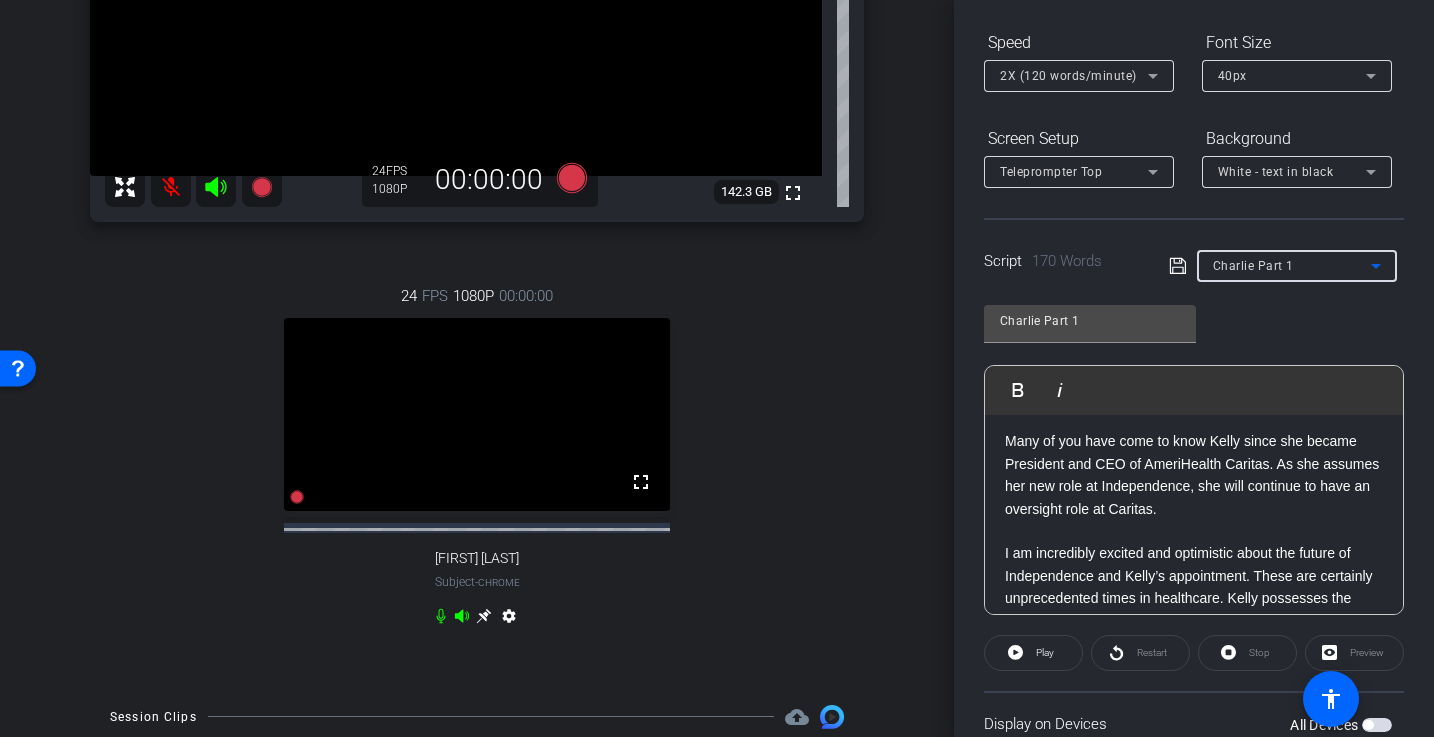 click on "Many of you have come to know Kelly since she became President and CEO of AmeriHealth Caritas. As she assumes her new role at Independence, she will continue to have an oversight role at Caritas." 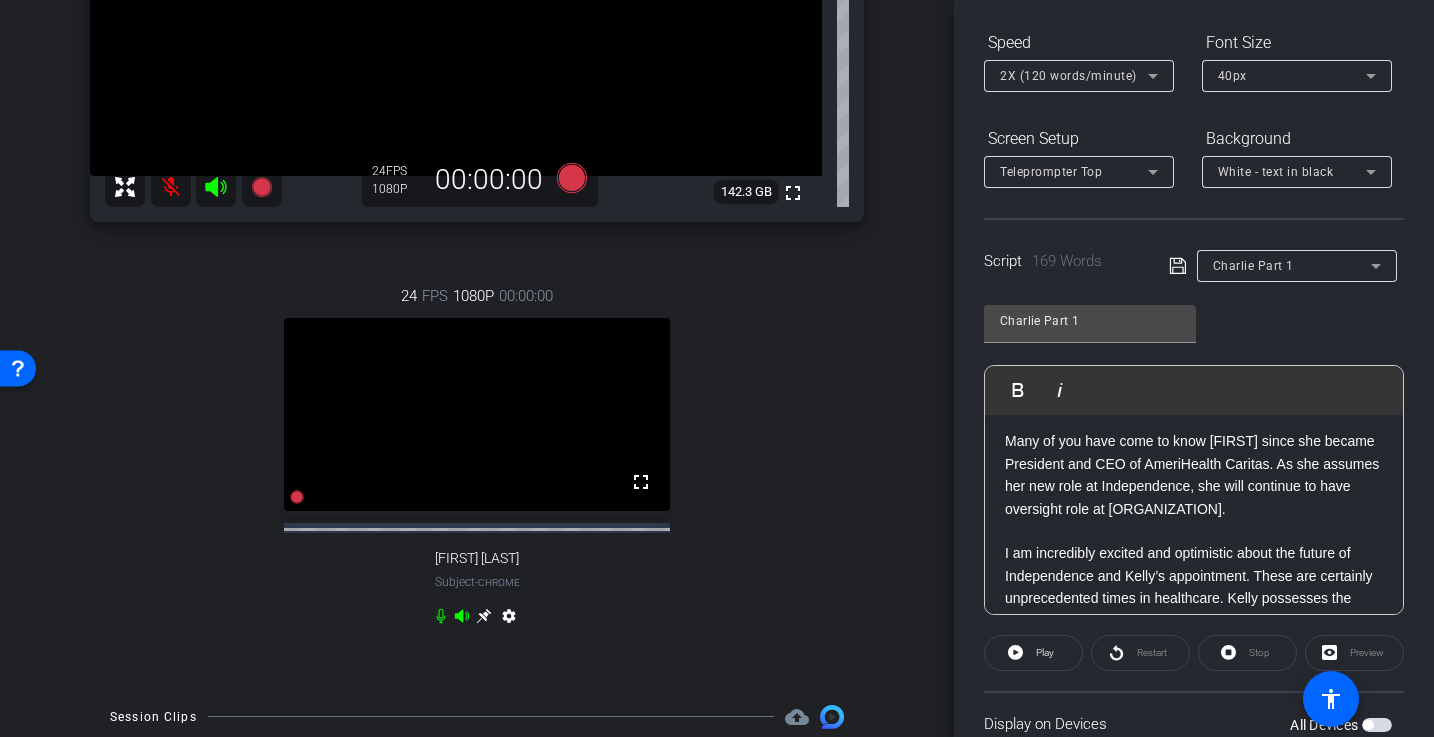 click on "Many of you have come to know Kelly since she became President and CEO of AmeriHealth Caritas. As she assumes her new role at Independence, she will continue to have oversight role at Caritas." 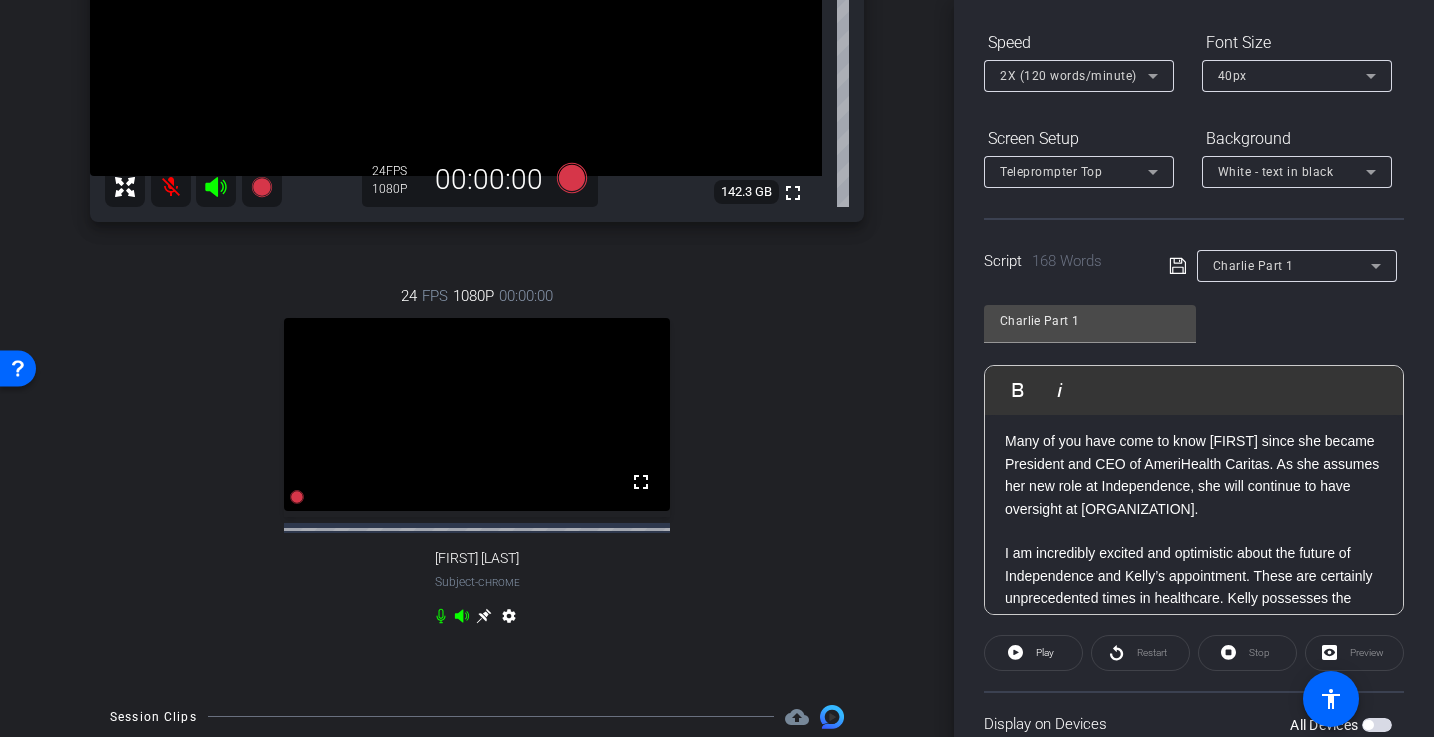click 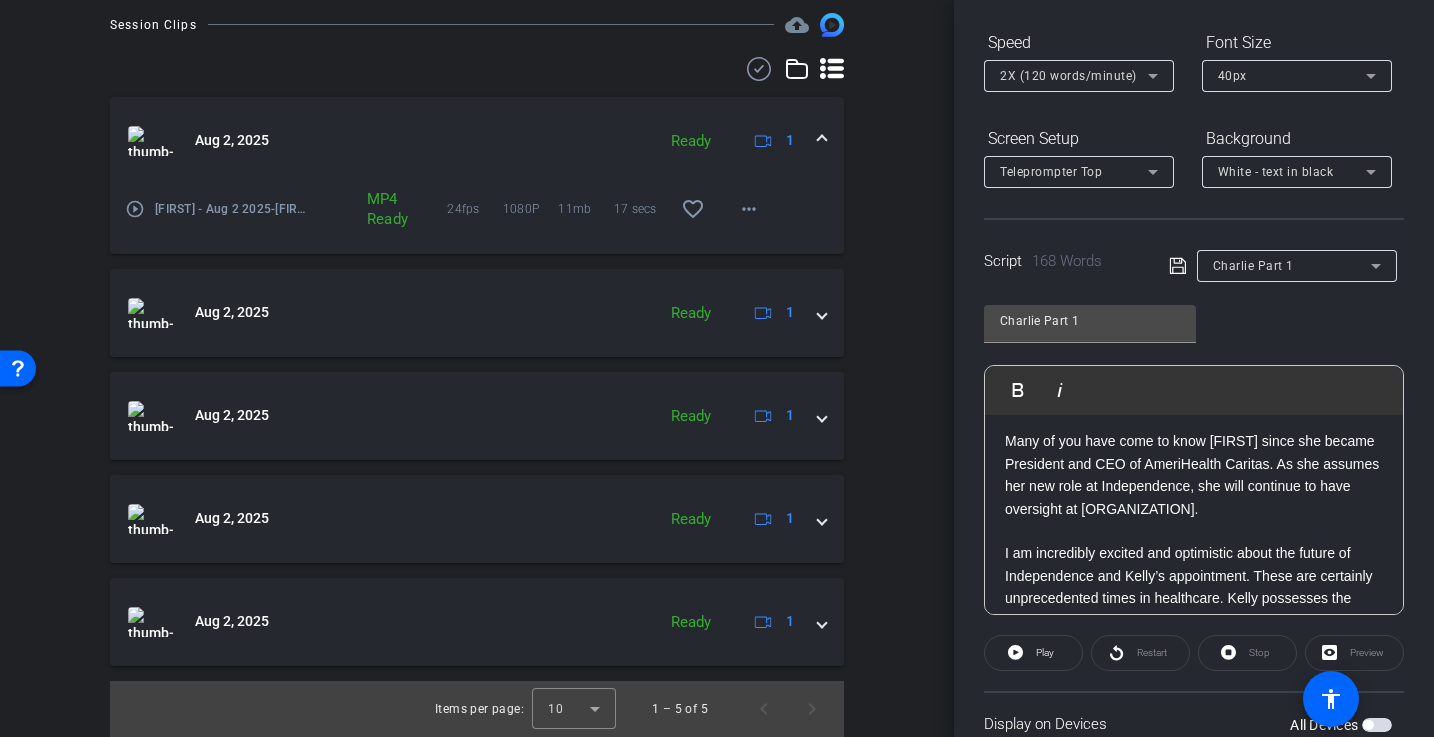 scroll, scrollTop: 1054, scrollLeft: 0, axis: vertical 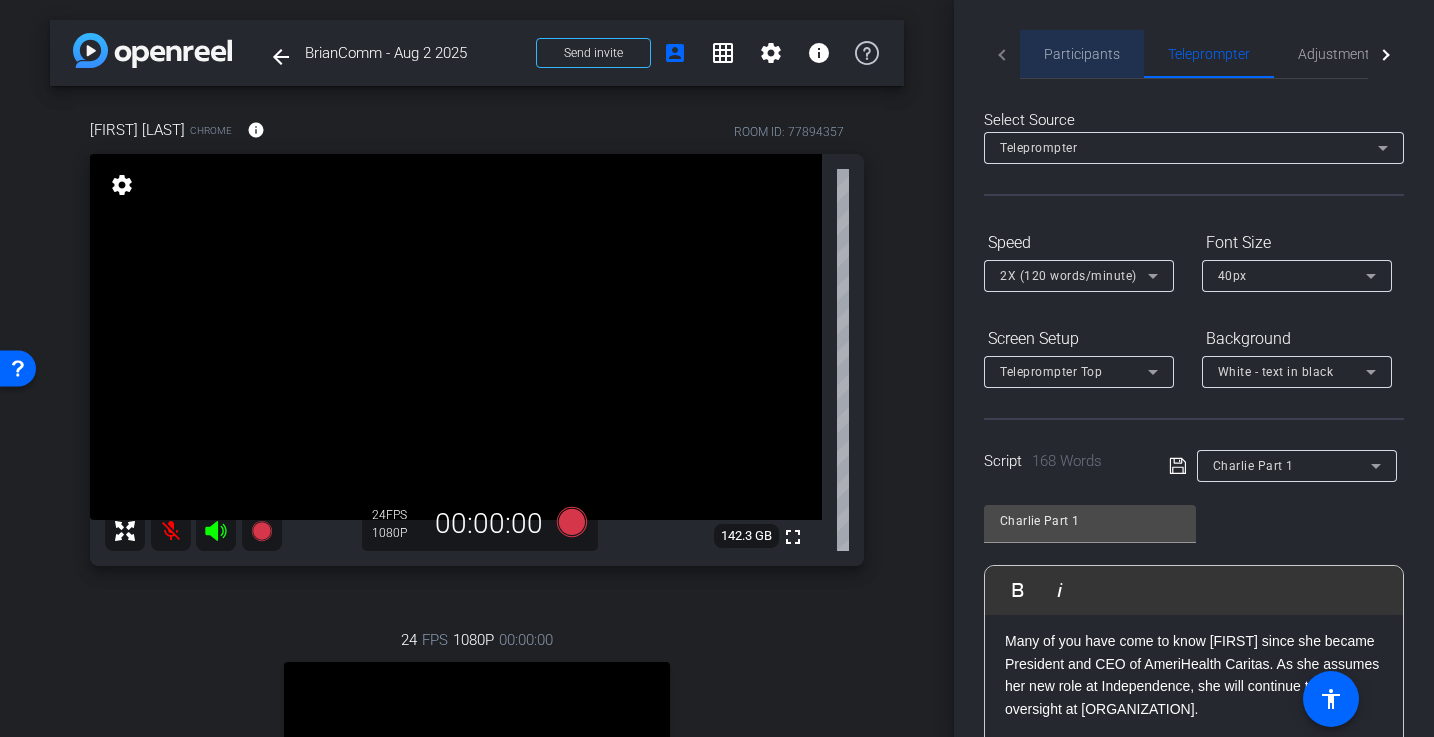 click on "Participants" at bounding box center (1082, 54) 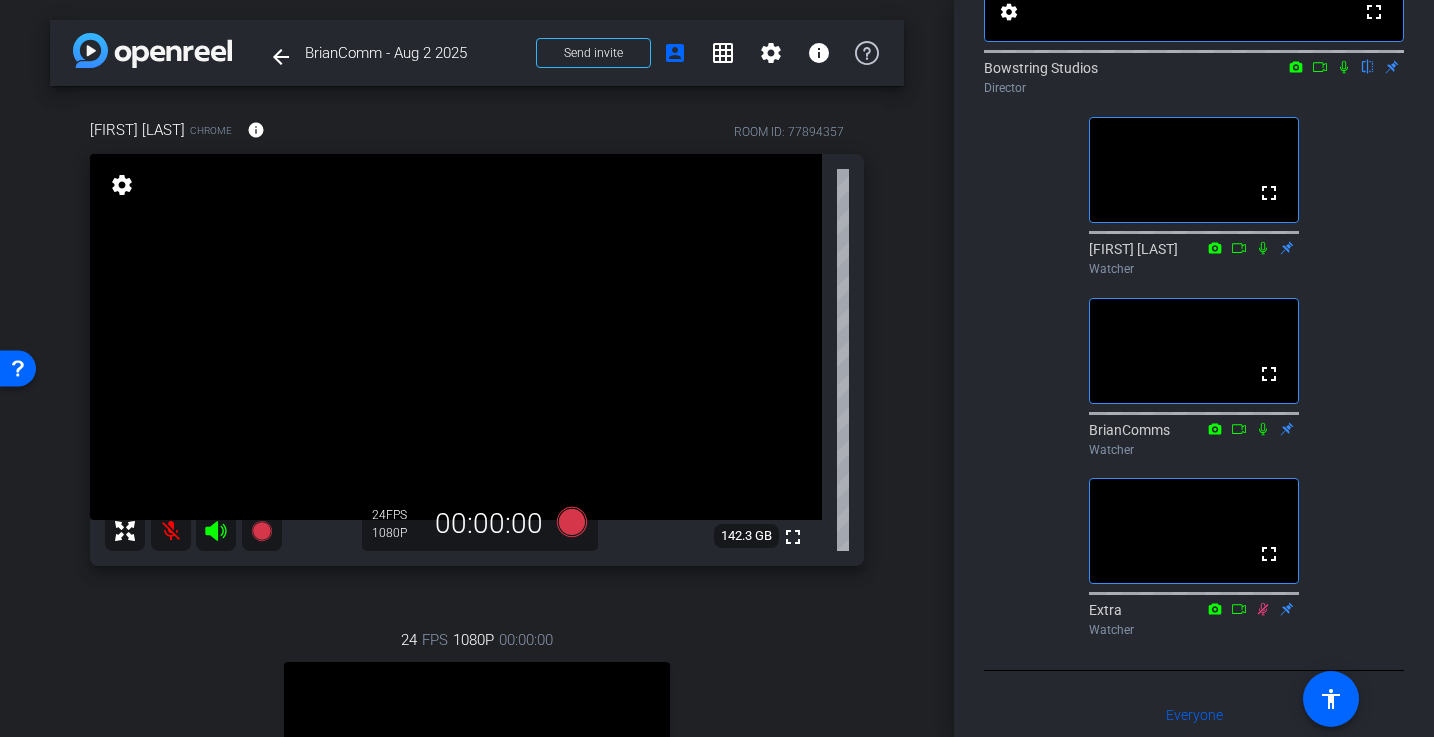 scroll, scrollTop: 0, scrollLeft: 0, axis: both 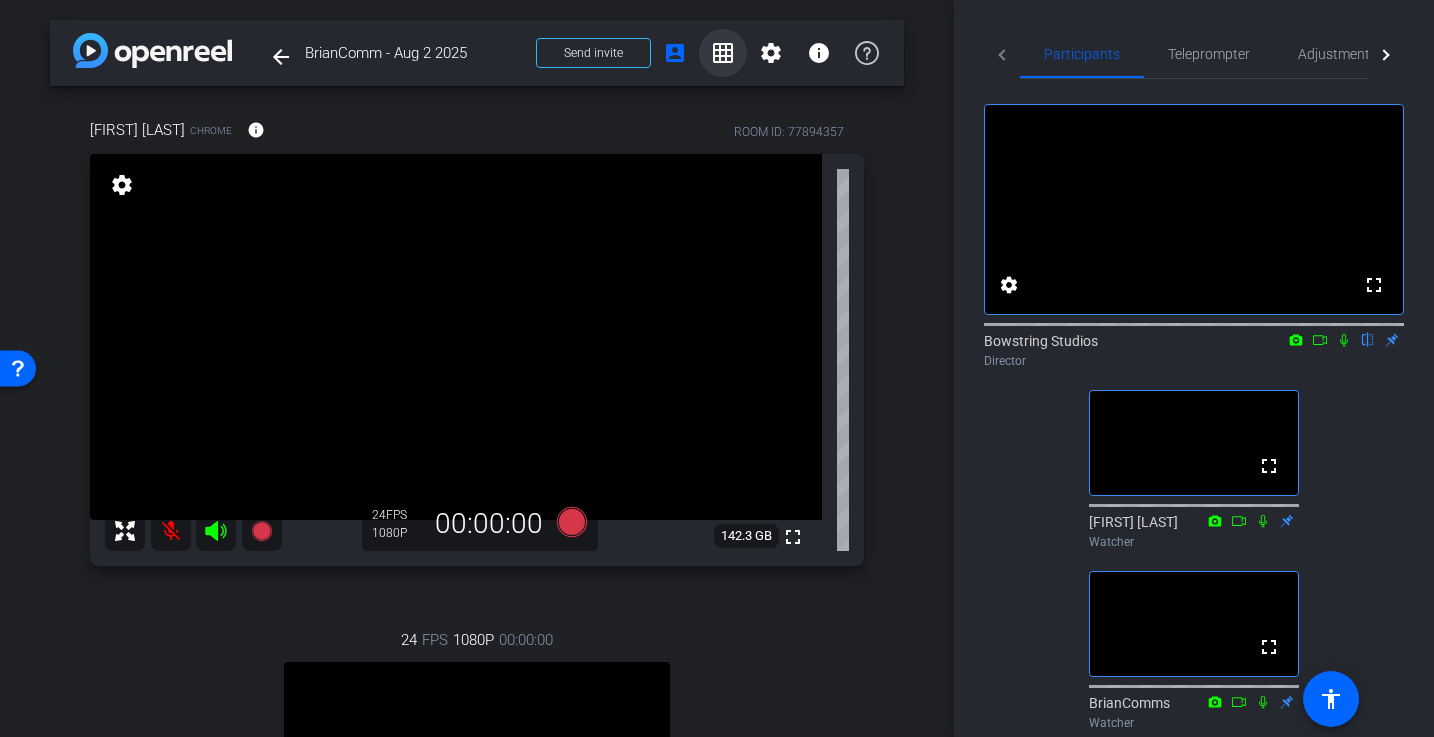 click on "grid_on" at bounding box center (723, 53) 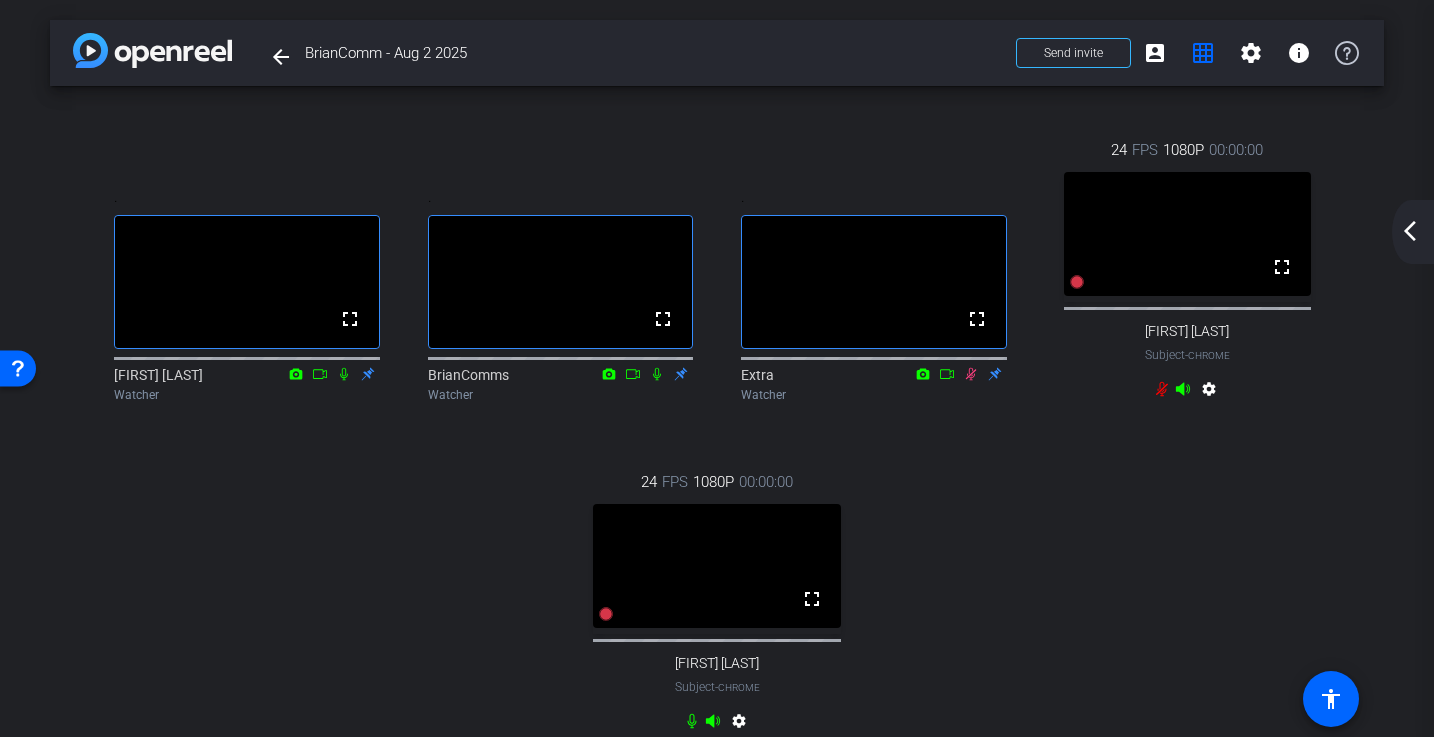 click on ". fullscreen  Rhonda Mims
Watcher  . fullscreen  BrianComms
Watcher  . fullscreen  Extra
Watcher  24 FPS 1080P  00:00:00  fullscreen
Charles Pizzi Subject   -  Chrome
settings 24 FPS 1080P  00:00:00  fullscreen
Kelly Munson Subject   -  Chrome" at bounding box center (717, 438) 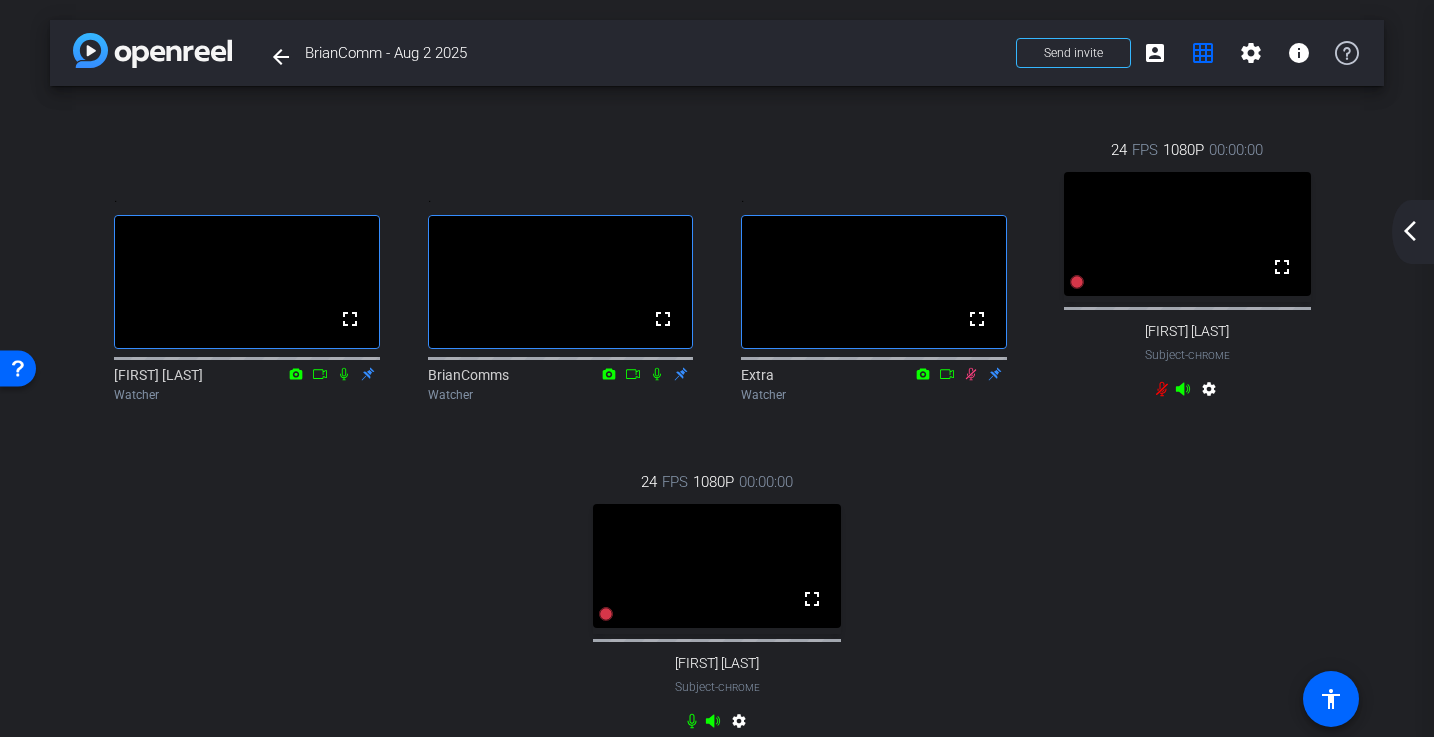 click on ". fullscreen  Rhonda Mims
Watcher  . fullscreen  BrianComms
Watcher  . fullscreen  Extra
Watcher  24 FPS 1080P  00:00:00  fullscreen
Charles Pizzi Subject   -  Chrome
settings 24 FPS 1080P  00:00:00  fullscreen
Kelly Munson Subject   -  Chrome" at bounding box center (717, 438) 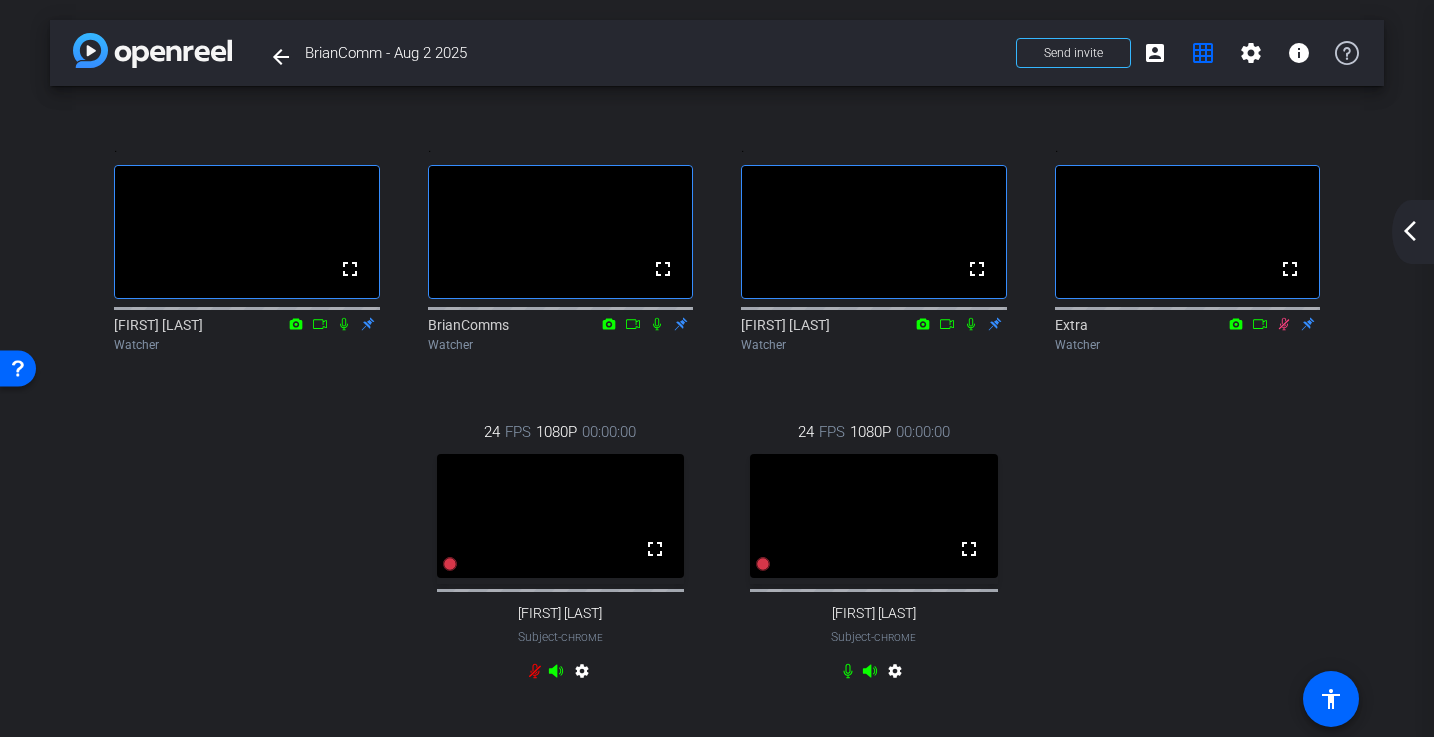 click on "Watcher" at bounding box center [874, 345] 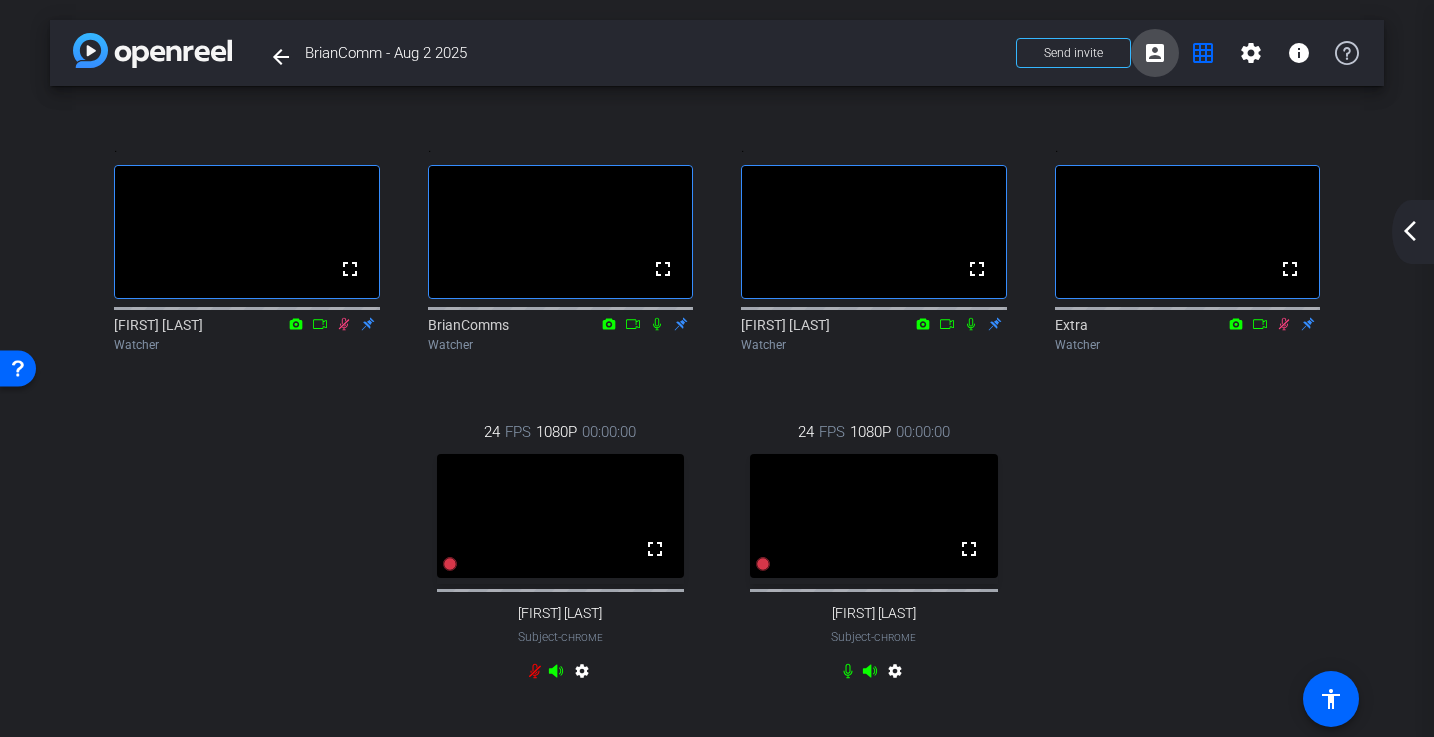 click on "account_box" at bounding box center (1155, 53) 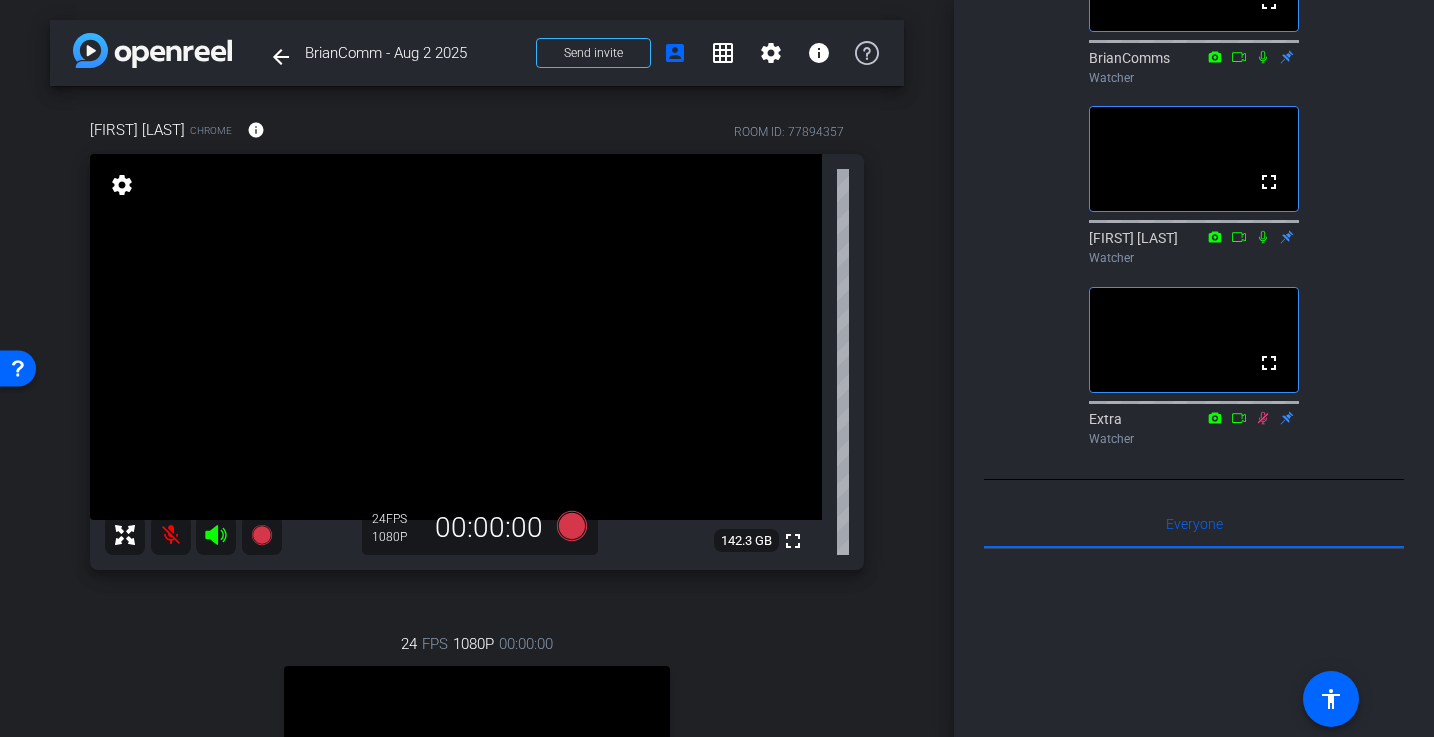 scroll, scrollTop: 595, scrollLeft: 0, axis: vertical 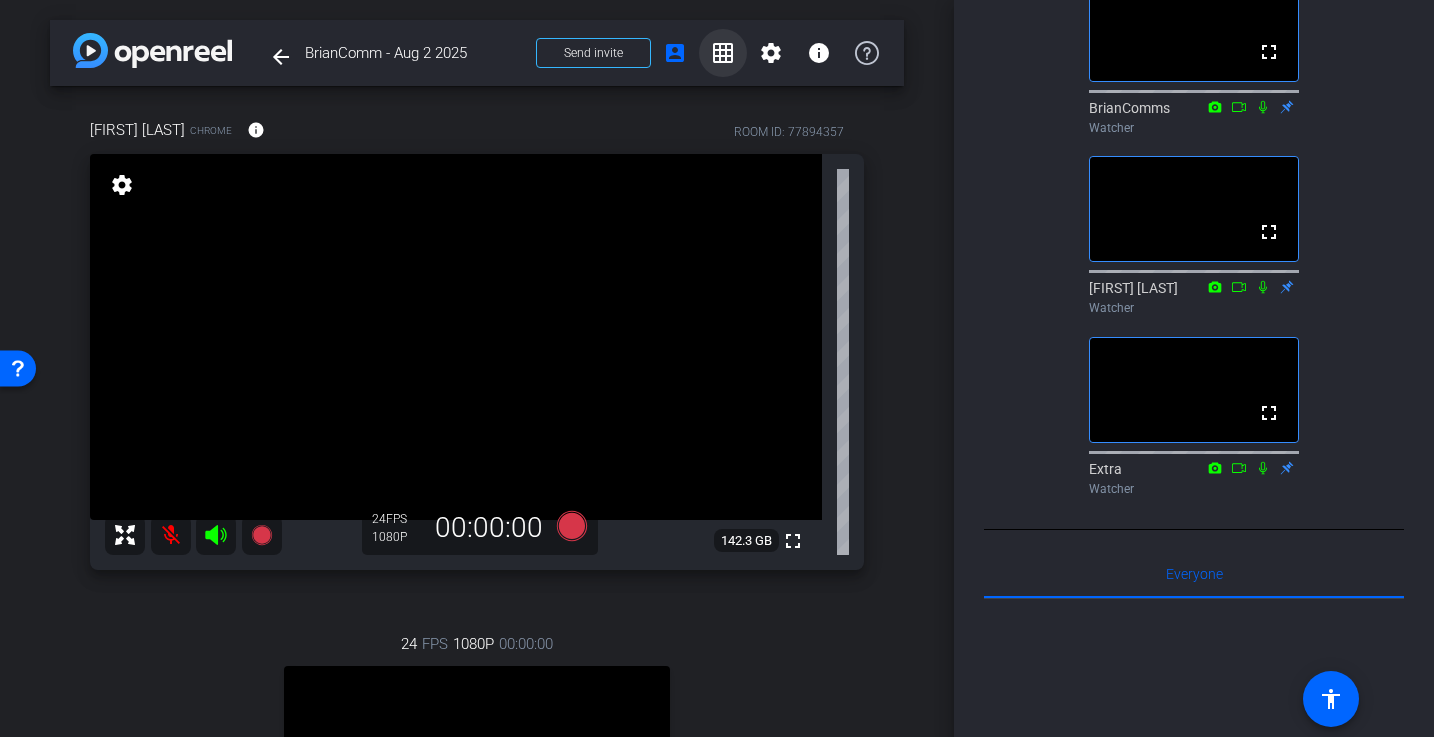 click on "grid_on" at bounding box center [723, 53] 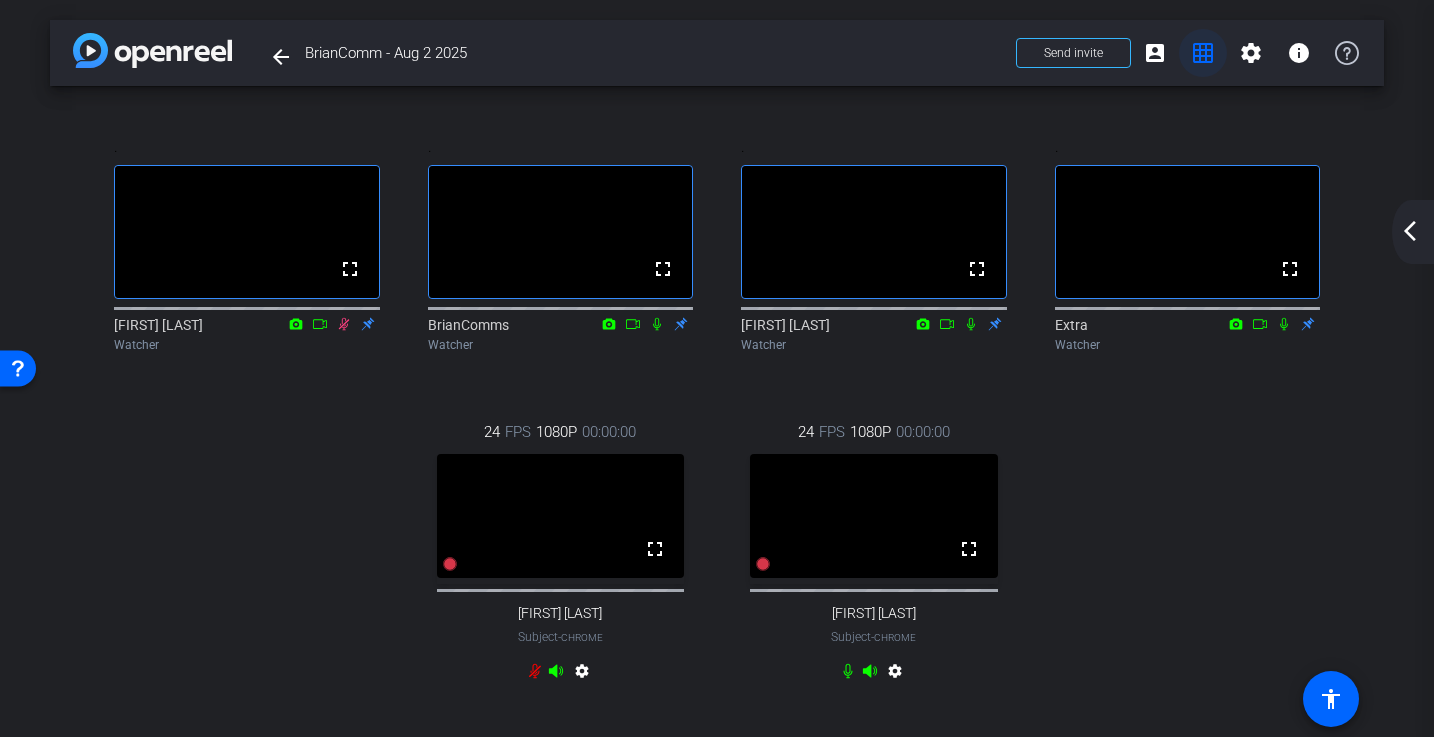 scroll, scrollTop: 0, scrollLeft: 0, axis: both 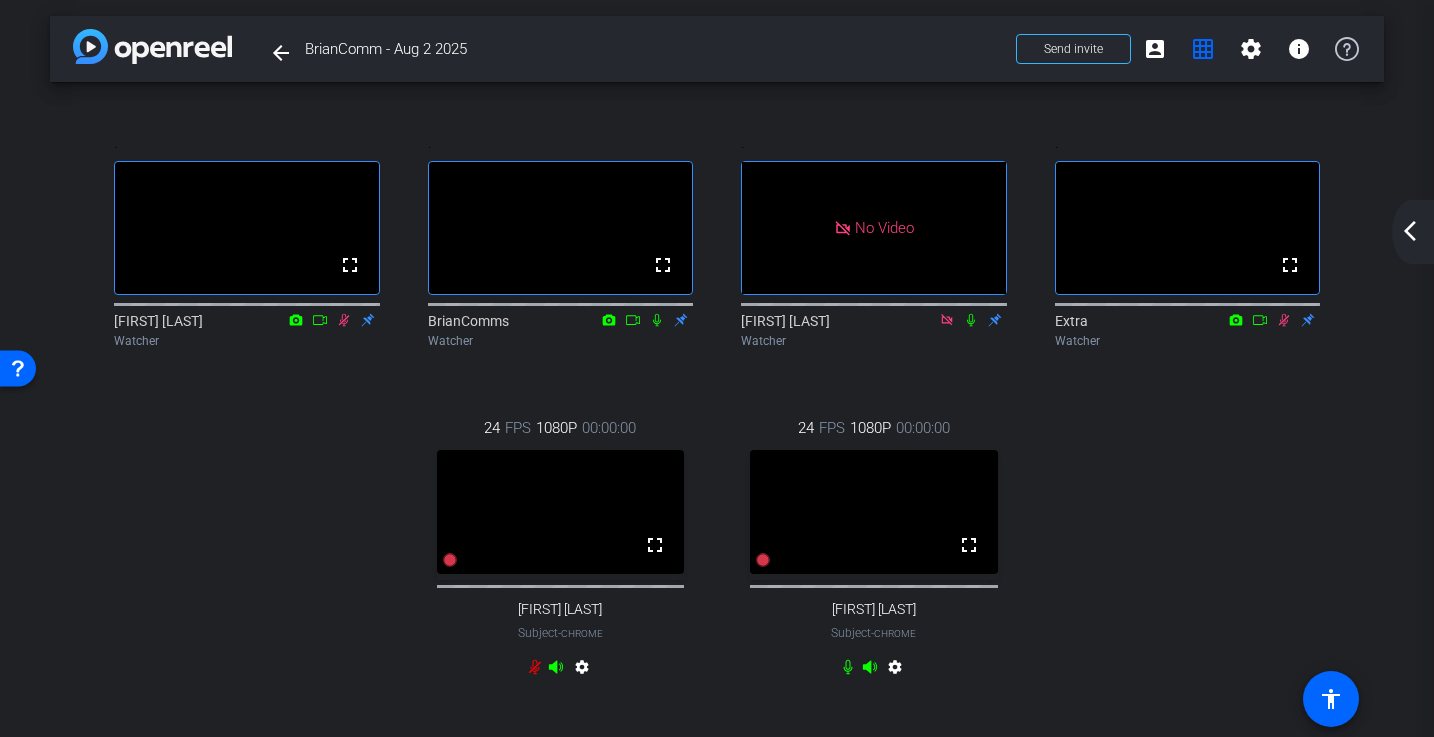 click on "." at bounding box center [874, 143] 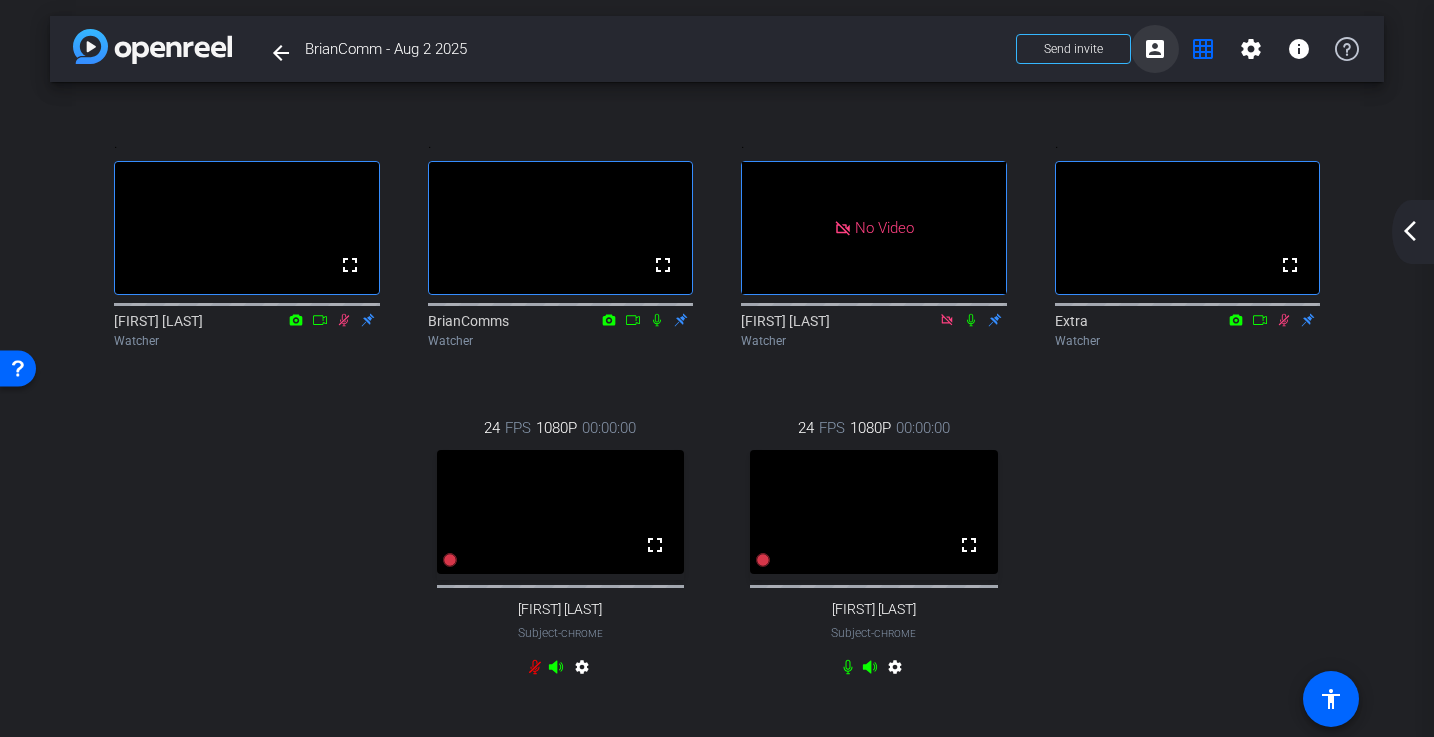 click on "account_box" at bounding box center (1155, 49) 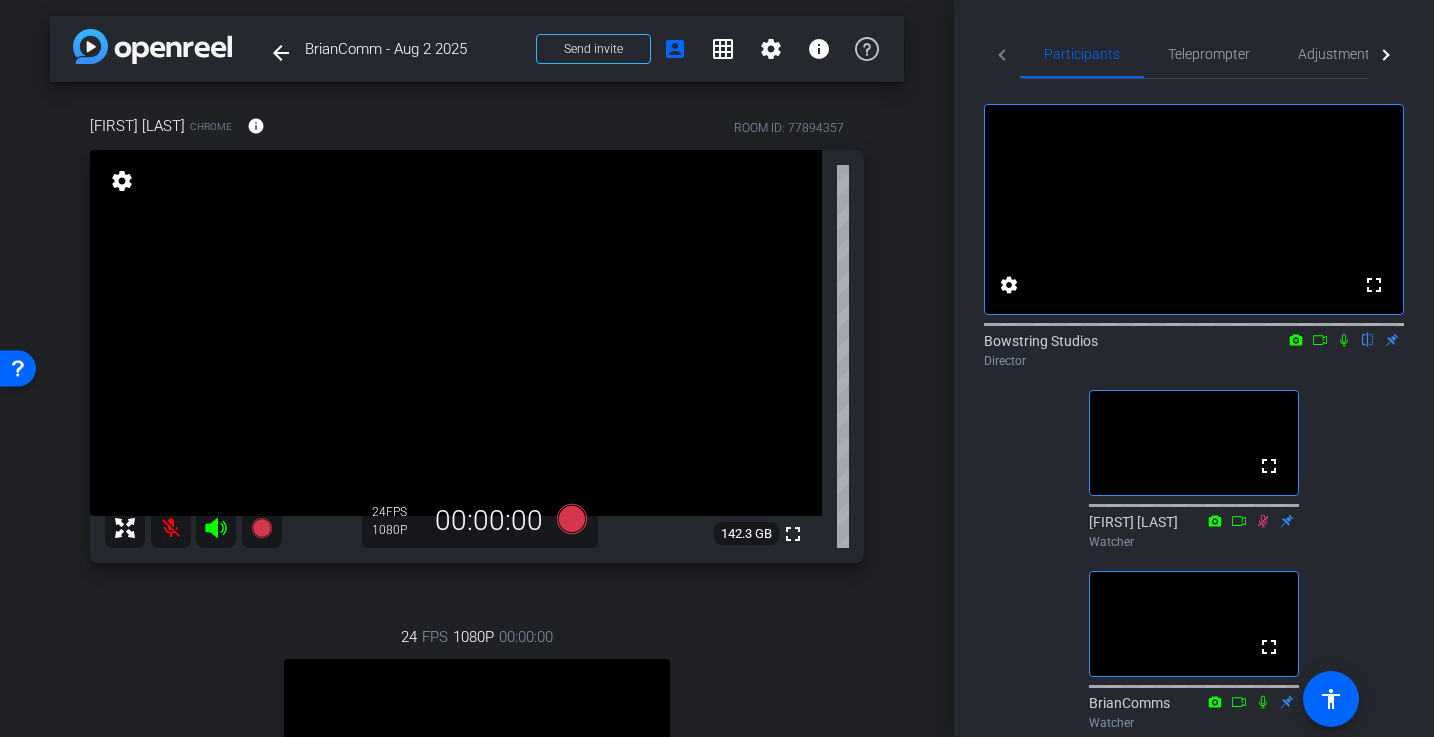 scroll, scrollTop: 181, scrollLeft: 0, axis: vertical 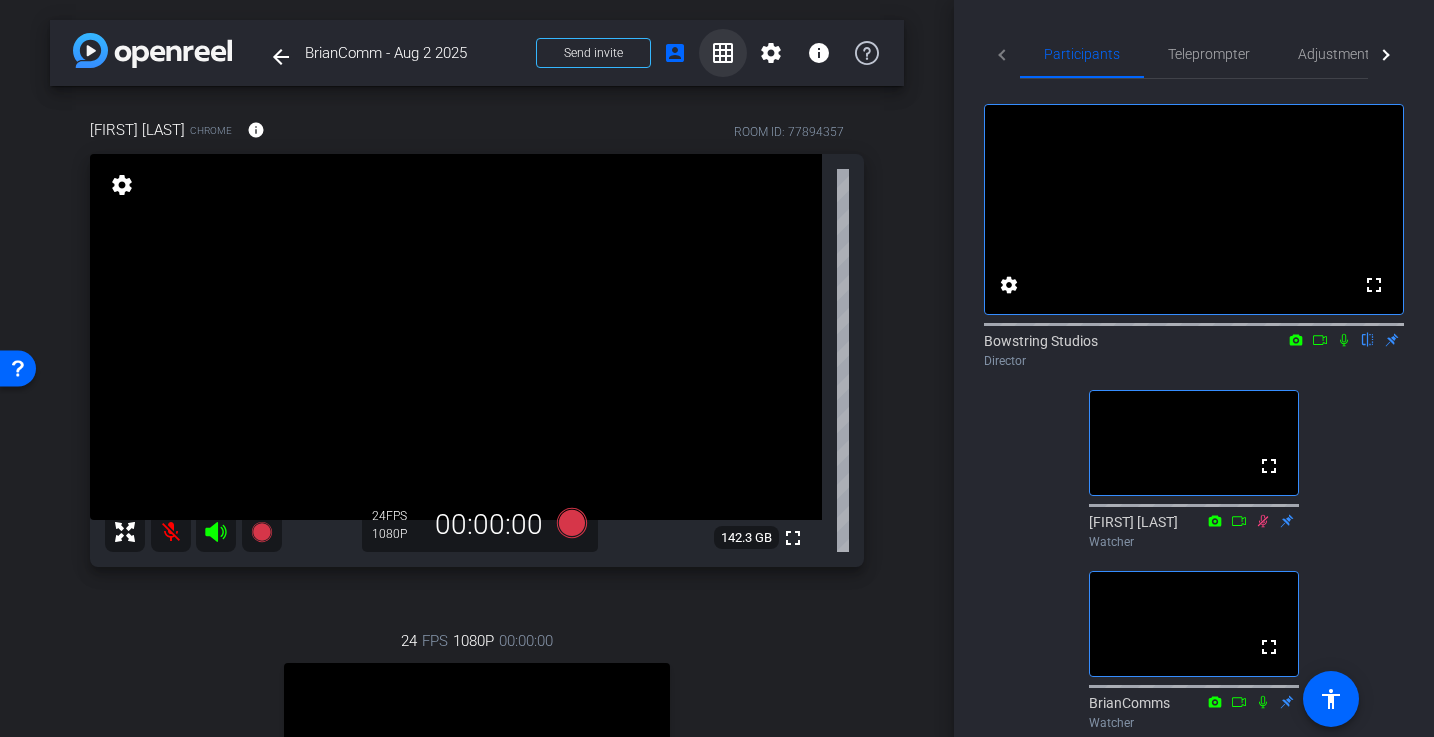 click on "grid_on" at bounding box center [723, 53] 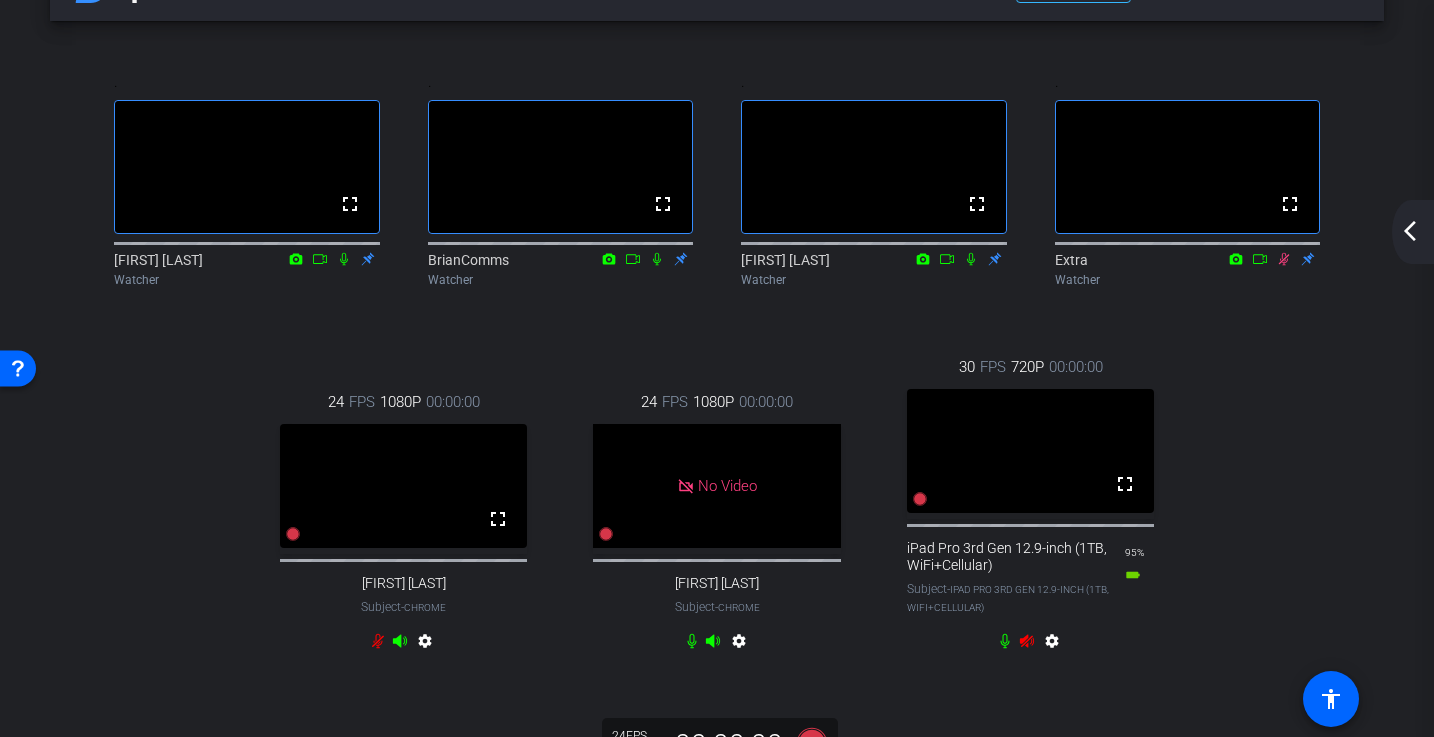scroll, scrollTop: 72, scrollLeft: 0, axis: vertical 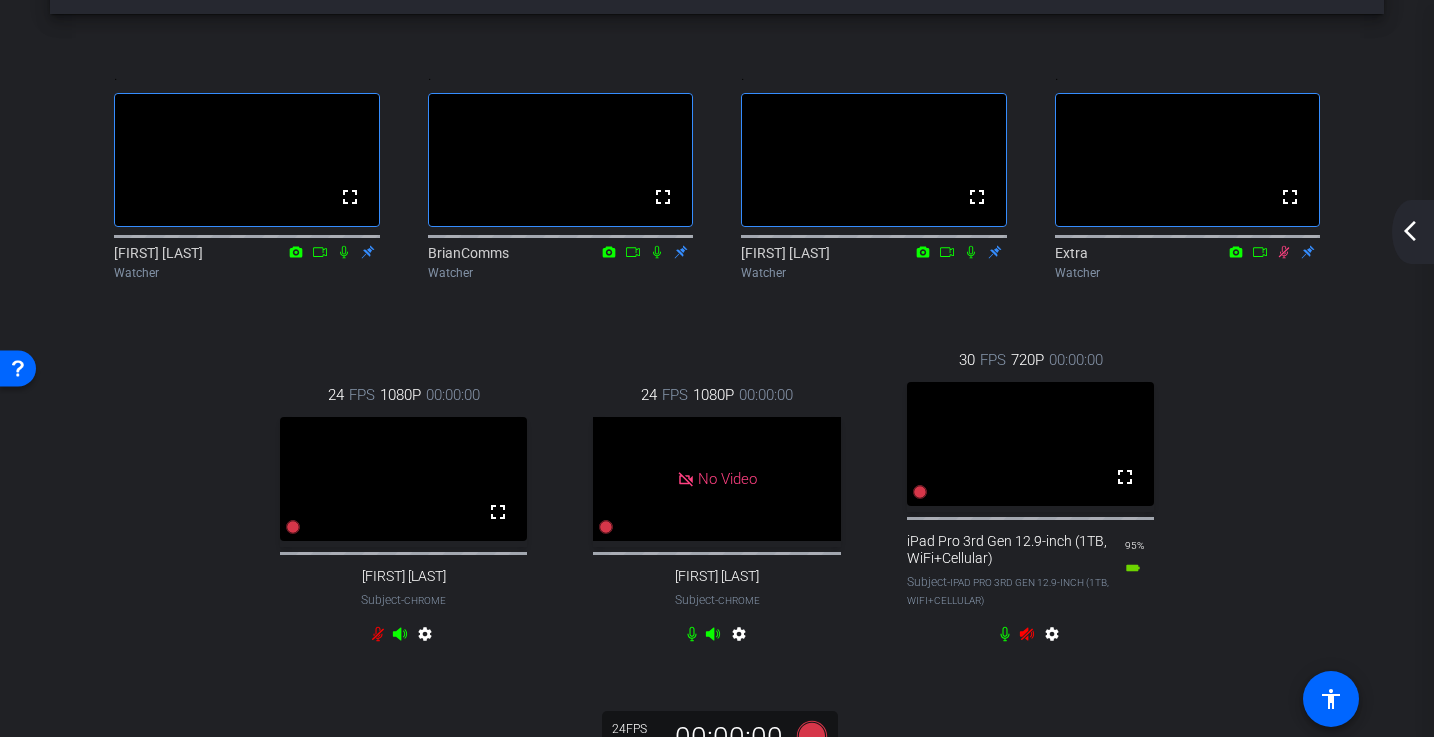 click on "settings" at bounding box center (1030, 638) 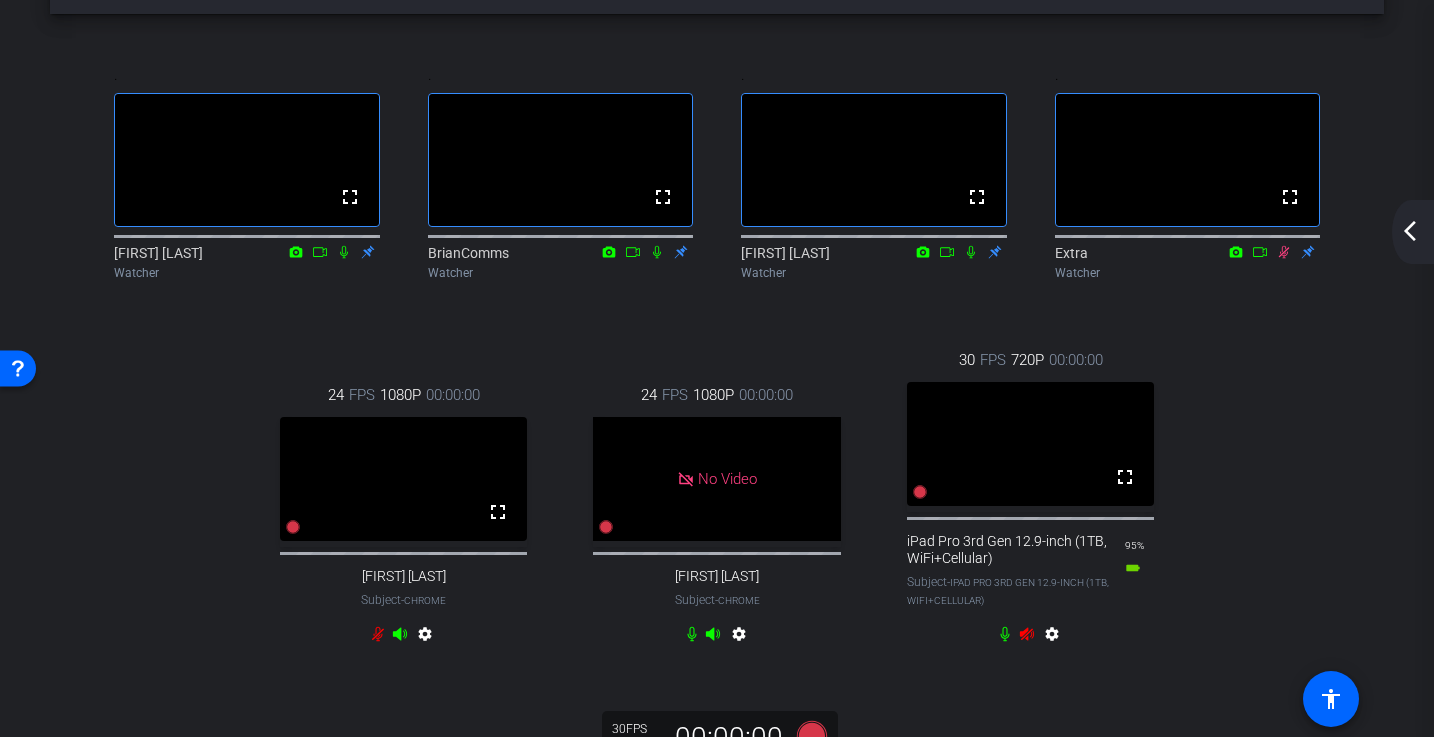 click 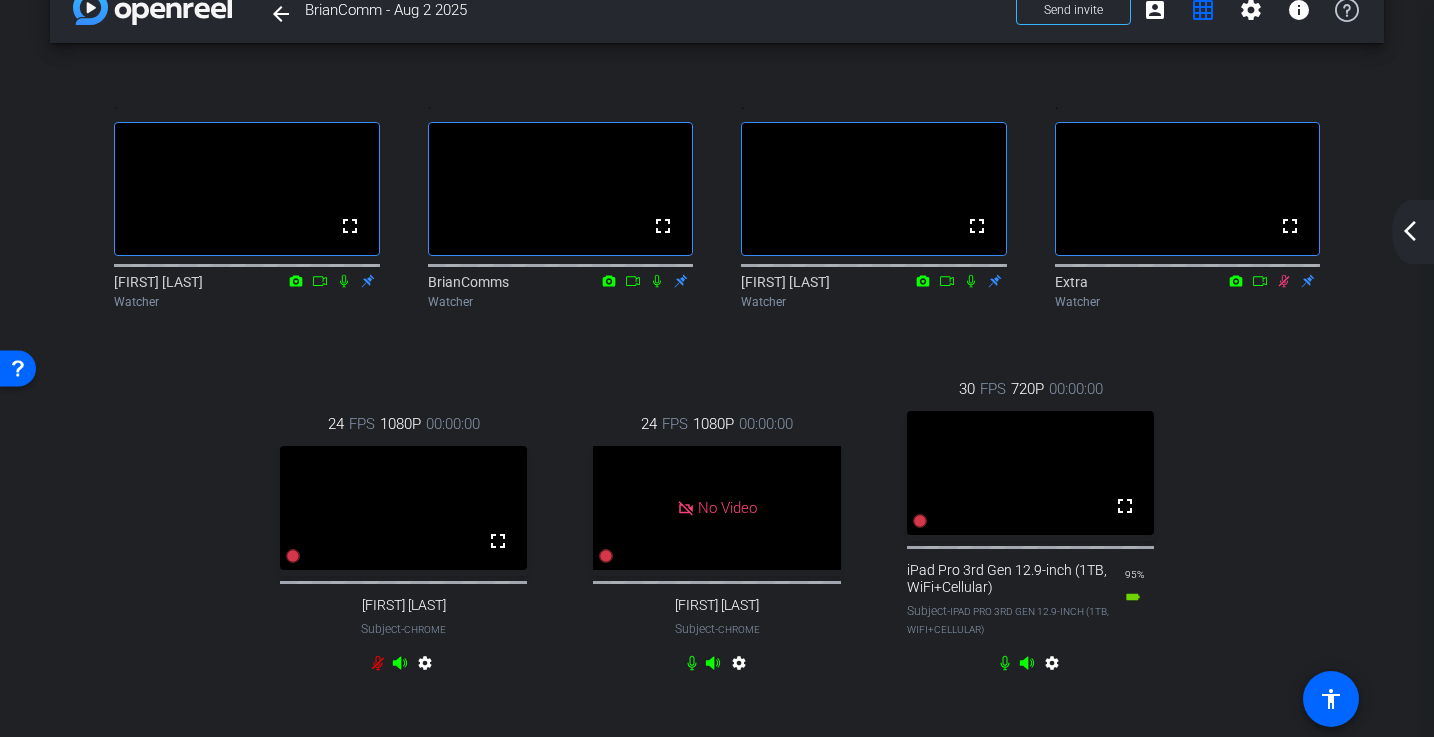 scroll, scrollTop: 48, scrollLeft: 0, axis: vertical 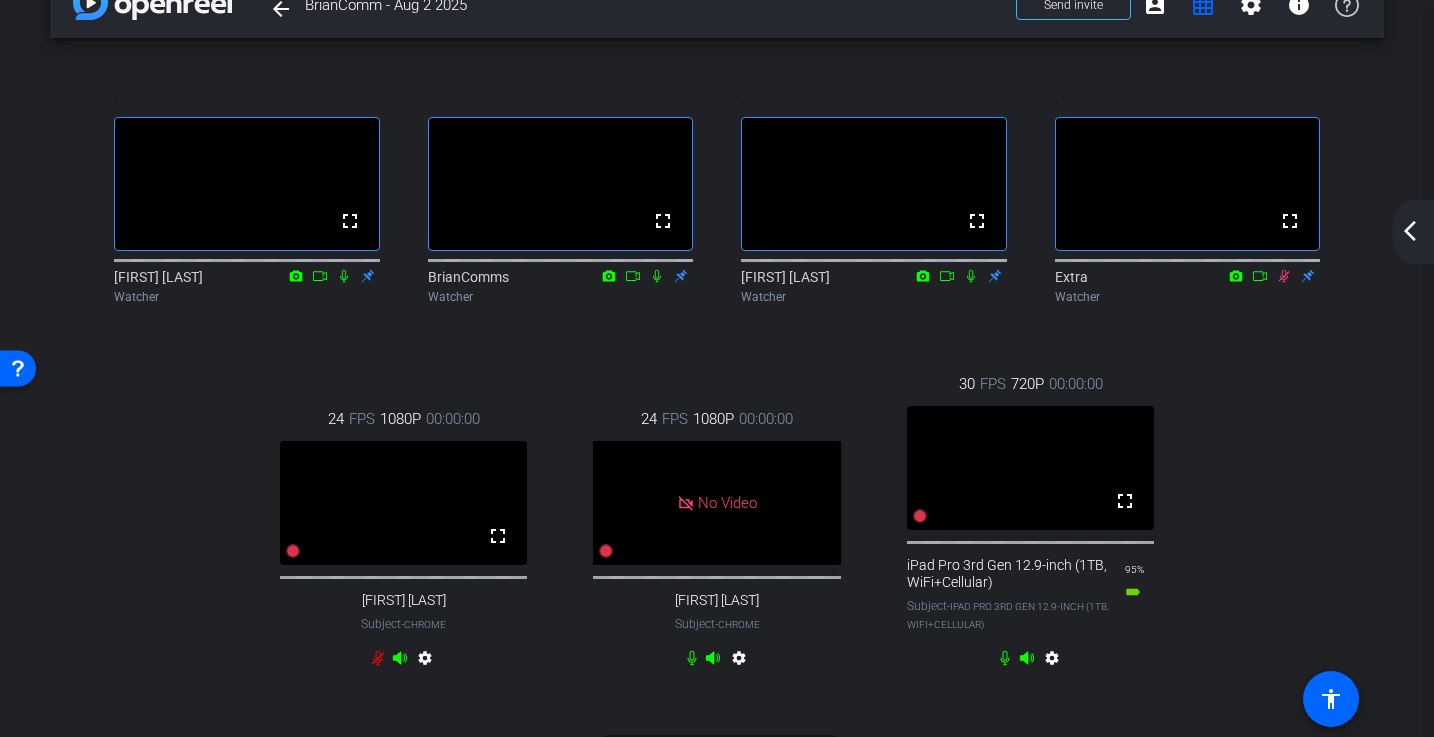 click on "settings" at bounding box center [1052, 662] 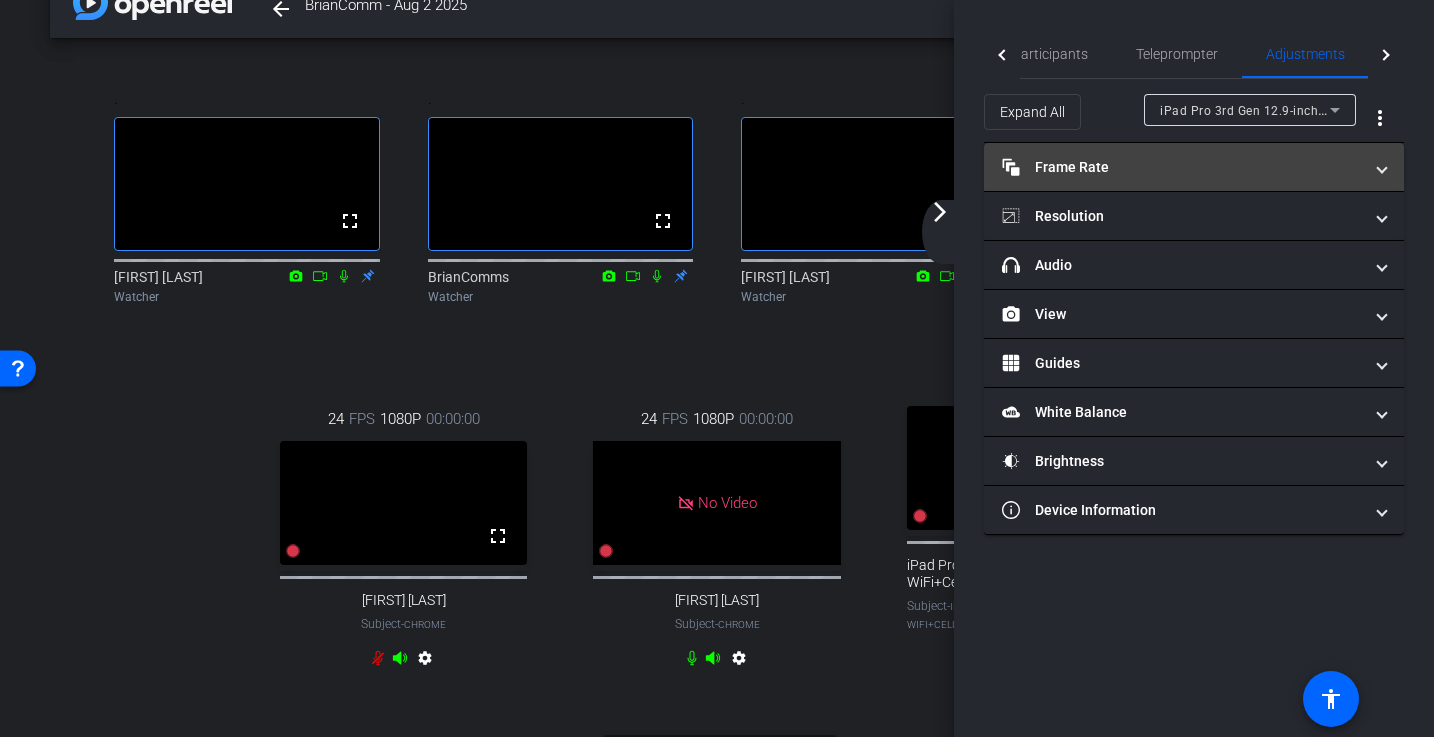 click on "Frame Rate
Frame Rate" at bounding box center [1182, 167] 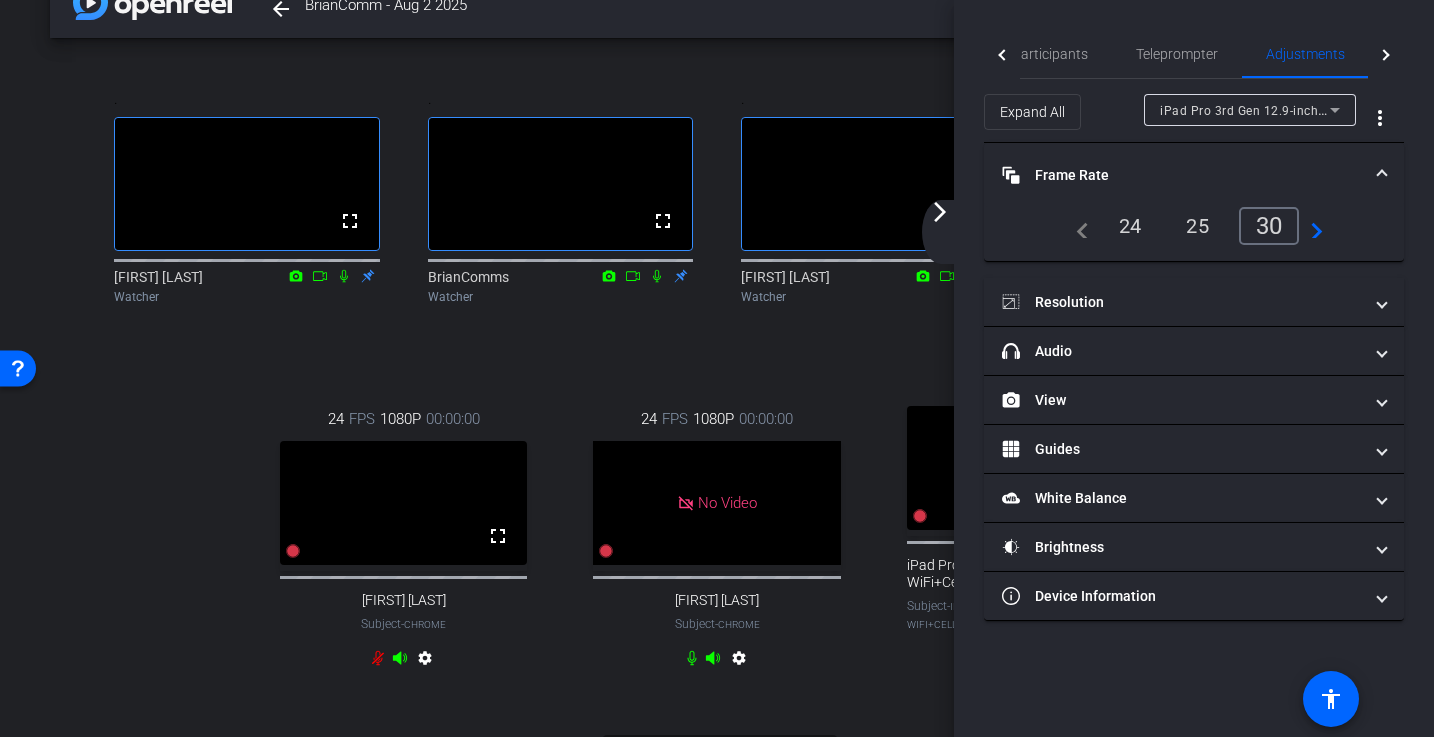 click on "24" at bounding box center (1130, 226) 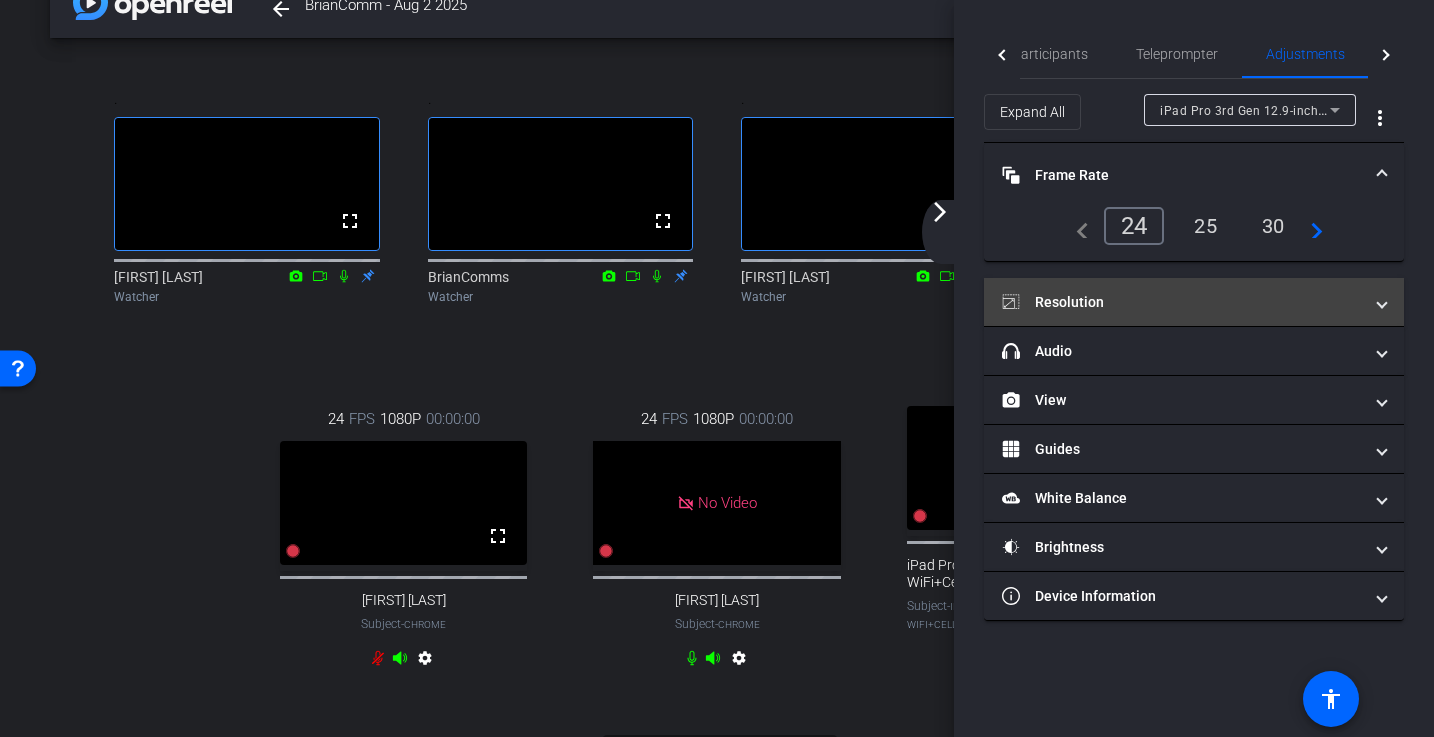 click at bounding box center (1382, 302) 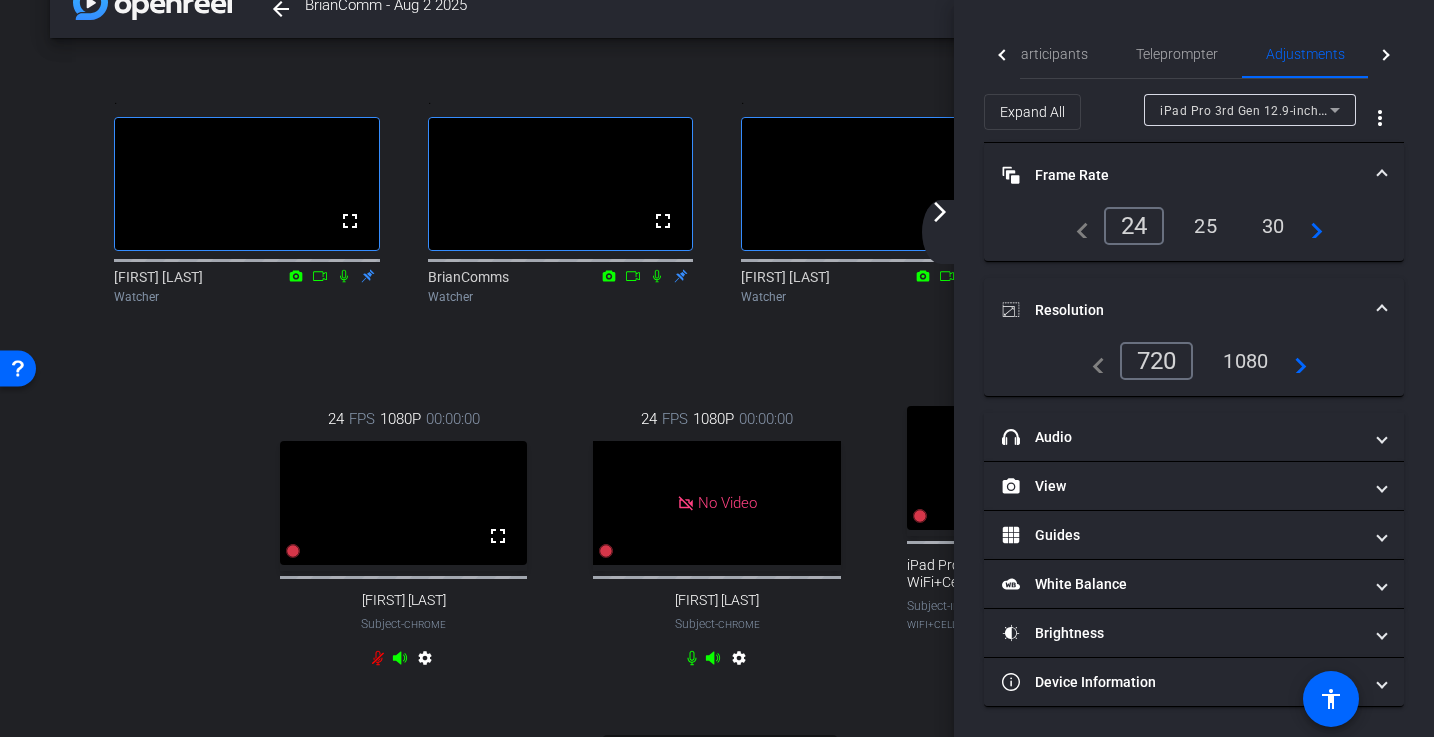 click on "1080" at bounding box center (1245, 361) 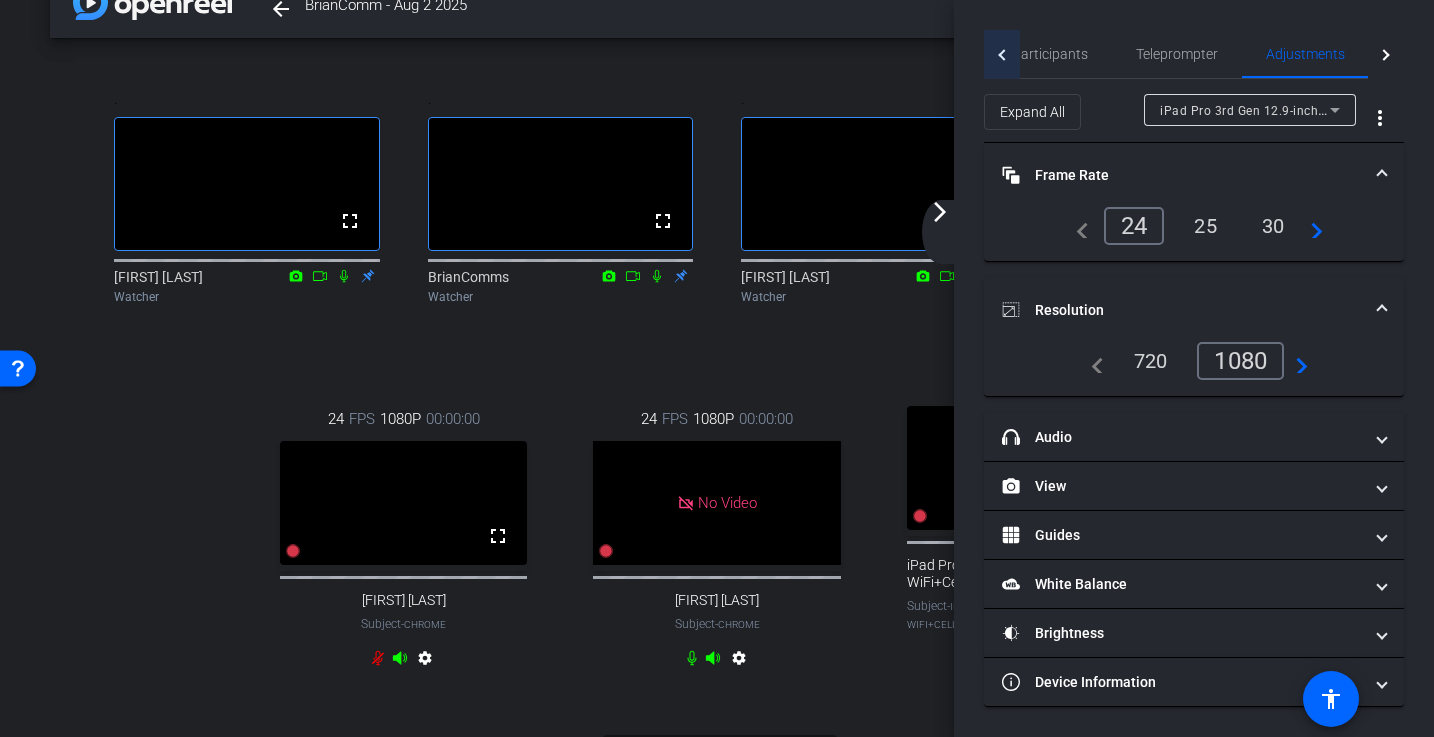 click 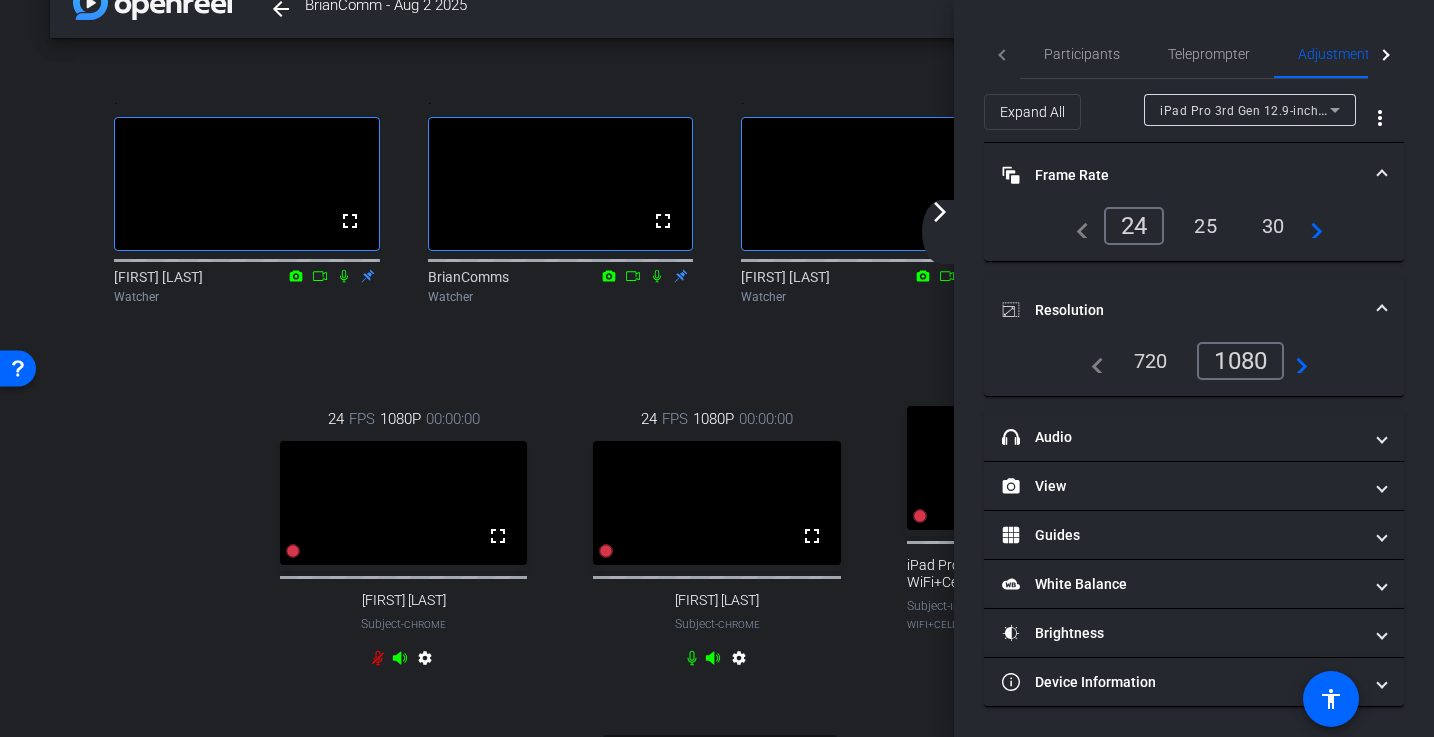 click on "Participants Teleprompter Adjustments Live" 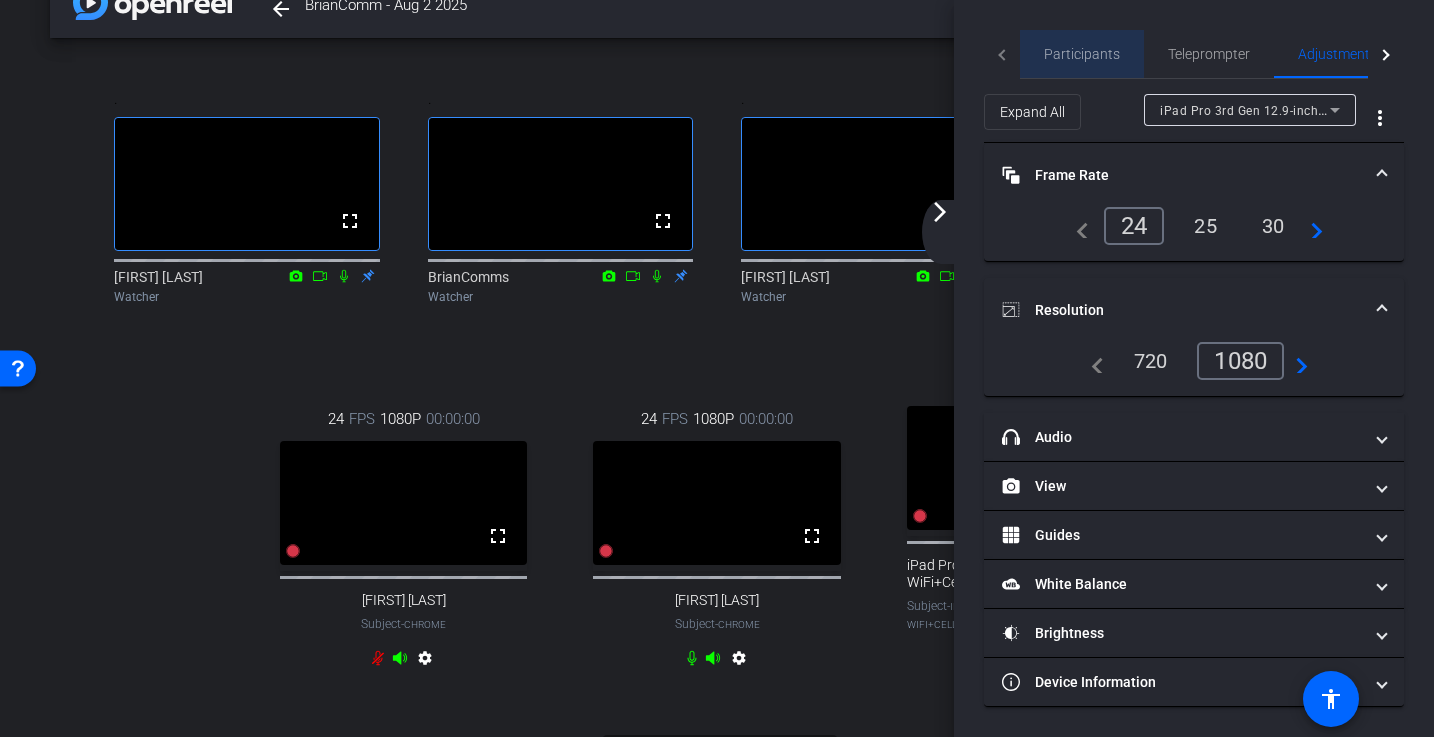 click on "Participants" at bounding box center [1082, 54] 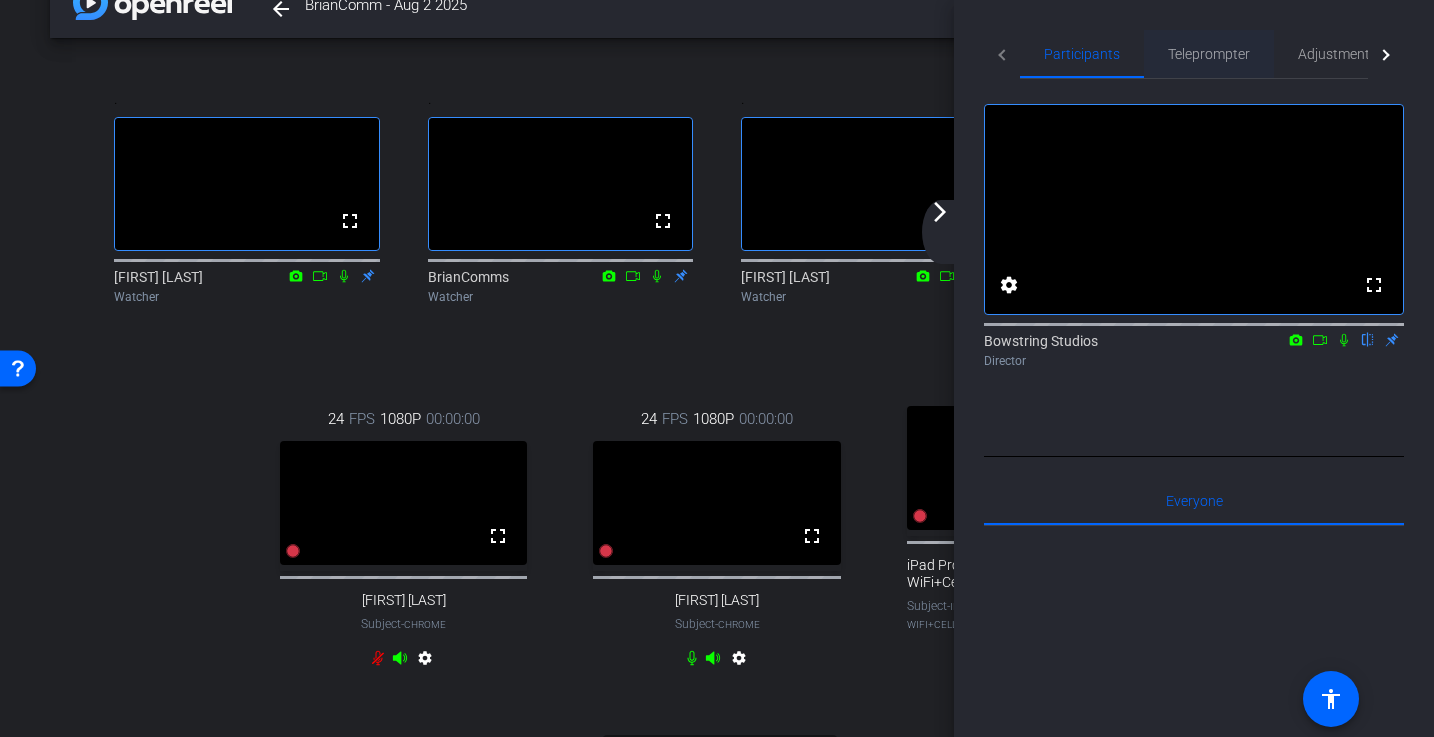 click on "Teleprompter" at bounding box center (1209, 54) 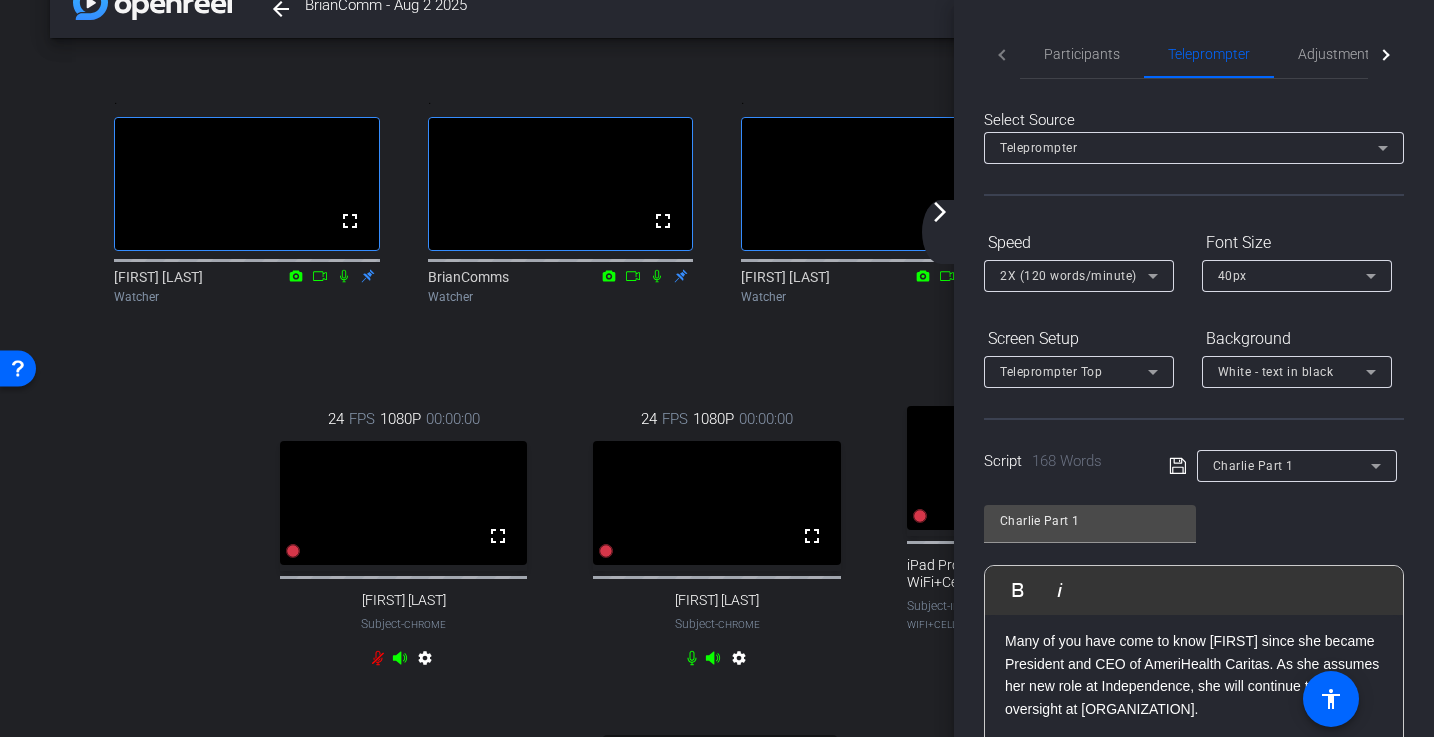 click on ". fullscreen  Donna Farrell
Watcher" at bounding box center [874, 199] 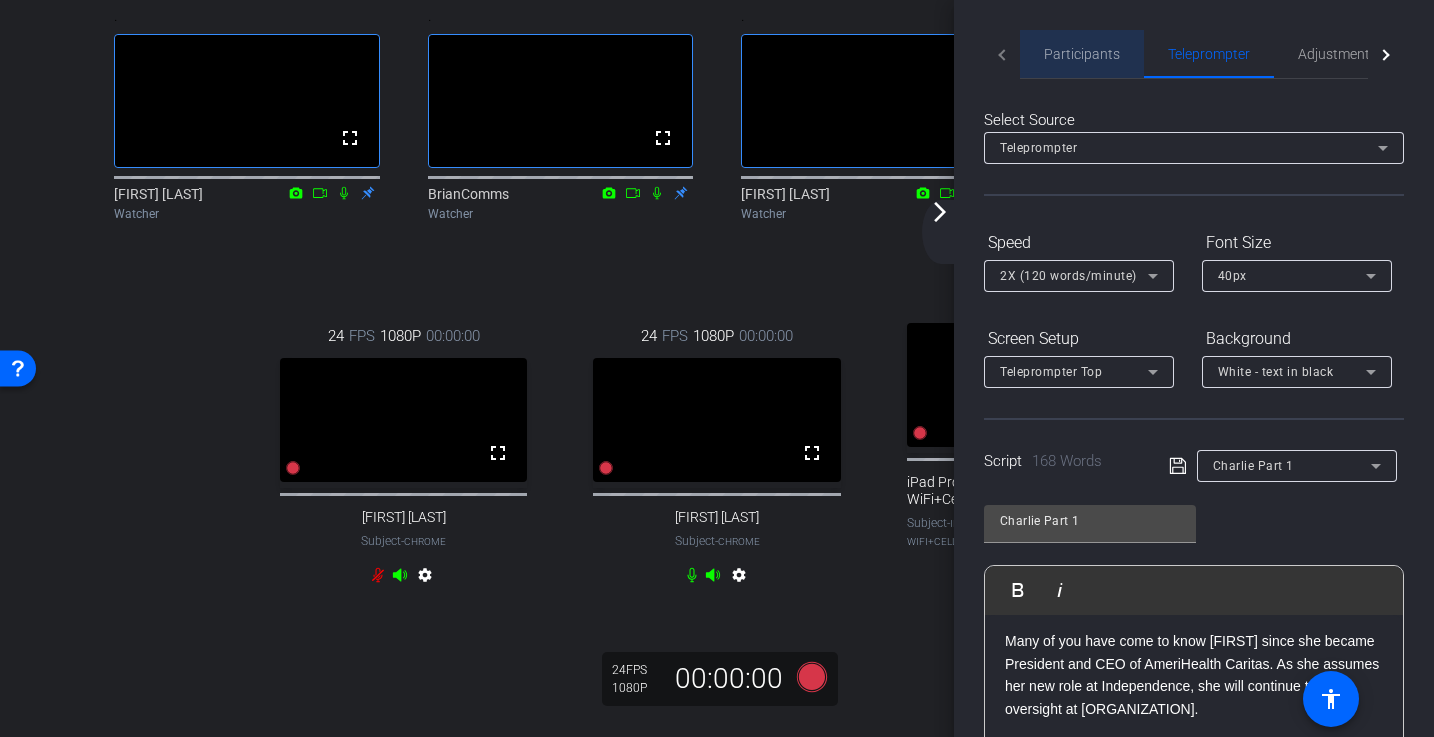 click on "Participants" at bounding box center [1082, 54] 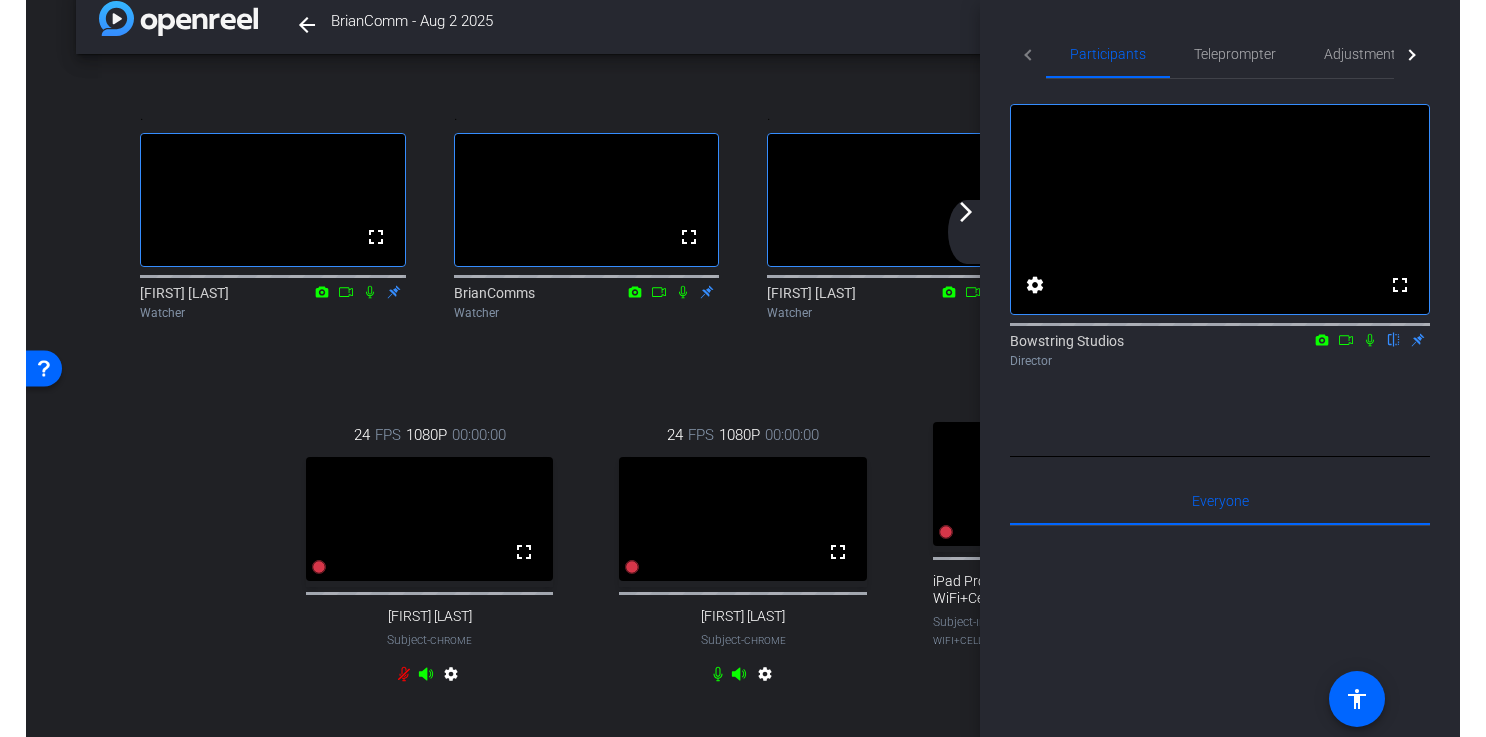 scroll, scrollTop: 18, scrollLeft: 0, axis: vertical 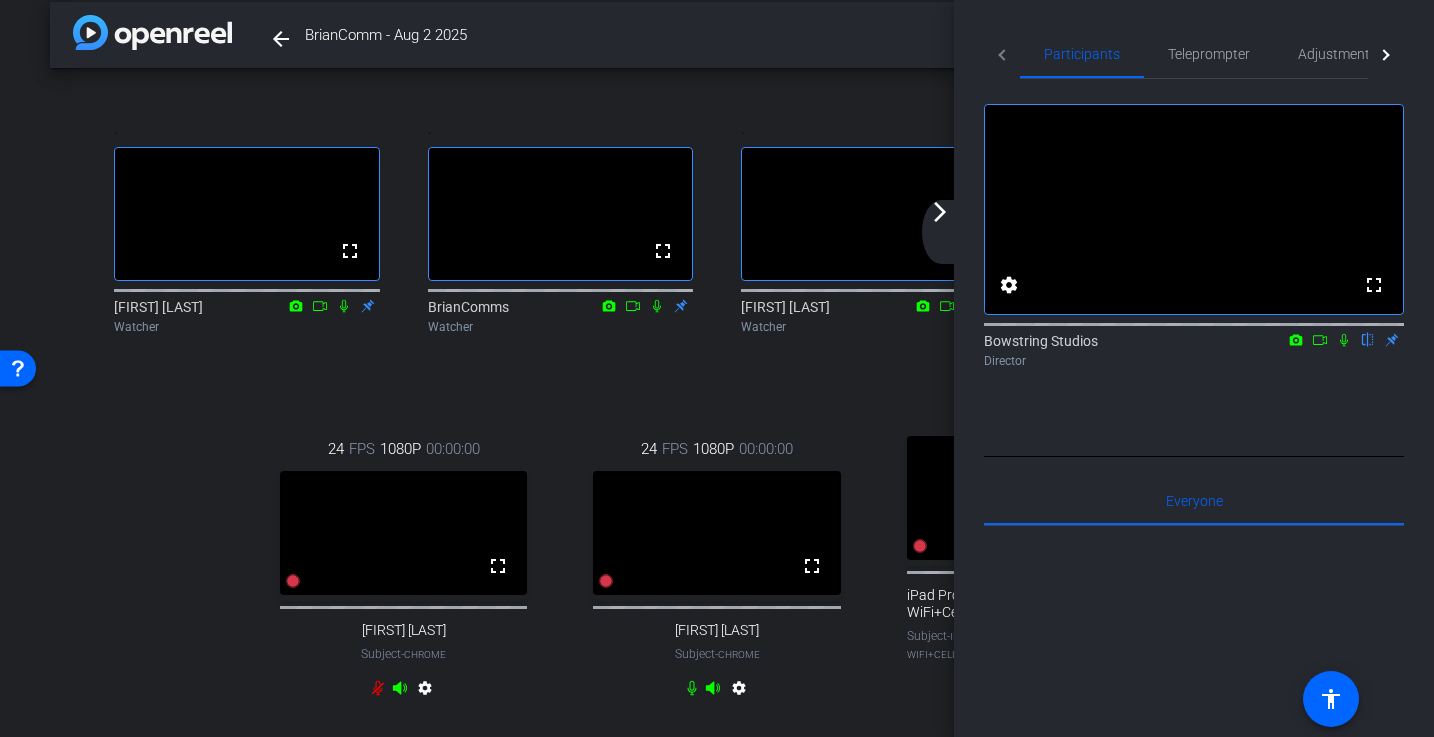 click on "Participants Teleprompter Adjustments Live" 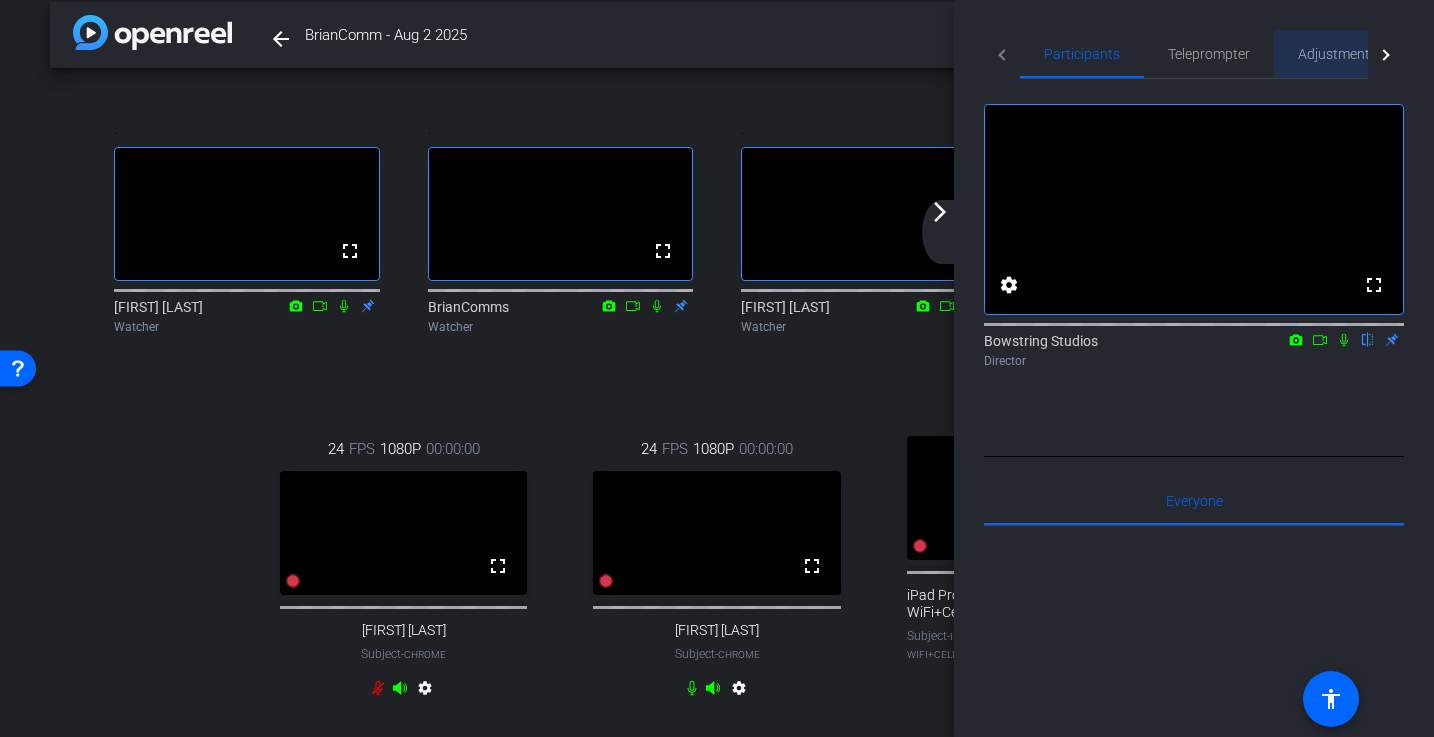 click on "Adjustments" at bounding box center [1337, 54] 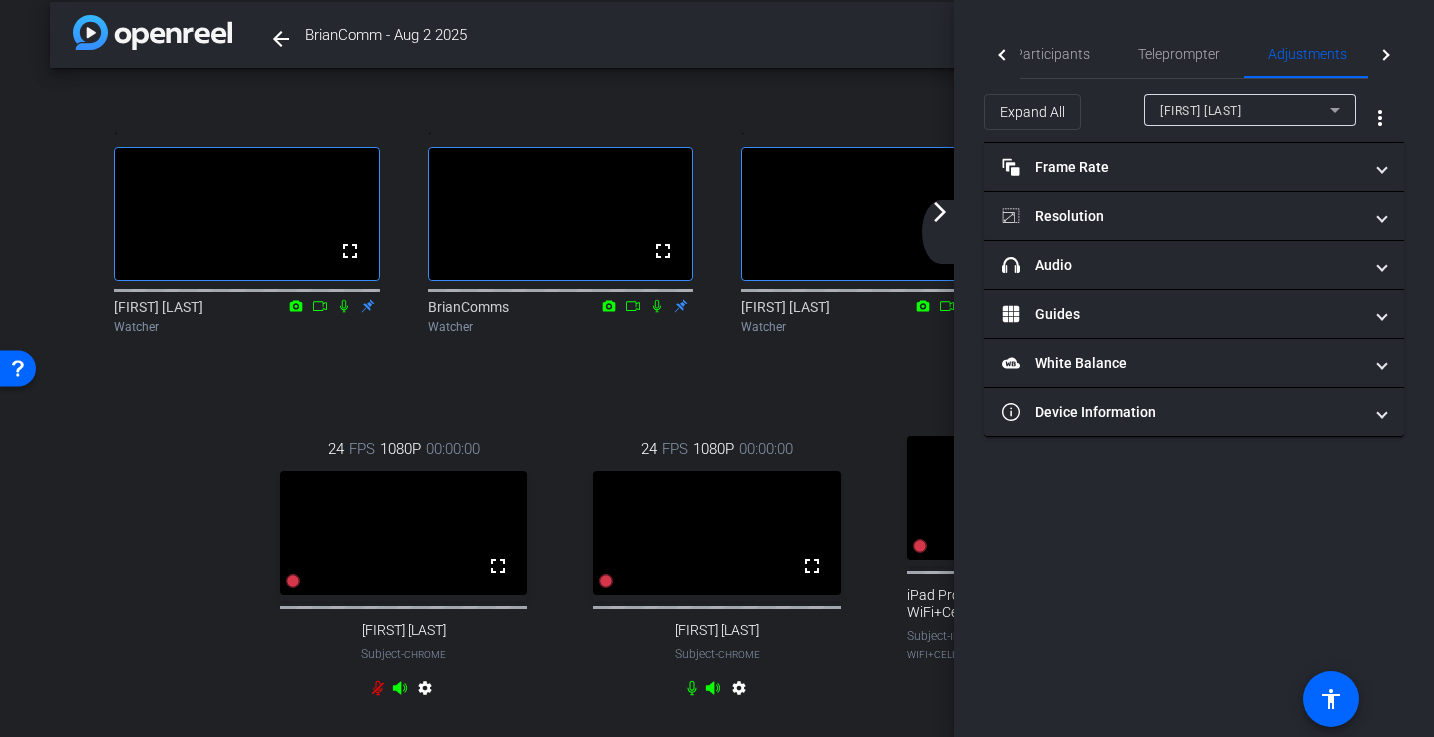 click 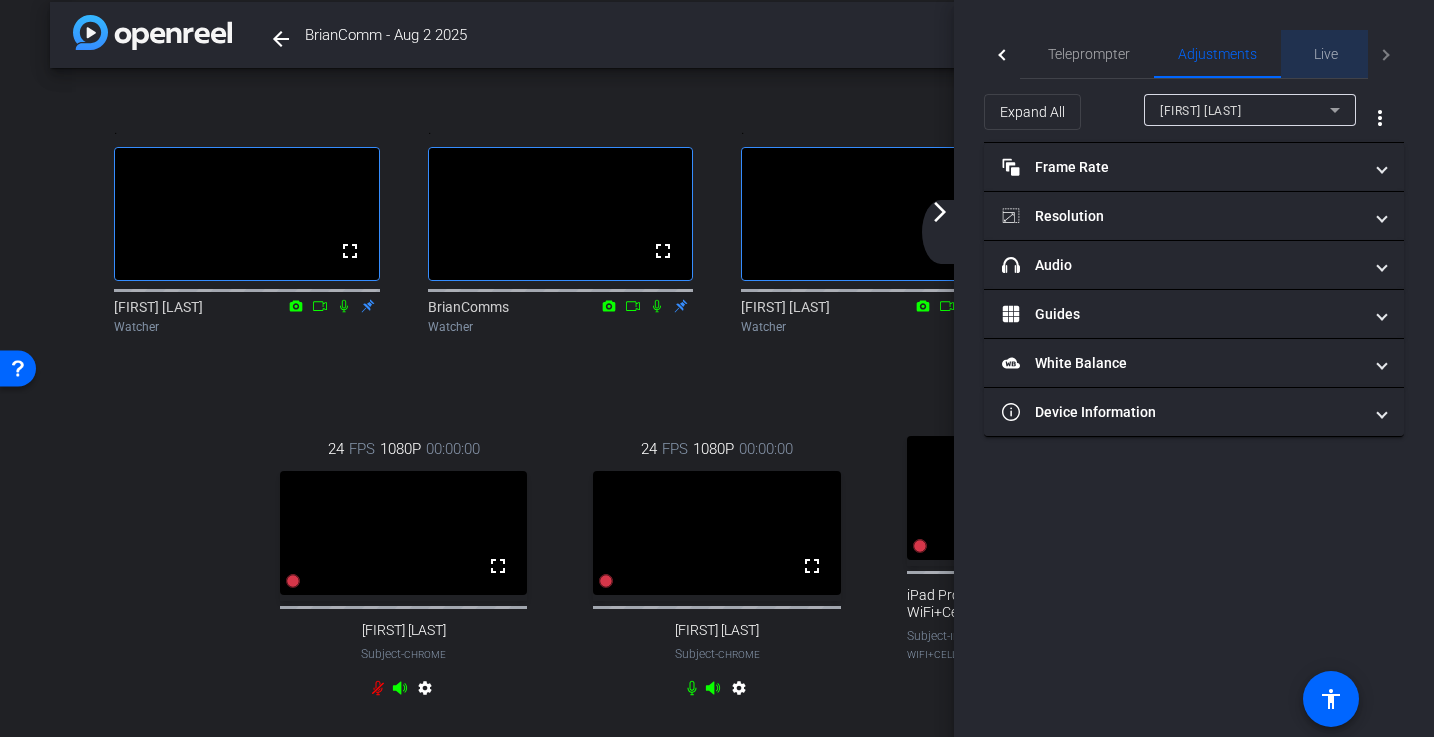 click on "Live" at bounding box center (1326, 54) 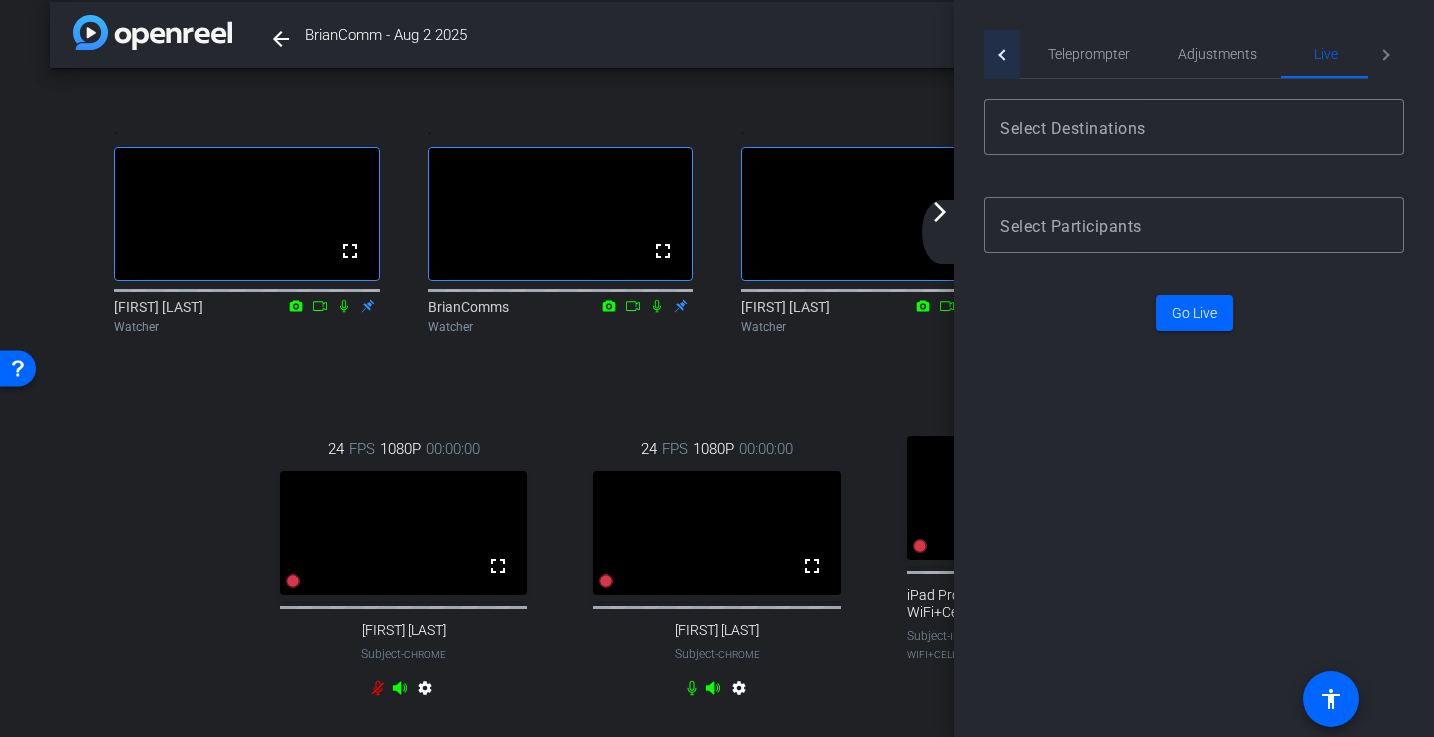 click 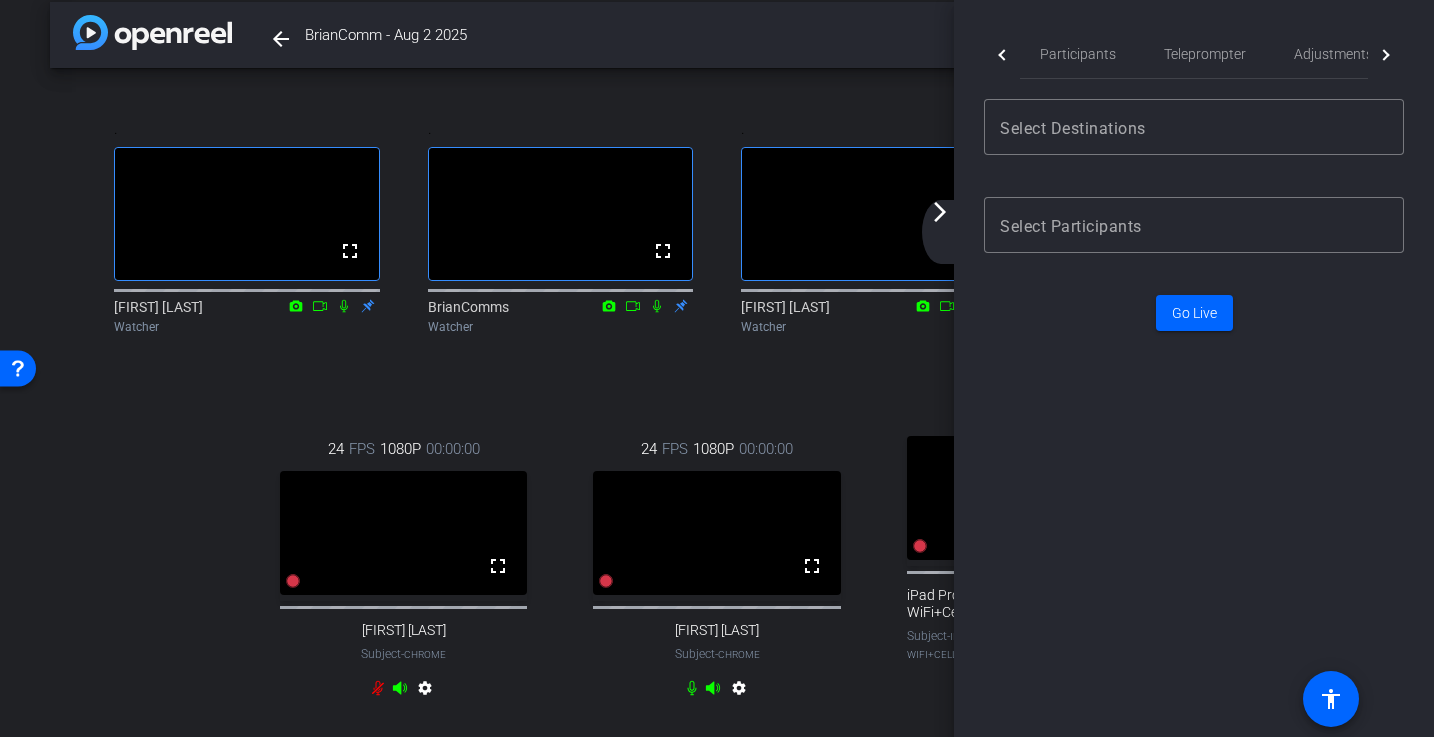 click 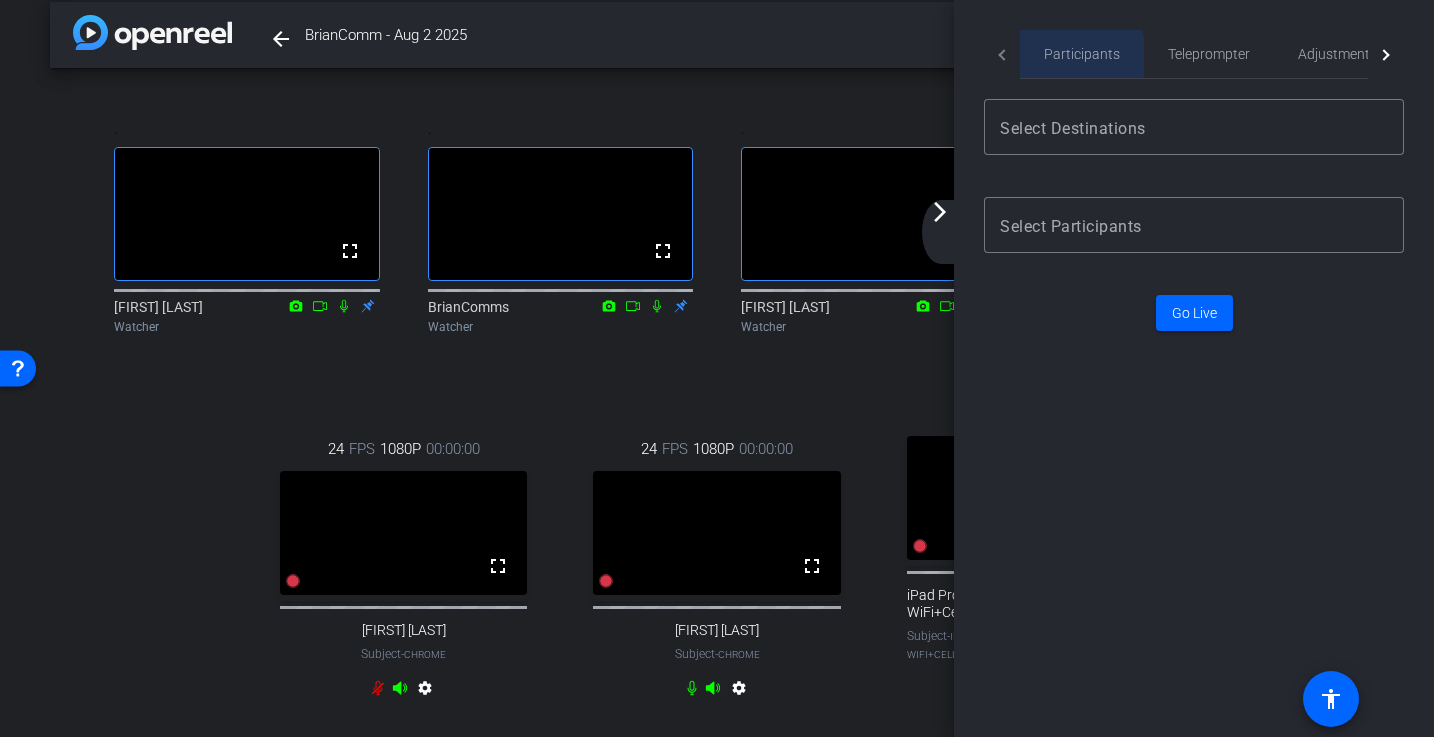 click on "Participants" at bounding box center [1082, 54] 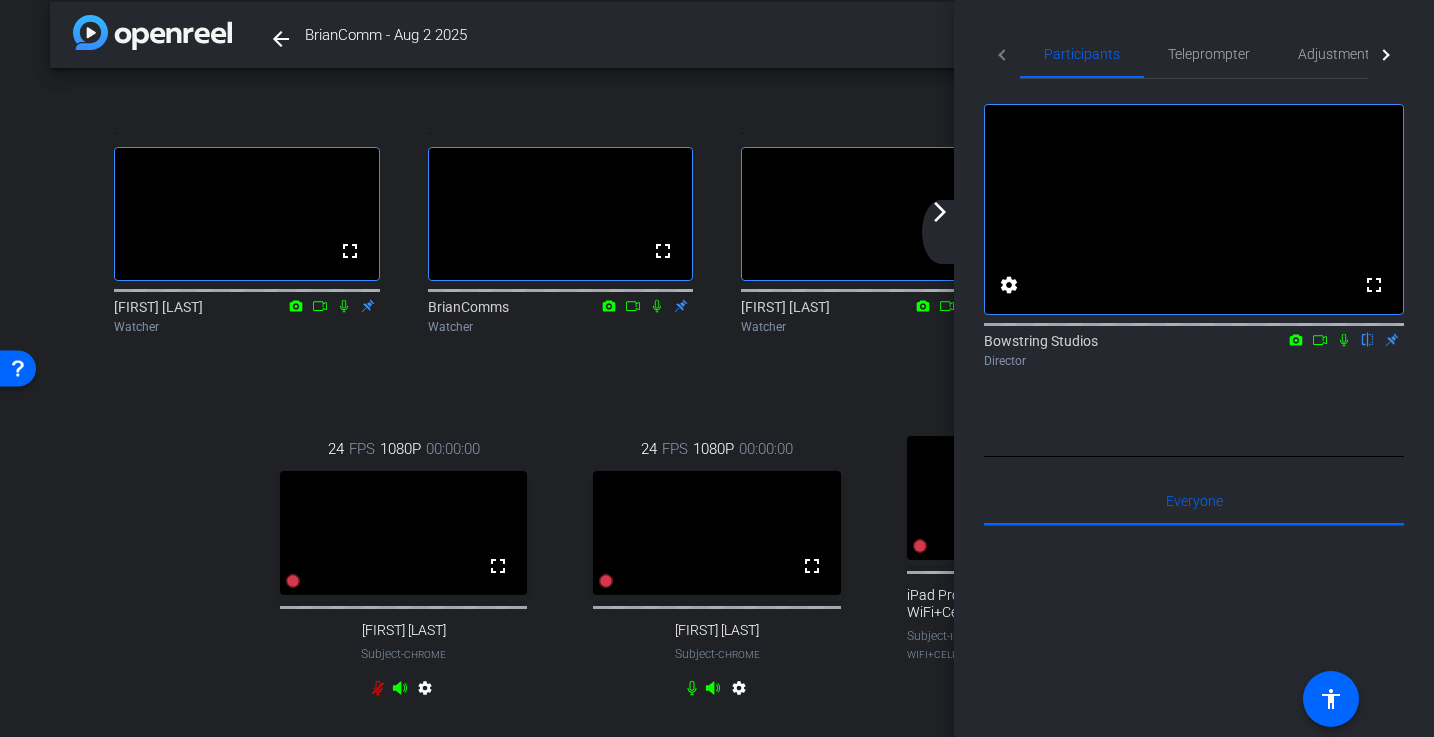 click on "arrow_back  BrianComm - Aug 2 2025   Back to project   Send invite  account_box grid_on settings info" at bounding box center (717, 35) 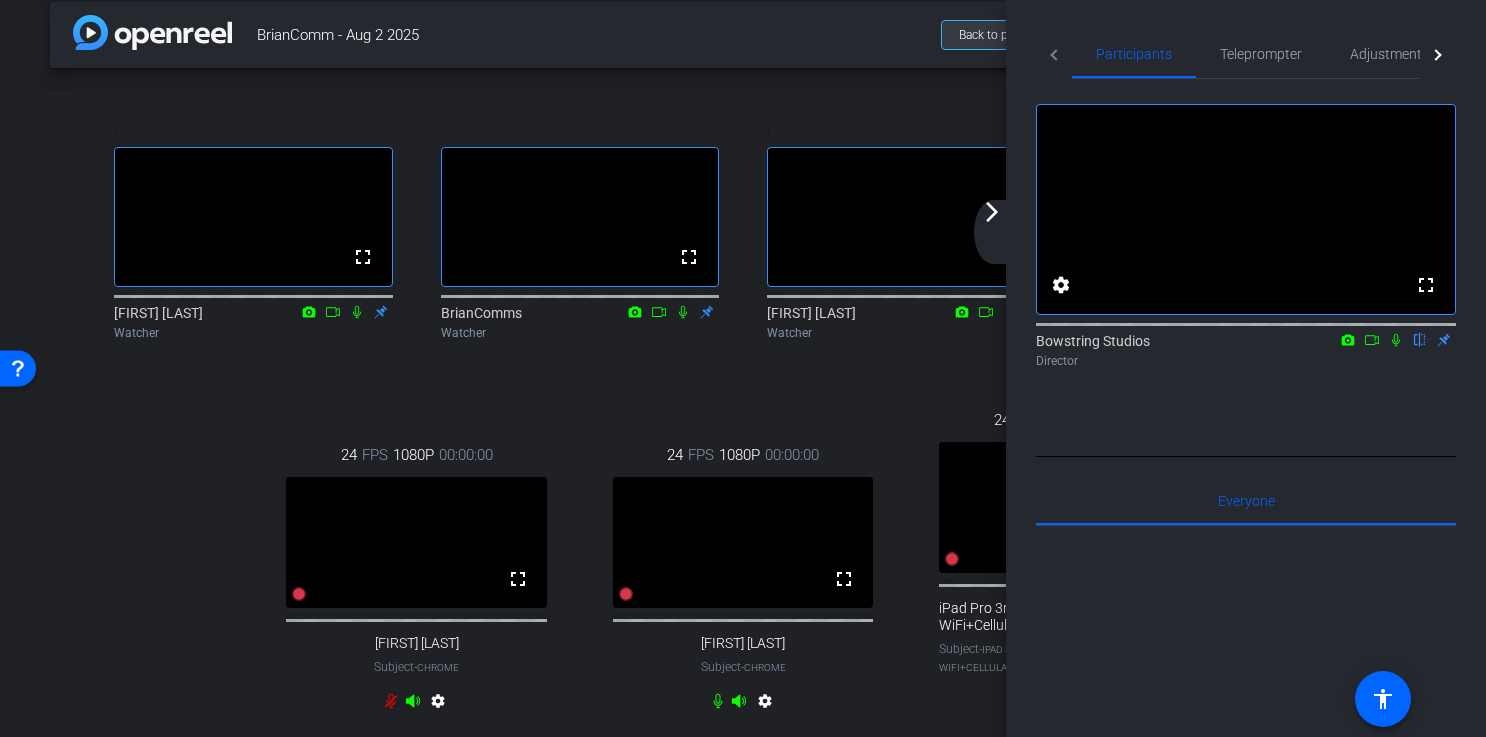 click at bounding box center (998, 35) 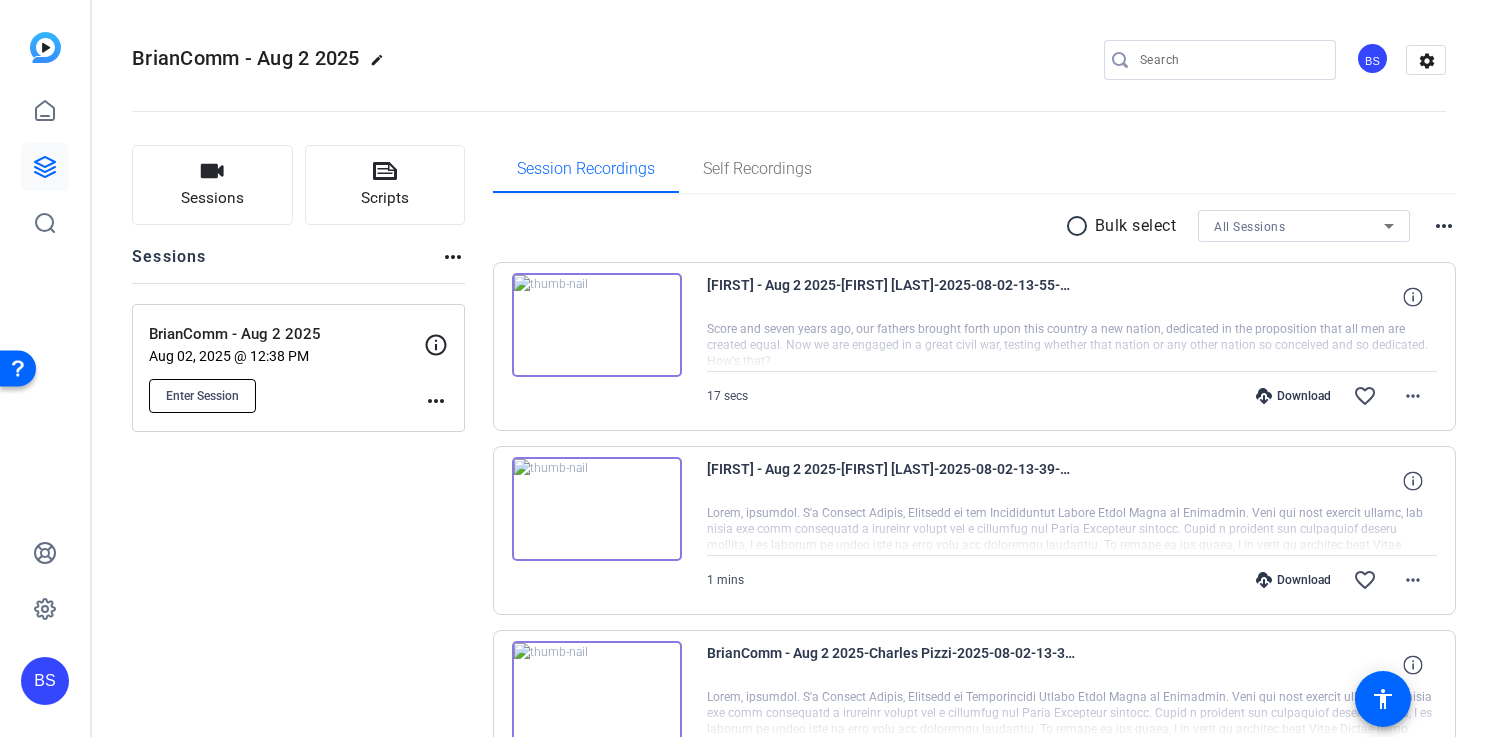 click on "Enter Session" 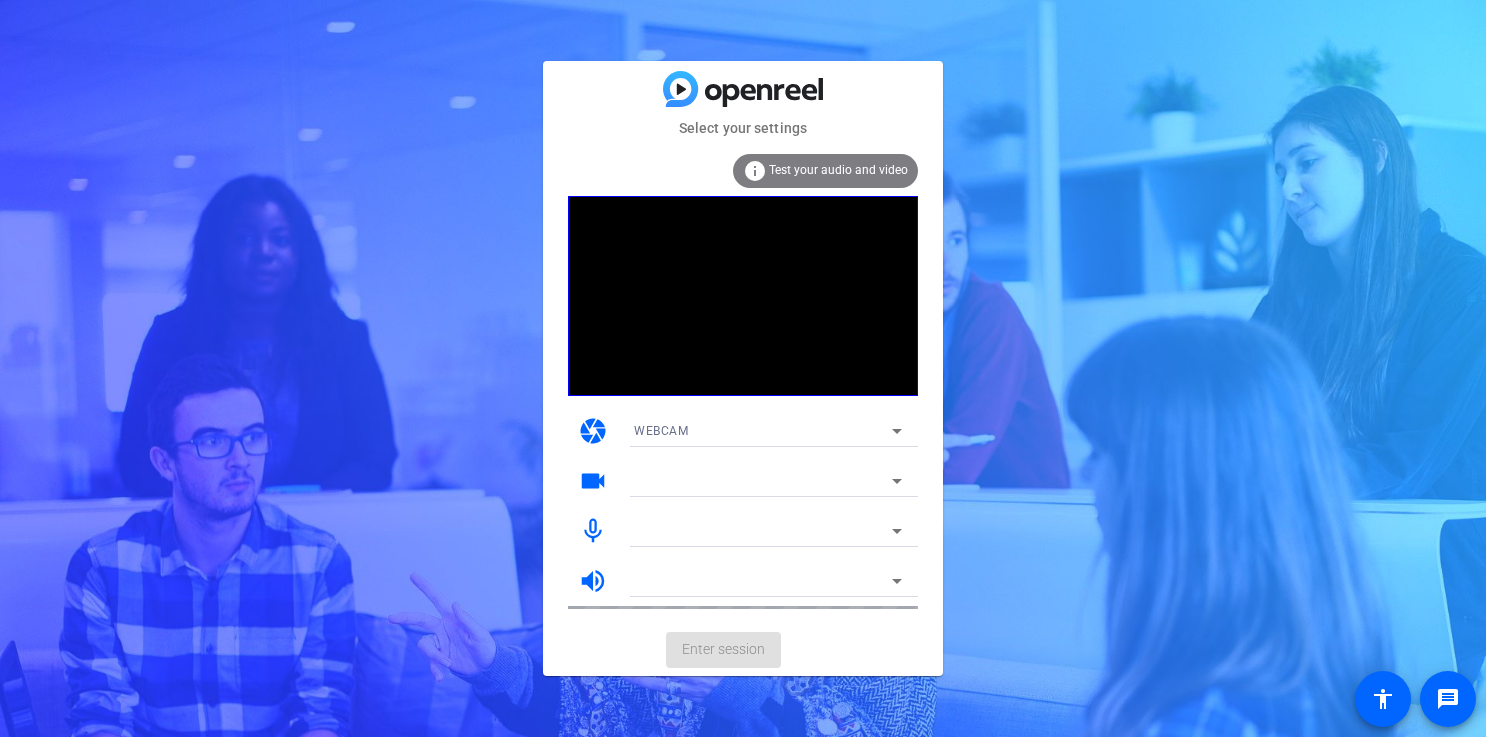 scroll, scrollTop: 0, scrollLeft: 0, axis: both 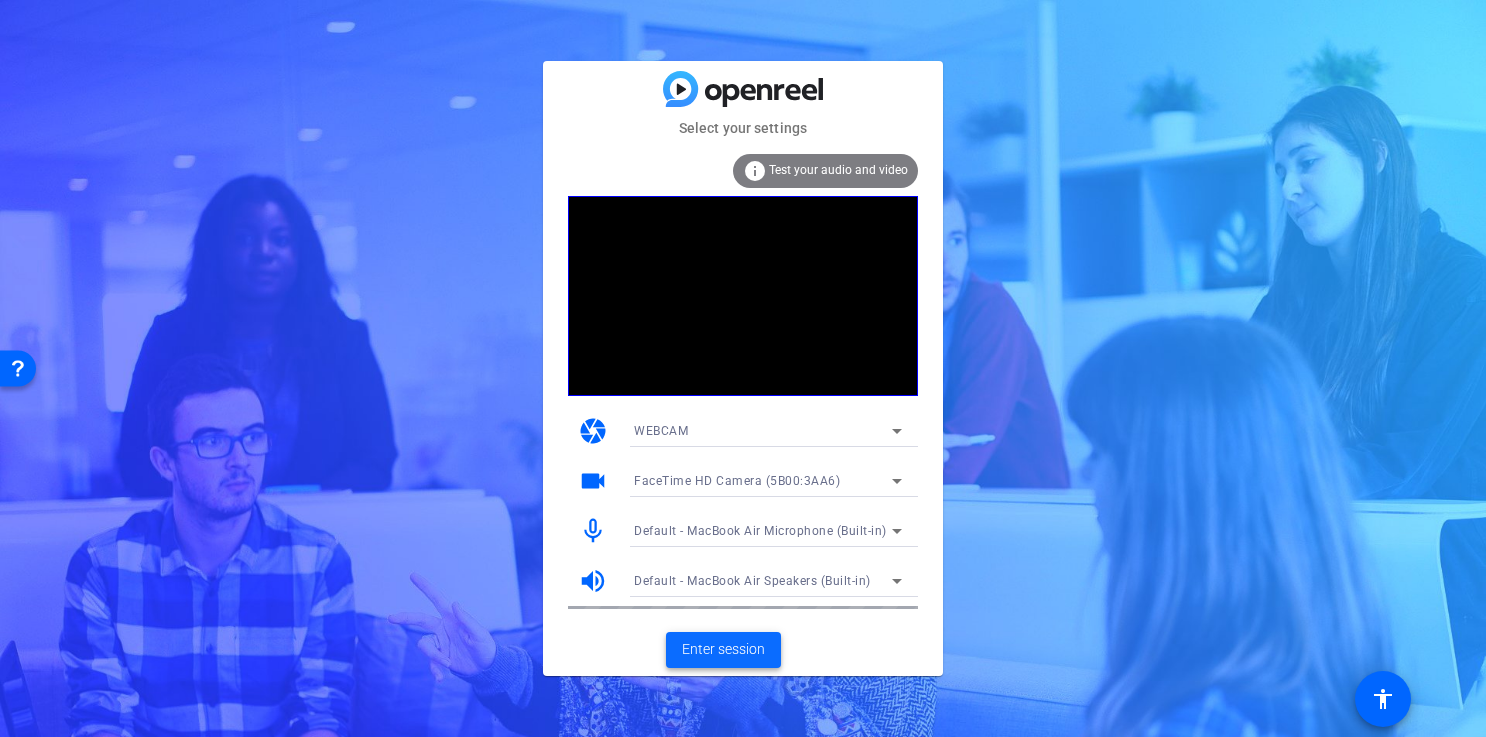 click on "Enter session" 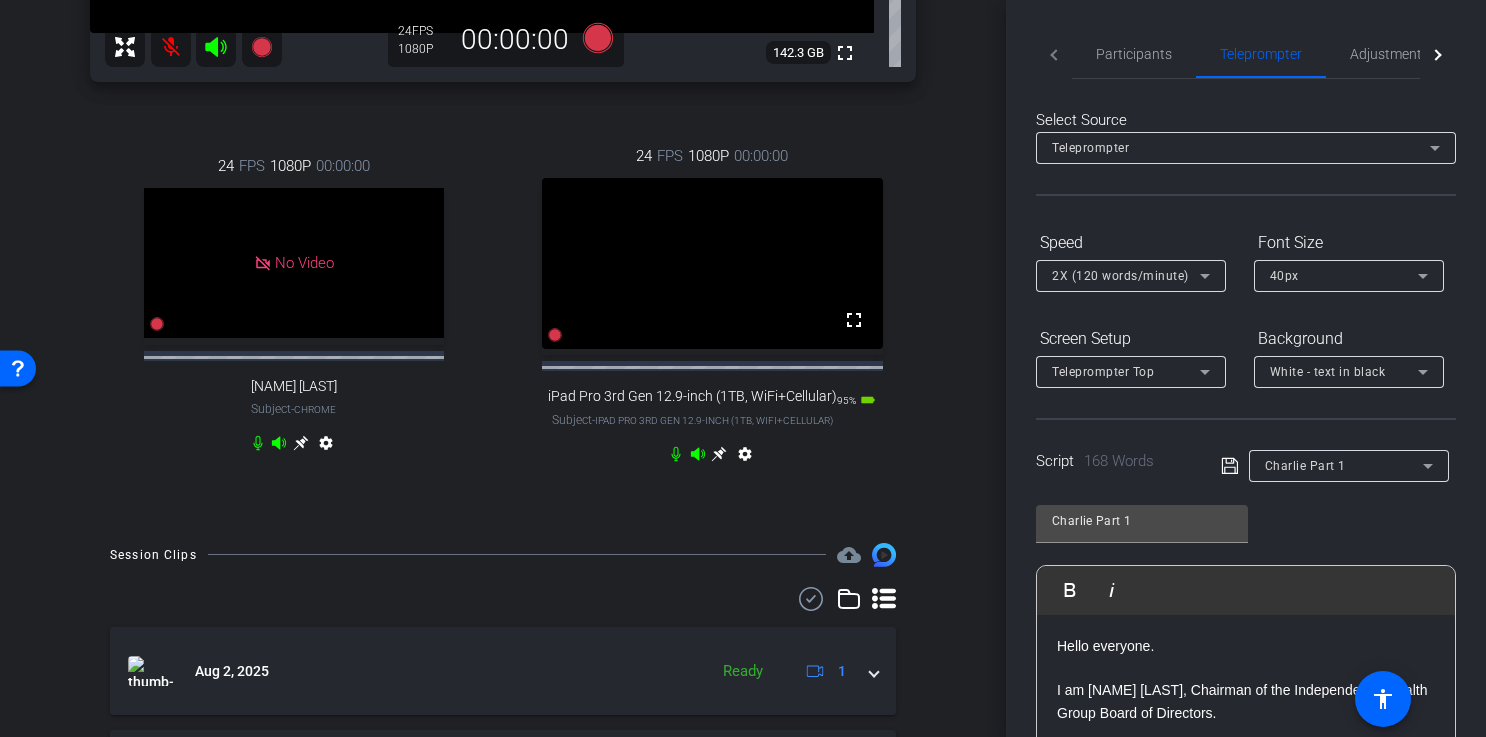 scroll, scrollTop: 515, scrollLeft: 0, axis: vertical 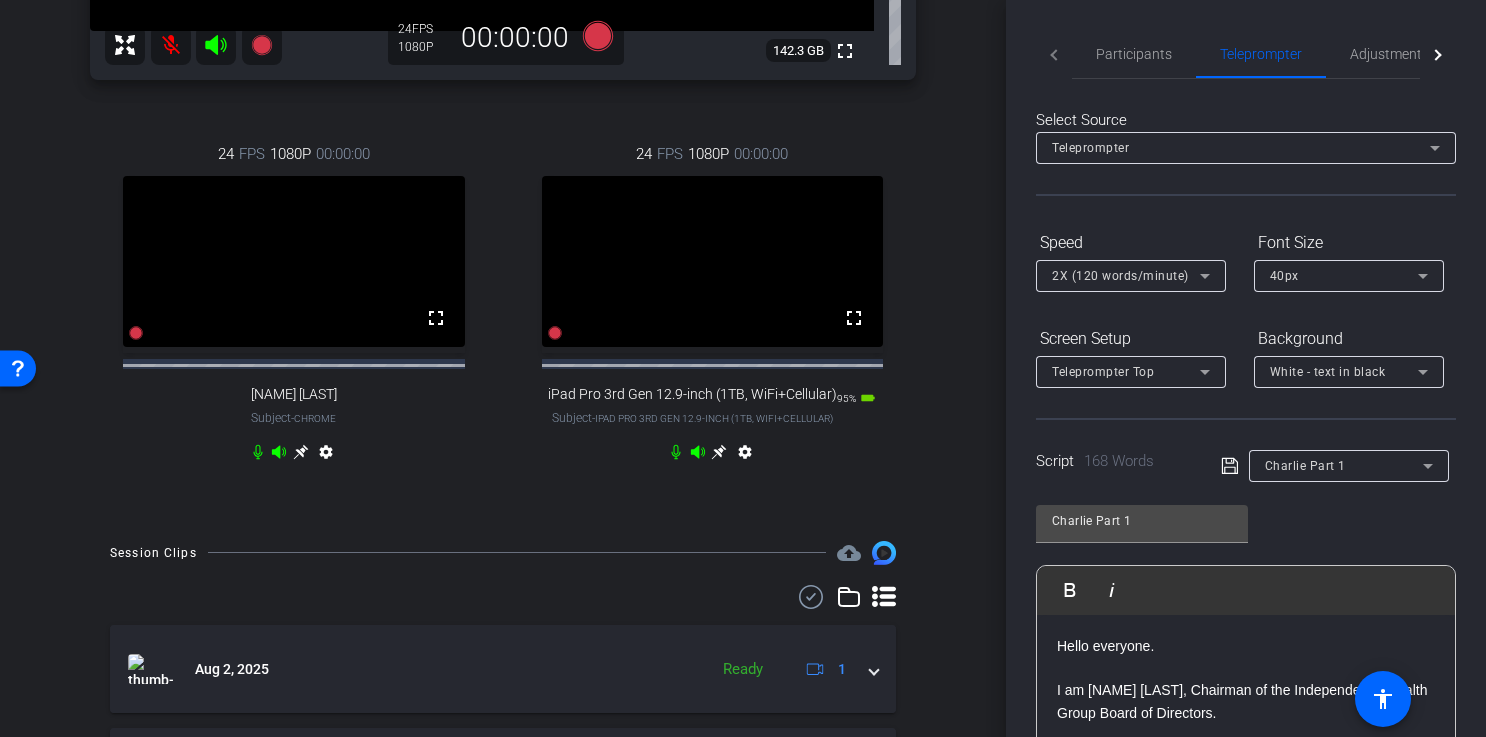 click 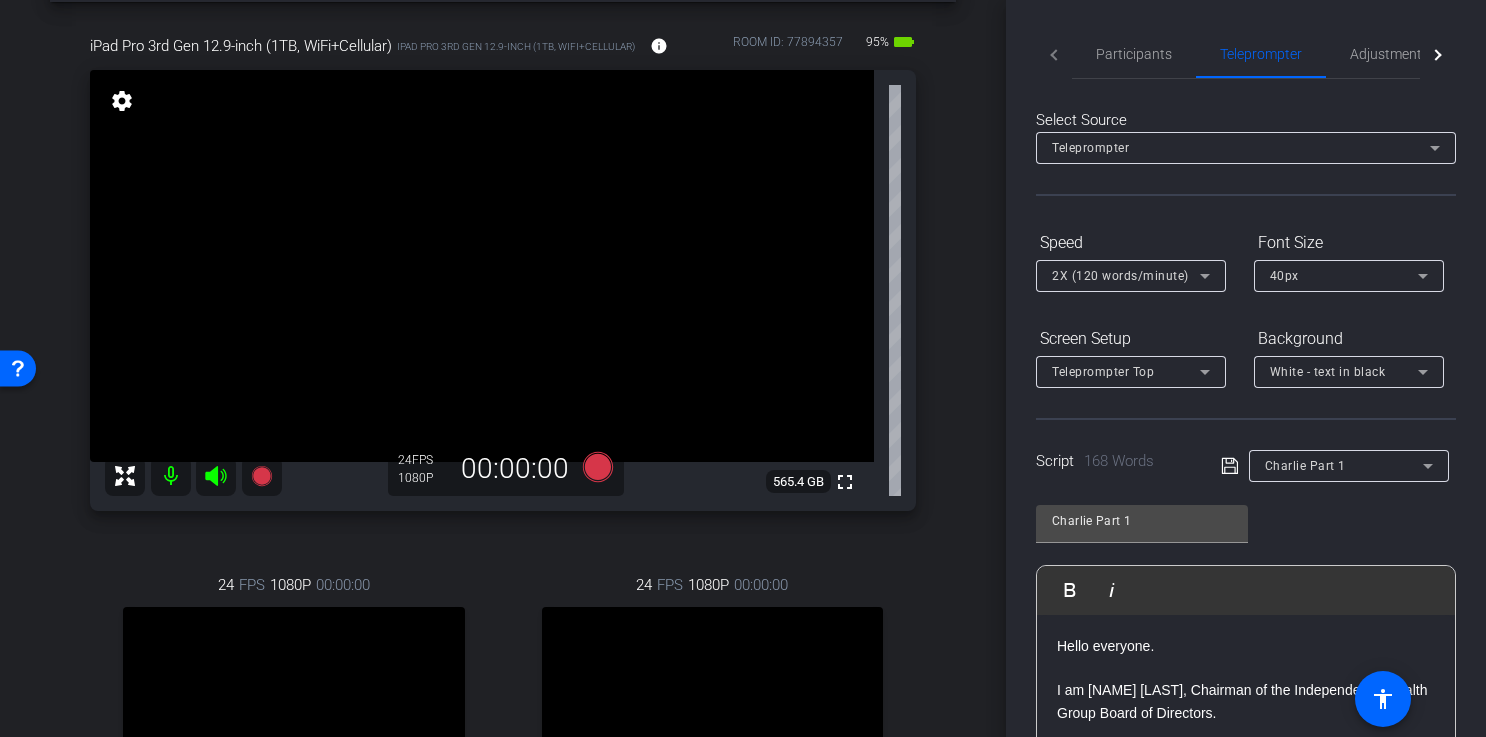 scroll, scrollTop: 72, scrollLeft: 0, axis: vertical 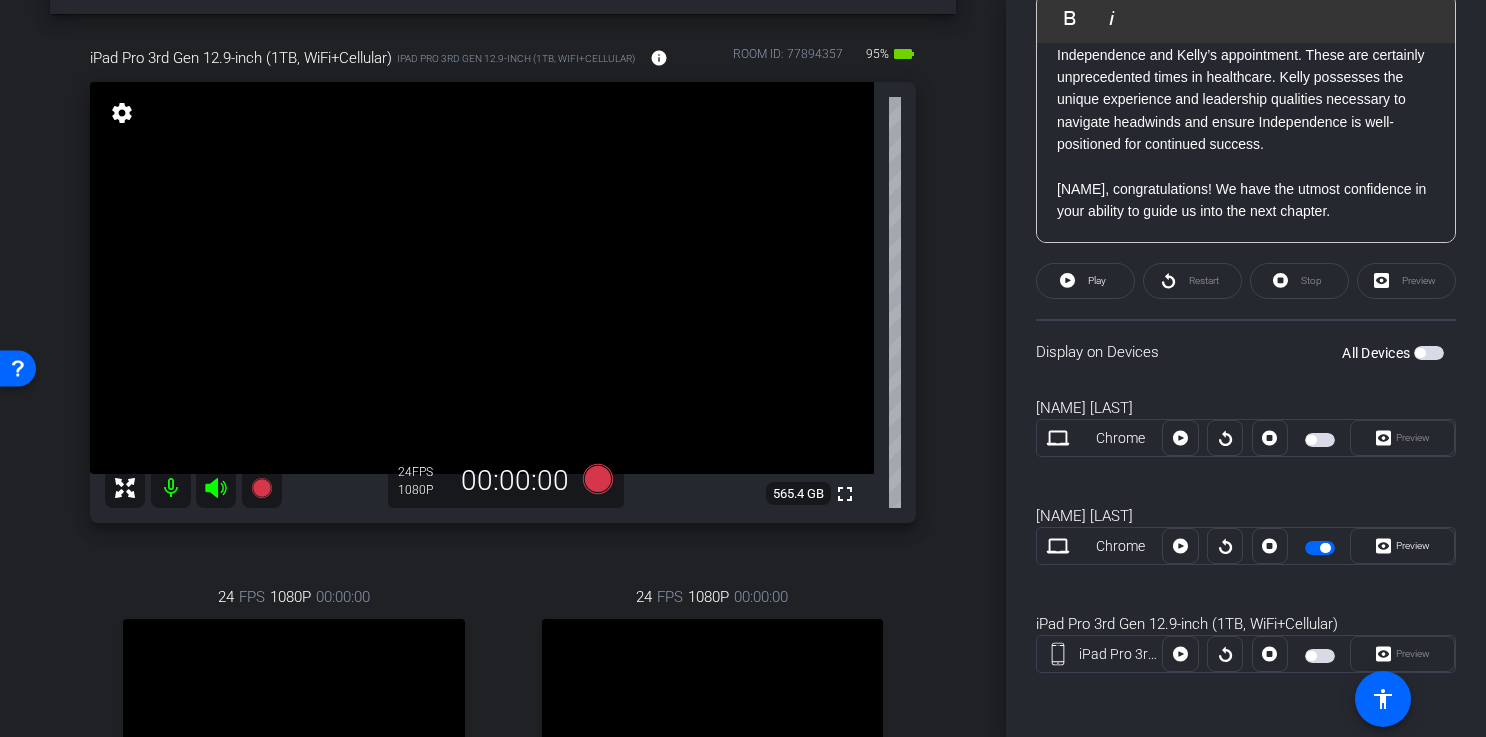 click at bounding box center [1320, 548] 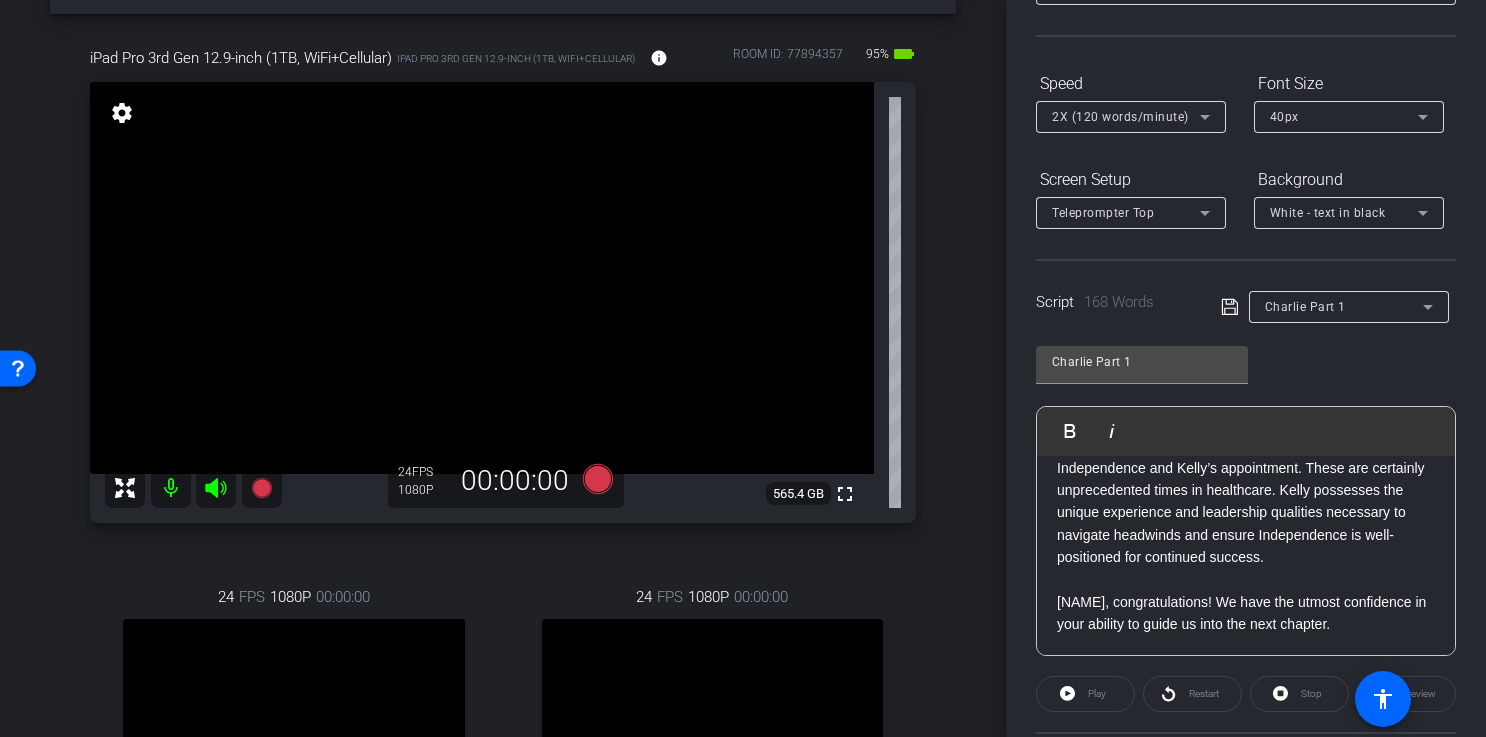 scroll, scrollTop: 26, scrollLeft: 0, axis: vertical 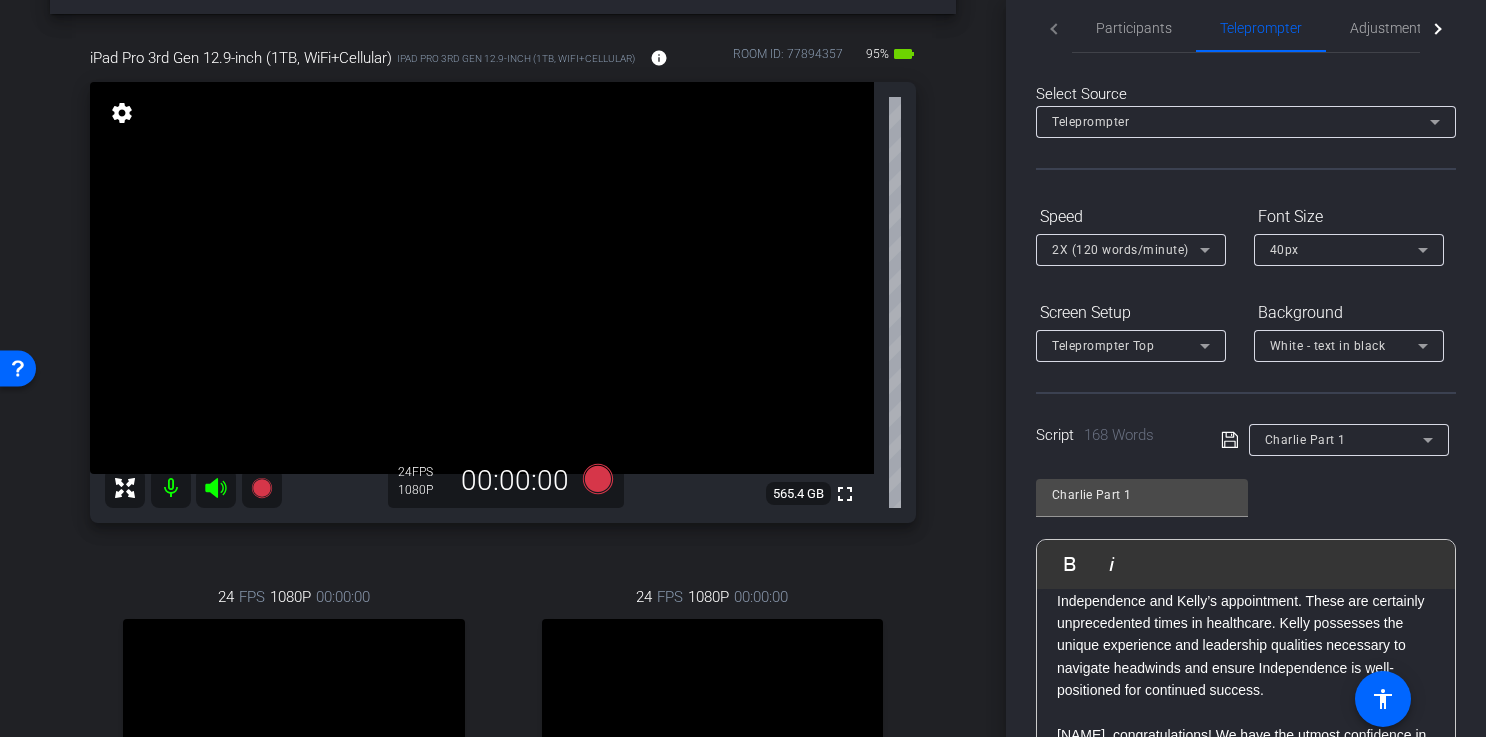 click 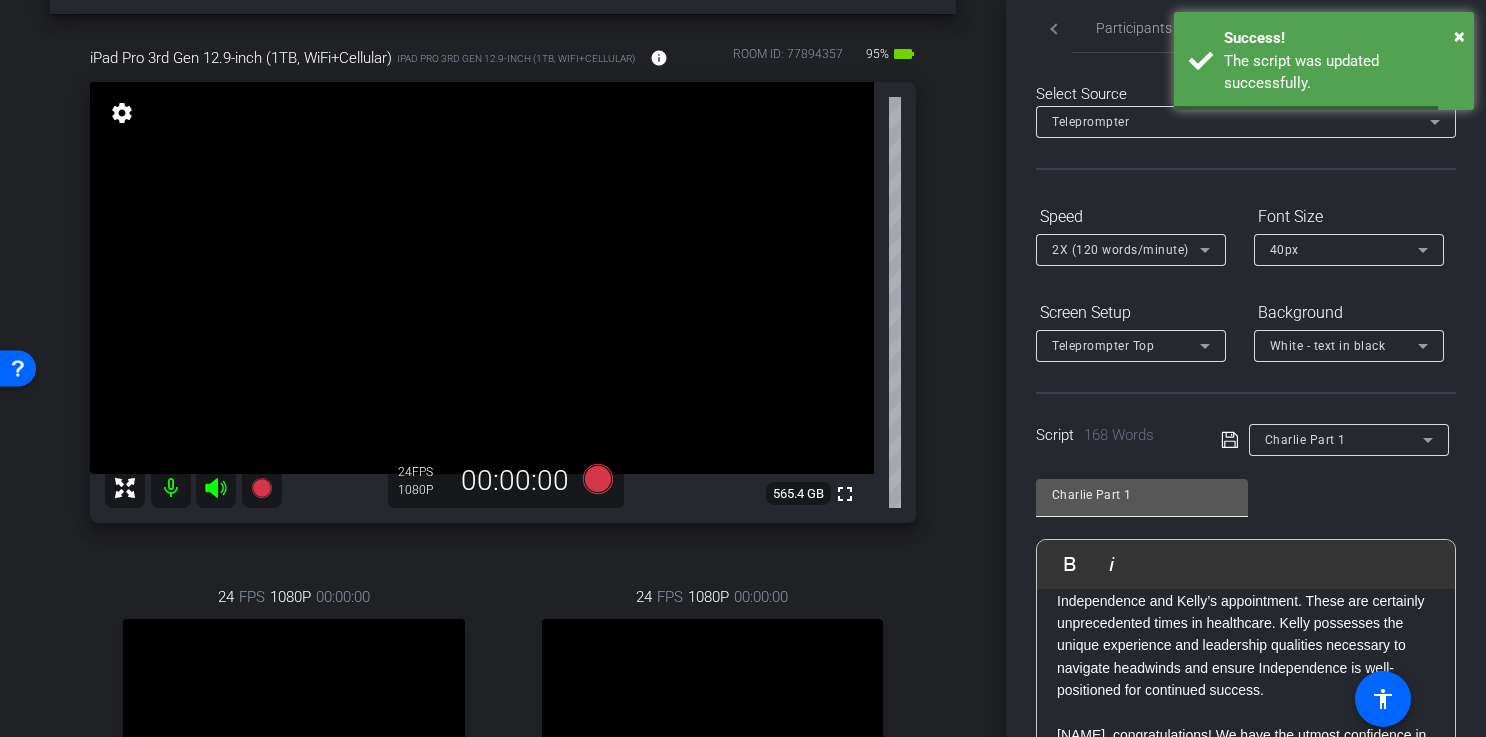 scroll, scrollTop: 168, scrollLeft: 0, axis: vertical 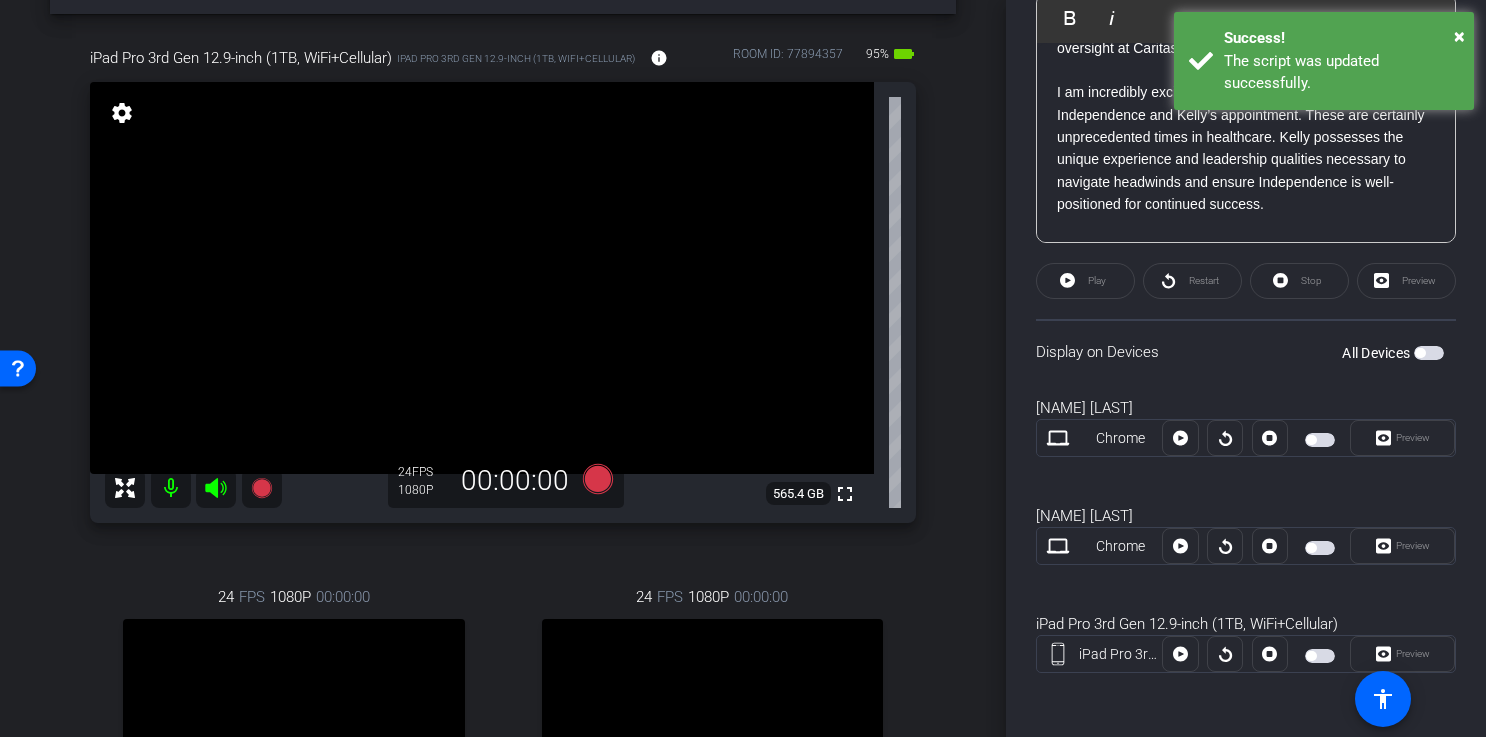 click at bounding box center (1320, 440) 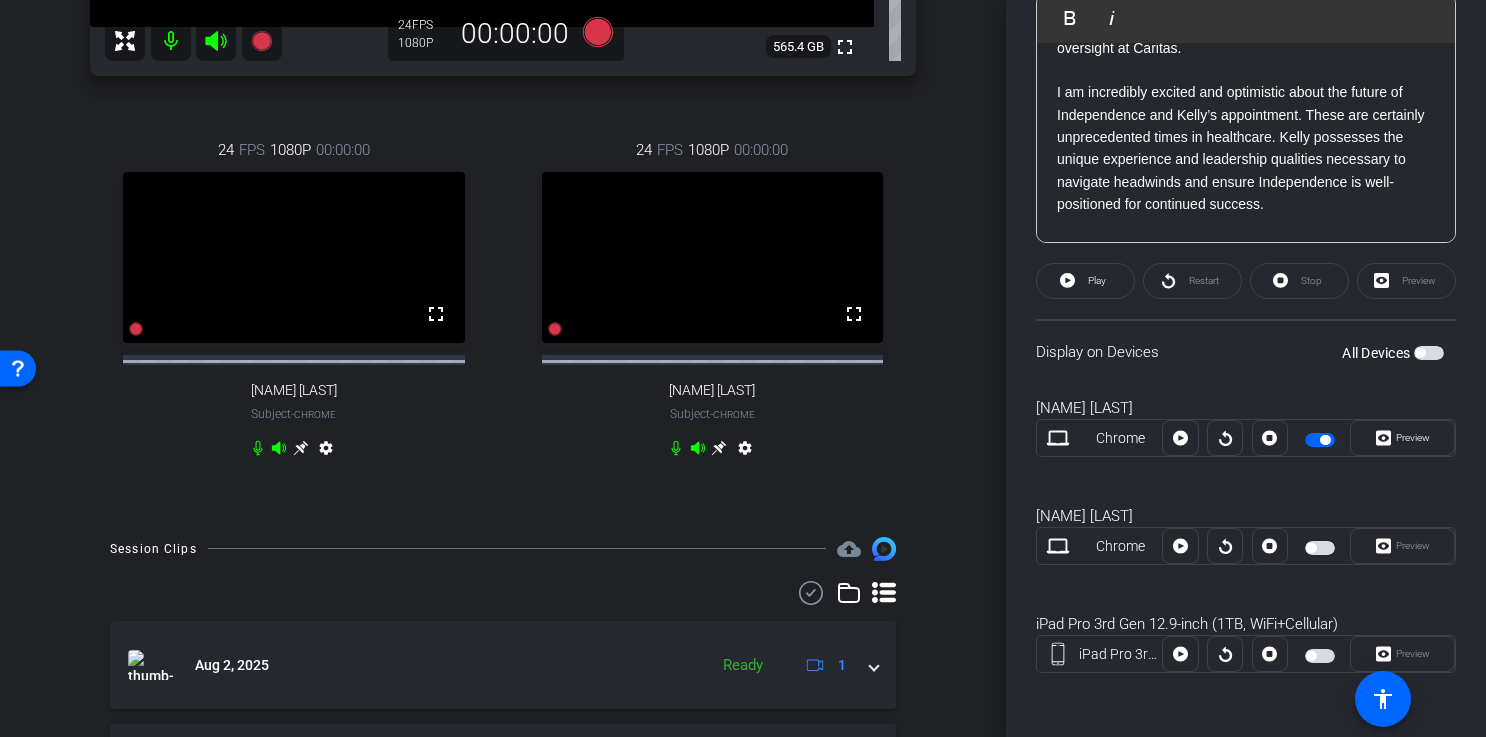 scroll, scrollTop: 555, scrollLeft: 0, axis: vertical 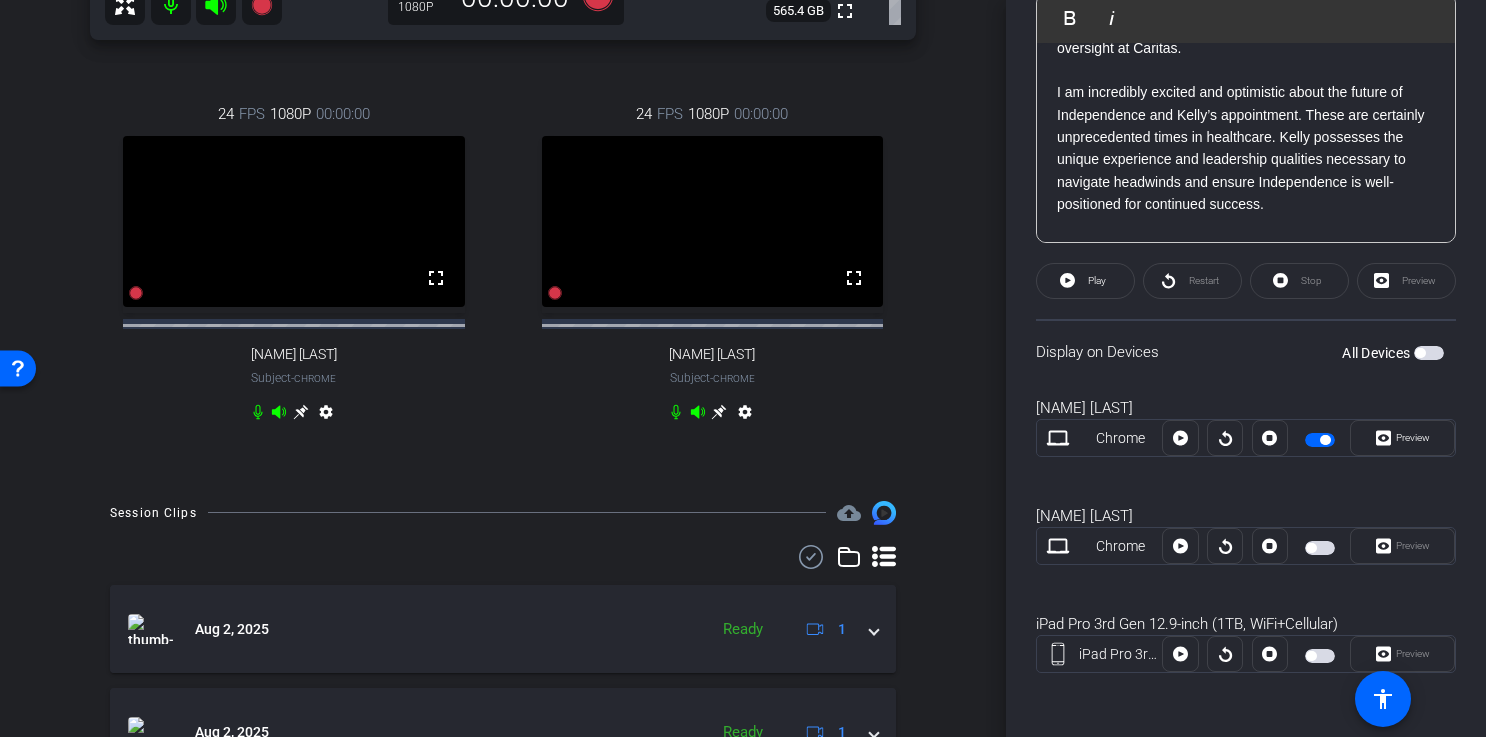 click 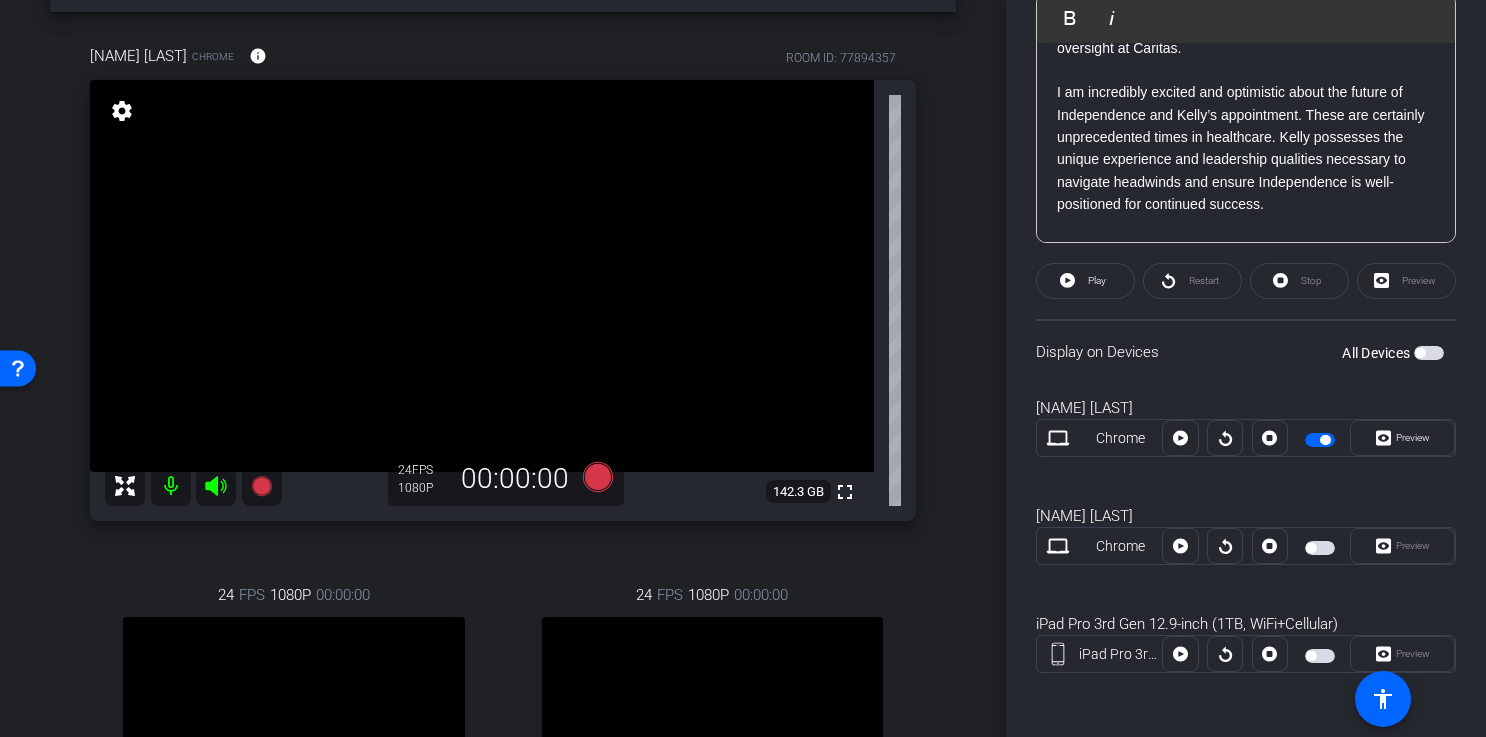 scroll, scrollTop: 70, scrollLeft: 0, axis: vertical 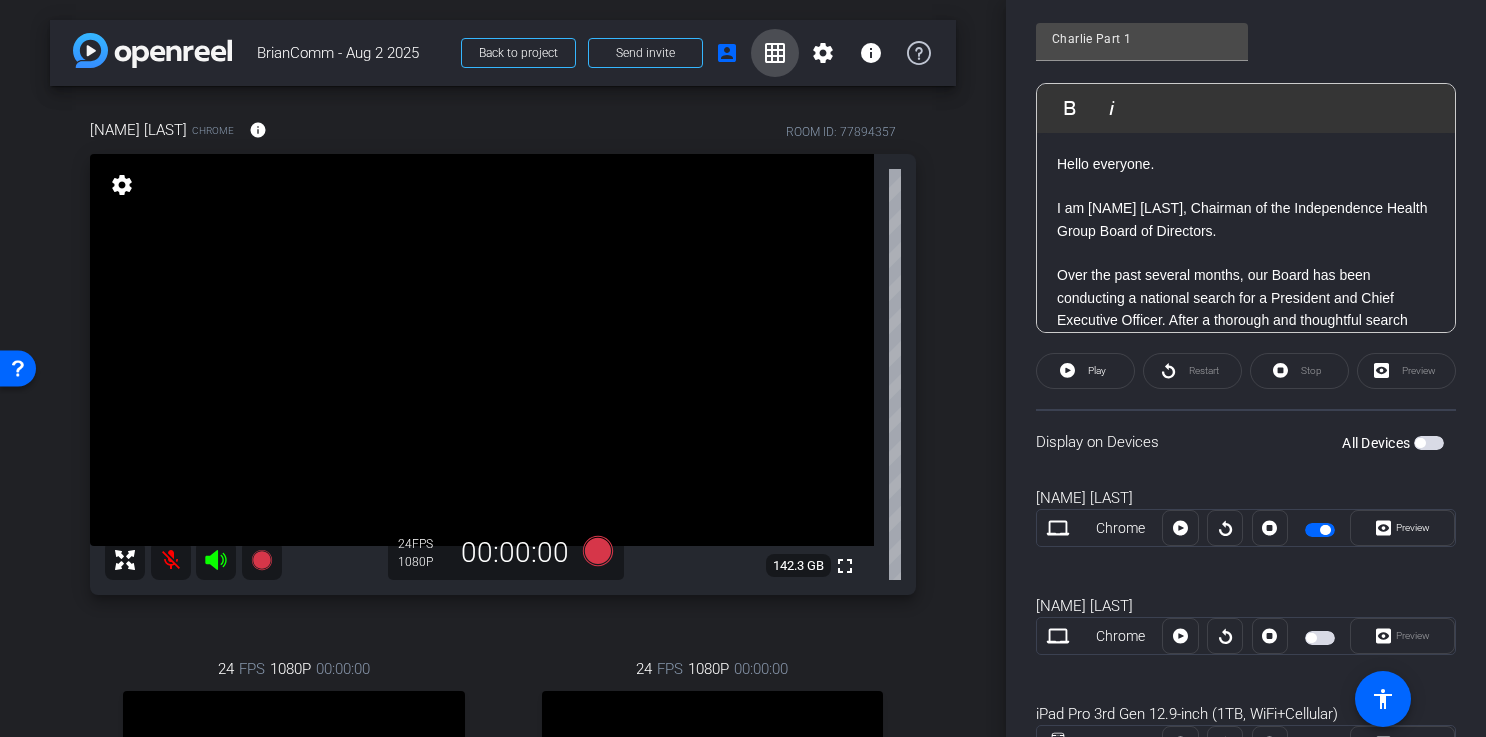click on "grid_on" at bounding box center (775, 53) 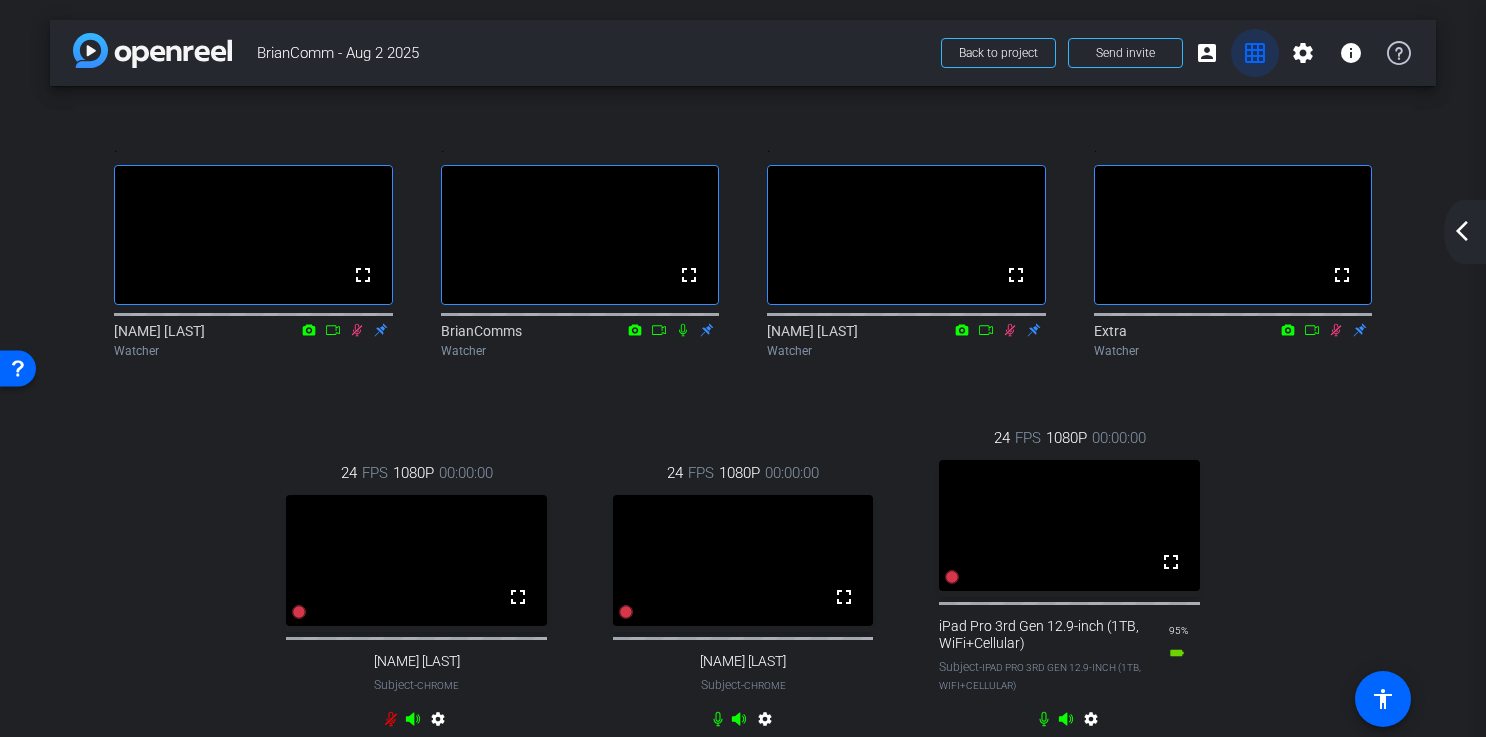 scroll, scrollTop: 0, scrollLeft: 0, axis: both 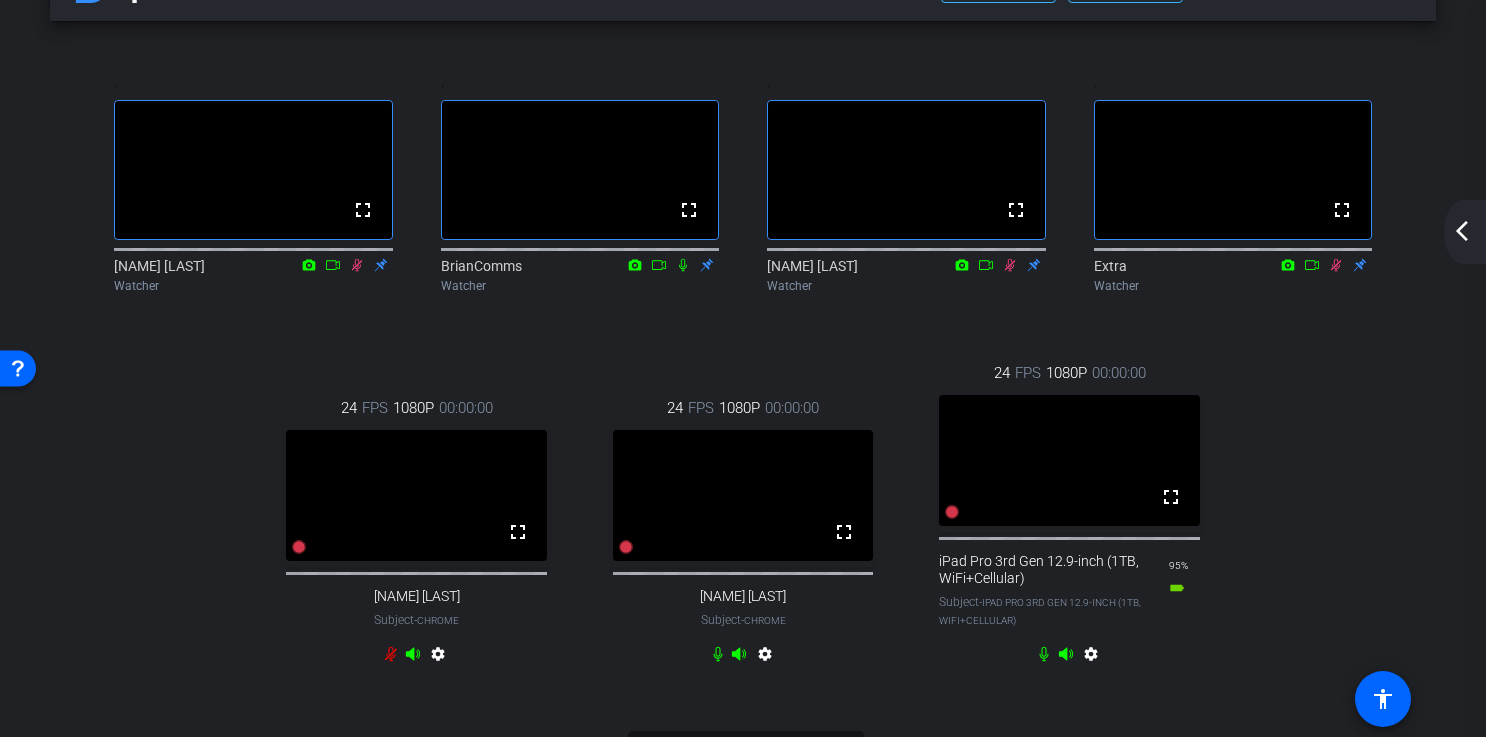 click on "arrow_back_ios_new arrow_forward_ios" 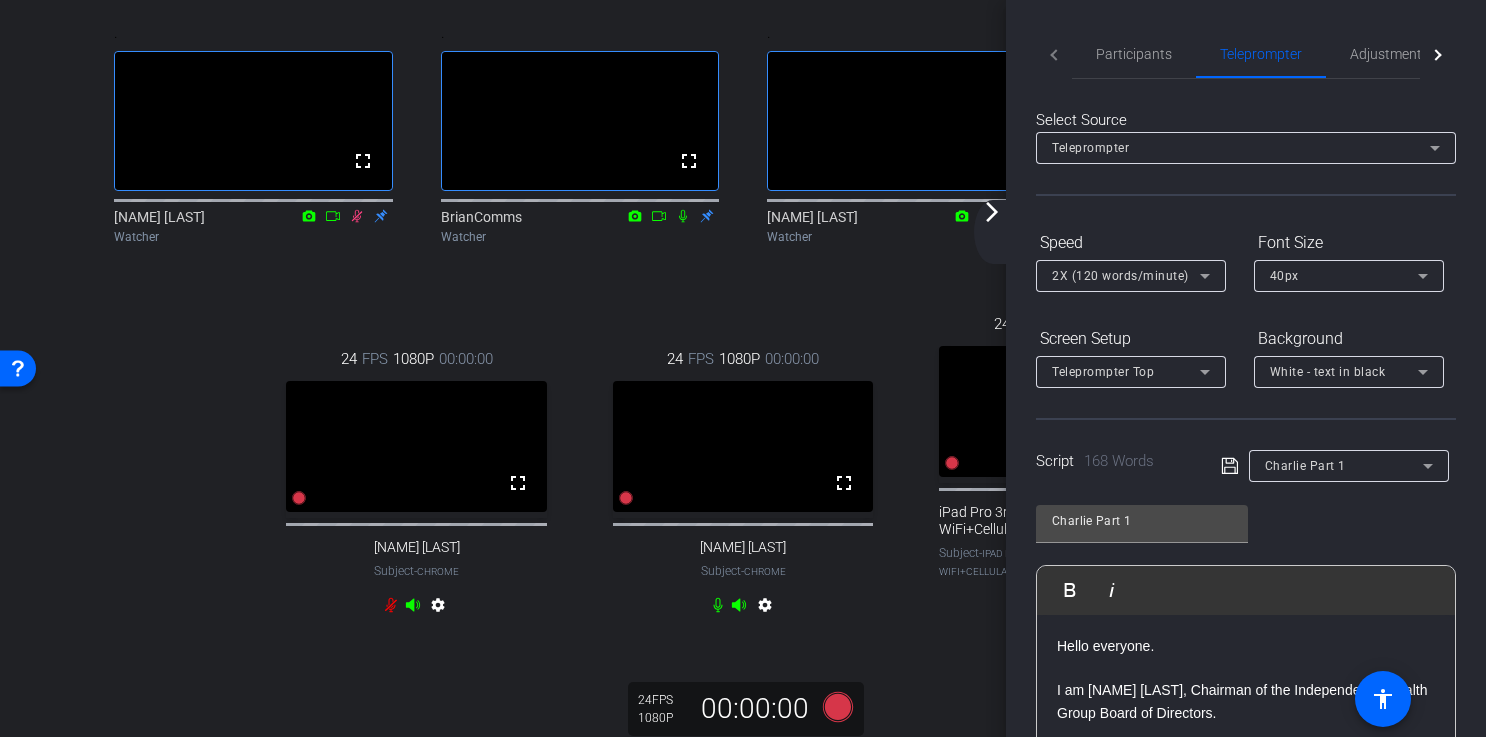 scroll, scrollTop: 122, scrollLeft: 0, axis: vertical 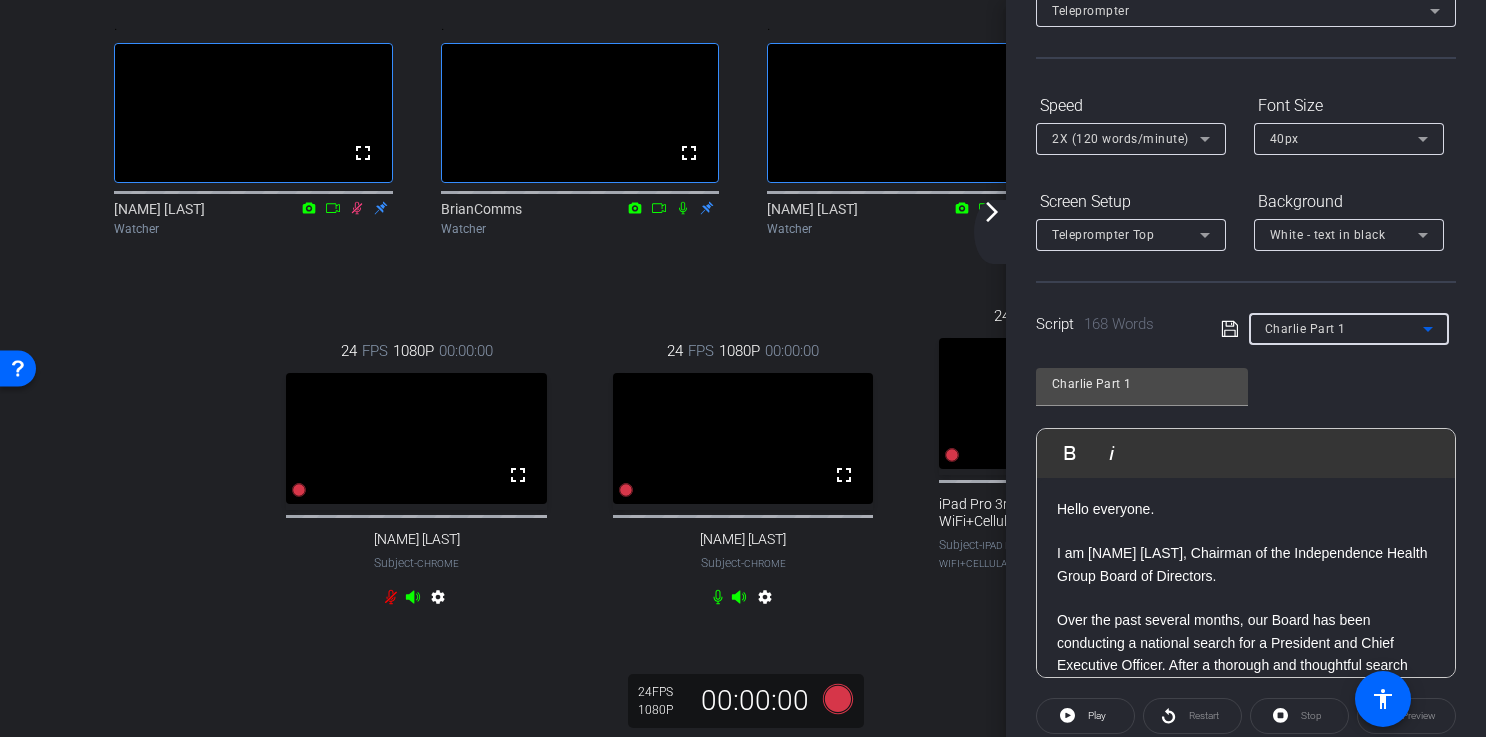 click on "Charlie Part 1" at bounding box center (1305, 329) 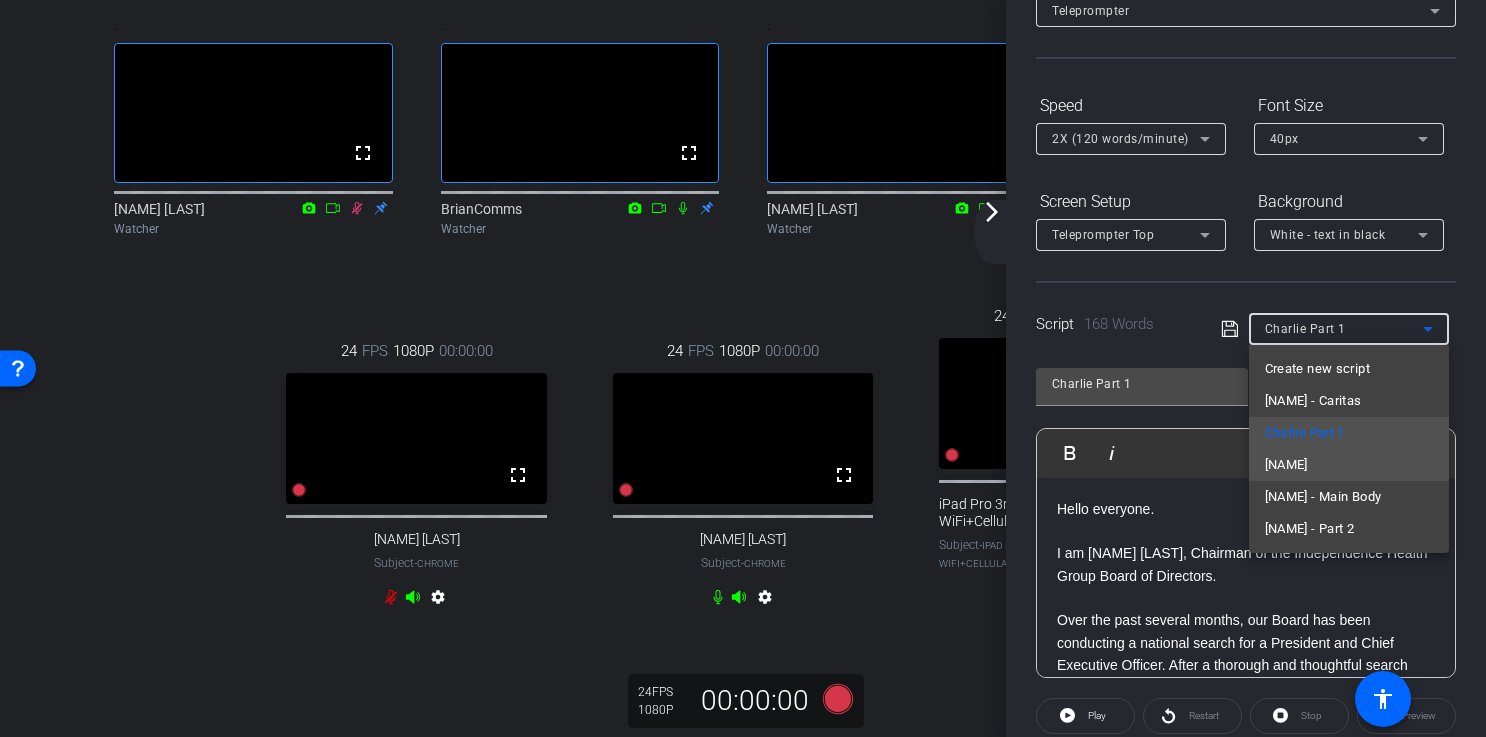 click on "[NAME]" at bounding box center [1349, 465] 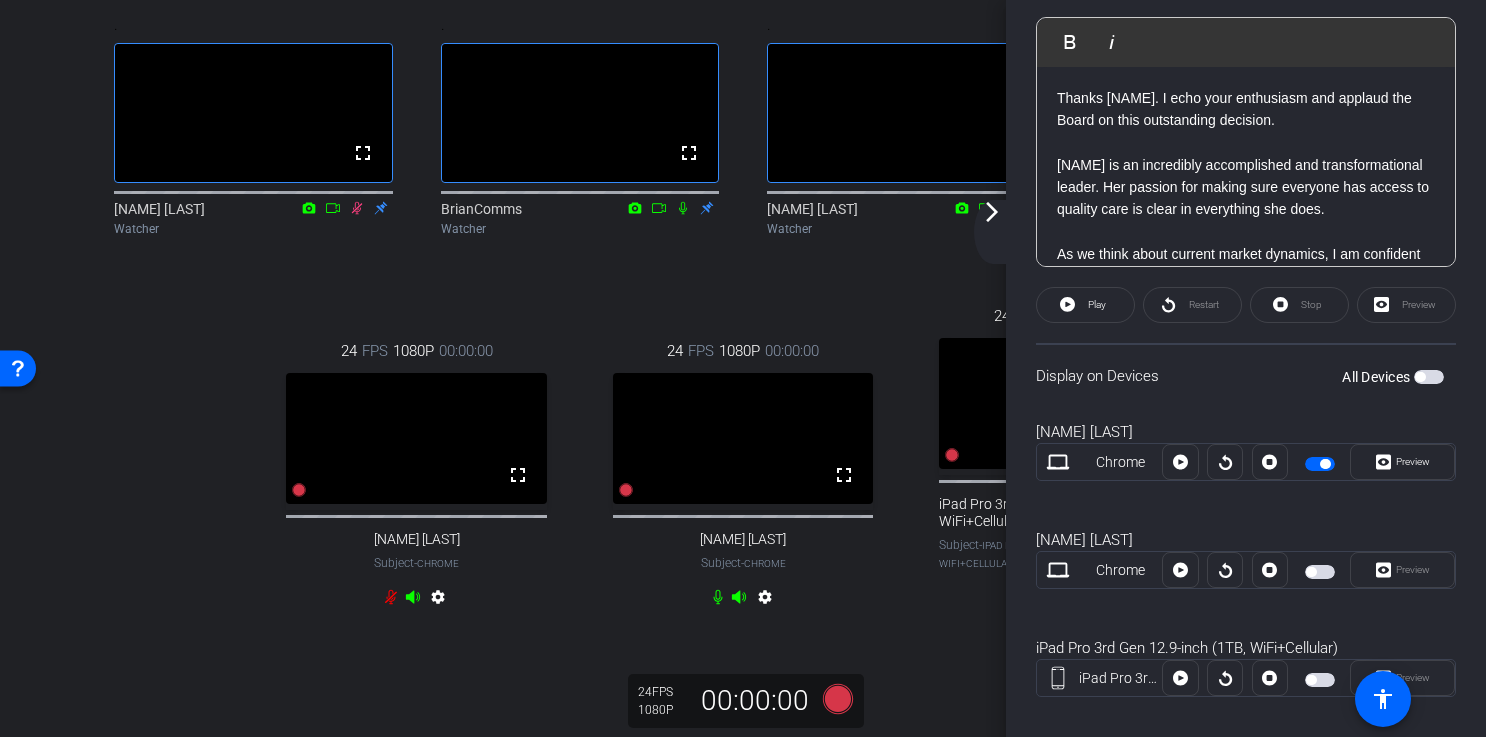 scroll, scrollTop: 572, scrollLeft: 0, axis: vertical 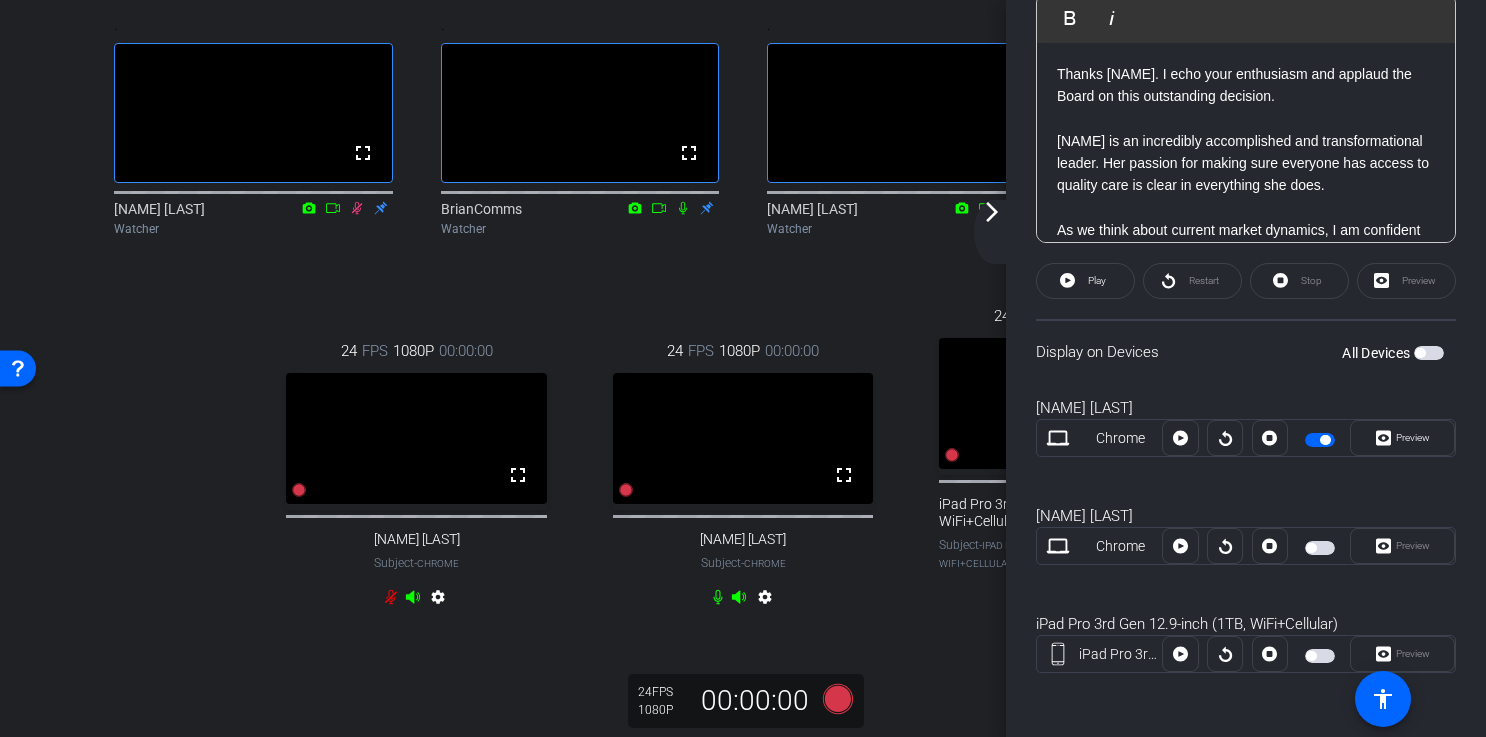 click at bounding box center [1320, 440] 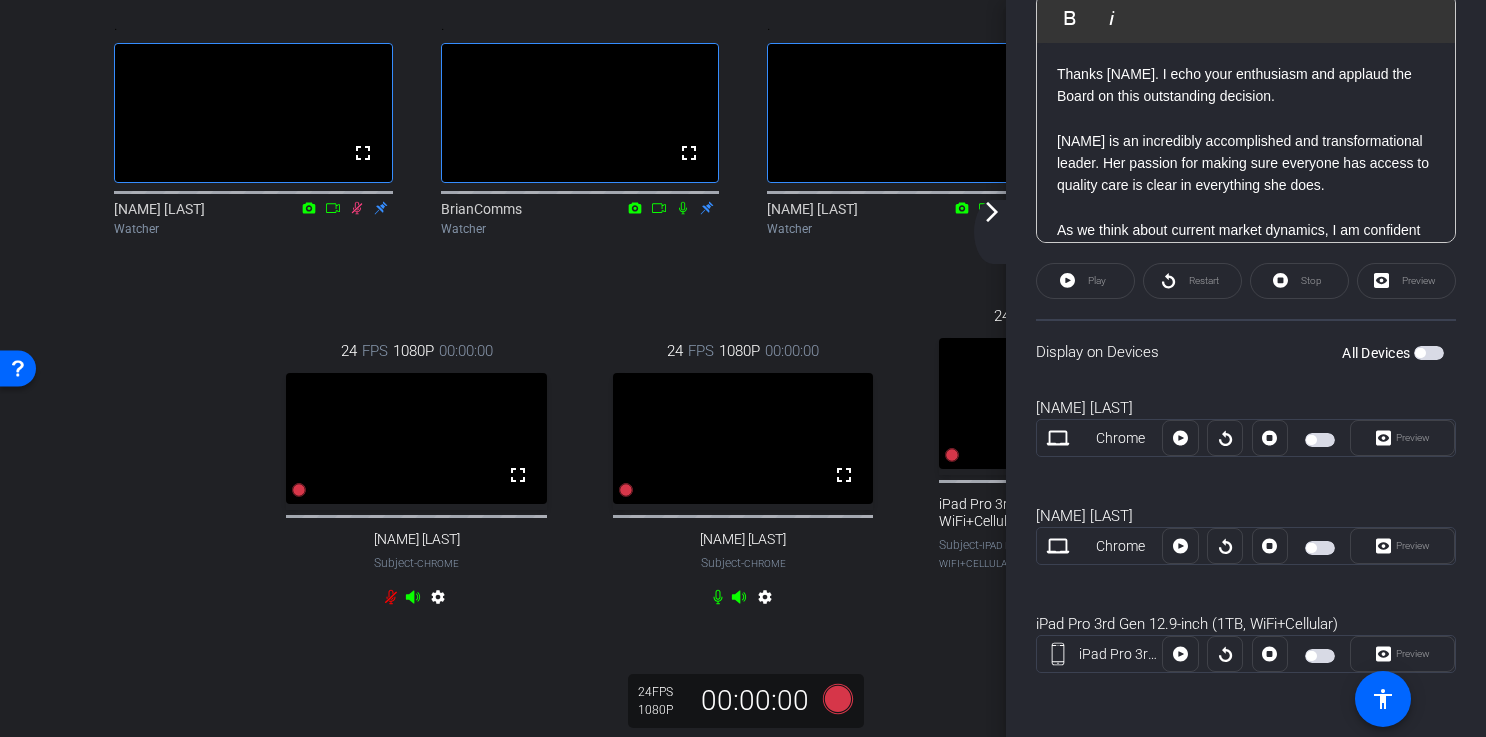 click at bounding box center (1320, 656) 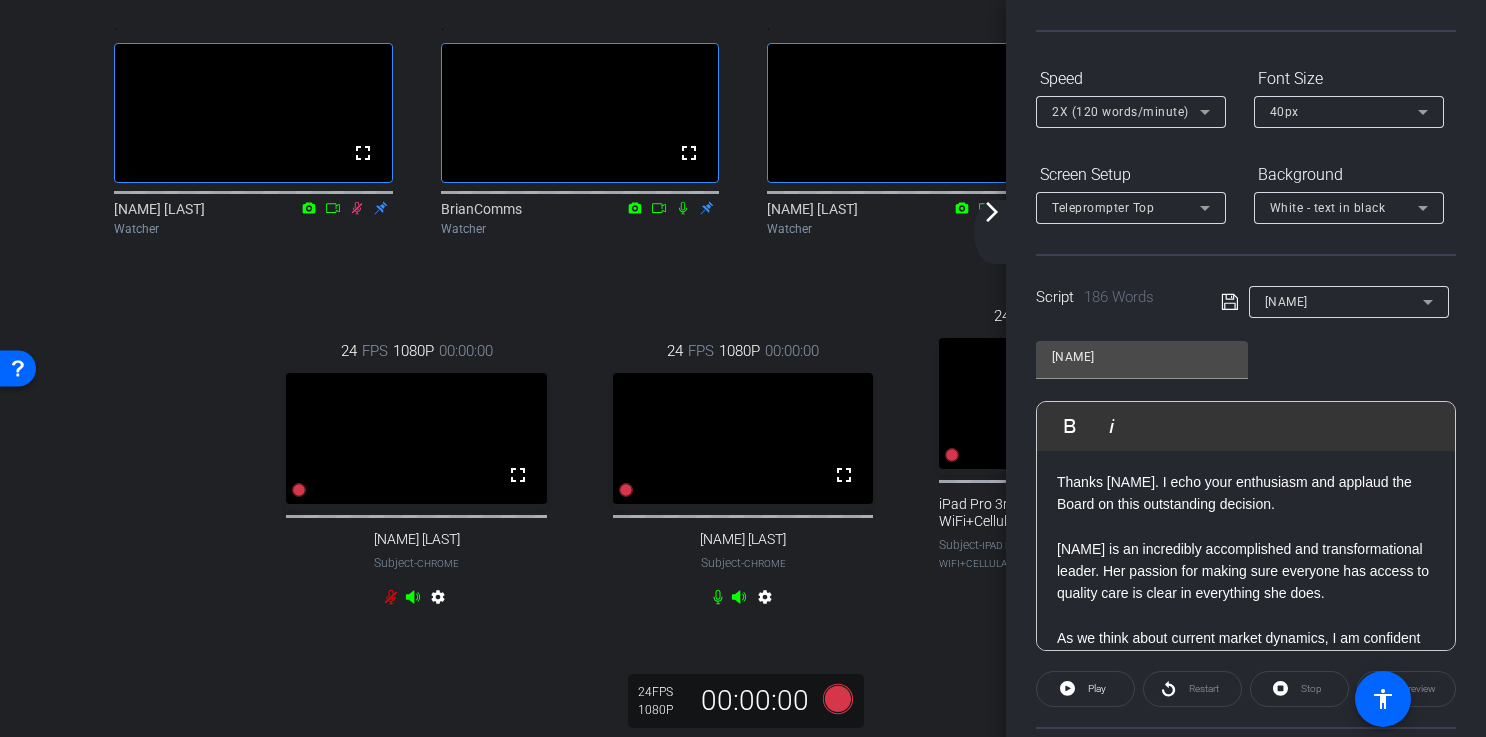 scroll, scrollTop: 178, scrollLeft: 0, axis: vertical 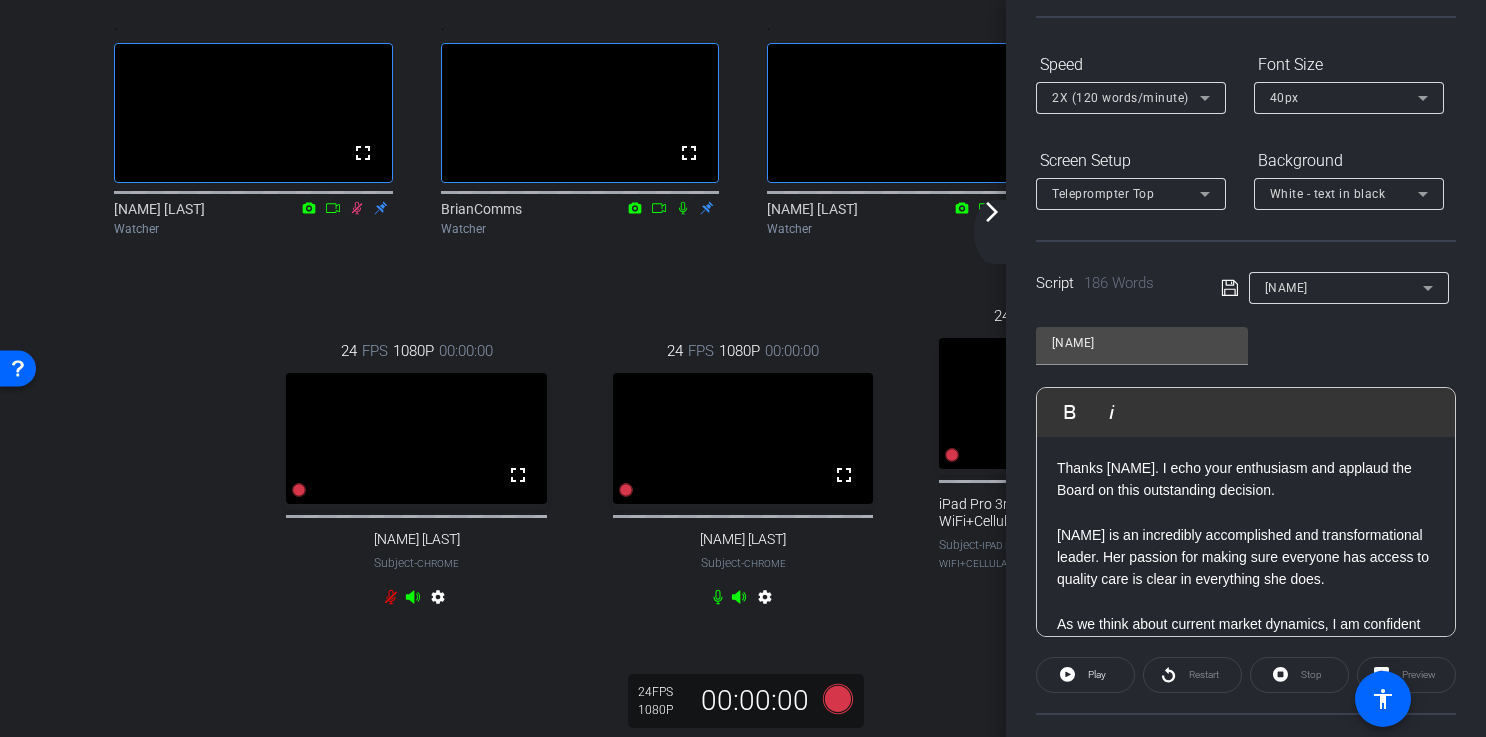 click on "24 FPS 1080P  00:00:00  fullscreen
iPad Pro 3rd Gen 12.9-inch (1TB, WiFi+Cellular) Subject   -  iPad Pro 3rd Gen 12.9-inch (1TB, WiFi+Cellular) 95% battery_std
settings" at bounding box center (1069, 458) 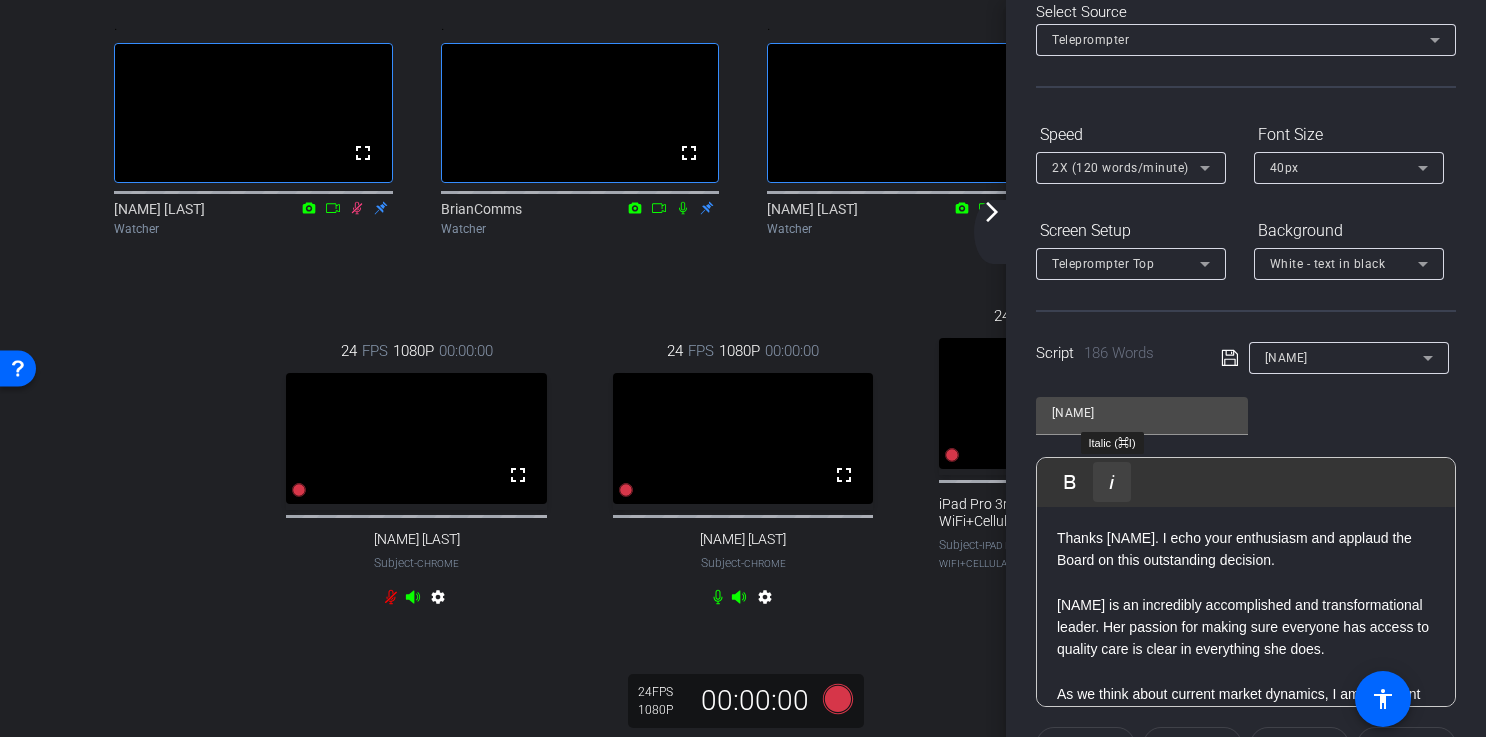 scroll, scrollTop: 121, scrollLeft: 0, axis: vertical 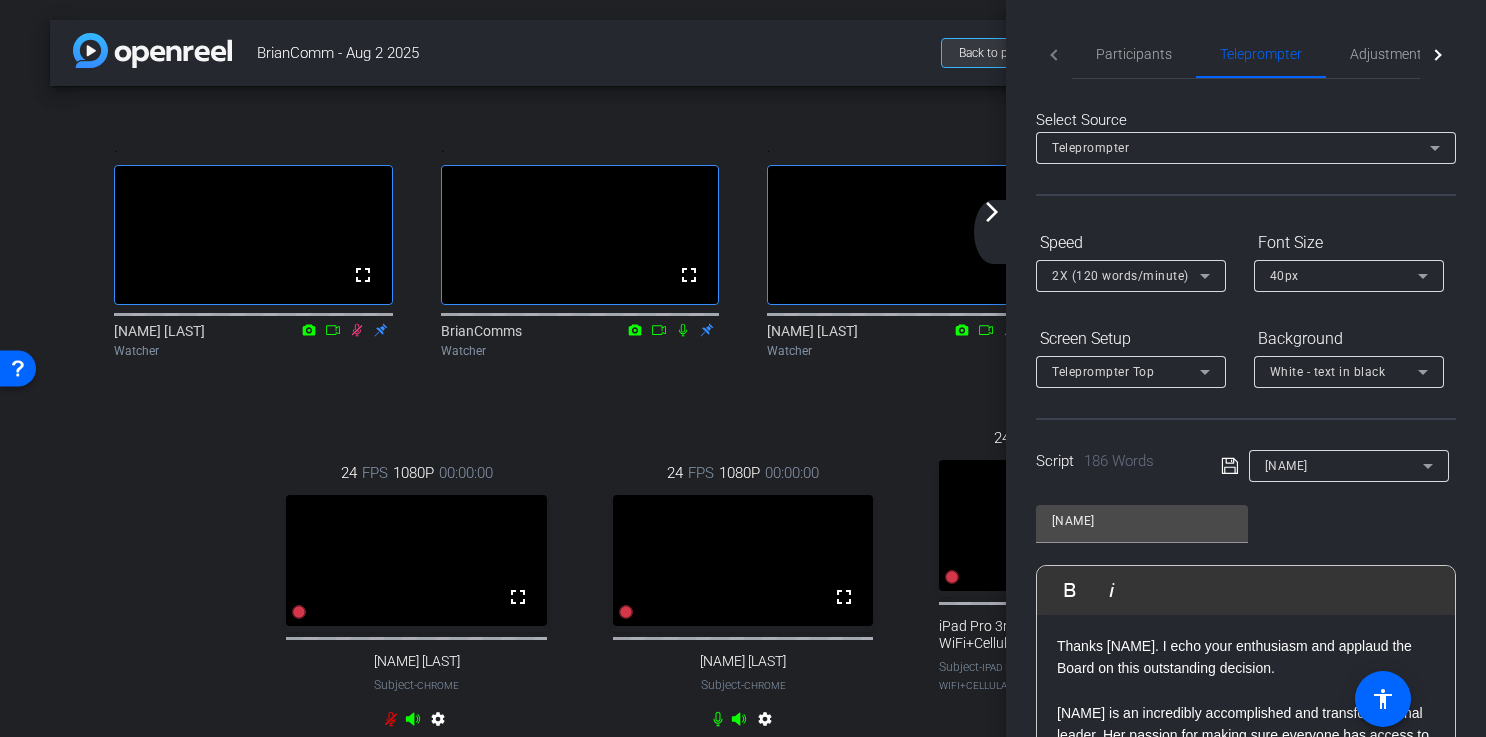 click on "Back to project" at bounding box center [998, 53] 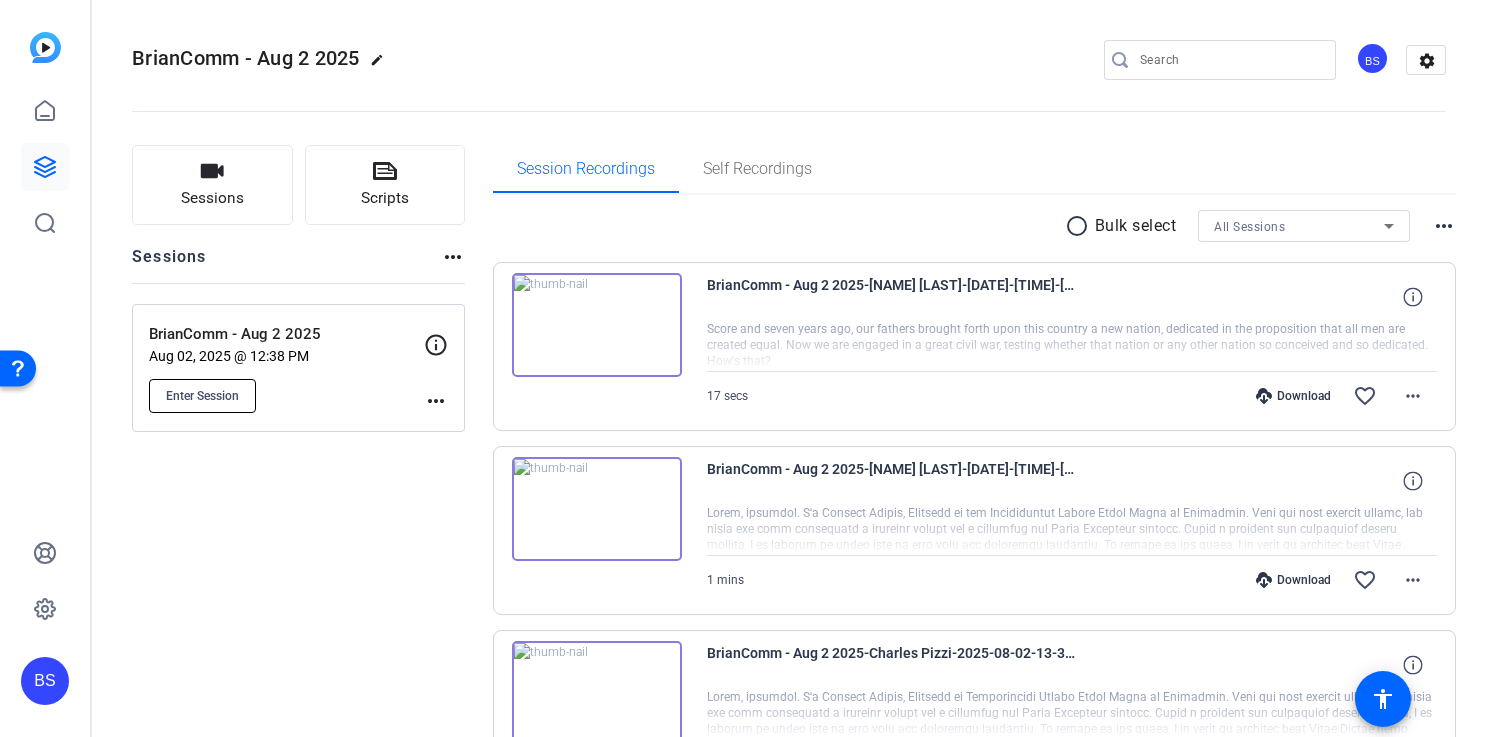 click on "Enter Session" 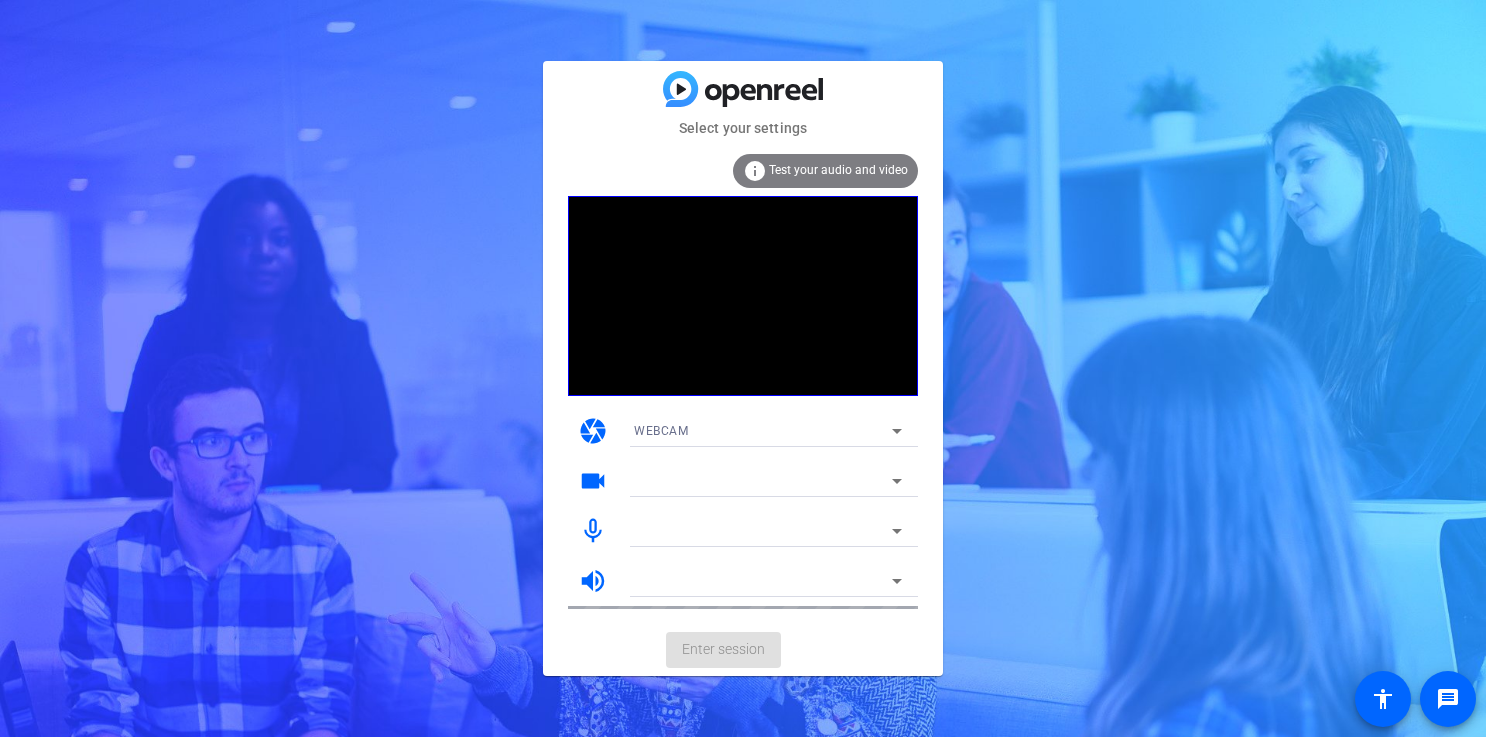 scroll, scrollTop: 0, scrollLeft: 0, axis: both 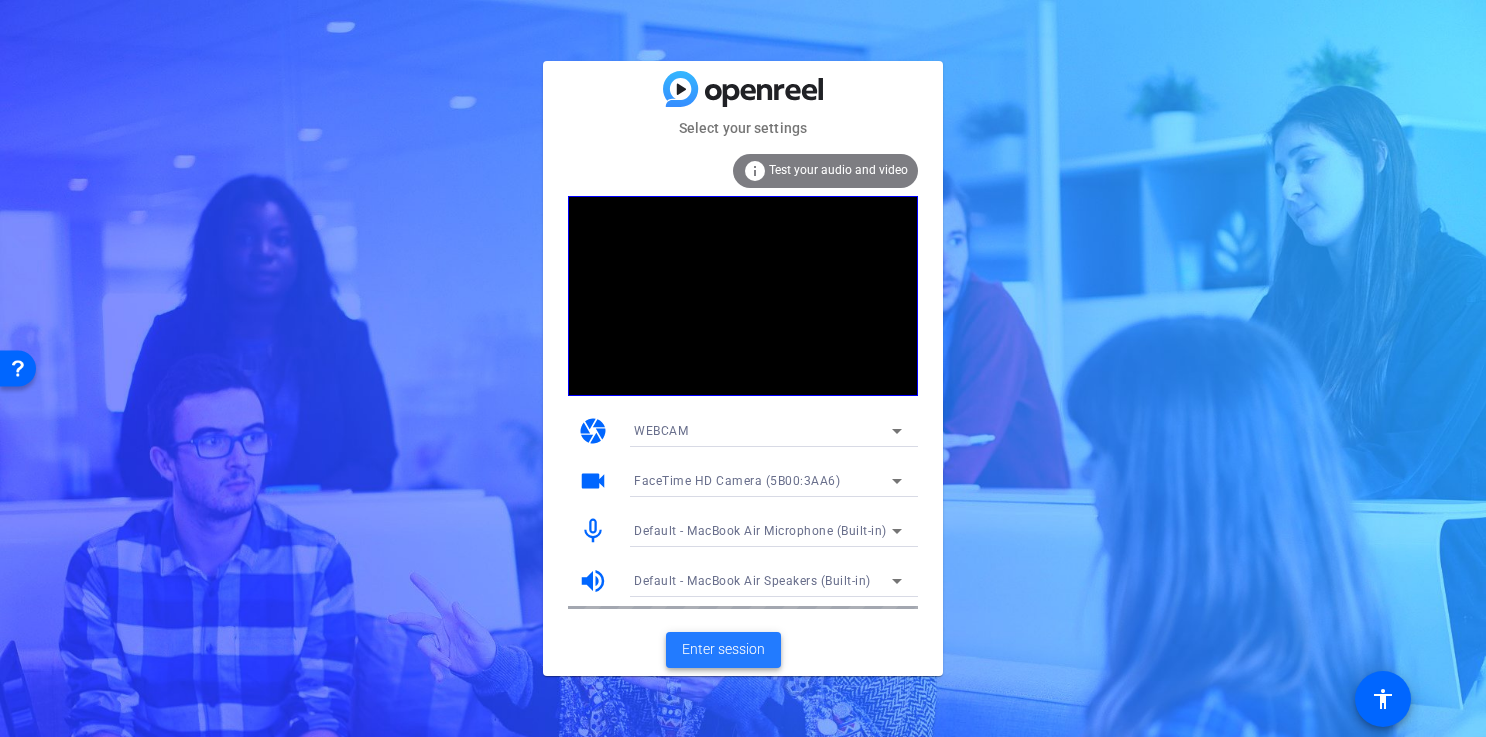 click on "Enter session" 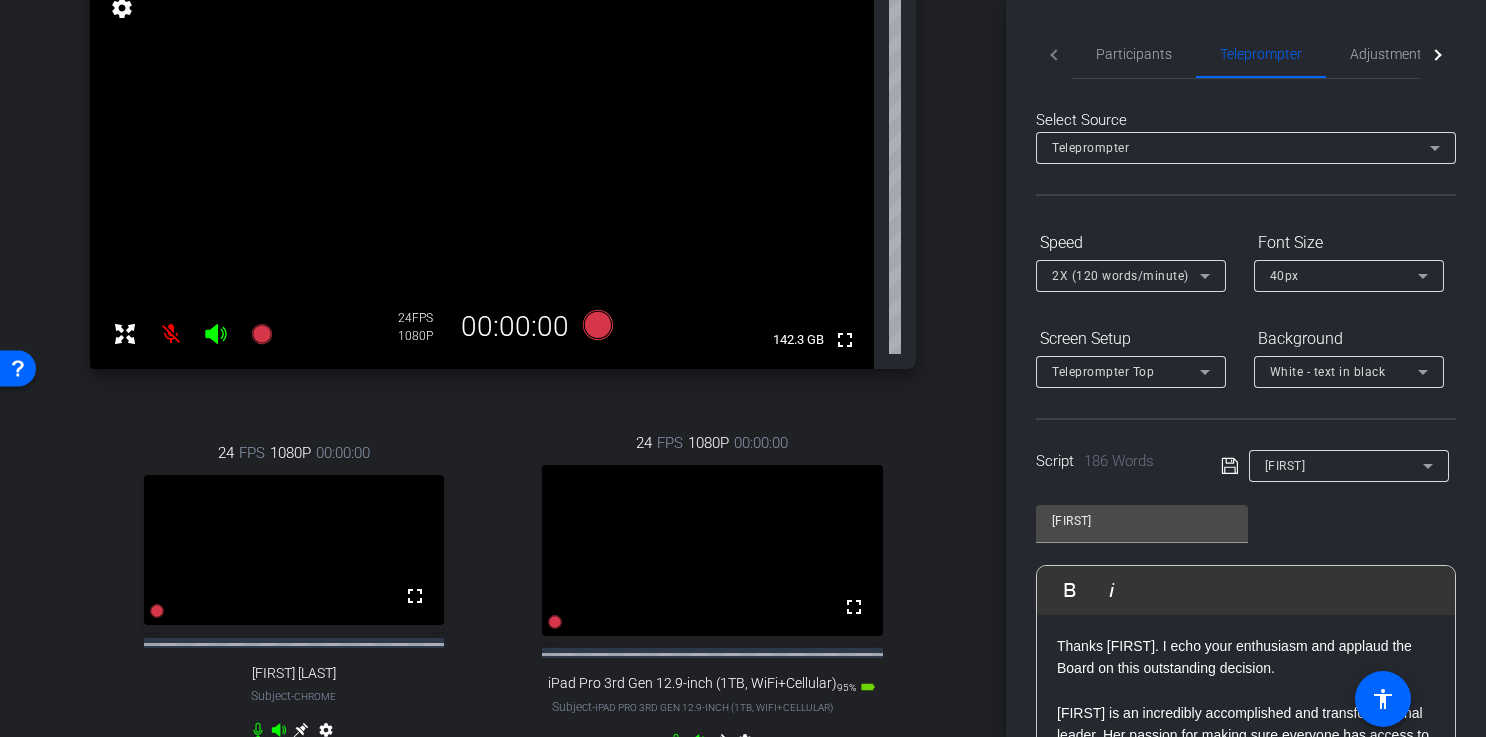 scroll, scrollTop: 350, scrollLeft: 0, axis: vertical 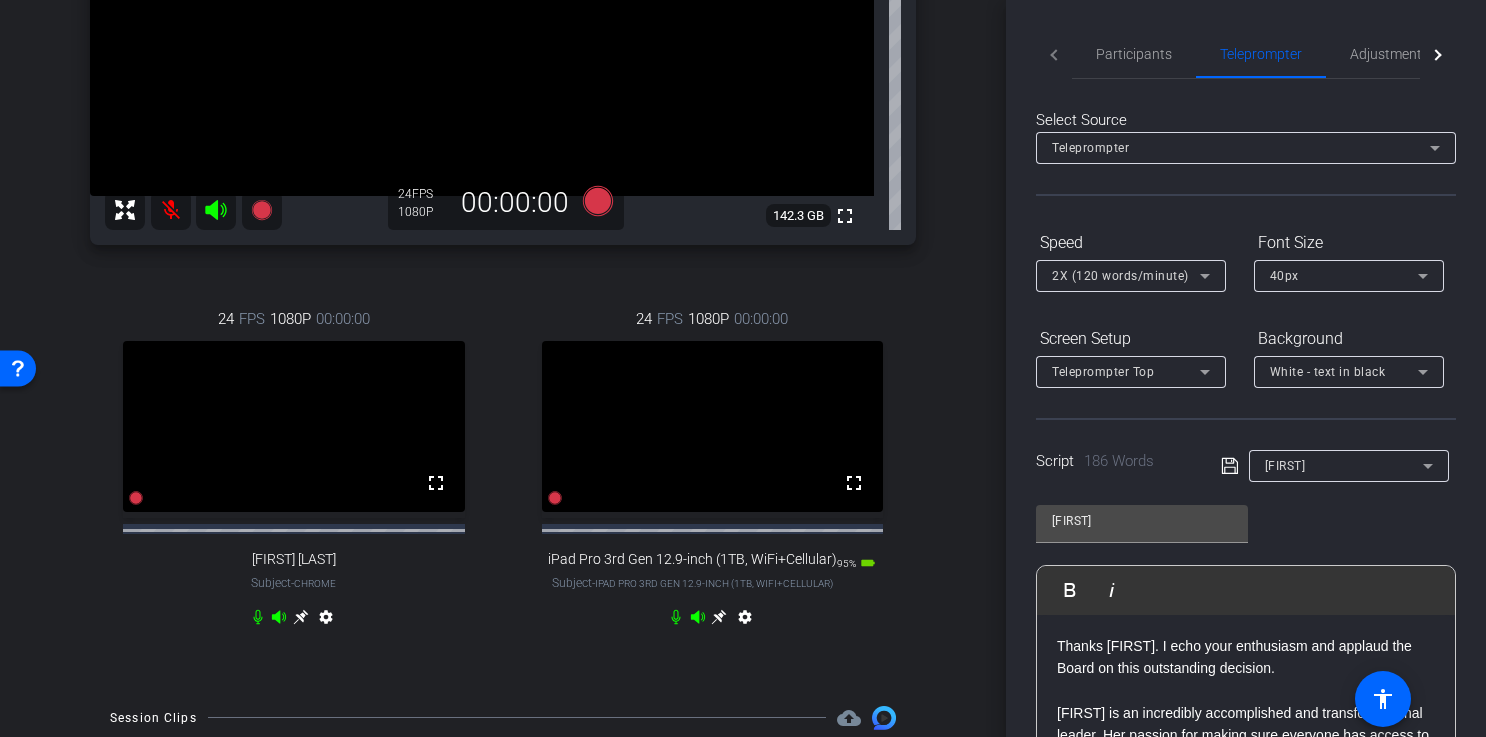 click 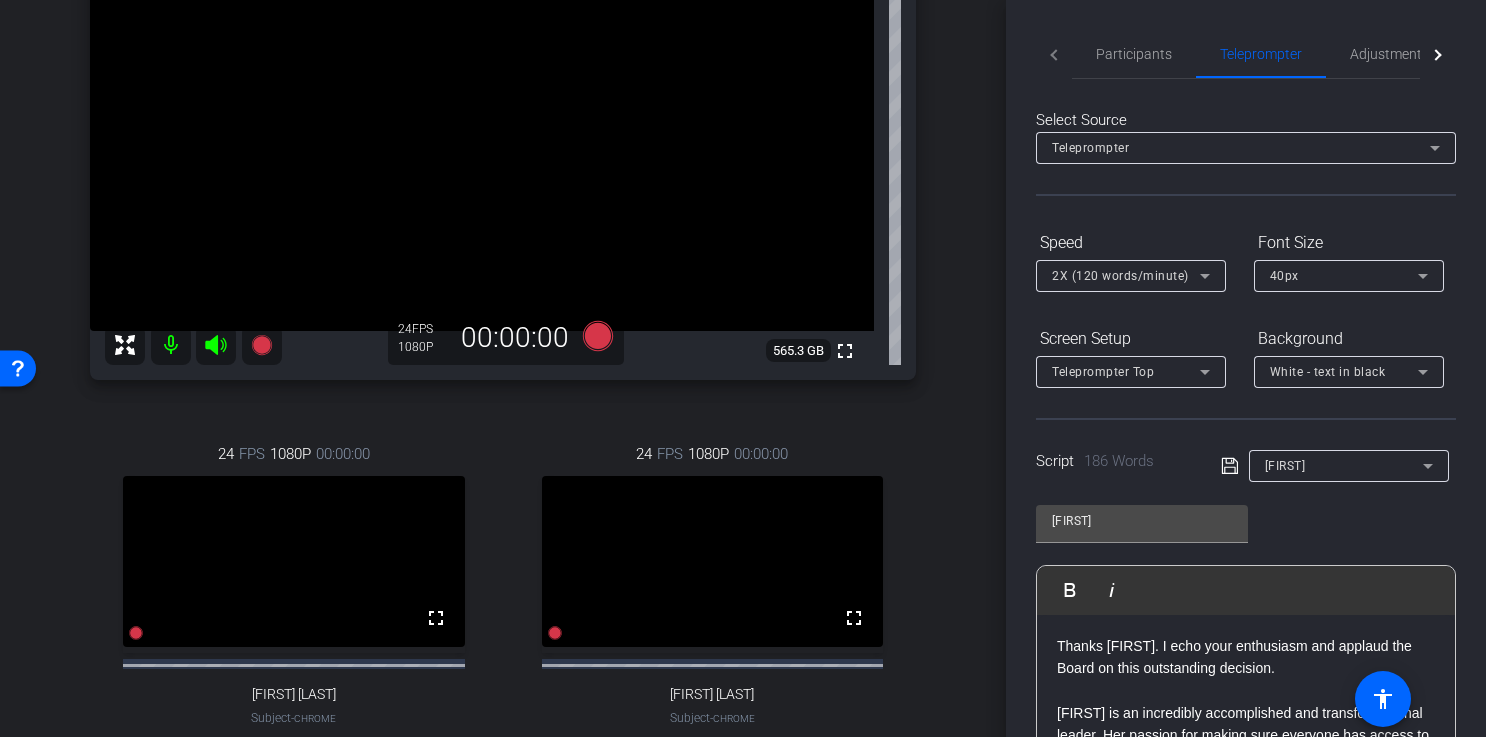 scroll, scrollTop: 196, scrollLeft: 0, axis: vertical 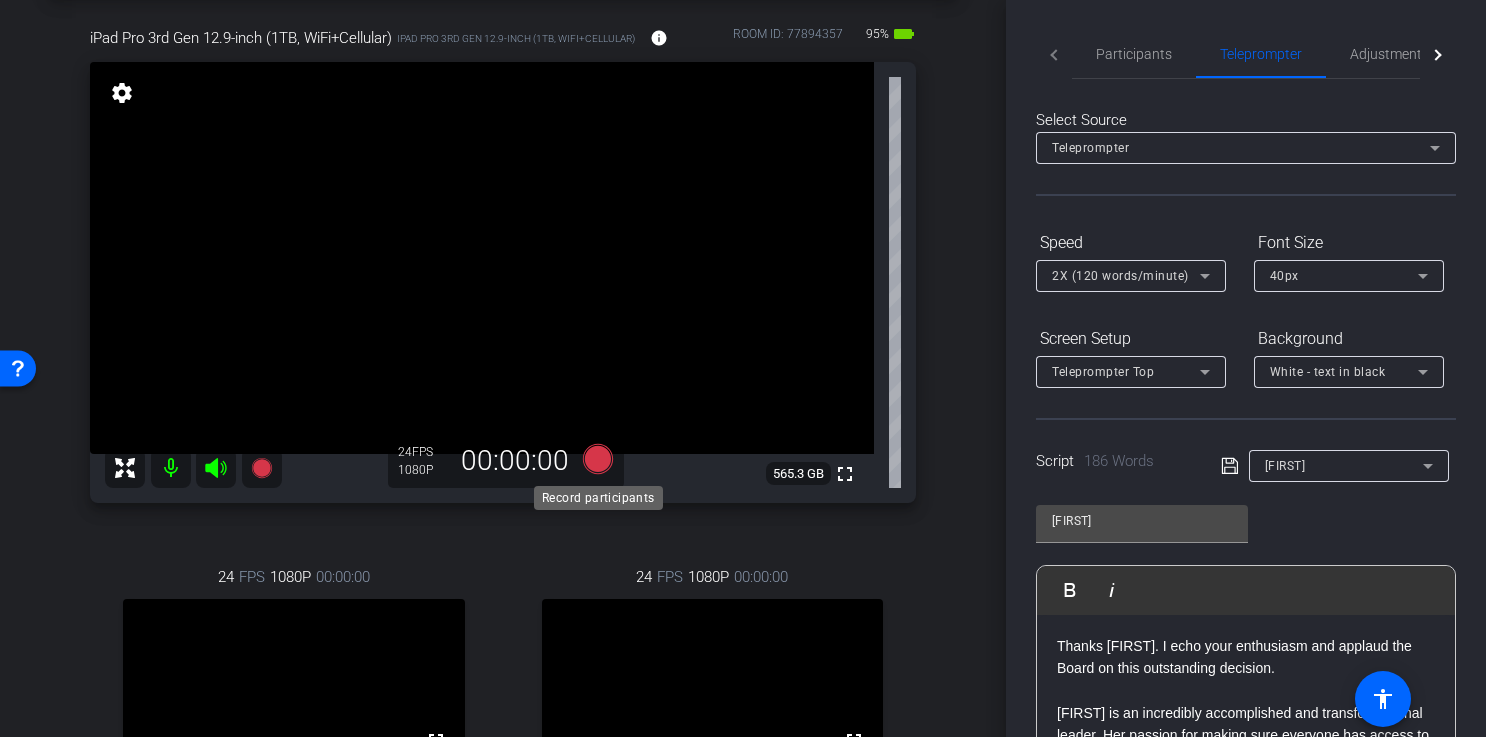 click 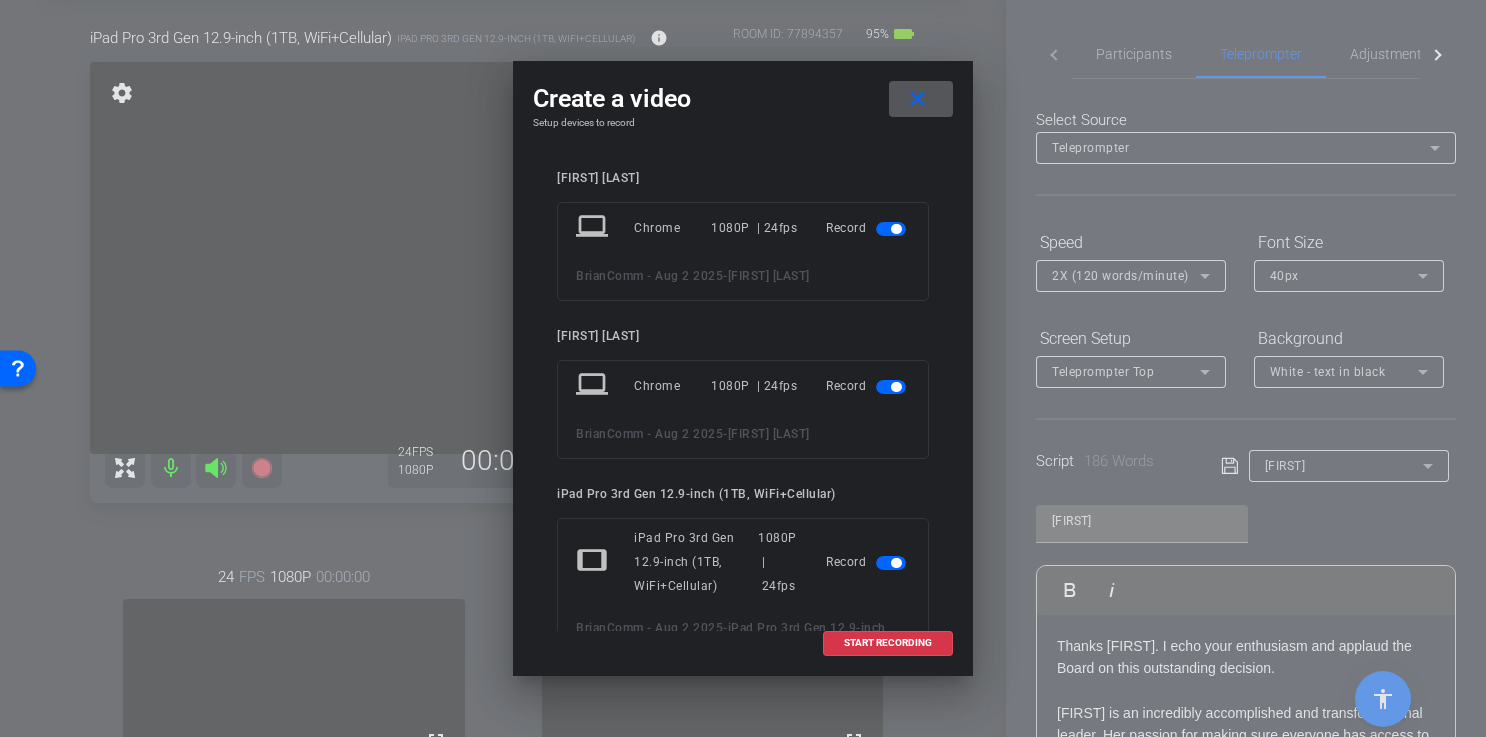 click at bounding box center [896, 229] 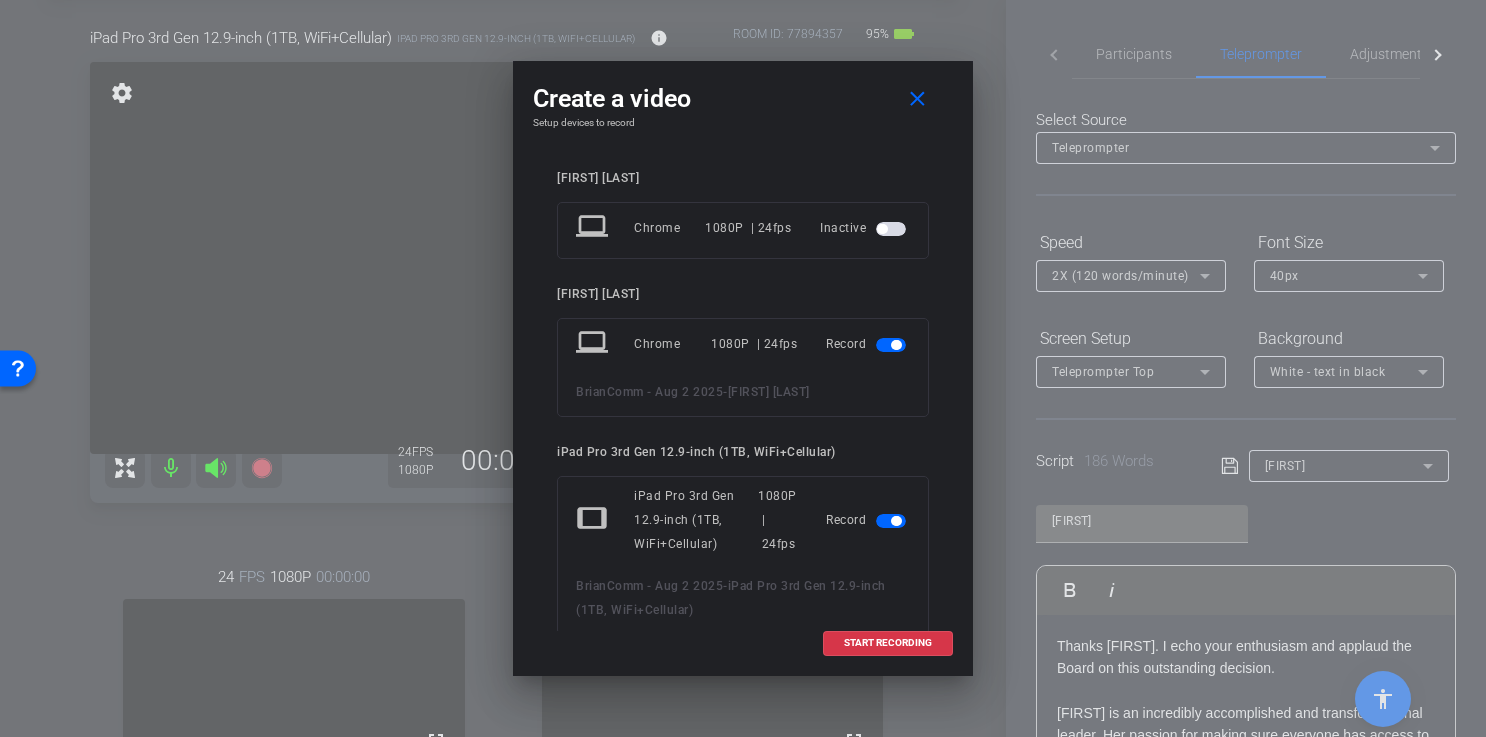 click at bounding box center [896, 345] 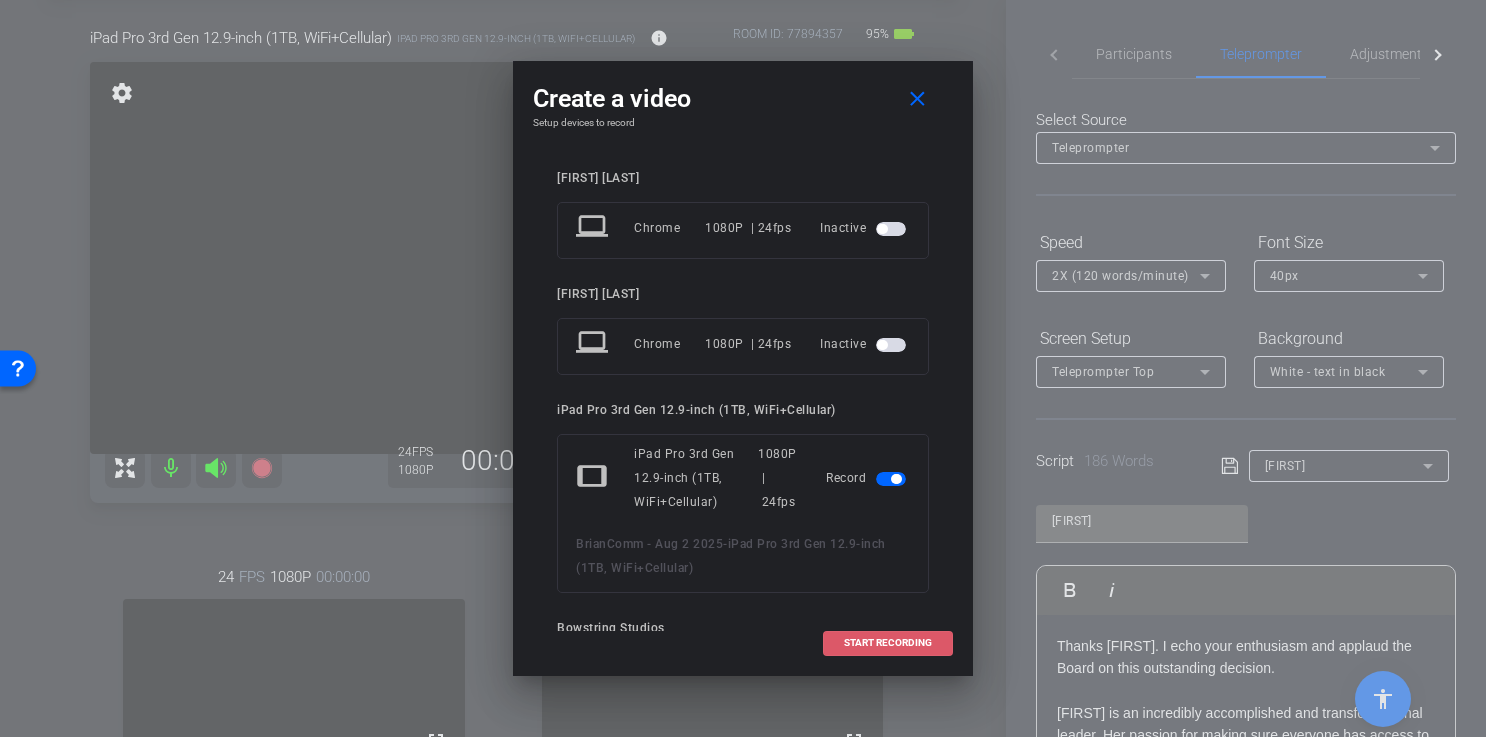 click at bounding box center [888, 643] 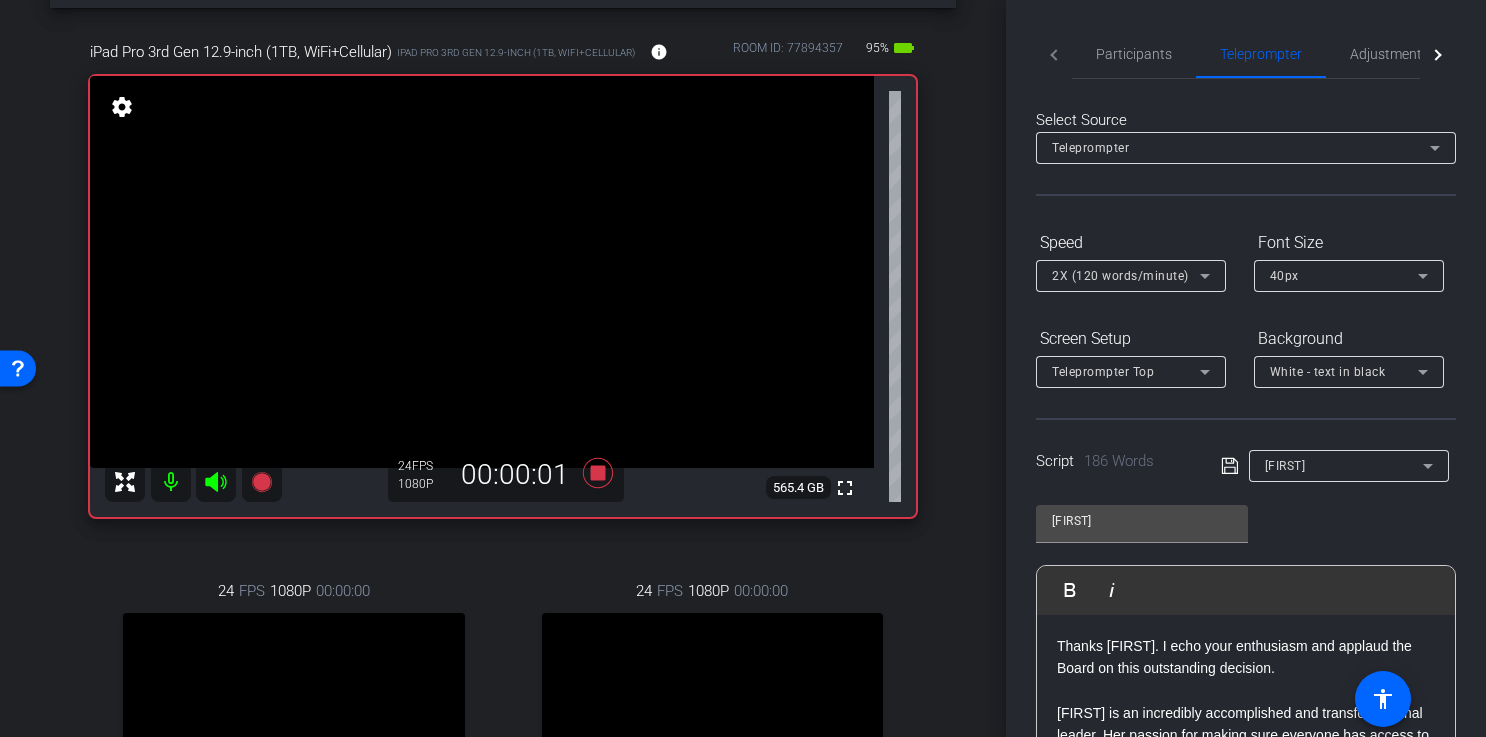 scroll, scrollTop: 76, scrollLeft: 0, axis: vertical 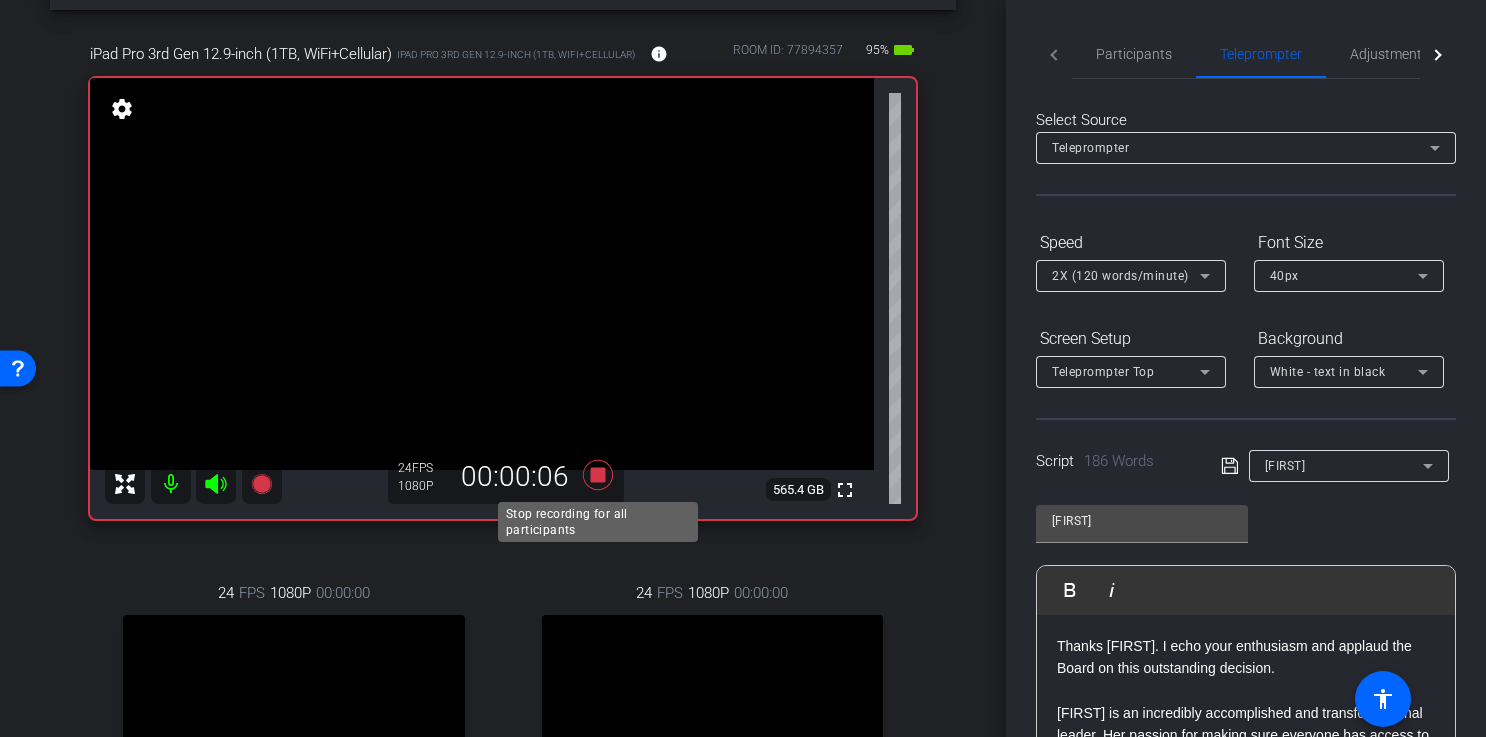 click 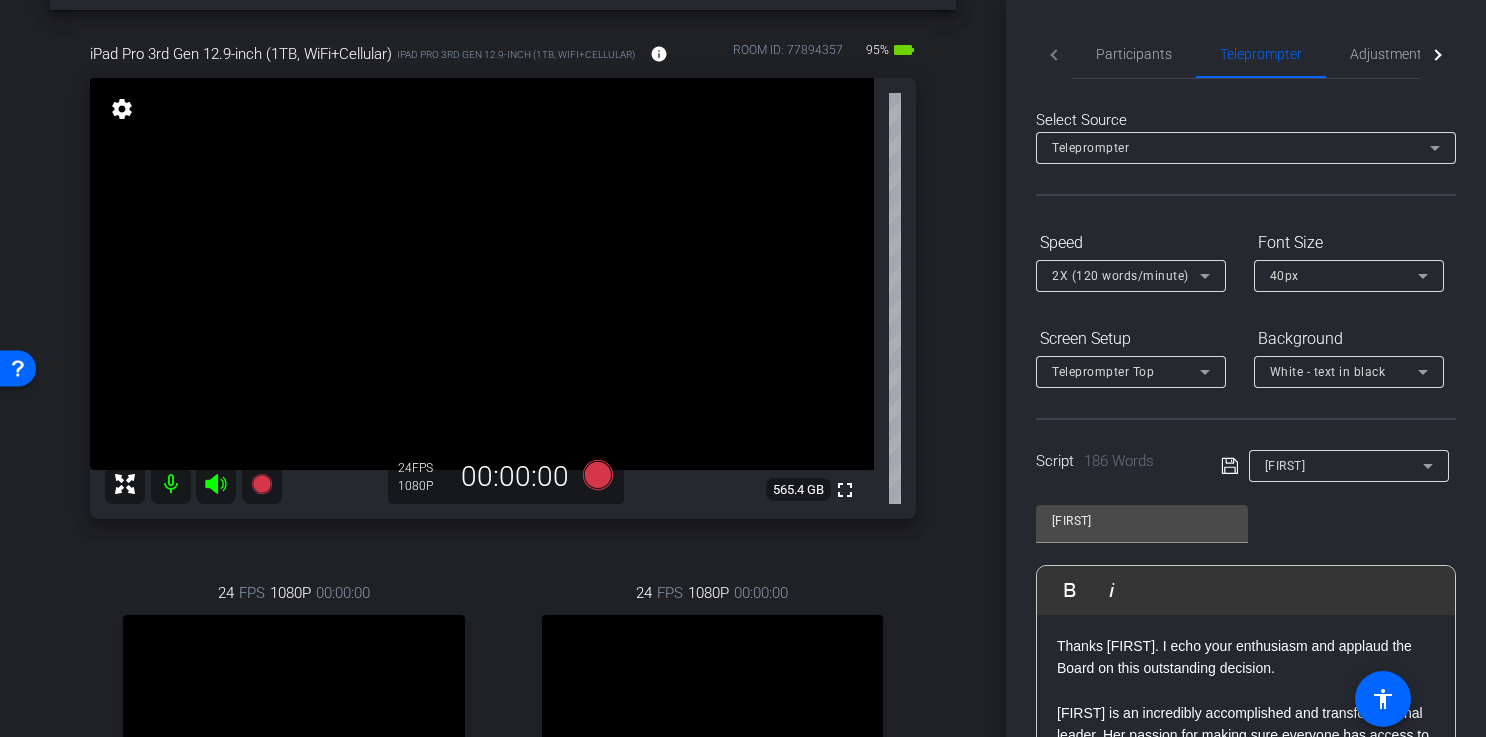 click on "Thanks [FIRST]. I echo your enthusiasm and applaud the Board on this outstanding decision." at bounding box center [1246, 657] 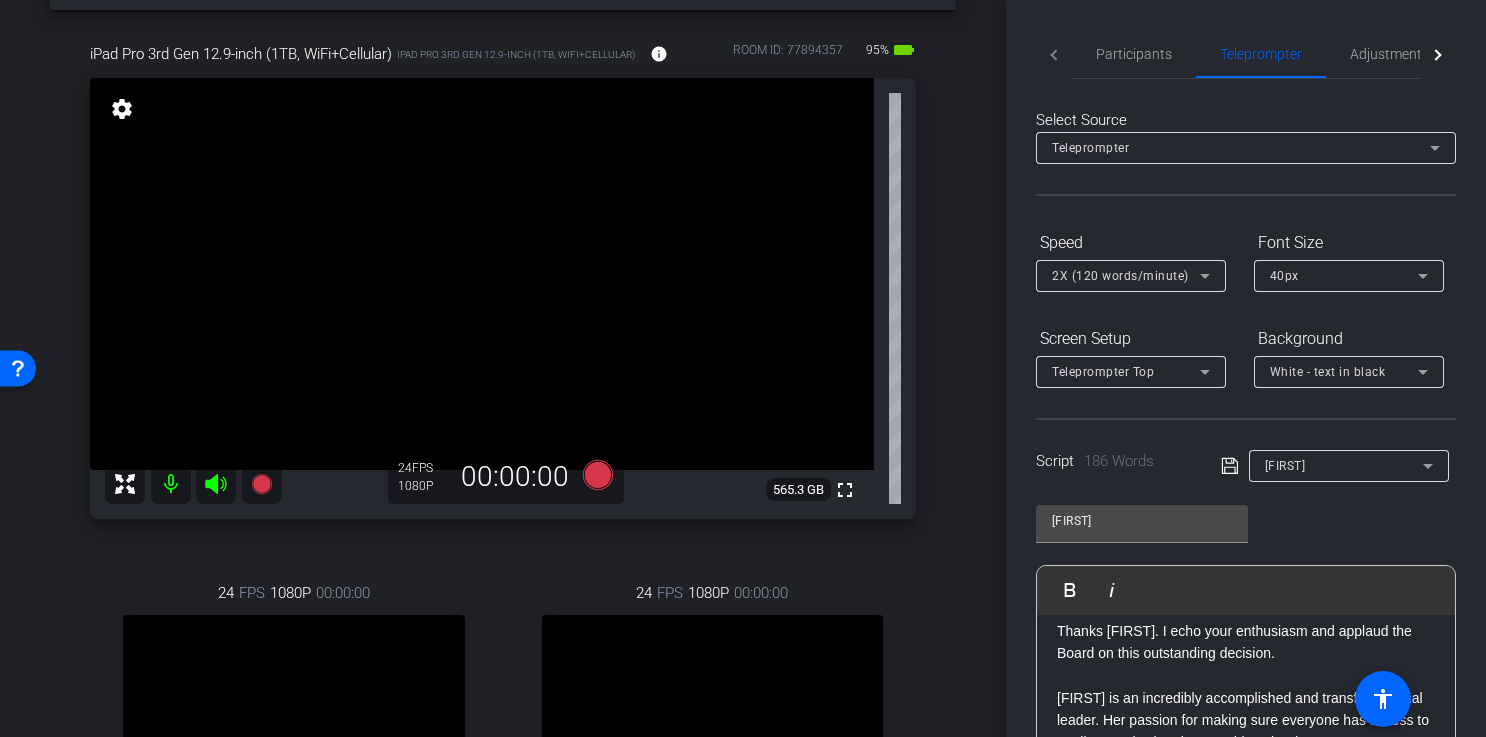 scroll, scrollTop: 0, scrollLeft: 0, axis: both 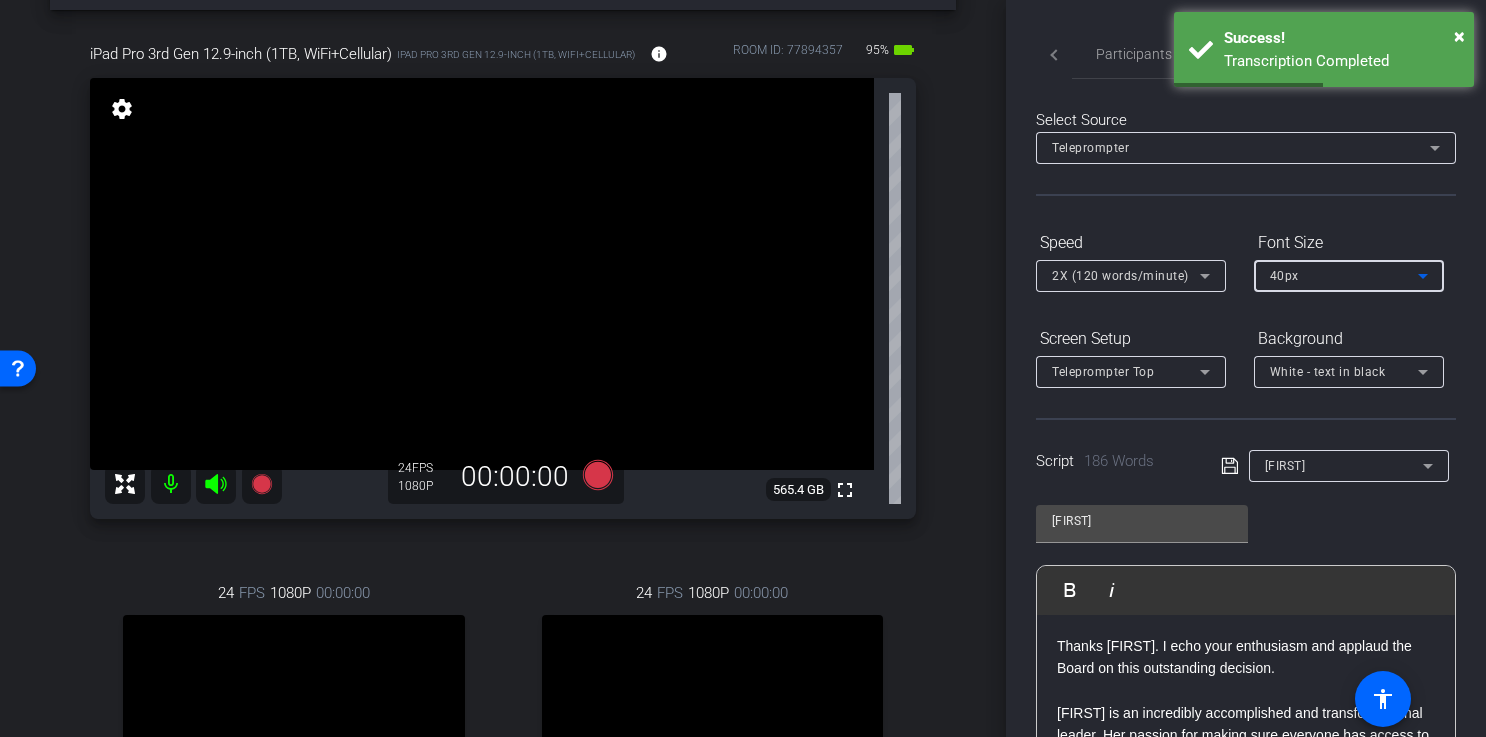 click on "40px" at bounding box center (1344, 275) 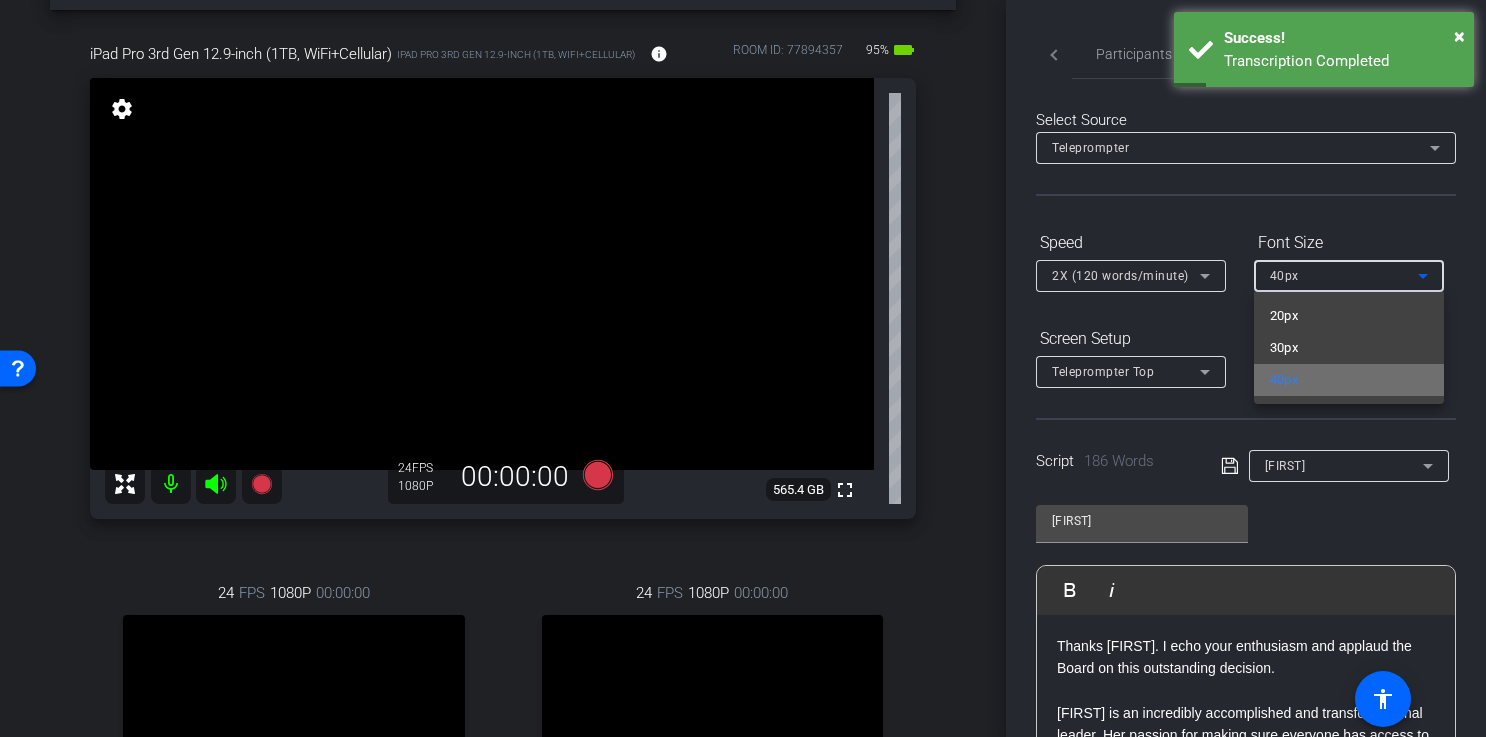 click on "40px" at bounding box center (1349, 380) 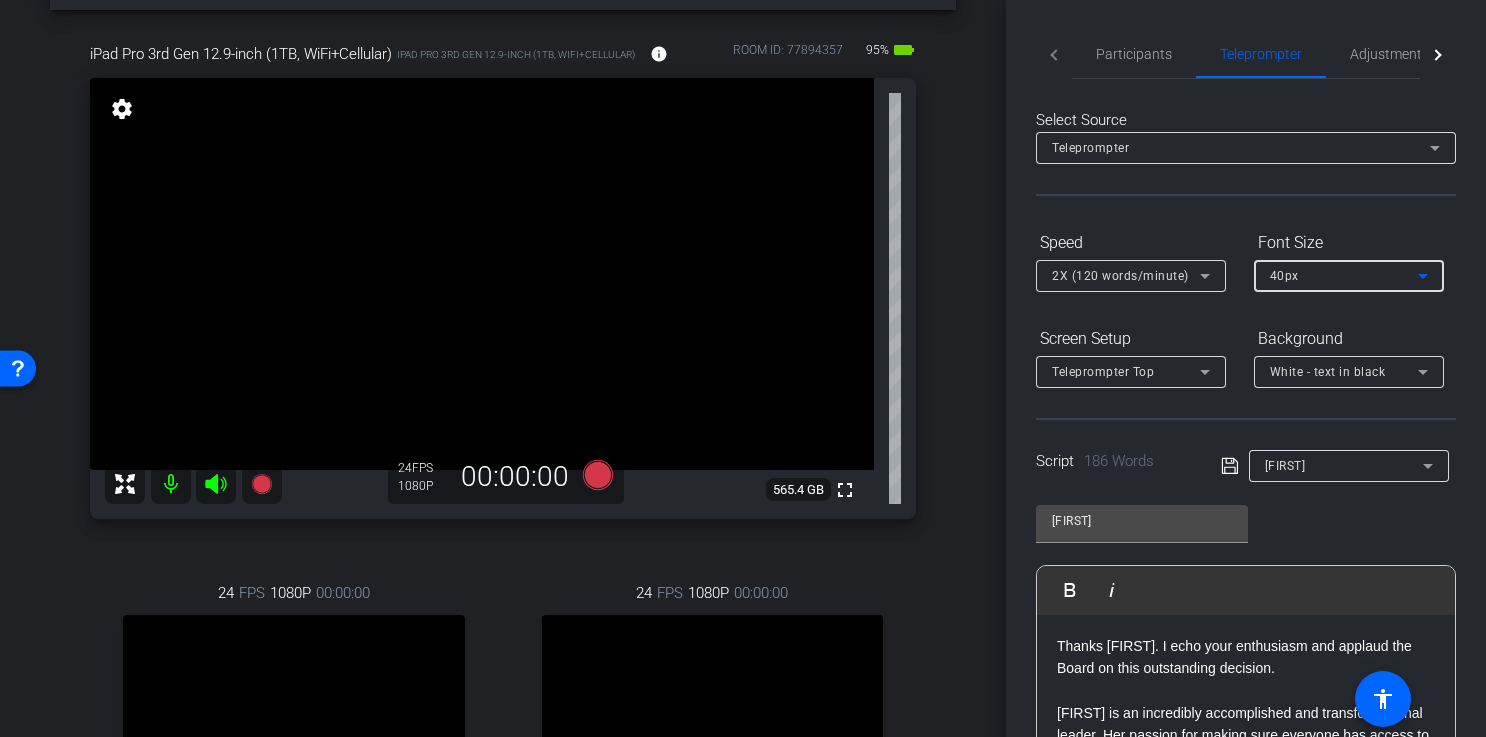 click 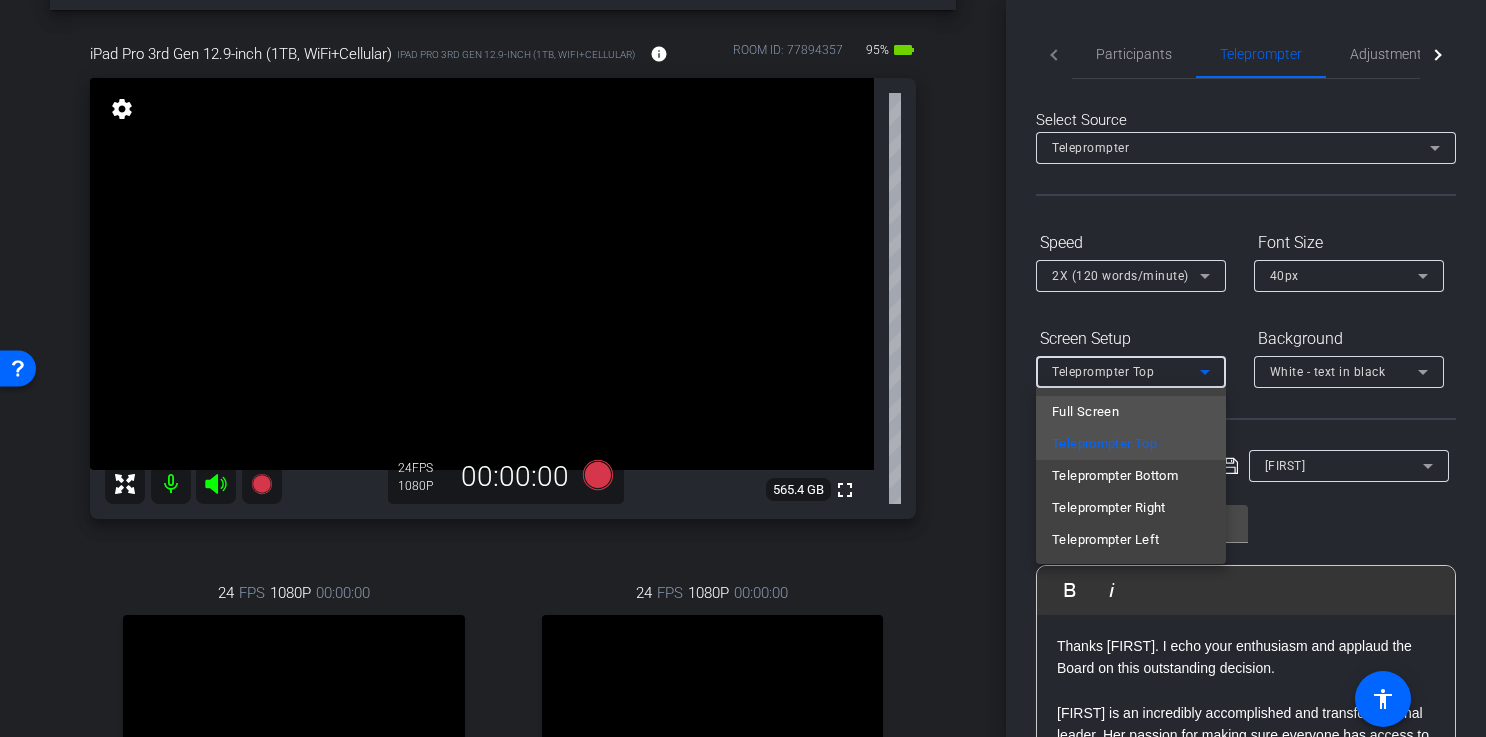 click on "Full Screen" at bounding box center (1085, 412) 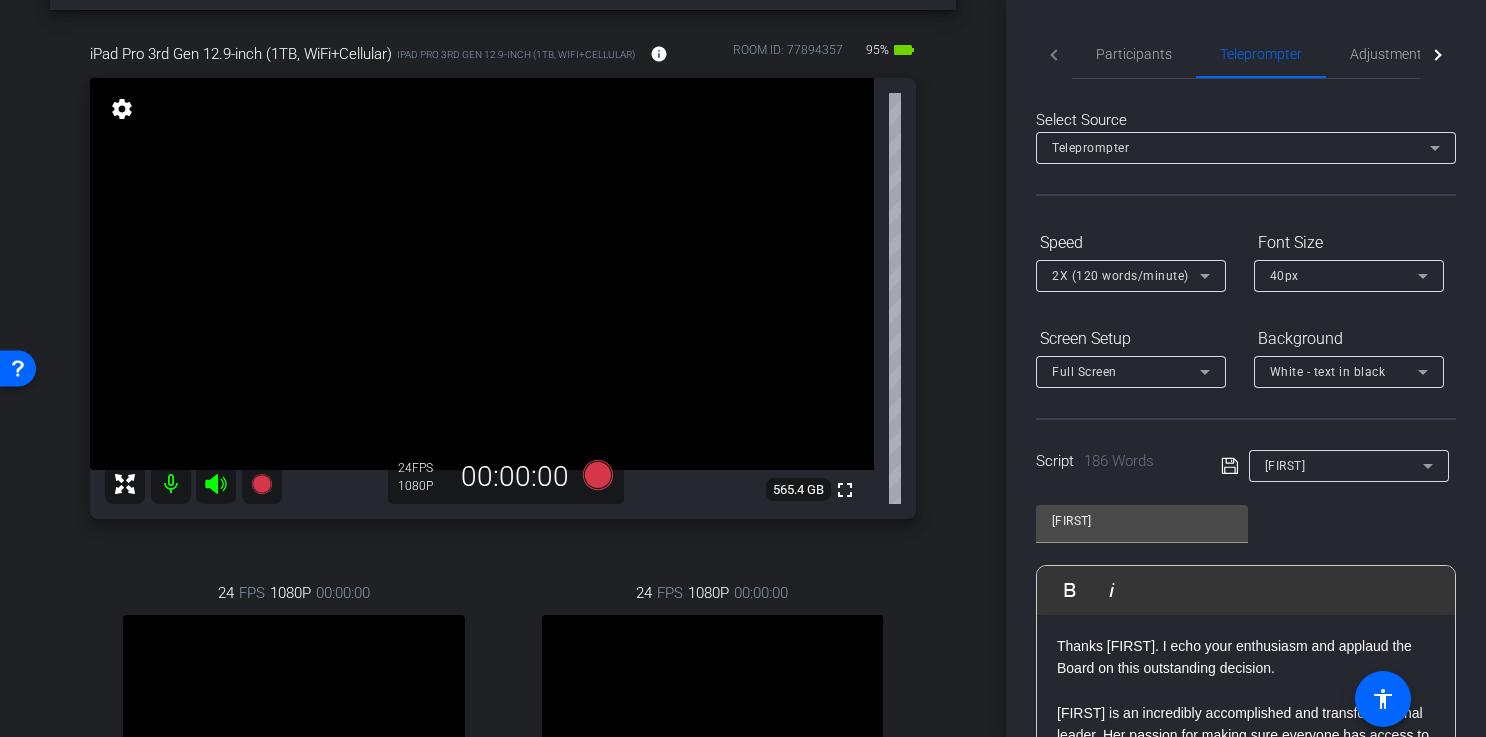 click 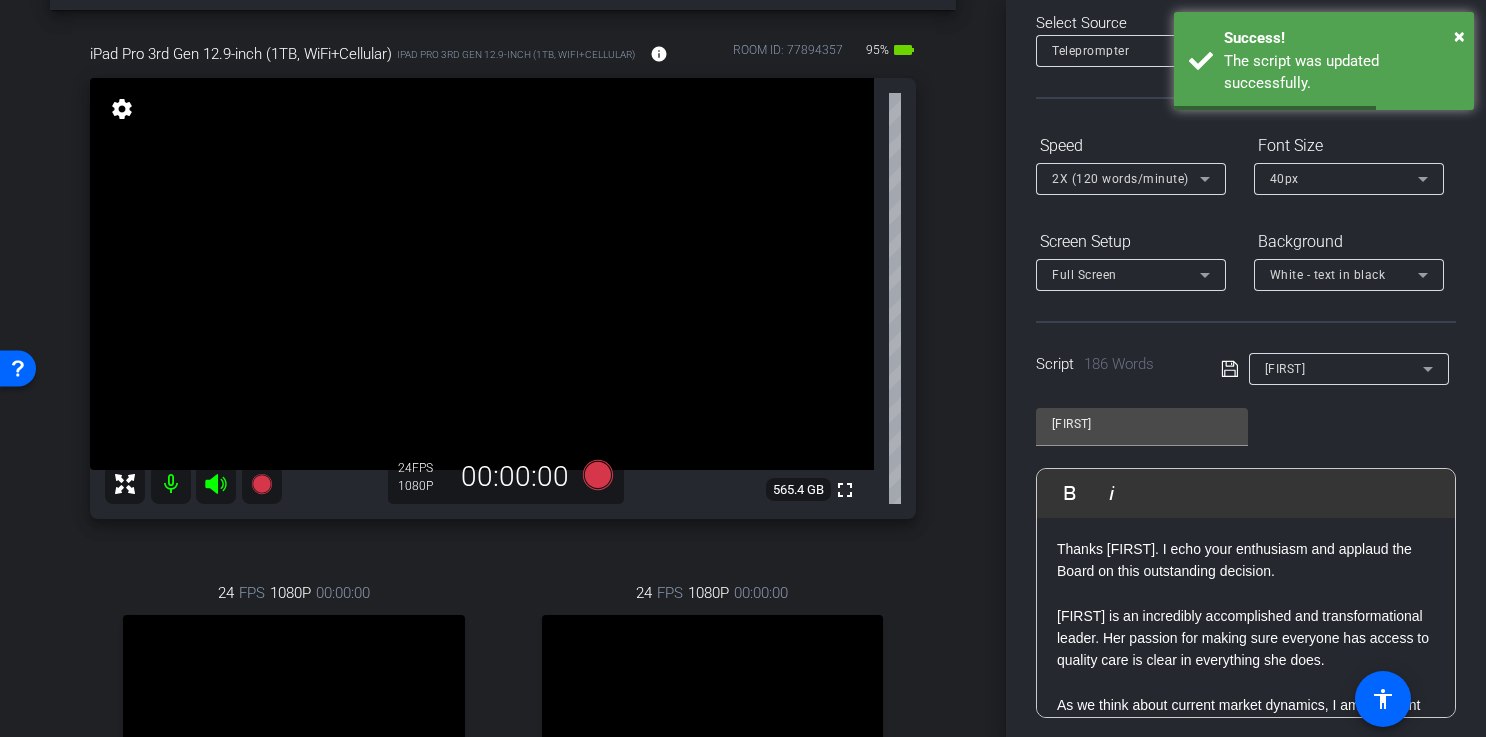 scroll, scrollTop: 134, scrollLeft: 0, axis: vertical 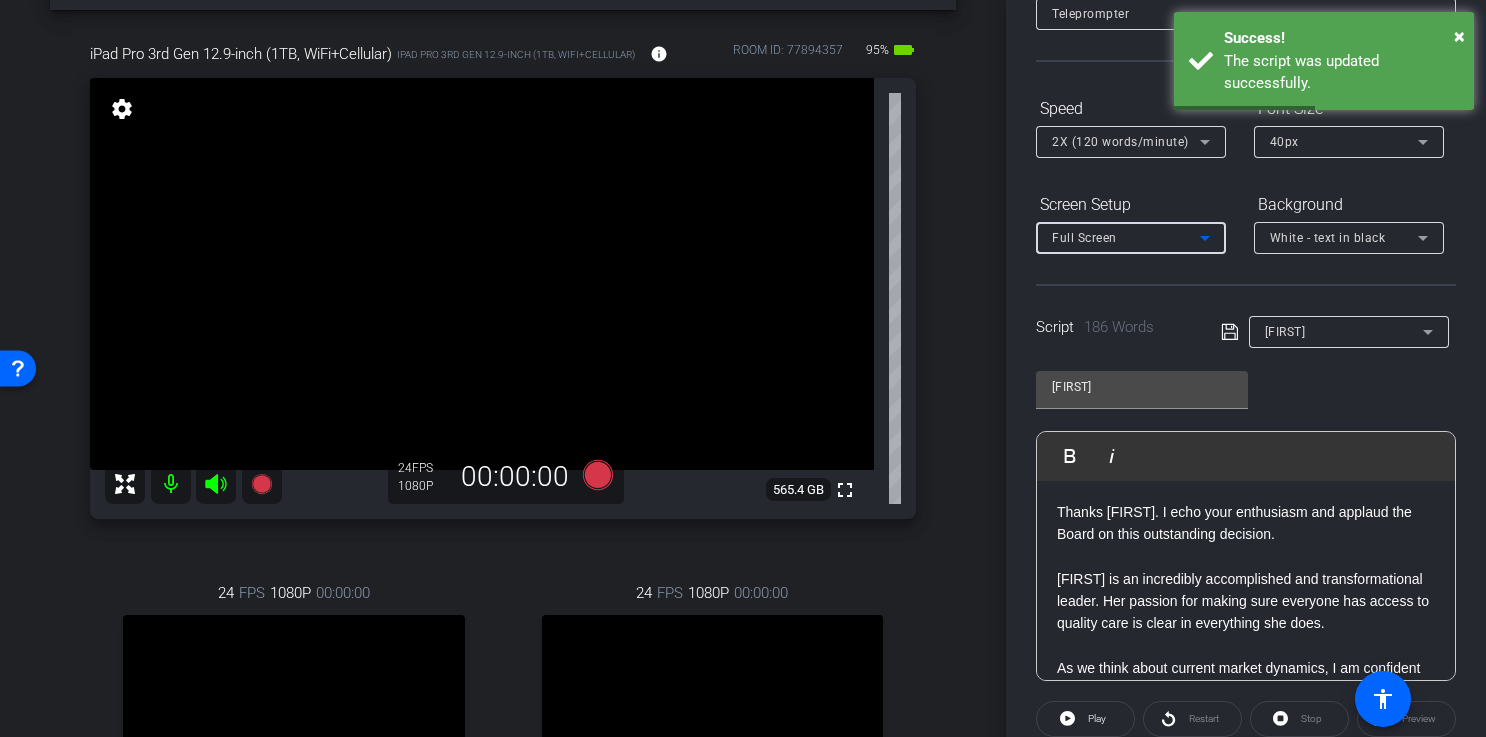 click 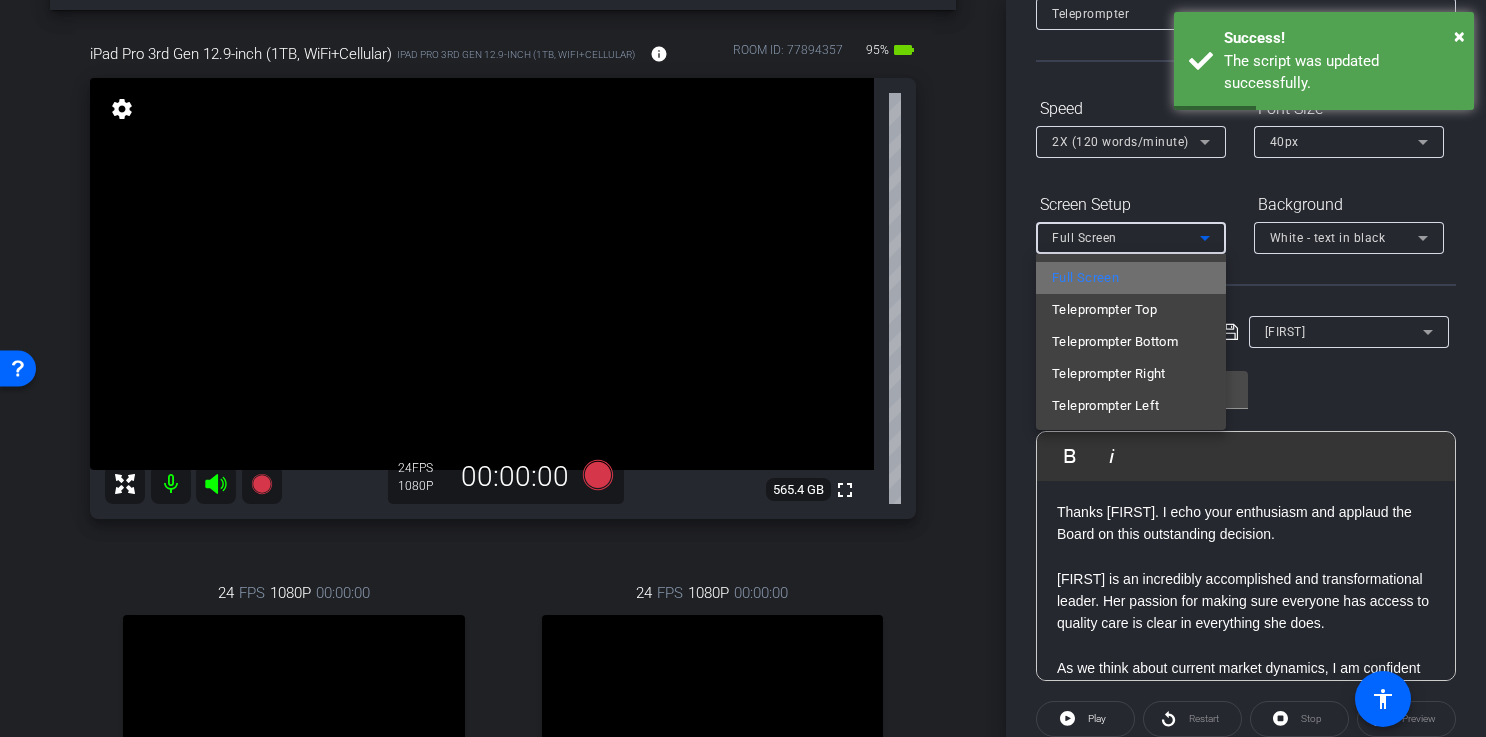 click on "Full Screen" at bounding box center [1085, 278] 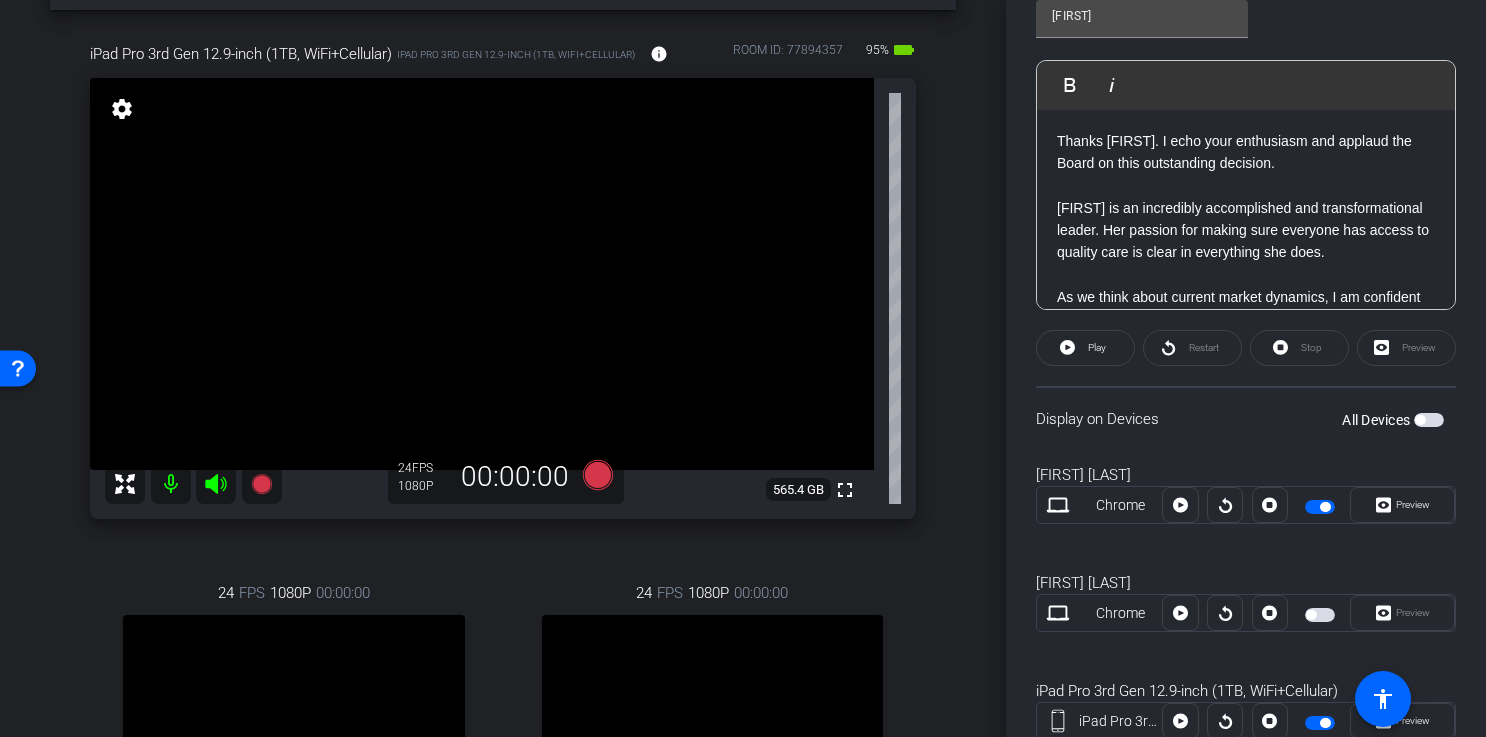 scroll, scrollTop: 528, scrollLeft: 0, axis: vertical 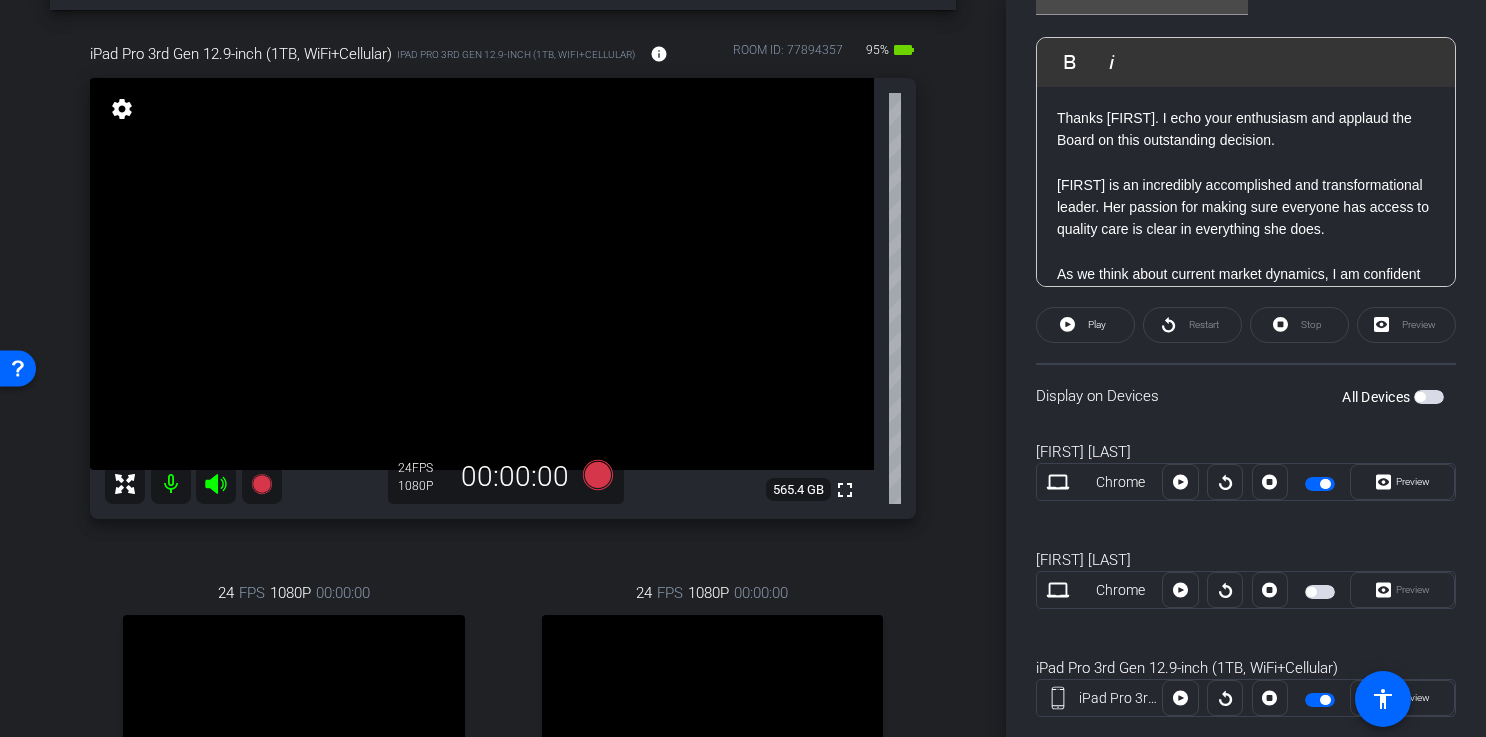 click at bounding box center (1320, 484) 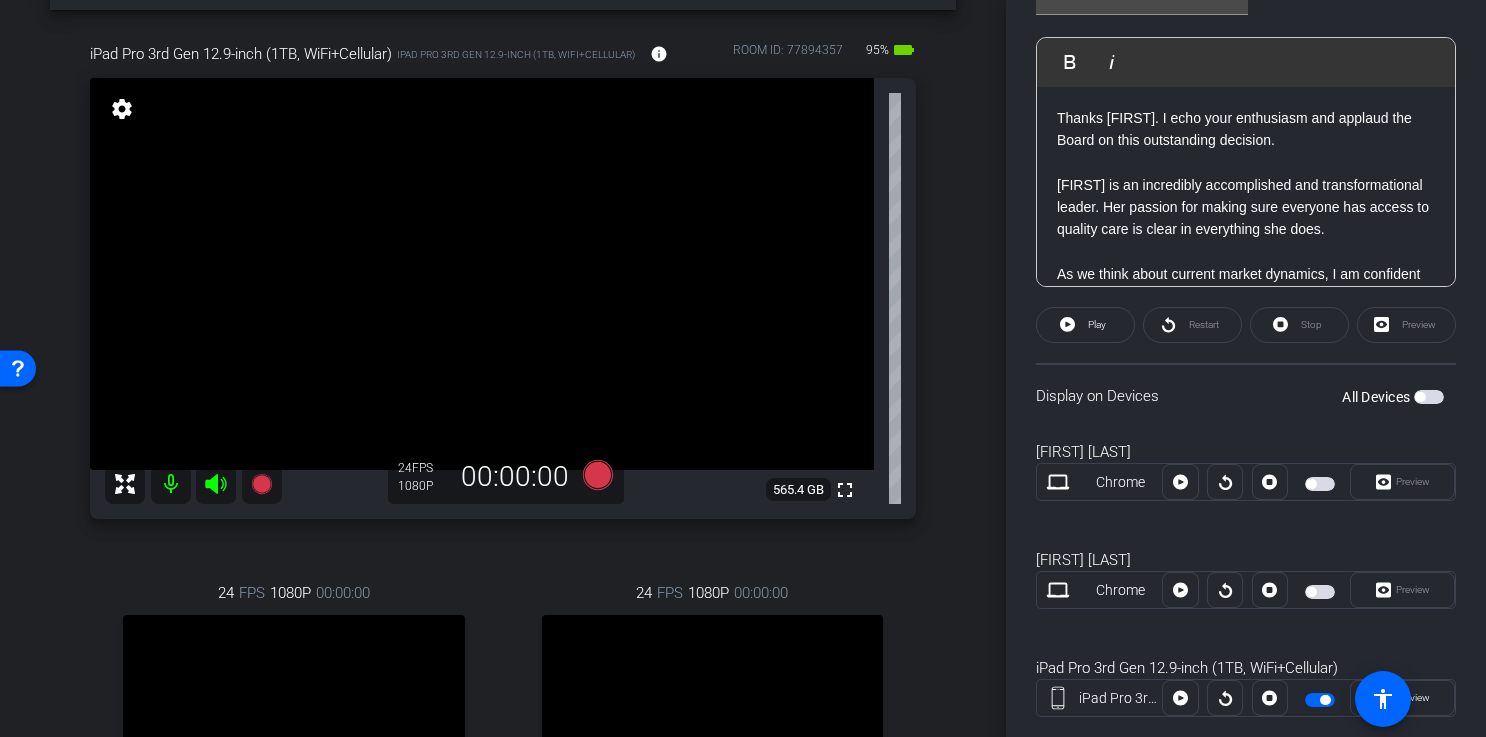 click at bounding box center (1322, 698) 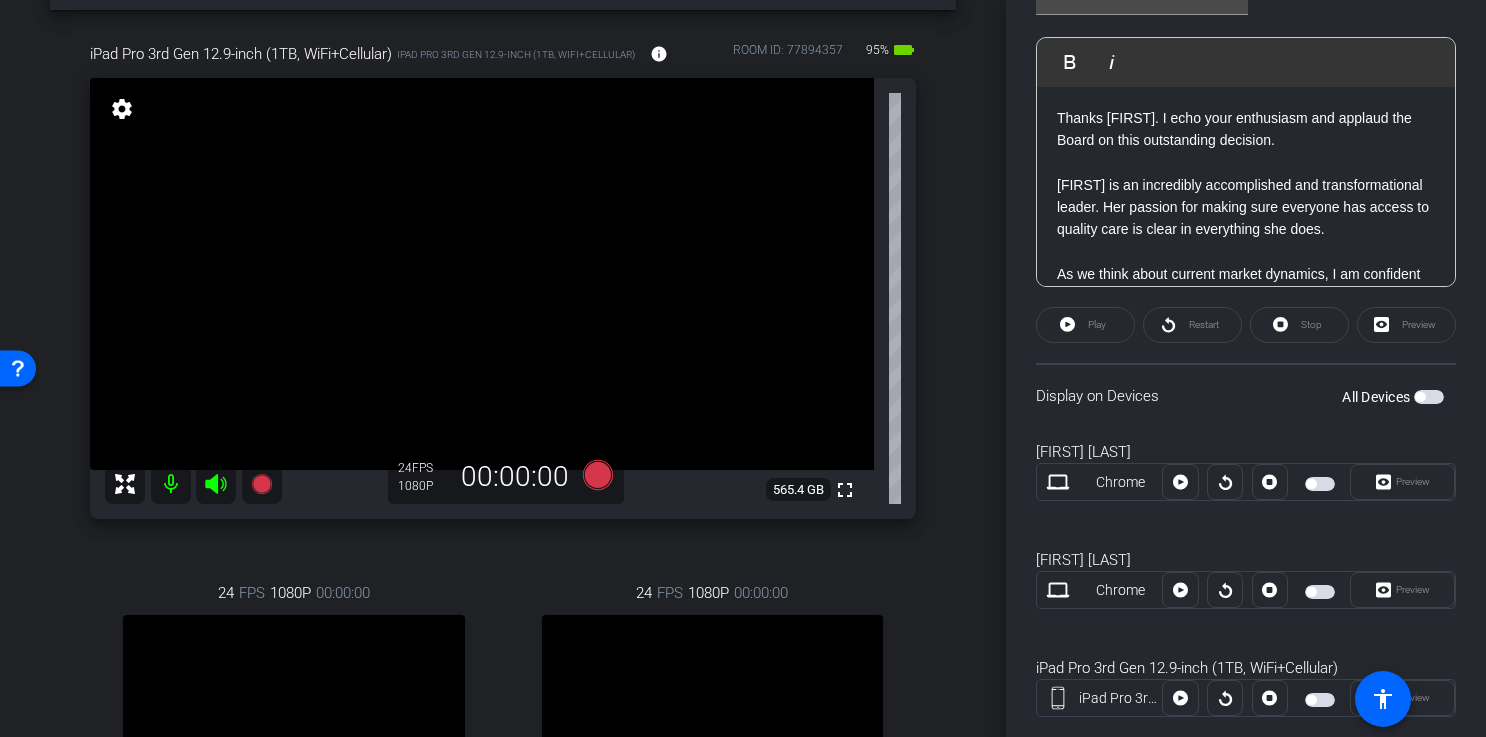 click at bounding box center [1311, 700] 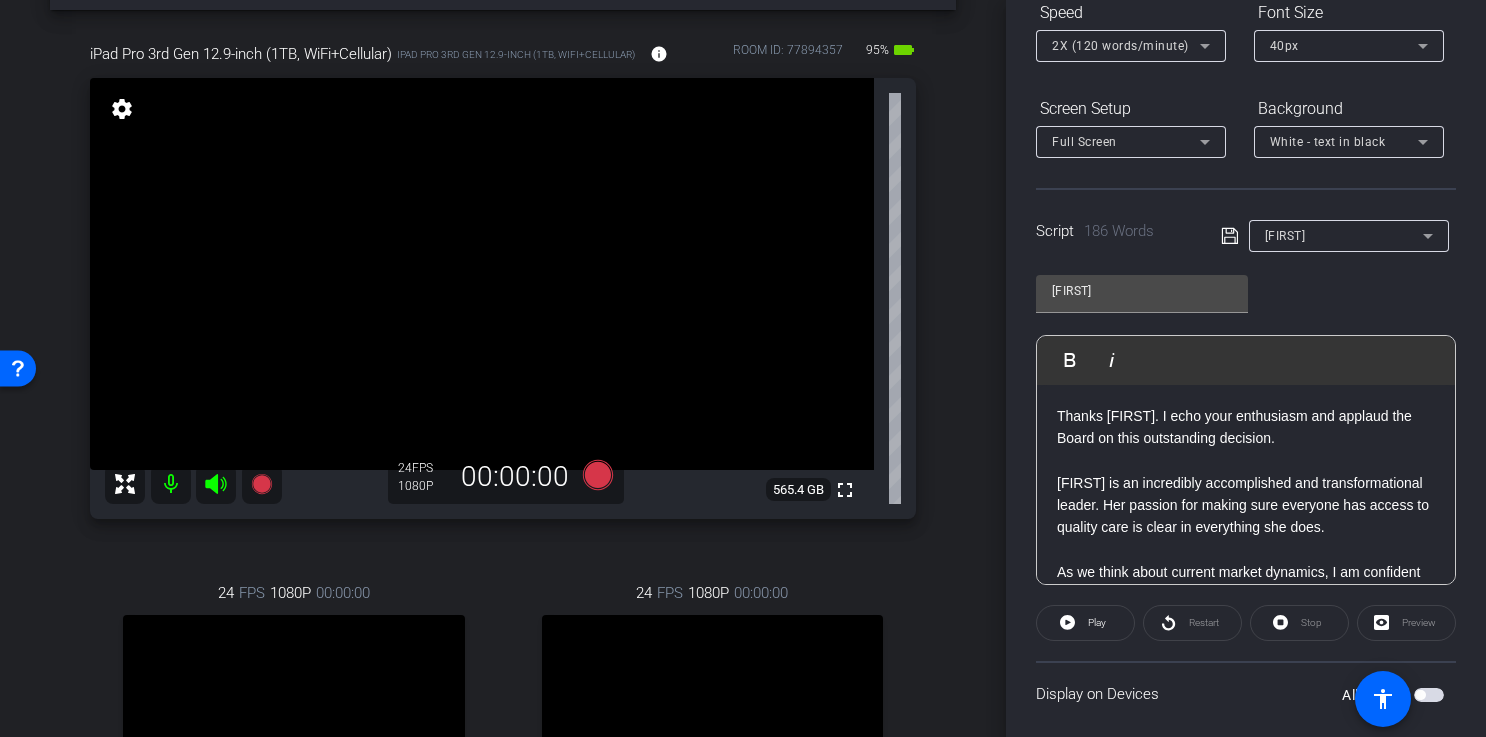 scroll, scrollTop: 157, scrollLeft: 0, axis: vertical 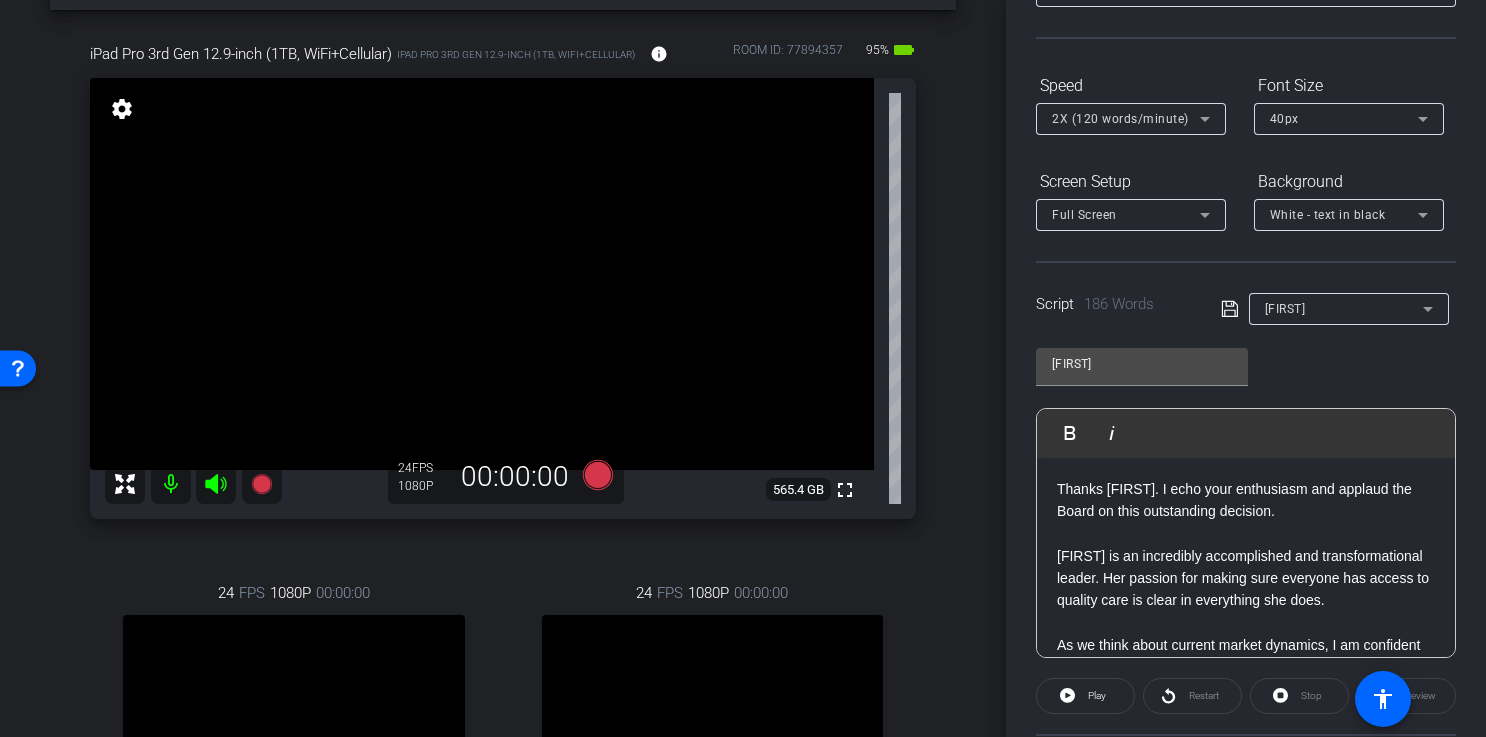 click 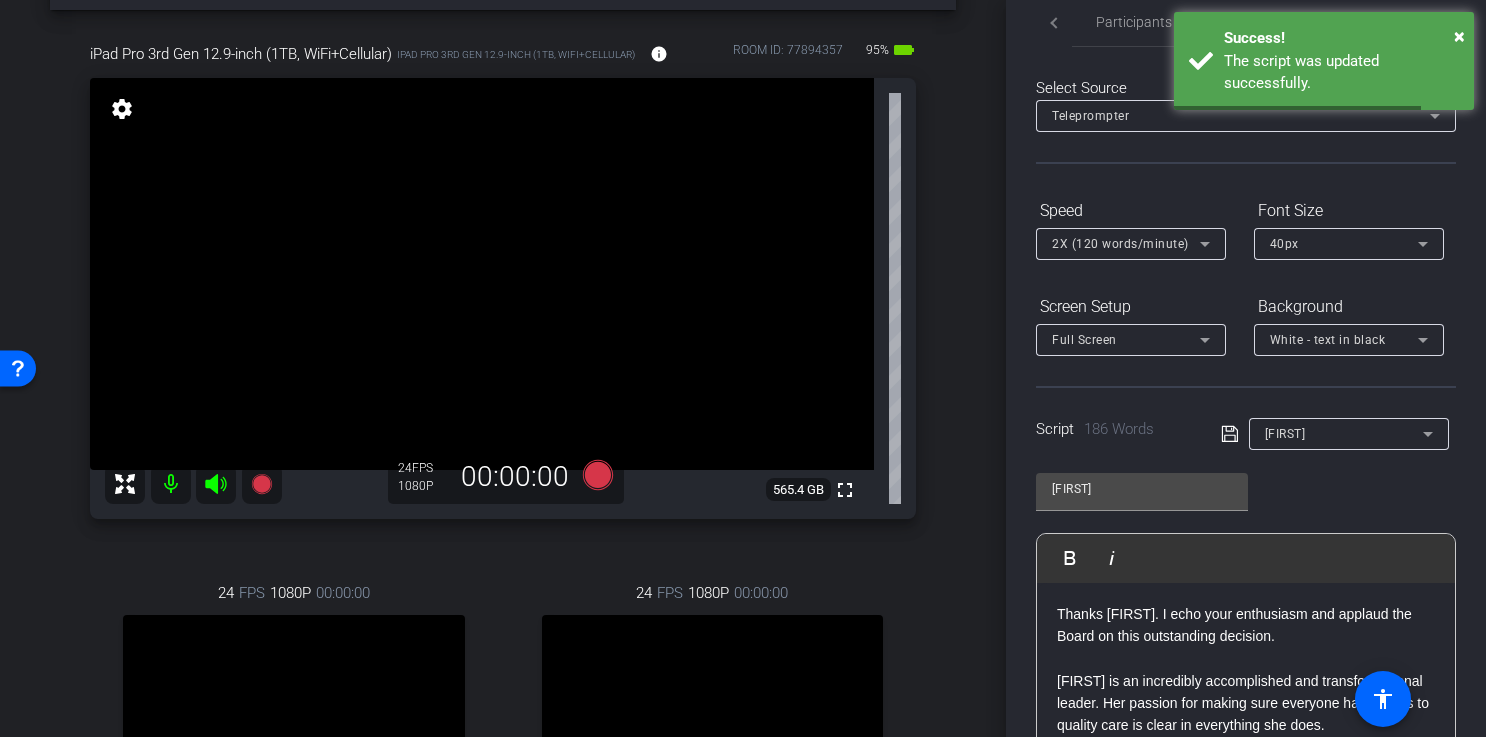 scroll, scrollTop: 0, scrollLeft: 0, axis: both 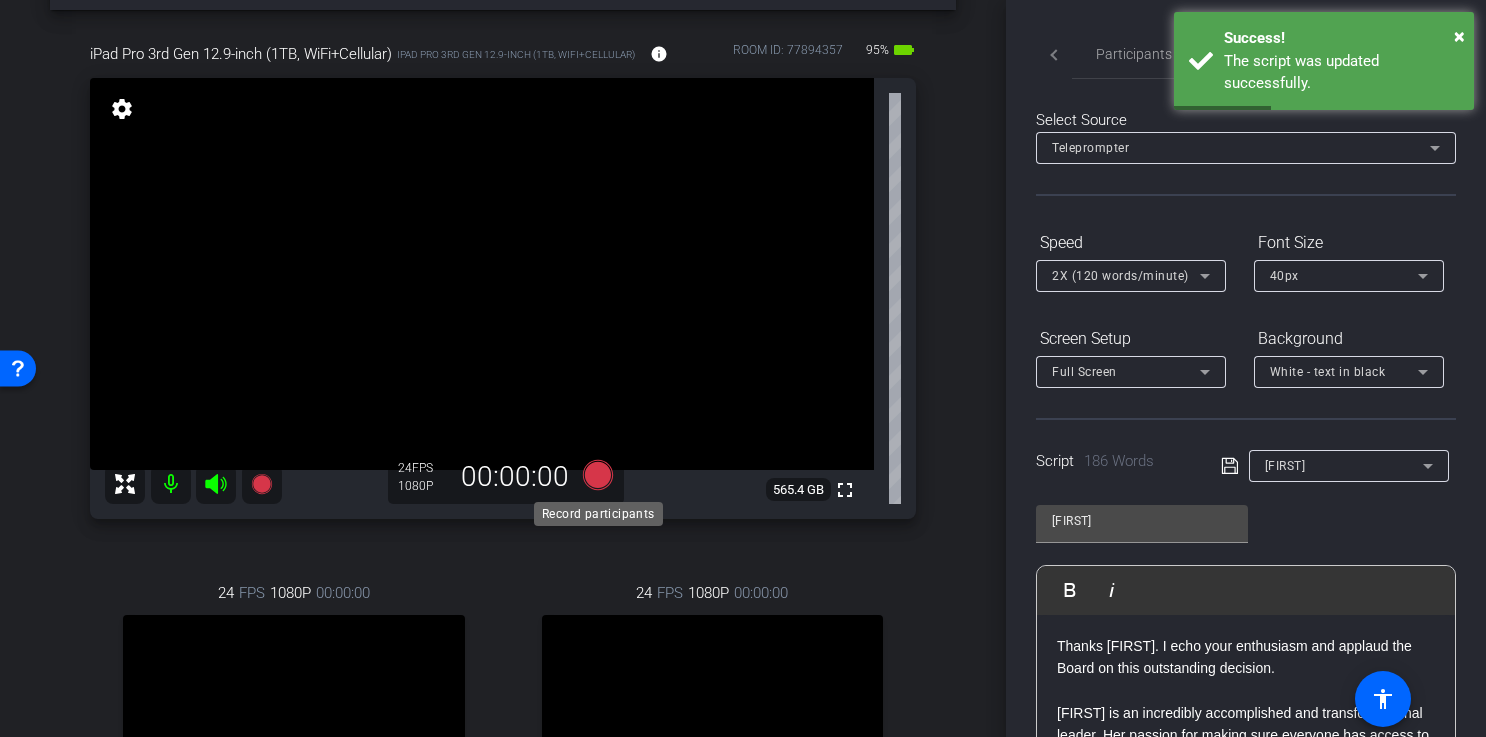 click 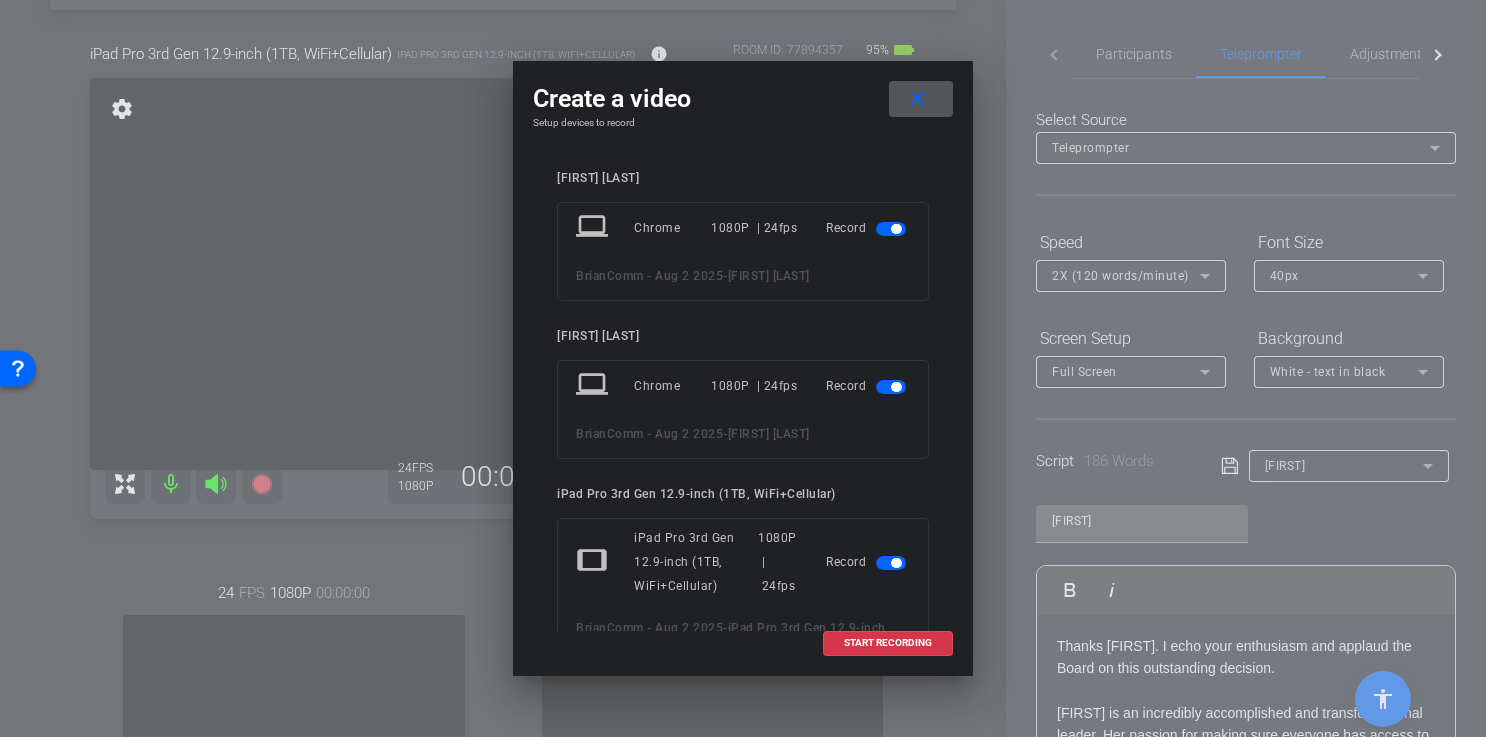 click at bounding box center (896, 387) 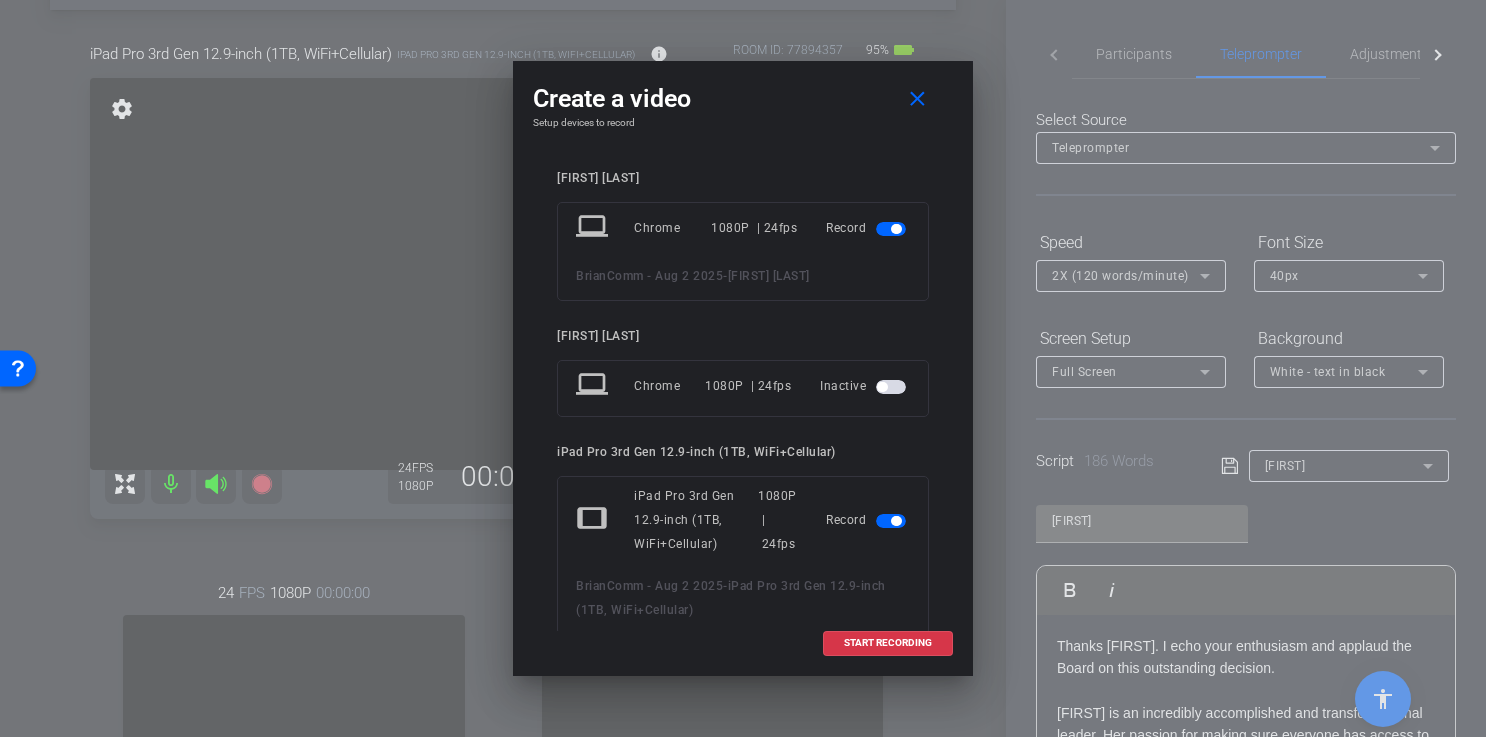 click at bounding box center [896, 229] 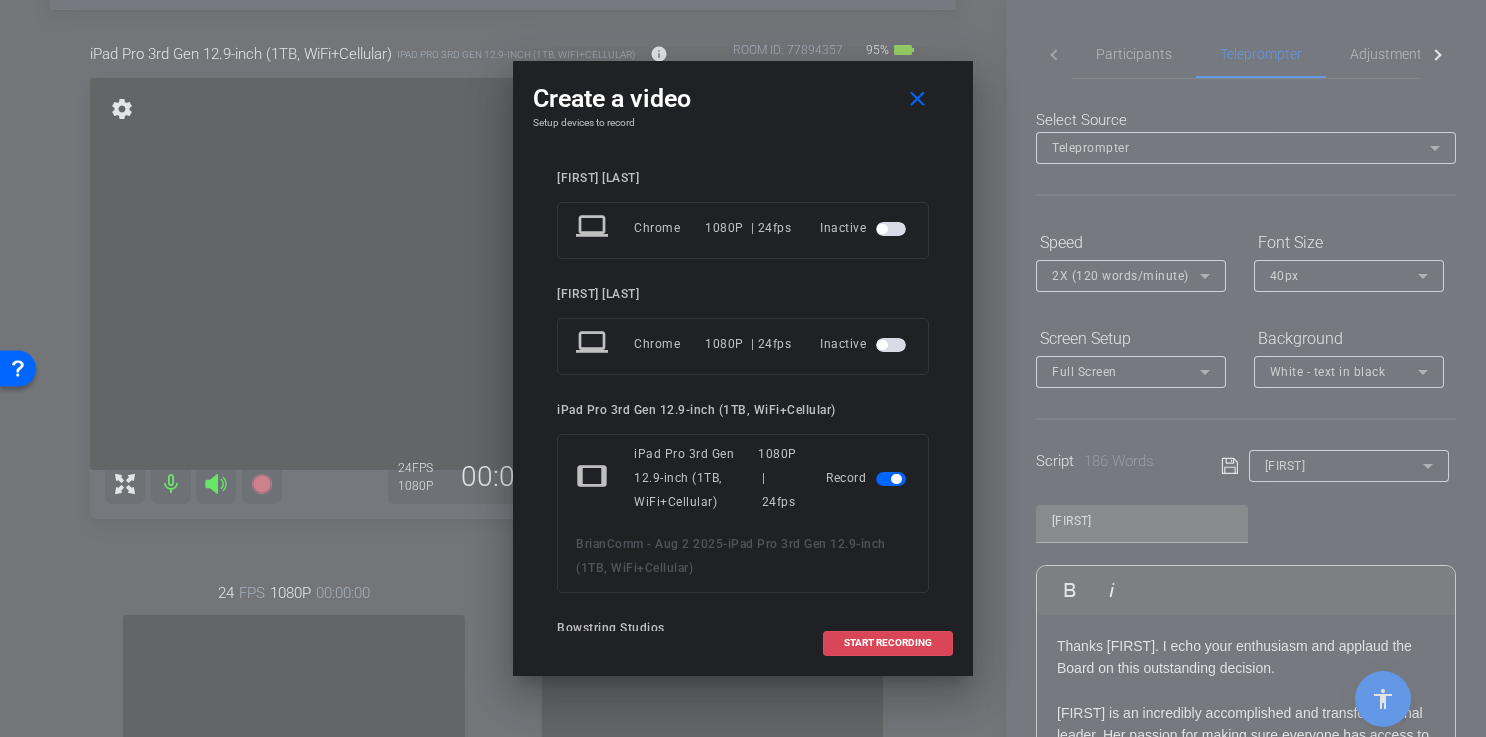 click at bounding box center [888, 643] 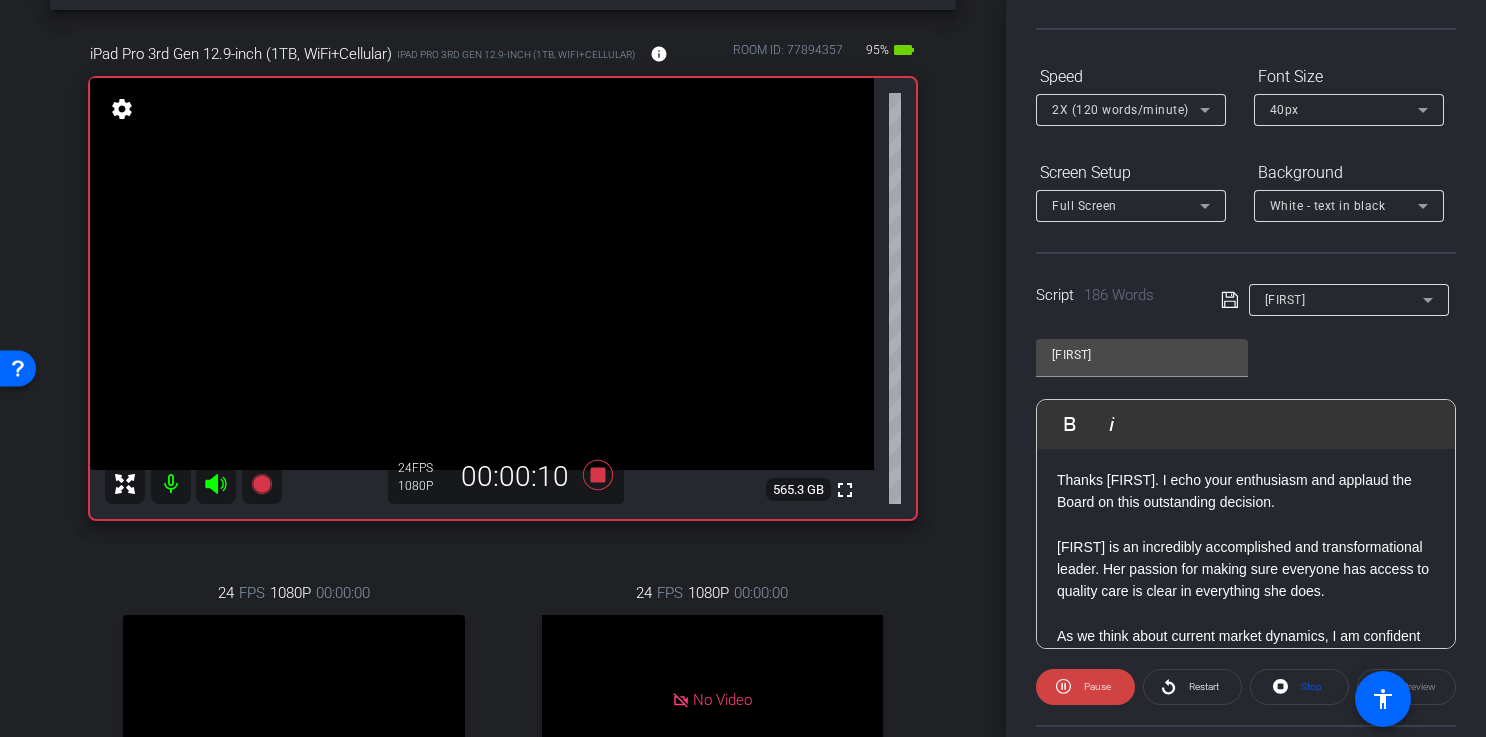 scroll, scrollTop: 181, scrollLeft: 0, axis: vertical 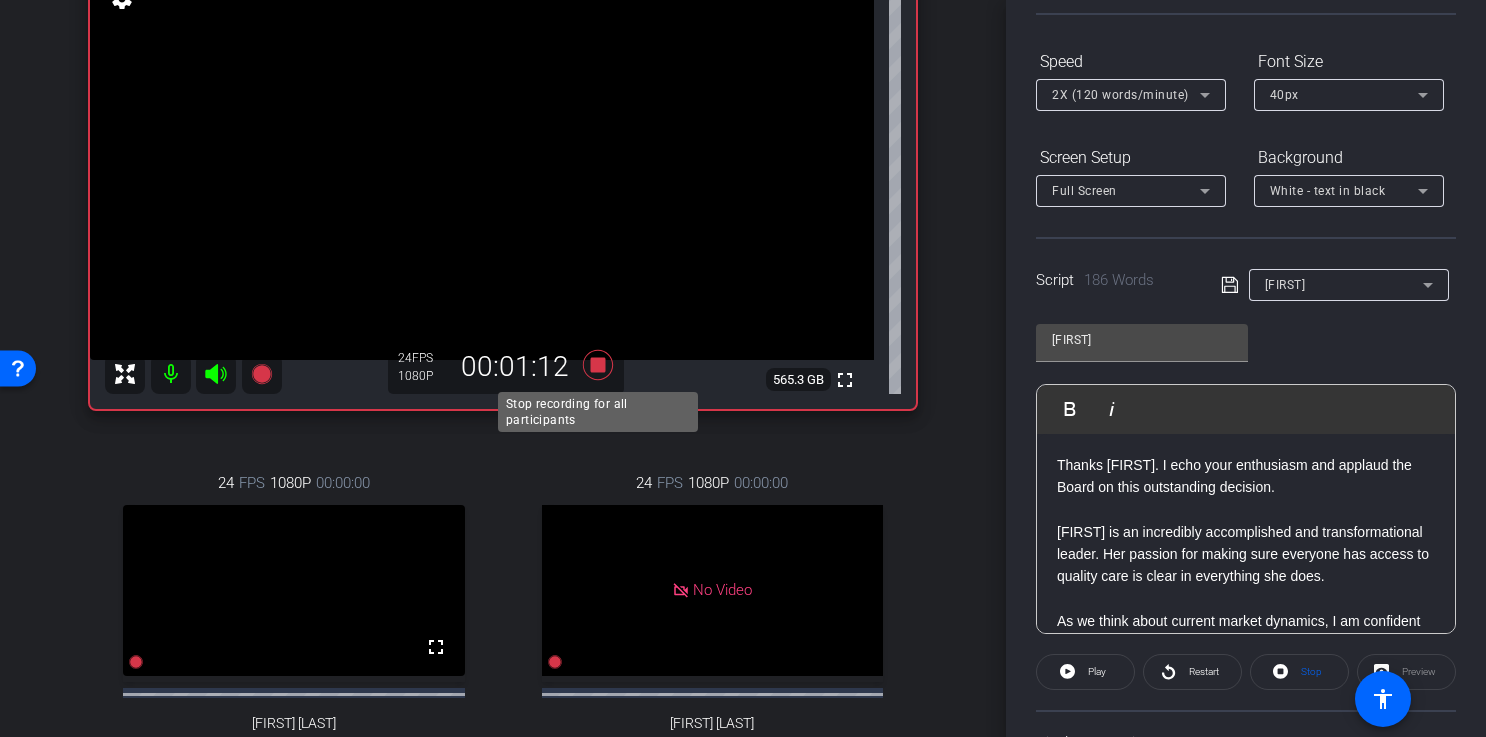 click 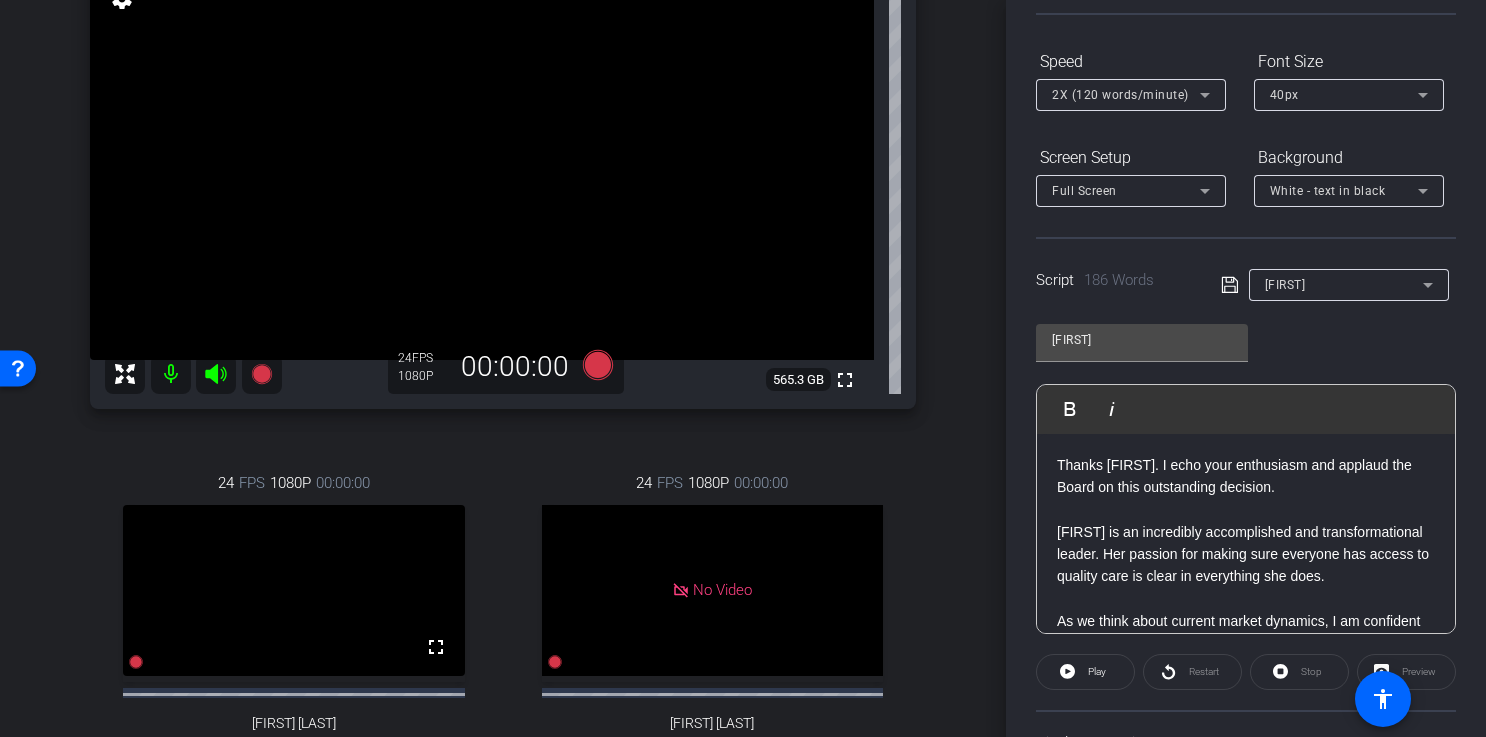 scroll, scrollTop: 208, scrollLeft: 0, axis: vertical 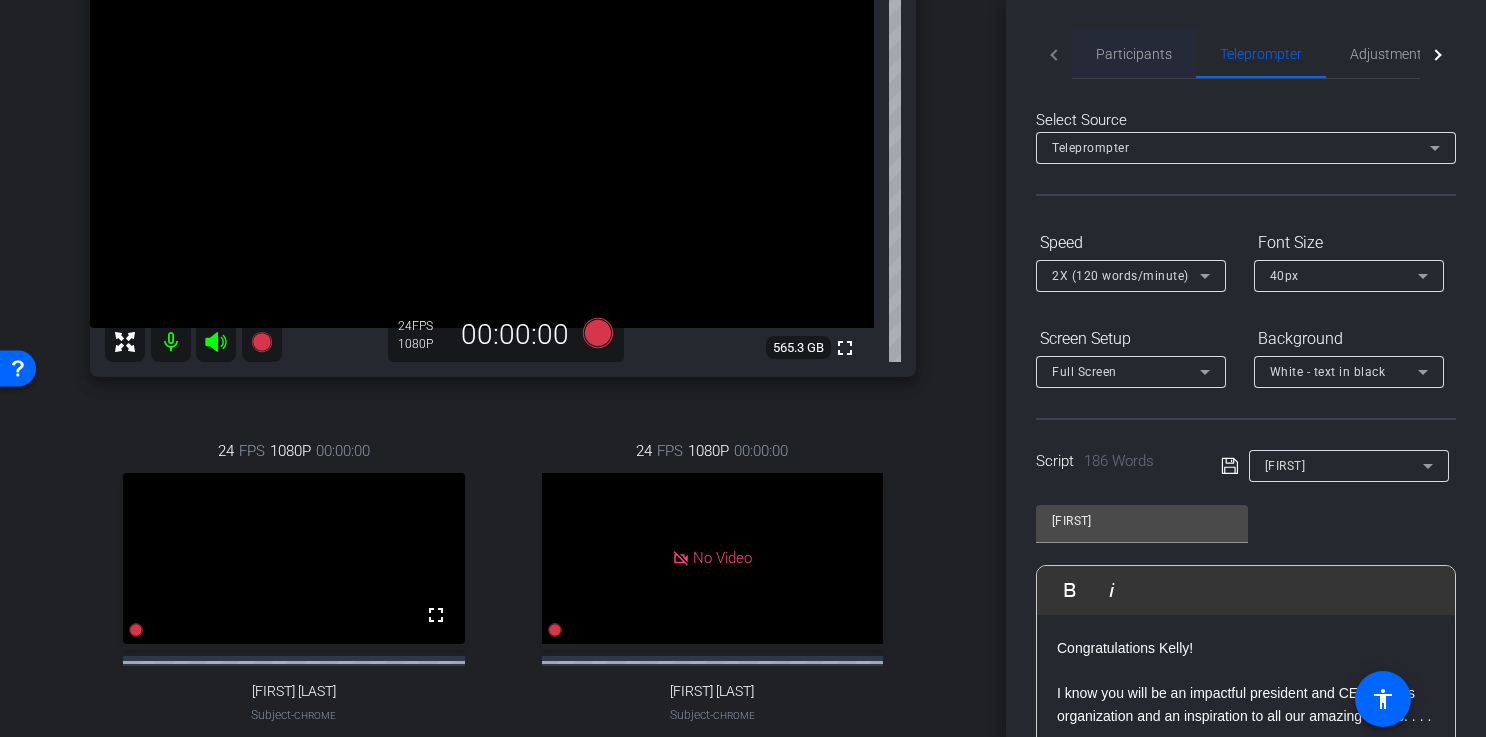 click on "Participants" at bounding box center (1134, 54) 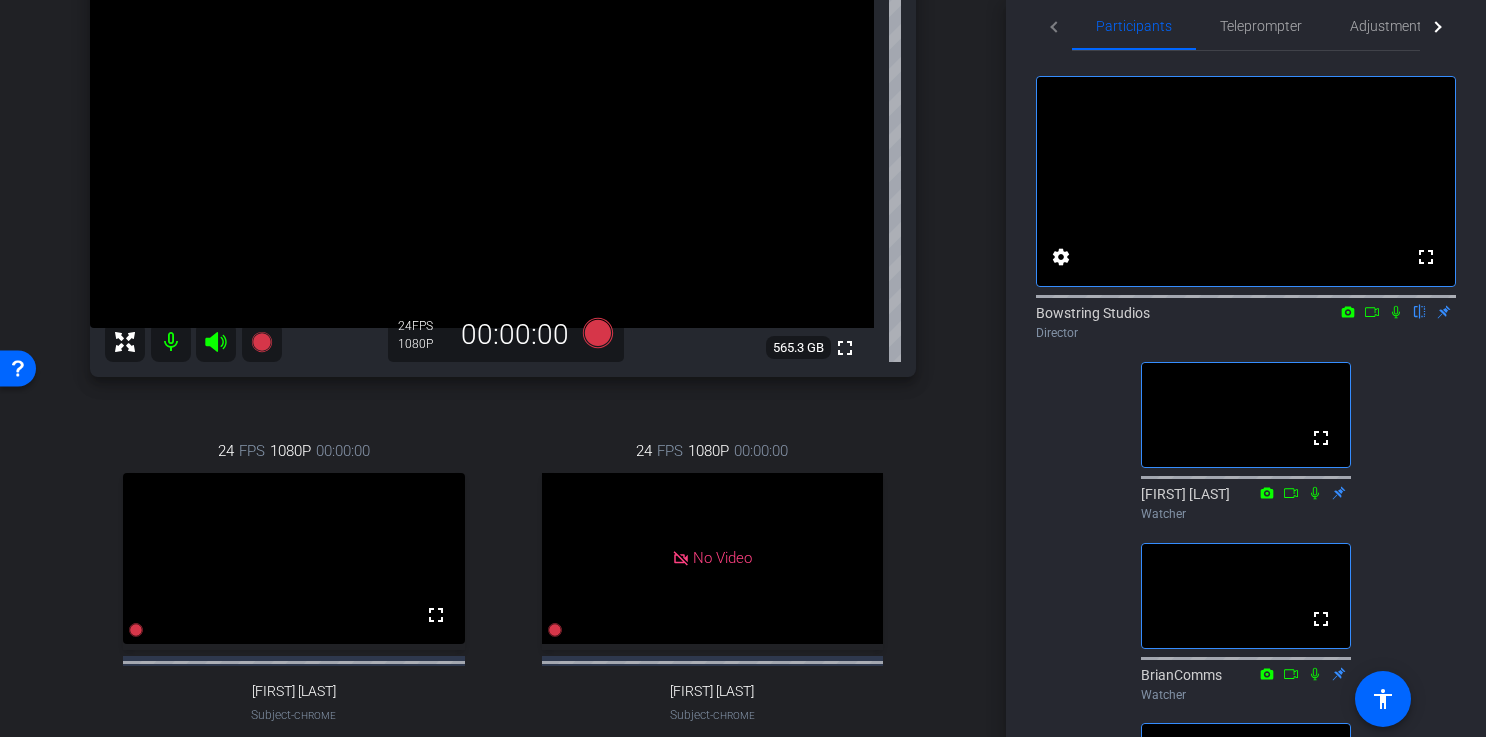 scroll, scrollTop: 0, scrollLeft: 0, axis: both 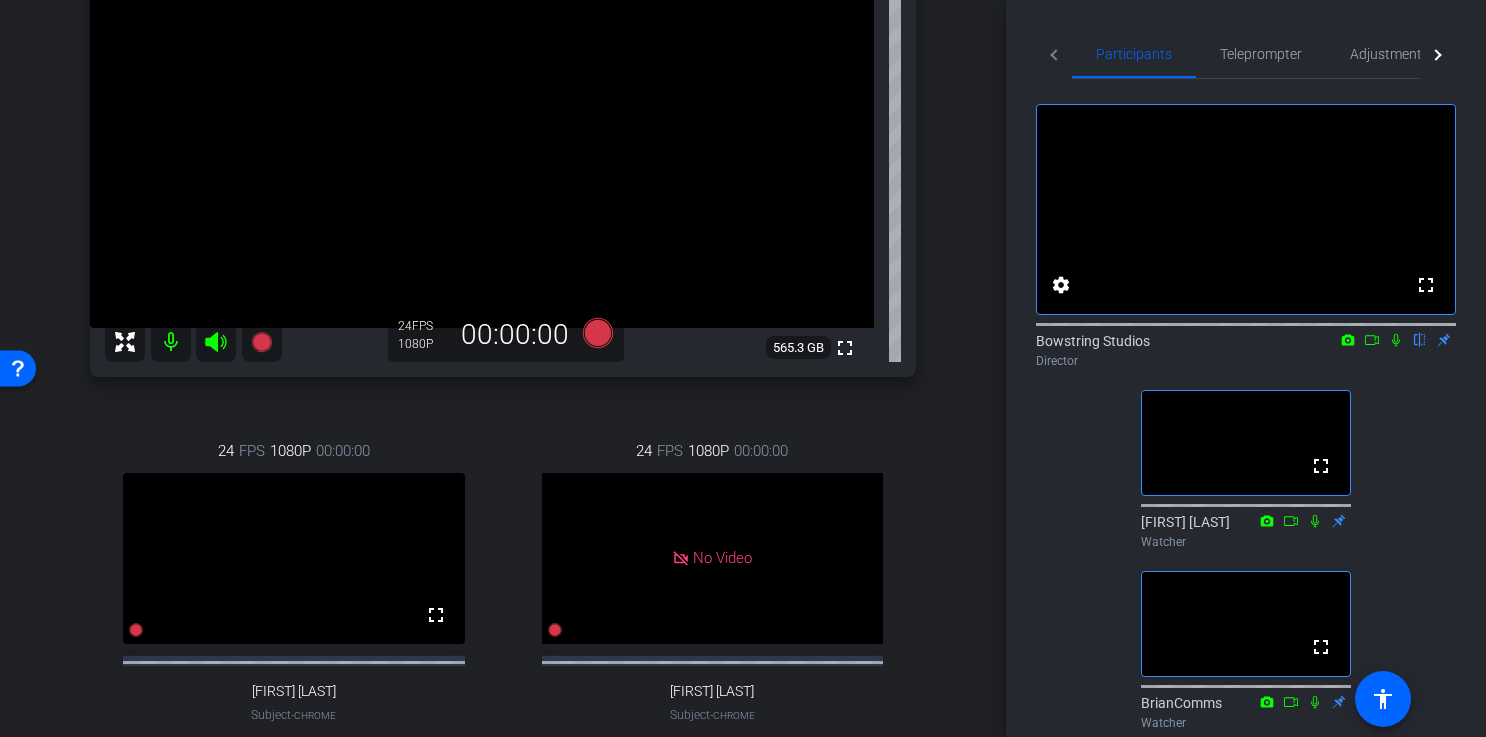 click 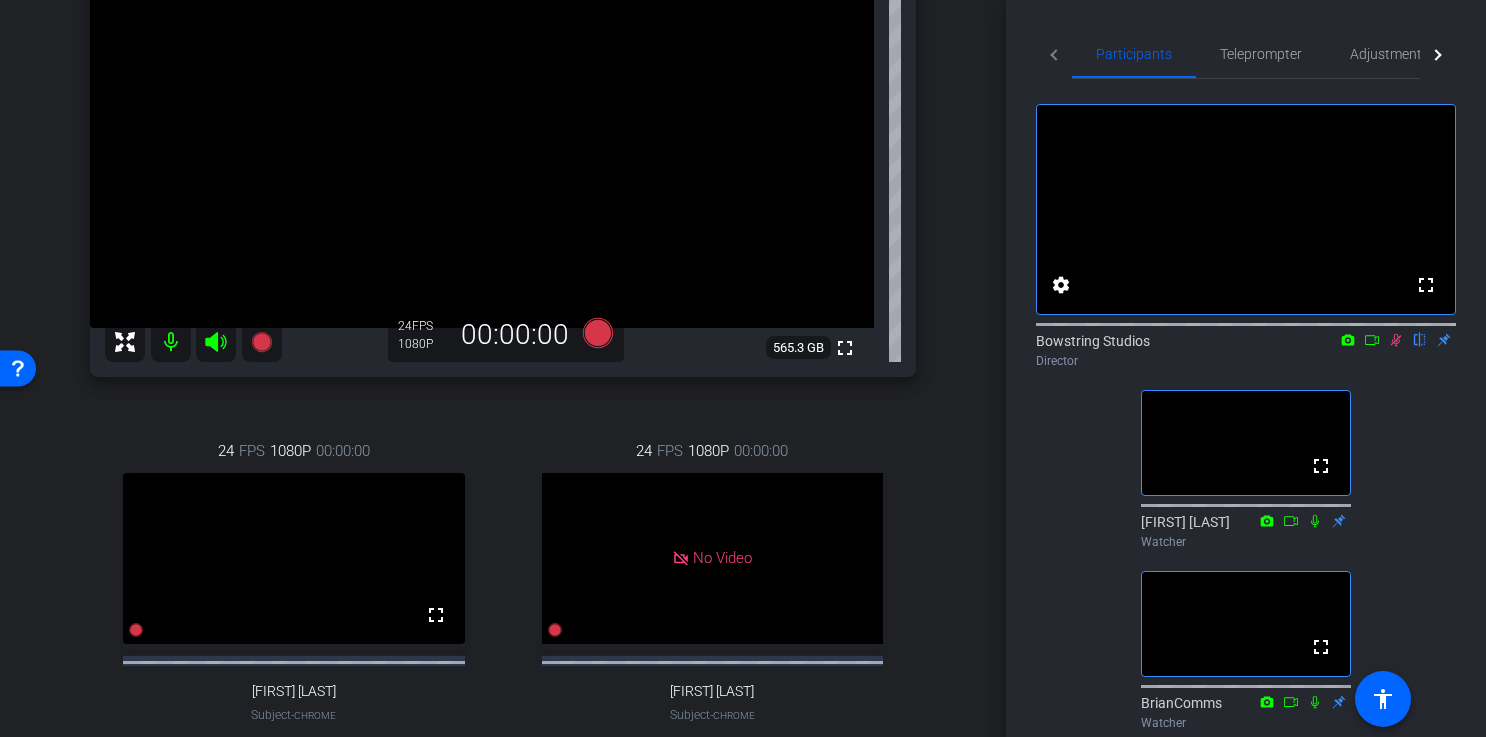 click 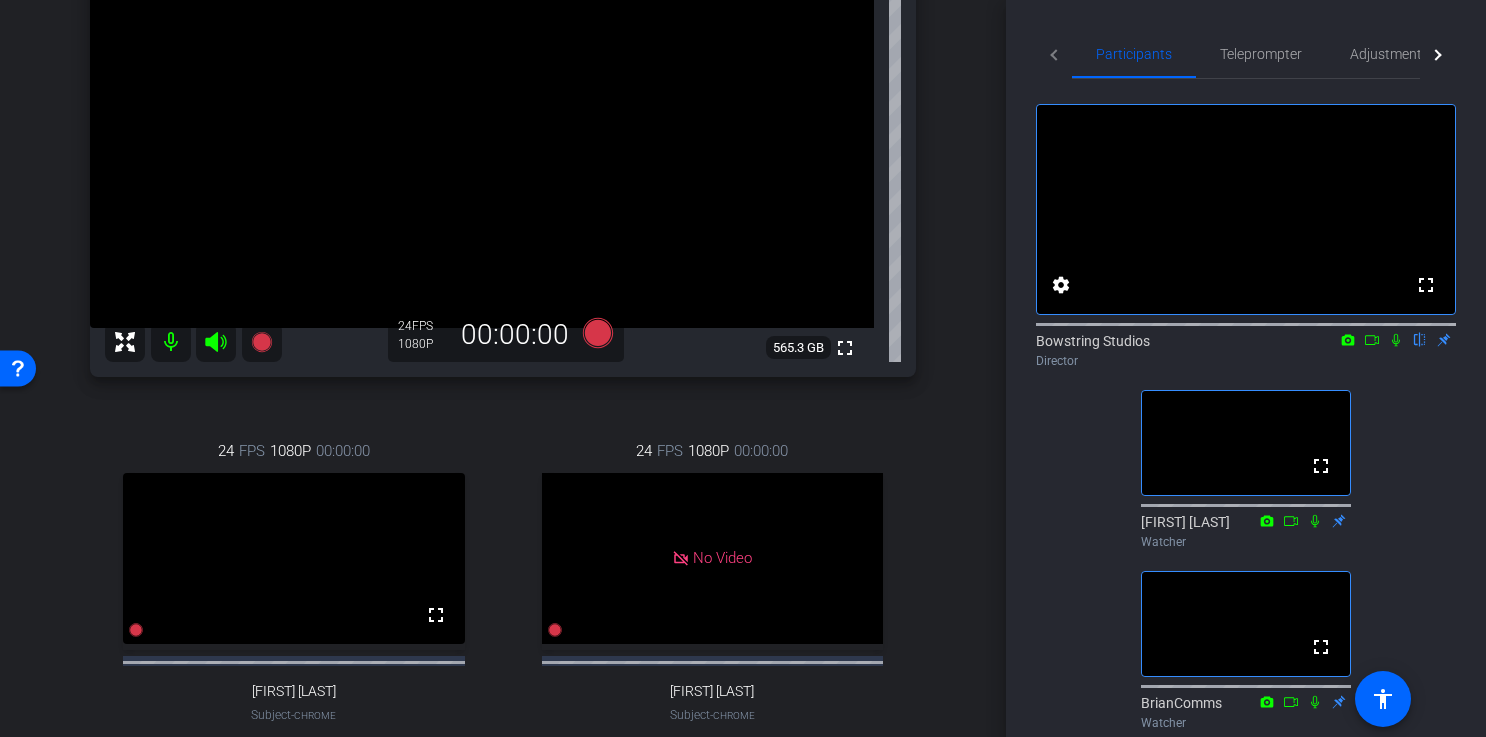 scroll, scrollTop: 57, scrollLeft: 0, axis: vertical 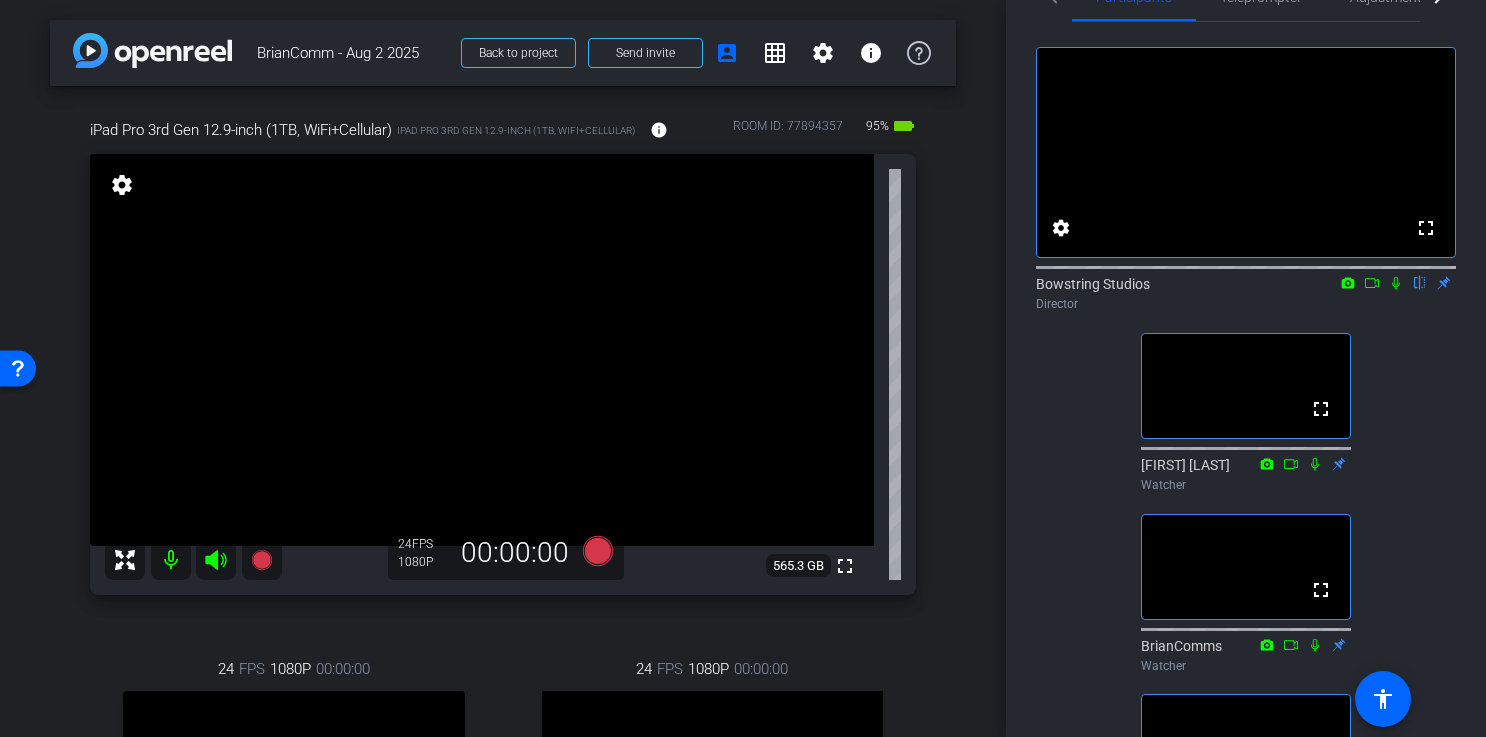 click on "arrow_back  [FIRST]Comm - [DATE]   Back to project   Send invite  account_box grid_on settings info
iPad Pro 3rd Gen 12.9-inch (1TB, WiFi+Cellular) iPad Pro 3rd Gen 12.9-inch (1TB, WiFi+Cellular) info ROOM ID: 77894357 95% battery_std fullscreen settings  565.3 GB
24 FPS  1080P   00:00:00
24 FPS 1080P  00:00:00  fullscreen
[FIRST] [LAST] Subject   -  Chrome
settings 24 FPS 1080P  00:00:00   No Video" at bounding box center (503, 368) 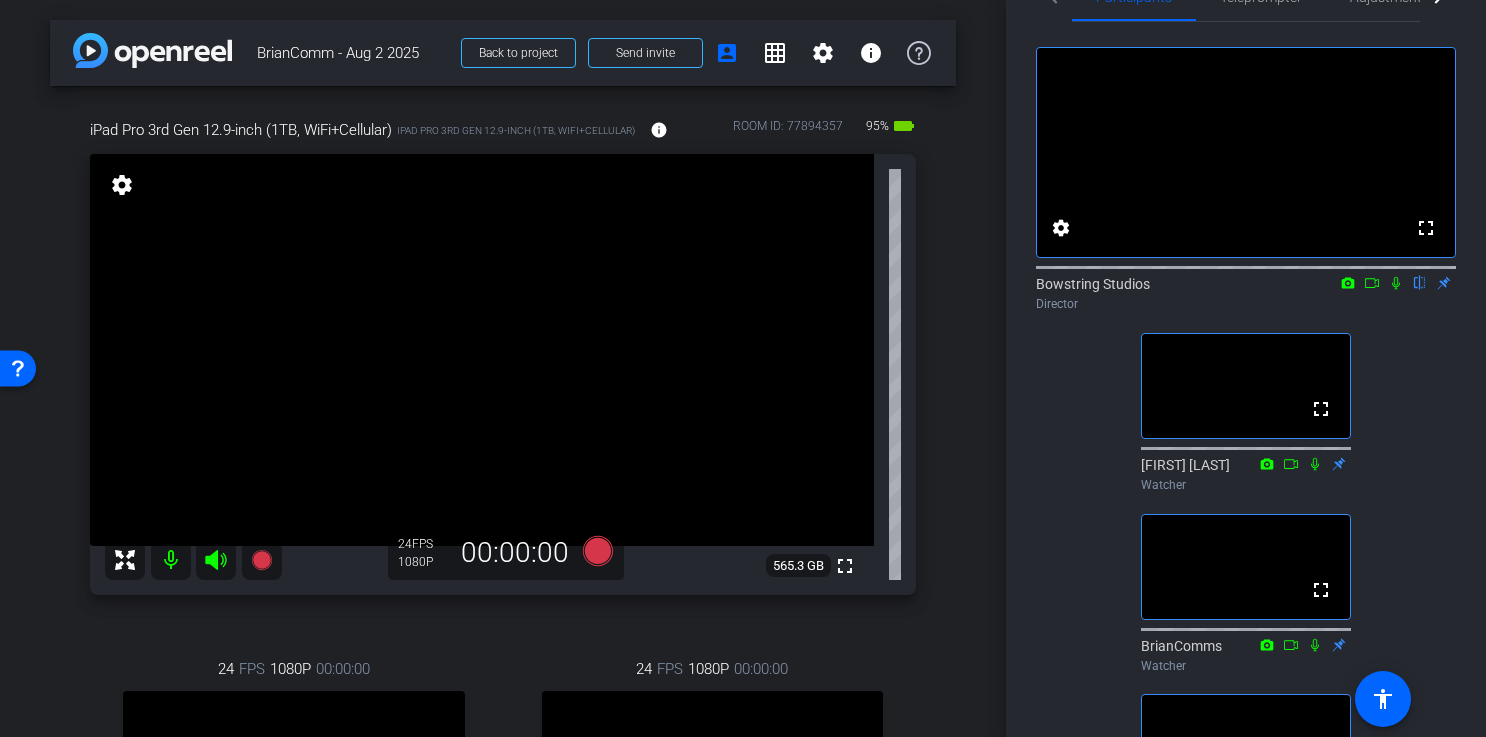 click on "arrow_back  [FIRST]Comm - [DATE]   Back to project   Send invite  account_box grid_on settings info
iPad Pro 3rd Gen 12.9-inch (1TB, WiFi+Cellular) iPad Pro 3rd Gen 12.9-inch (1TB, WiFi+Cellular) info ROOM ID: 77894357 95% battery_std fullscreen settings  565.3 GB
24 FPS  1080P   00:00:00
24 FPS 1080P  00:00:00  fullscreen
[FIRST] [LAST] Subject   -  Chrome
settings 24 FPS 1080P  00:00:00   No Video" at bounding box center (503, 368) 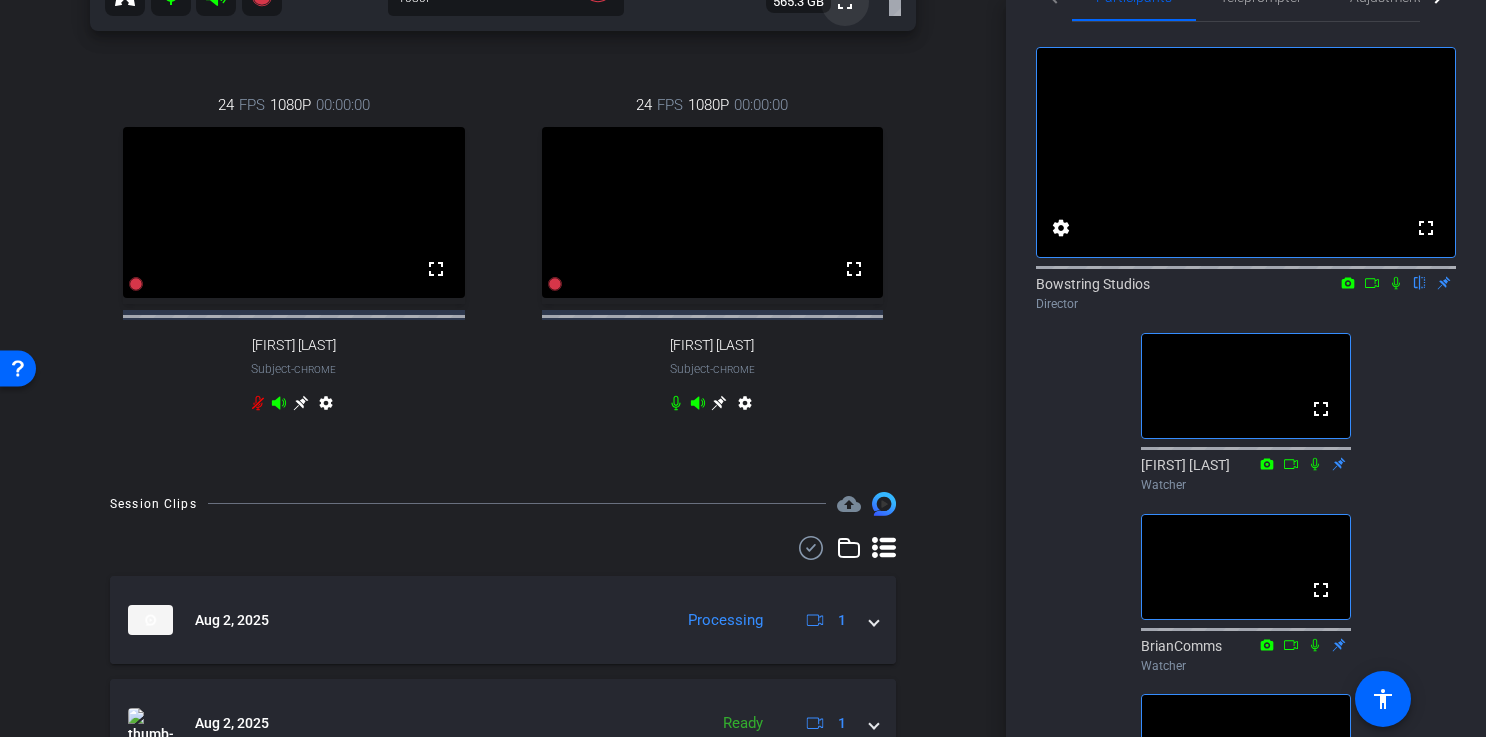 scroll, scrollTop: 722, scrollLeft: 0, axis: vertical 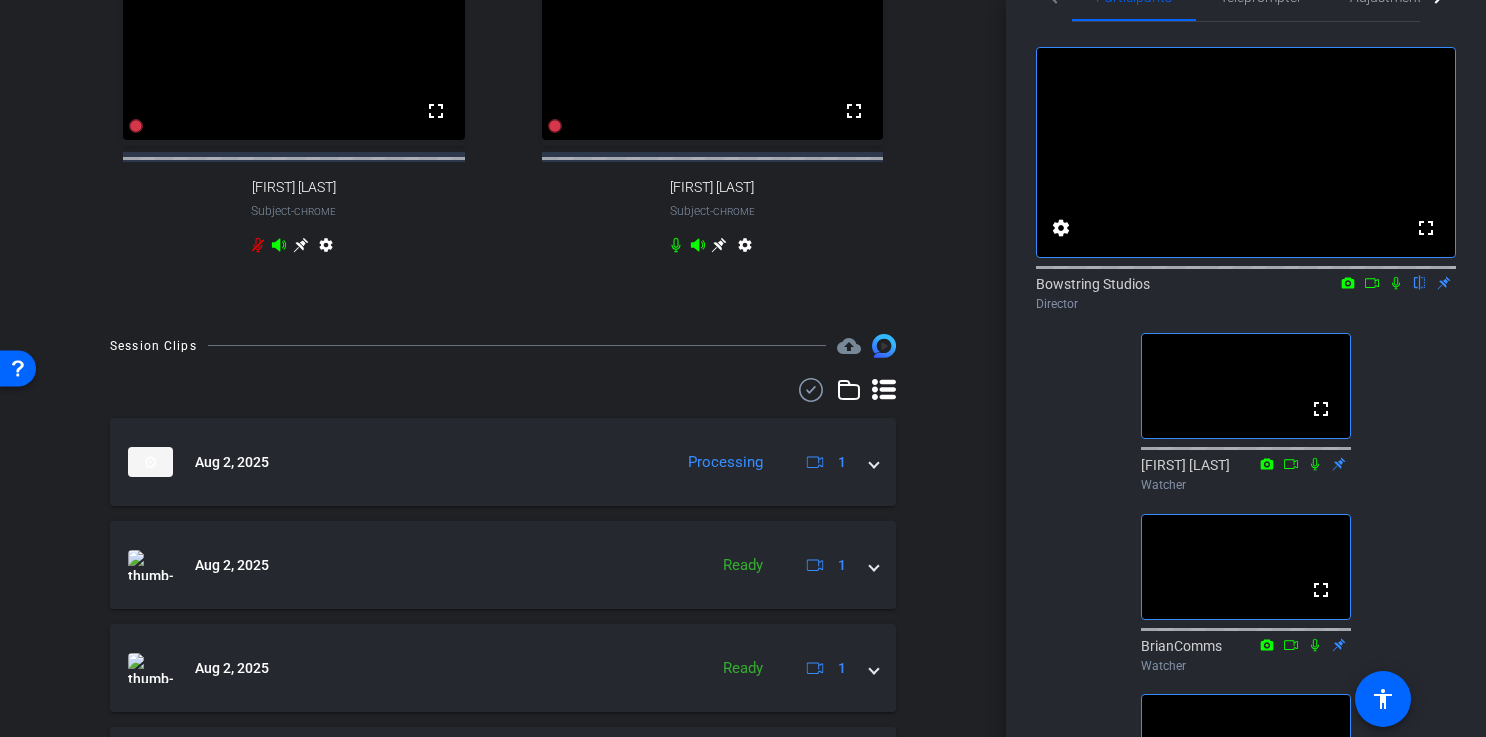click on "Session Clips   cloud_upload
[DATE]   Processing
1   [DATE]   Ready
1   [DATE]   Ready
1   [DATE]   Ready
1   [DATE]   Ready
1   [DATE]   Ready
1   [DATE]   Ready
1  Items per page:  10  1 – 7 of 7" at bounding box center [503, 764] 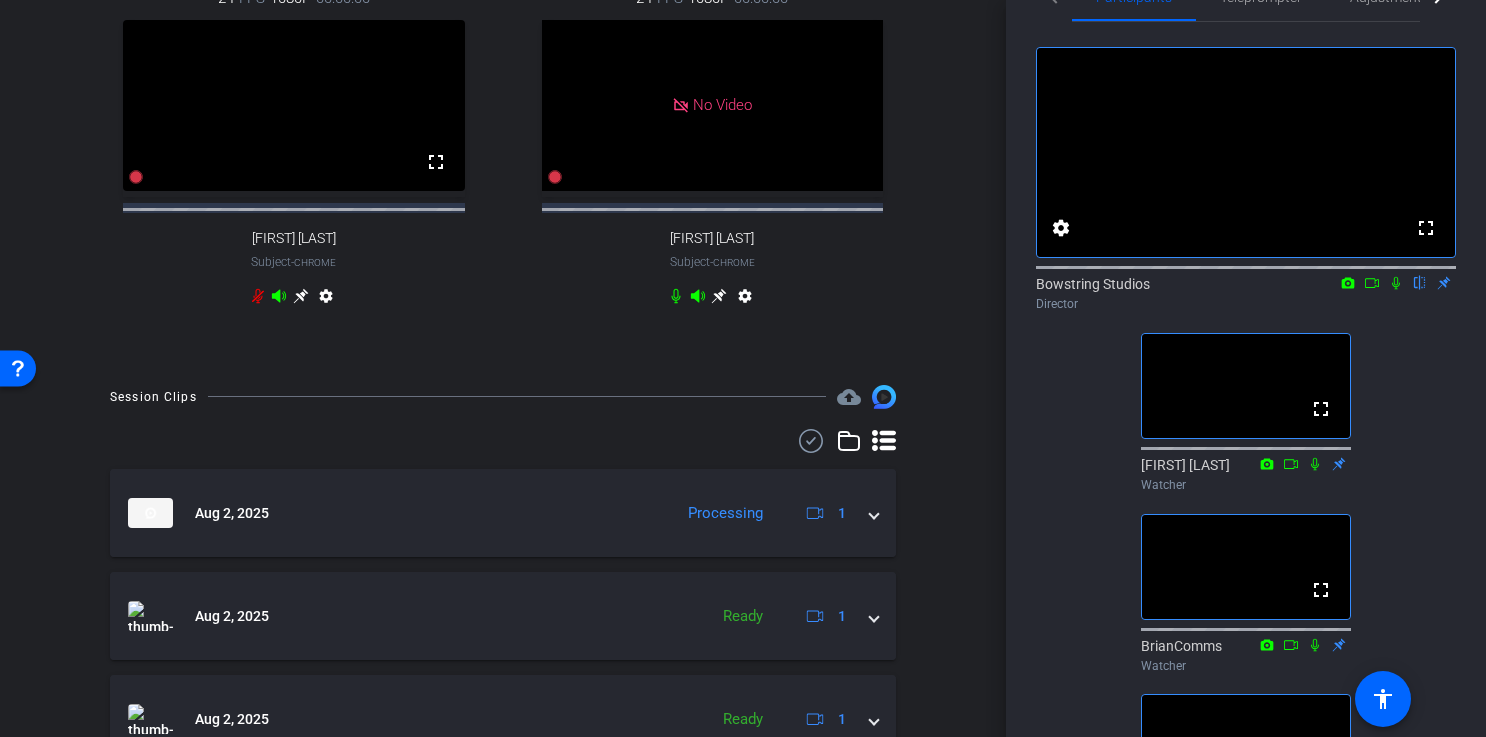 scroll, scrollTop: 675, scrollLeft: 0, axis: vertical 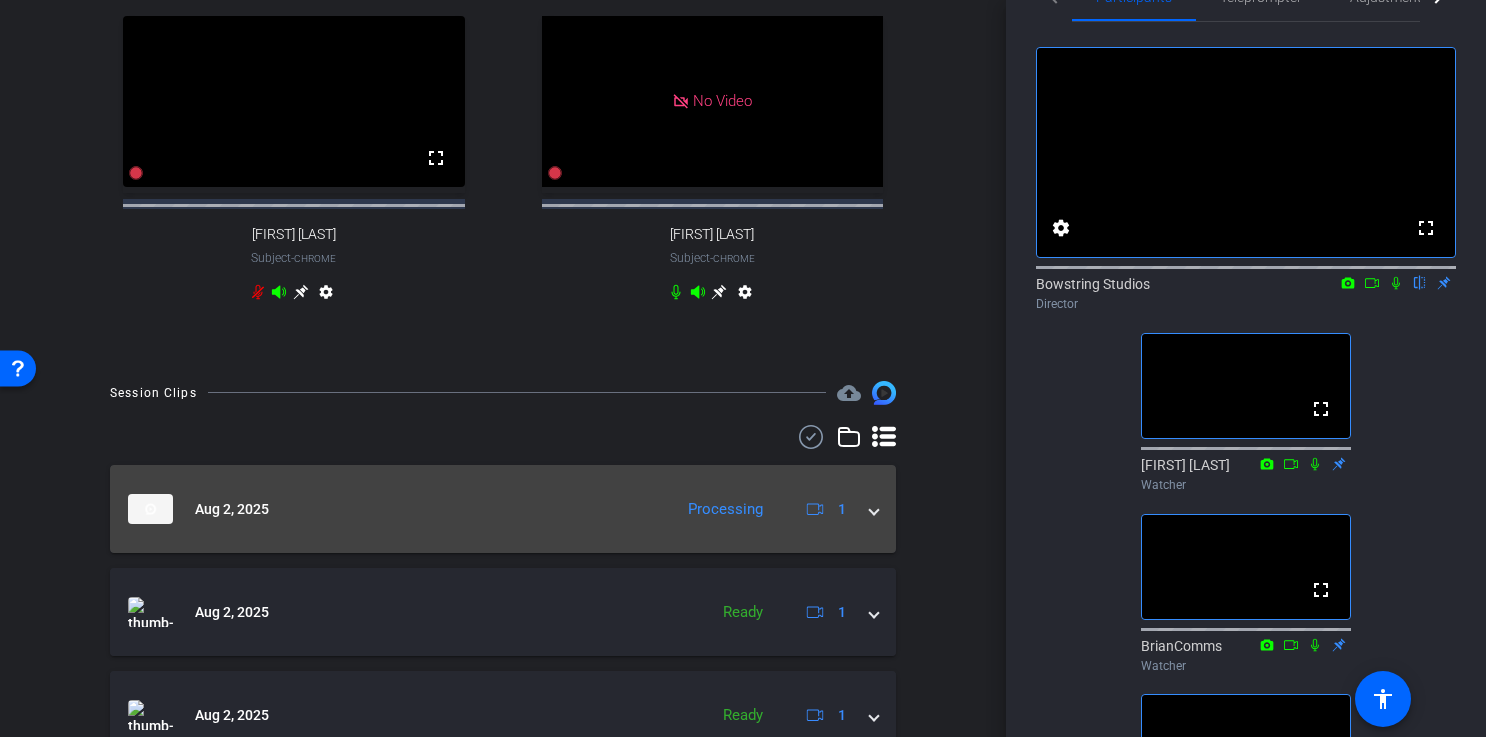 click at bounding box center (874, 509) 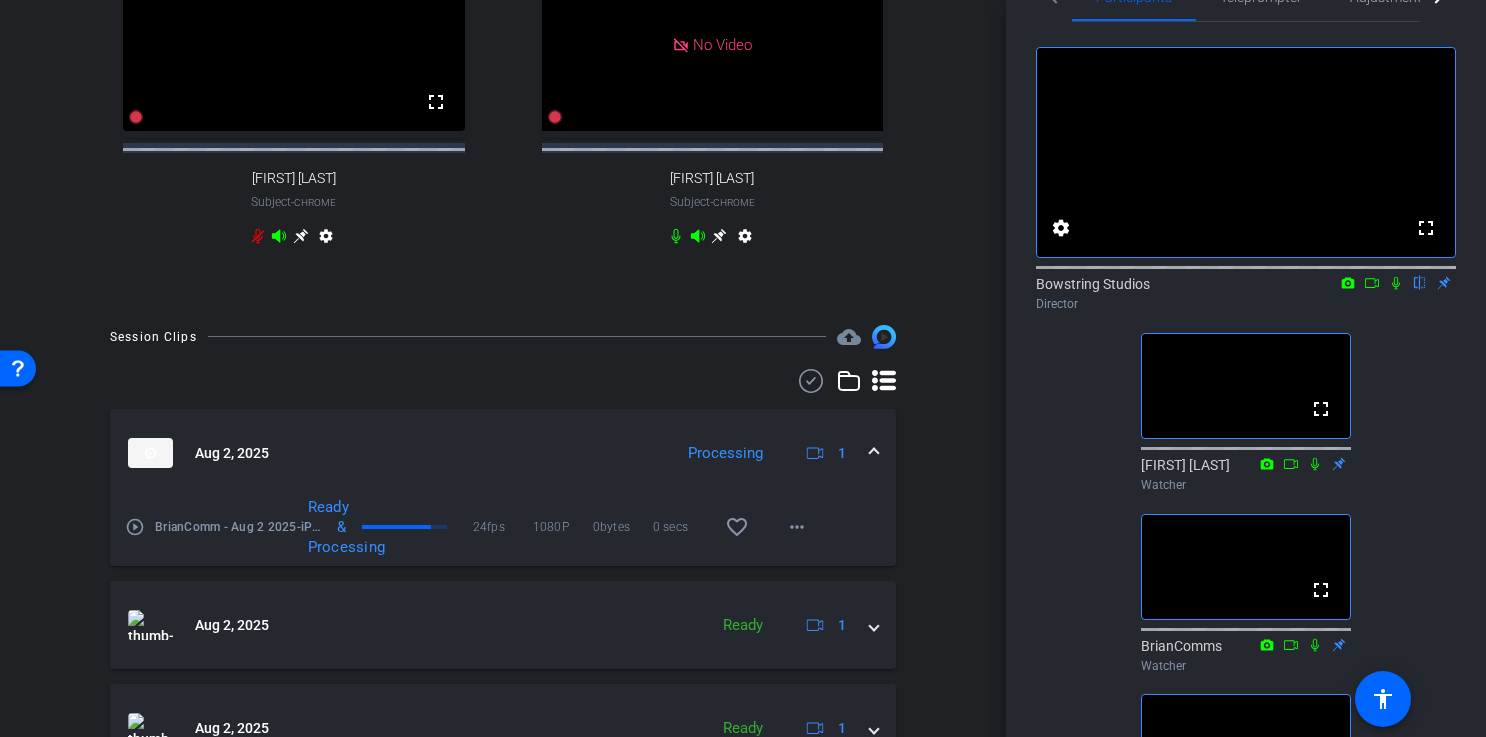 scroll, scrollTop: 700, scrollLeft: 0, axis: vertical 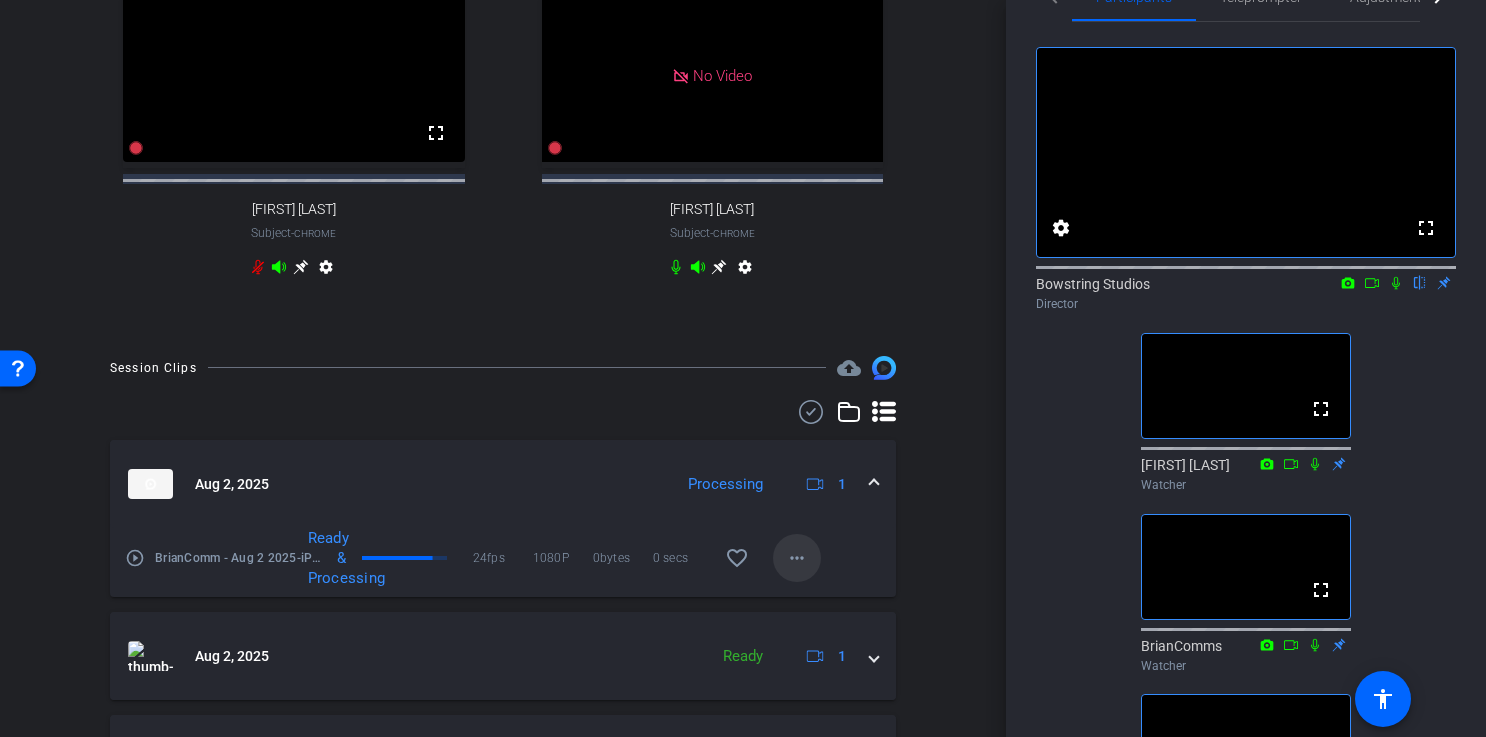 click on "more_horiz" at bounding box center [797, 558] 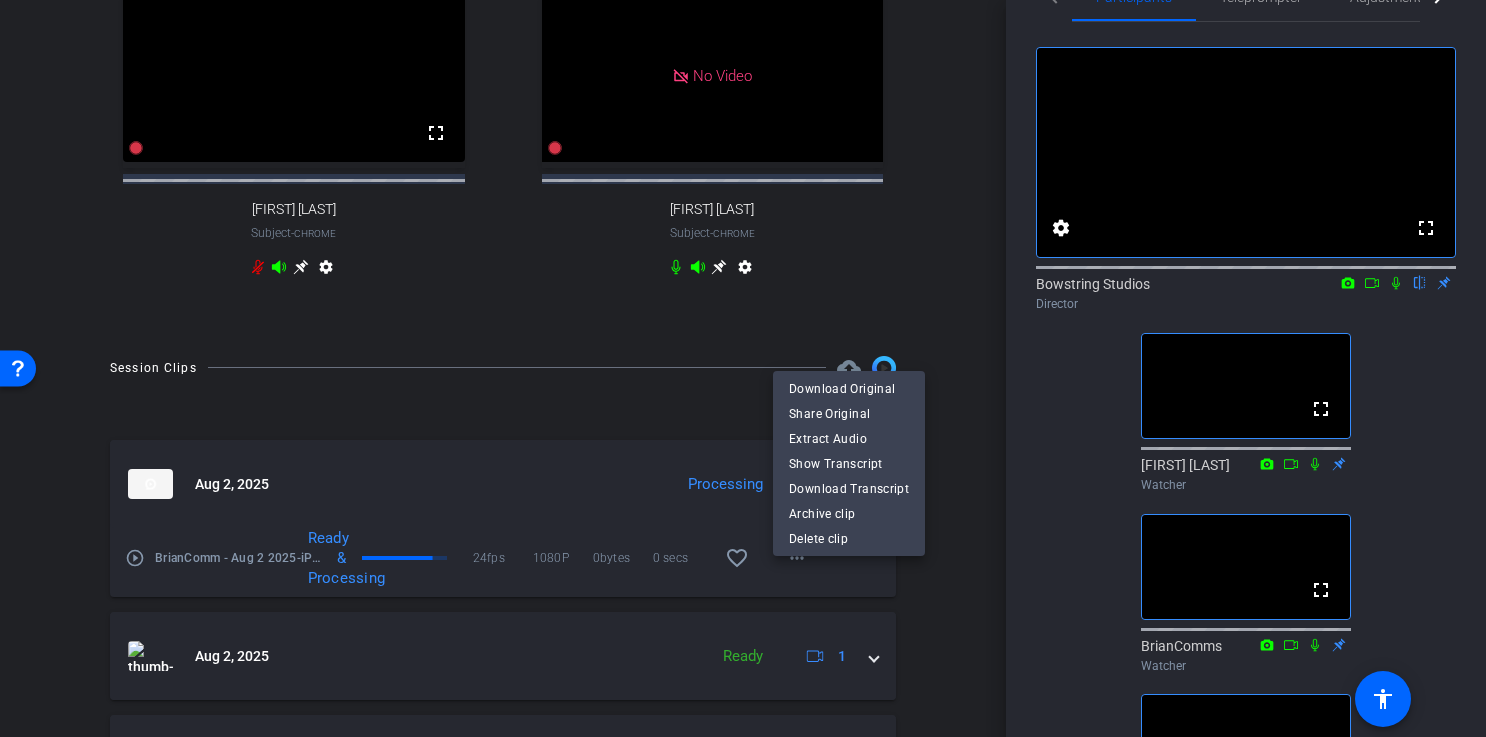 click at bounding box center [743, 368] 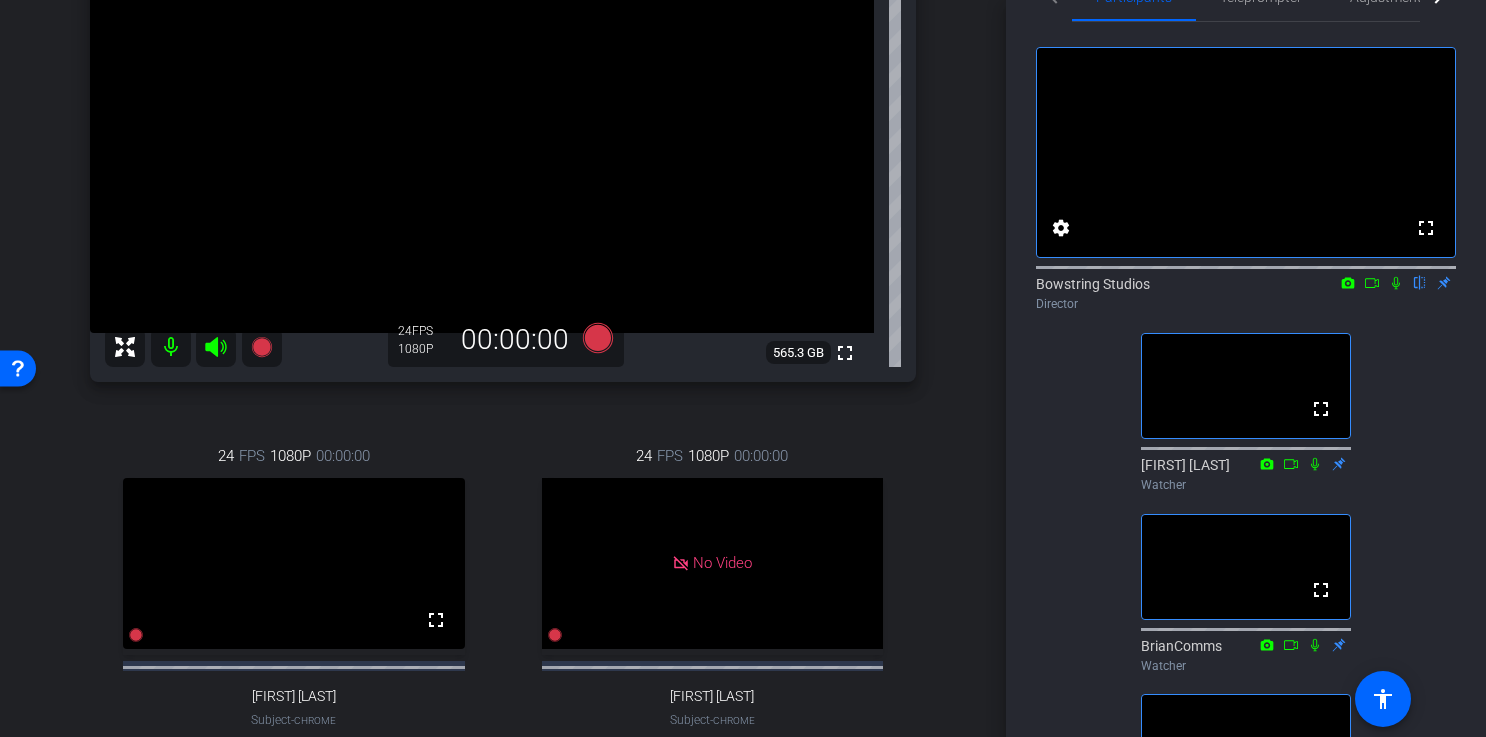 scroll, scrollTop: 24, scrollLeft: 0, axis: vertical 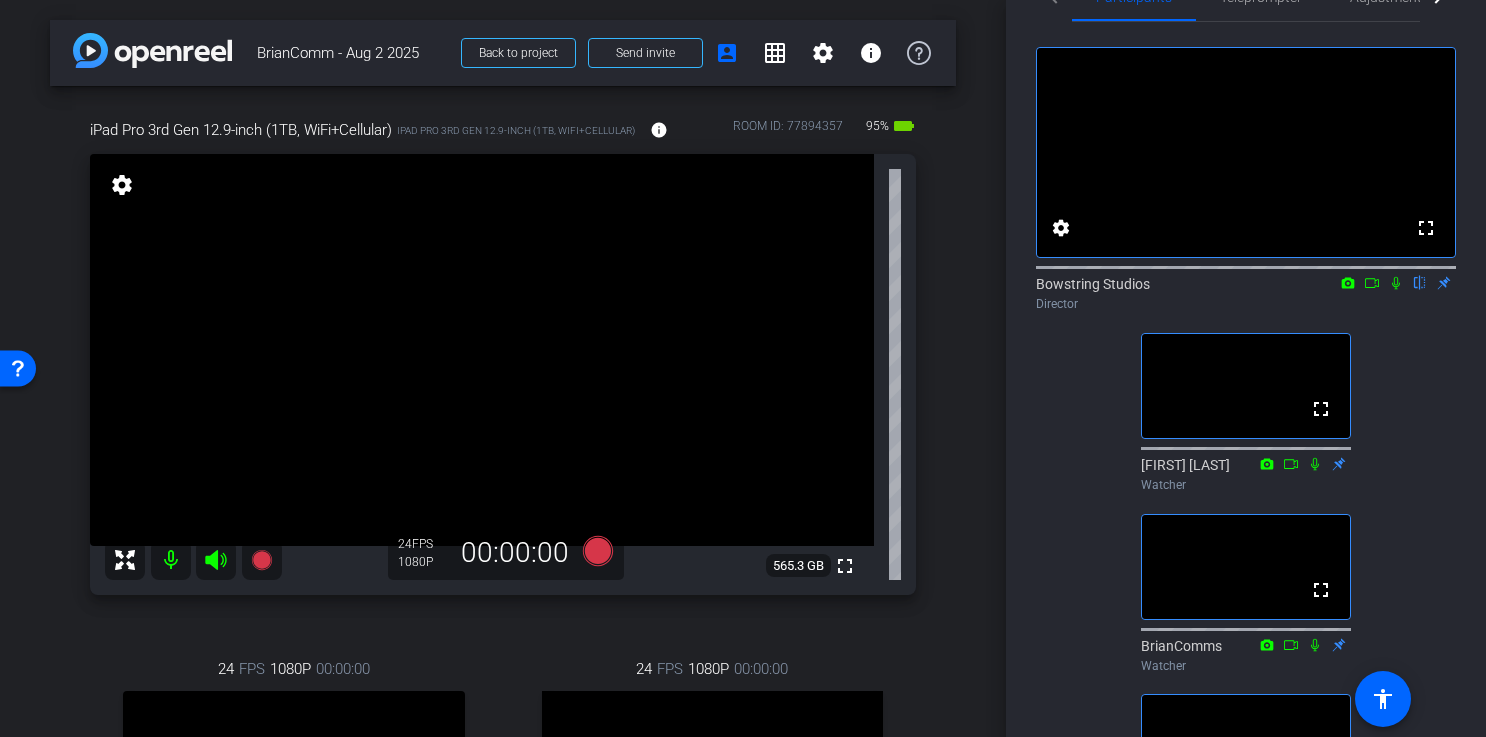 click 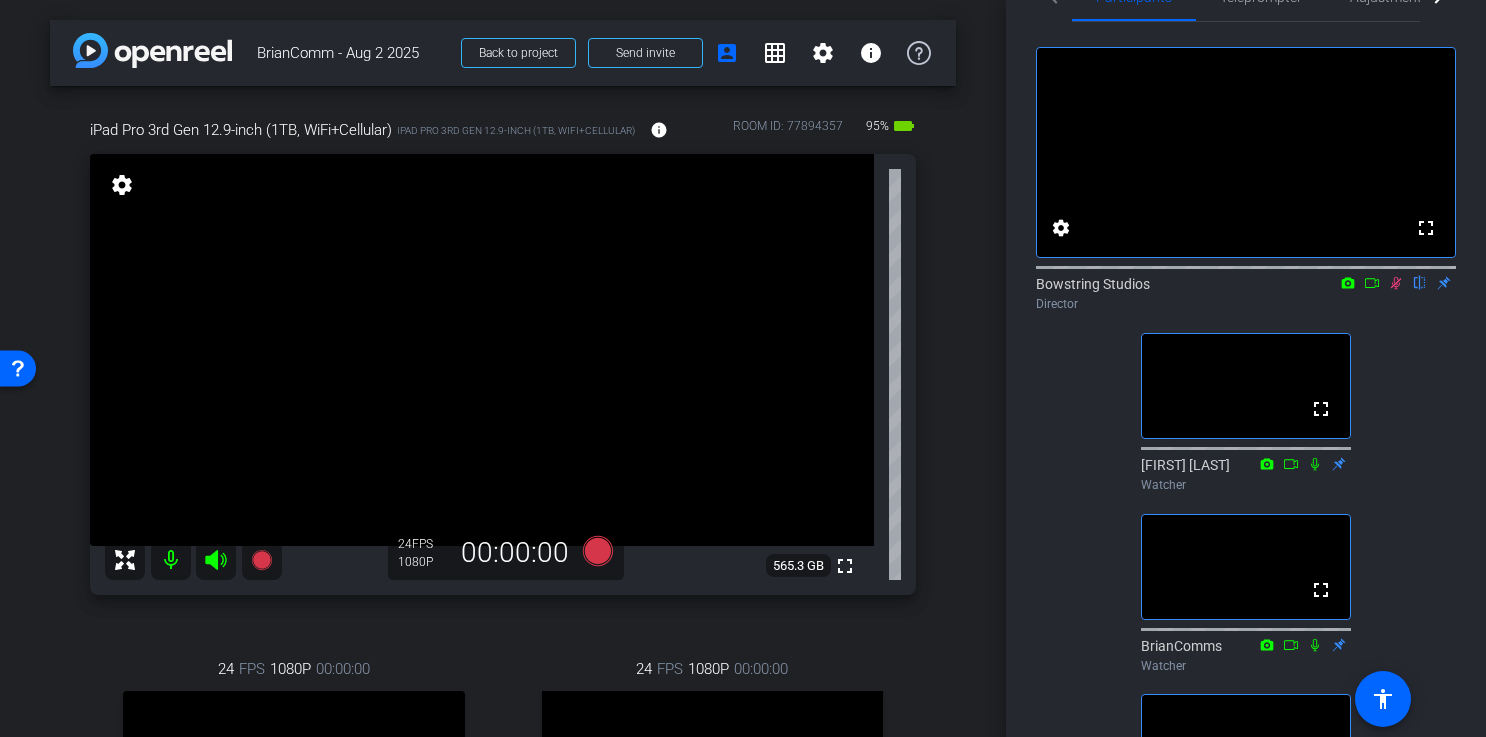click 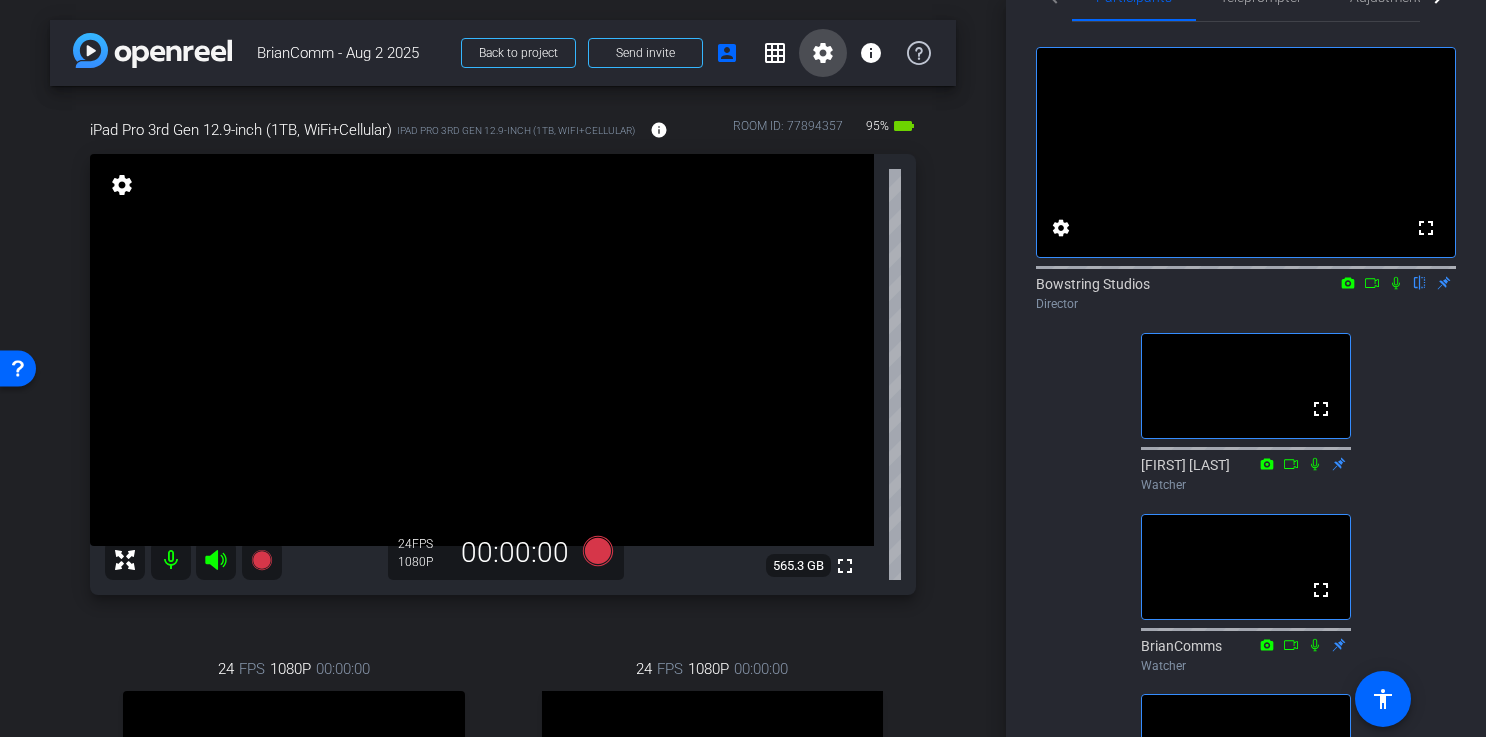 click on "settings" at bounding box center (823, 53) 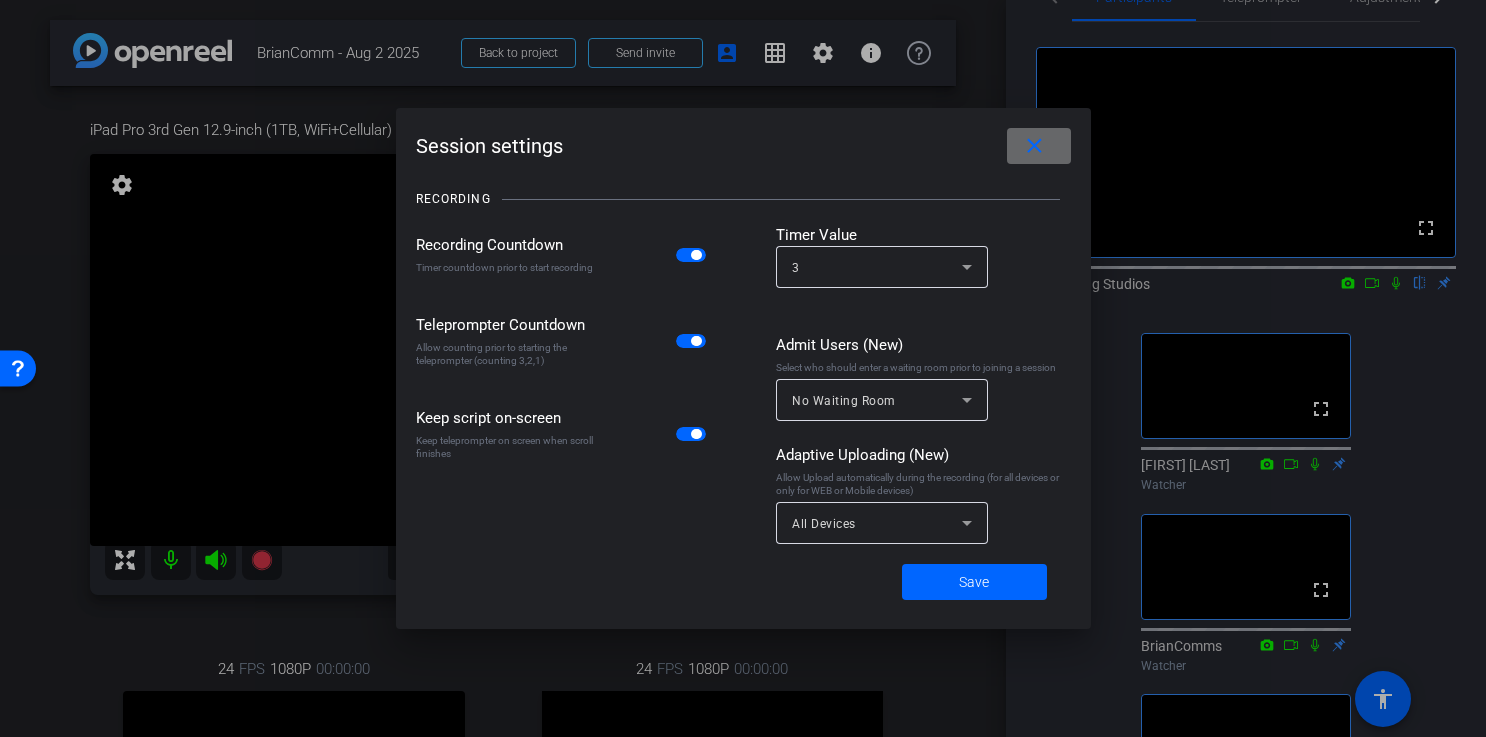 click on "close" at bounding box center [1034, 146] 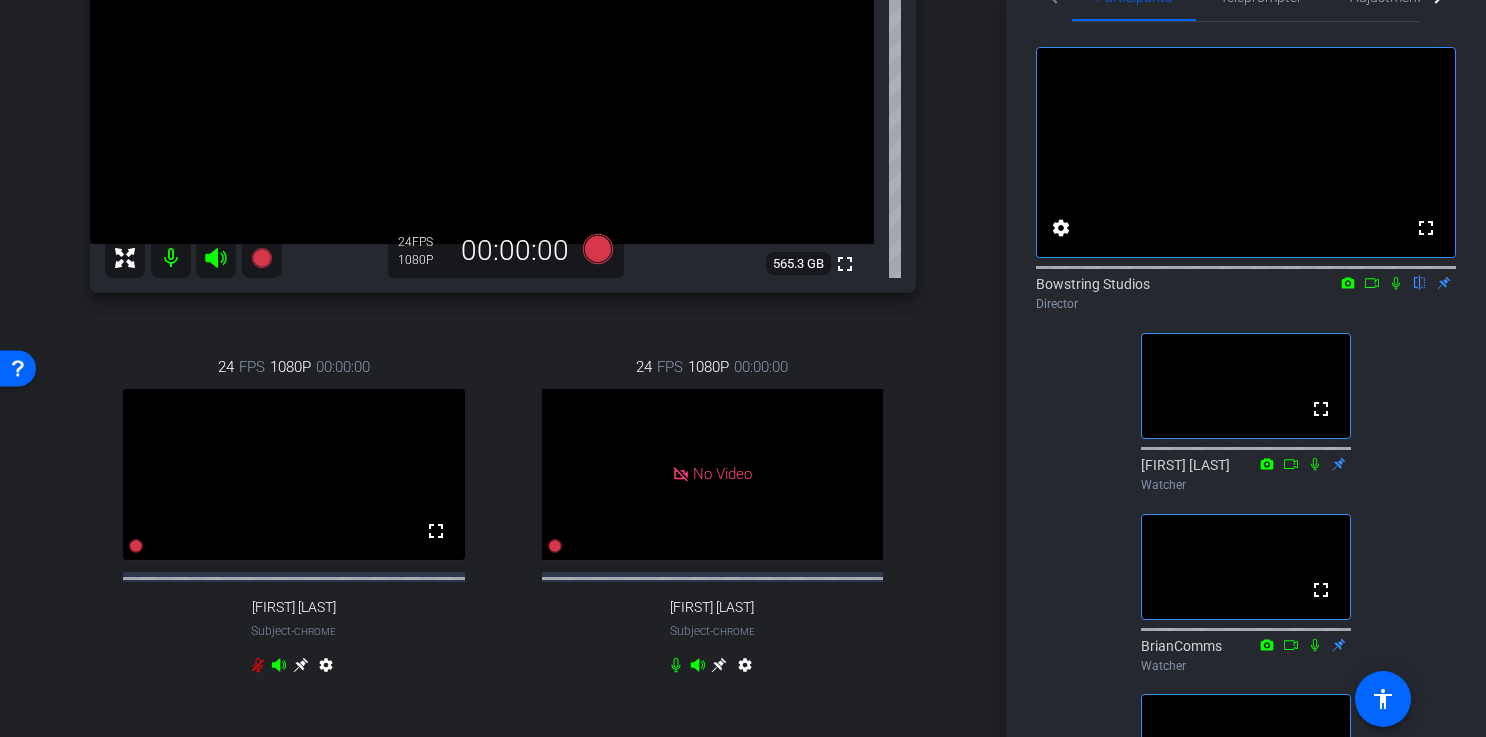 scroll, scrollTop: 354, scrollLeft: 0, axis: vertical 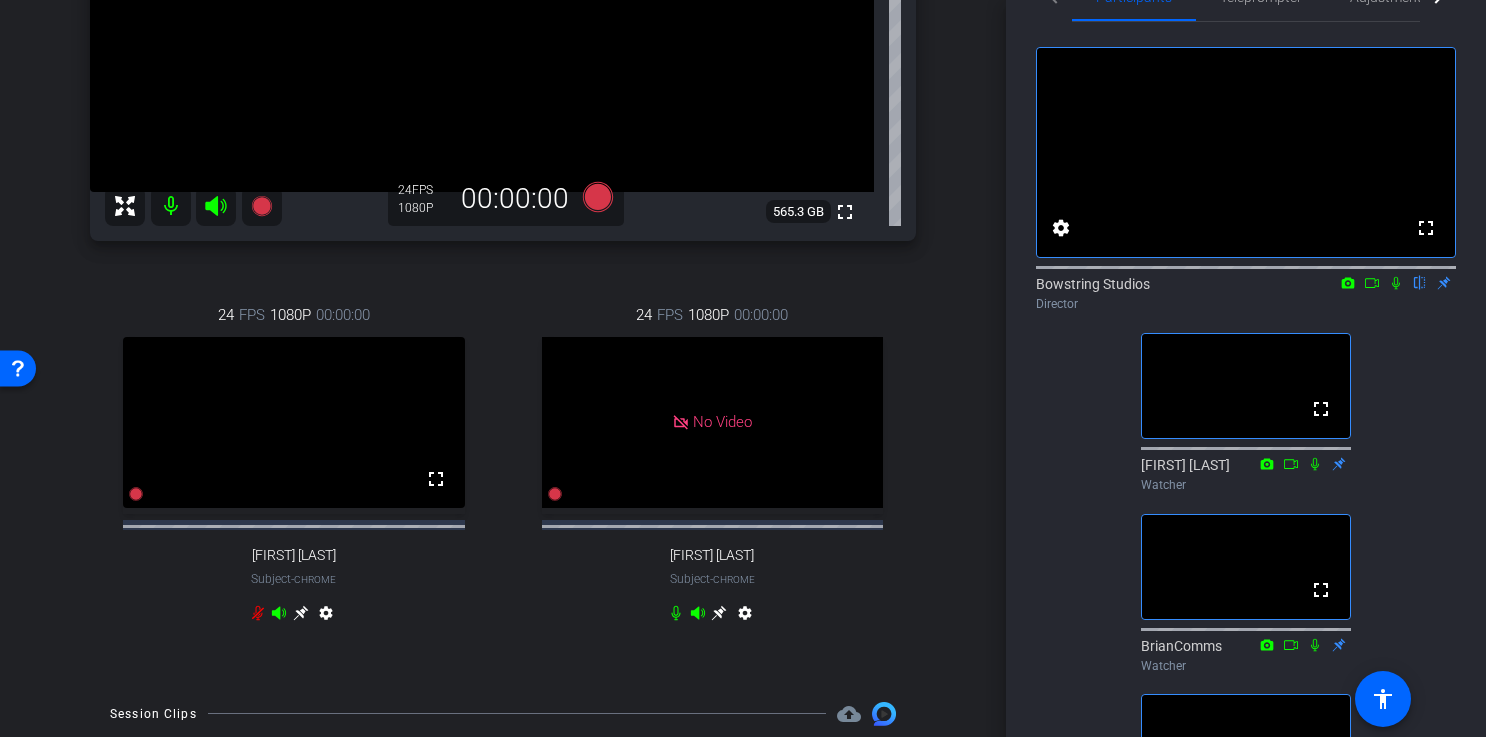 click on "iPad Pro 3rd Gen 12.9-inch (1TB, WiFi+Cellular) iPad Pro 3rd Gen 12.9-inch (1TB, WiFi+Cellular) info ROOM ID: 77894357 95% battery_std fullscreen settings  565.3 GB
24 FPS  1080P   00:00:00
24 FPS 1080P  00:00:00  fullscreen
[FIRST] [LAST] Subject   -  Chrome
settings 24 FPS 1080P  00:00:00   No Video
[FIRST] [LAST] Subject   -" at bounding box center (503, 207) 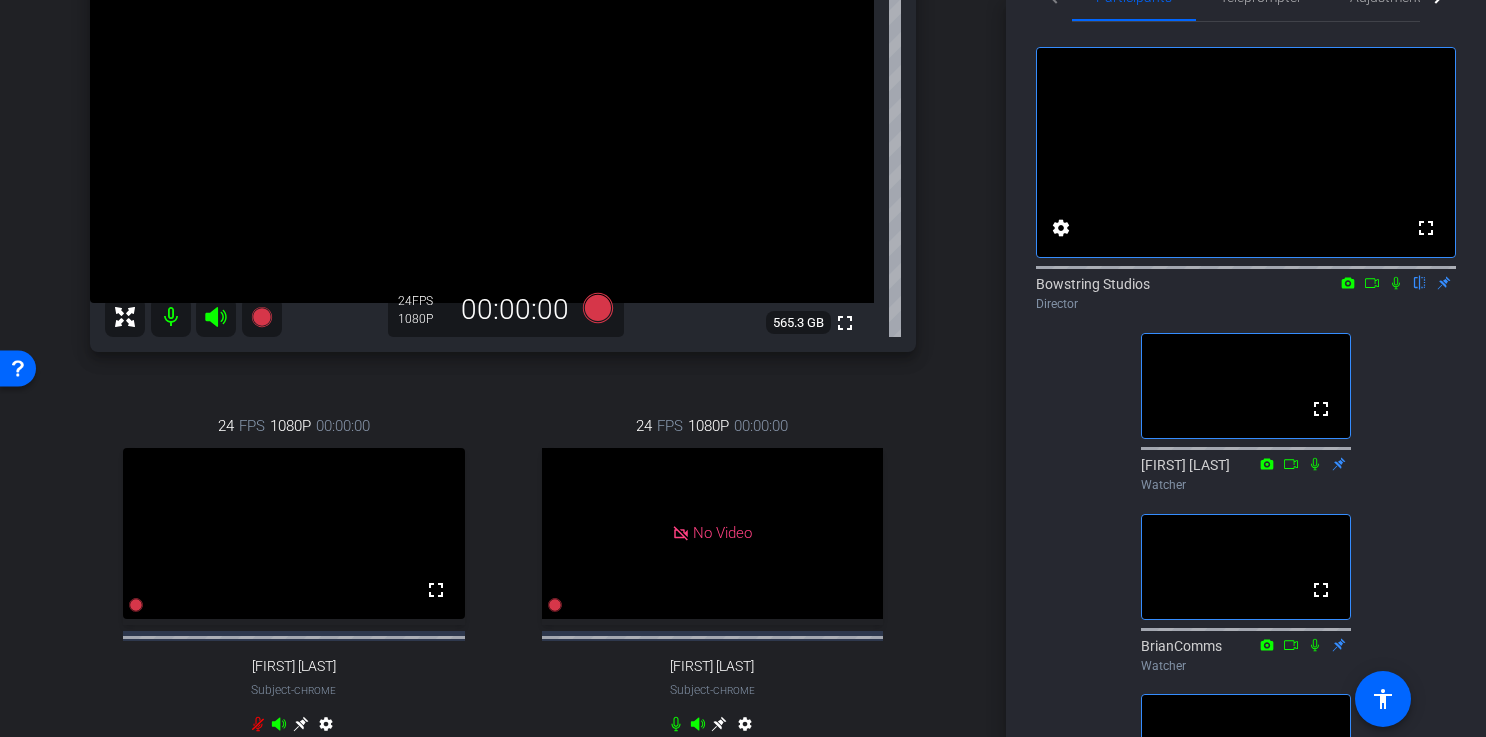 scroll, scrollTop: 241, scrollLeft: 0, axis: vertical 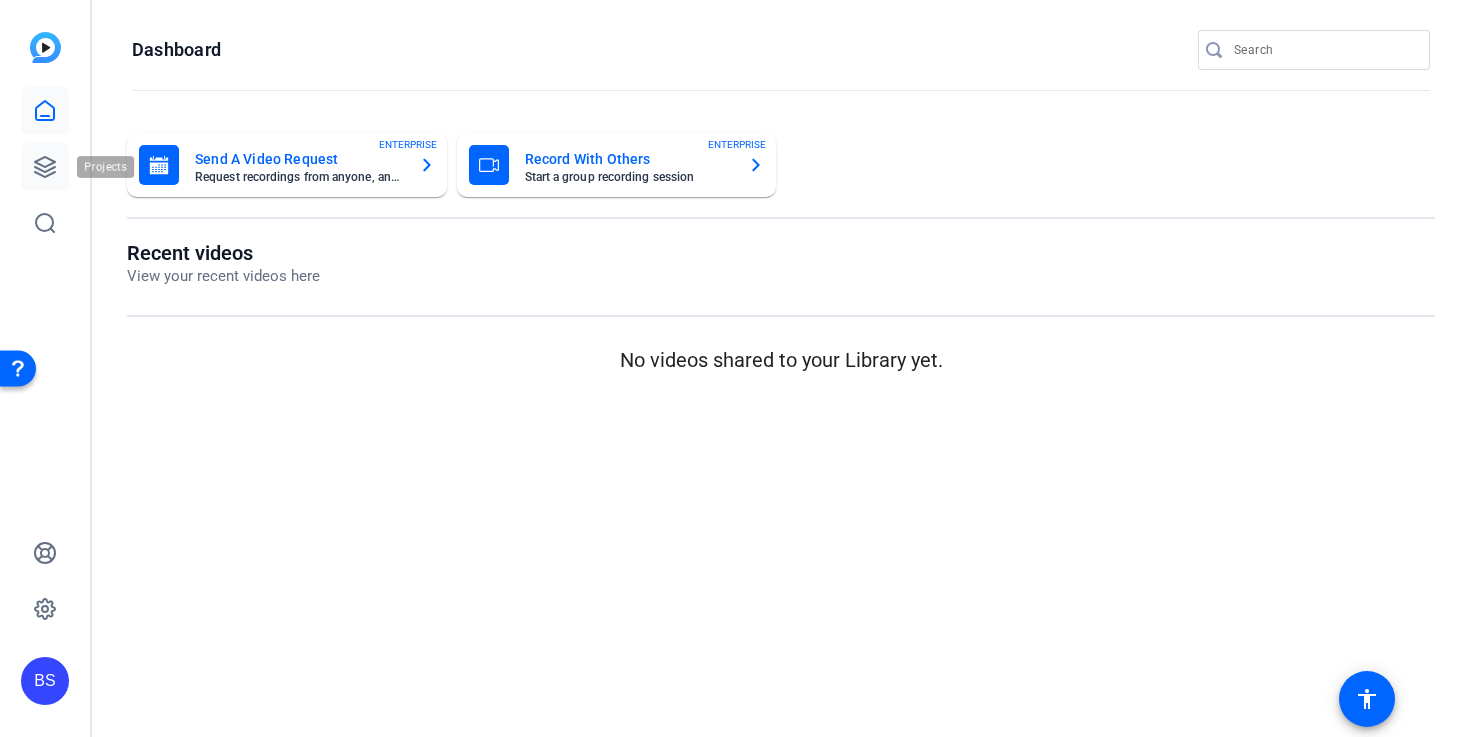 click 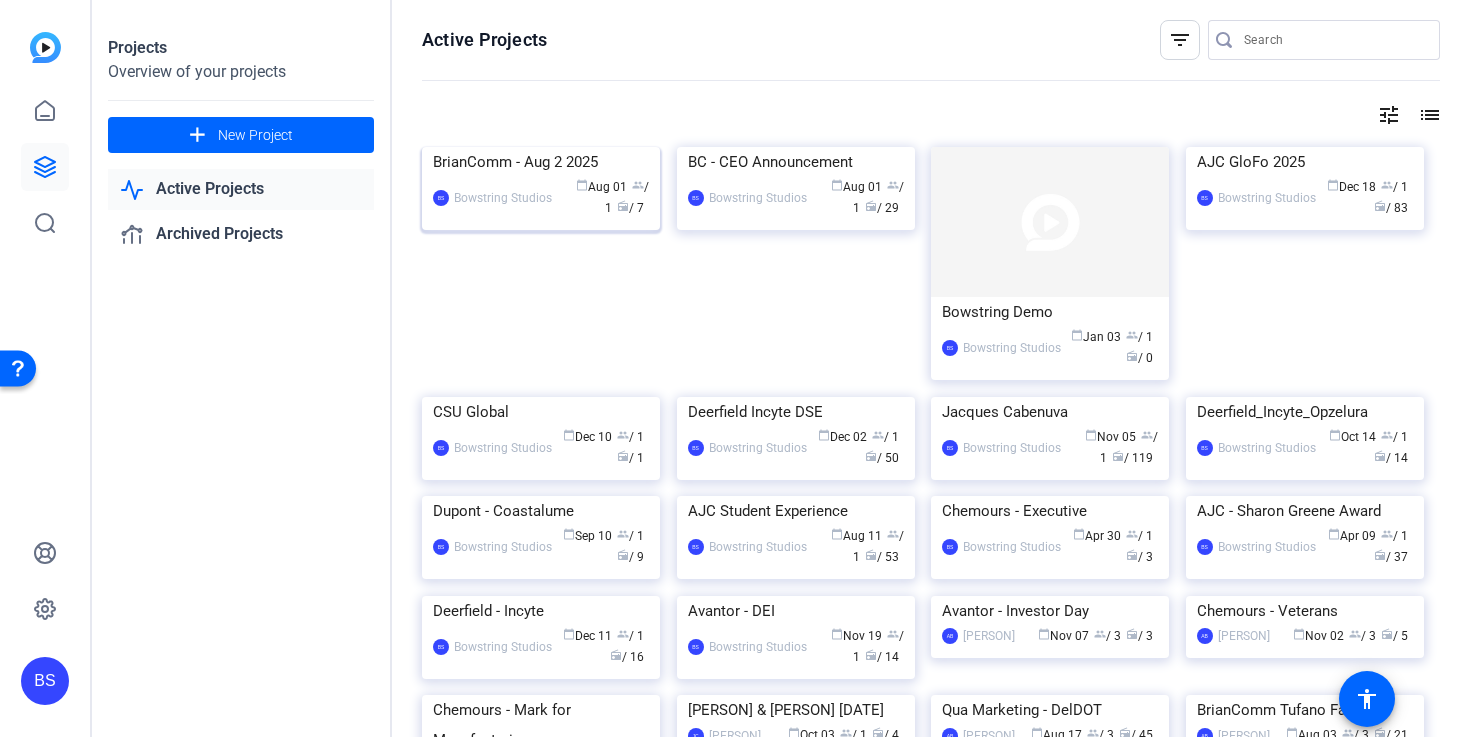click on "BrianComm - Aug 2 2025" 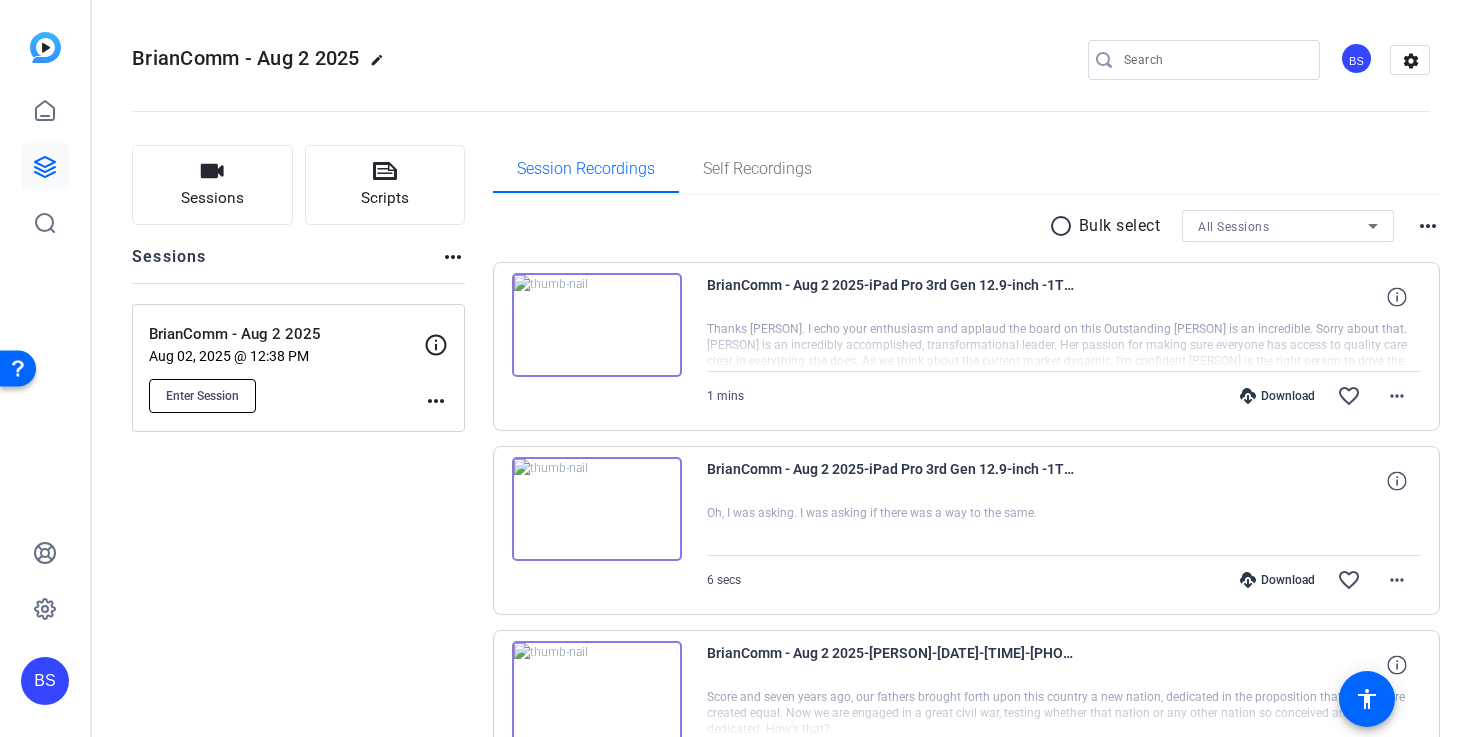 click on "Enter Session" 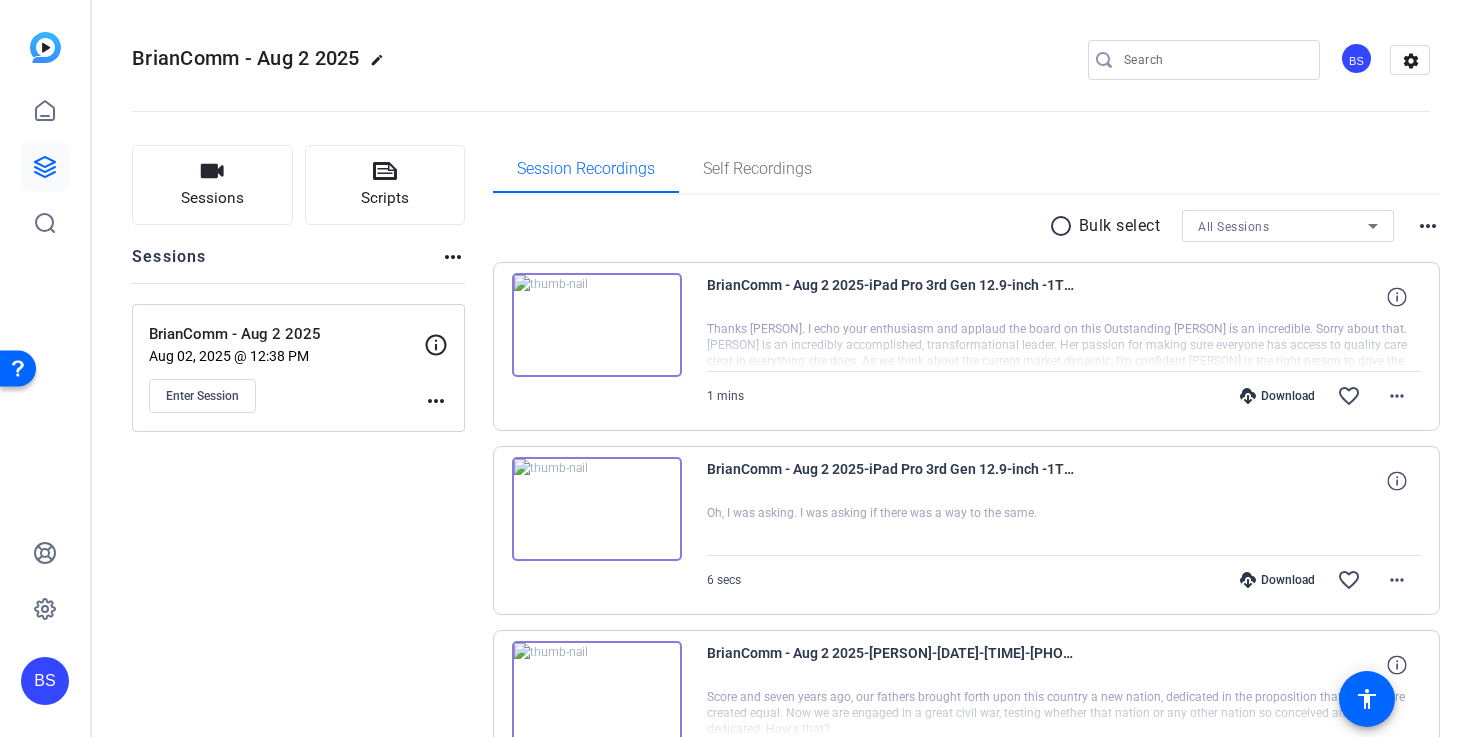 type 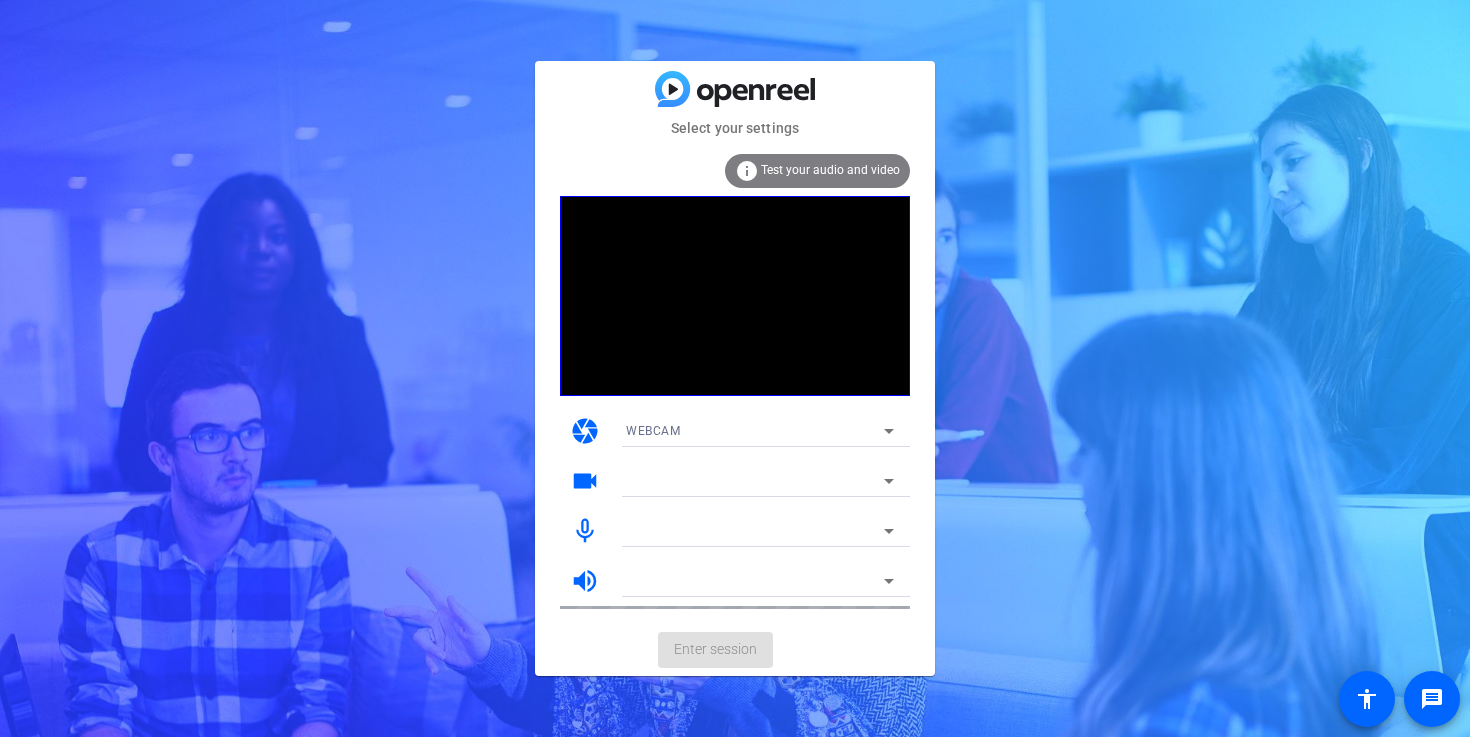 scroll, scrollTop: 0, scrollLeft: 0, axis: both 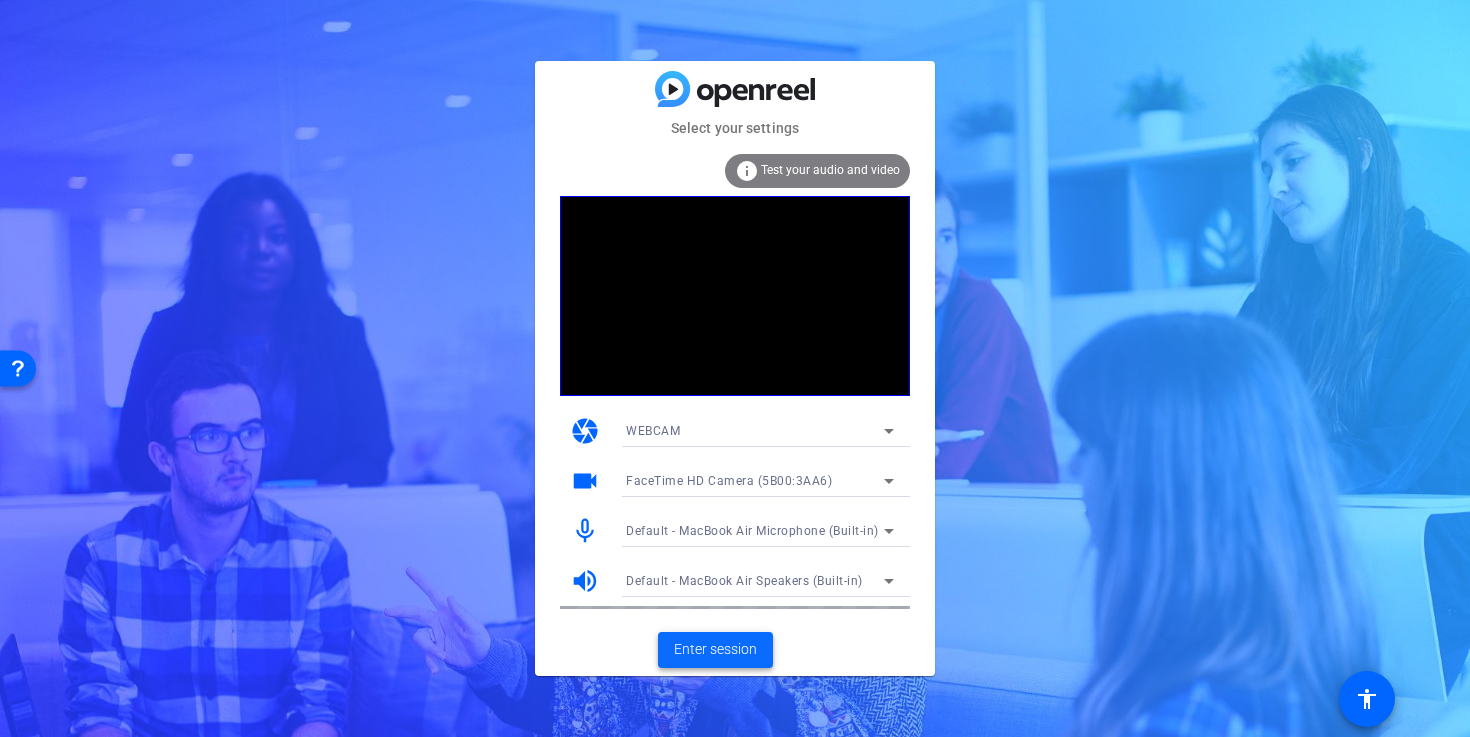 click on "Enter session" 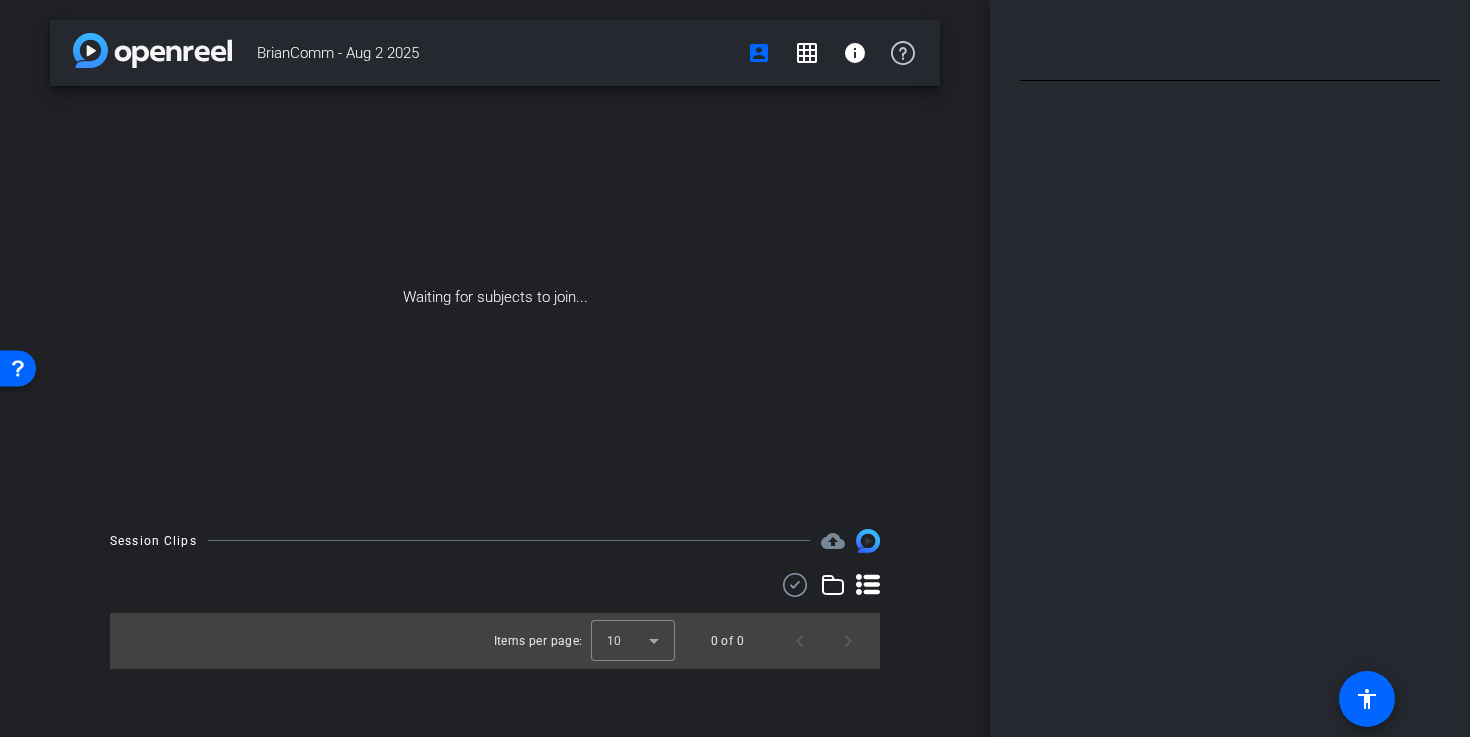 type on "Thanks [FIRST]." 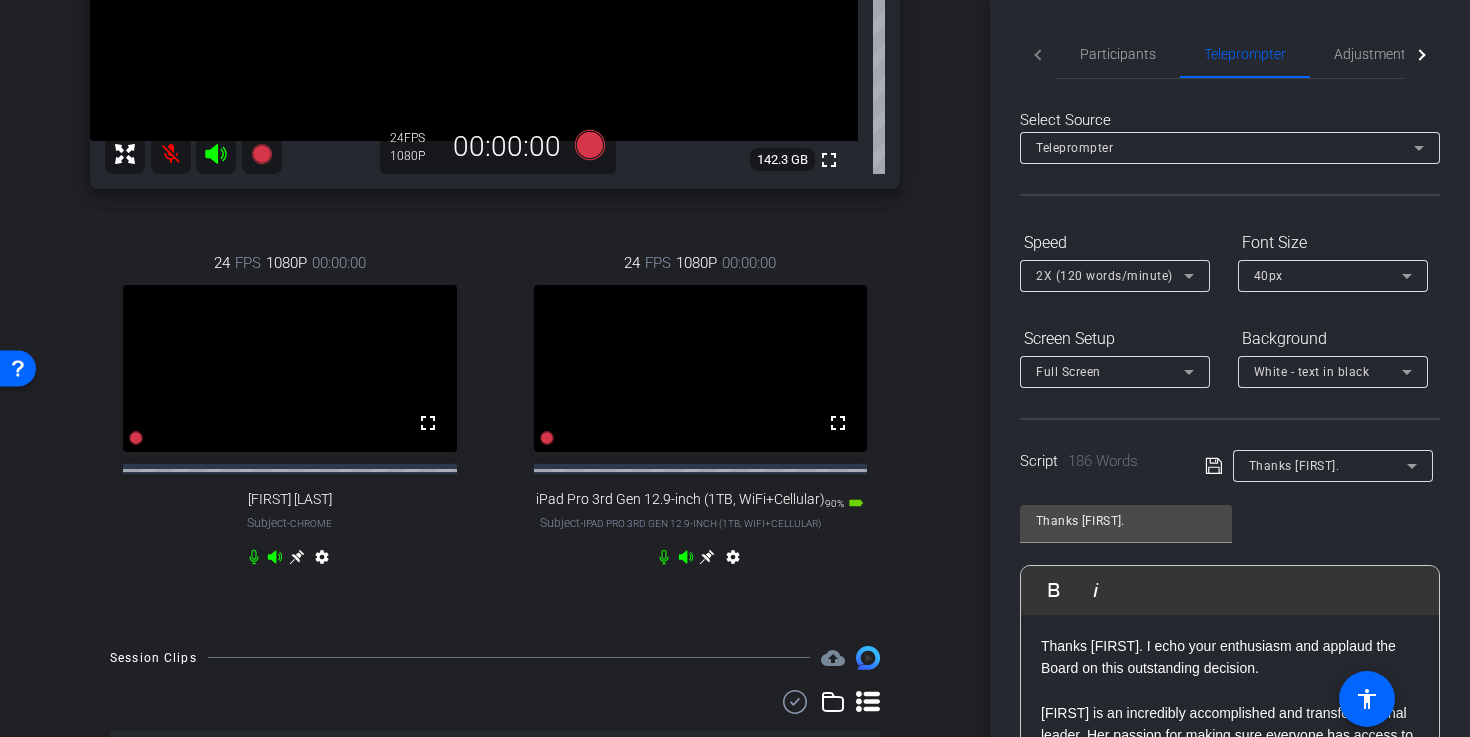 scroll, scrollTop: 176, scrollLeft: 0, axis: vertical 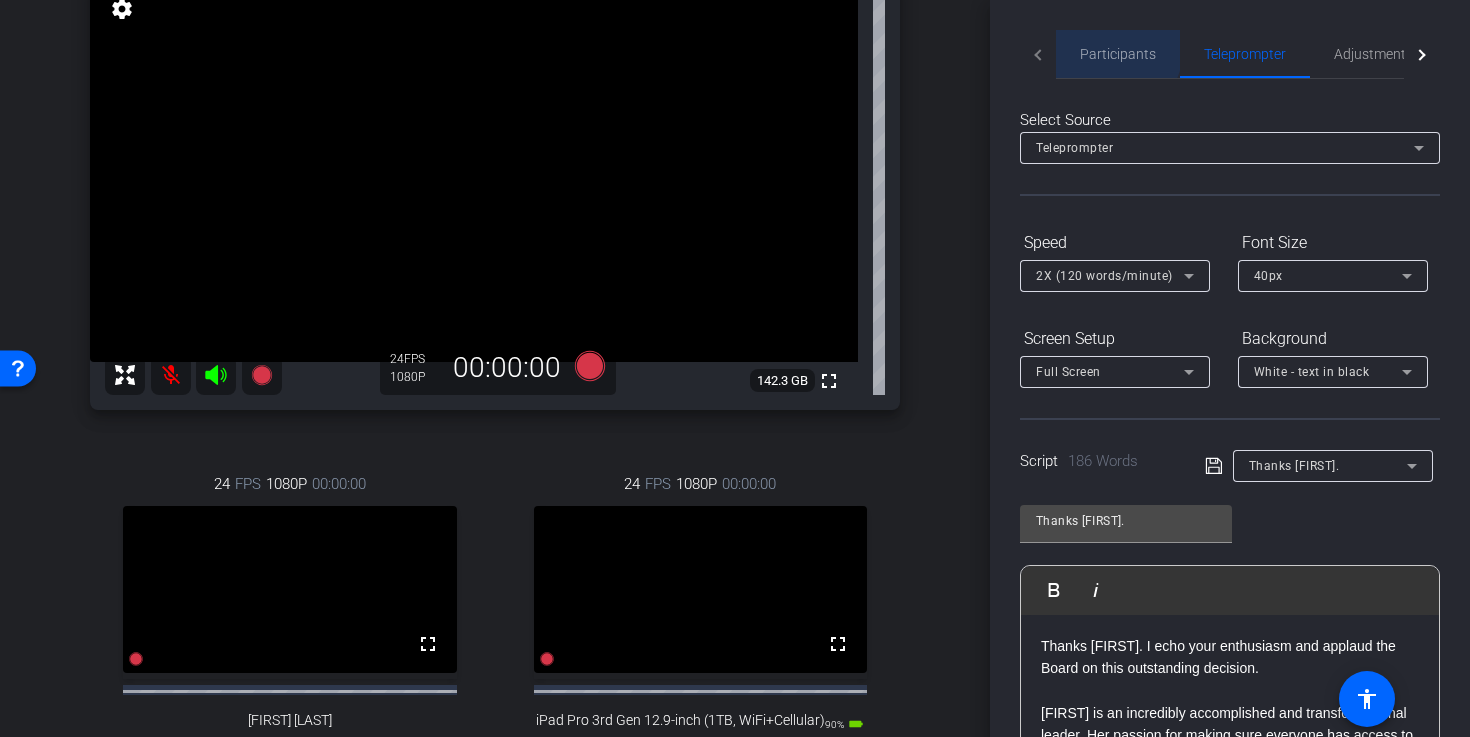 click on "Participants" at bounding box center [1118, 54] 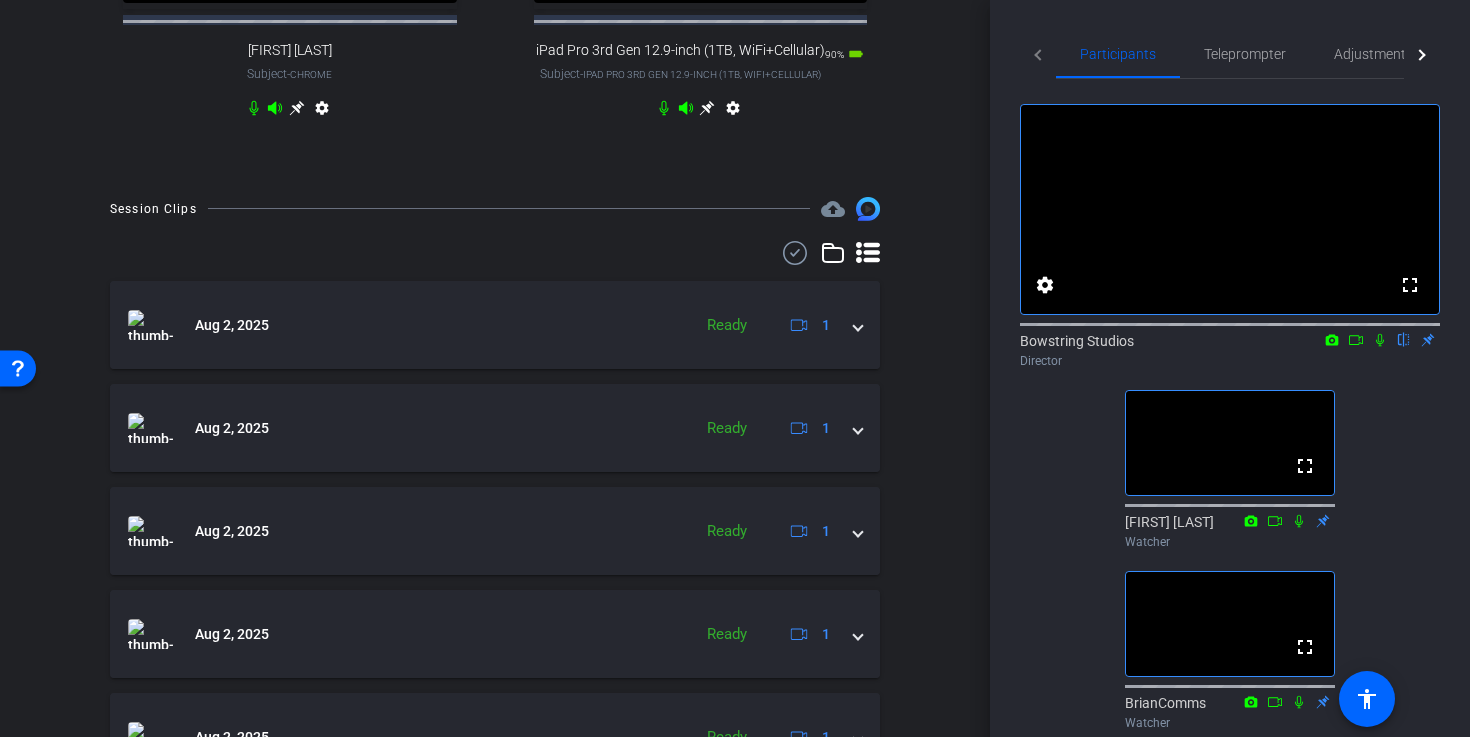 scroll, scrollTop: 906, scrollLeft: 0, axis: vertical 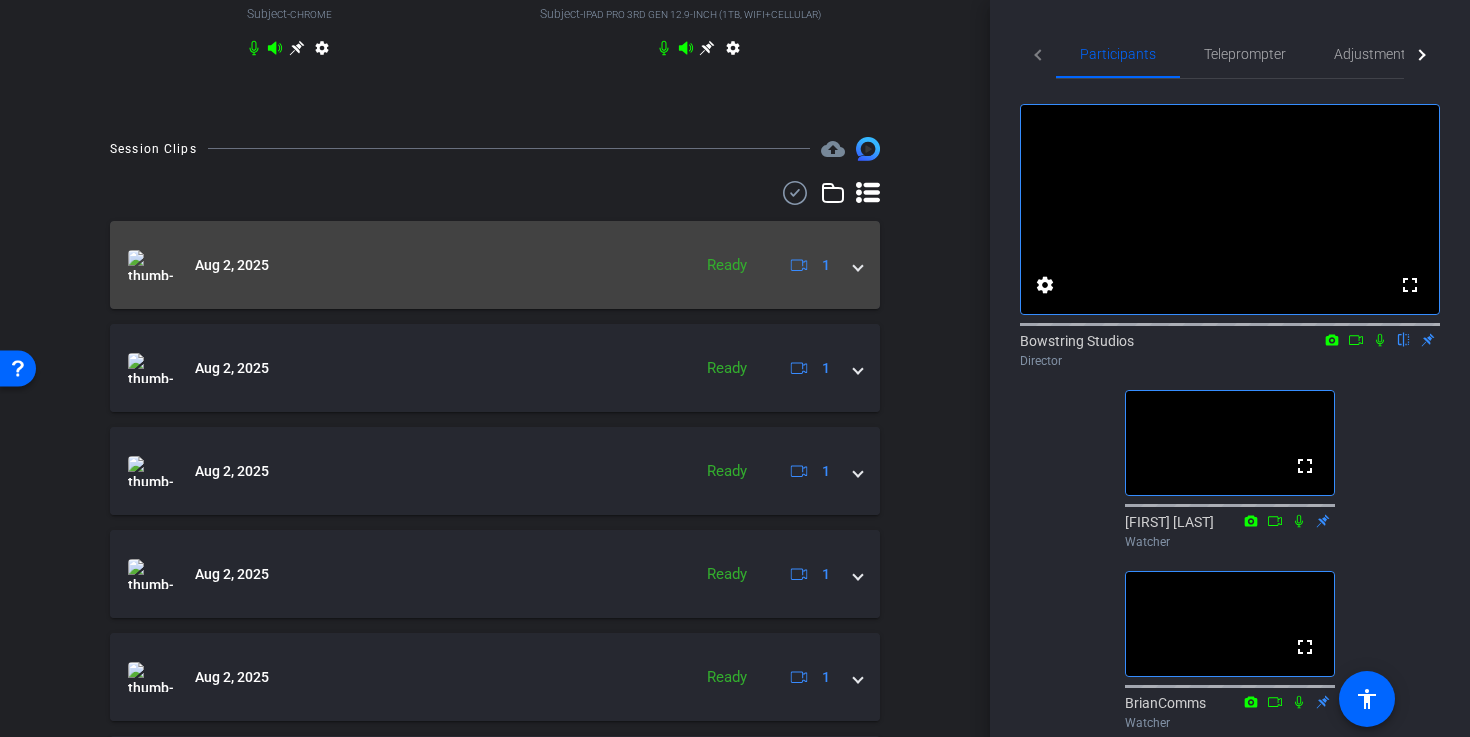 click on "Aug 2, 2025   Ready
1" at bounding box center [491, 265] 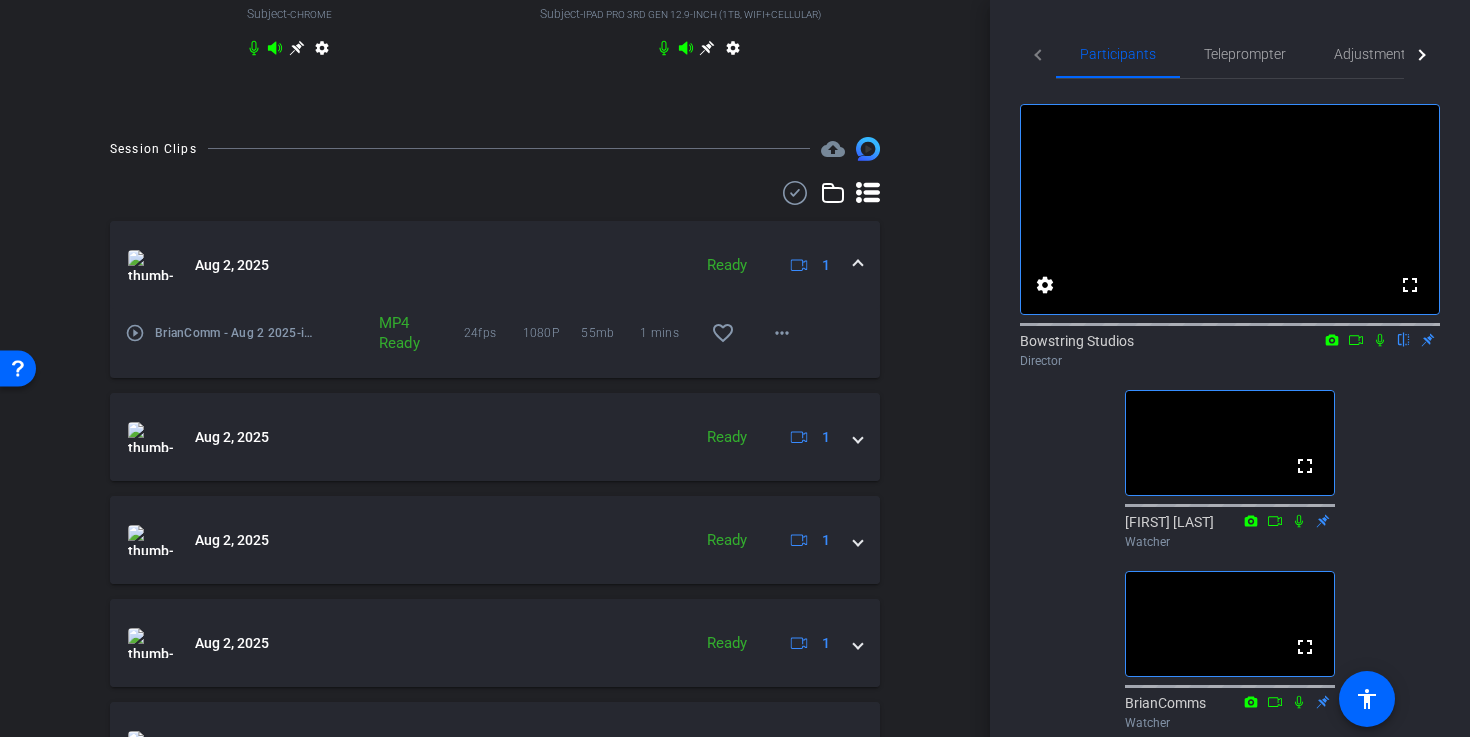 click at bounding box center [858, 265] 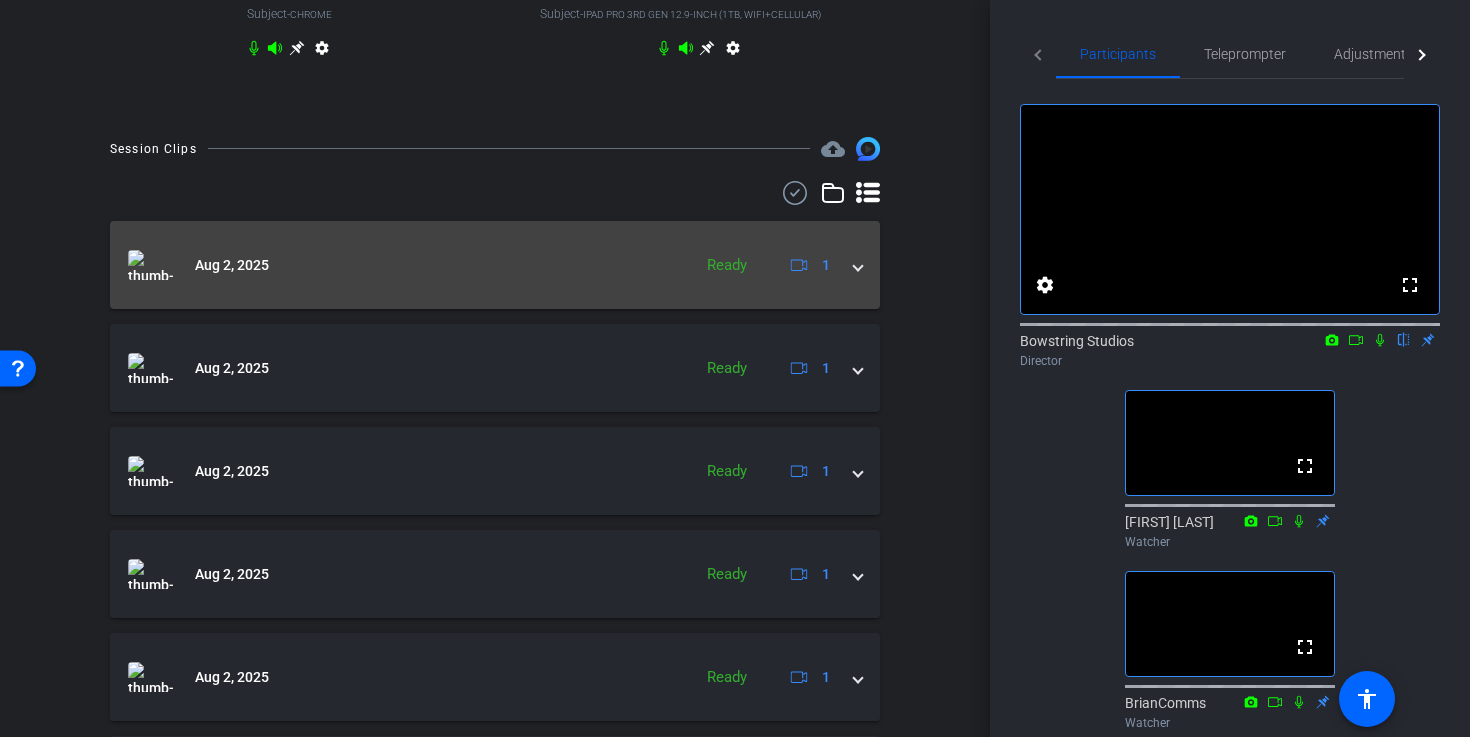 click on "Aug 2, 2025   Ready
1" at bounding box center (495, 265) 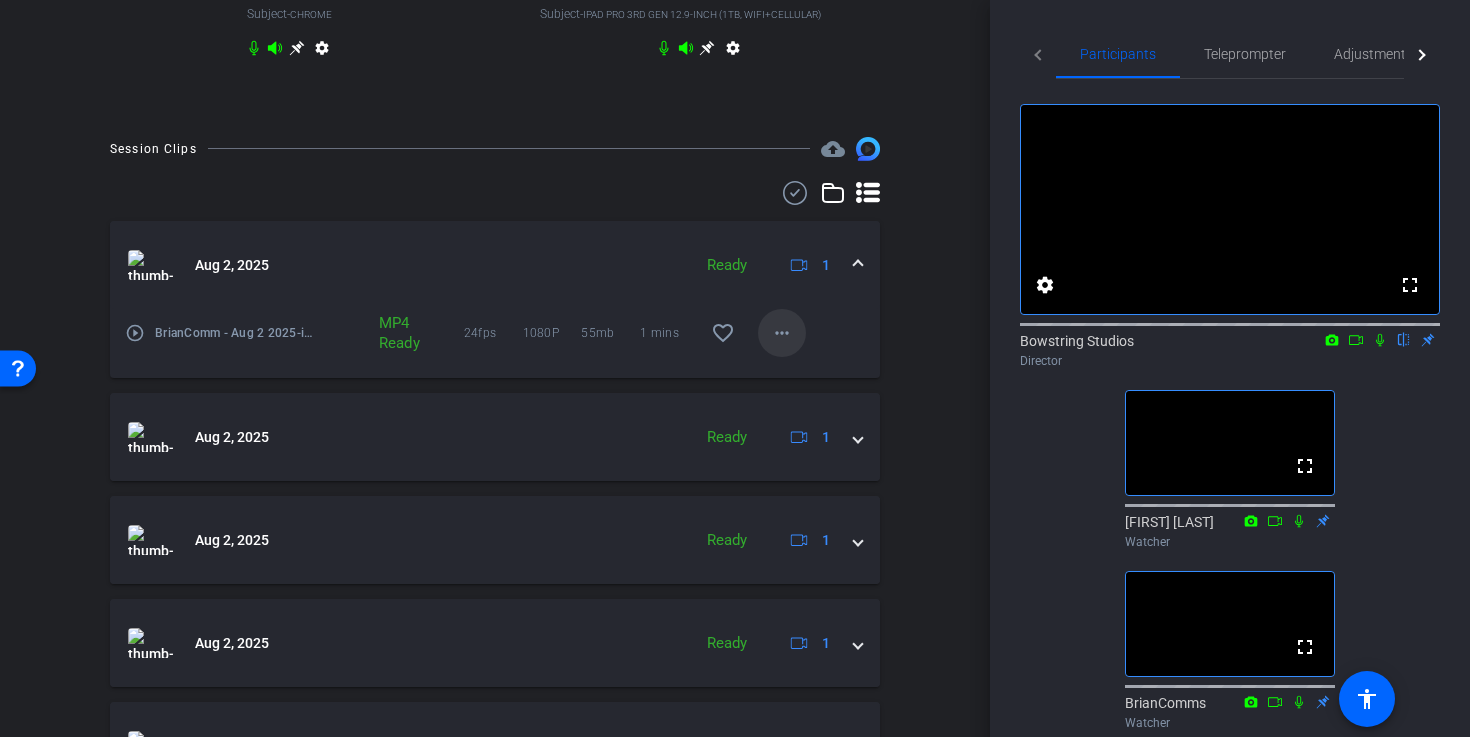 click on "more_horiz" at bounding box center [782, 333] 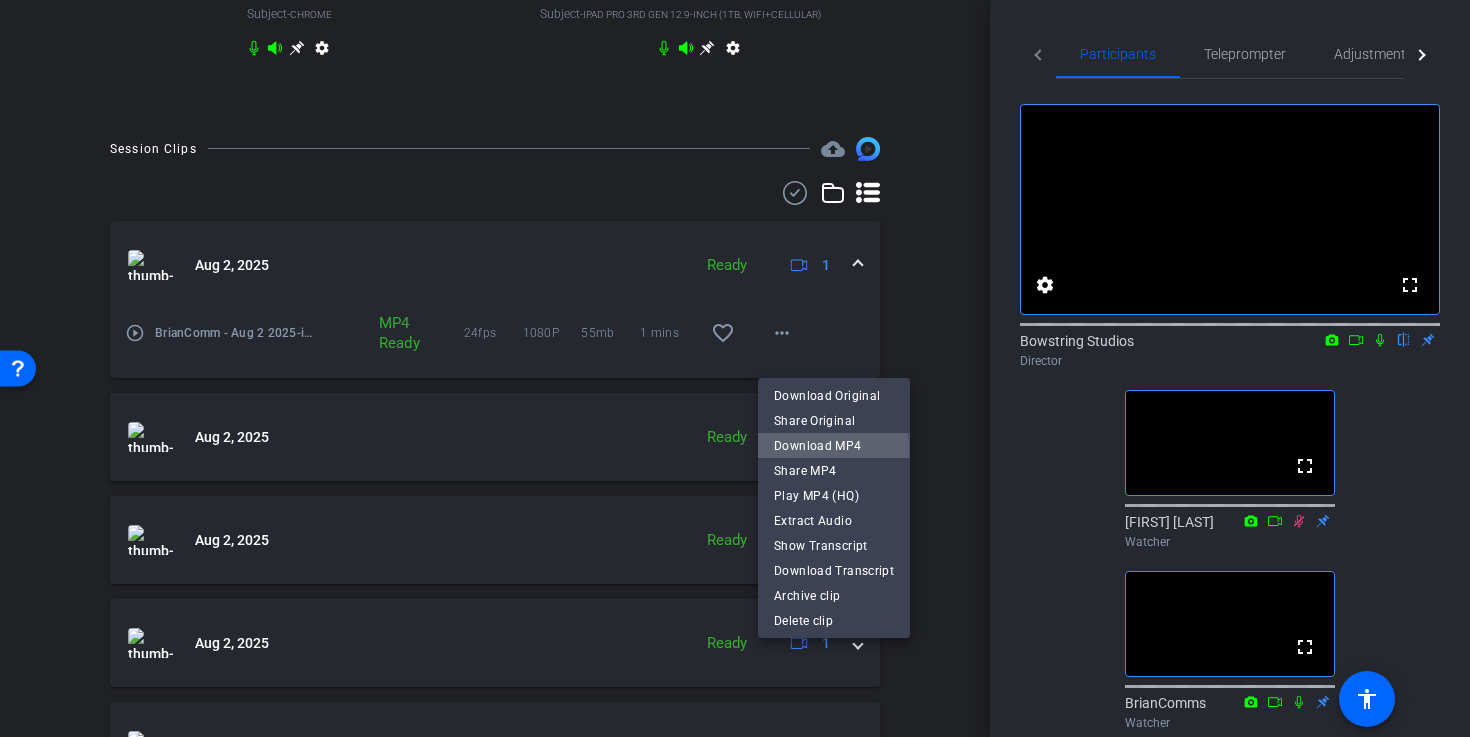 click on "Download MP4" at bounding box center [834, 446] 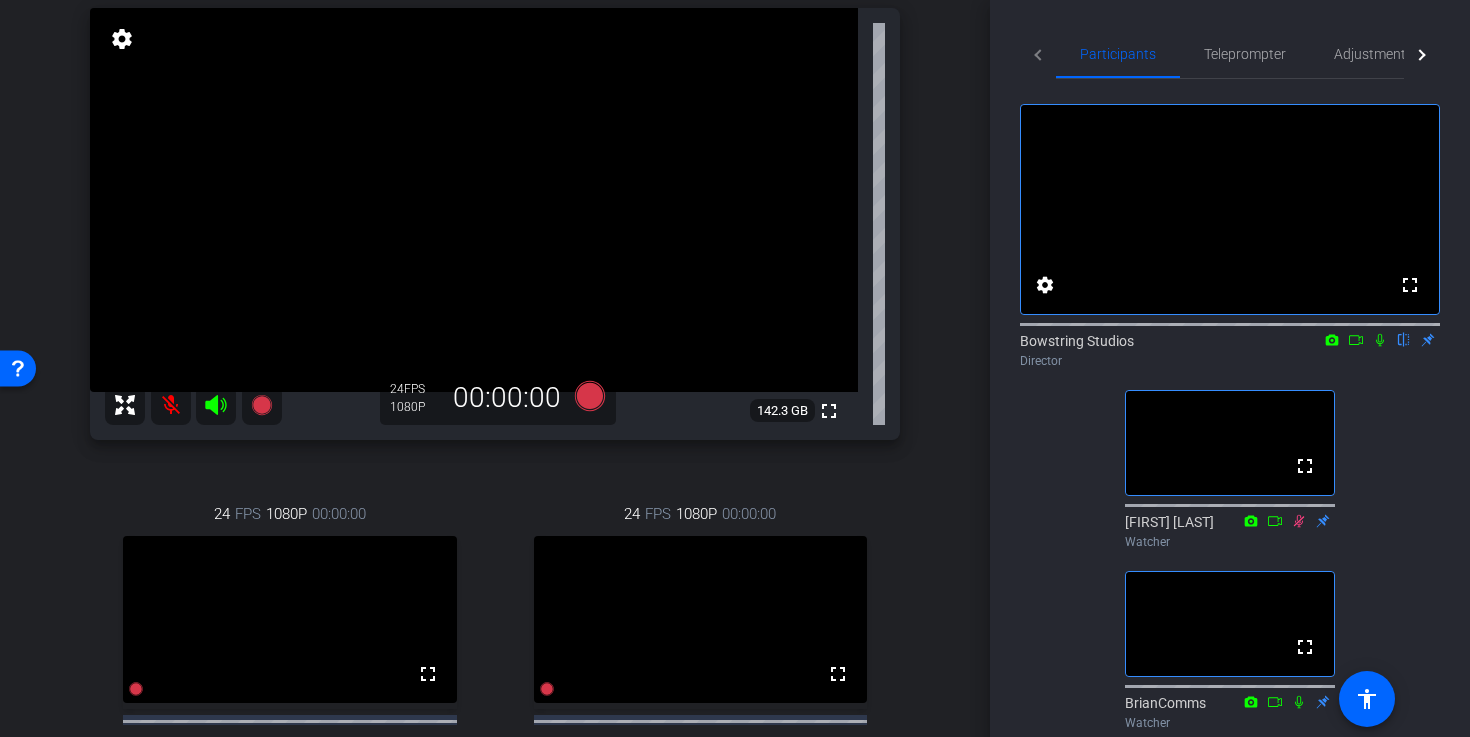 scroll, scrollTop: 204, scrollLeft: 0, axis: vertical 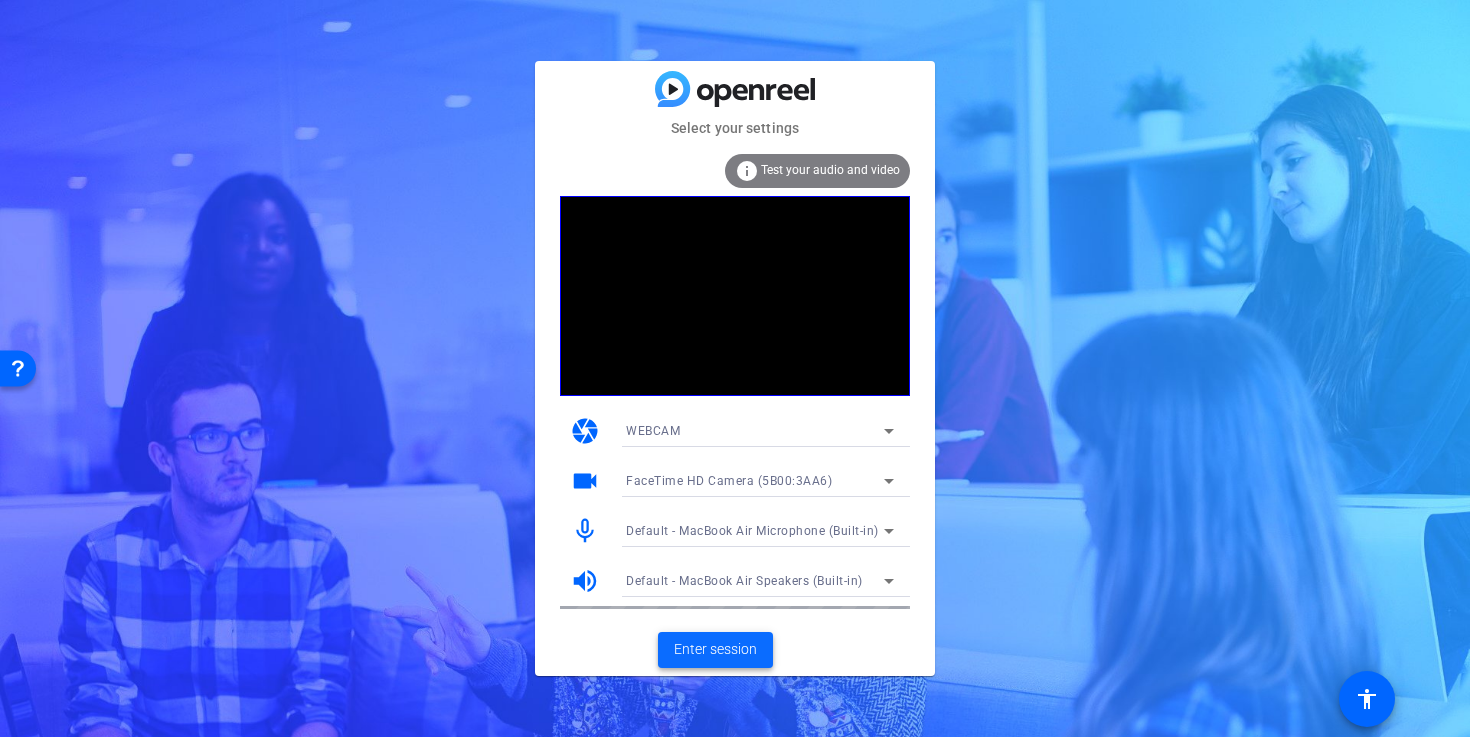 click on "Enter session" 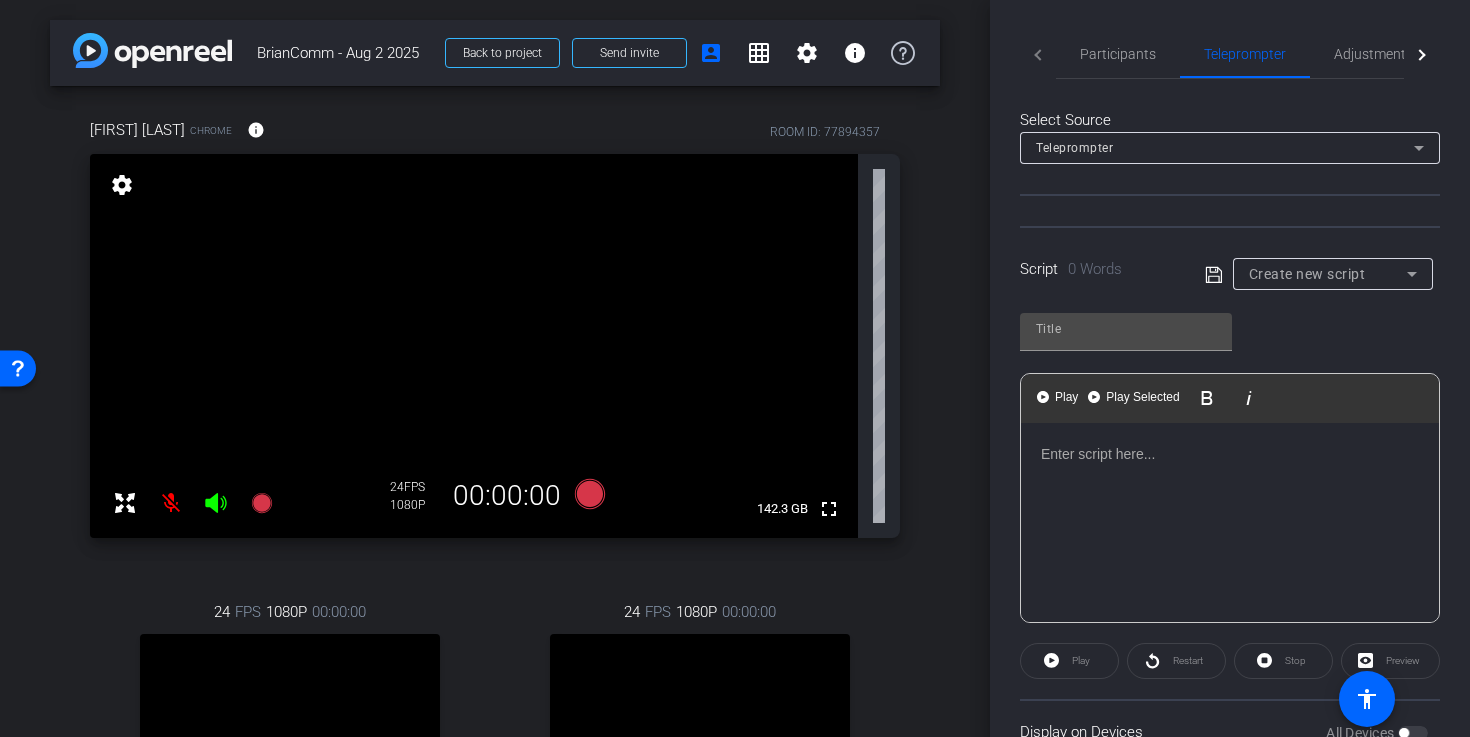 type on "Thanks [FIRST]." 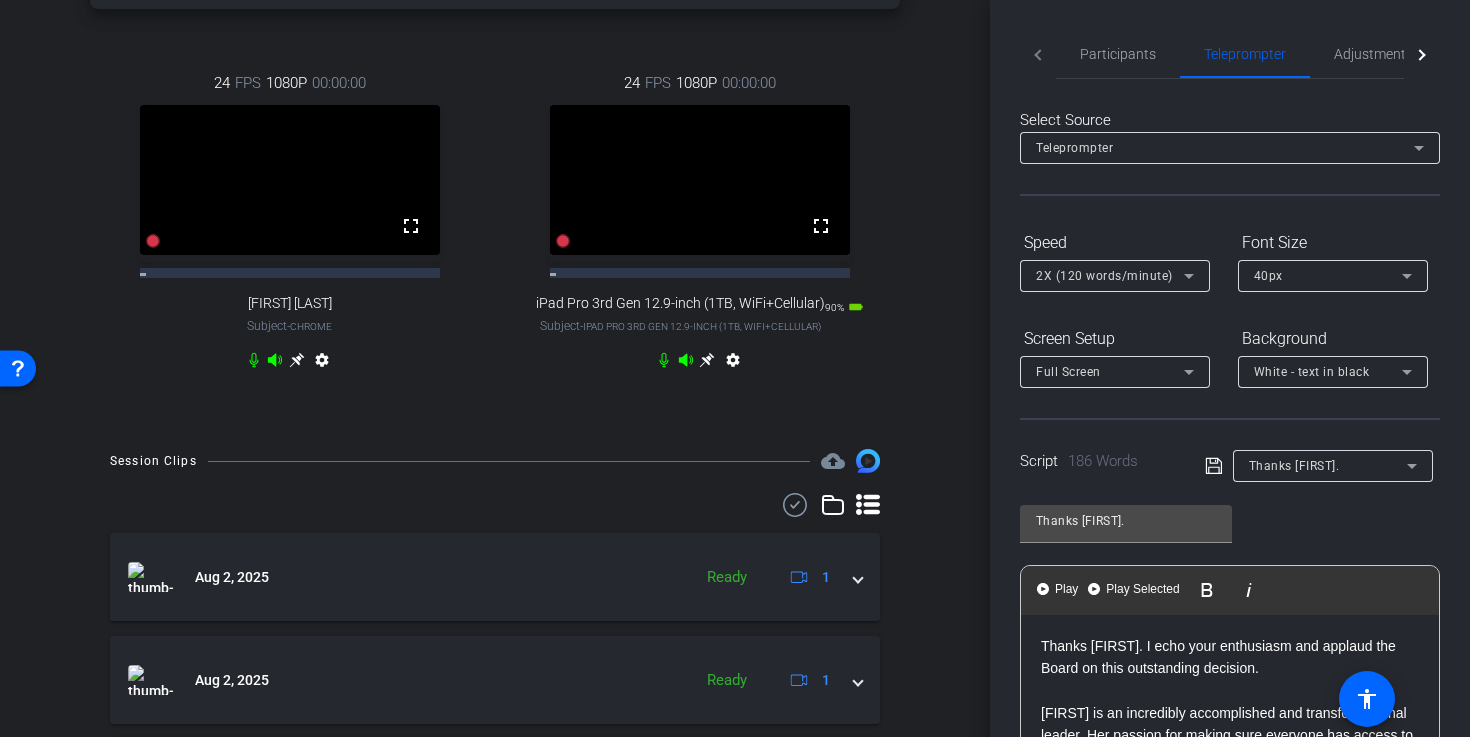 scroll, scrollTop: 0, scrollLeft: 0, axis: both 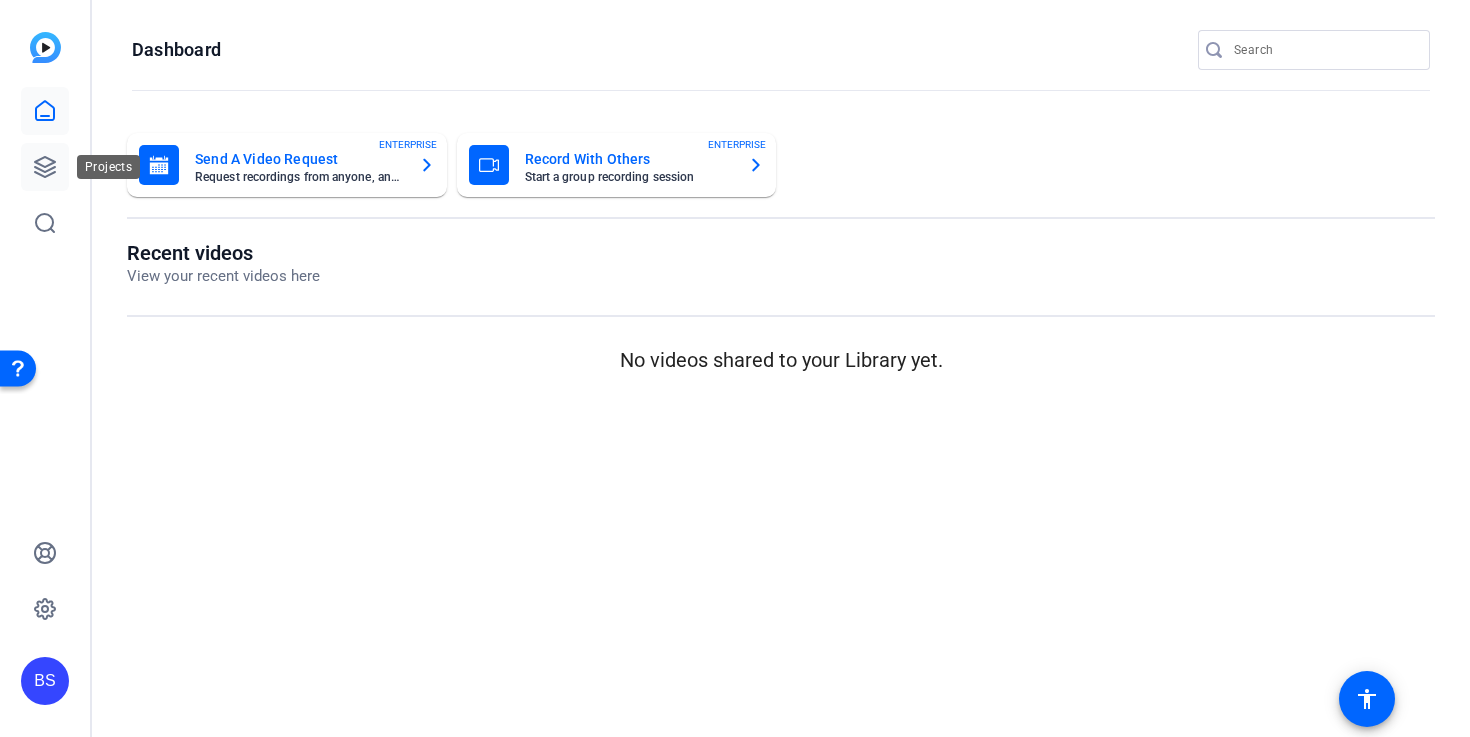 click 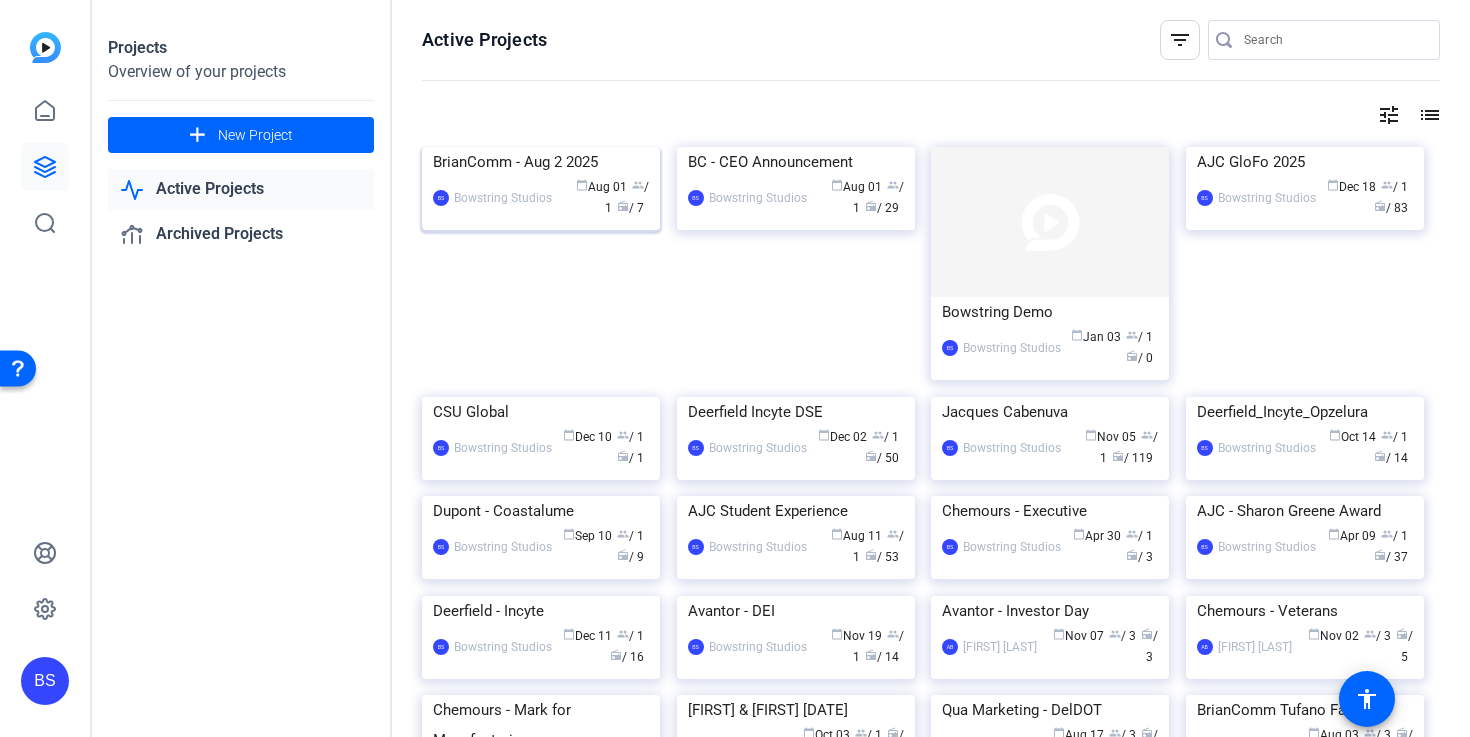 click on "BS  Bowstring Studios calendar_today  Aug 01  group  / 1  radio  / 7" 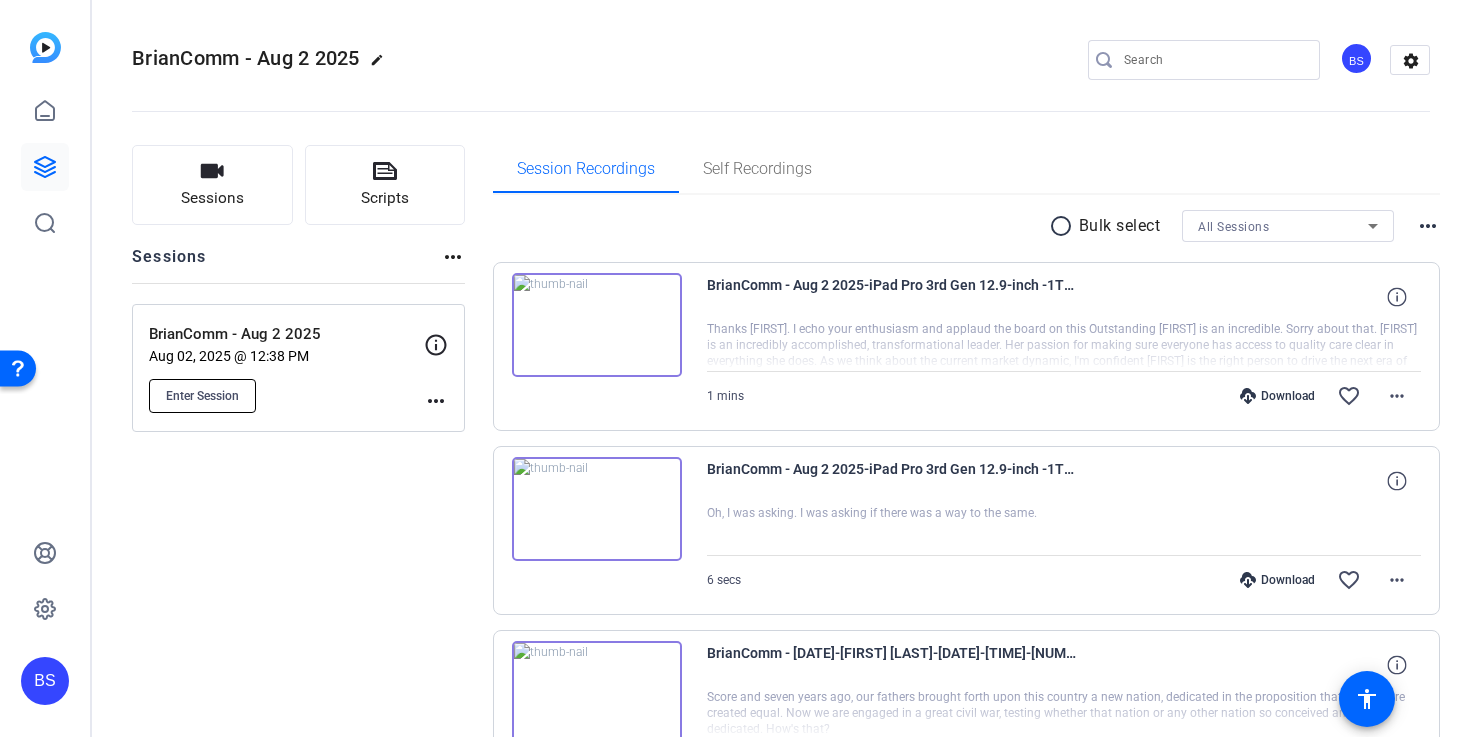 click on "Enter Session" 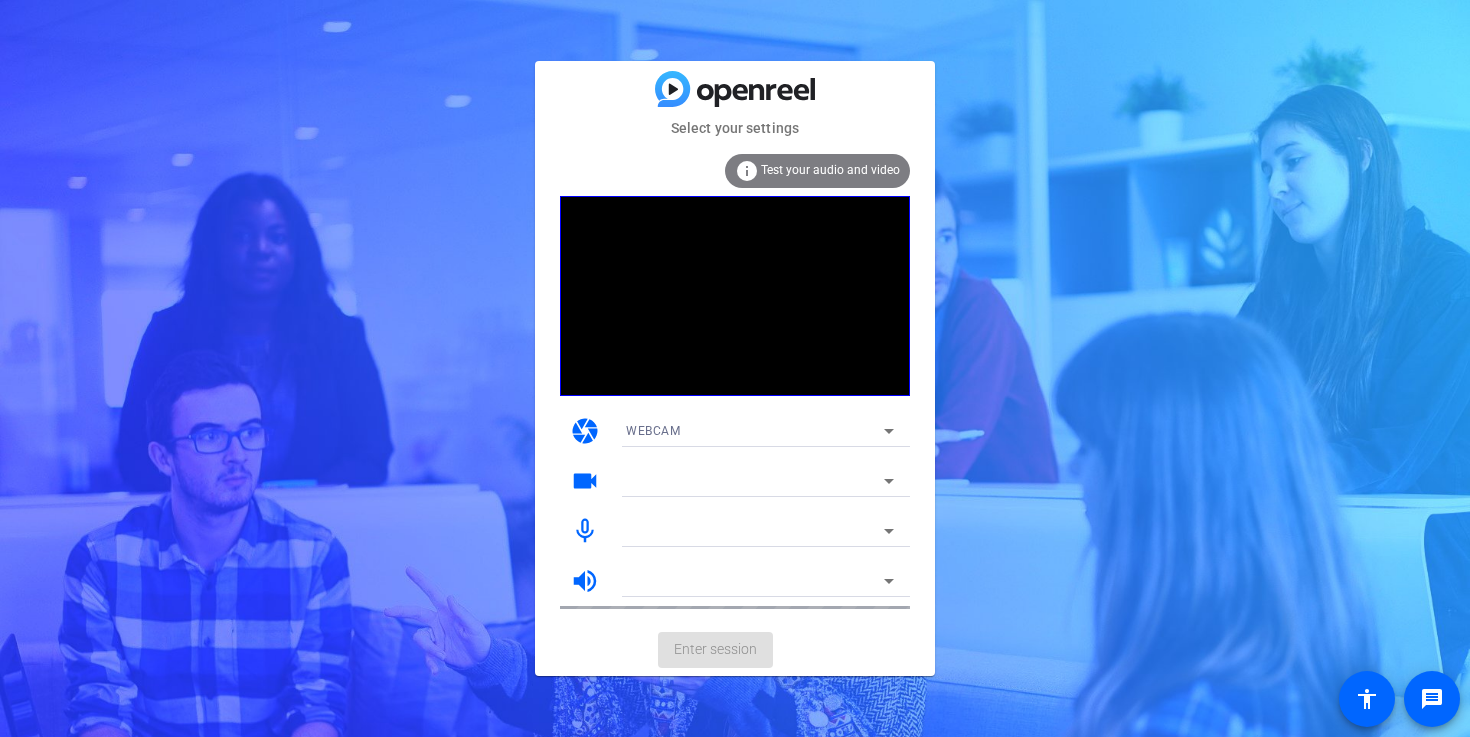 scroll, scrollTop: 0, scrollLeft: 0, axis: both 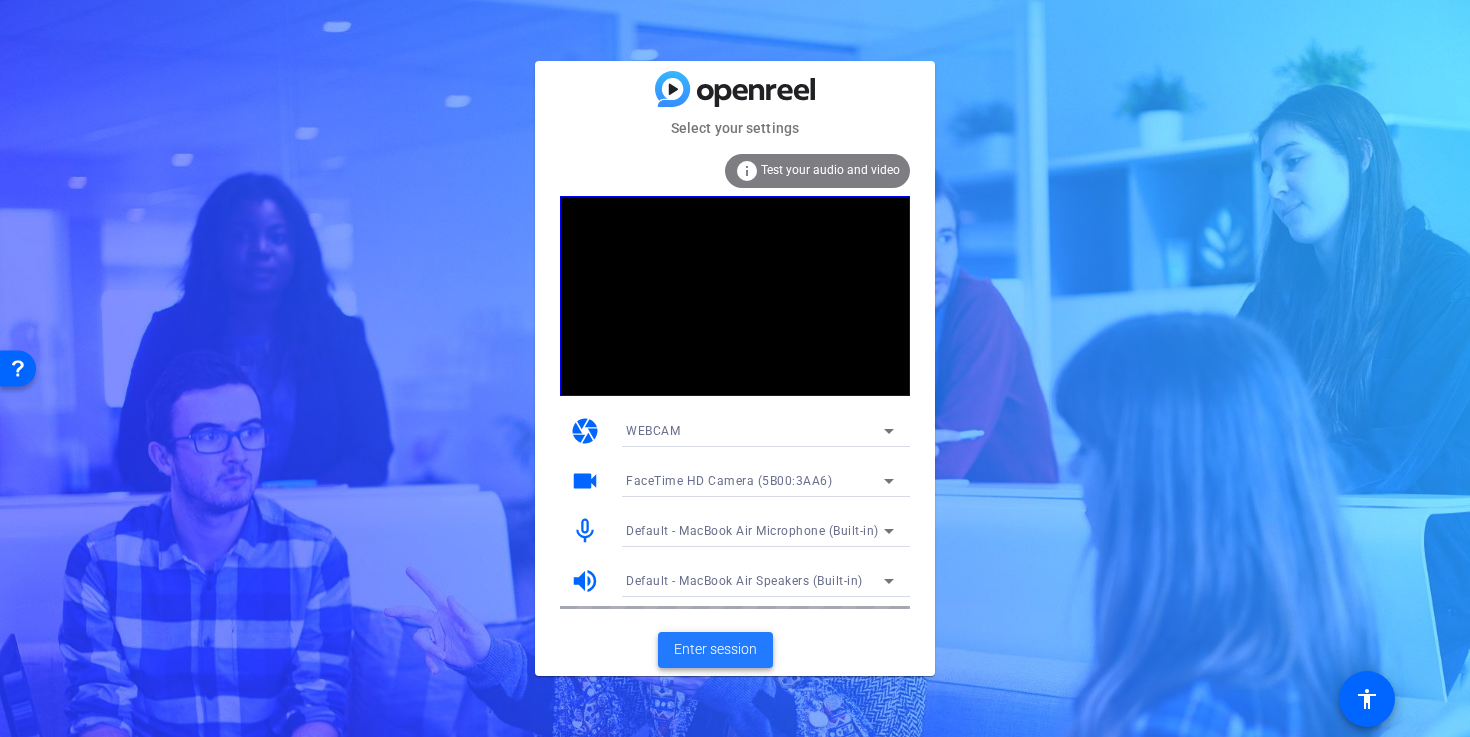 click on "Enter session" 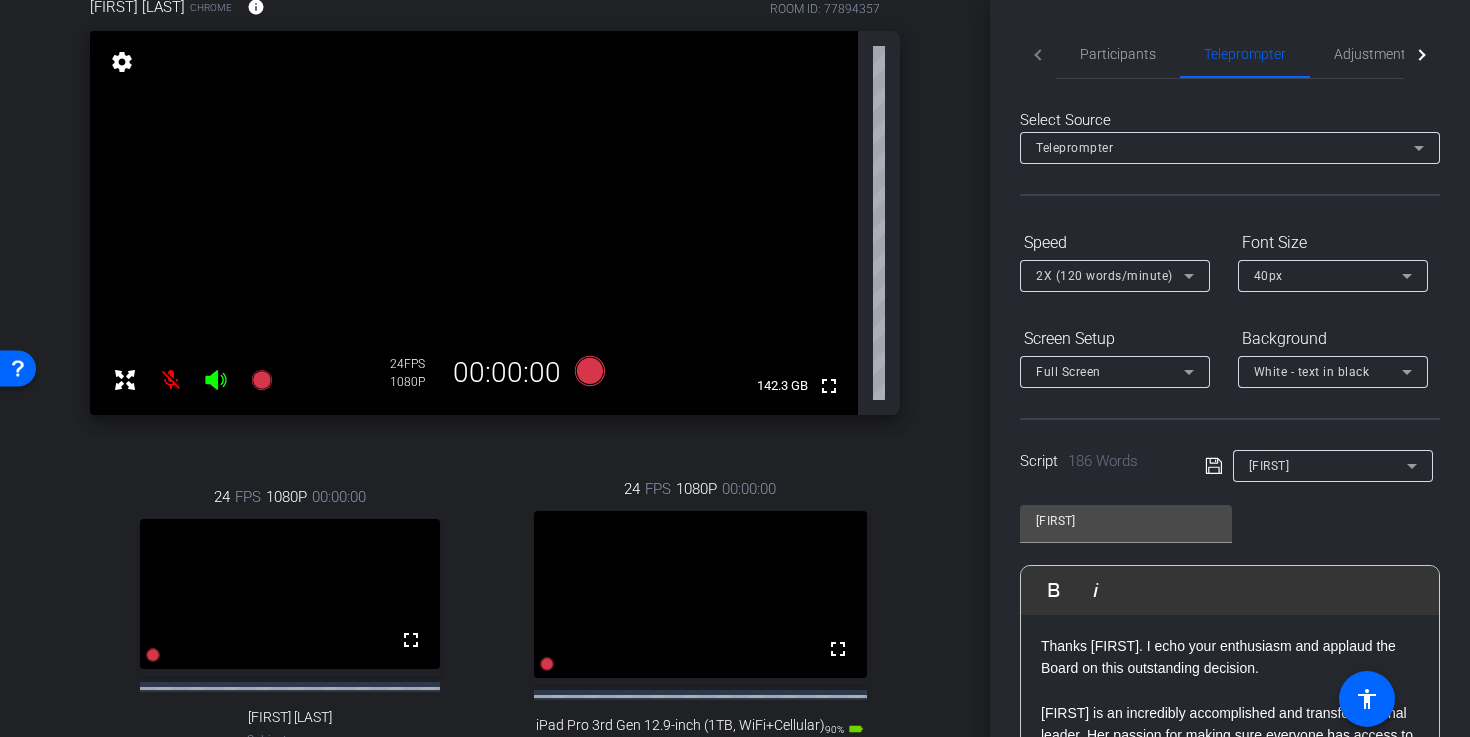 scroll, scrollTop: 121, scrollLeft: 0, axis: vertical 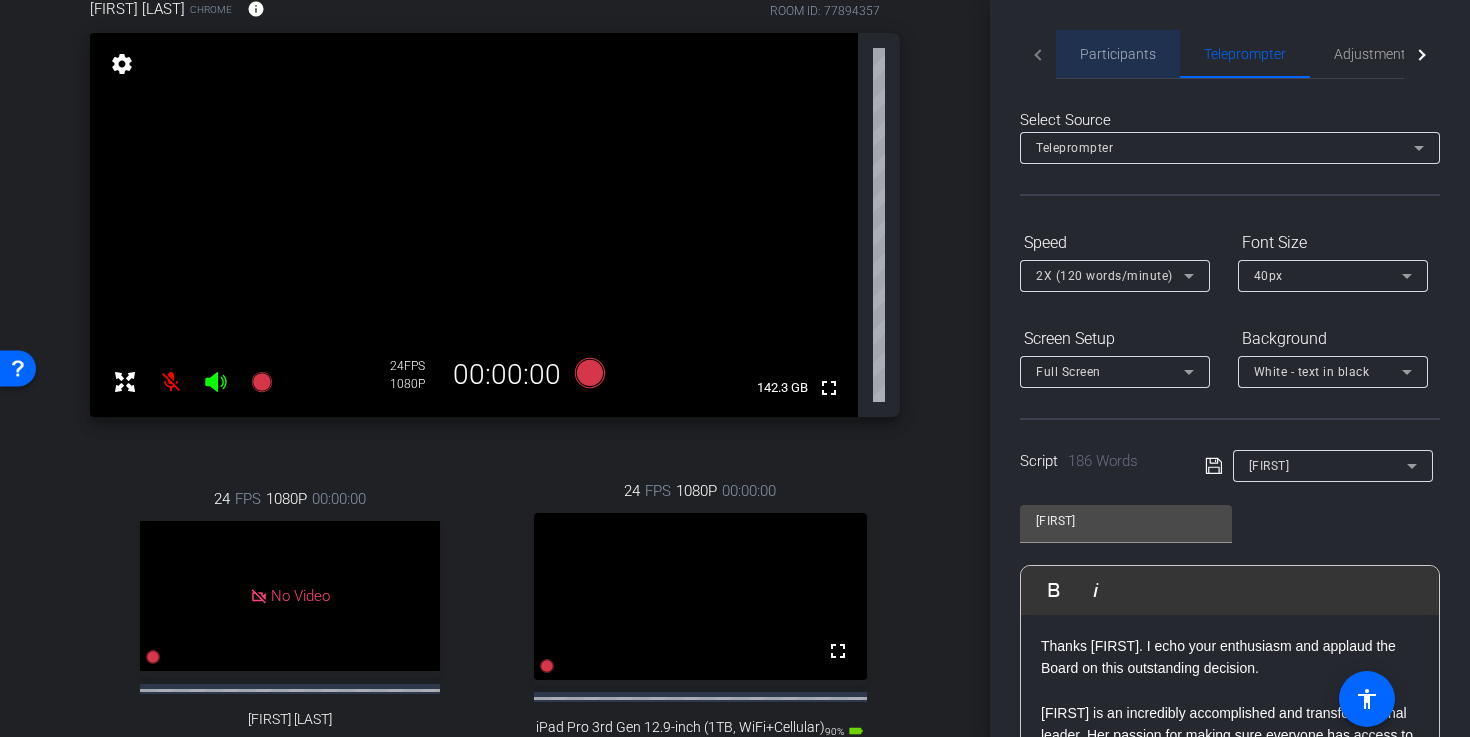 click on "Participants" at bounding box center (1118, 54) 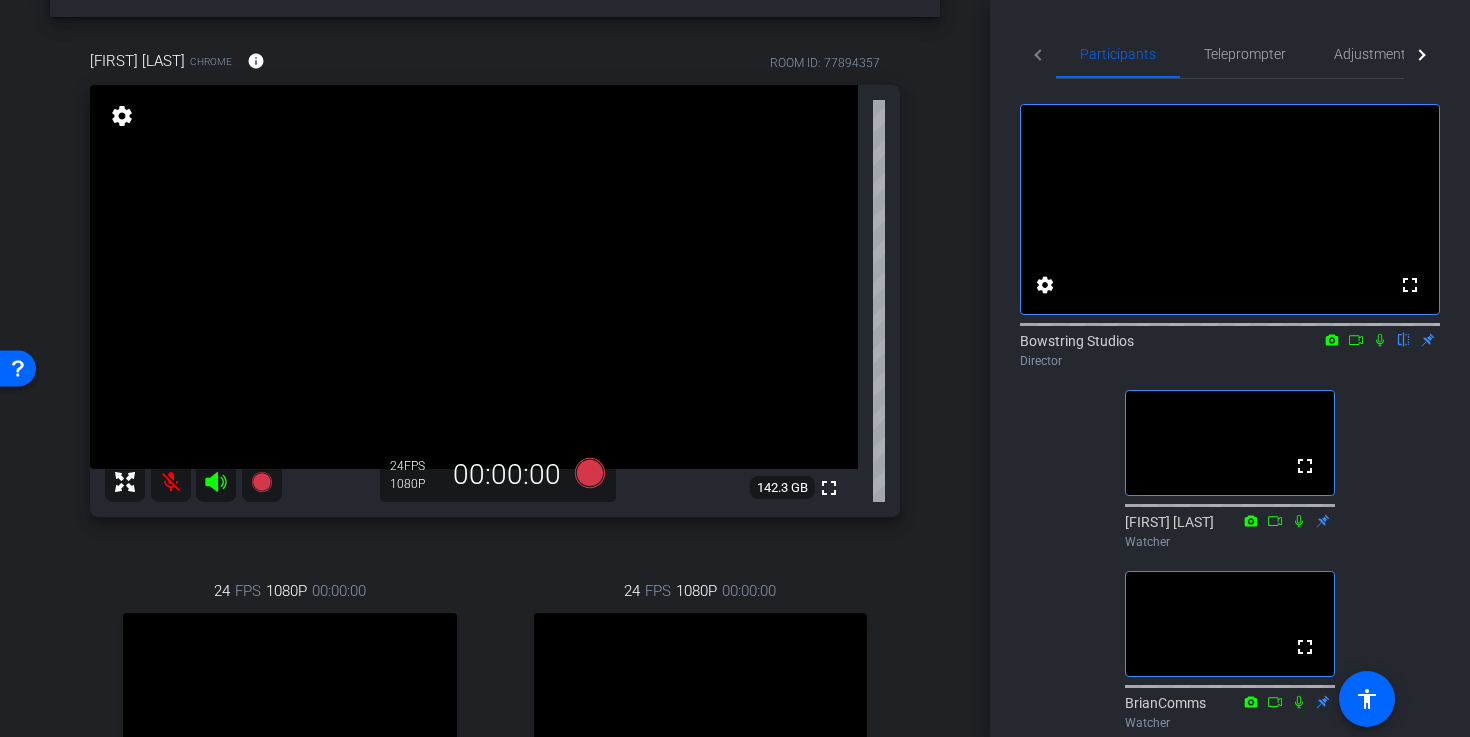 scroll, scrollTop: 174, scrollLeft: 0, axis: vertical 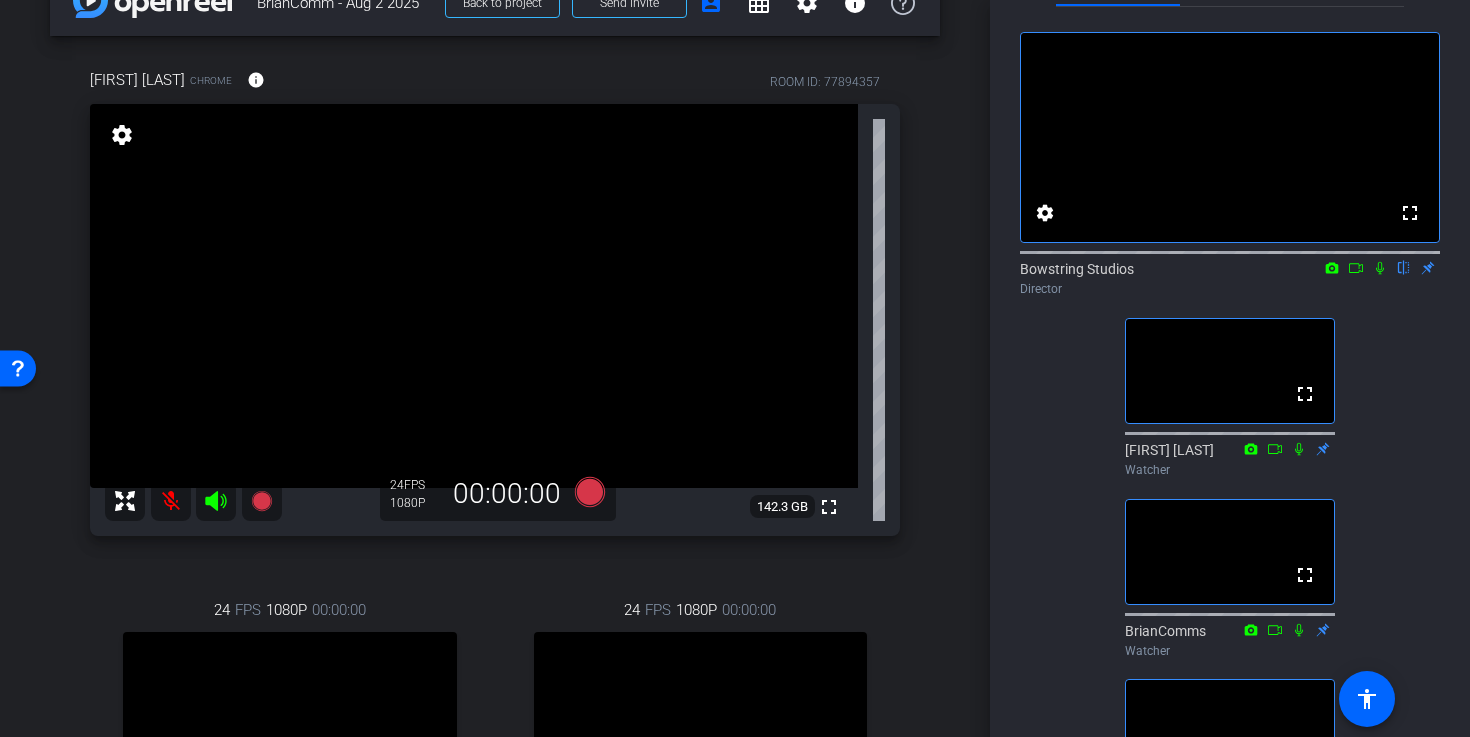 click at bounding box center [171, 501] 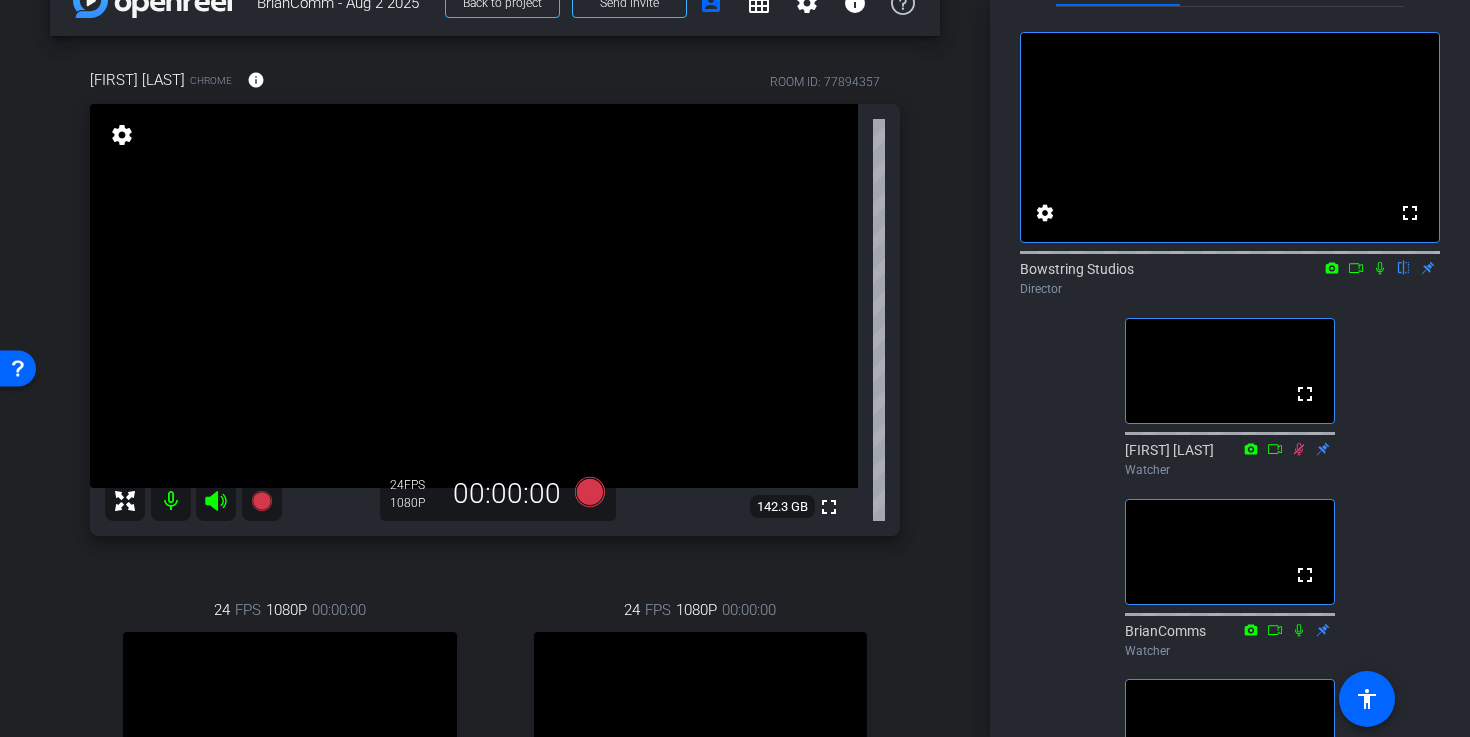 scroll, scrollTop: 0, scrollLeft: 0, axis: both 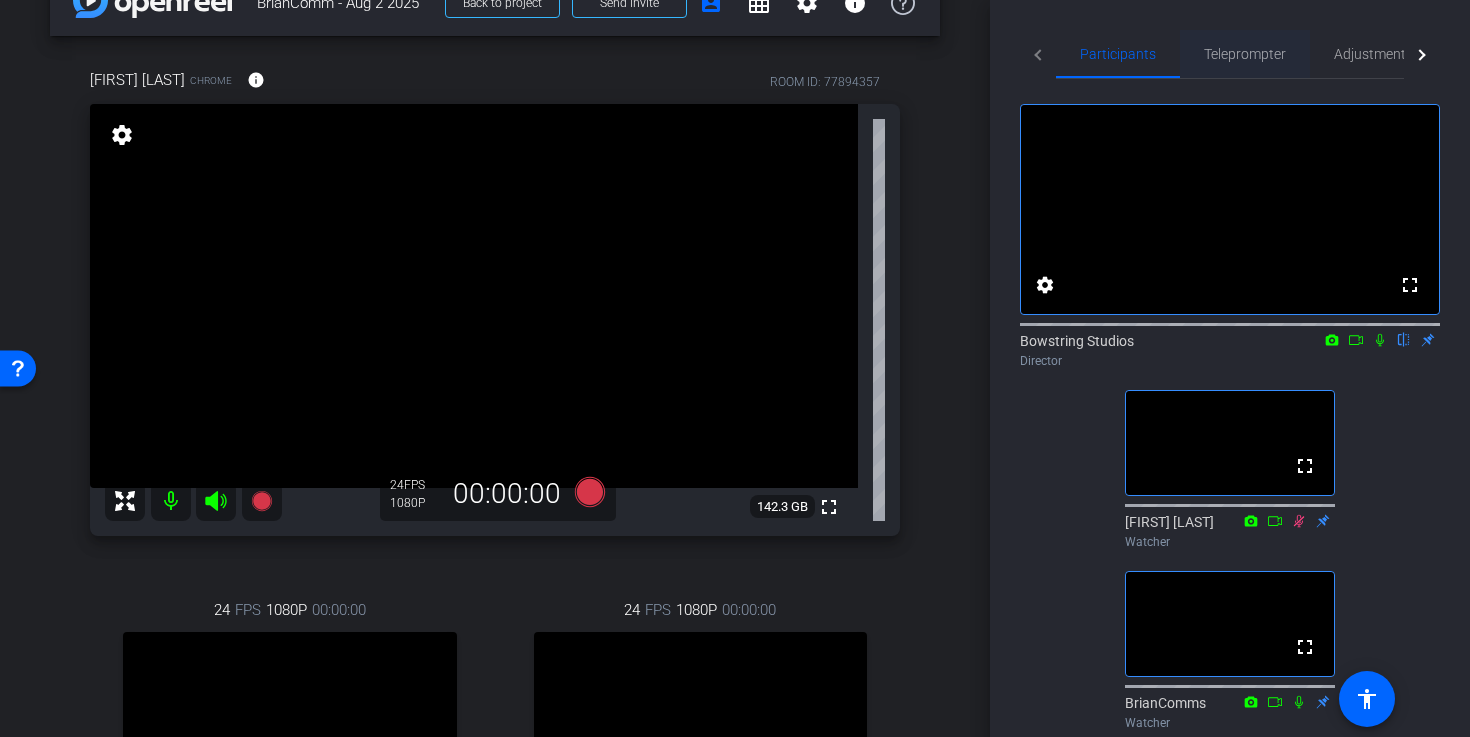 click on "Teleprompter" at bounding box center (1245, 54) 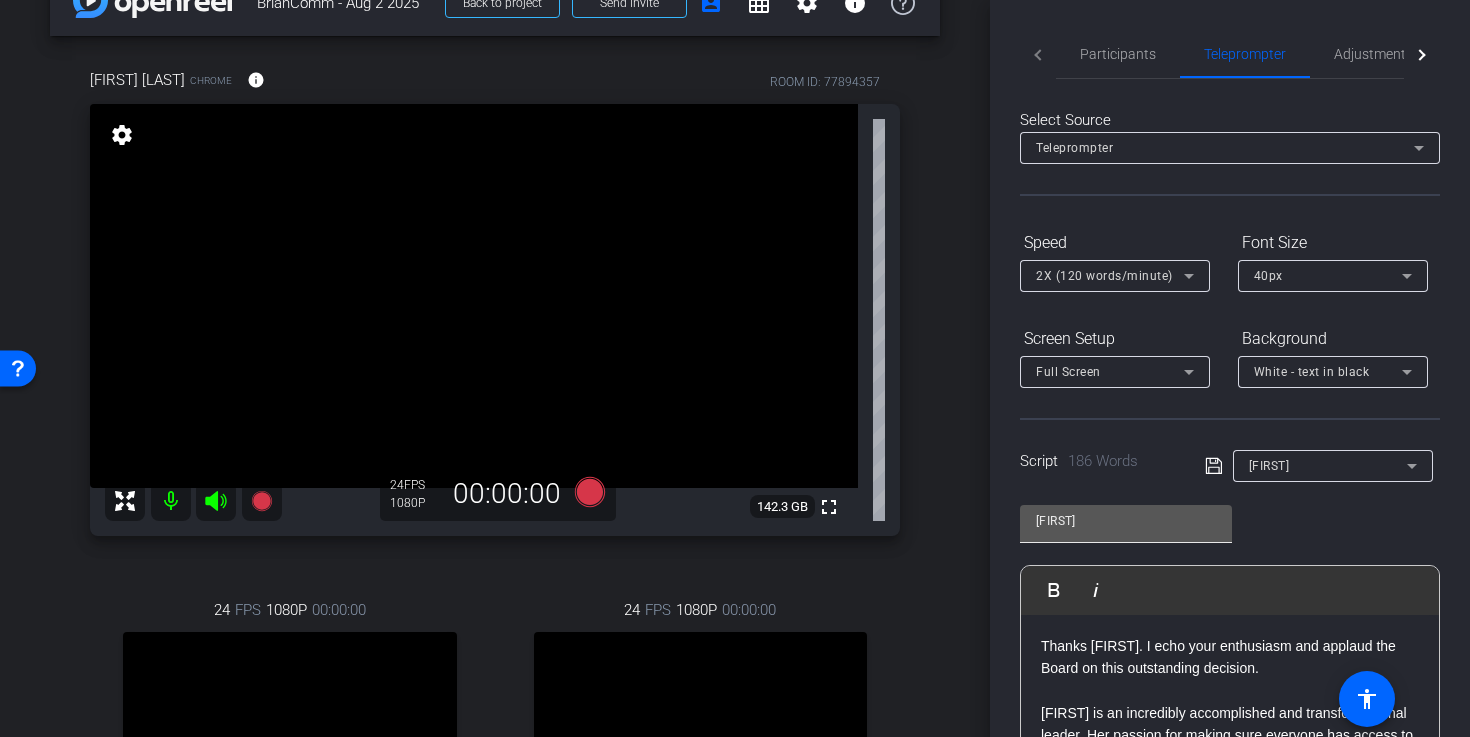 scroll, scrollTop: 27, scrollLeft: 0, axis: vertical 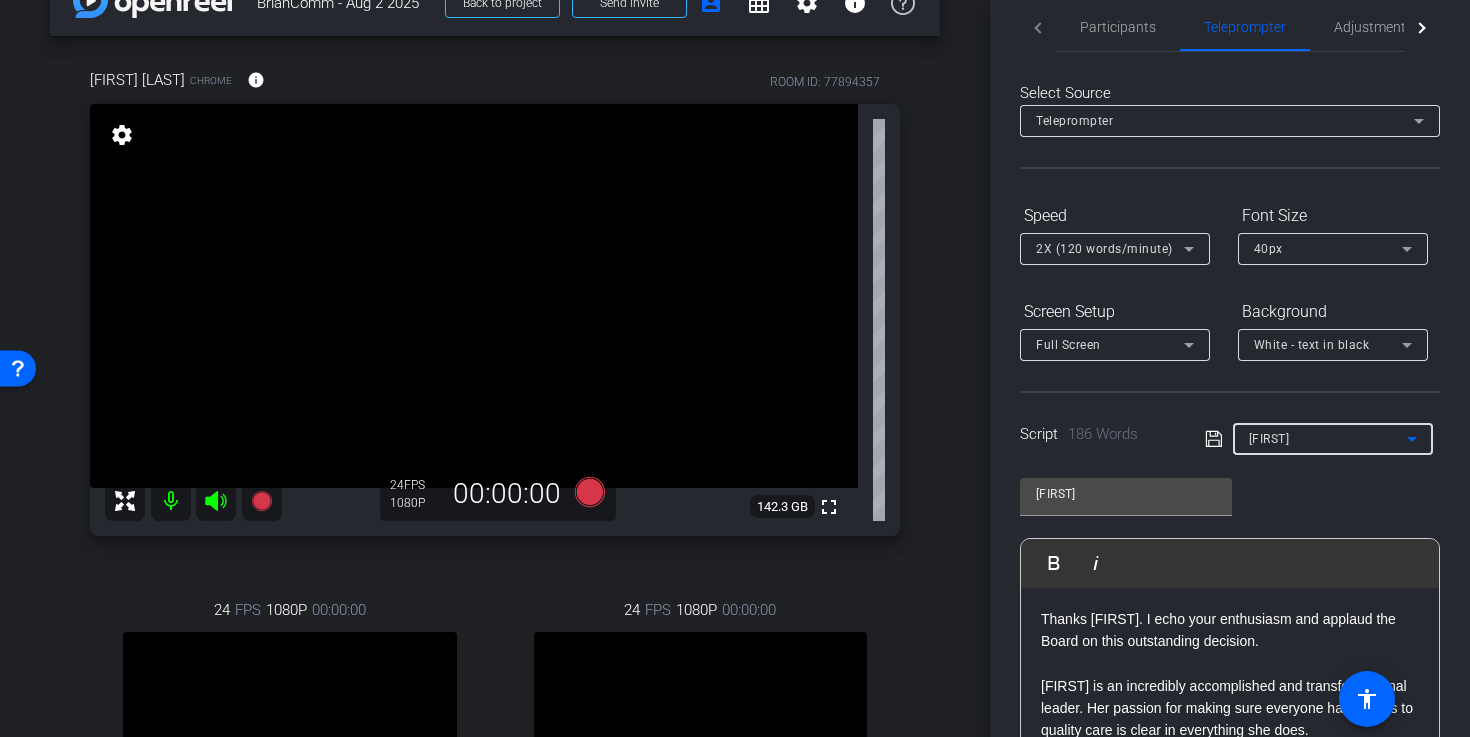 click on "[FIRST]" at bounding box center [1269, 439] 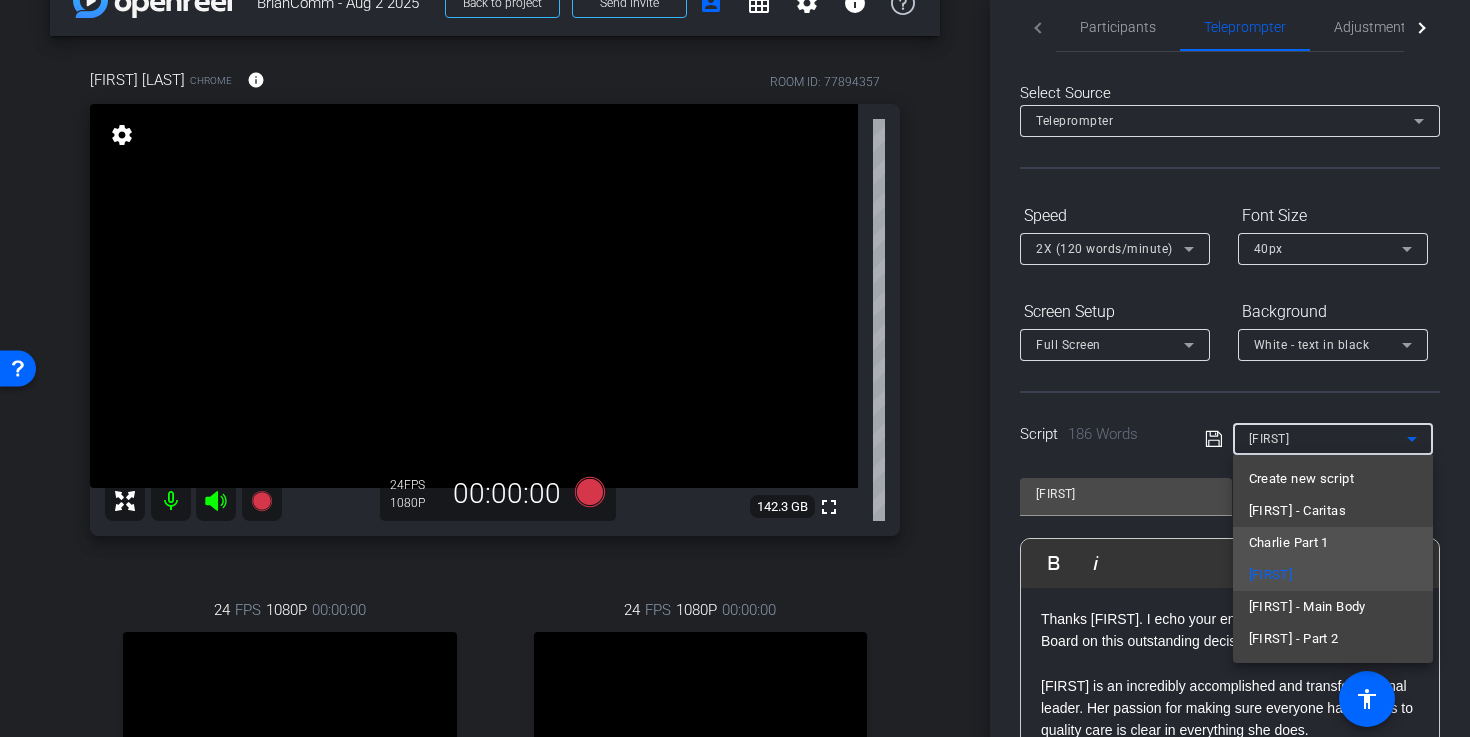 click on "Charlie Part 1" at bounding box center [1289, 543] 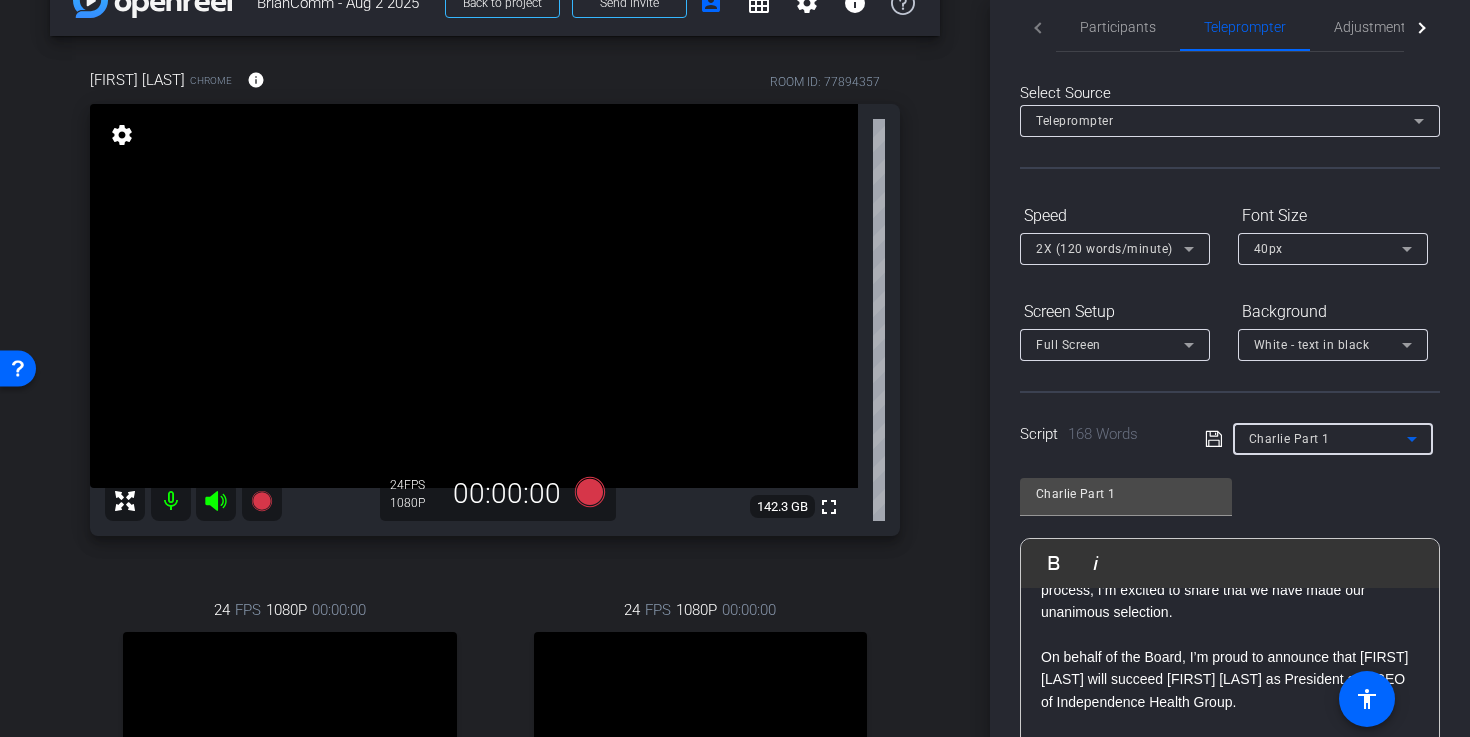 scroll, scrollTop: 270, scrollLeft: 0, axis: vertical 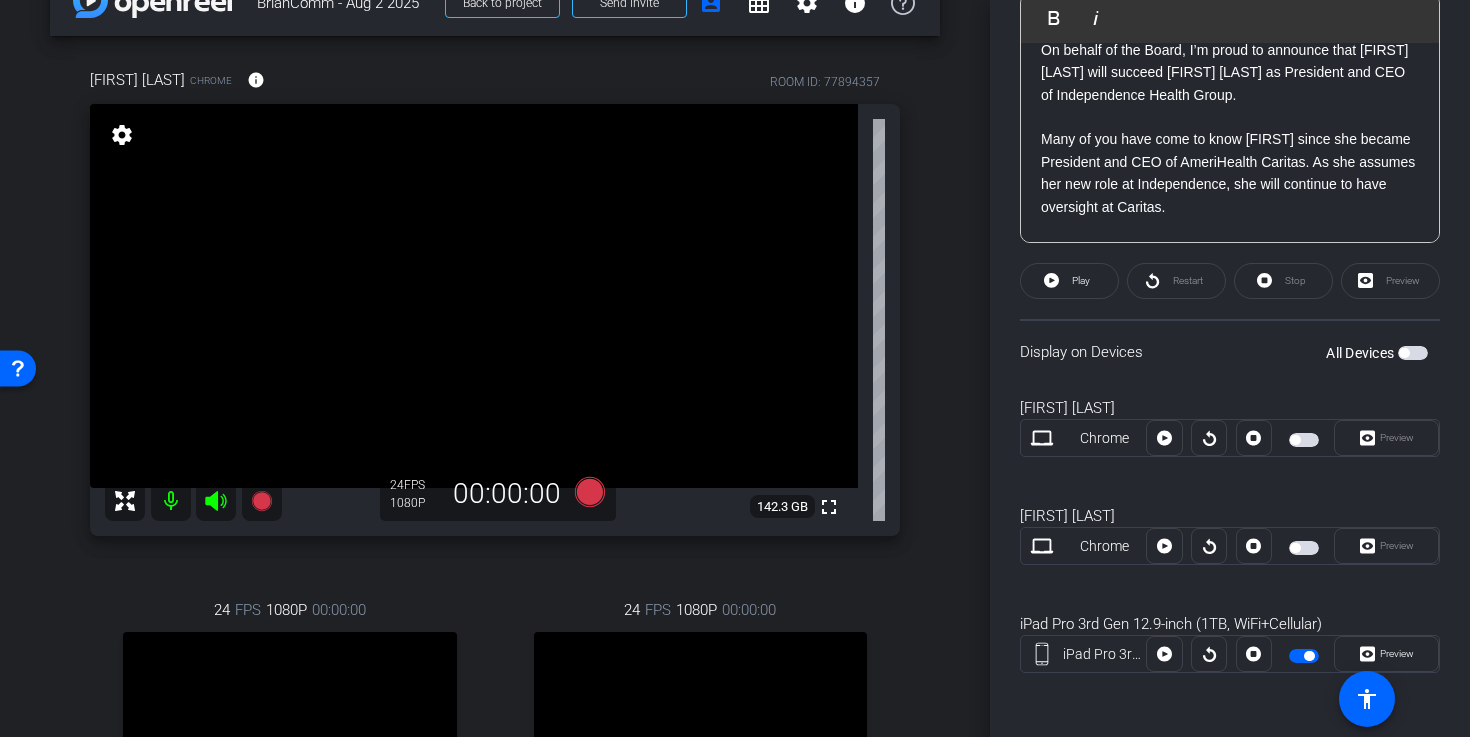 click at bounding box center [1304, 656] 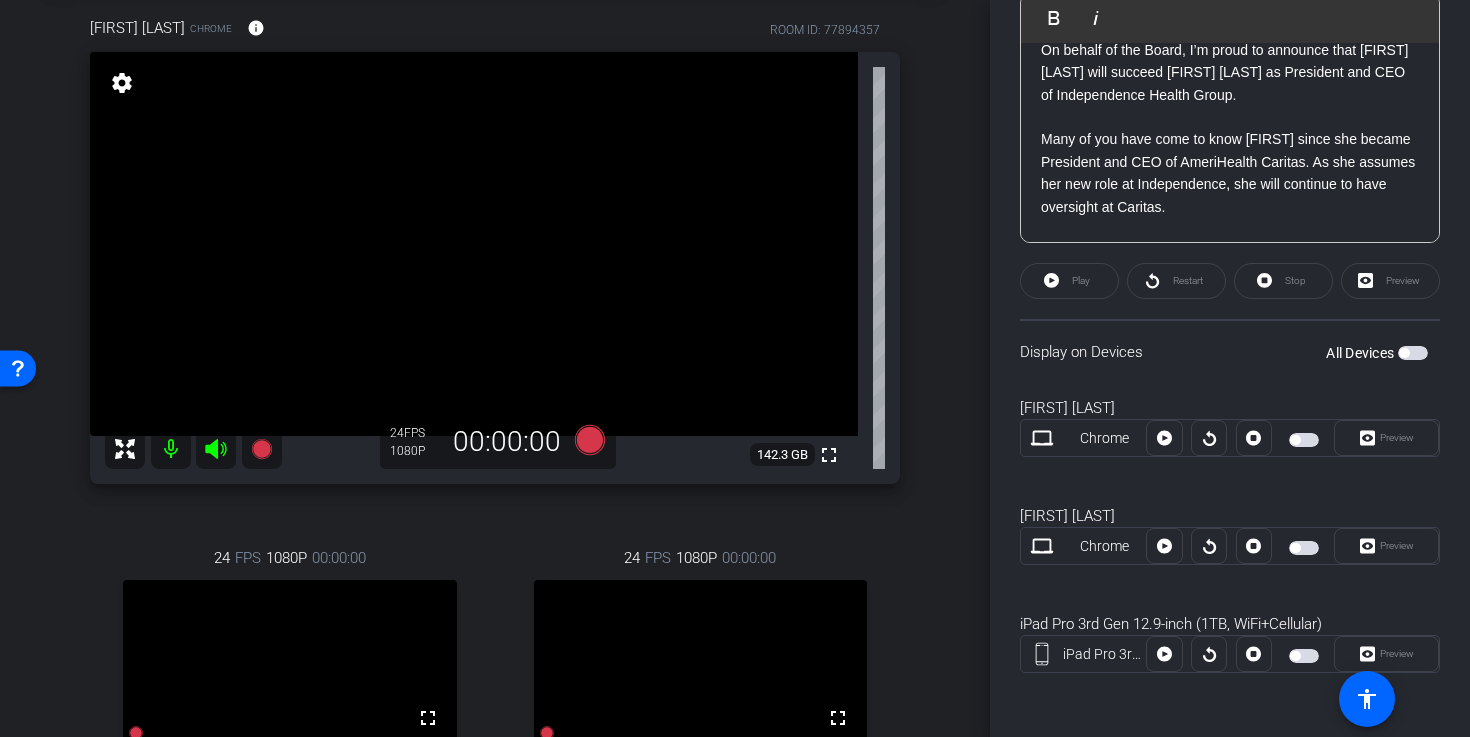 scroll, scrollTop: 99, scrollLeft: 0, axis: vertical 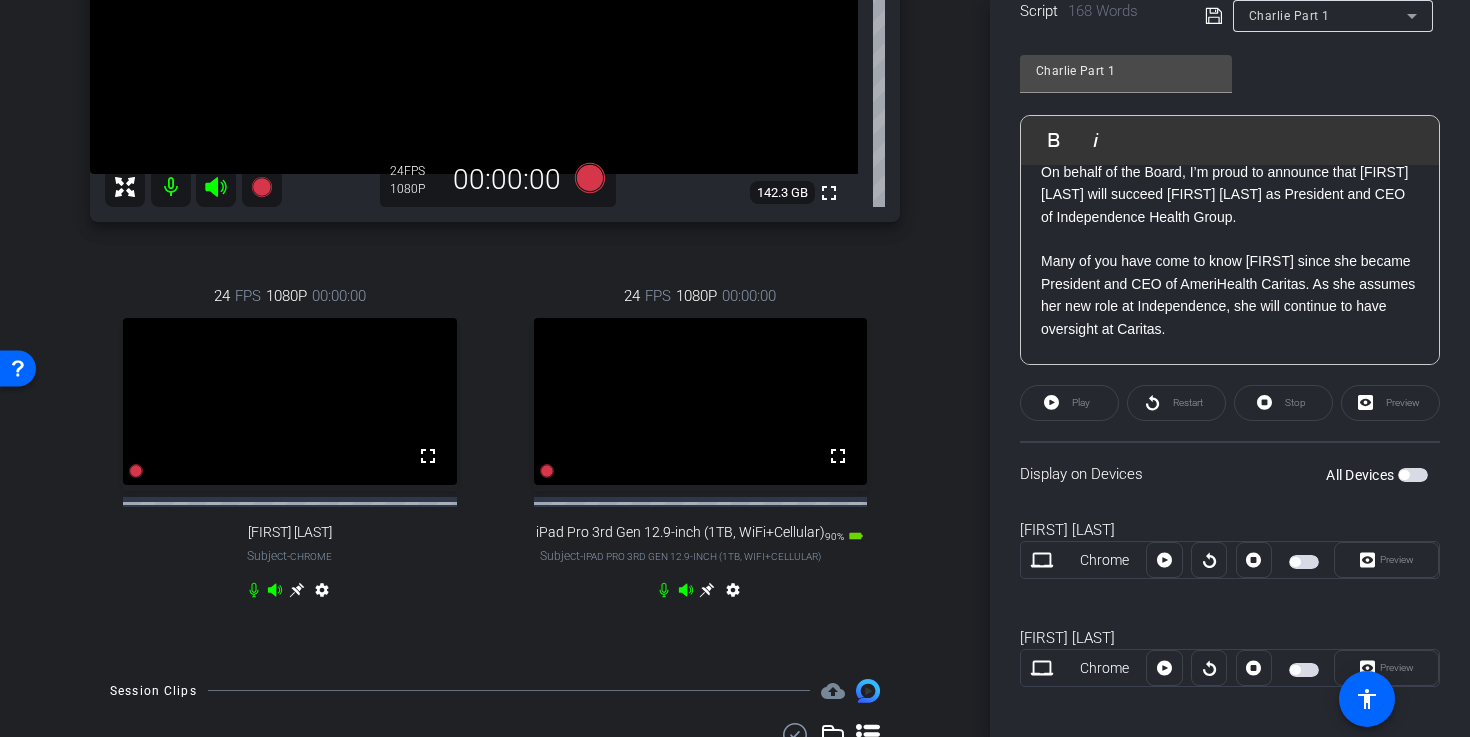 click 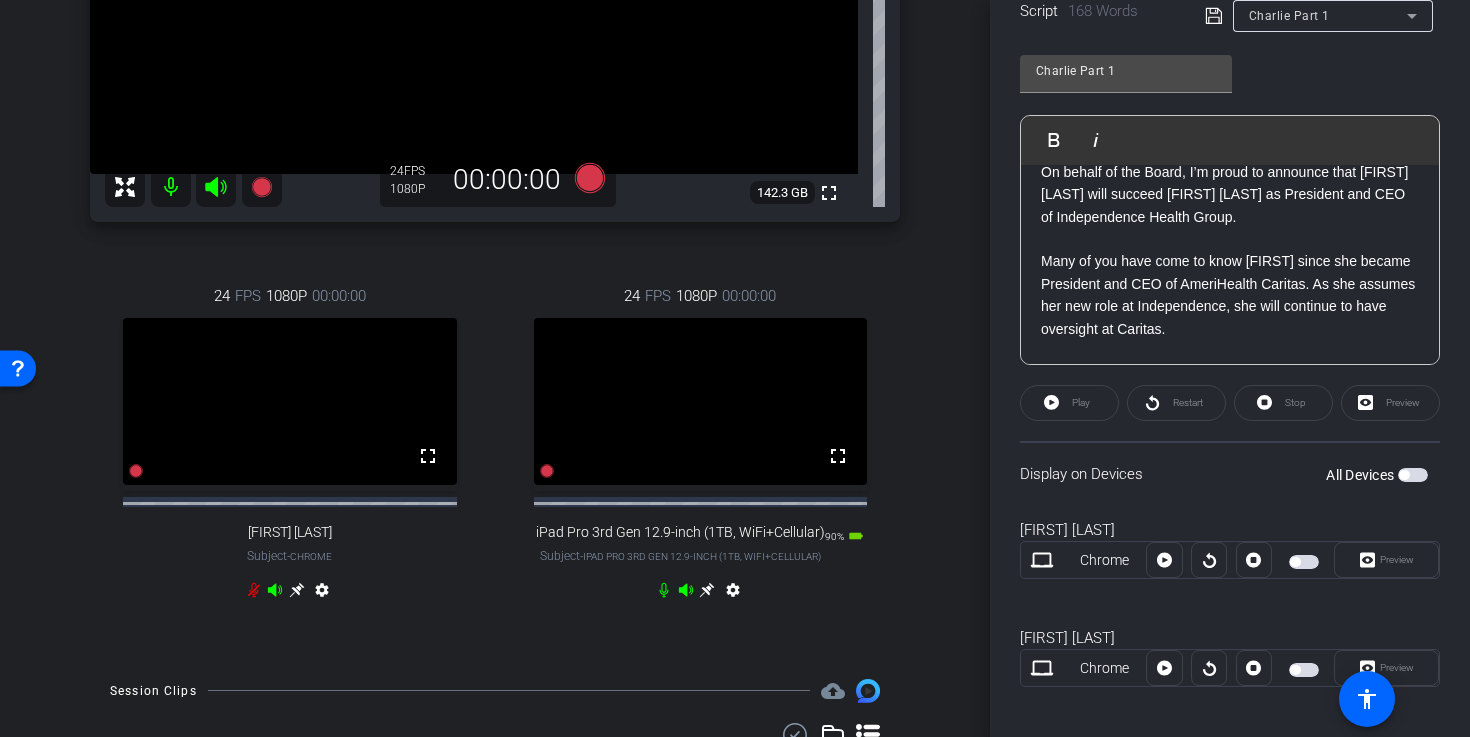 click 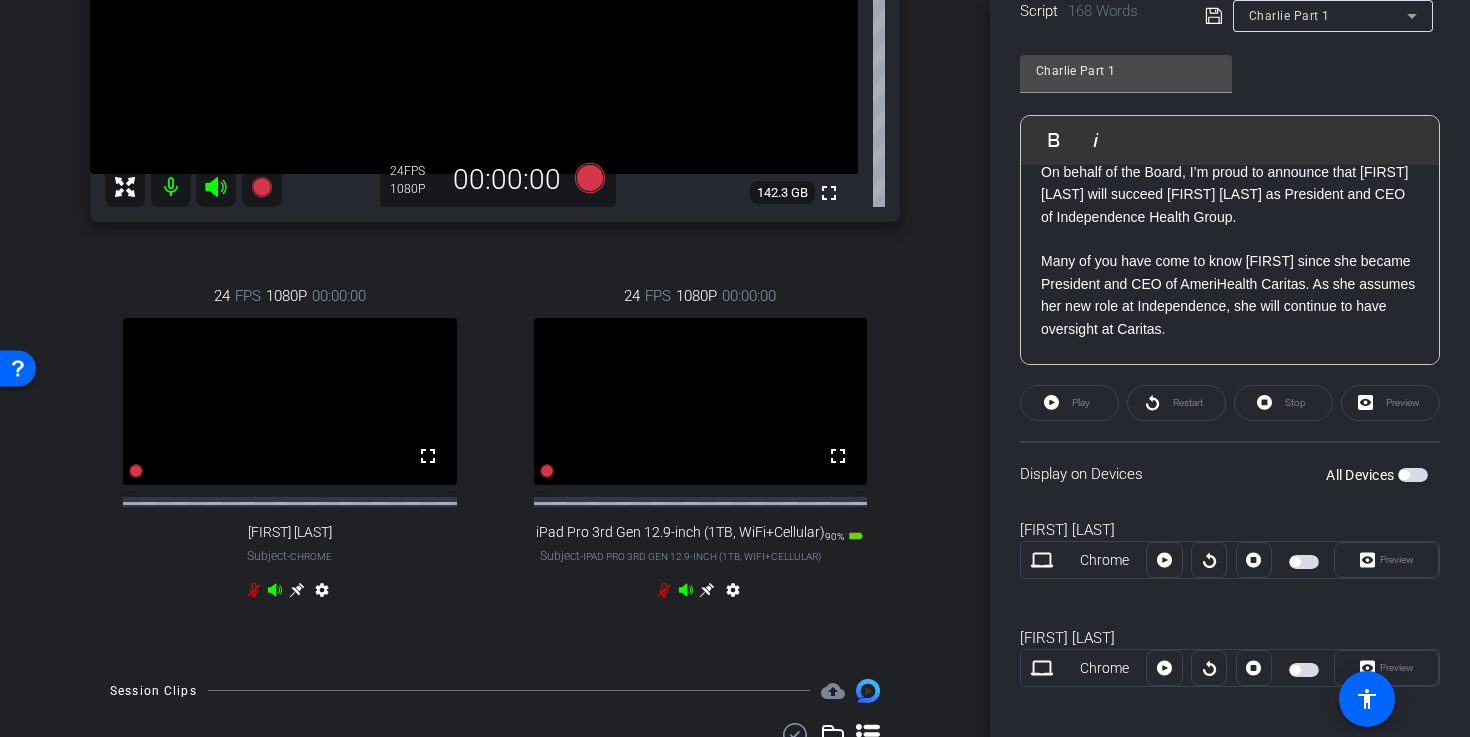 scroll, scrollTop: 222, scrollLeft: 0, axis: vertical 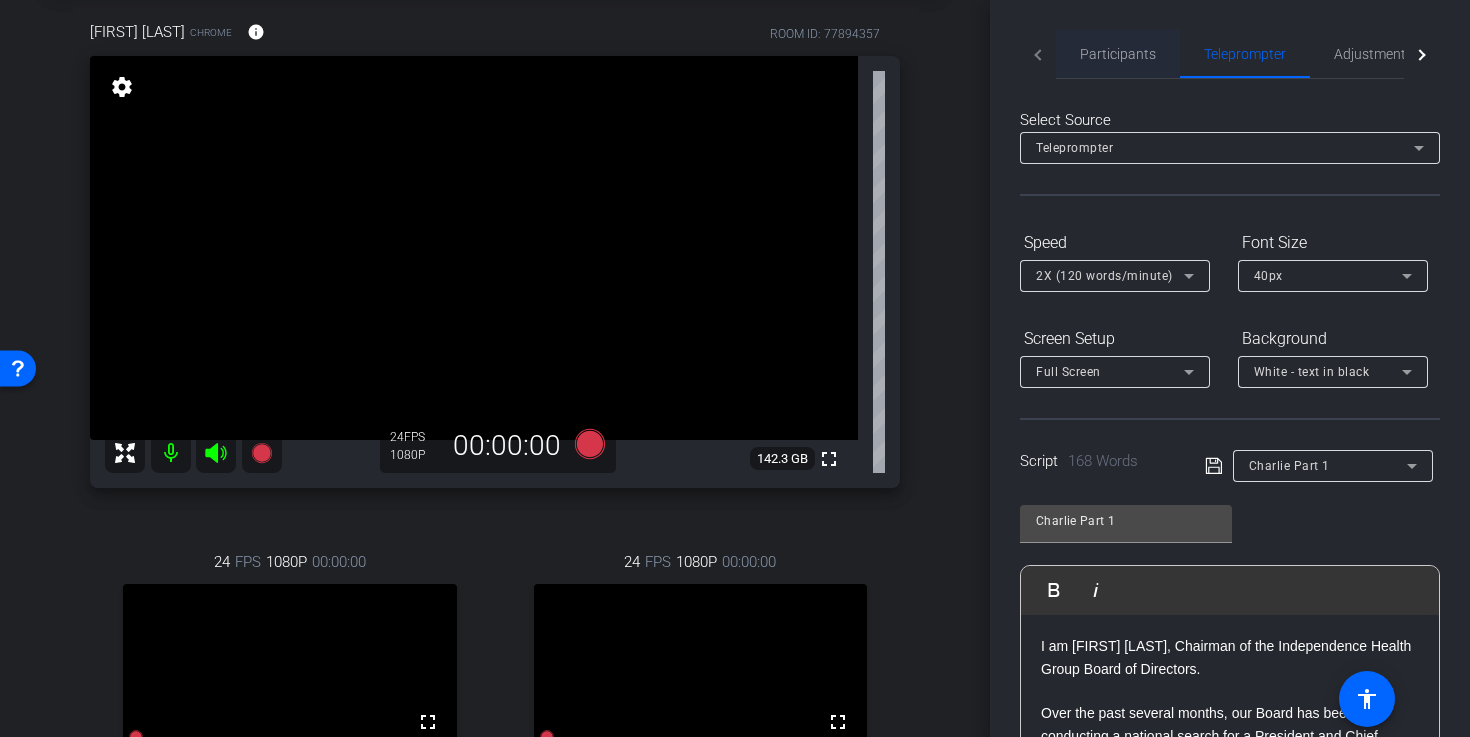 click on "Participants" at bounding box center (1118, 54) 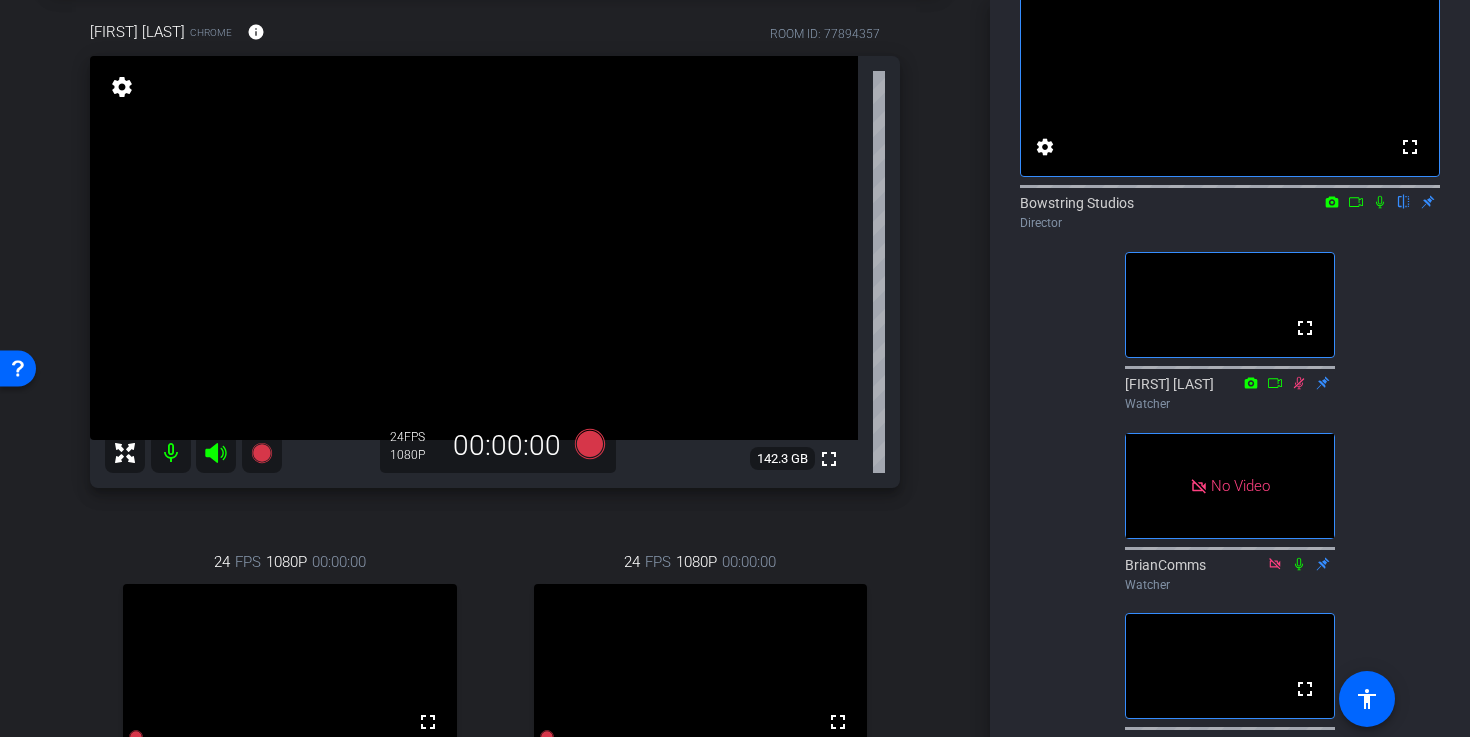 scroll, scrollTop: 0, scrollLeft: 0, axis: both 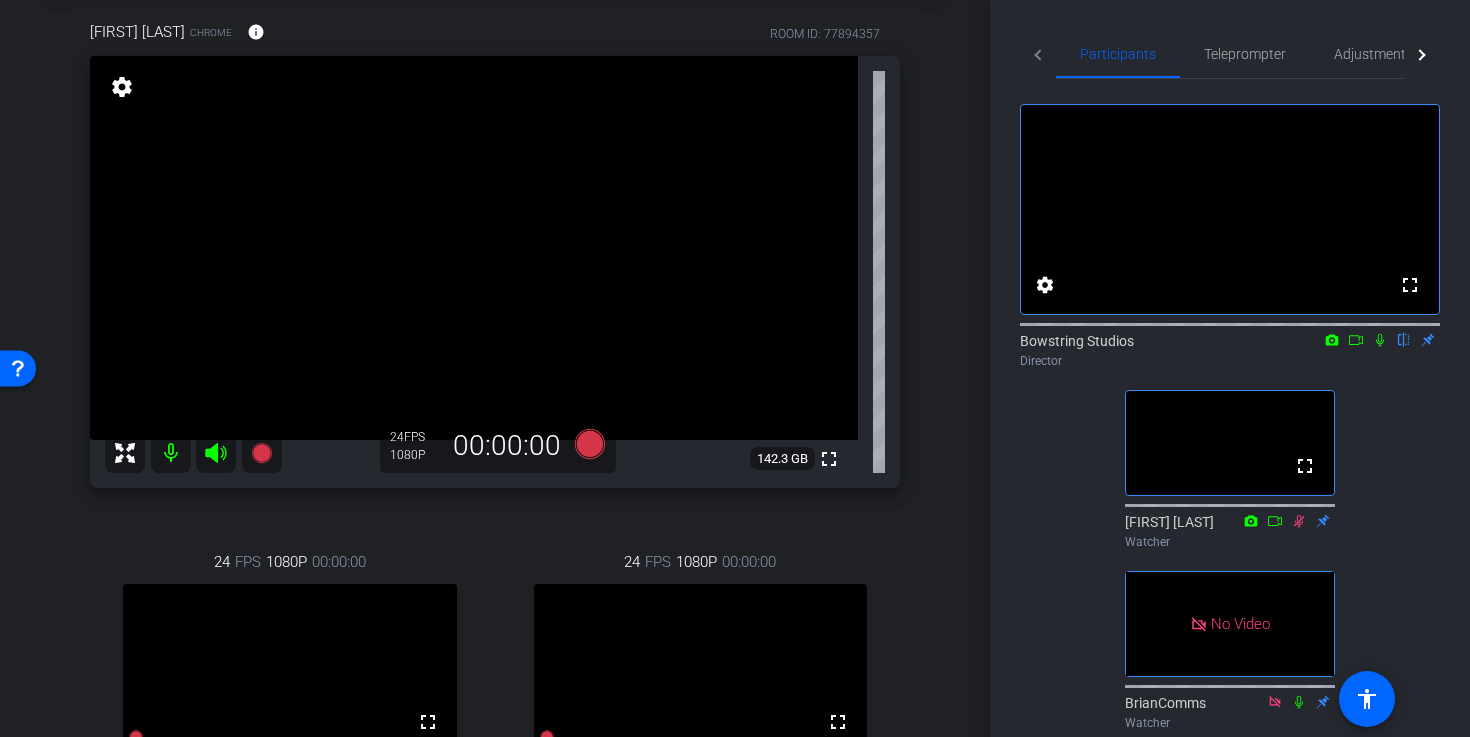 click on "arrow_back  BrianComm - Aug 2 2025   Back to project   Send invite  account_box grid_on settings info
Charles Pizzi Chrome info ROOM ID: 77894357 fullscreen settings  142.3 GB
24 FPS  1080P   00:00:00
24 FPS 1080P  00:00:00  fullscreen
Kelly Munson Subject   -  Chrome
settings 24 FPS 1080P  00:00:00  fullscreen" at bounding box center (495, 270) 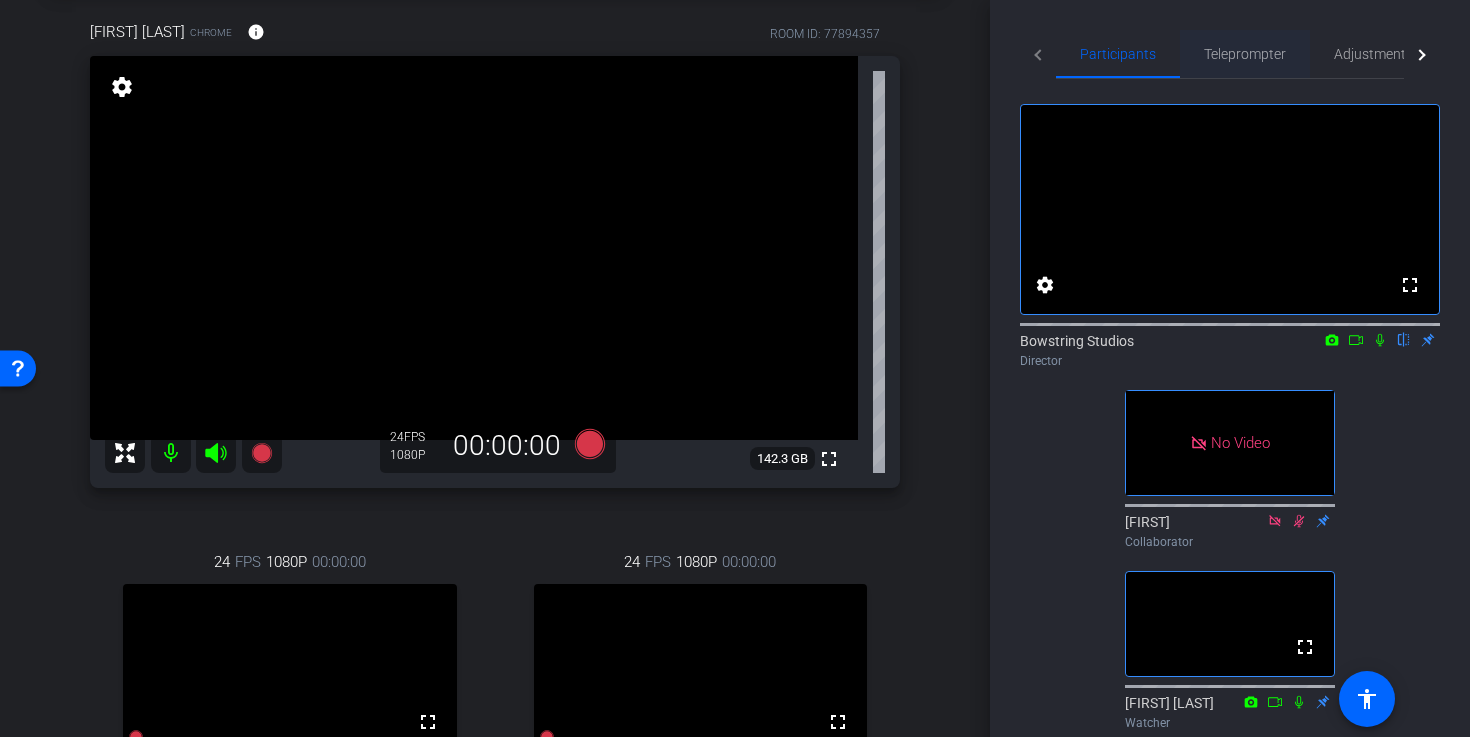 click on "Teleprompter" at bounding box center (1245, 54) 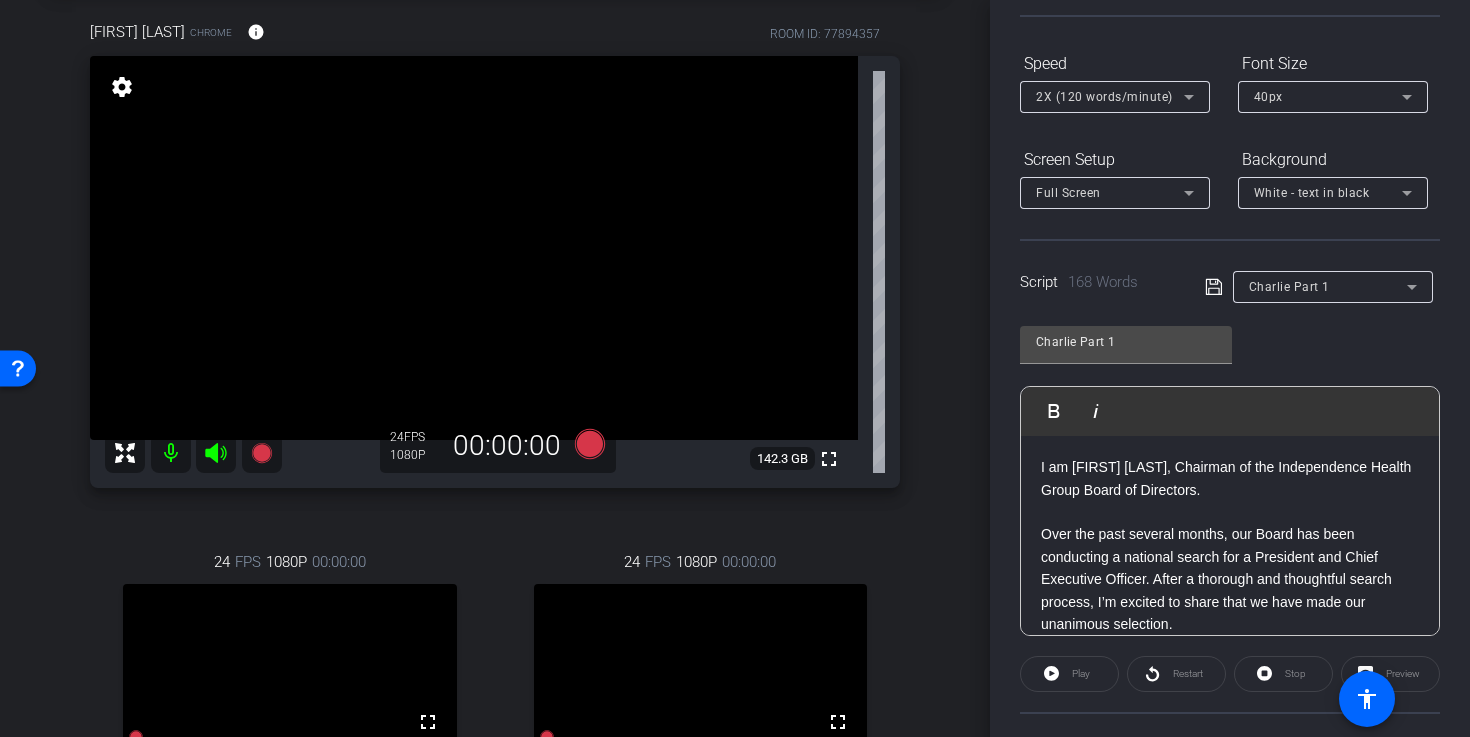 scroll, scrollTop: 176, scrollLeft: 0, axis: vertical 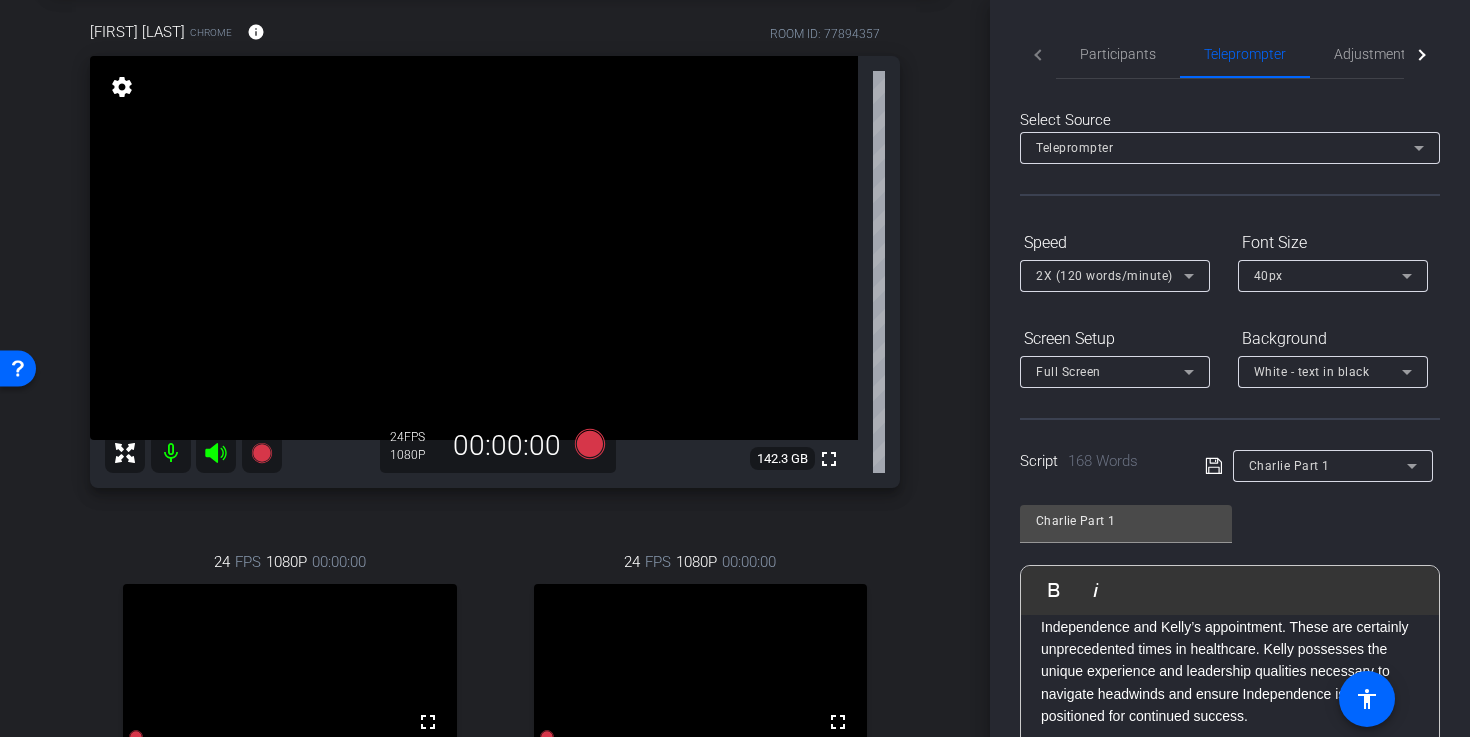 click on "Charlie Part 1               Play        Play from this location               Play Selected        Play and display the selected text only Bold Italic Hello everyone. I am Charlie Pizzi, Chairman of the Independence Health Group Board of Directors. Over the past several months, our Board has been conducting a national search for a President and Chief Executive Officer. After a thorough and thoughtful search process, I’m excited to share that we have made our unanimous selection. On behalf of the Board, I’m proud to announce that Kelly Munson will succeed Greg Deavens as President and CEO of Independence Health Group. Many of you have come to know Kelly since she became President and CEO of AmeriHealth Caritas. As she assumes her new role at Independence, she will continue to have oversight at Caritas. Kelly, congratulations! We have the utmost confidence in your ability to guide us into the next chapter. Enter script here..." 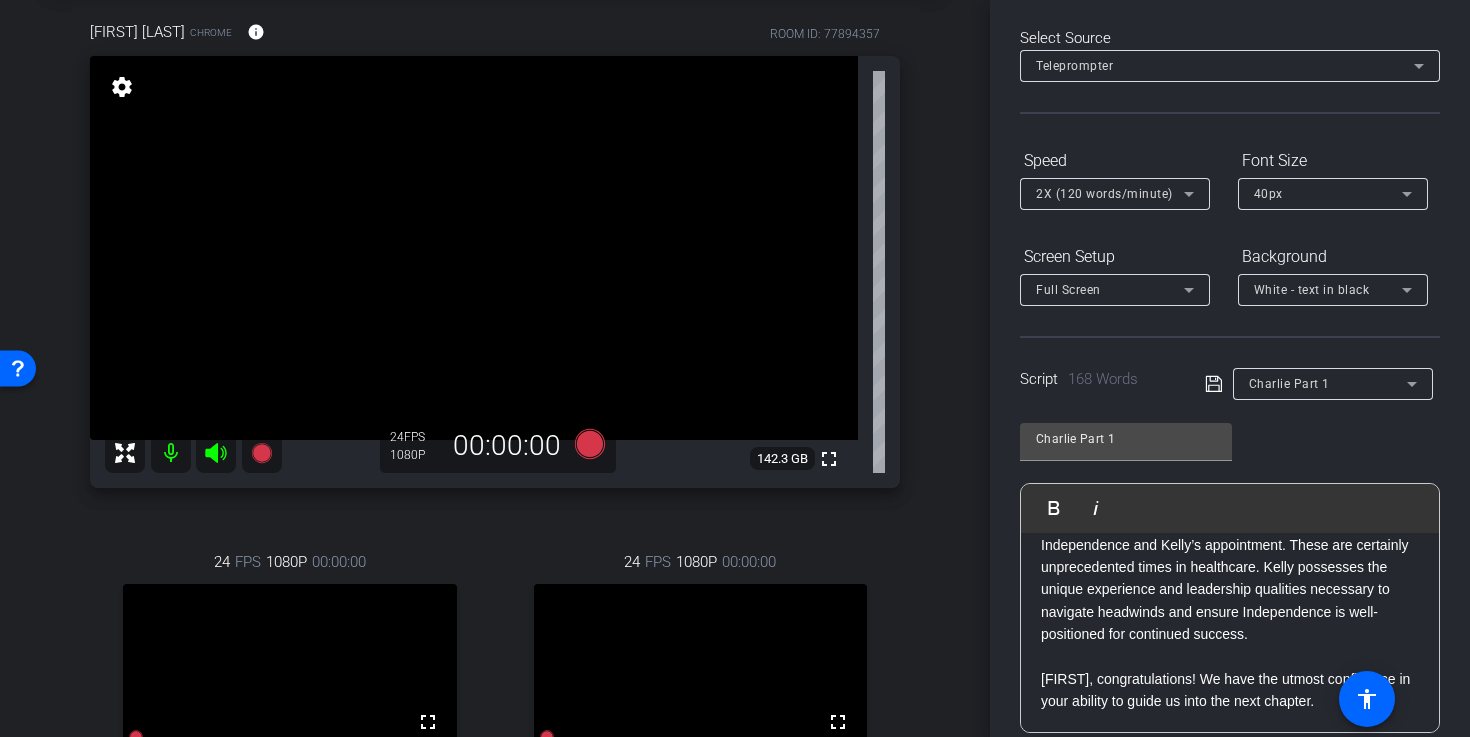 scroll, scrollTop: 86, scrollLeft: 0, axis: vertical 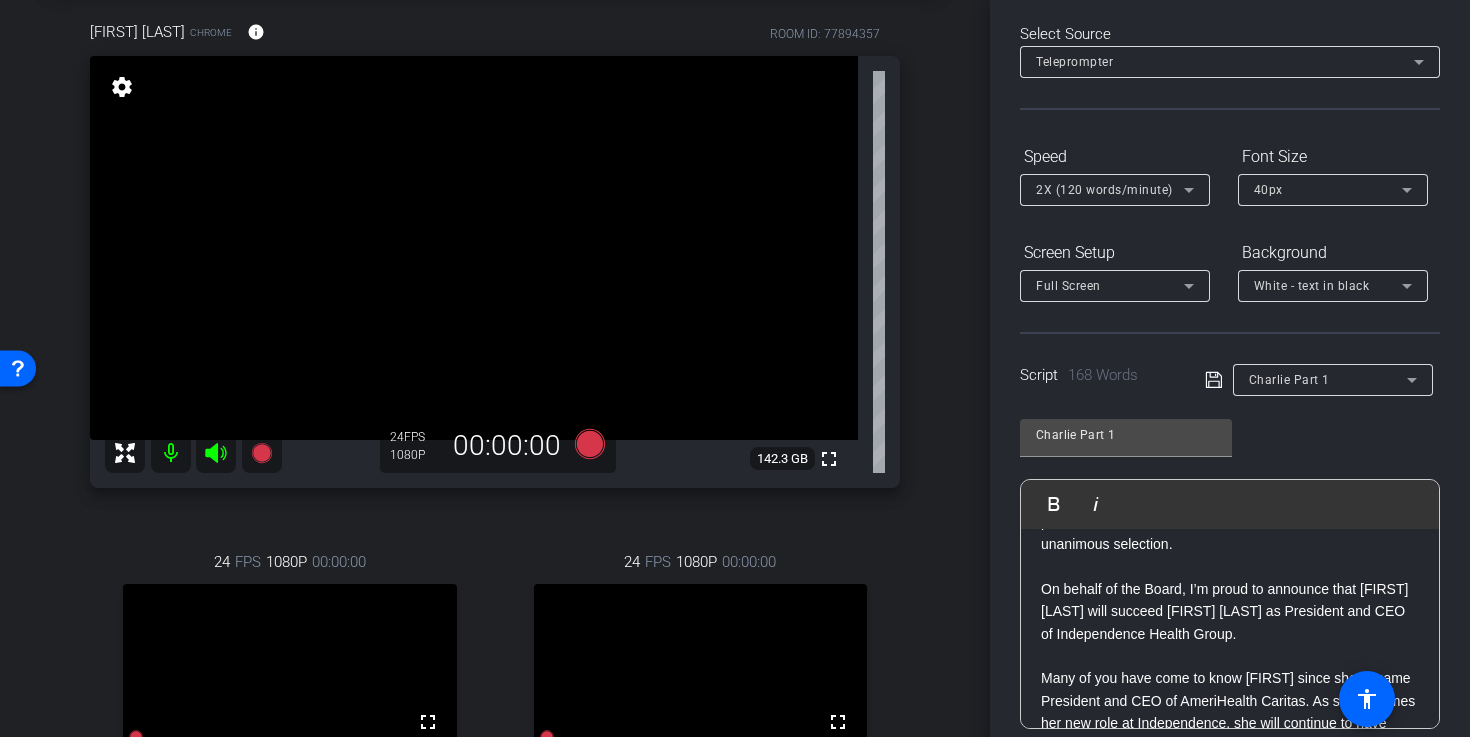 click on "On behalf of the Board, I’m proud to announce that Kelly Munson will succeed Greg Deavens as President and CEO of Independence Health Group." 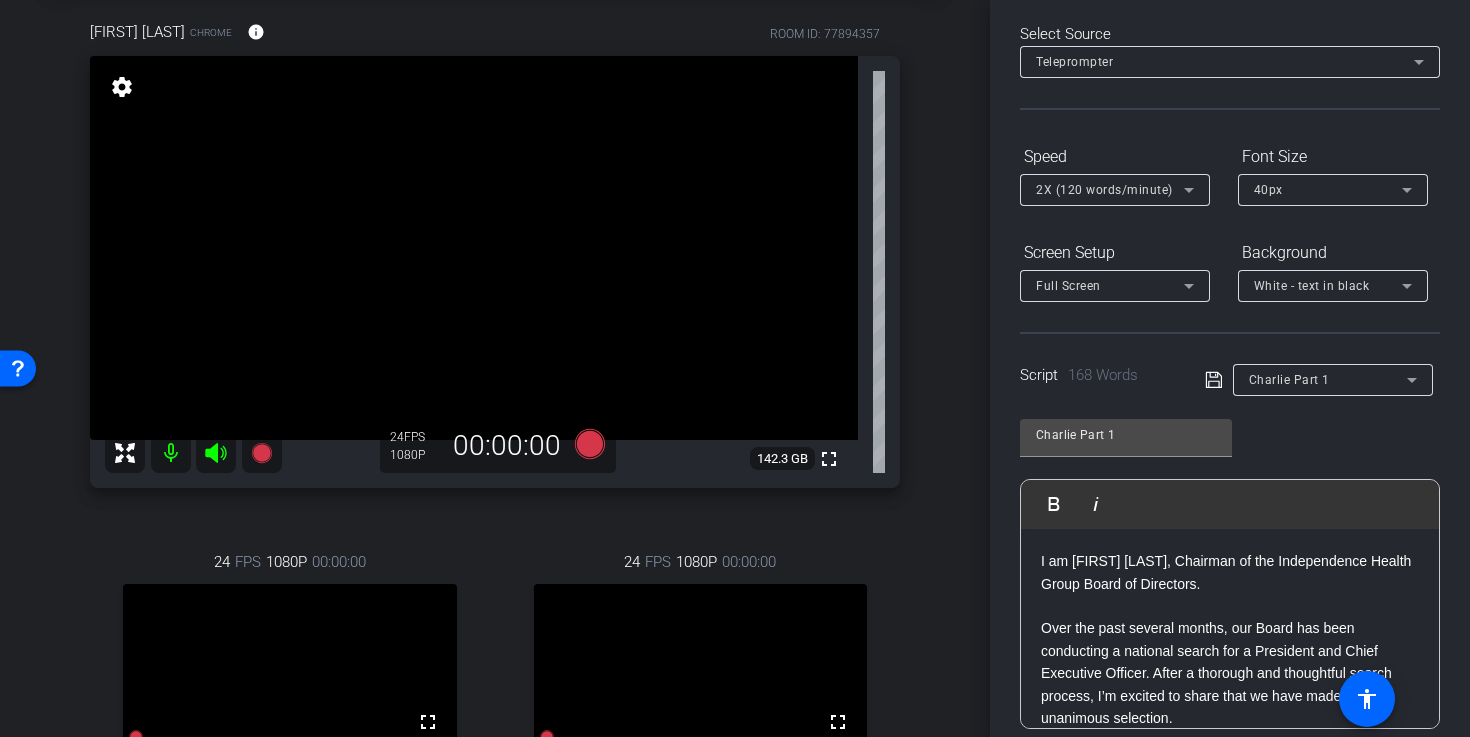 scroll, scrollTop: 0, scrollLeft: 0, axis: both 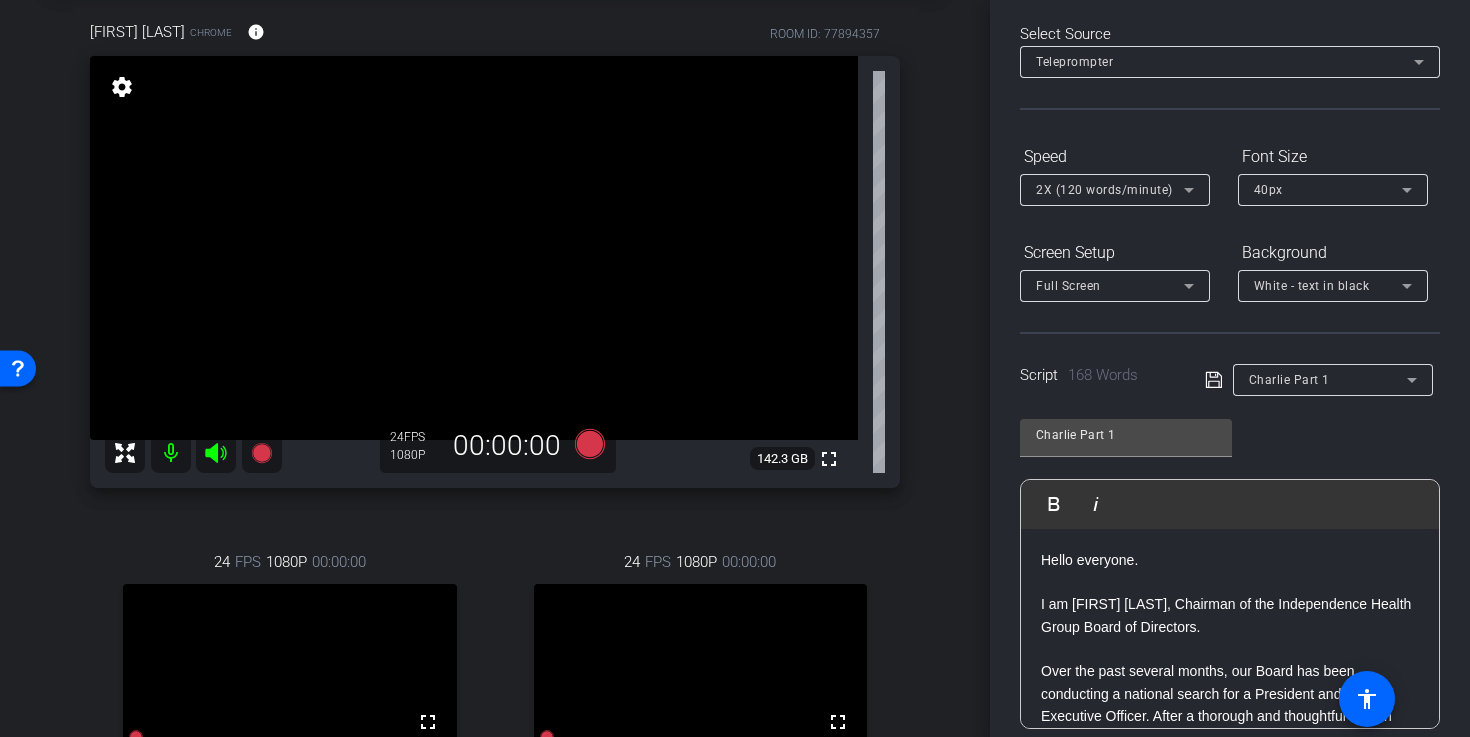 click on "Hello everyone." at bounding box center (1230, 560) 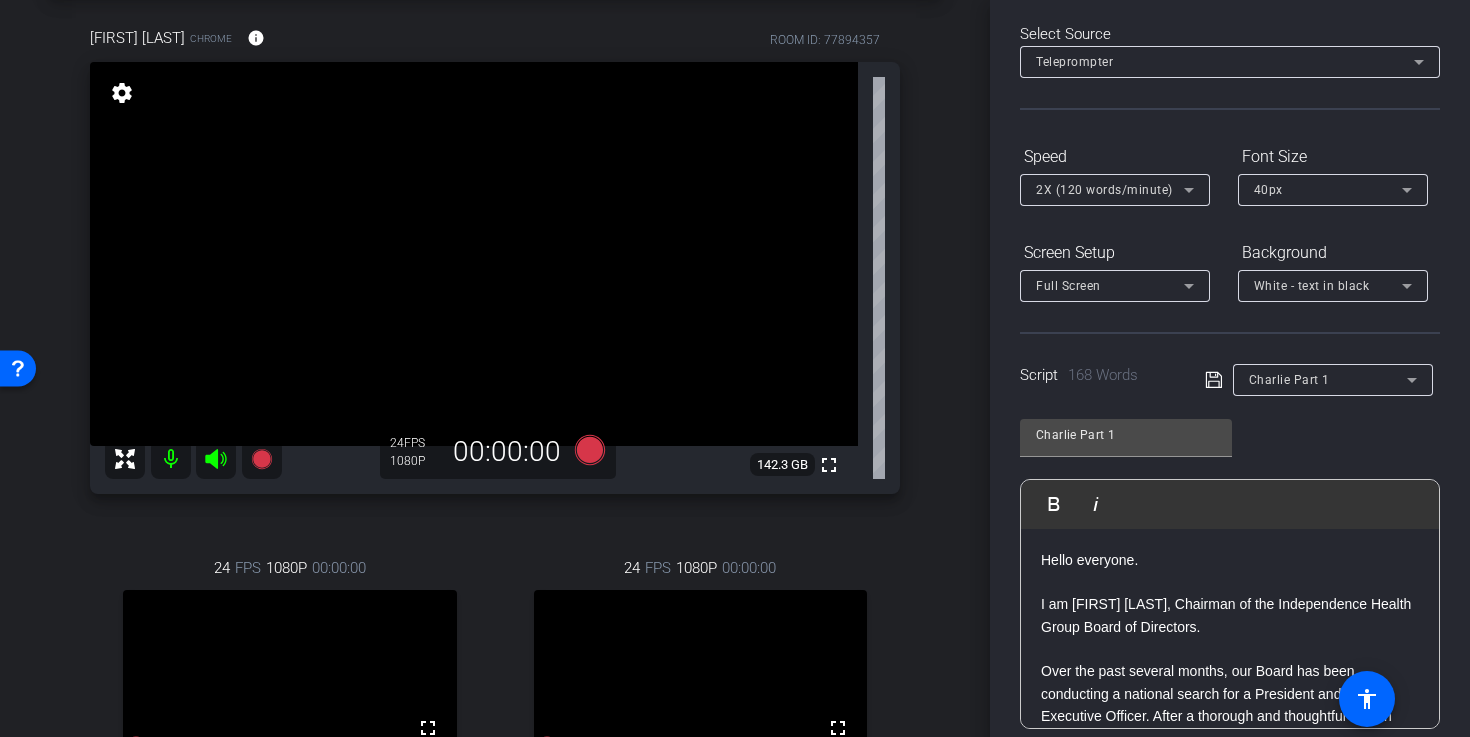 scroll, scrollTop: 44, scrollLeft: 0, axis: vertical 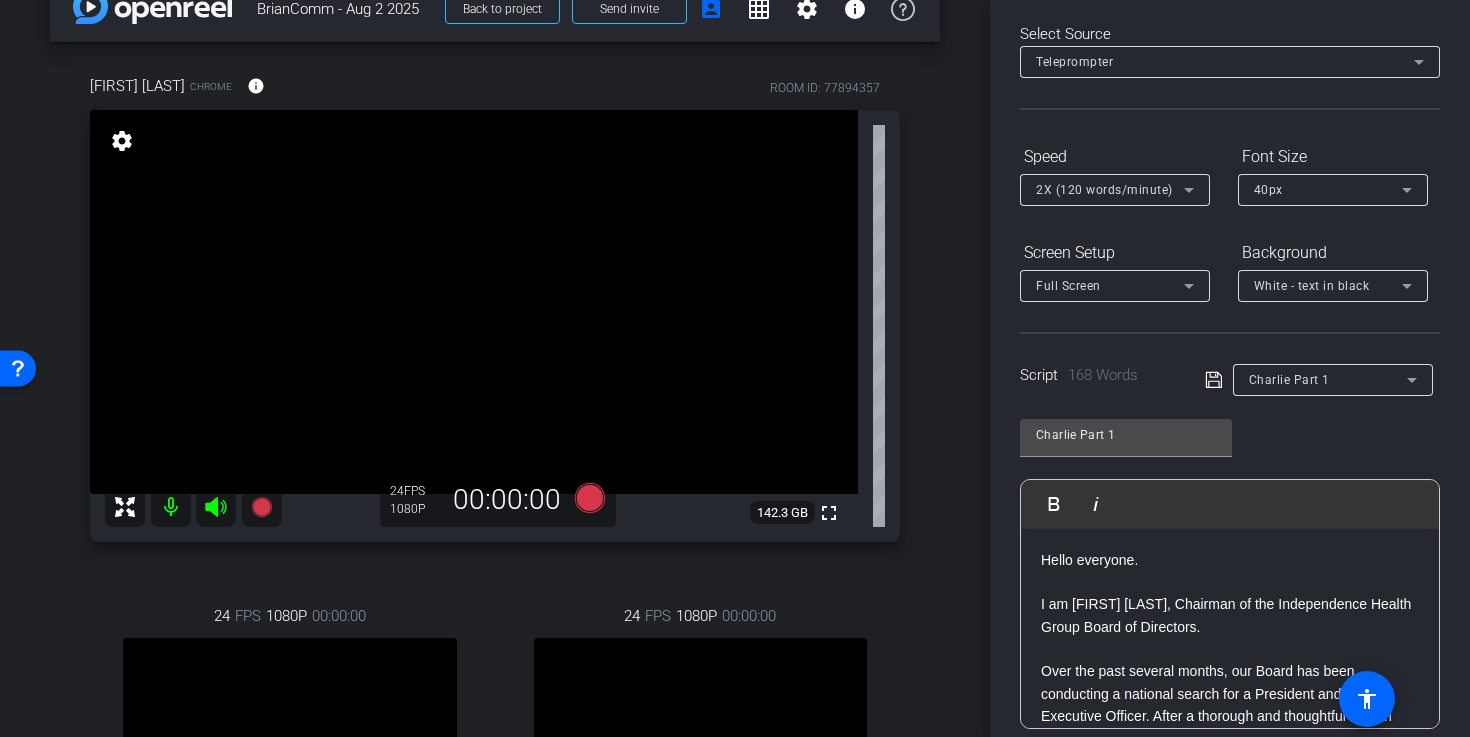 click on "Hello everyone." at bounding box center (1230, 560) 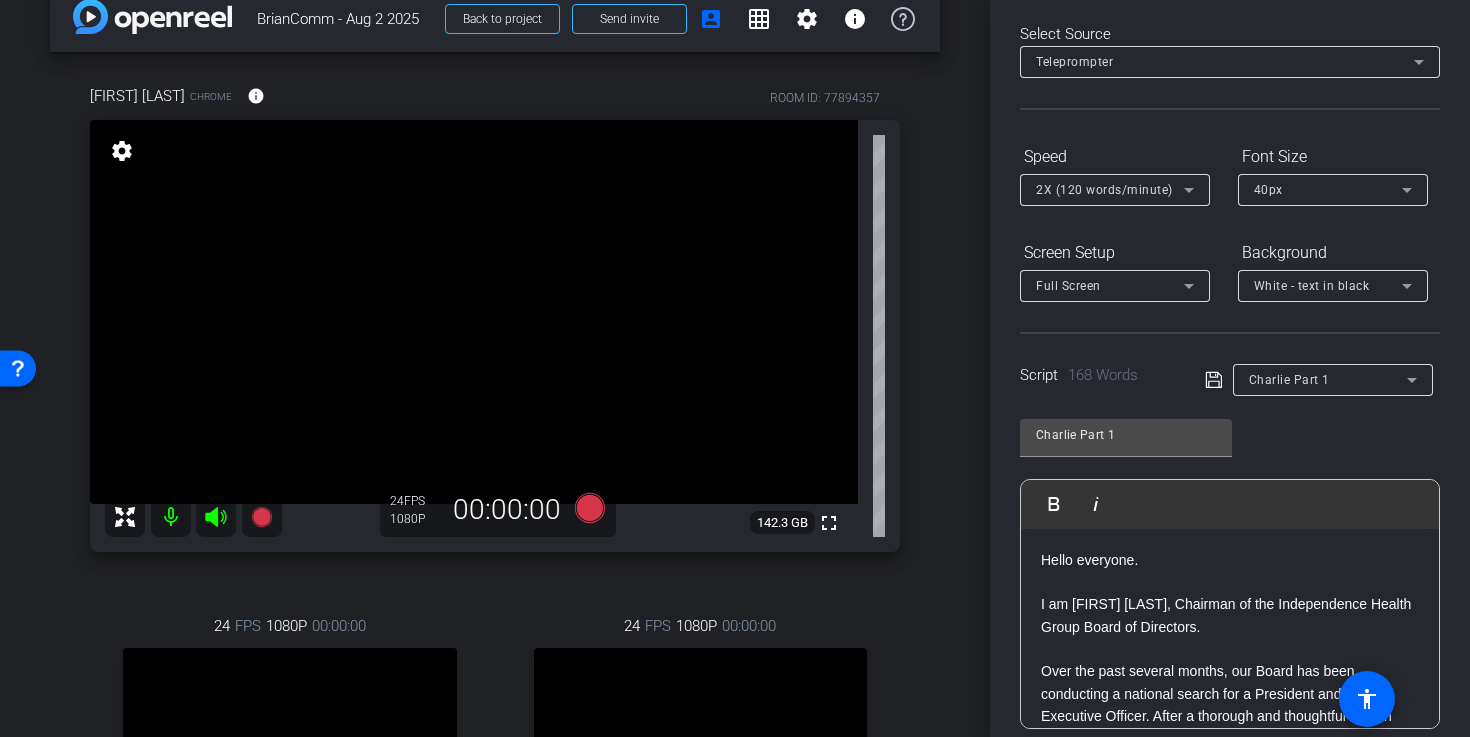 scroll, scrollTop: 55, scrollLeft: 0, axis: vertical 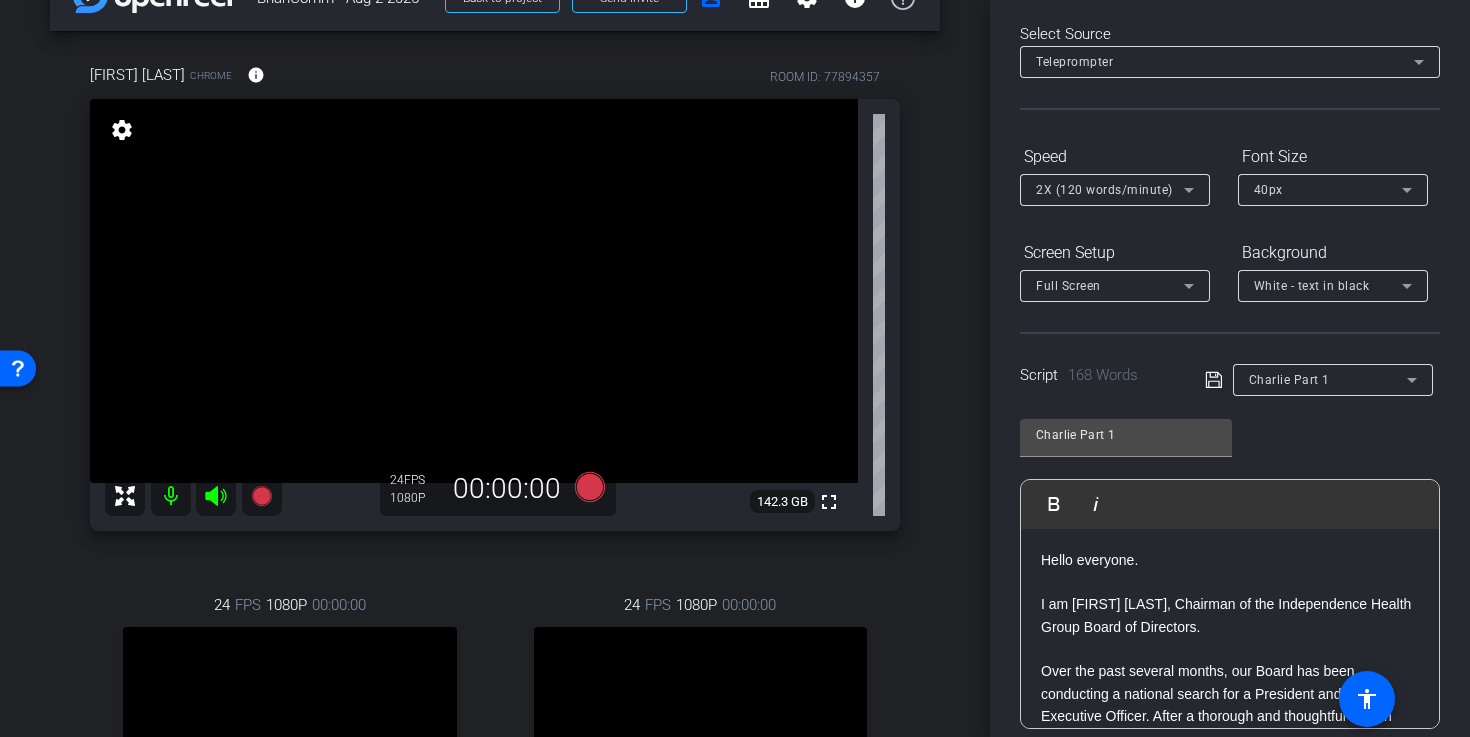 click on "Hello everyone." at bounding box center (1230, 560) 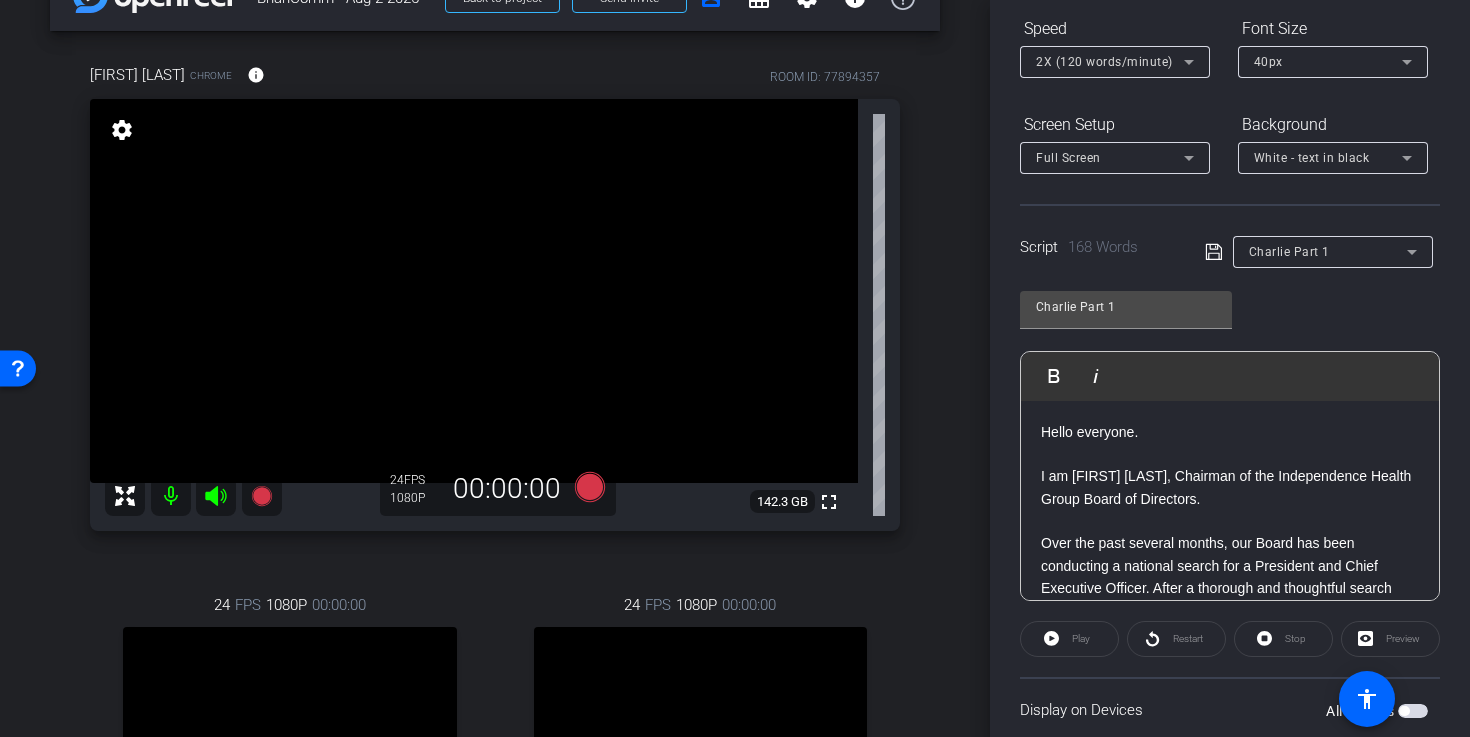 scroll, scrollTop: 329, scrollLeft: 0, axis: vertical 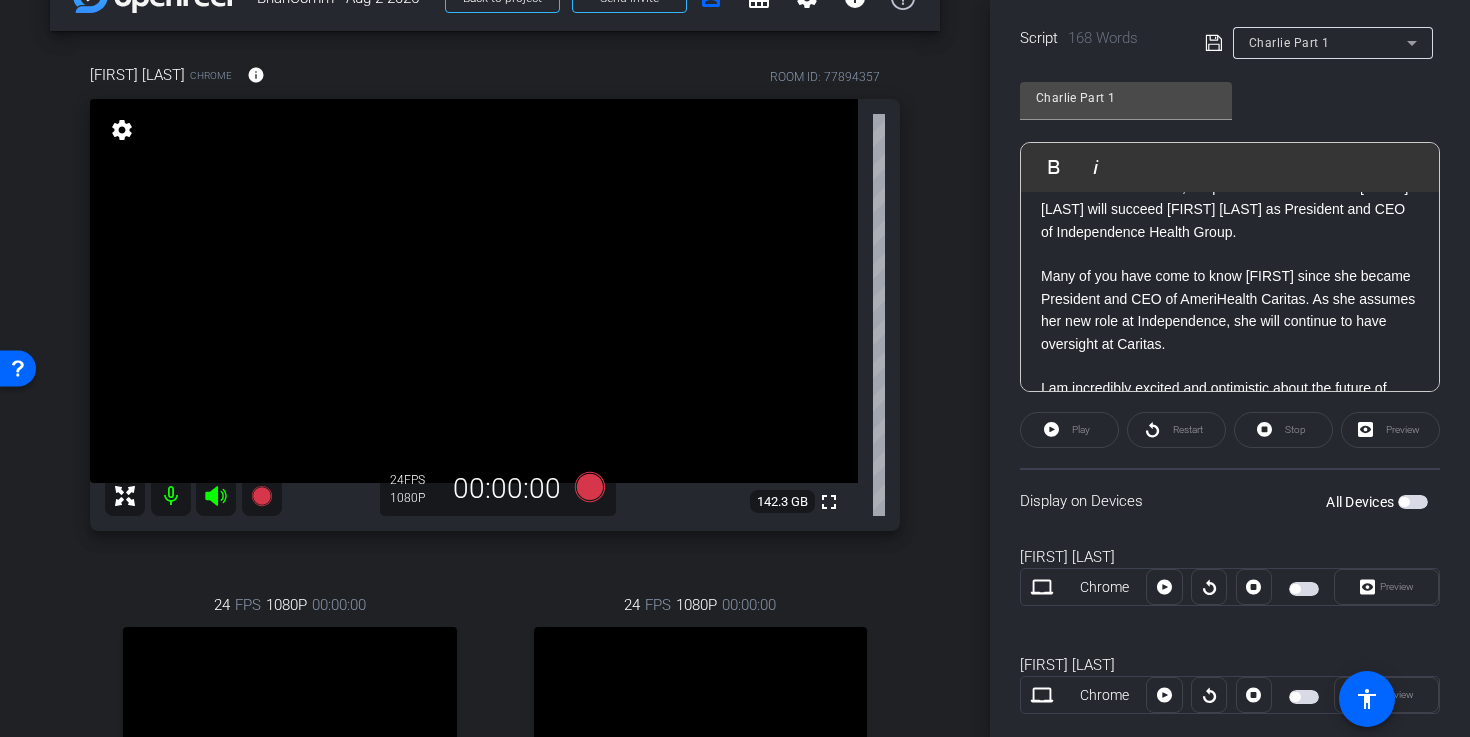 click at bounding box center (1304, 589) 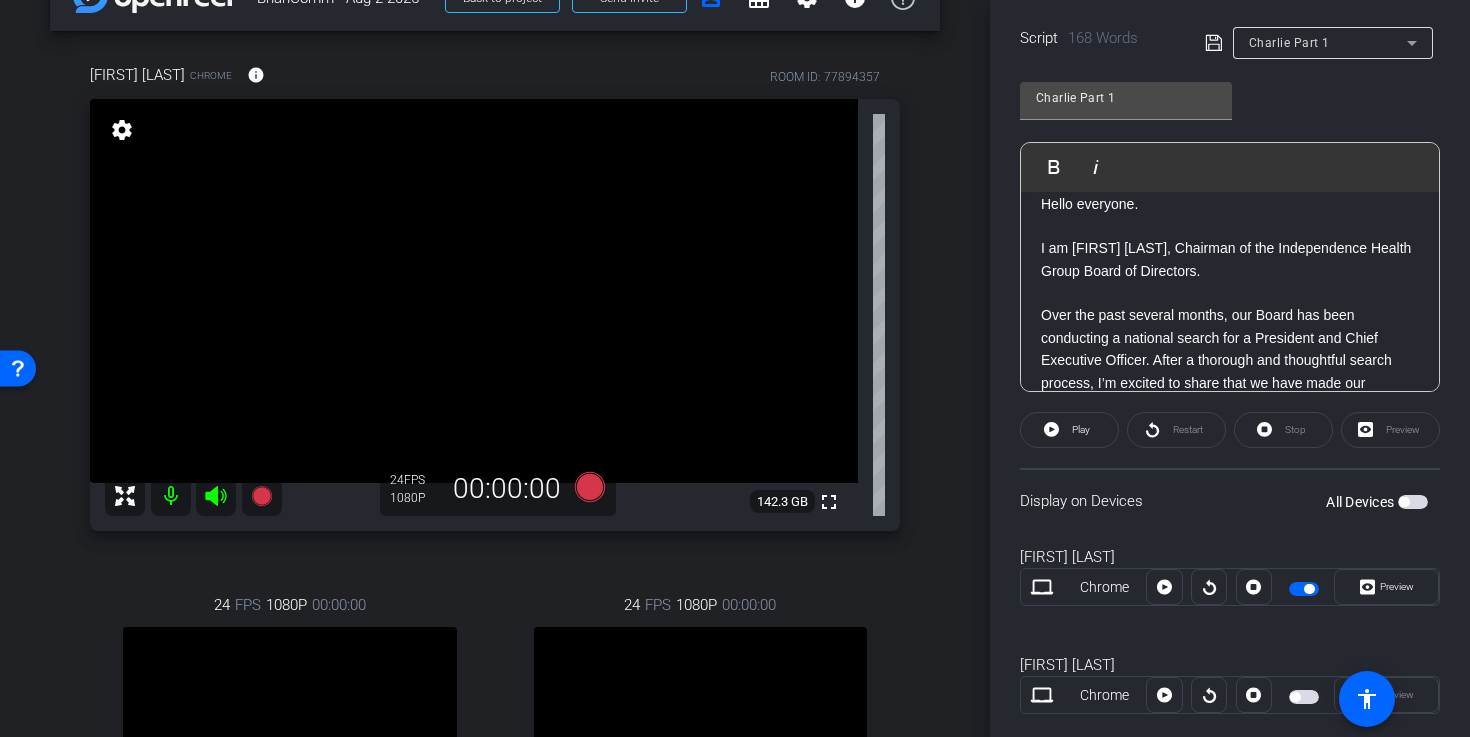 scroll, scrollTop: 0, scrollLeft: 0, axis: both 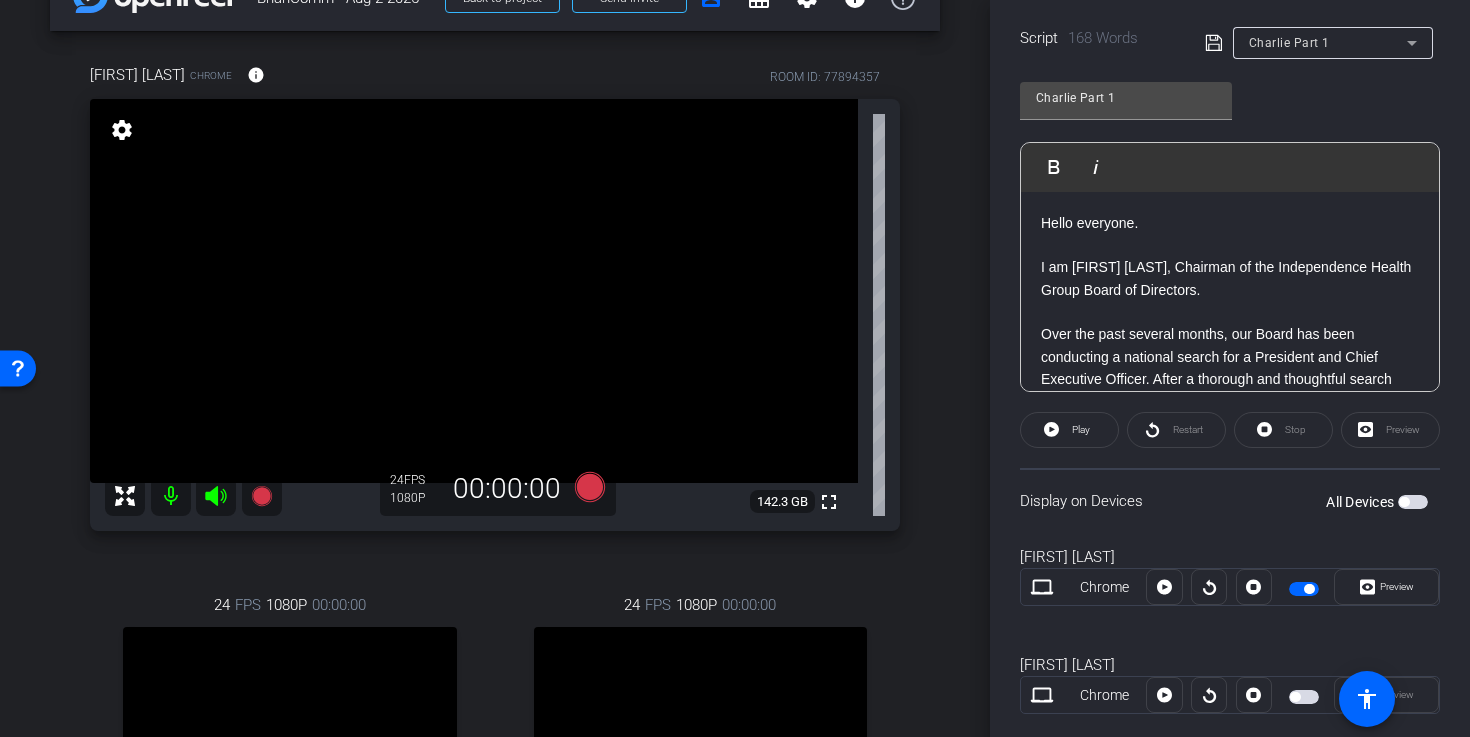 click on "Hello everyone. I am Charlie Pizzi, Chairman of the Independence Health Group Board of Directors. Over the past several months, our Board has been conducting a national search for a President and Chief Executive Officer. After a thorough and thoughtful search process, I’m excited to share that we have made our unanimous selection. On behalf of the Board, I’m proud to announce that Kelly Munson will succeed Greg Deavens as President and CEO of Independence Health Group. Many of you have come to know Kelly since she became President and CEO of AmeriHealth Caritas. As she assumes her new role at Independence, she will continue to have oversight at Caritas. I am incredibly excited and optimistic about the future of Independence and Kelly’s appointment. These are certainly unprecedented times in healthcare. Kelly possesses the unique experience and leadership qualities necessary to navigate headwinds and ensure Independence is well-positioned for continued success." 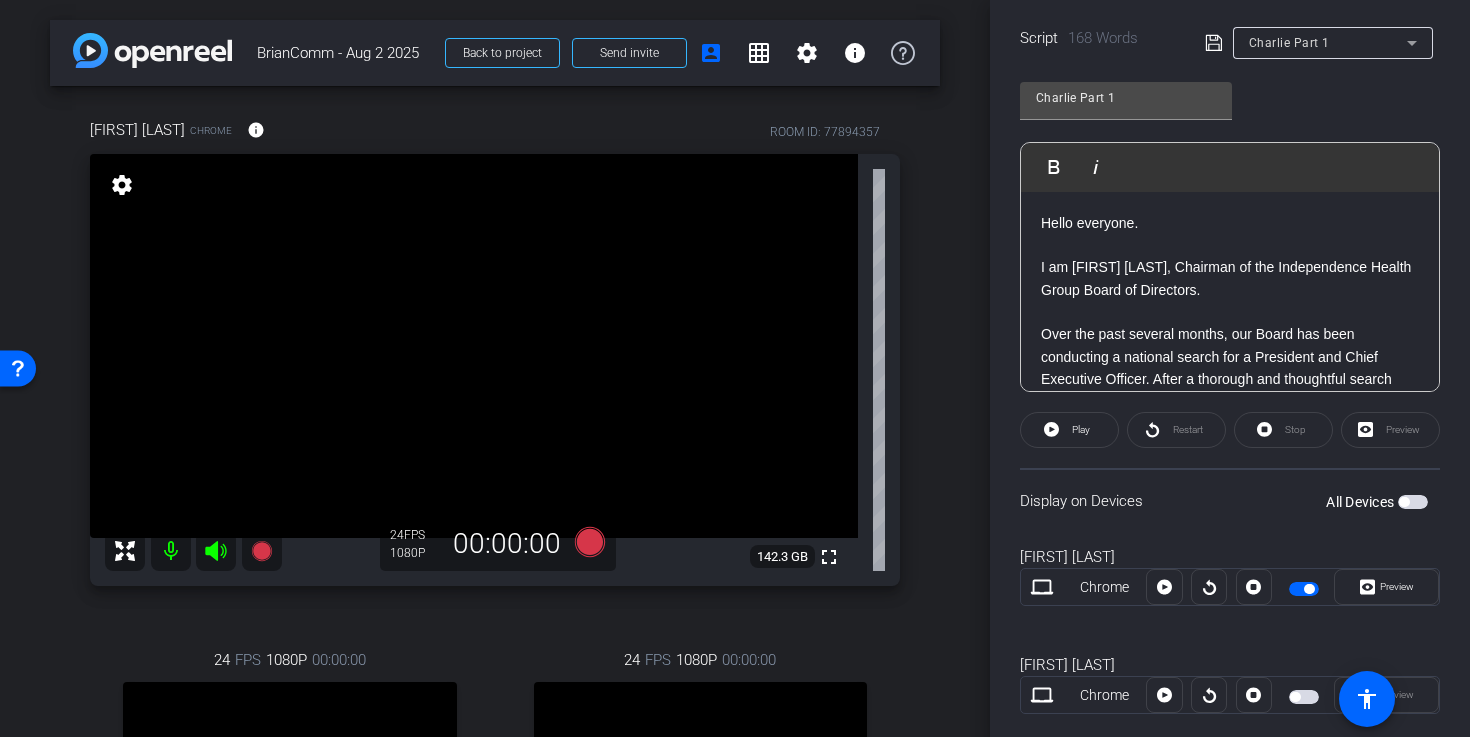 scroll, scrollTop: 1, scrollLeft: 0, axis: vertical 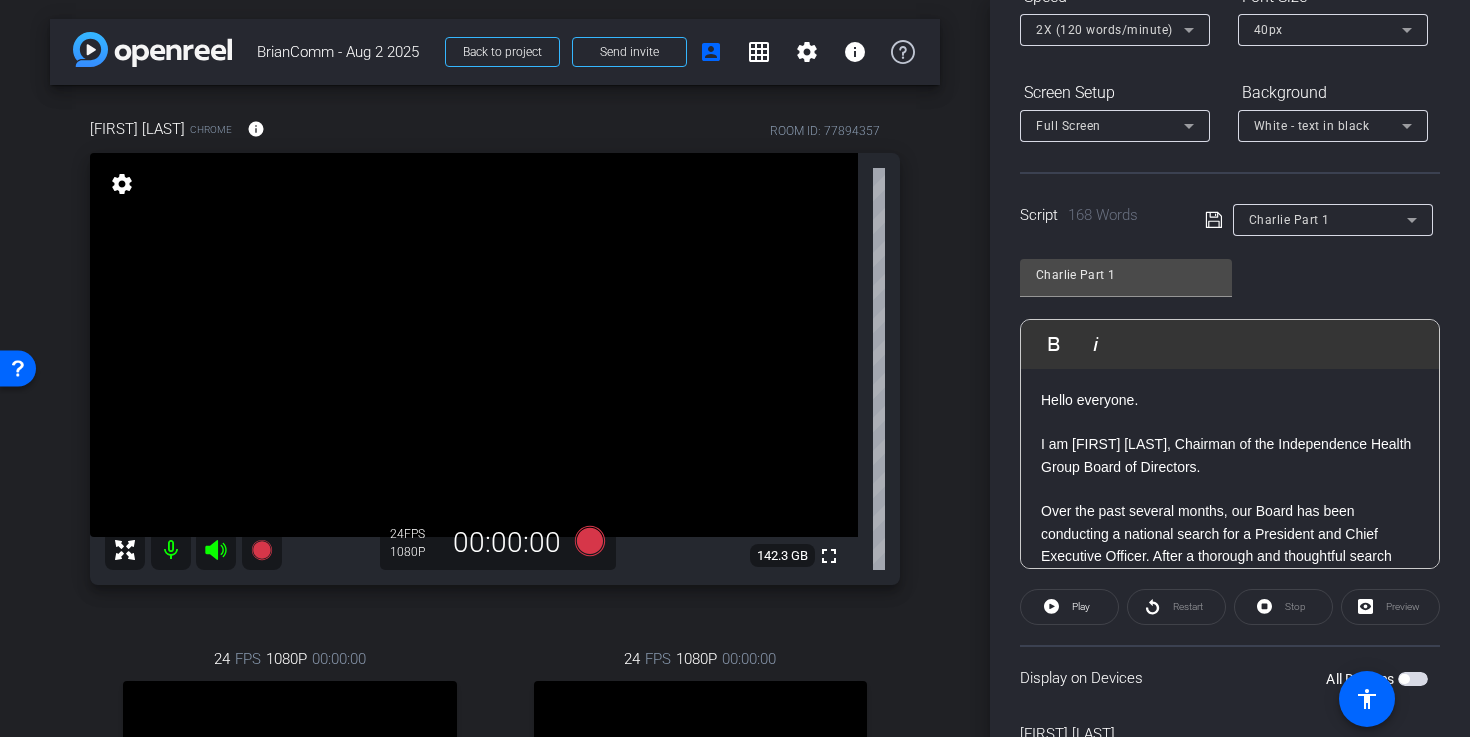 click on "Full Screen" at bounding box center (1110, 125) 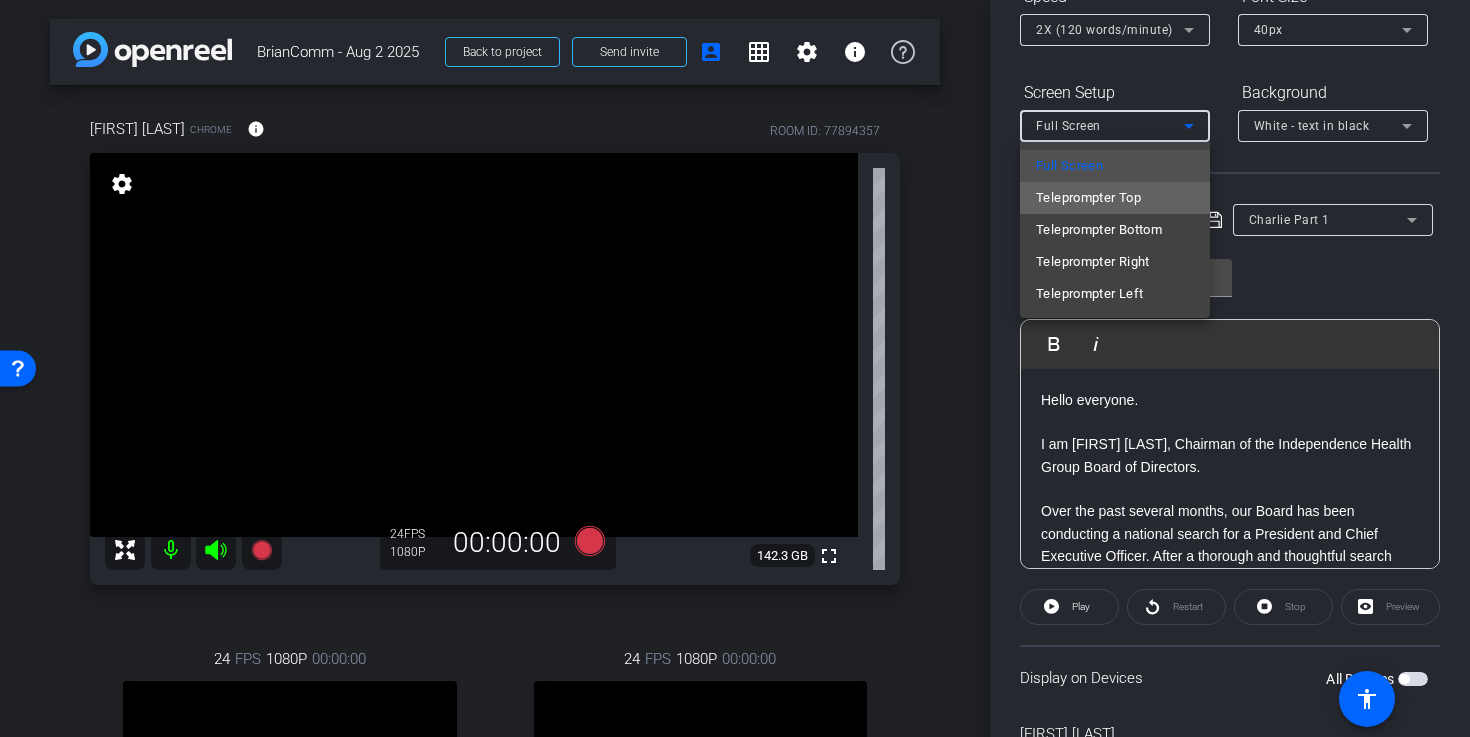 click on "Teleprompter Top" at bounding box center (1088, 198) 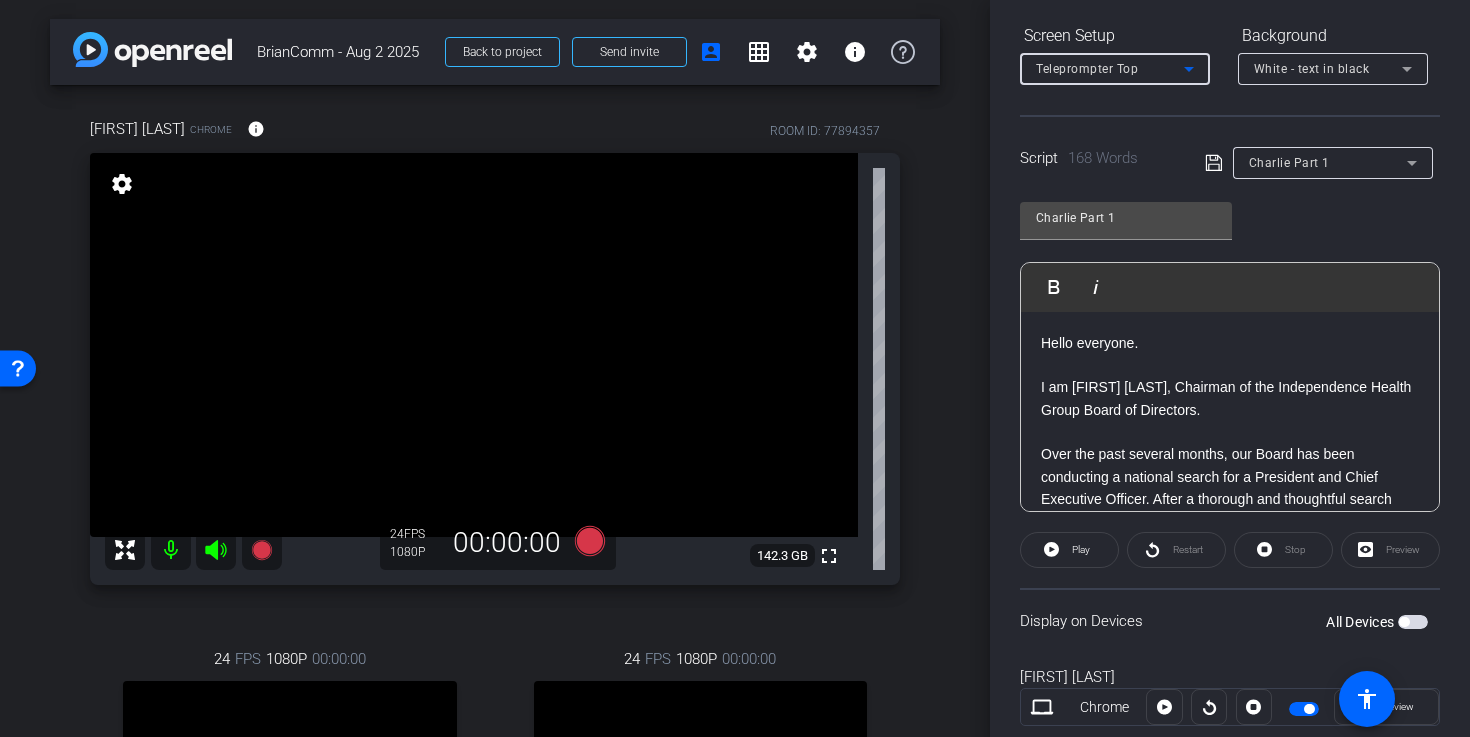scroll, scrollTop: 350, scrollLeft: 0, axis: vertical 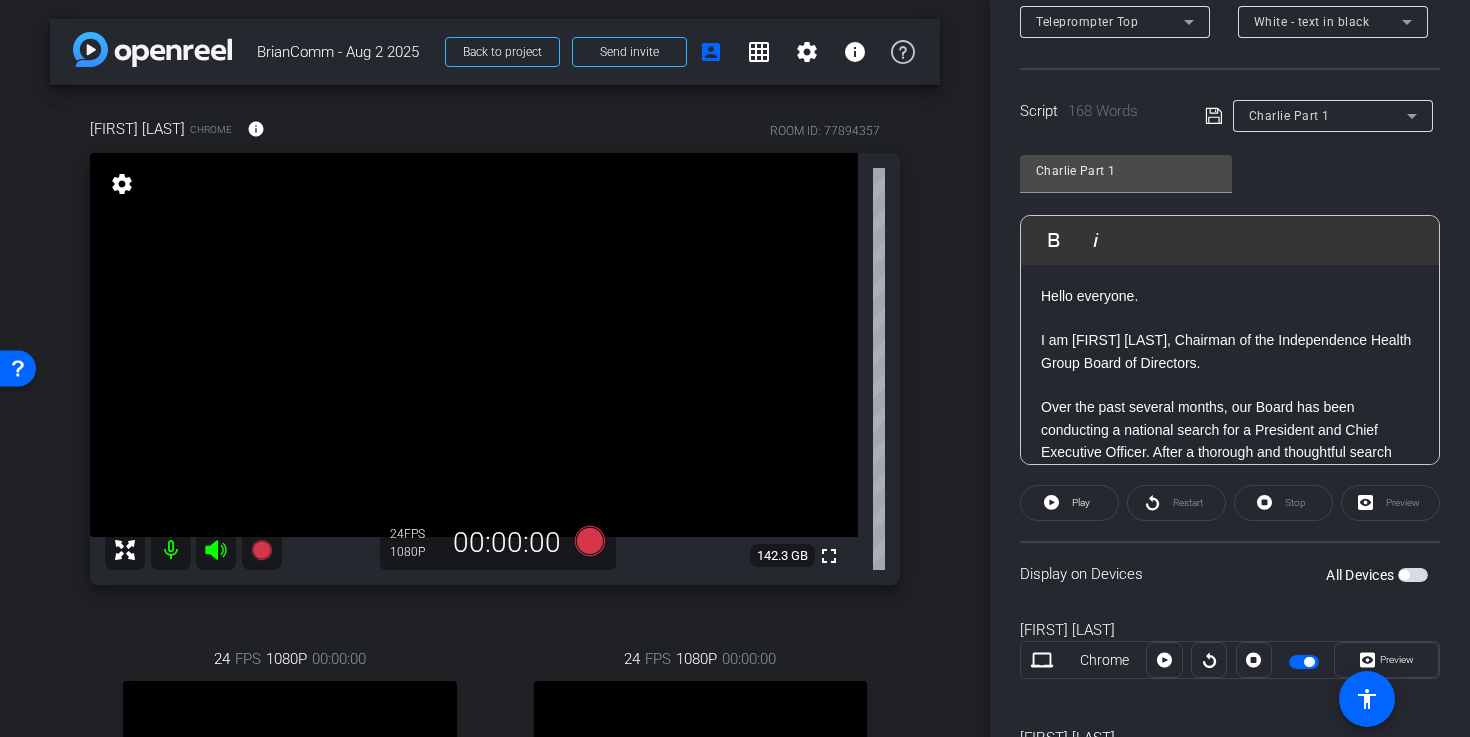 click on "Hello everyone." at bounding box center (1230, 296) 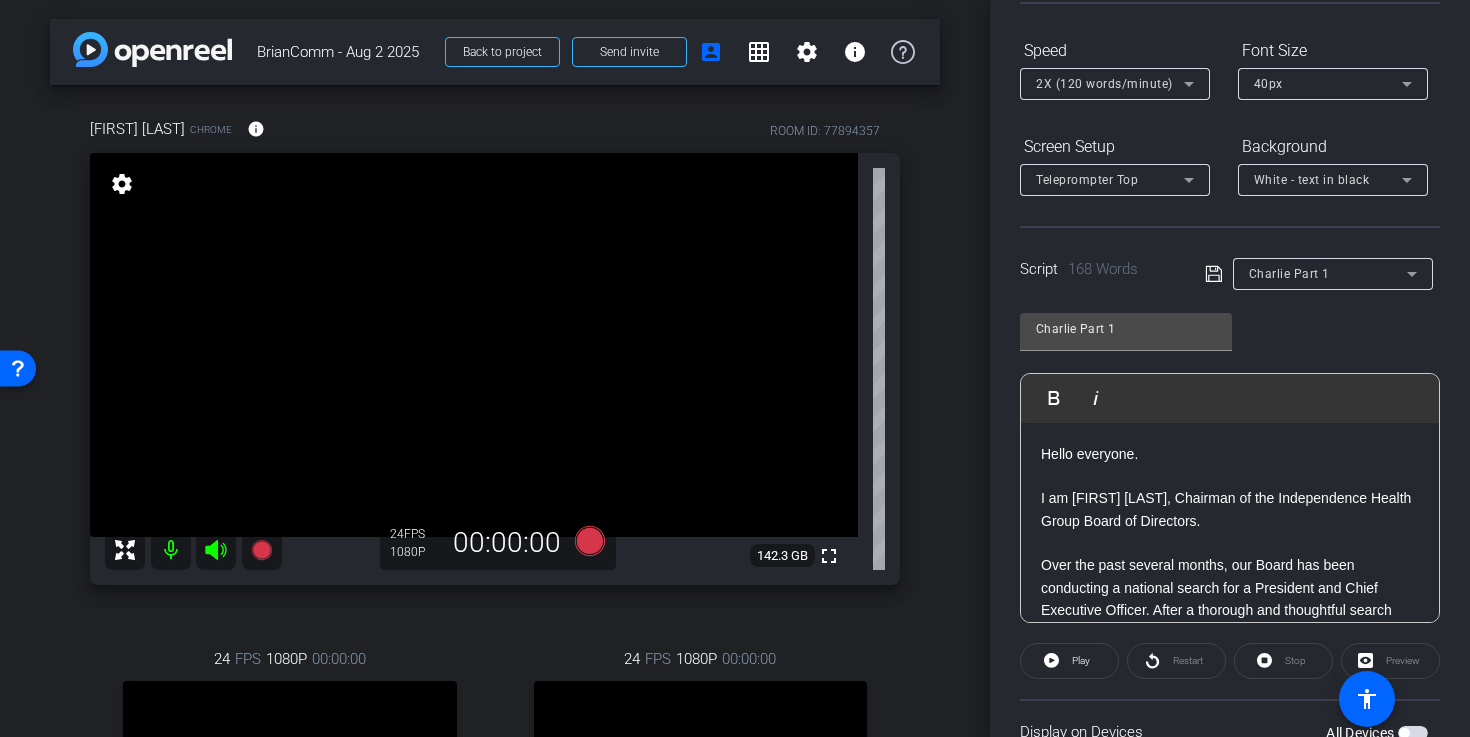 scroll, scrollTop: 217, scrollLeft: 0, axis: vertical 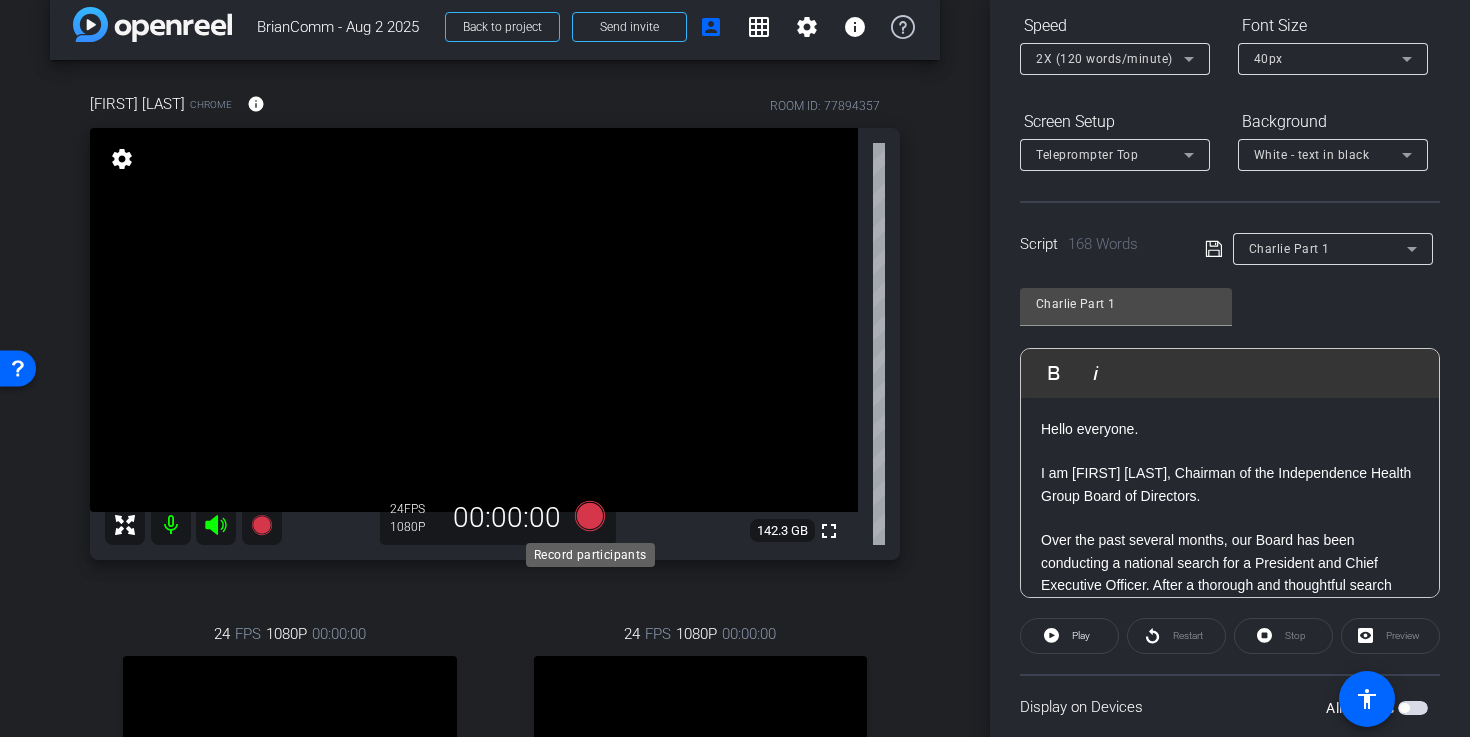 click 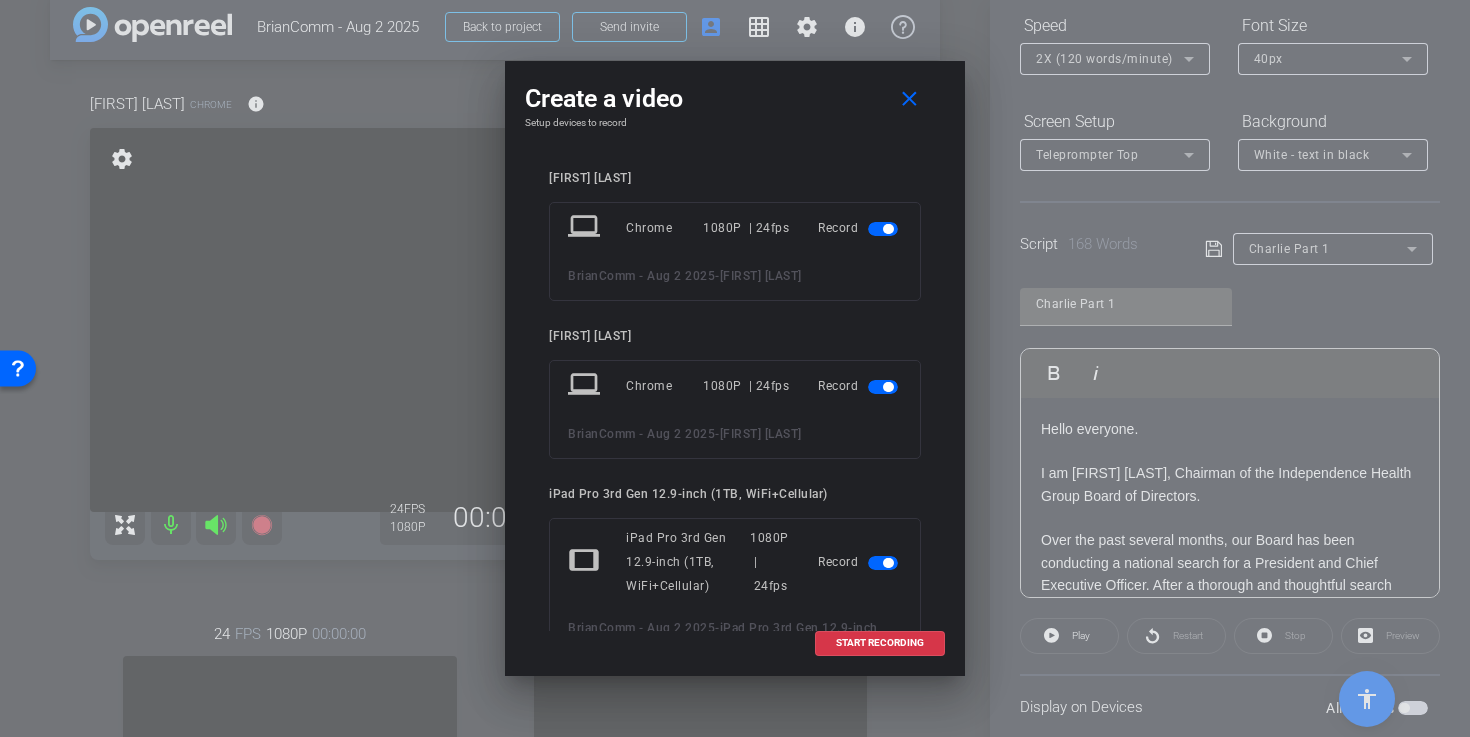 click at bounding box center (883, 387) 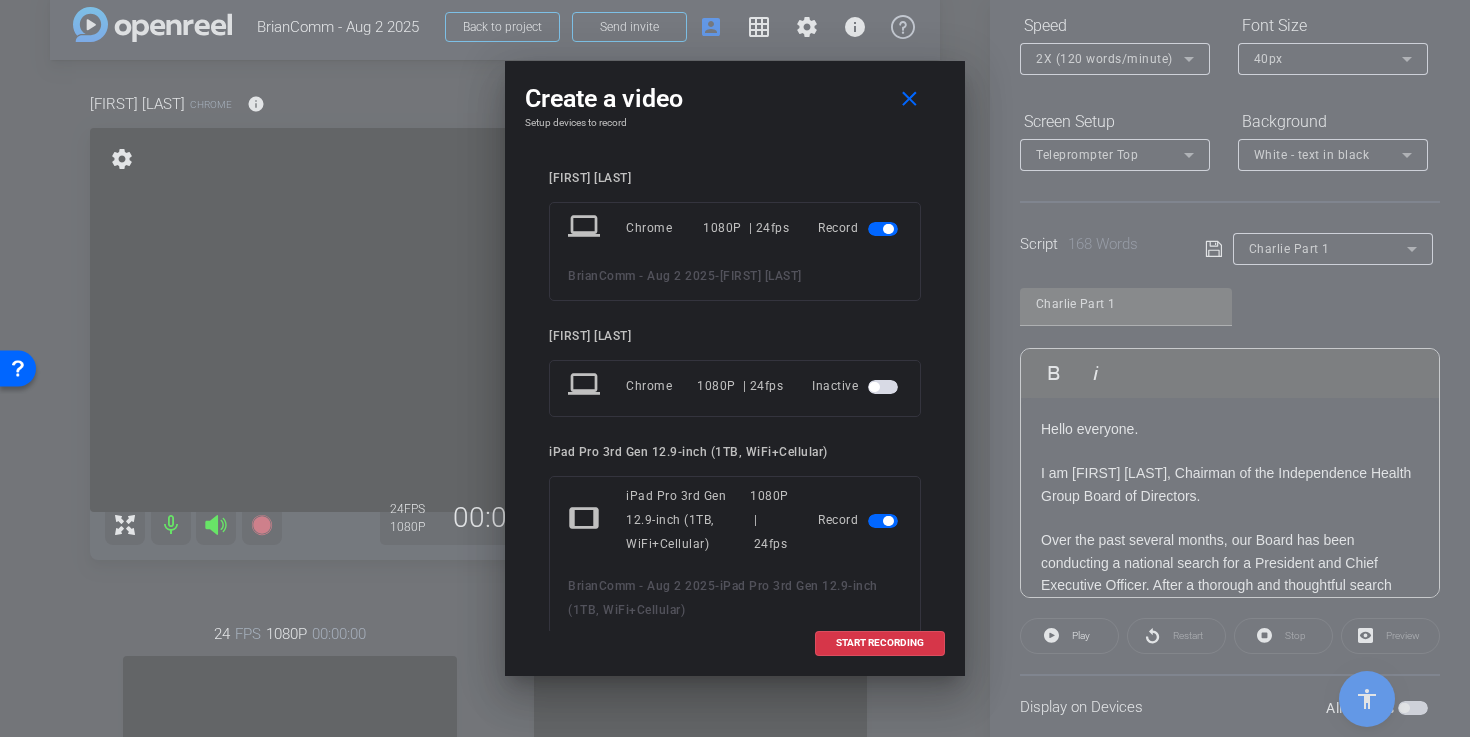 click at bounding box center [883, 521] 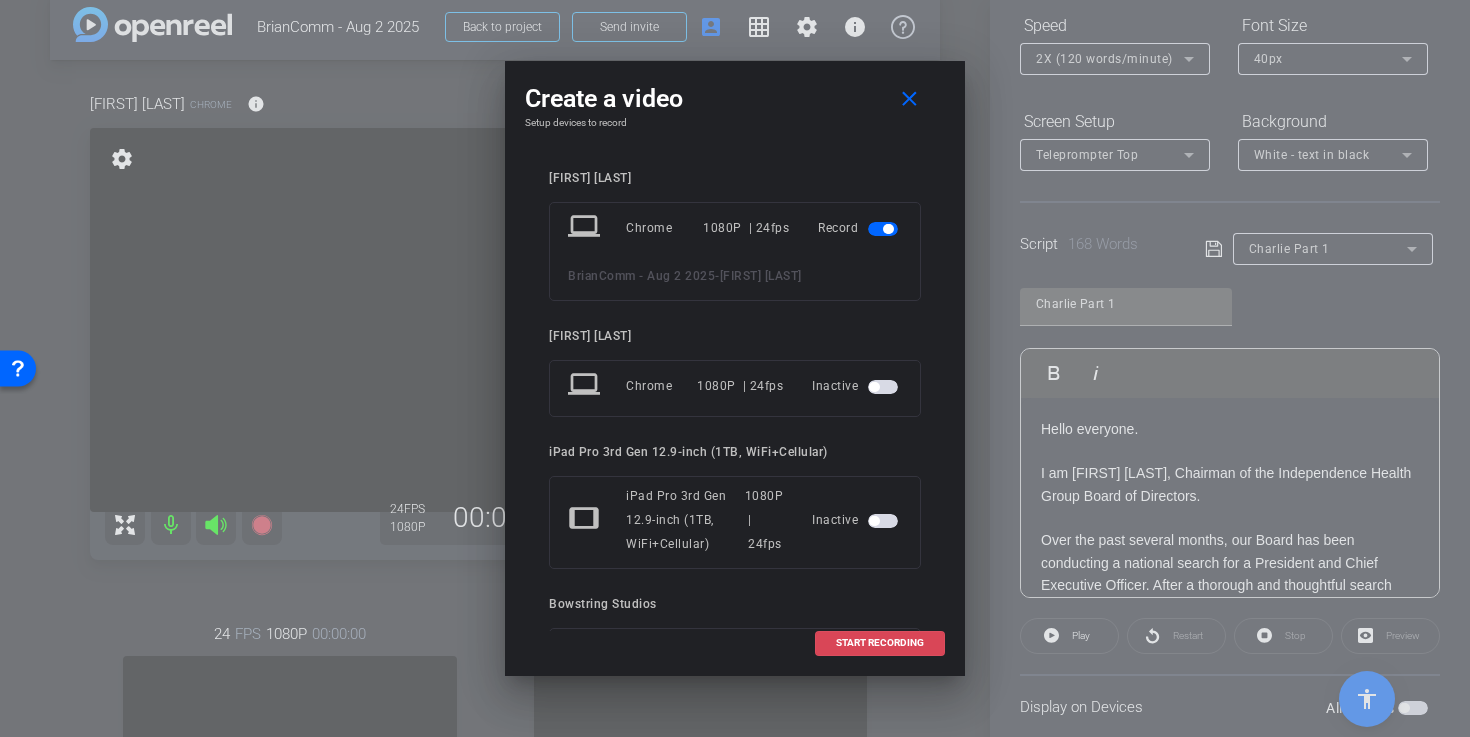 click on "START RECORDING" at bounding box center [880, 643] 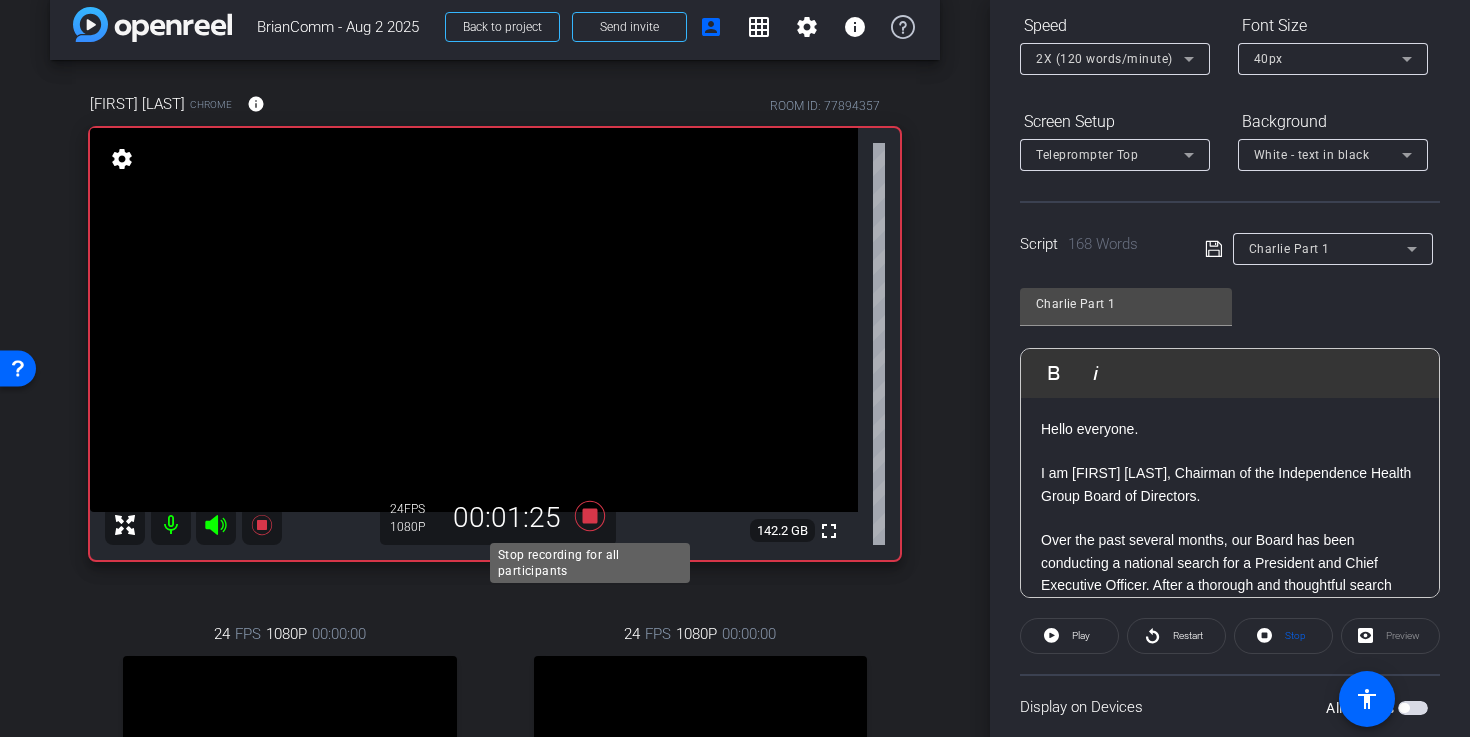 click 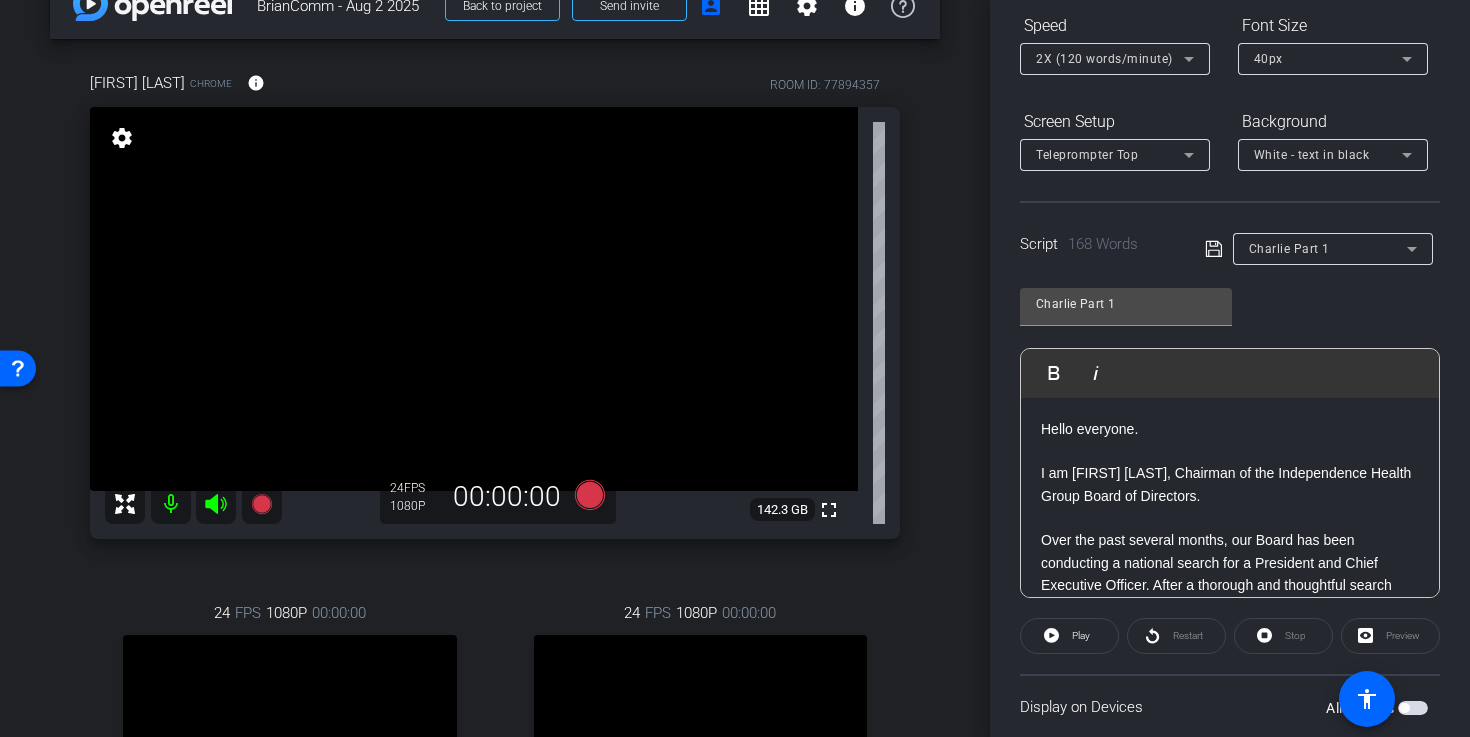 scroll, scrollTop: 26, scrollLeft: 0, axis: vertical 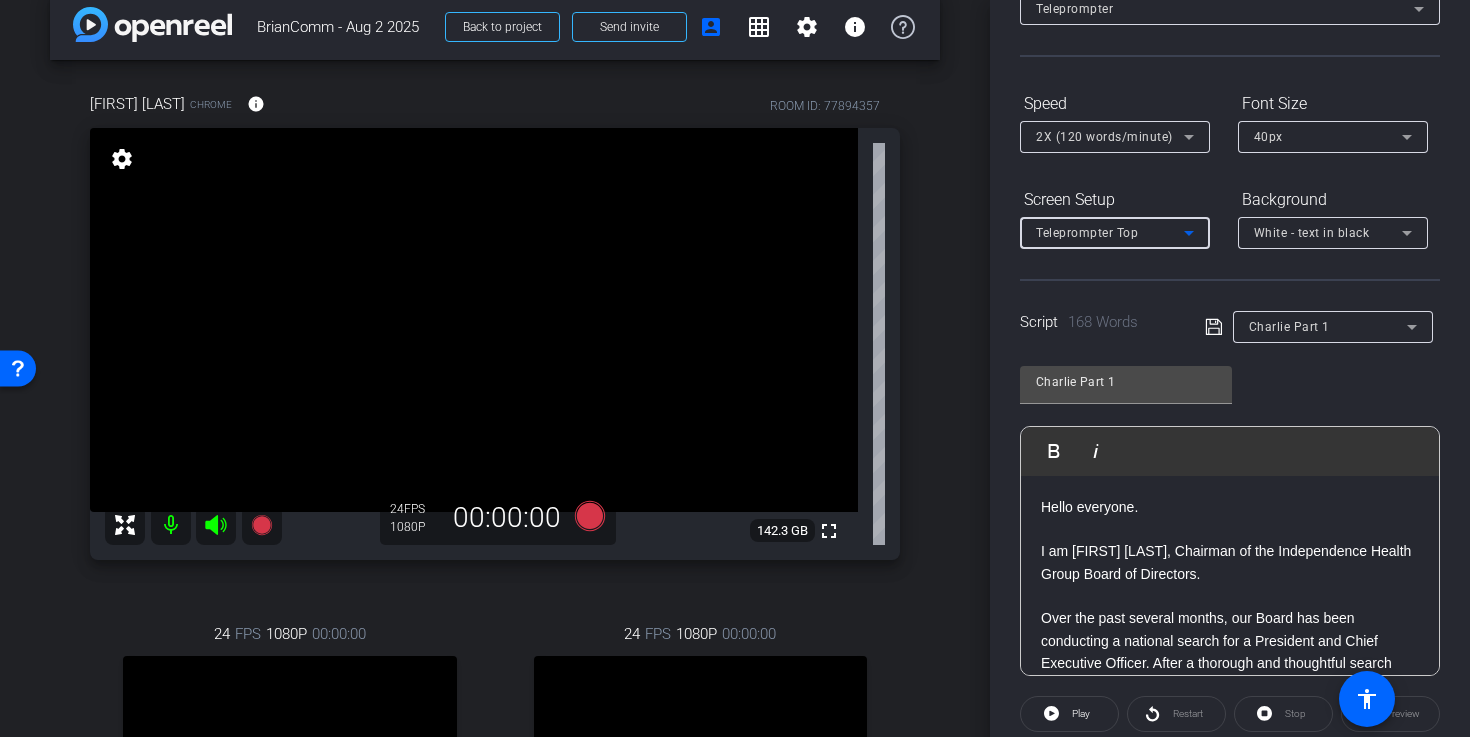 click 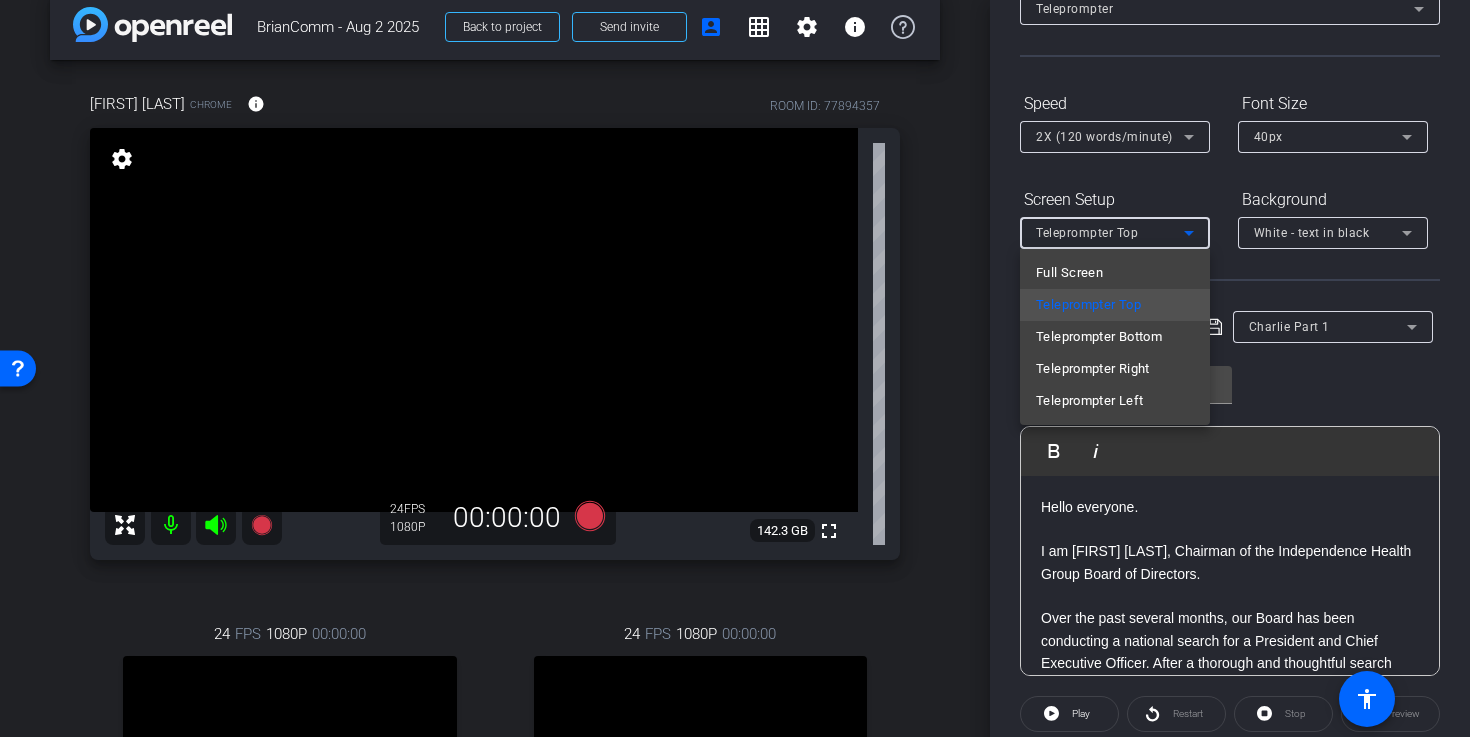 click at bounding box center [735, 368] 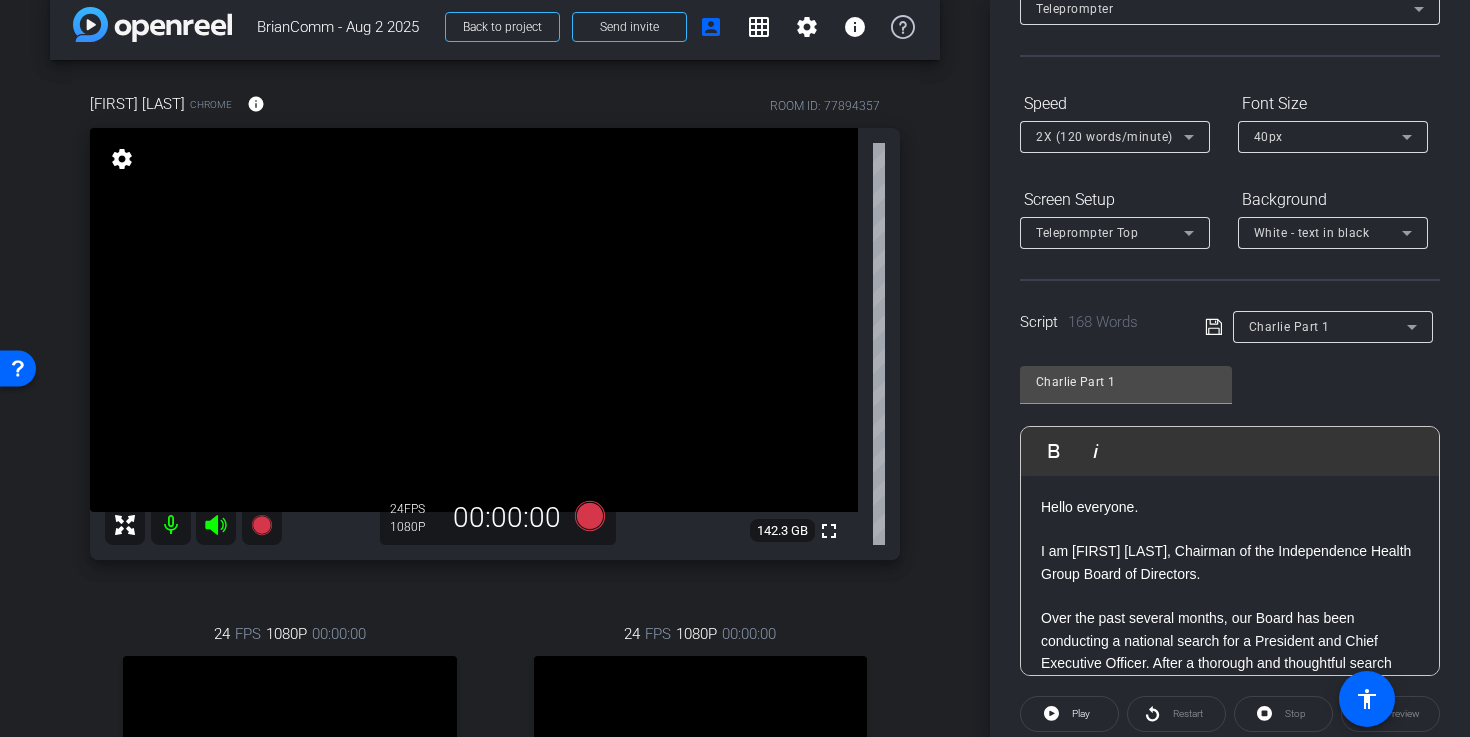 click on "Hello everyone. I am Charlie Pizzi, Chairman of the Independence Health Group Board of Directors. Over the past several months, our Board has been conducting a national search for a President and Chief Executive Officer. After a thorough and thoughtful search process, I’m excited to share that we have made our unanimous selection. On behalf of the Board, I’m proud to announce that Kelly Munson will succeed Greg Deavens as President and CEO of Independence Health Group. Many of you have come to know Kelly since she became President and CEO of AmeriHealth Caritas. As she assumes her new role at Independence, she will continue to have oversight at Caritas. I am incredibly excited and optimistic about the future of Independence and Kelly’s appointment. These are certainly unprecedented times in healthcare. Kelly possesses the unique experience and leadership qualities necessary to navigate headwinds and ensure Independence is well-positioned for continued success." 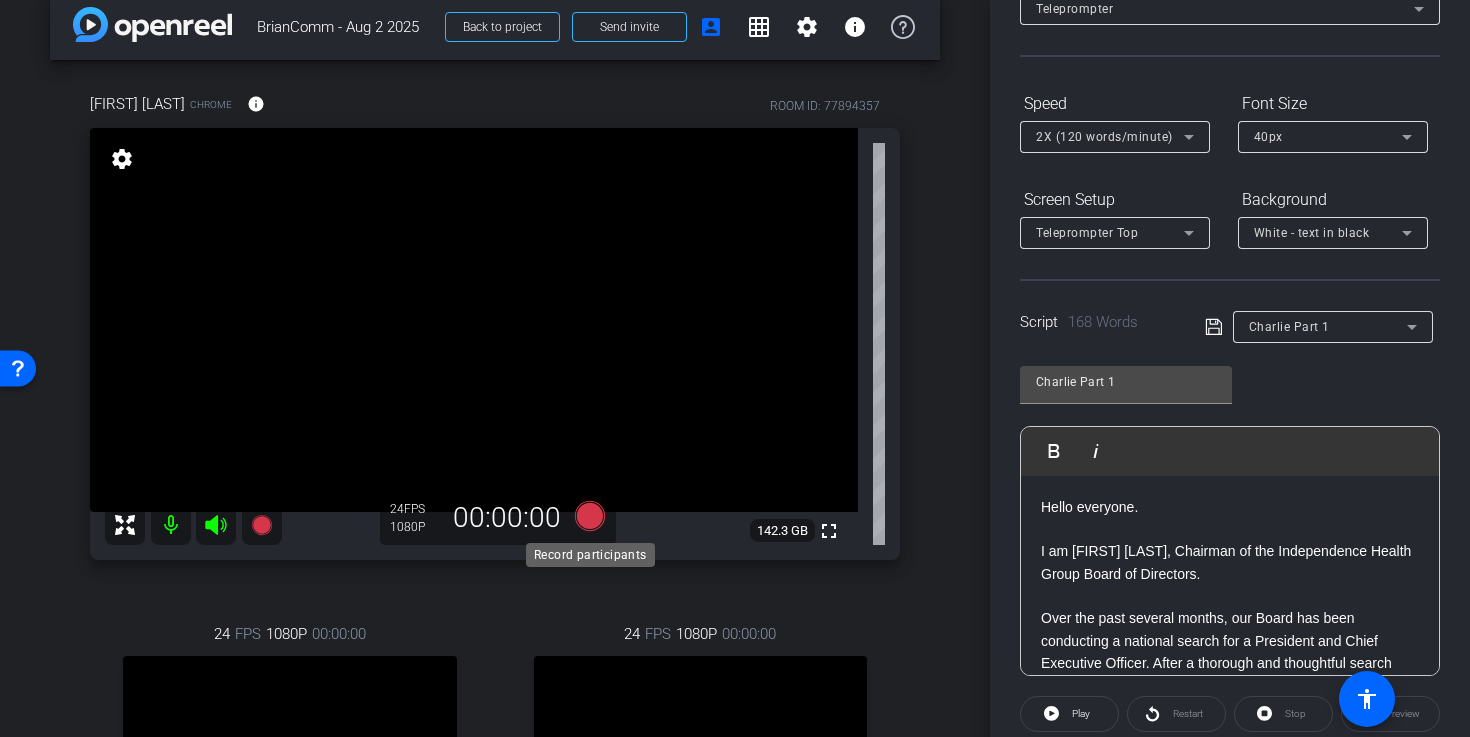 click 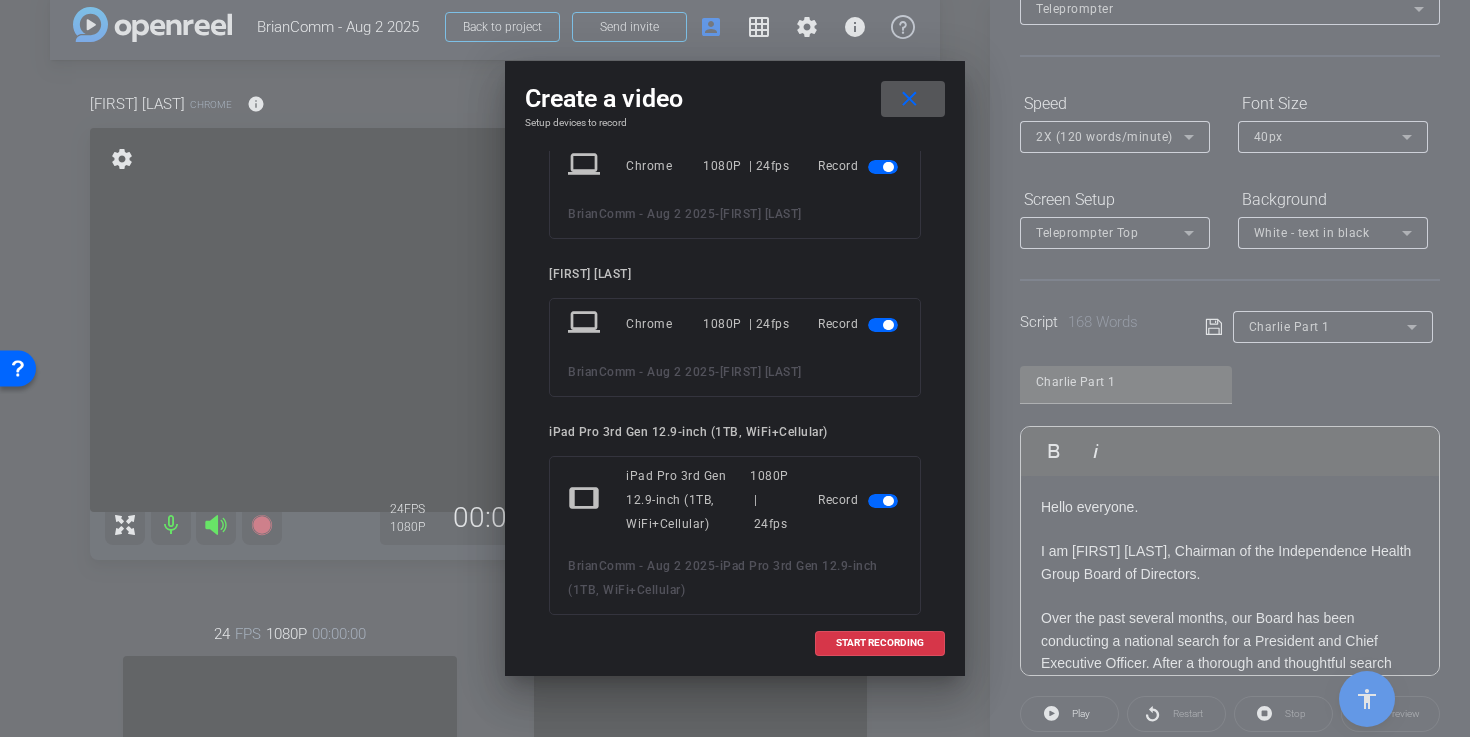 scroll, scrollTop: 67, scrollLeft: 0, axis: vertical 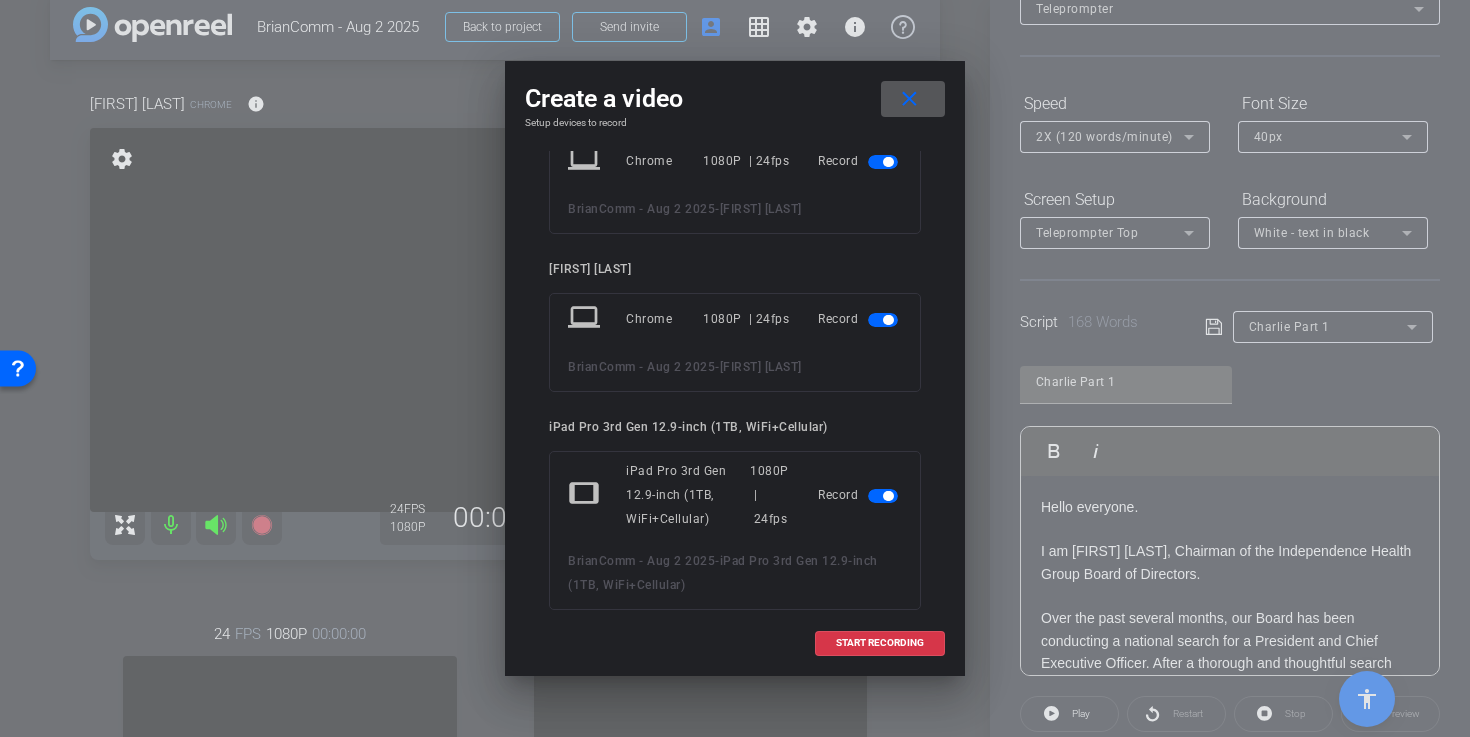 click at bounding box center (888, 162) 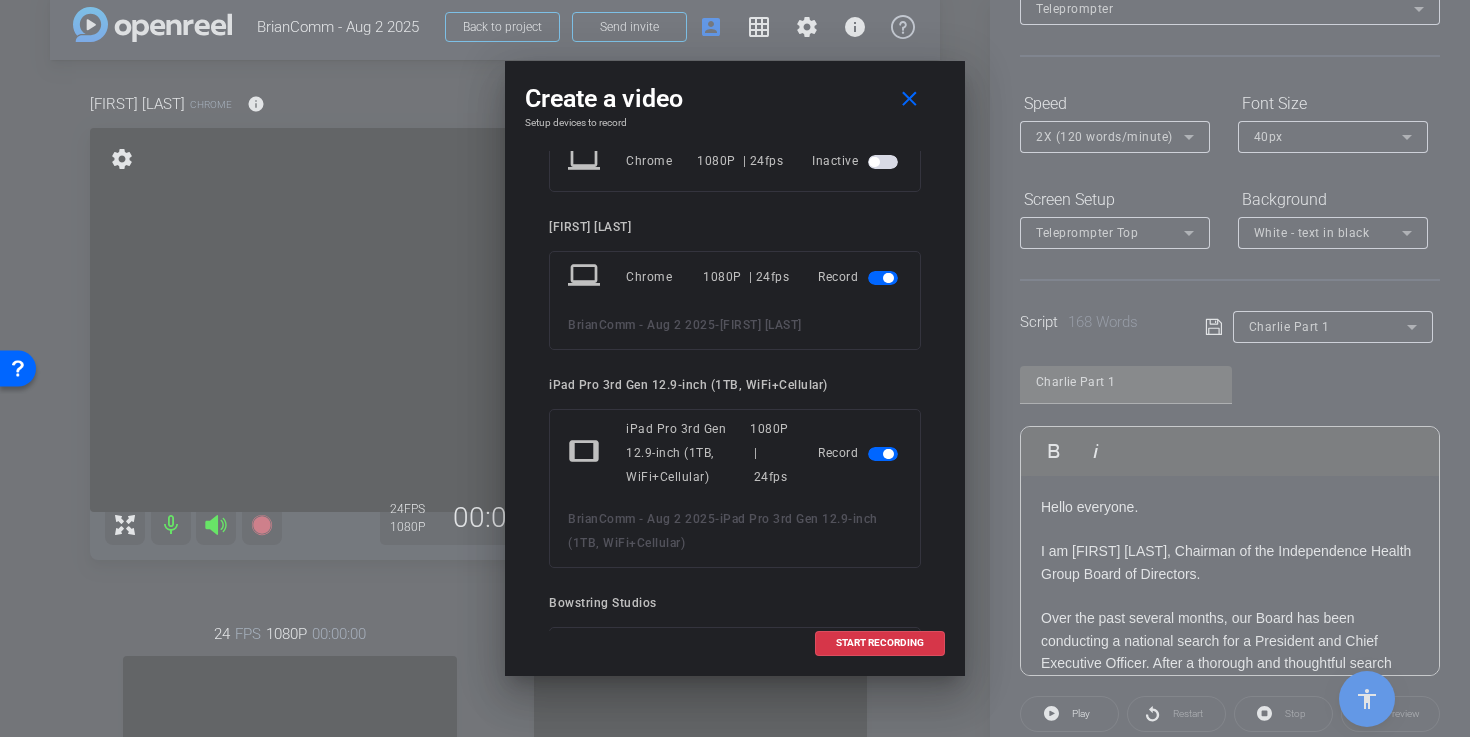 click at bounding box center [883, 278] 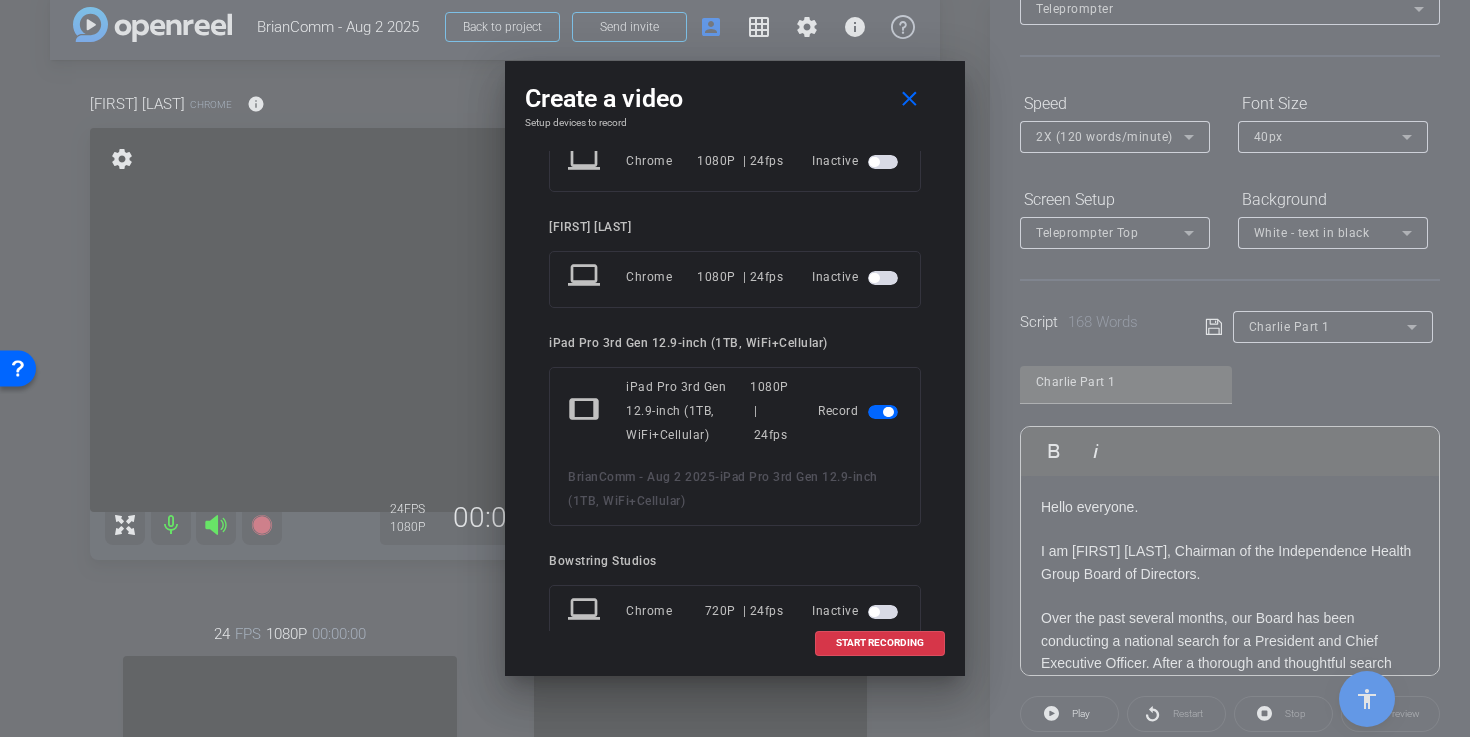click at bounding box center [883, 412] 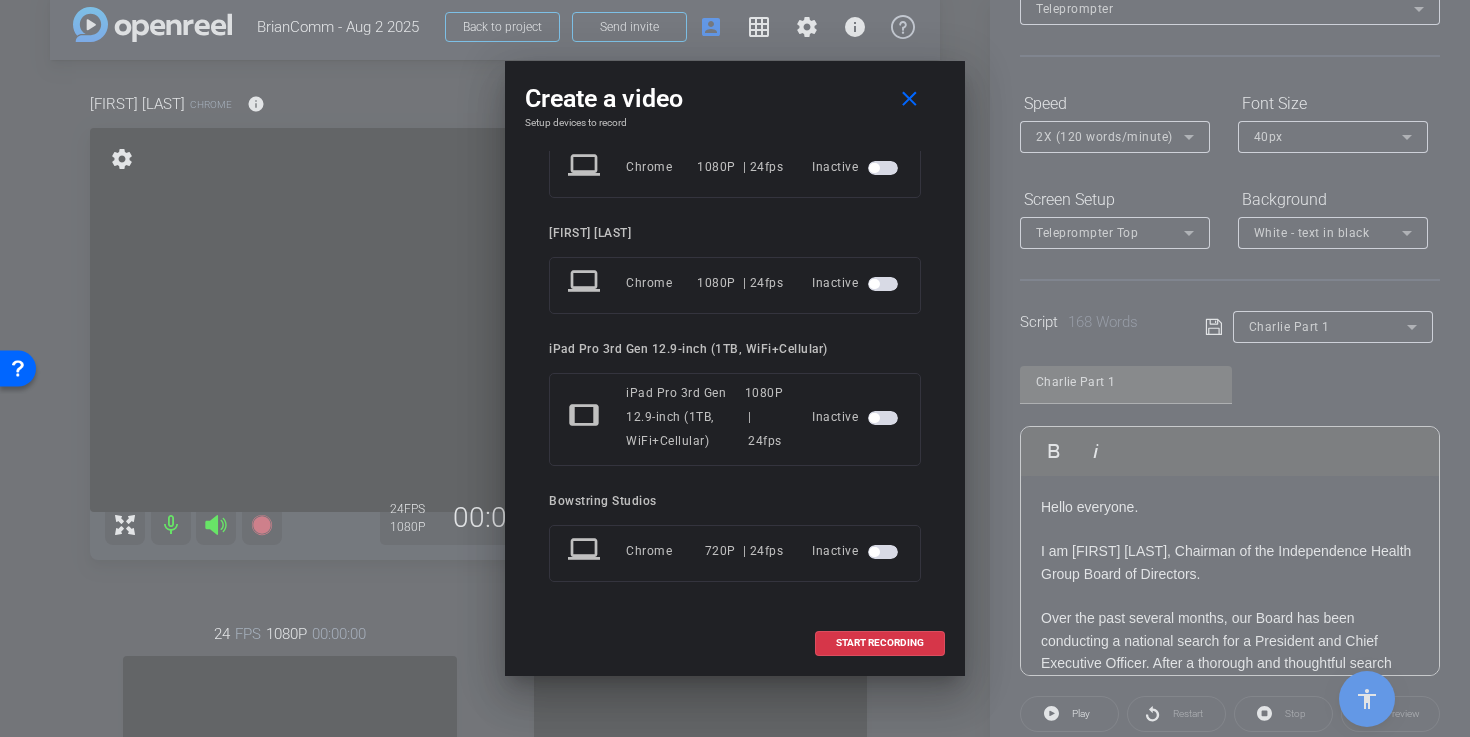 click at bounding box center (885, 167) 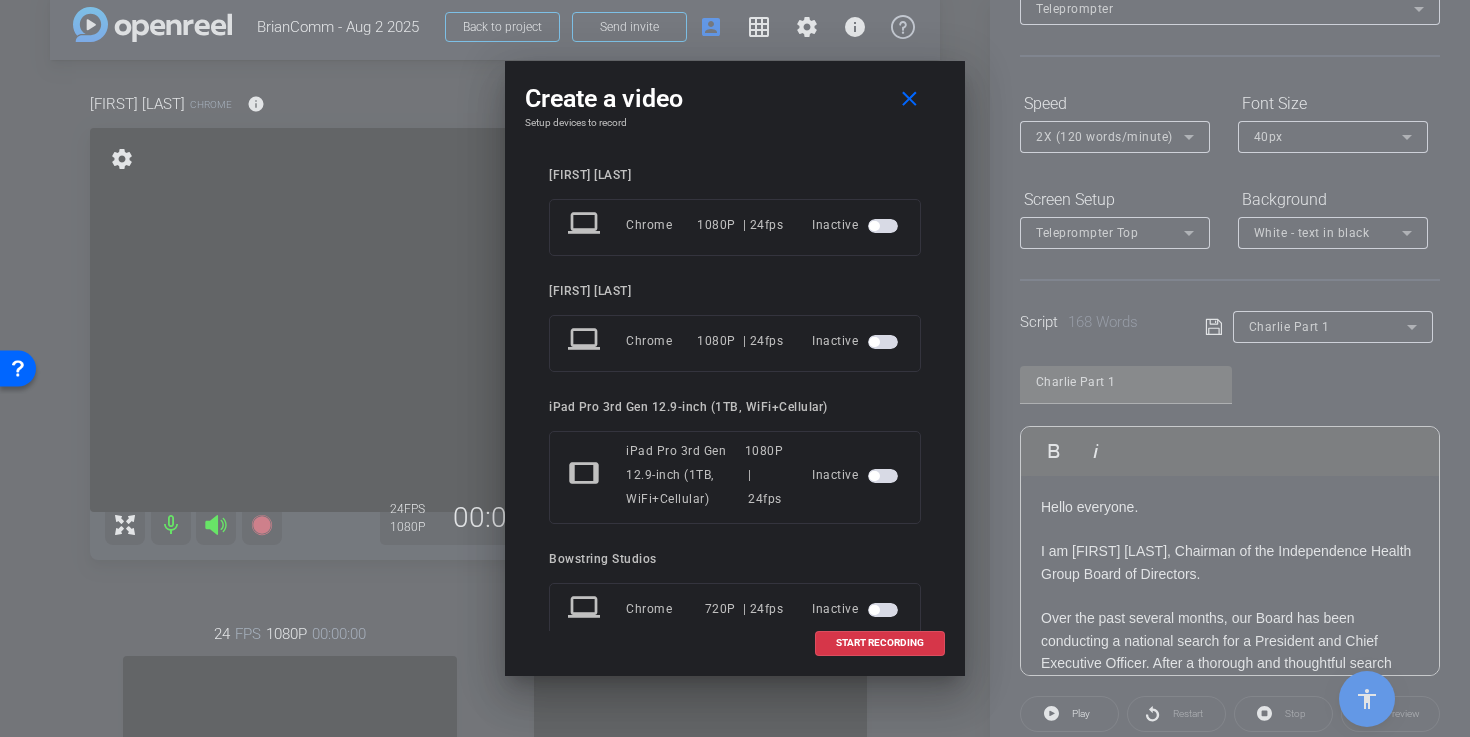 scroll, scrollTop: 0, scrollLeft: 0, axis: both 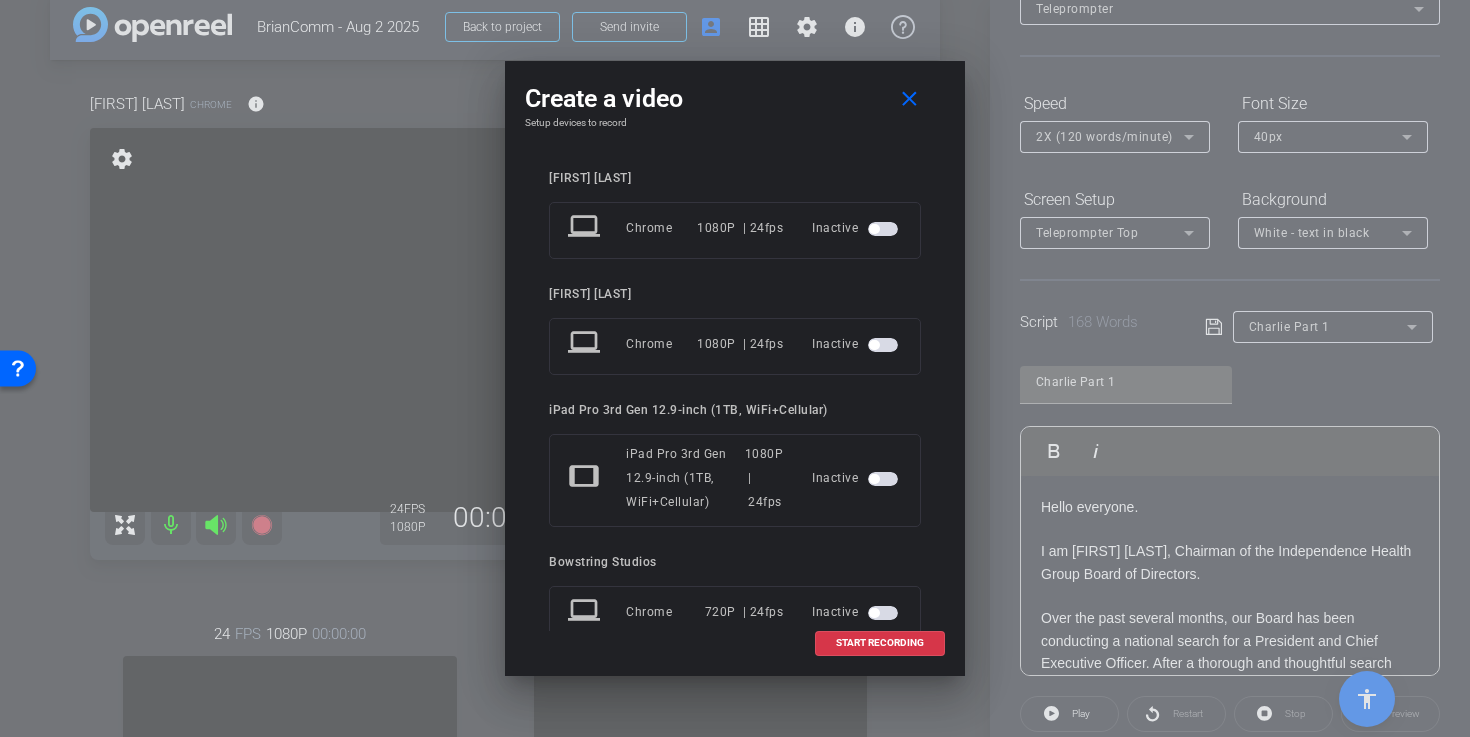 click at bounding box center (883, 229) 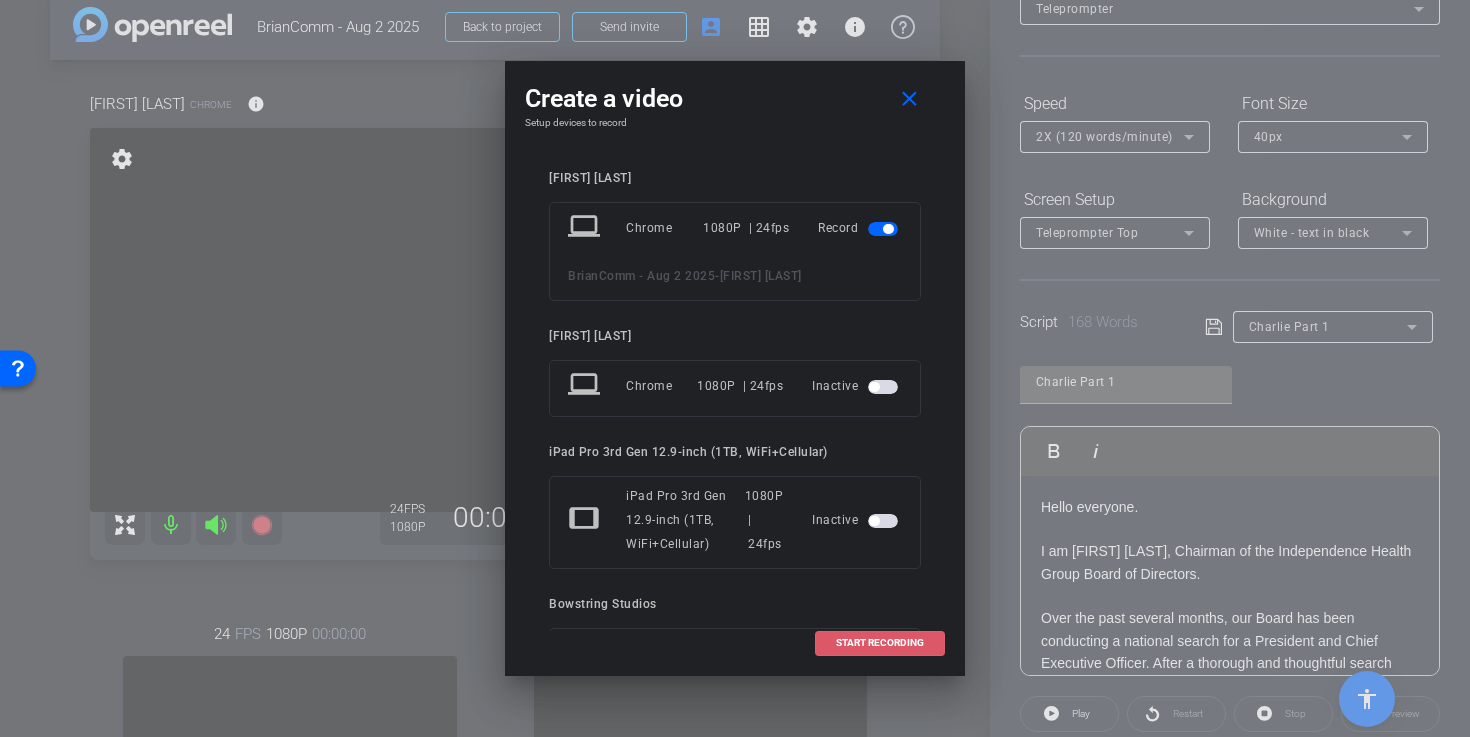 click on "START RECORDING" at bounding box center (880, 643) 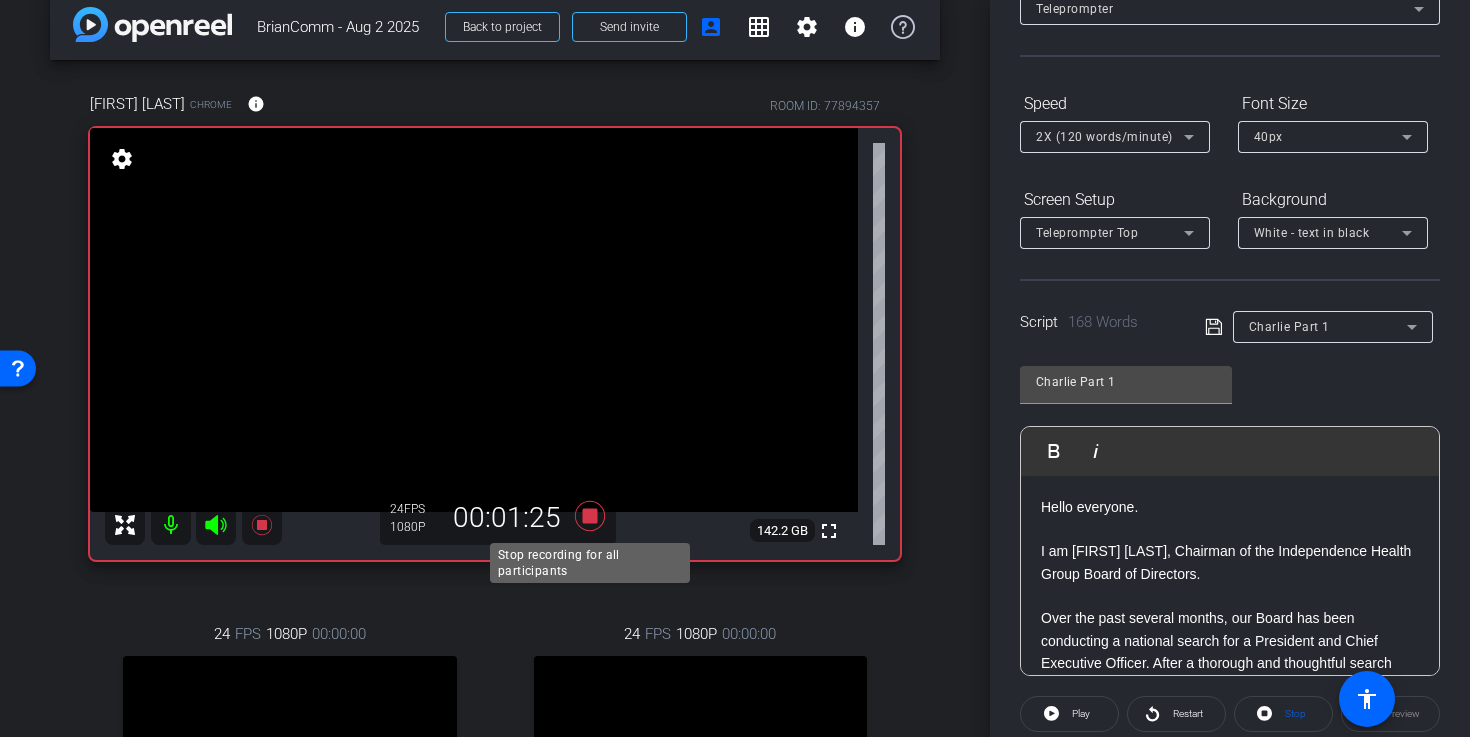click 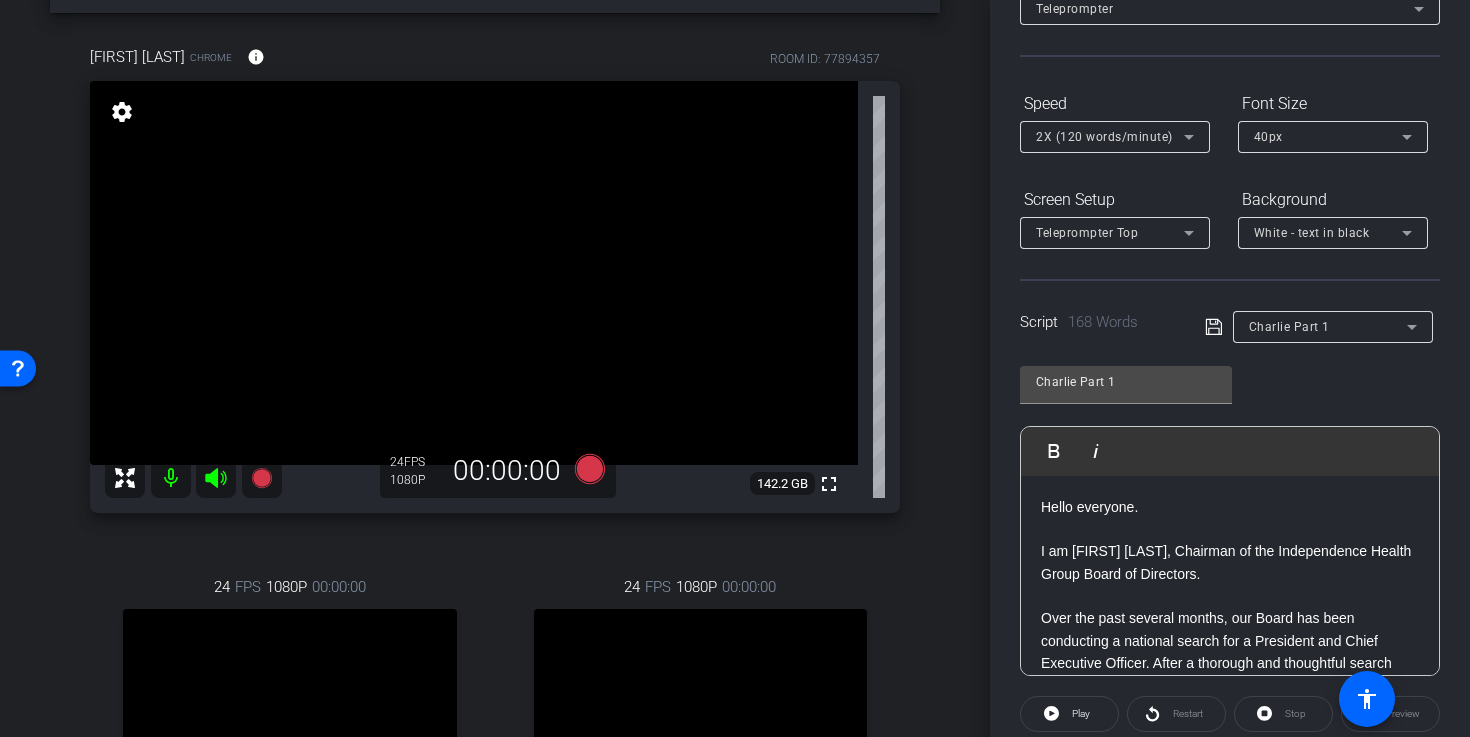 scroll, scrollTop: 63, scrollLeft: 0, axis: vertical 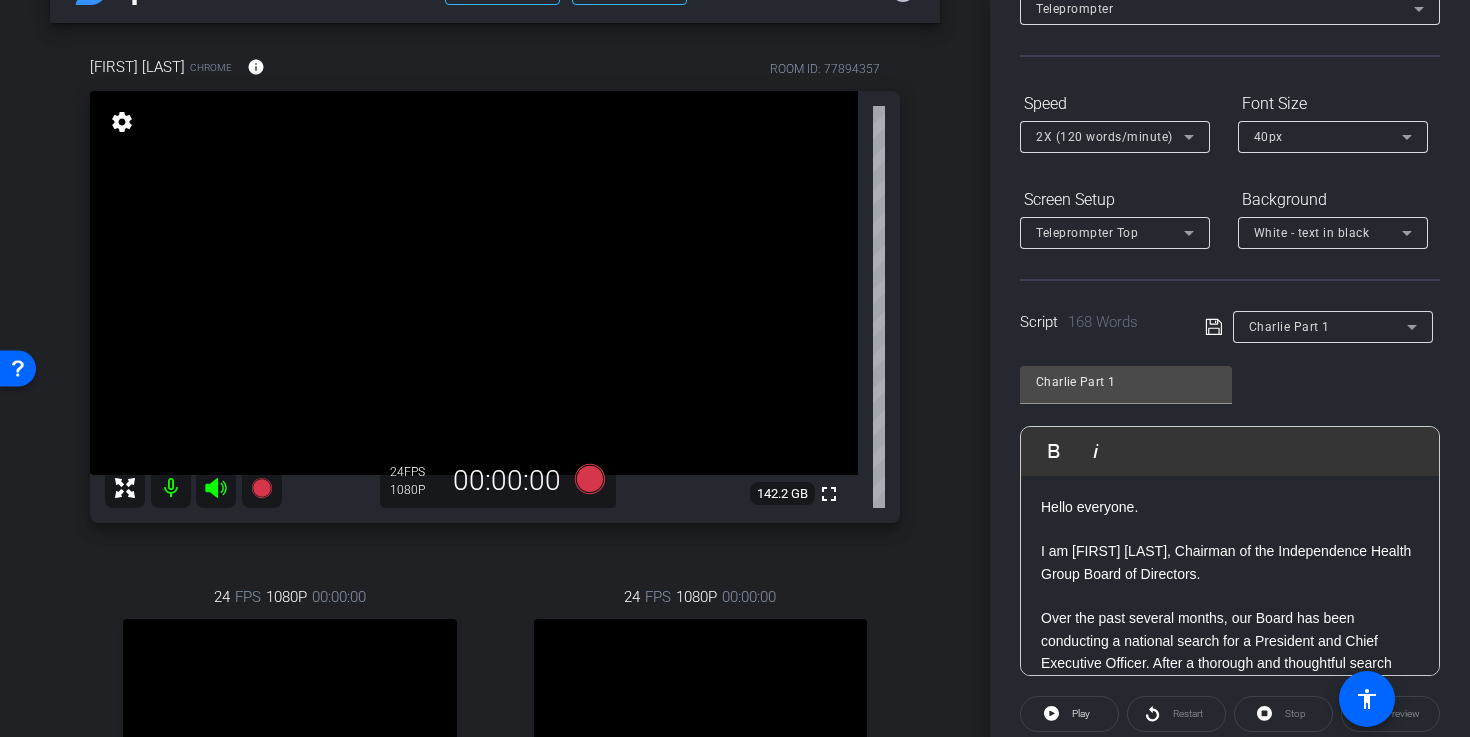 click on "Hello everyone." at bounding box center (1230, 507) 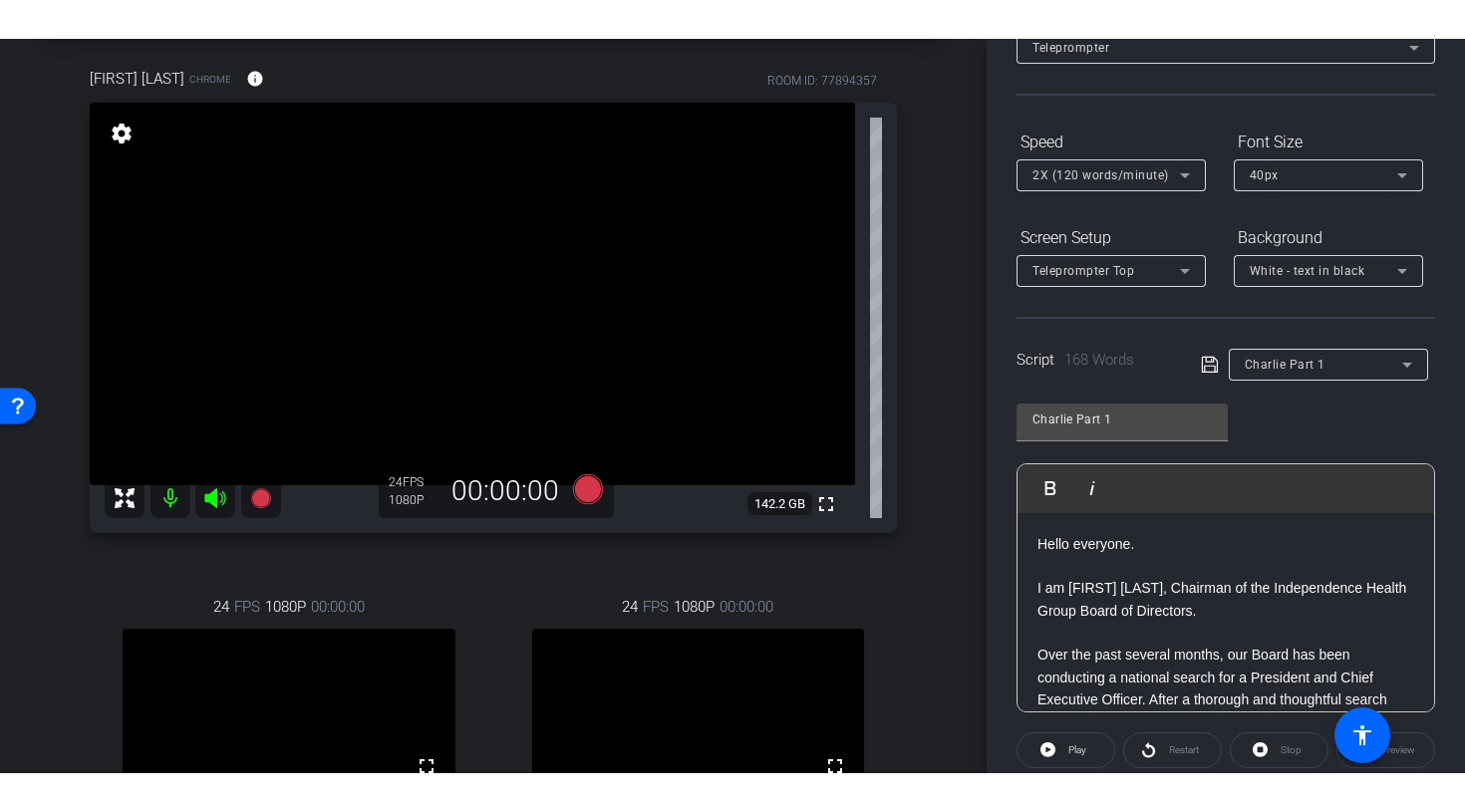 scroll, scrollTop: 65, scrollLeft: 0, axis: vertical 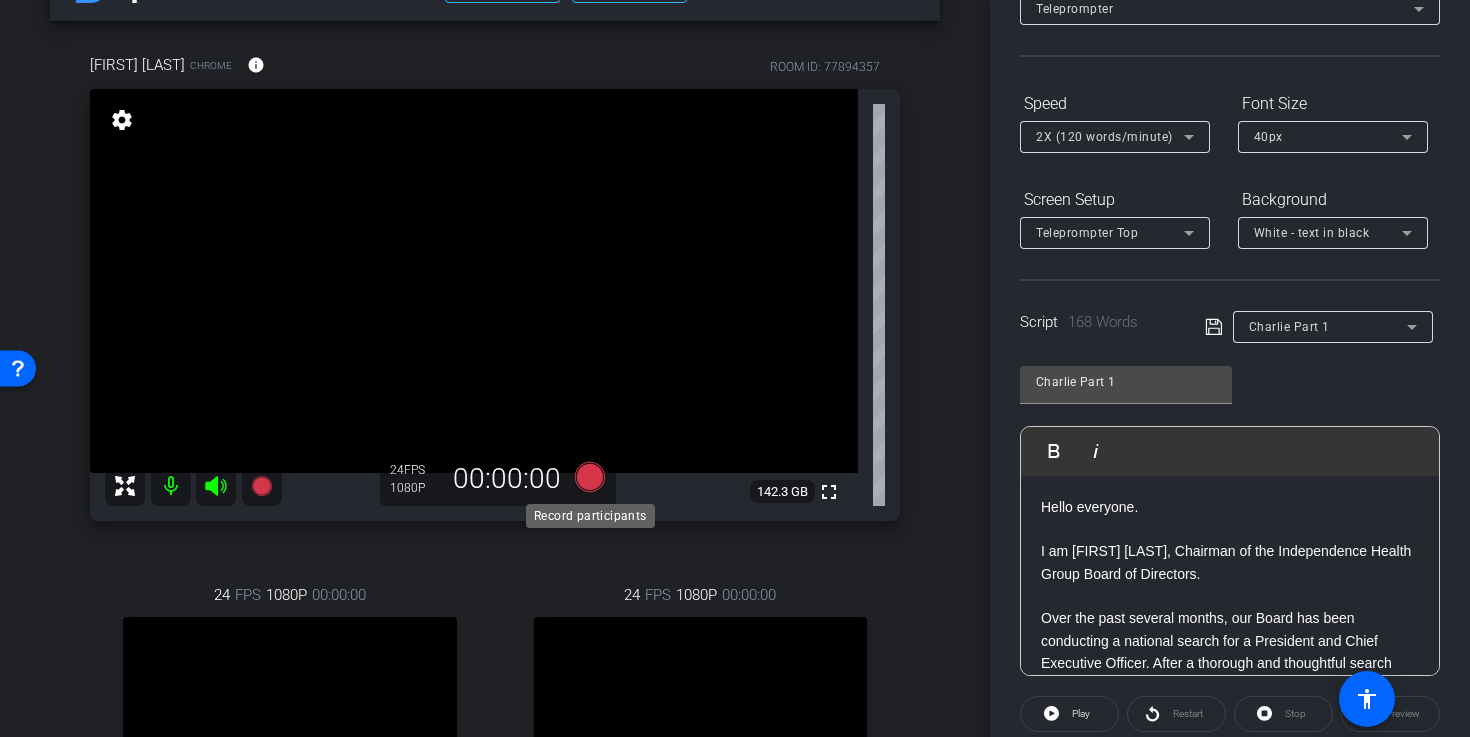 click 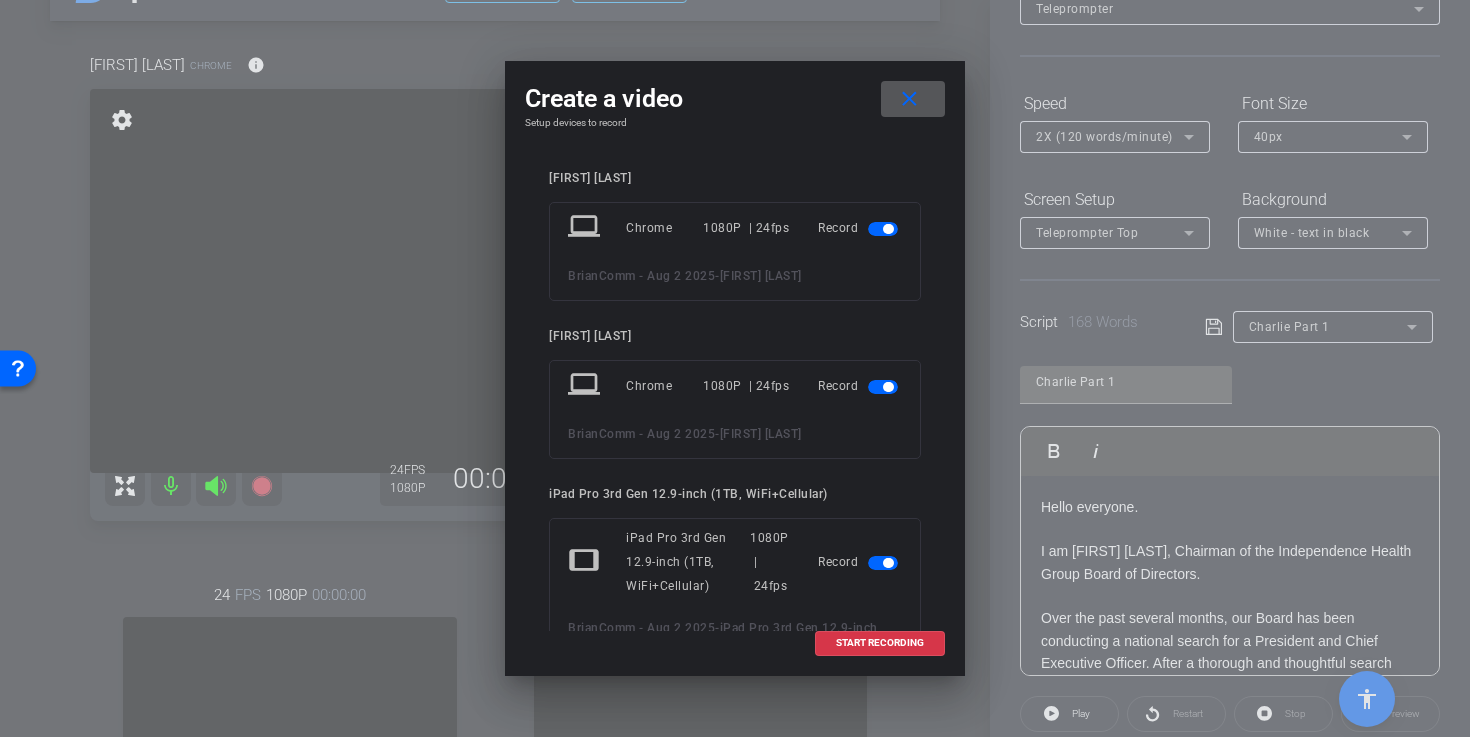 click at bounding box center [883, 387] 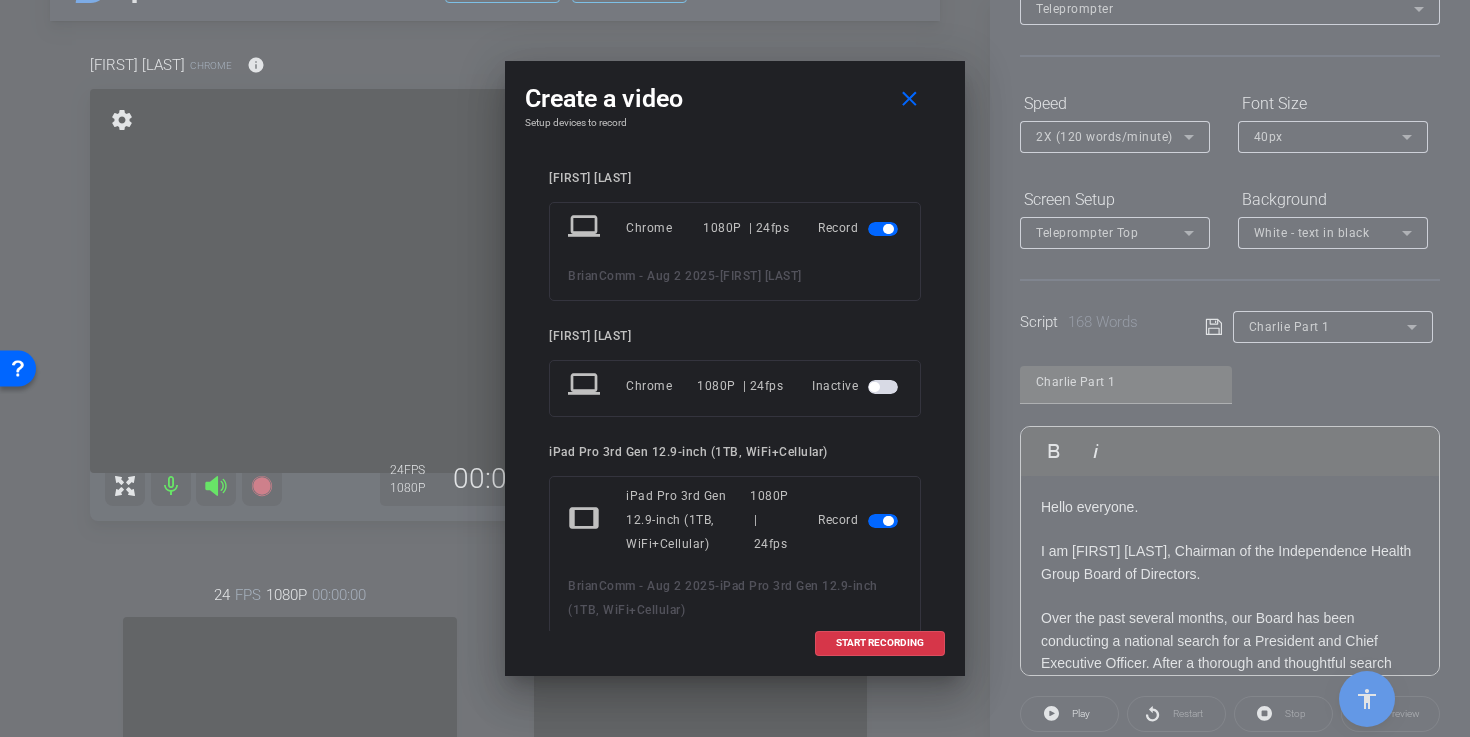 click at bounding box center [883, 521] 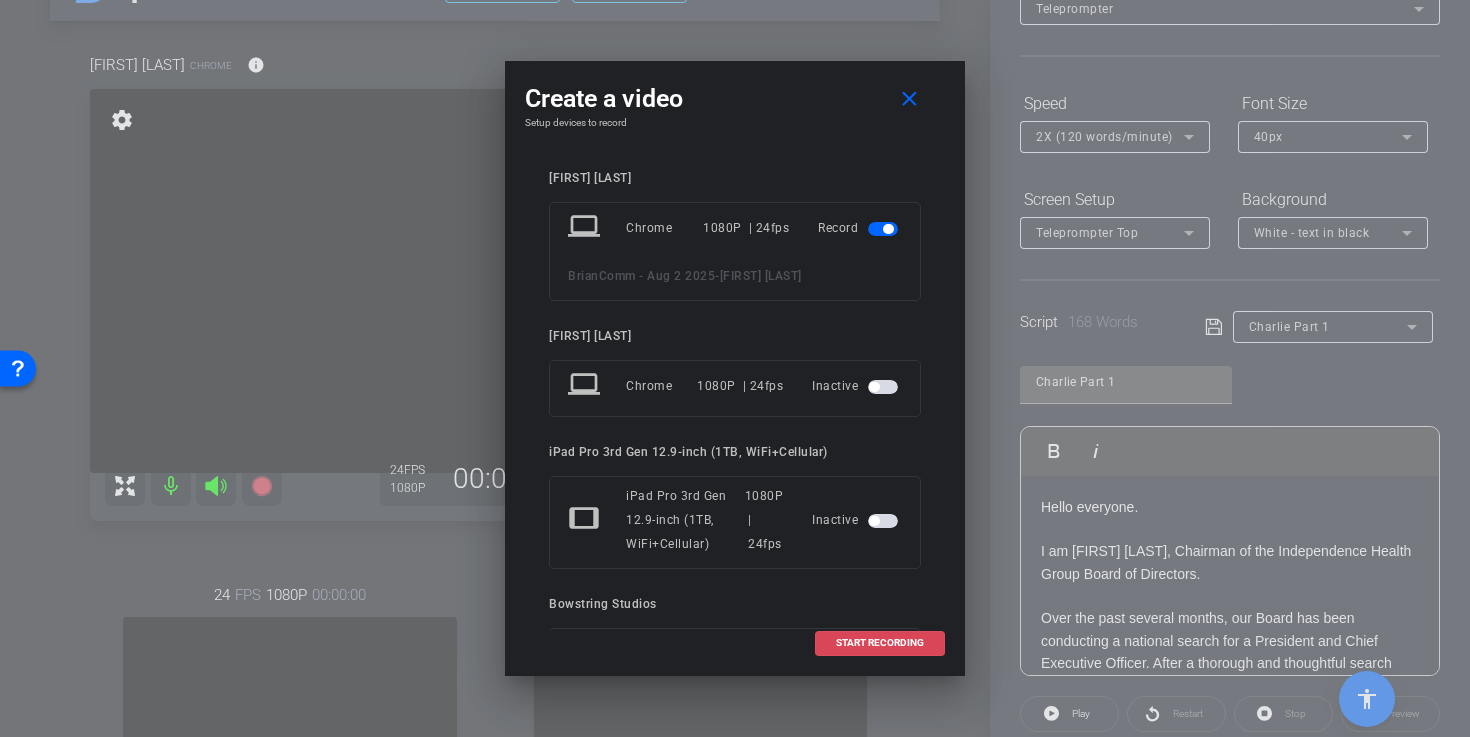 click on "START RECORDING" at bounding box center (880, 643) 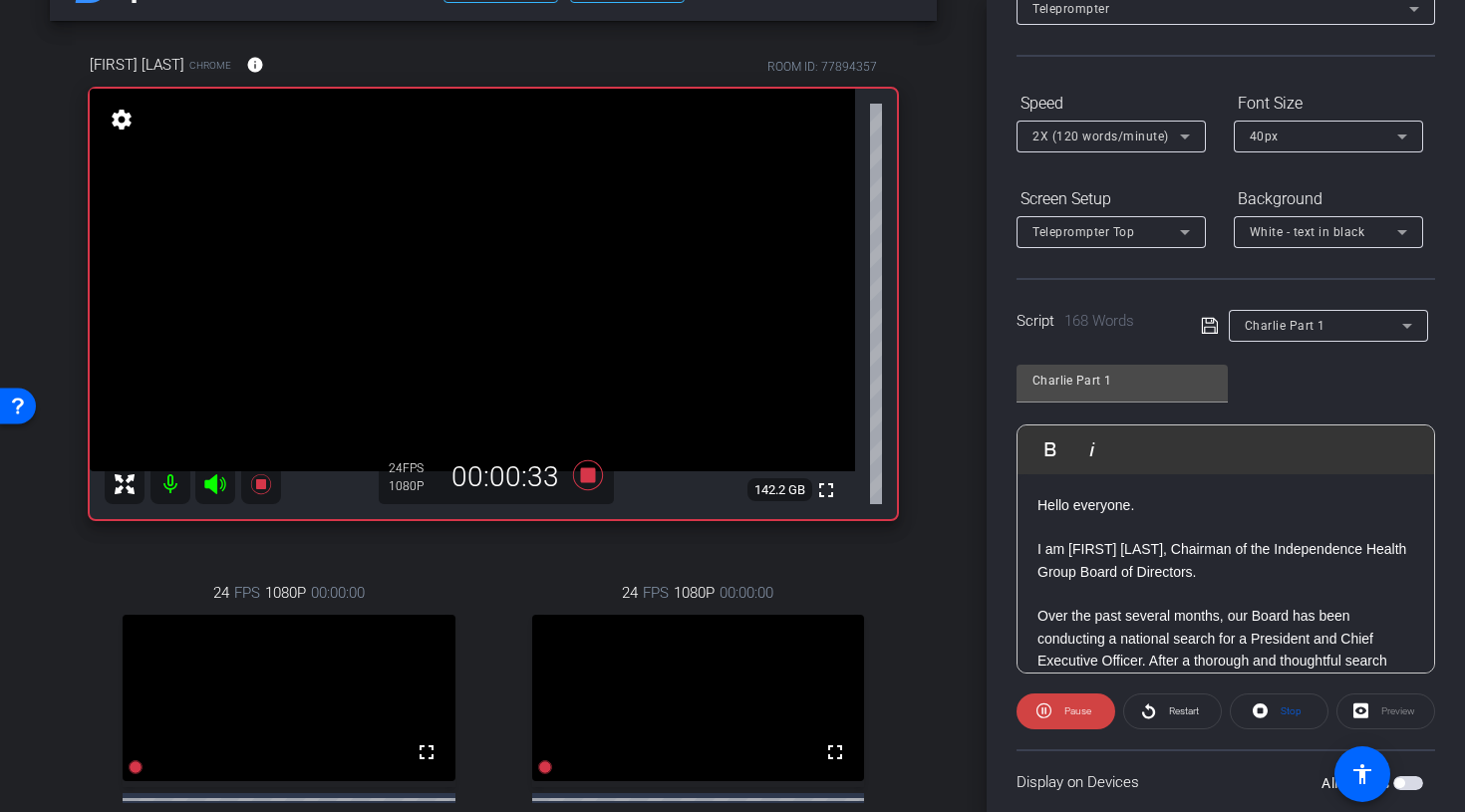 scroll, scrollTop: 70, scrollLeft: 0, axis: vertical 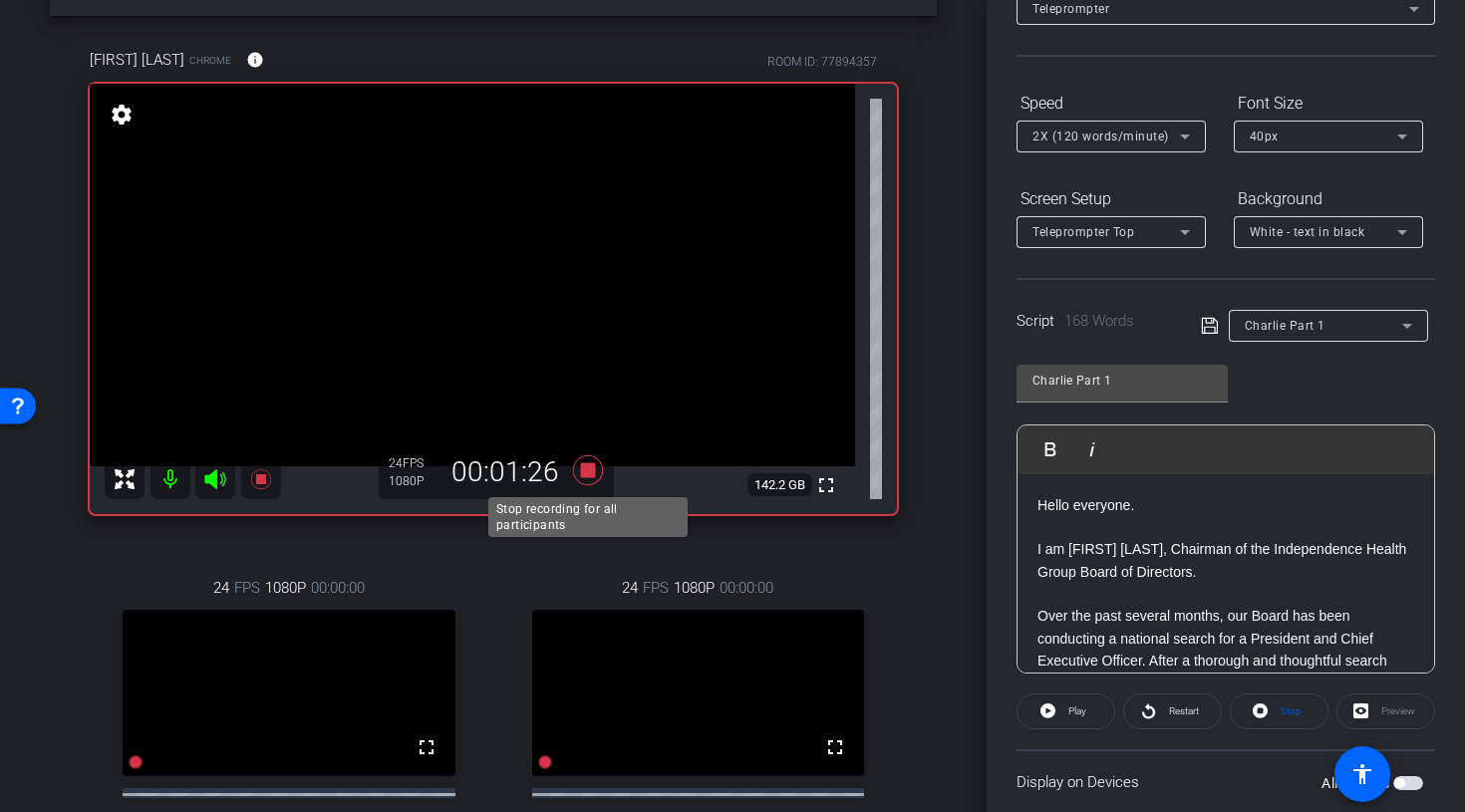 click 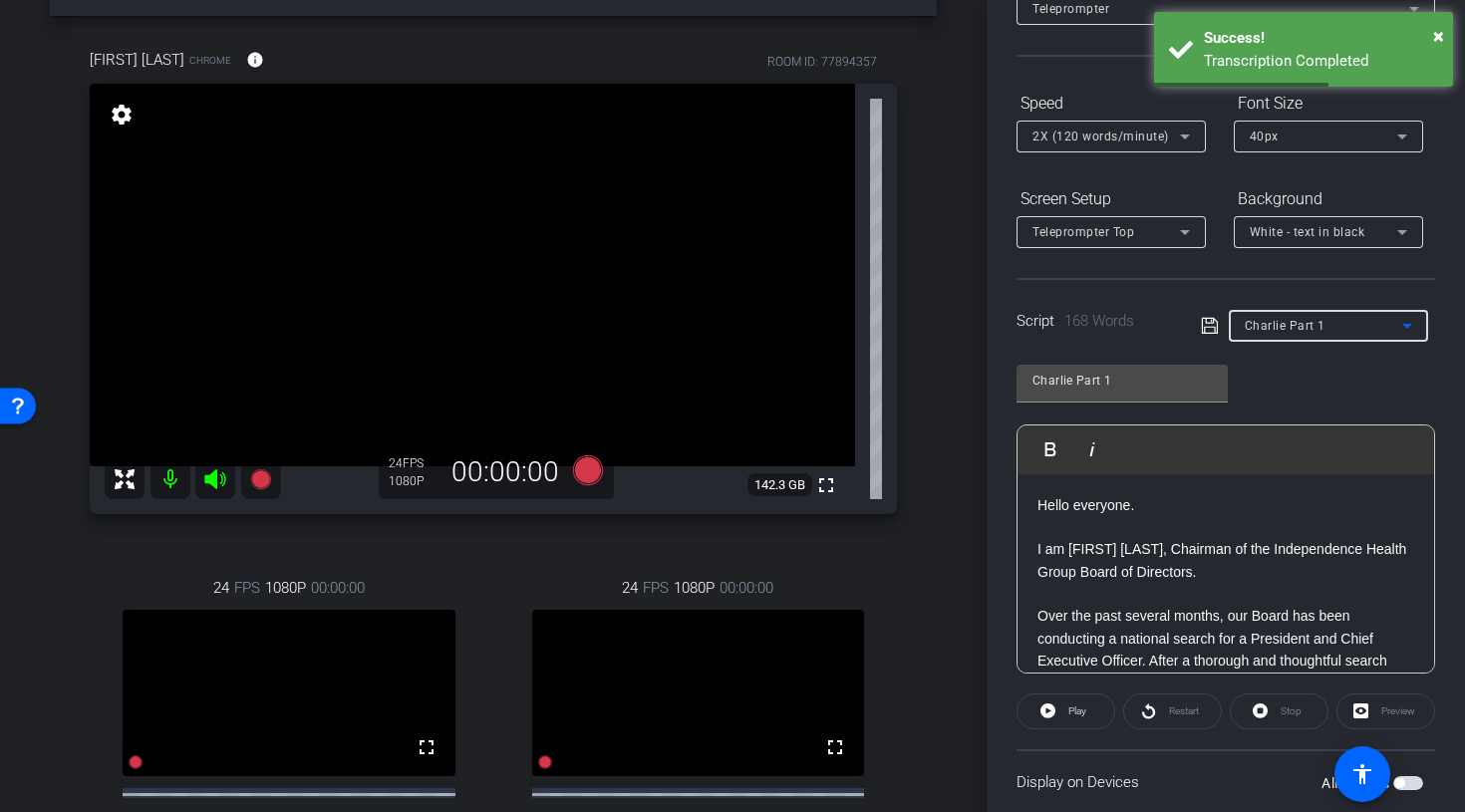 click on "Charlie Part 1" at bounding box center [1285, 326] 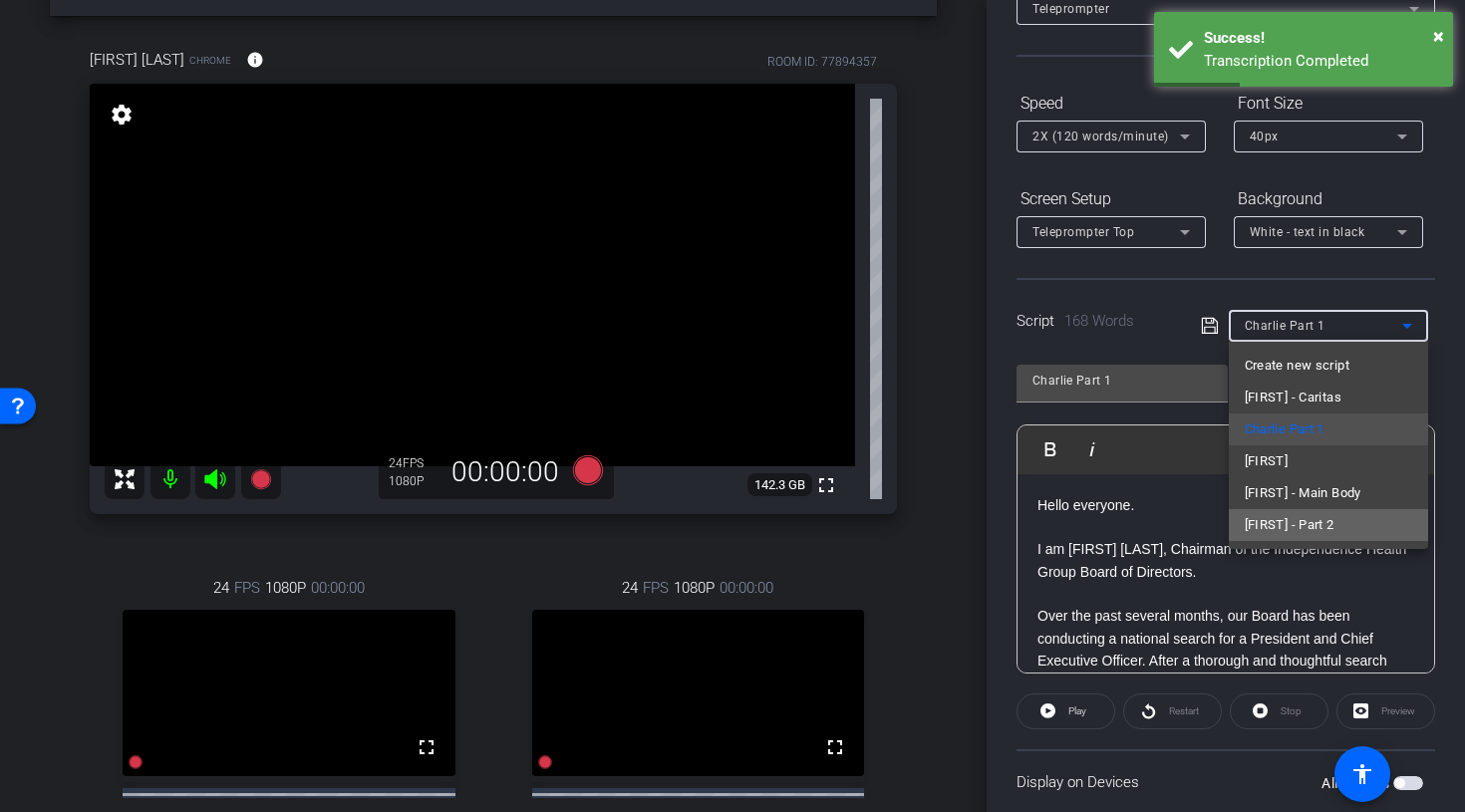 click on "Charlie - Part 2" at bounding box center (1290, 525) 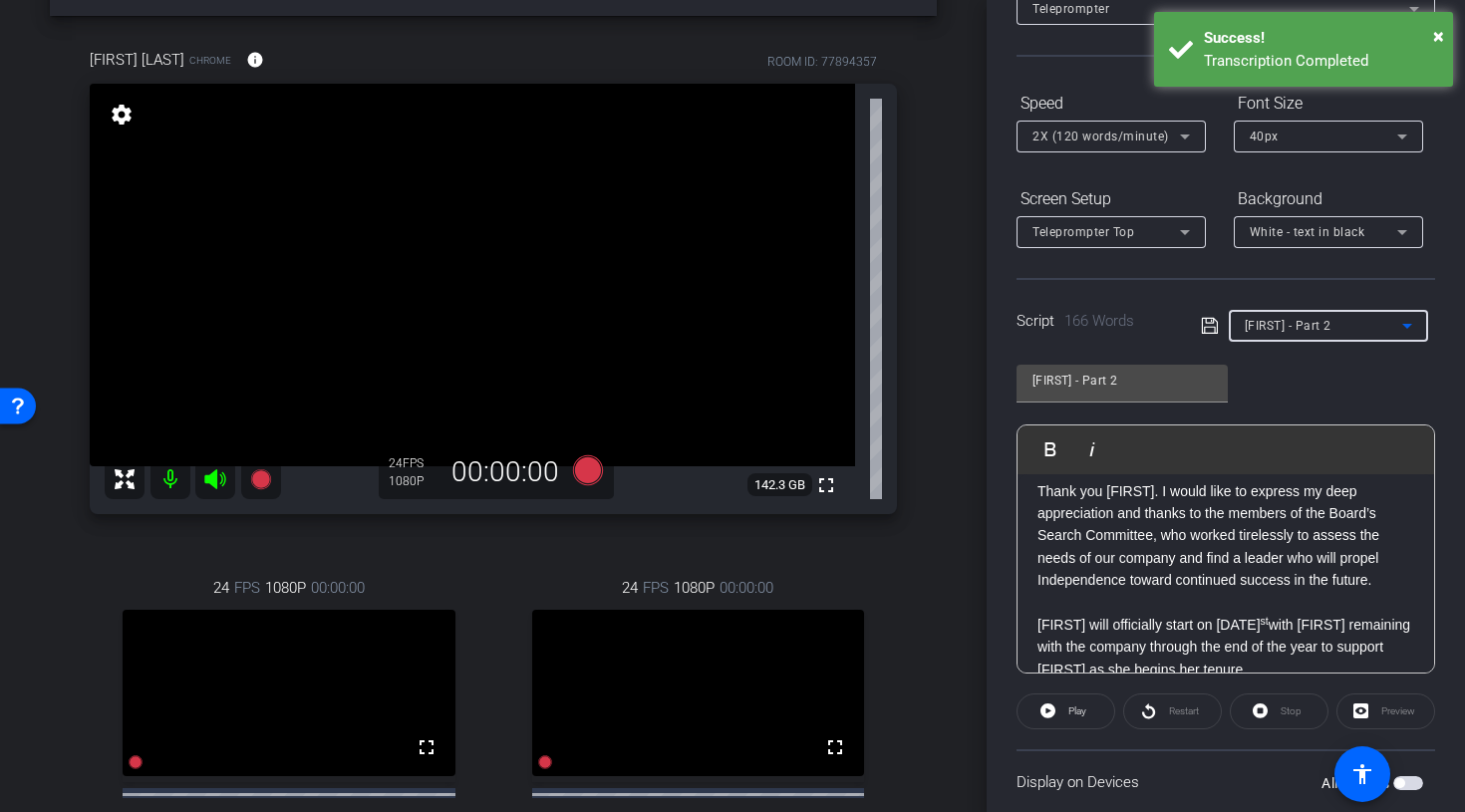 scroll, scrollTop: 0, scrollLeft: 0, axis: both 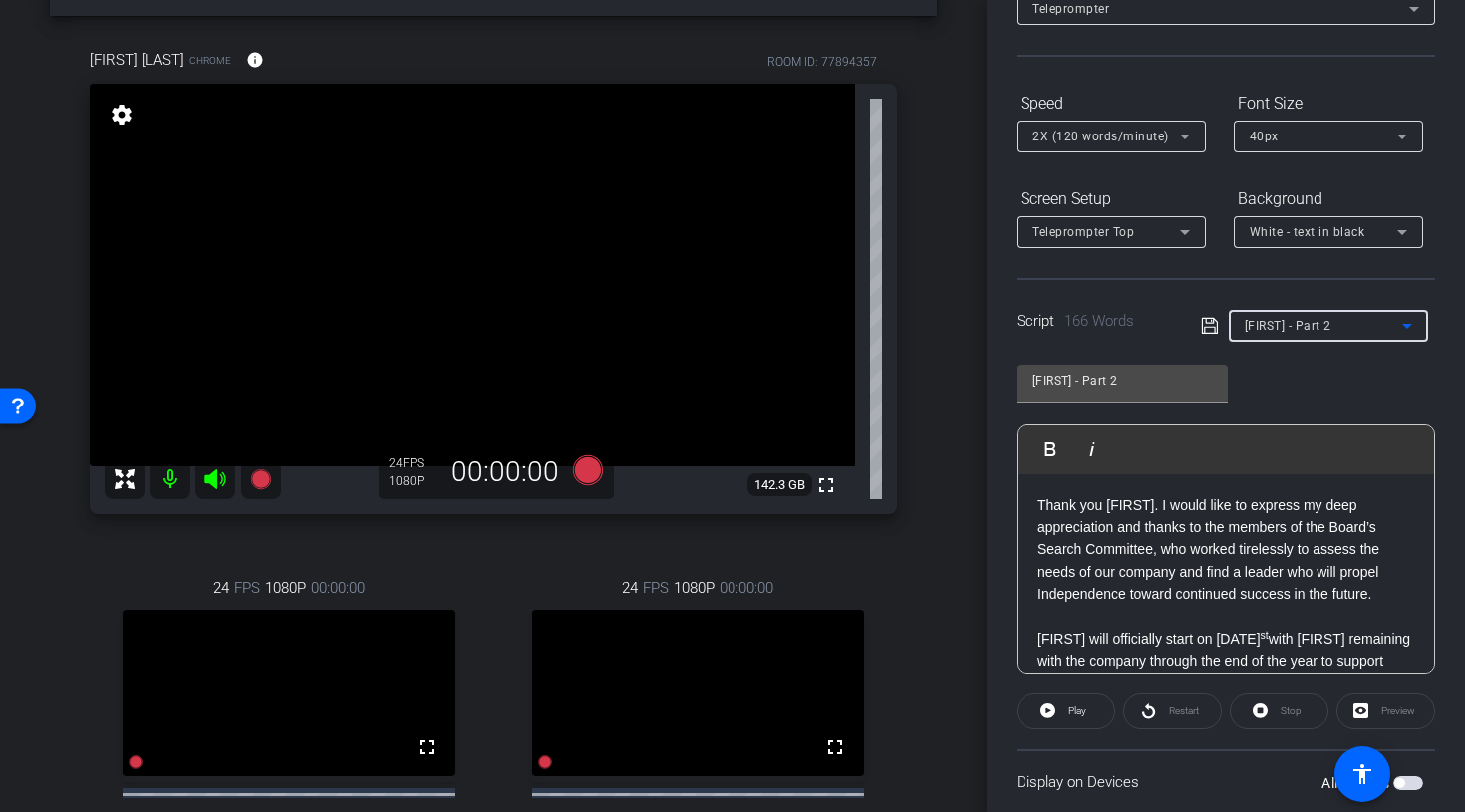 click on "Thank you Kelly. I would like to express my deep appreciation and thanks to the members of the Board’s Search Committee, who worked tirelessly to assess the needs of our company and find a leader who will propel Independence toward continued success in the future." at bounding box center [1226, 550] 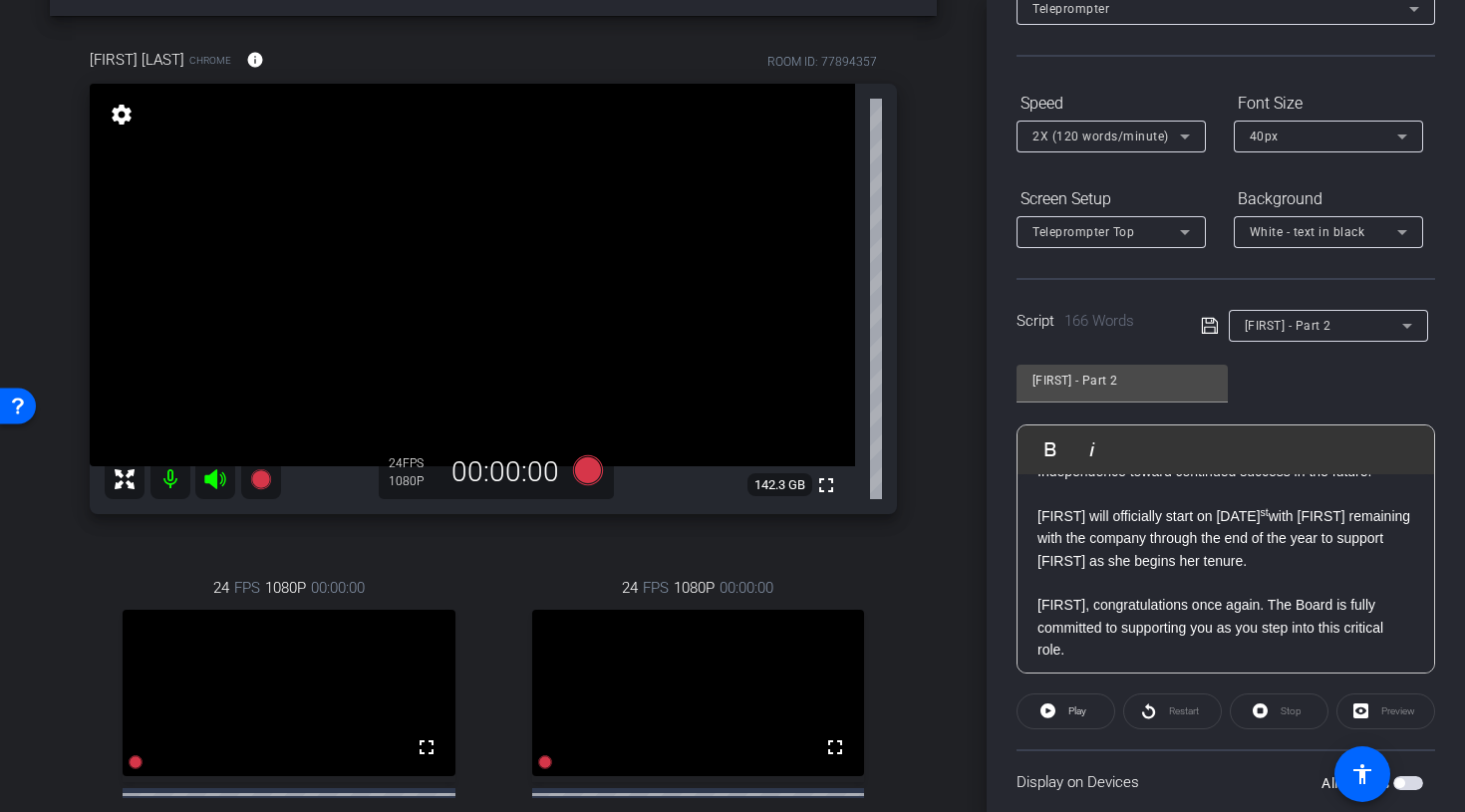 scroll, scrollTop: 0, scrollLeft: 0, axis: both 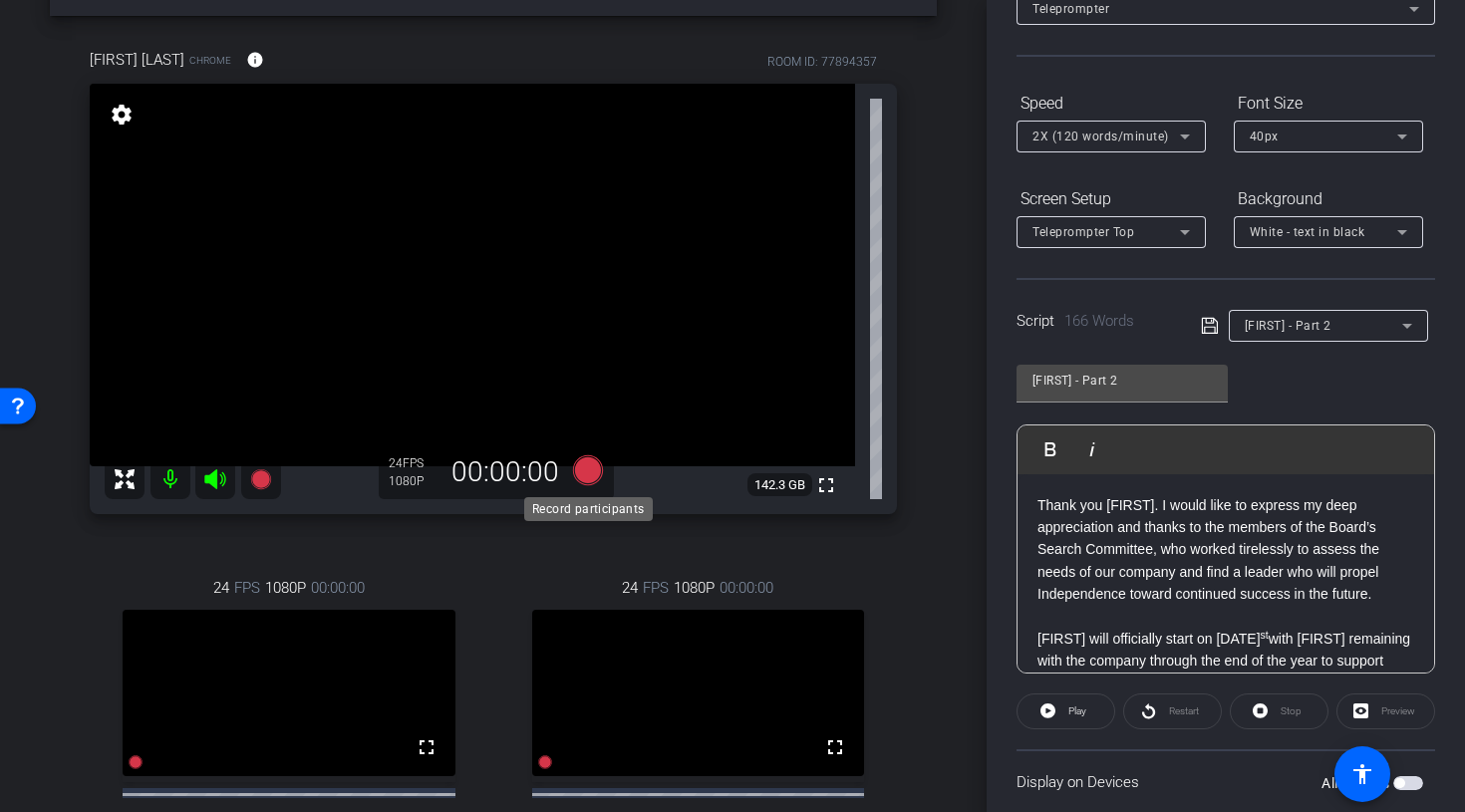 click 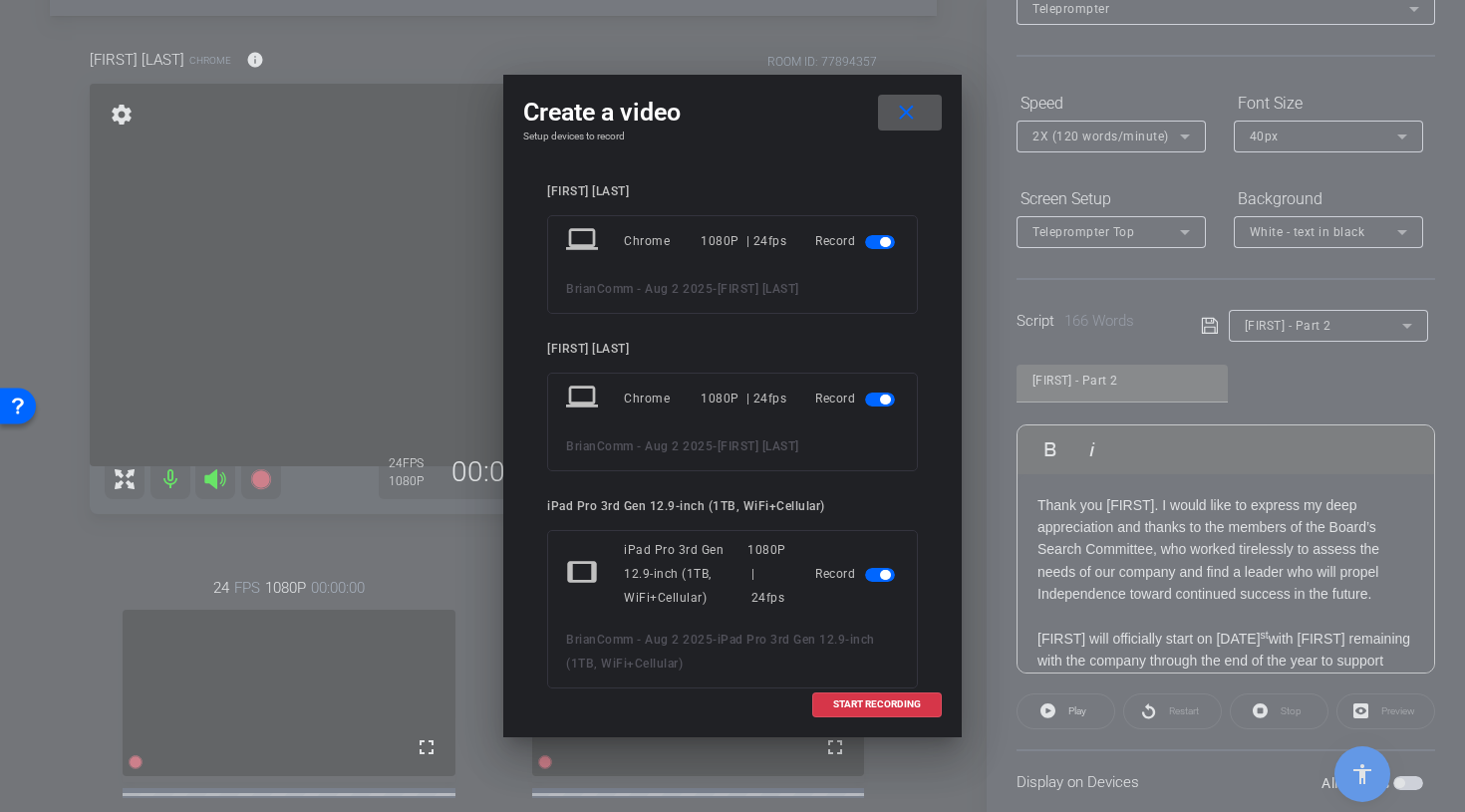 click at bounding box center (880, 400) 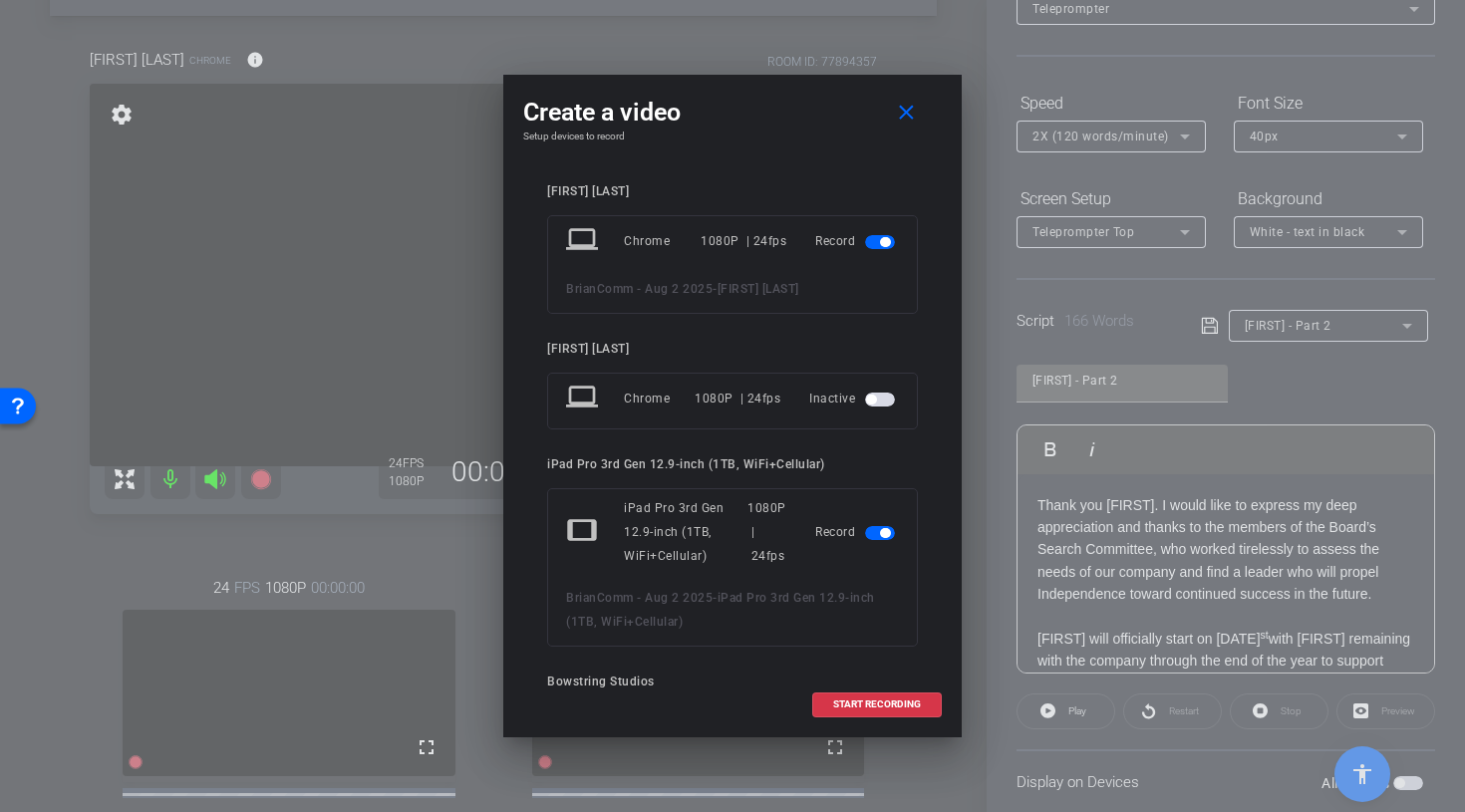 click at bounding box center (880, 533) 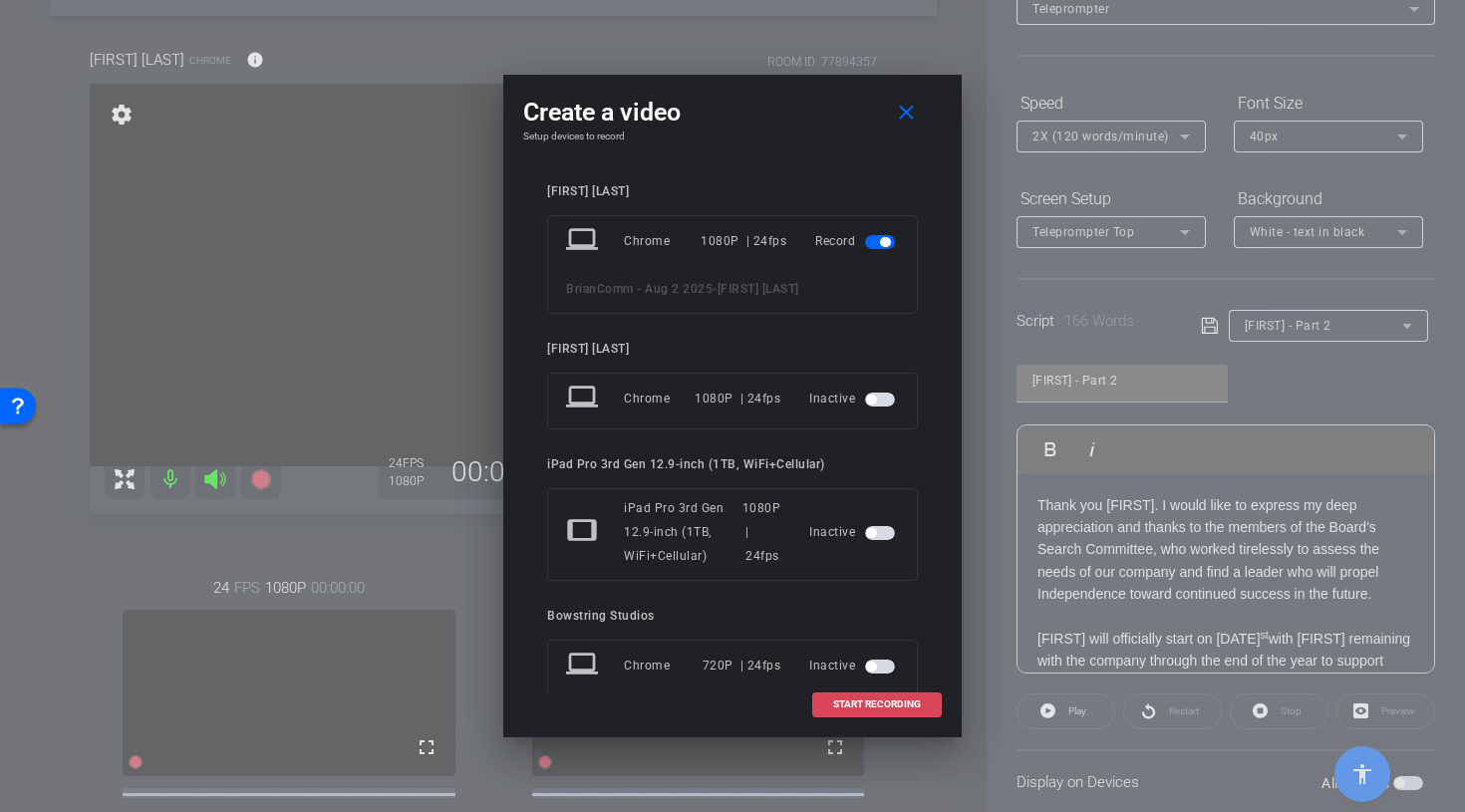 click on "START RECORDING" at bounding box center [877, 704] 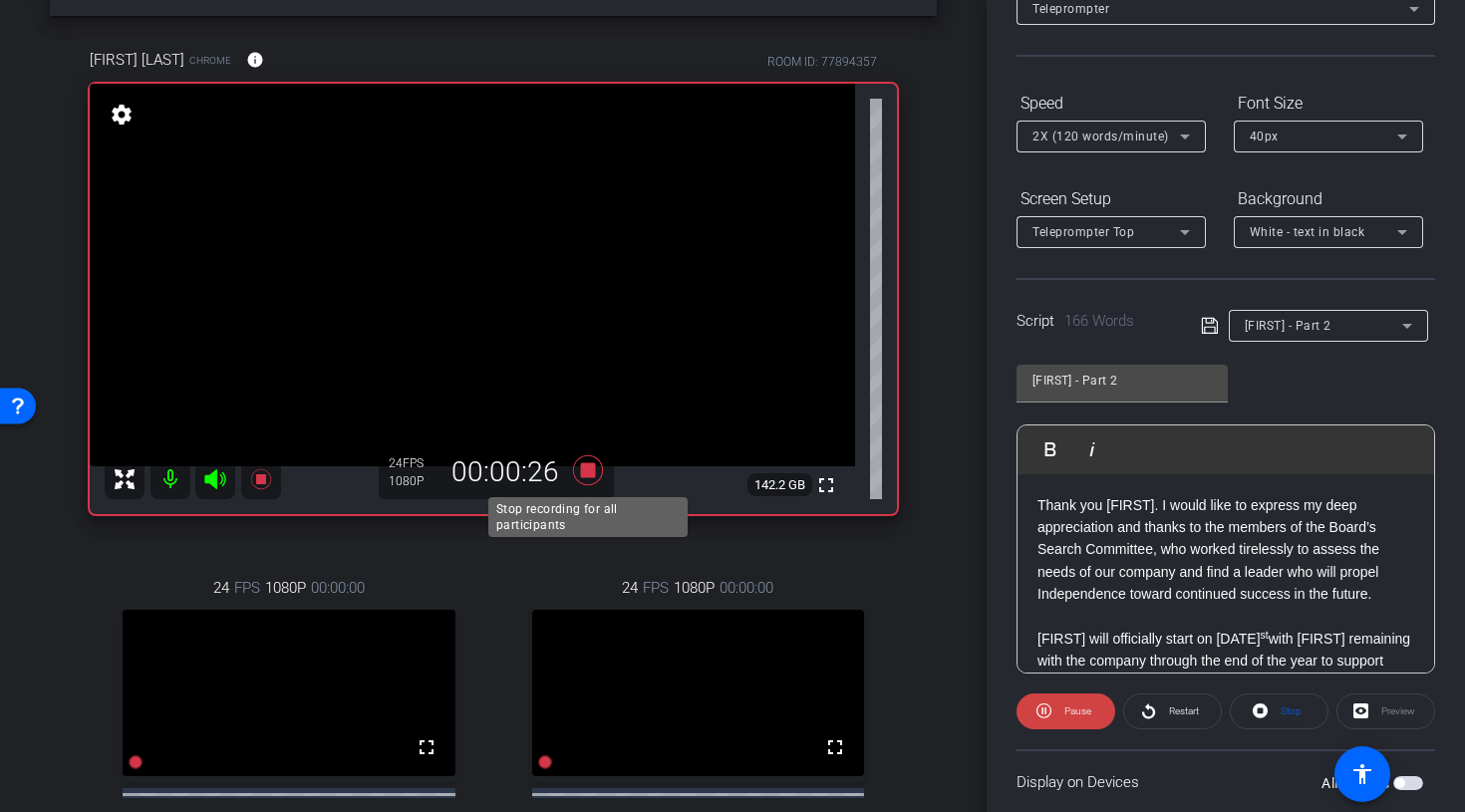 click 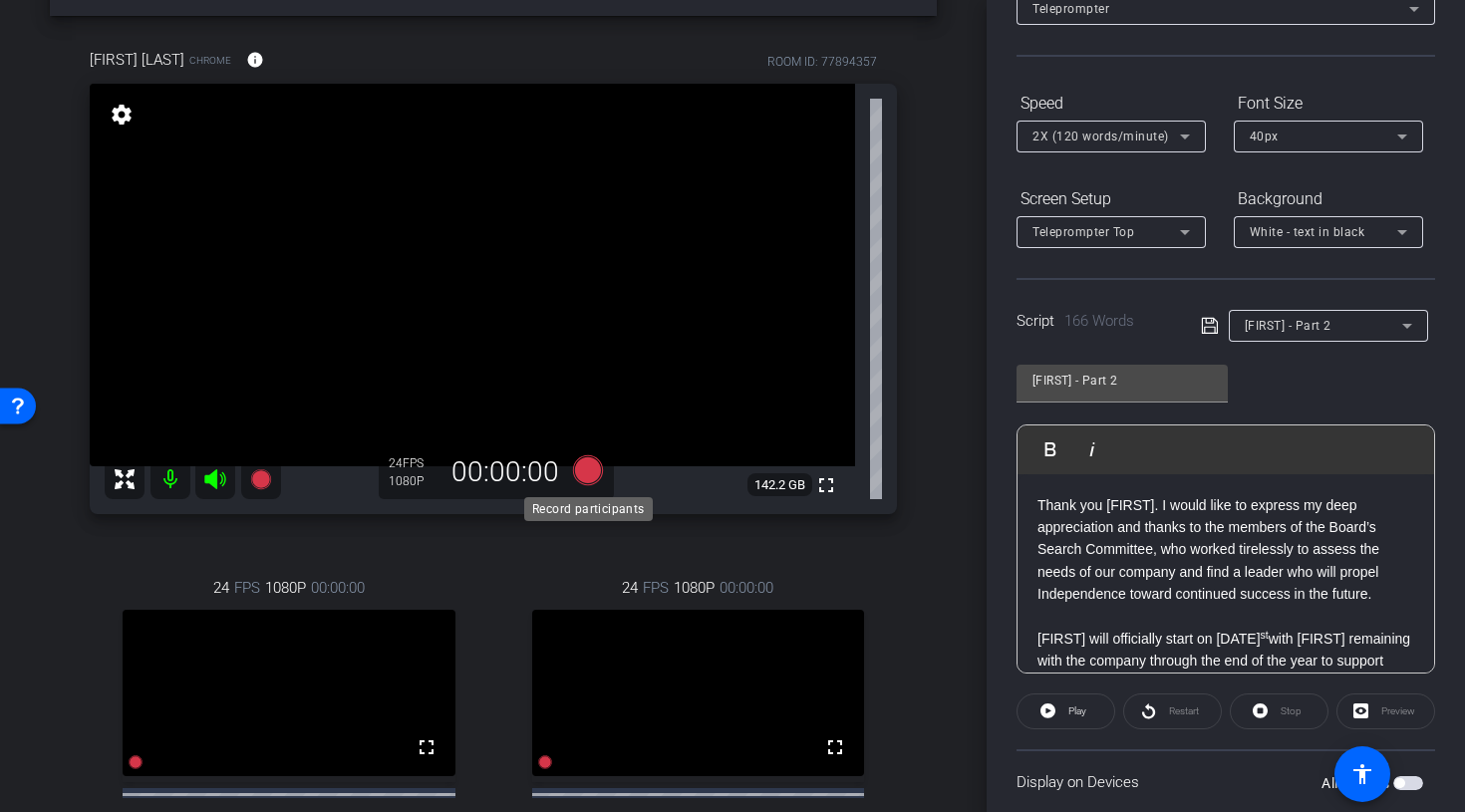 click 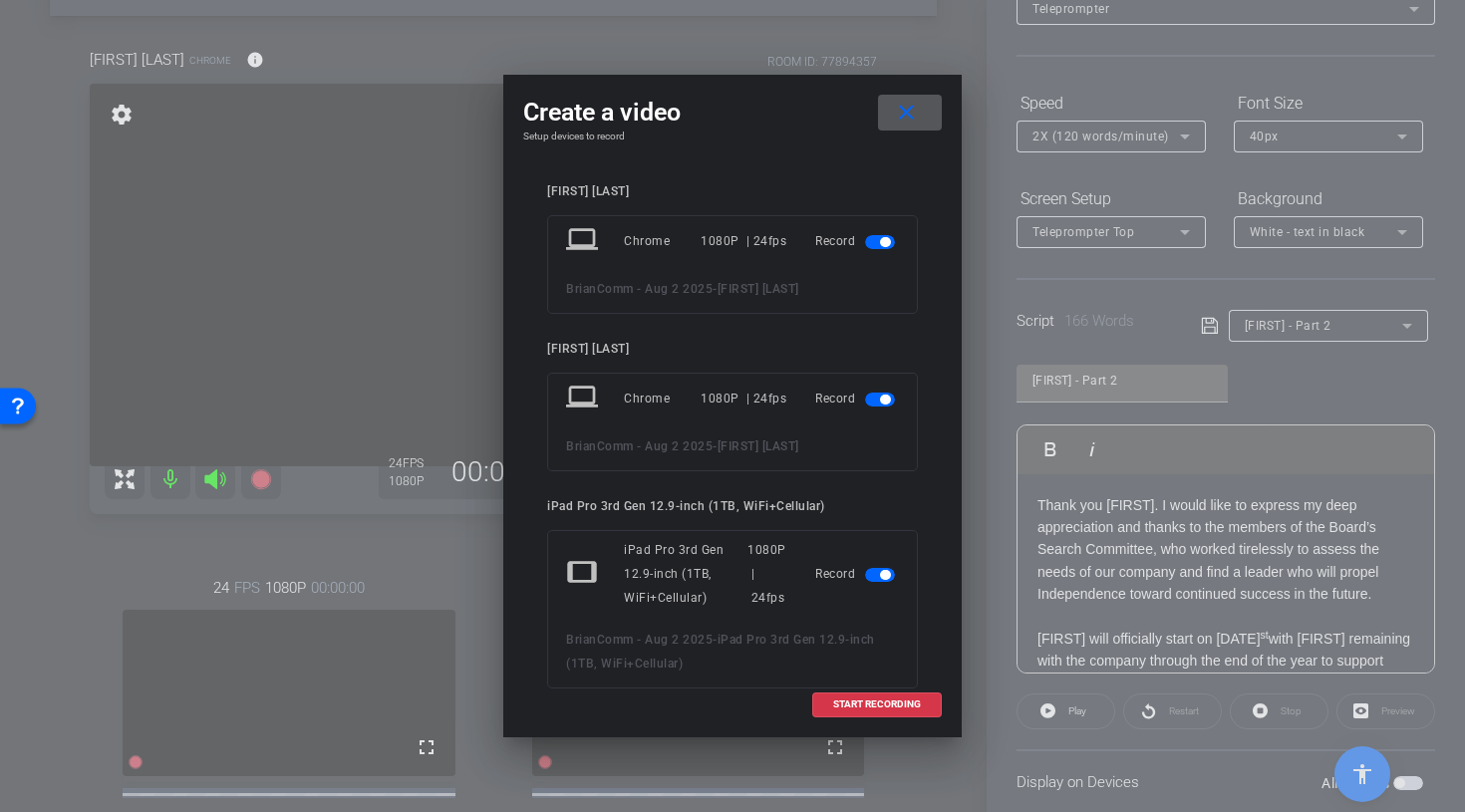 click at bounding box center (882, 399) 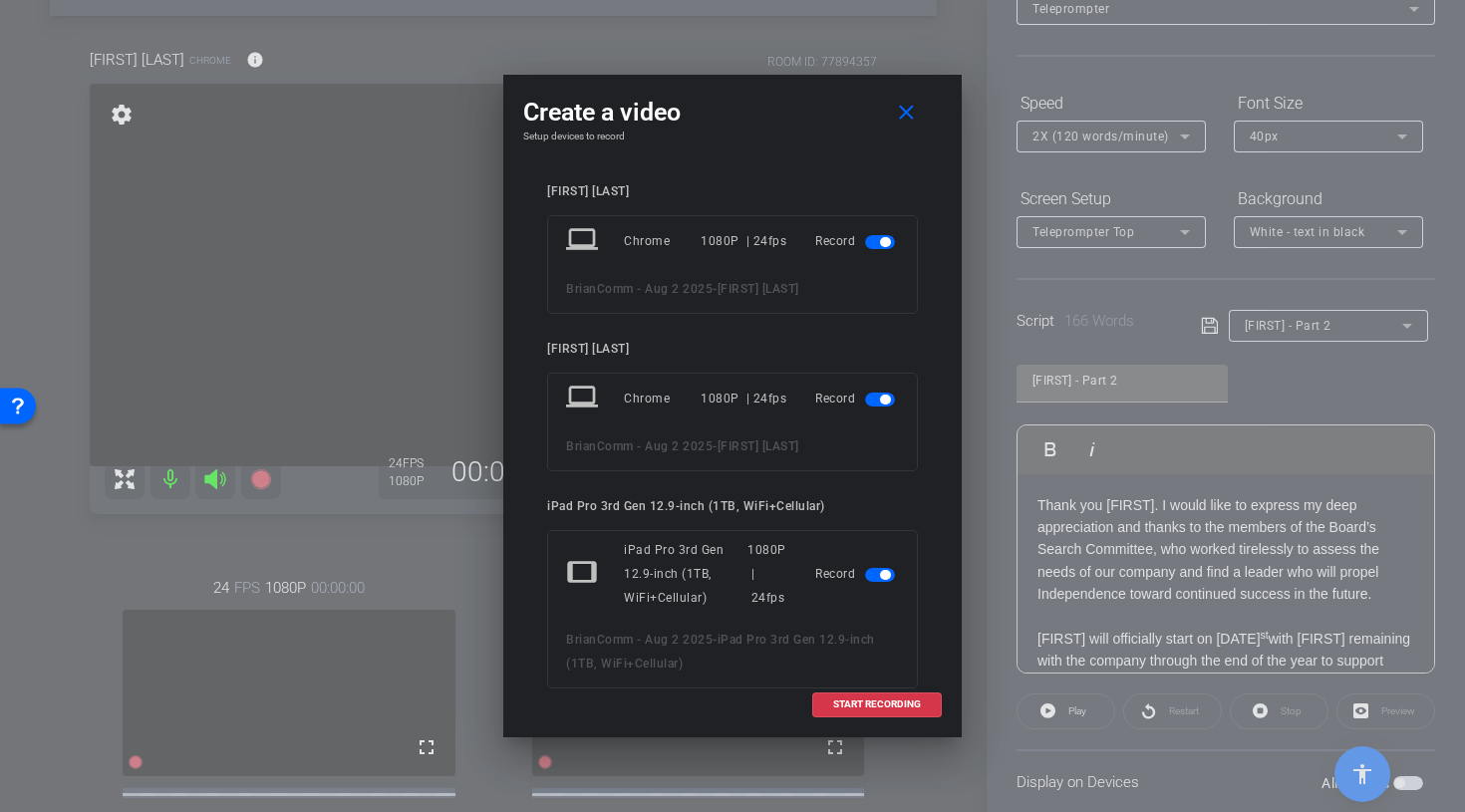 click at bounding box center [880, 400] 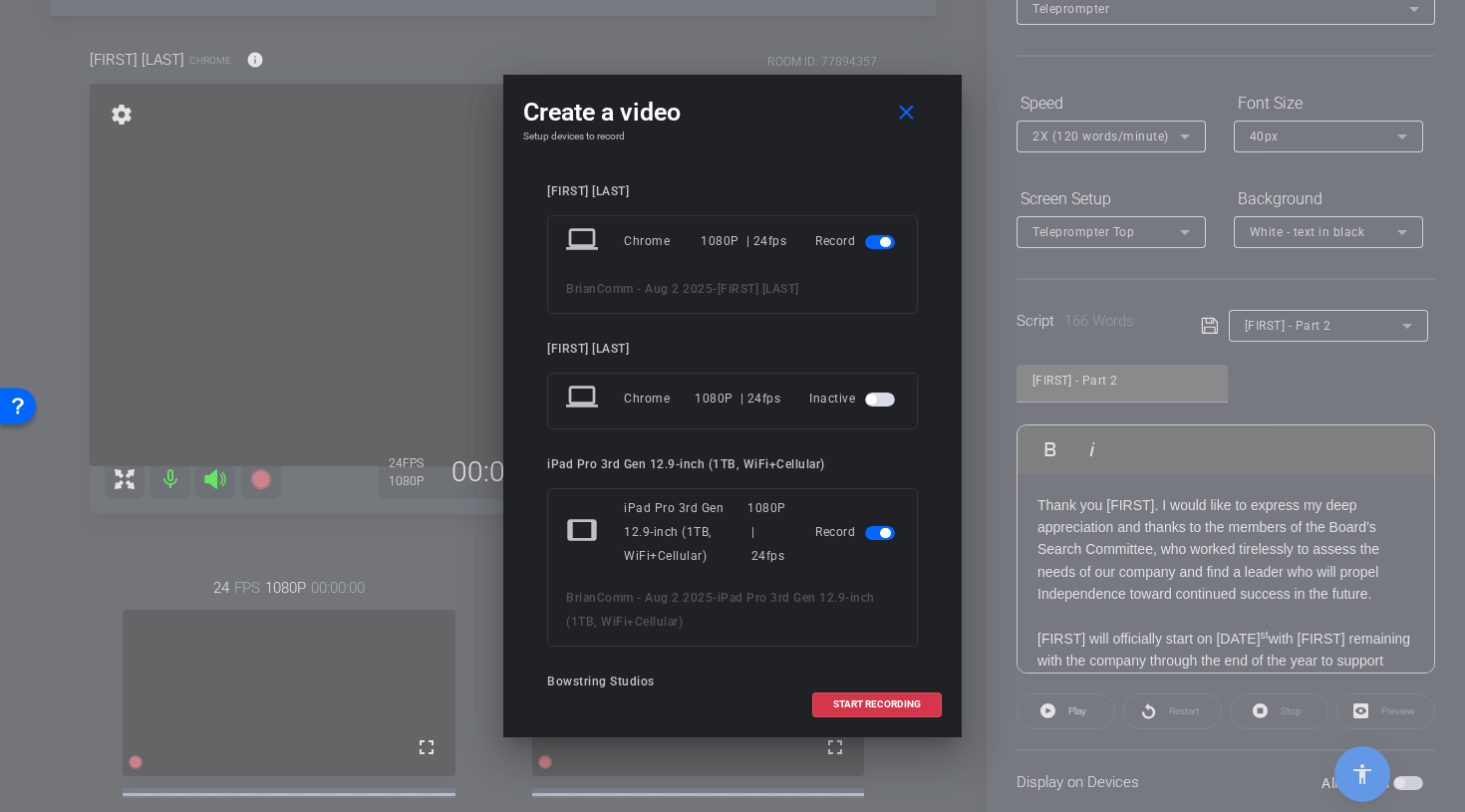 click at bounding box center (880, 533) 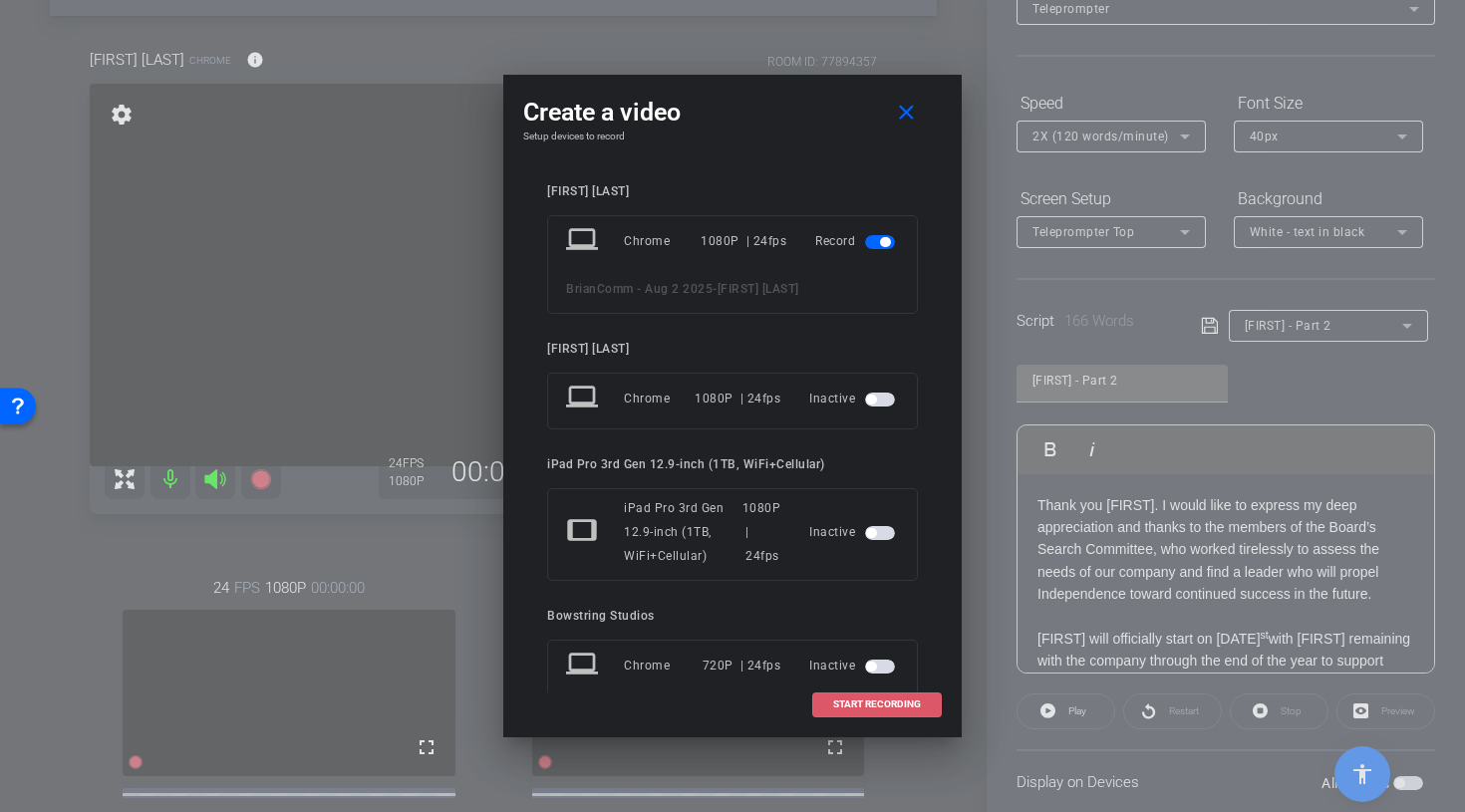 click on "START RECORDING" at bounding box center [877, 704] 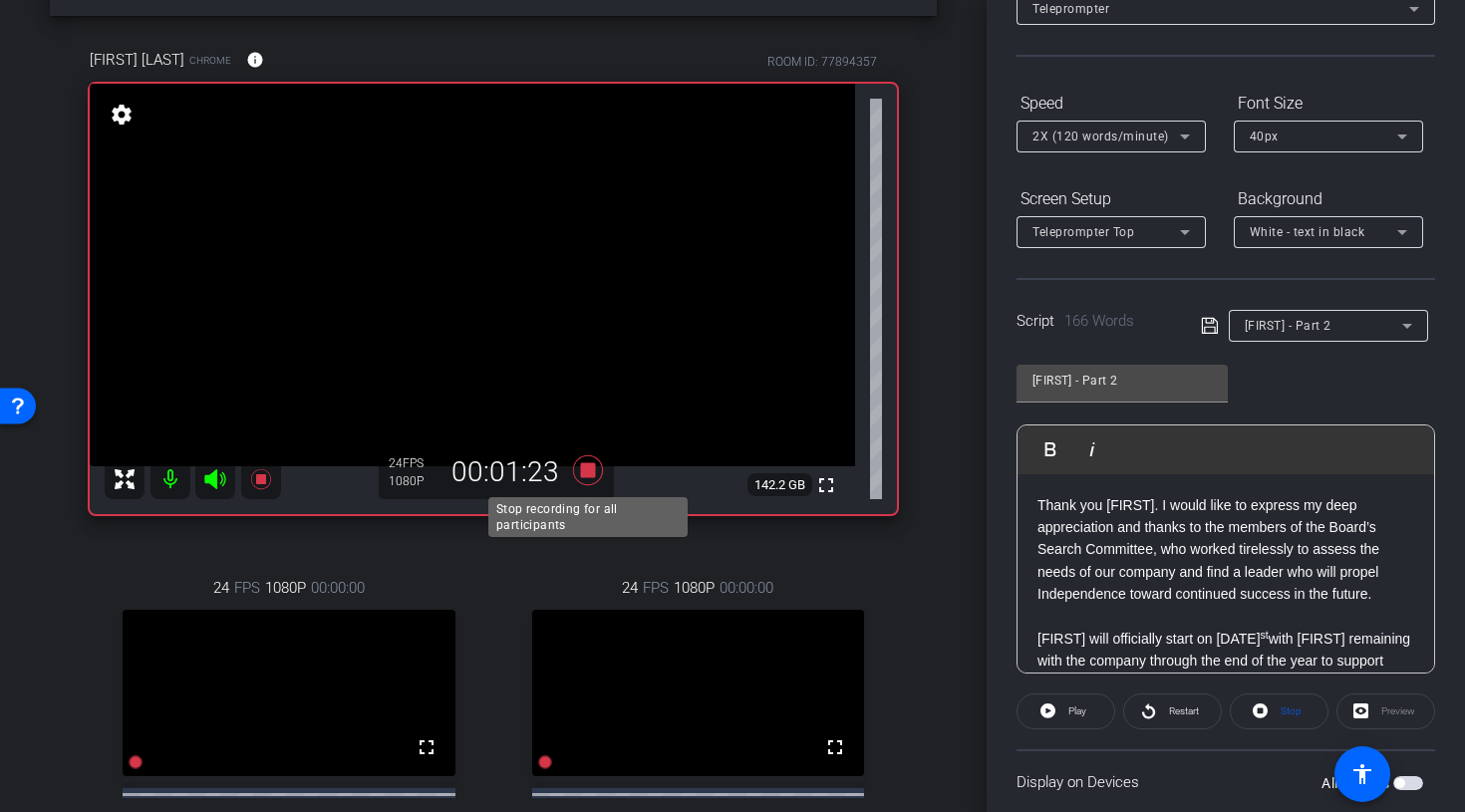 click 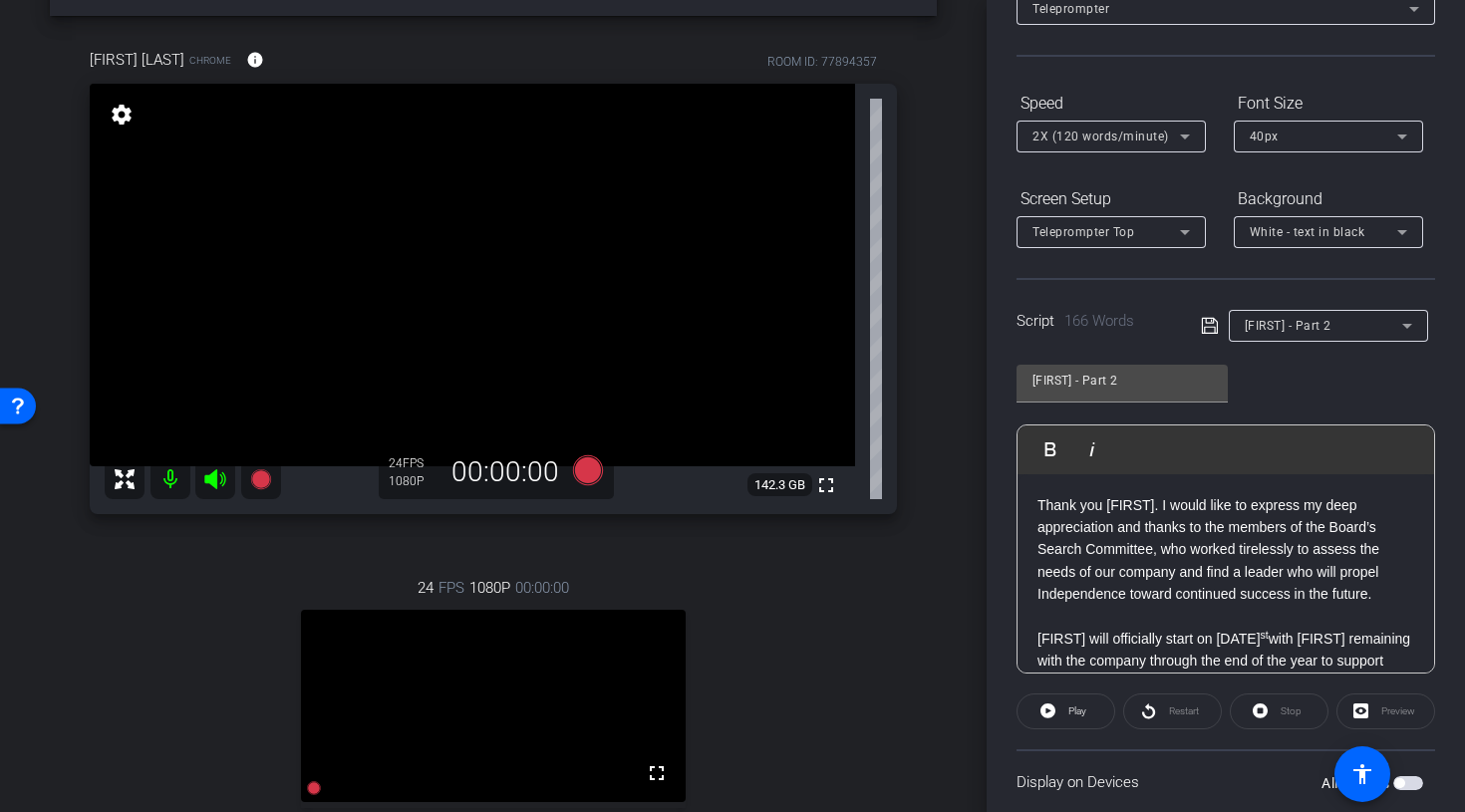 click on "Thank you Kelly. I would like to express my deep appreciation and thanks to the members of the Board’s Search Committee, who worked tirelessly to assess the needs of our company and find a leader who will propel Independence toward continued success in the future." at bounding box center [1226, 550] 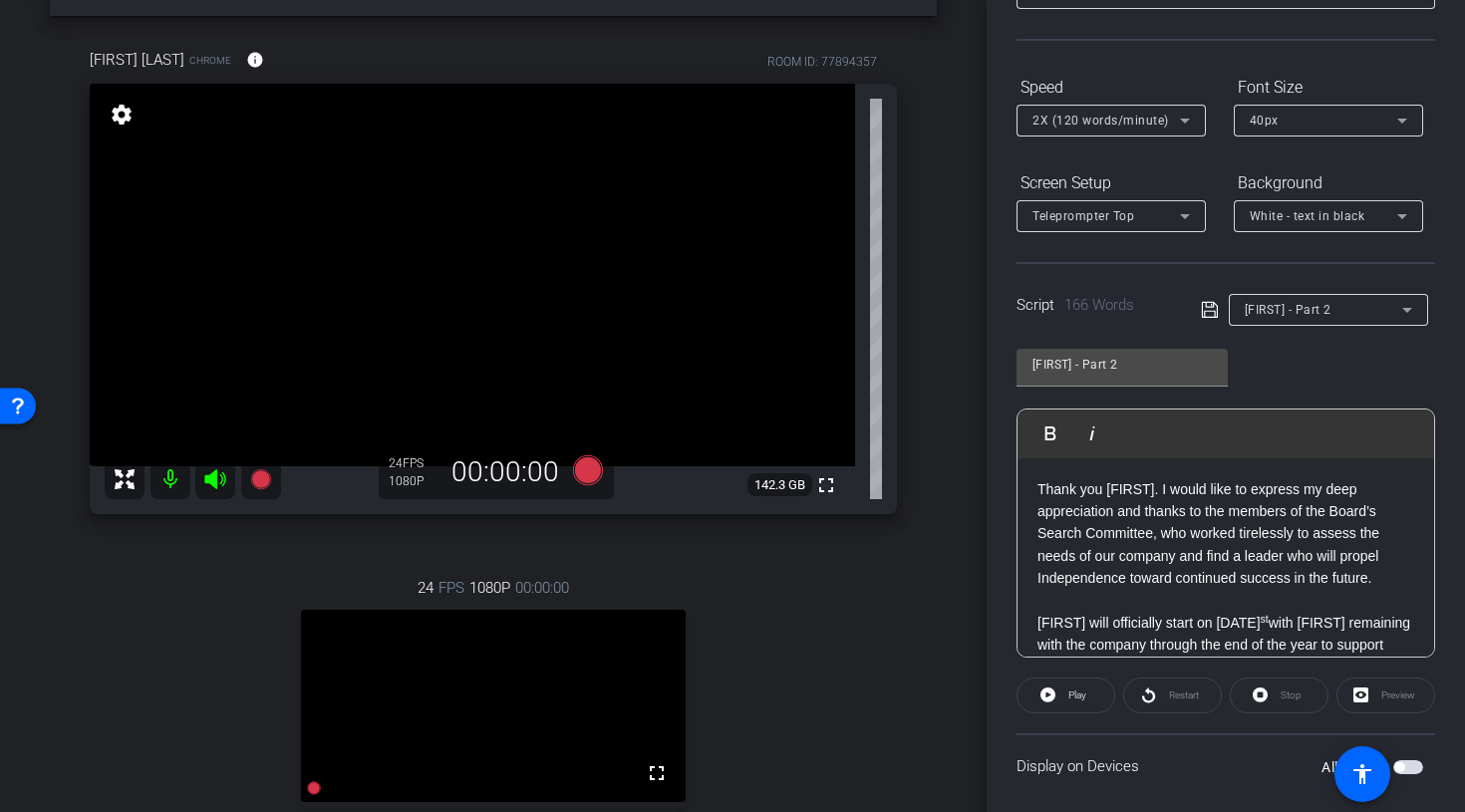 scroll, scrollTop: 163, scrollLeft: 0, axis: vertical 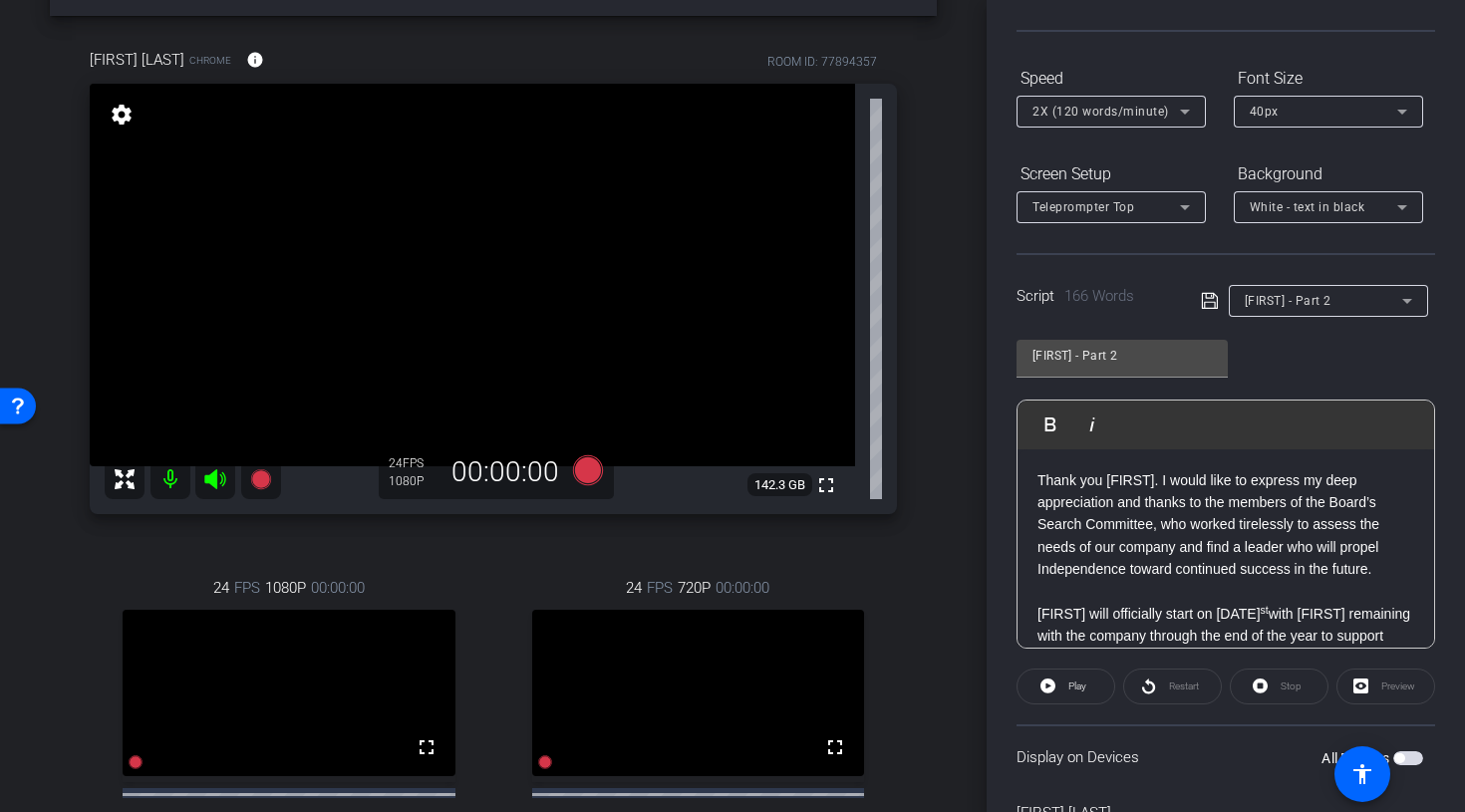 click on "Thank you Kelly. I would like to express my deep appreciation and thanks to the members of the Board’s Search Committee, who worked tirelessly to assess the needs of our company and find a leader who will propel Independence toward continued success in the future." at bounding box center (1226, 525) 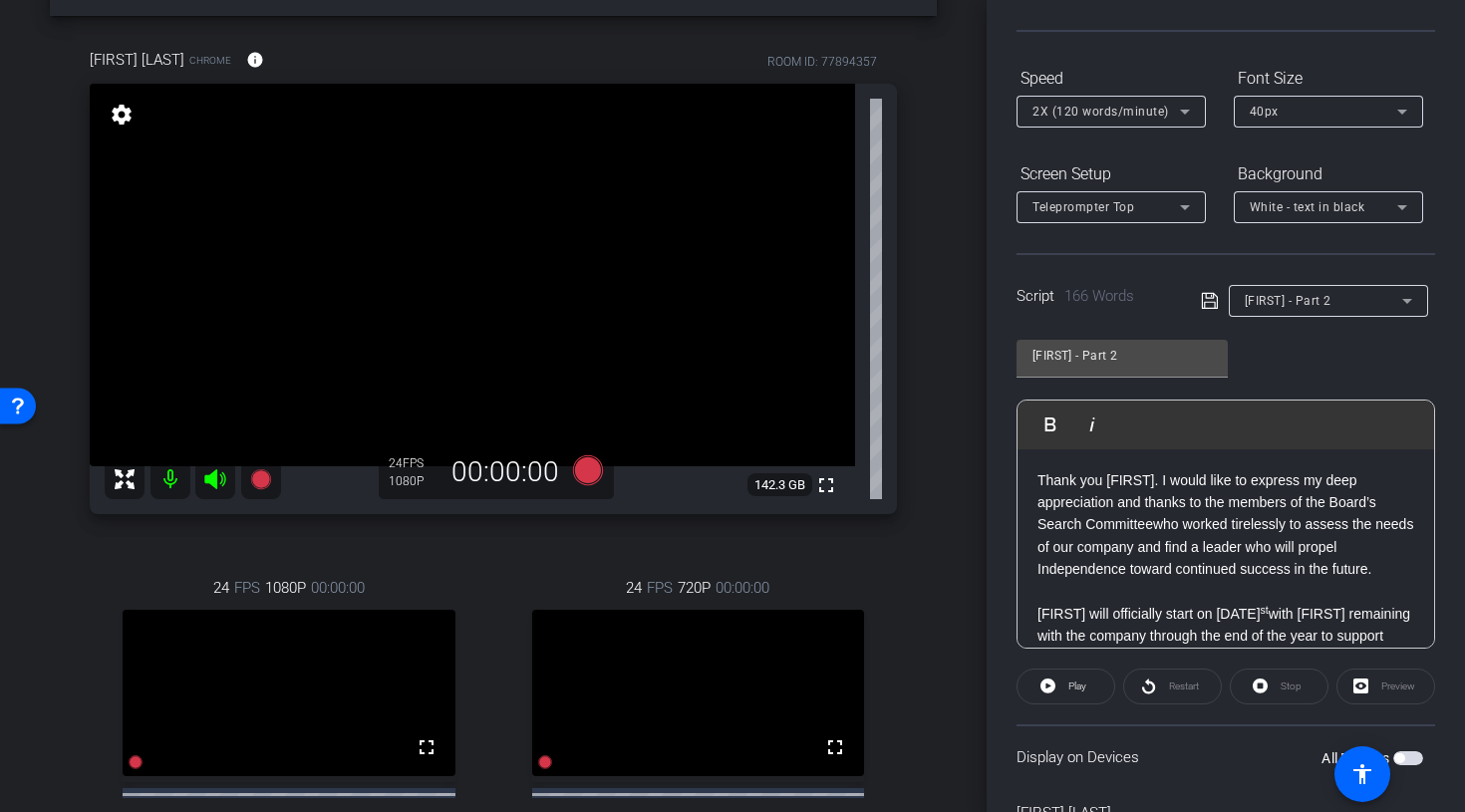 type 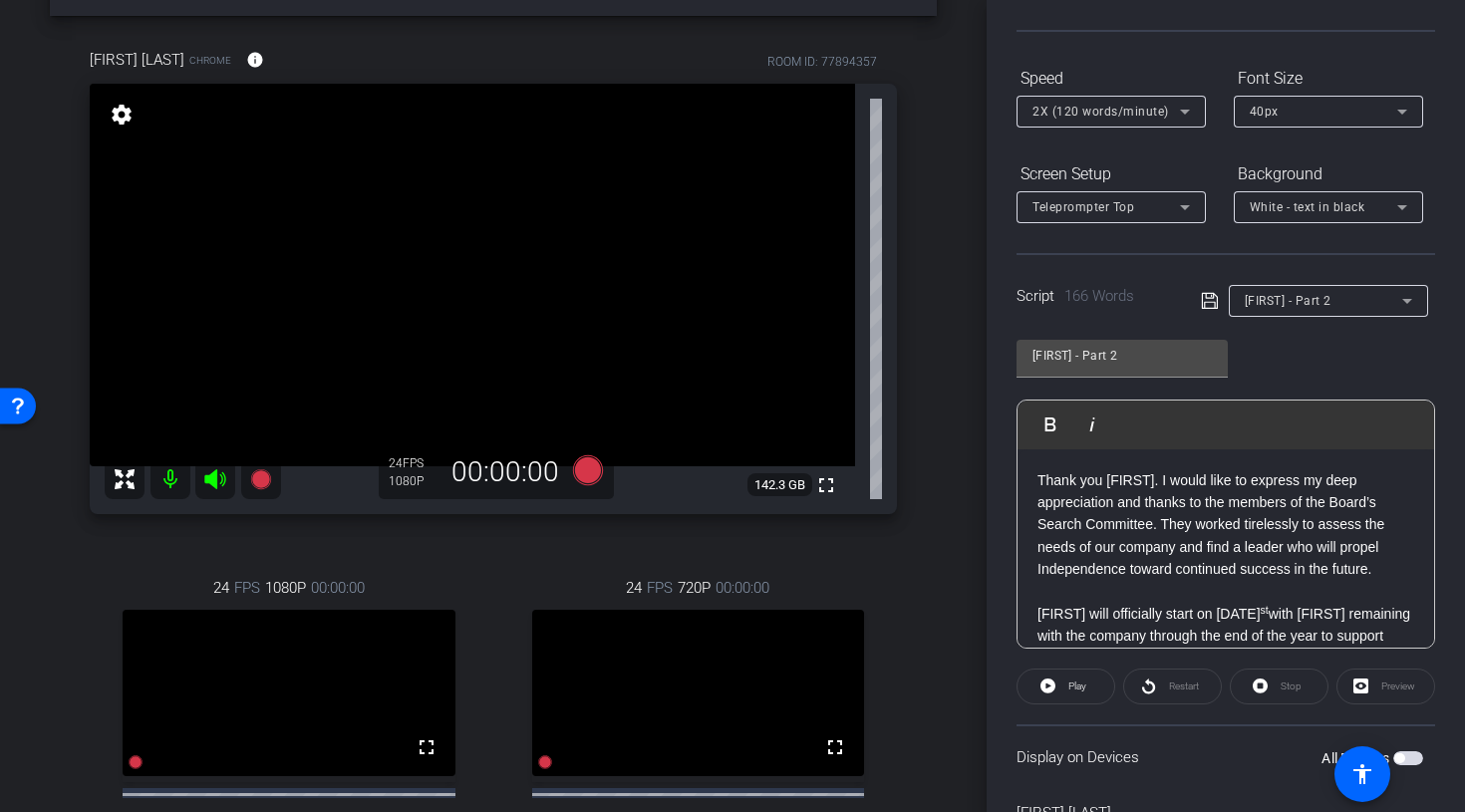 drag, startPoint x: 1246, startPoint y: 523, endPoint x: 1298, endPoint y: 523, distance: 52 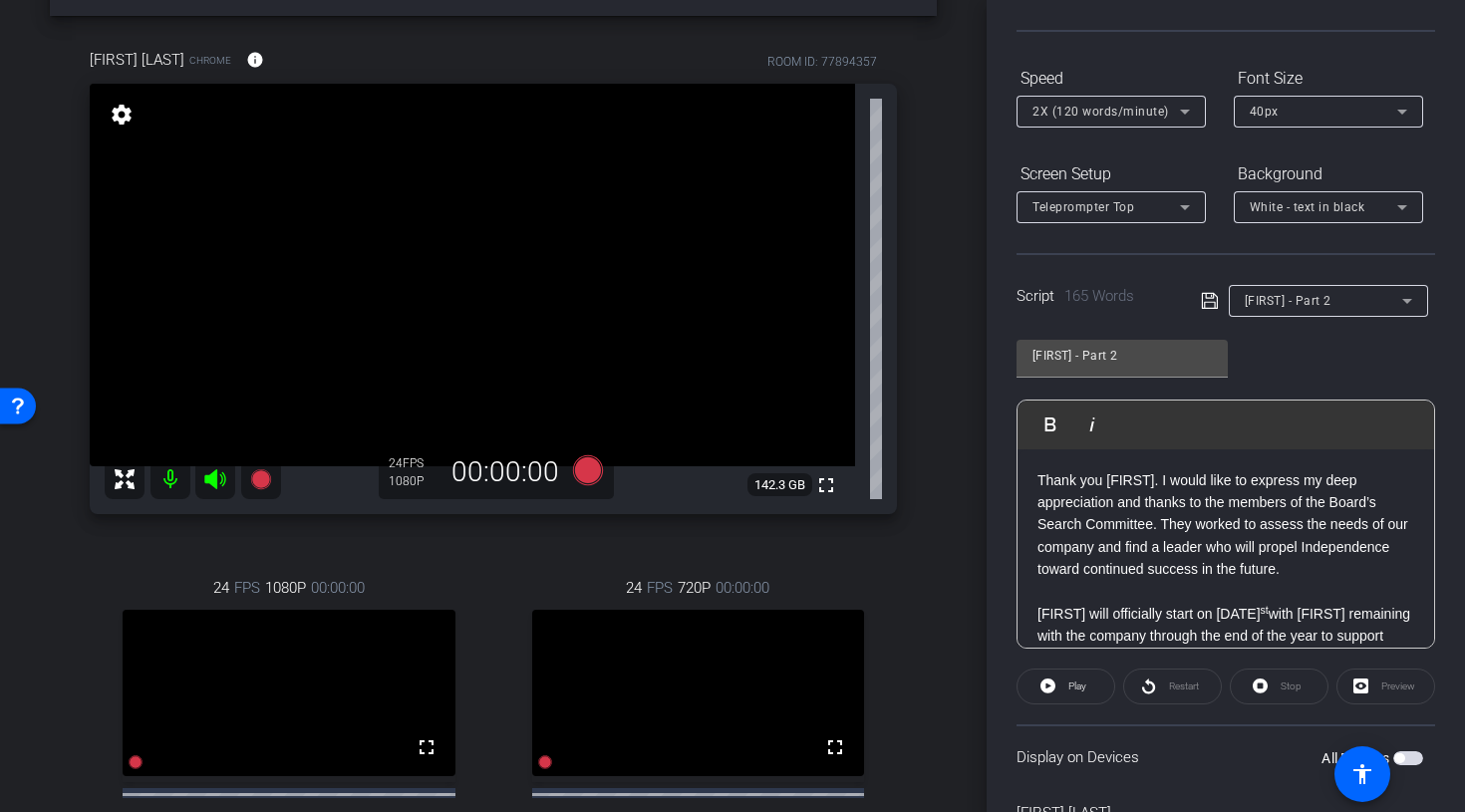 click on "Thank you Kelly. I would like to express my deep appreciation and thanks to the members of the Board’s Search Committee. They worked to assess the needs of our company and find a leader who will propel Independence toward continued success in the future." at bounding box center (1226, 525) 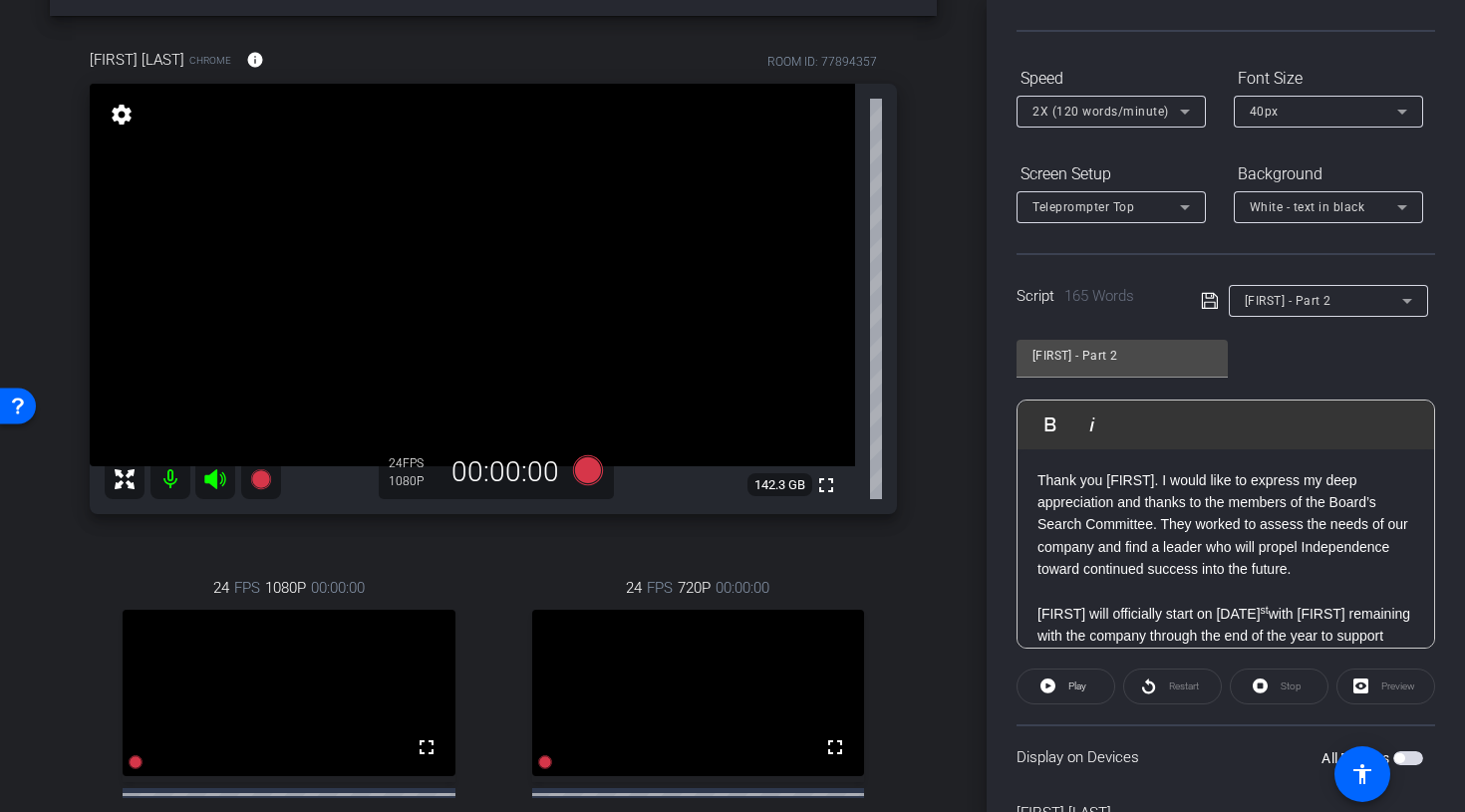 click on "Thank you Kelly. I would like to express my deep appreciation and thanks to the members of the Board’s Search Committee. They worked to assess the needs of our company and find a leader who will propel Independence toward continued success into the future." at bounding box center [1226, 525] 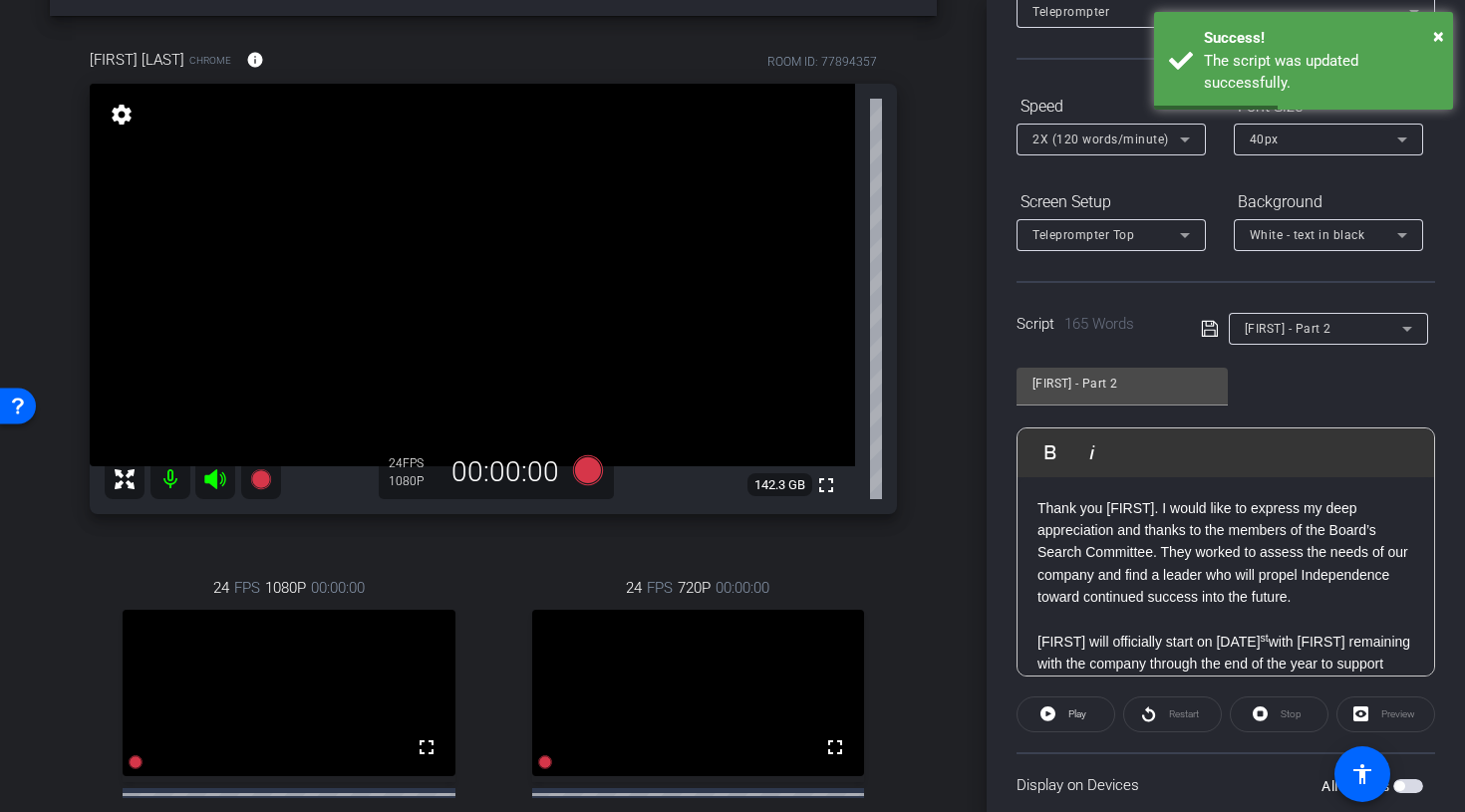 scroll, scrollTop: 148, scrollLeft: 0, axis: vertical 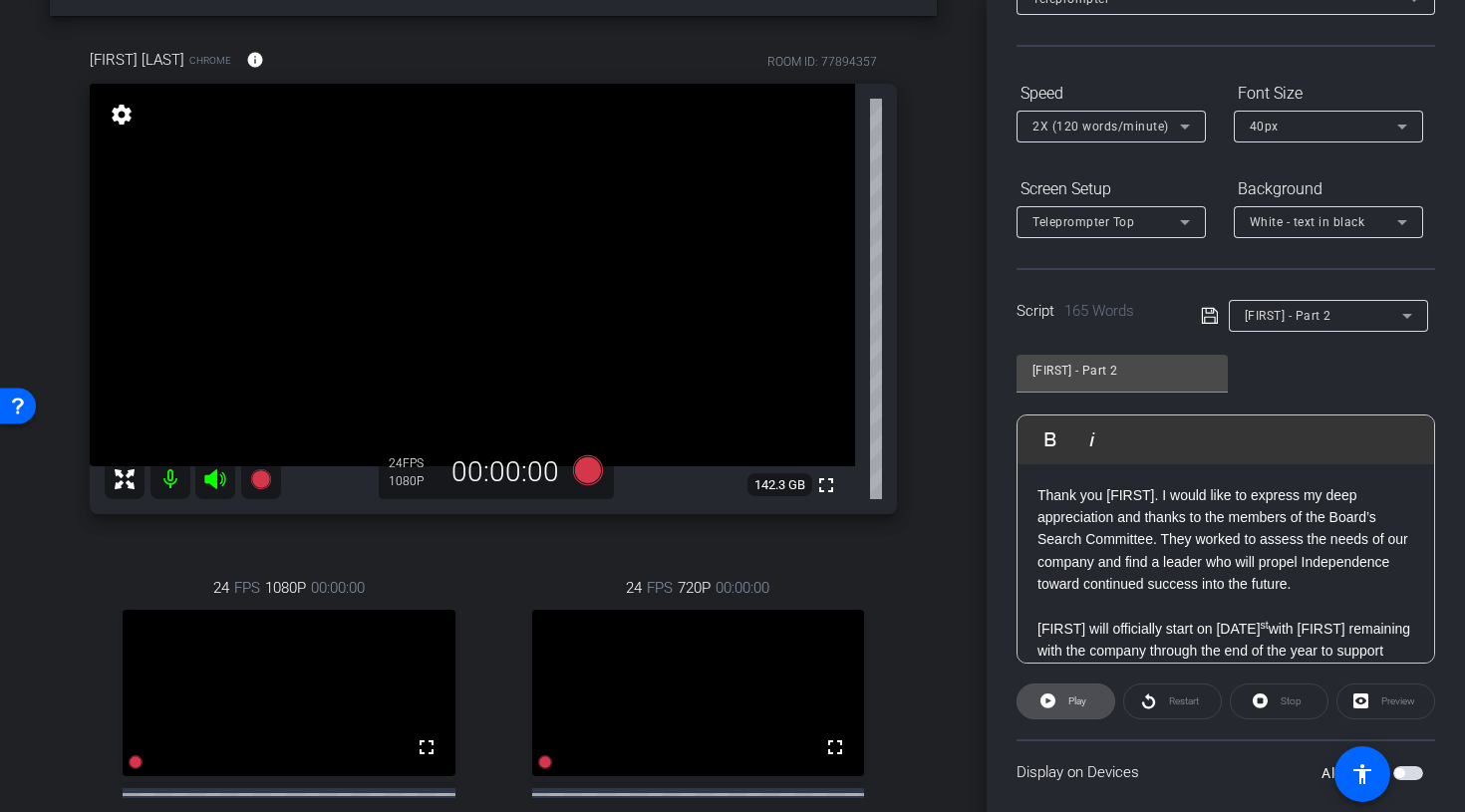 click on "Play" 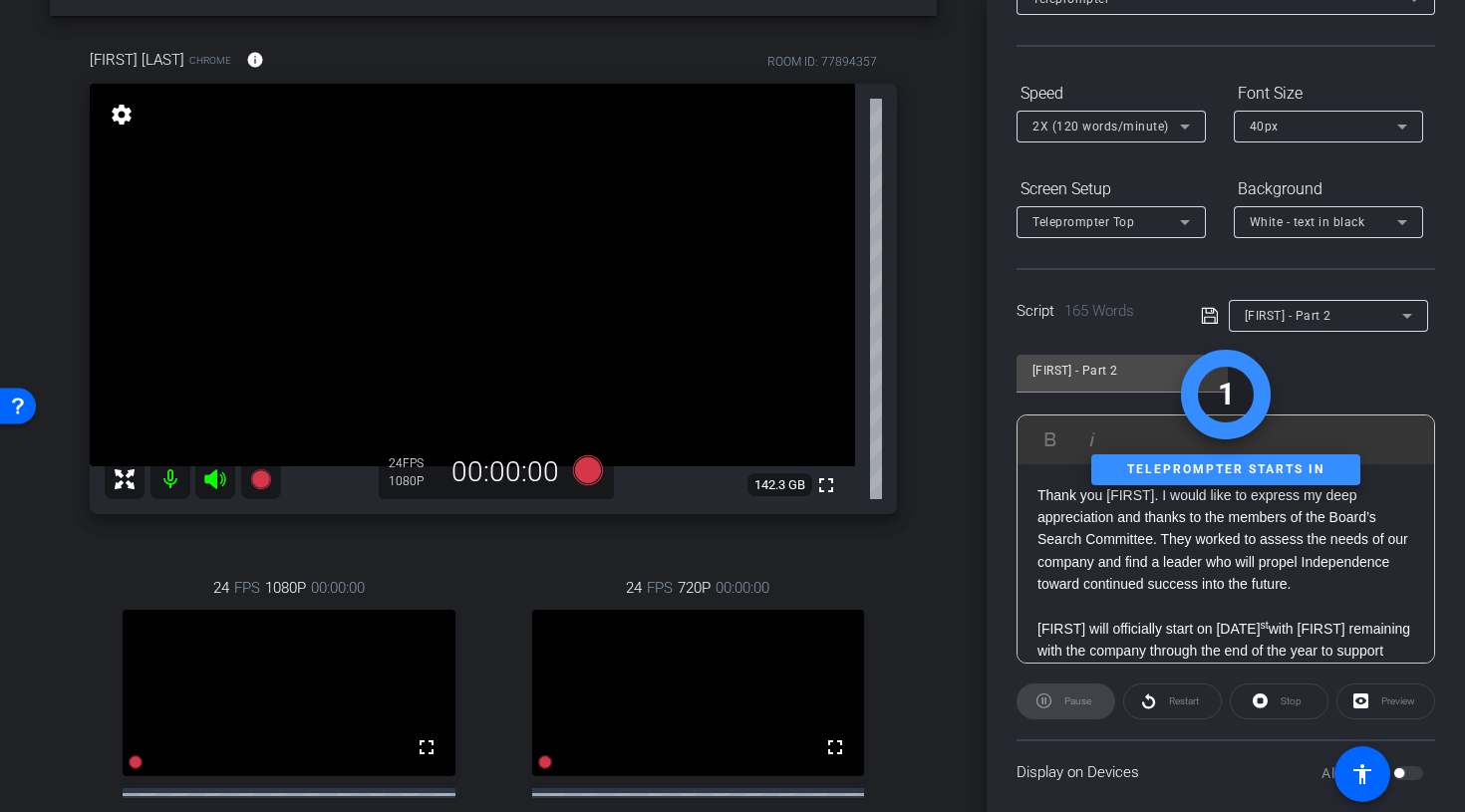 click on "Pause" 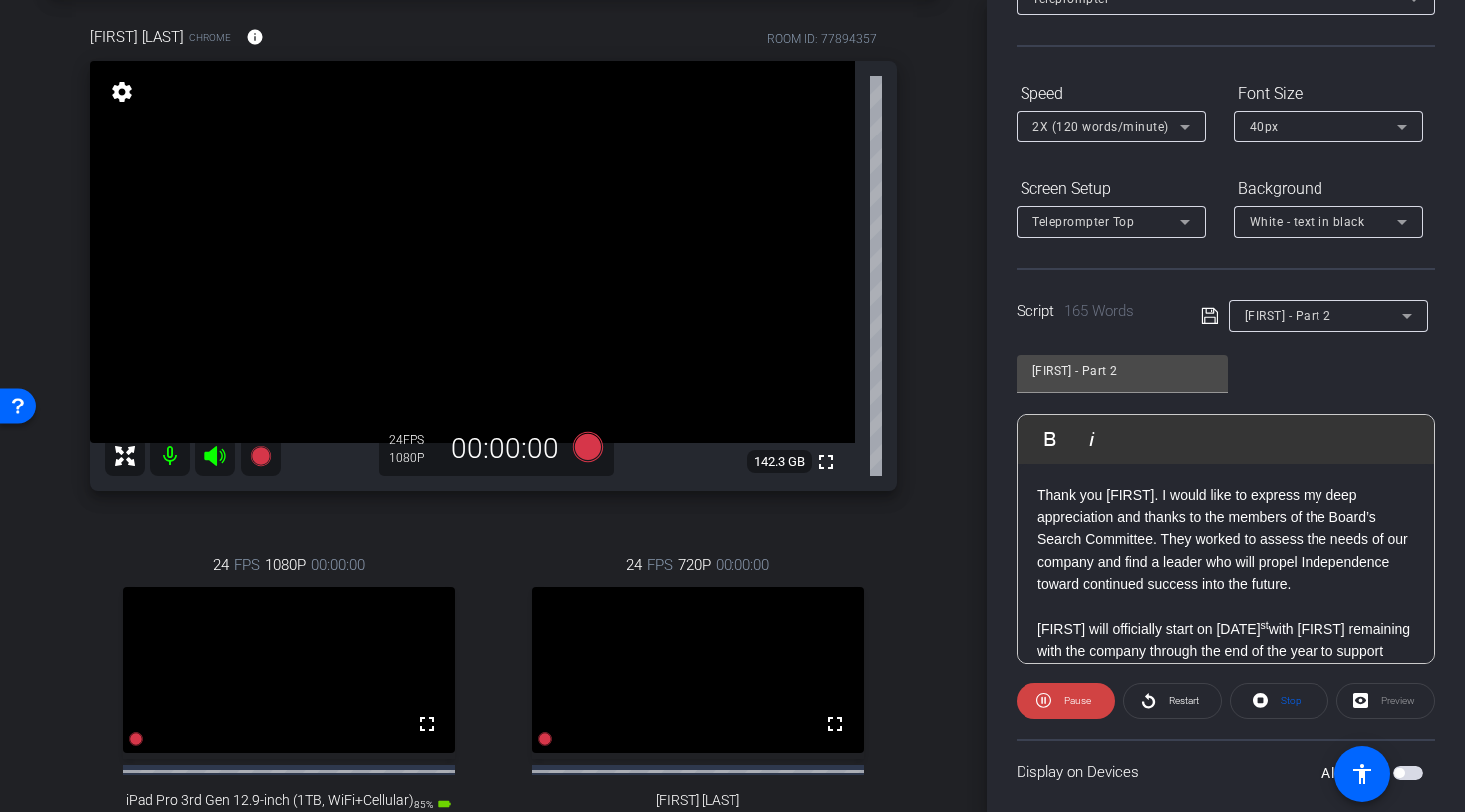 scroll, scrollTop: 95, scrollLeft: 0, axis: vertical 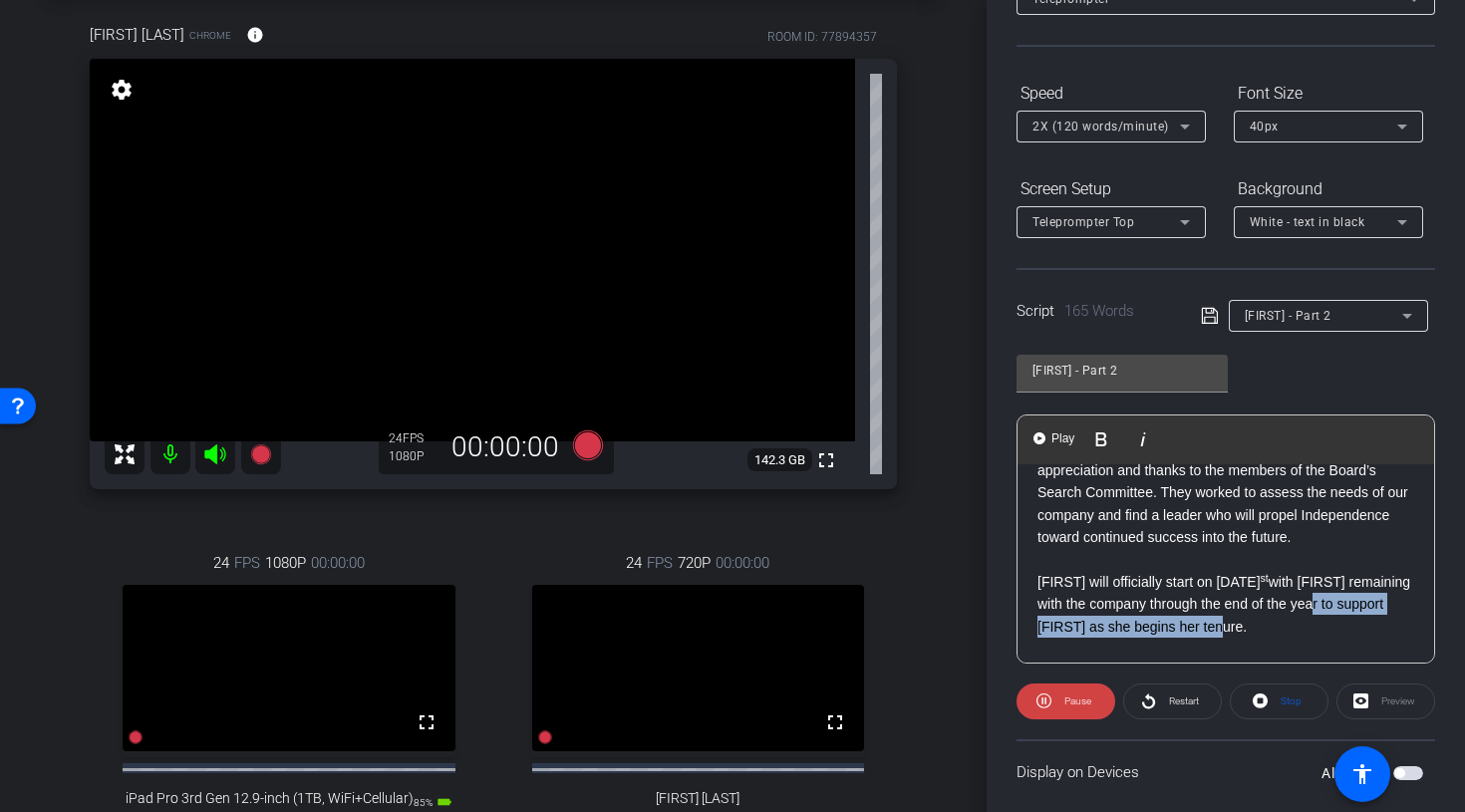 drag, startPoint x: 1324, startPoint y: 602, endPoint x: 1336, endPoint y: 624, distance: 25.059928 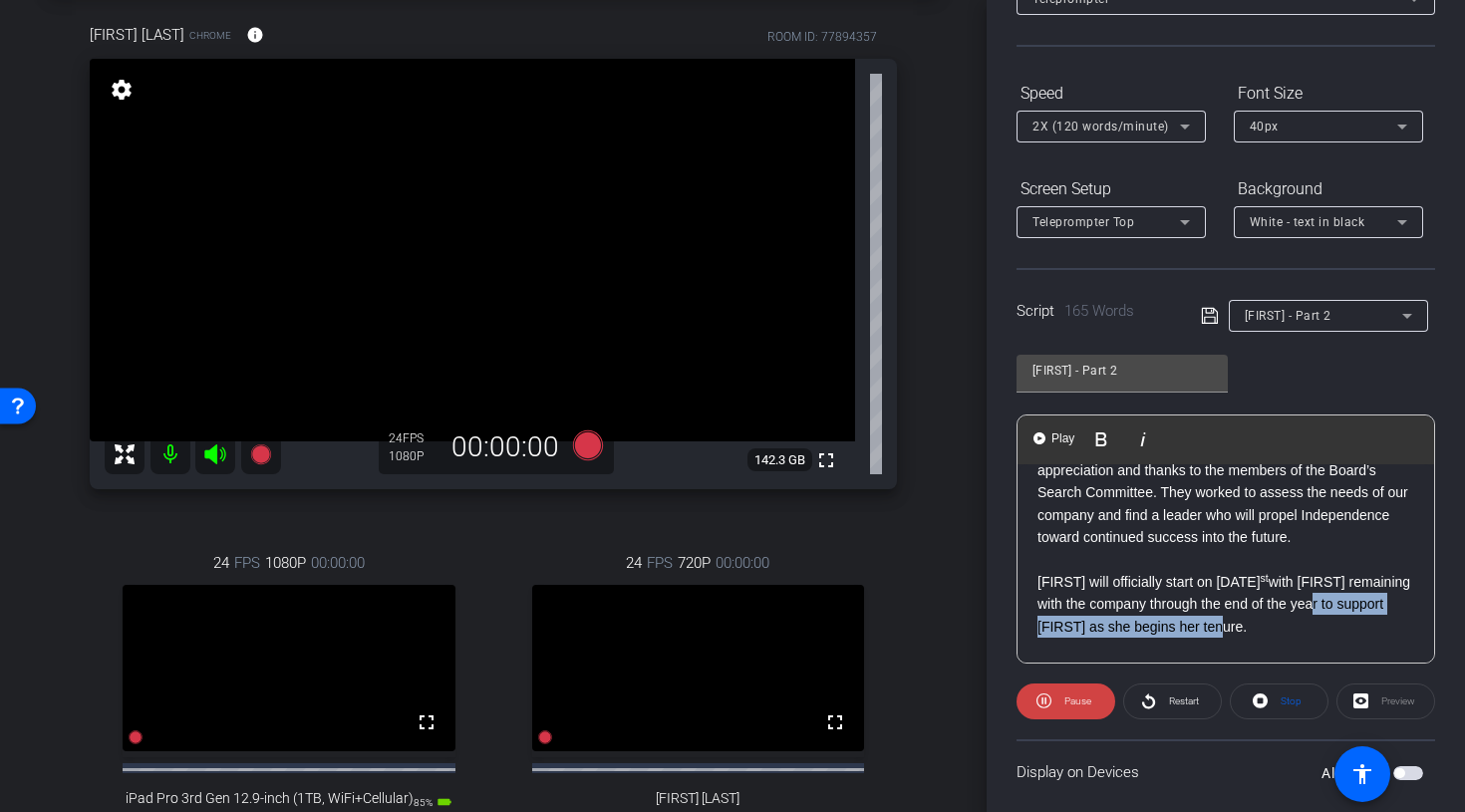 click on "Kelly will officially start on October 1 st  with Greg remaining with the company through the end of the year to support Kelly as she begins her tenure." 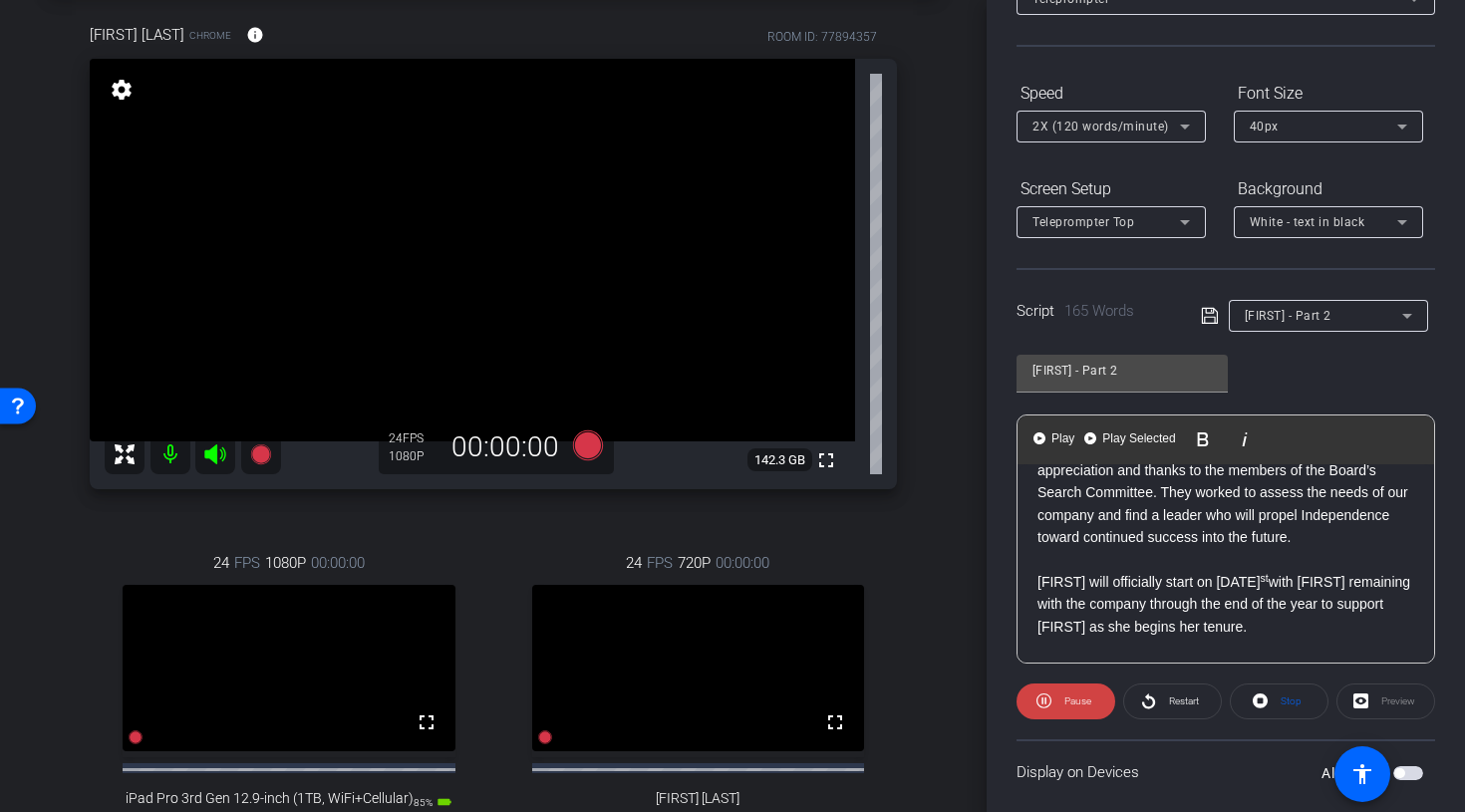 click on "Kelly will officially start on October 1 st  with Greg remaining with the company through the end of the year to support Kelly as she begins her tenure." 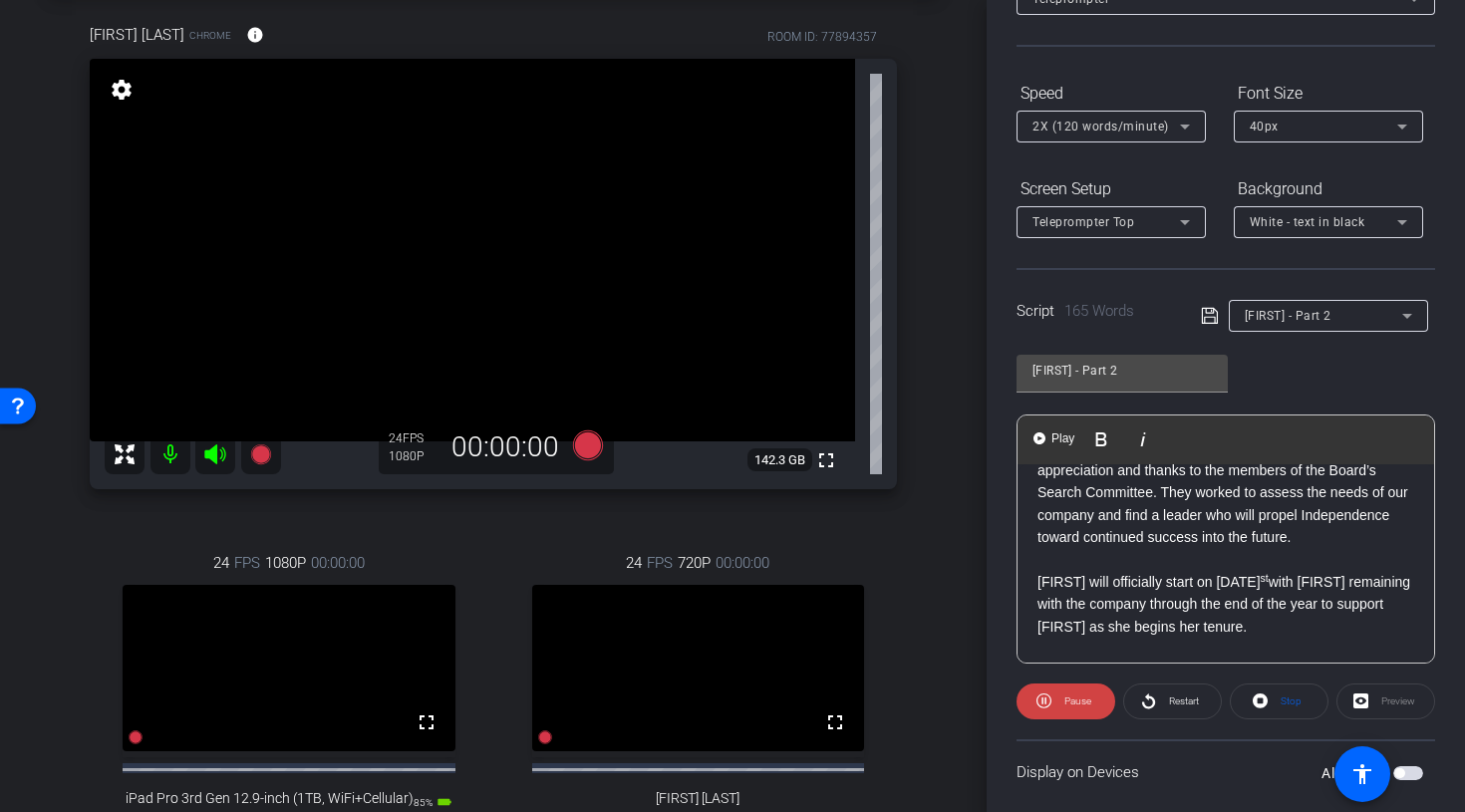 scroll, scrollTop: 65, scrollLeft: 0, axis: vertical 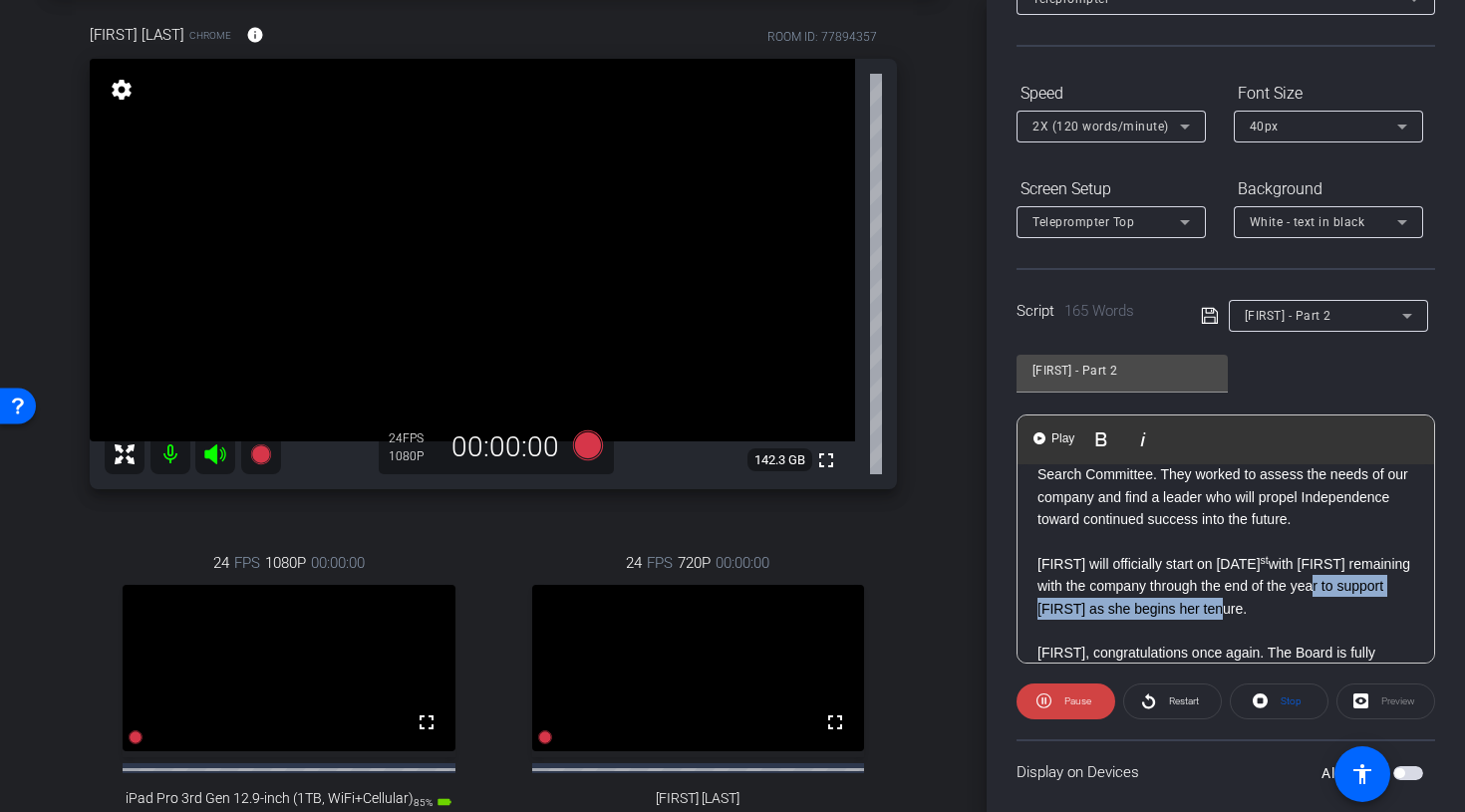 drag, startPoint x: 1323, startPoint y: 587, endPoint x: 1333, endPoint y: 603, distance: 18.867962 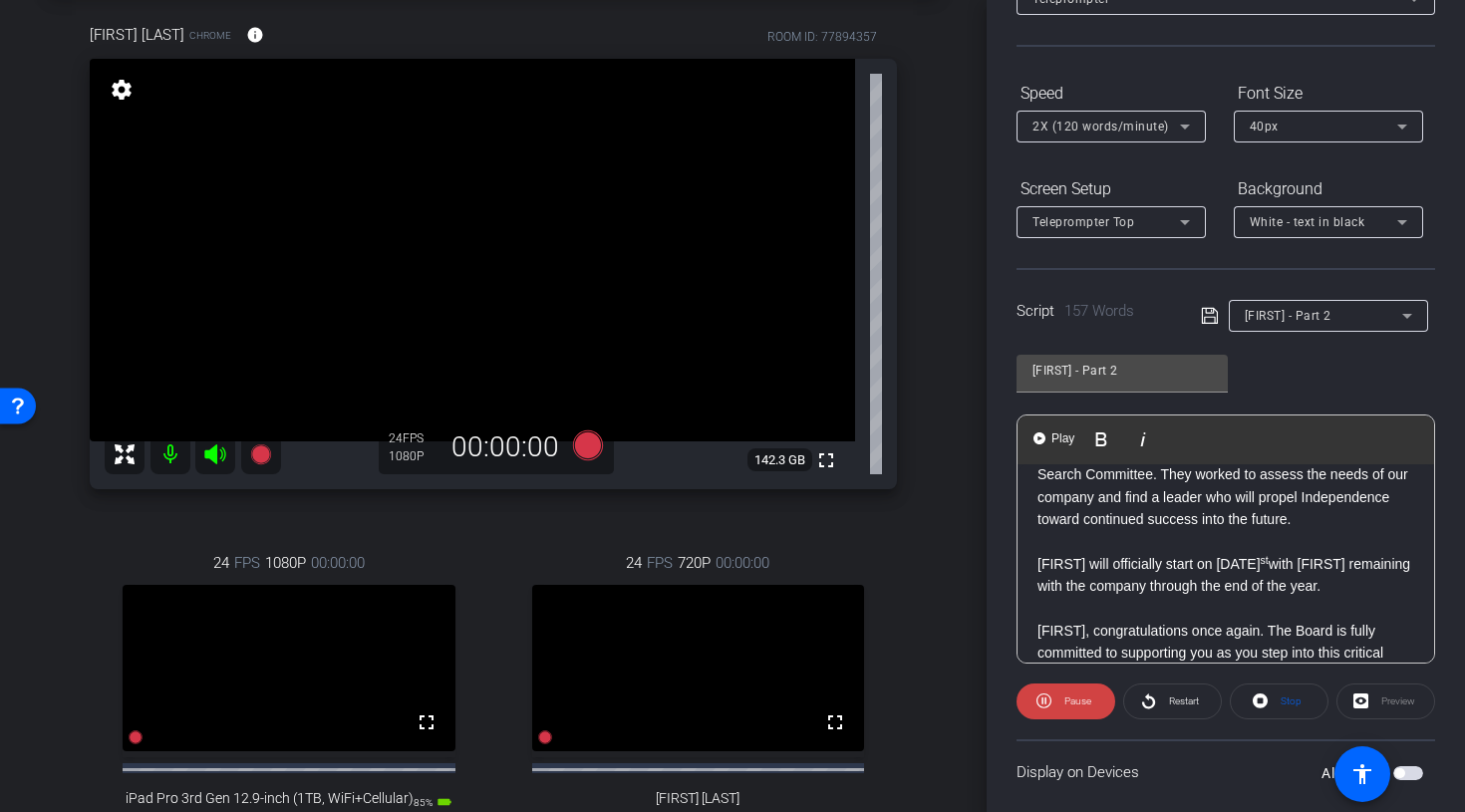 click on "Kelly will officially start on October 1 st  with Greg remaining with the company through the end of the year." 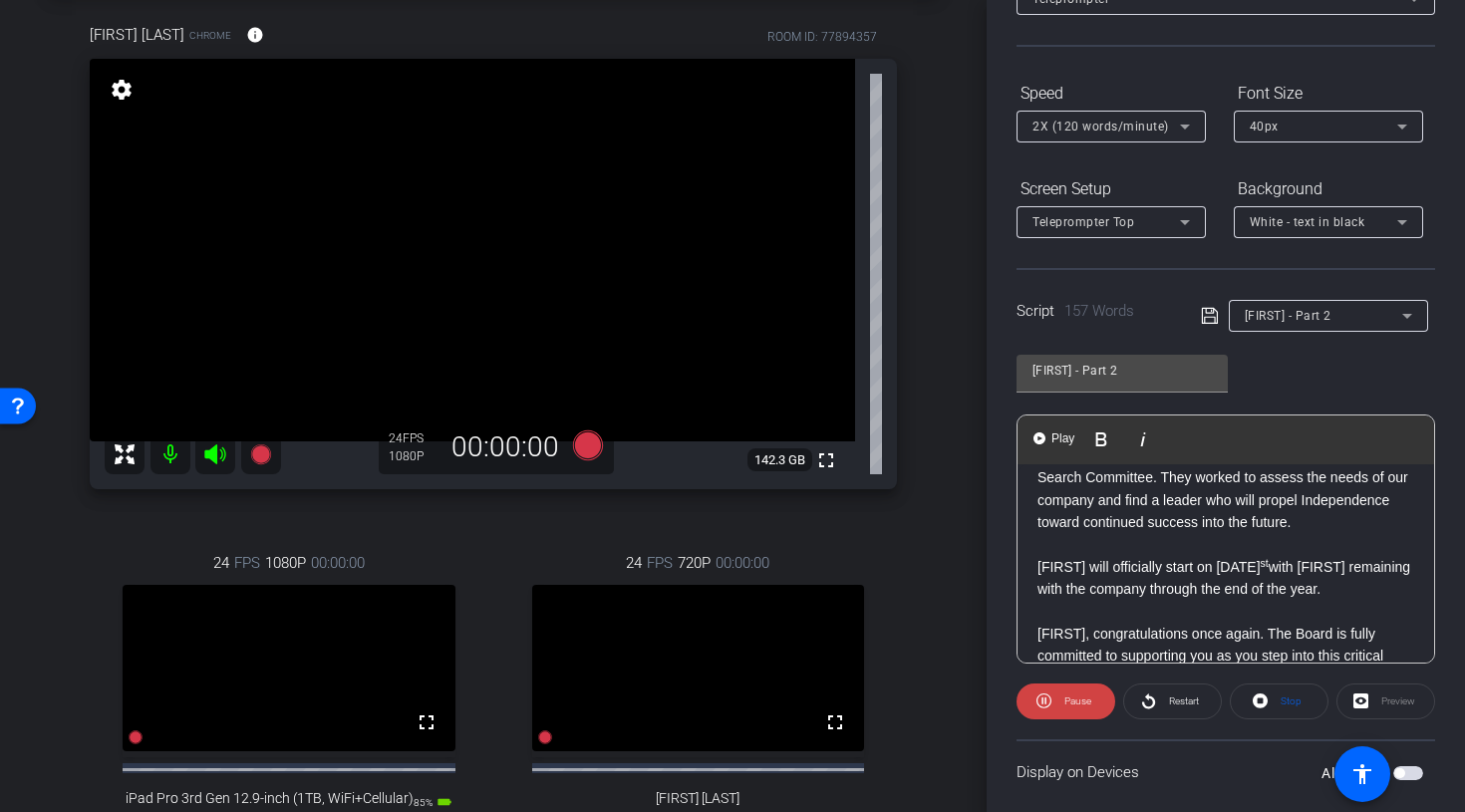 scroll, scrollTop: 0, scrollLeft: 0, axis: both 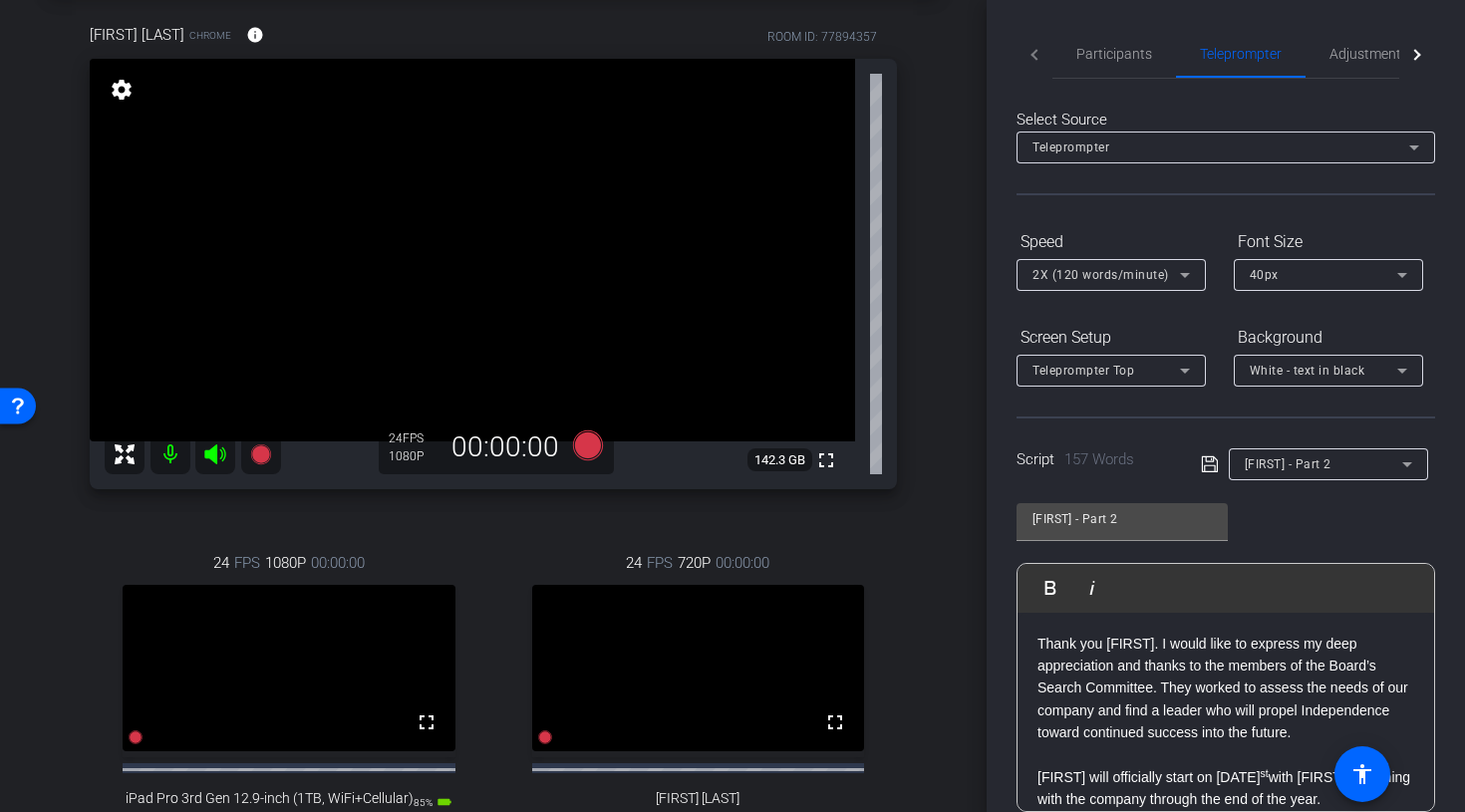 click on "arrow_back  BrianComm - Aug 2 2025   Back to project   Send invite  account_box grid_on settings info
Charles Pizzi Chrome info ROOM ID: 77894357 fullscreen settings  142.3 GB
24 FPS  1080P   00:00:00
24 FPS 1080P  00:00:00  fullscreen
iPad Pro 3rd Gen 12.9-inch (1TB, WiFi+Cellular) Subject   -  iPad Pro 3rd Gen 12.9-inch (1TB, WiFi+Cellular) 85% battery_std
settings 24 FPS 720P  00:00:00  fullscreen" at bounding box center (493, 311) 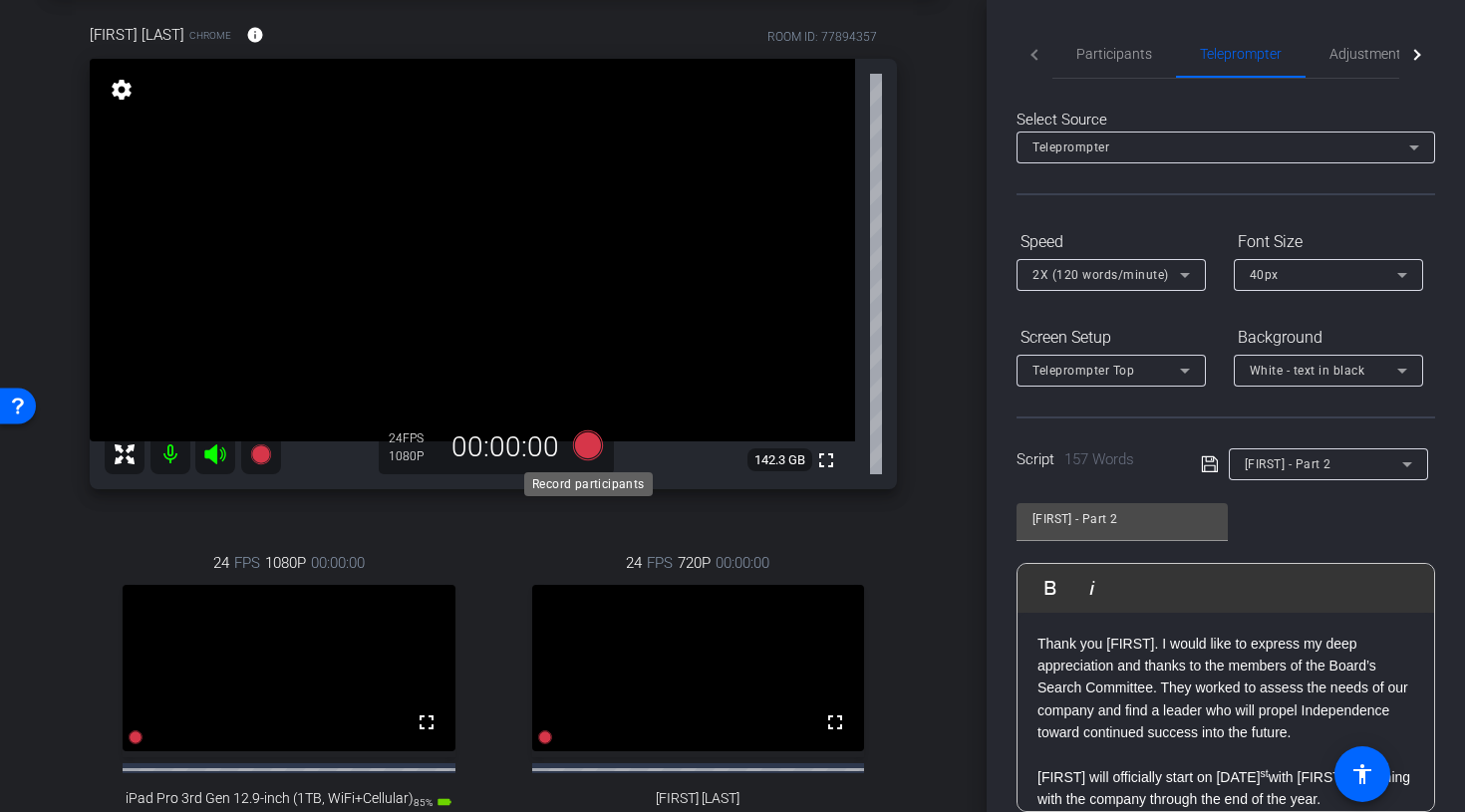 click 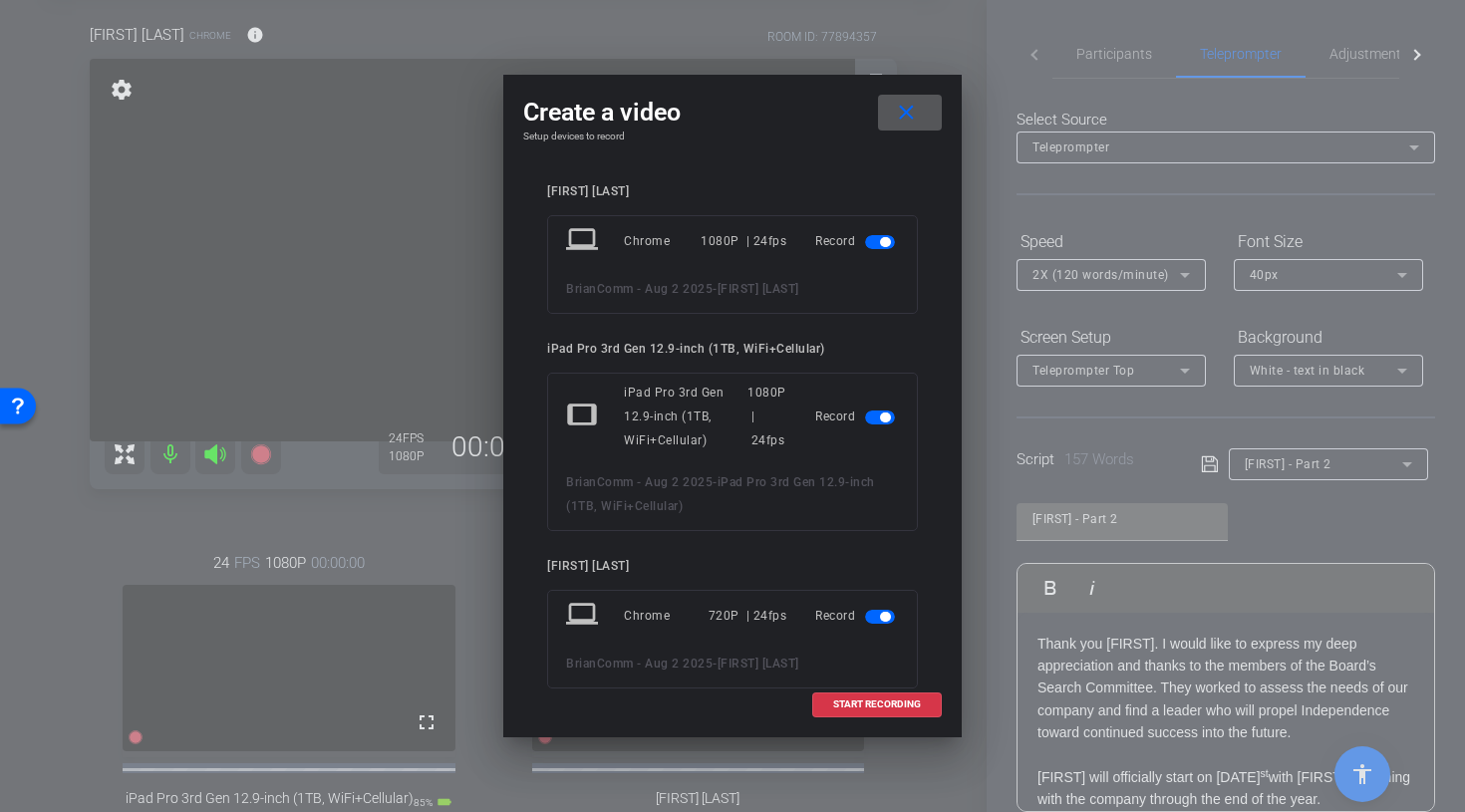 click at bounding box center (882, 416) 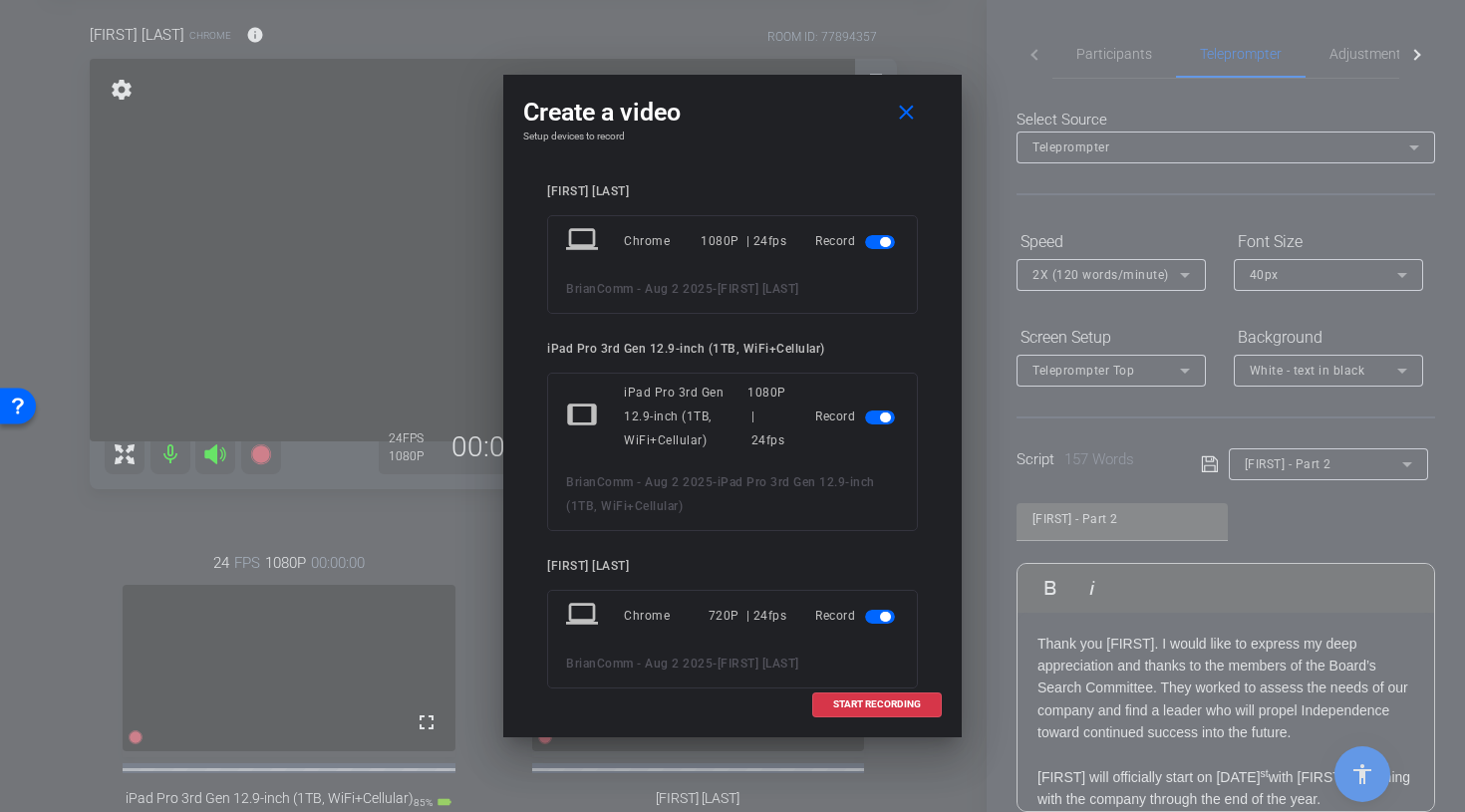 click at bounding box center [880, 417] 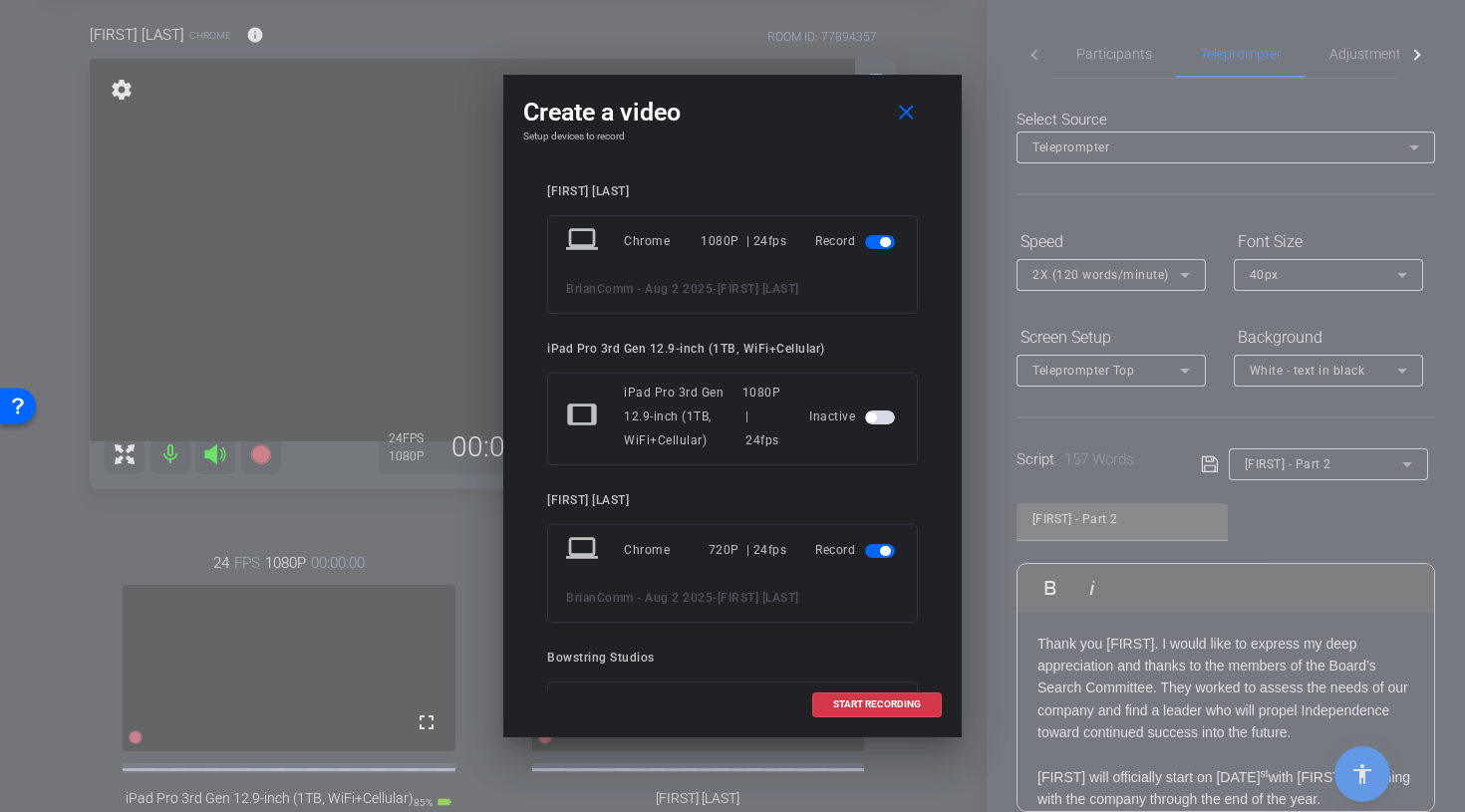 click at bounding box center [880, 551] 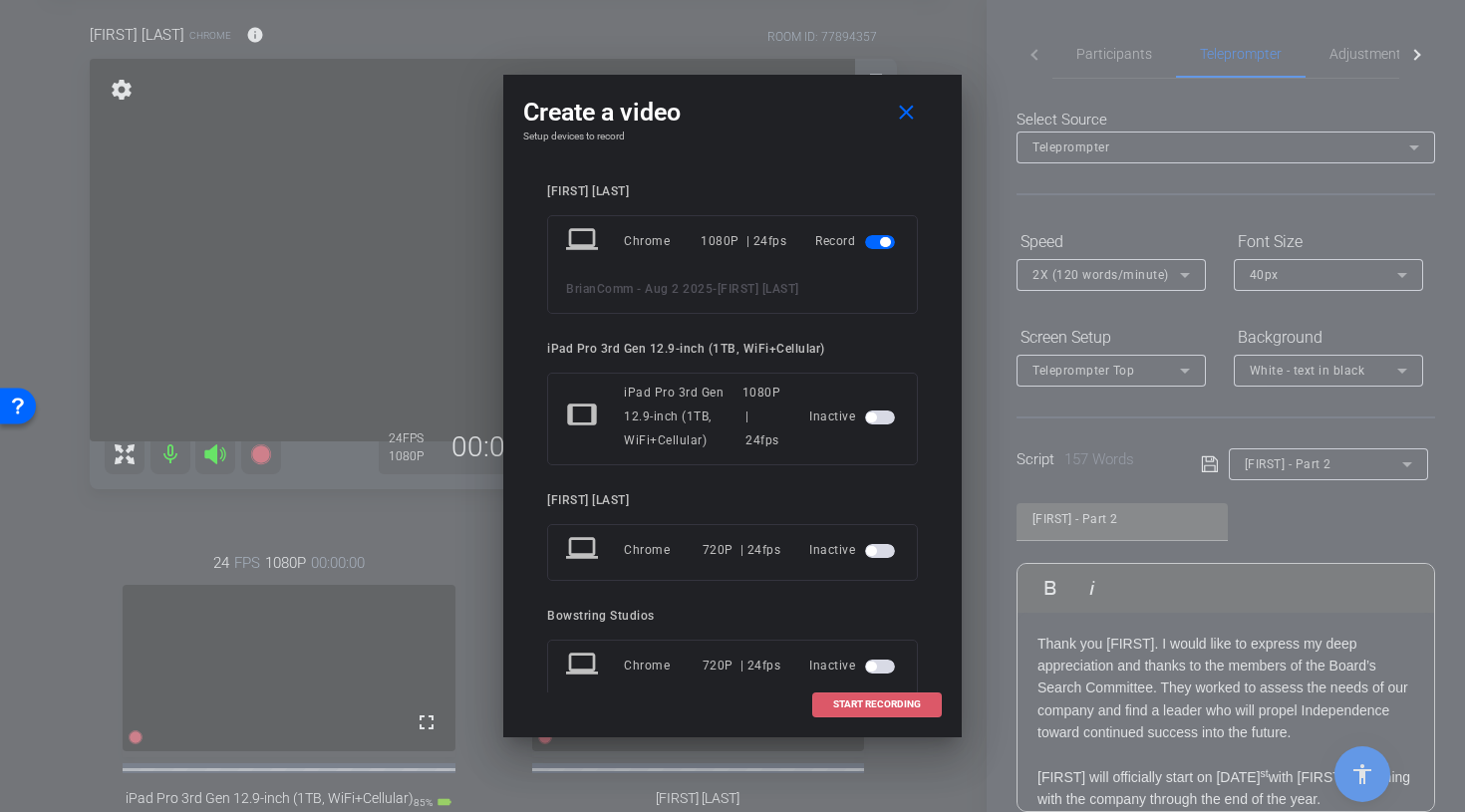 click on "START RECORDING" at bounding box center [877, 704] 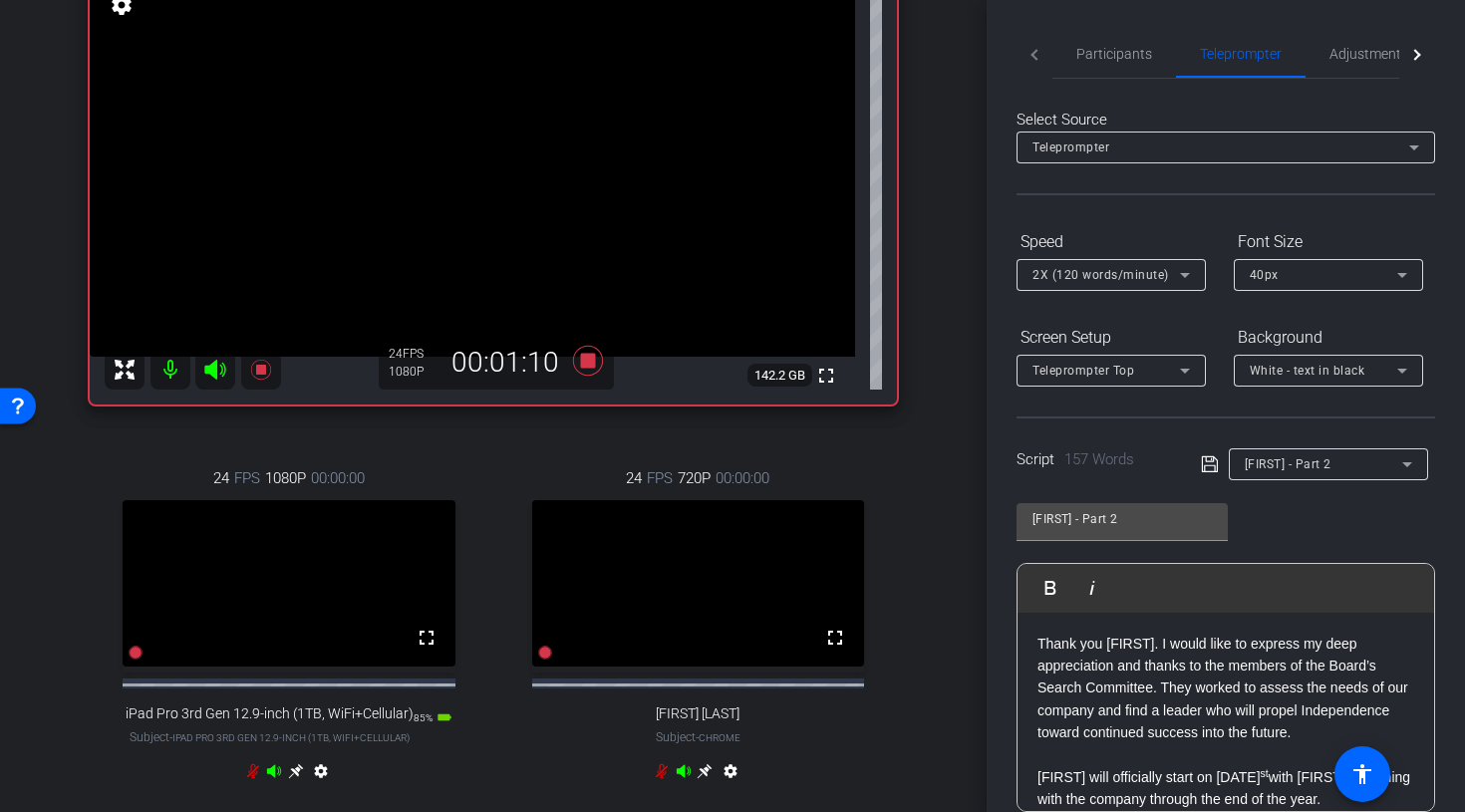 scroll, scrollTop: 125, scrollLeft: 0, axis: vertical 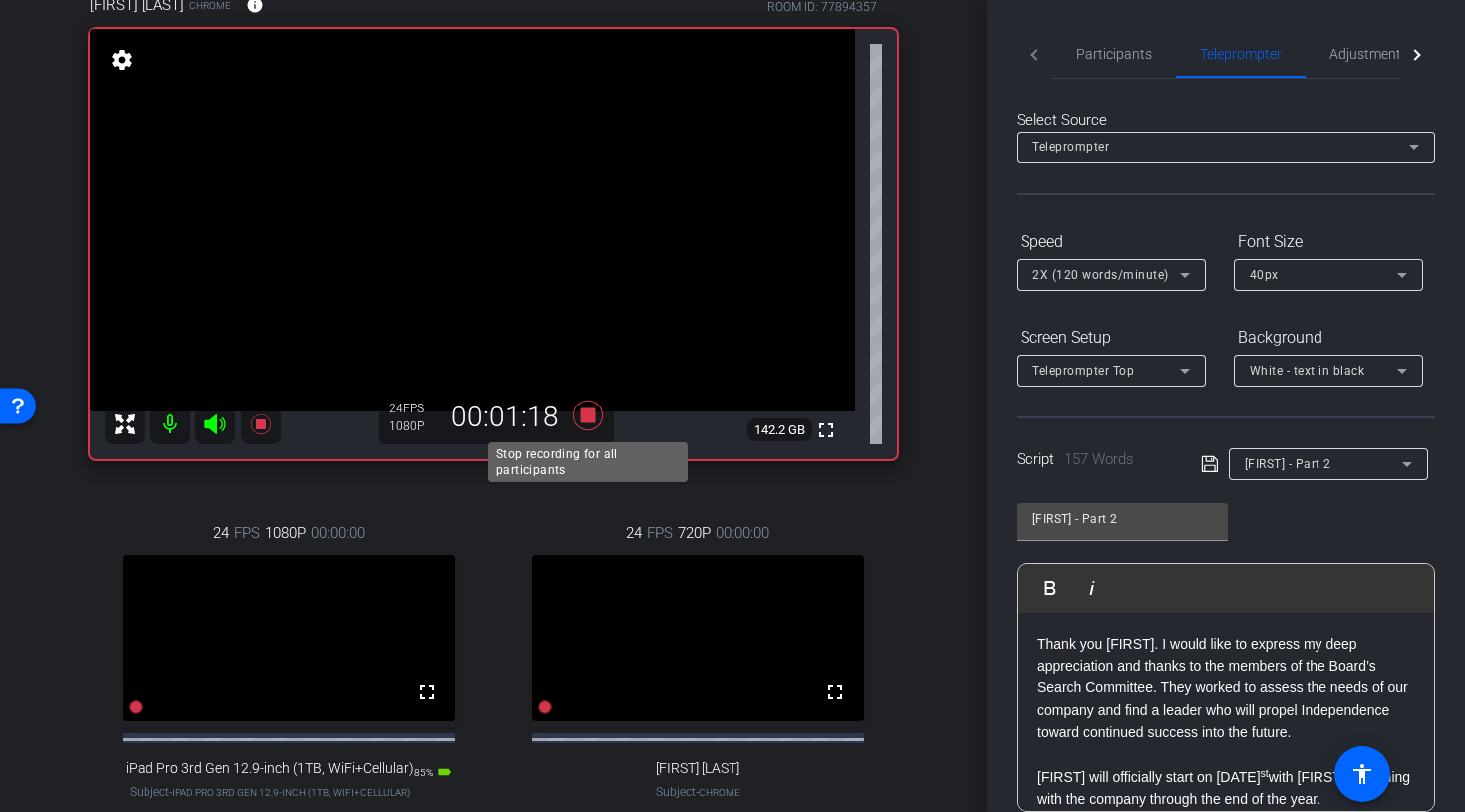 click 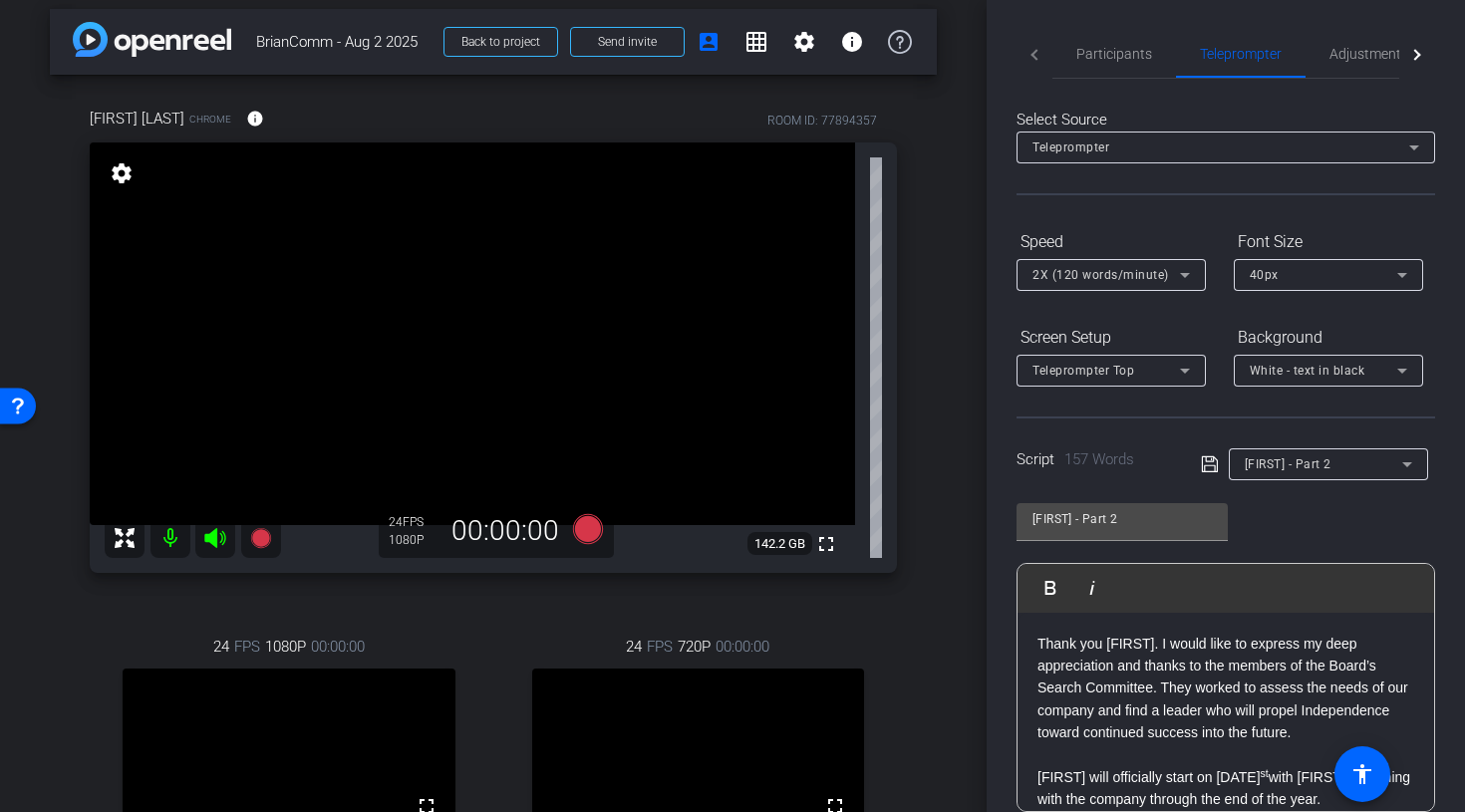 scroll, scrollTop: 0, scrollLeft: 0, axis: both 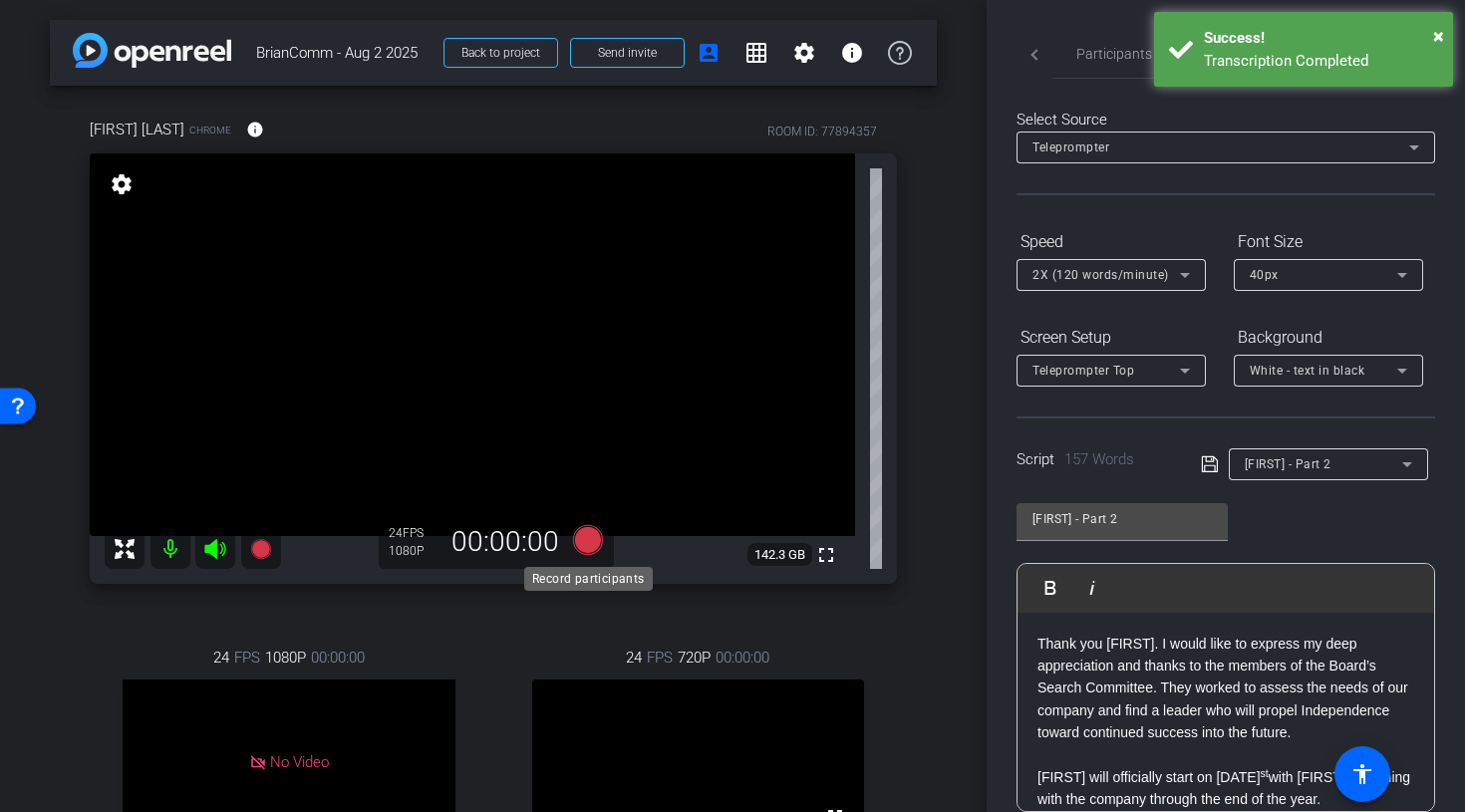 click 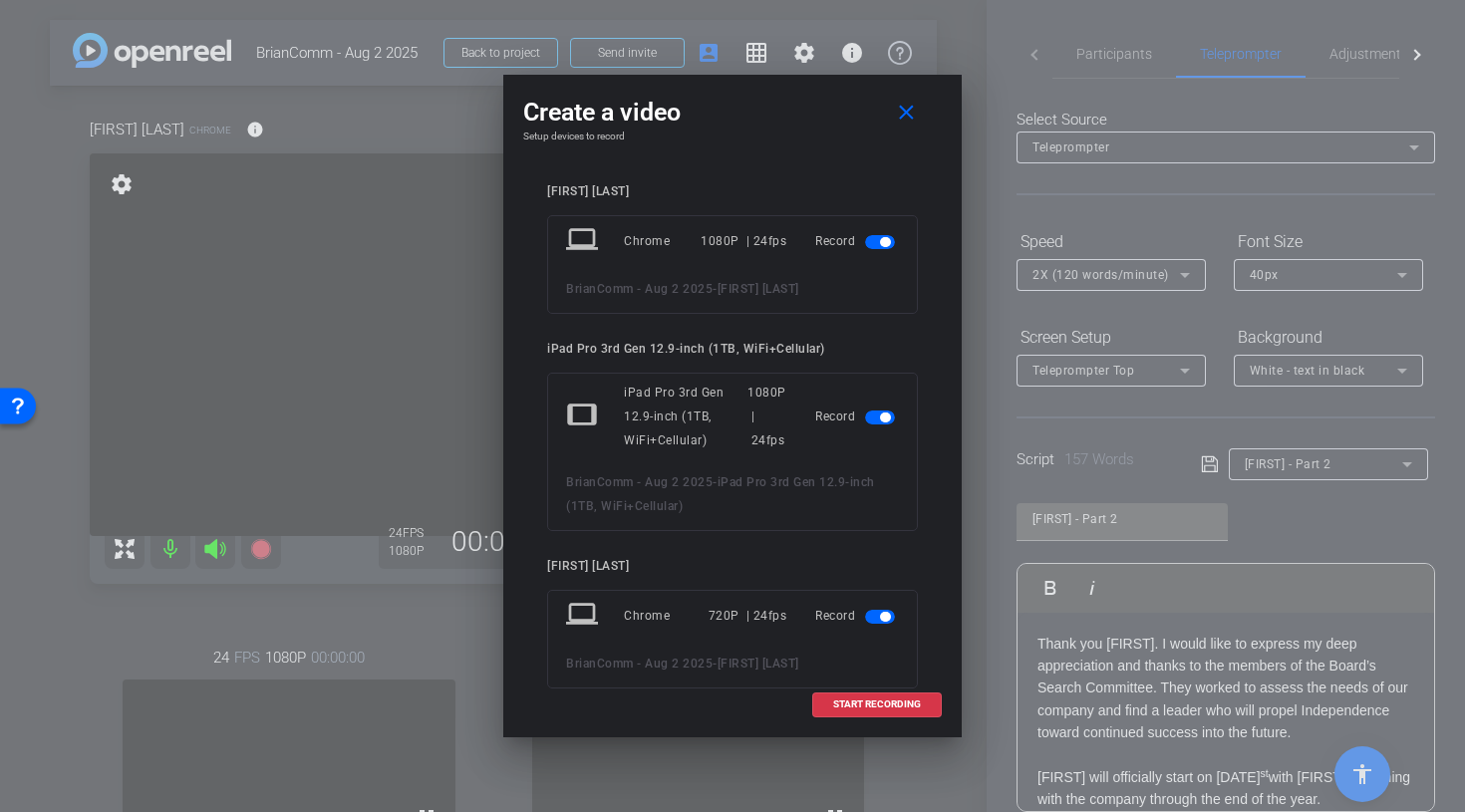 click at bounding box center (880, 417) 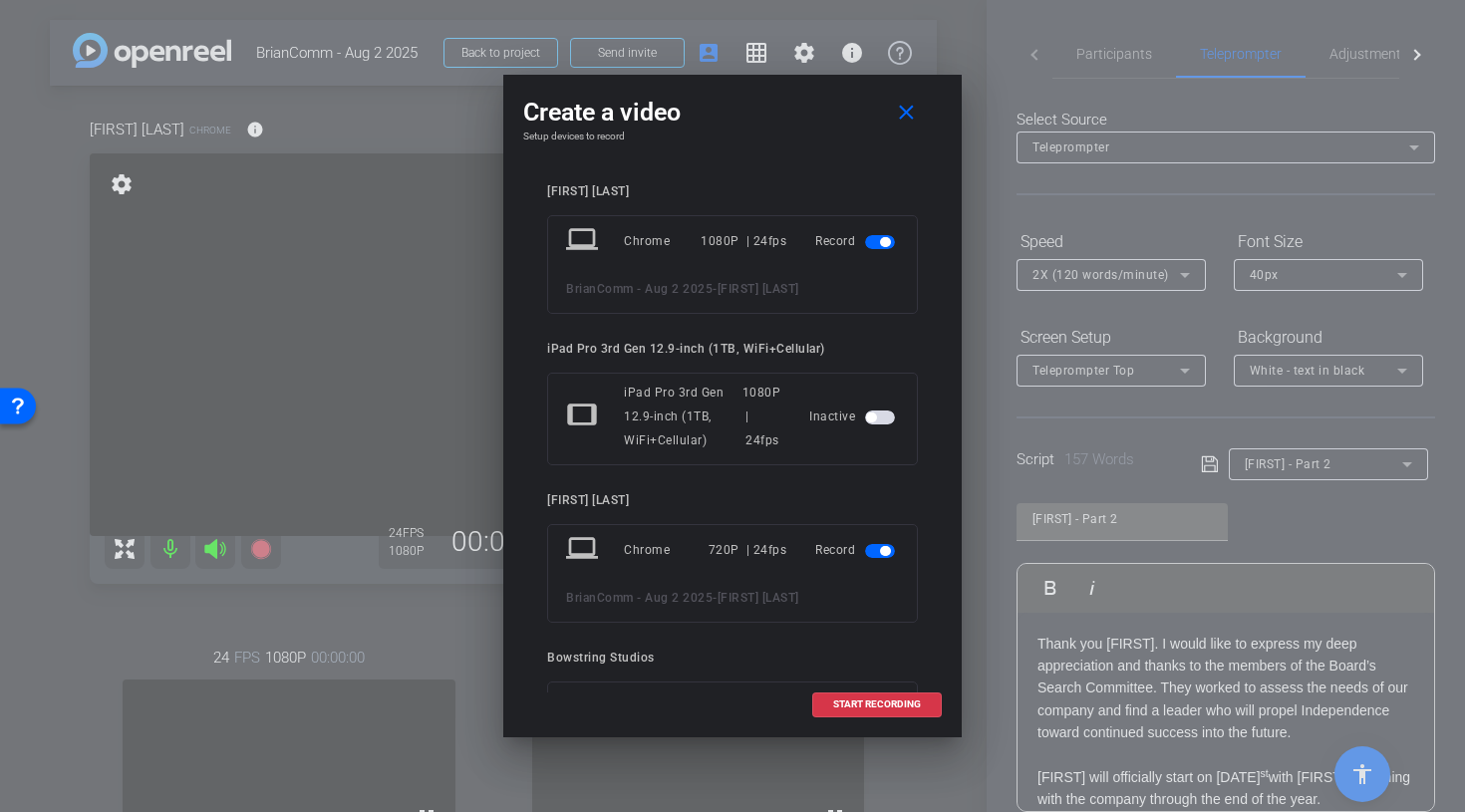 click at bounding box center (880, 551) 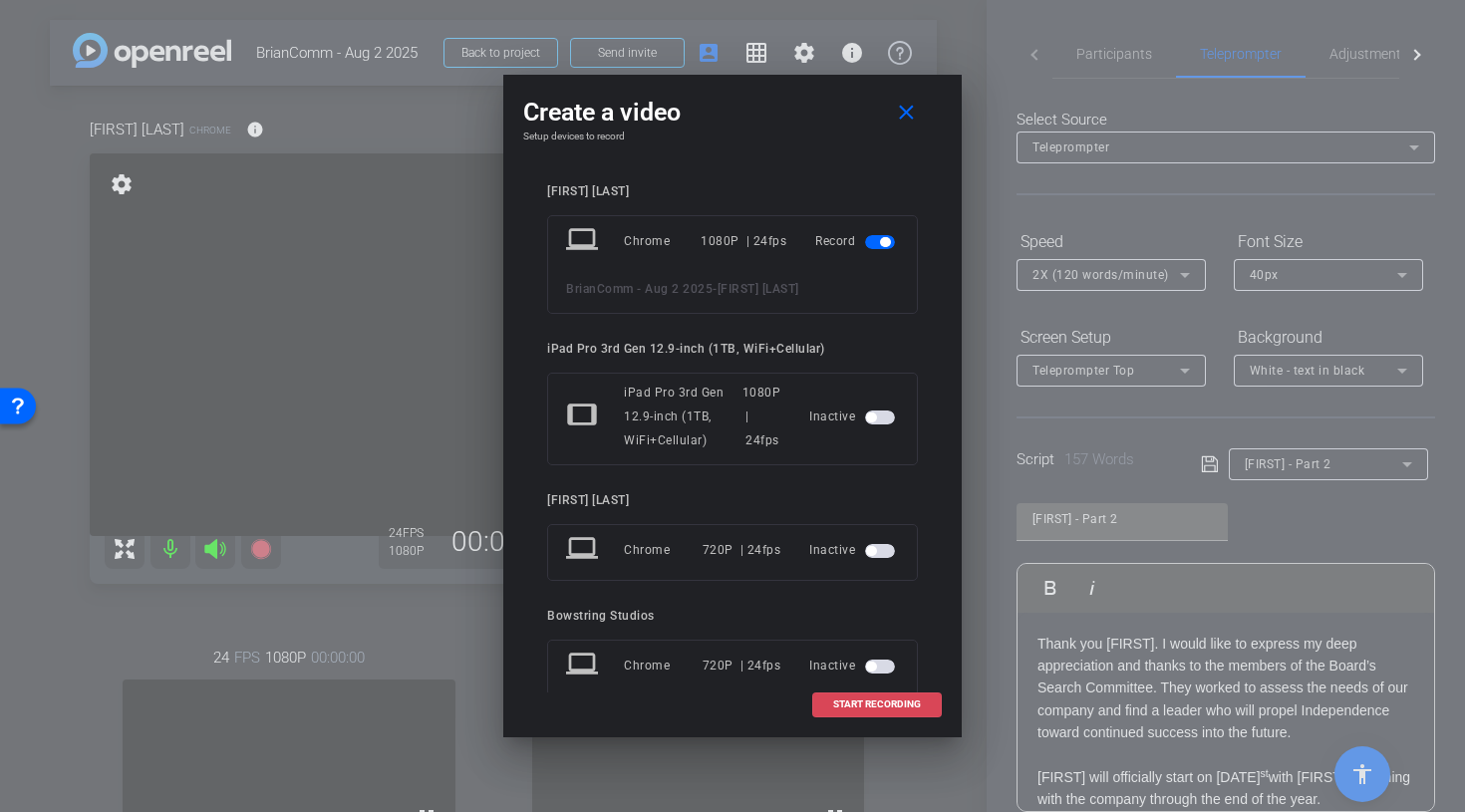 click on "START RECORDING" at bounding box center (877, 704) 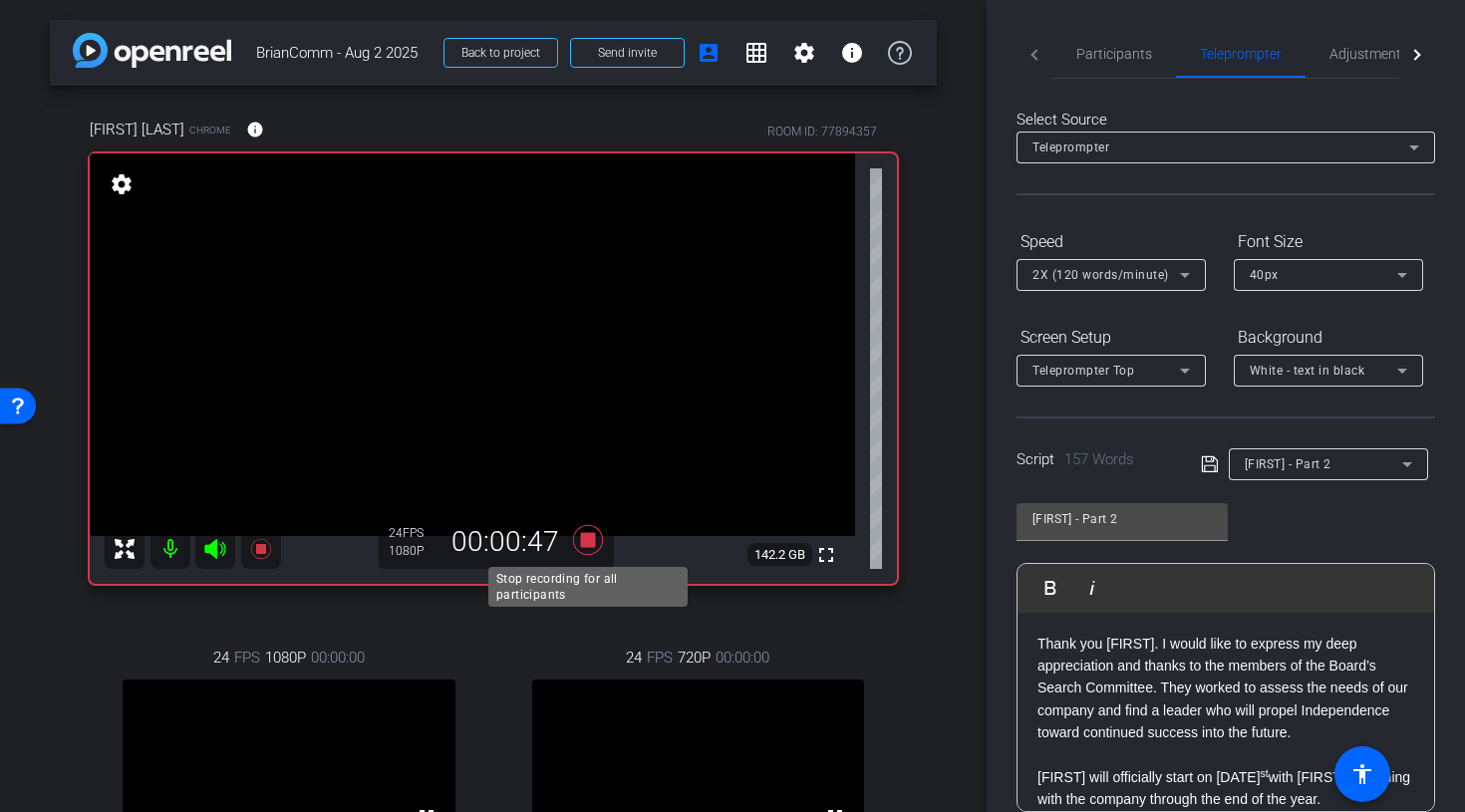 click 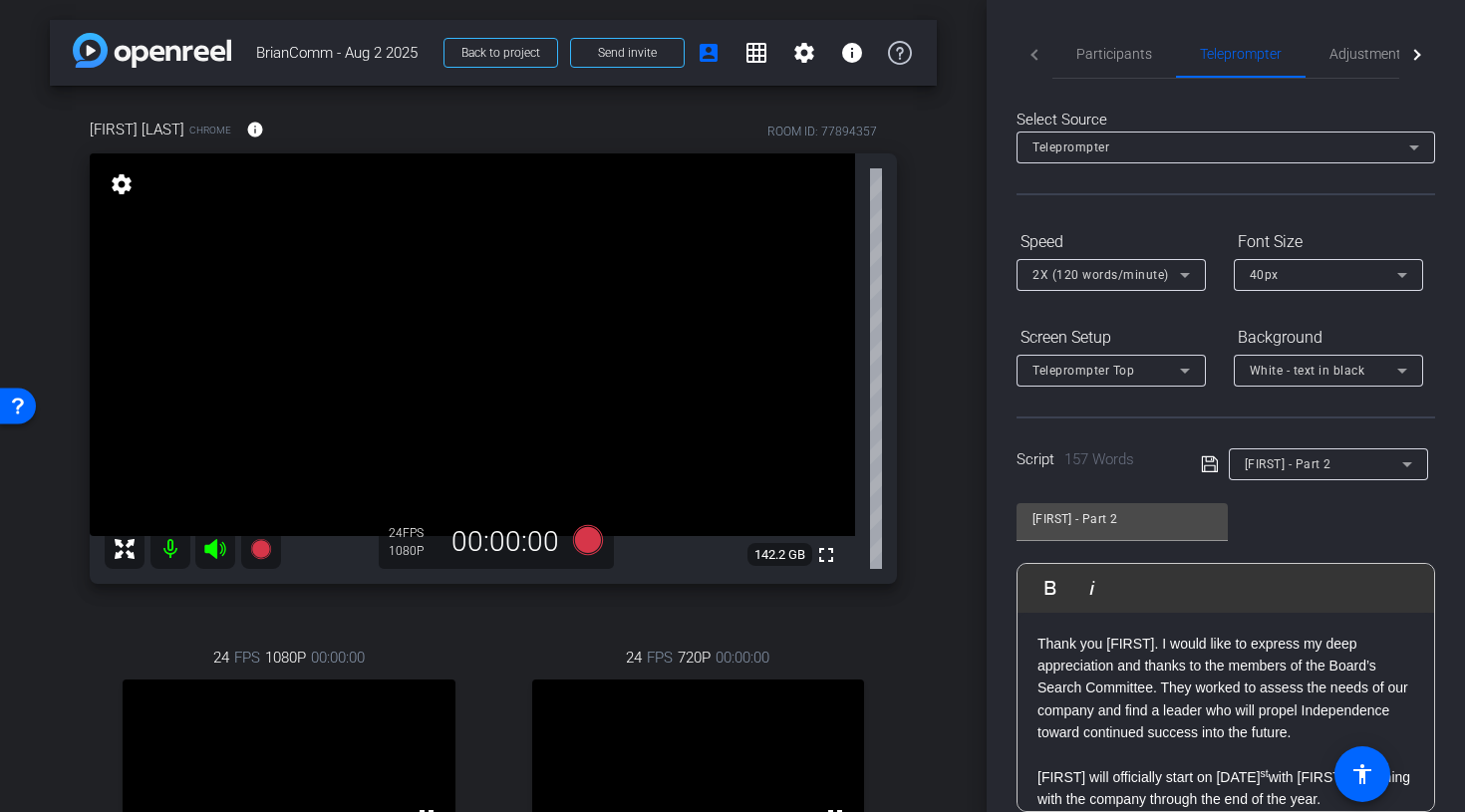 click on "Charles Pizzi Chrome info ROOM ID: 77894357 fullscreen settings  142.2 GB
24 FPS  1080P   00:00:00
24 FPS 1080P  00:00:00  fullscreen
iPad Pro 3rd Gen 12.9-inch (1TB, WiFi+Cellular) Subject   -  iPad Pro 3rd Gen 12.9-inch (1TB, WiFi+Cellular) 85% battery_std
settings 24 FPS 720P  00:00:00  fullscreen
Kelly Munson1 Subject   -" at bounding box center [493, 552] 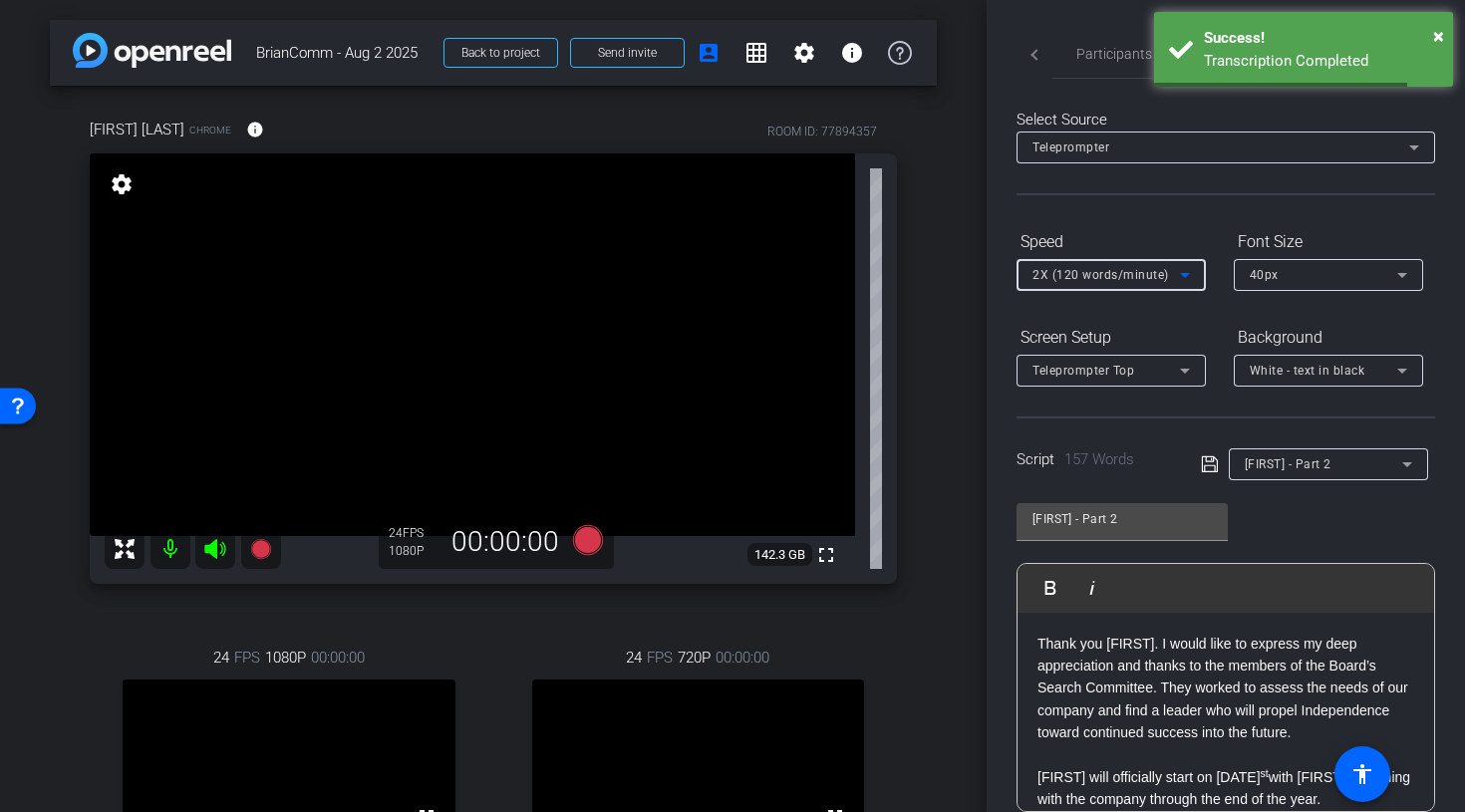 click on "2X (120 words/minute)" at bounding box center (1100, 275) 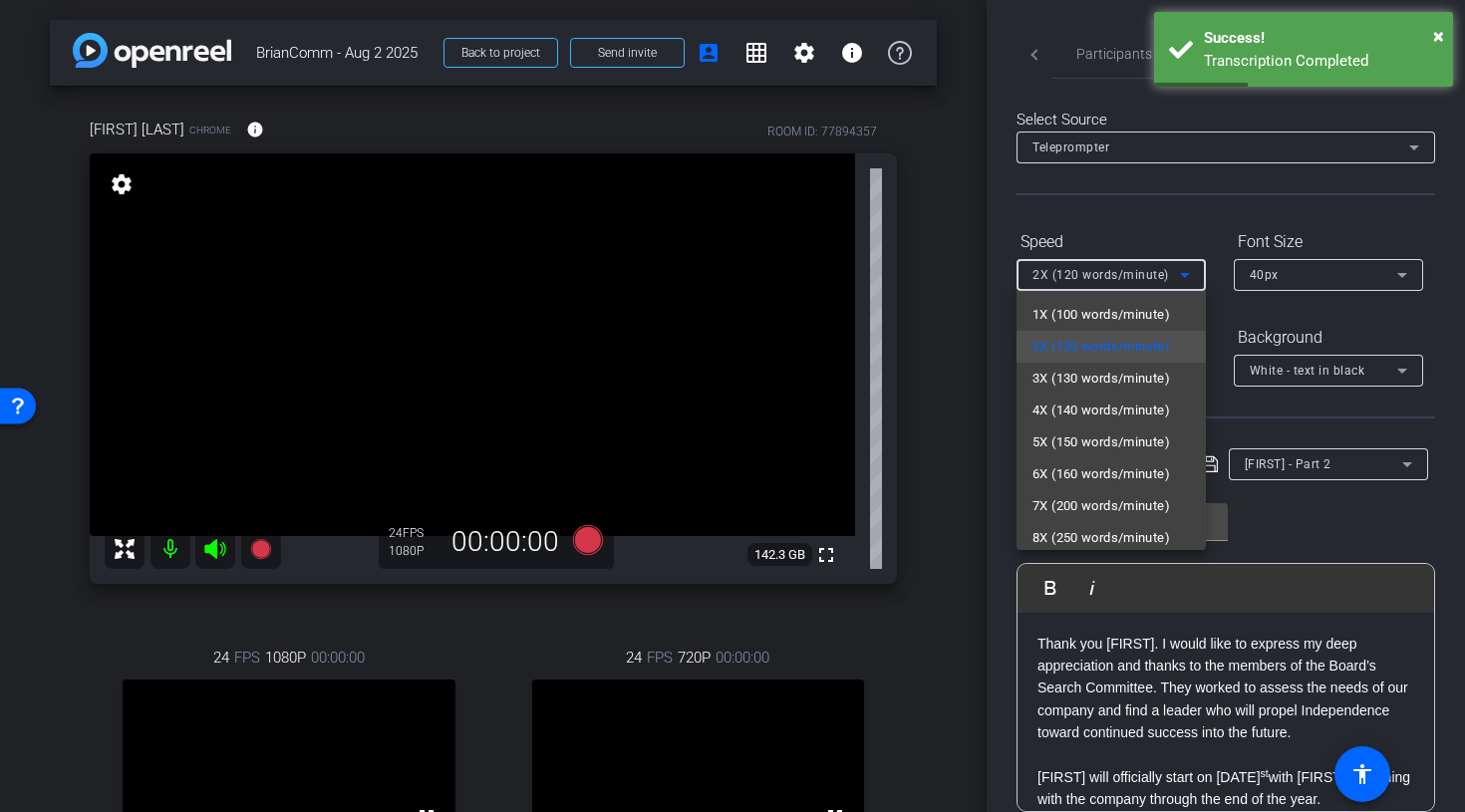 click at bounding box center [732, 406] 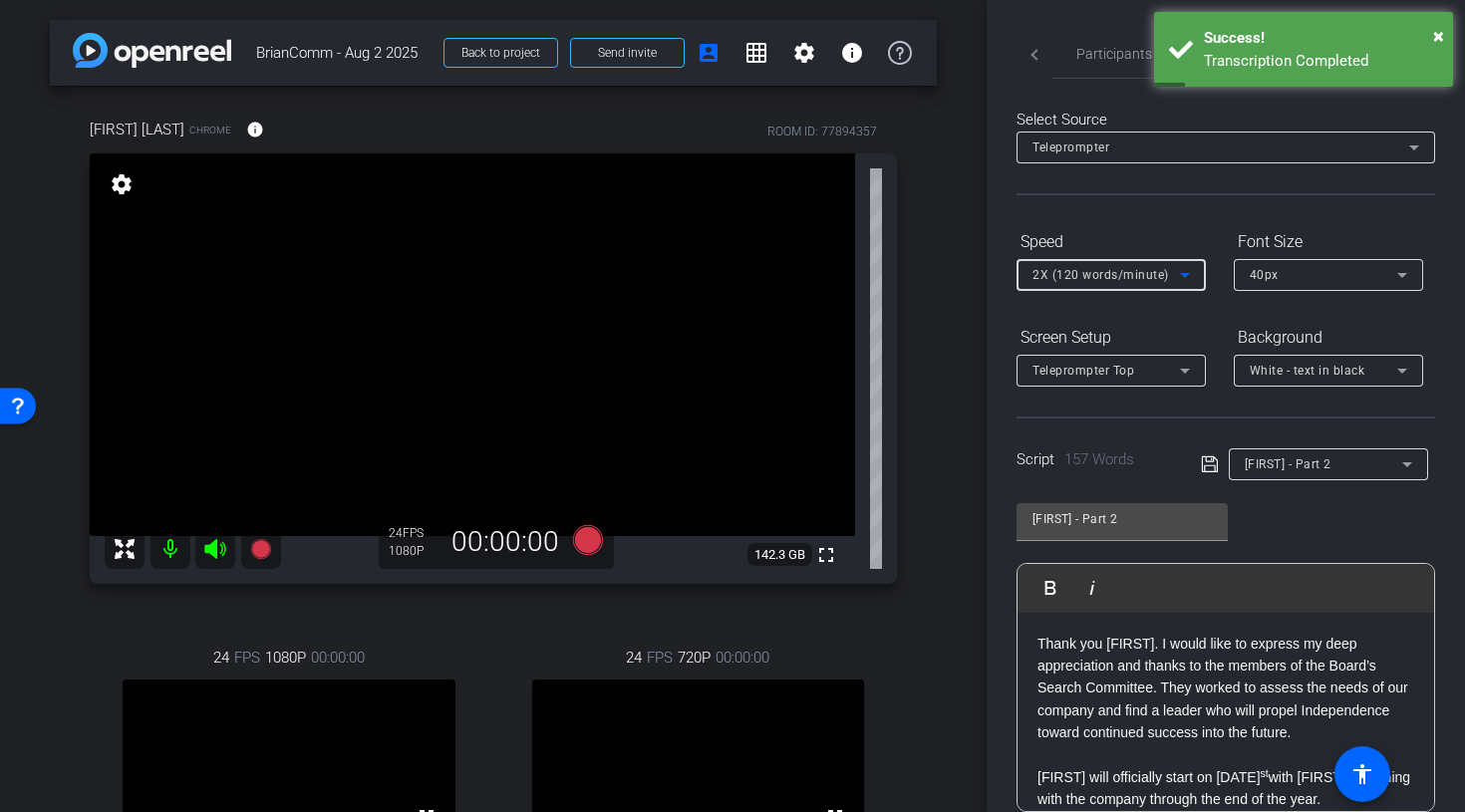 click on "2X (120 words/minute)" at bounding box center (1100, 275) 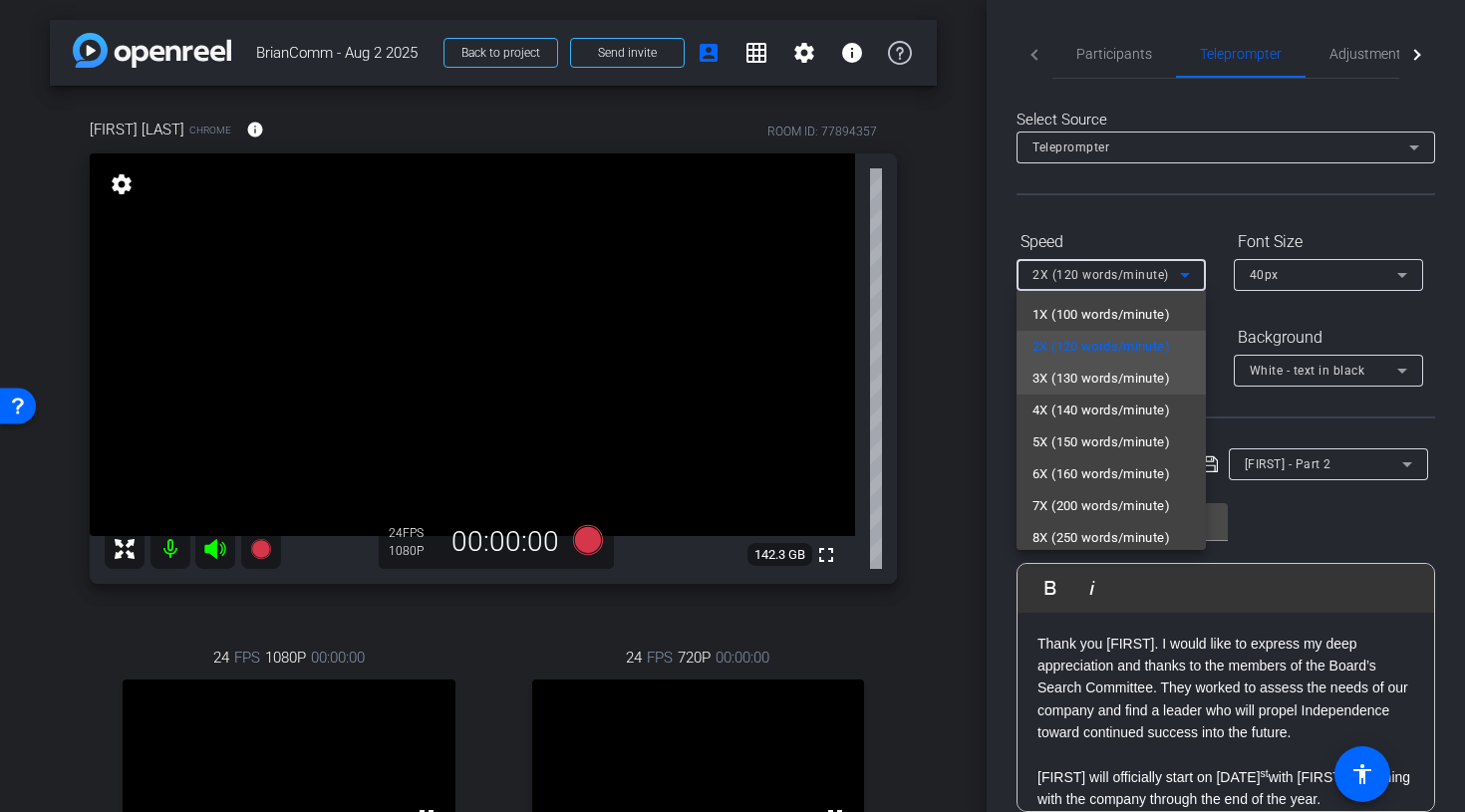 click on "3X (130 words/minute)" at bounding box center [1101, 379] 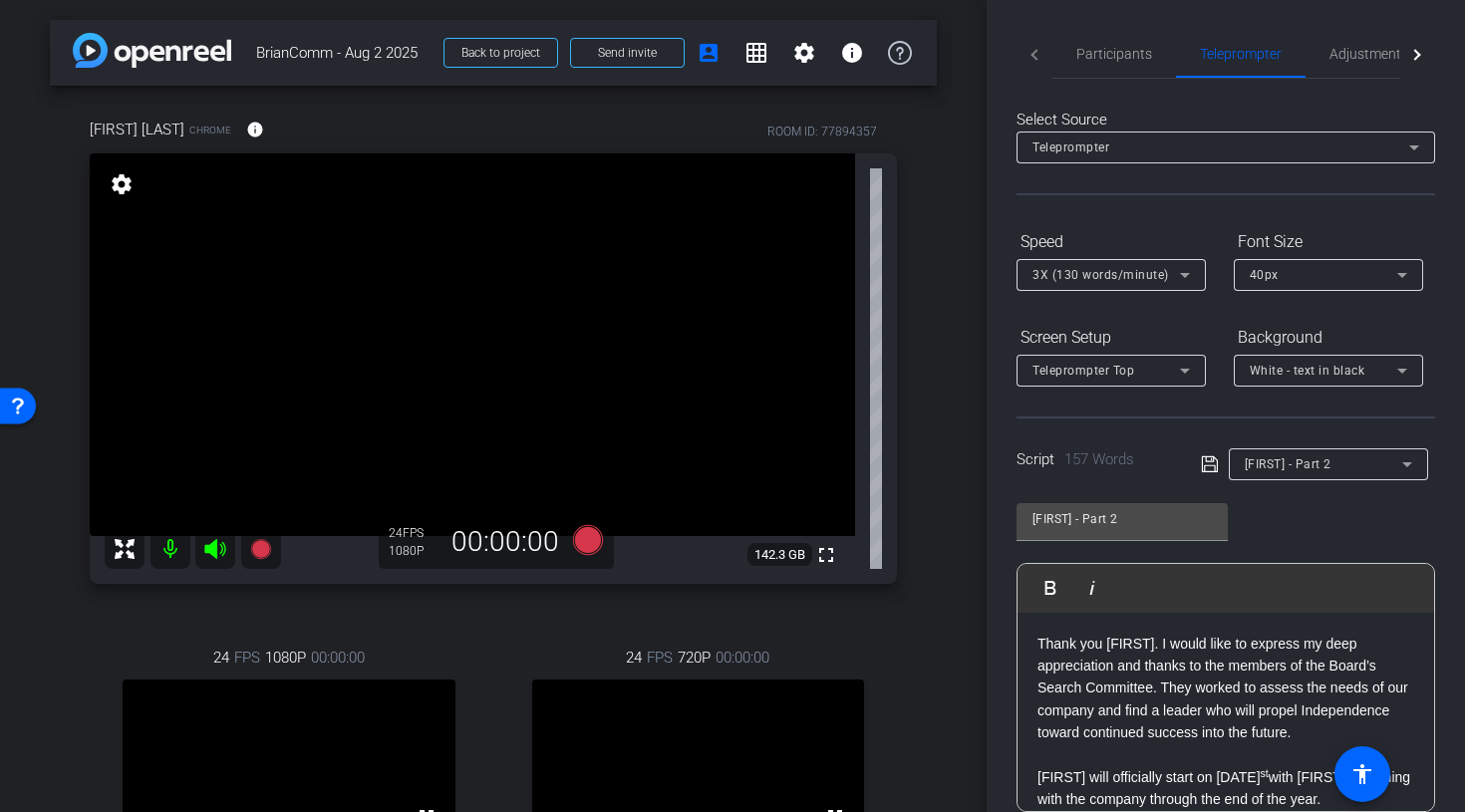 click on "arrow_back  BrianComm - Aug 2 2025   Back to project   Send invite  account_box grid_on settings info
Charles Pizzi Chrome info ROOM ID: 77894357 fullscreen settings  142.3 GB
24 FPS  1080P   00:00:00
24 FPS 1080P  00:00:00  fullscreen
iPad Pro 3rd Gen 12.9-inch (1TB, WiFi+Cellular) Subject   -  iPad Pro 3rd Gen 12.9-inch (1TB, WiFi+Cellular) 85% battery_std
settings 24 FPS 720P  00:00:00  fullscreen" at bounding box center (493, 406) 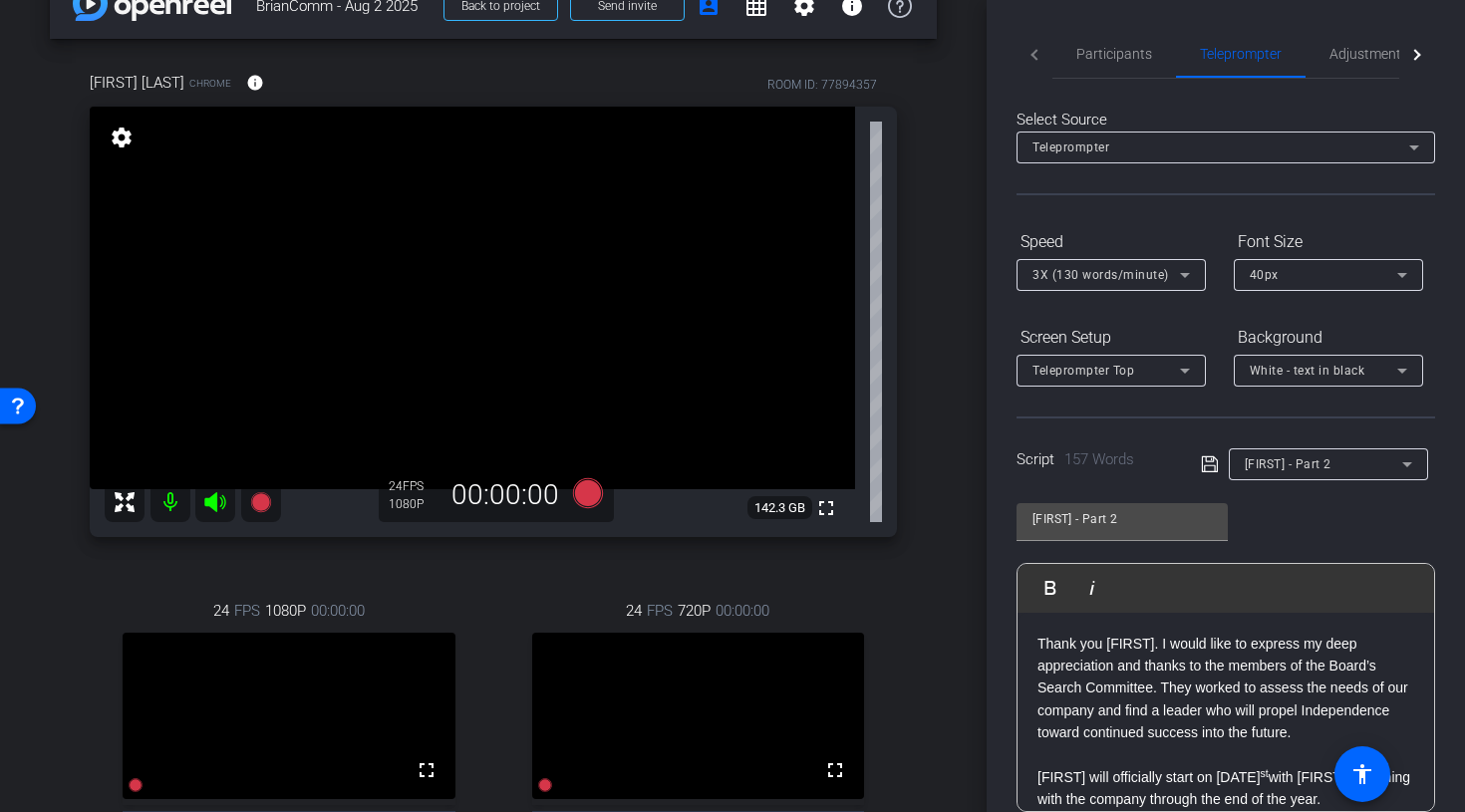 scroll, scrollTop: 0, scrollLeft: 0, axis: both 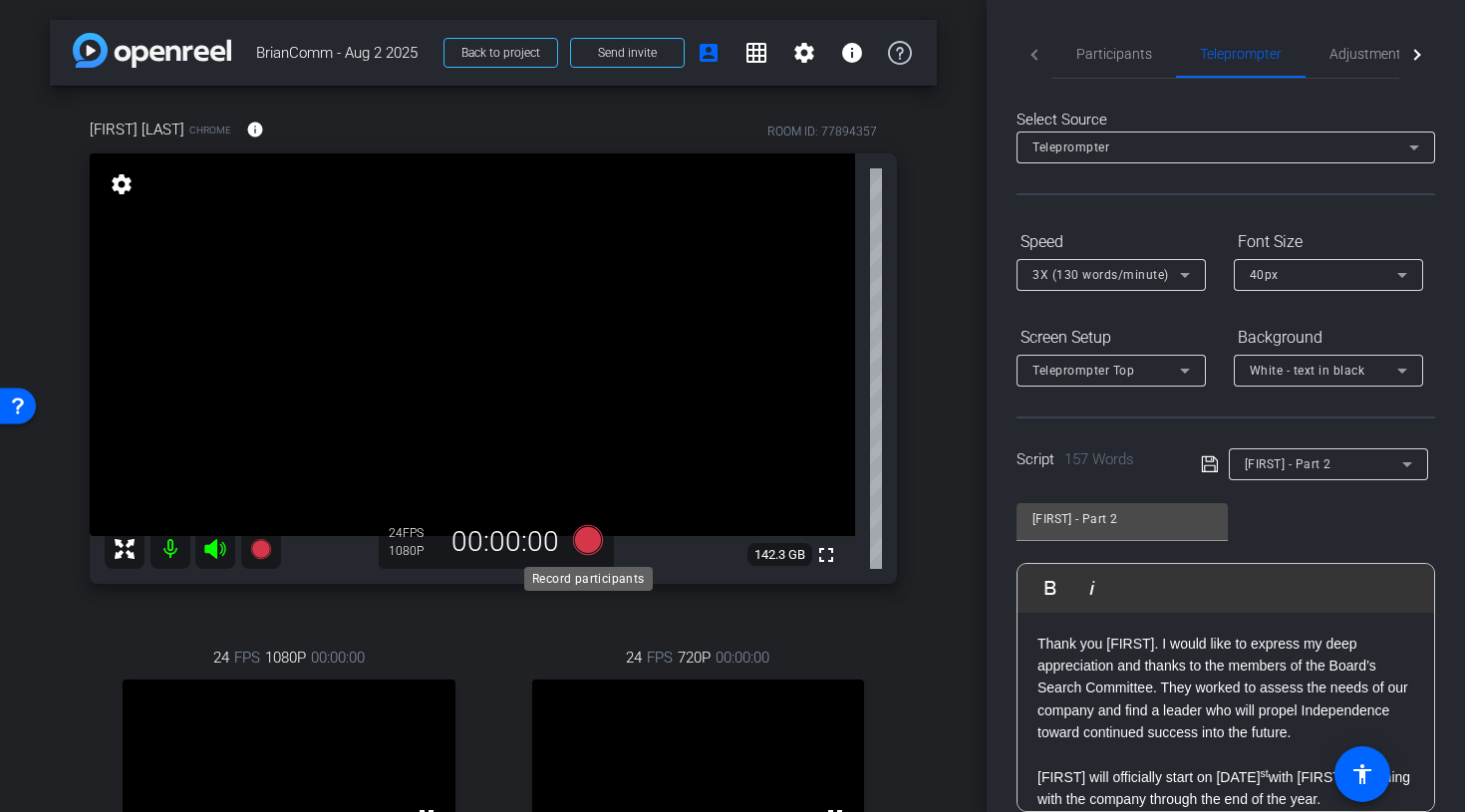 click 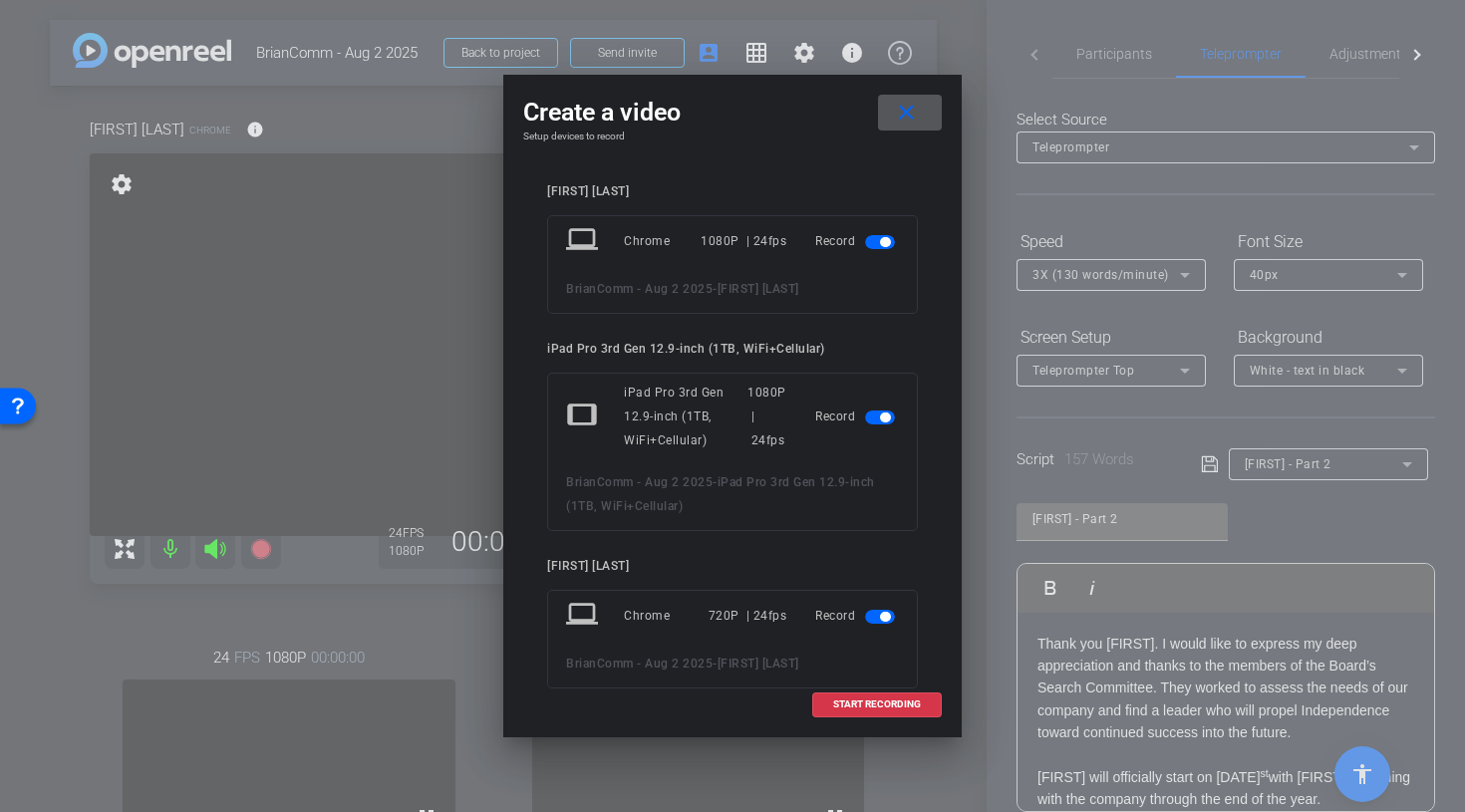 click at bounding box center [880, 417] 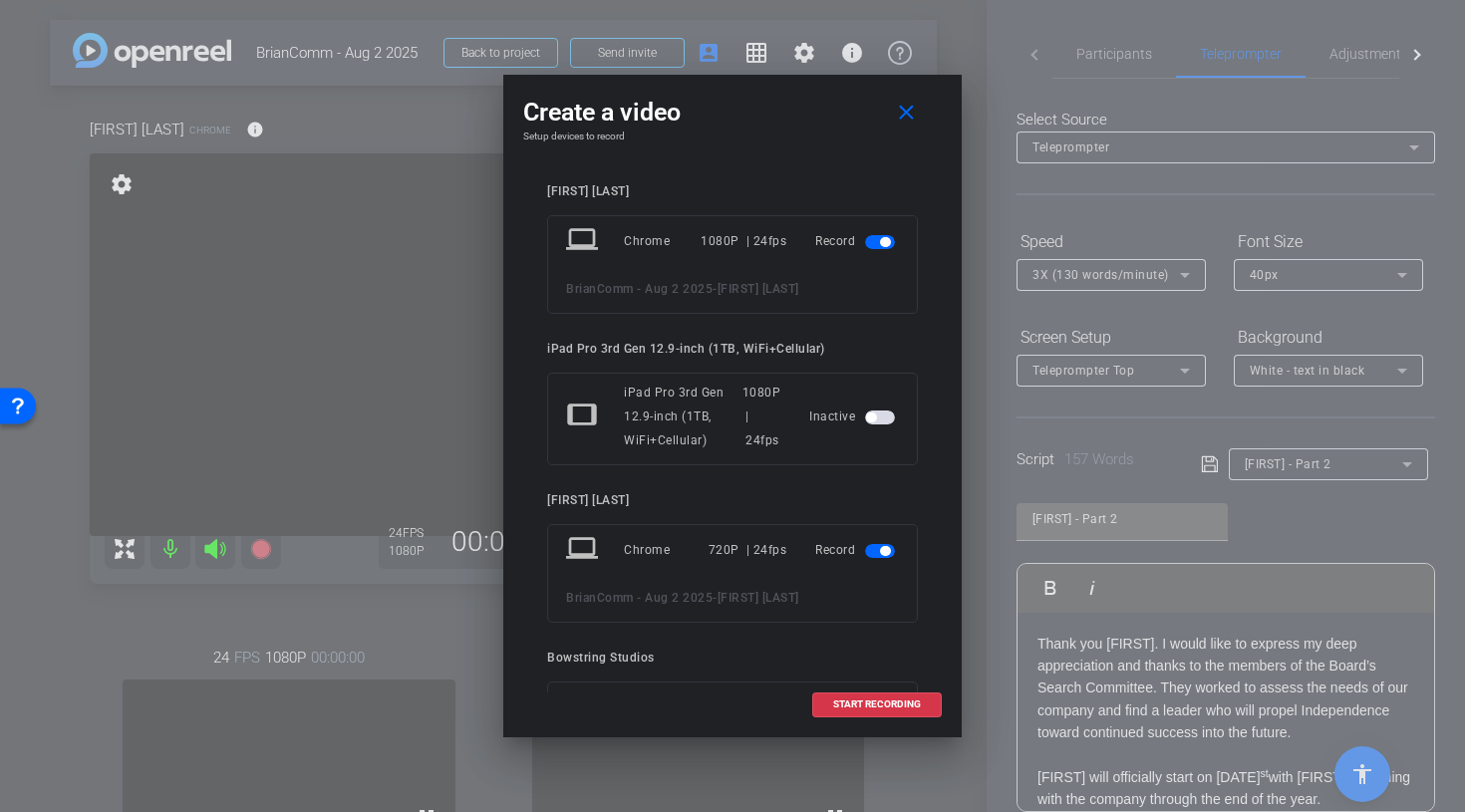 click at bounding box center (880, 551) 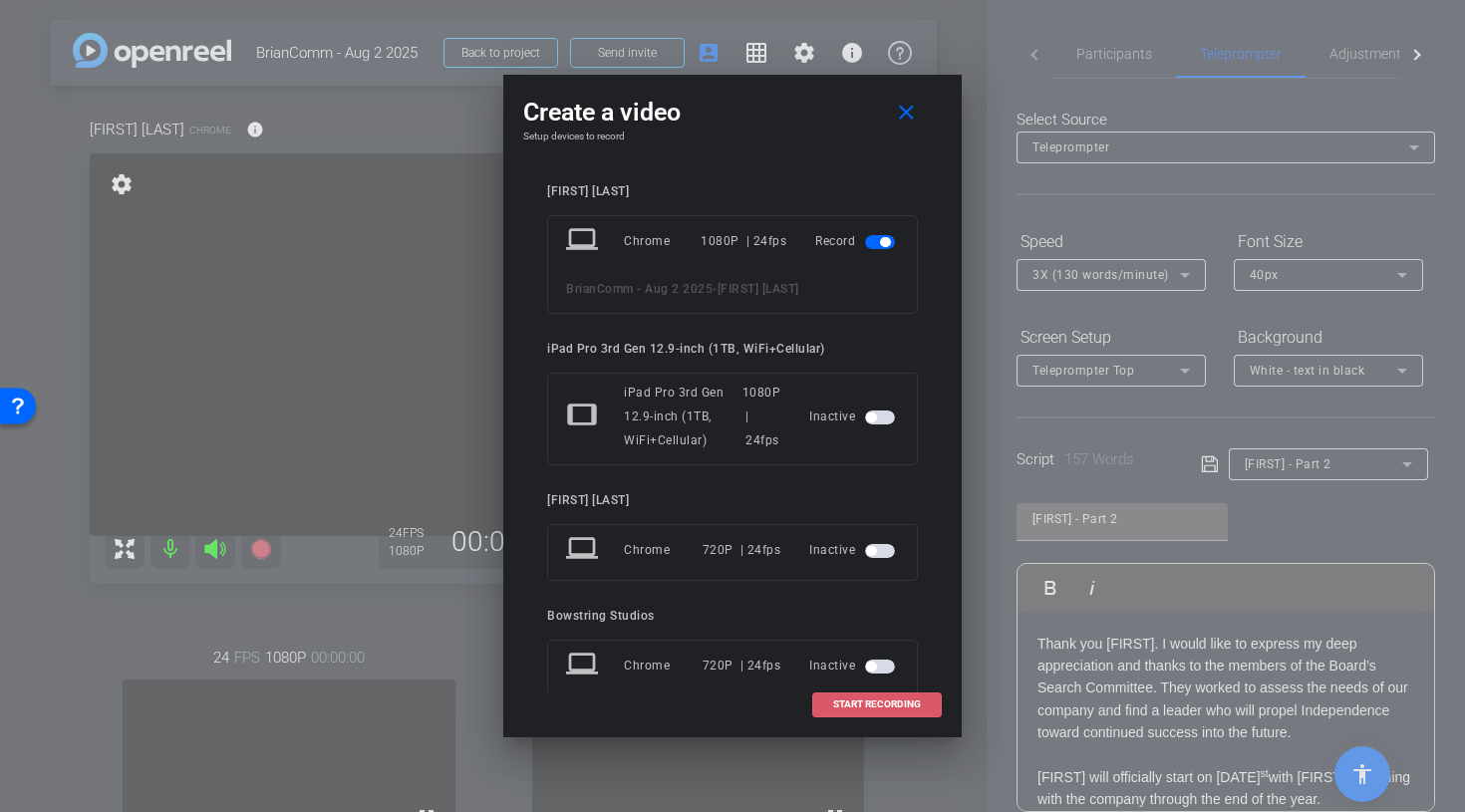 click on "START RECORDING" at bounding box center [877, 704] 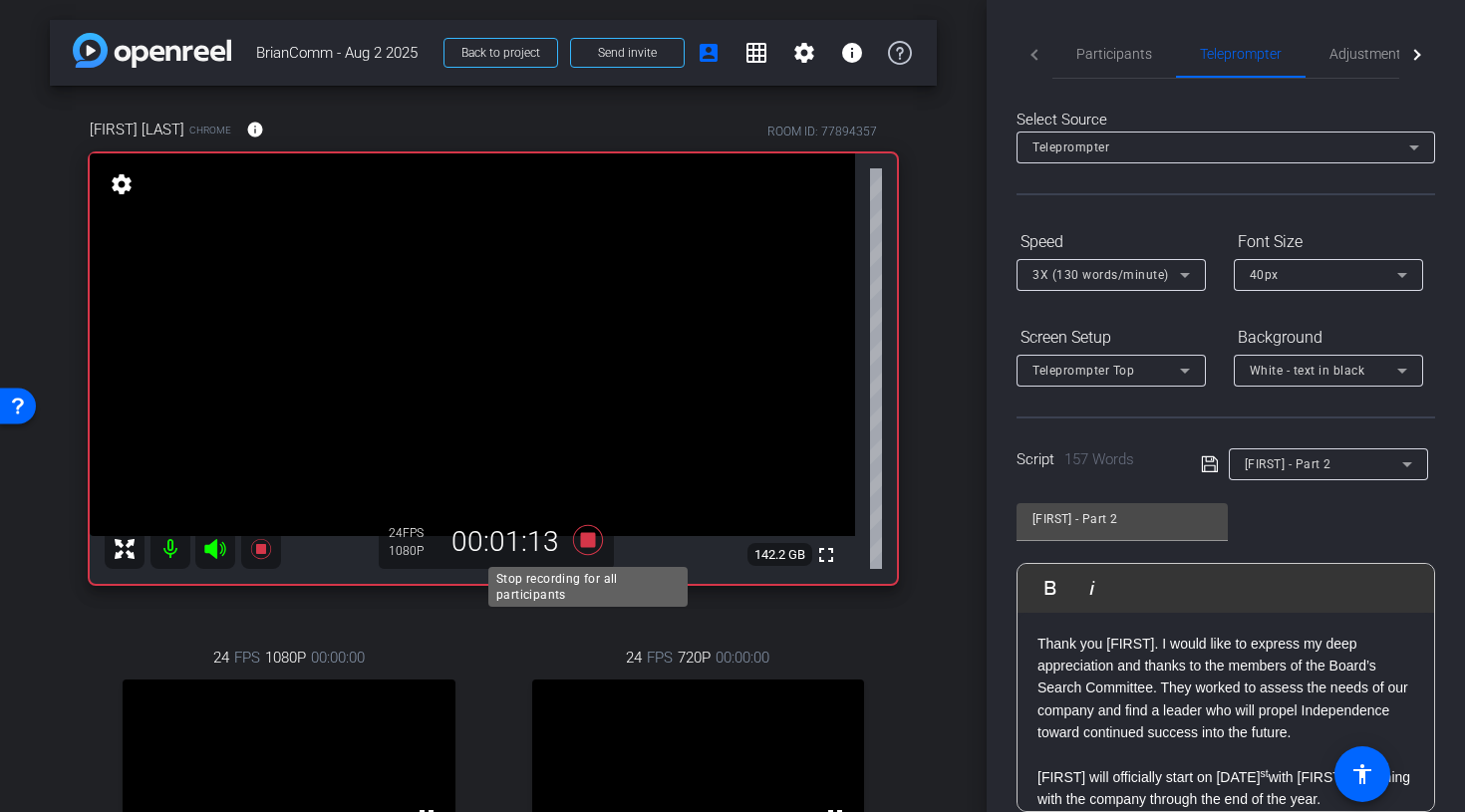 click 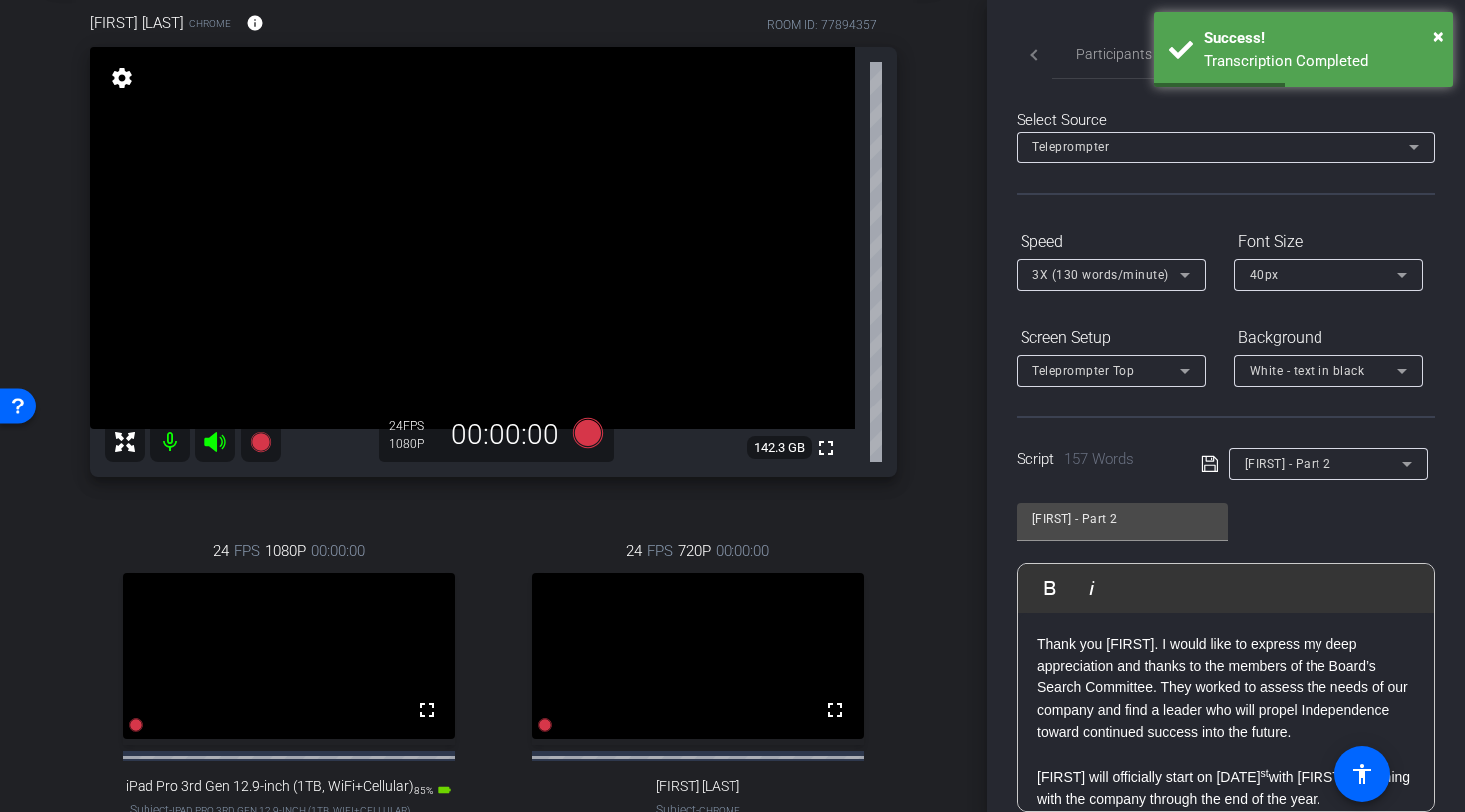 scroll, scrollTop: 23, scrollLeft: 0, axis: vertical 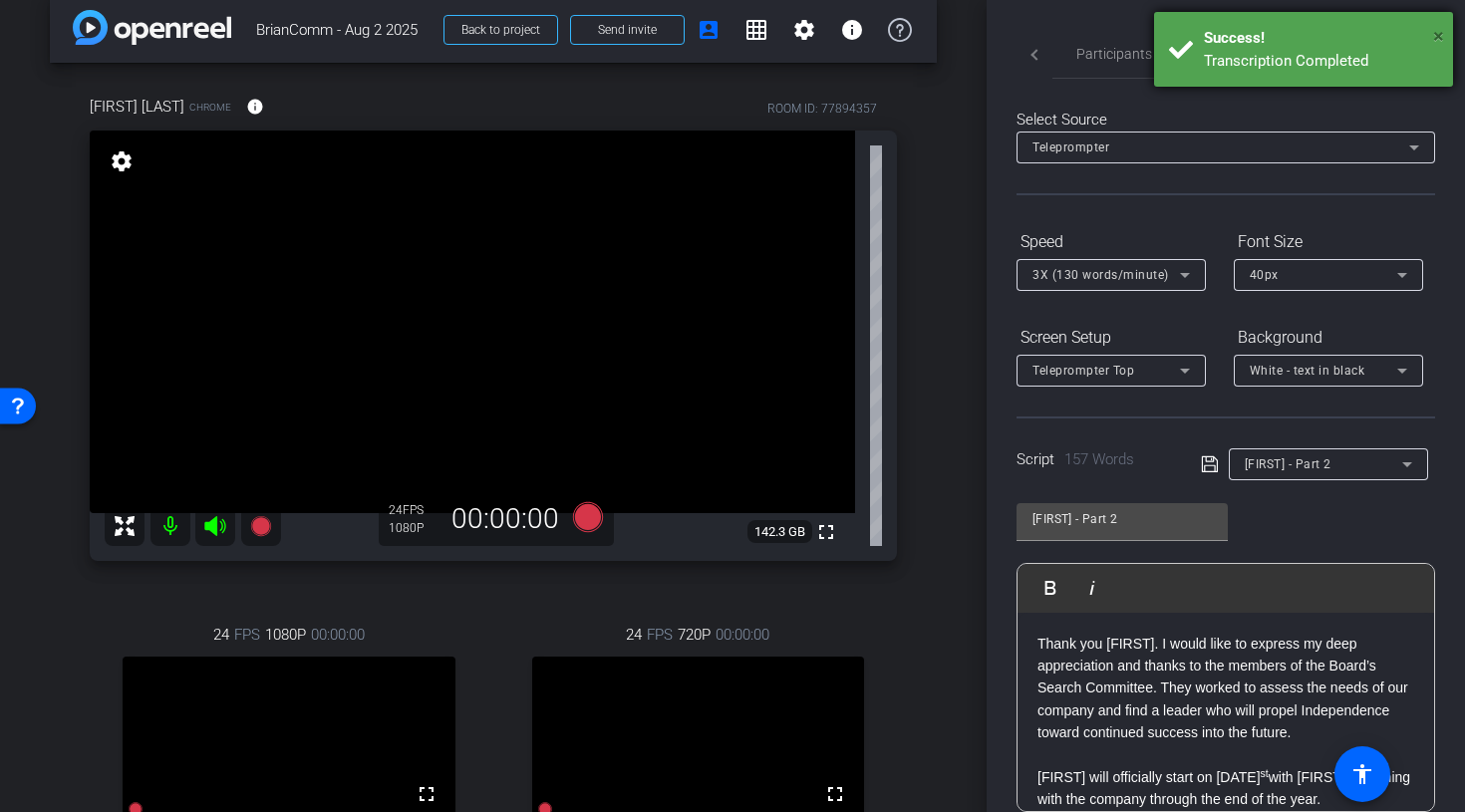 click on "×" at bounding box center [1438, 36] 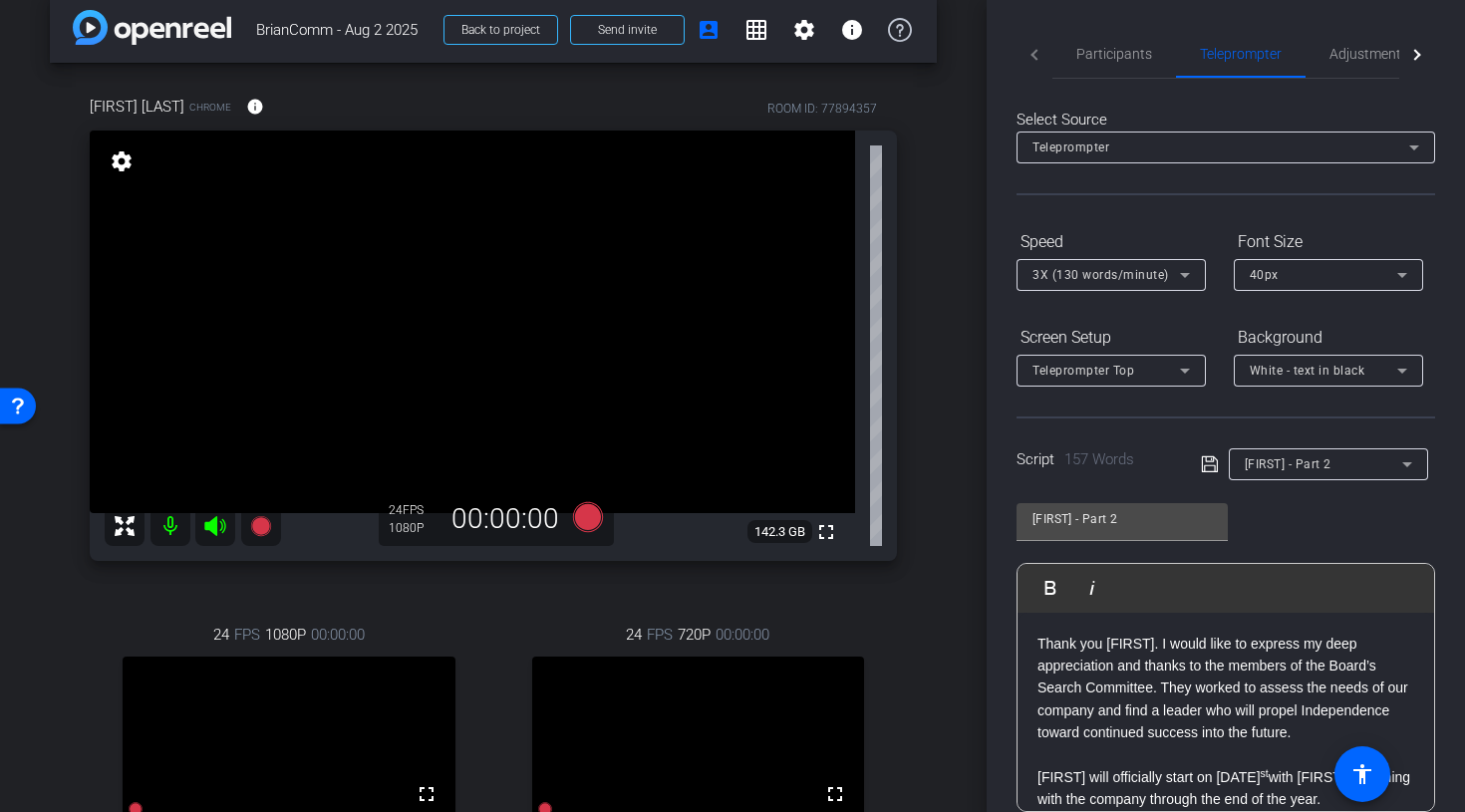 click on "arrow_back  BrianComm - Aug 2 2025   Back to project   Send invite  account_box grid_on settings info
Charles Pizzi Chrome info ROOM ID: 77894357 fullscreen settings  142.3 GB
24 FPS  1080P   00:00:00
24 FPS 1080P  00:00:00  fullscreen
iPad Pro 3rd Gen 12.9-inch (1TB, WiFi+Cellular) Subject   -  iPad Pro 3rd Gen 12.9-inch (1TB, WiFi+Cellular) 85% battery_std
settings 24 FPS 720P  00:00:00  fullscreen" at bounding box center (493, 383) 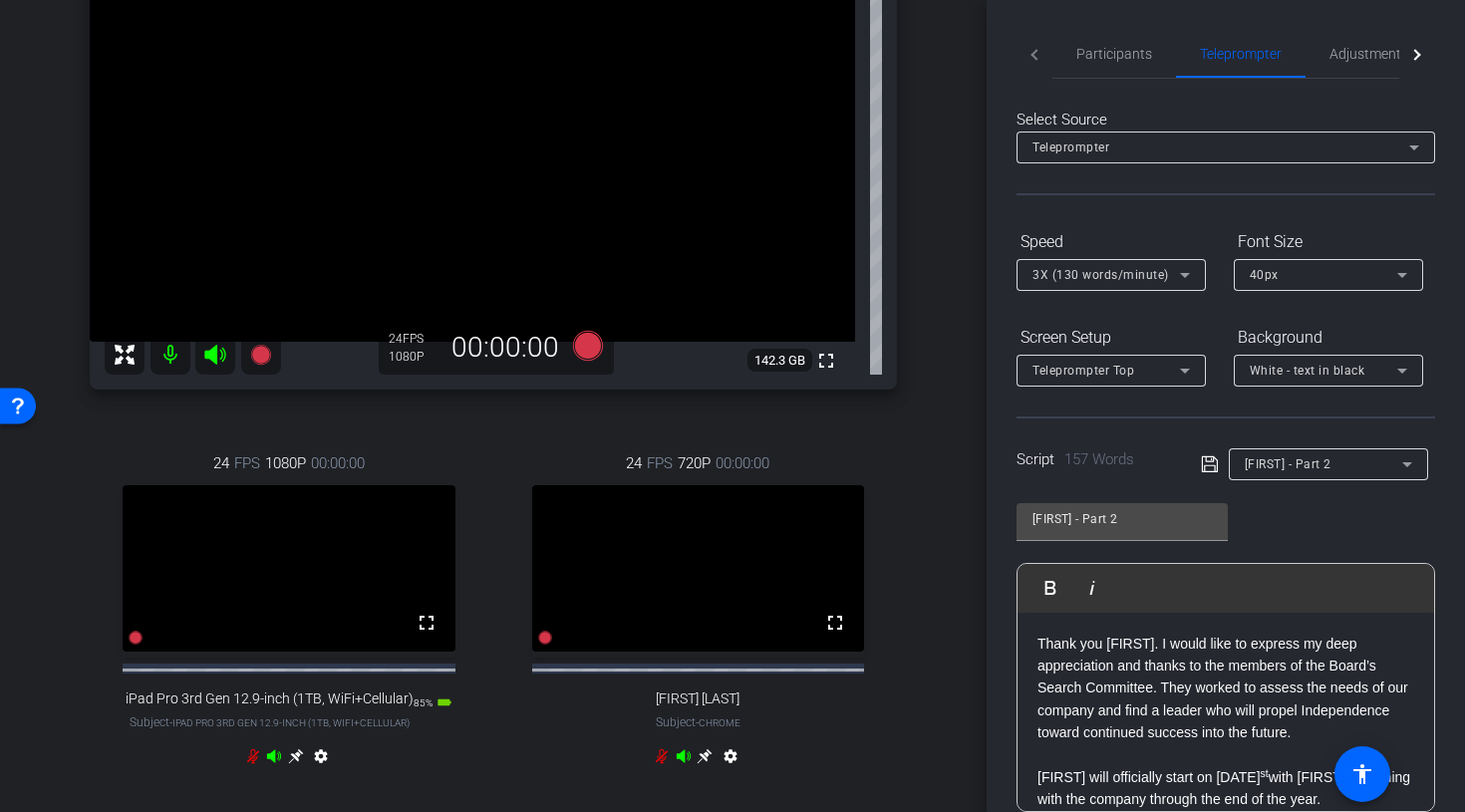 scroll, scrollTop: 195, scrollLeft: 0, axis: vertical 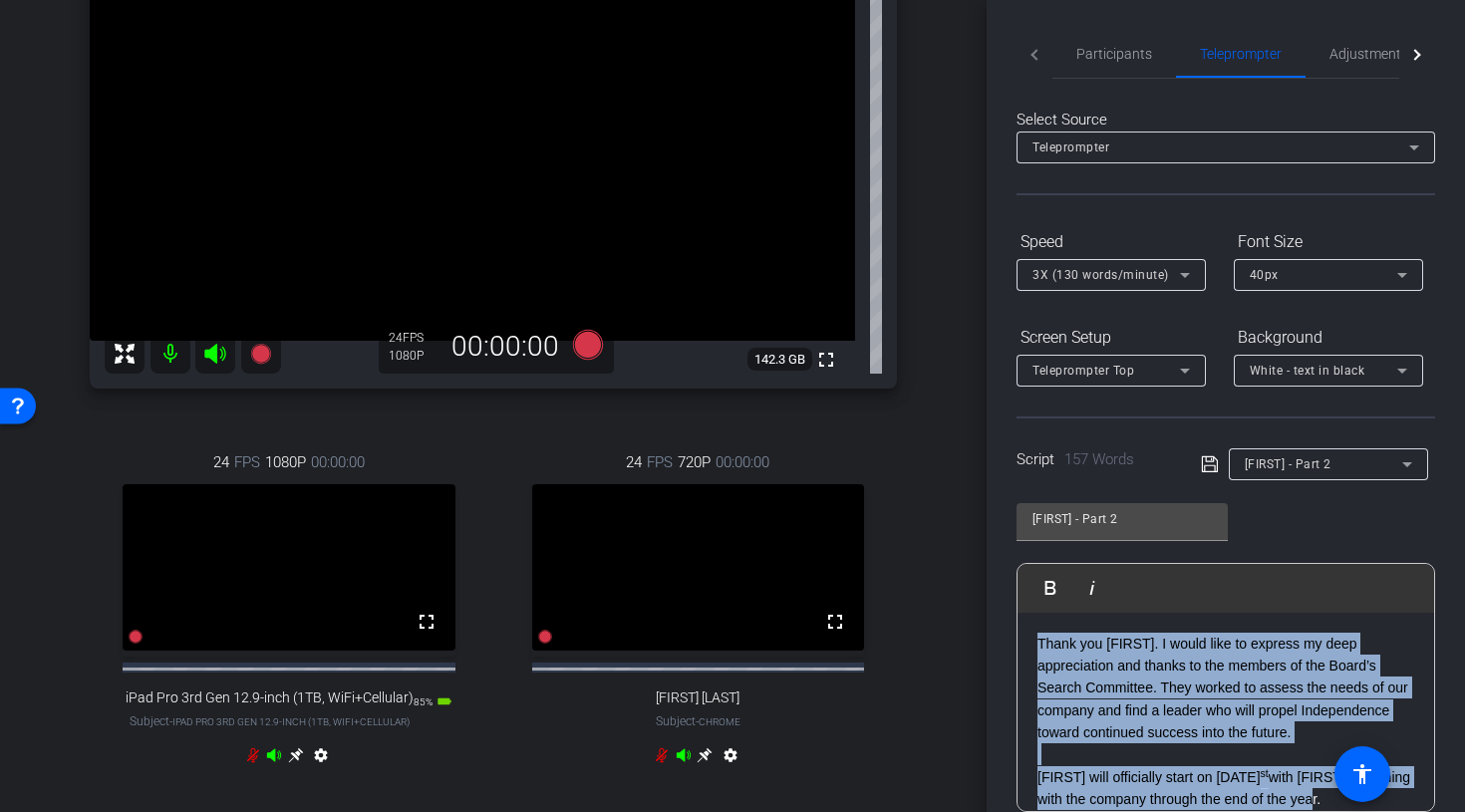 drag, startPoint x: 1347, startPoint y: 666, endPoint x: 963, endPoint y: 586, distance: 392.245 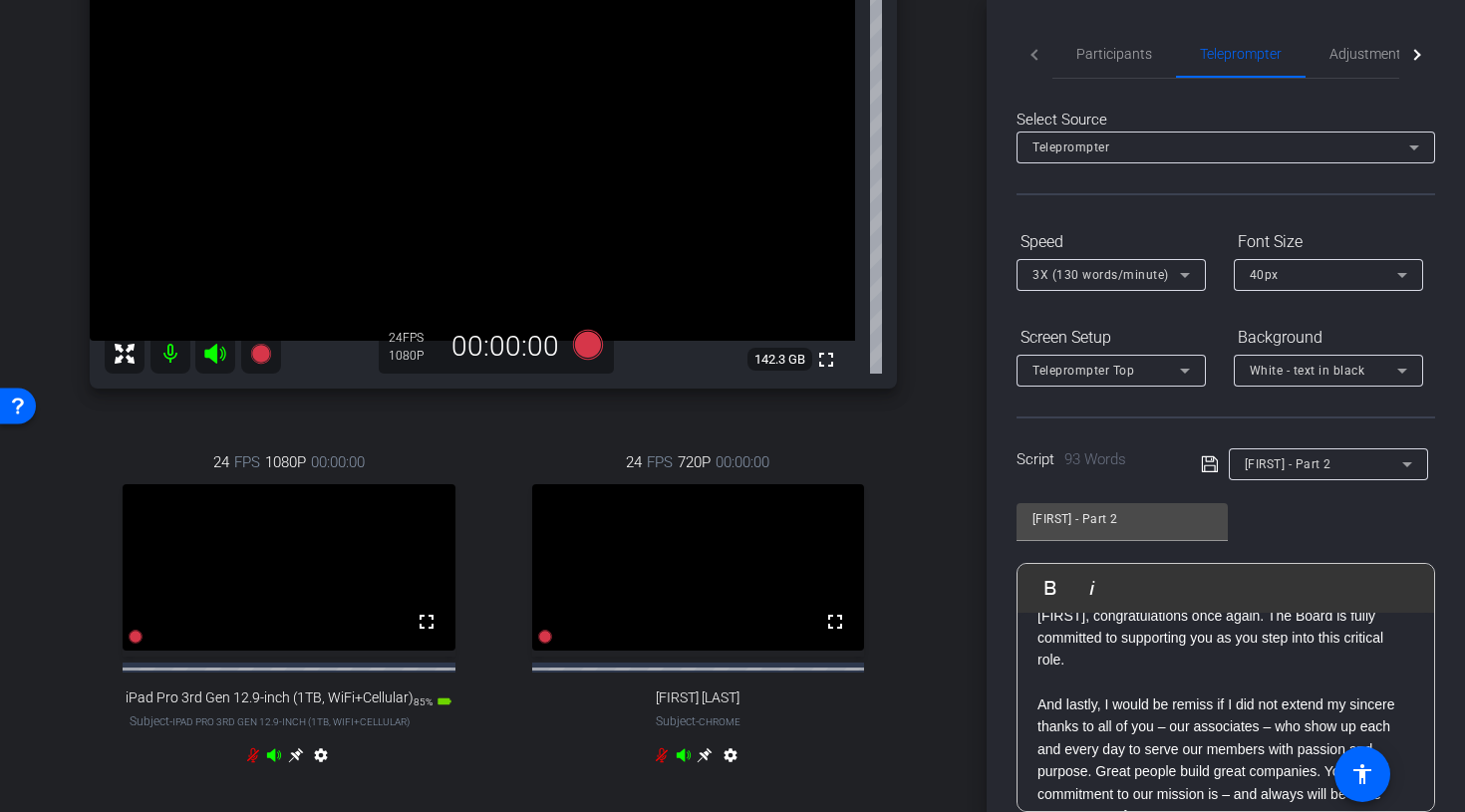 scroll, scrollTop: 38, scrollLeft: 0, axis: vertical 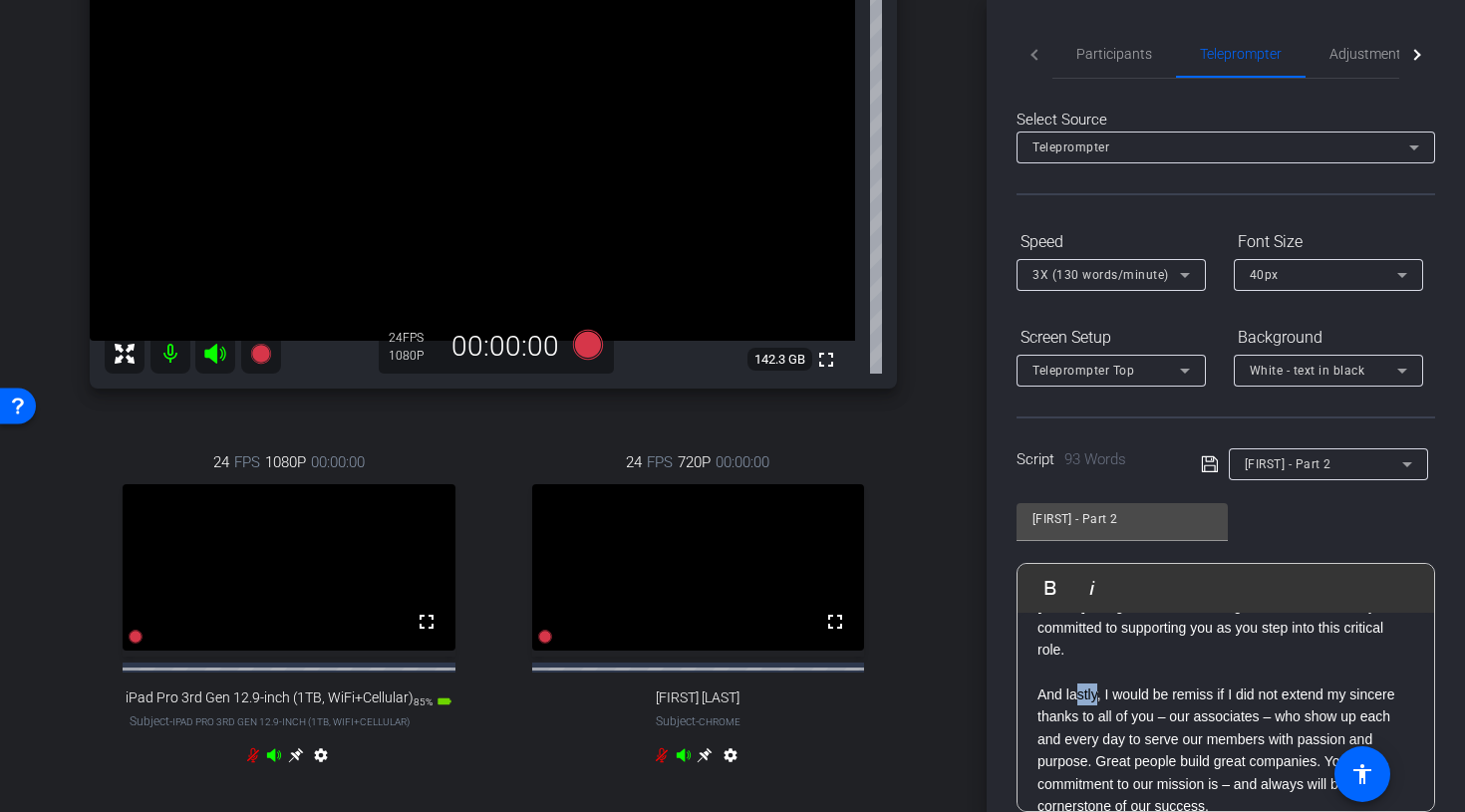 drag, startPoint x: 1098, startPoint y: 693, endPoint x: 1075, endPoint y: 693, distance: 23 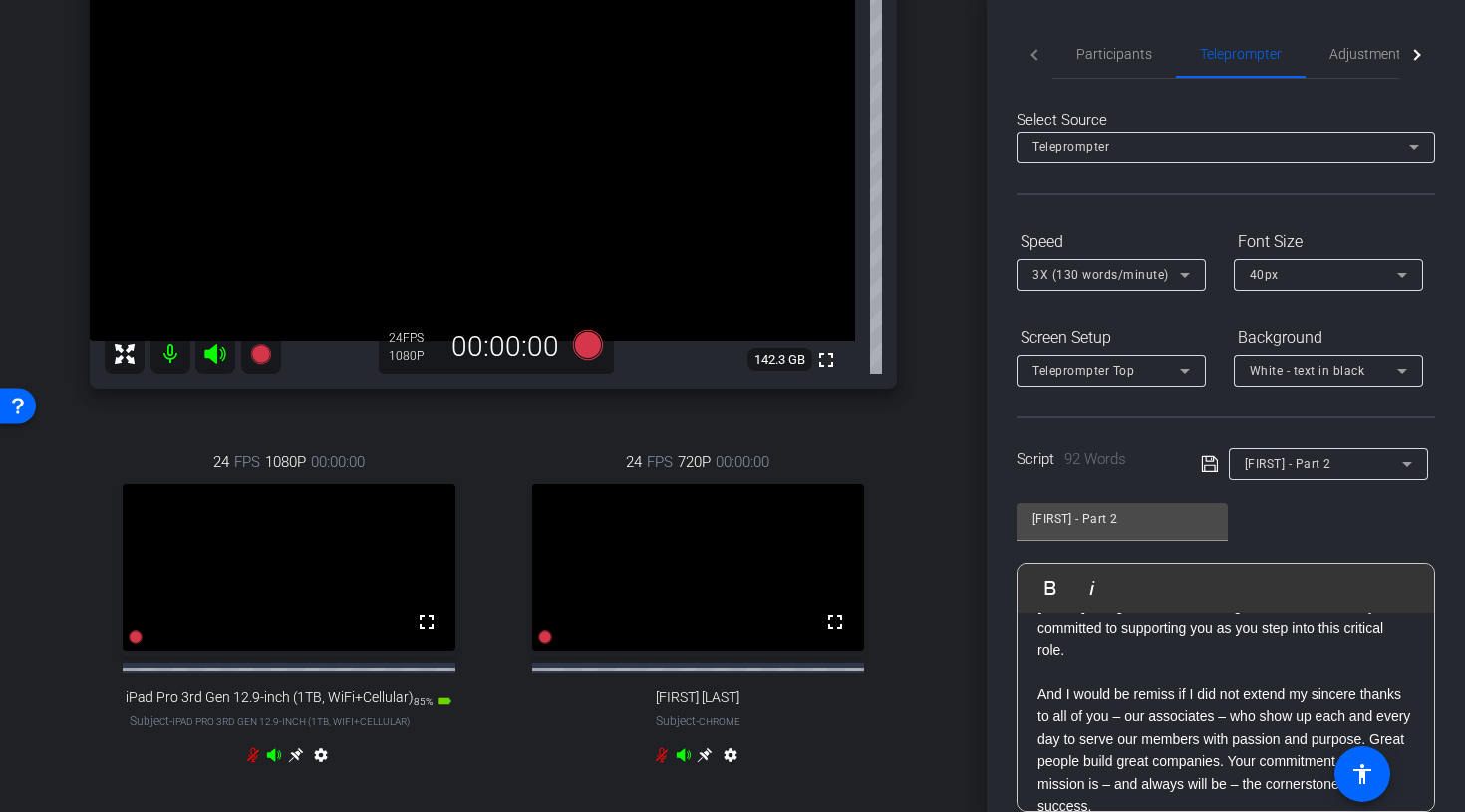 click on "And I would be remiss if I did not extend my sincere thanks to all of you – our associates – who show up each and every day to serve our members with passion and purpose. Great people build great companies. Your commitment to our mission is – and always will be – the cornerstone of our success." 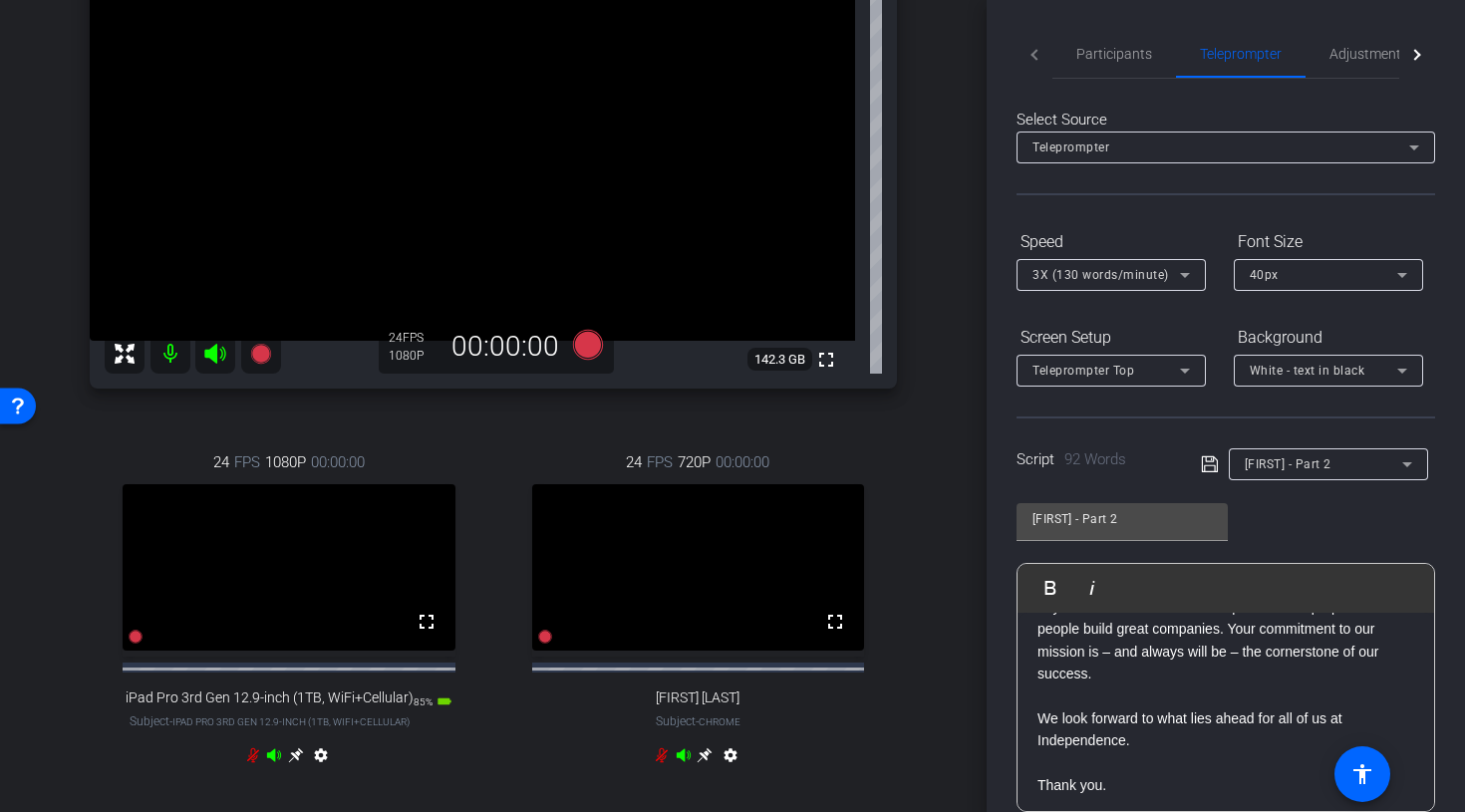 scroll, scrollTop: 197, scrollLeft: 0, axis: vertical 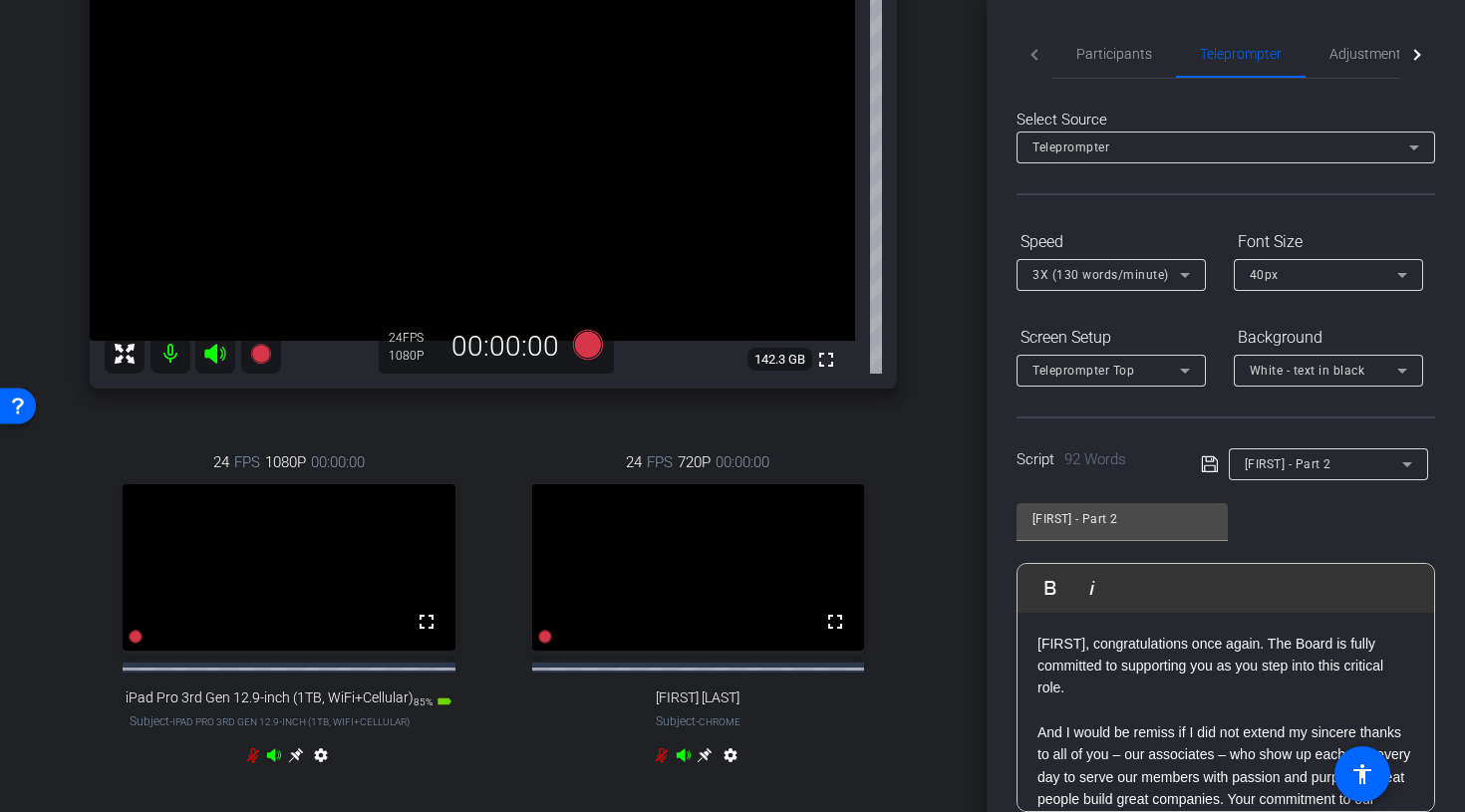 click on "Kelly, congratulations once again. The Board is fully committed to supporting you as you step into this critical role." 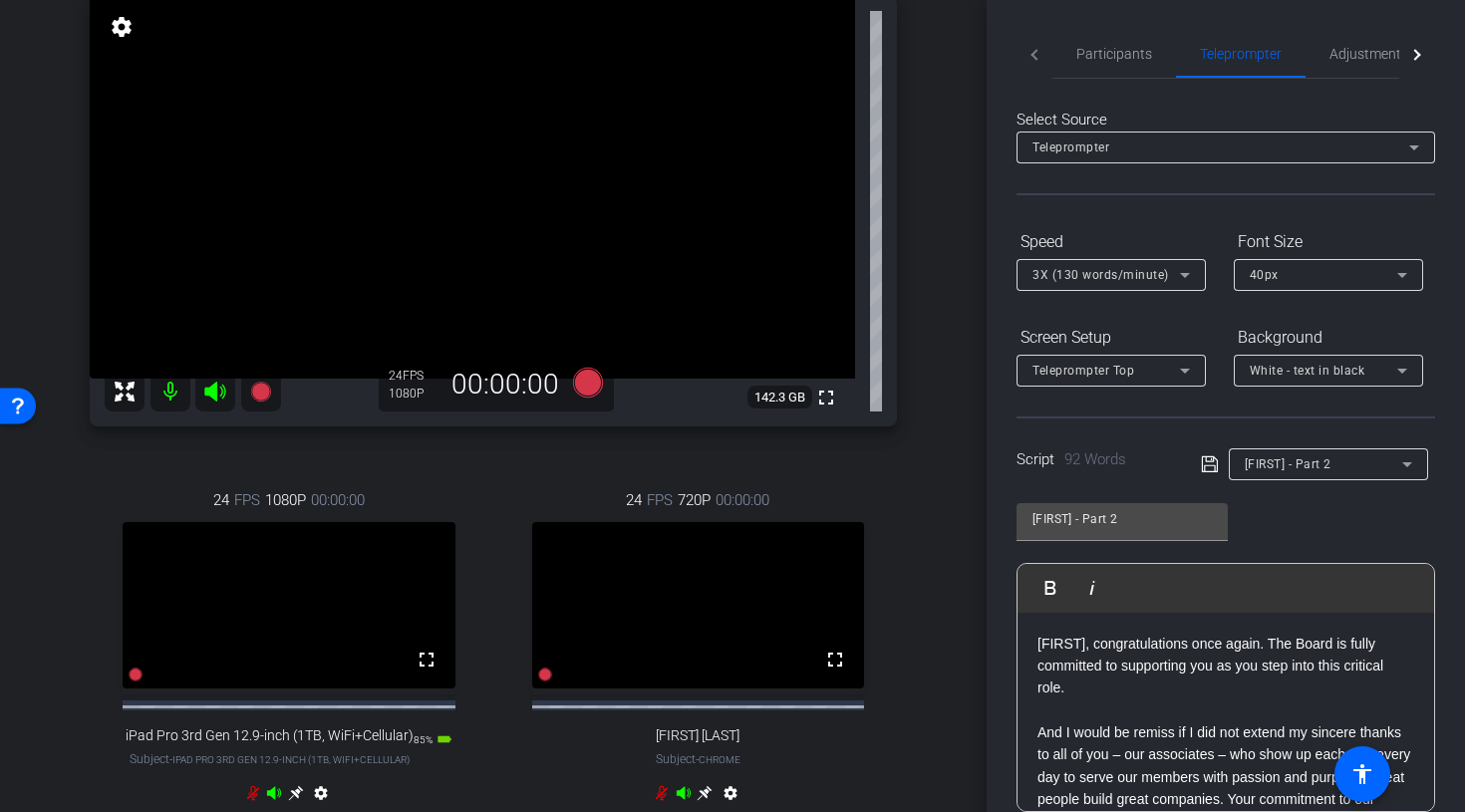scroll, scrollTop: 128, scrollLeft: 0, axis: vertical 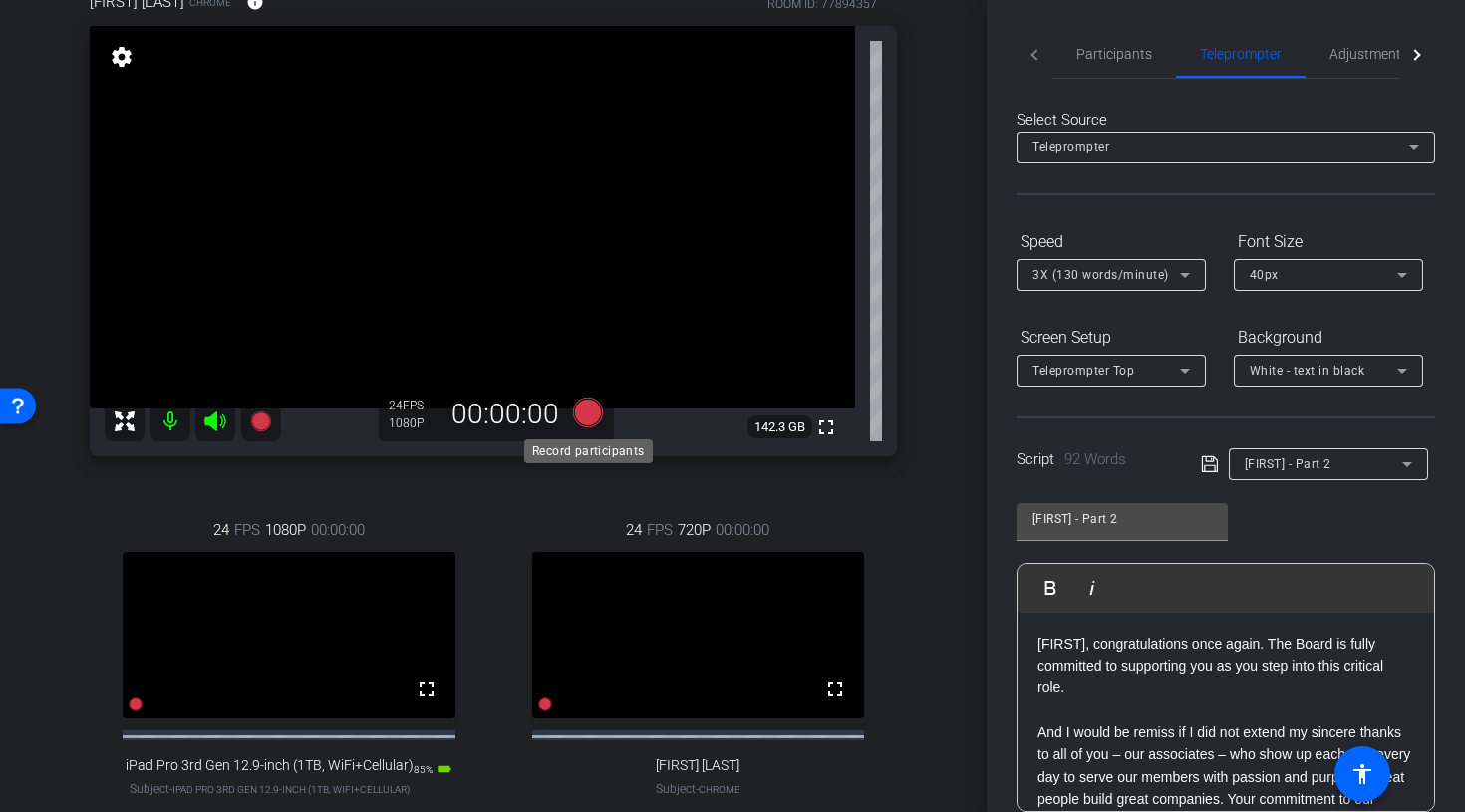 click 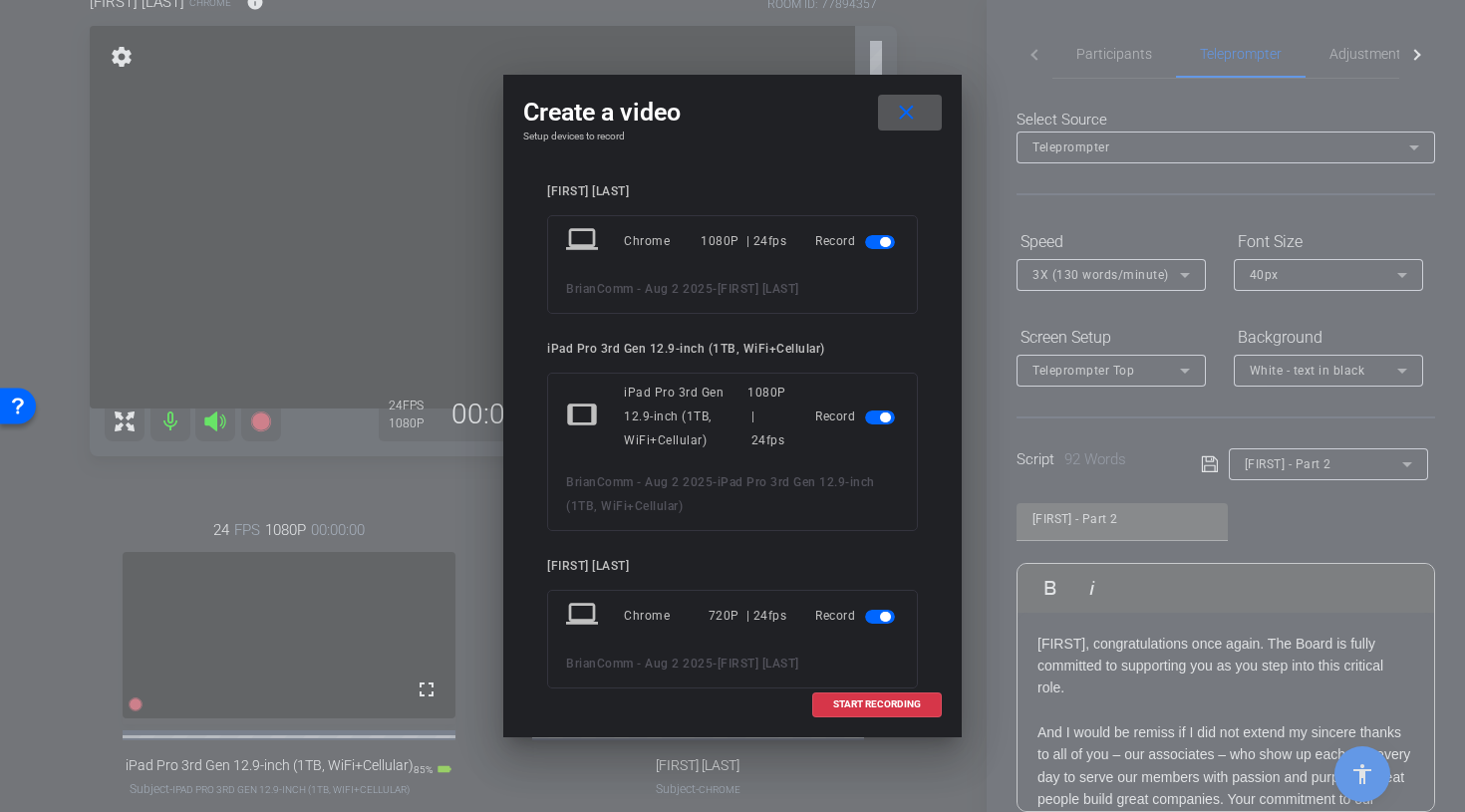 click at bounding box center (880, 417) 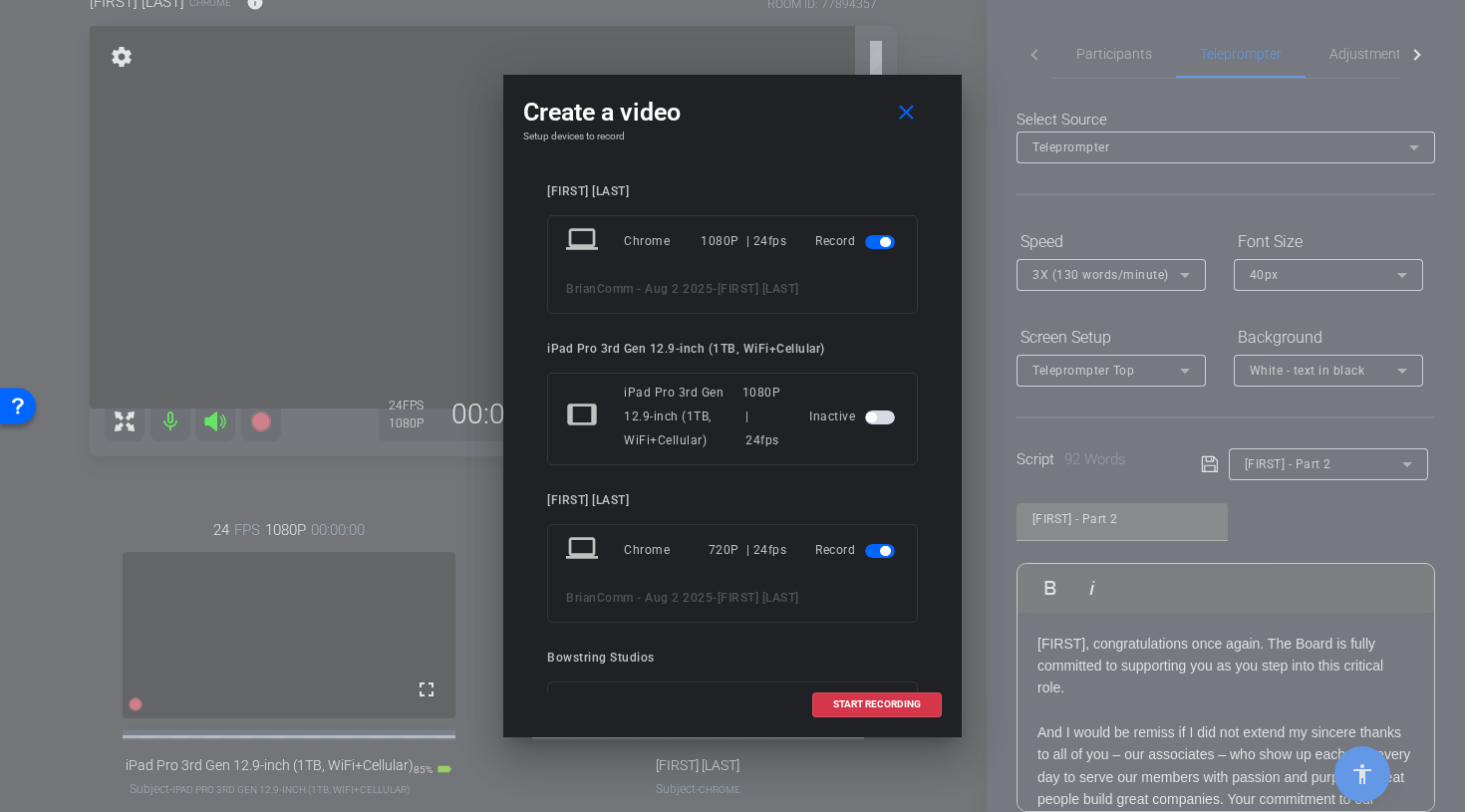 click at bounding box center (880, 551) 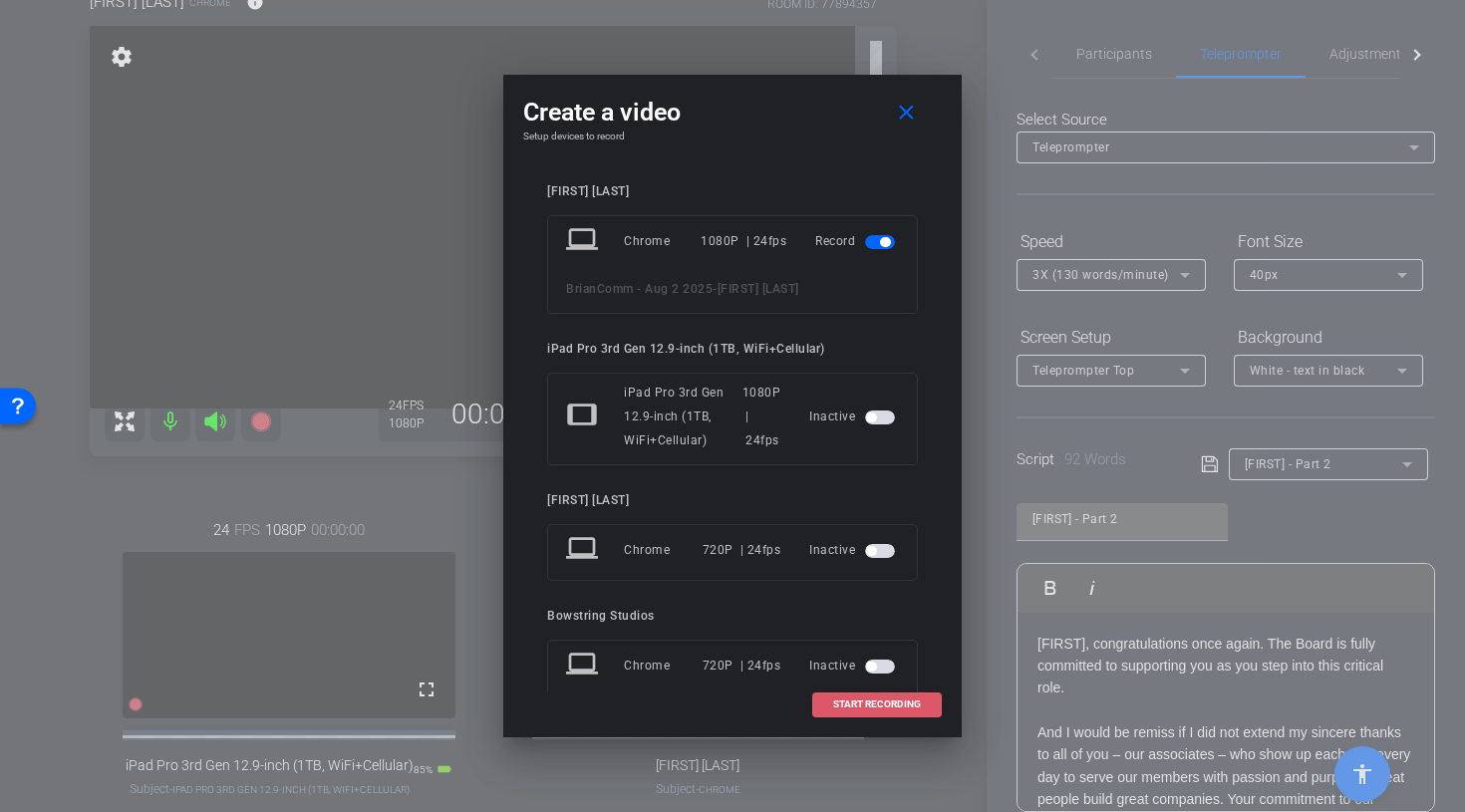 click on "START RECORDING" at bounding box center (877, 704) 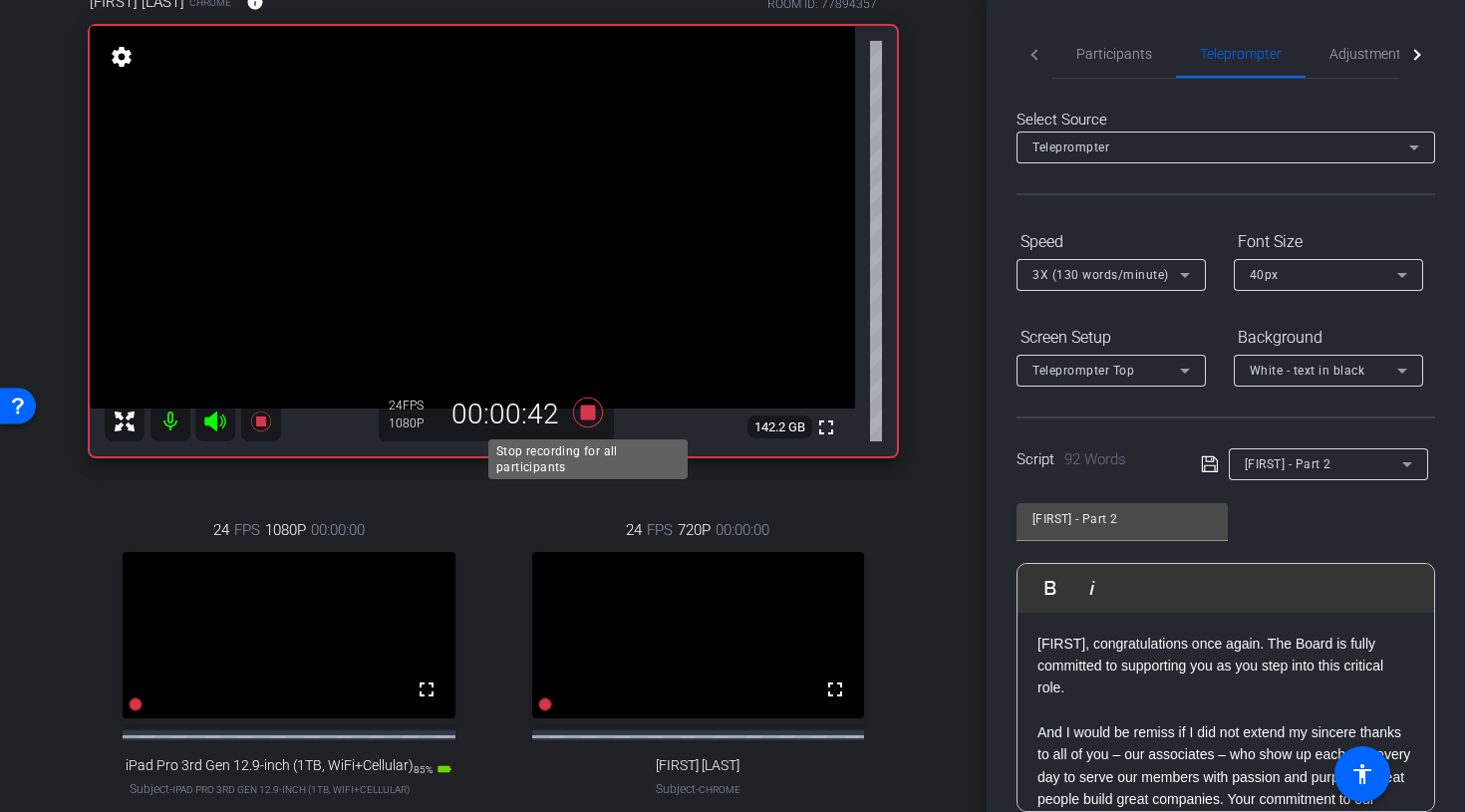 click 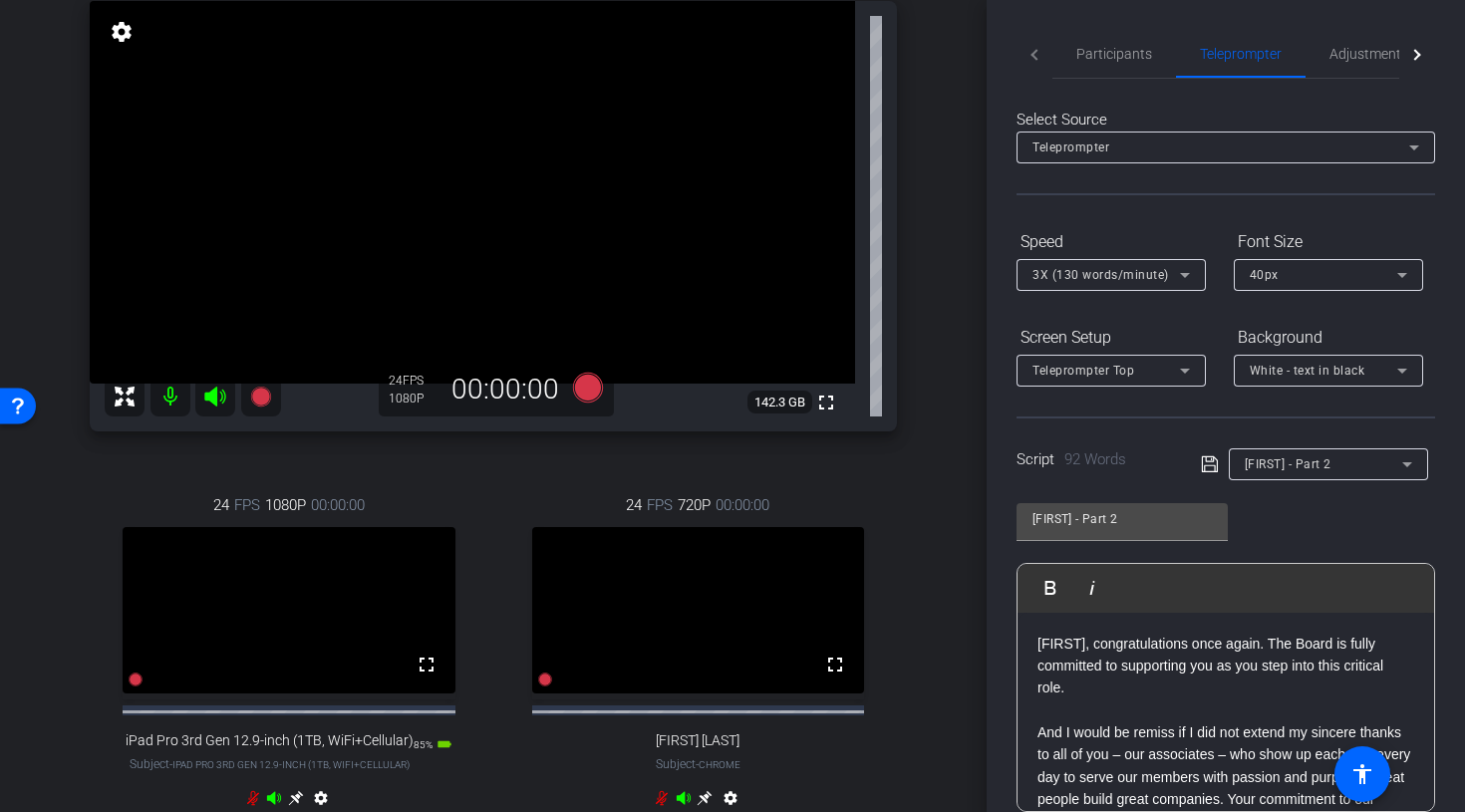 scroll, scrollTop: 138, scrollLeft: 0, axis: vertical 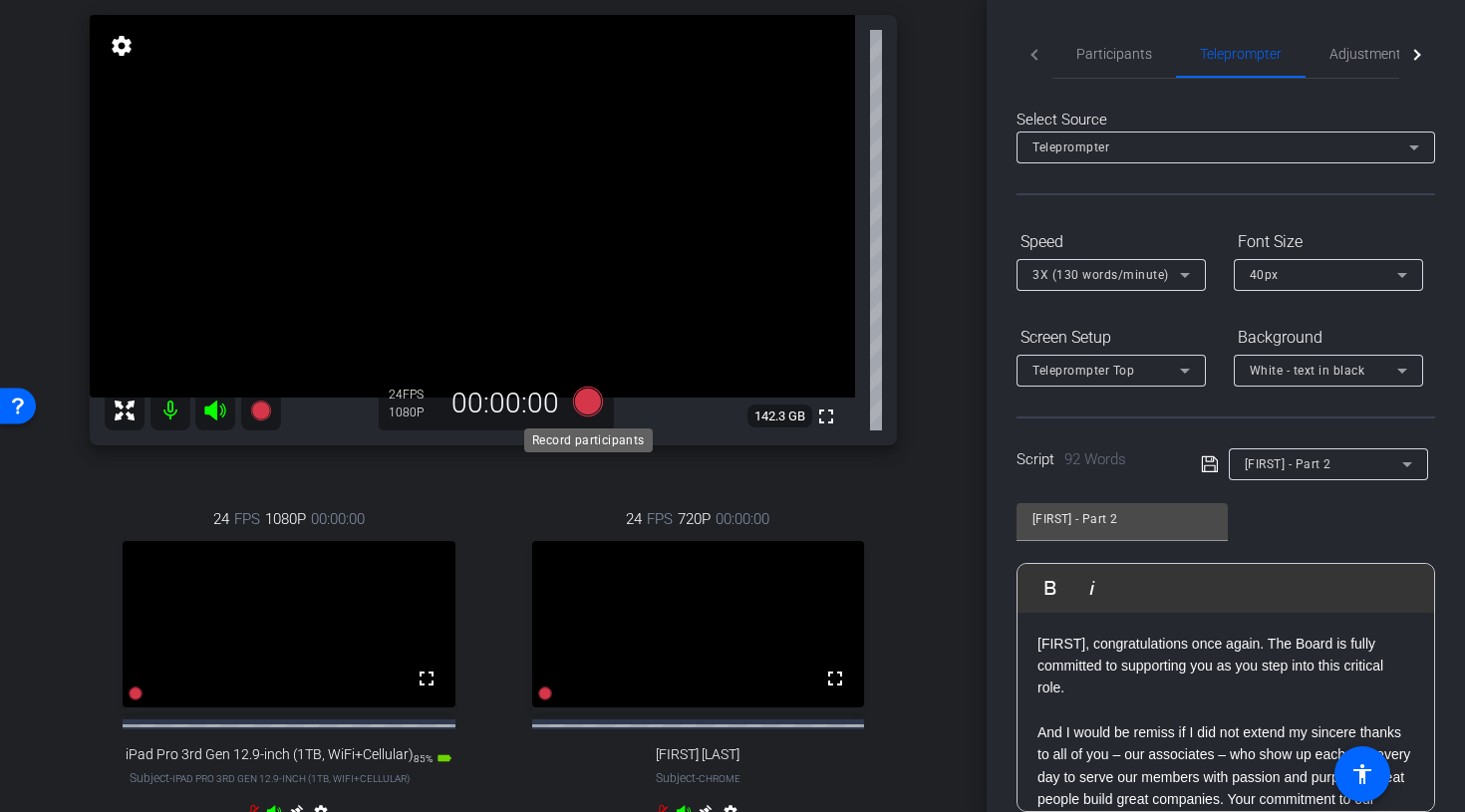 click 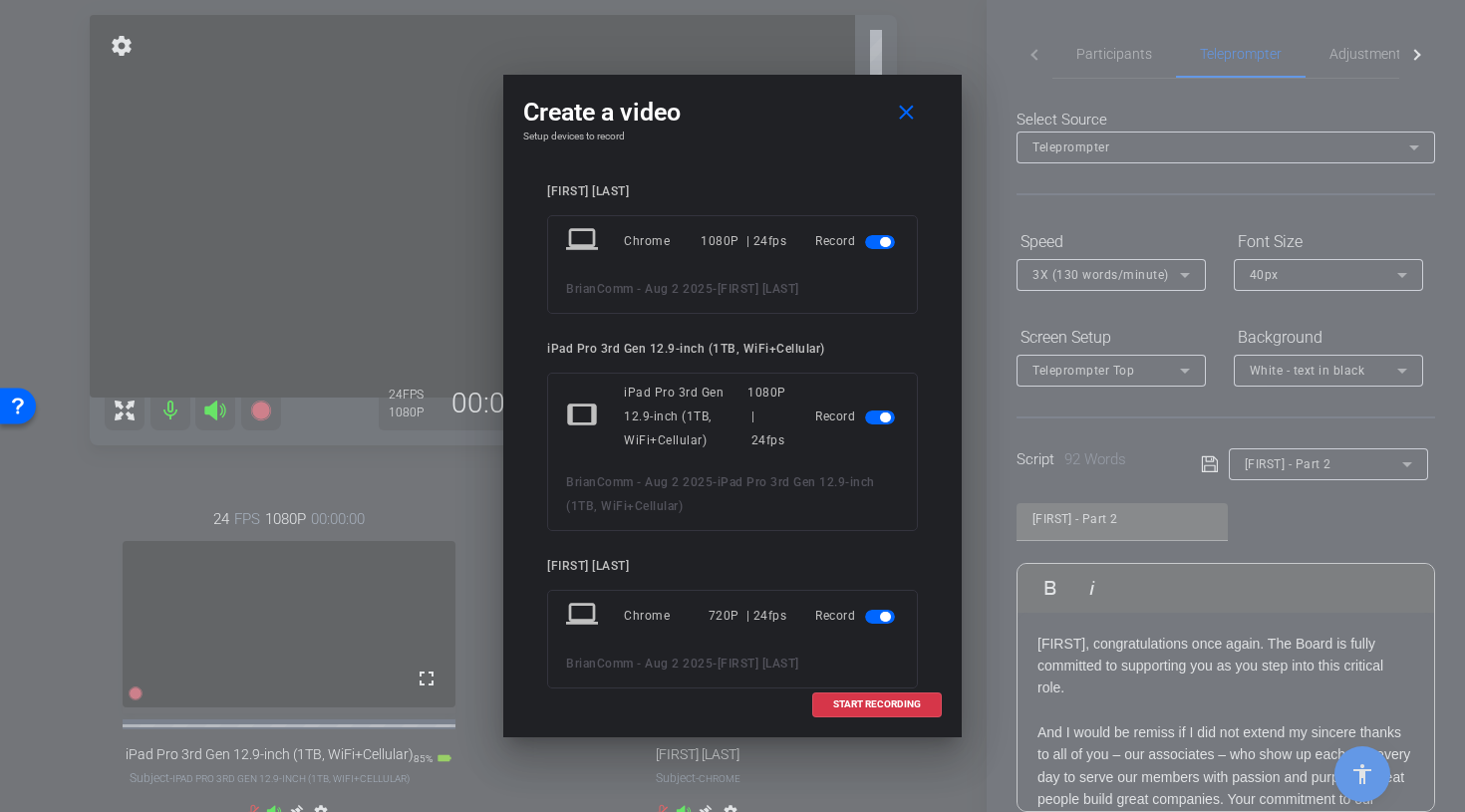 click at bounding box center [885, 417] 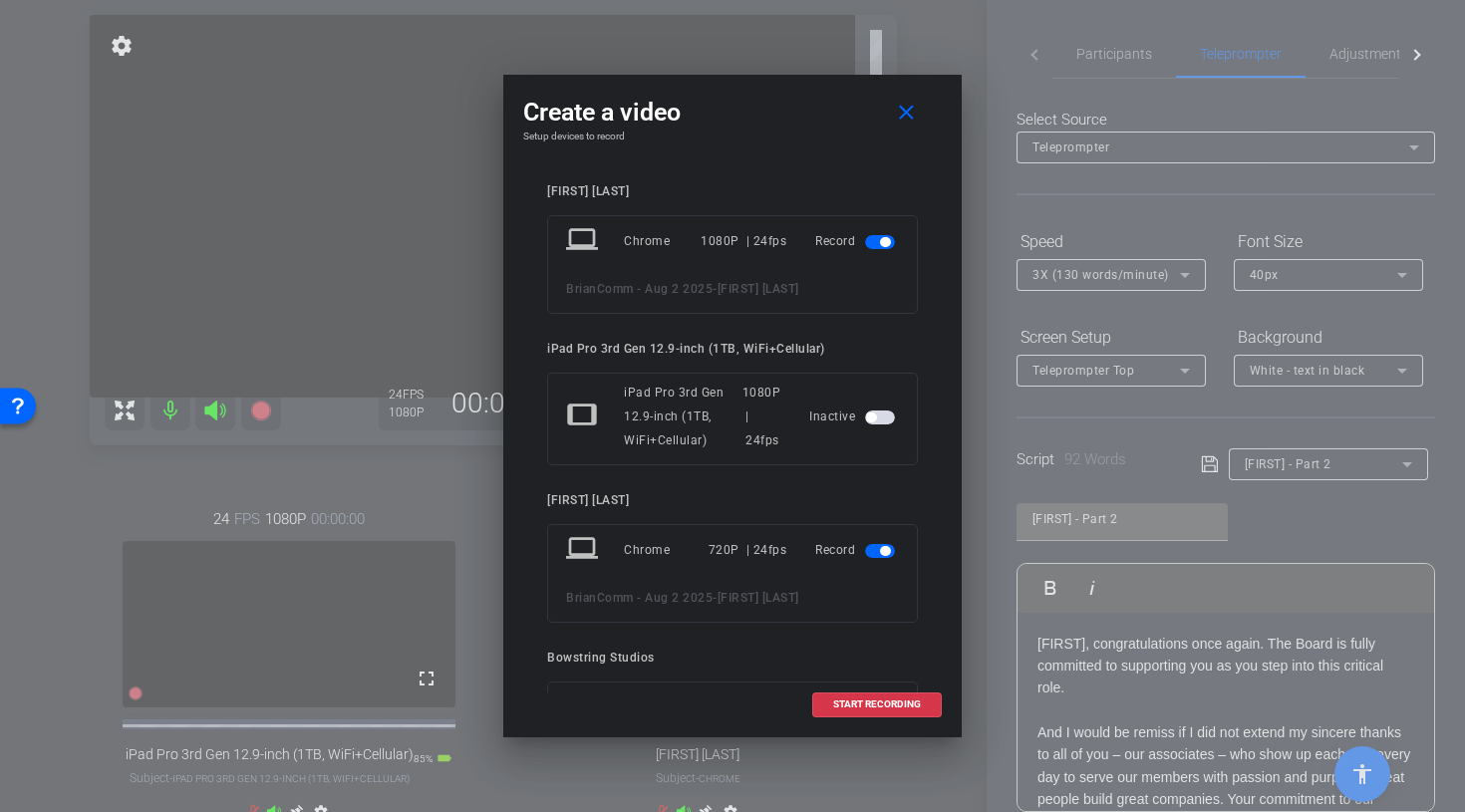 click at bounding box center (880, 551) 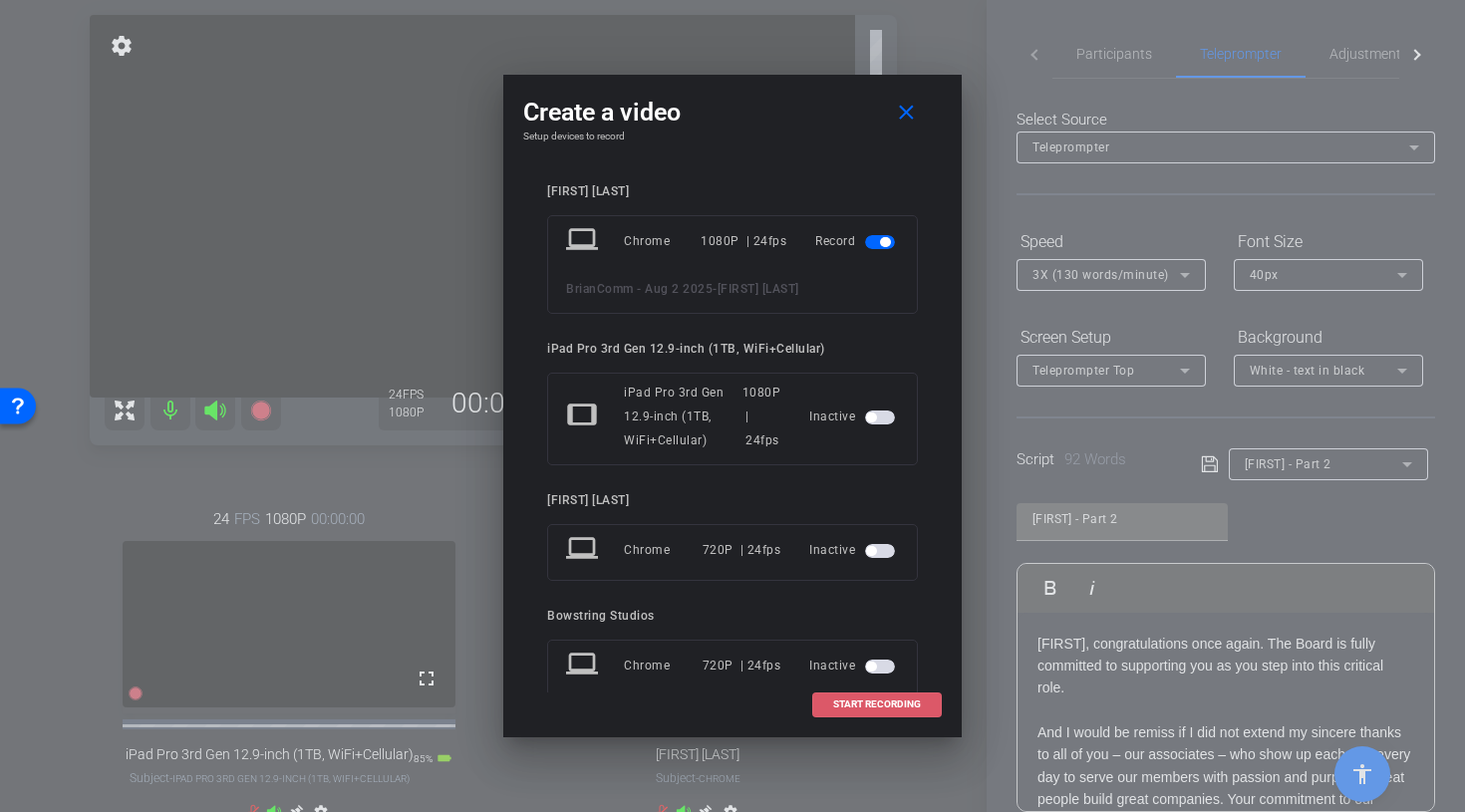 click on "START RECORDING" at bounding box center (877, 704) 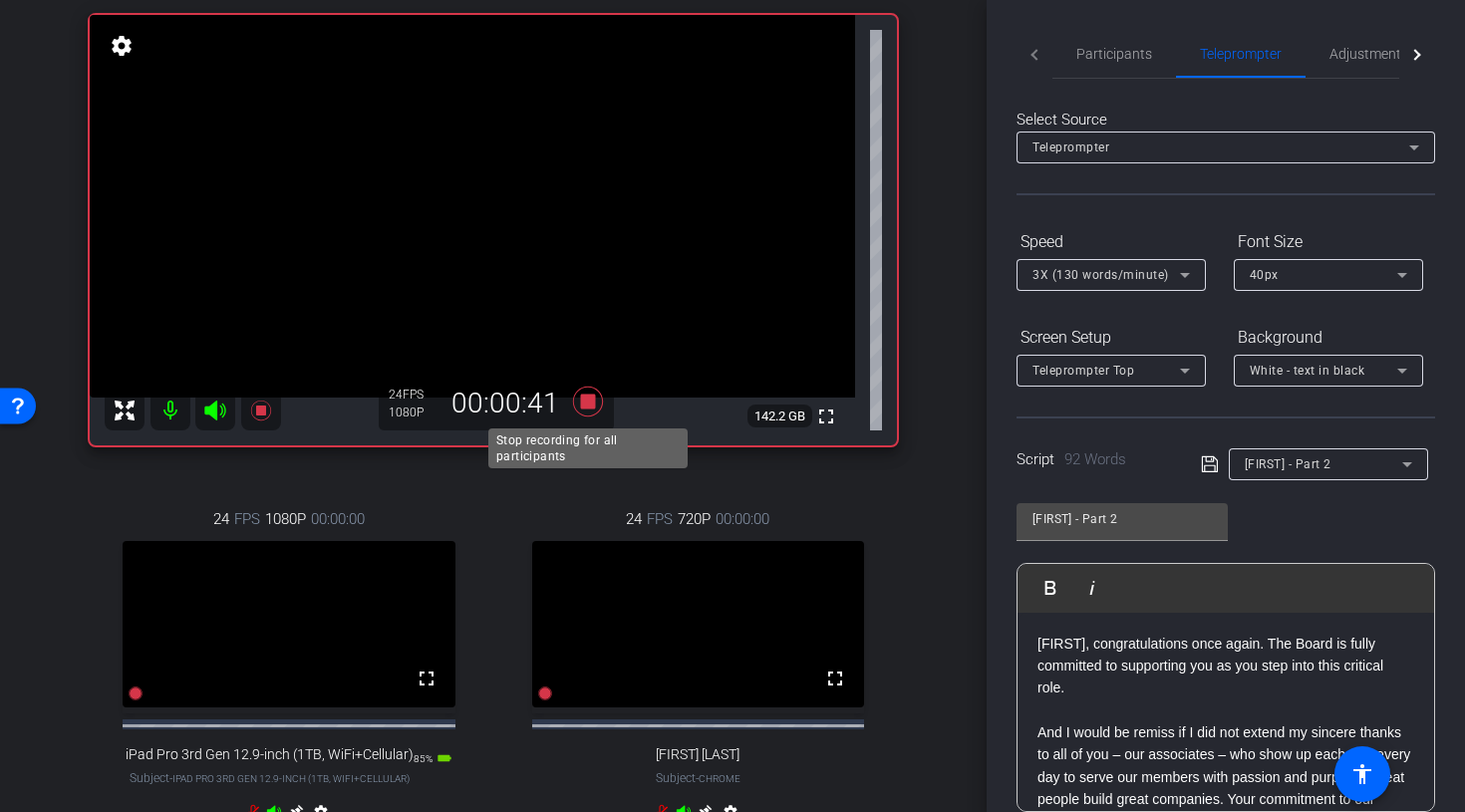 click 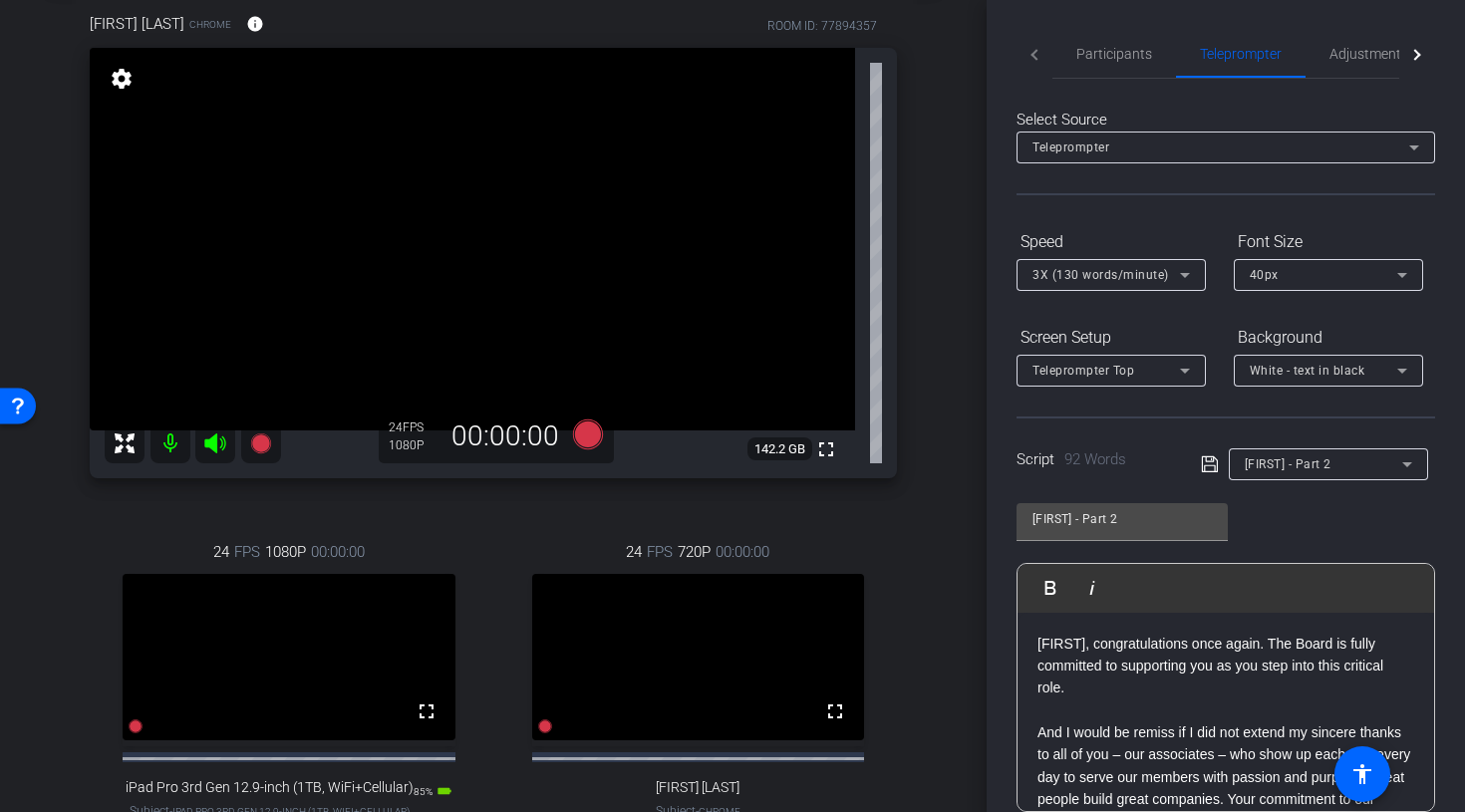 scroll, scrollTop: 102, scrollLeft: 0, axis: vertical 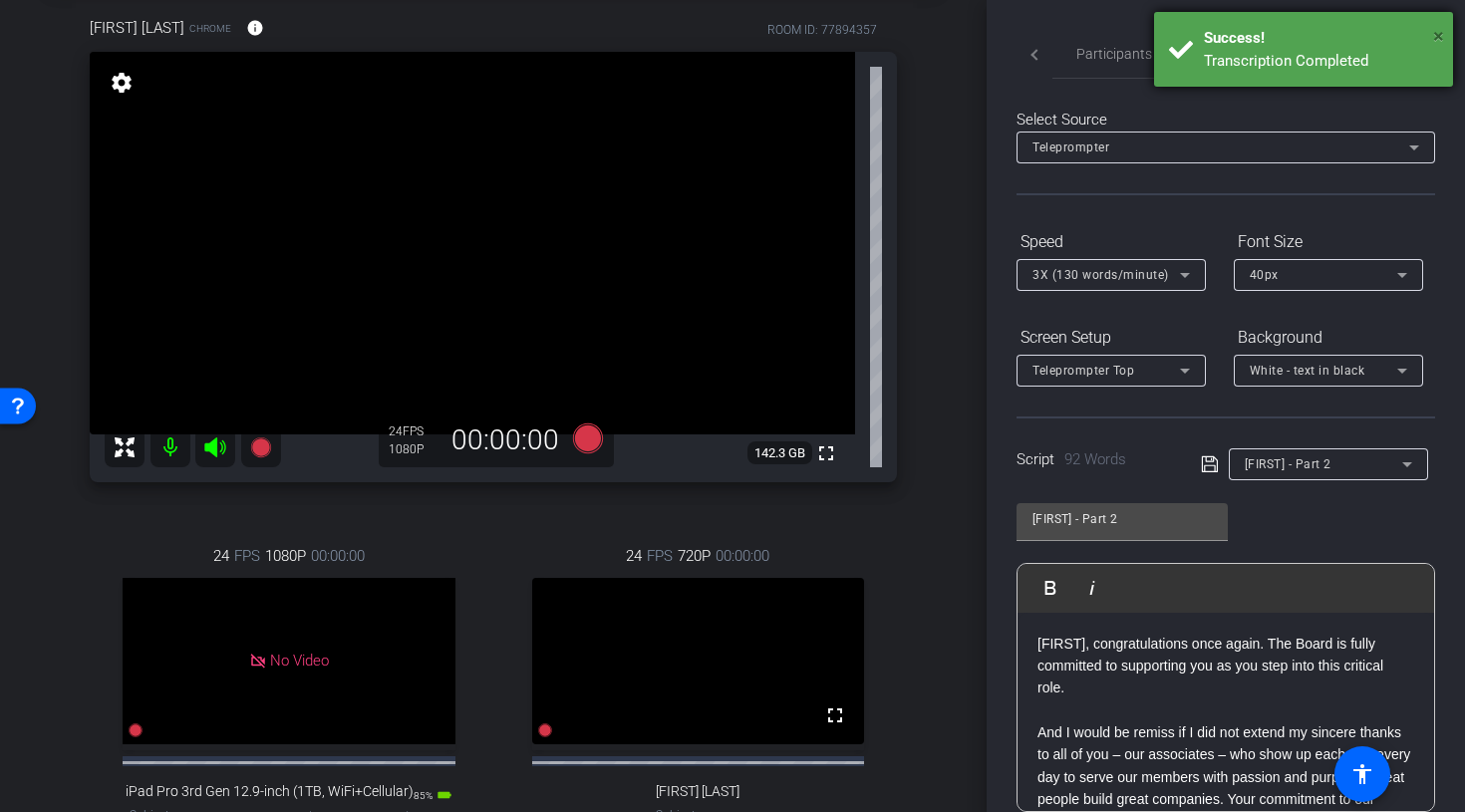 click on "×" at bounding box center (1438, 36) 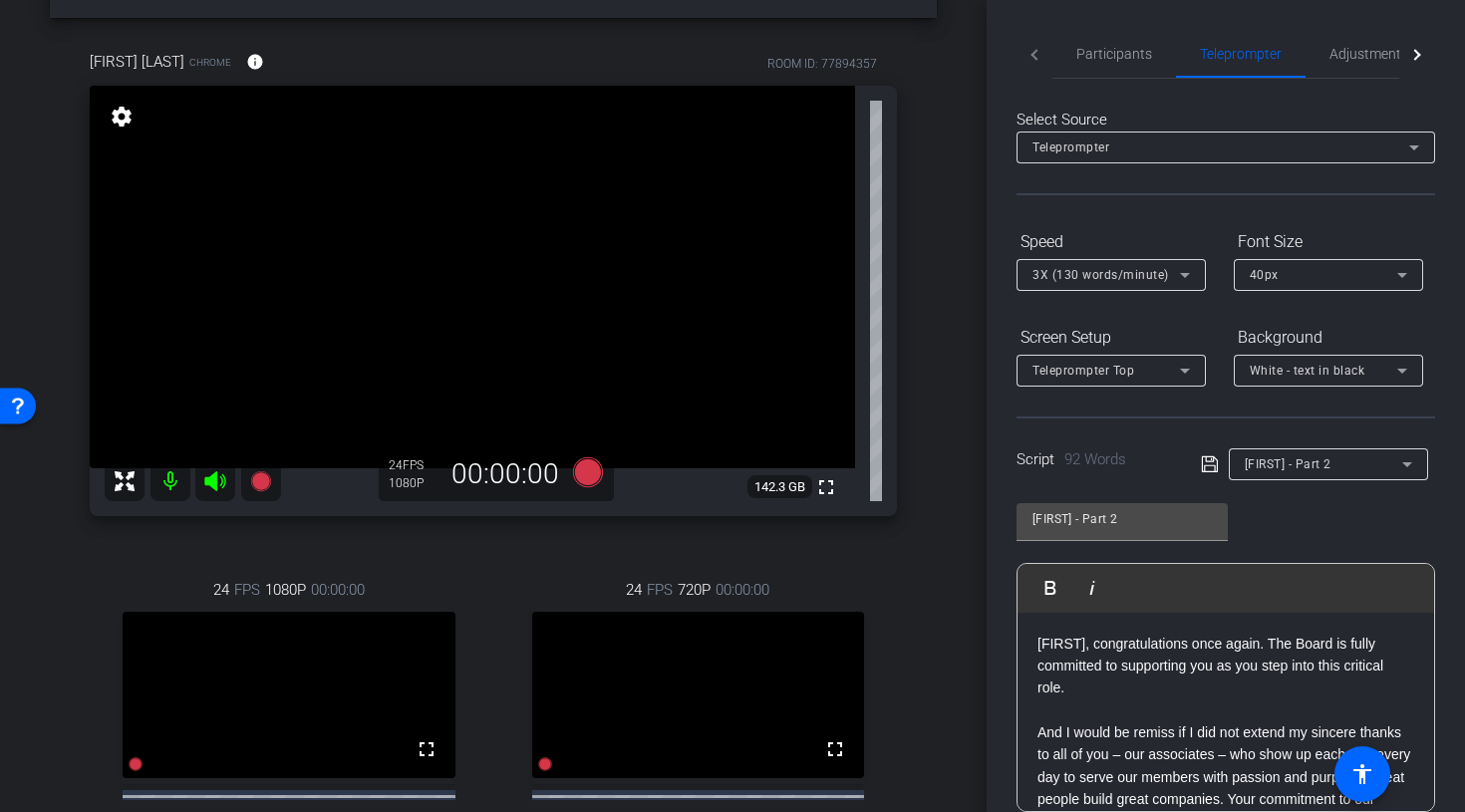 scroll, scrollTop: 244, scrollLeft: 0, axis: vertical 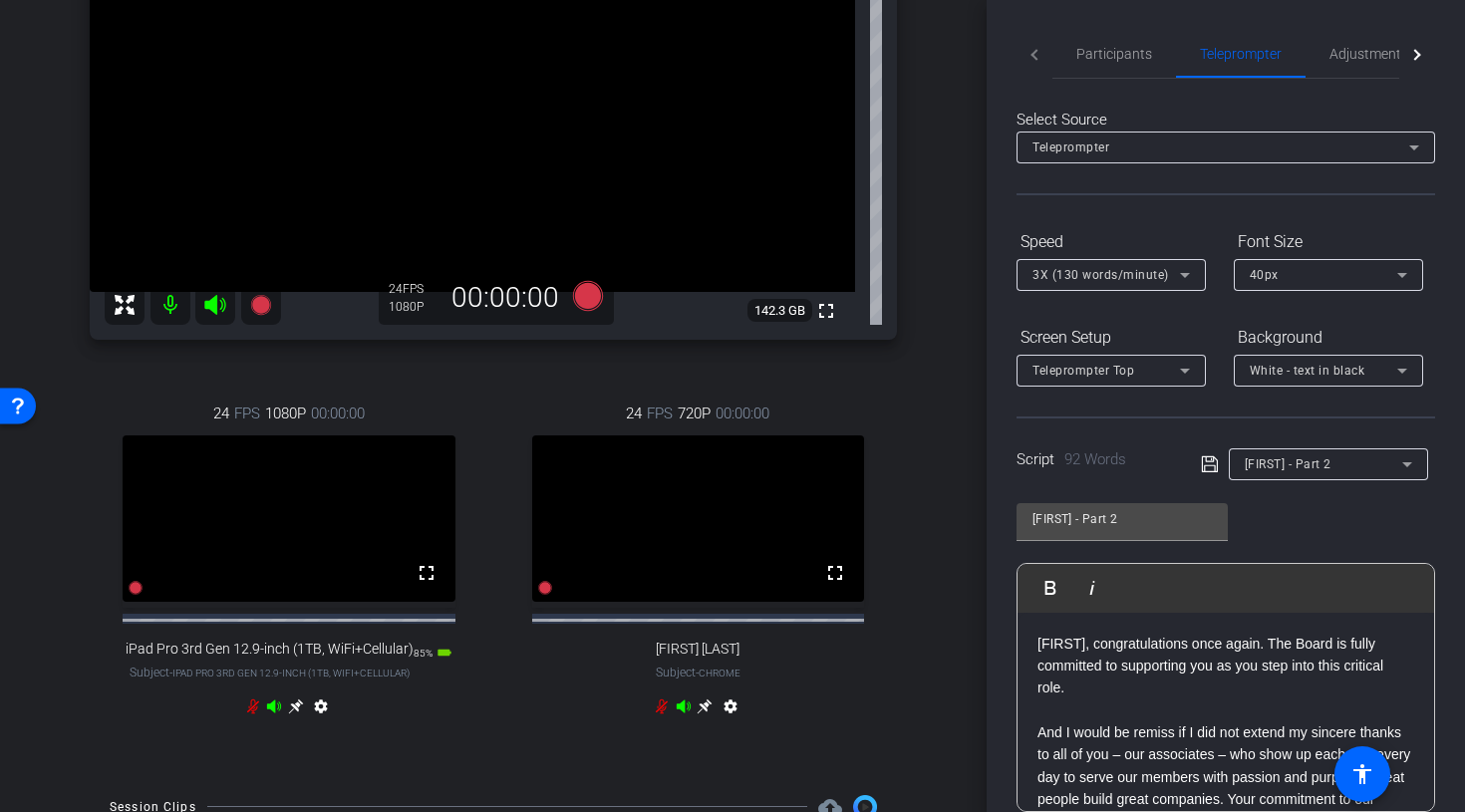 click 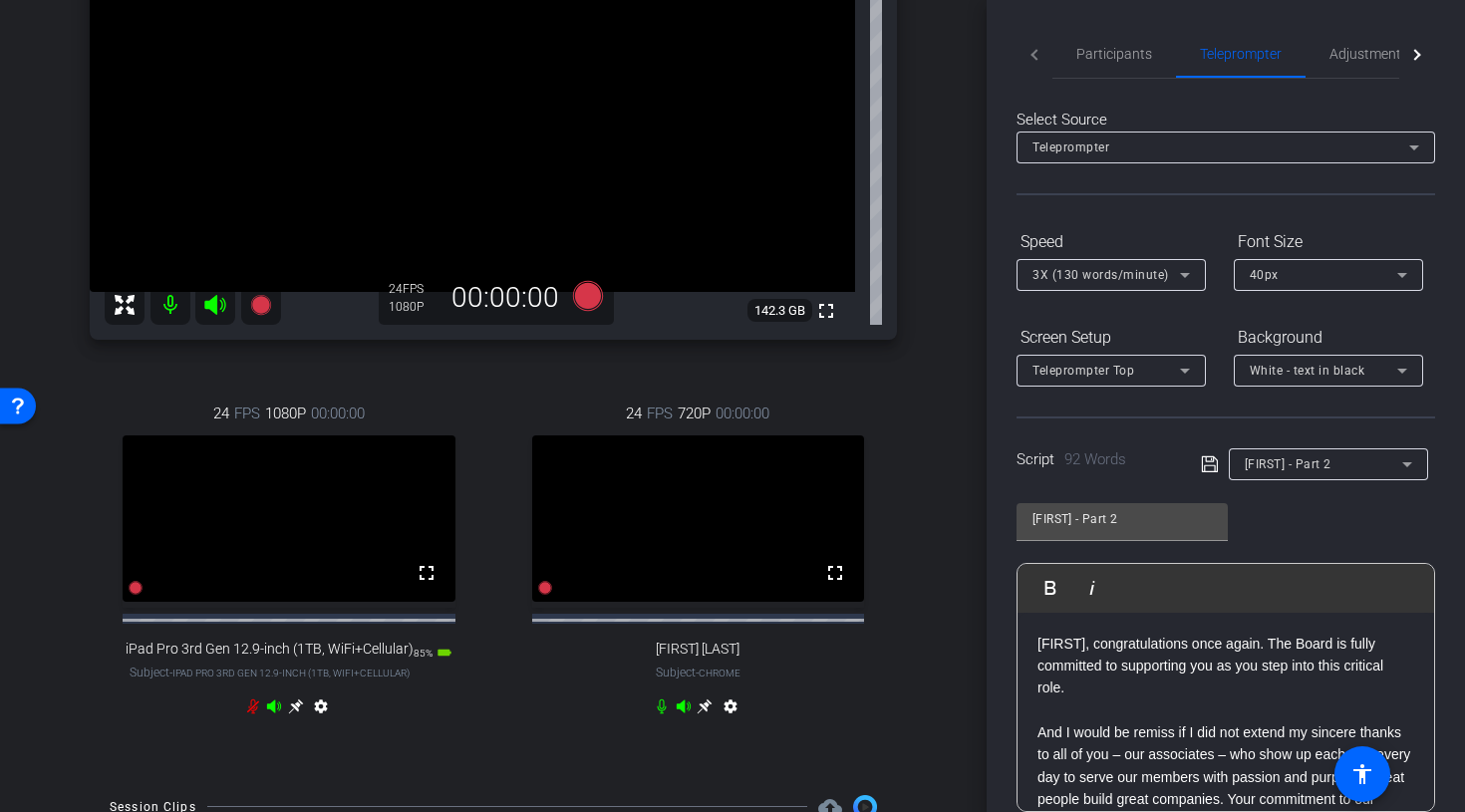 click 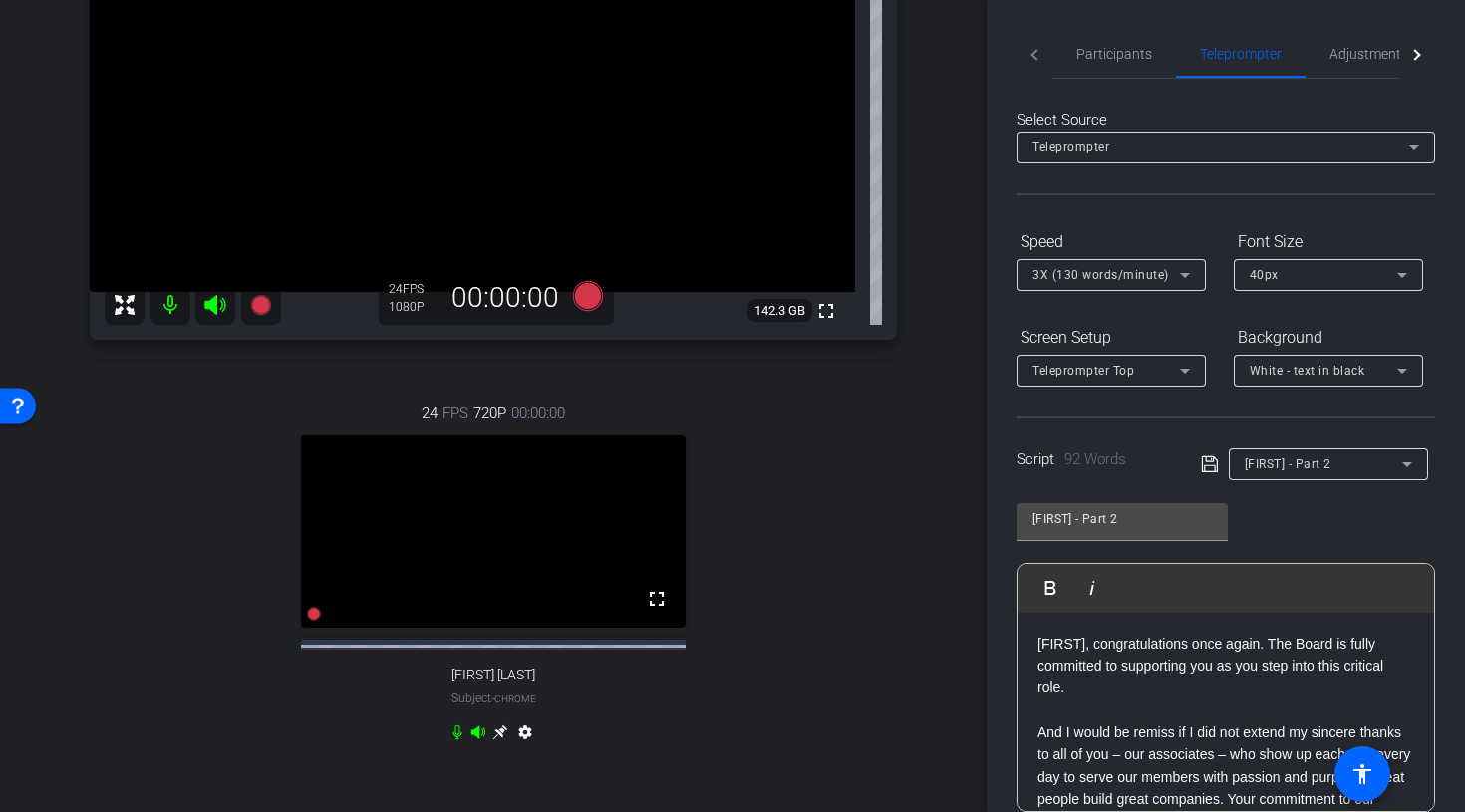 click at bounding box center [170, 305] 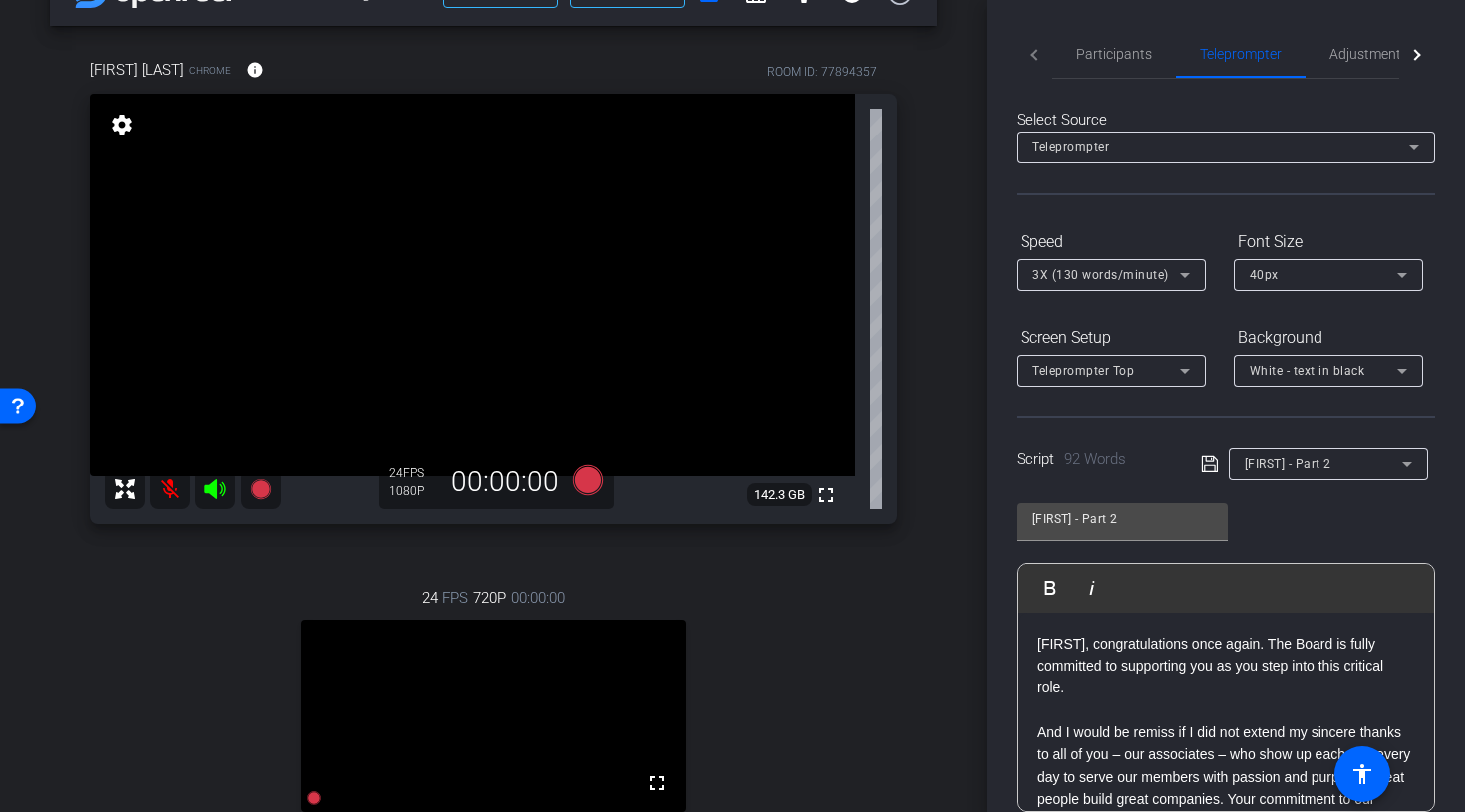 scroll, scrollTop: 54, scrollLeft: 0, axis: vertical 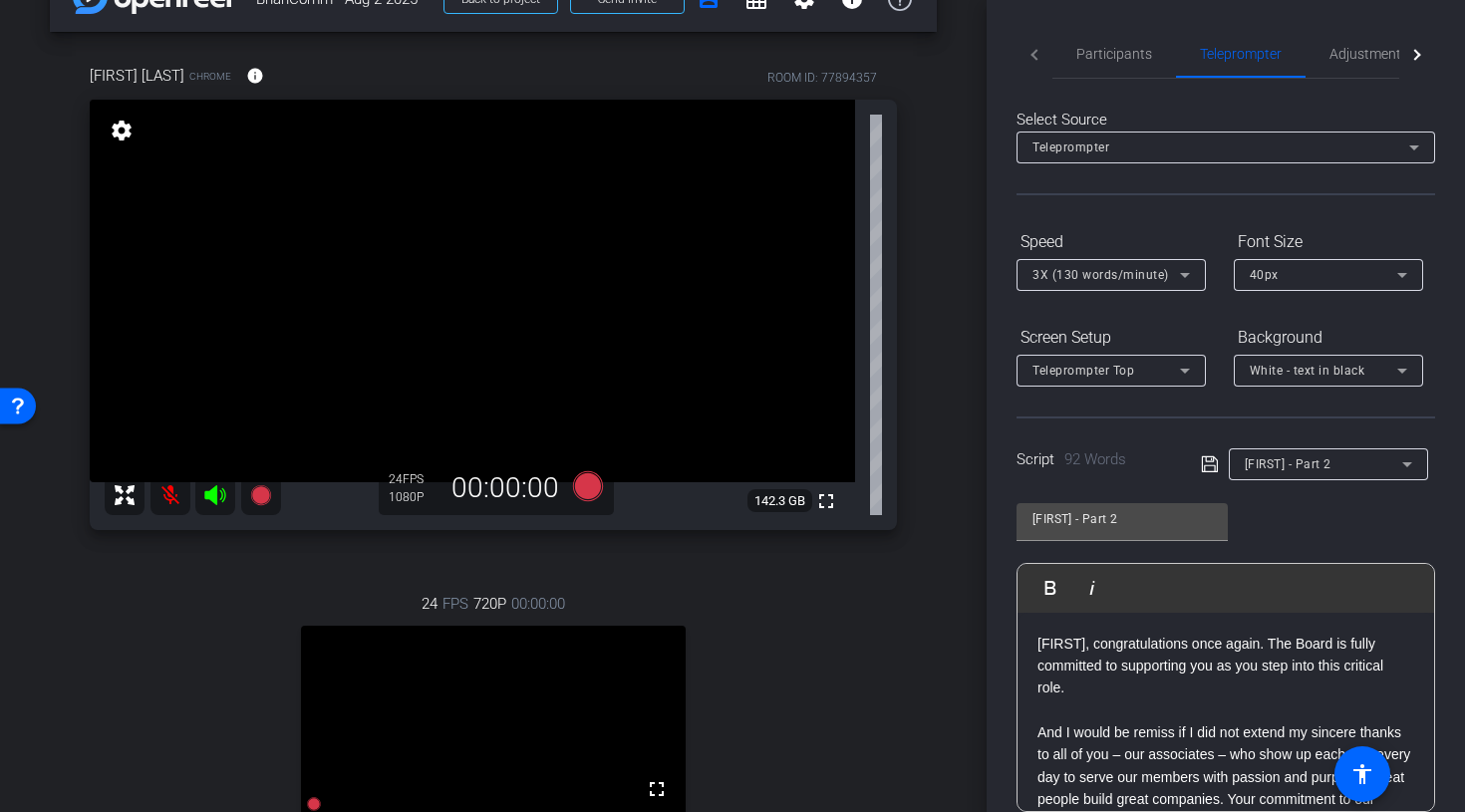 click 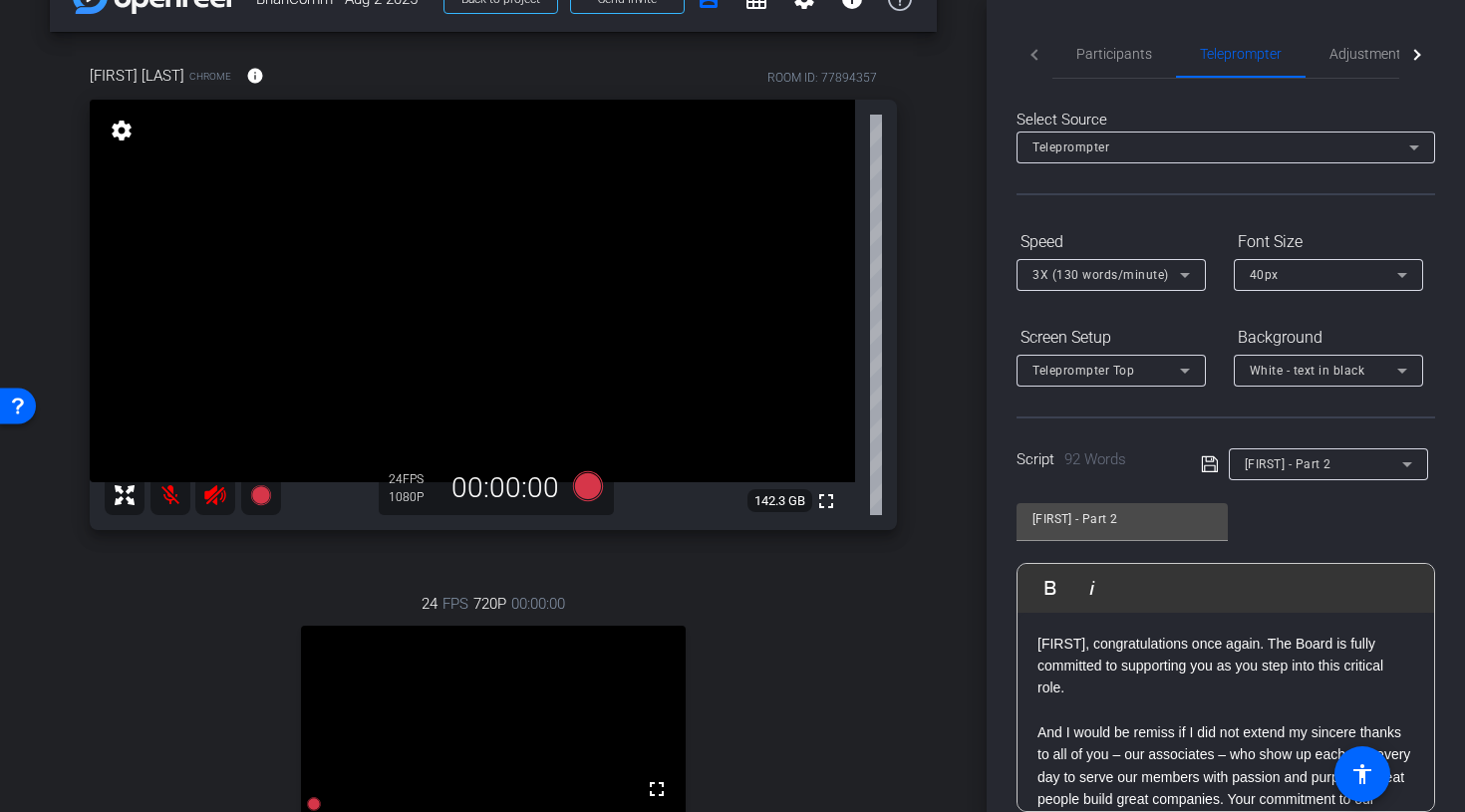 scroll, scrollTop: 0, scrollLeft: 0, axis: both 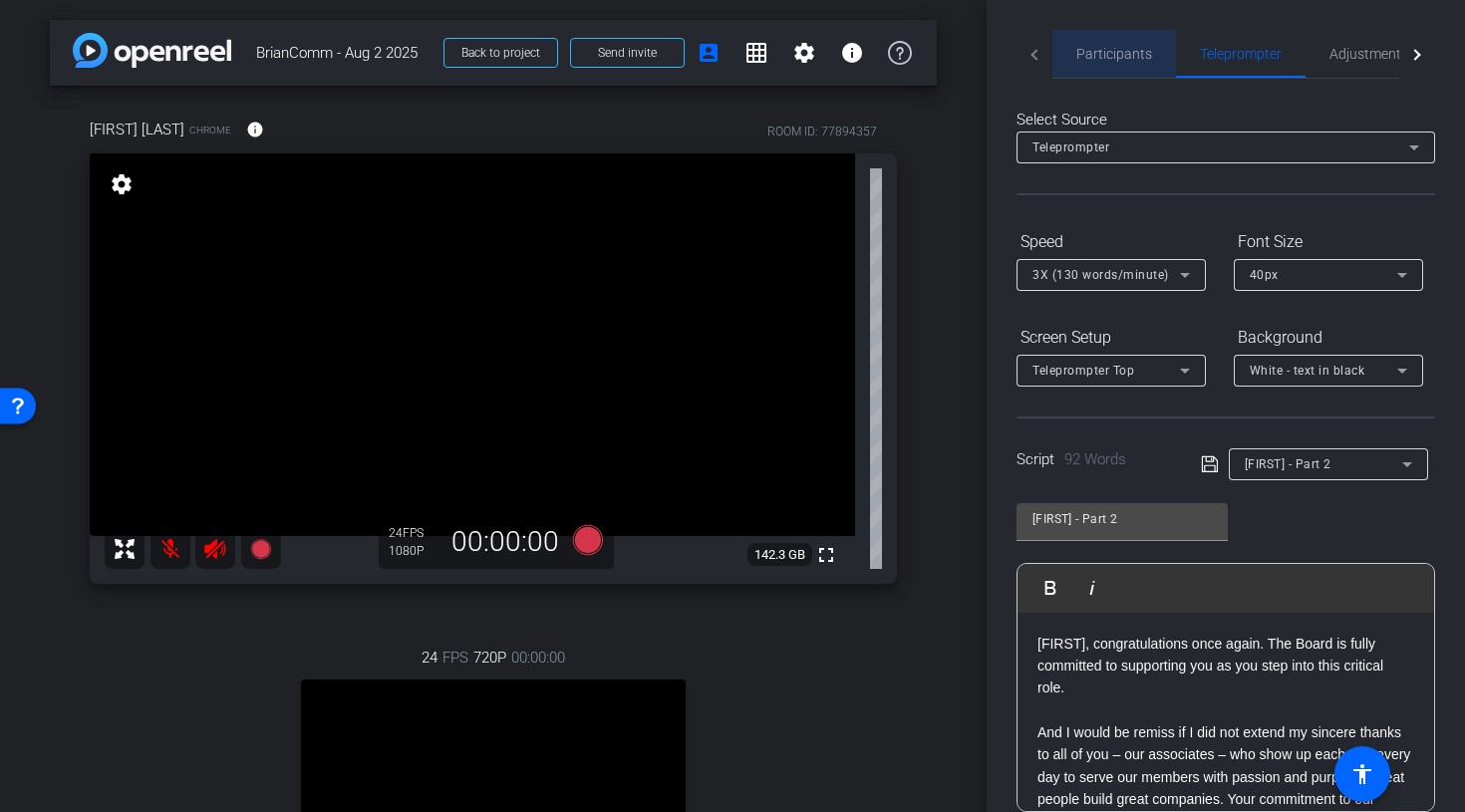 click on "Participants" at bounding box center [1114, 54] 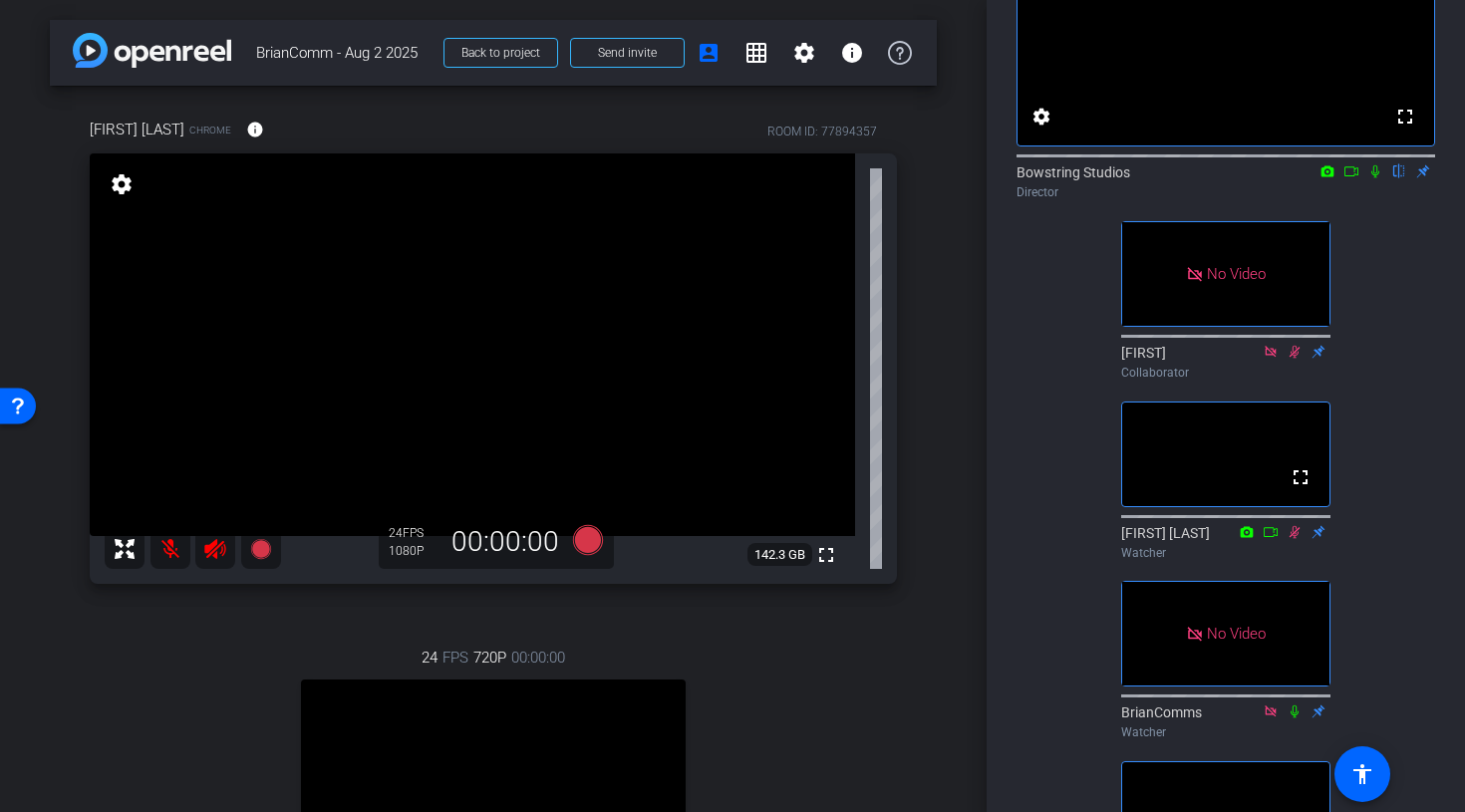 scroll, scrollTop: 18, scrollLeft: 0, axis: vertical 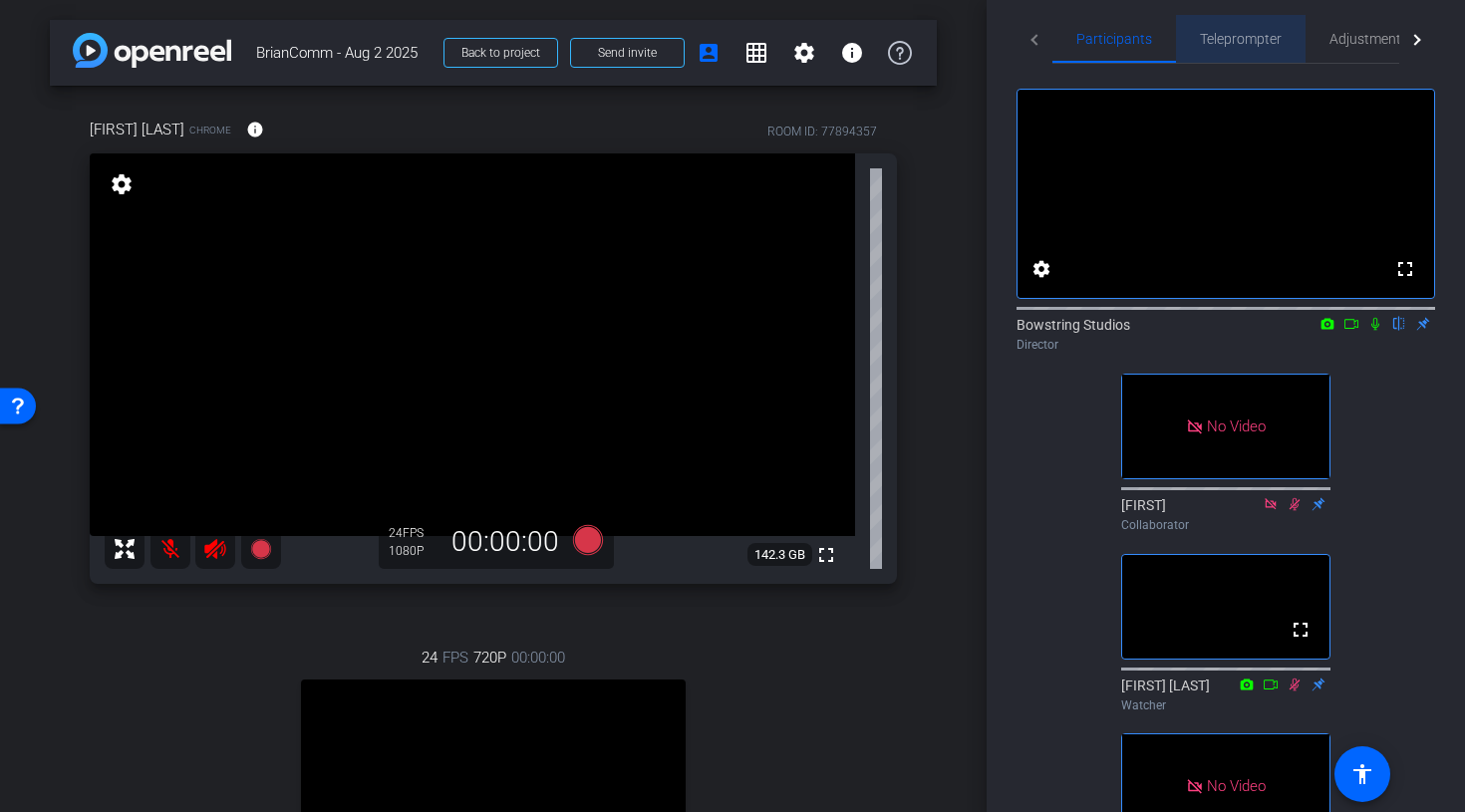 click on "Teleprompter" at bounding box center [1241, 39] 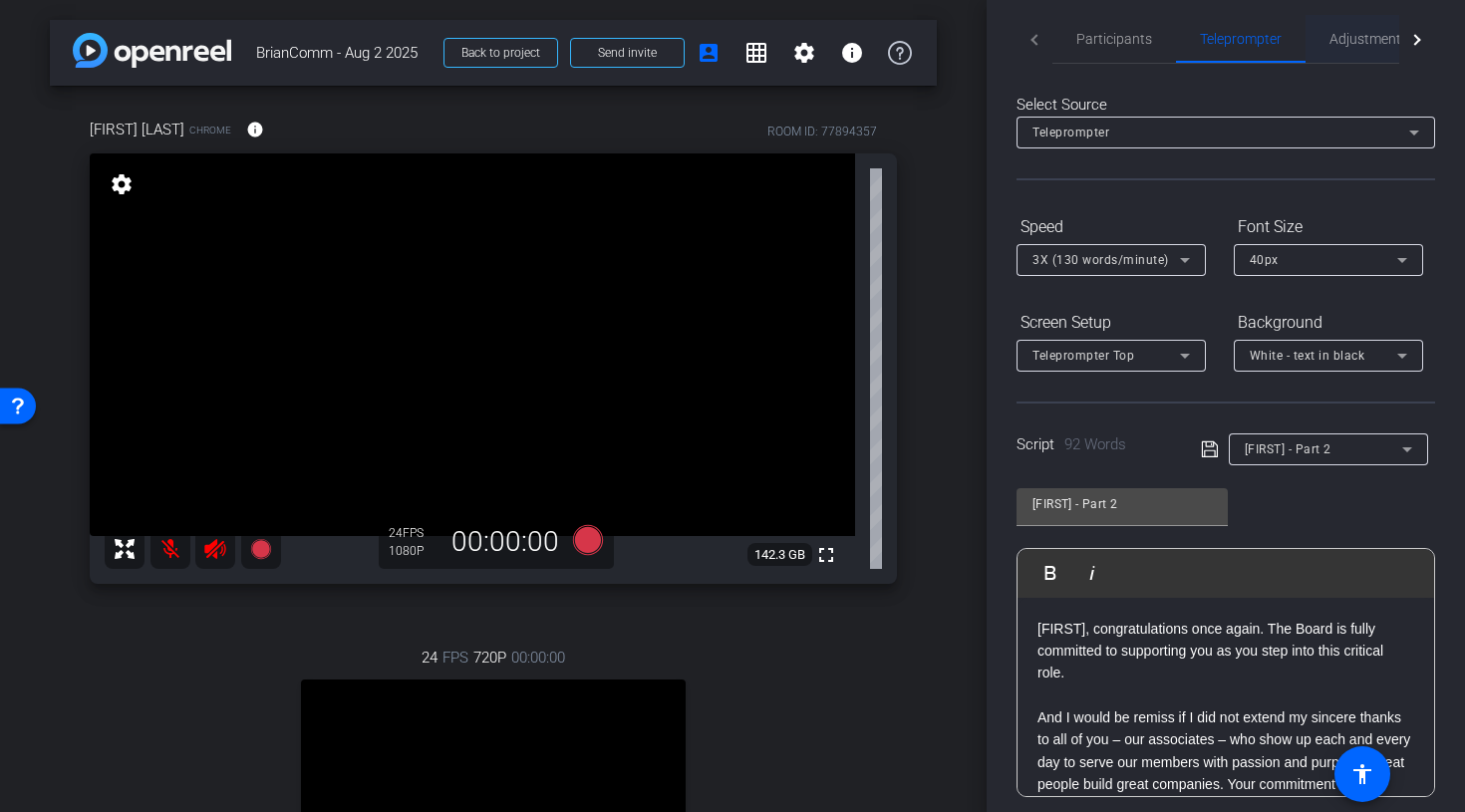click on "Adjustments" at bounding box center (1368, 39) 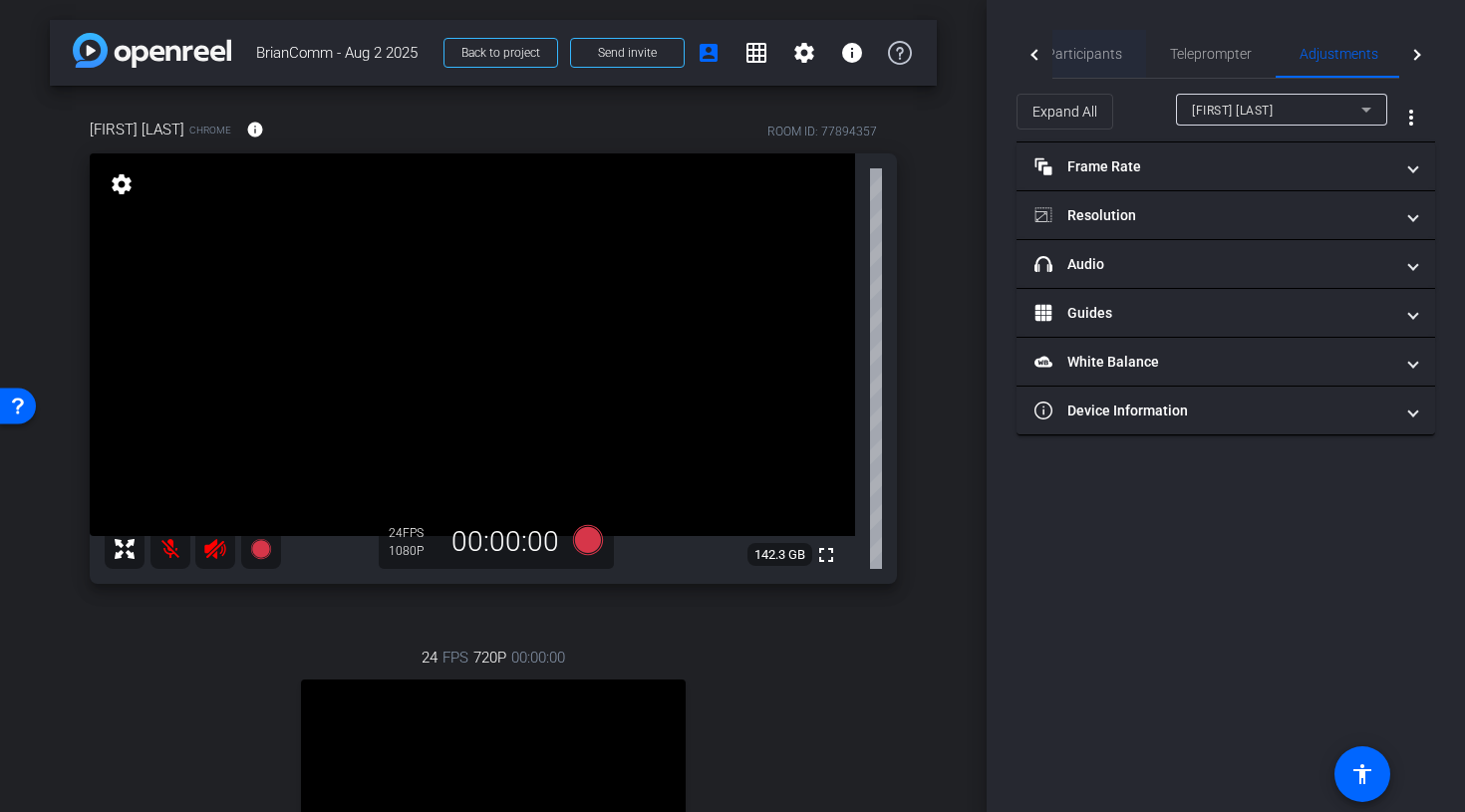 scroll, scrollTop: 0, scrollLeft: 0, axis: both 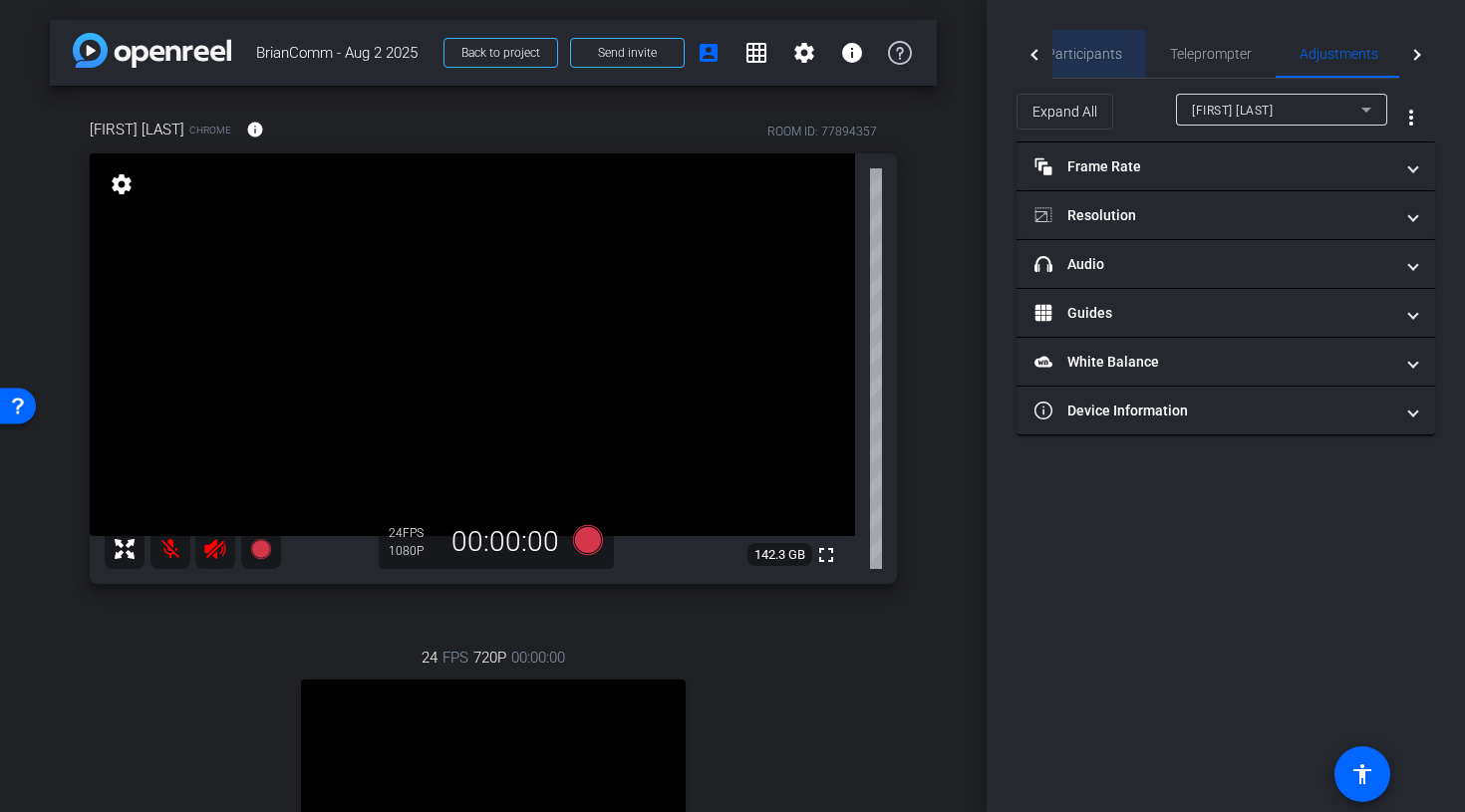 click on "Participants" at bounding box center [1084, 54] 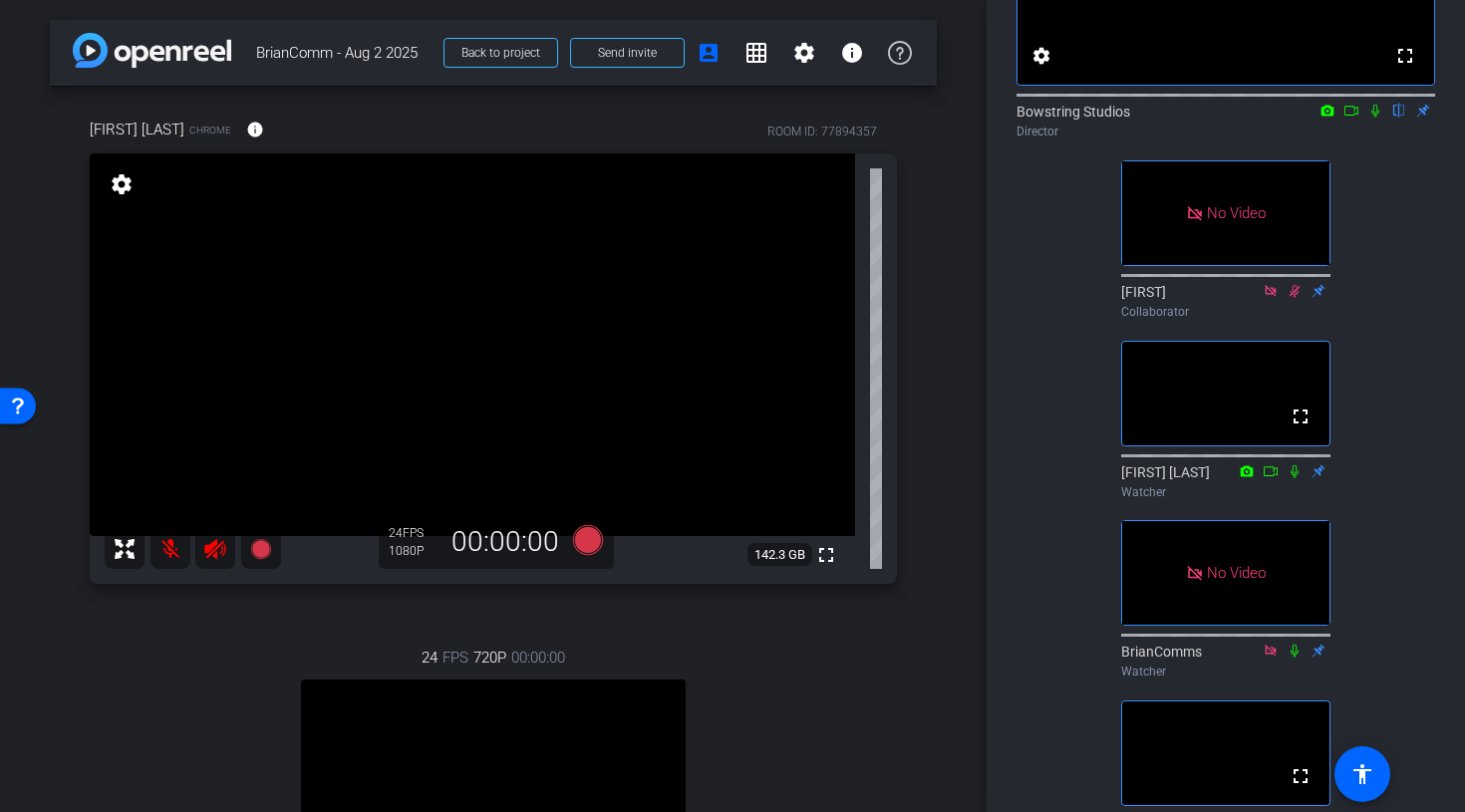 scroll, scrollTop: 248, scrollLeft: 0, axis: vertical 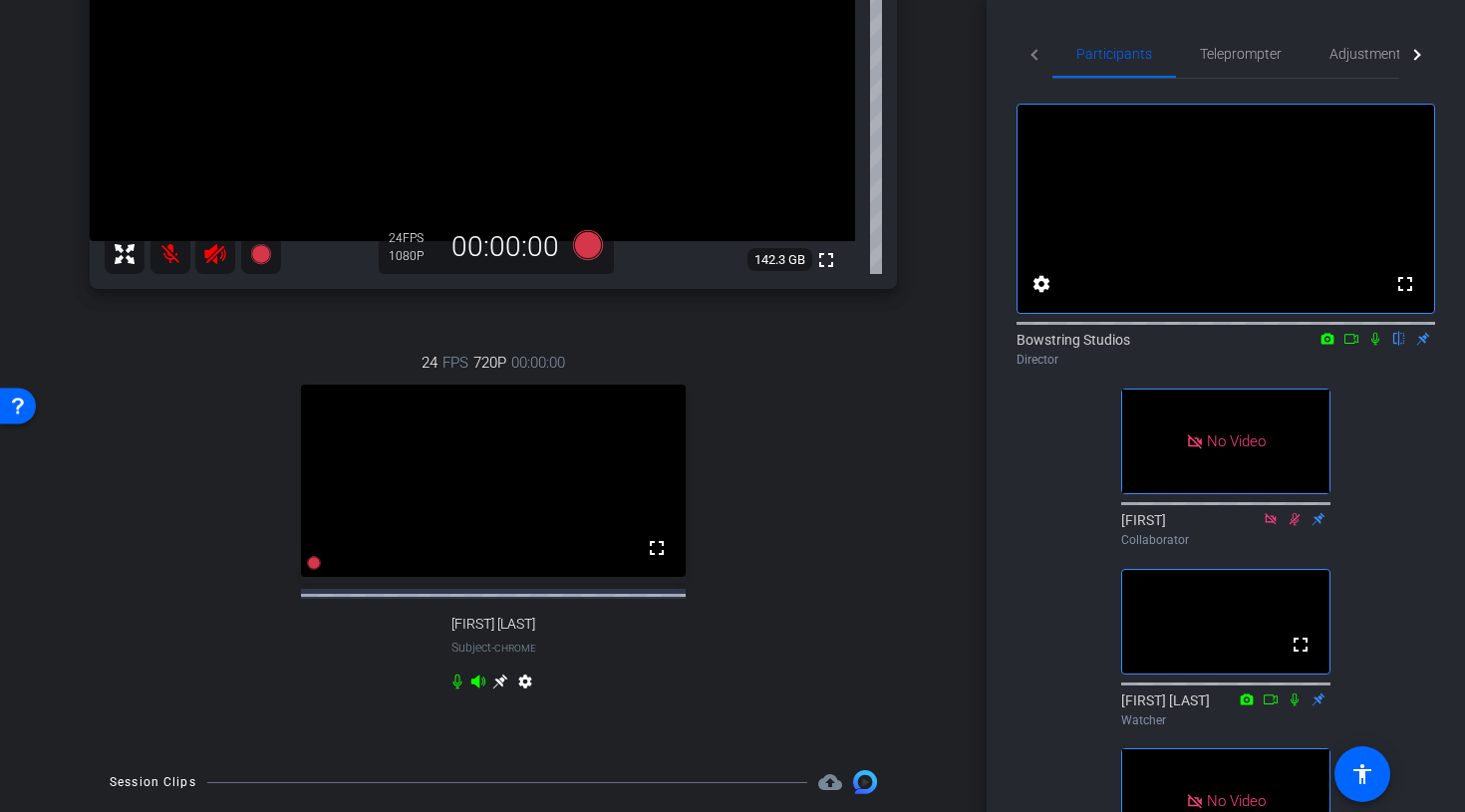 click on "settings" at bounding box center [525, 685] 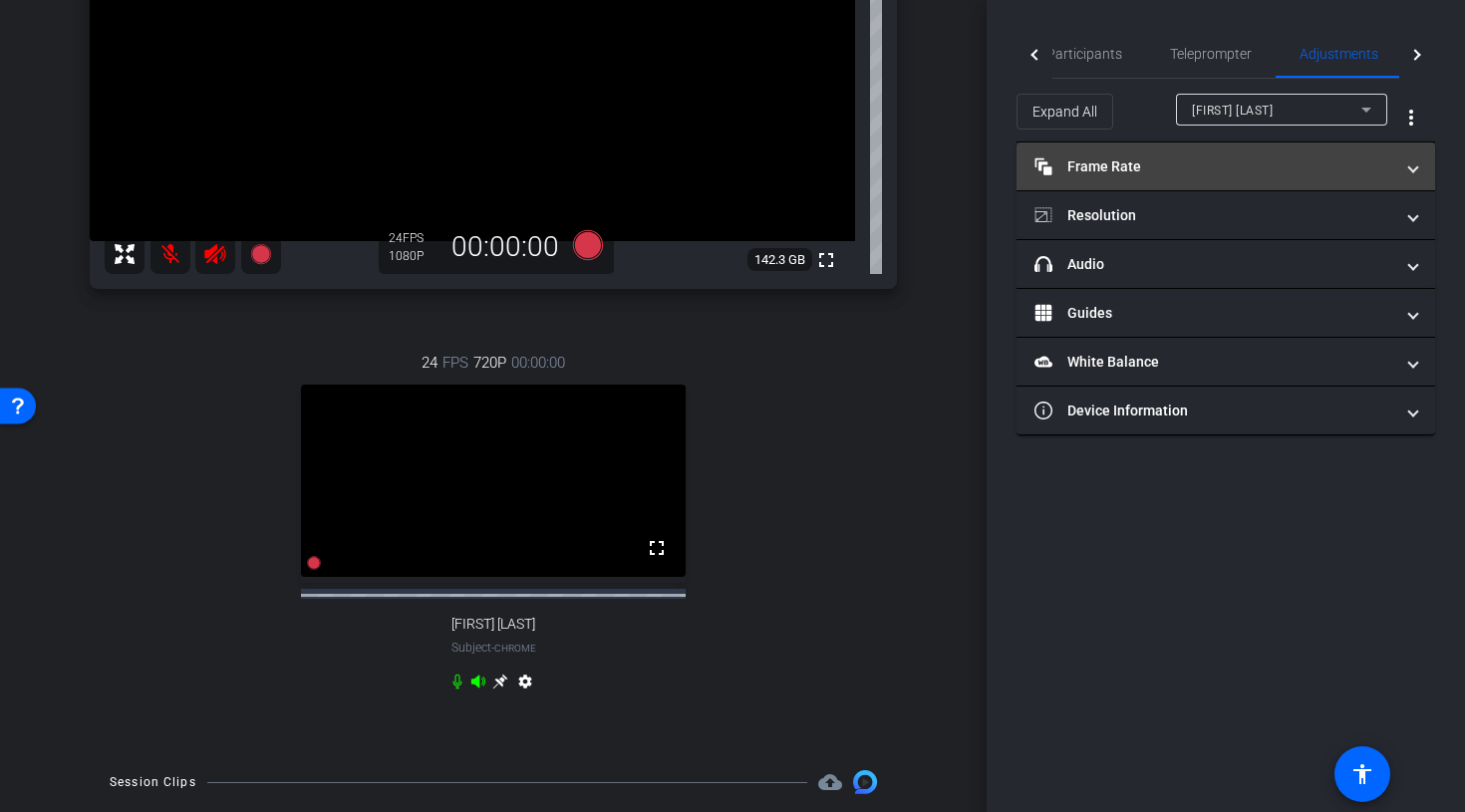 click on "Frame Rate
Frame Rate" at bounding box center (1226, 166) 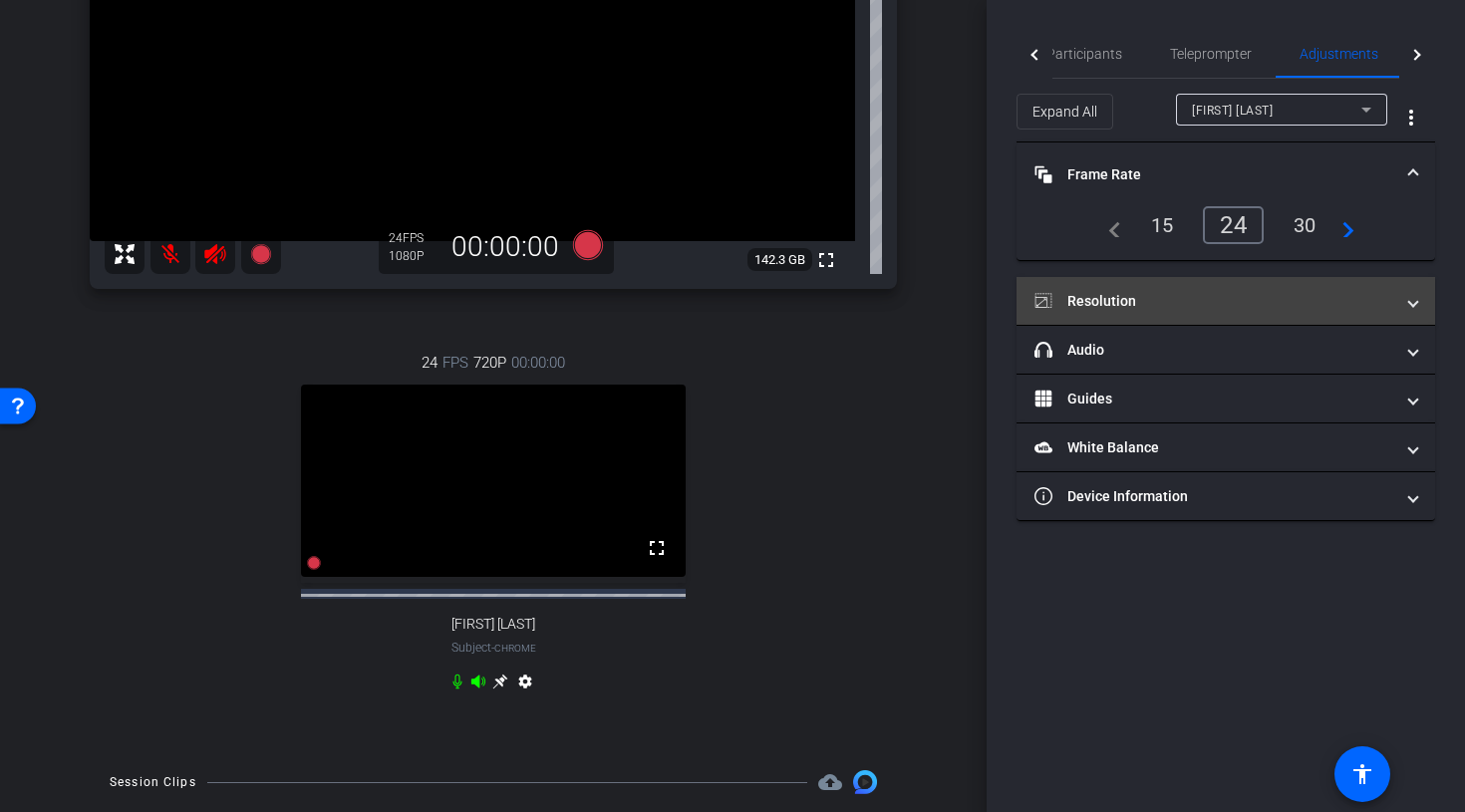 click on "Resolution" at bounding box center (1222, 301) 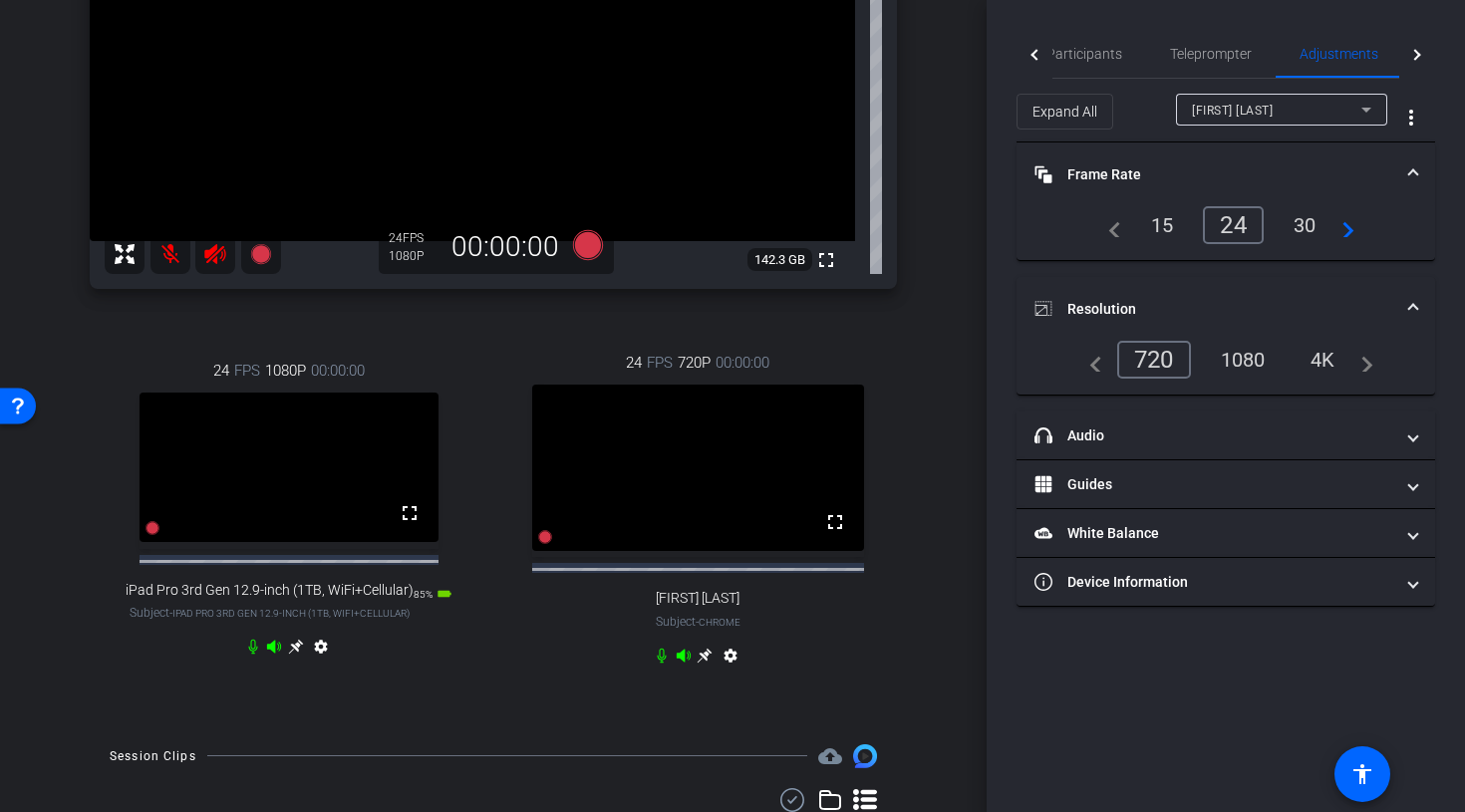 click on "1080" at bounding box center [1243, 360] 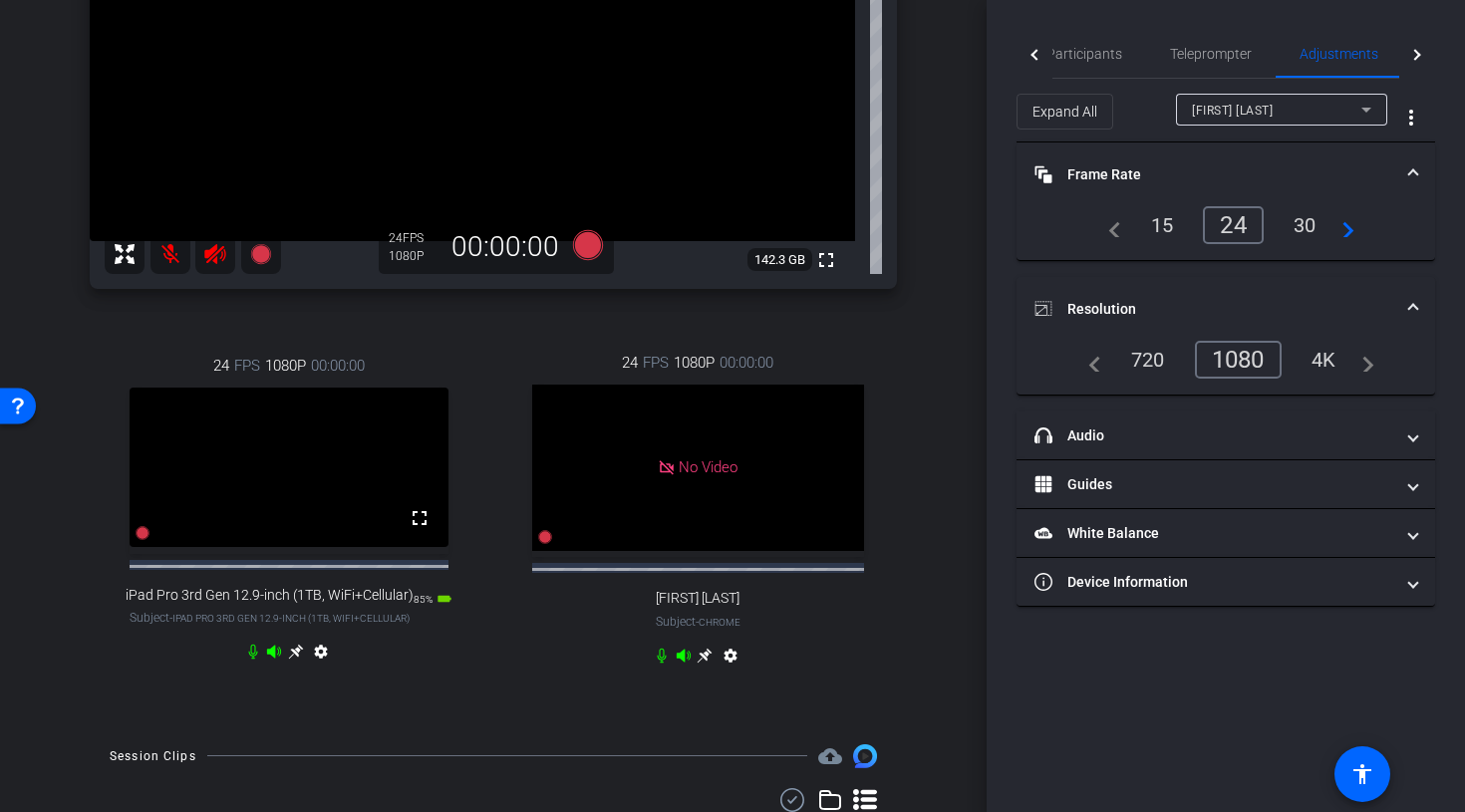 click on "arrow_back  BrianComm - Aug 2 2025   Back to project   Send invite  account_box grid_on settings info
Charles Pizzi Chrome info ROOM ID: 77894357 fullscreen settings  142.3 GB
24 FPS  1080P   00:00:00
24 FPS 1080P  00:00:00  fullscreen
iPad Pro 3rd Gen 12.9-inch (1TB, WiFi+Cellular) Subject   -  iPad Pro 3rd Gen 12.9-inch (1TB, WiFi+Cellular) 85% battery_std
settings 24 FPS 1080P  00:00:00   No Video" at bounding box center (493, 111) 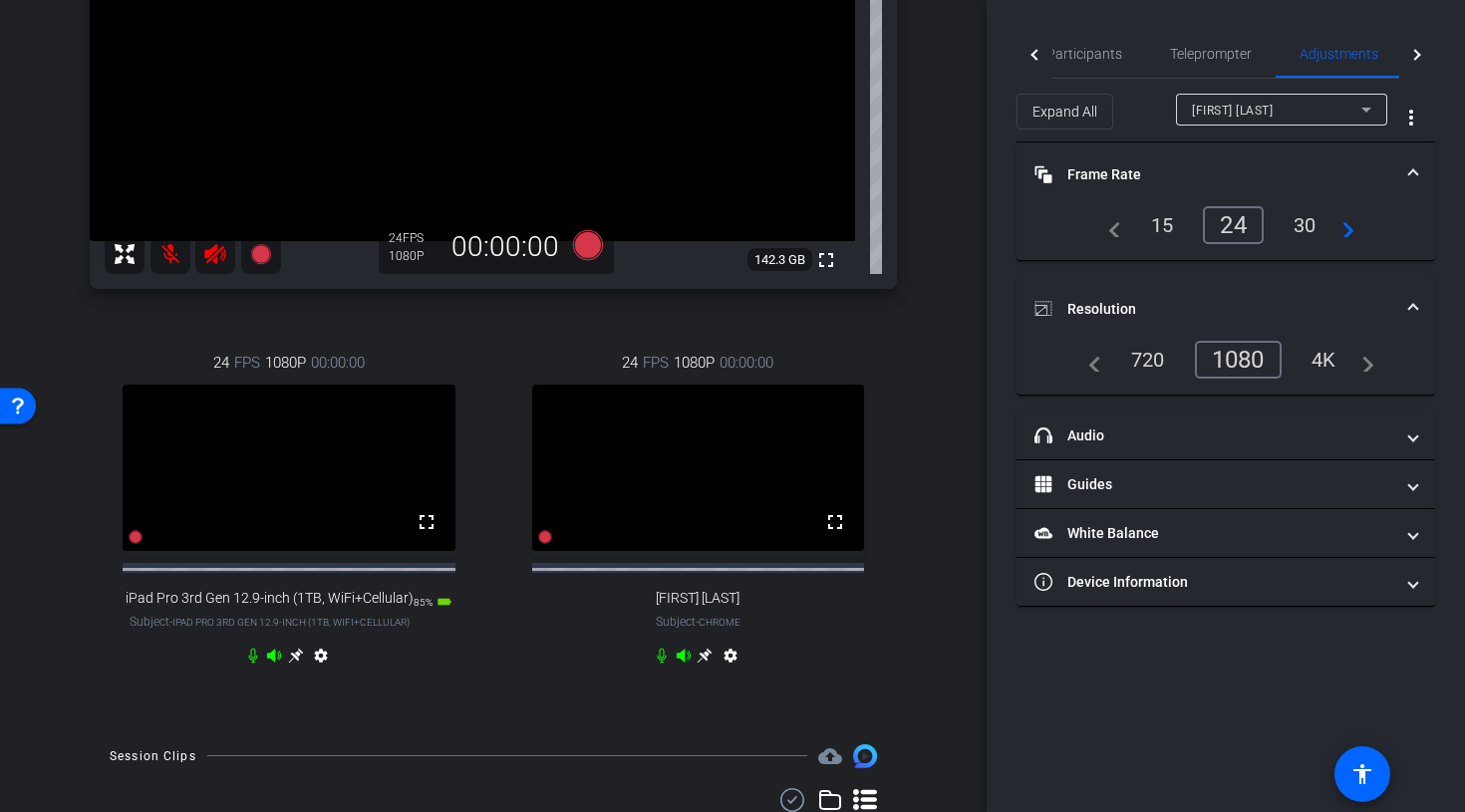 click on "arrow_back  BrianComm - Aug 2 2025   Back to project   Send invite  account_box grid_on settings info
Charles Pizzi Chrome info ROOM ID: 77894357 fullscreen settings  142.3 GB
24 FPS  1080P   00:00:00
24 FPS 1080P  00:00:00  fullscreen
iPad Pro 3rd Gen 12.9-inch (1TB, WiFi+Cellular) Subject   -  iPad Pro 3rd Gen 12.9-inch (1TB, WiFi+Cellular) 85% battery_std
settings 24 FPS 1080P  00:00:00  fullscreen" at bounding box center [493, 111] 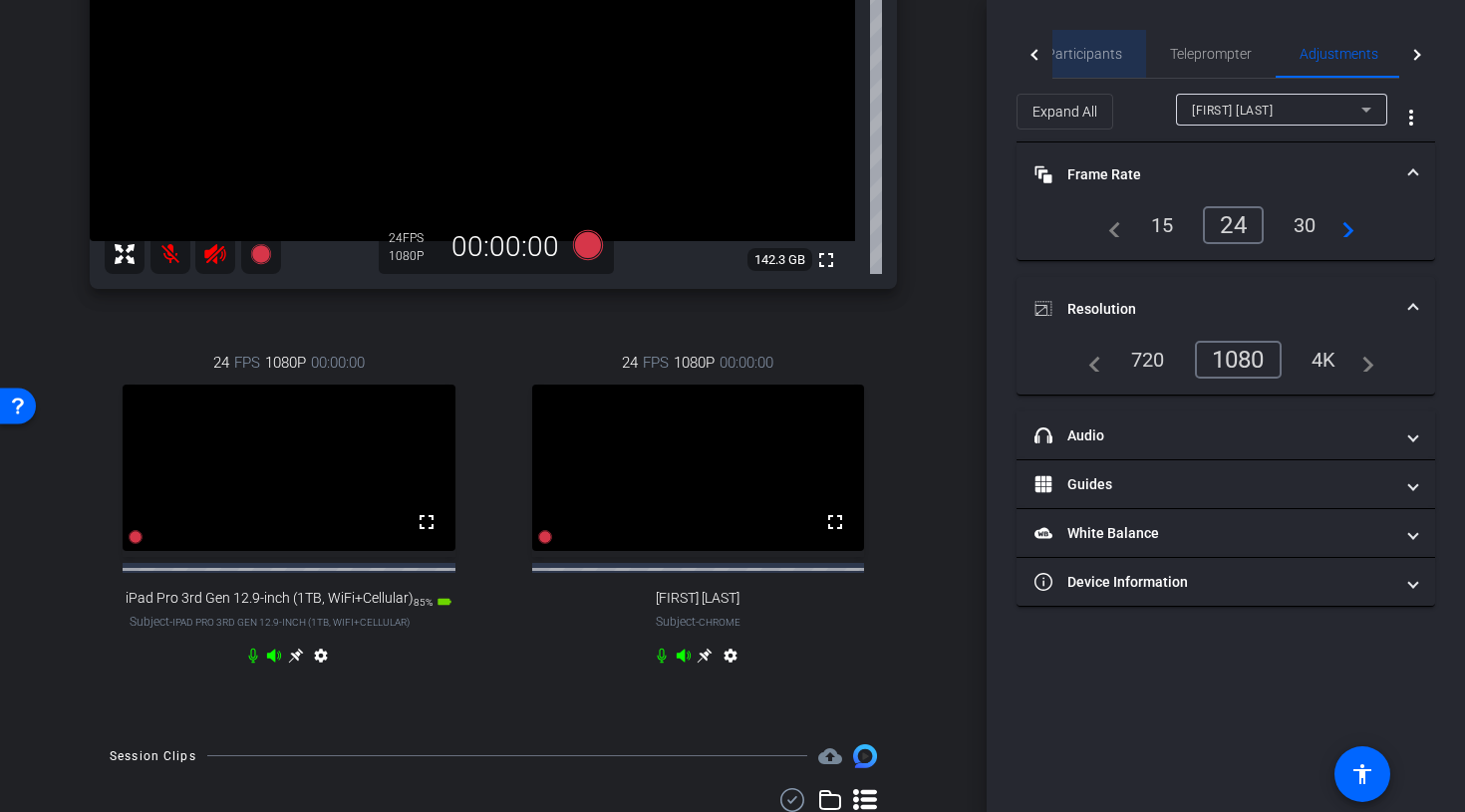 click on "Participants" at bounding box center (1084, 54) 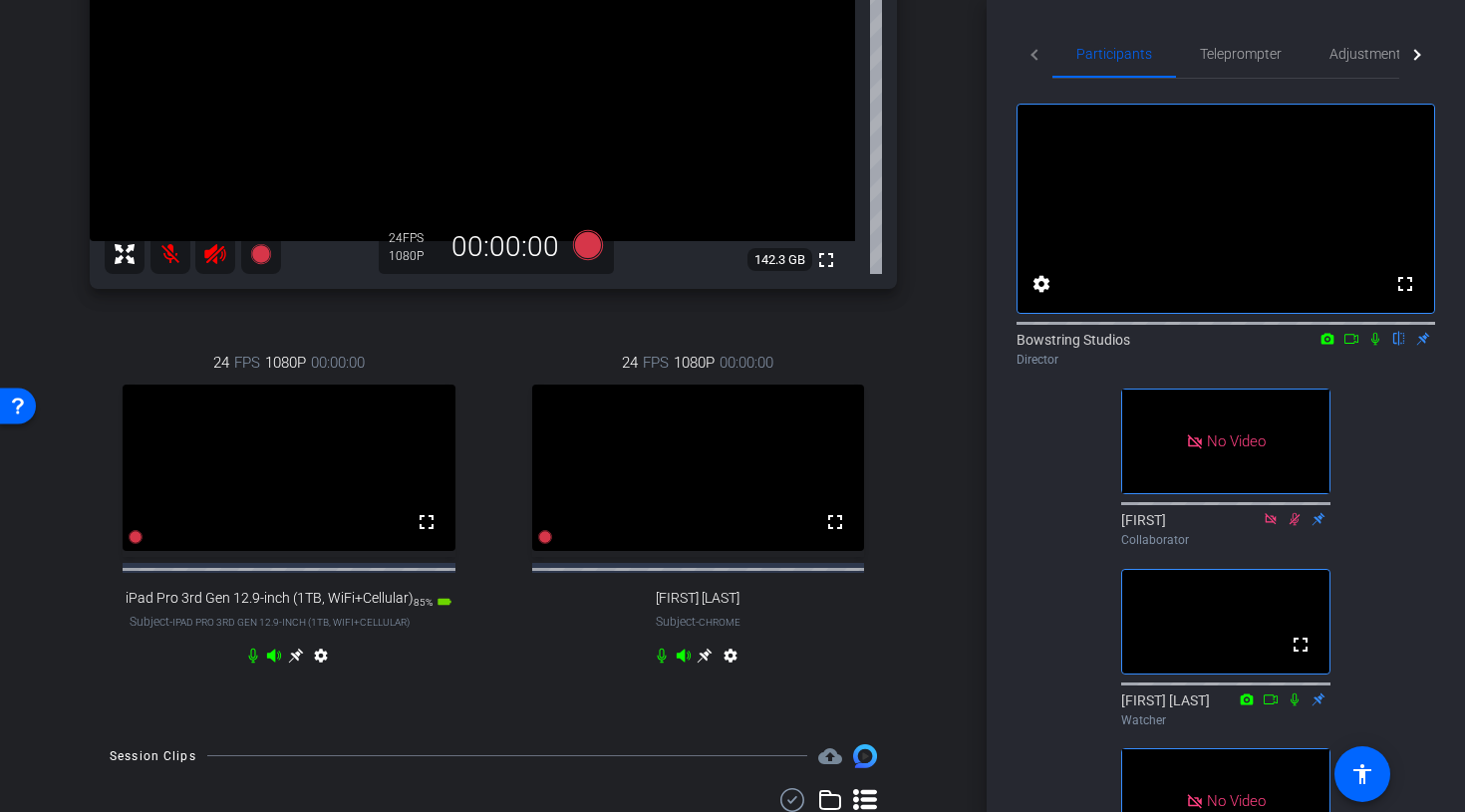 click 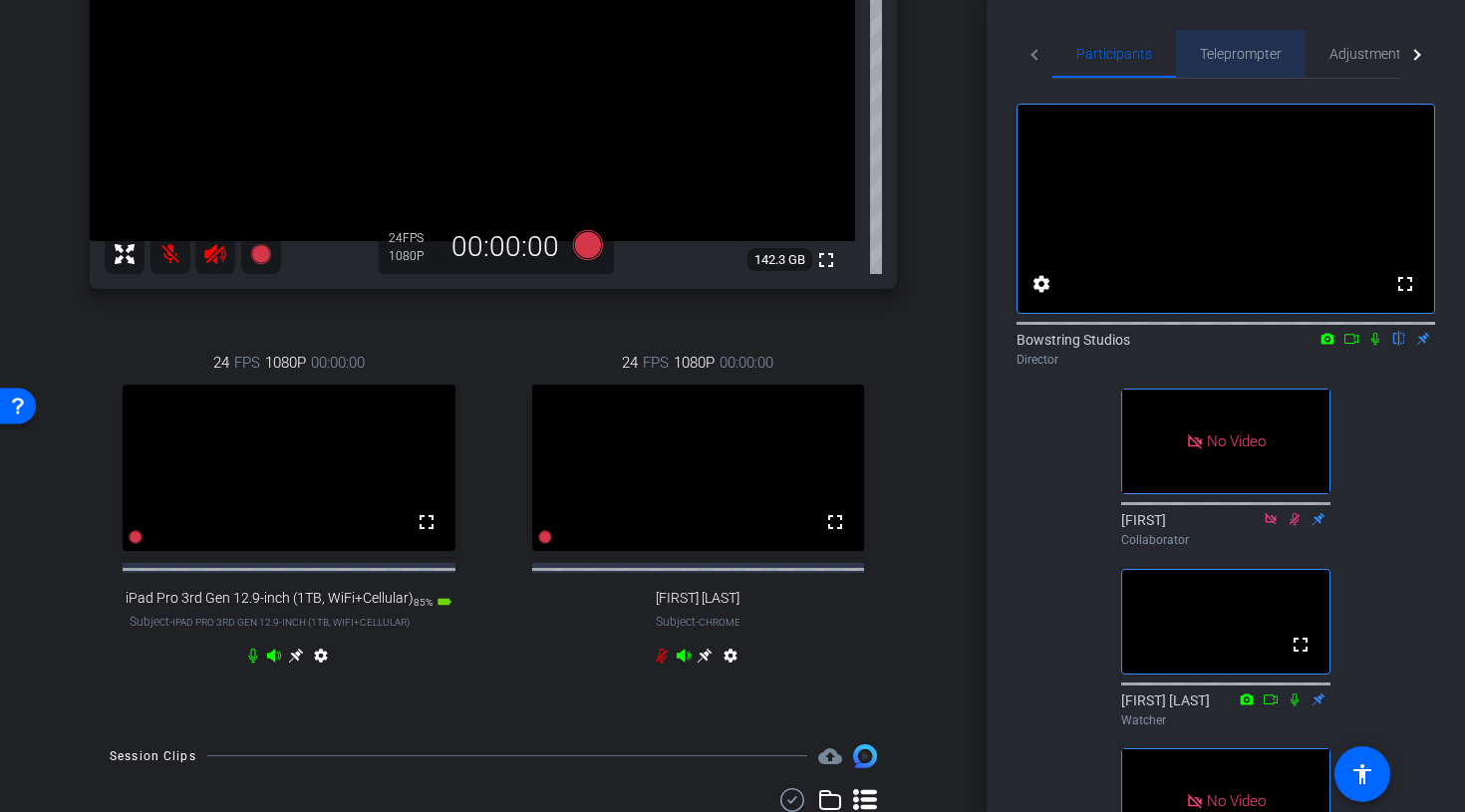 click on "Teleprompter" at bounding box center (1241, 54) 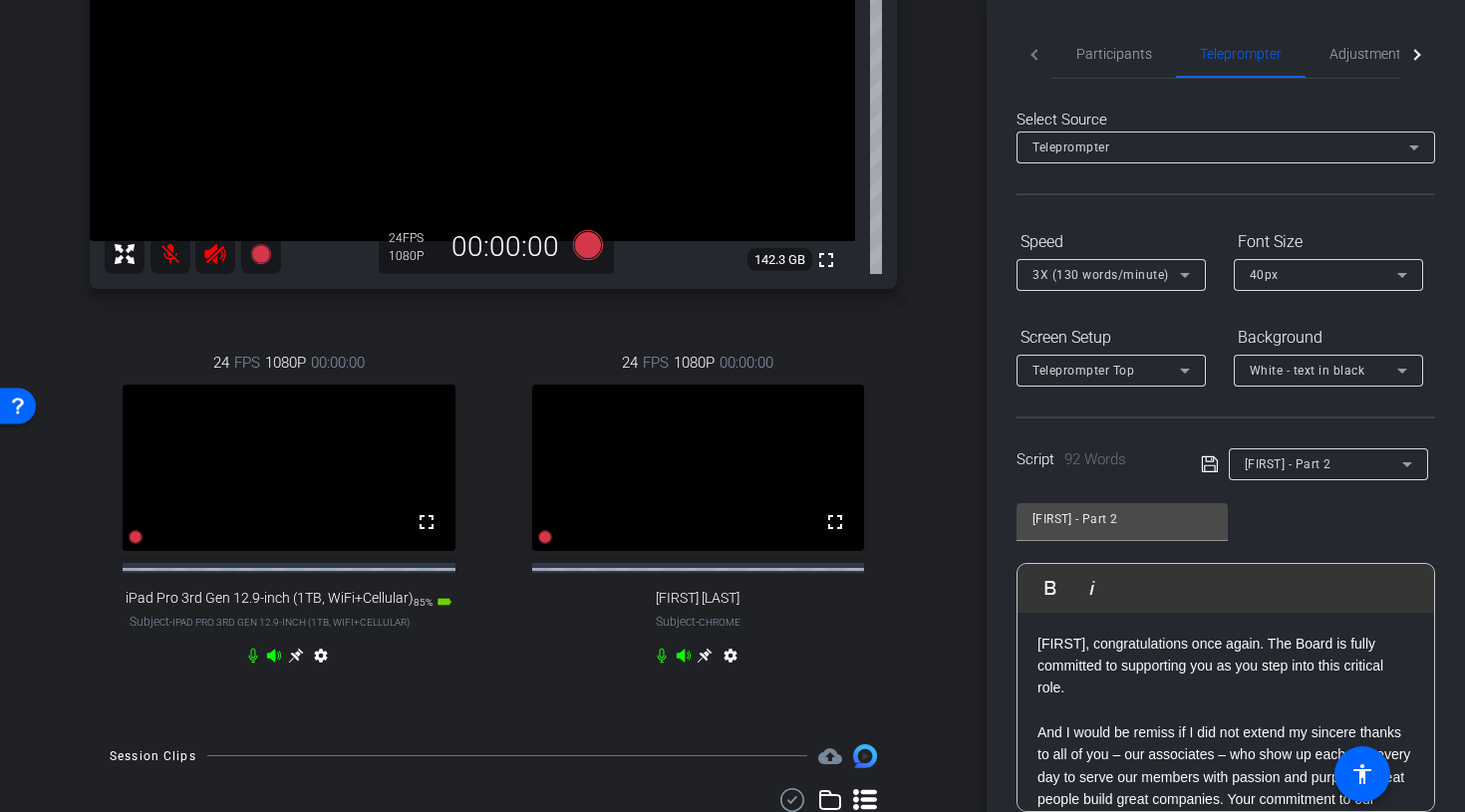 scroll, scrollTop: 9, scrollLeft: 0, axis: vertical 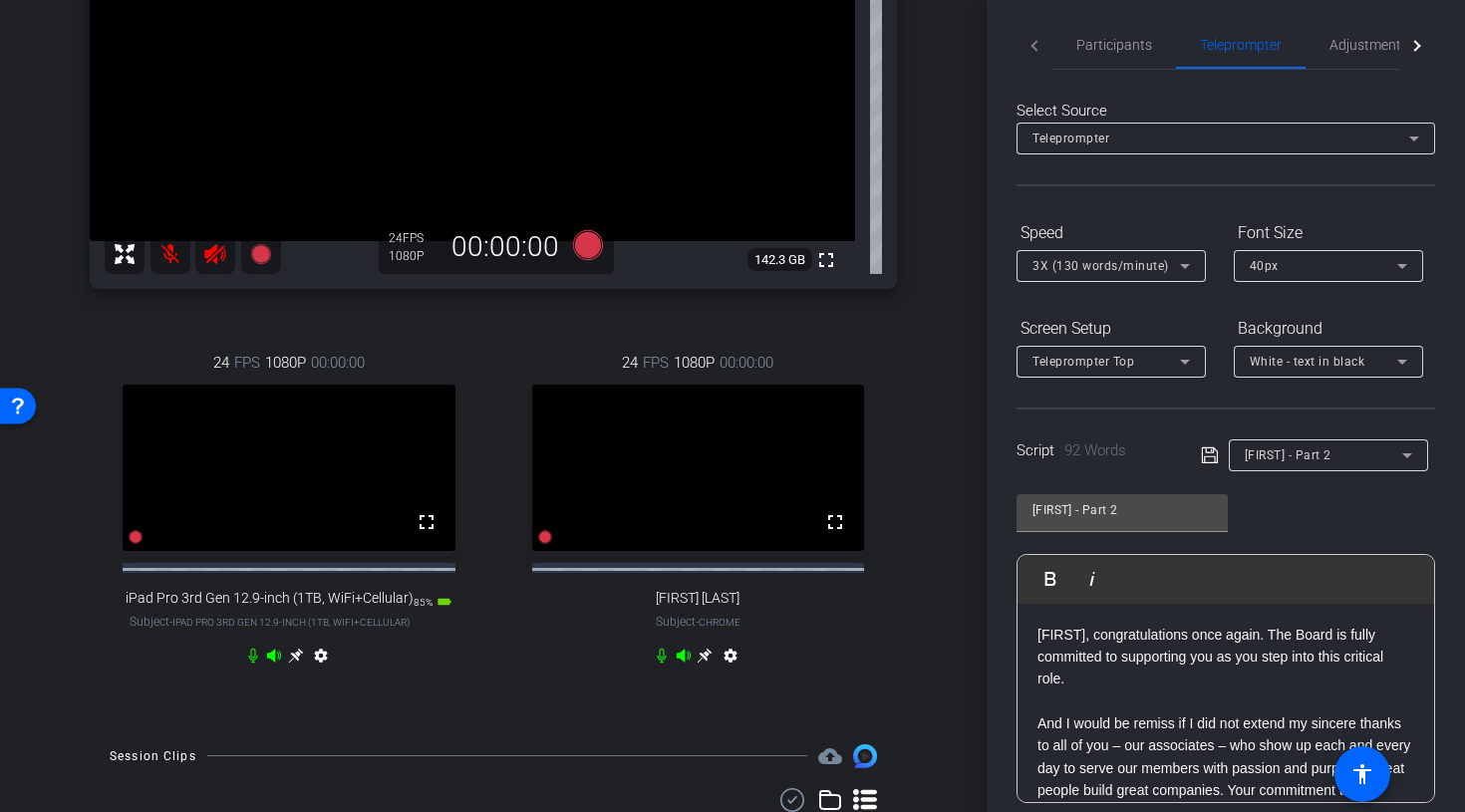 click on "Charlie - Part 2" at bounding box center (1288, 455) 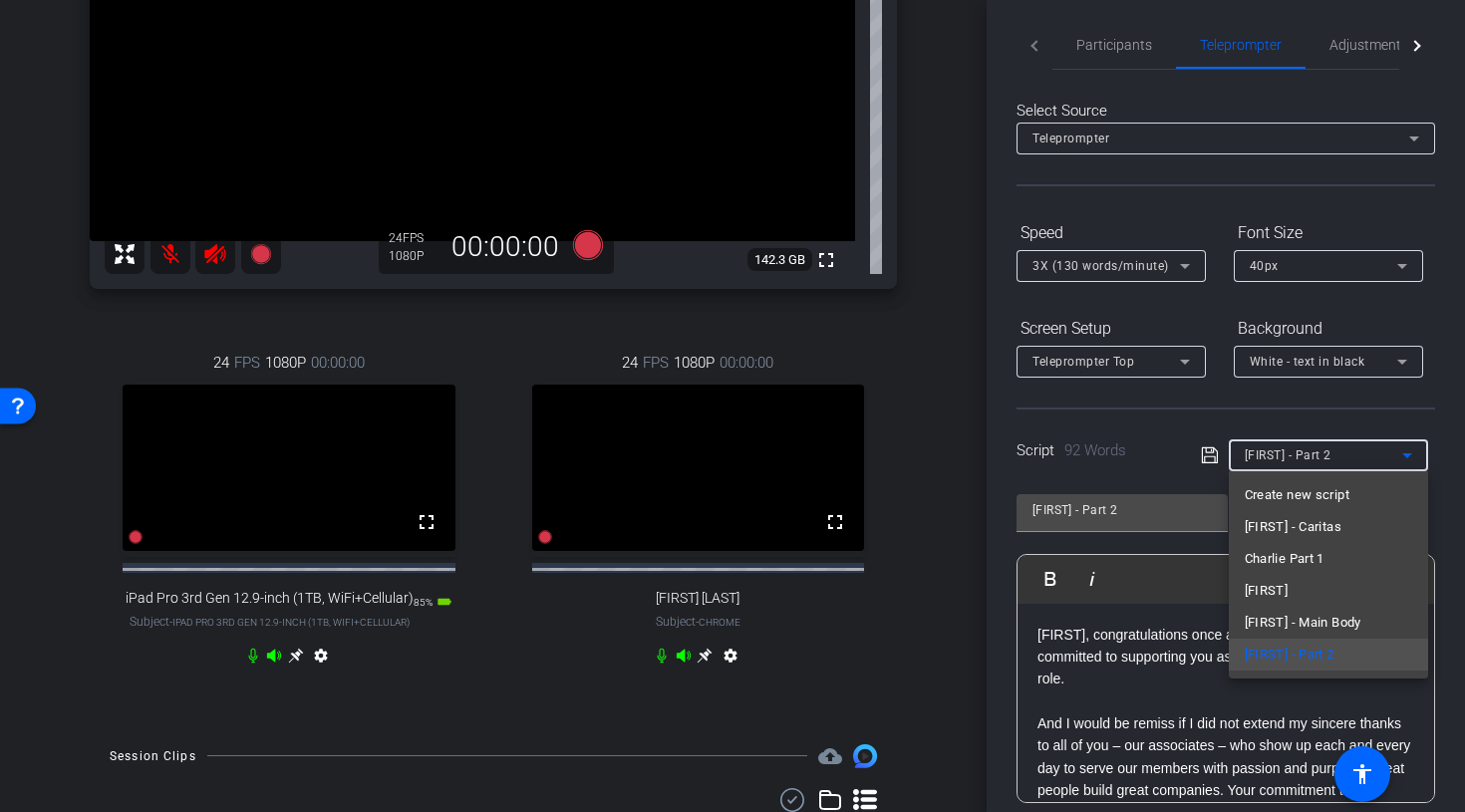 click at bounding box center [732, 406] 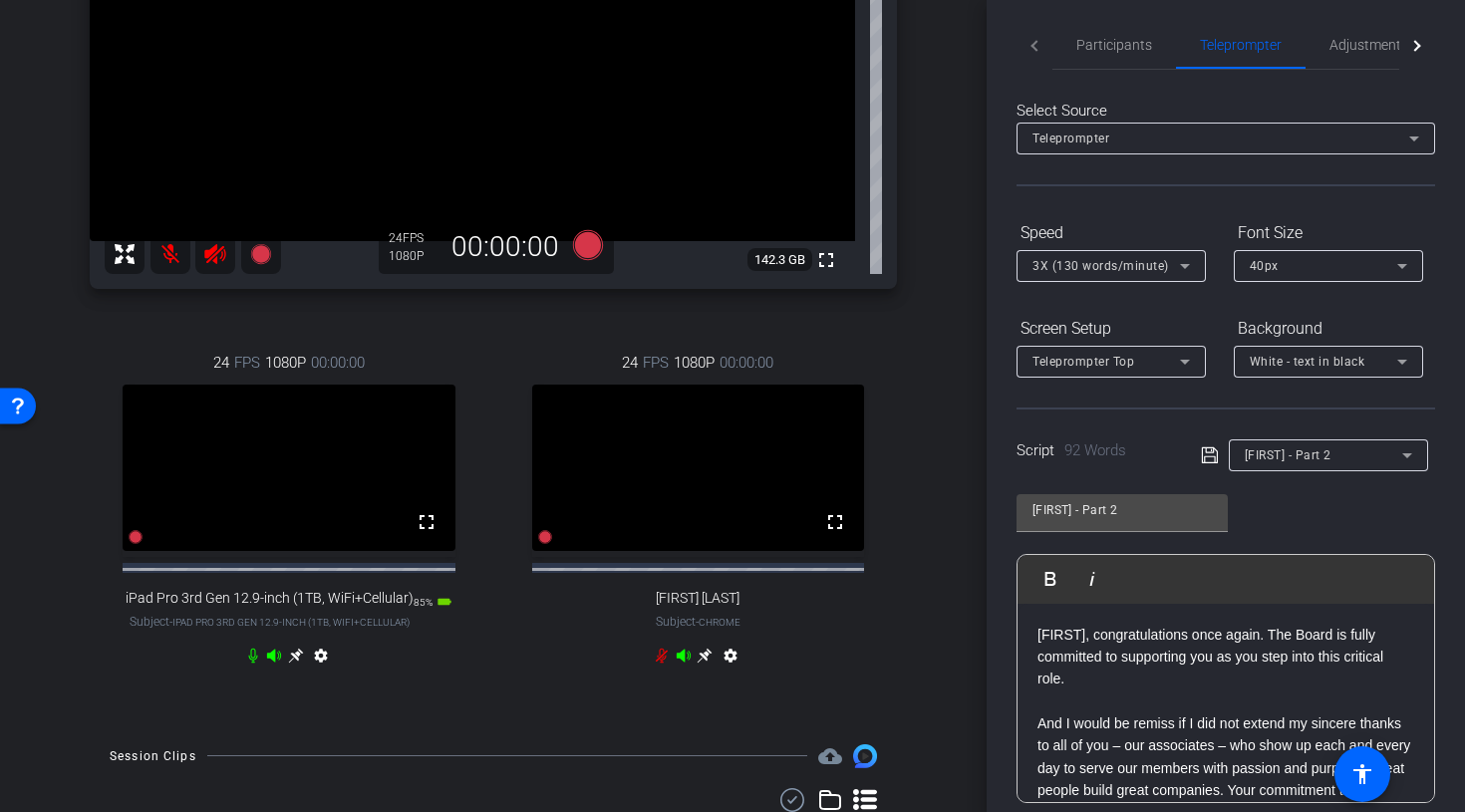 click 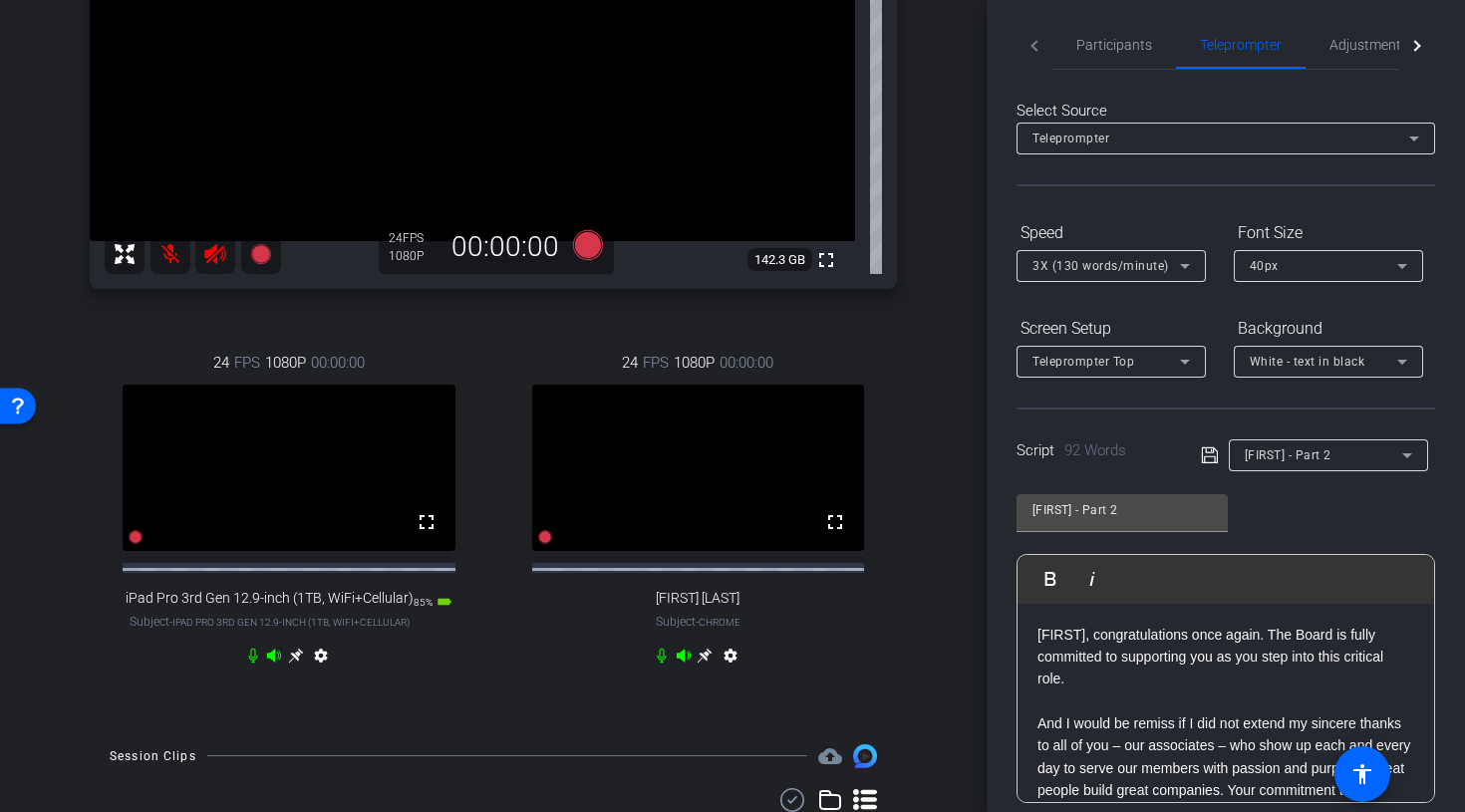 click on "Charlie - Part 2" at bounding box center [1288, 455] 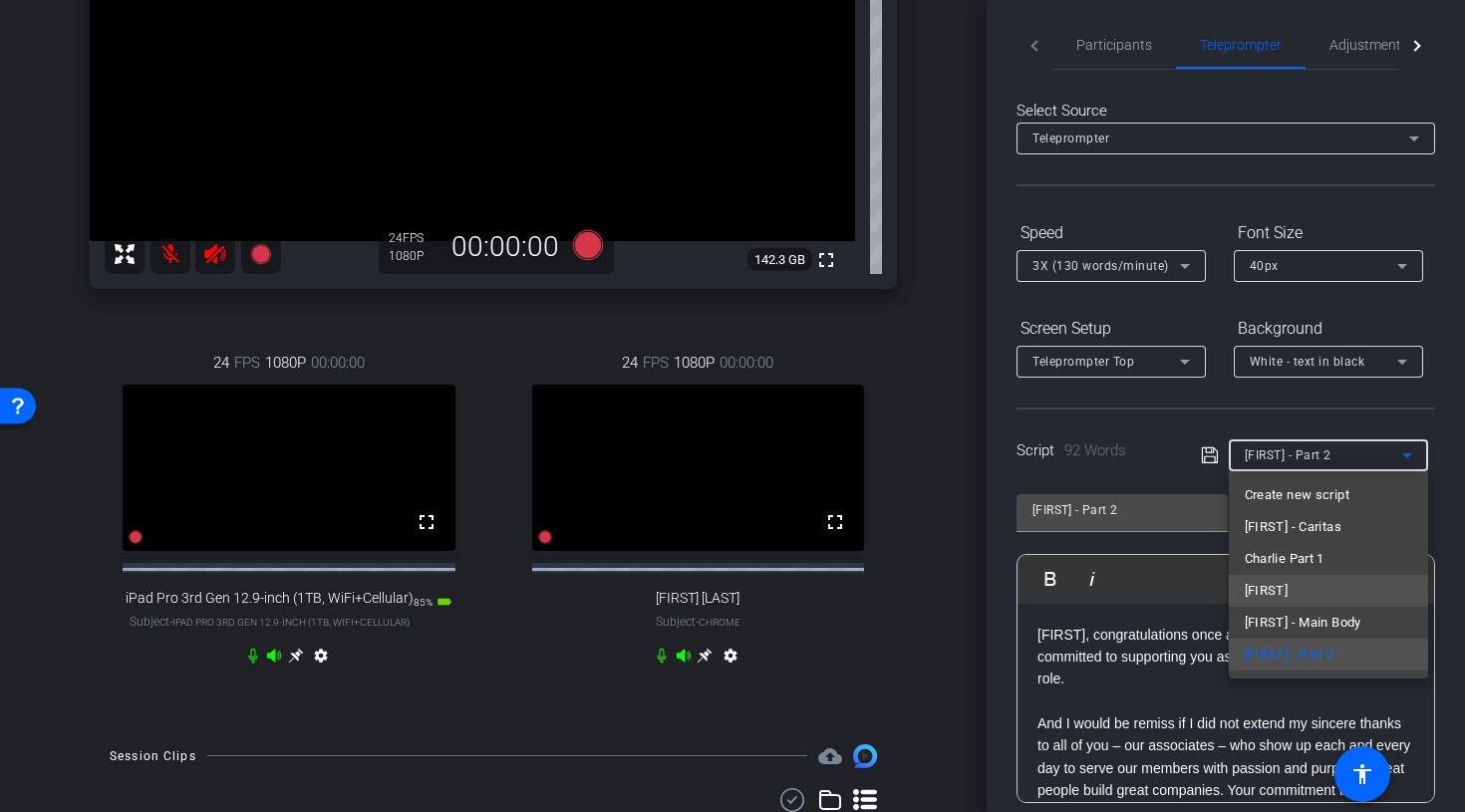 click on "Greg" at bounding box center [1267, 591] 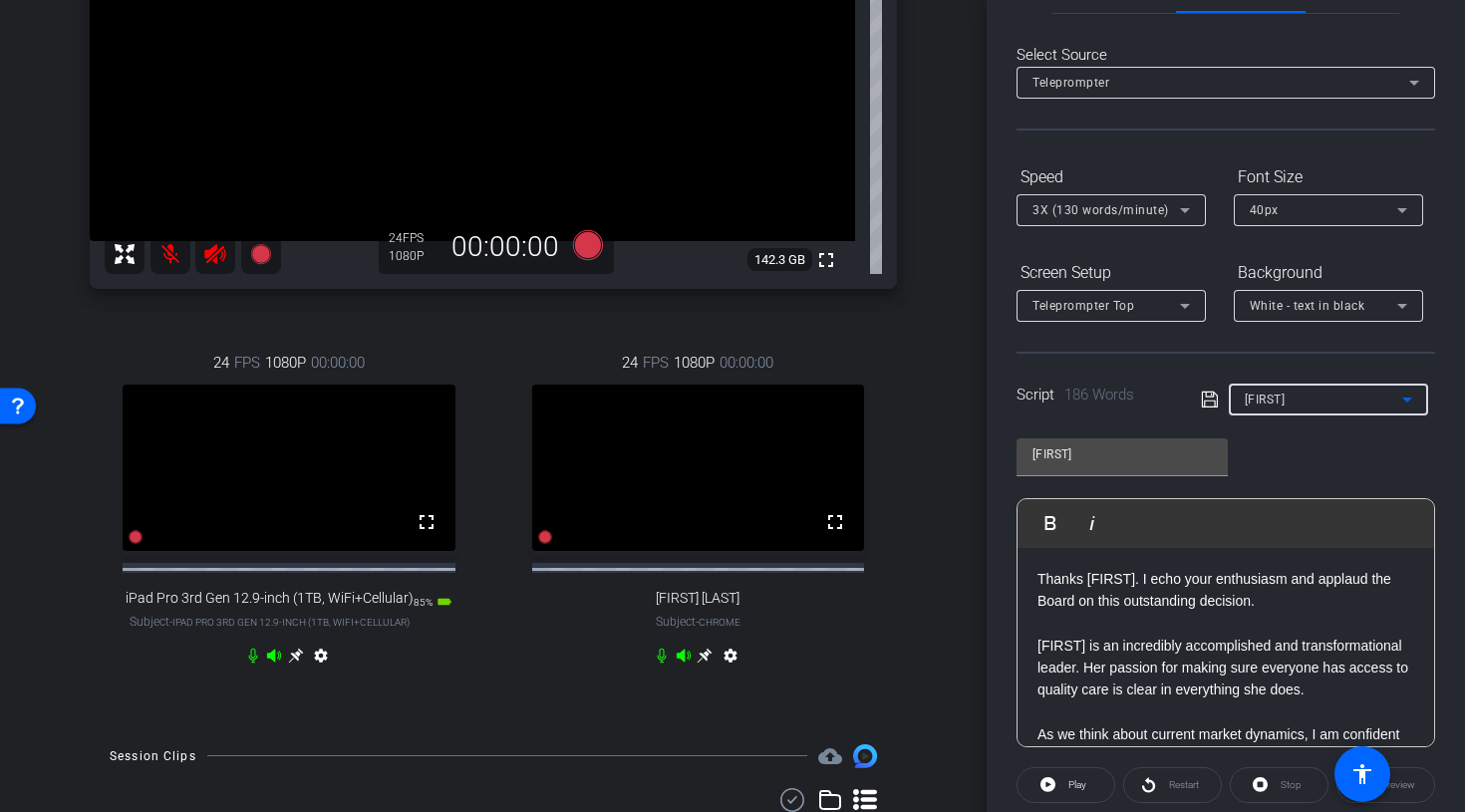 scroll, scrollTop: 118, scrollLeft: 0, axis: vertical 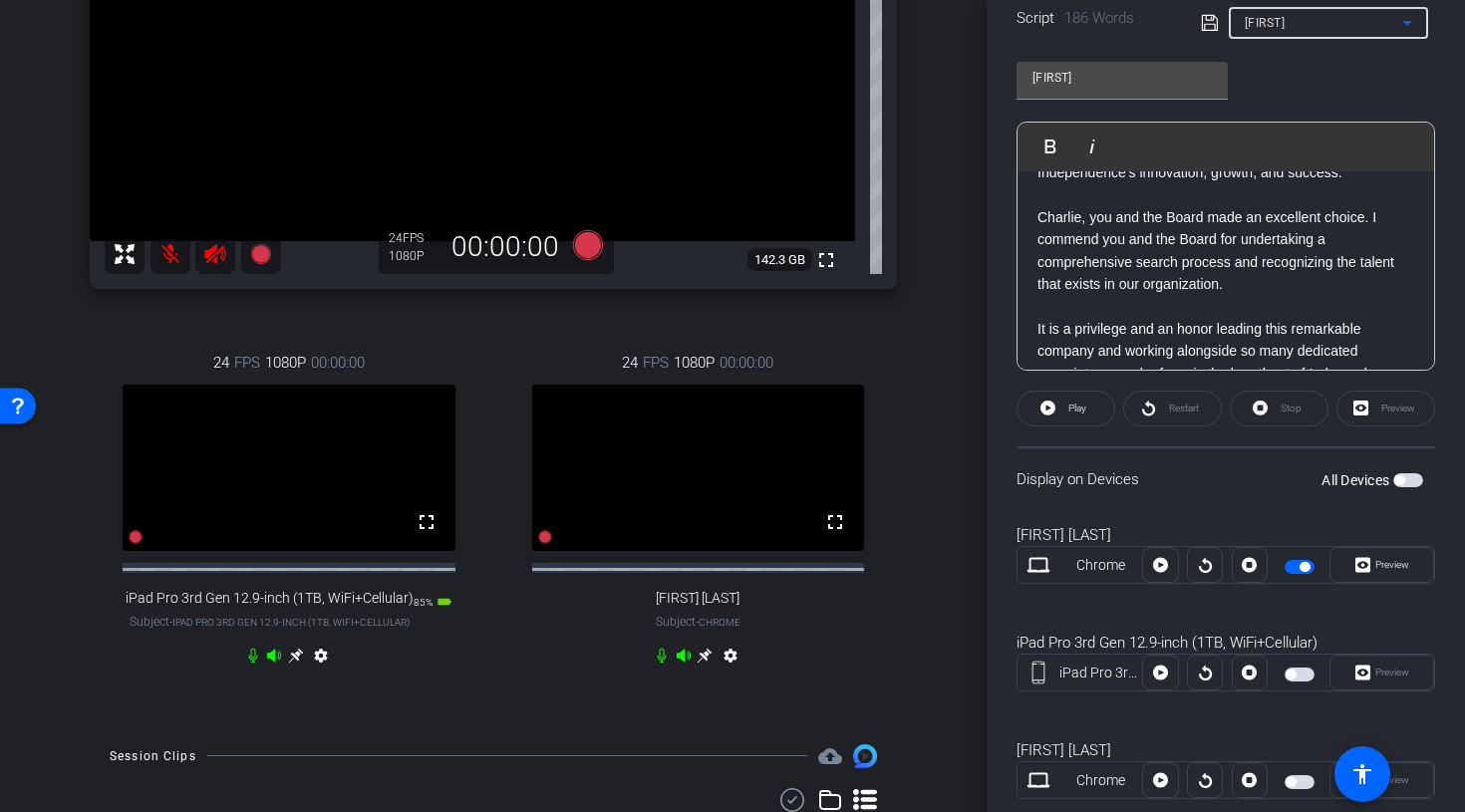 click at bounding box center (1300, 567) 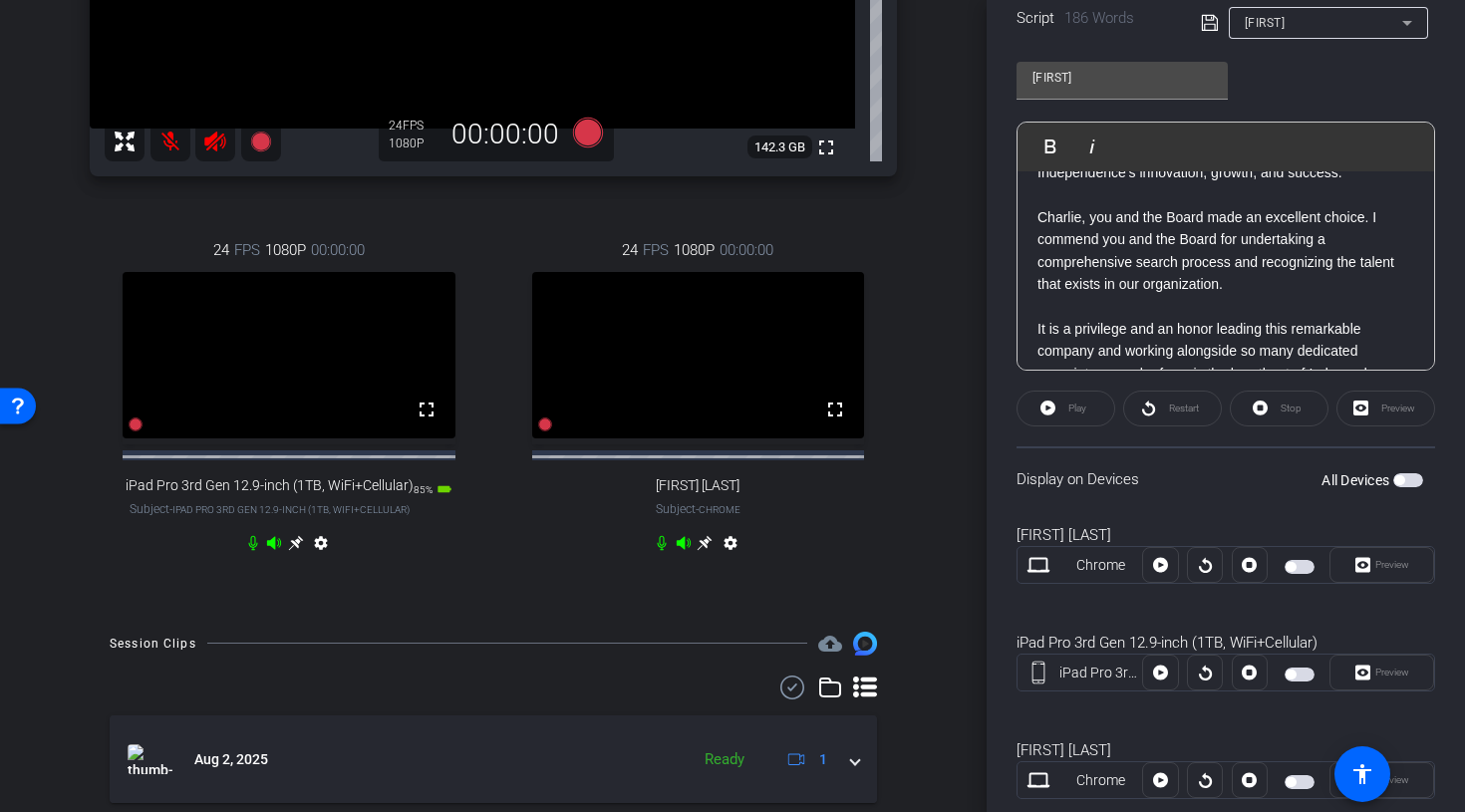 scroll, scrollTop: 416, scrollLeft: 0, axis: vertical 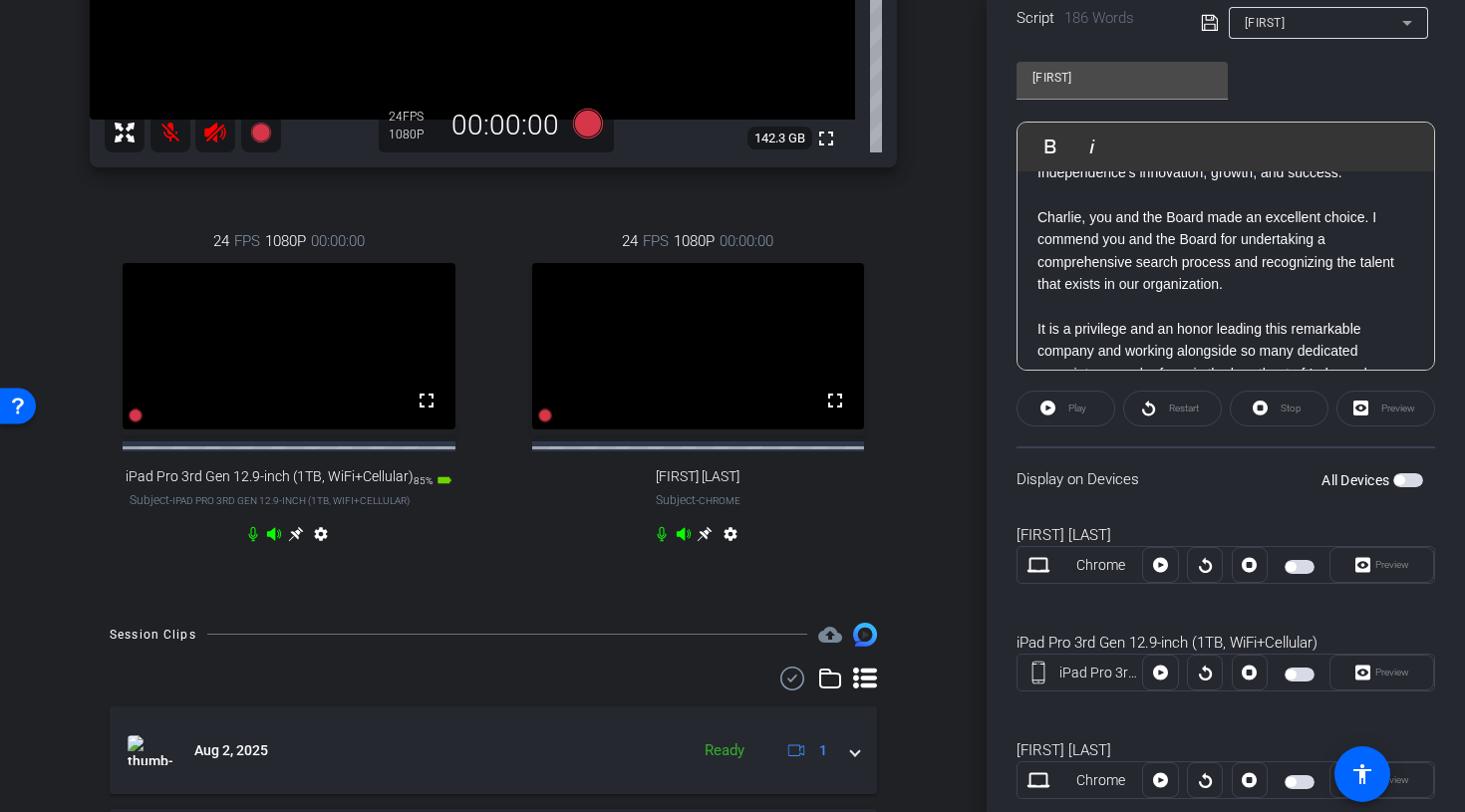 click 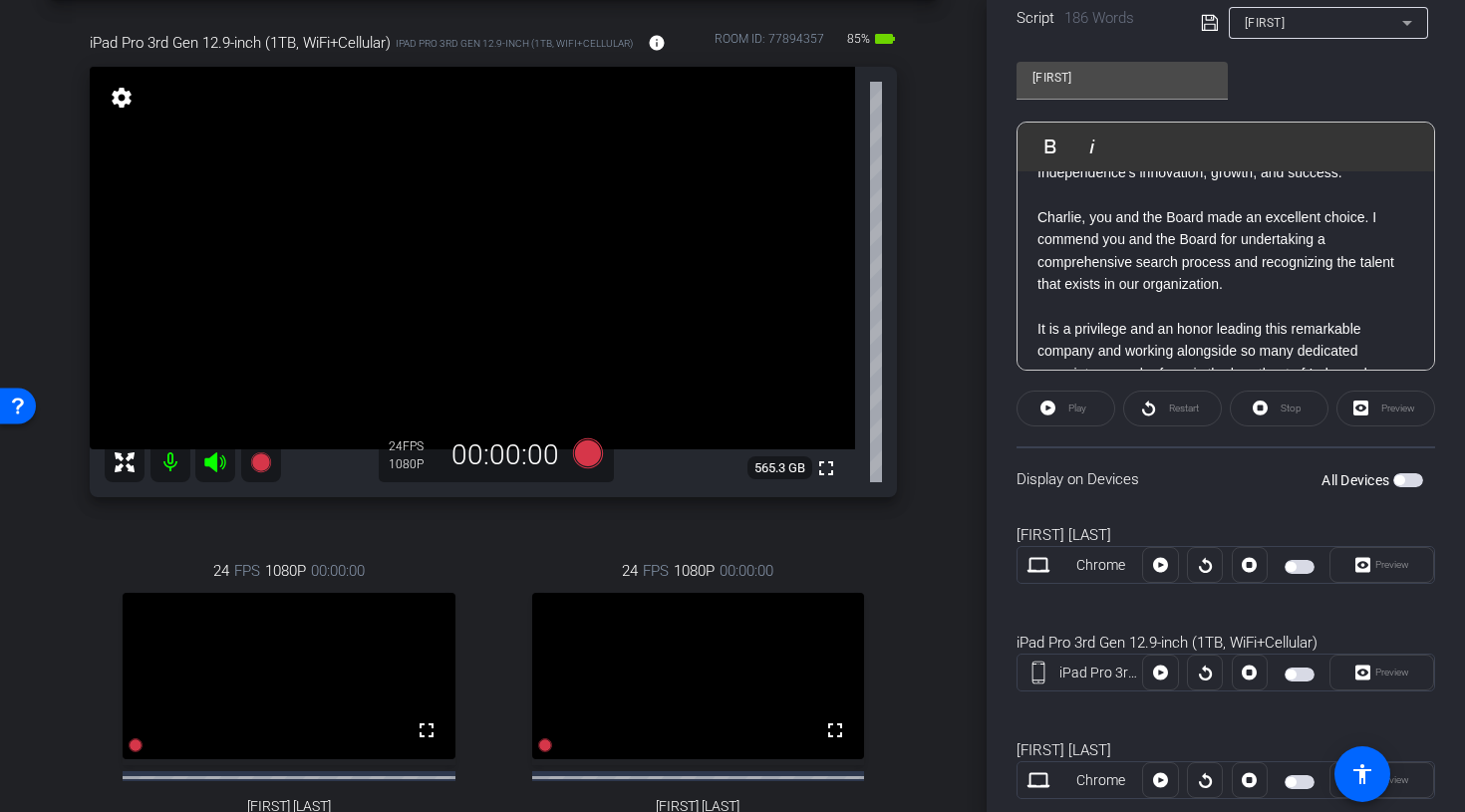 scroll, scrollTop: 81, scrollLeft: 0, axis: vertical 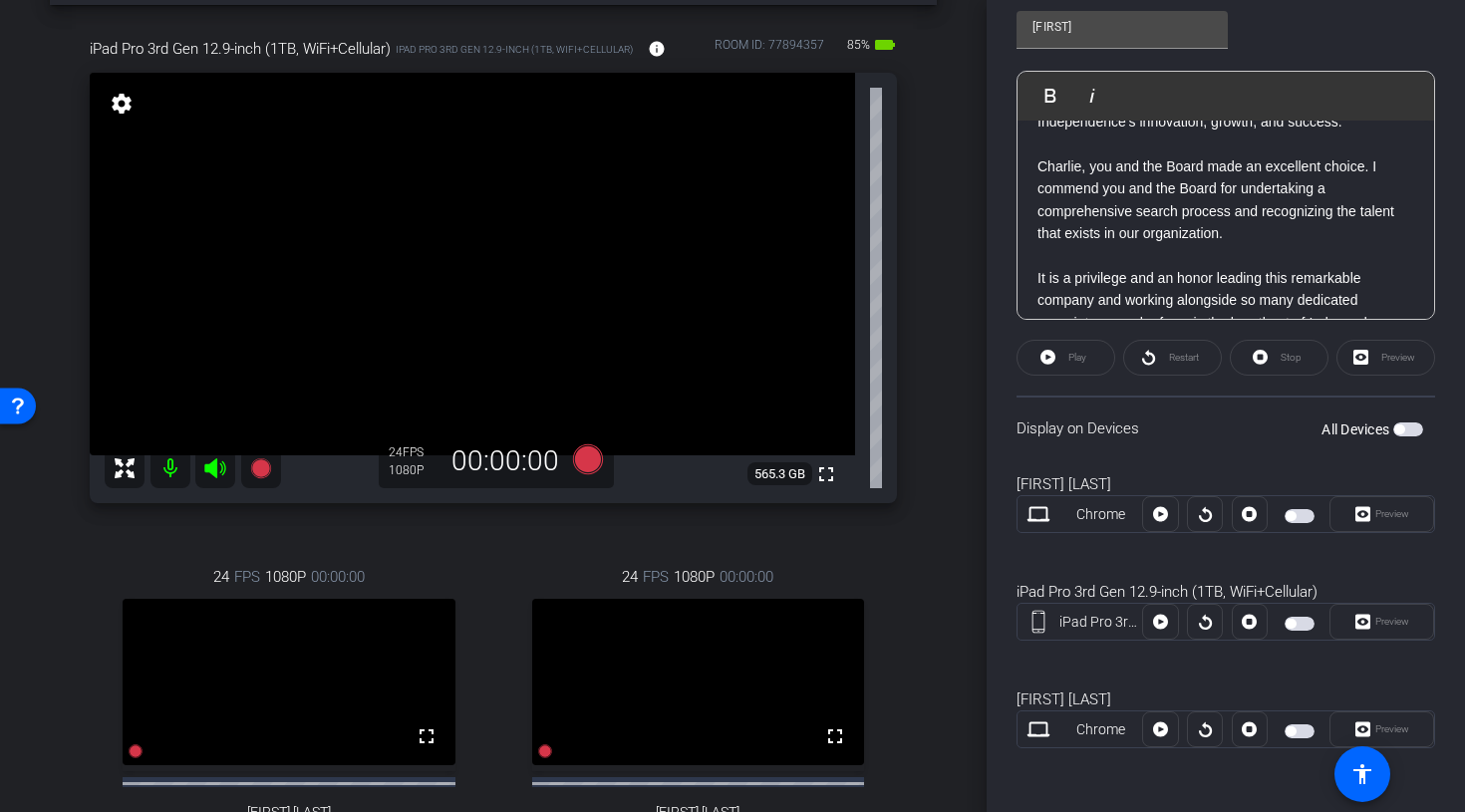 click at bounding box center [1300, 624] 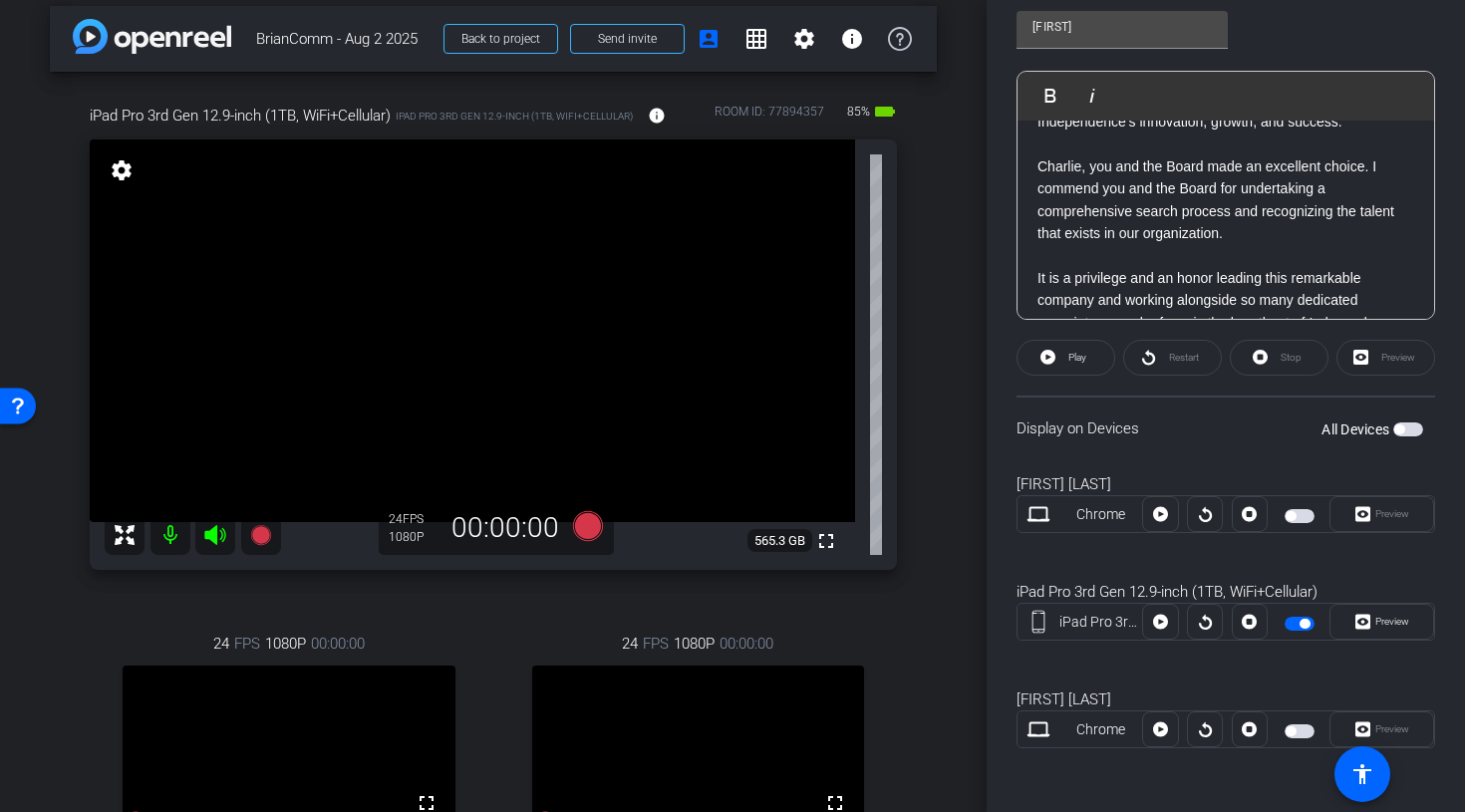 scroll, scrollTop: 12, scrollLeft: 0, axis: vertical 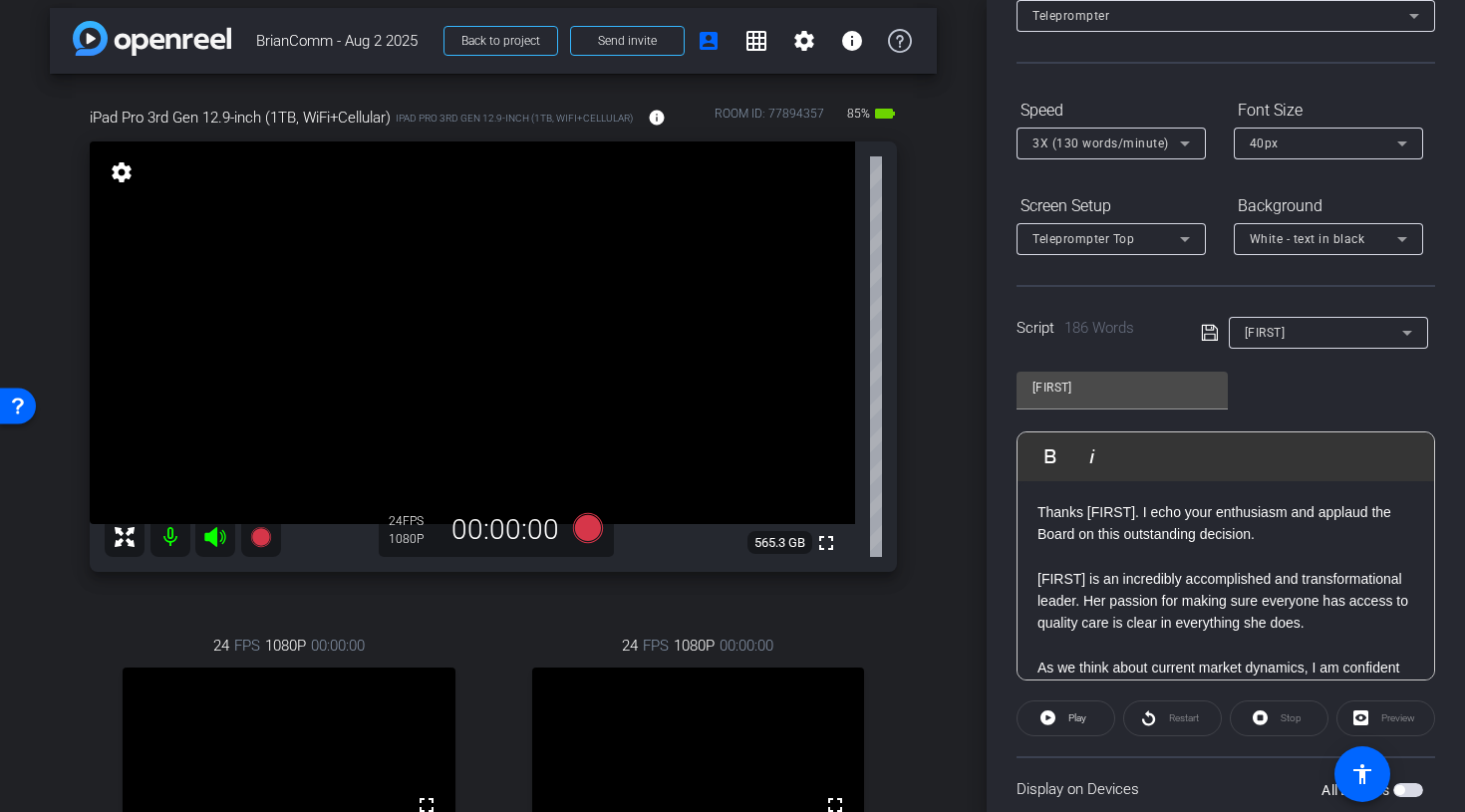 click on "Teleprompter Top" at bounding box center (1083, 239) 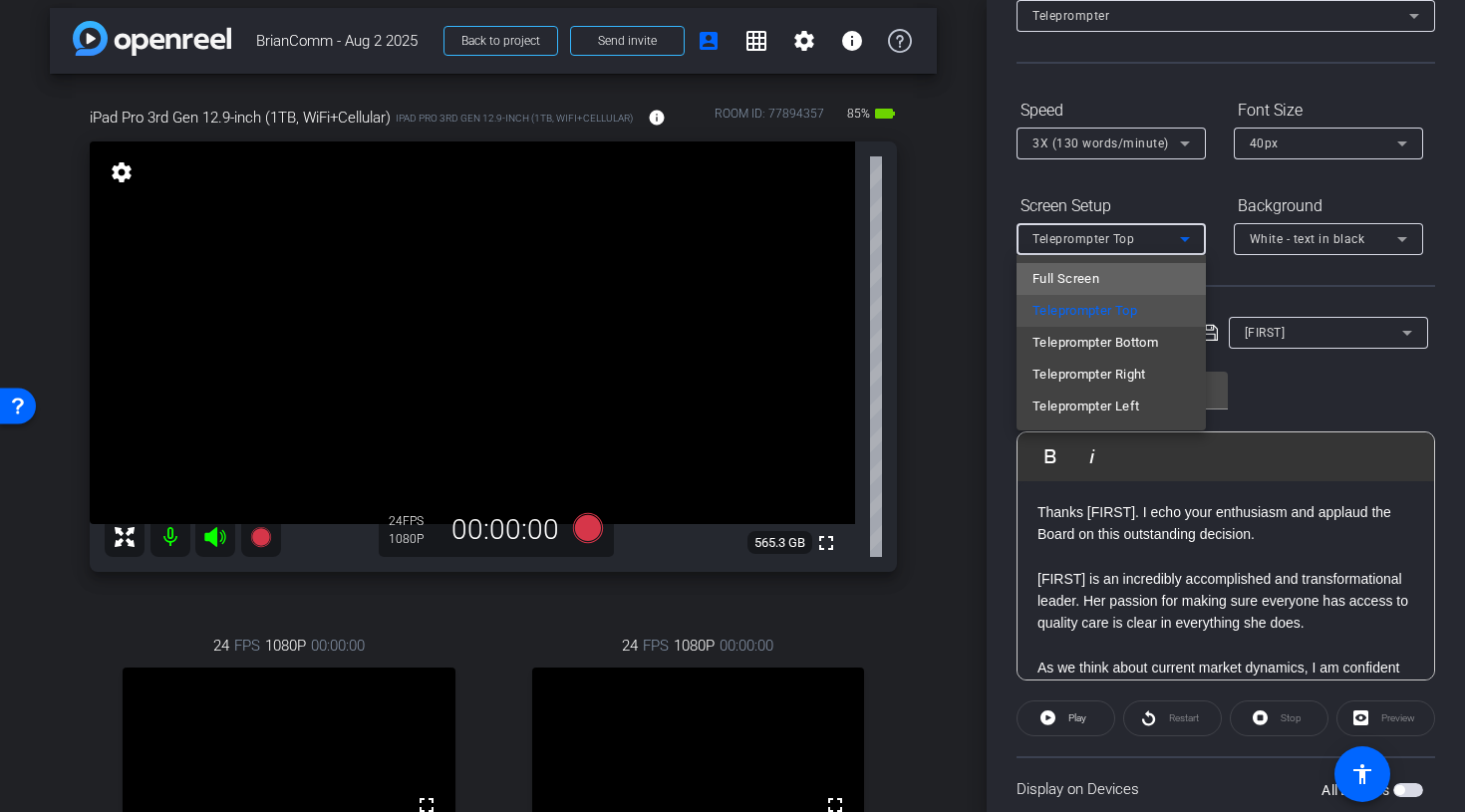 click on "Full Screen" at bounding box center [1065, 279] 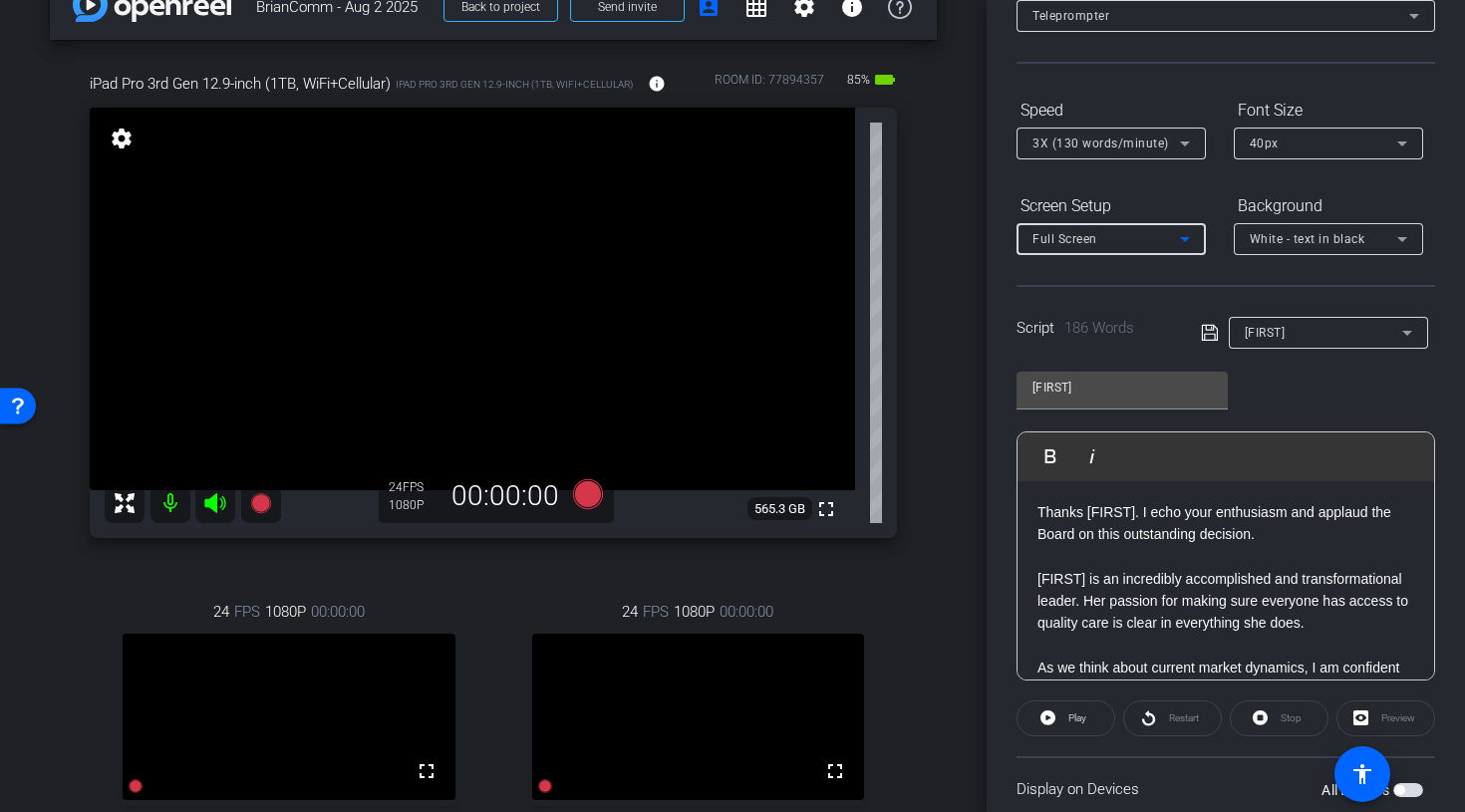 scroll, scrollTop: 25, scrollLeft: 0, axis: vertical 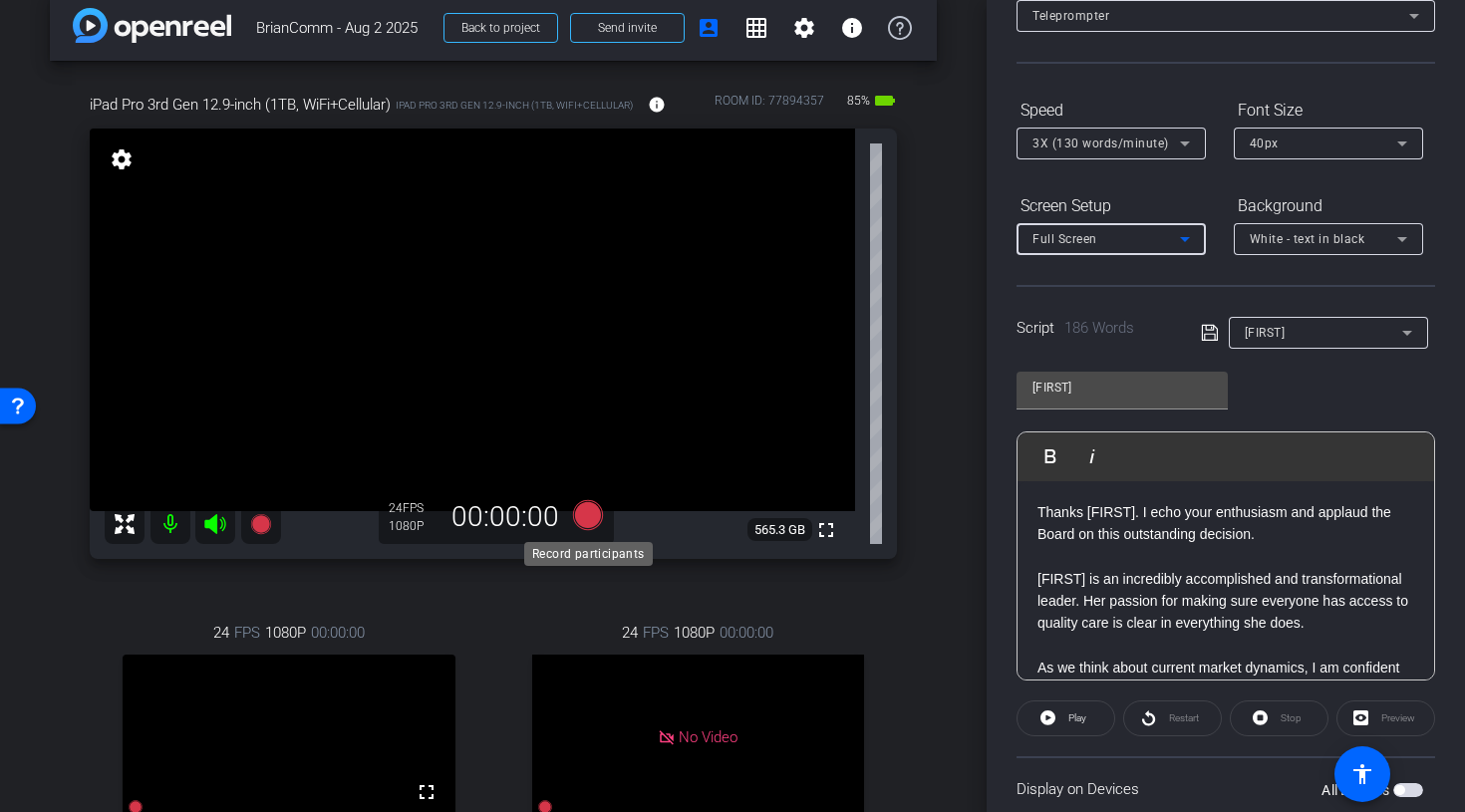 click 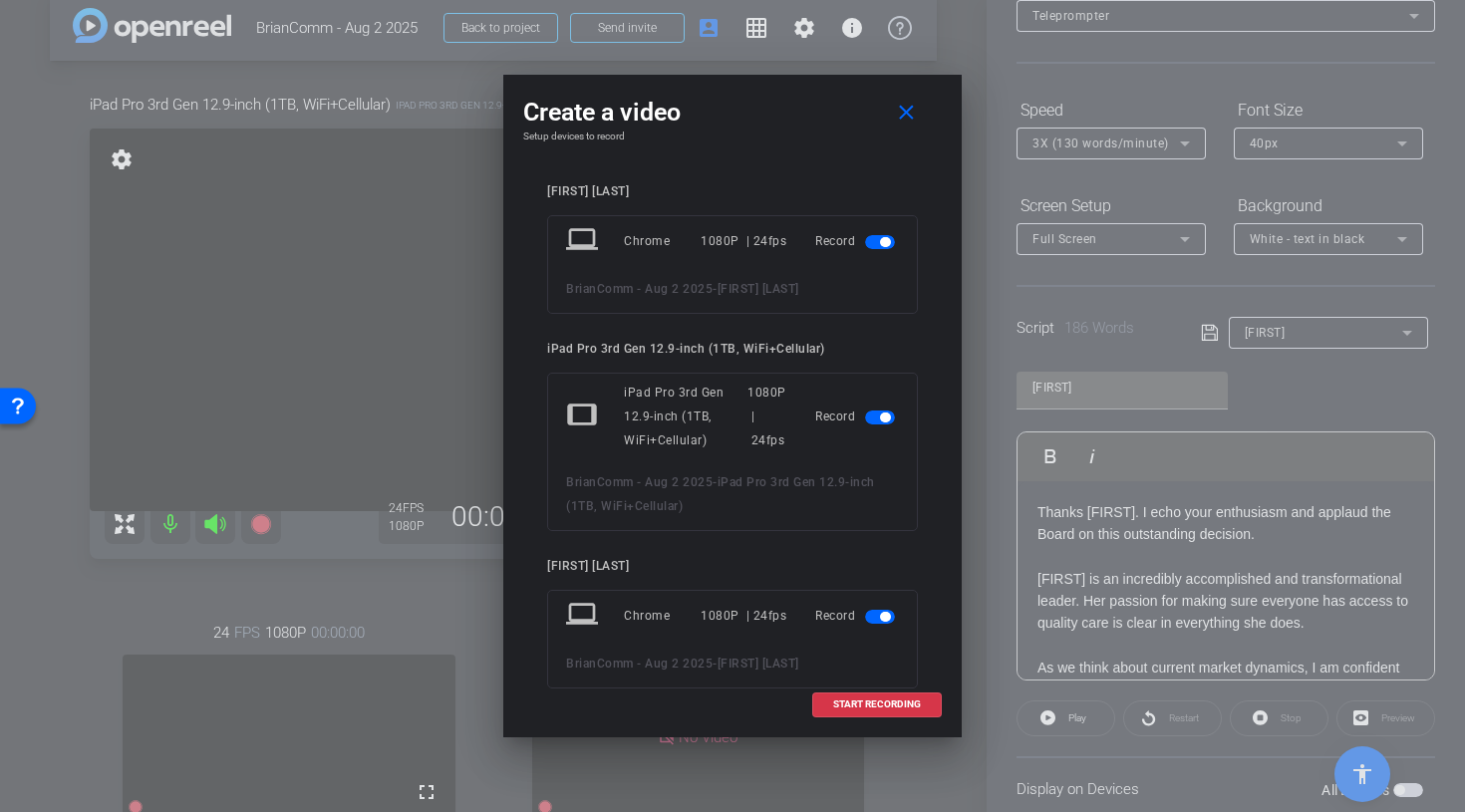 click at bounding box center (880, 242) 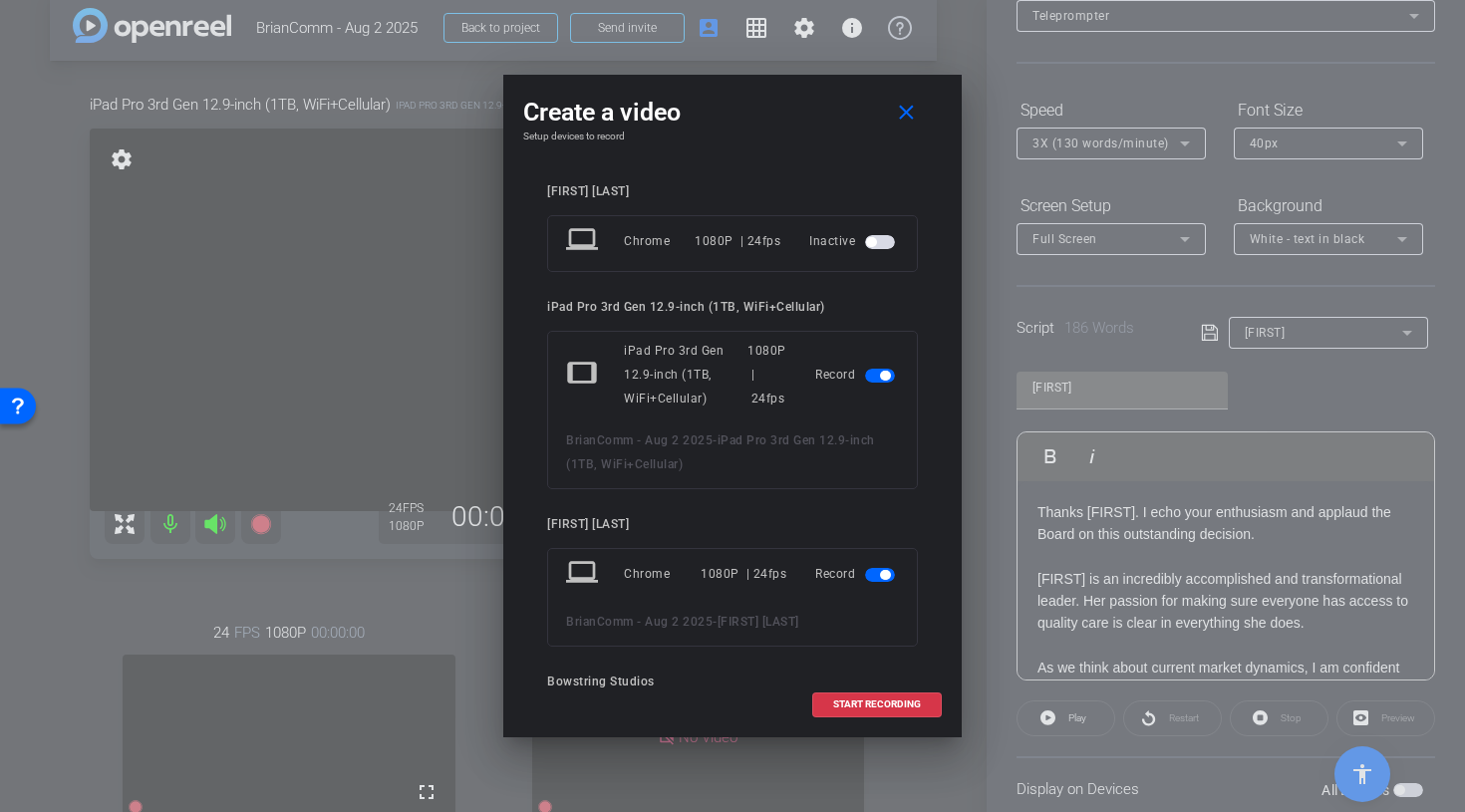 click at bounding box center [880, 575] 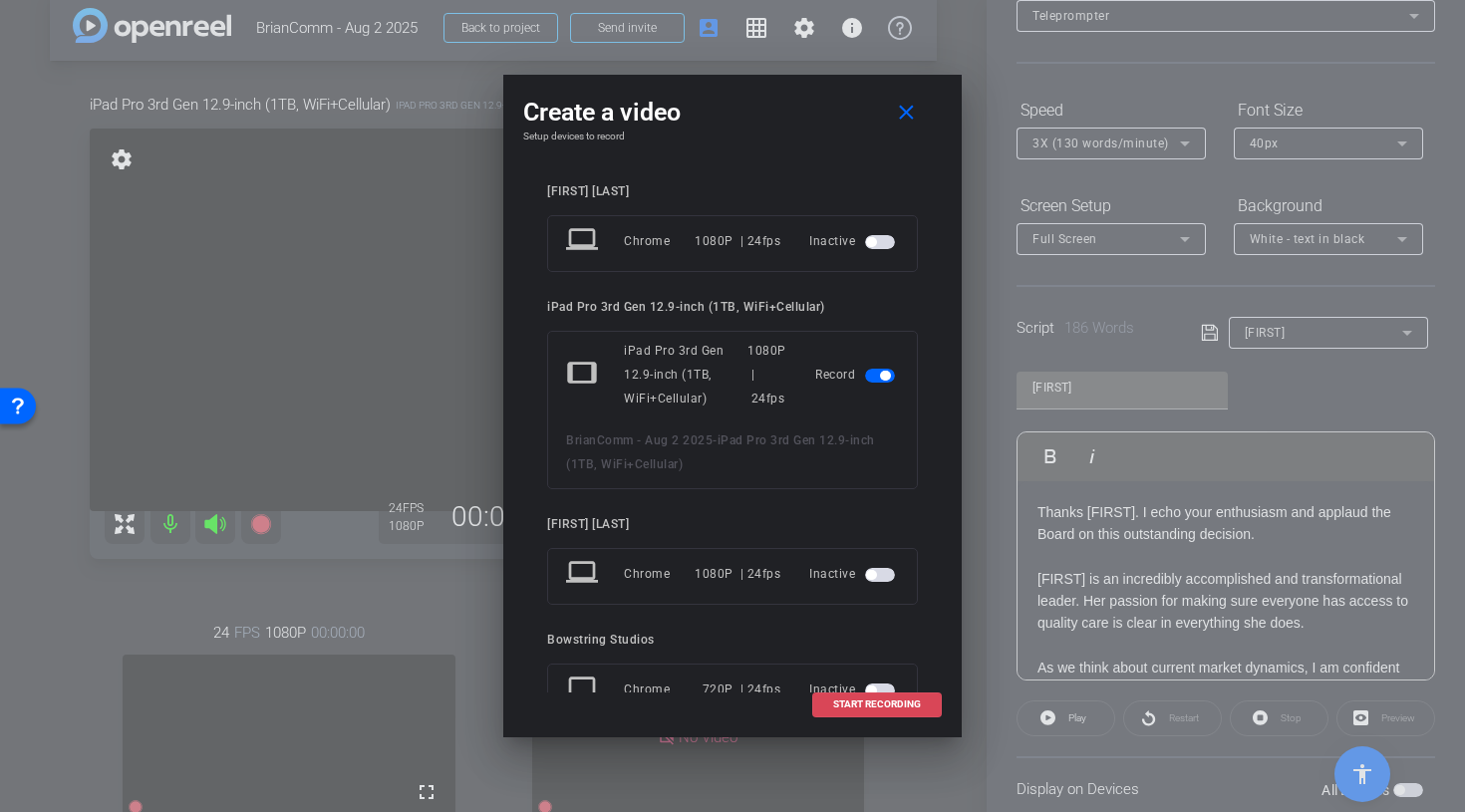 click on "START RECORDING" at bounding box center [877, 704] 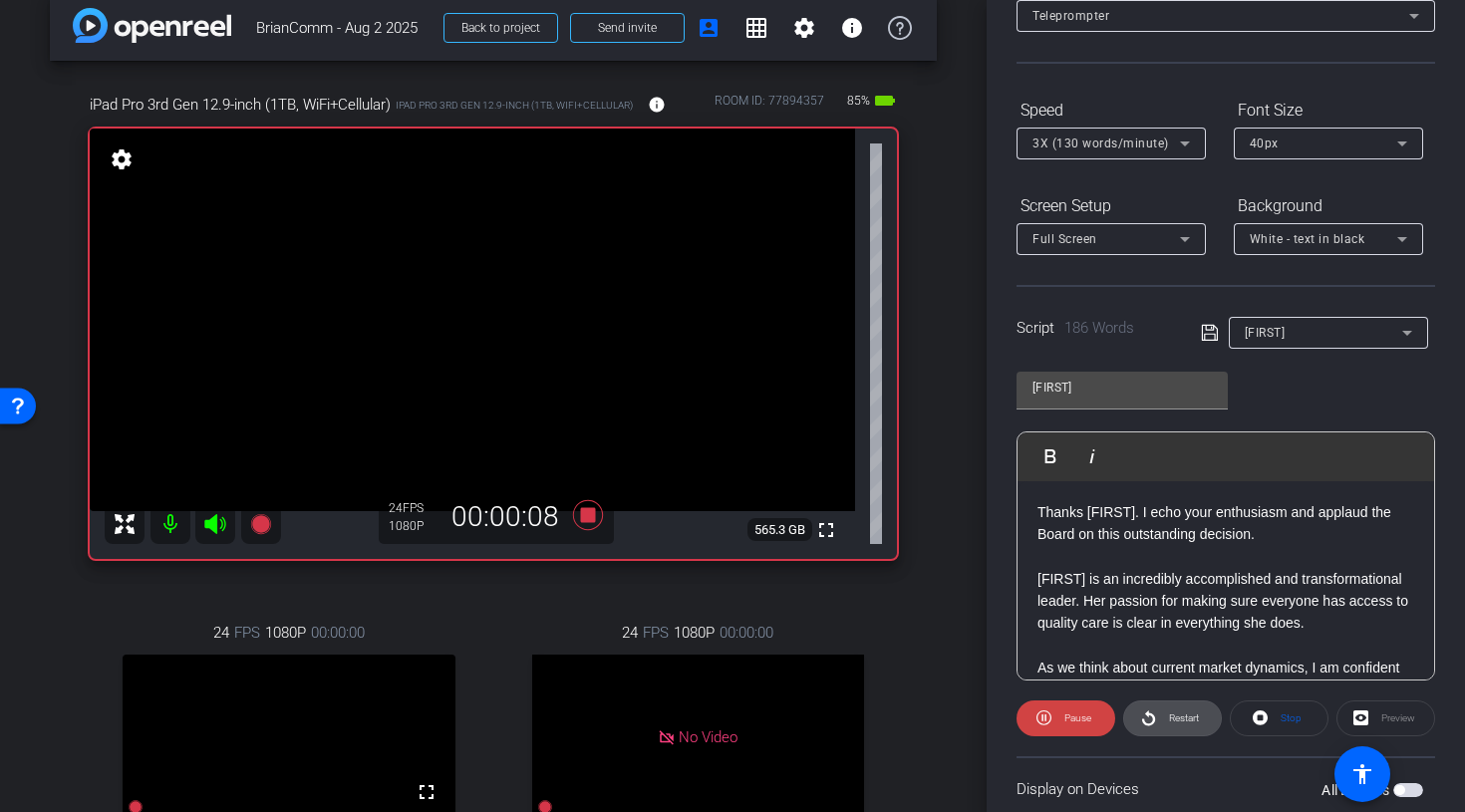 click 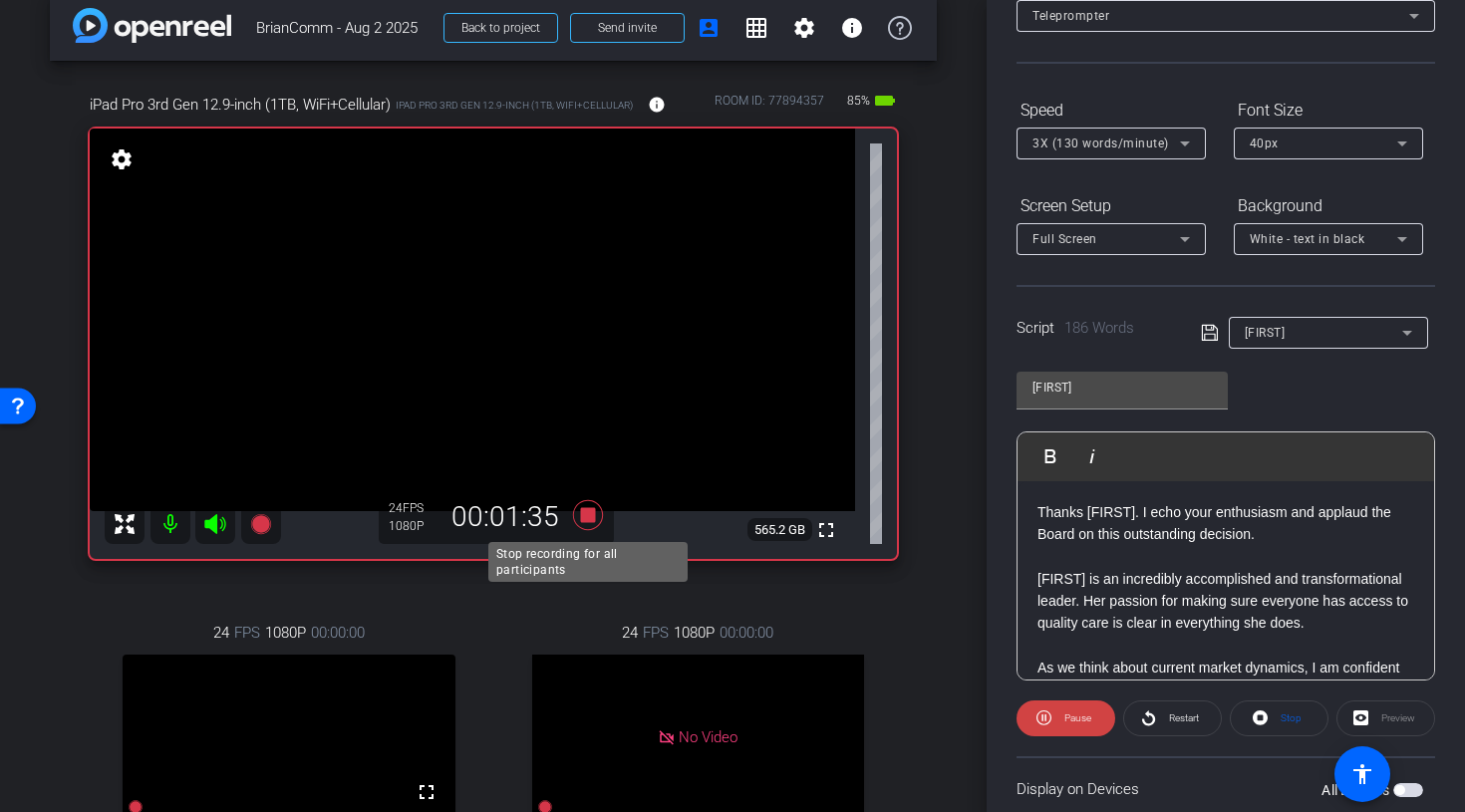 click 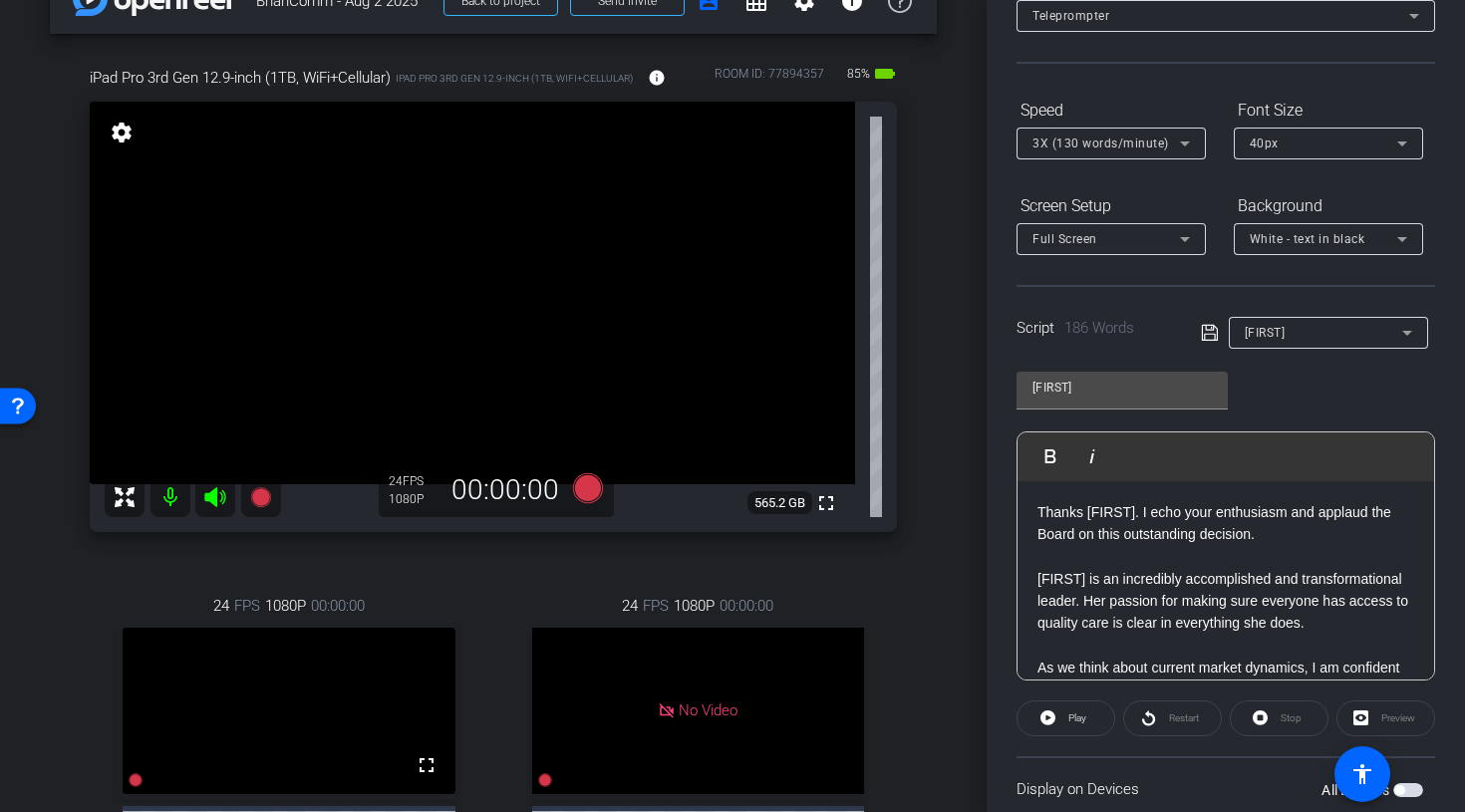 click on "iPad Pro 3rd Gen 12.9-inch (1TB, WiFi+Cellular) iPad Pro 3rd Gen 12.9-inch (1TB, WiFi+Cellular) info ROOM ID: 77894357 85% battery_std fullscreen settings  565.2 GB
24 FPS  1080P   00:00:00
24 FPS 1080P  00:00:00  fullscreen
Charles Pizzi Subject   -  Chrome
settings 24 FPS 1080P  00:00:00   No Video
Kelly Munson1 Subject   -" at bounding box center (493, 500) 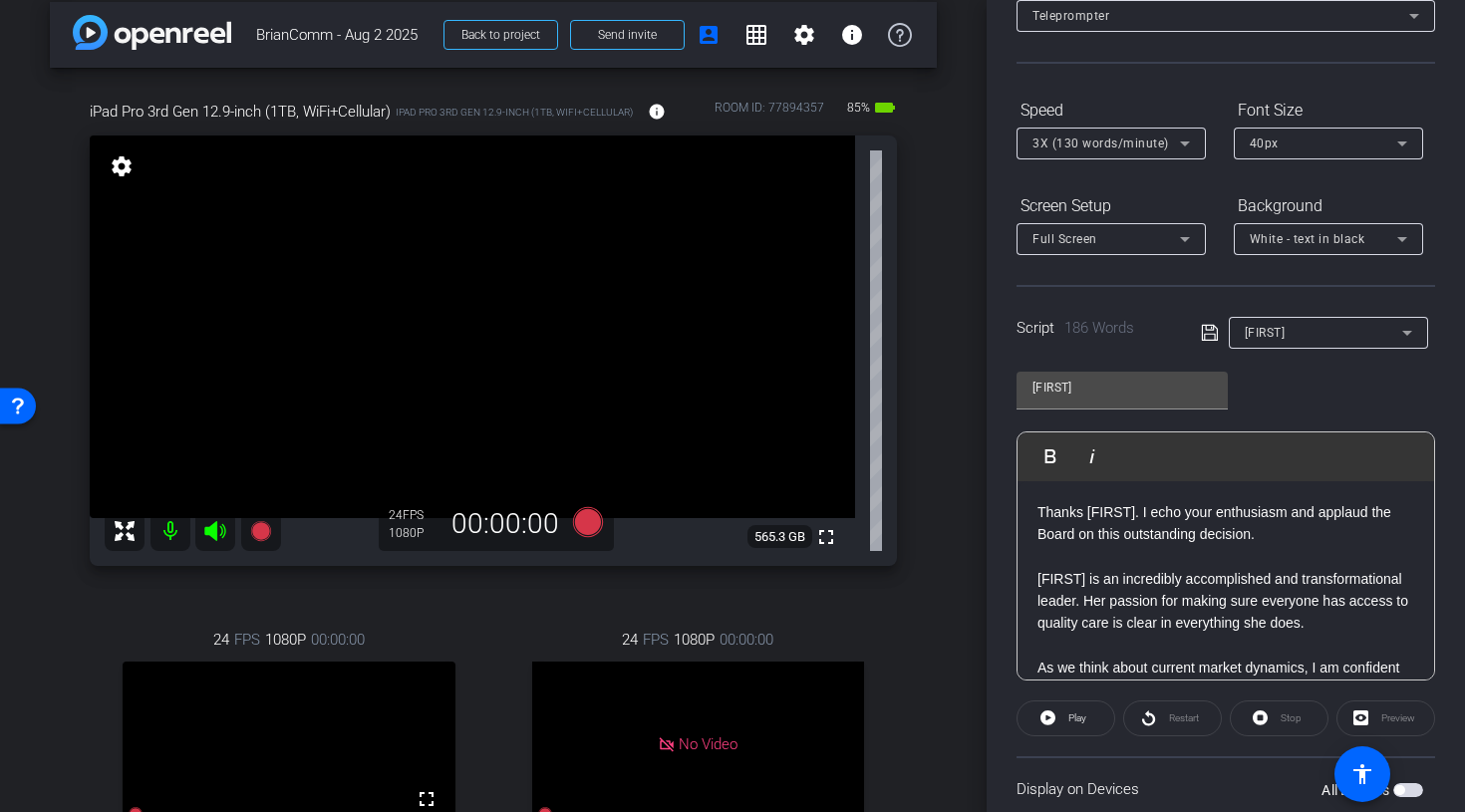 scroll, scrollTop: 0, scrollLeft: 0, axis: both 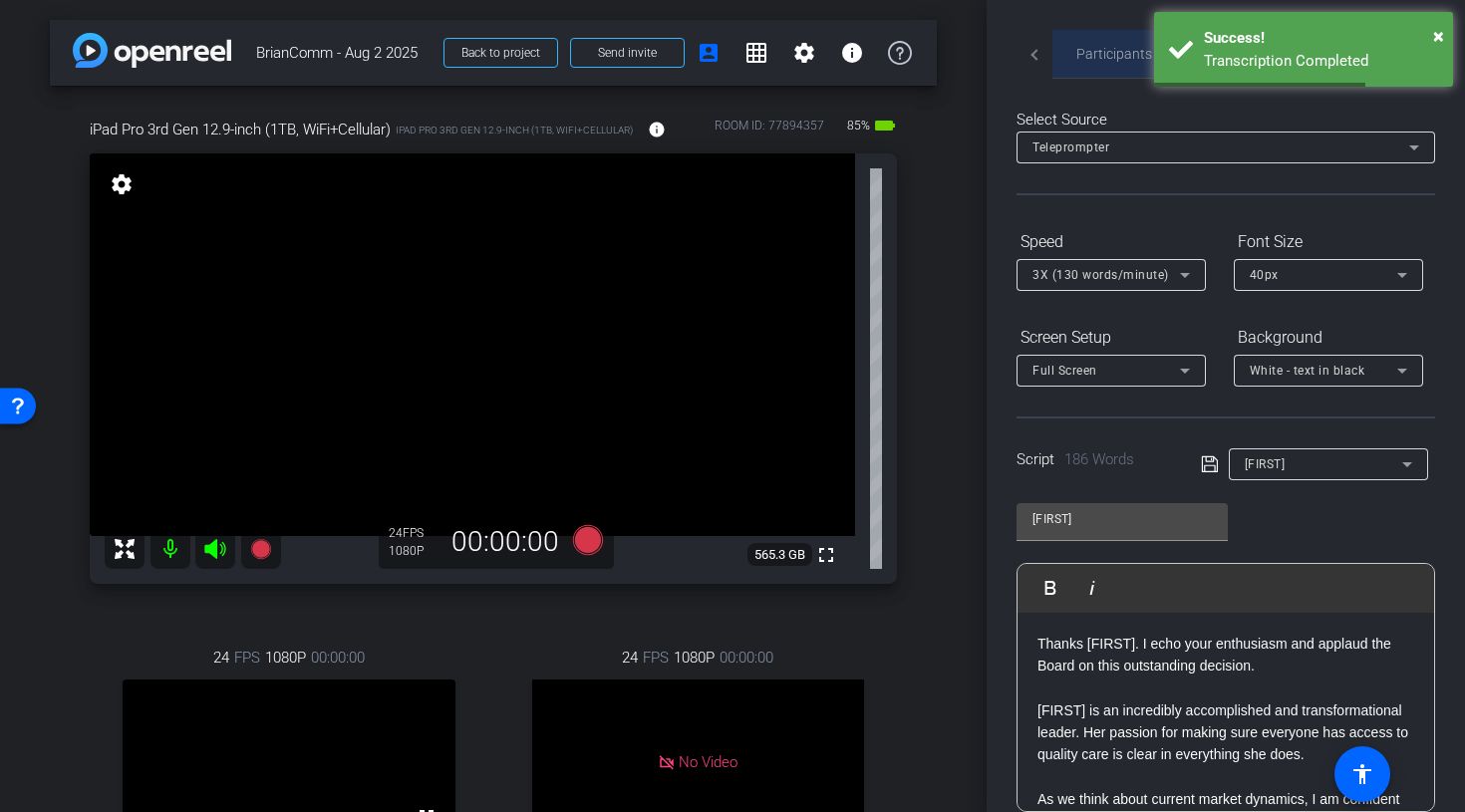 click on "Participants" at bounding box center (1114, 54) 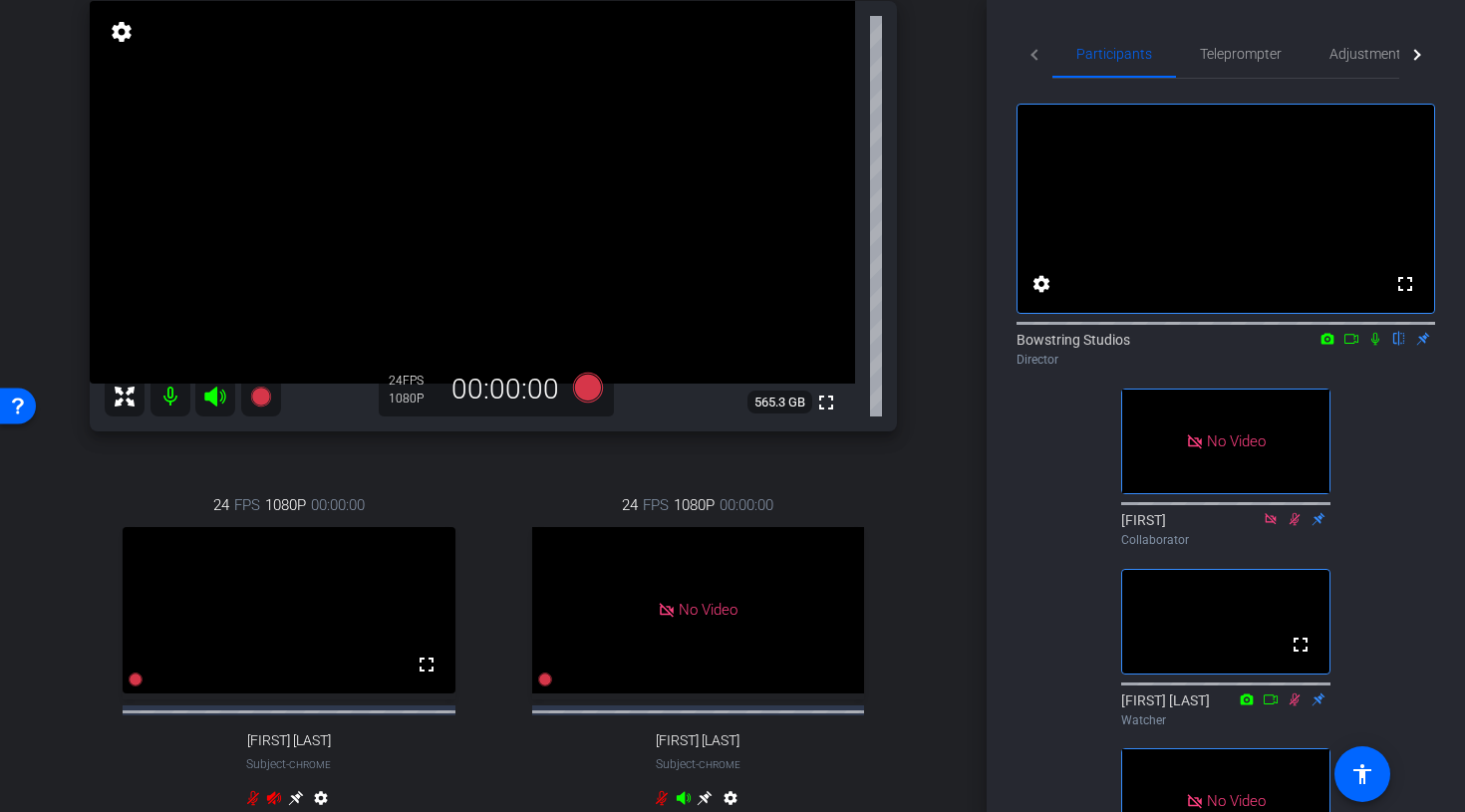scroll, scrollTop: 0, scrollLeft: 0, axis: both 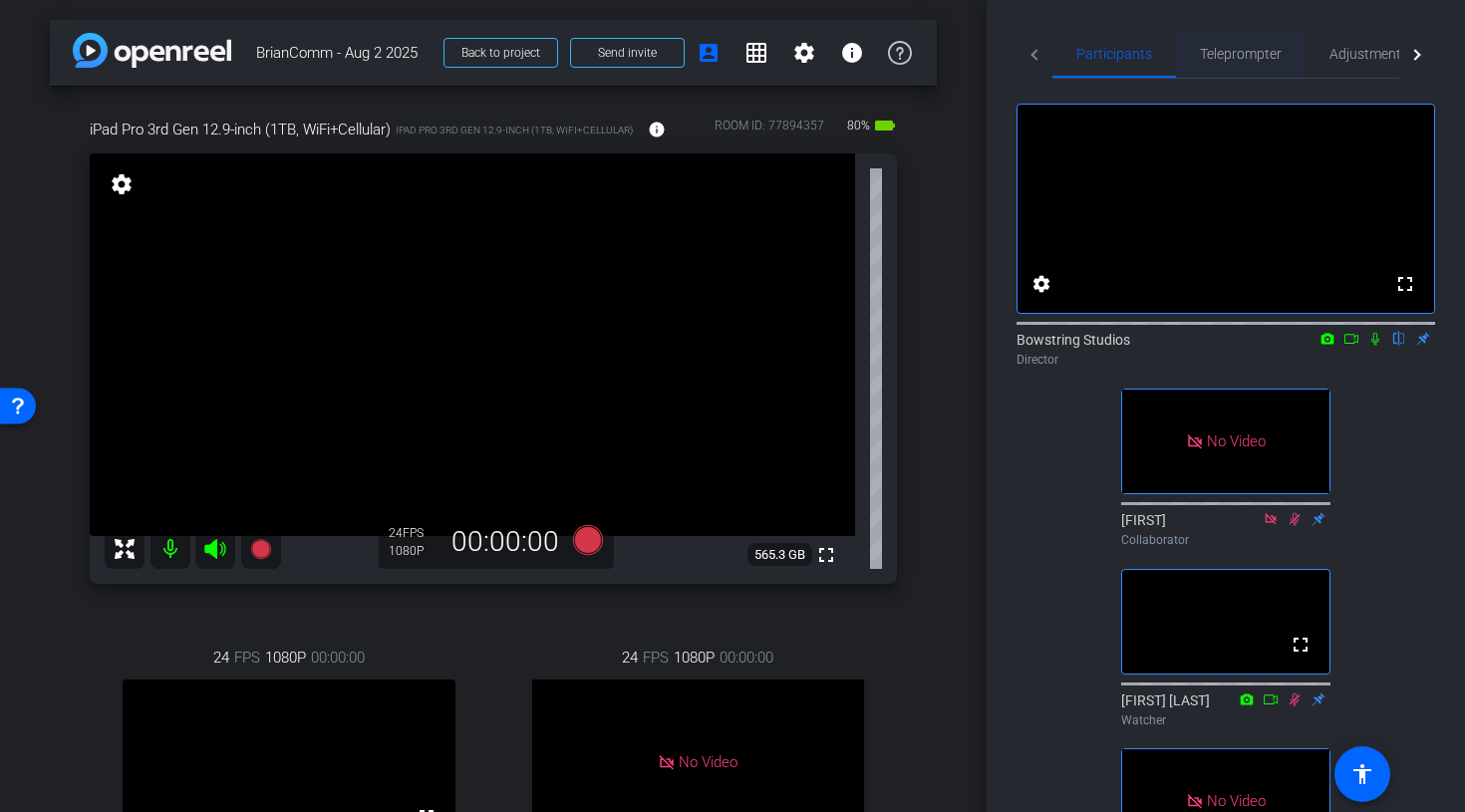 click on "Teleprompter" at bounding box center (1241, 54) 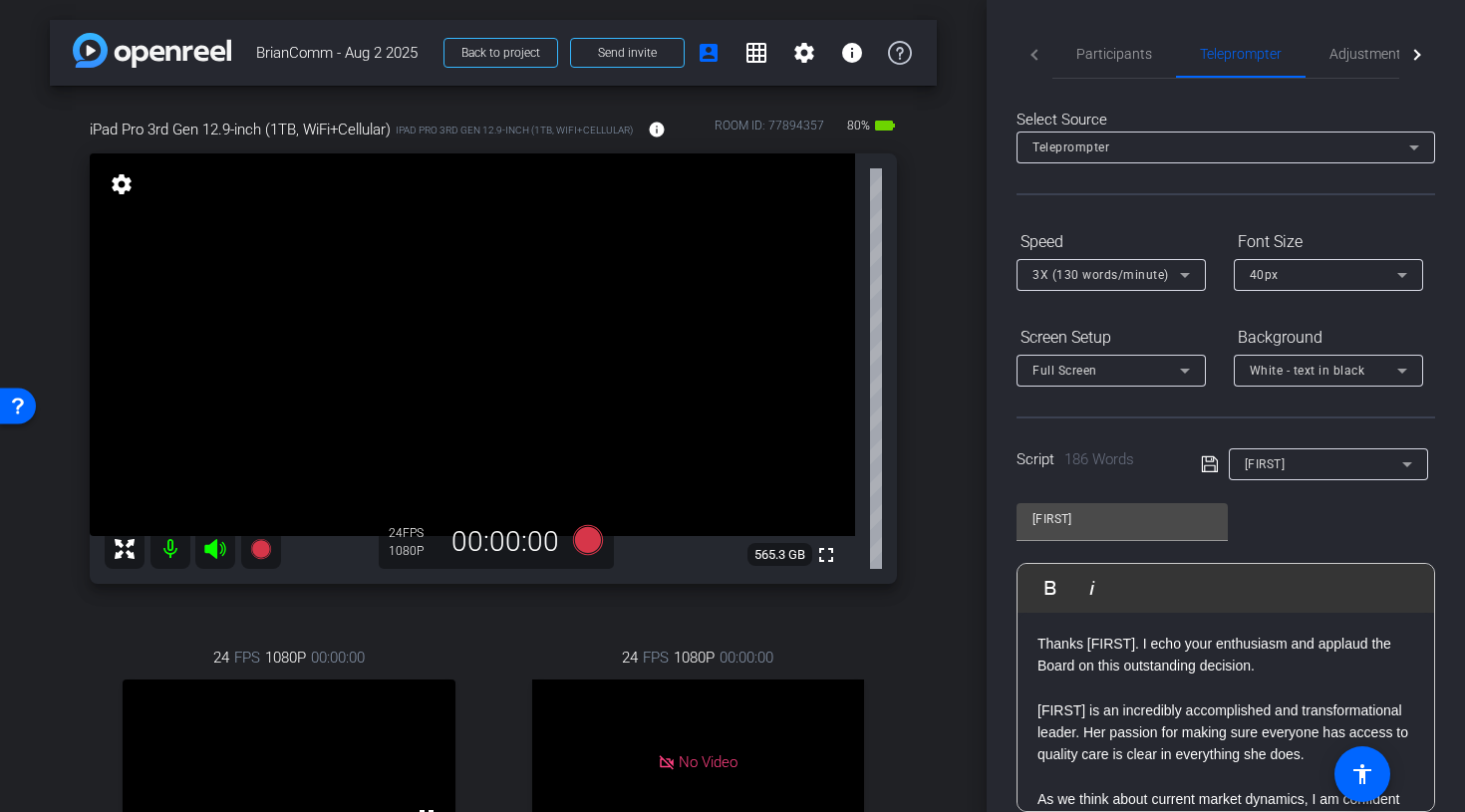 click on "Full Screen" at bounding box center (1106, 370) 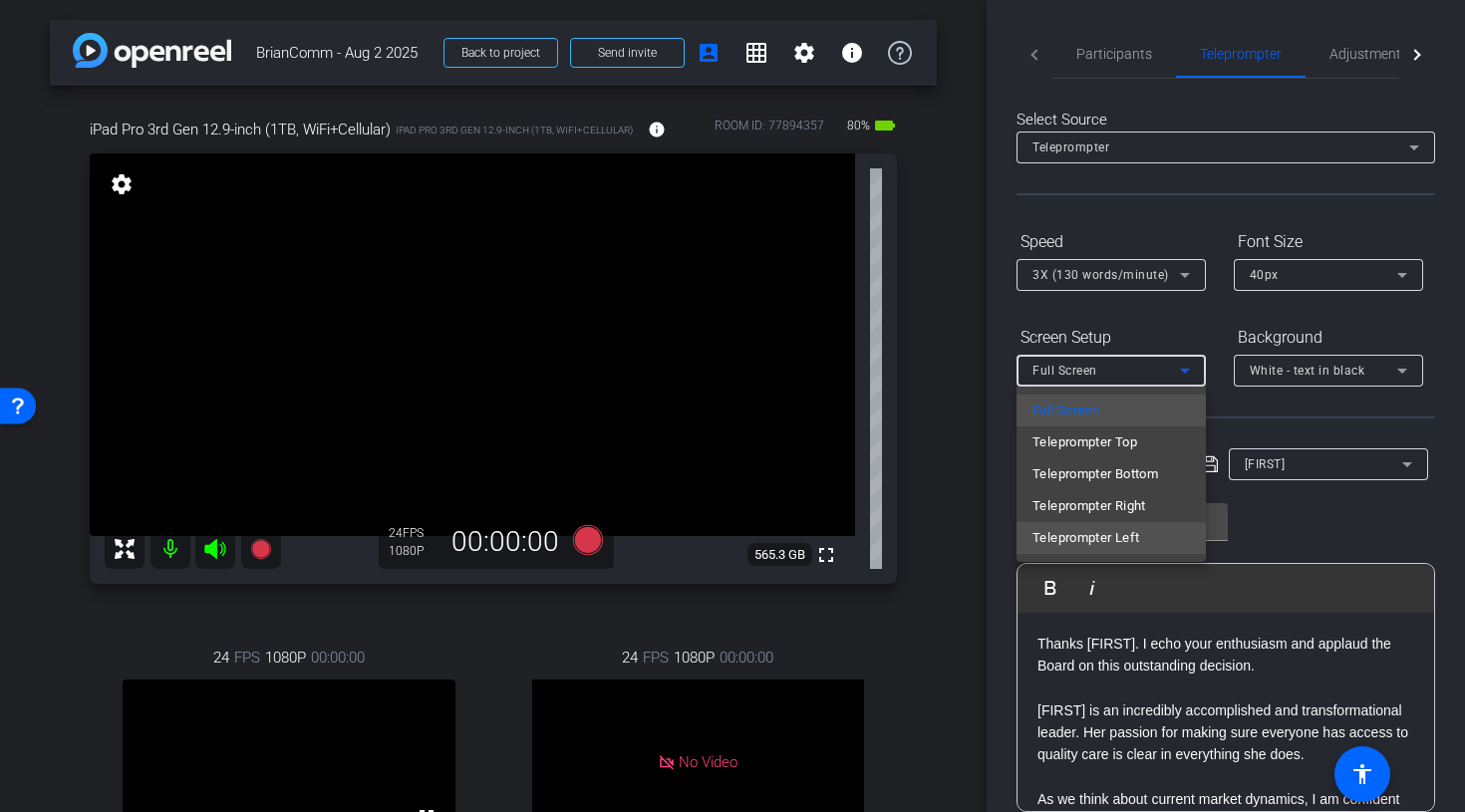 click on "Teleprompter Left" at bounding box center [1085, 538] 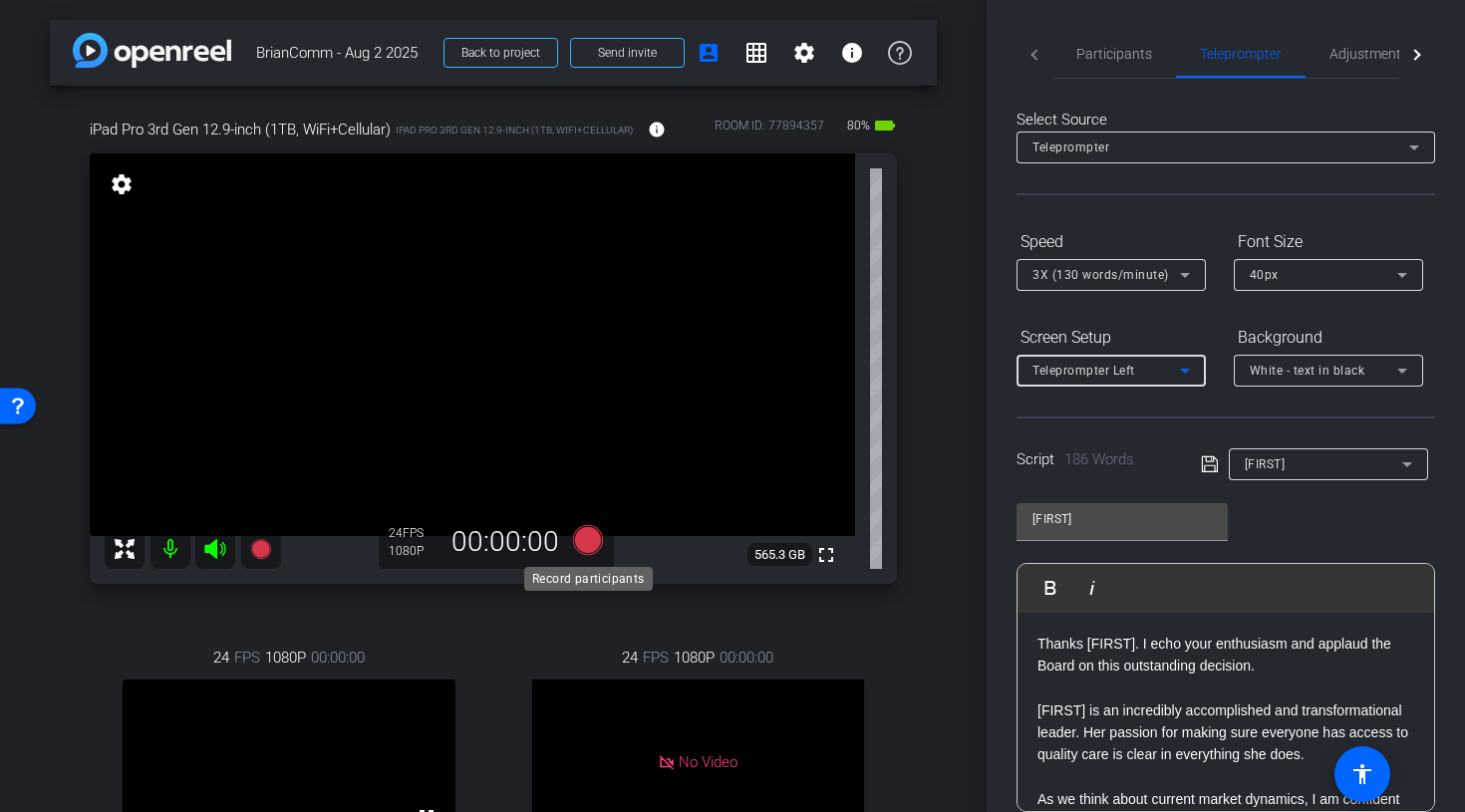 click 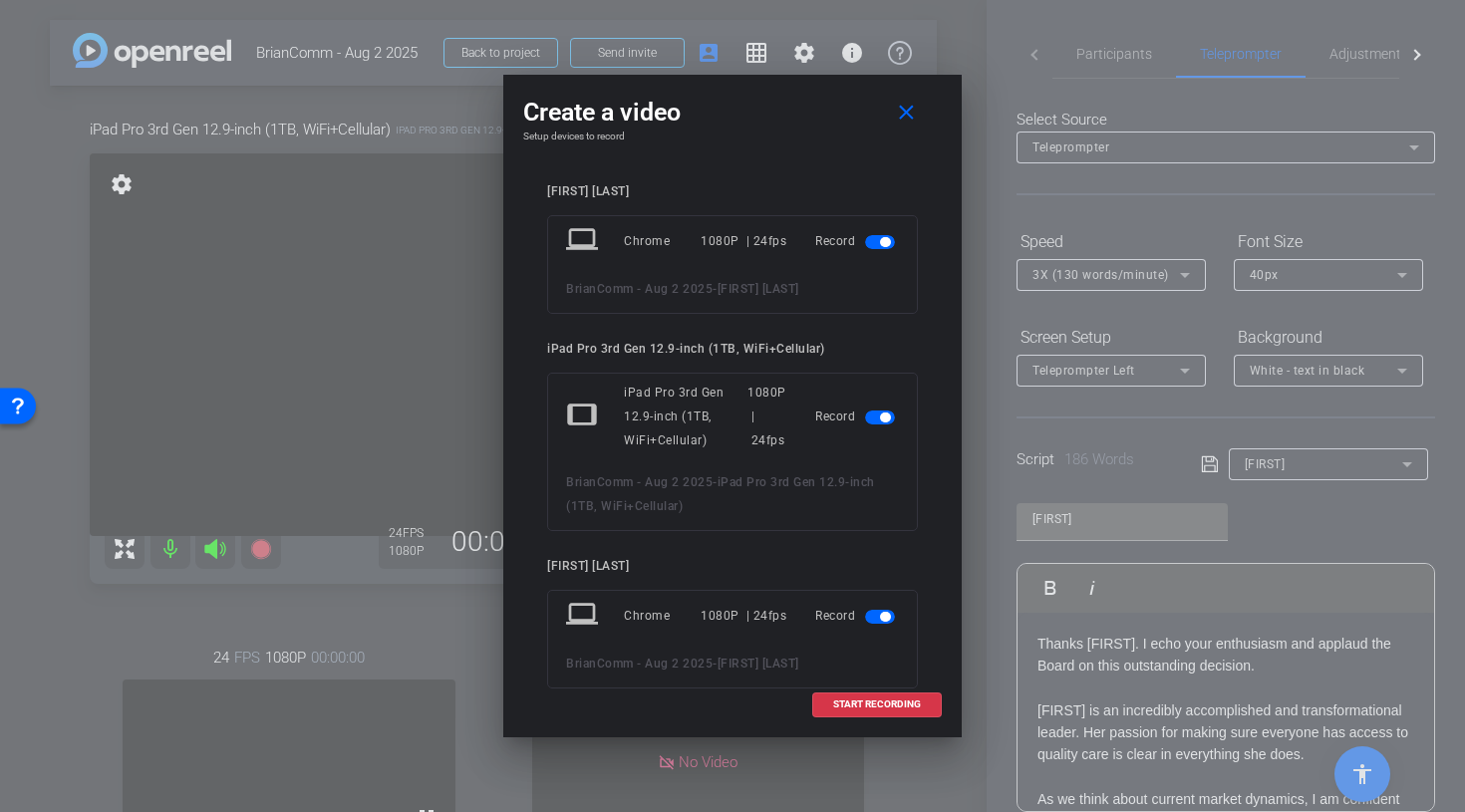 click at bounding box center [880, 242] 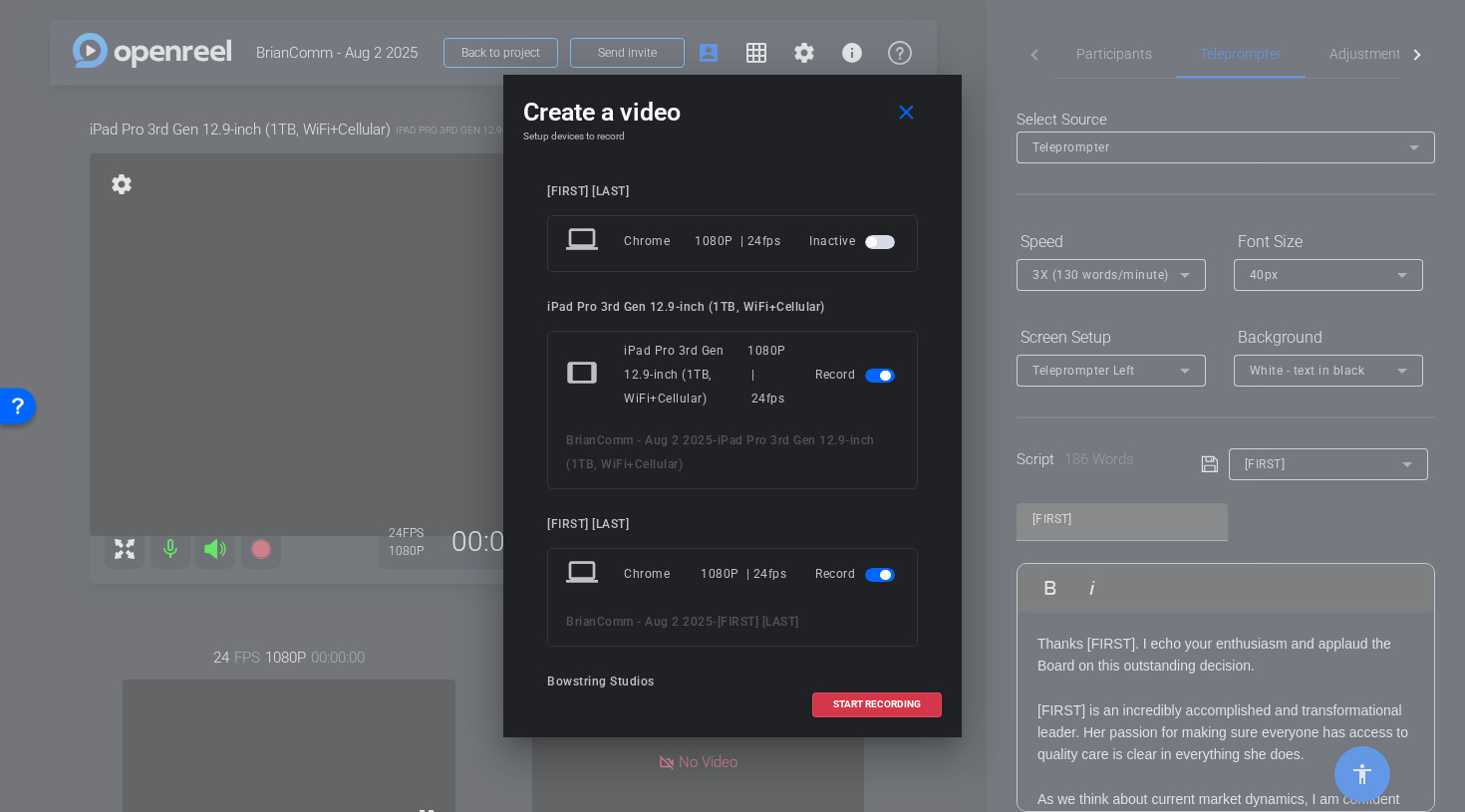 click at bounding box center [880, 575] 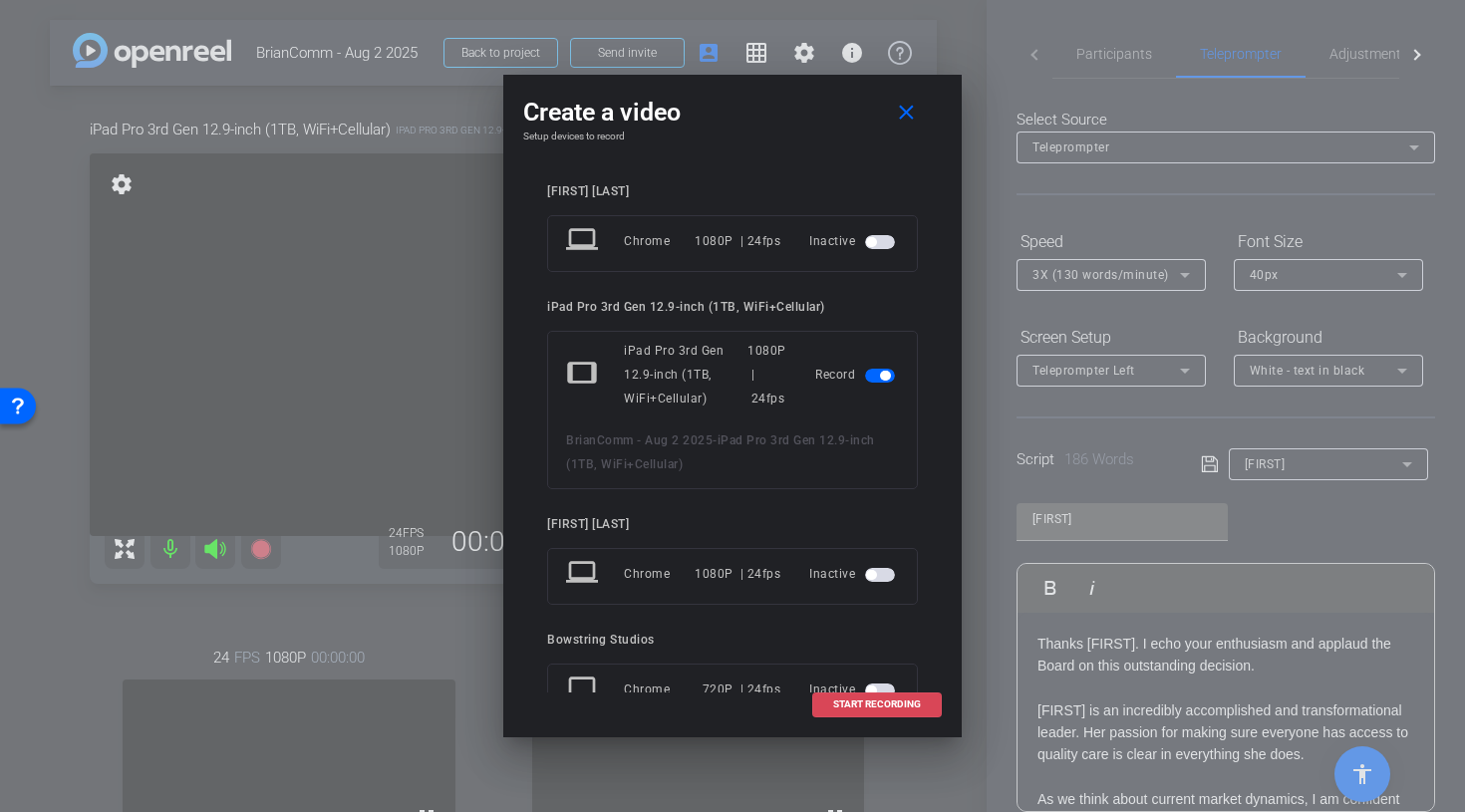 click on "START RECORDING" at bounding box center [877, 704] 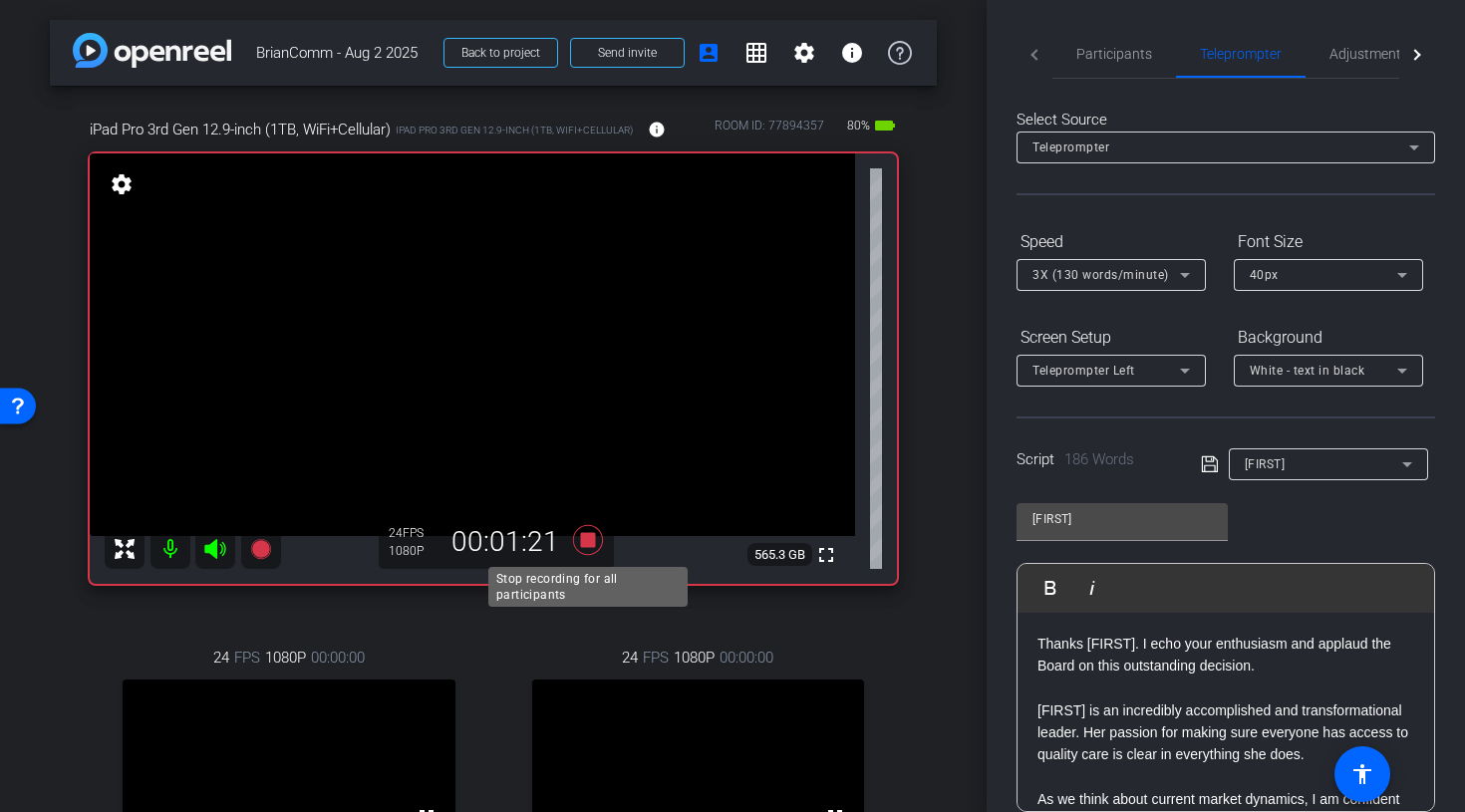click 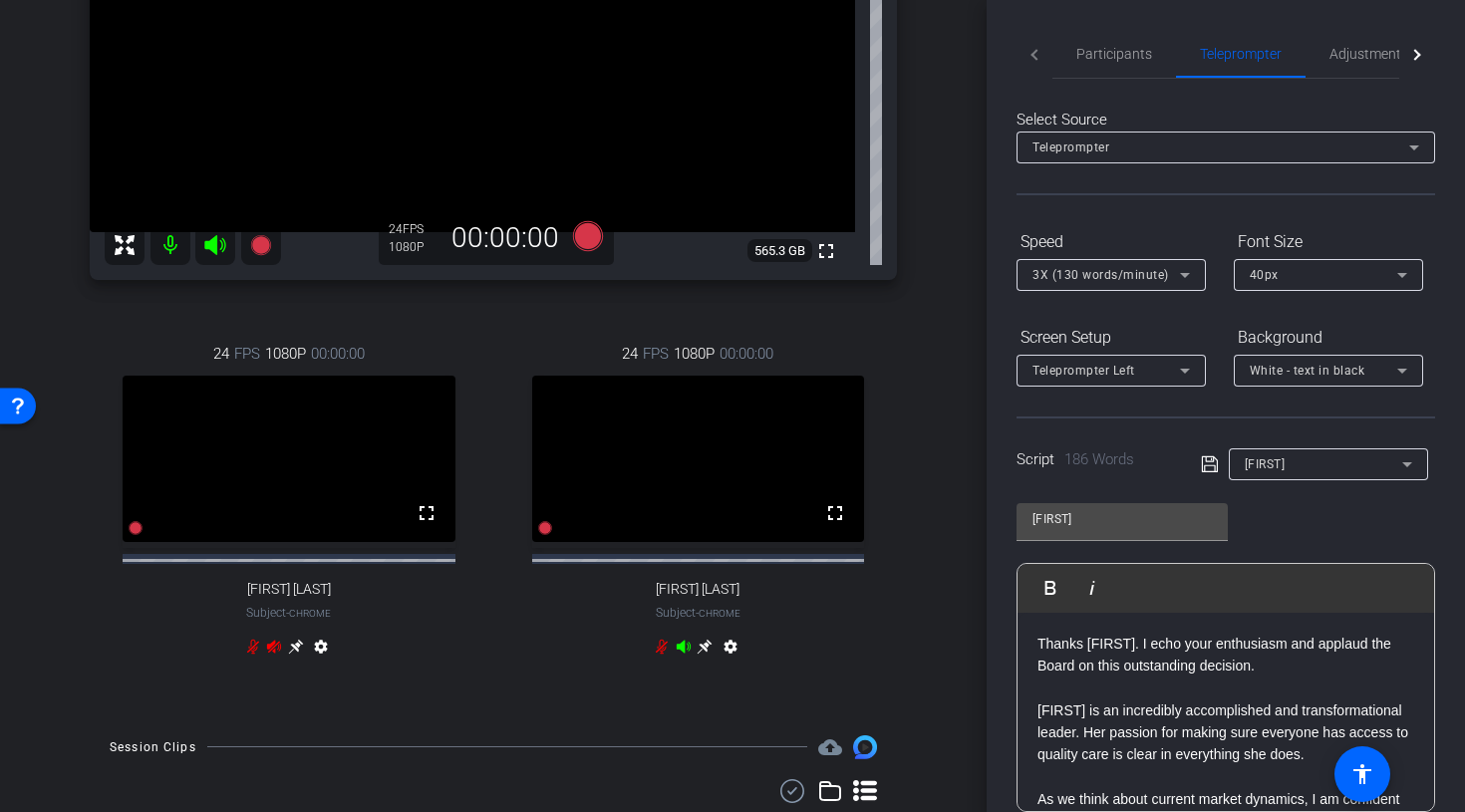 scroll, scrollTop: 0, scrollLeft: 0, axis: both 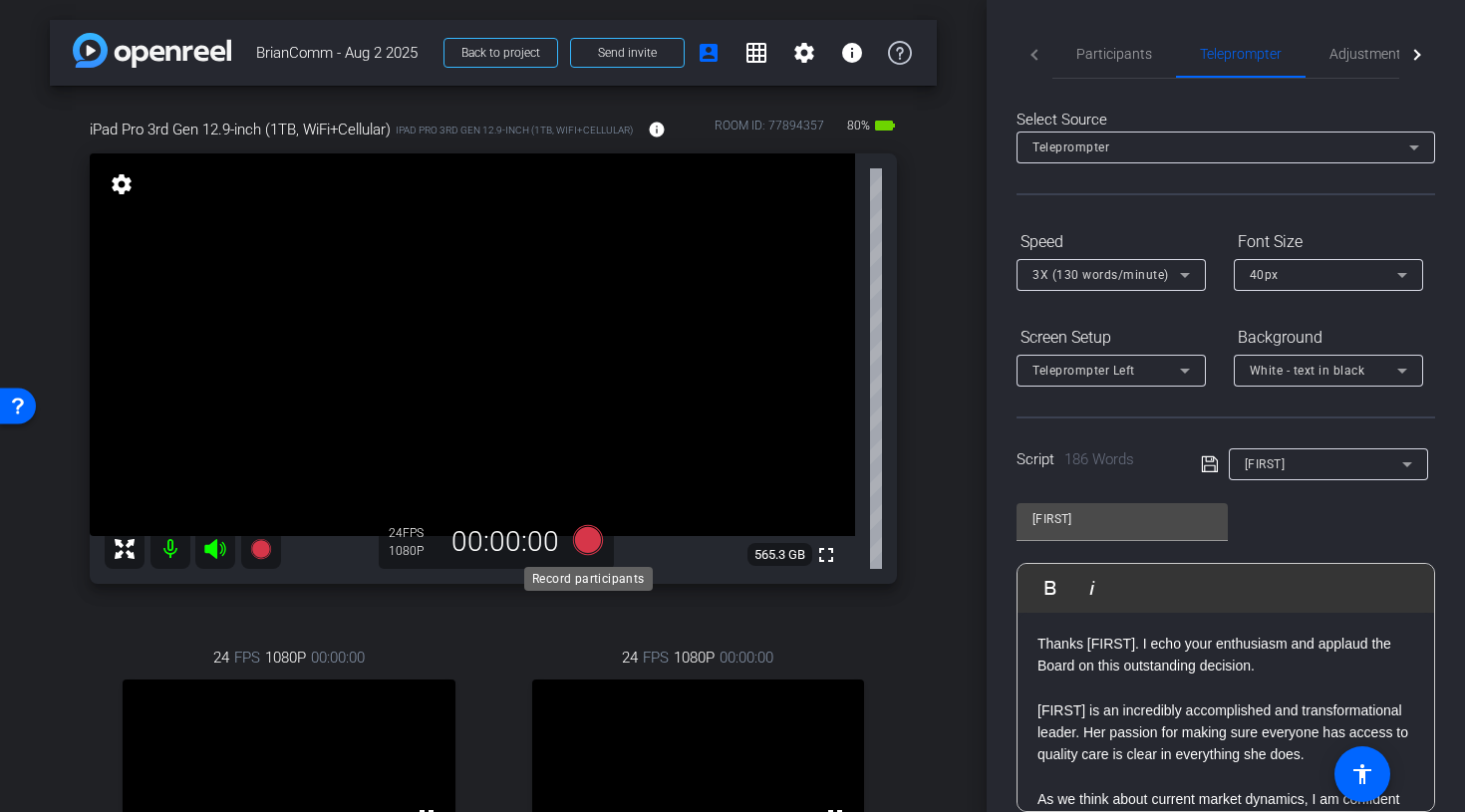 click 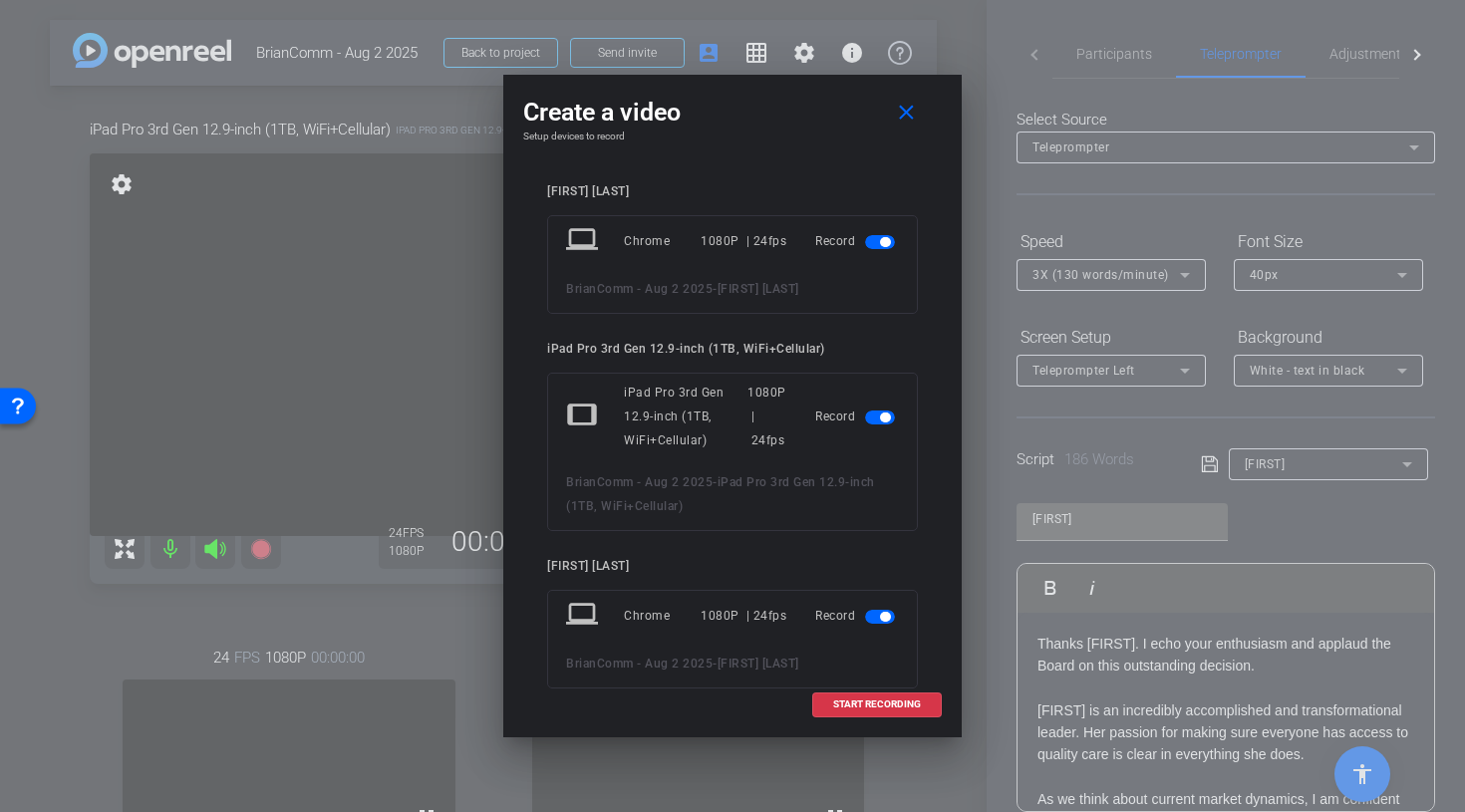 click at bounding box center [880, 242] 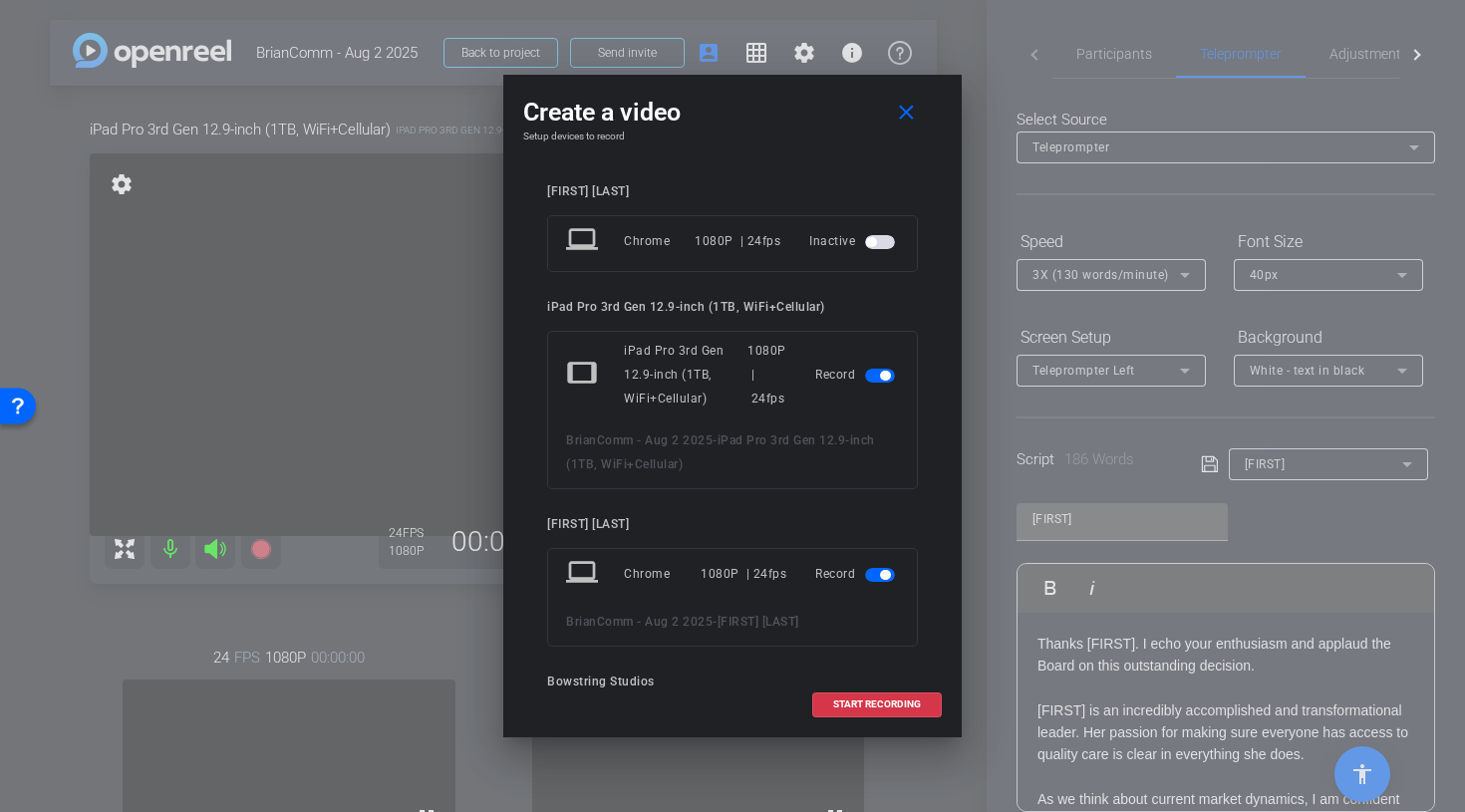 click at bounding box center (880, 575) 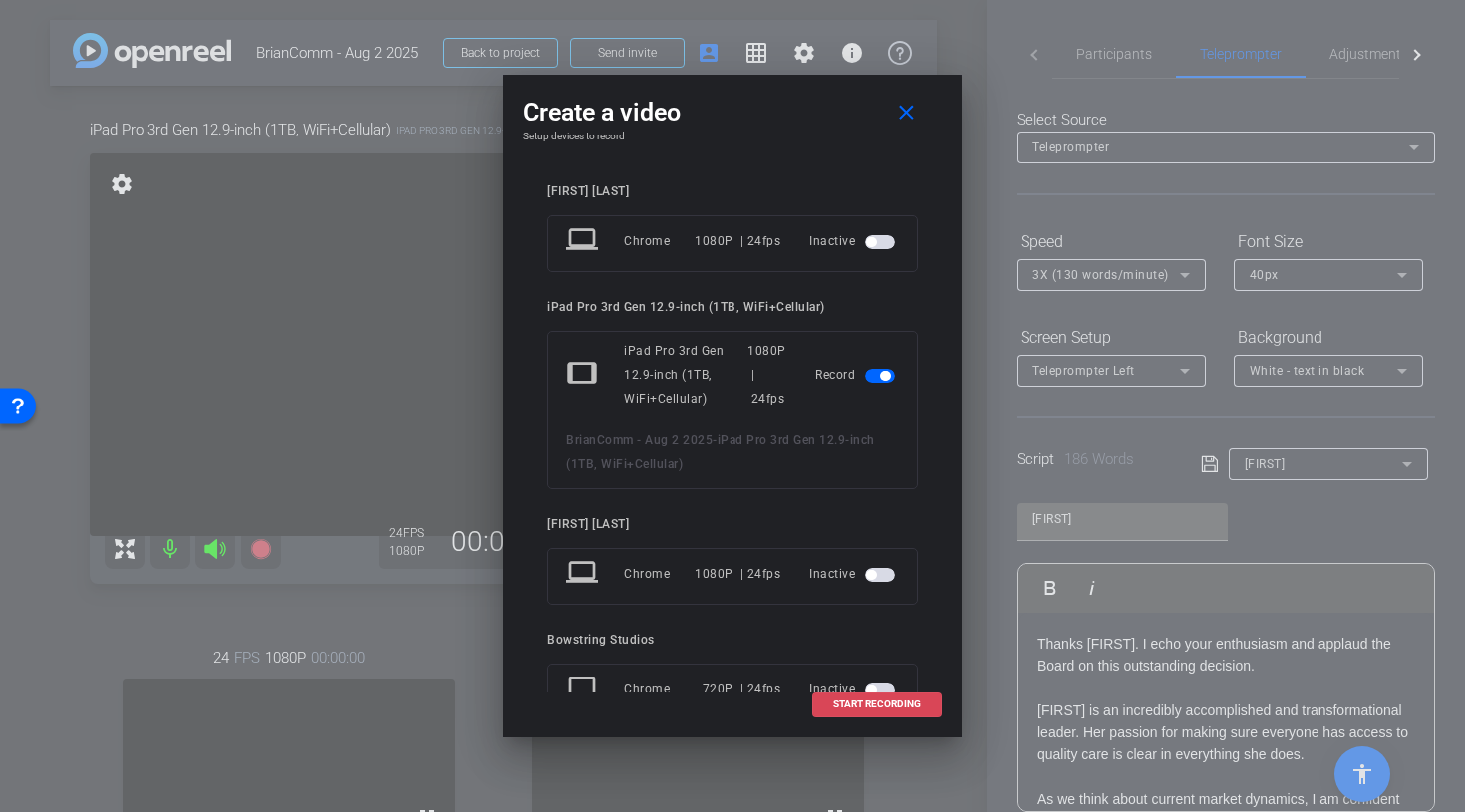 click on "START RECORDING" at bounding box center (877, 704) 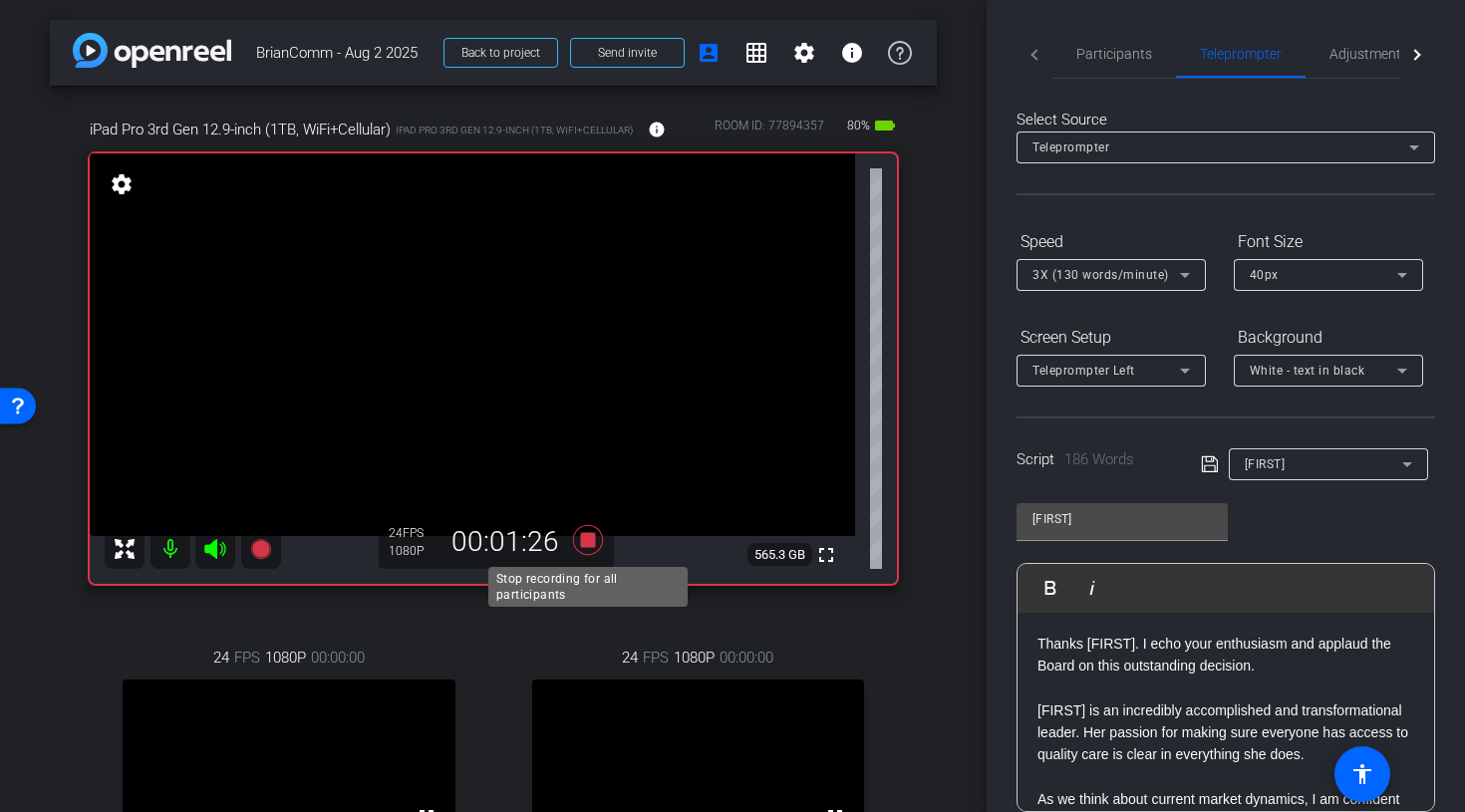 click 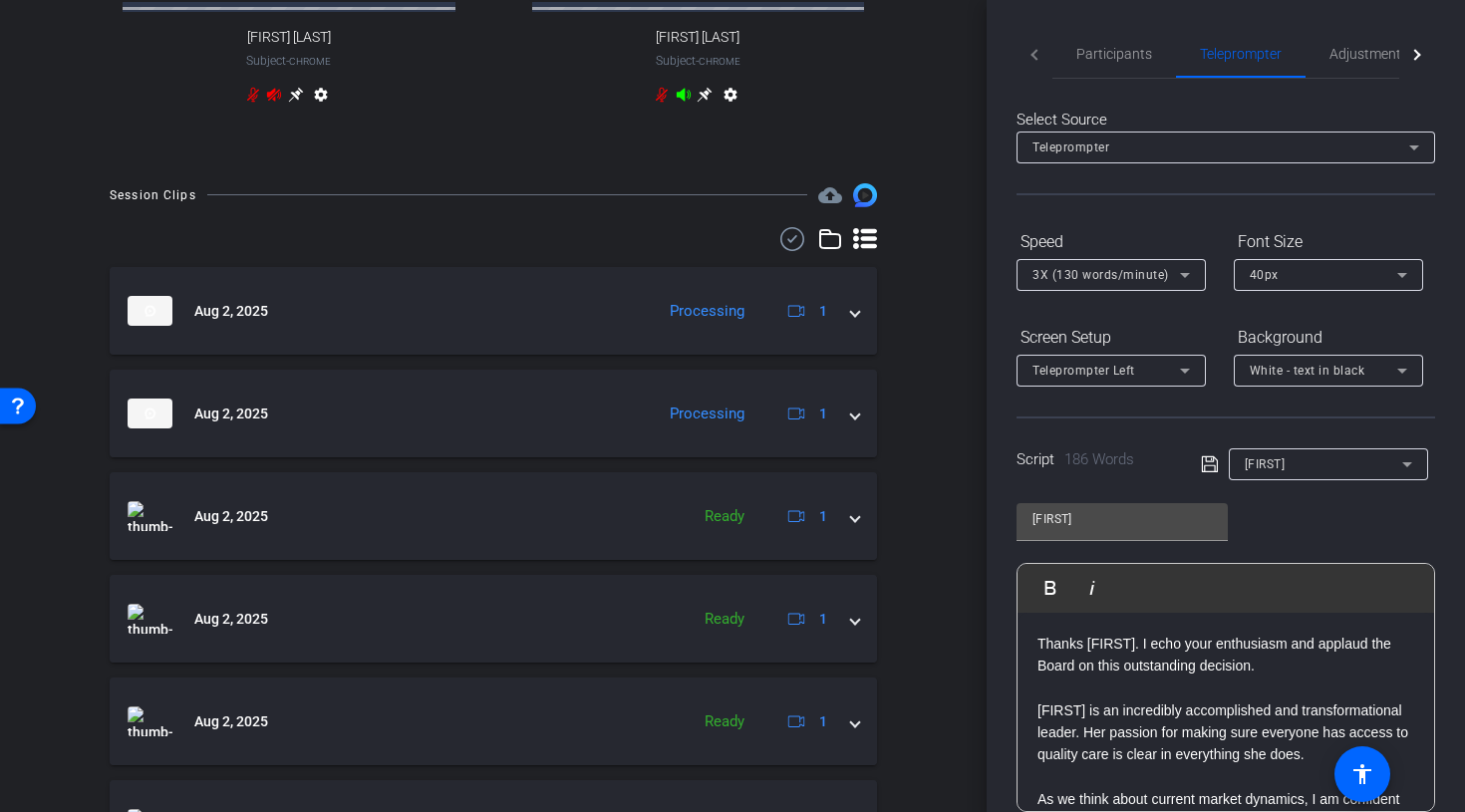 scroll, scrollTop: 843, scrollLeft: 0, axis: vertical 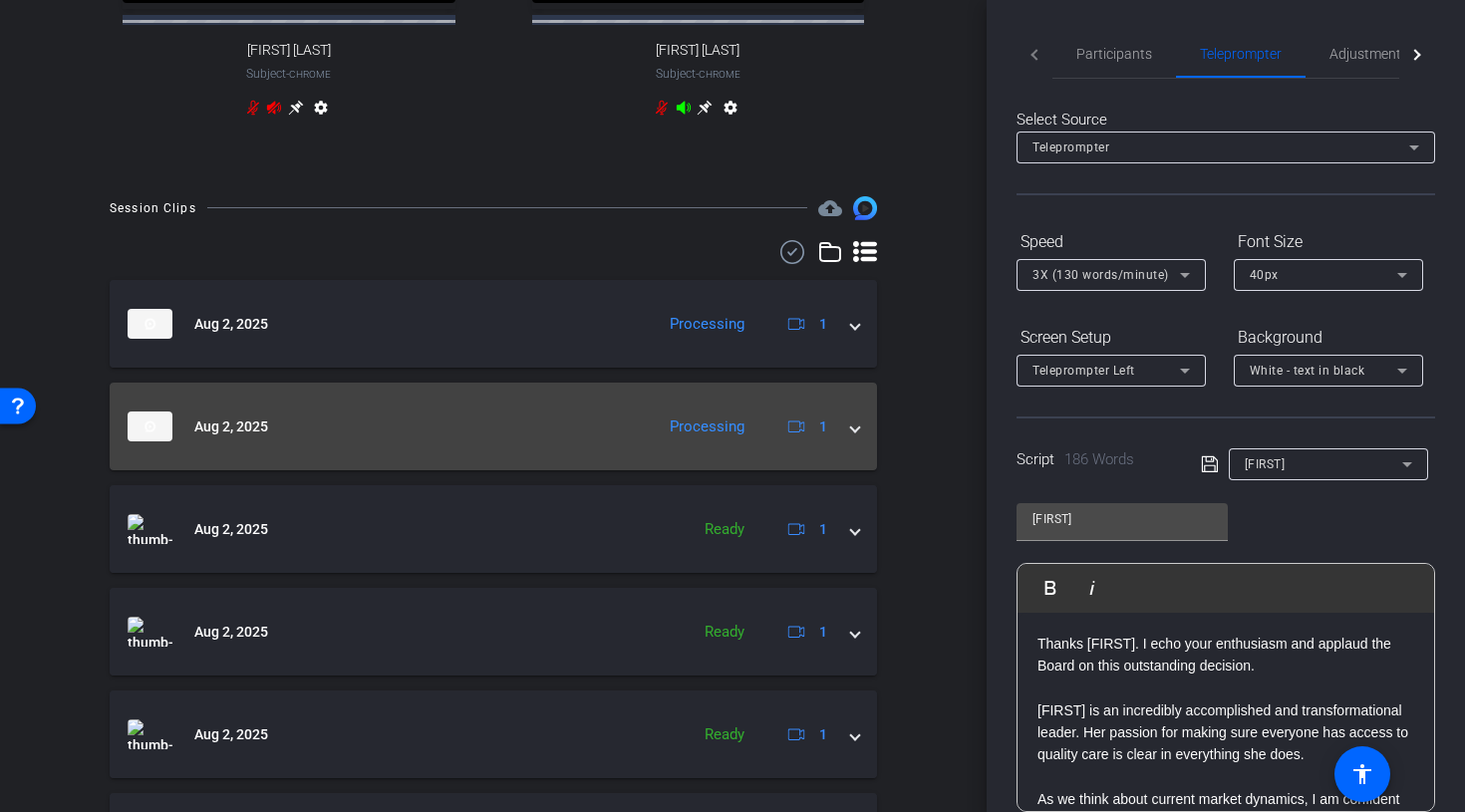 click at bounding box center [855, 426] 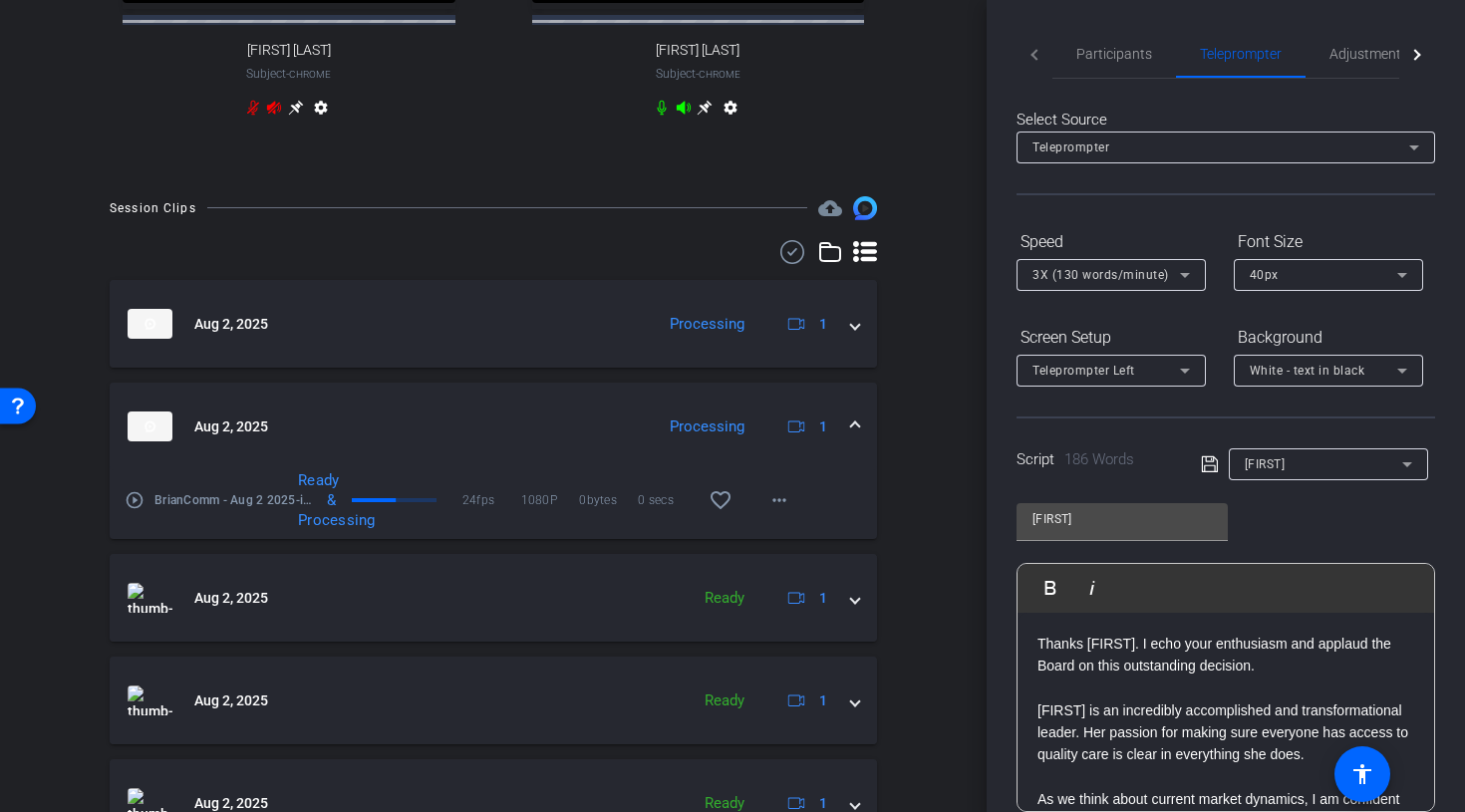 click at bounding box center (855, 426) 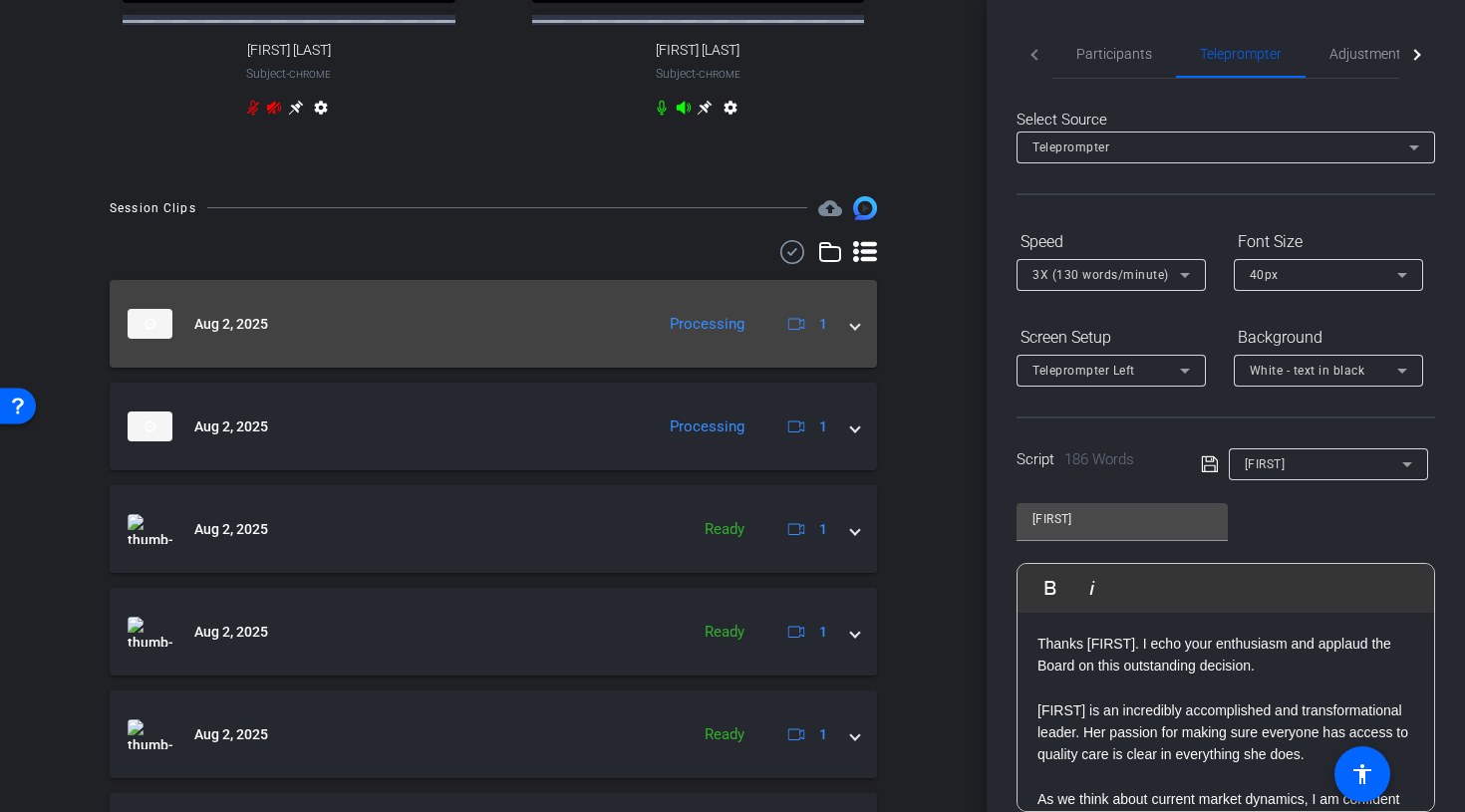 click on "Aug 2, 2025   Processing
1" at bounding box center (493, 324) 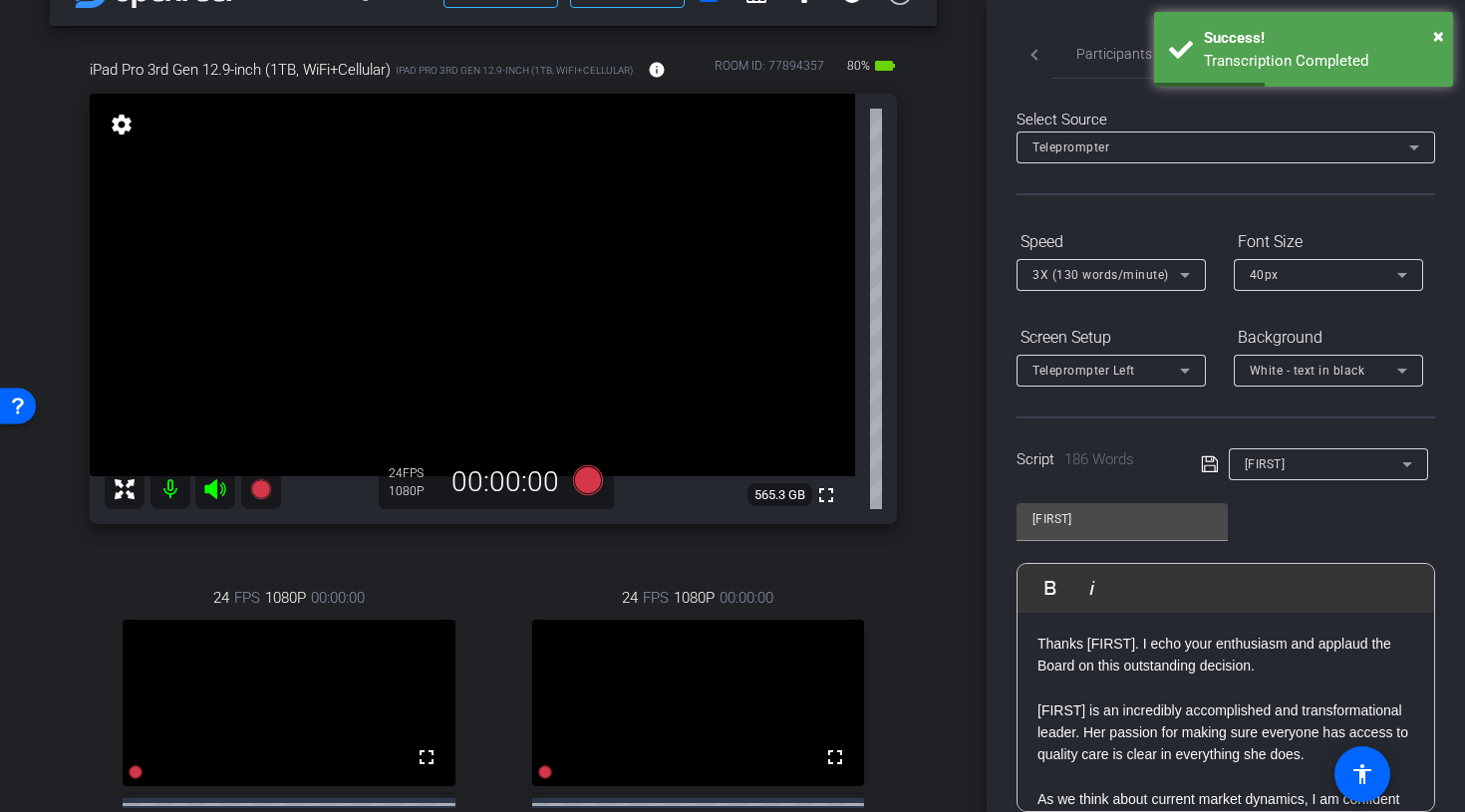 scroll, scrollTop: 0, scrollLeft: 0, axis: both 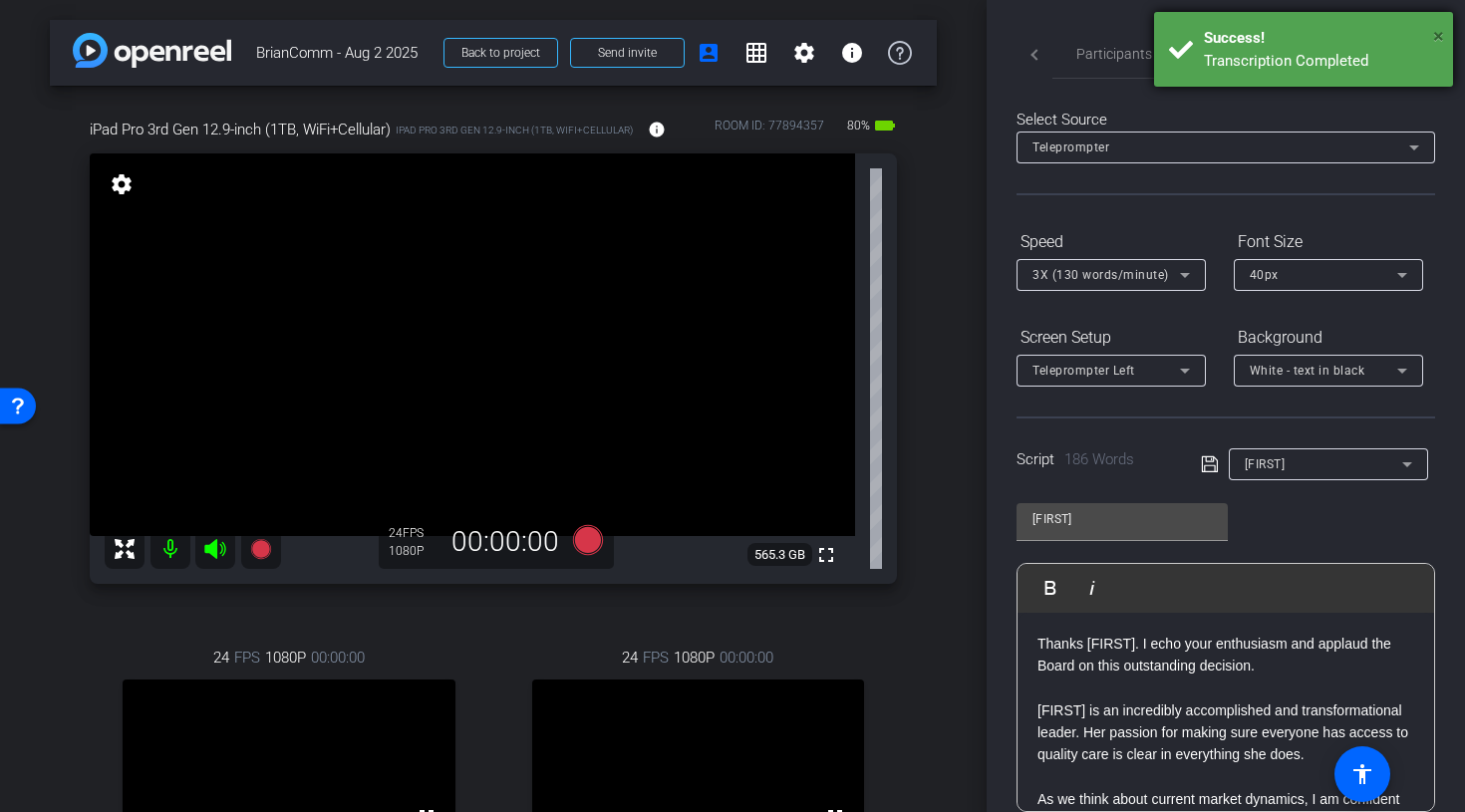 click on "×" at bounding box center (1438, 36) 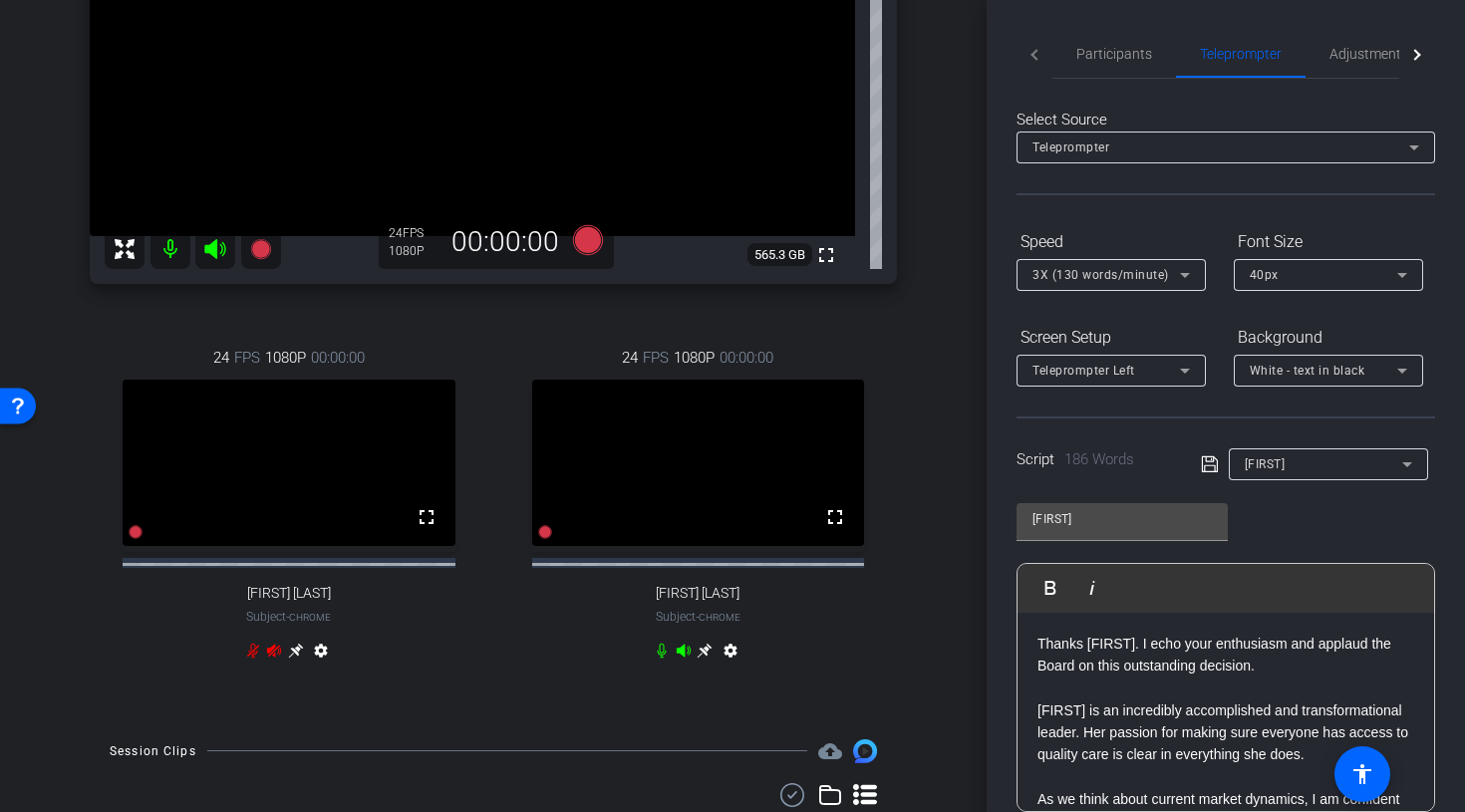 scroll, scrollTop: 382, scrollLeft: 0, axis: vertical 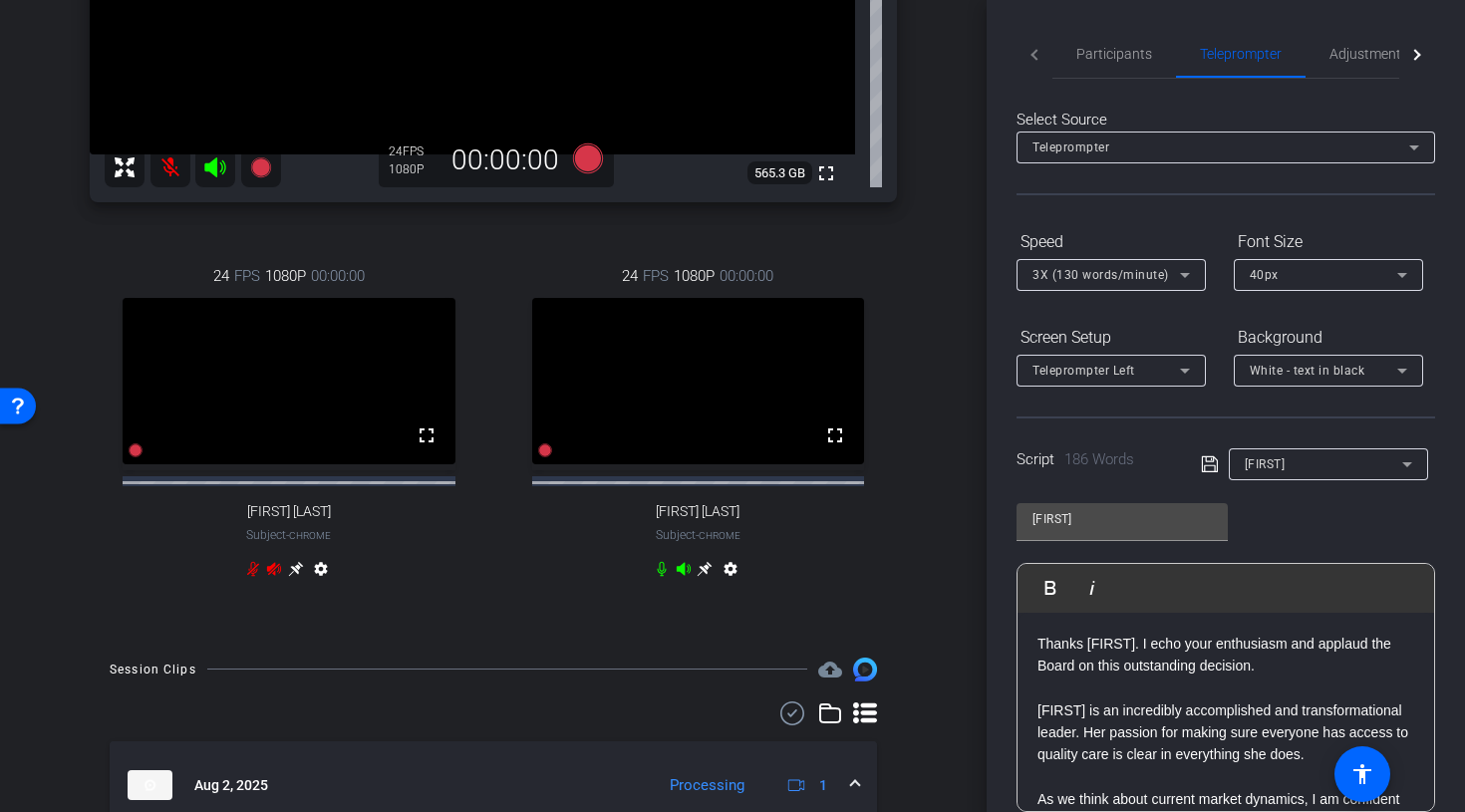 click 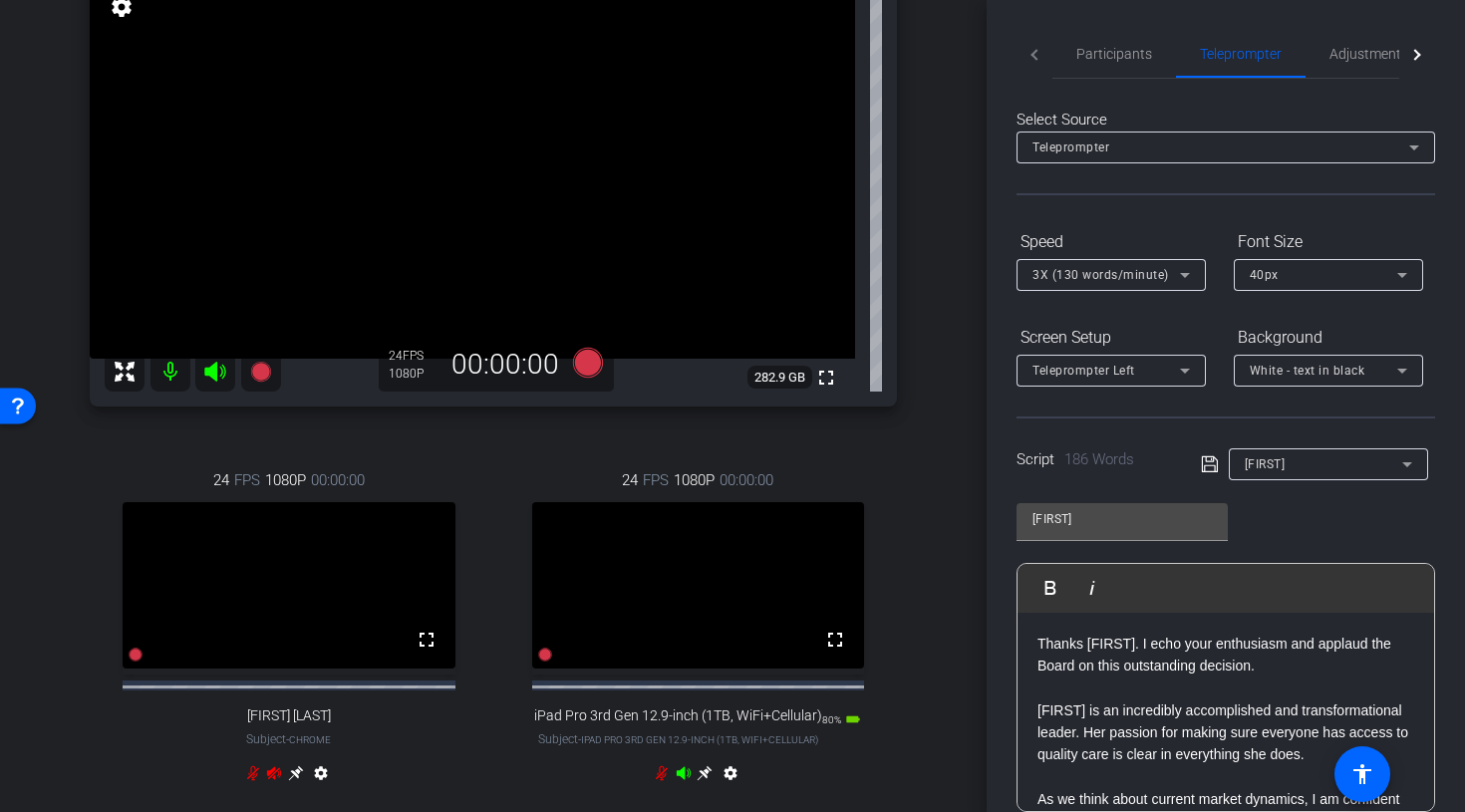 scroll, scrollTop: 221, scrollLeft: 0, axis: vertical 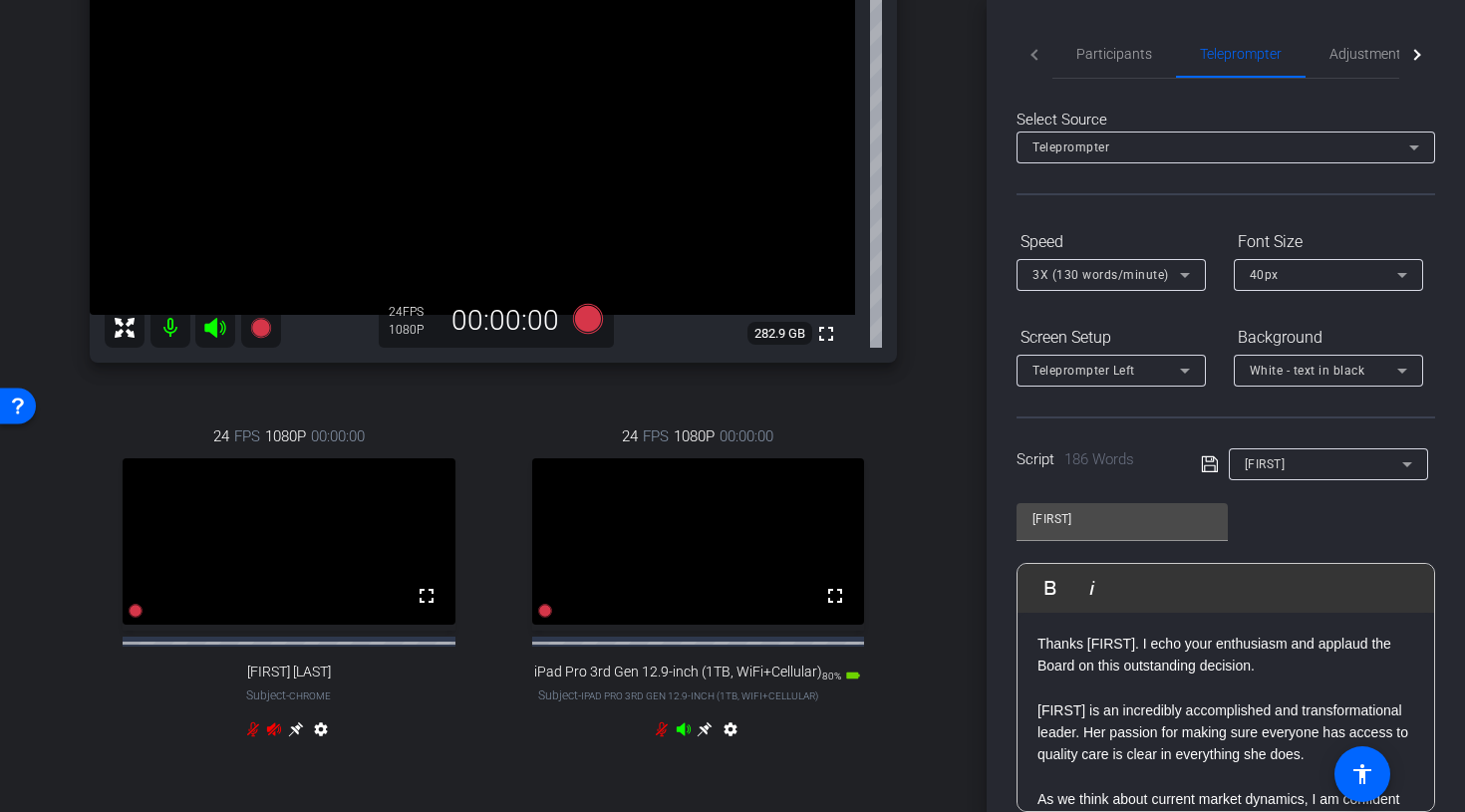 click 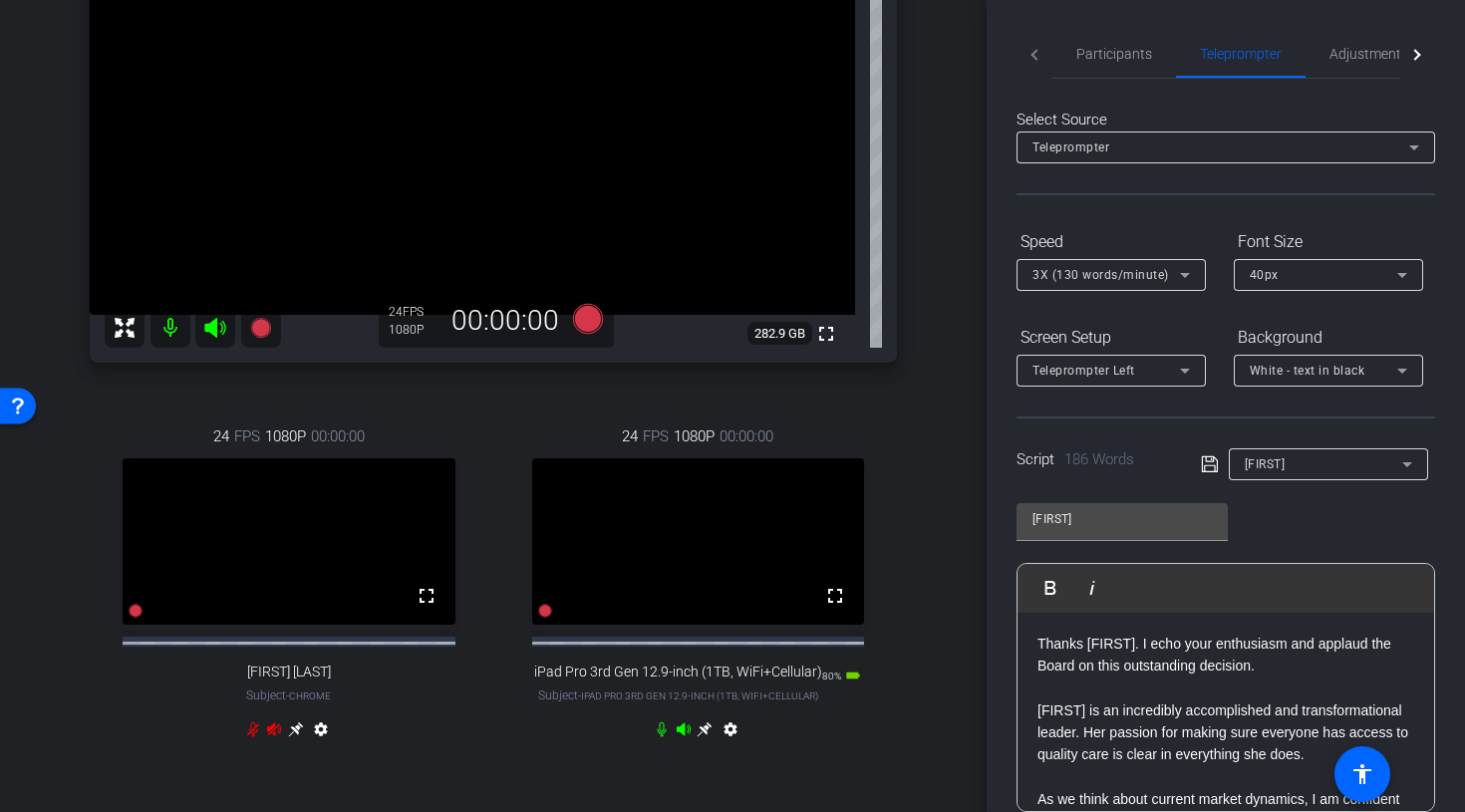 click 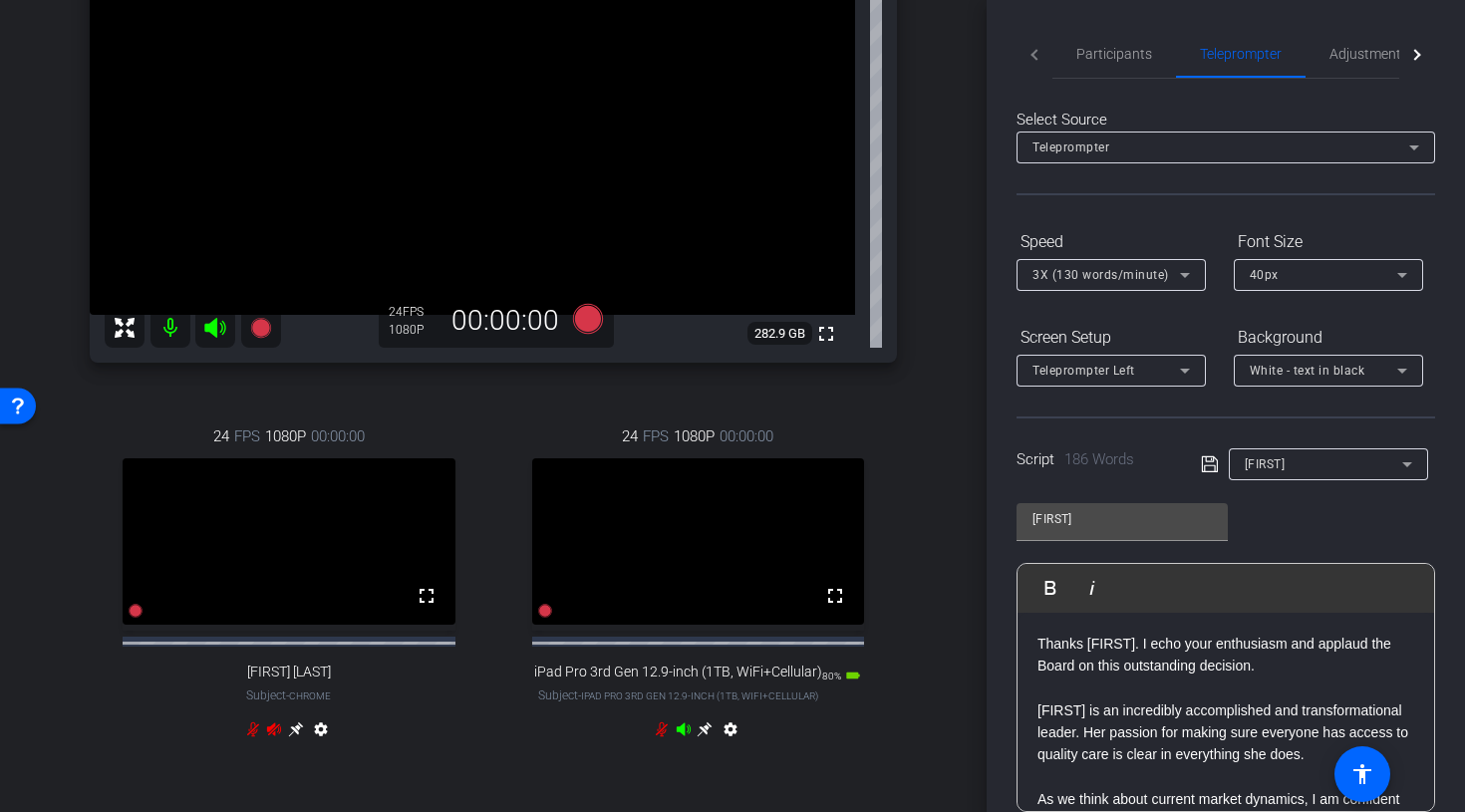click on "Greg" at bounding box center (1323, 463) 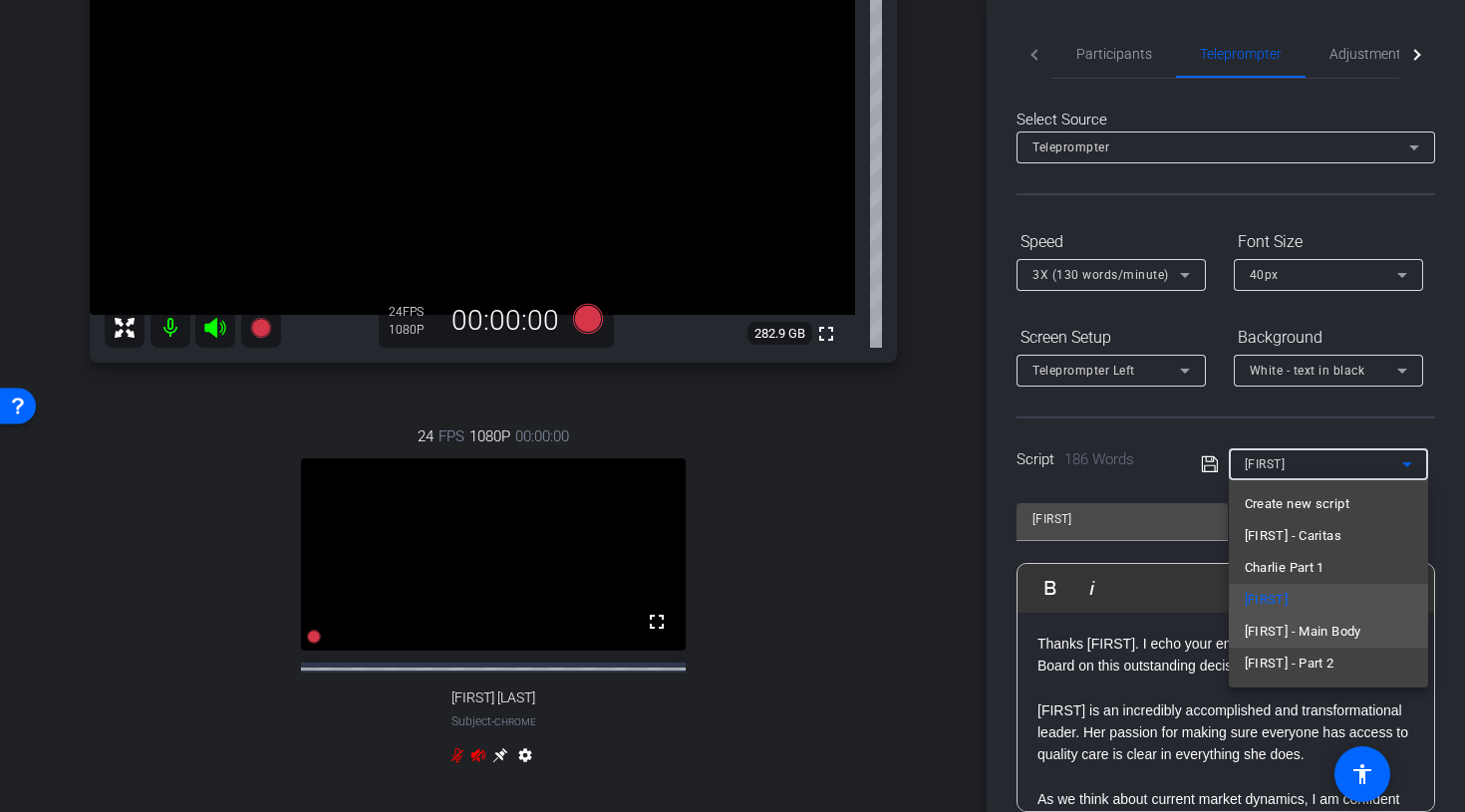 click on "Kelly - Main Body" at bounding box center [1303, 632] 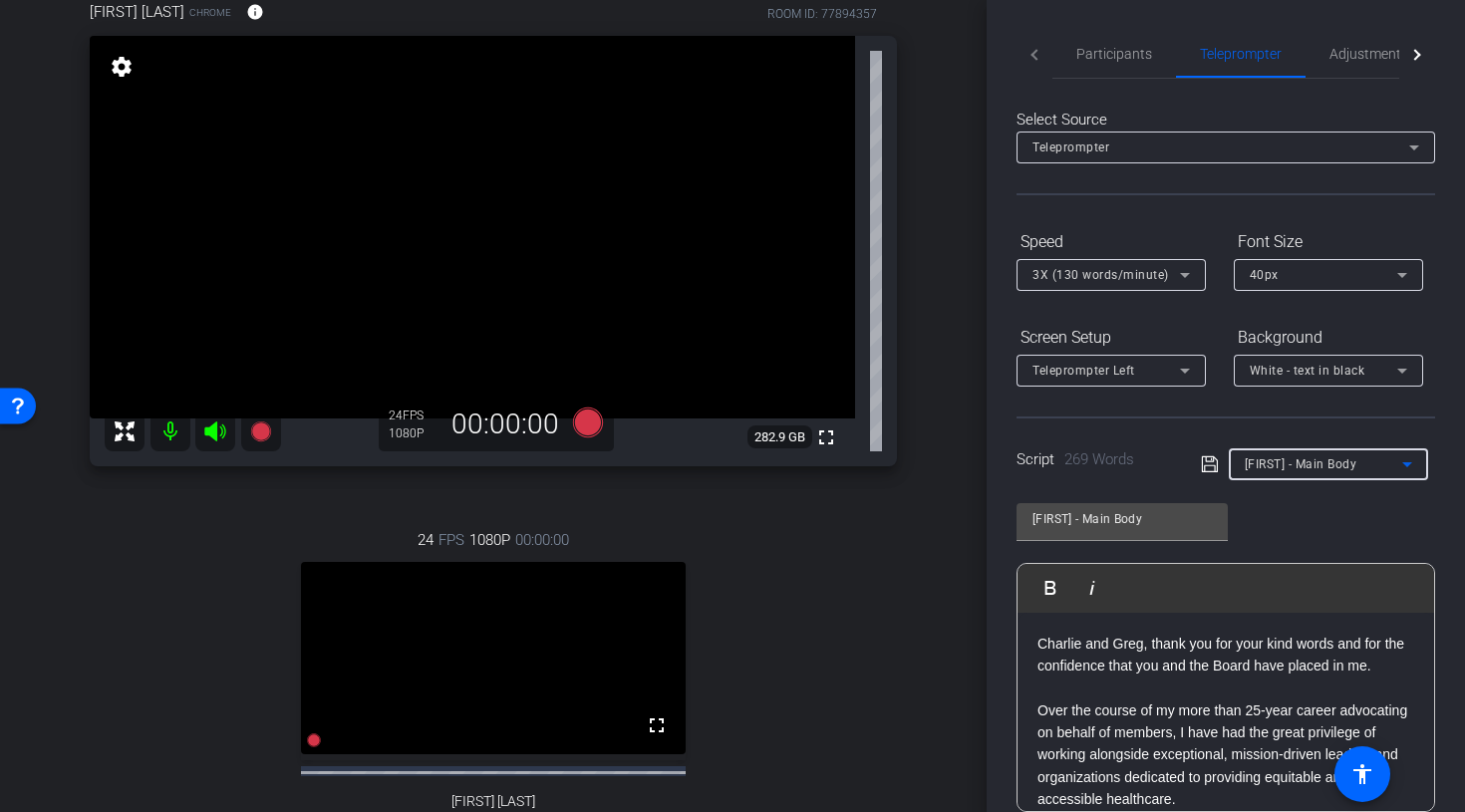 scroll, scrollTop: 0, scrollLeft: 0, axis: both 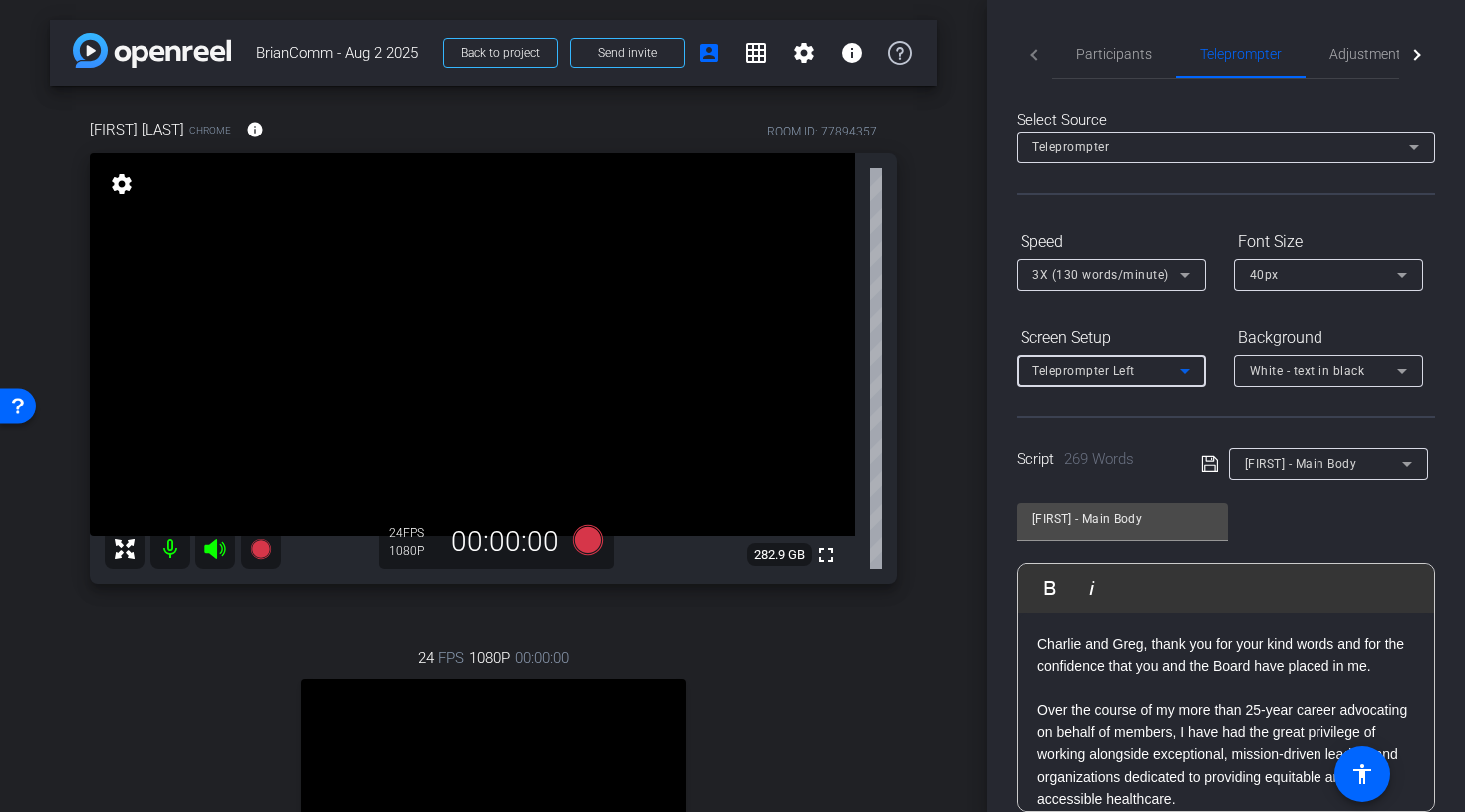 click on "Teleprompter Left" at bounding box center (1106, 370) 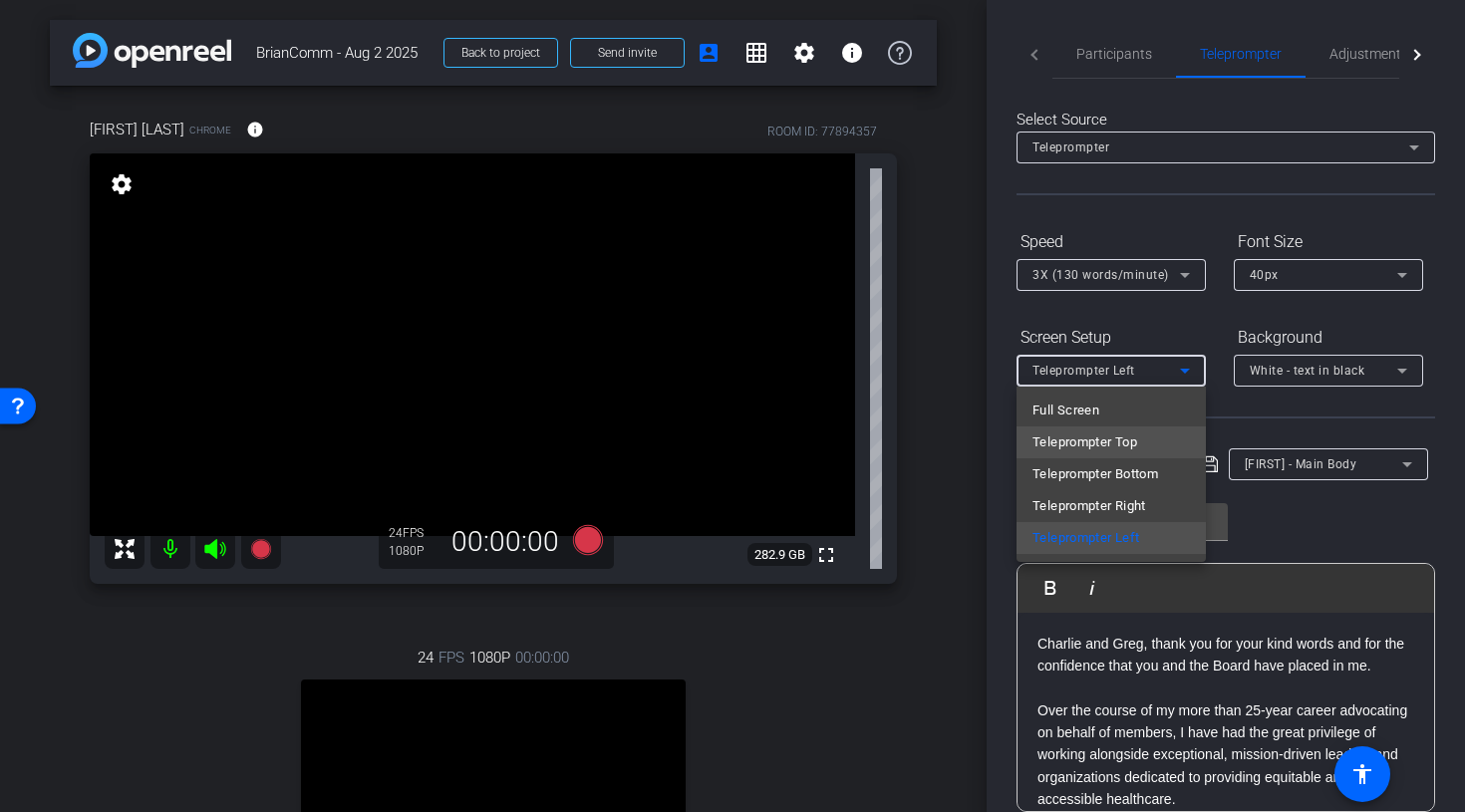 click on "Teleprompter Top" at bounding box center (1084, 442) 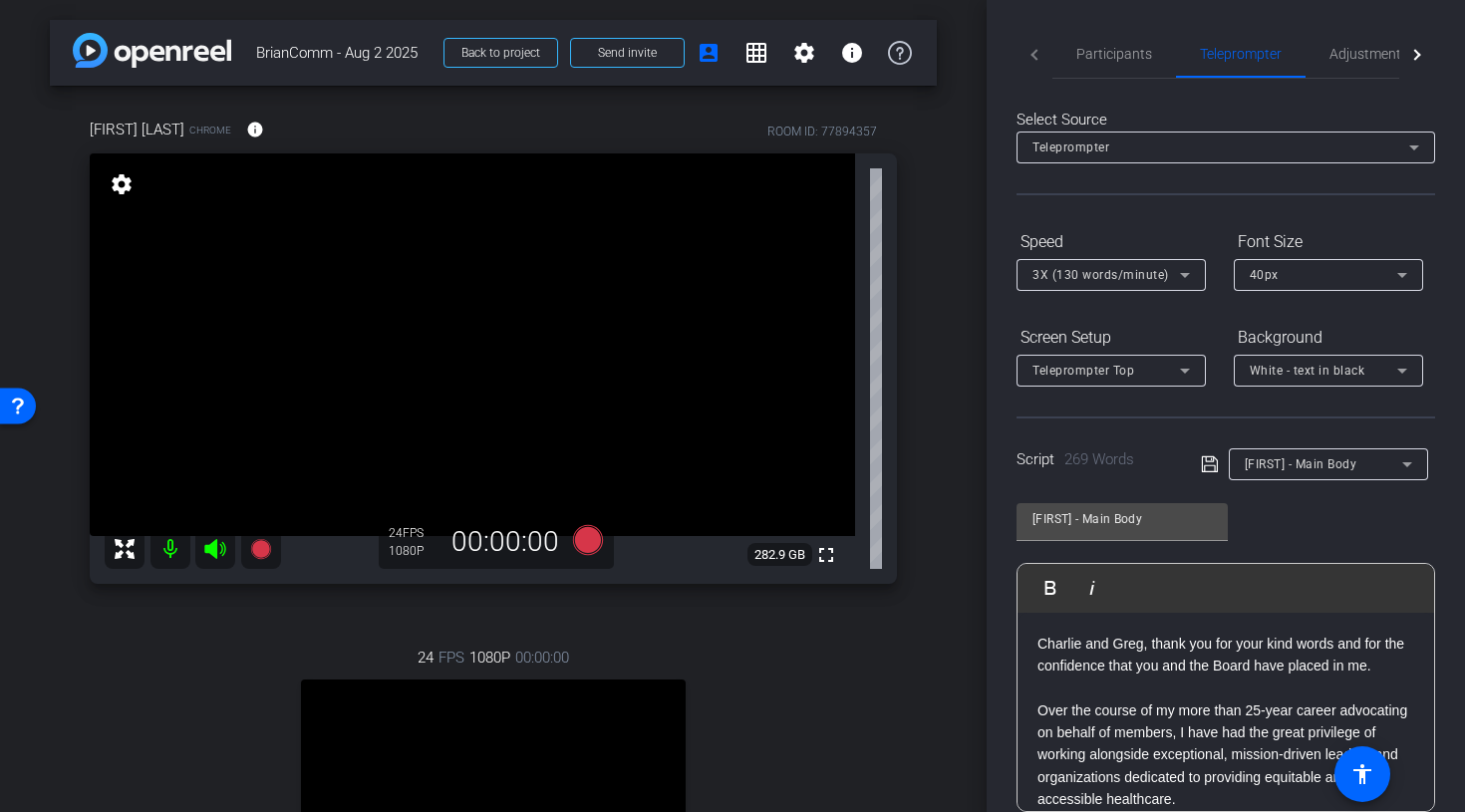 click on "arrow_back  BrianComm - Aug 2 2025   Back to project   Send invite  account_box grid_on settings info
Kelly Munson1 Chrome info ROOM ID: 77894357 fullscreen settings  282.9 GB
24 FPS  1080P   00:00:00
24 FPS 1080P  00:00:00  fullscreen
Charles Pizzi Subject   -  Chrome
settings  Session Clips   cloud_upload" at bounding box center (493, 406) 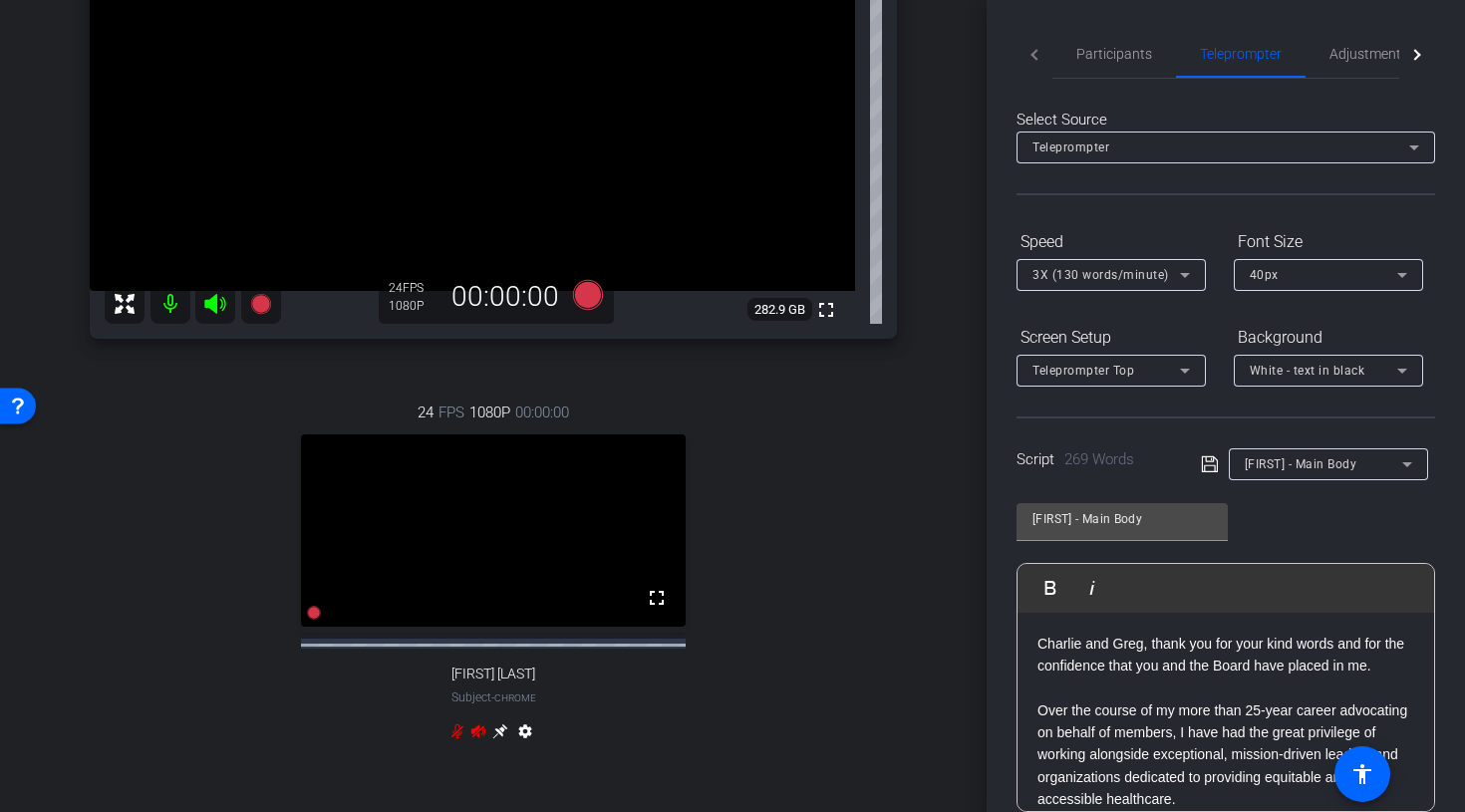 scroll, scrollTop: 241, scrollLeft: 0, axis: vertical 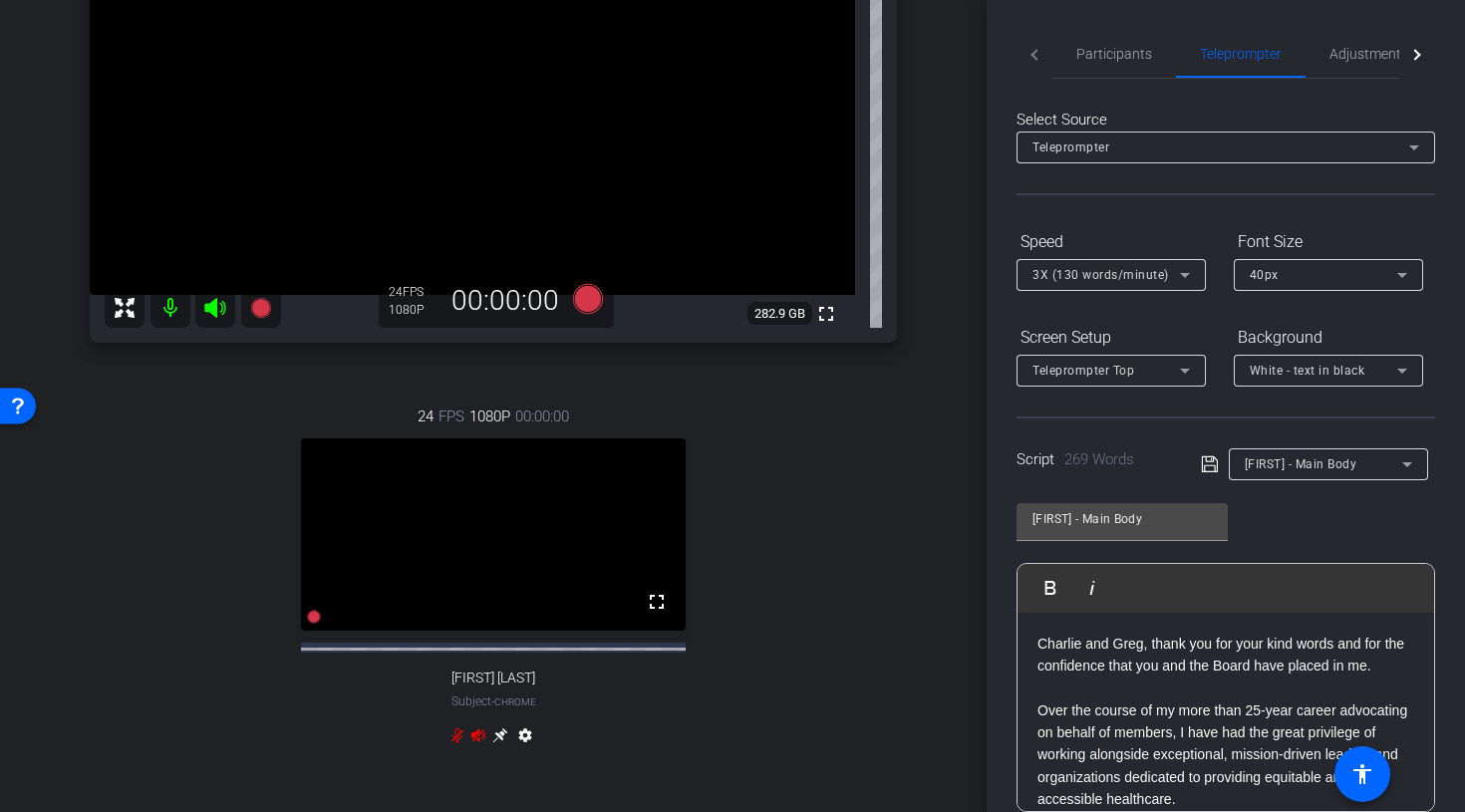 click on "settings" at bounding box center (525, 739) 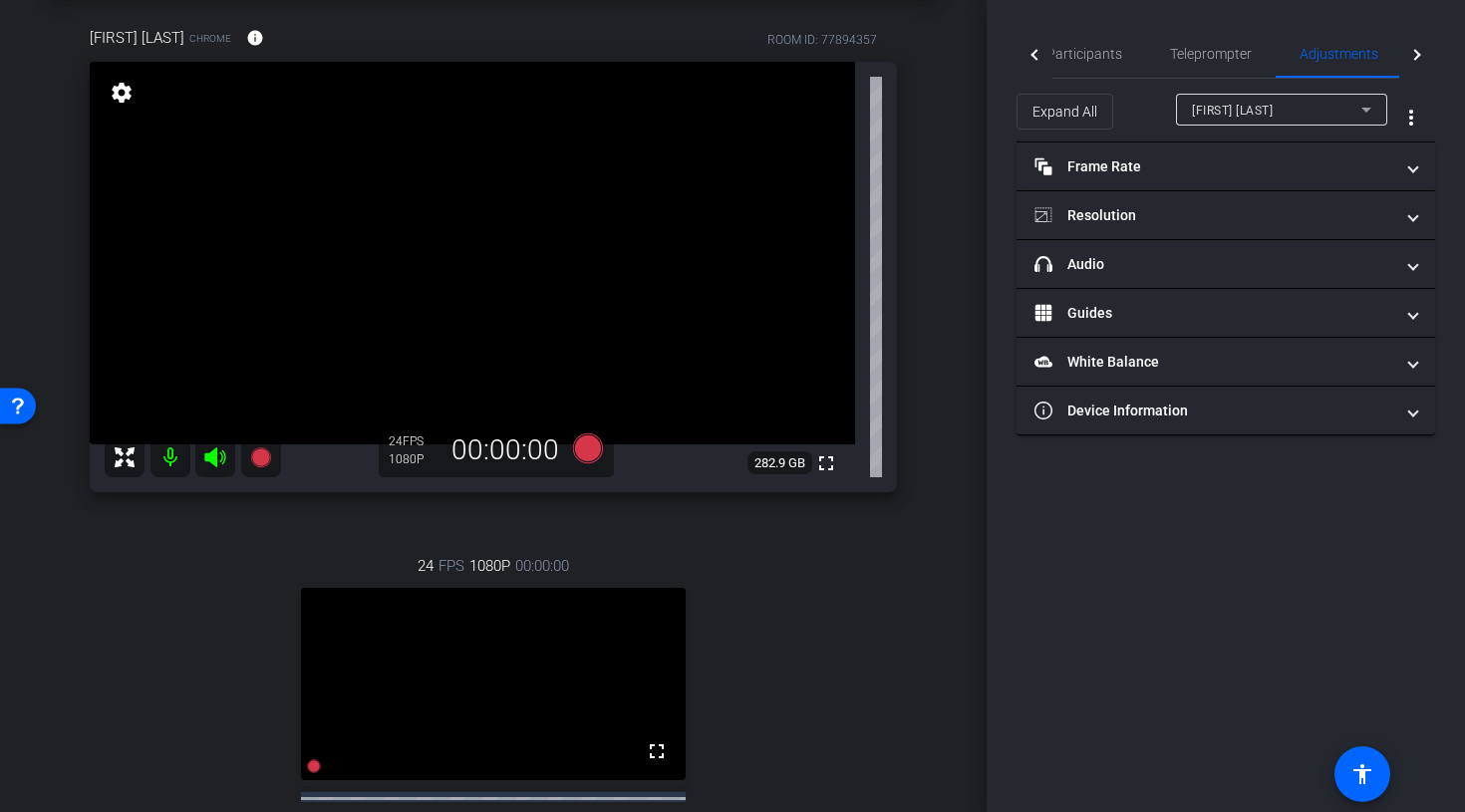scroll, scrollTop: 40, scrollLeft: 0, axis: vertical 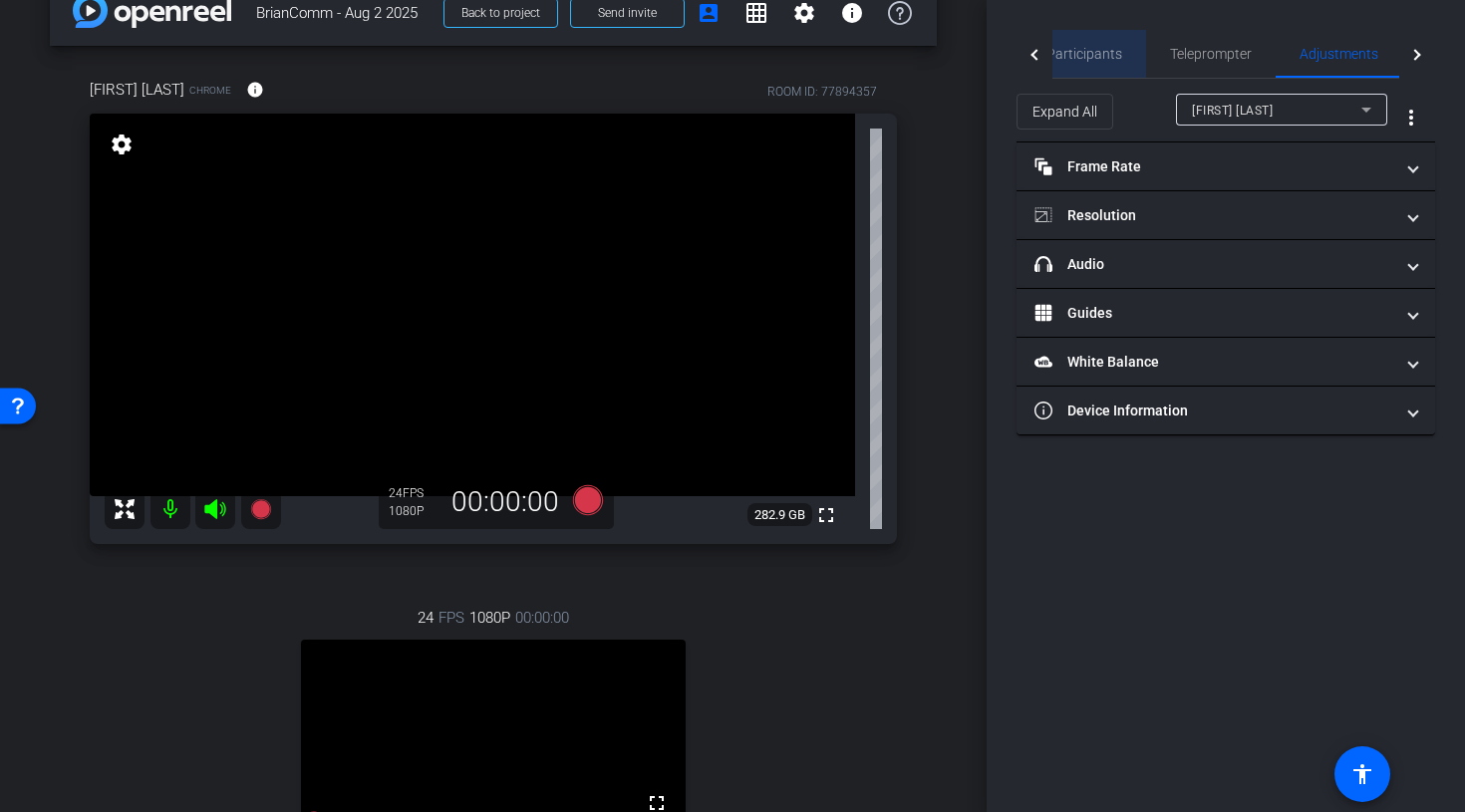 click on "Participants" at bounding box center (1084, 54) 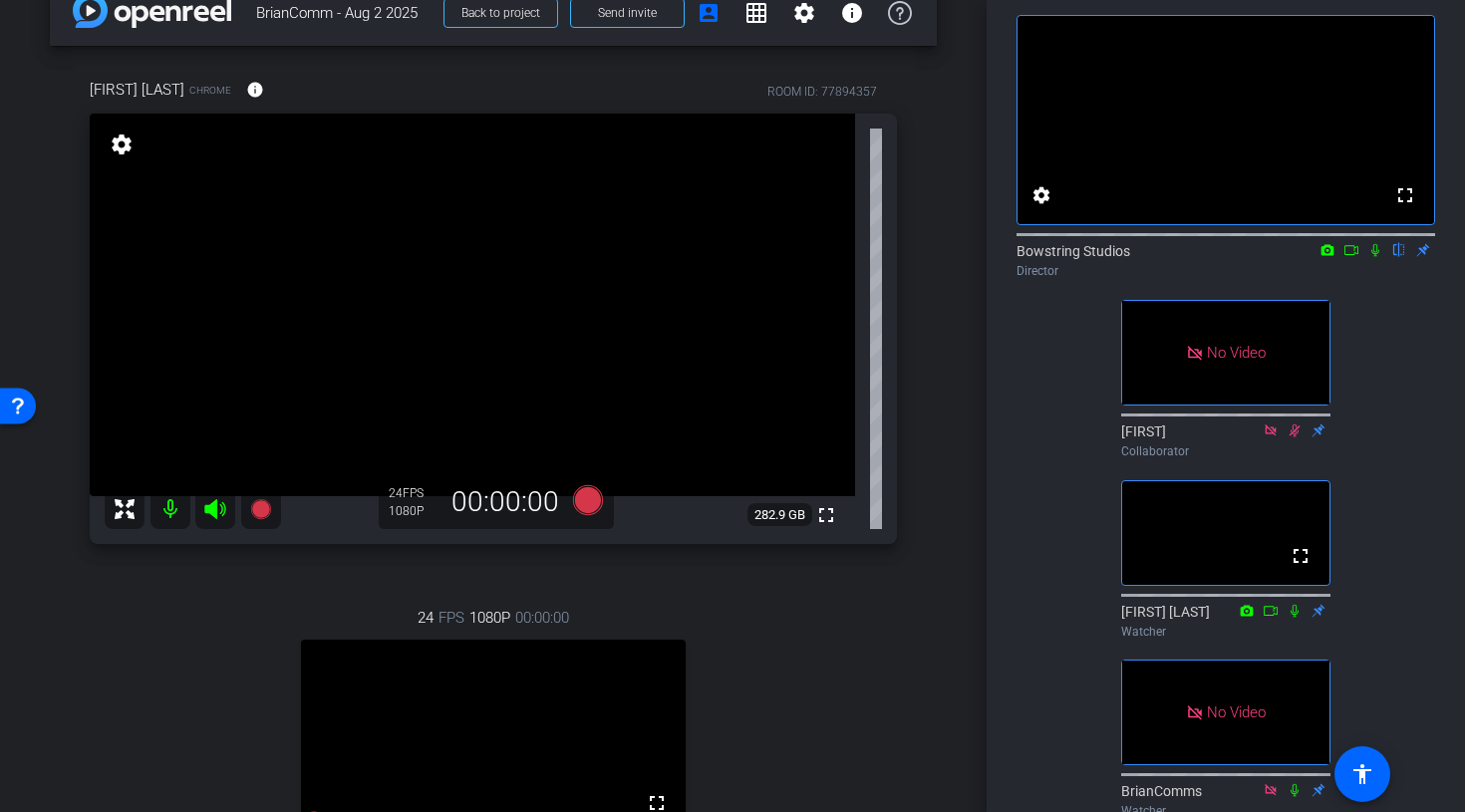 scroll, scrollTop: 29, scrollLeft: 0, axis: vertical 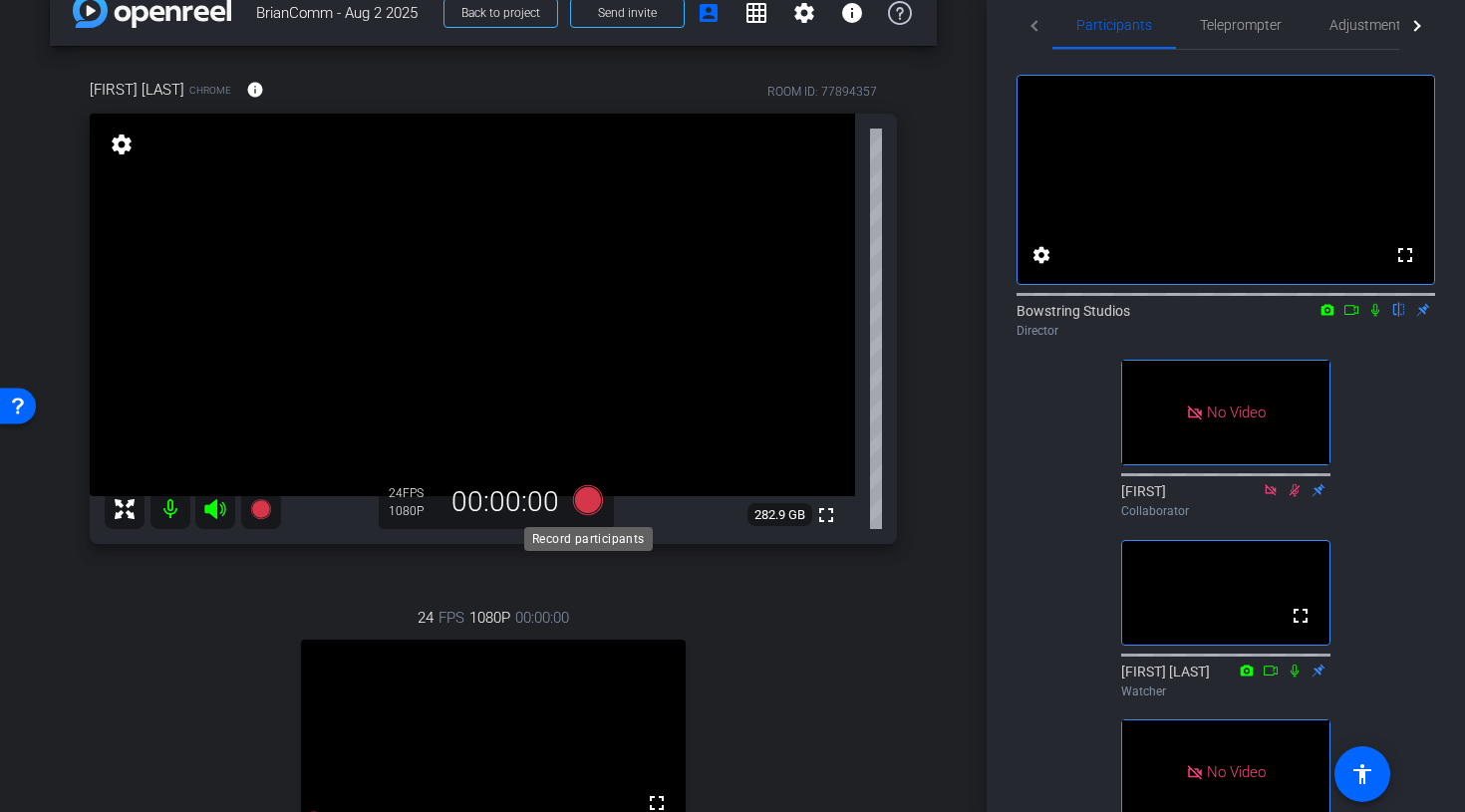 click 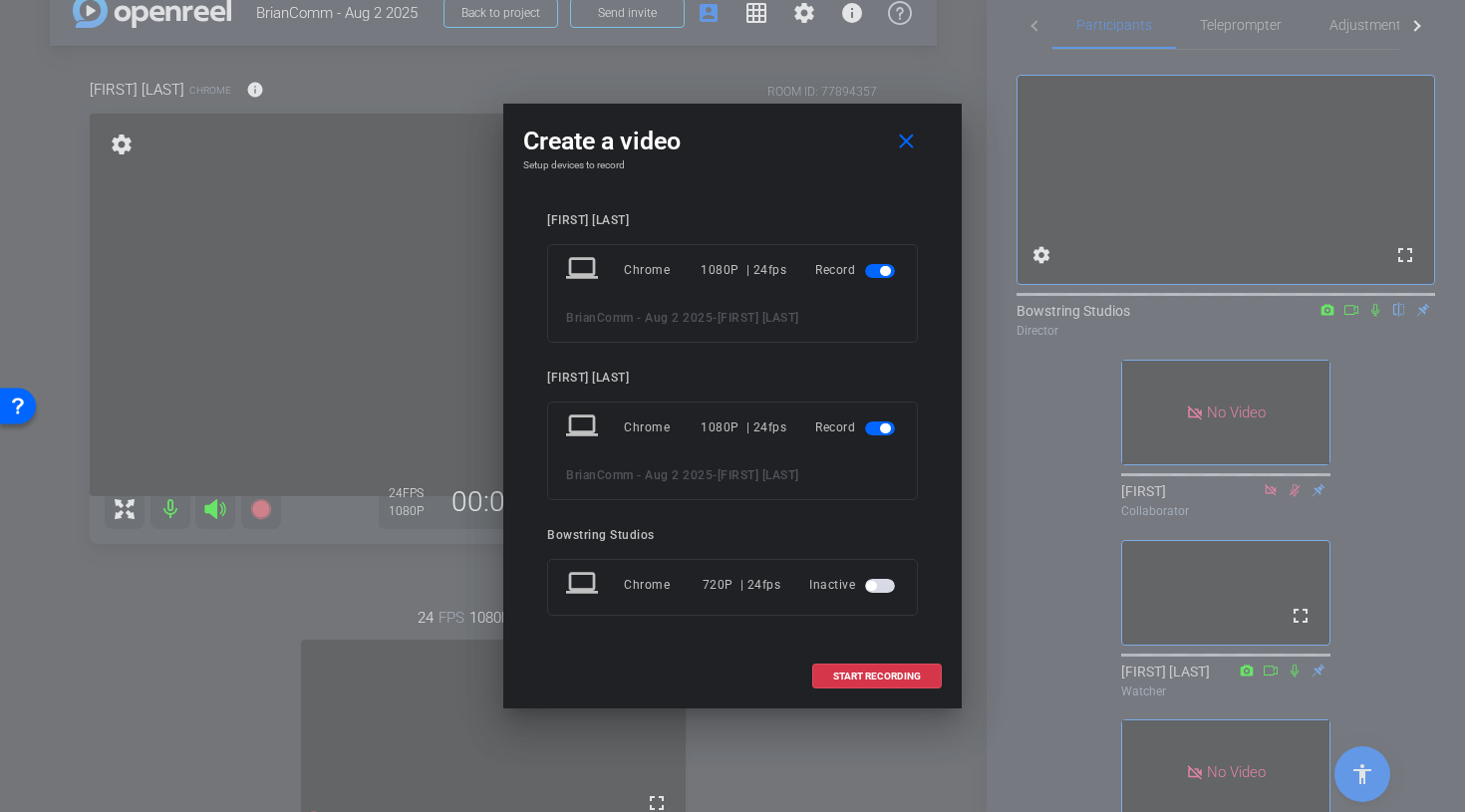 click at bounding box center [880, 271] 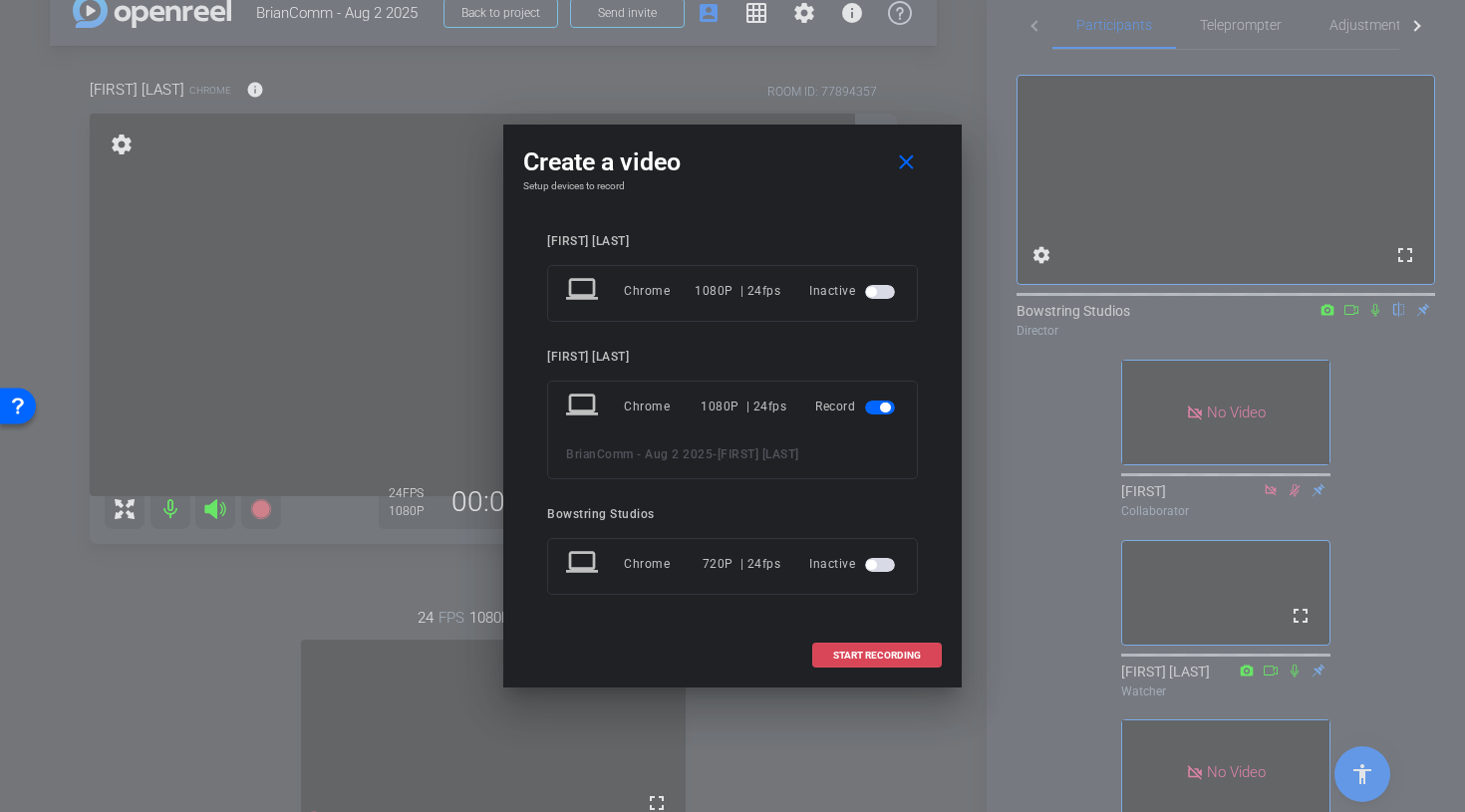 click on "START RECORDING" at bounding box center (877, 656) 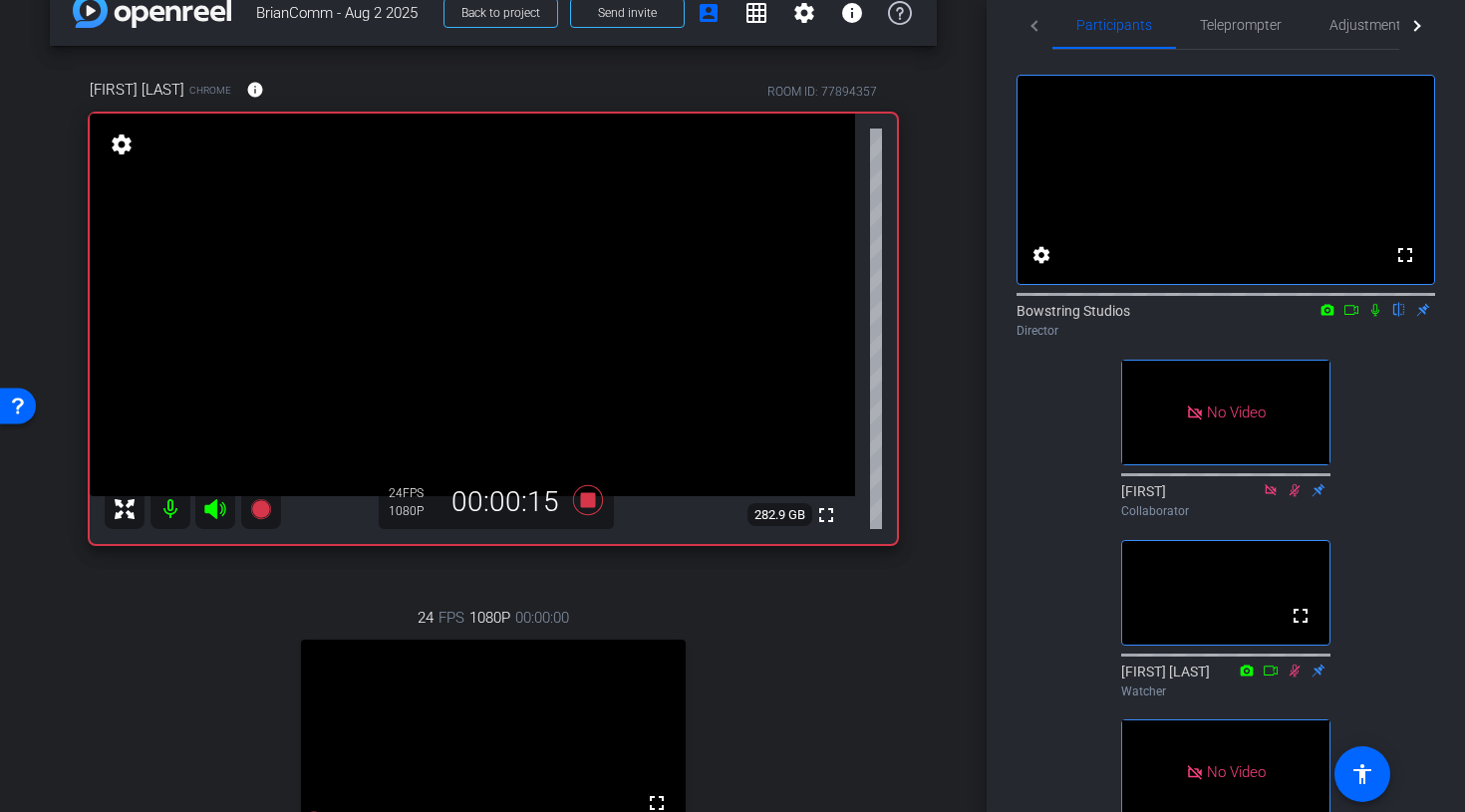 scroll, scrollTop: 22, scrollLeft: 0, axis: vertical 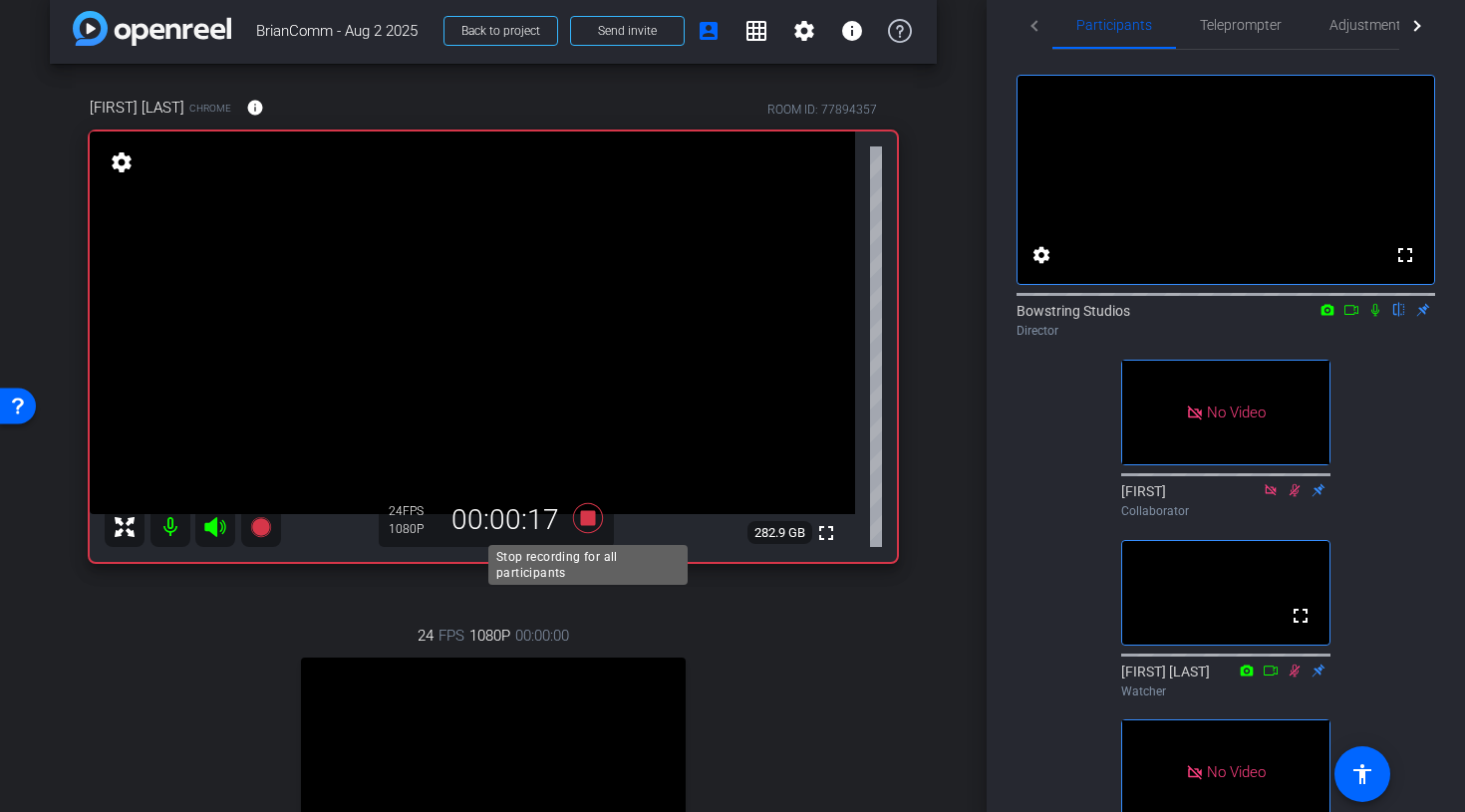 click 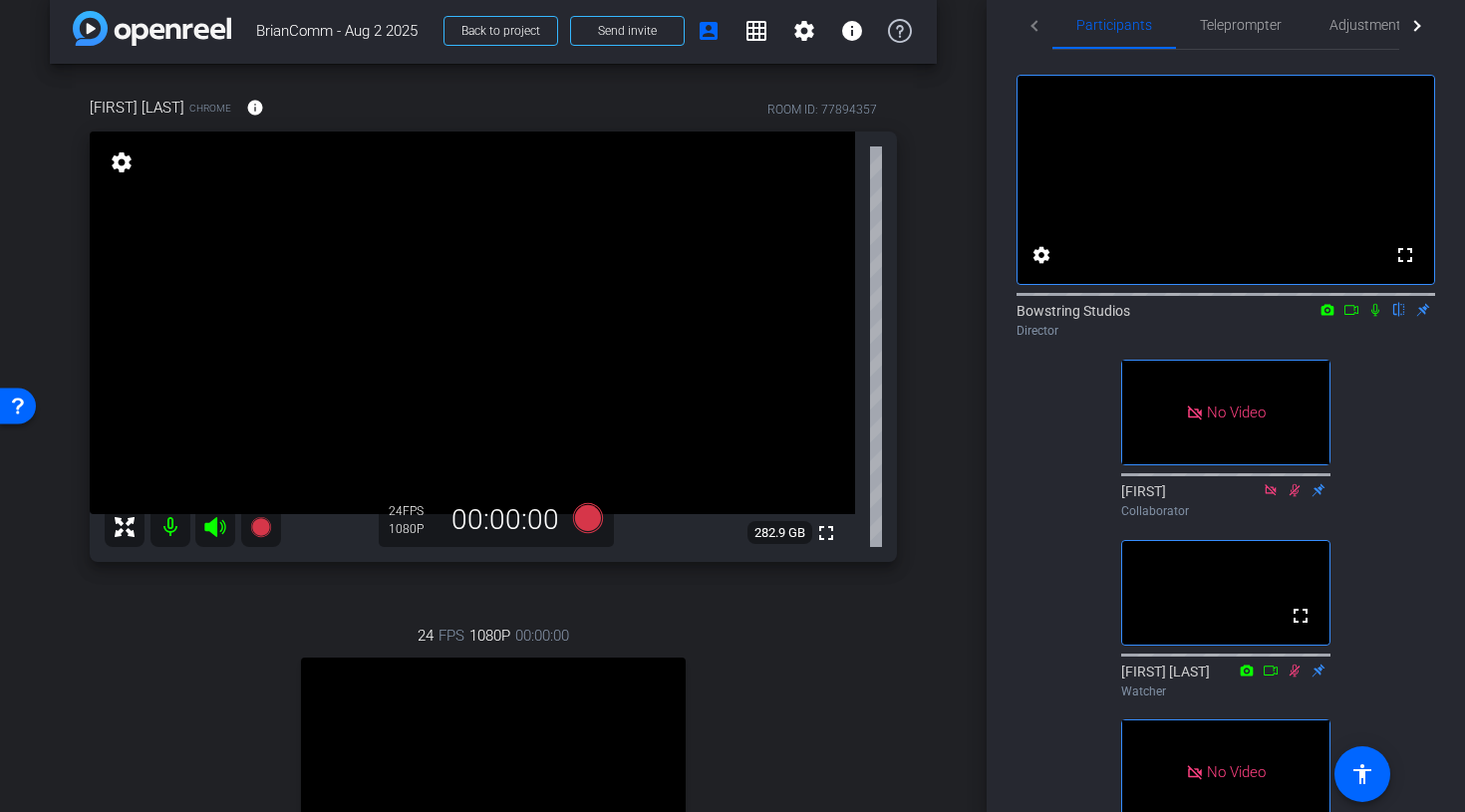 click on "arrow_back  BrianComm - Aug 2 2025   Back to project   Send invite  account_box grid_on settings info
Kelly Munson1 Chrome info ROOM ID: 77894357 fullscreen settings  282.9 GB
24 FPS  1080P   00:00:00
24 FPS 1080P  00:00:00  fullscreen
Charles Pizzi Subject   -  Chrome
settings  Session Clips   cloud_upload" at bounding box center (493, 384) 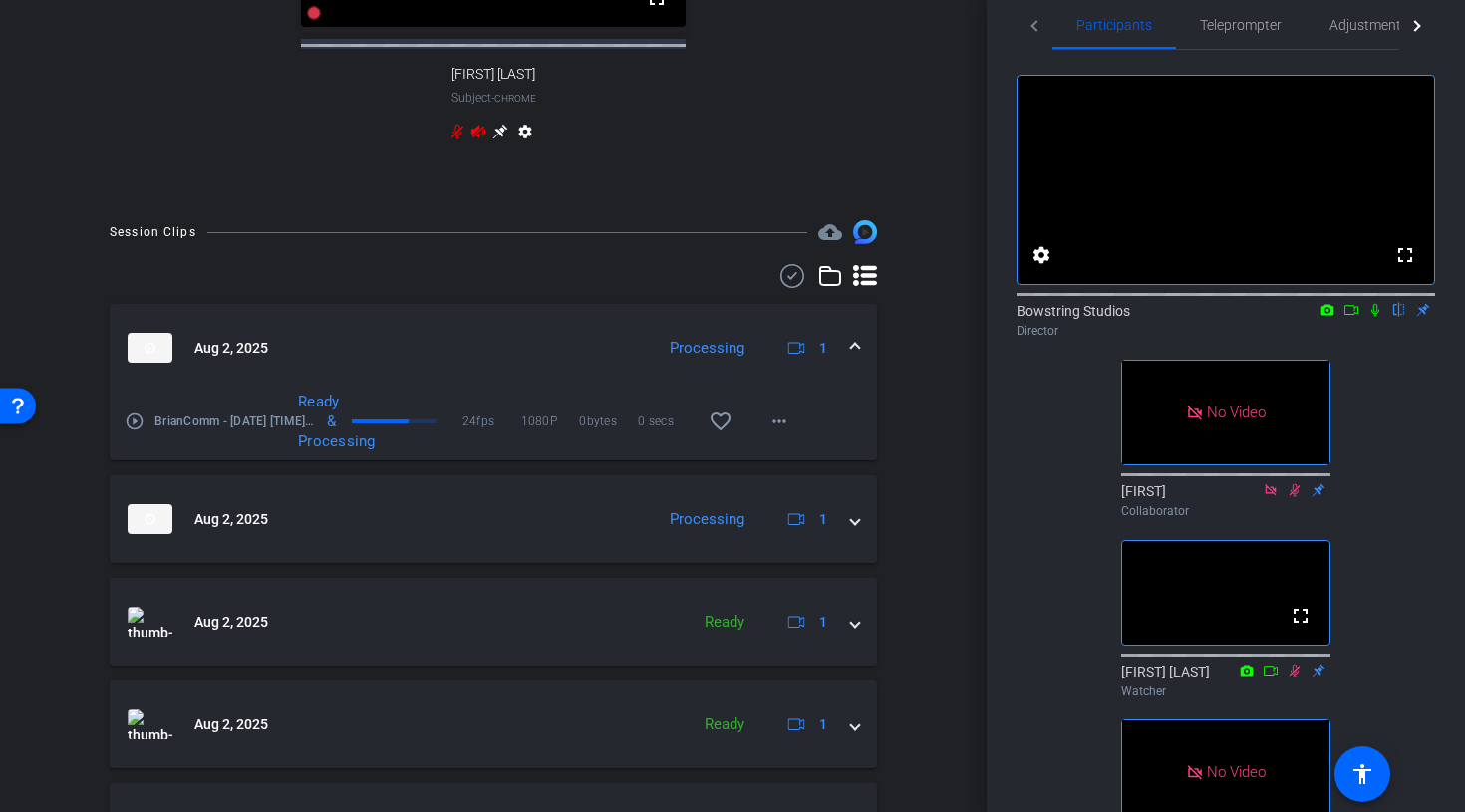 scroll, scrollTop: 862, scrollLeft: 0, axis: vertical 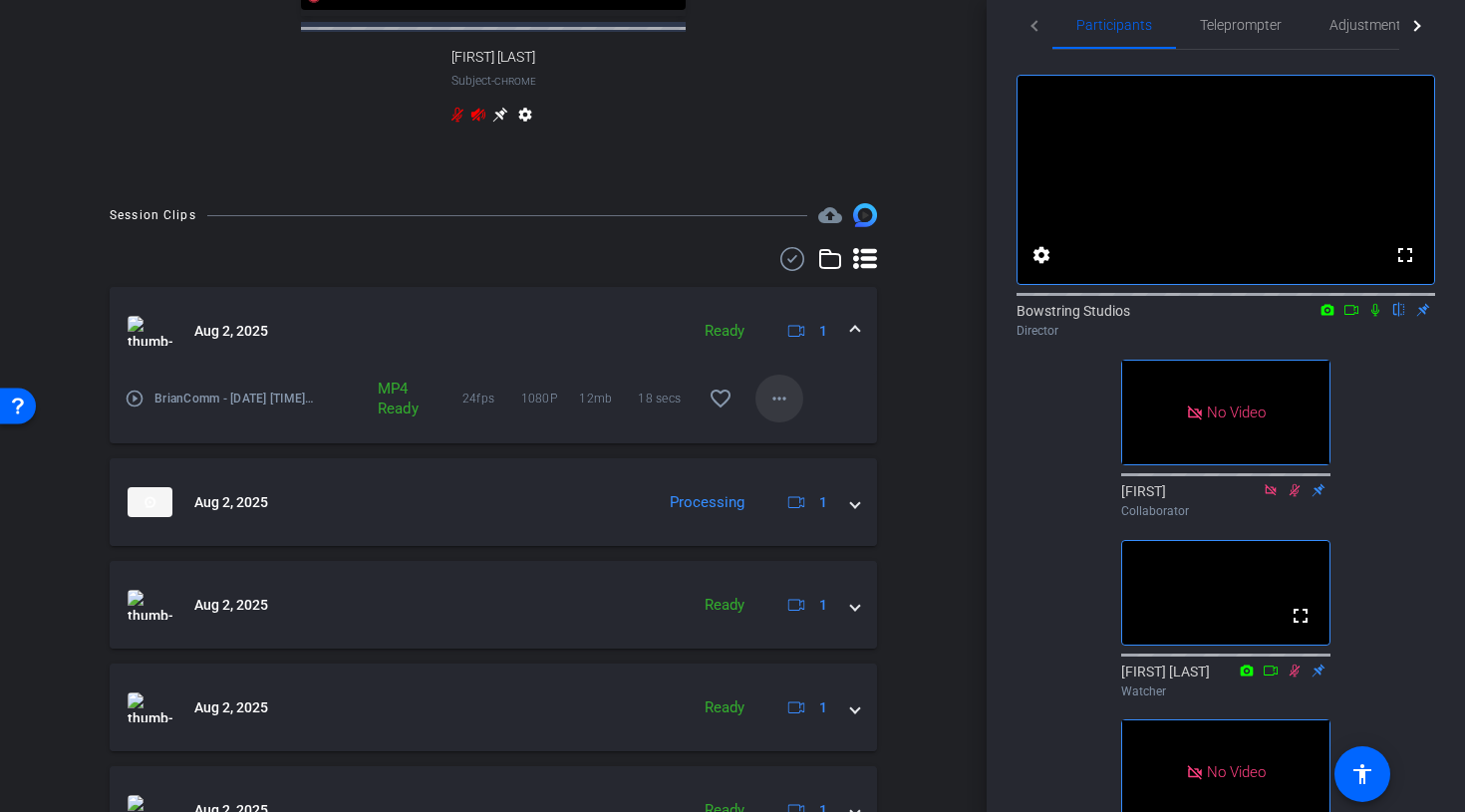 click on "more_horiz" at bounding box center [779, 399] 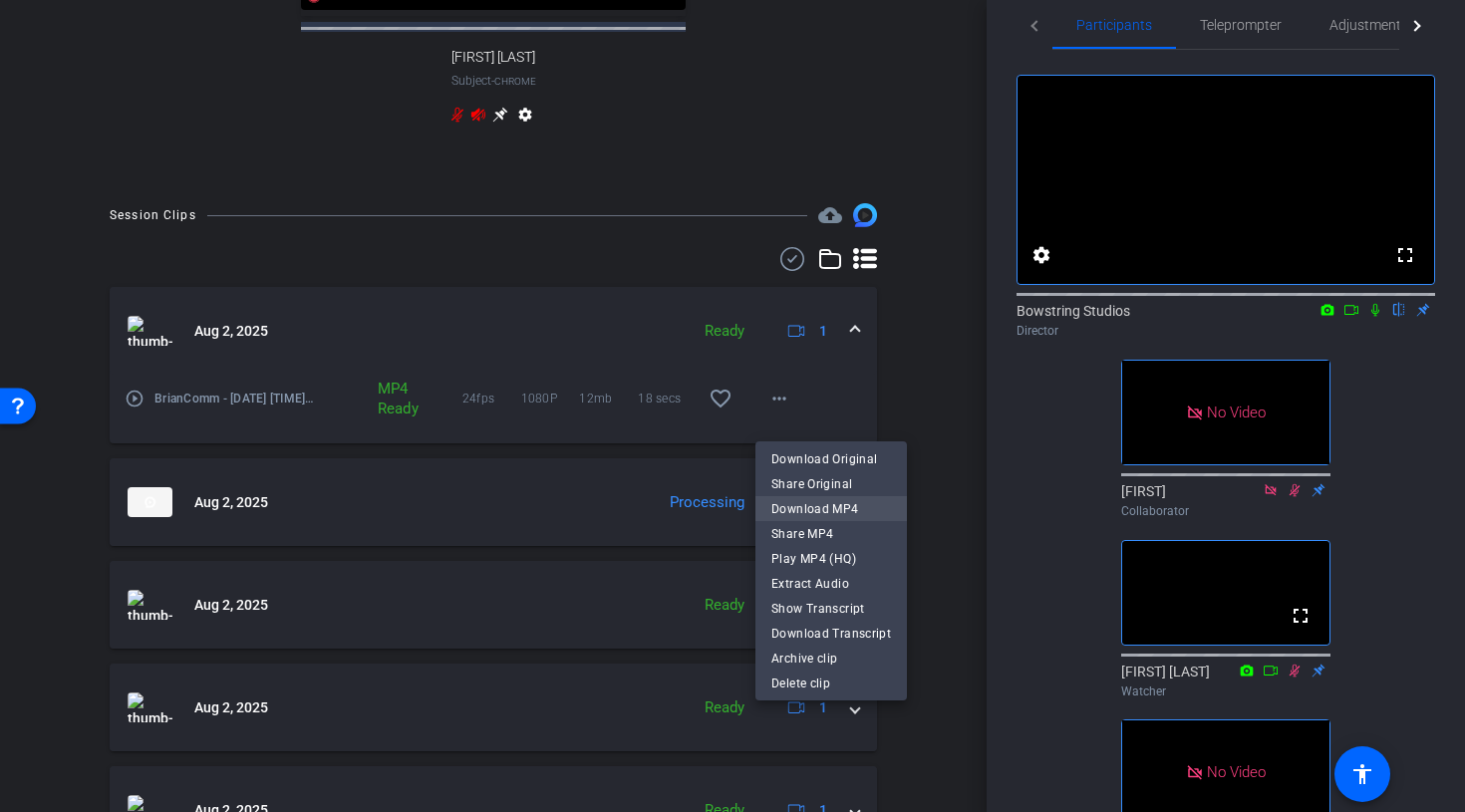 click on "Download MP4" at bounding box center [831, 508] 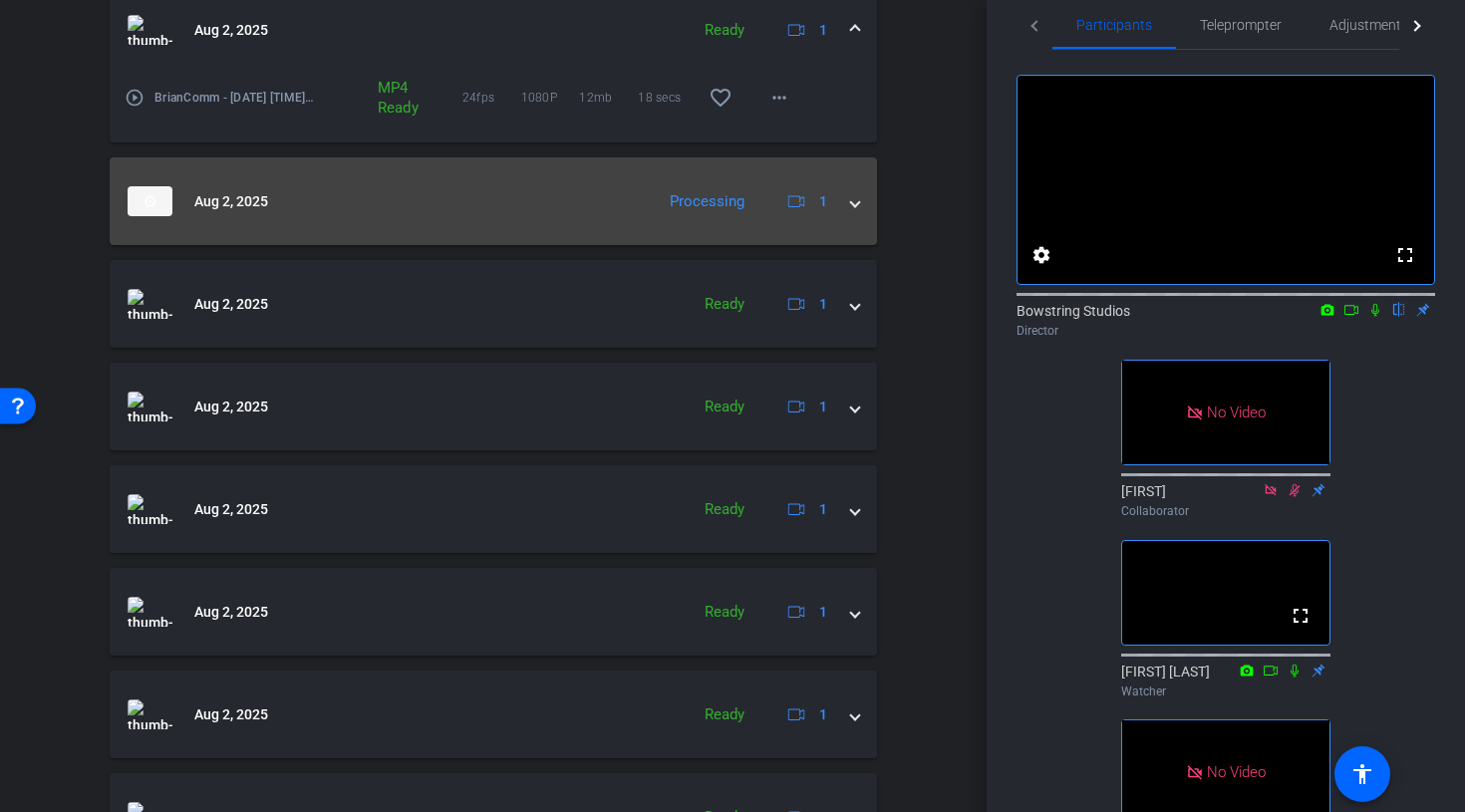 scroll, scrollTop: 1206, scrollLeft: 0, axis: vertical 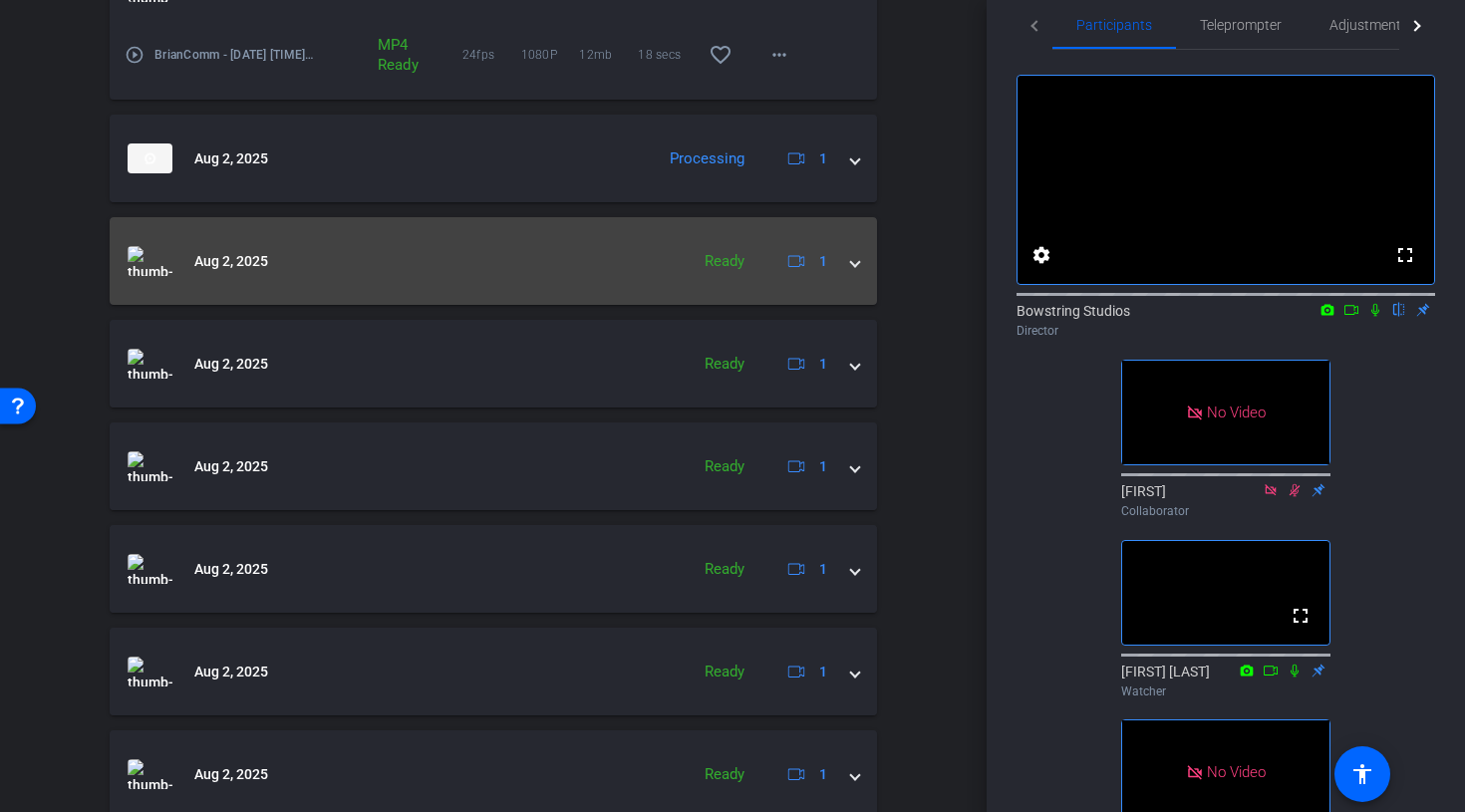click at bounding box center (855, 261) 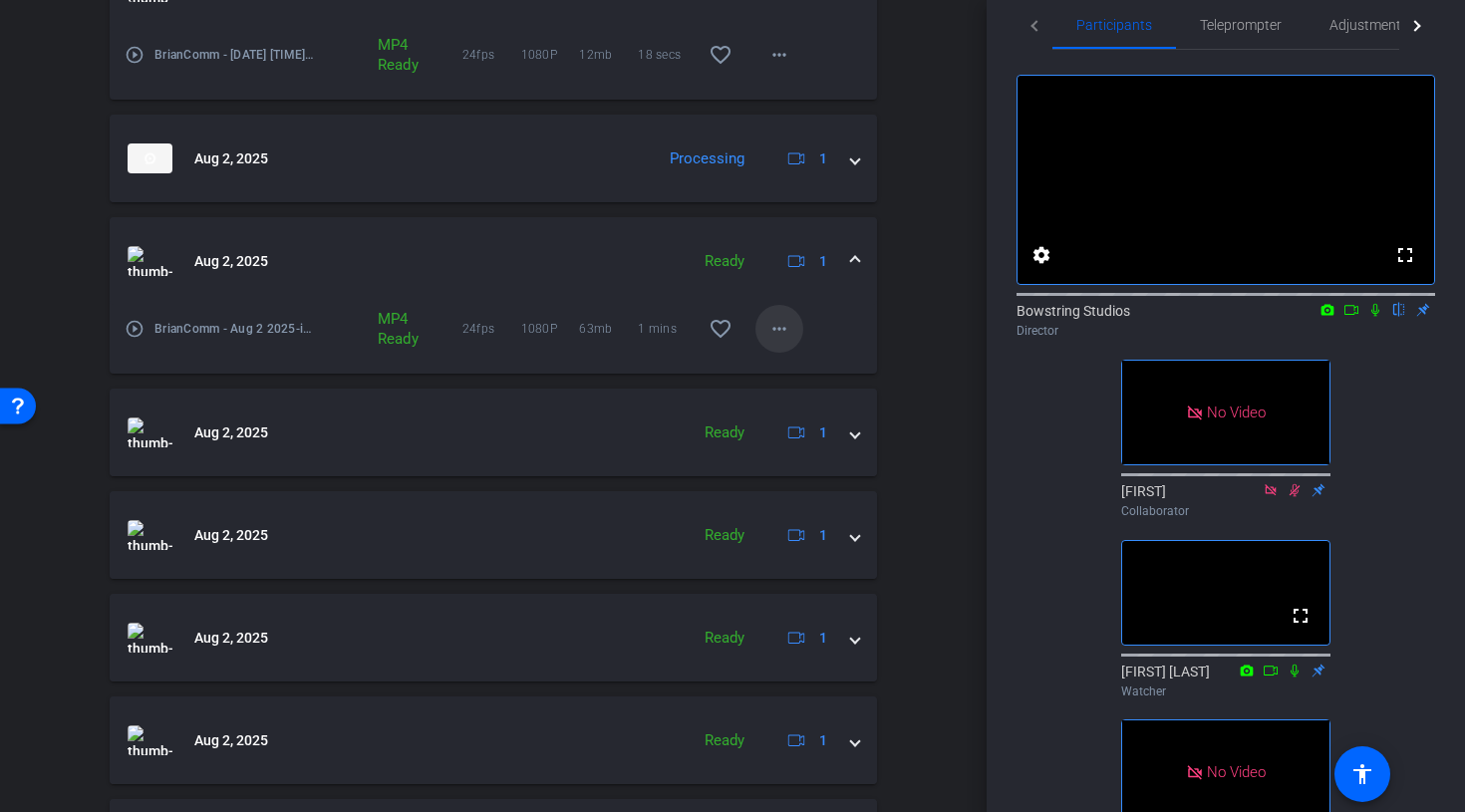 click on "more_horiz" at bounding box center (779, 329) 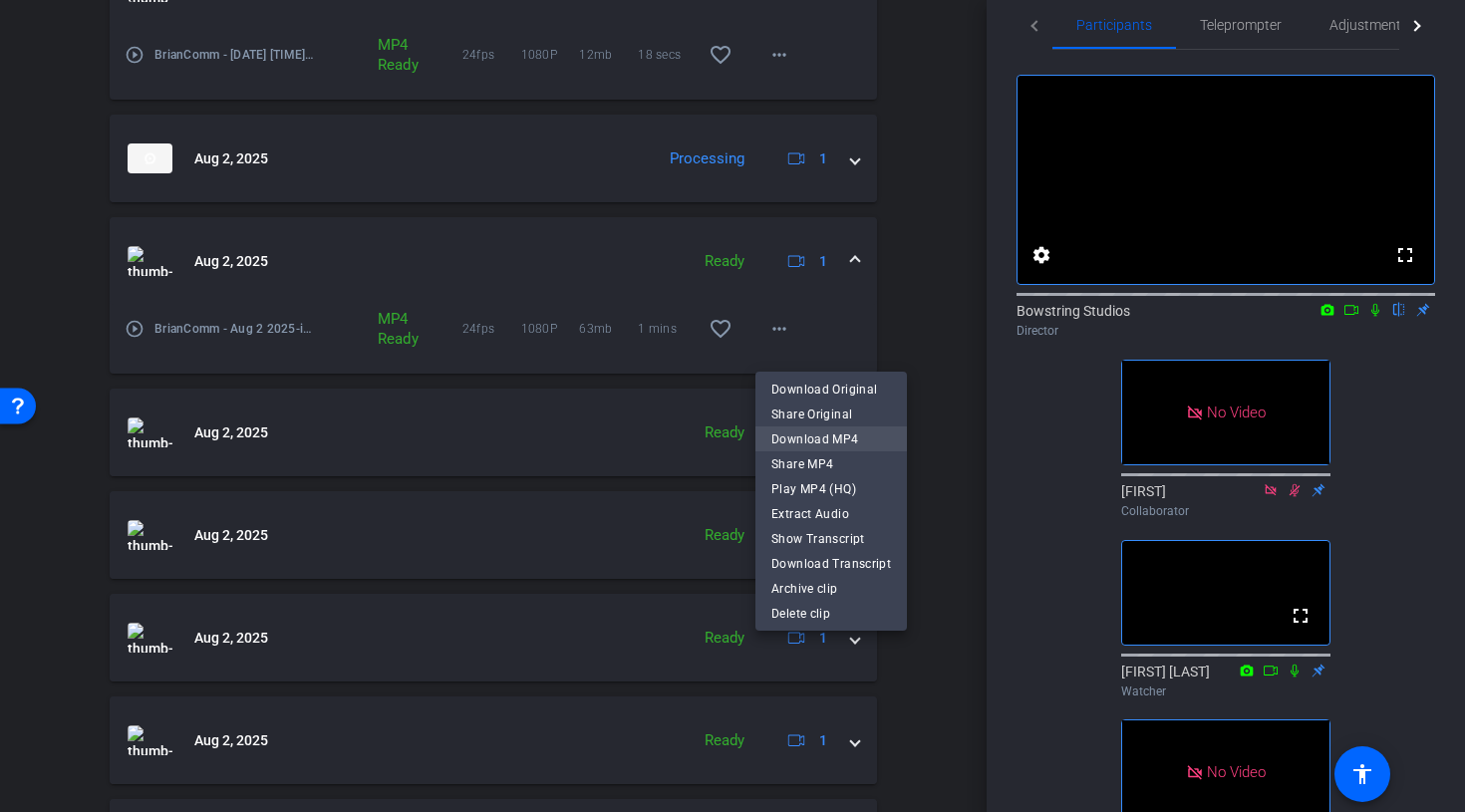 click on "Download MP4" at bounding box center [831, 438] 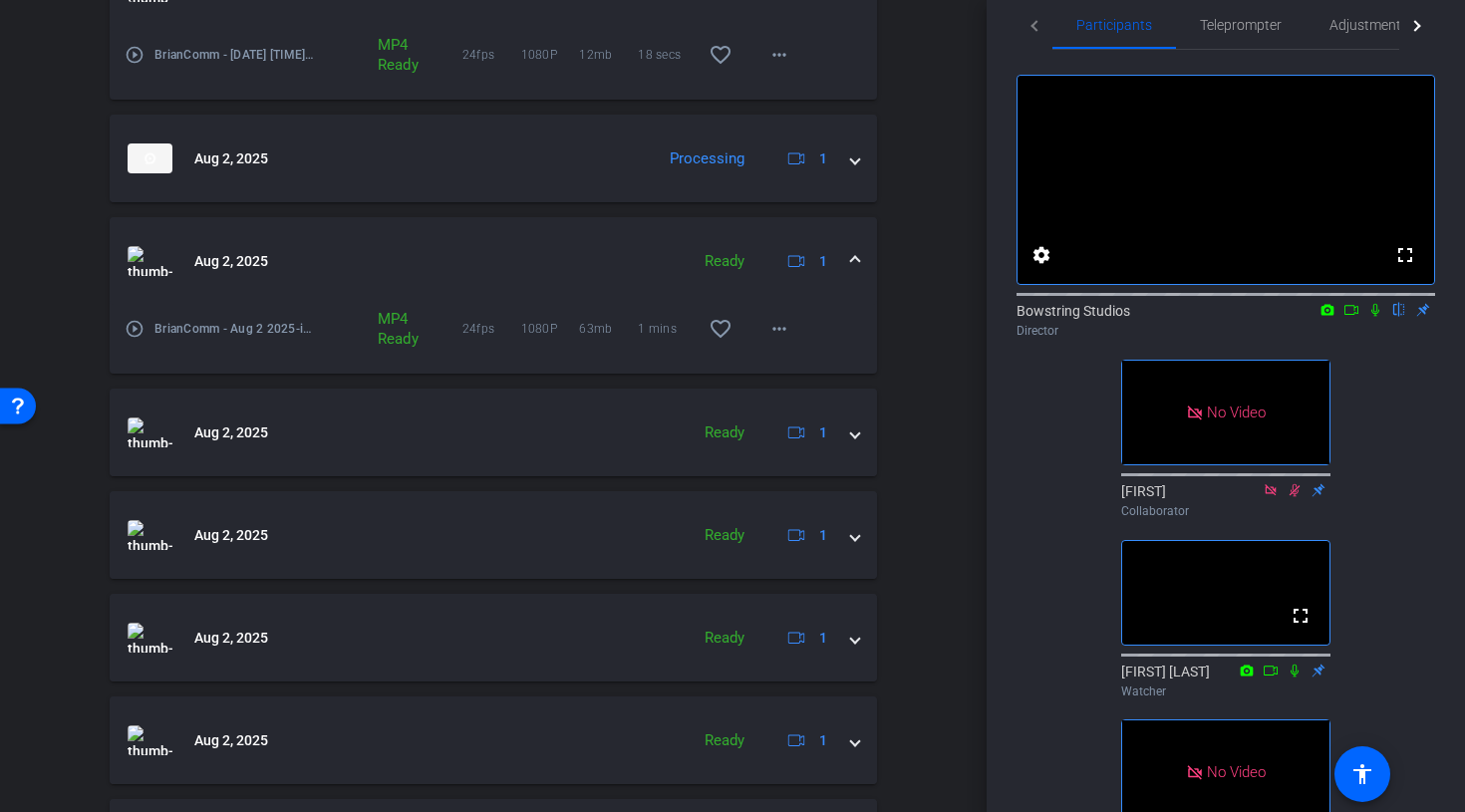 click on "arrow_back  BrianComm - Aug 2 2025   Back to project   Send invite  account_box grid_on settings info
Kelly Munson1 Chrome info ROOM ID: 77894357 fullscreen settings  282.9 GB
24 FPS  1080P   00:00:00
24 FPS 1080P  00:00:00  fullscreen
Charles Pizzi Subject   -  Chrome
settings  Session Clips   cloud_upload" at bounding box center [493, 406] 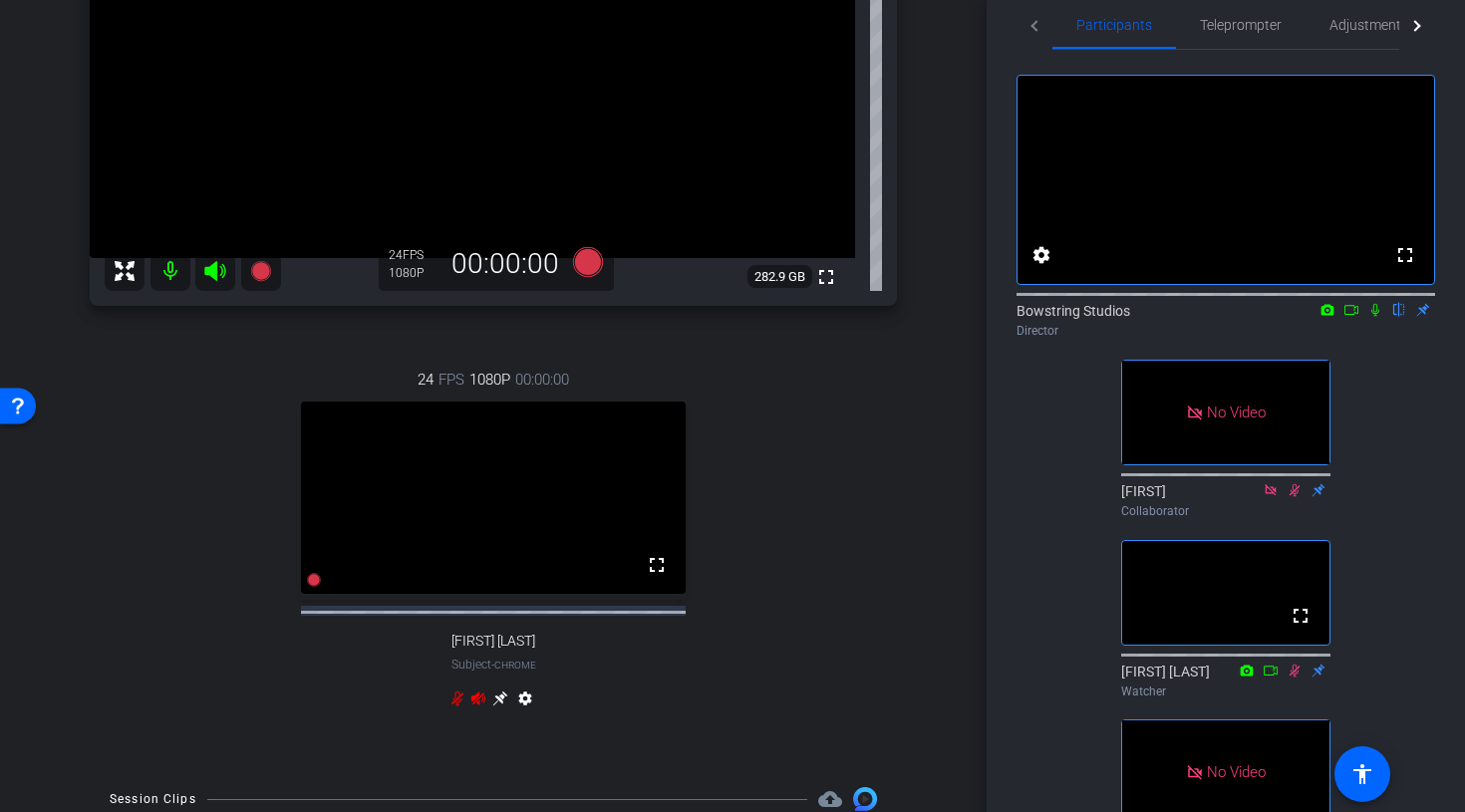 scroll, scrollTop: 111, scrollLeft: 0, axis: vertical 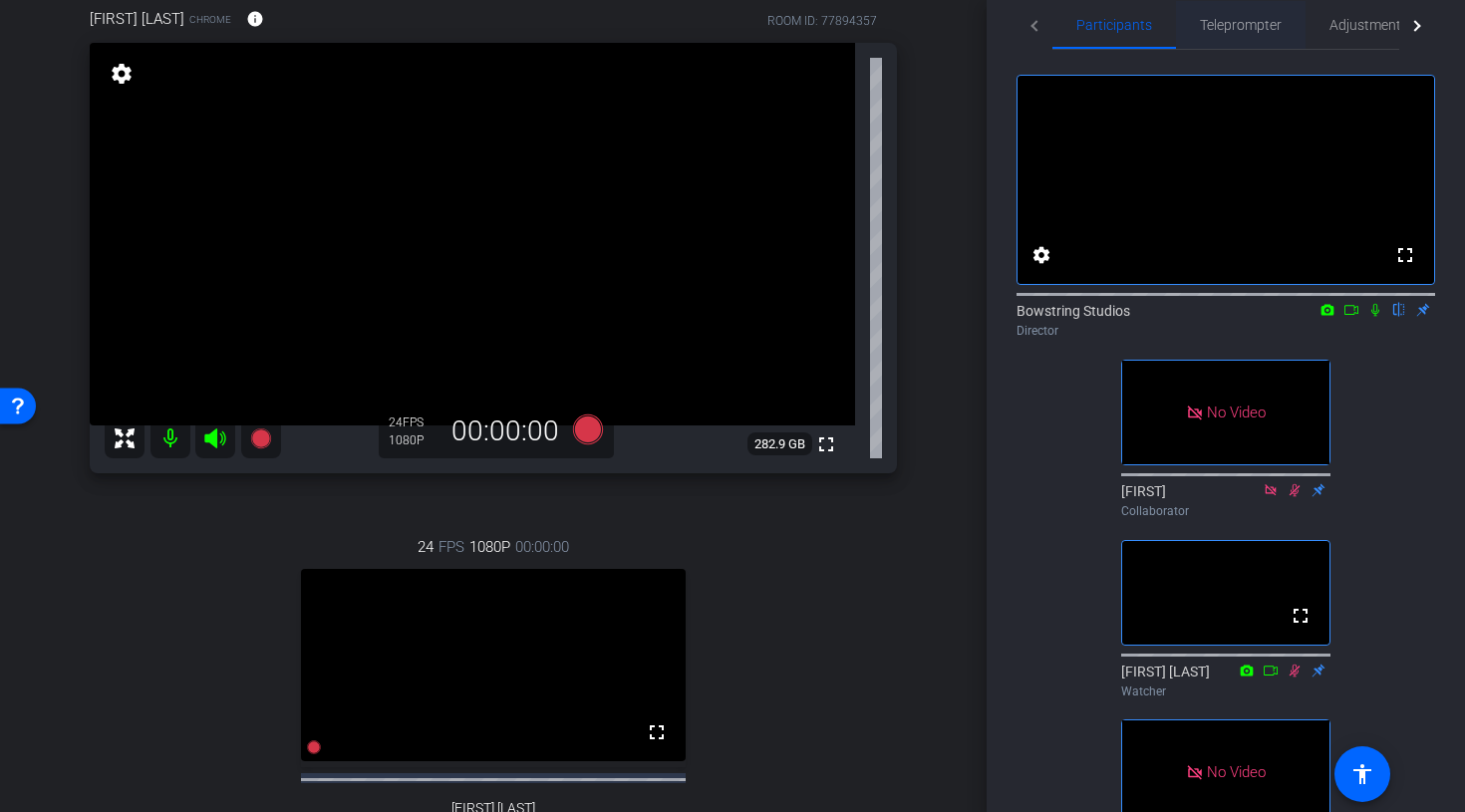 click on "Teleprompter" at bounding box center (1241, 25) 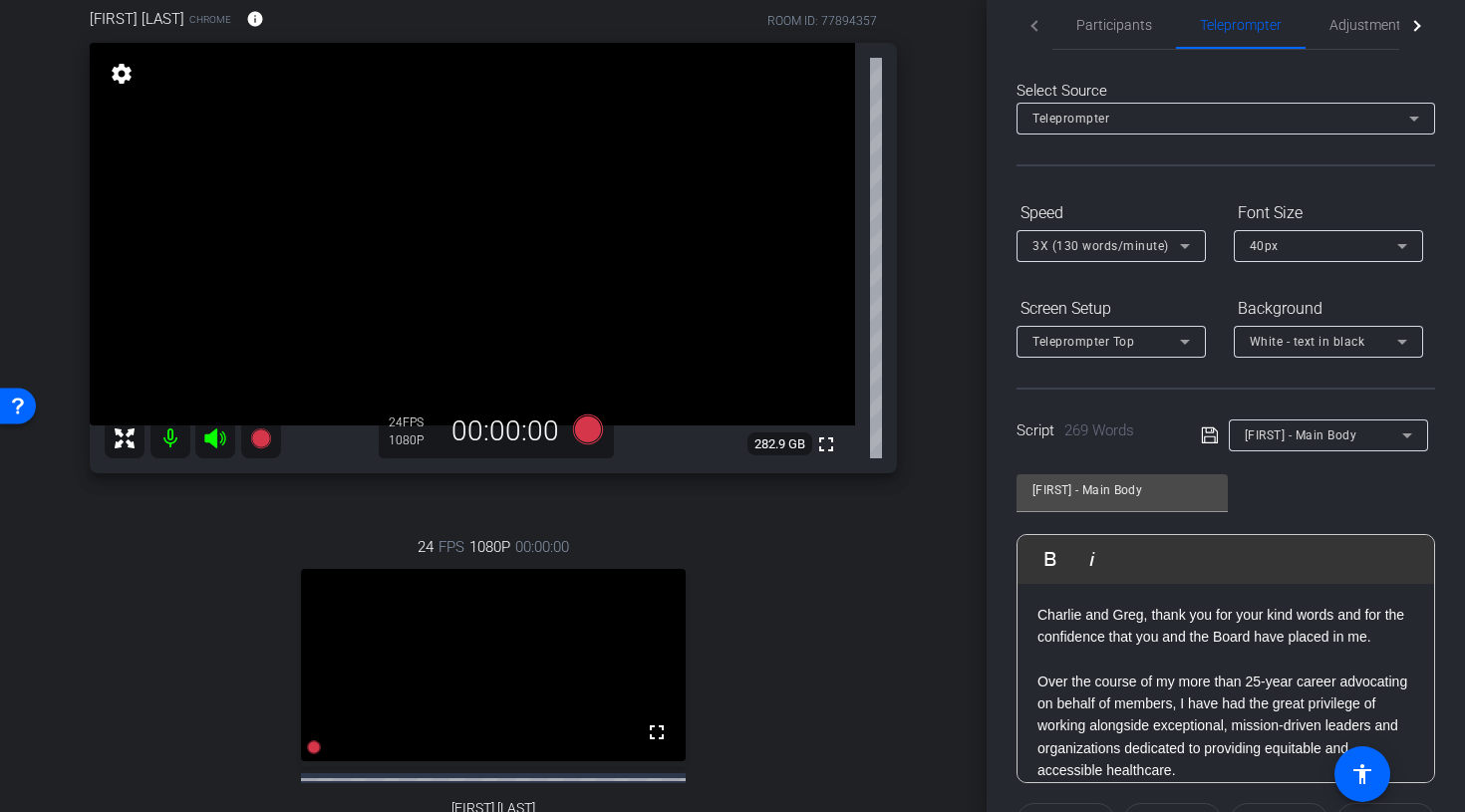 scroll, scrollTop: 0, scrollLeft: 0, axis: both 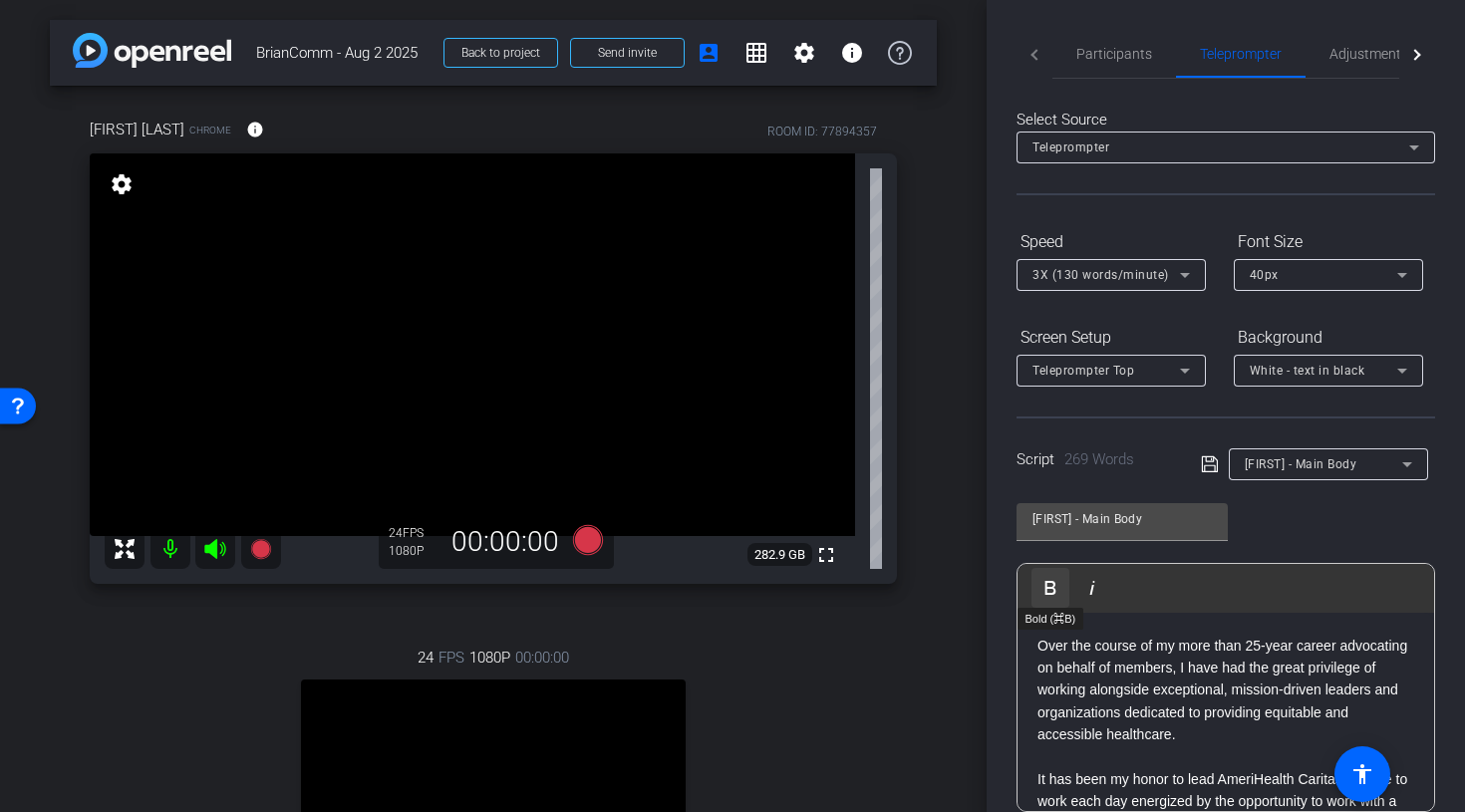 click on "Bold" at bounding box center [1050, 588] 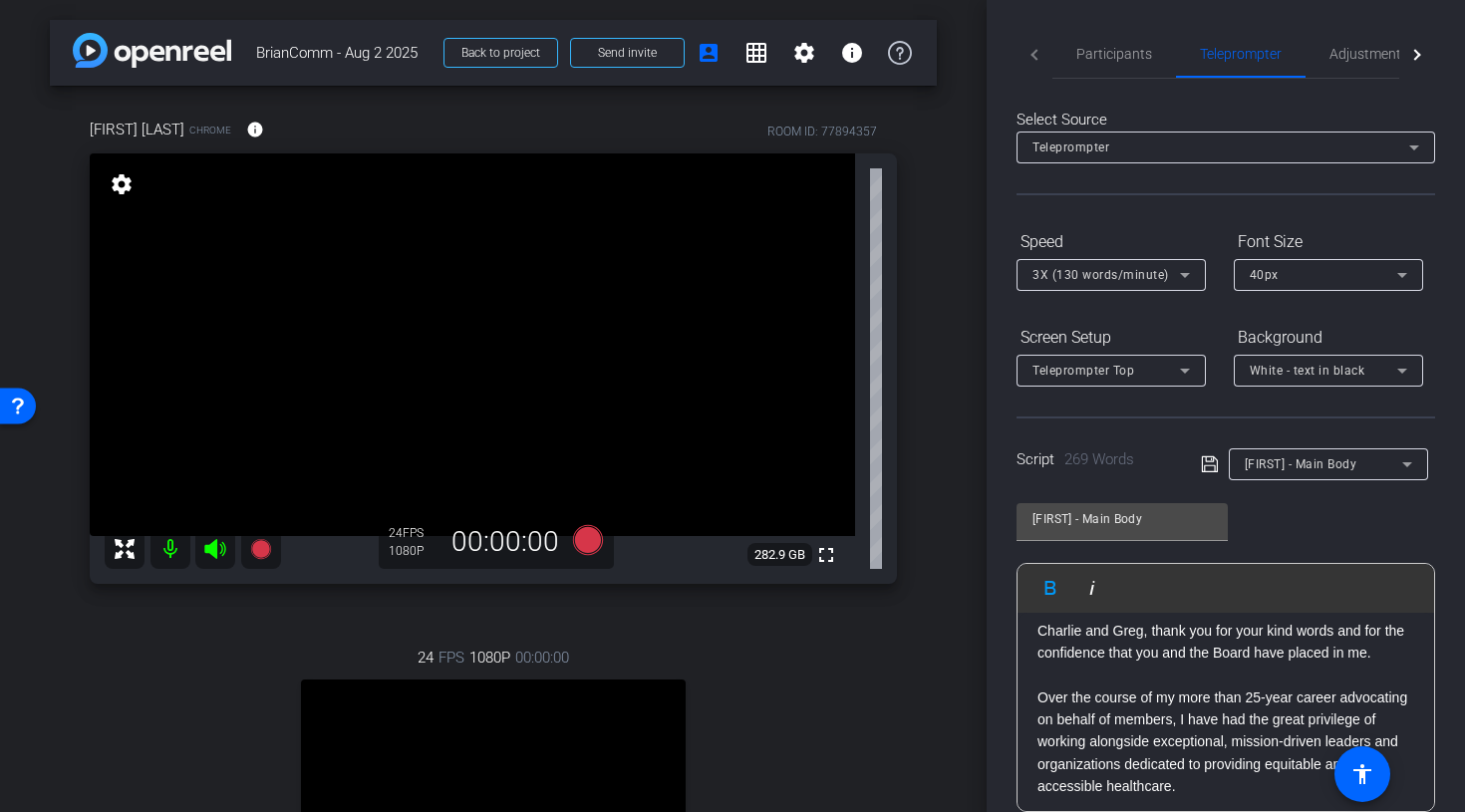 scroll, scrollTop: 0, scrollLeft: 0, axis: both 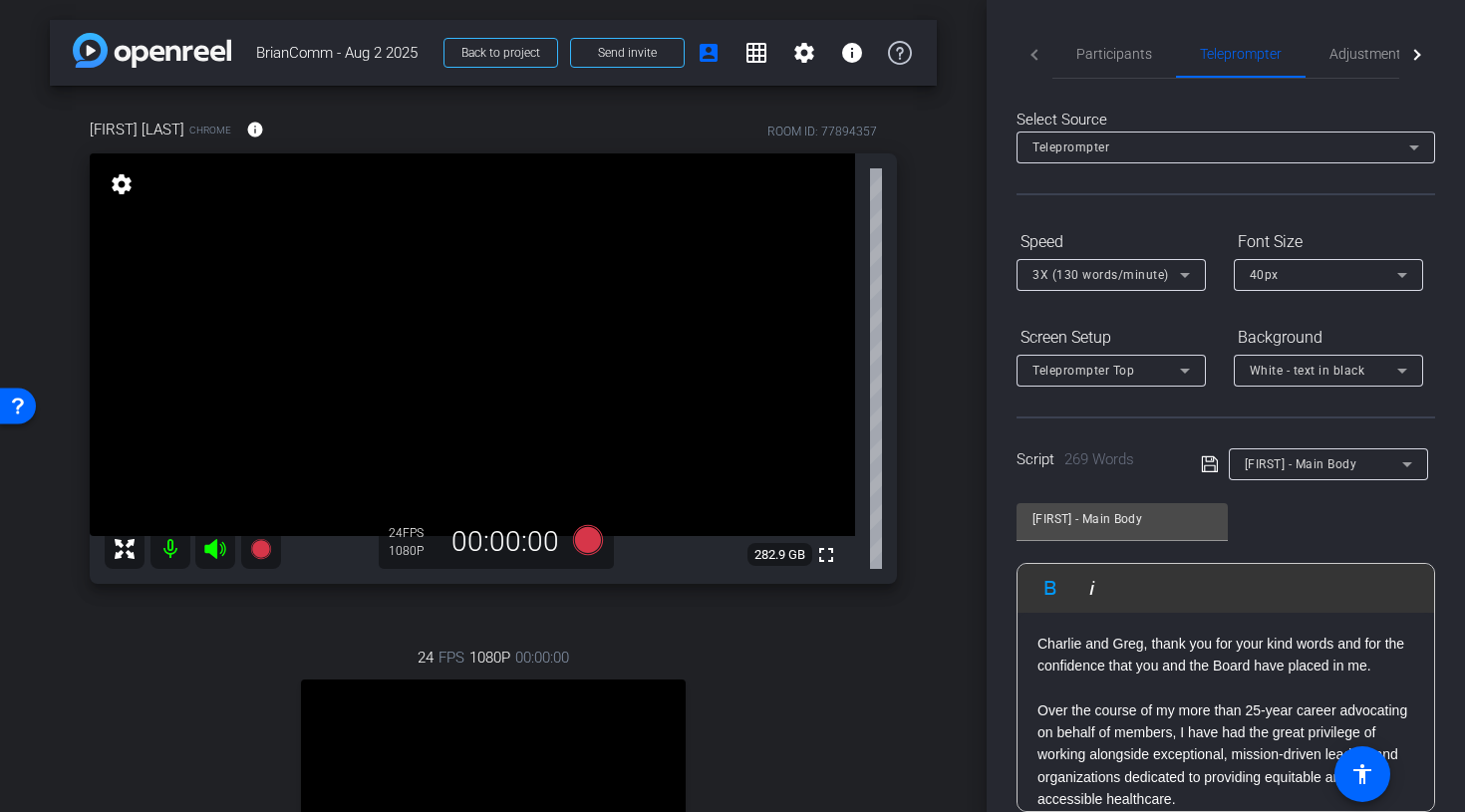 click on "Teleprompter Top" at bounding box center (1106, 370) 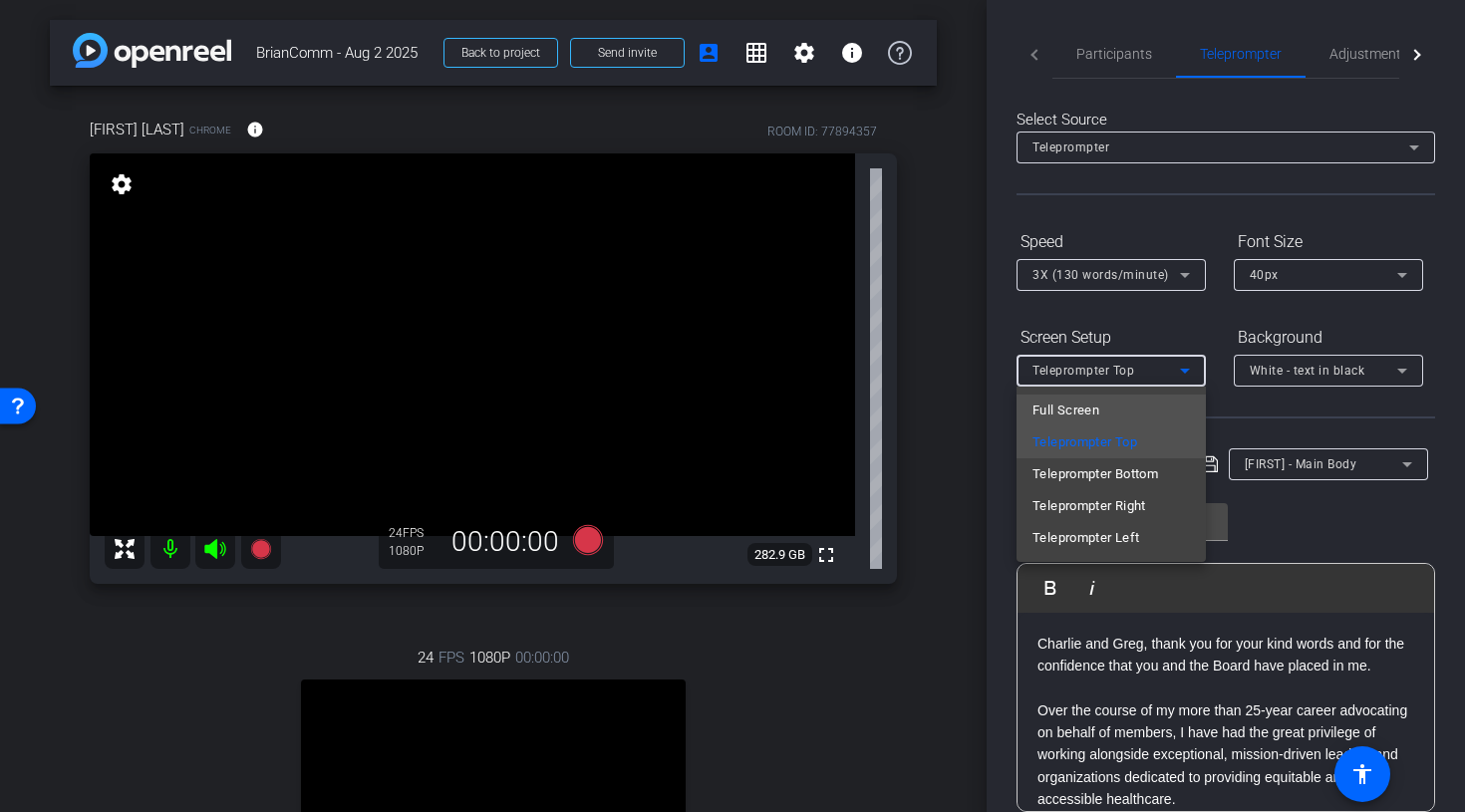 click on "Full Screen" at bounding box center (1111, 410) 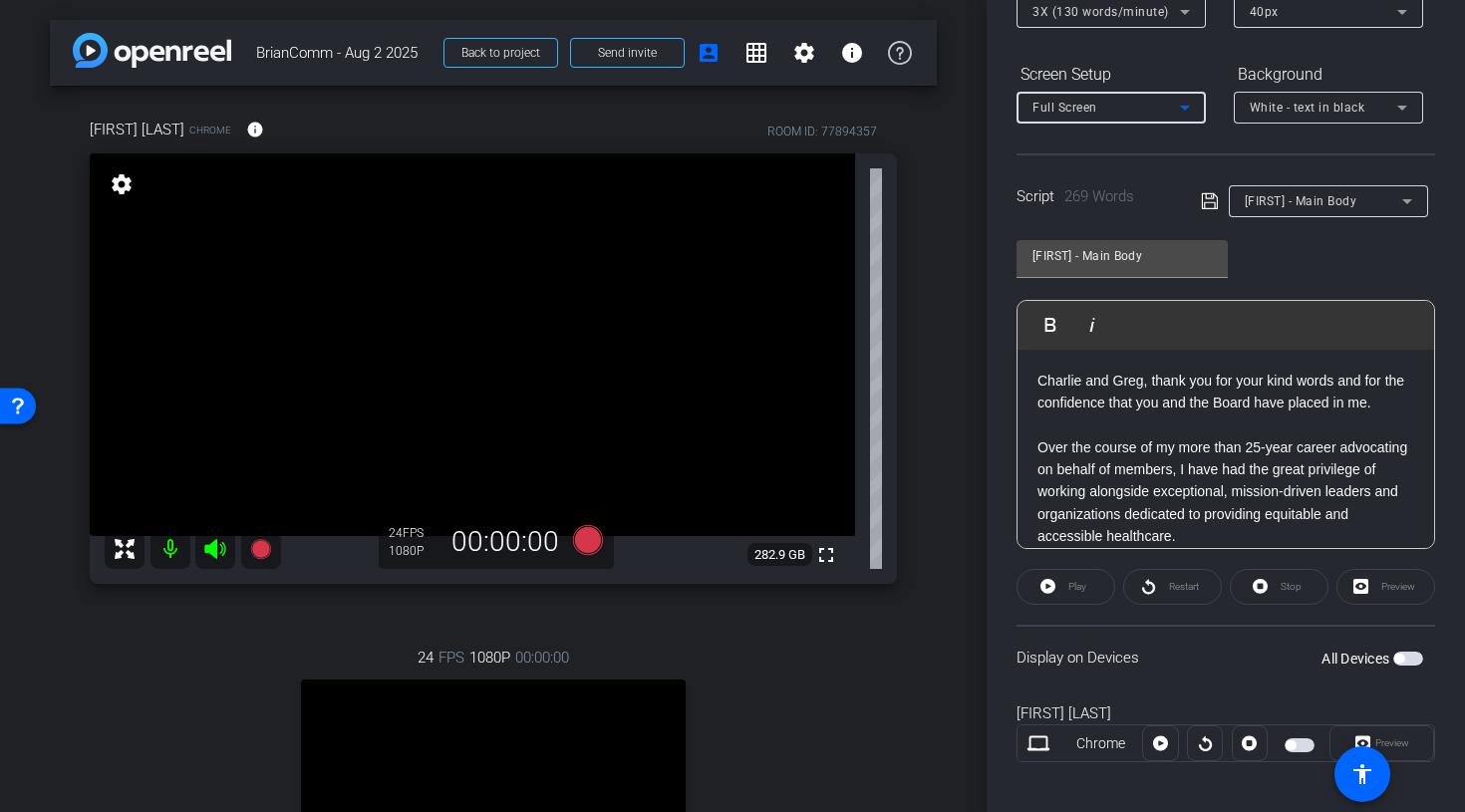 scroll, scrollTop: 385, scrollLeft: 0, axis: vertical 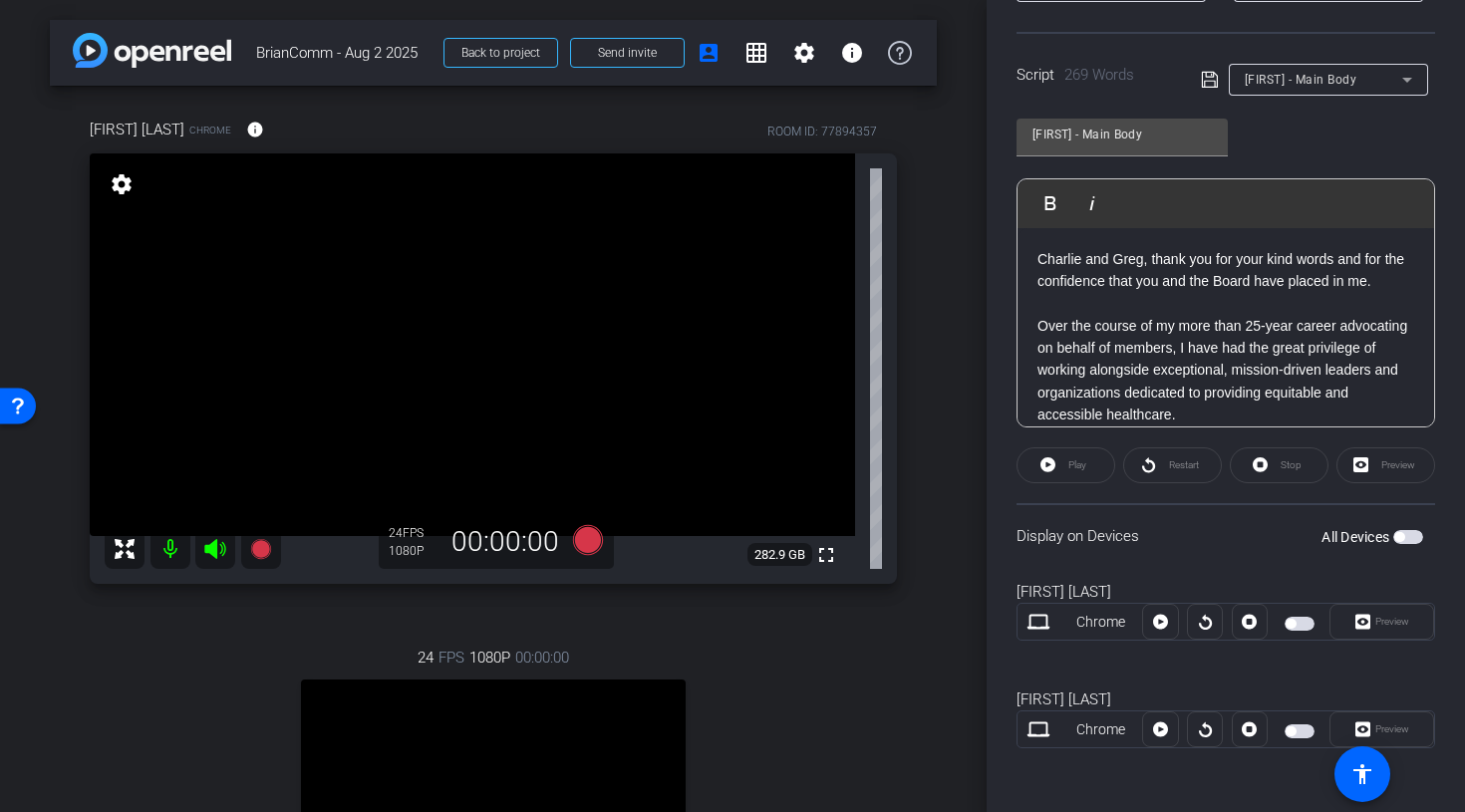 click at bounding box center [1300, 731] 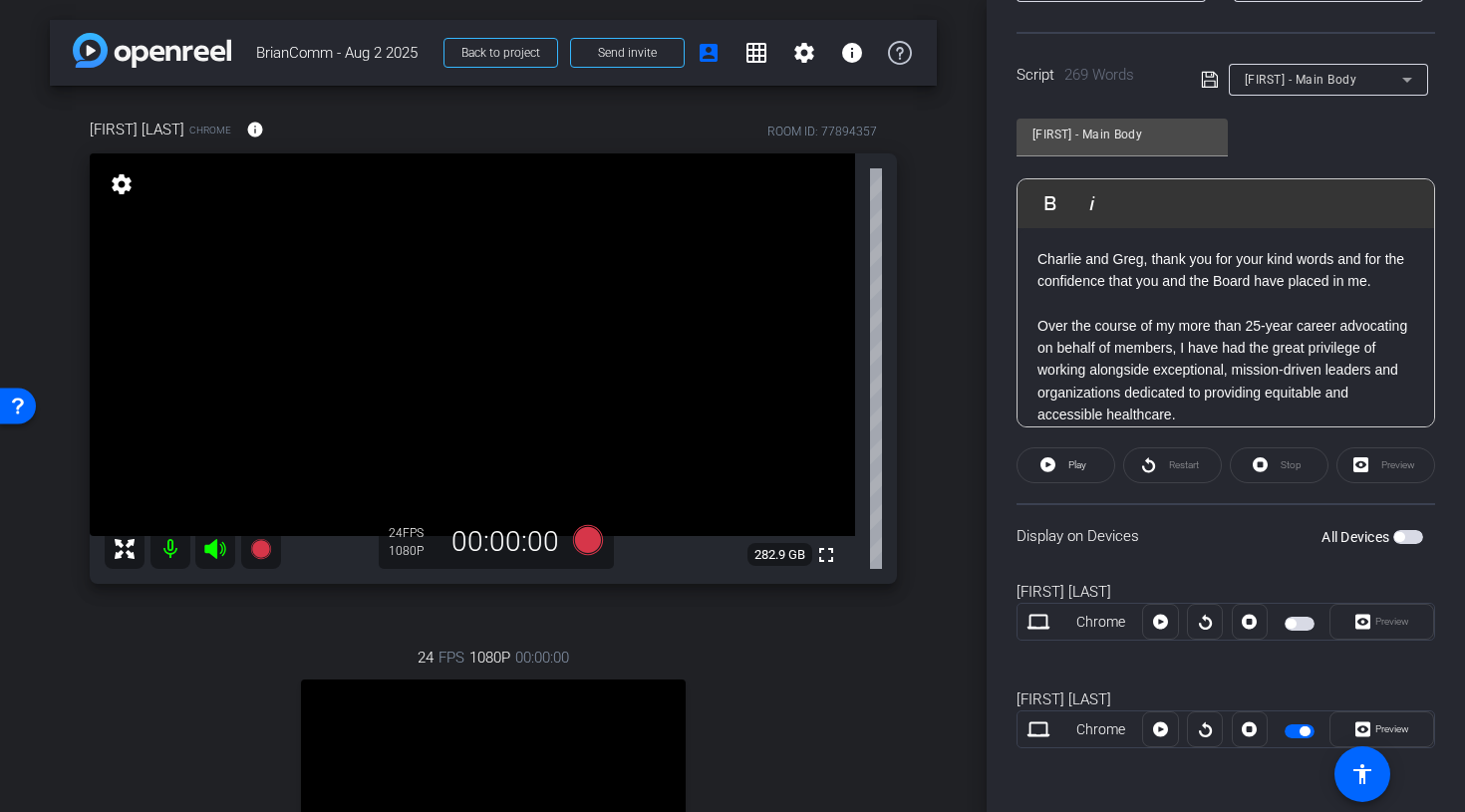click at bounding box center [1300, 731] 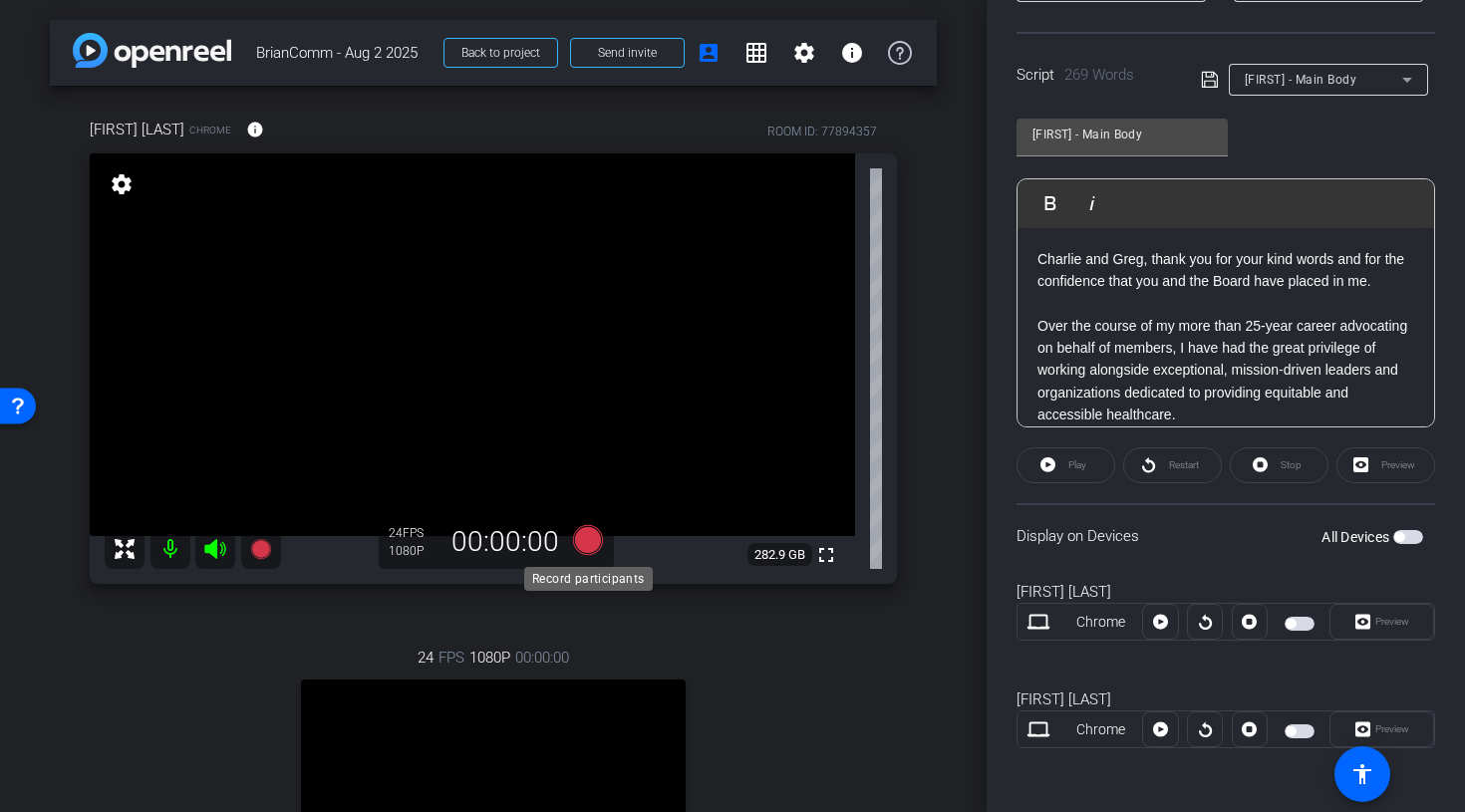 click 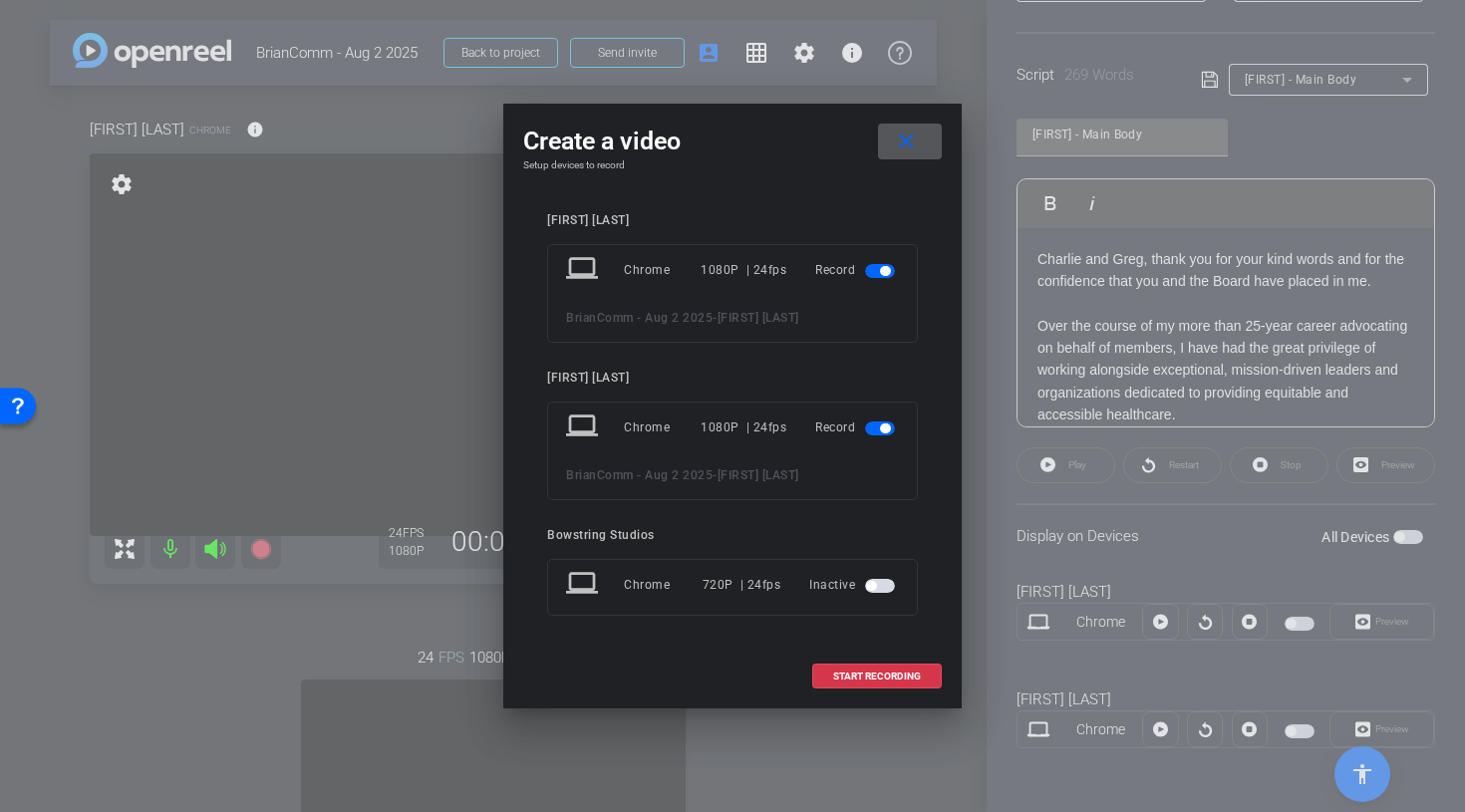 click at bounding box center (880, 271) 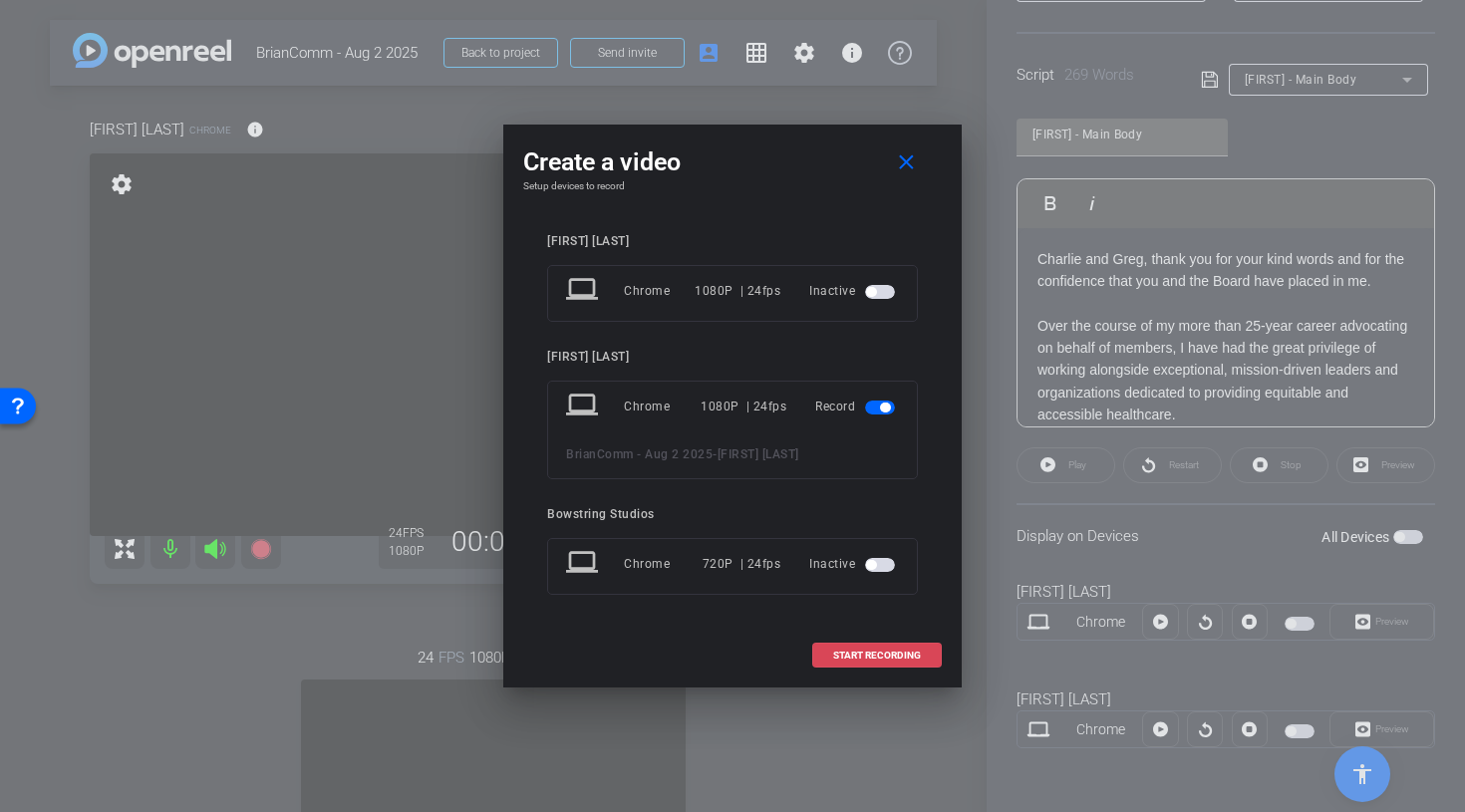 click on "START RECORDING" at bounding box center (877, 656) 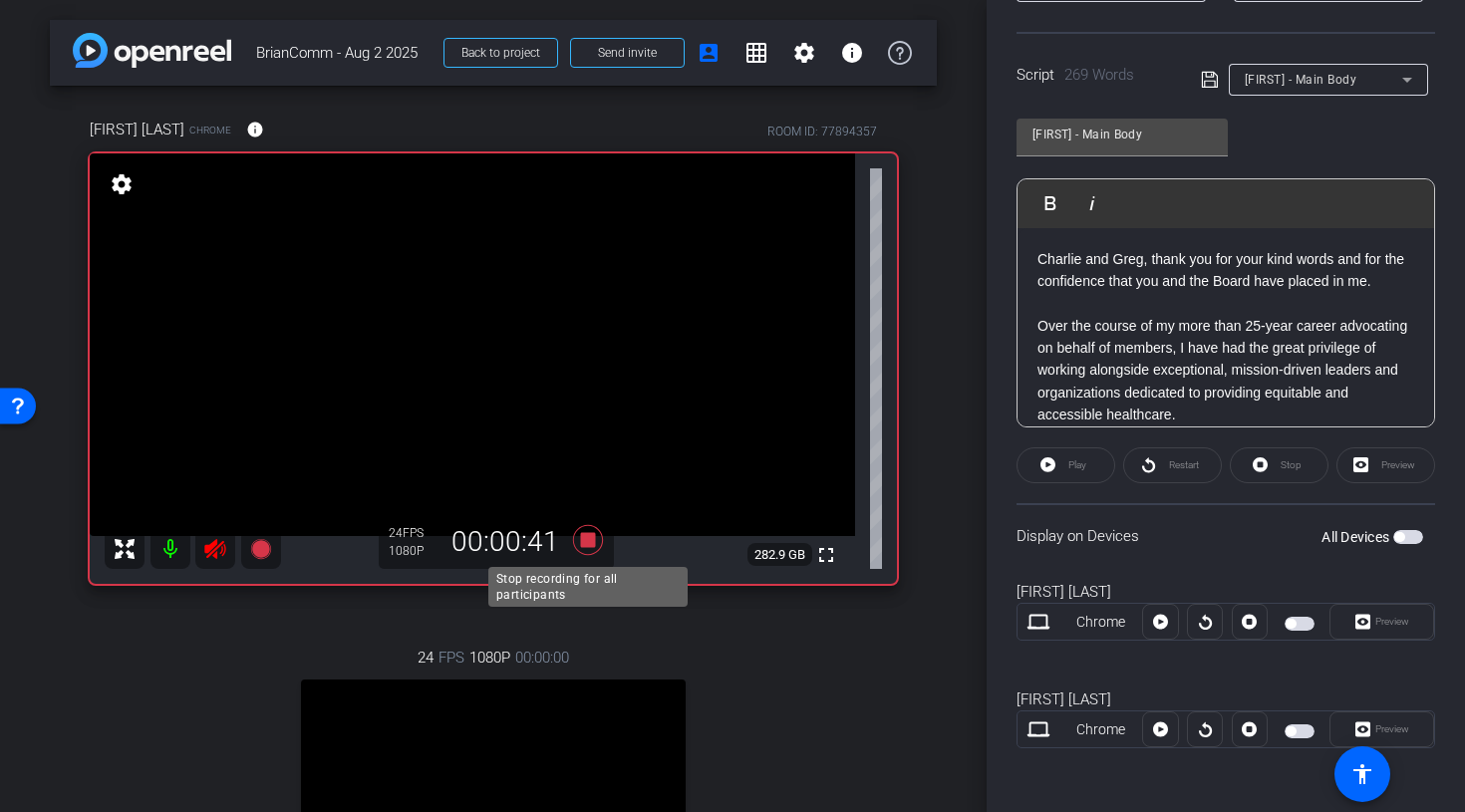 click 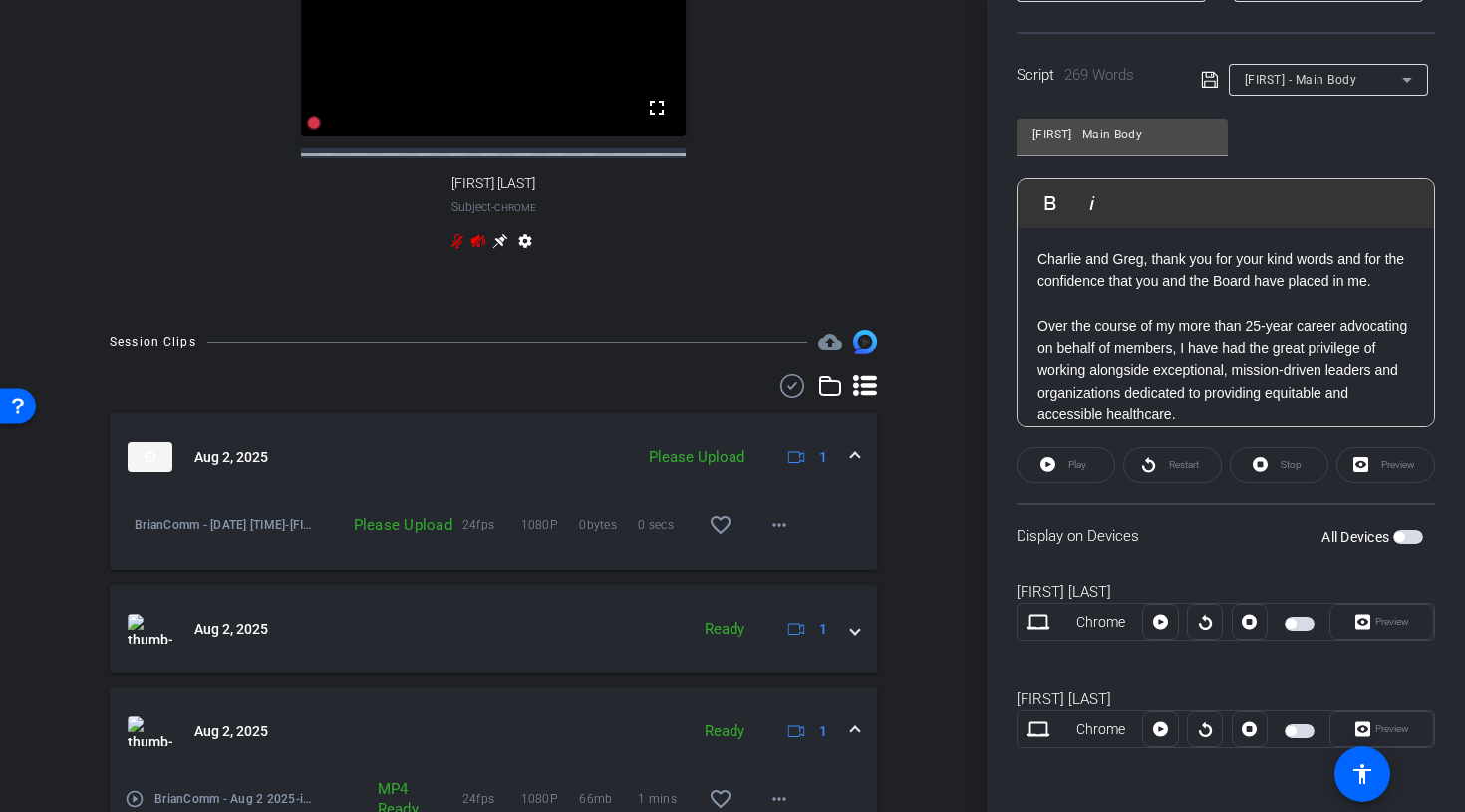 scroll, scrollTop: 736, scrollLeft: 0, axis: vertical 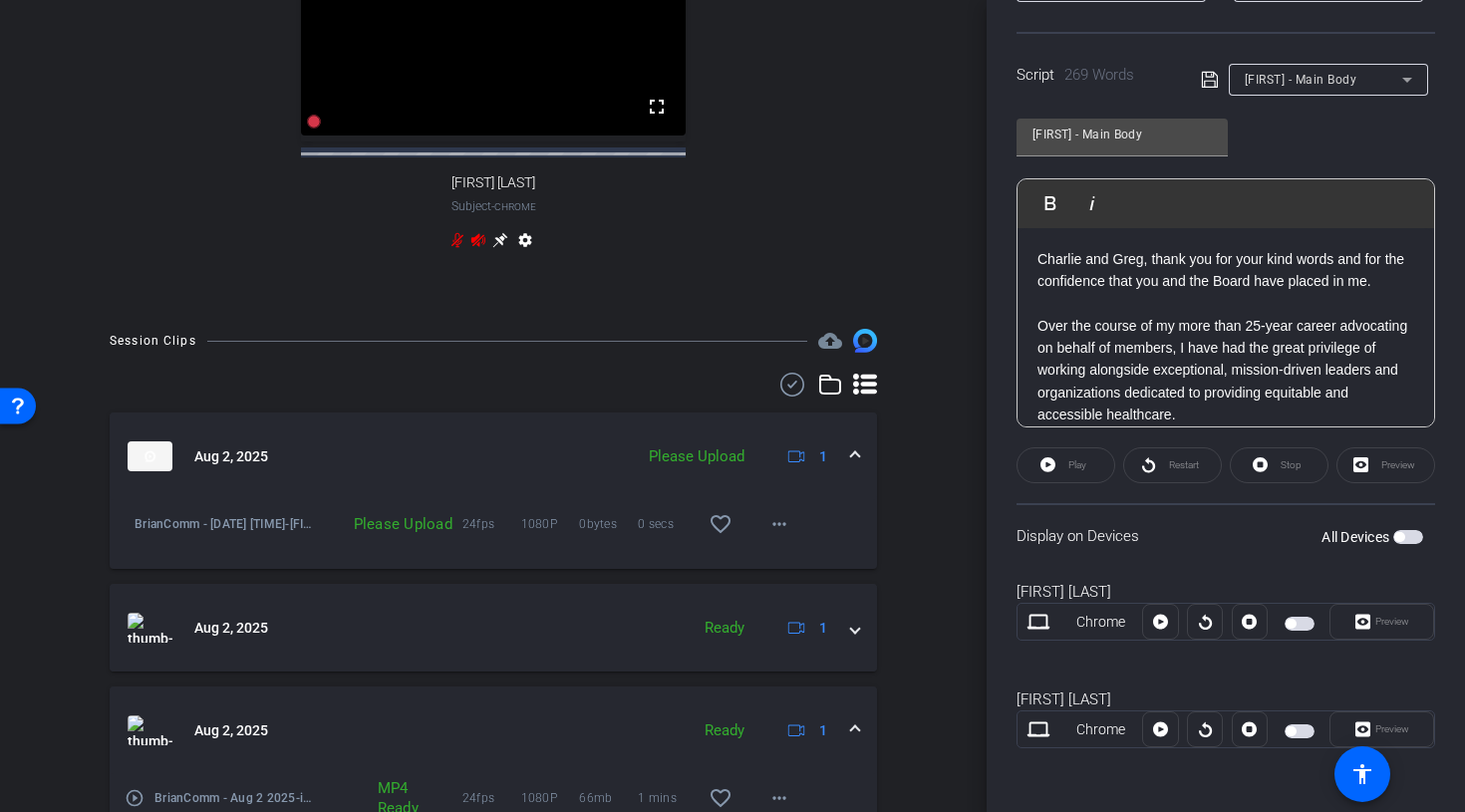 click on "Please Upload" 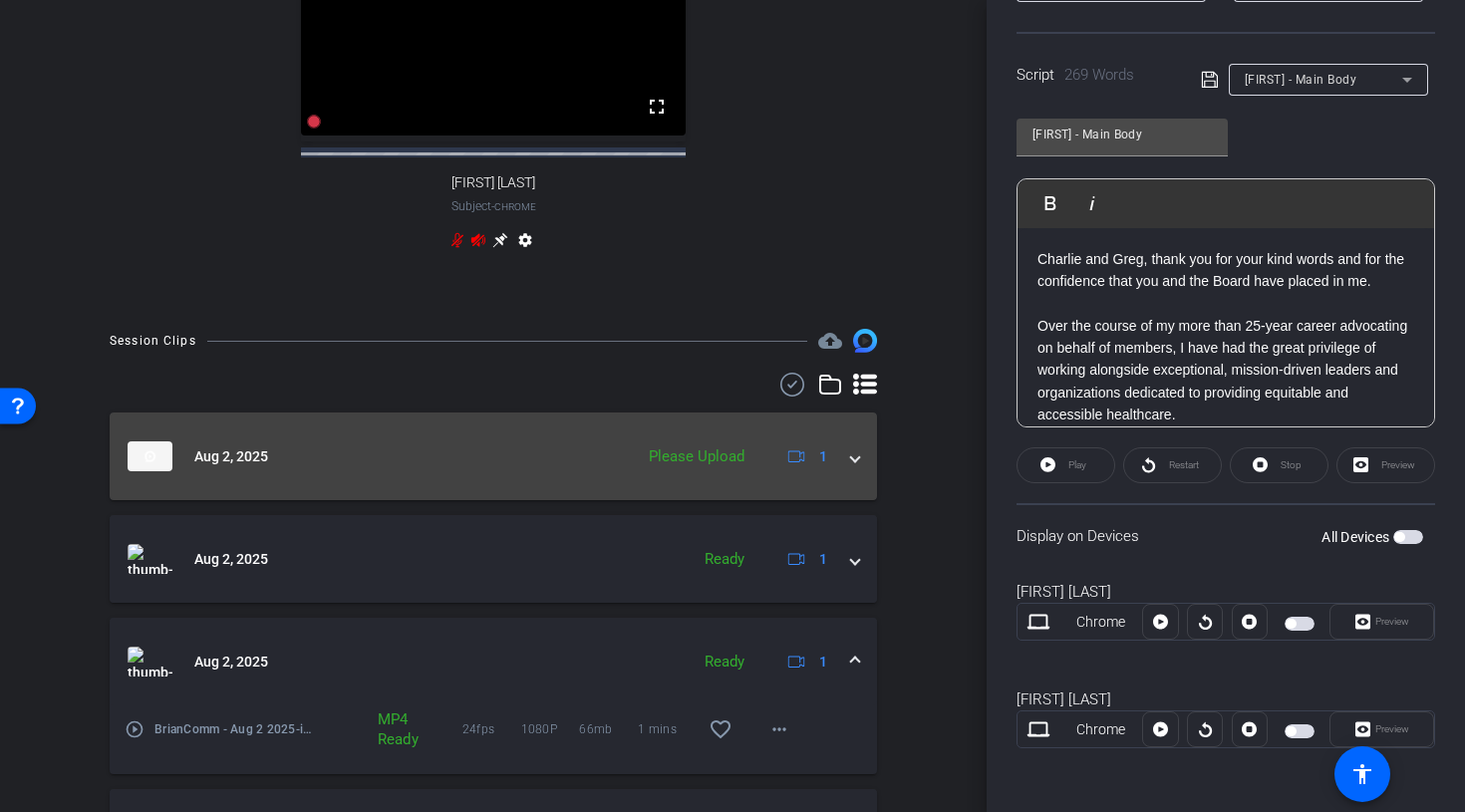 click on "Please Upload" 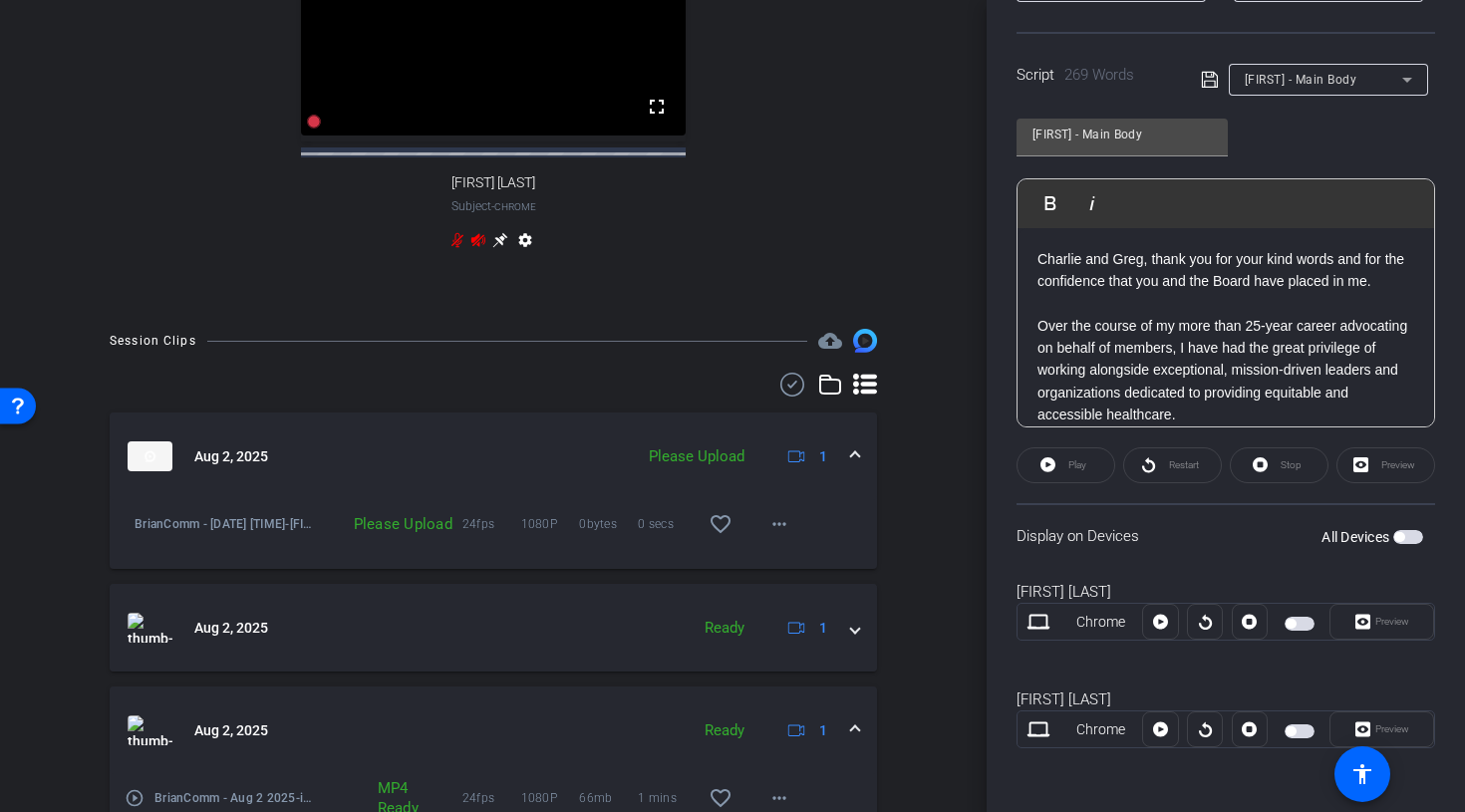 click on "Please Upload" at bounding box center (389, 524) 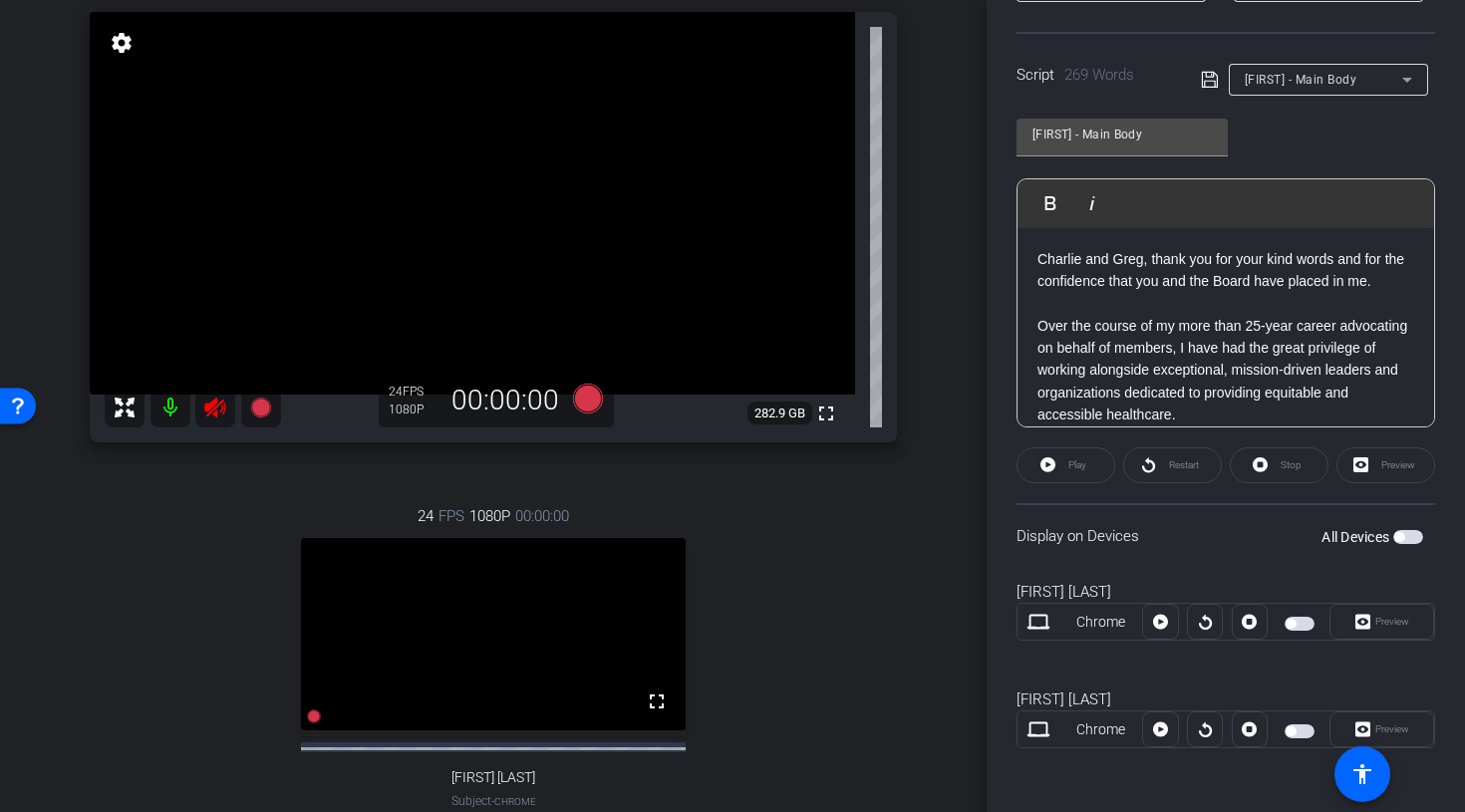 scroll, scrollTop: 0, scrollLeft: 0, axis: both 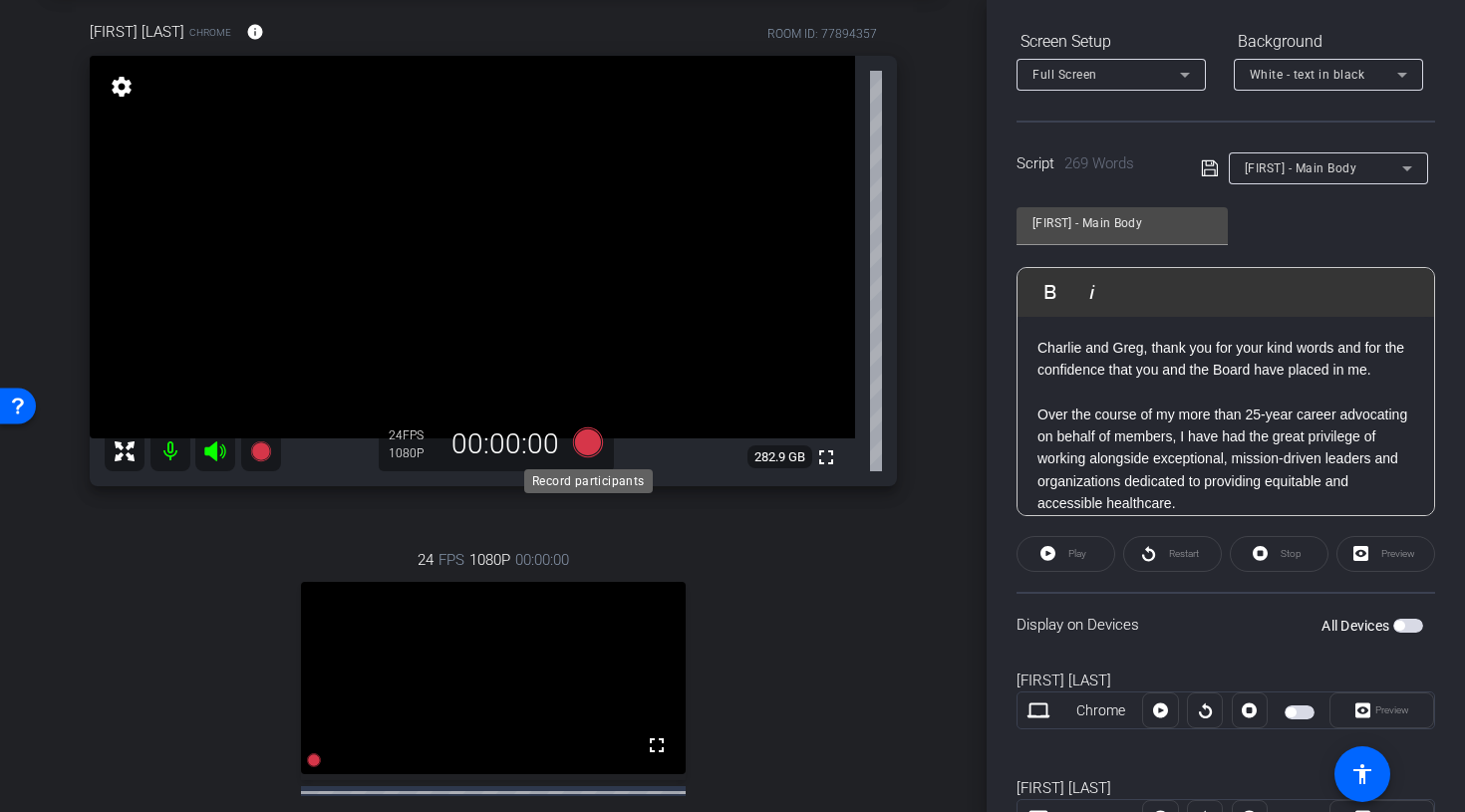 click 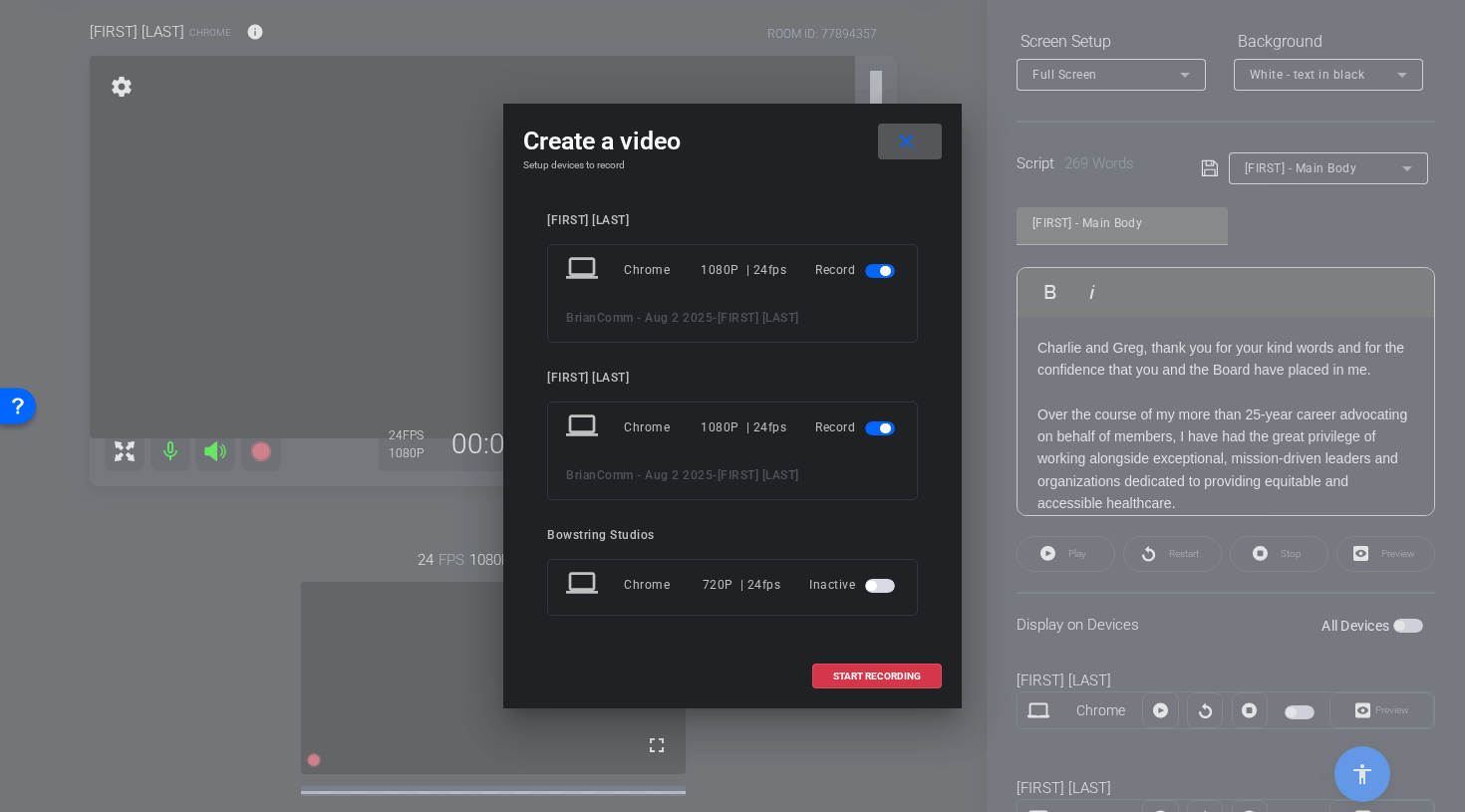 click at bounding box center [885, 271] 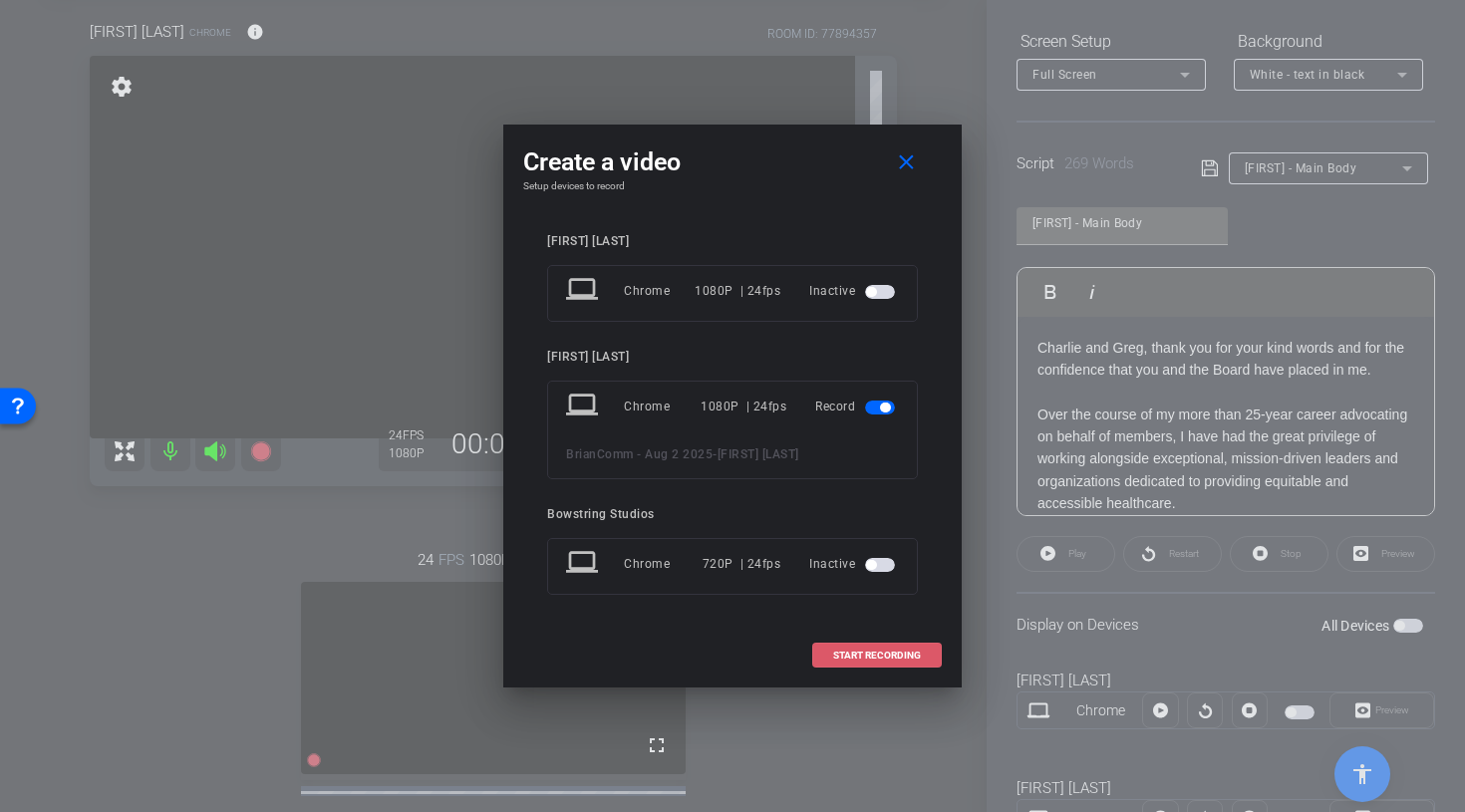 click on "START RECORDING" at bounding box center (877, 656) 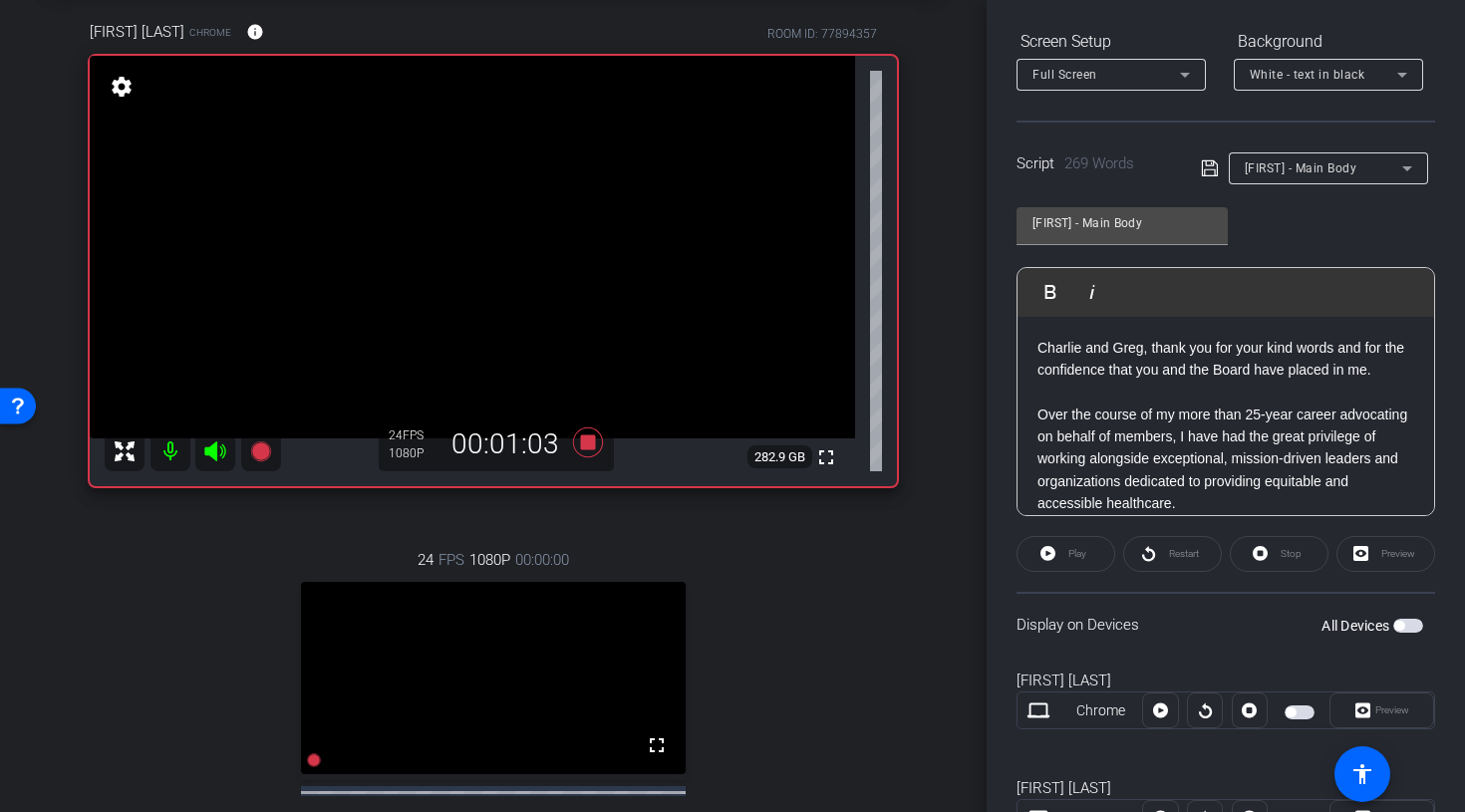 scroll, scrollTop: 0, scrollLeft: 0, axis: both 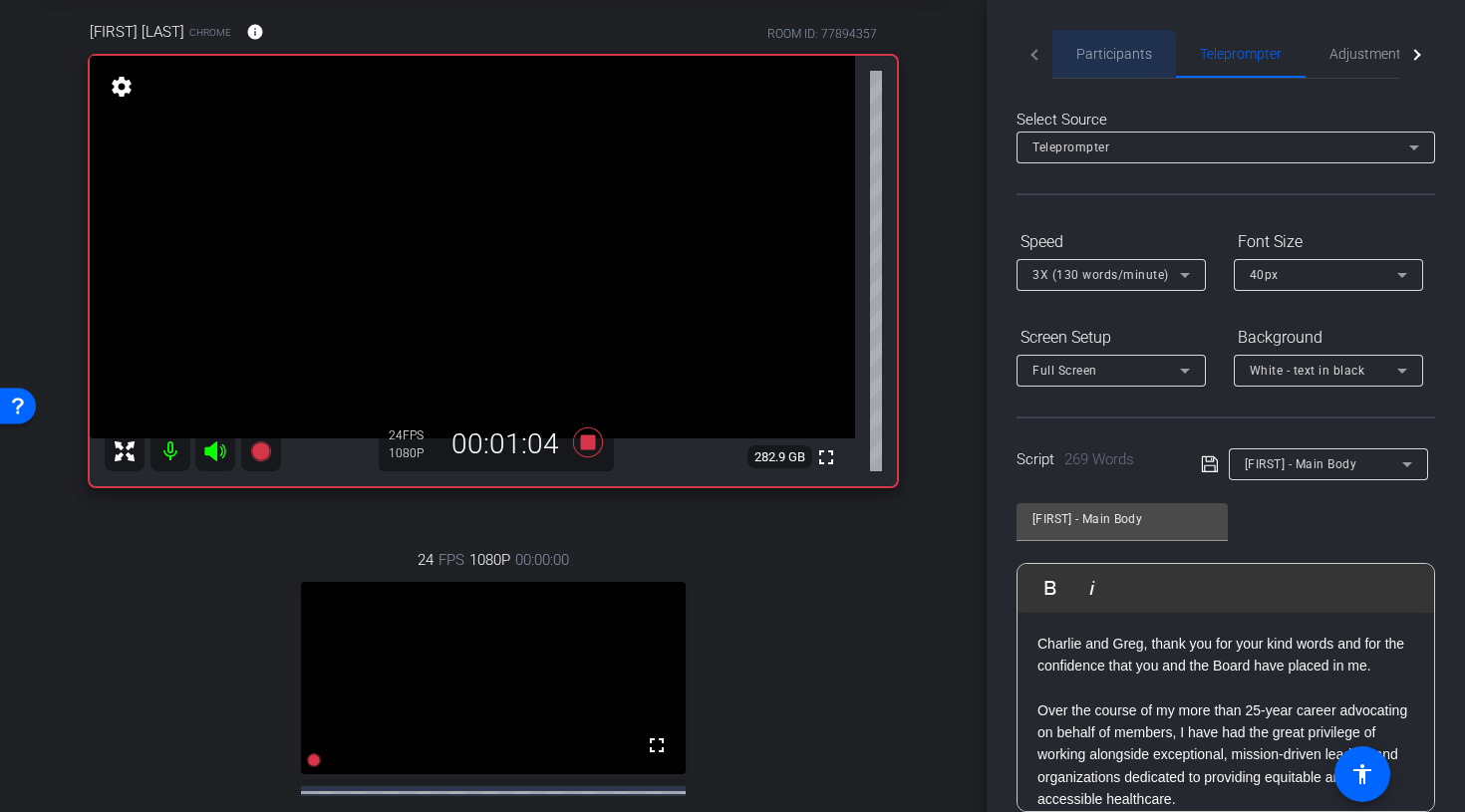click on "Participants" at bounding box center (1114, 54) 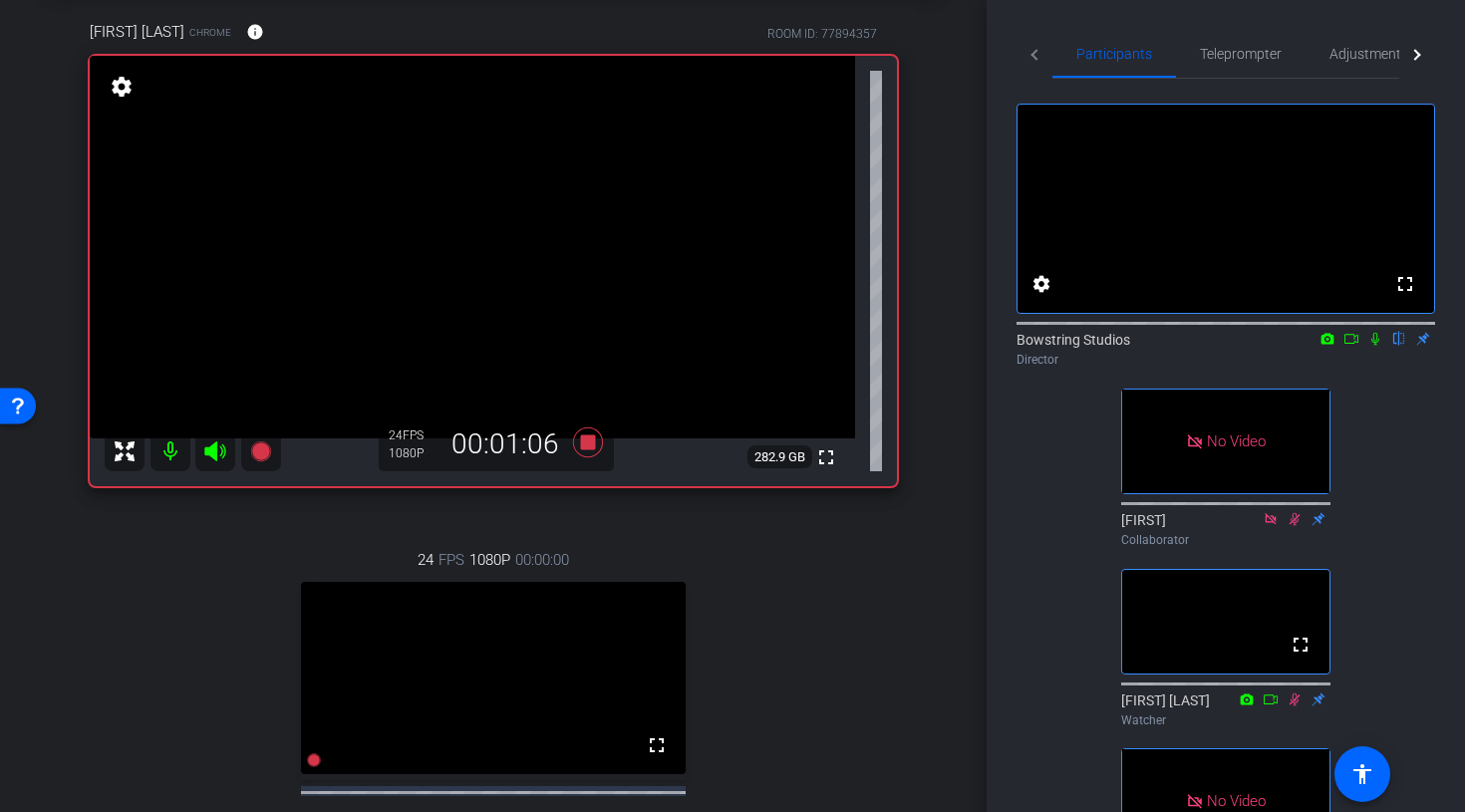 click 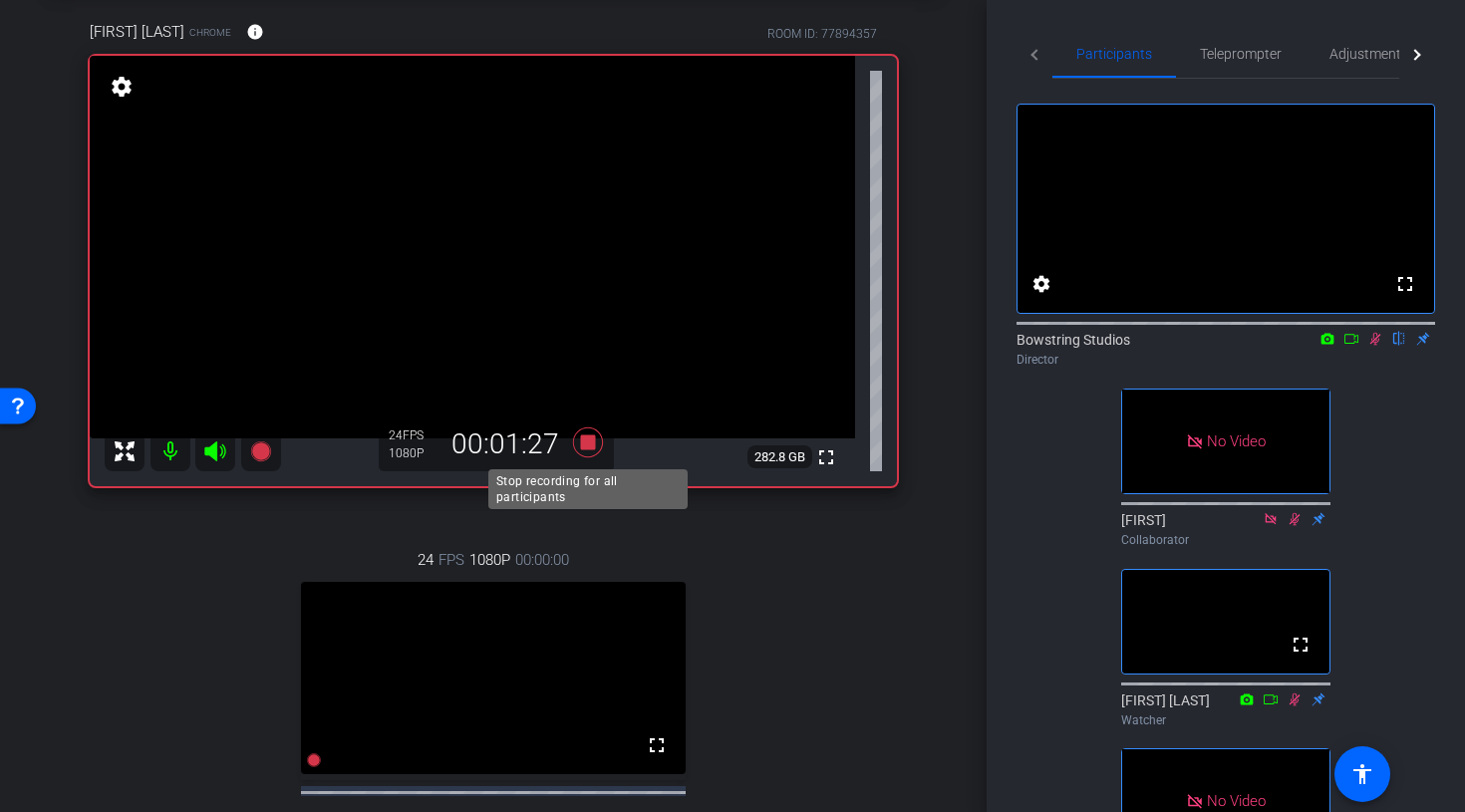 click 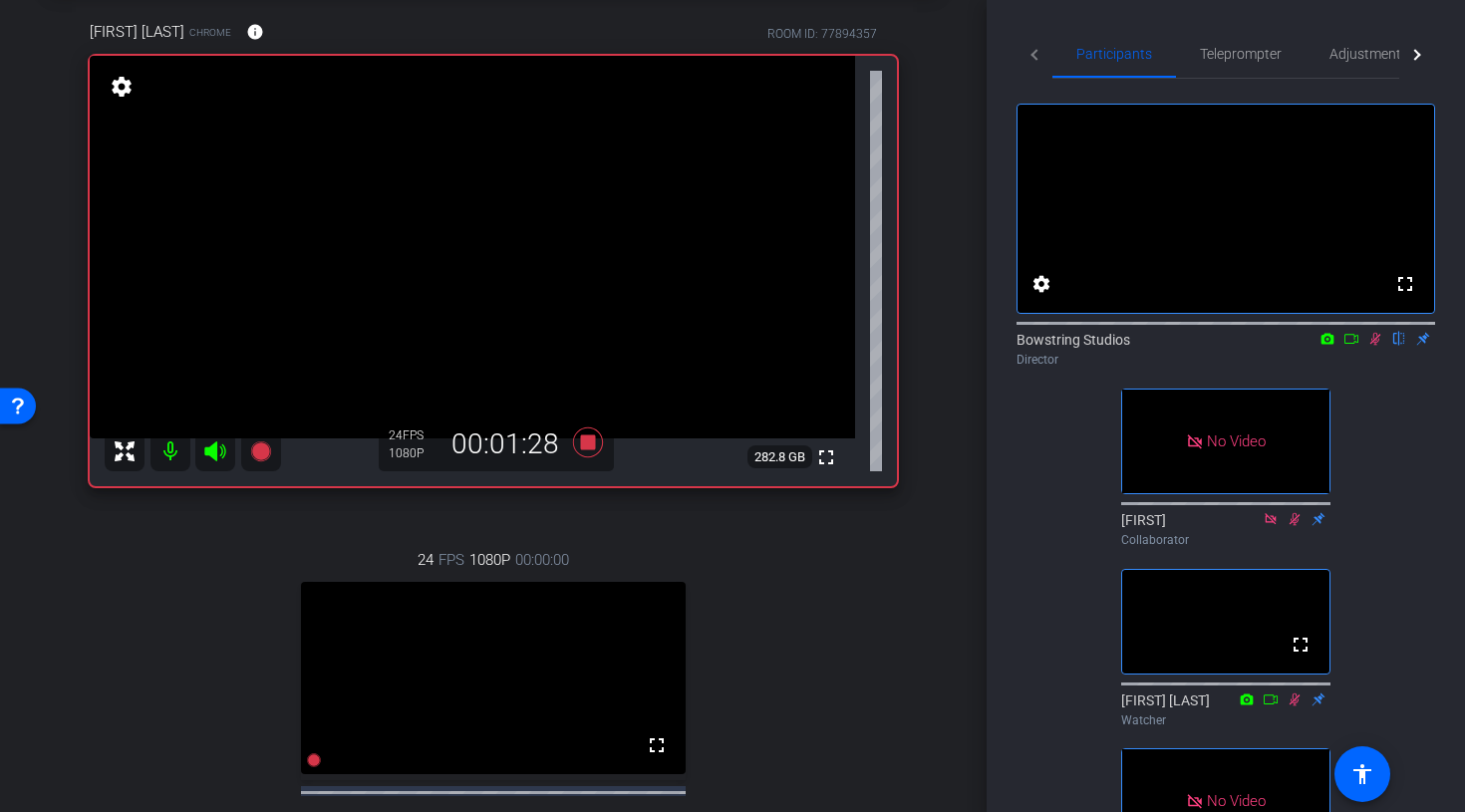 click 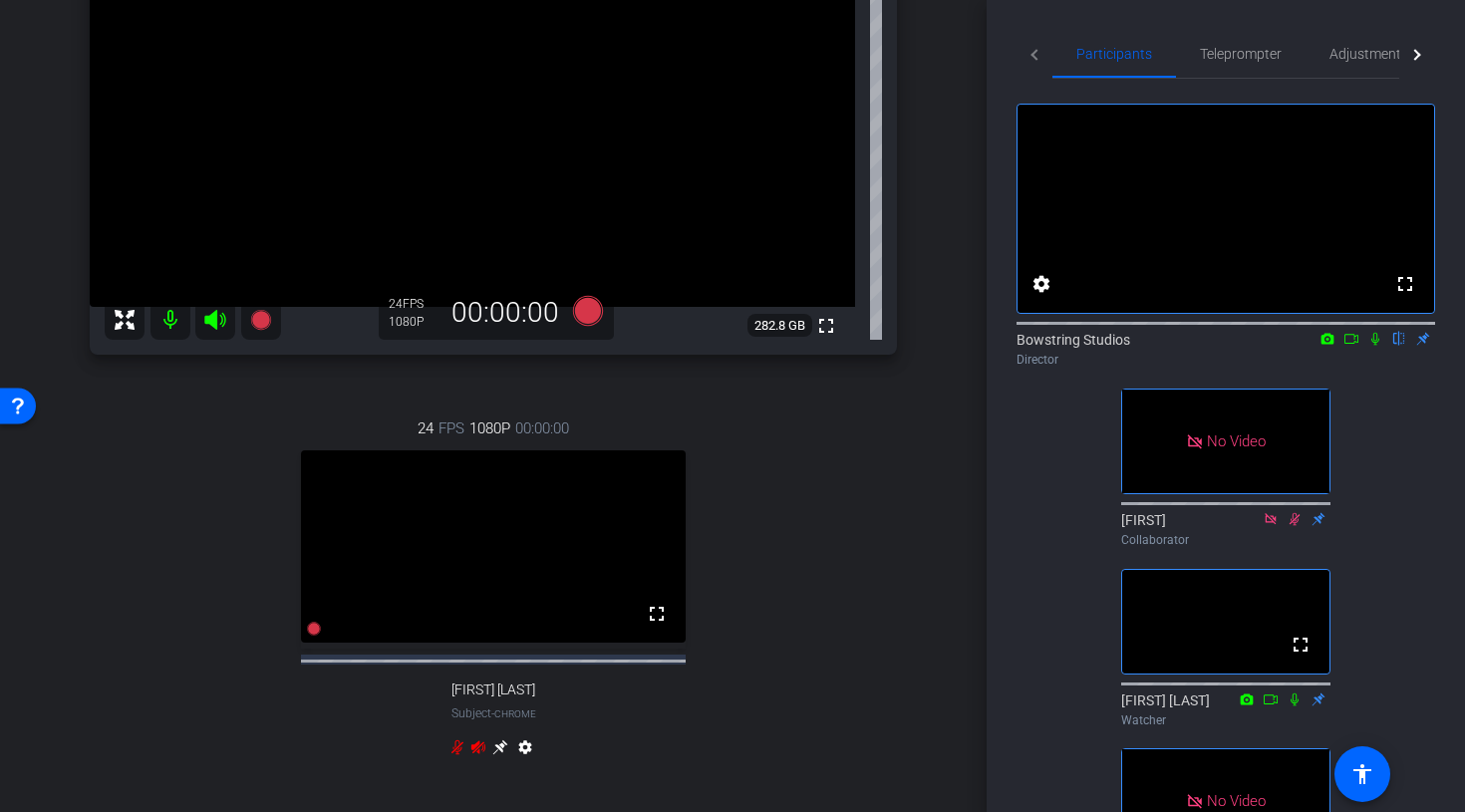 click on "24 FPS 1080P  00:00:00  fullscreen
Charles Pizzi Subject   -  Chrome
settings" at bounding box center (493, 590) 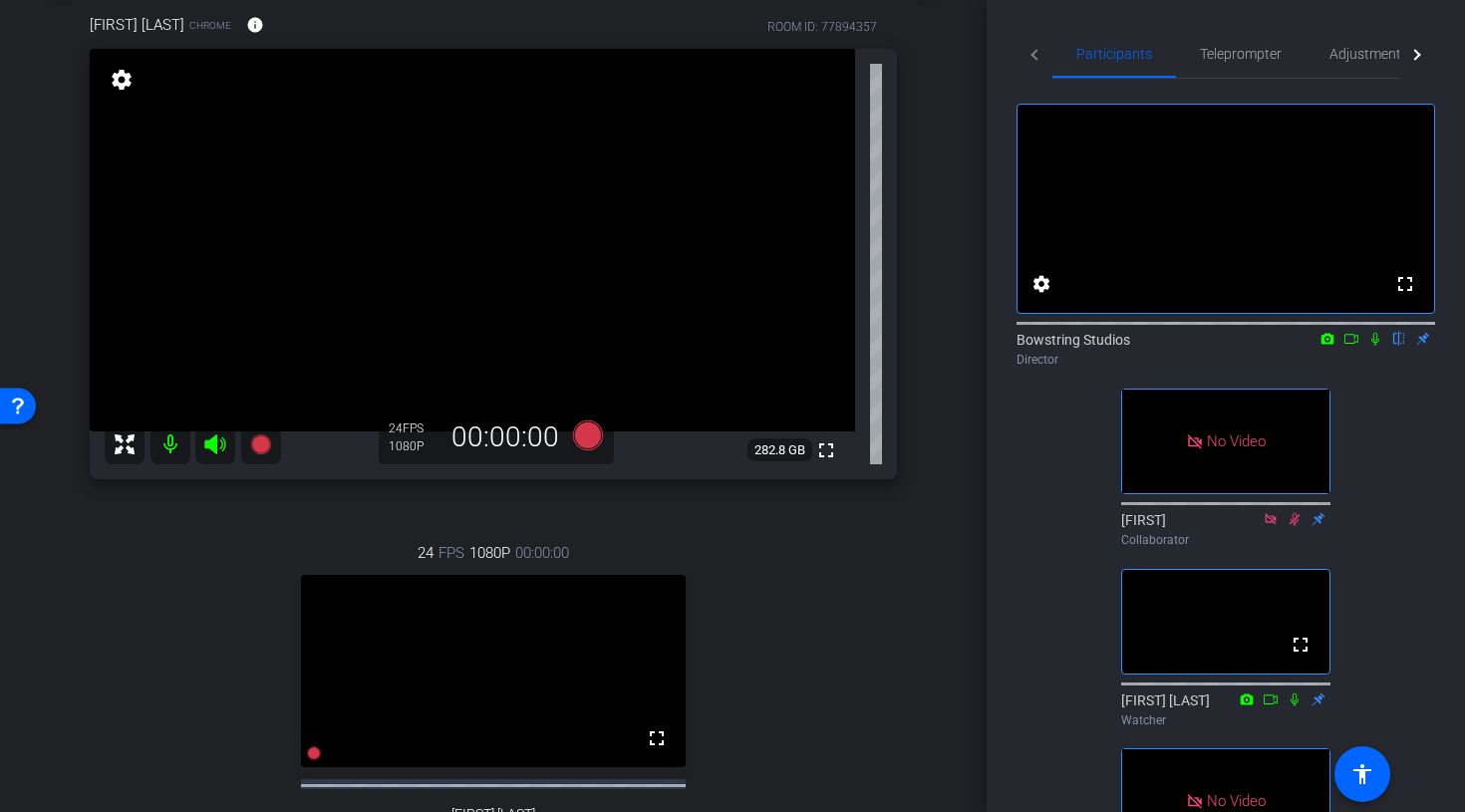 scroll, scrollTop: 195, scrollLeft: 0, axis: vertical 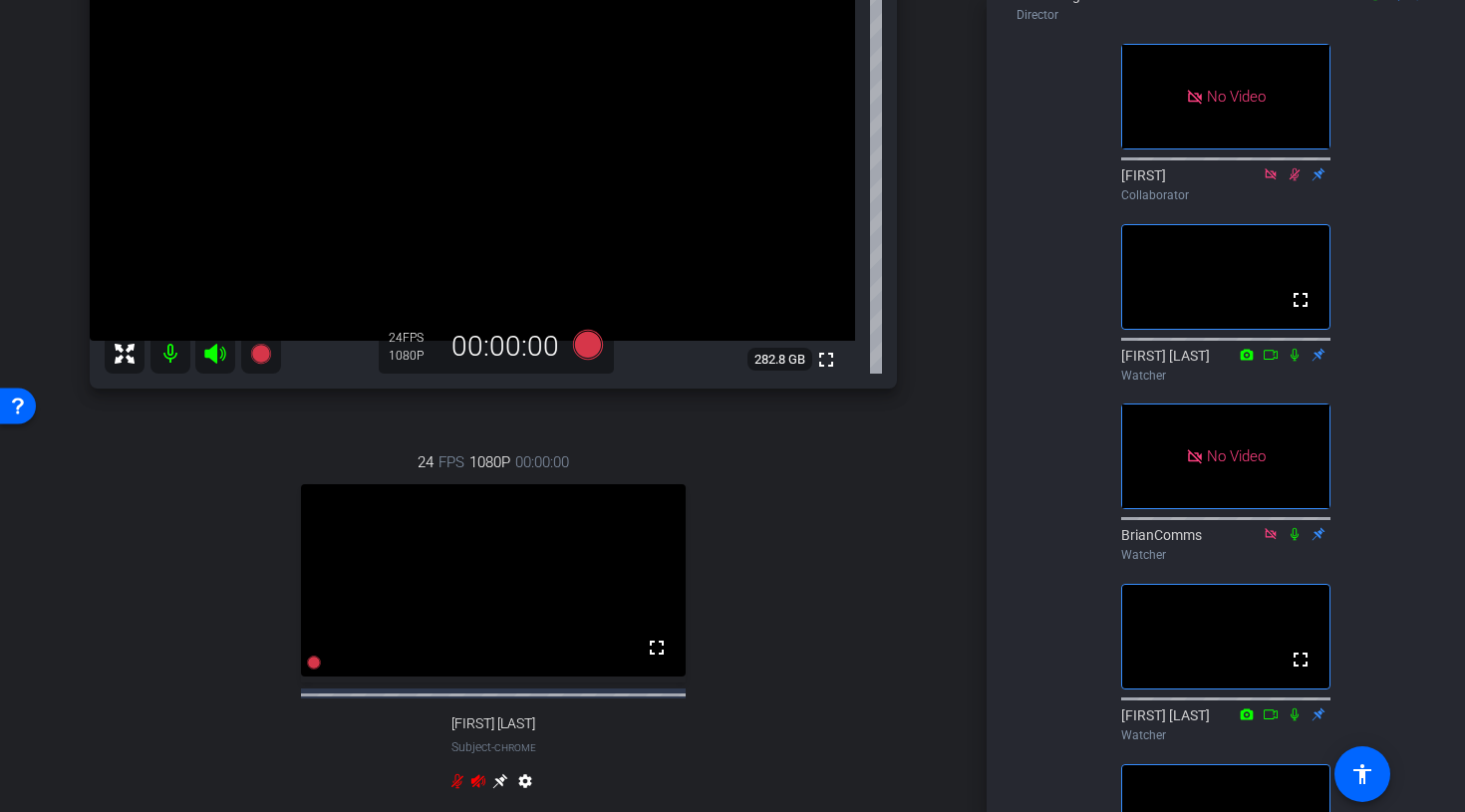 click 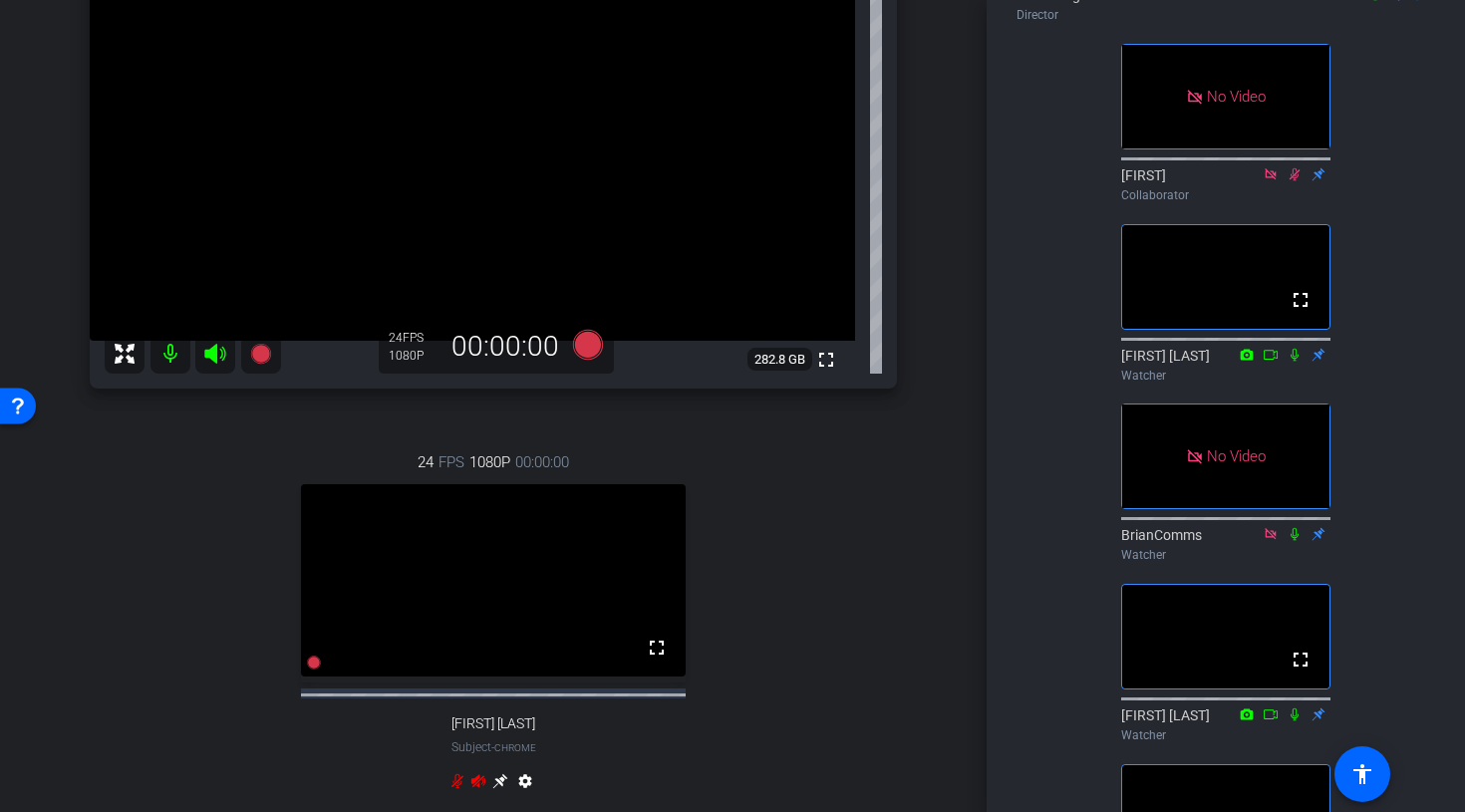 click 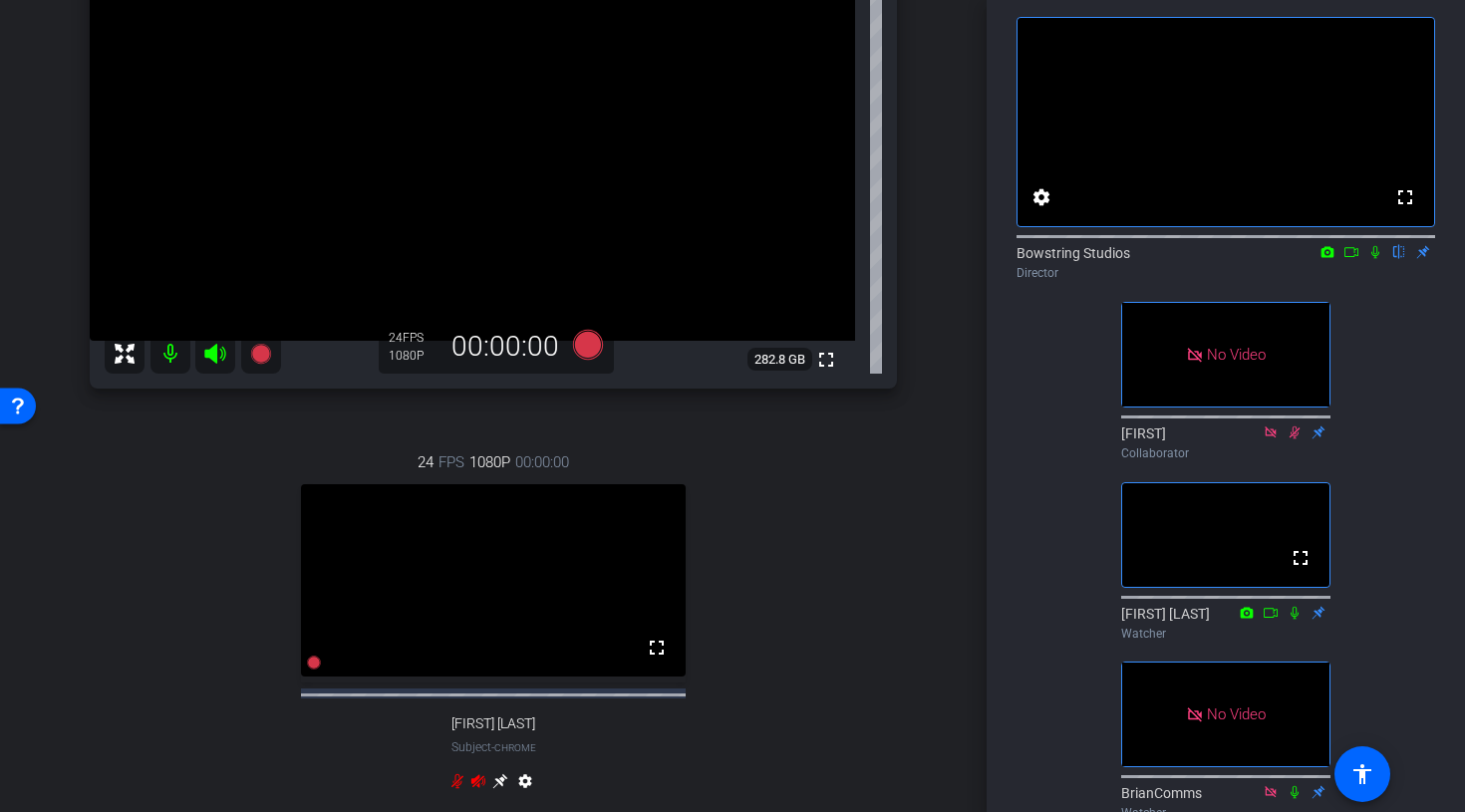 scroll, scrollTop: 70, scrollLeft: 0, axis: vertical 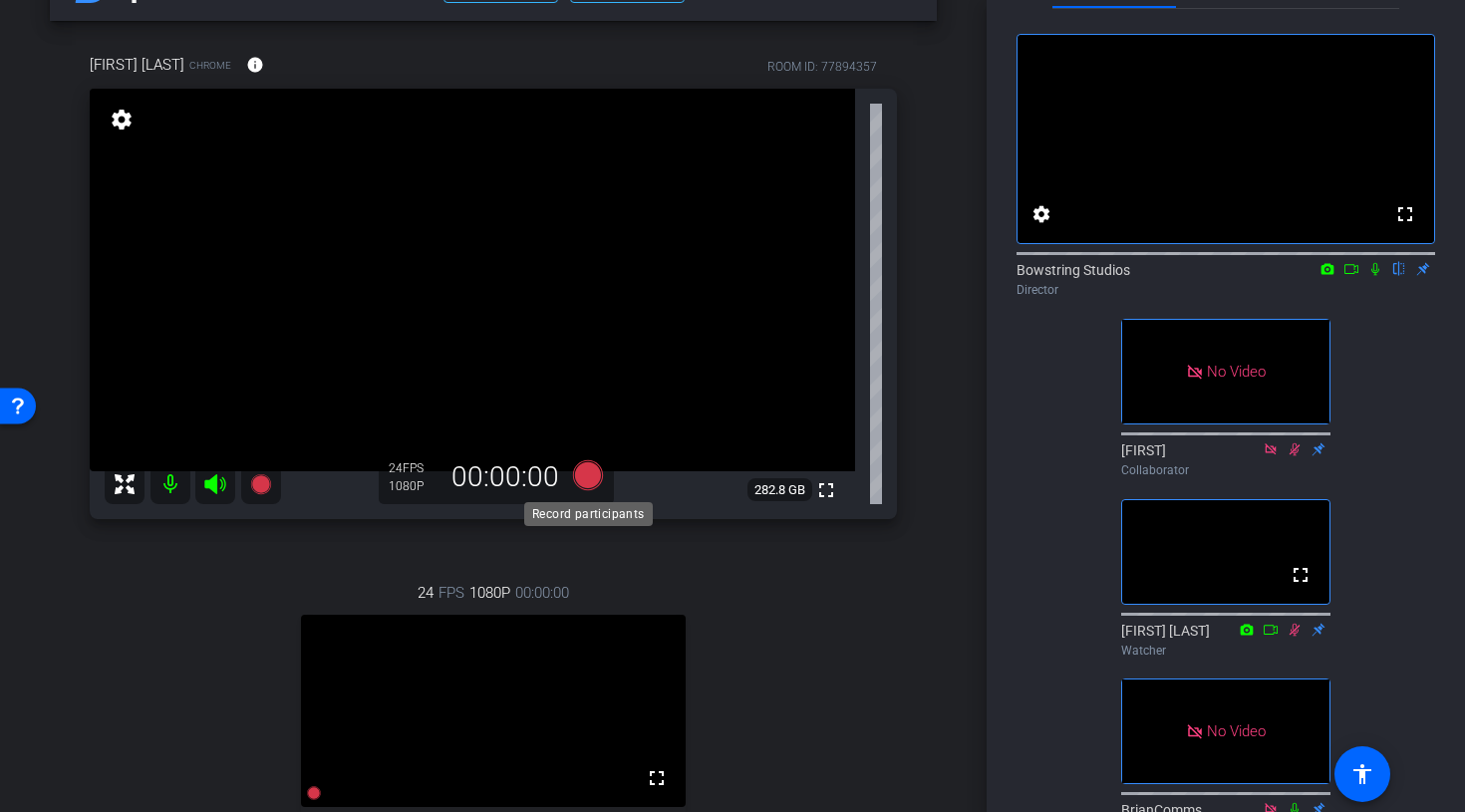 click 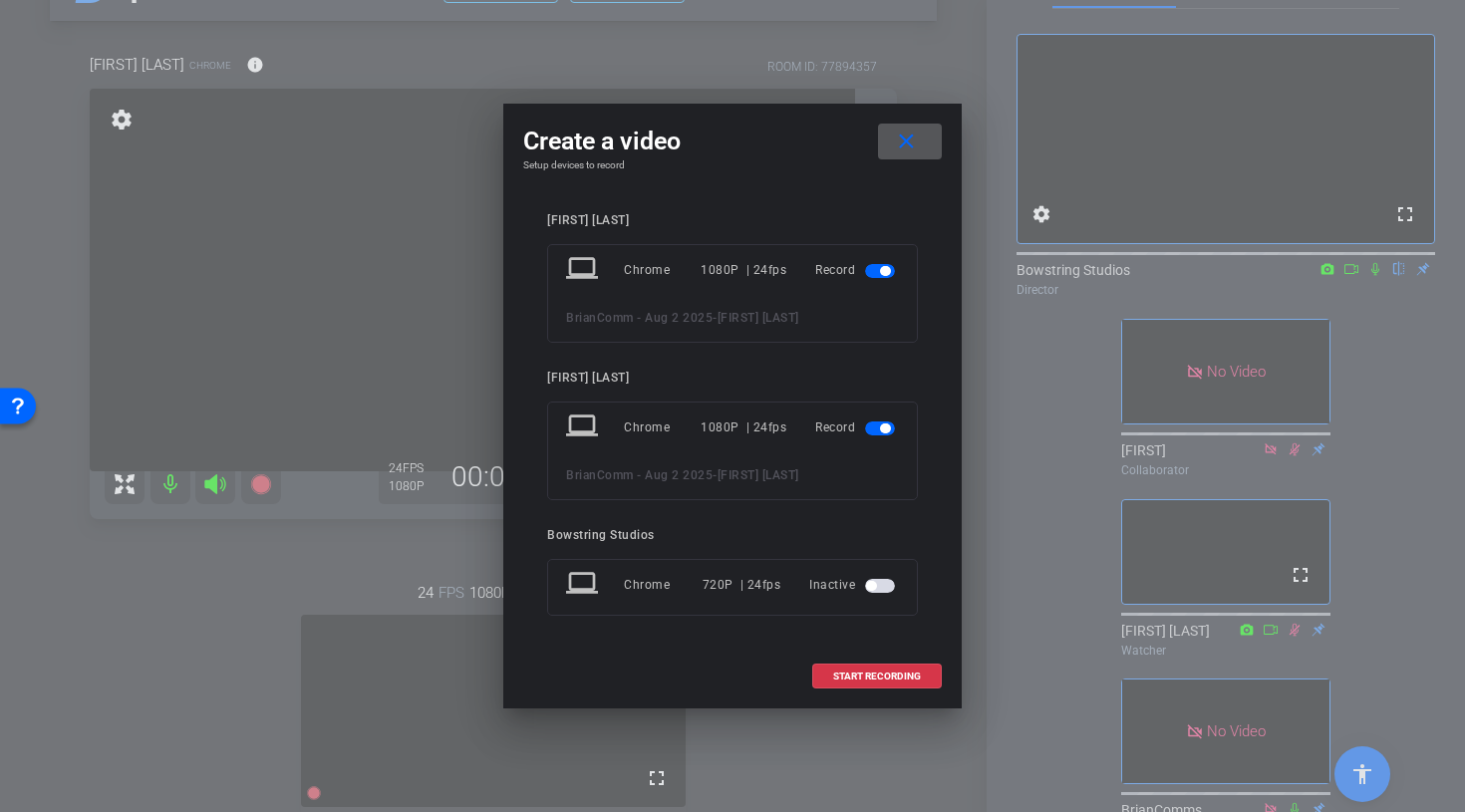 click at bounding box center (880, 271) 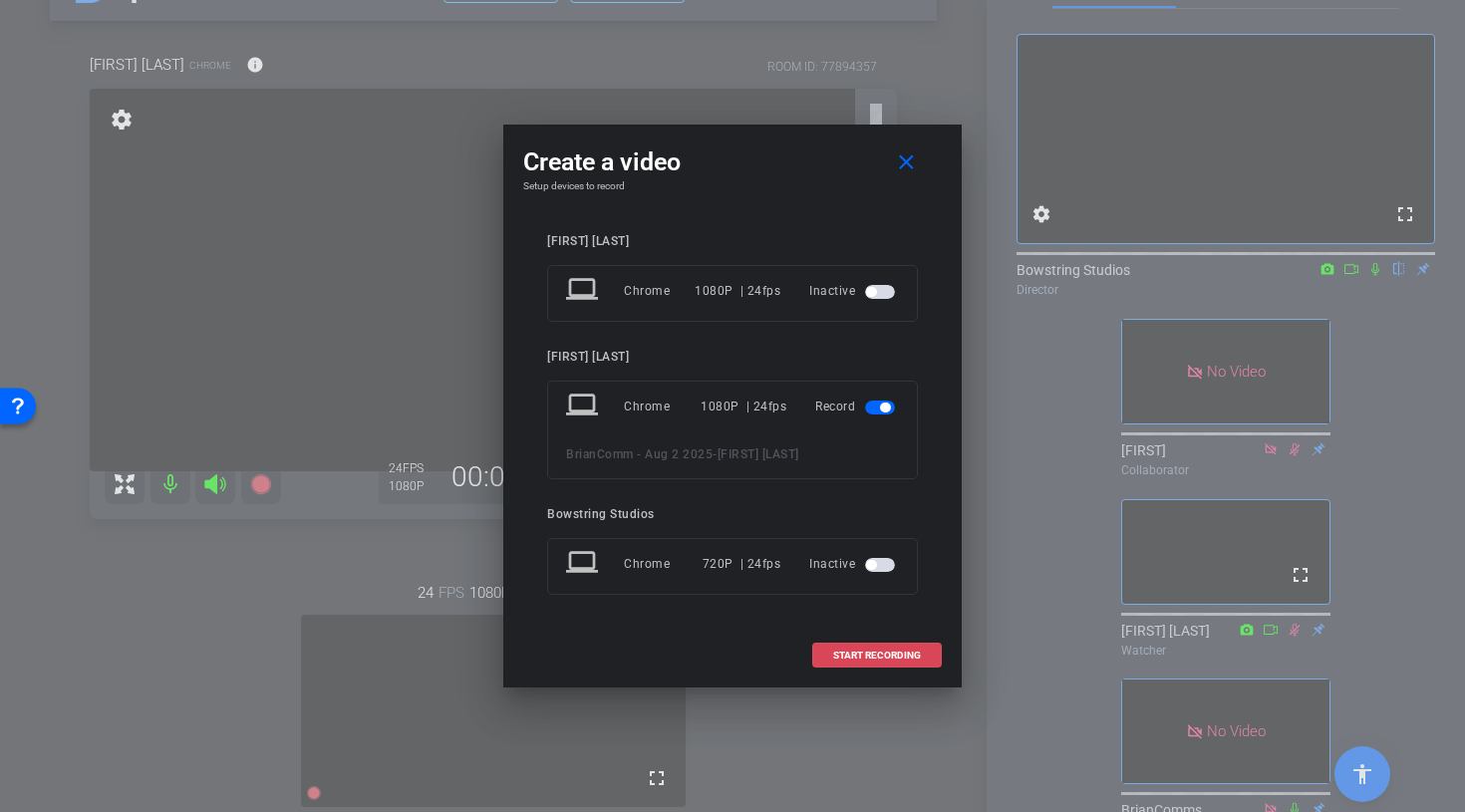 click on "START RECORDING" at bounding box center [877, 656] 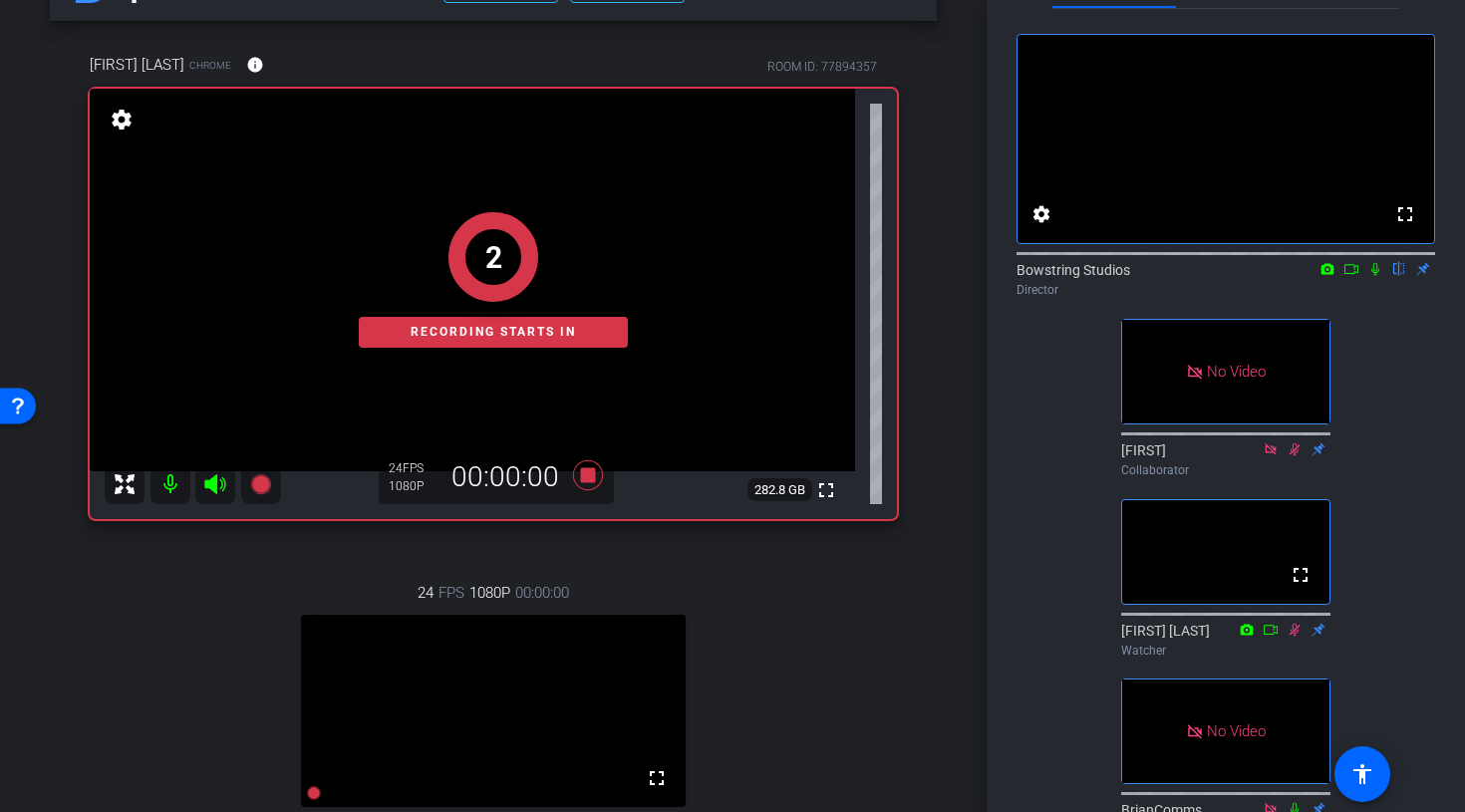 click 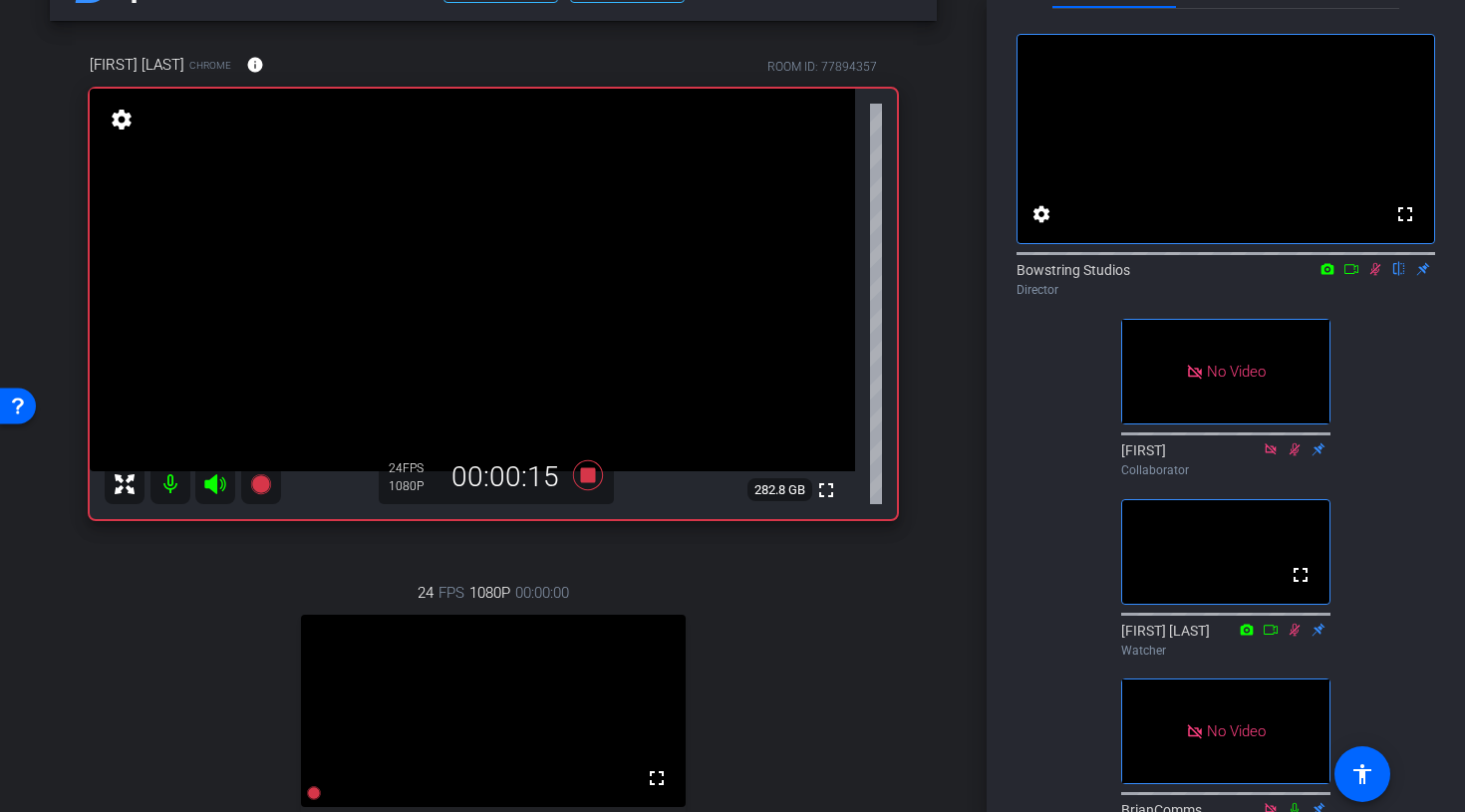 click 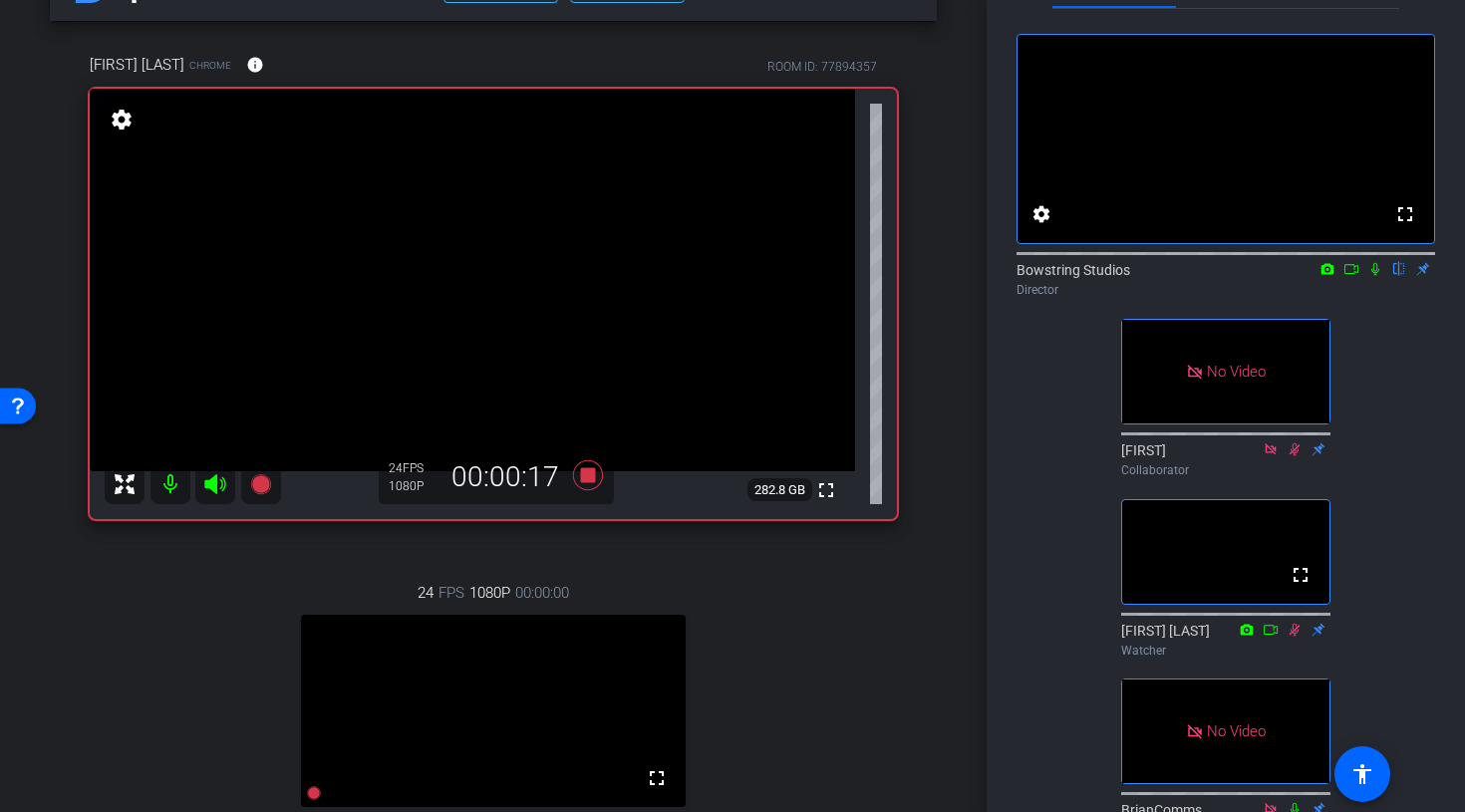 click 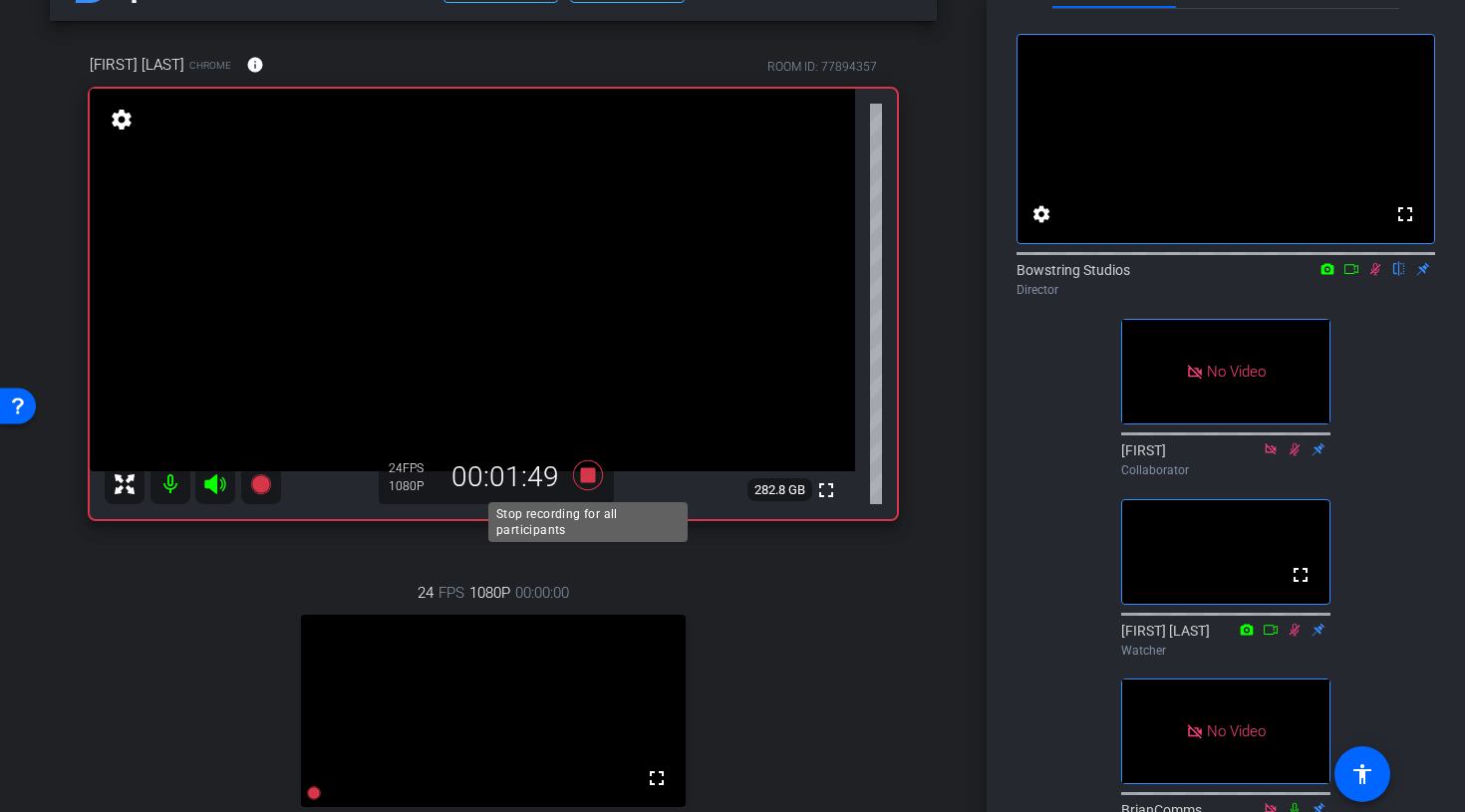 click 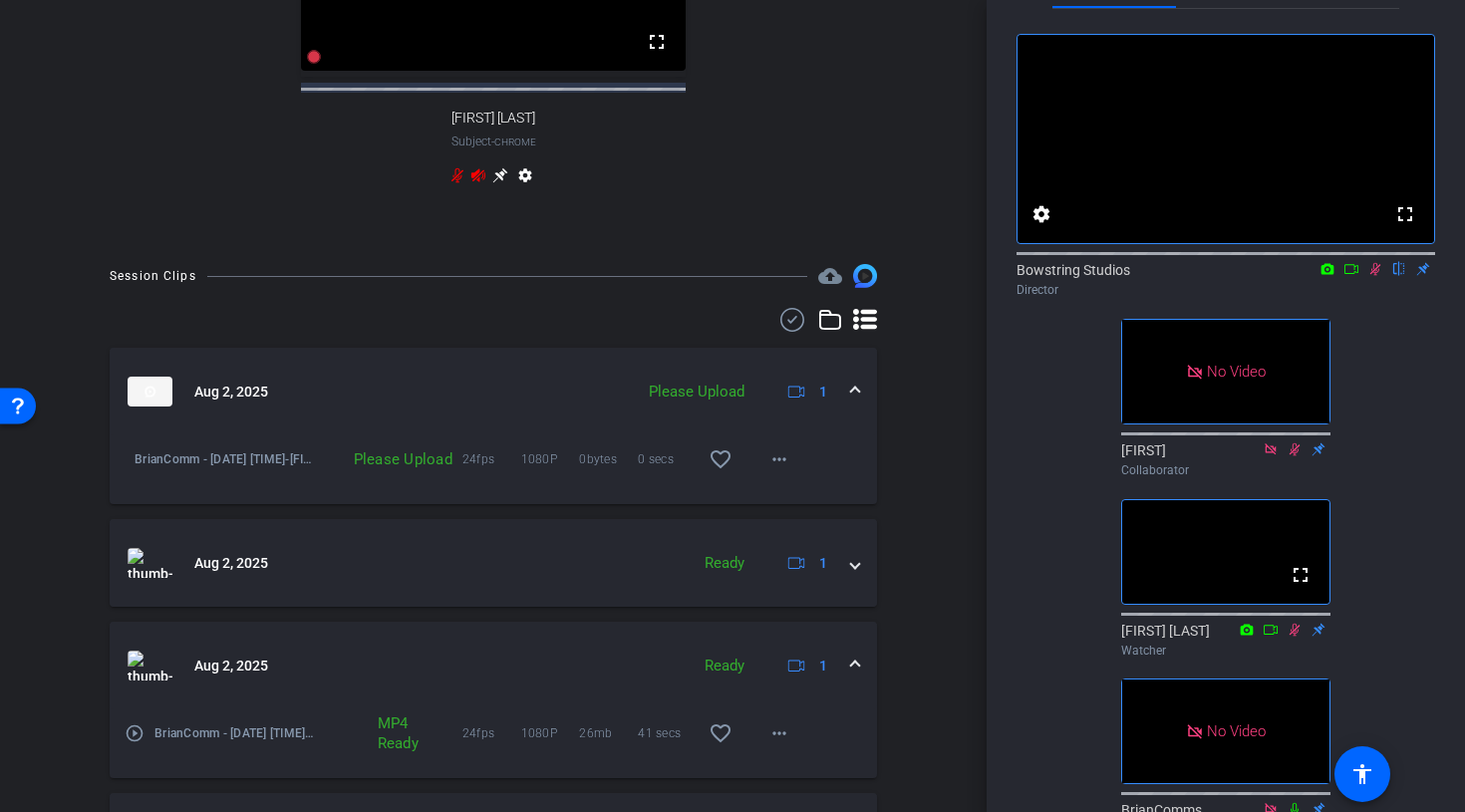 scroll, scrollTop: 837, scrollLeft: 0, axis: vertical 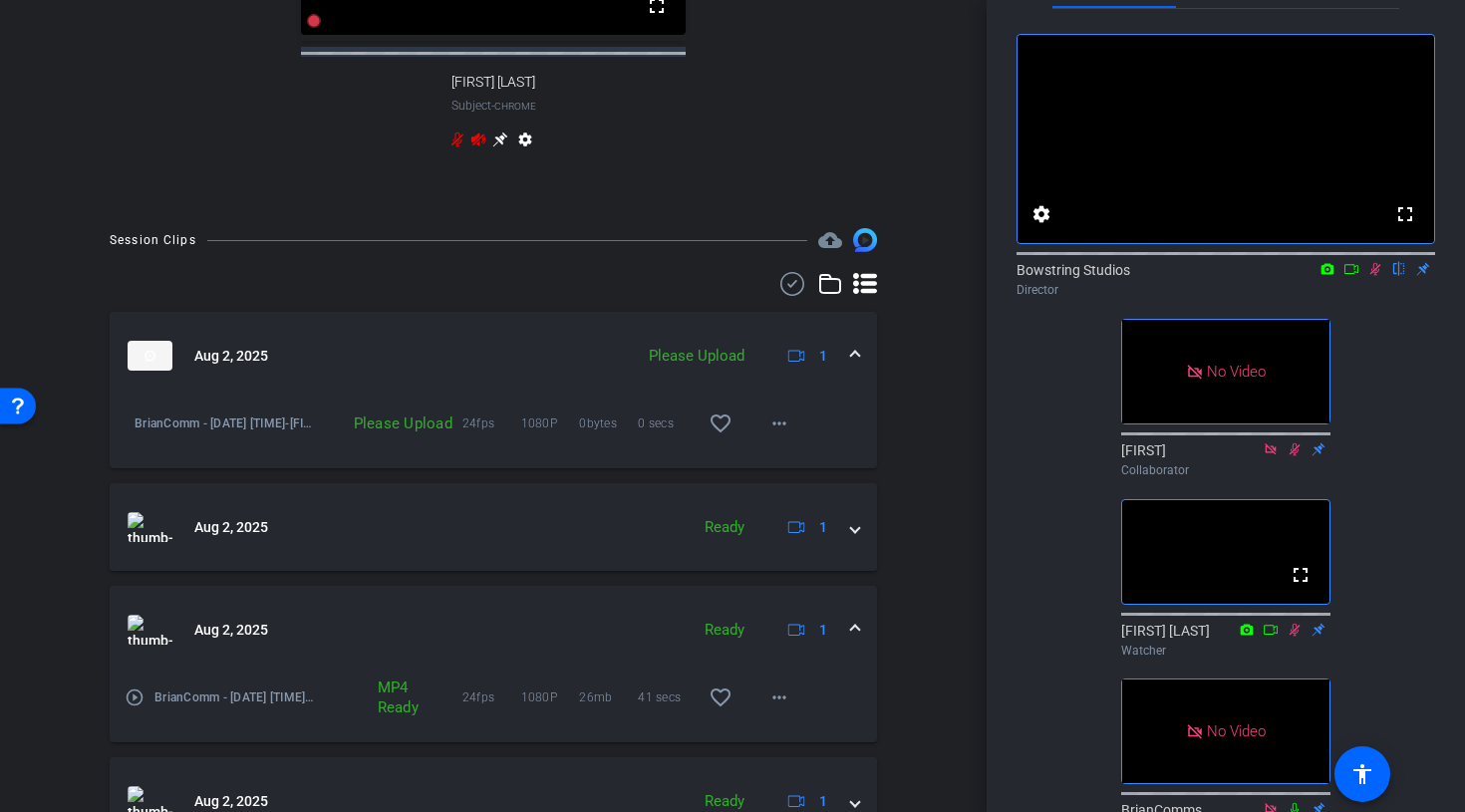 click on "Please Upload" 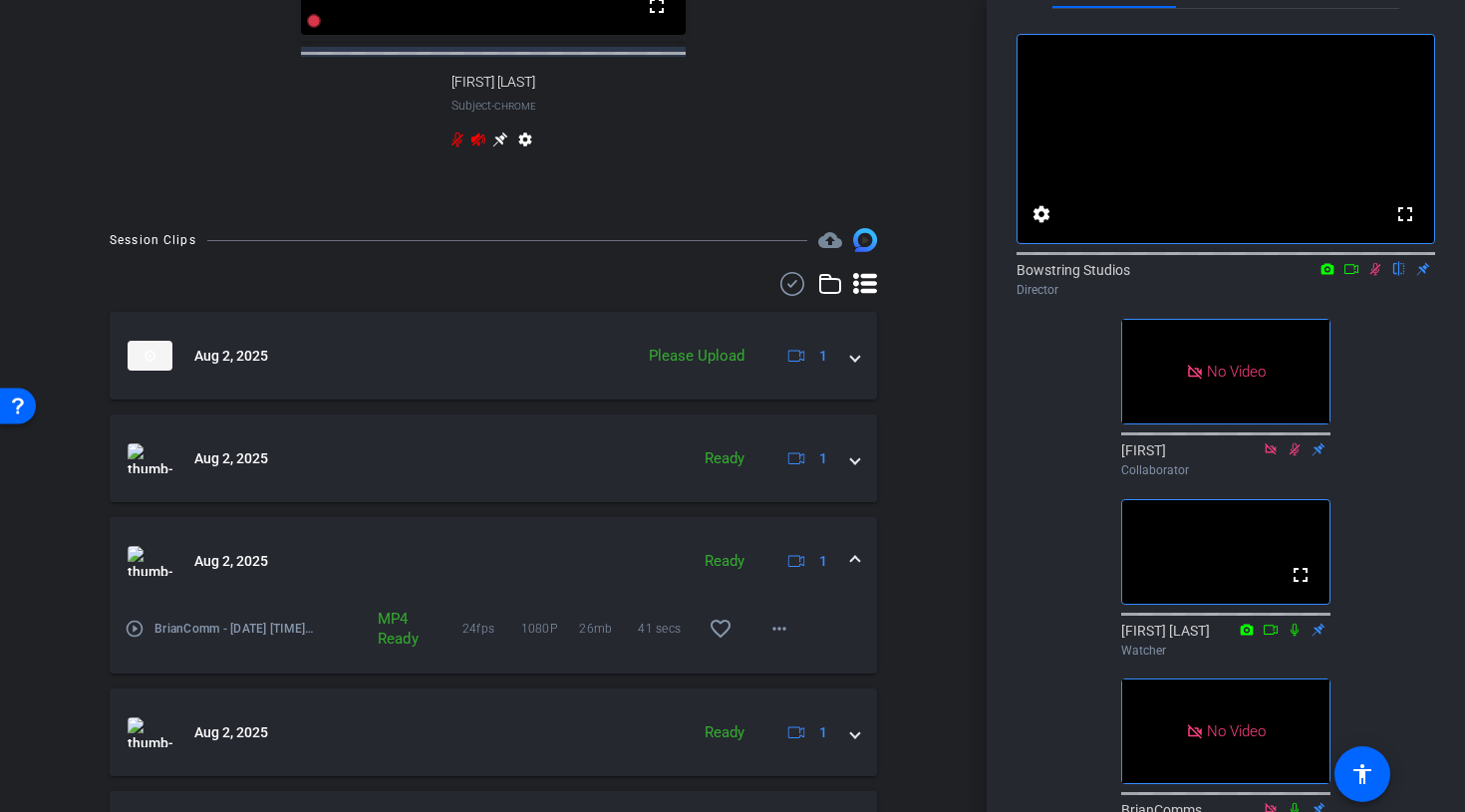 click 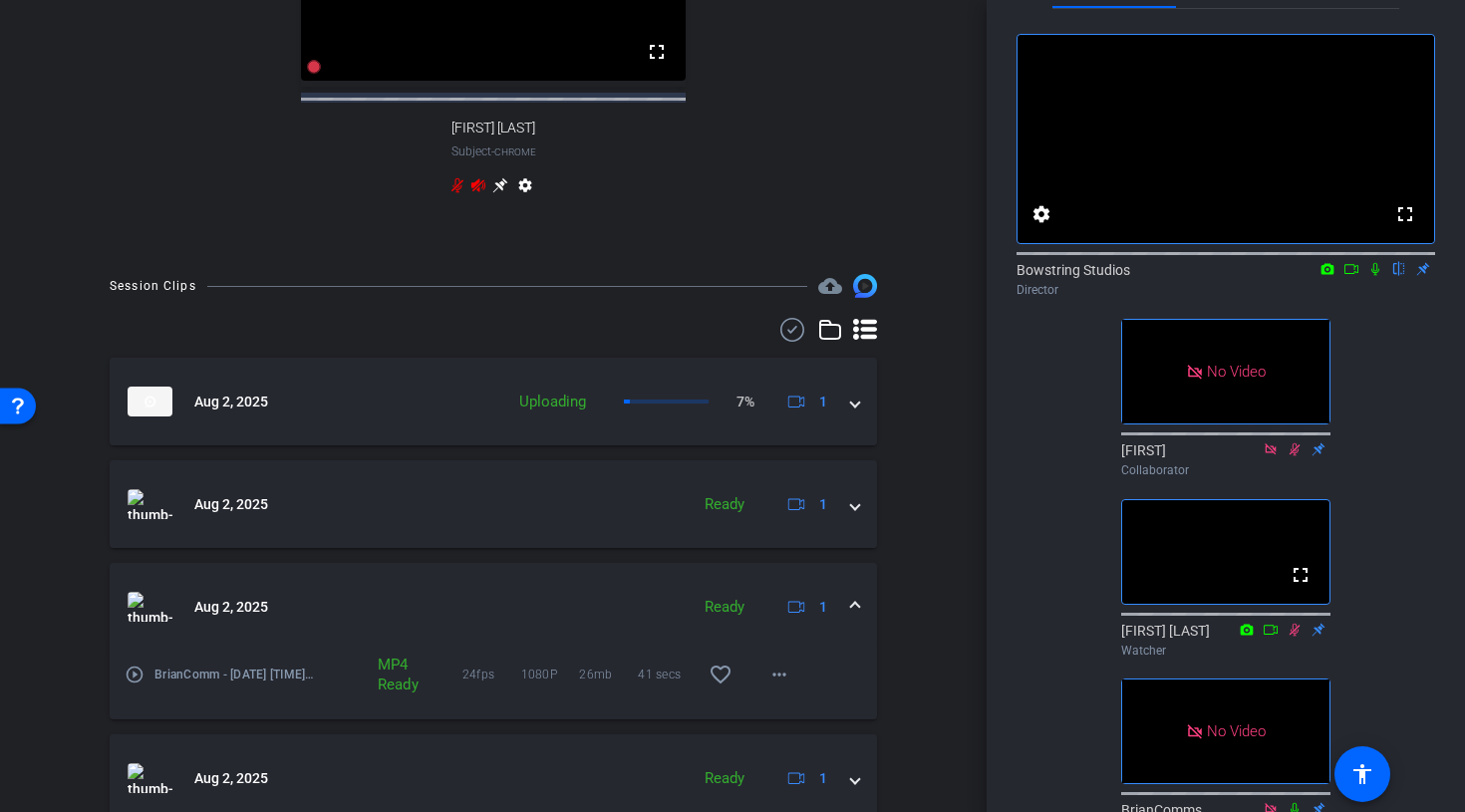 scroll, scrollTop: 789, scrollLeft: 0, axis: vertical 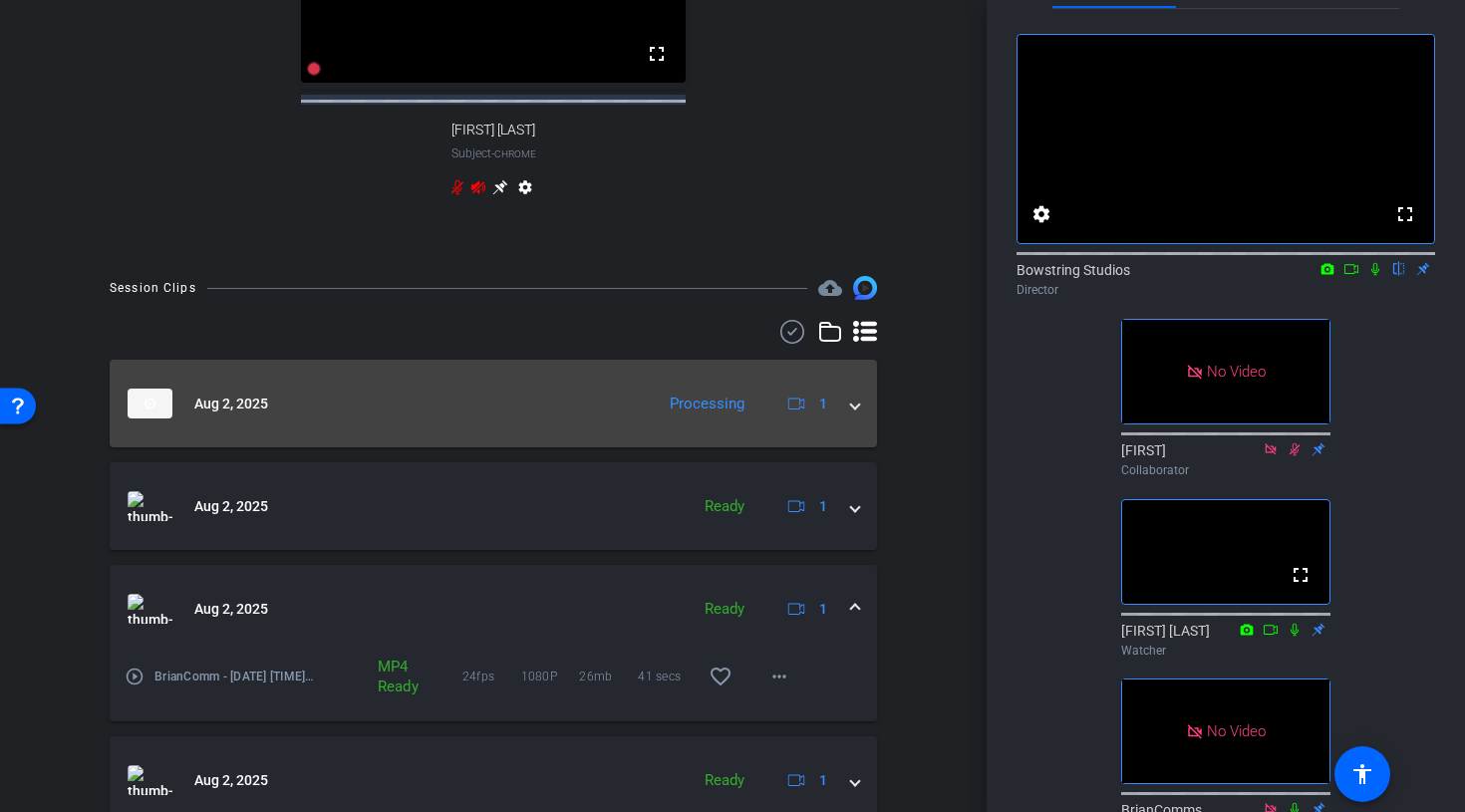 click at bounding box center [855, 404] 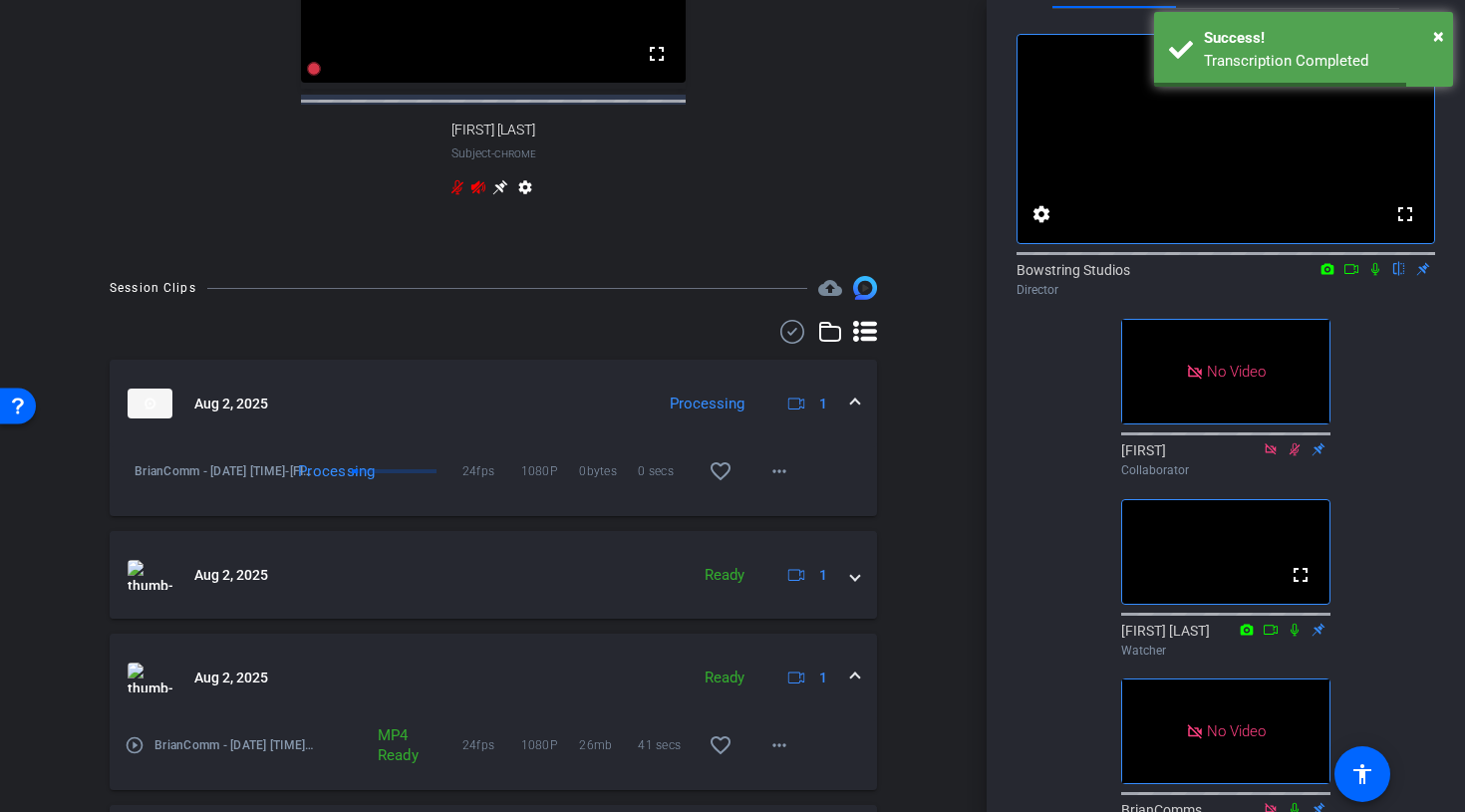 click 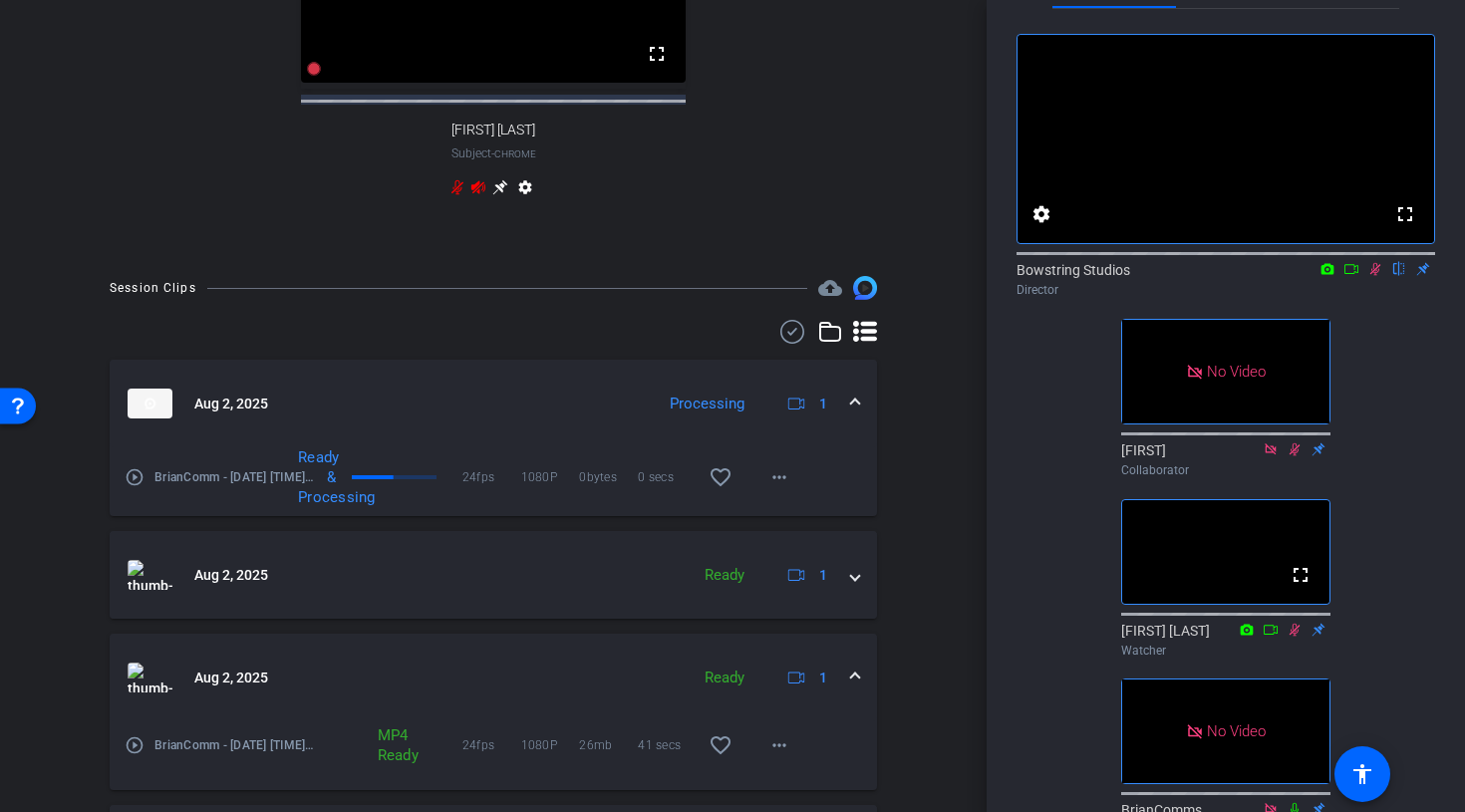 click 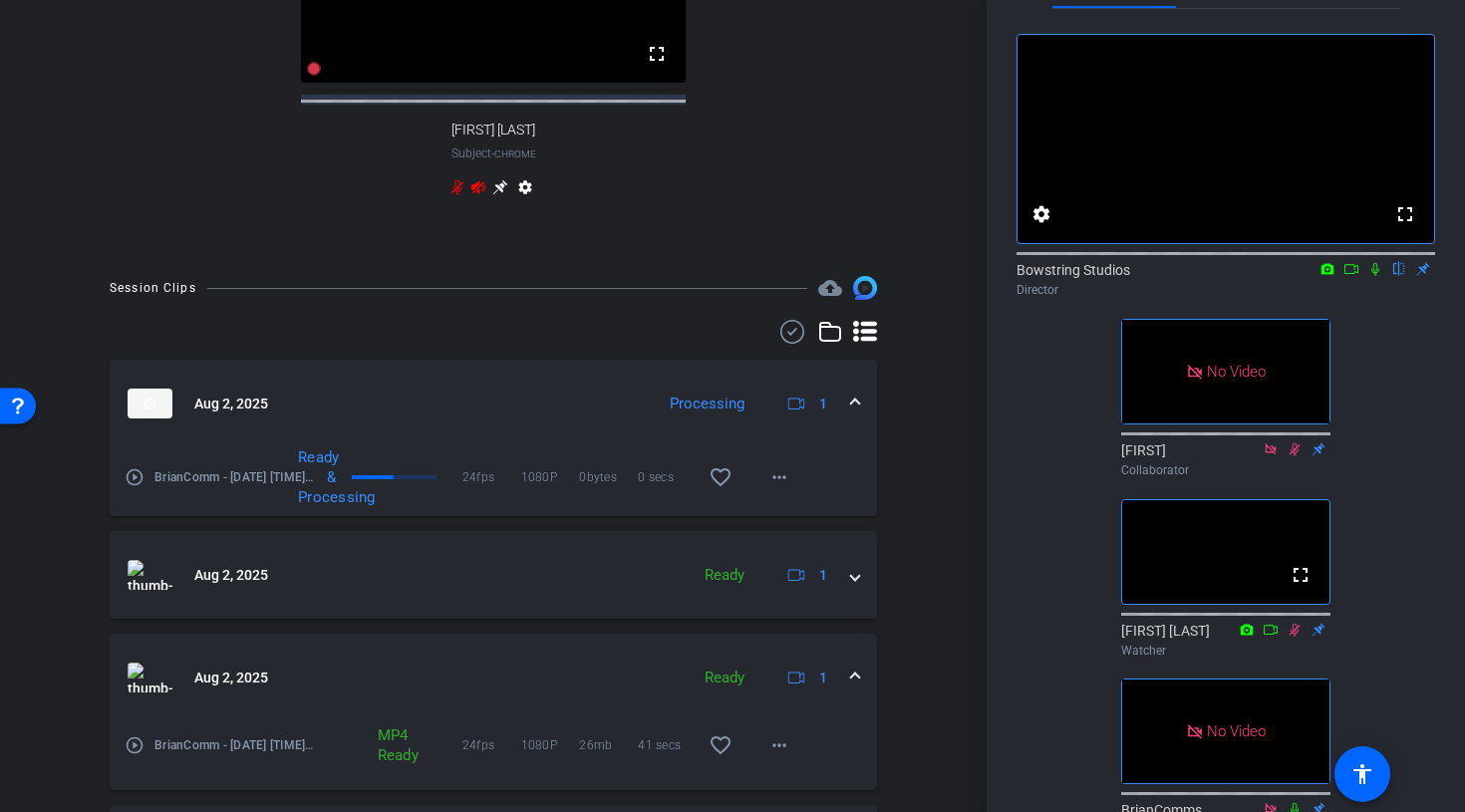 click 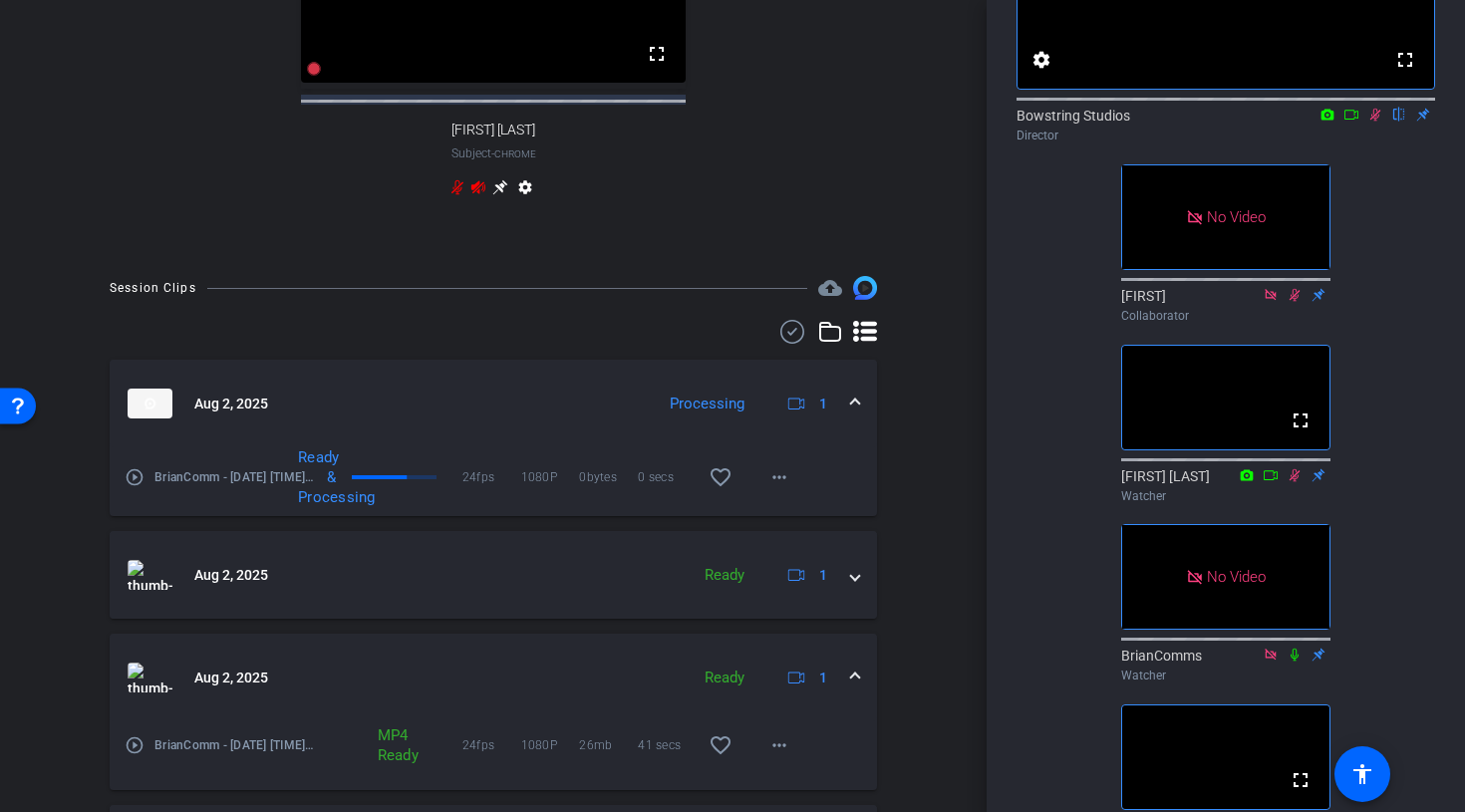 scroll, scrollTop: 263, scrollLeft: 0, axis: vertical 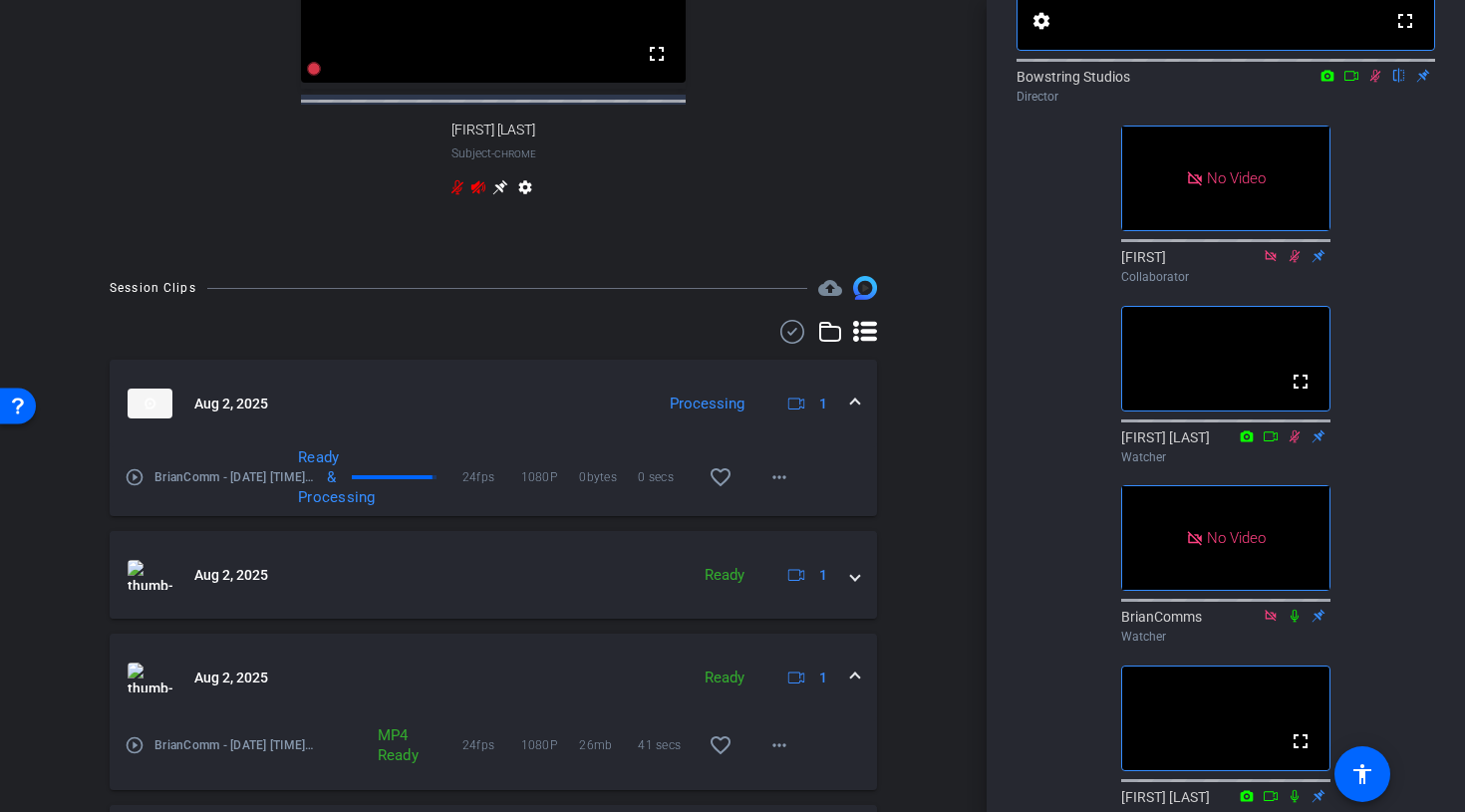 click on "Bowstring Studios
flip
Director" 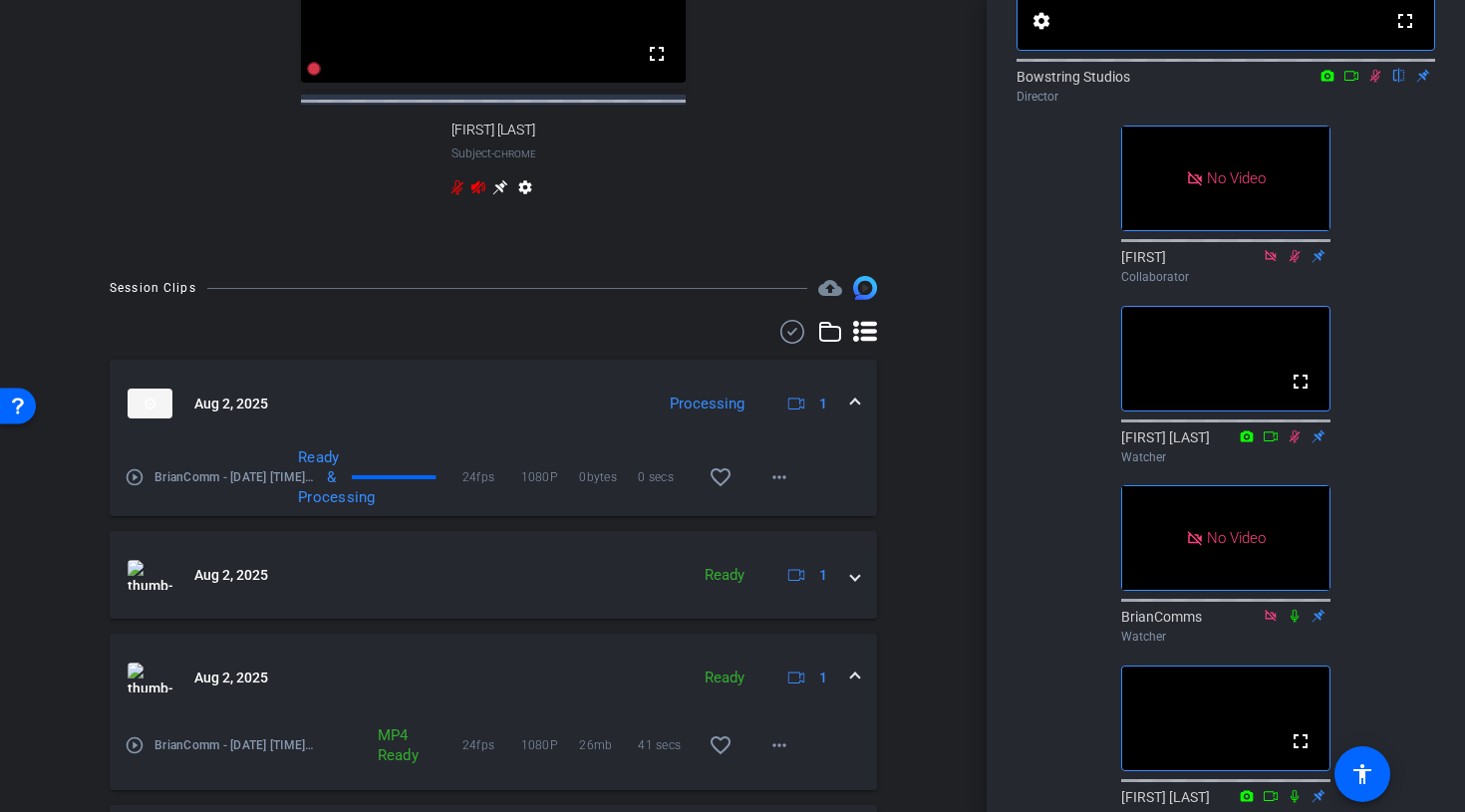 click 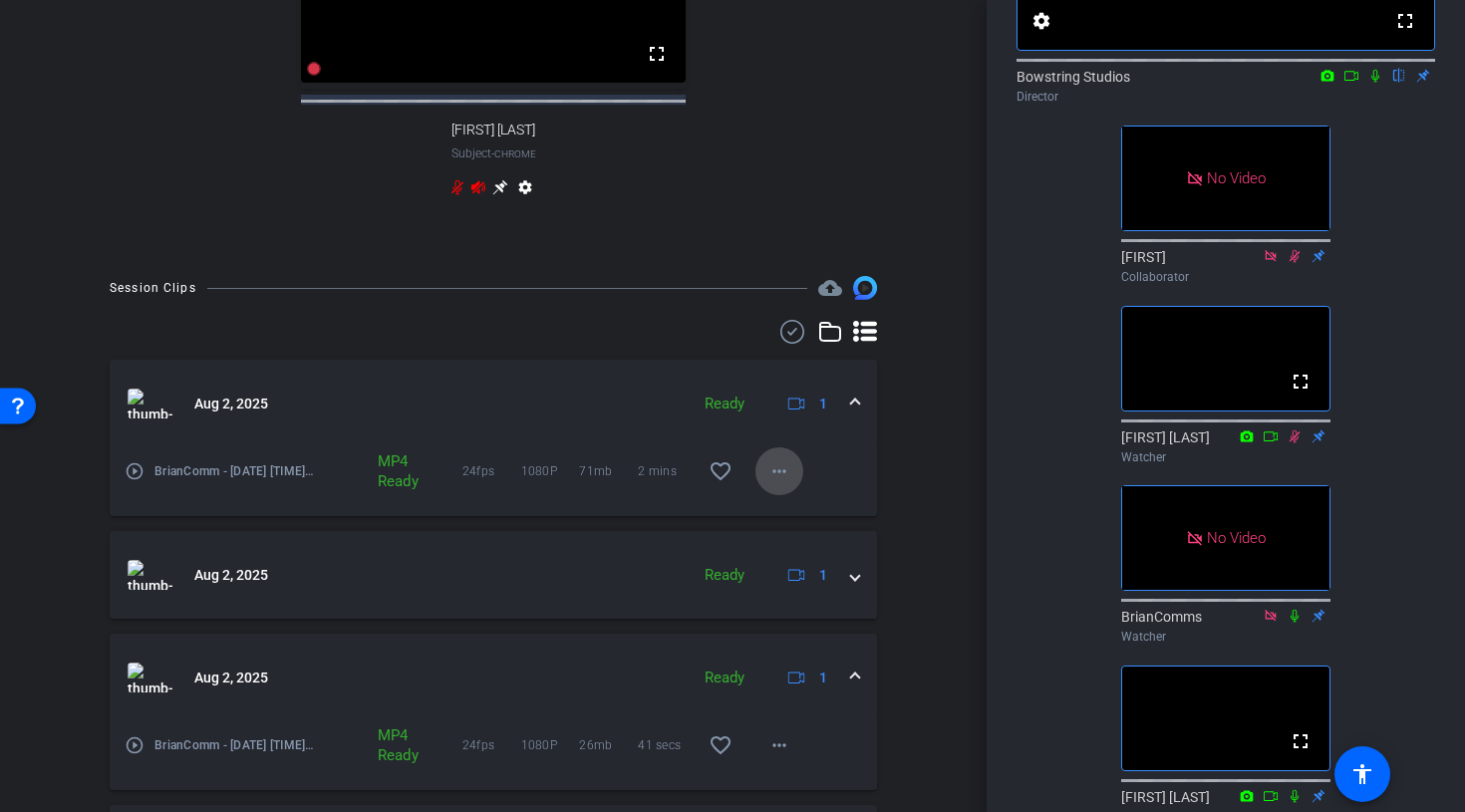 click on "more_horiz" at bounding box center [779, 471] 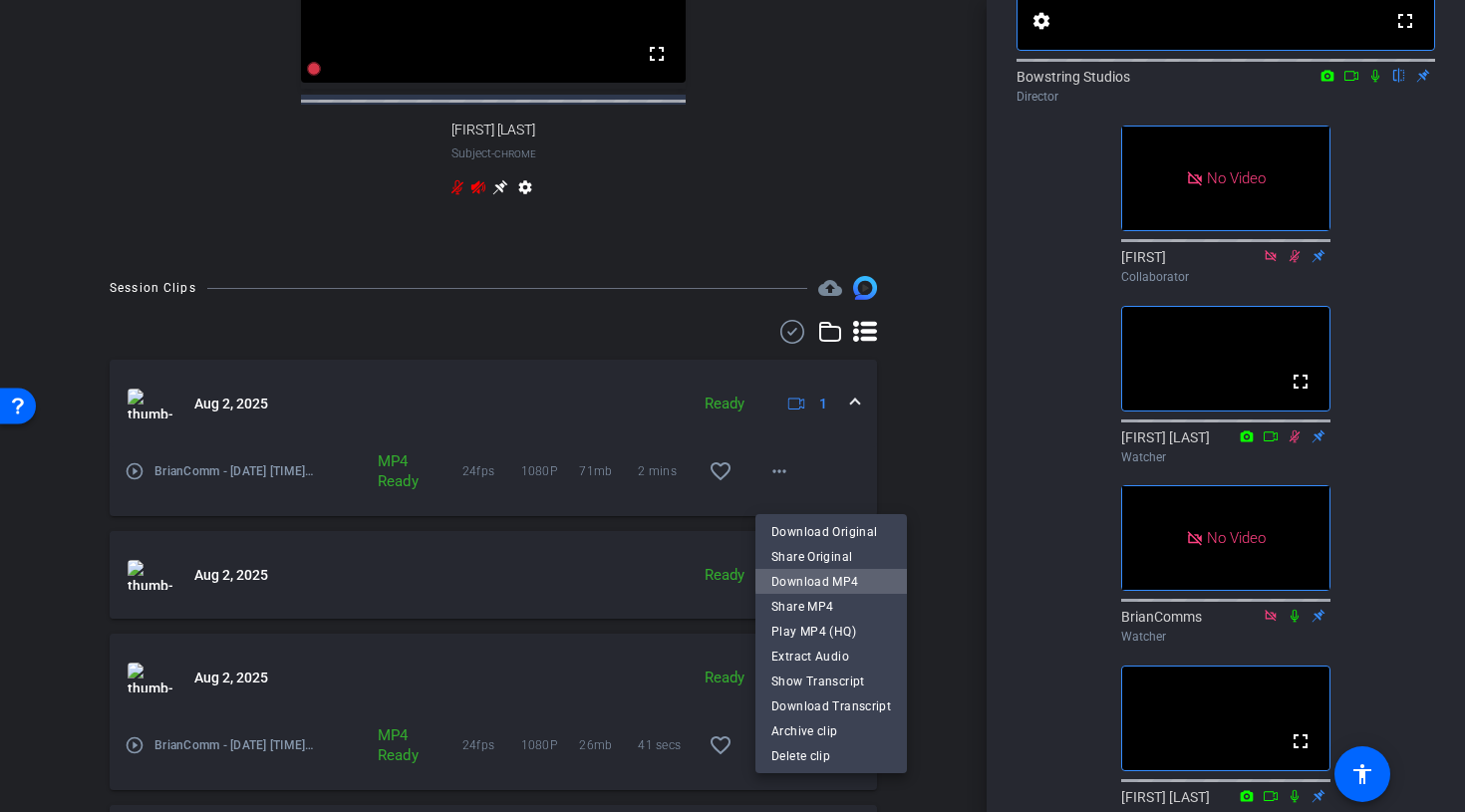 click on "Download MP4" at bounding box center [831, 581] 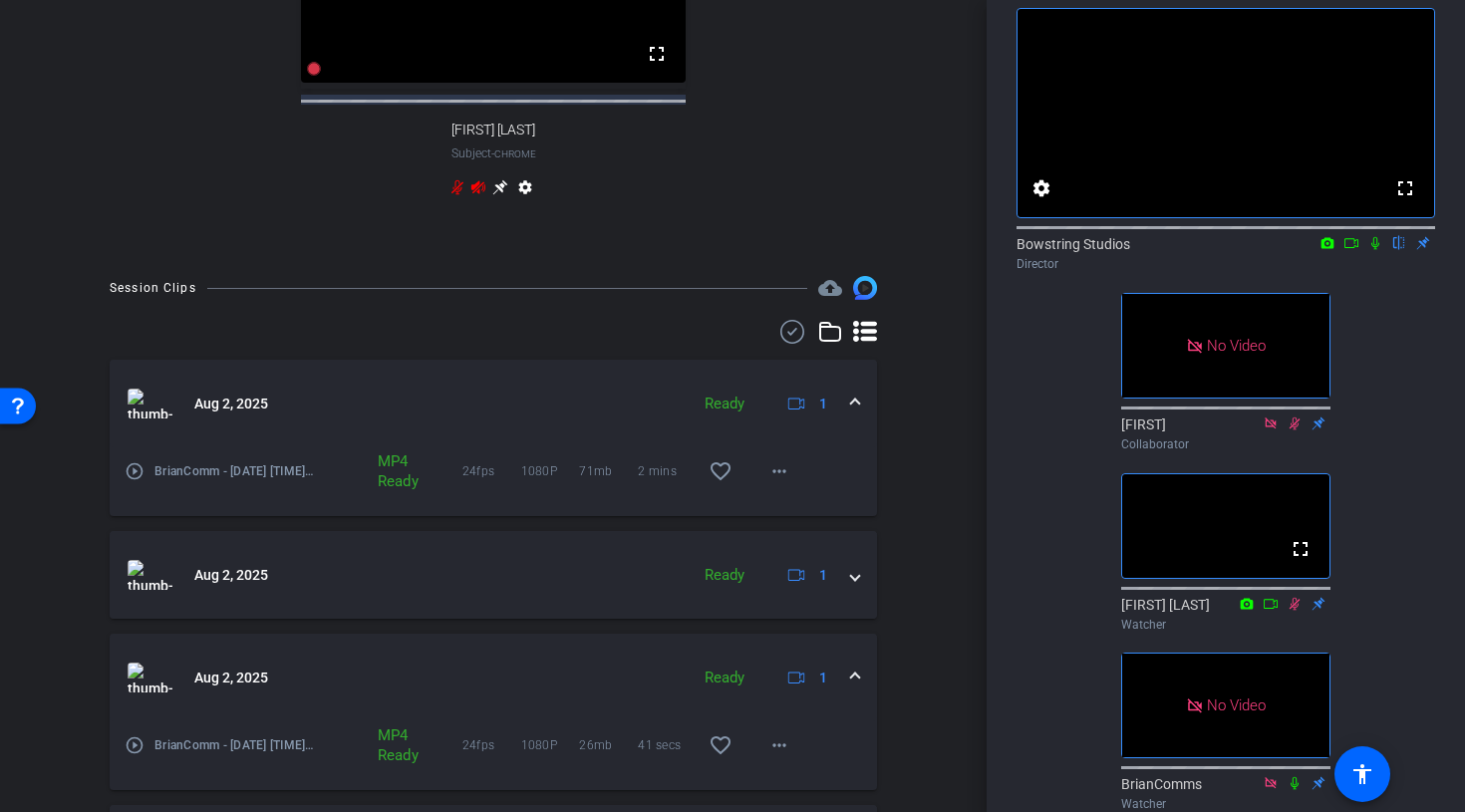 scroll, scrollTop: 0, scrollLeft: 0, axis: both 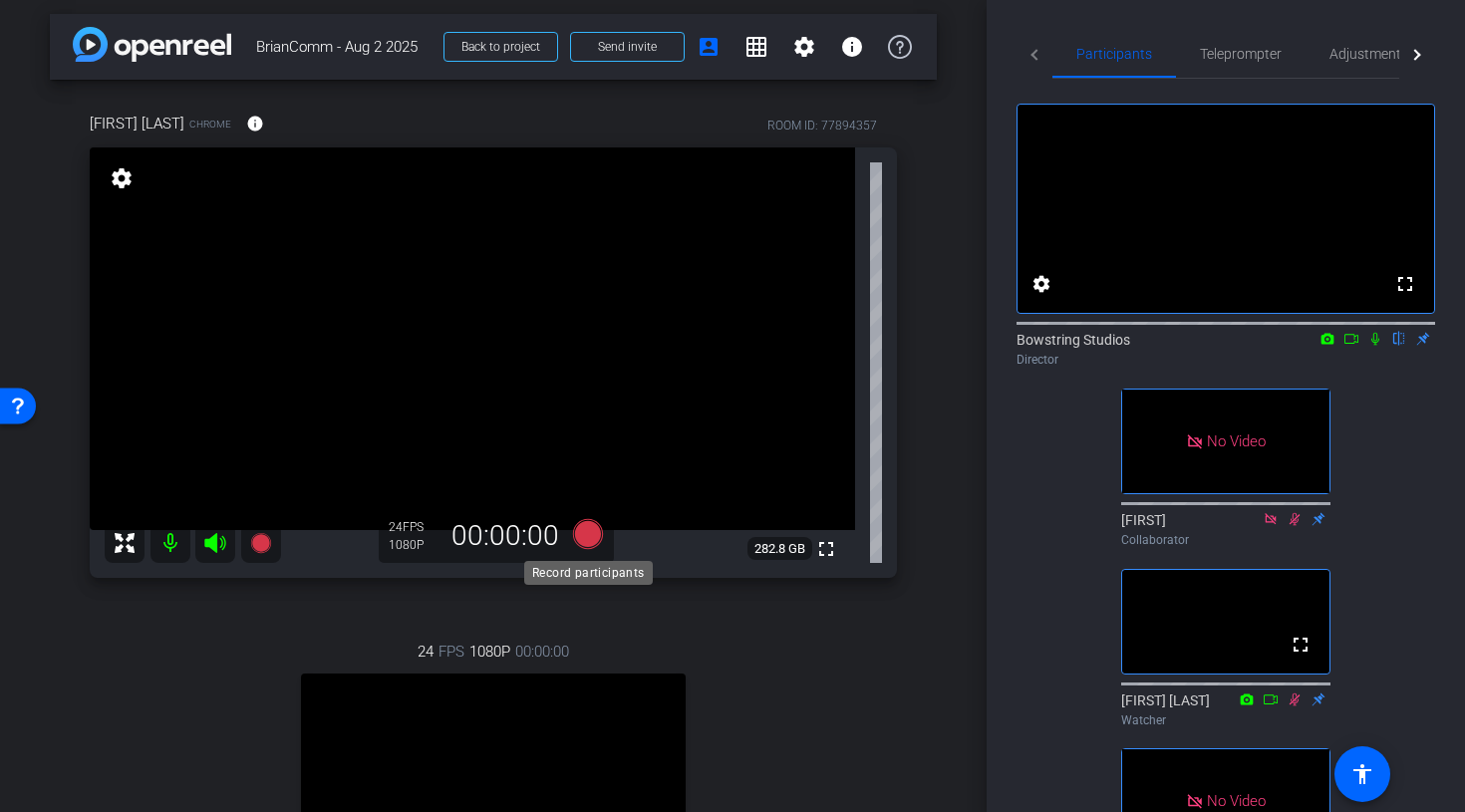 click 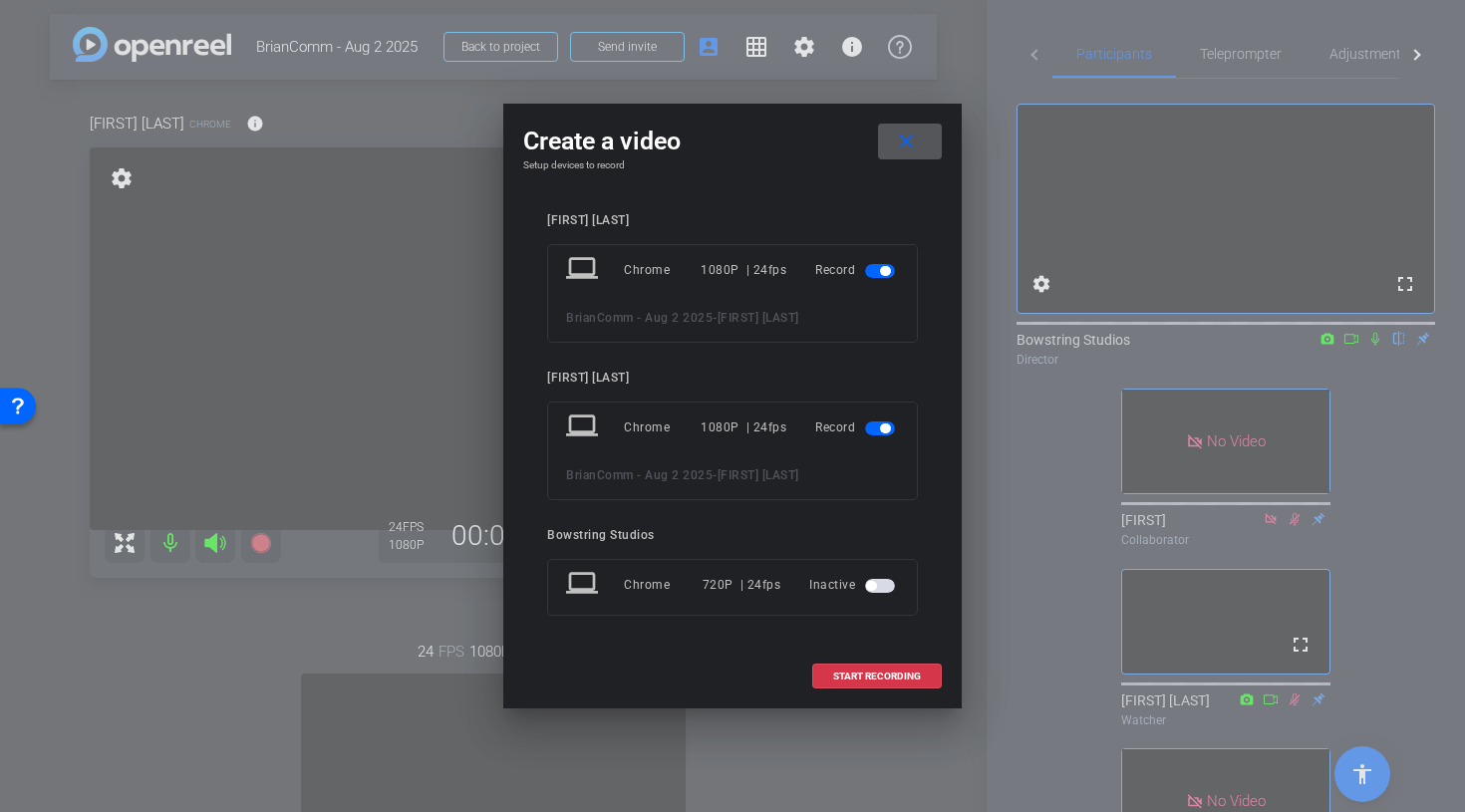 click at bounding box center (880, 271) 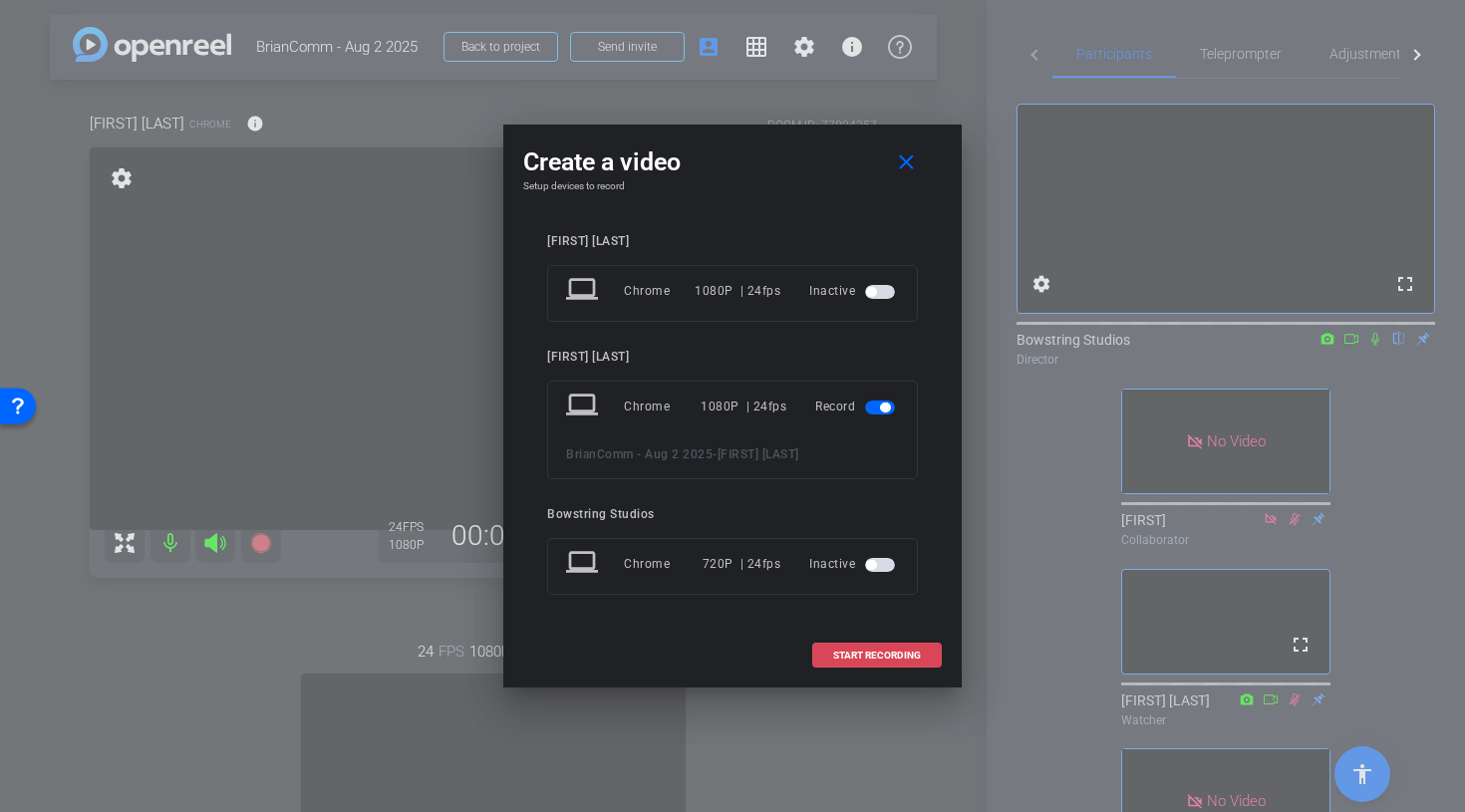 click on "START RECORDING" at bounding box center (877, 656) 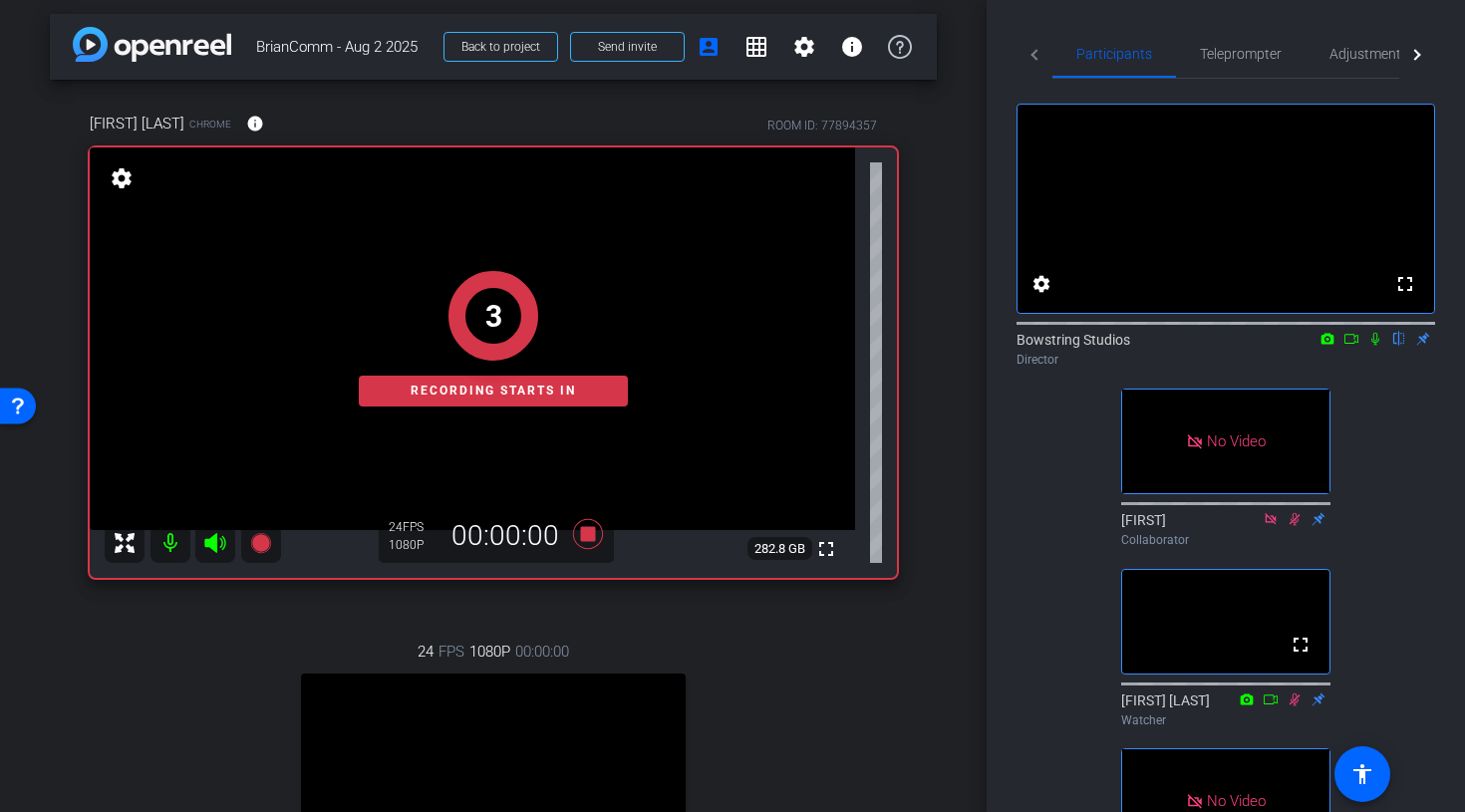 click 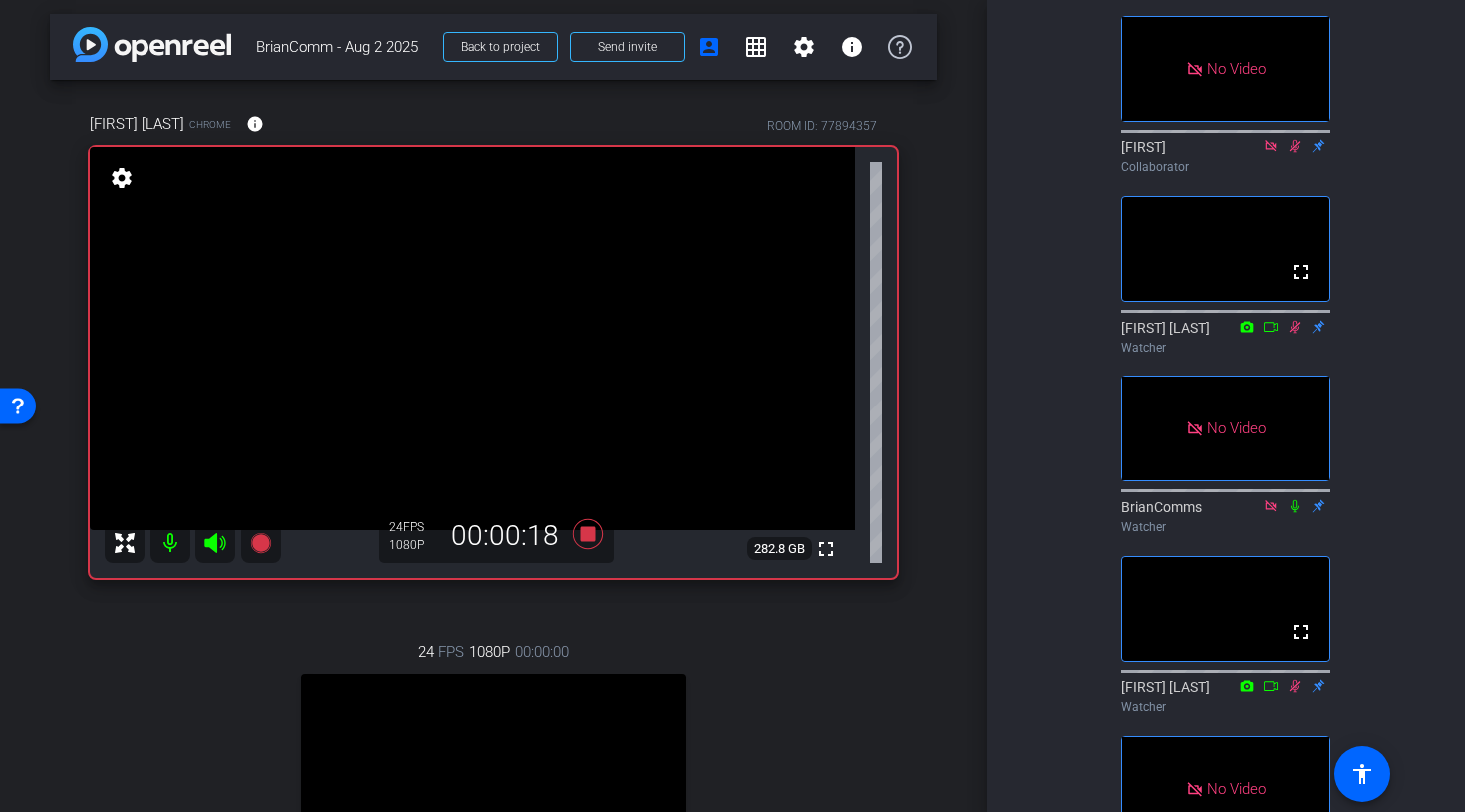 scroll, scrollTop: 378, scrollLeft: 0, axis: vertical 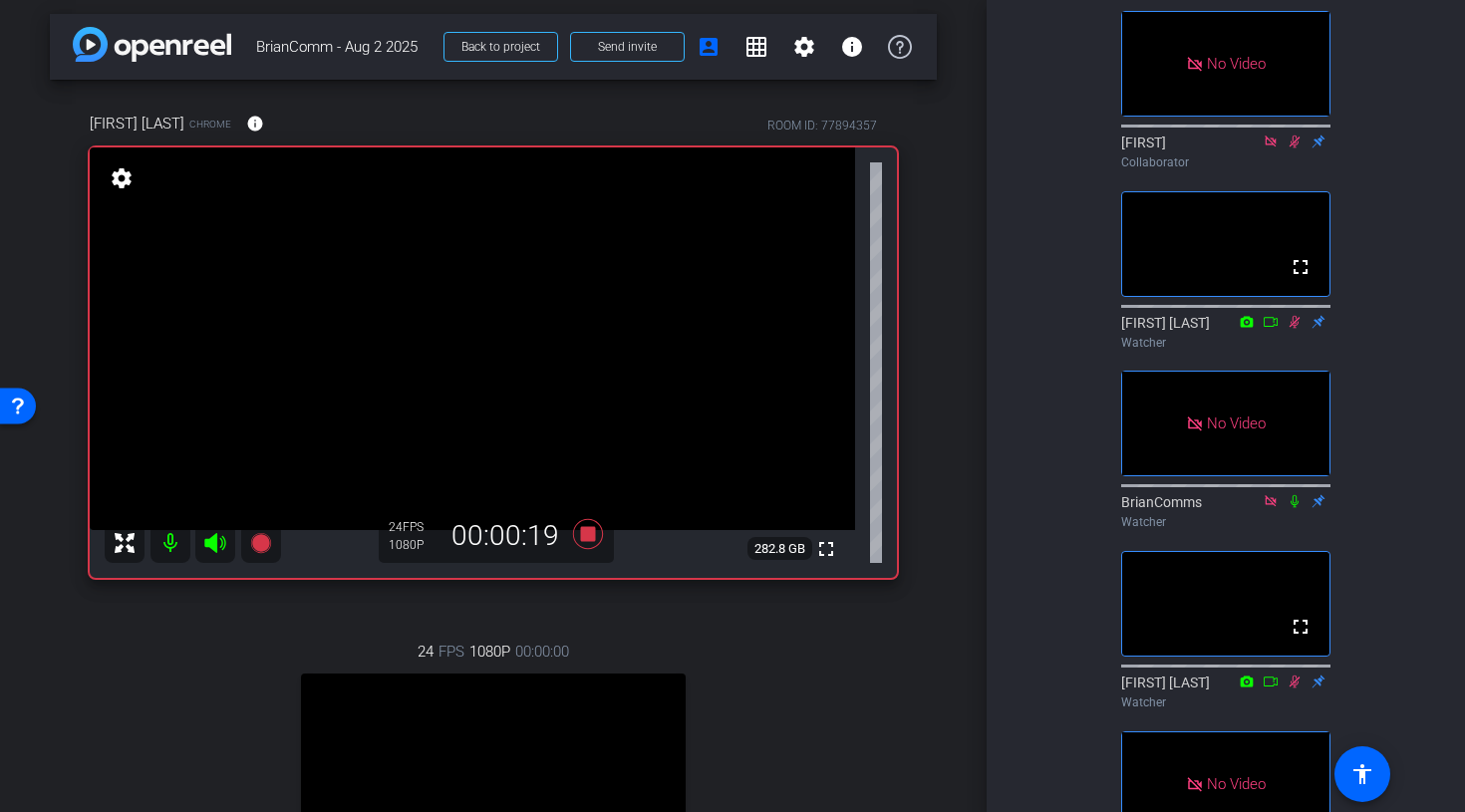 click 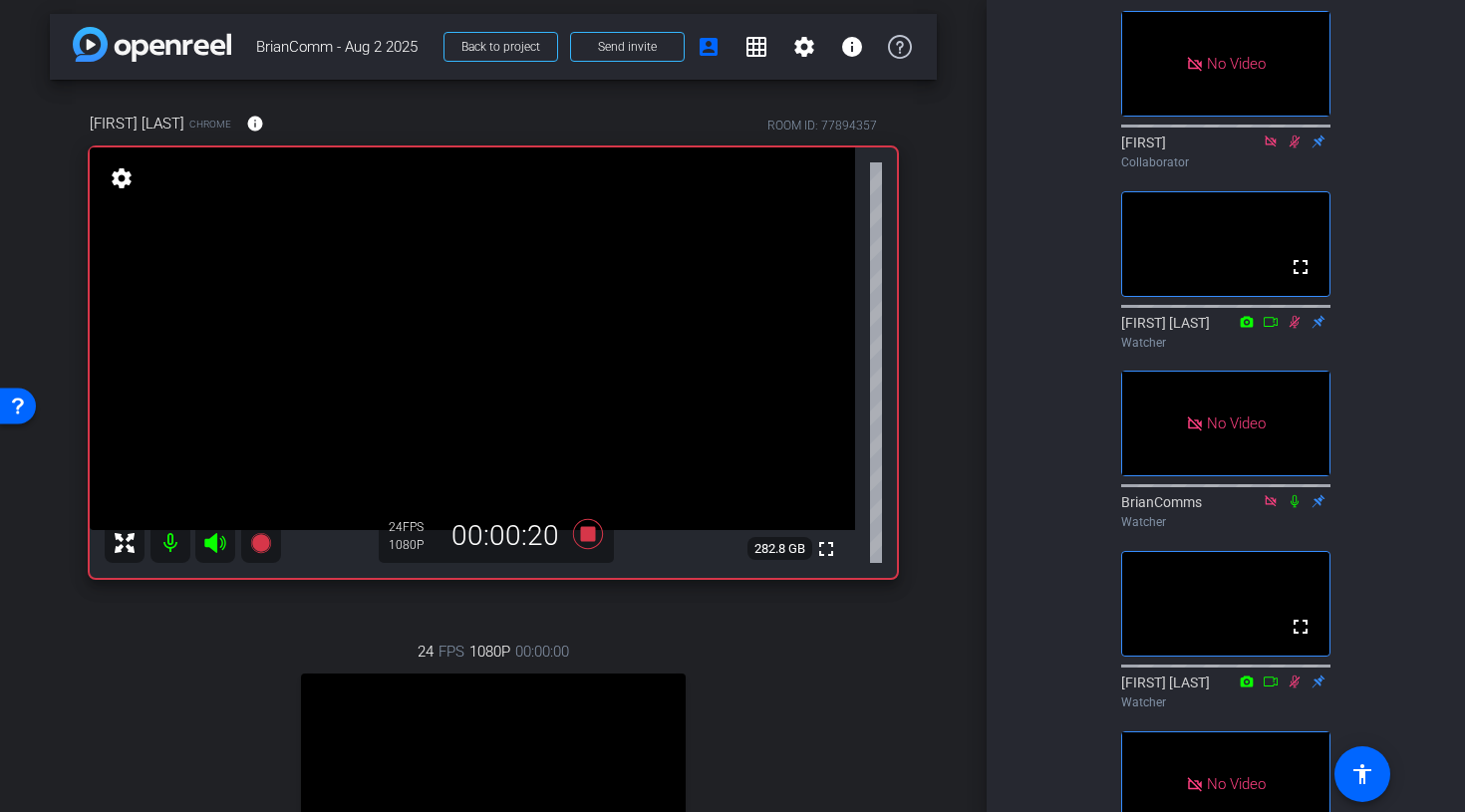 click 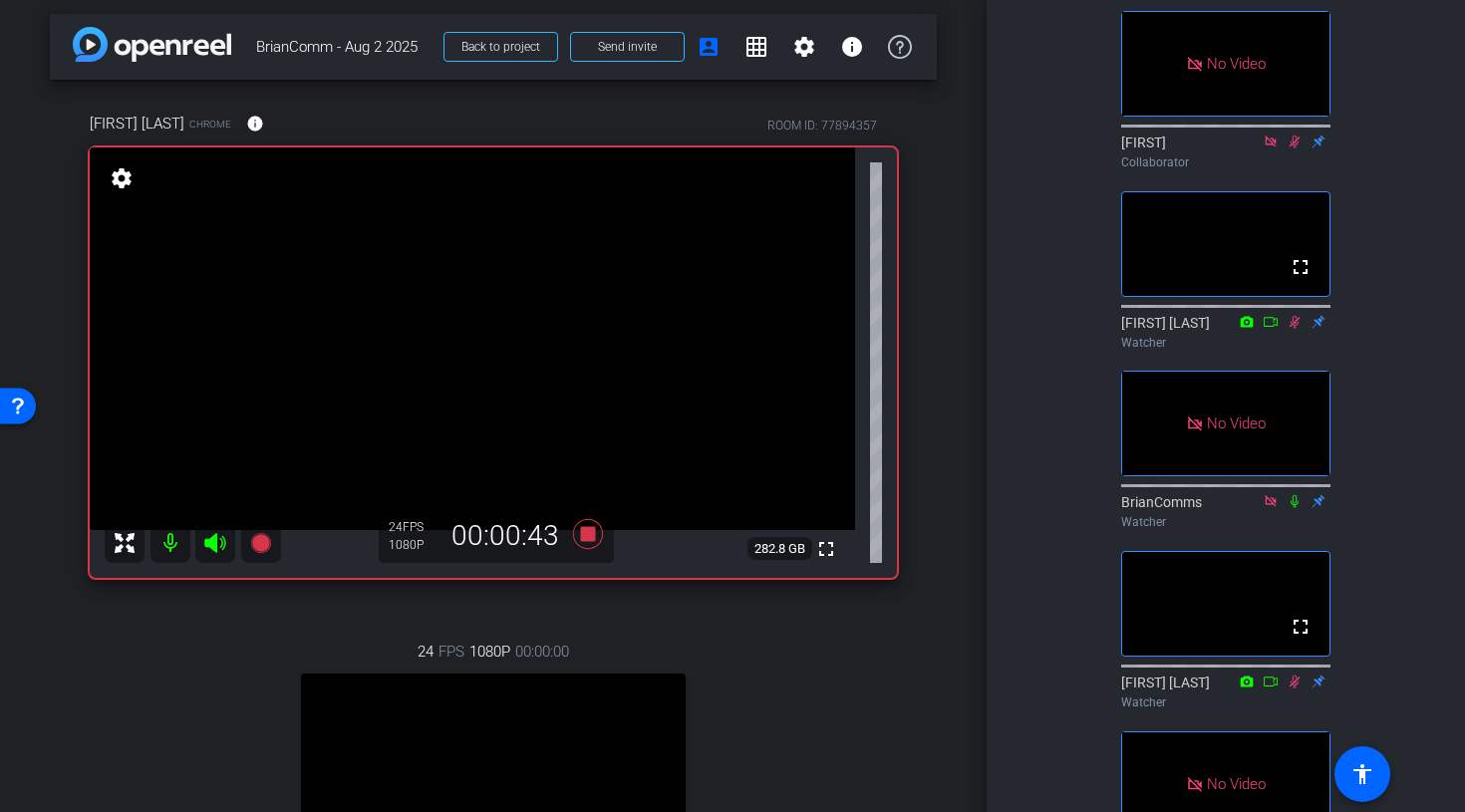 click 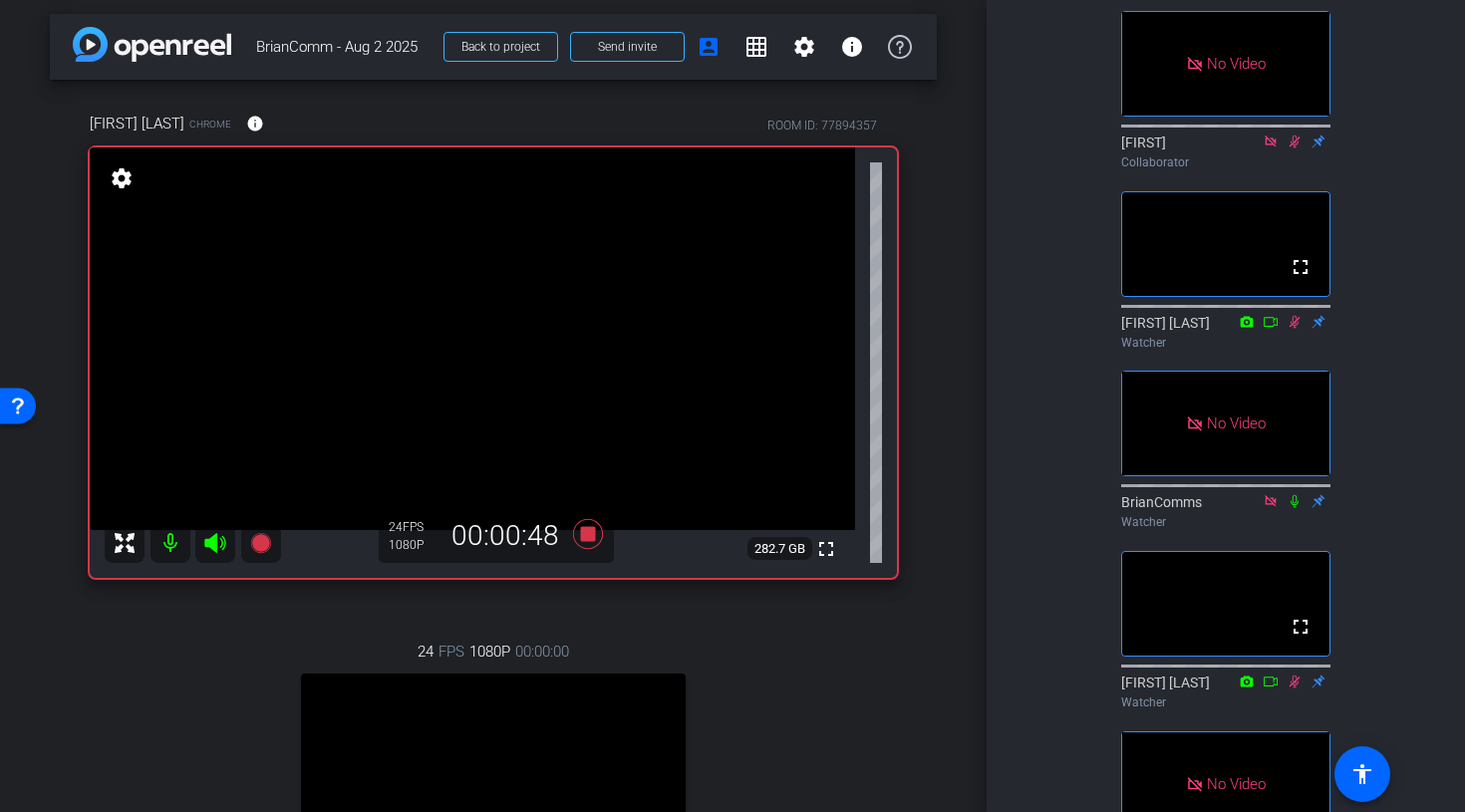 click 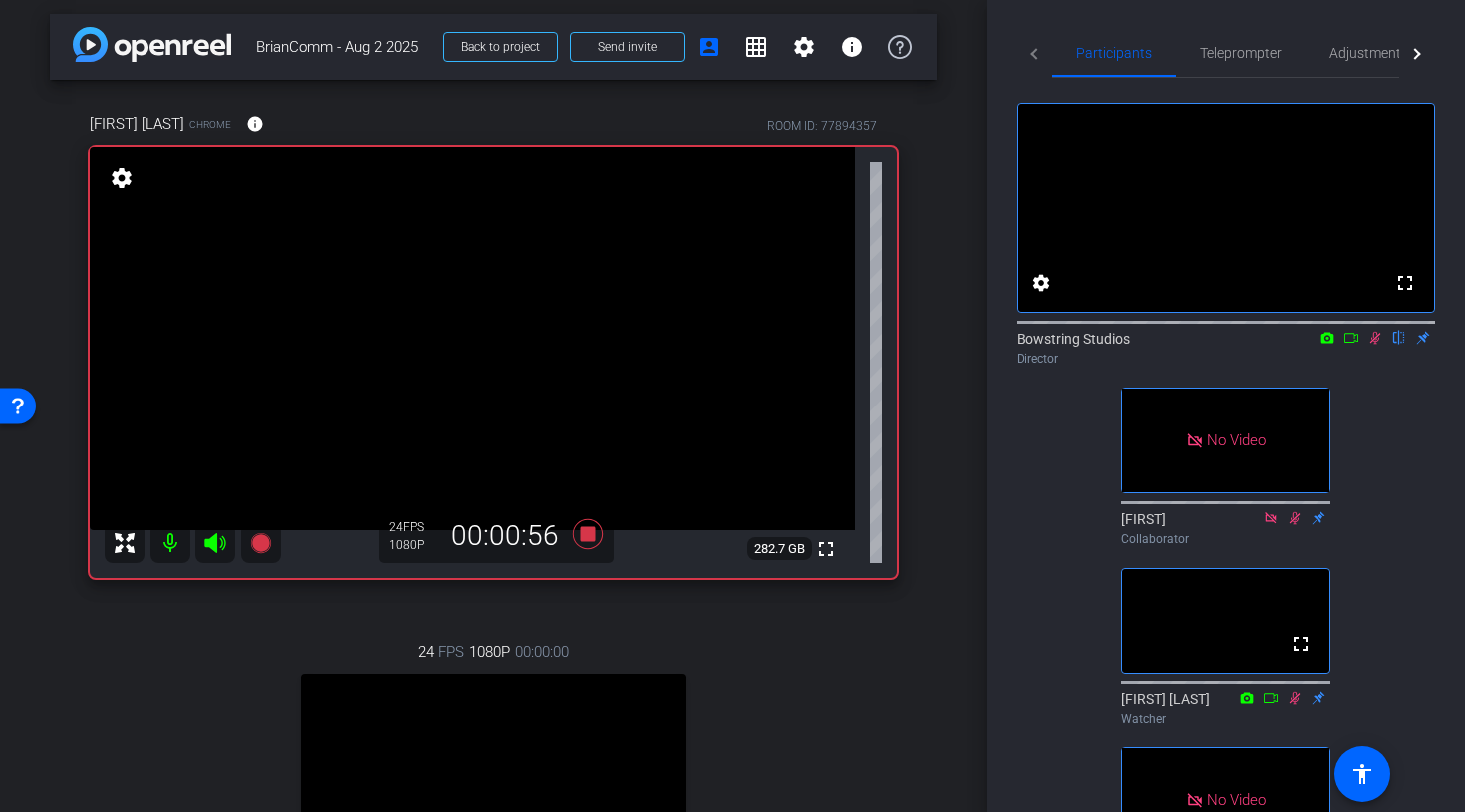 scroll, scrollTop: 0, scrollLeft: 0, axis: both 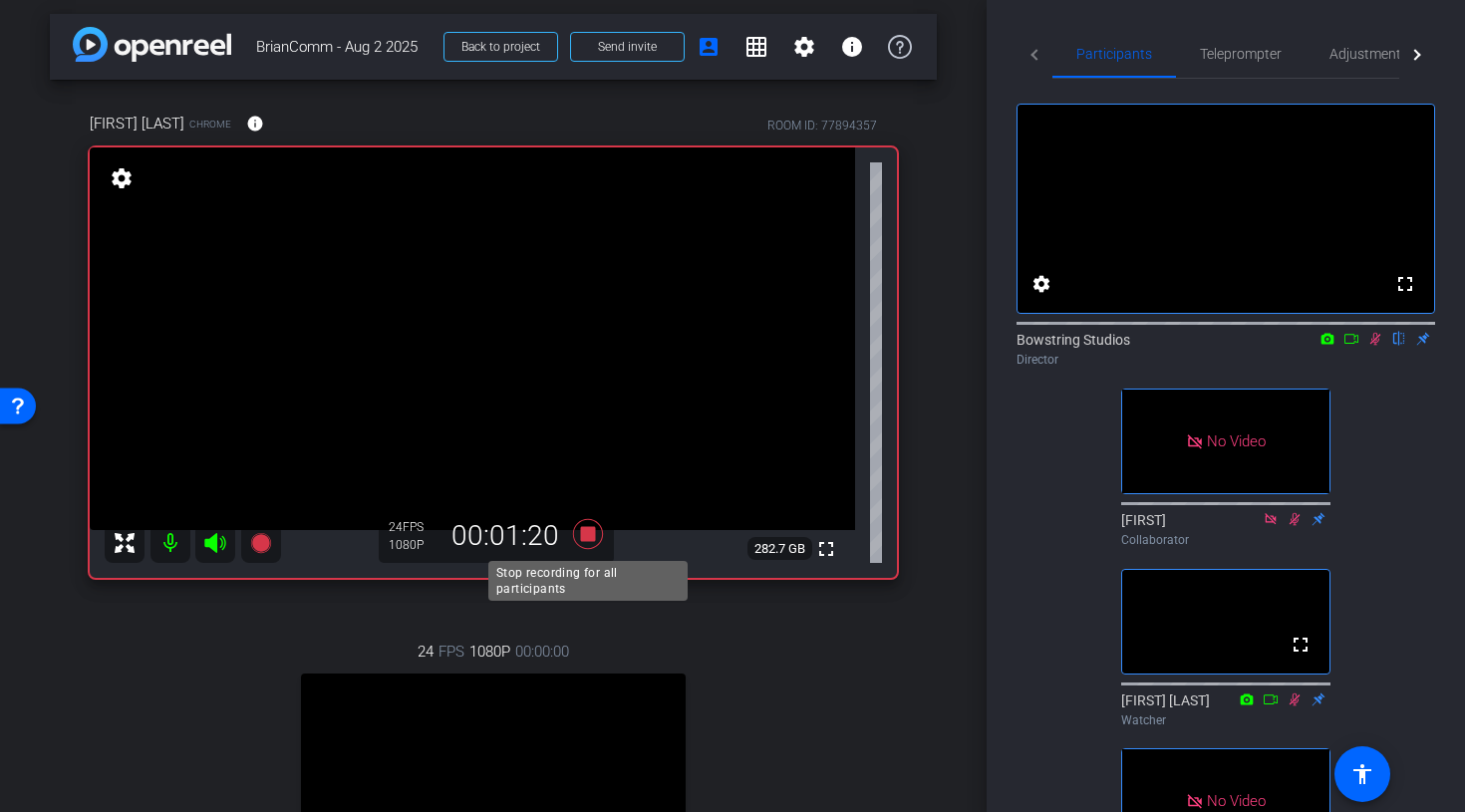 click 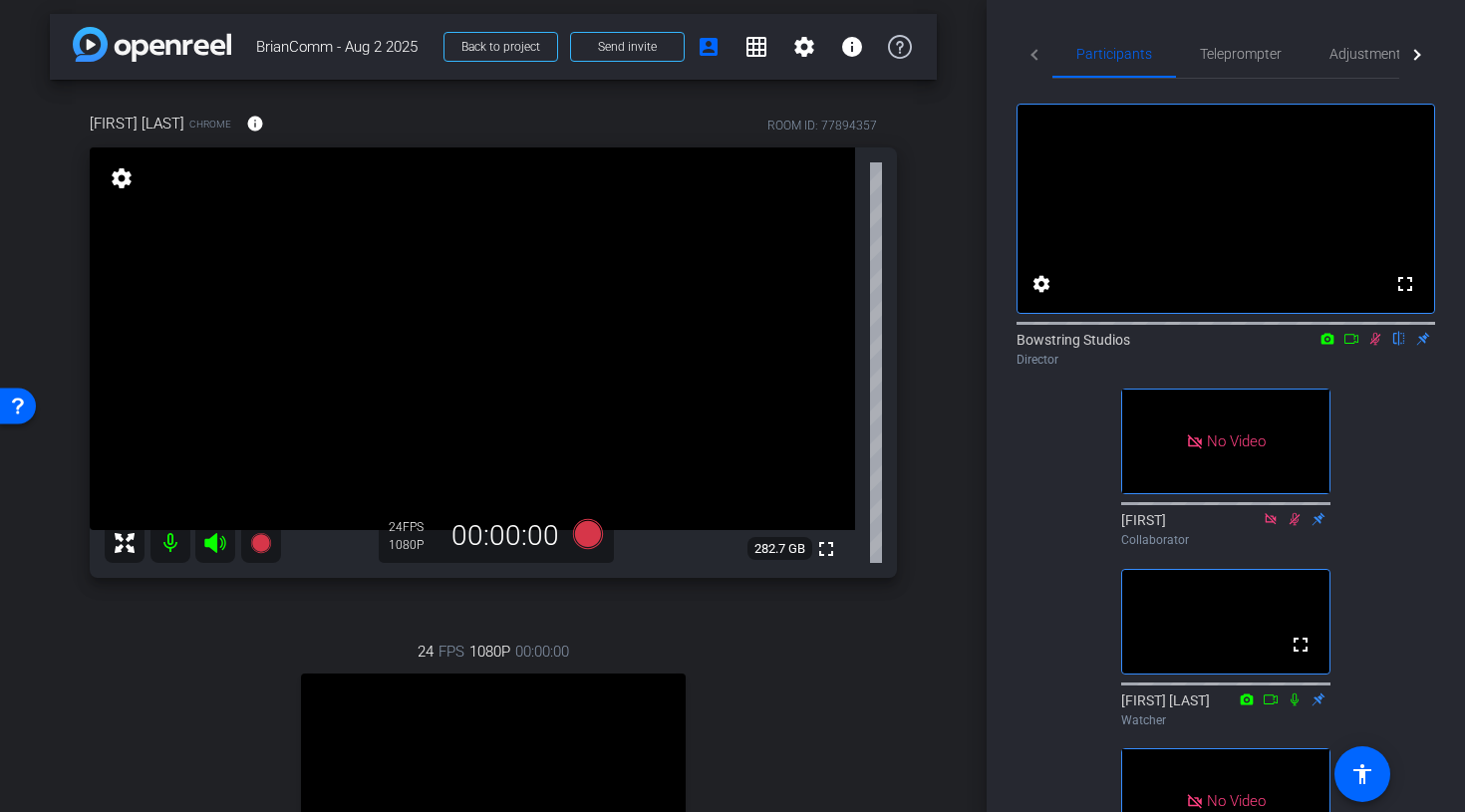 click 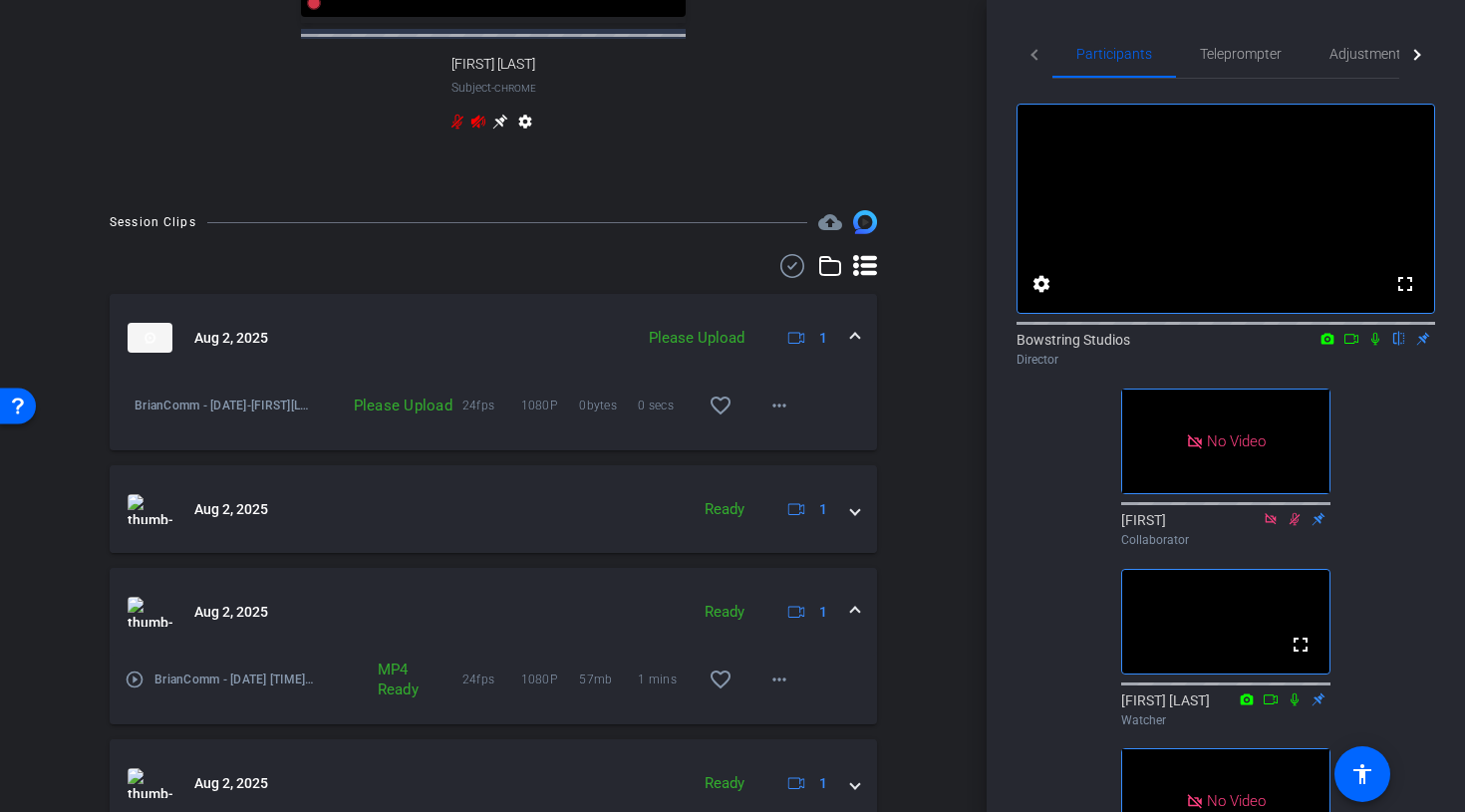 scroll, scrollTop: 900, scrollLeft: 0, axis: vertical 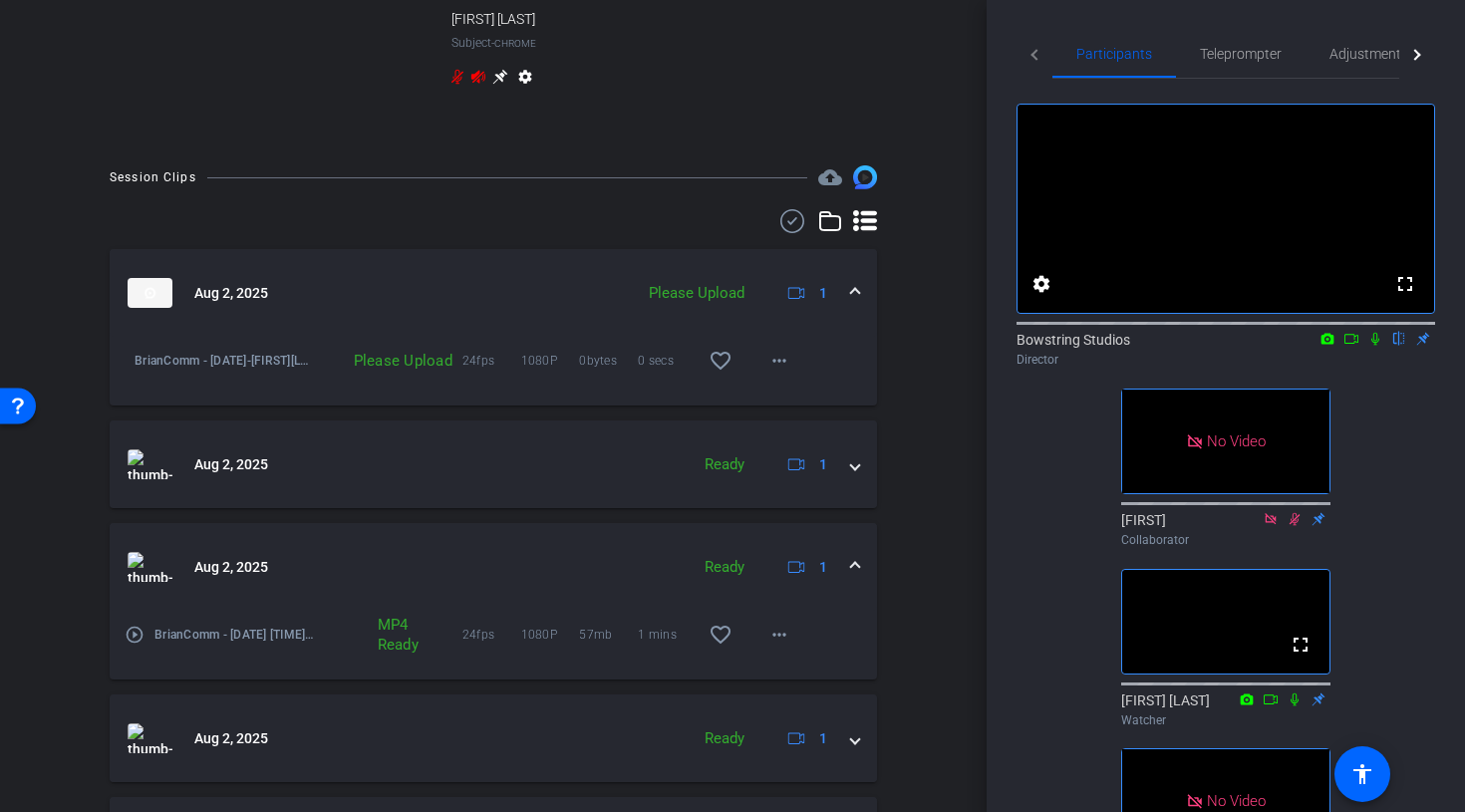 click on "Please Upload" 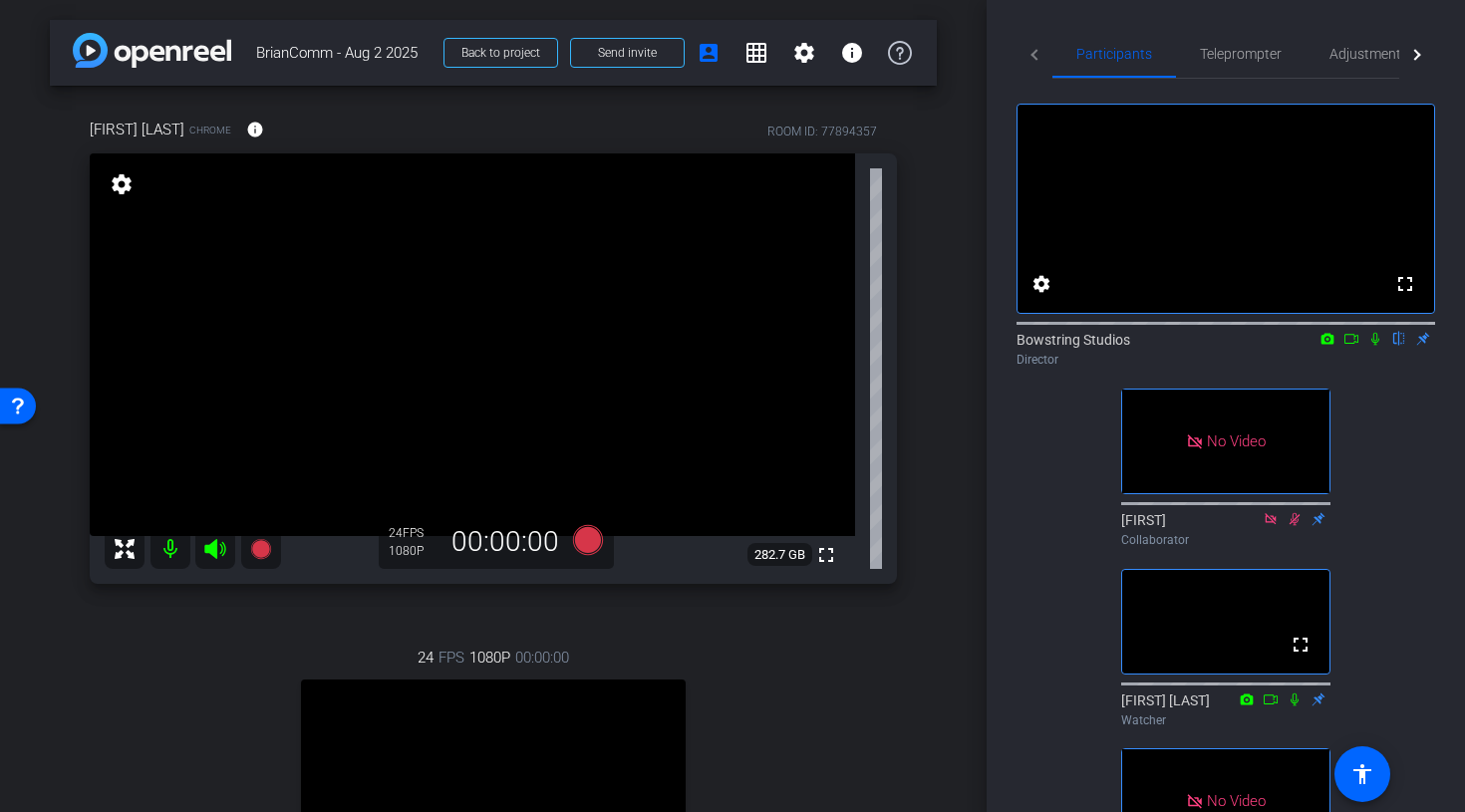 scroll, scrollTop: 14, scrollLeft: 0, axis: vertical 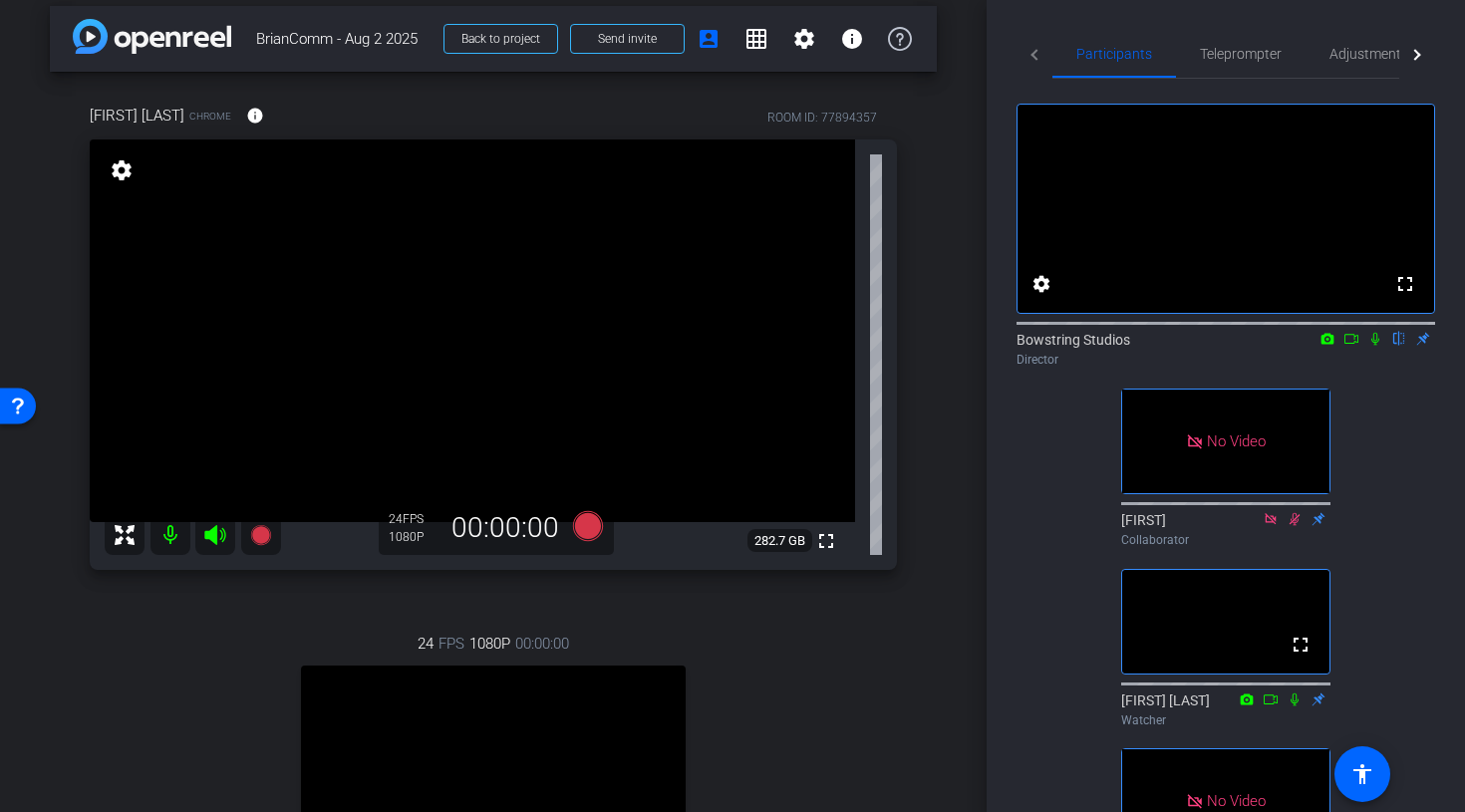 click 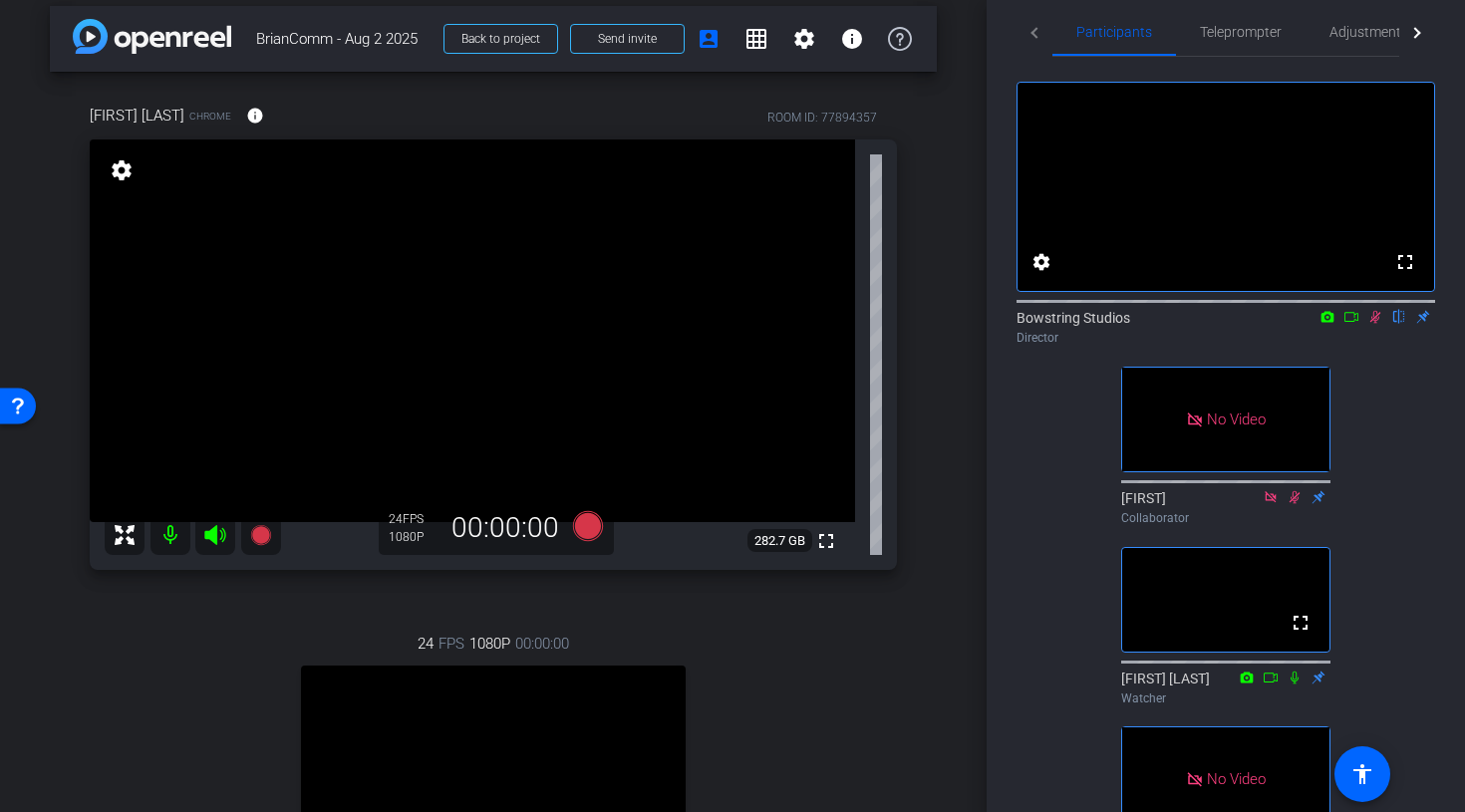 scroll, scrollTop: 0, scrollLeft: 0, axis: both 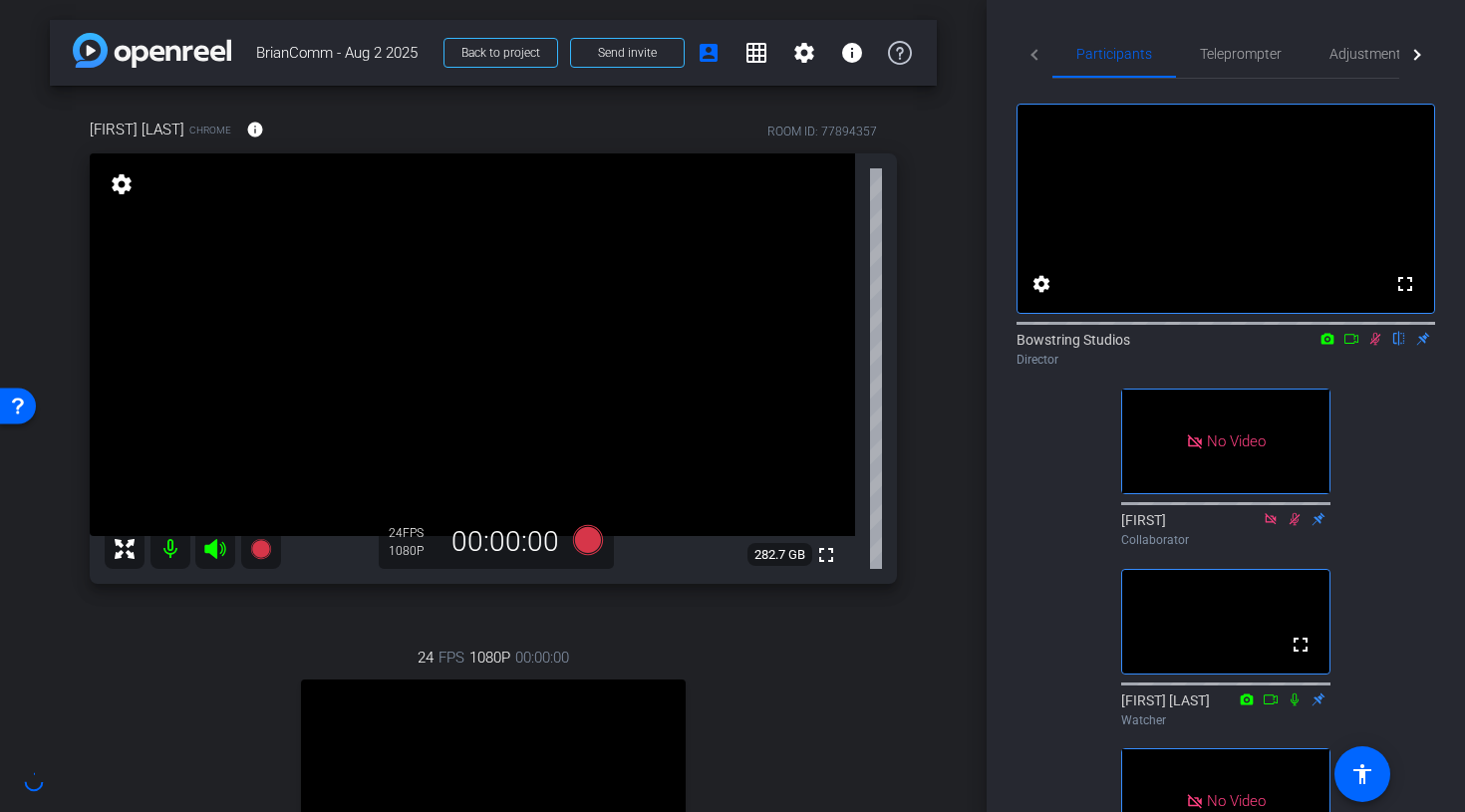 click on "Kelly Munson1 Chrome info ROOM ID: 77894357 fullscreen settings  282.7 GB
24 FPS  1080P   00:00:00
24 FPS 1080P  00:00:00  fullscreen
Charles Pizzi Subject   -  Chrome
settings" at bounding box center (493, 565) 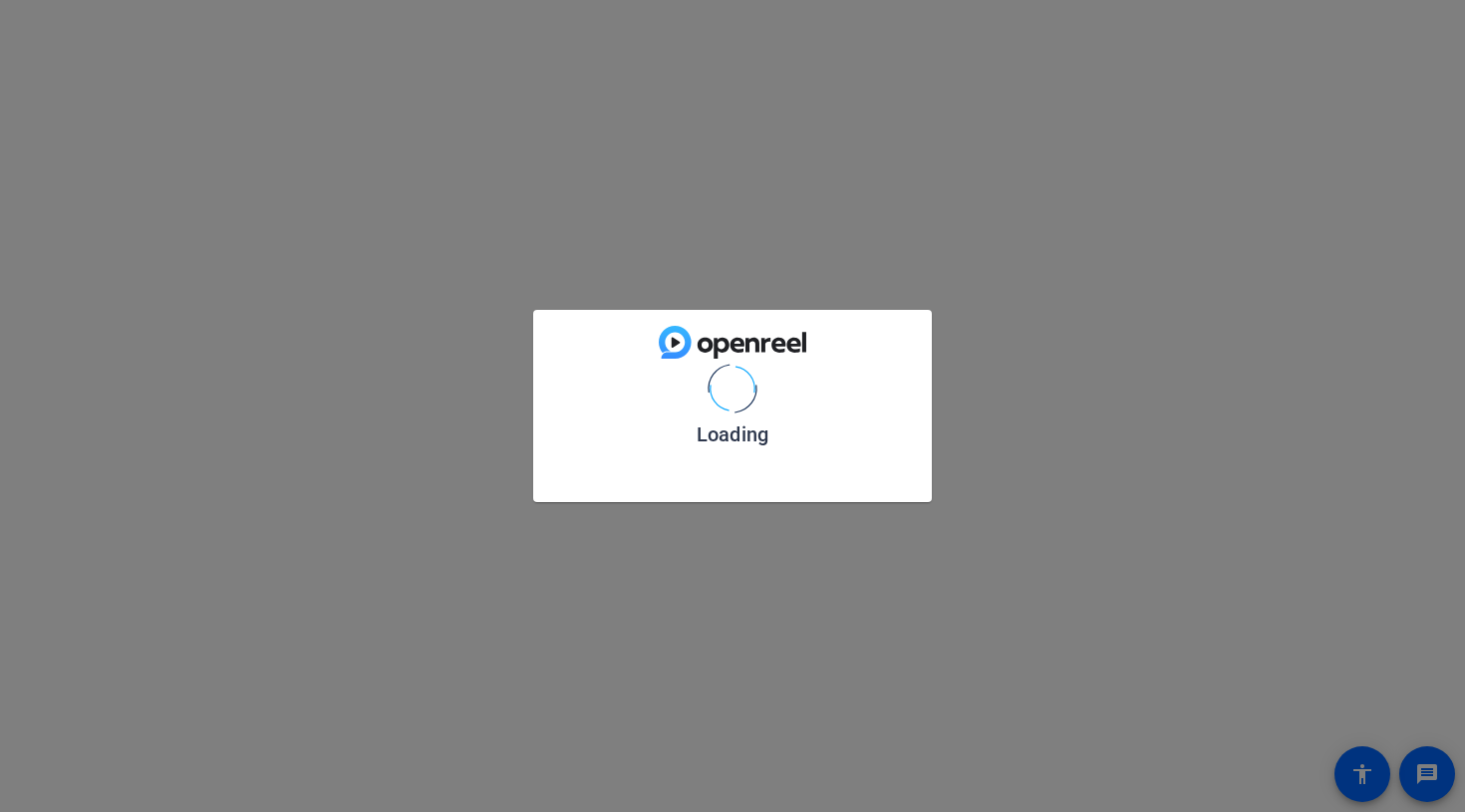 scroll, scrollTop: 0, scrollLeft: 0, axis: both 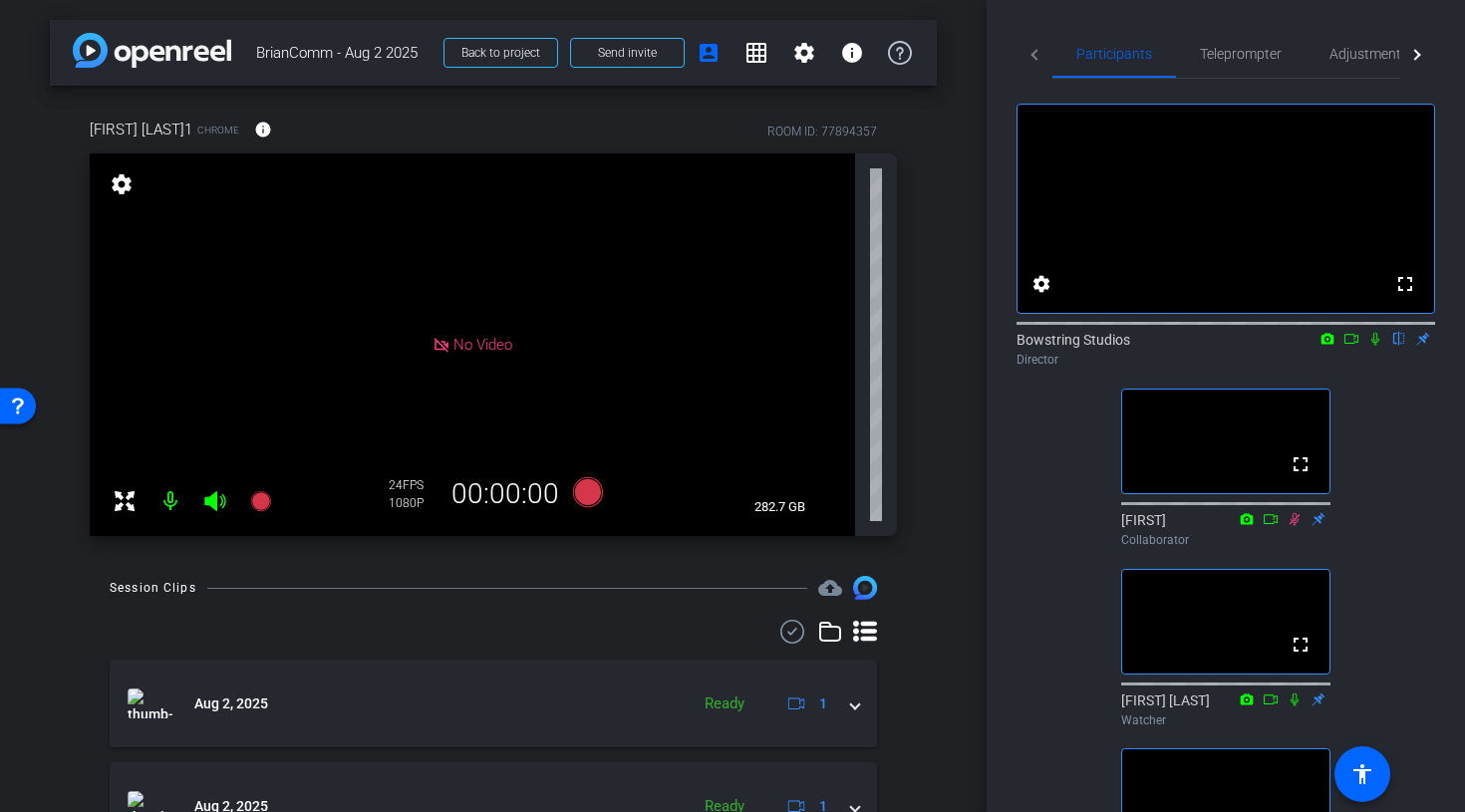 click on "arrow_back  BrianComm - Aug 2 2025   Back to project   Send invite  account_box grid_on settings info
[FIRST] [LAST]1 Chrome info ROOM ID: 77894357  No Video settings  282.7 GB
24 FPS  1080P   00:00:00
Session Clips   cloud_upload
Aug 2, 2025   Ready
1   Aug 2, 2025   Ready
1   Aug 2, 2025   Ready
1   Aug 2, 2025   Ready" at bounding box center (493, 406) 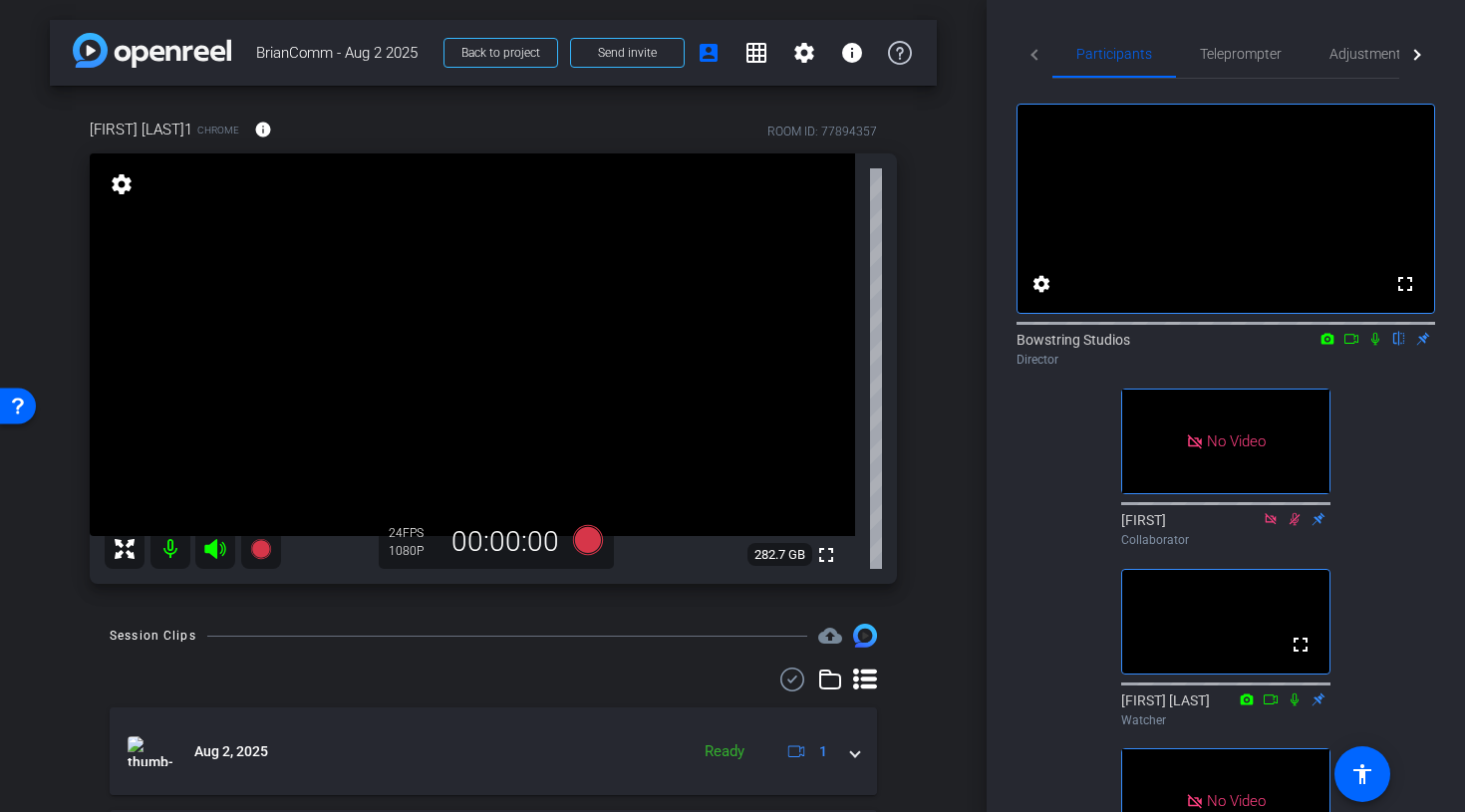 scroll, scrollTop: 44, scrollLeft: 0, axis: vertical 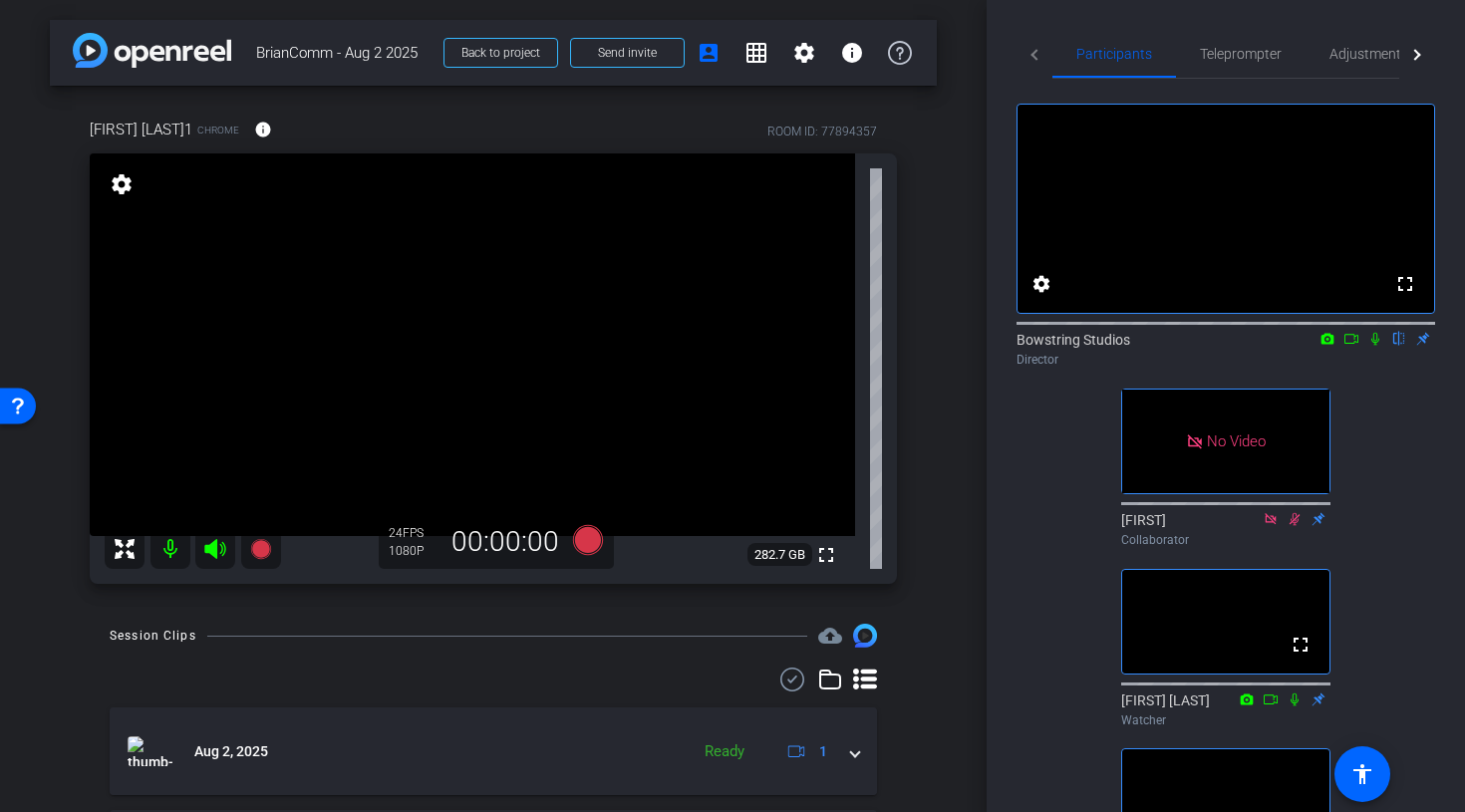 click 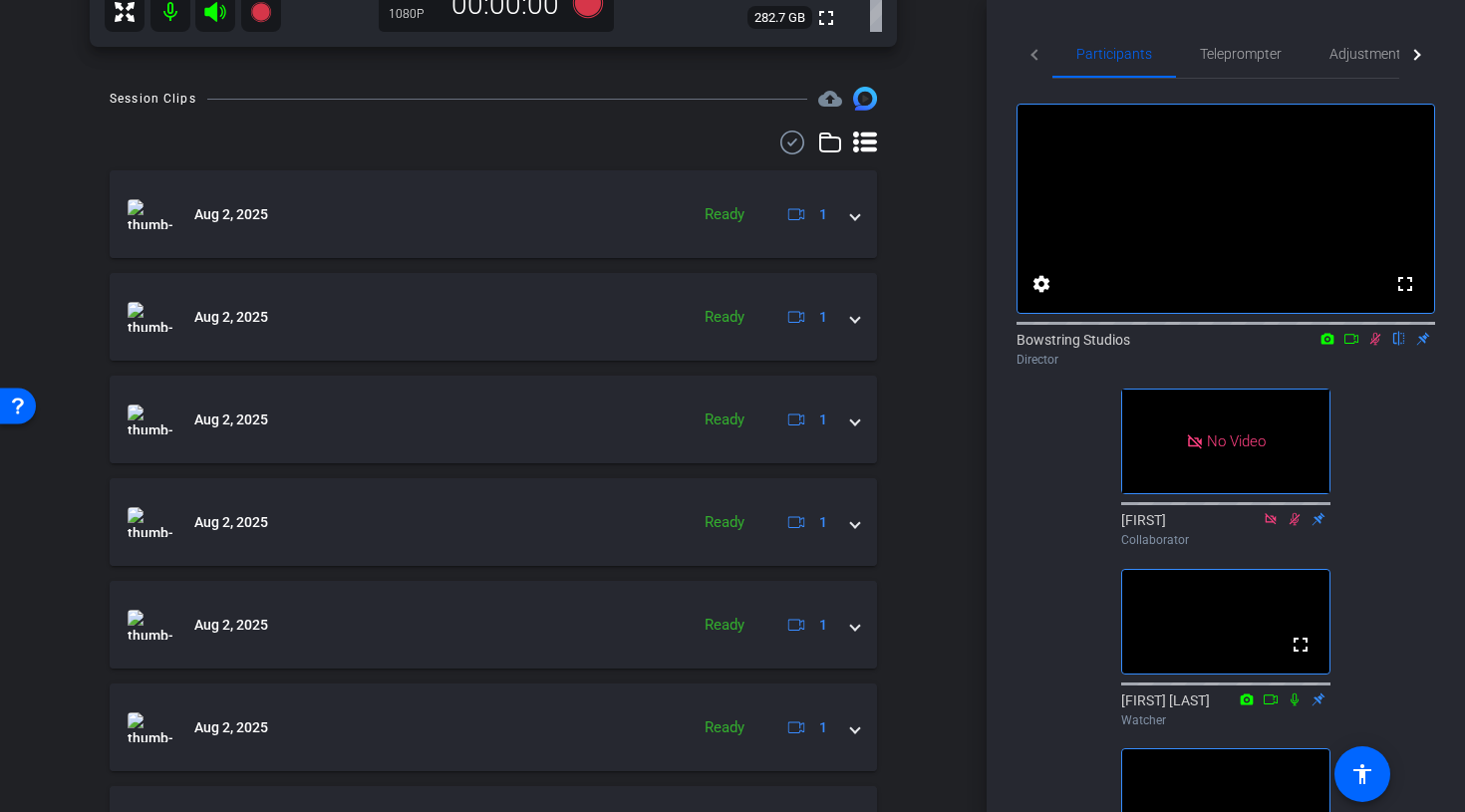 scroll, scrollTop: 536, scrollLeft: 0, axis: vertical 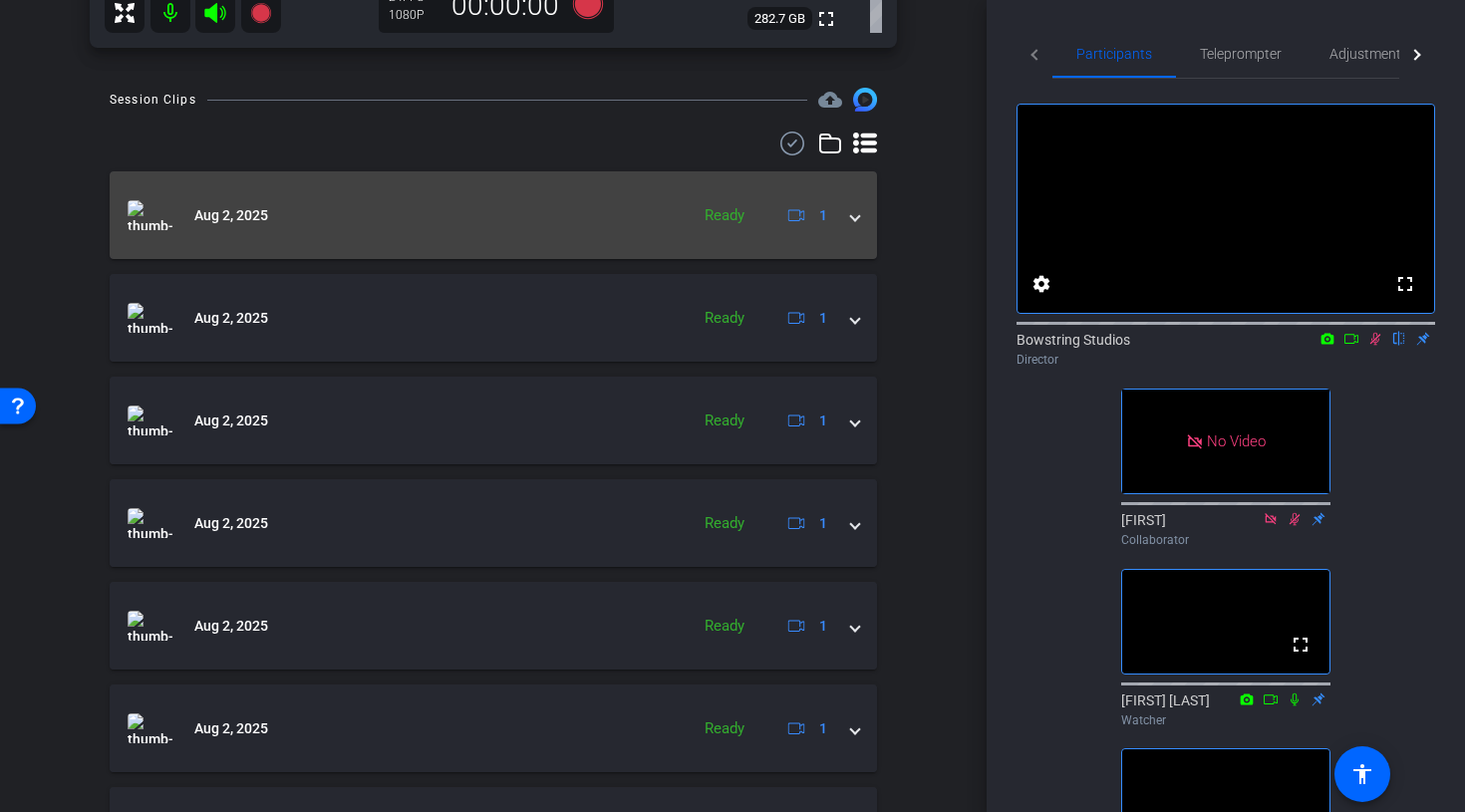 click on "Aug 2, 2025   Ready
1" at bounding box center [489, 215] 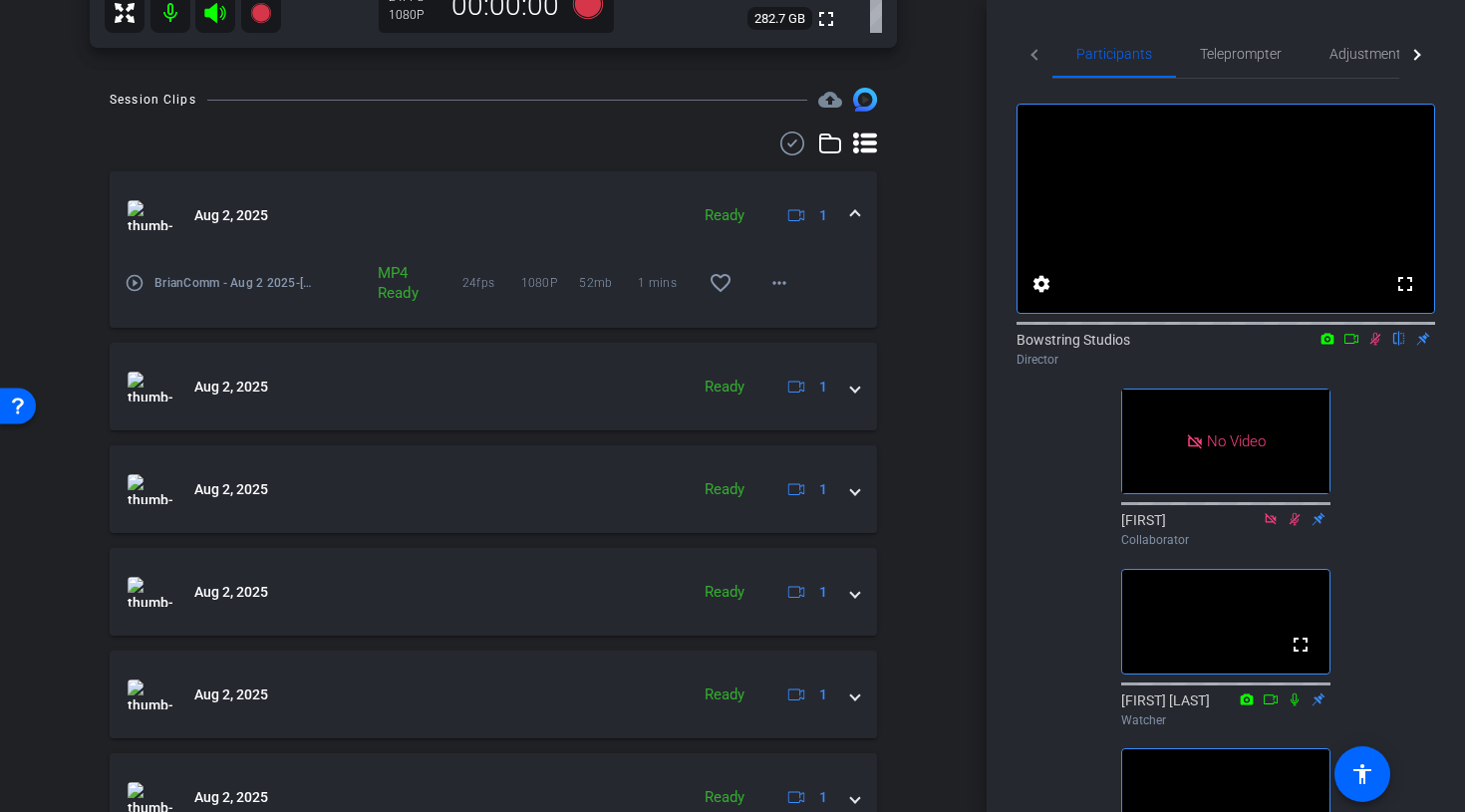 click at bounding box center (855, 215) 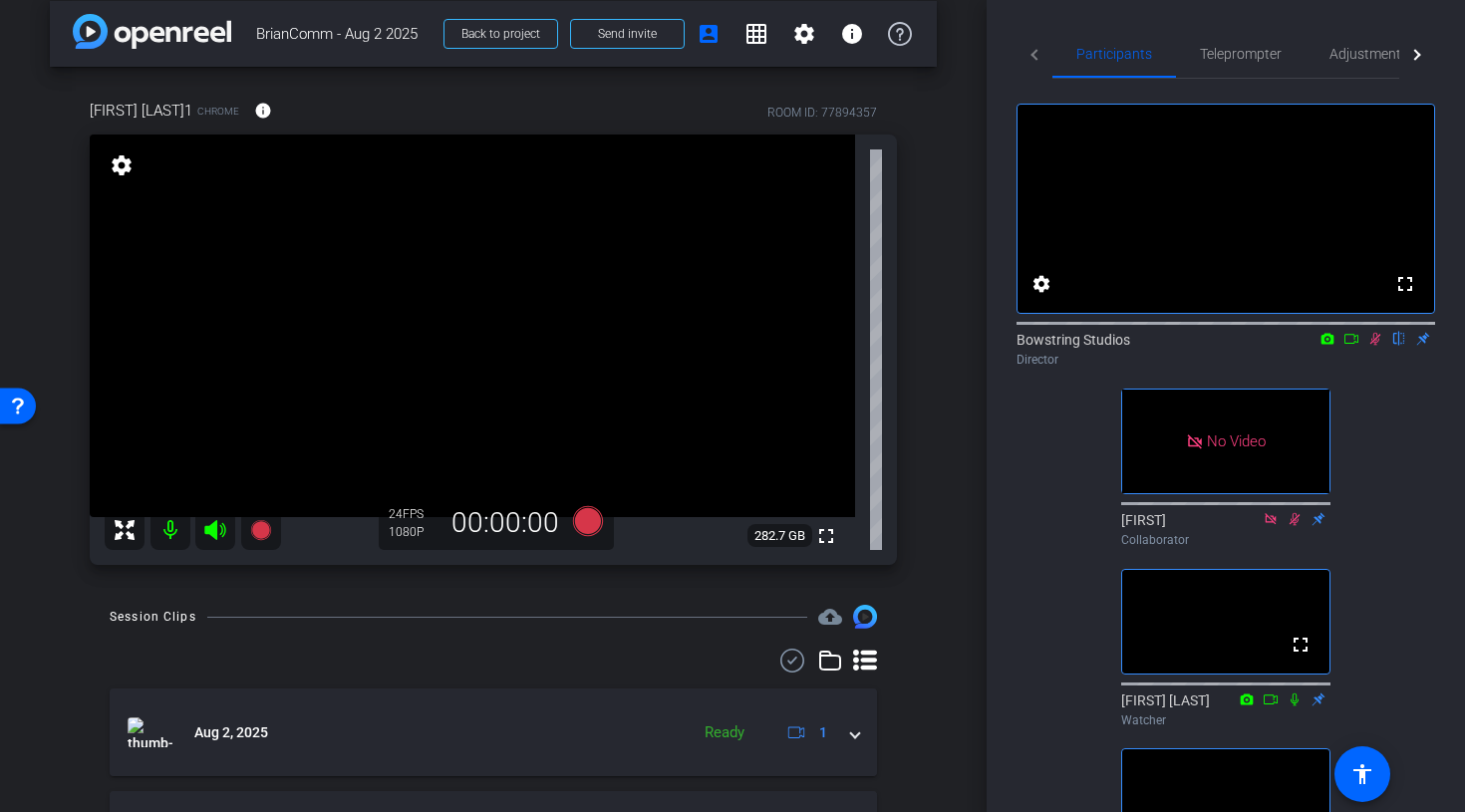 scroll, scrollTop: 8, scrollLeft: 0, axis: vertical 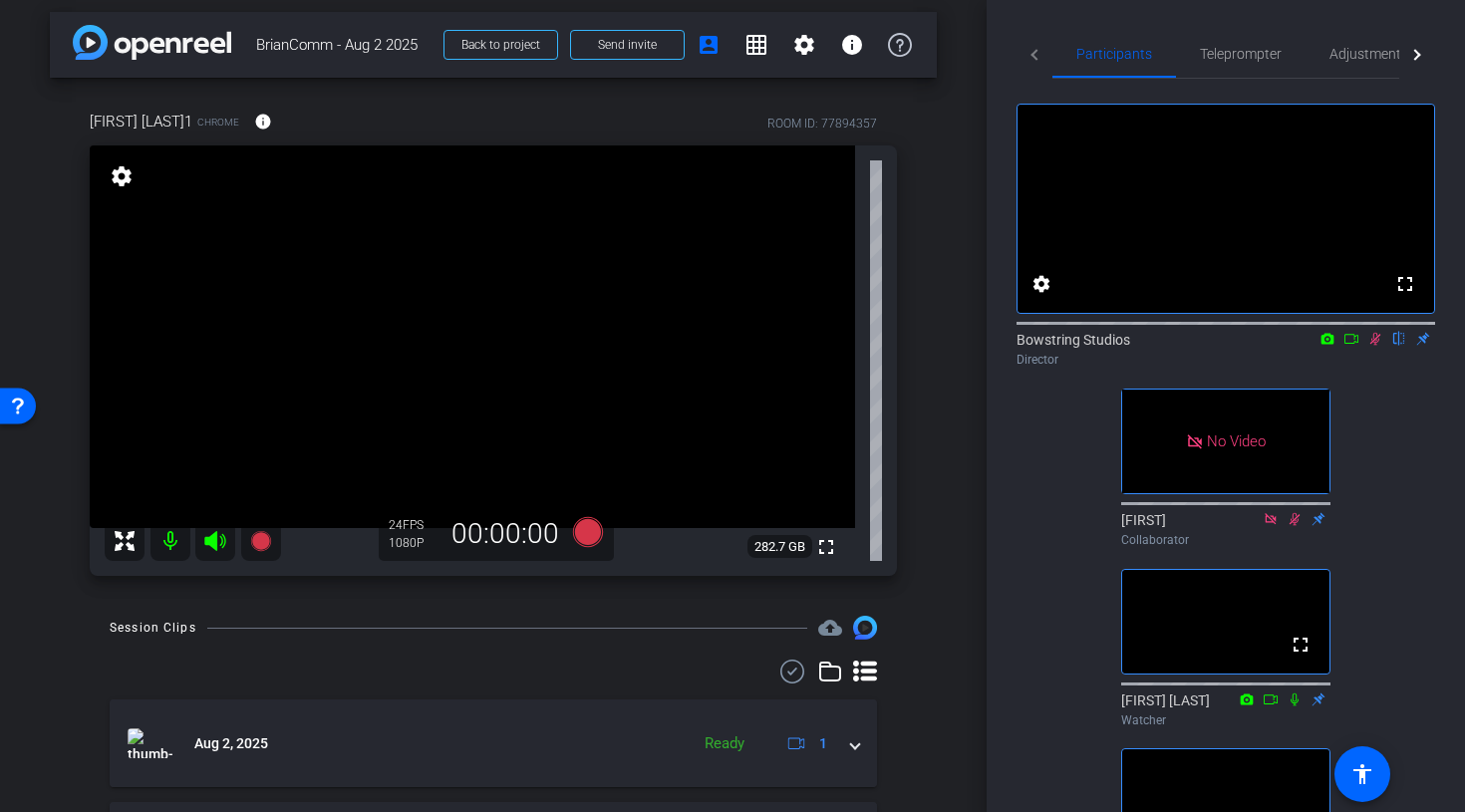 click 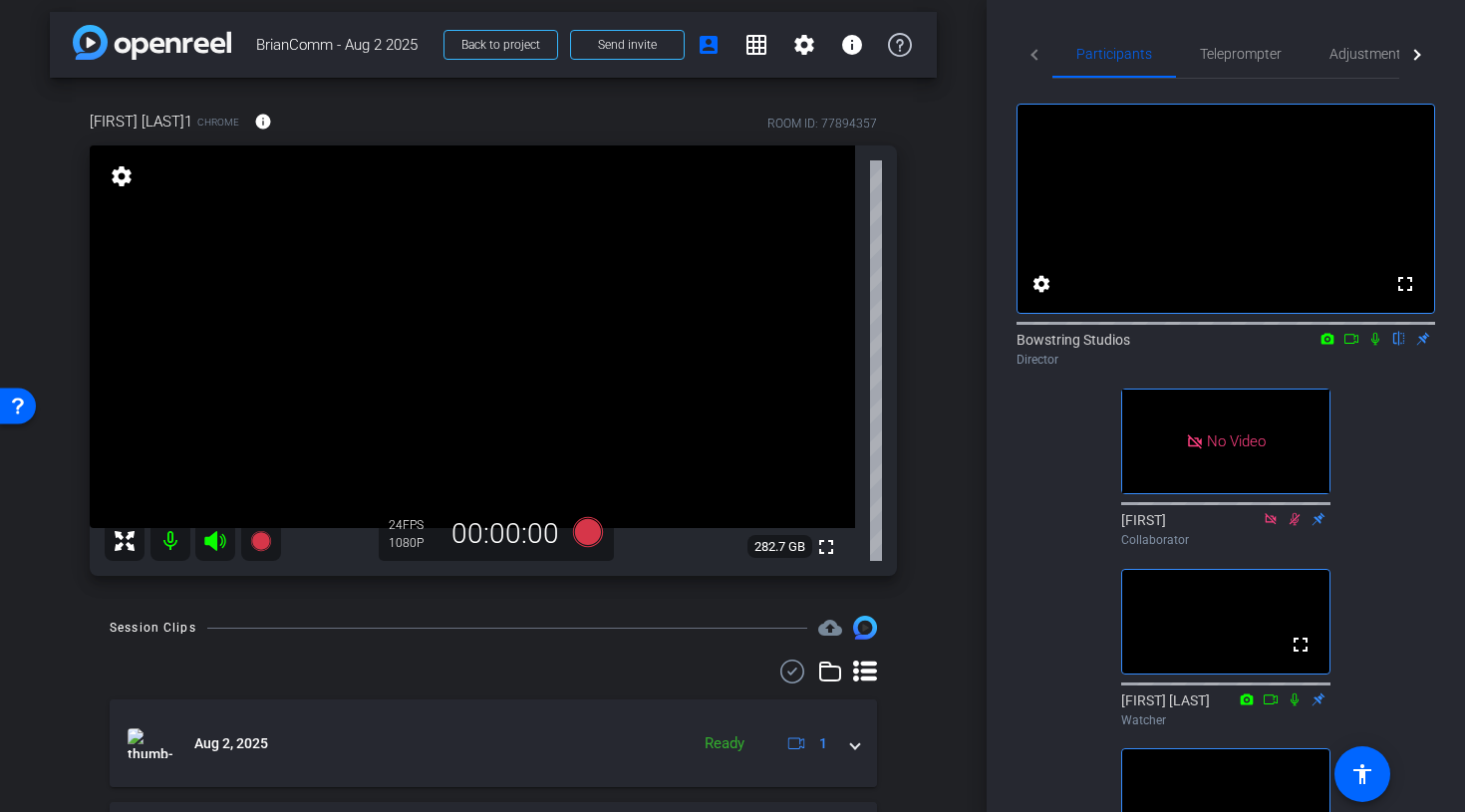 scroll, scrollTop: 26, scrollLeft: 0, axis: vertical 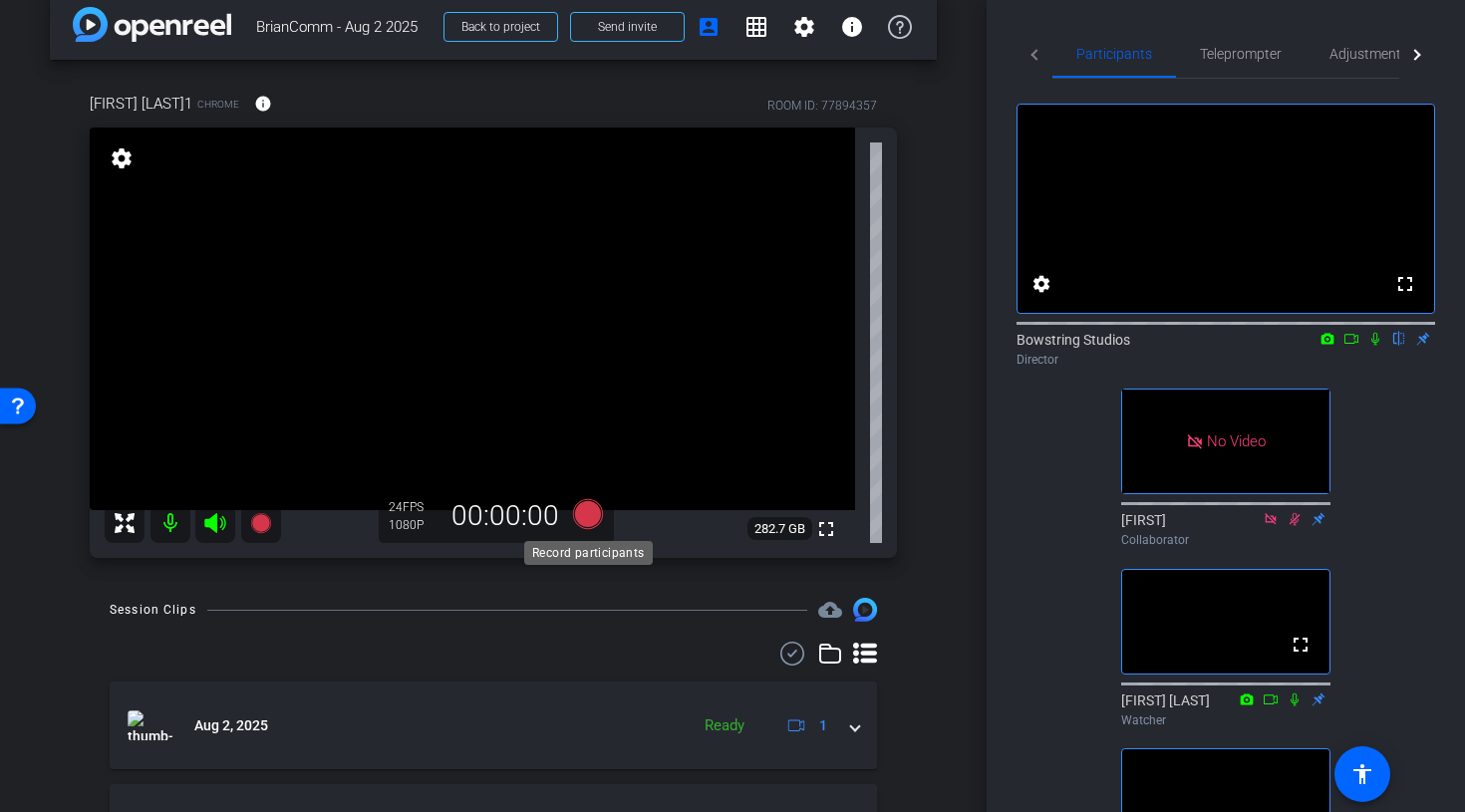 click 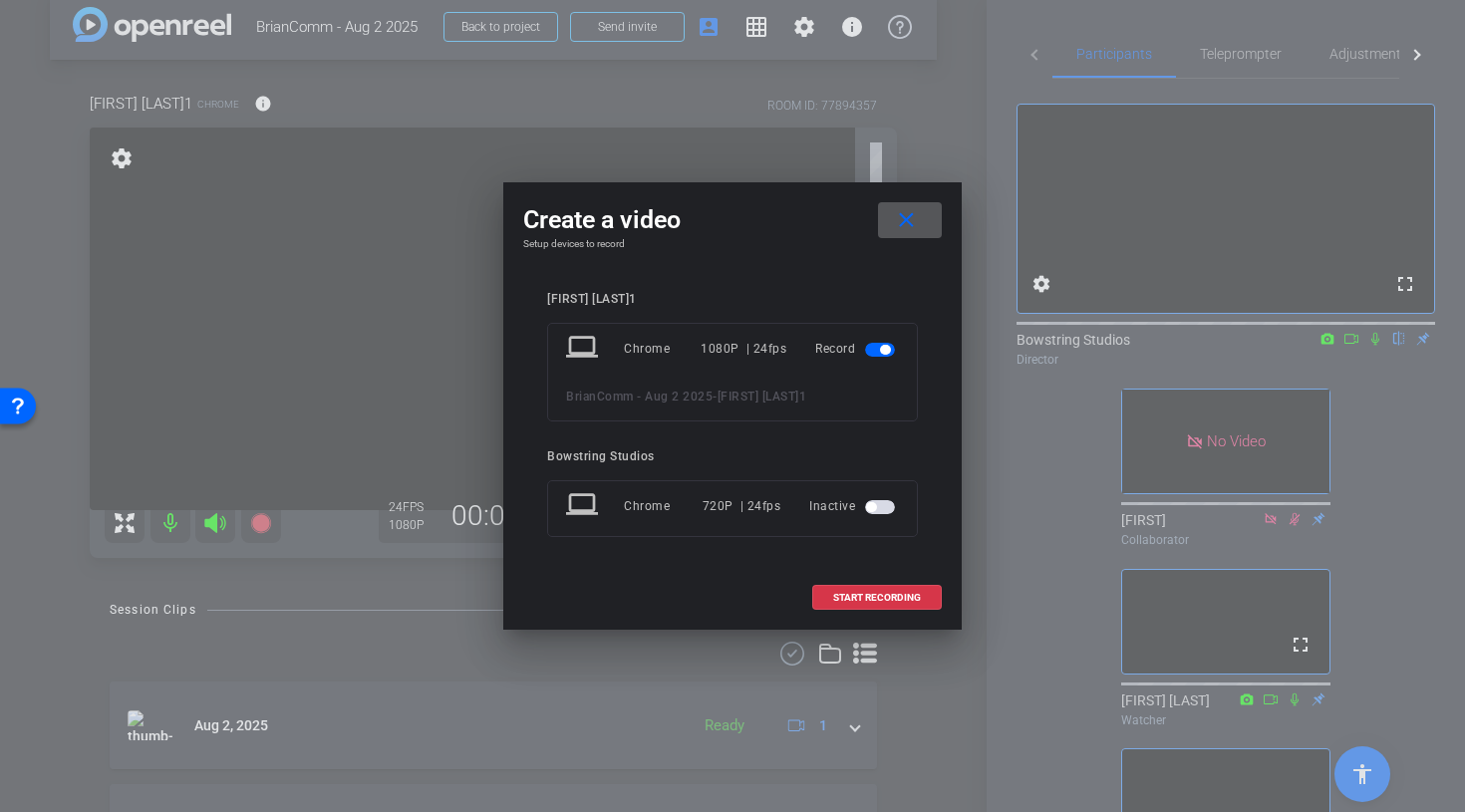 click on "close" at bounding box center (906, 220) 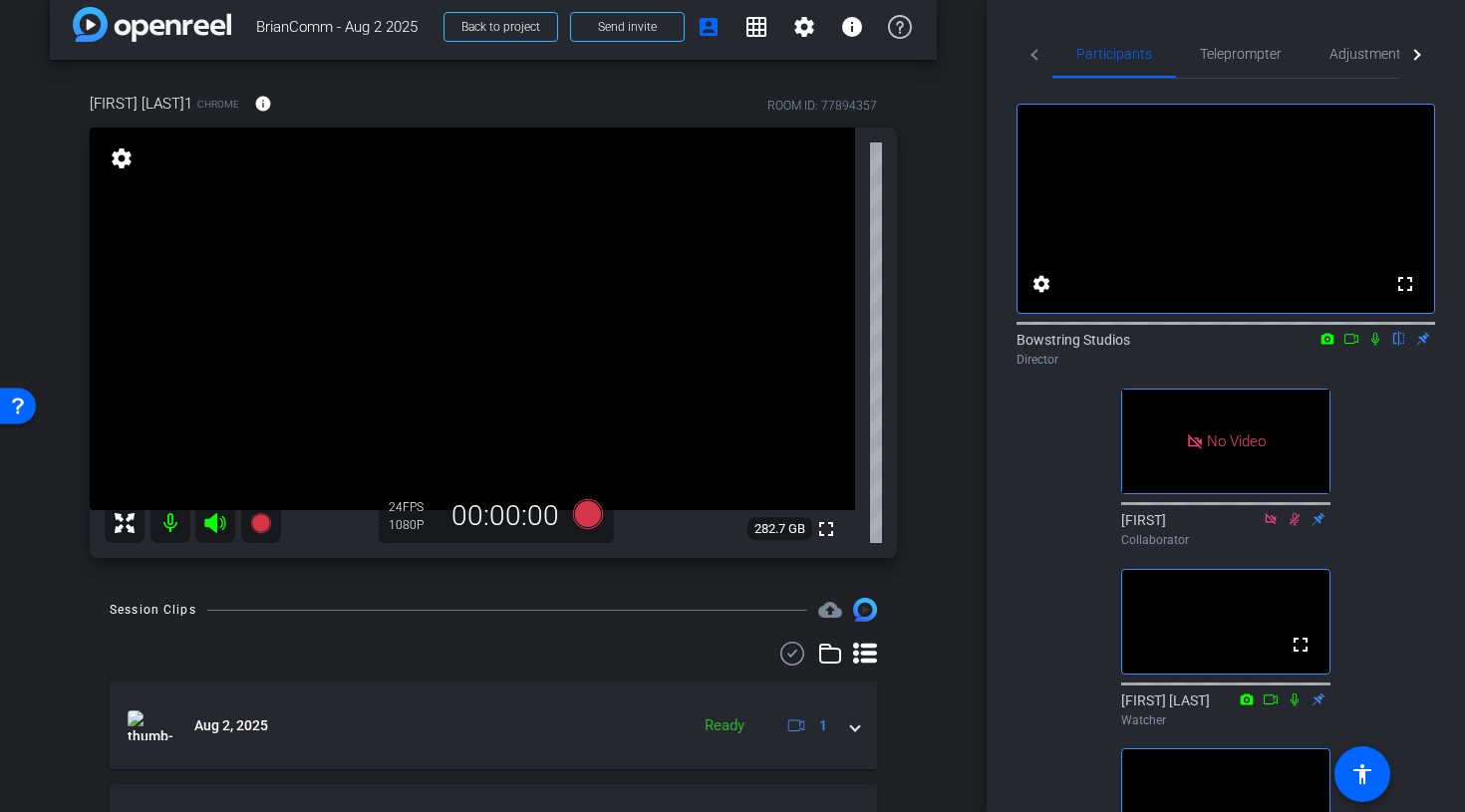 click 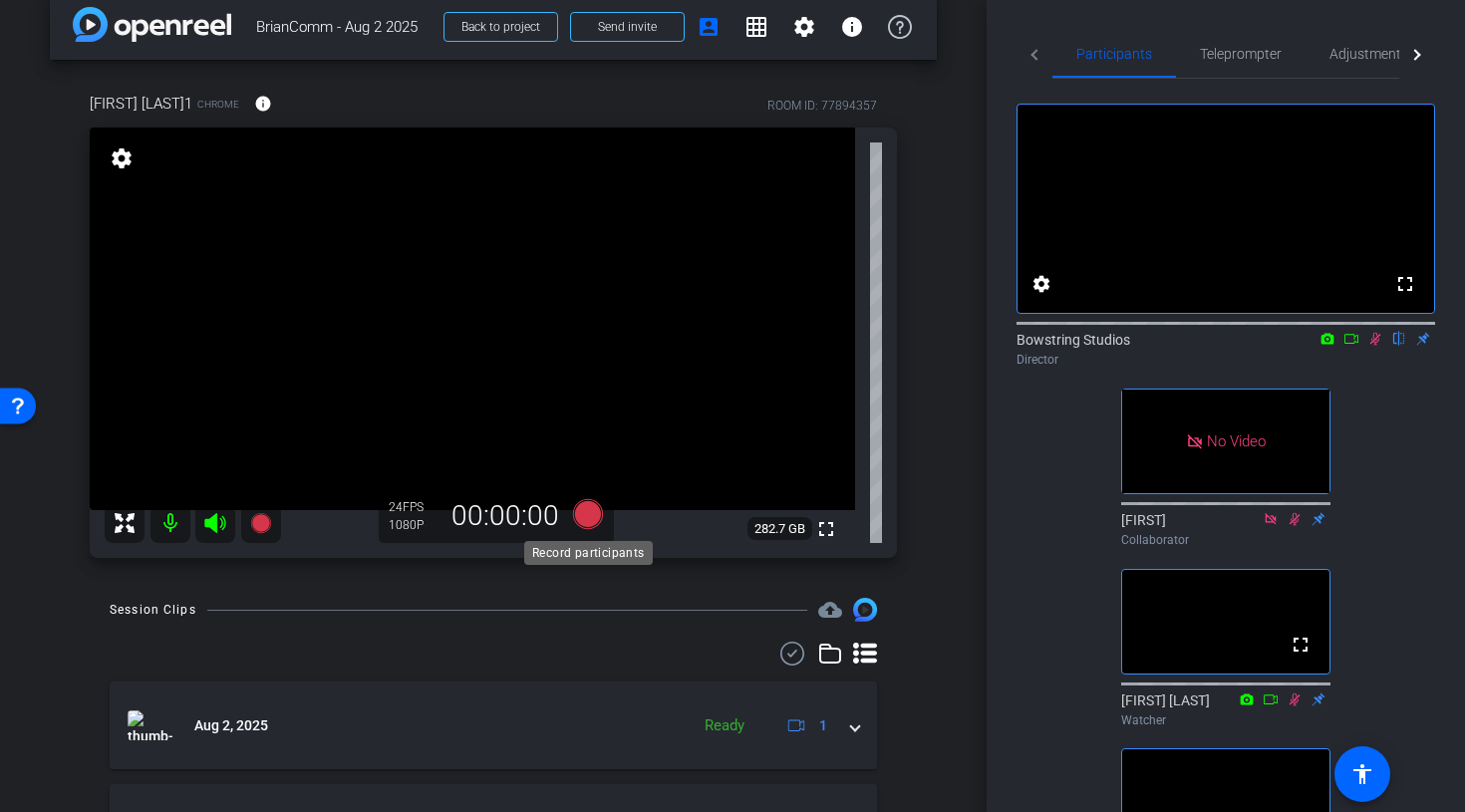 click 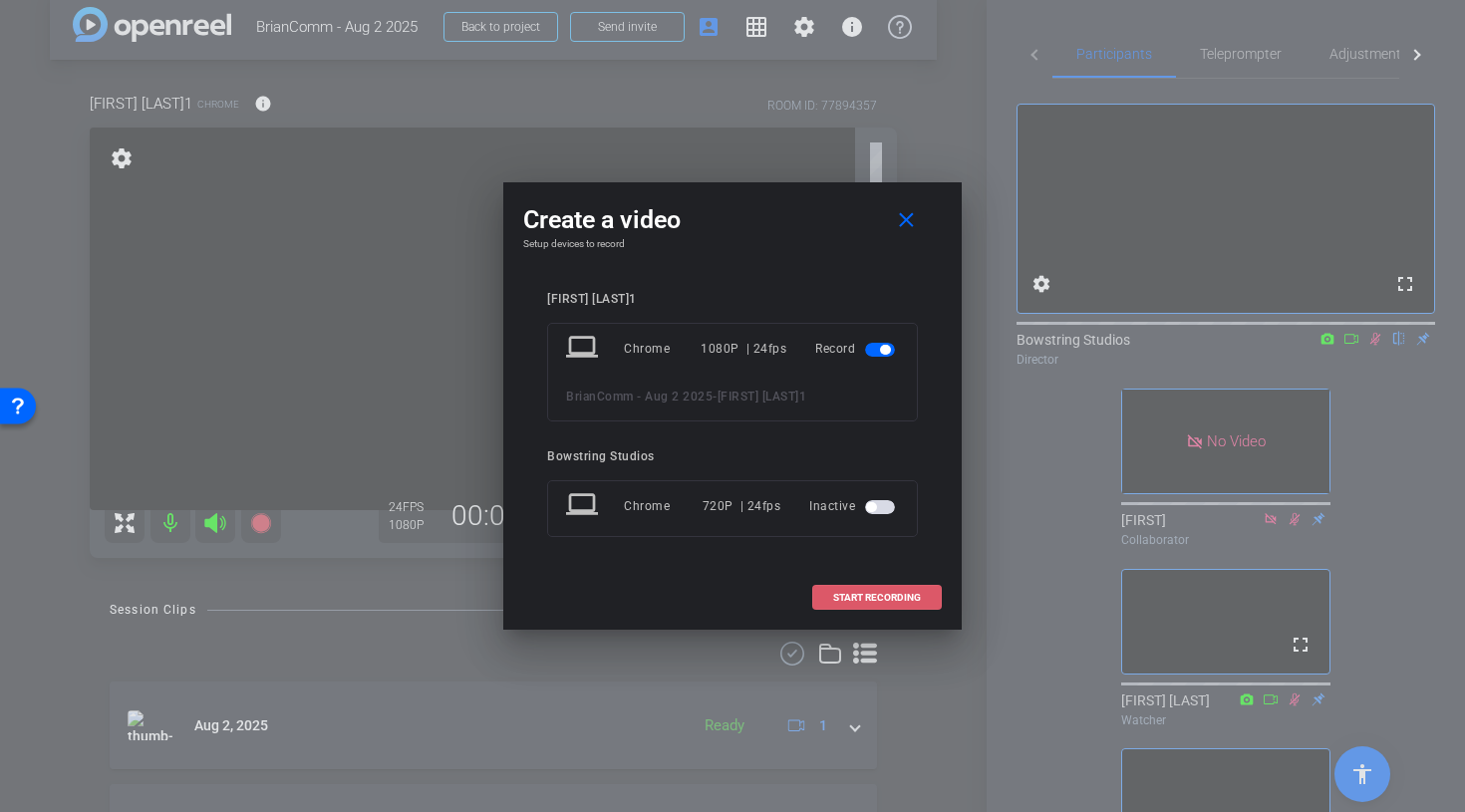 click on "START RECORDING" at bounding box center (877, 598) 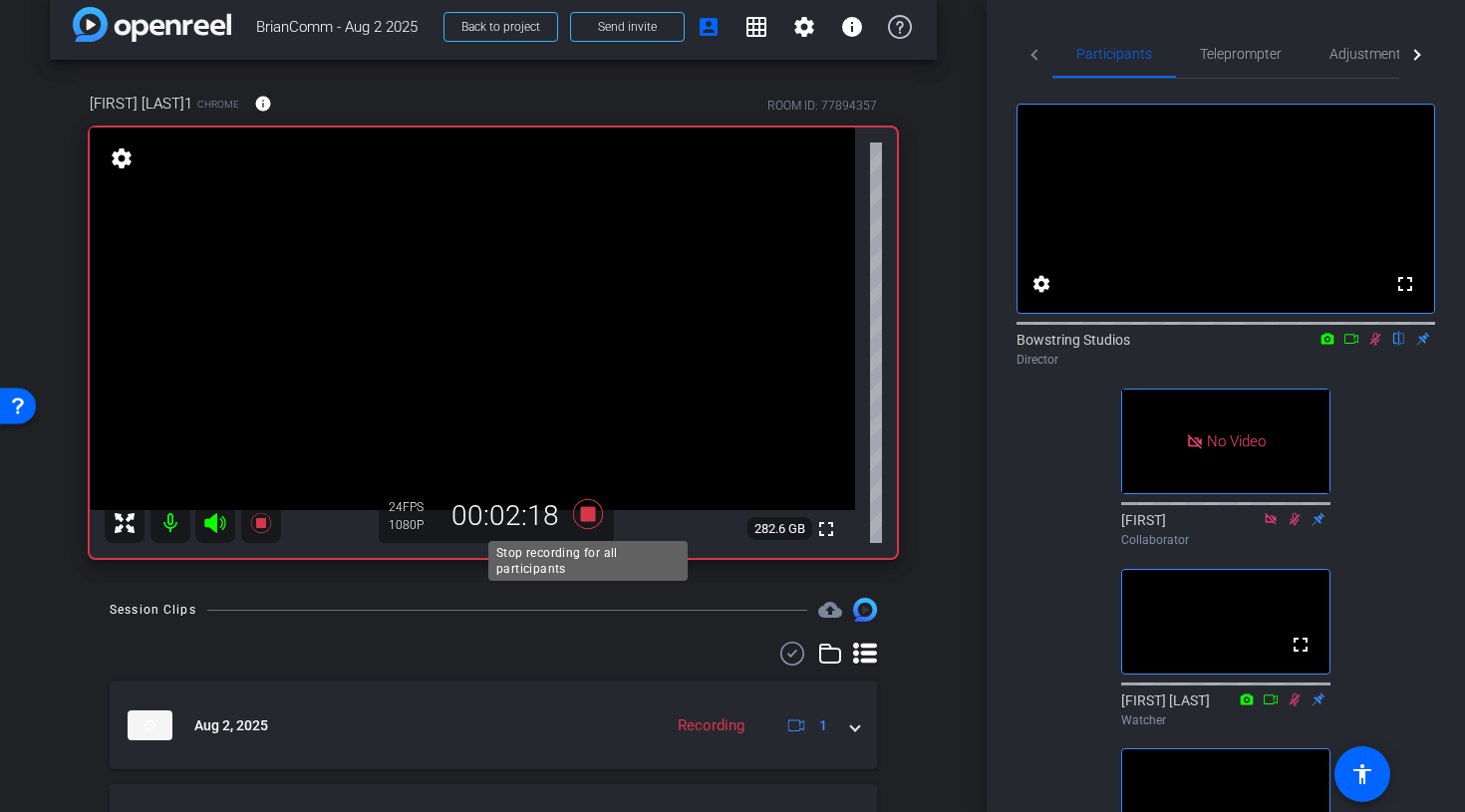 click 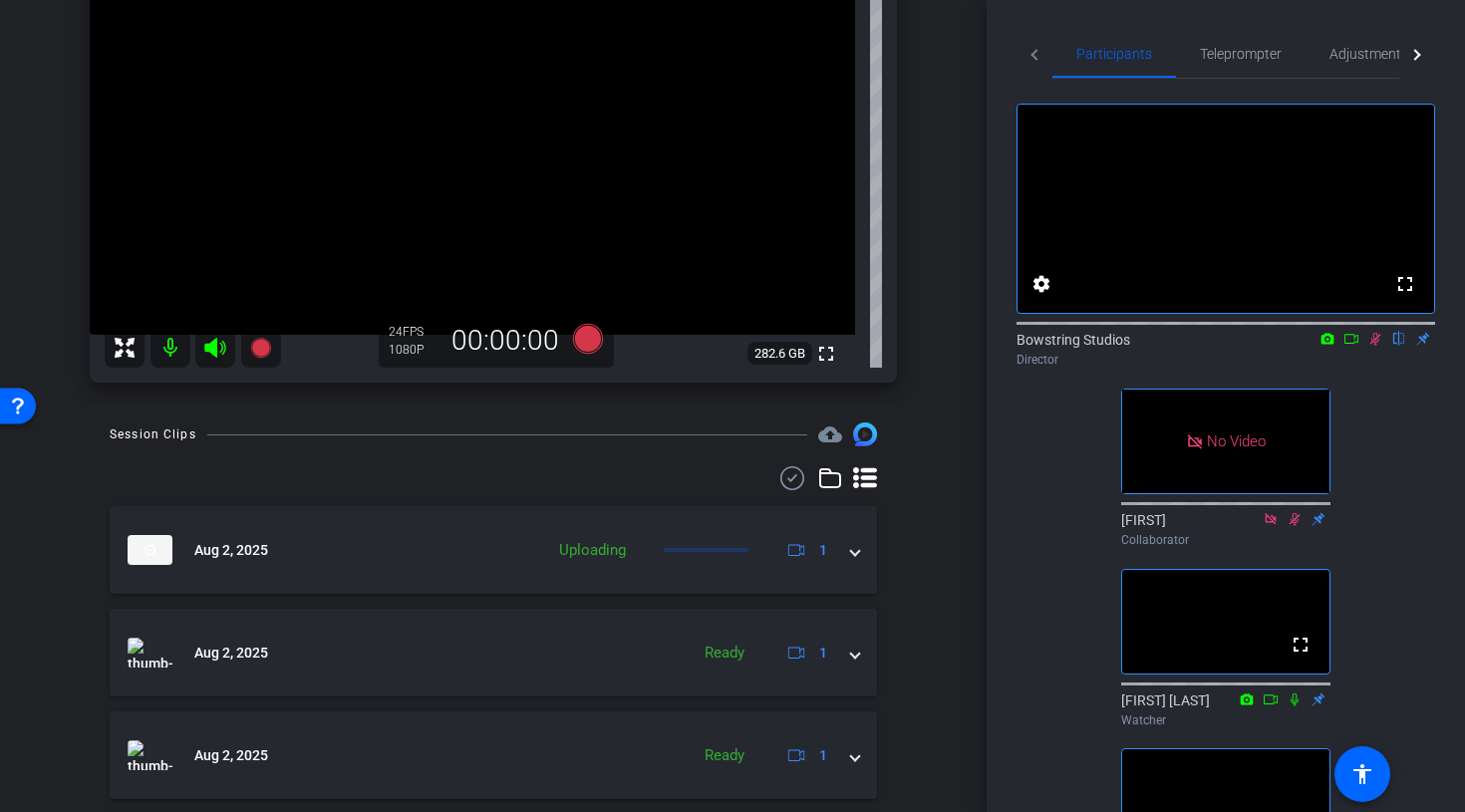 scroll, scrollTop: 191, scrollLeft: 0, axis: vertical 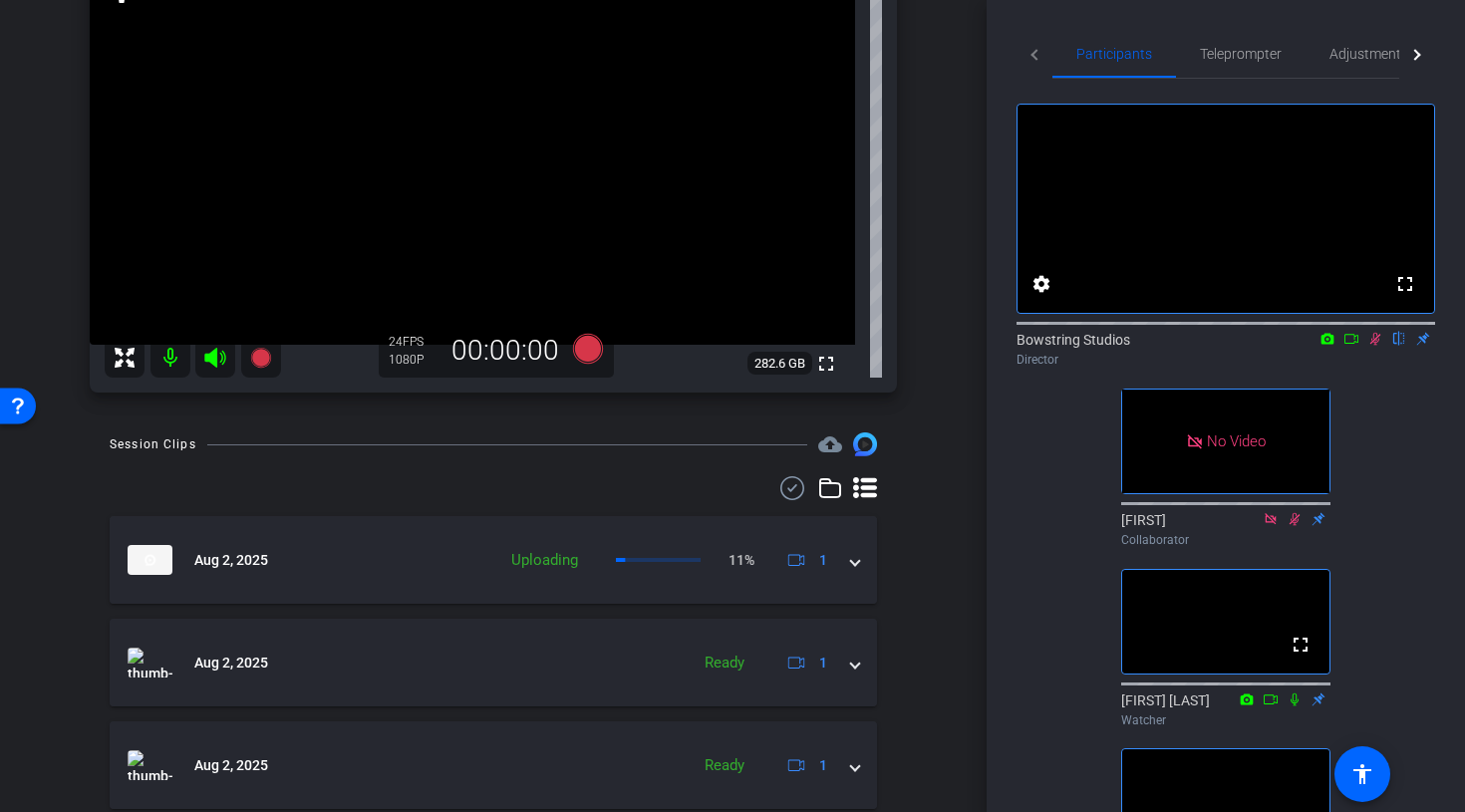 click 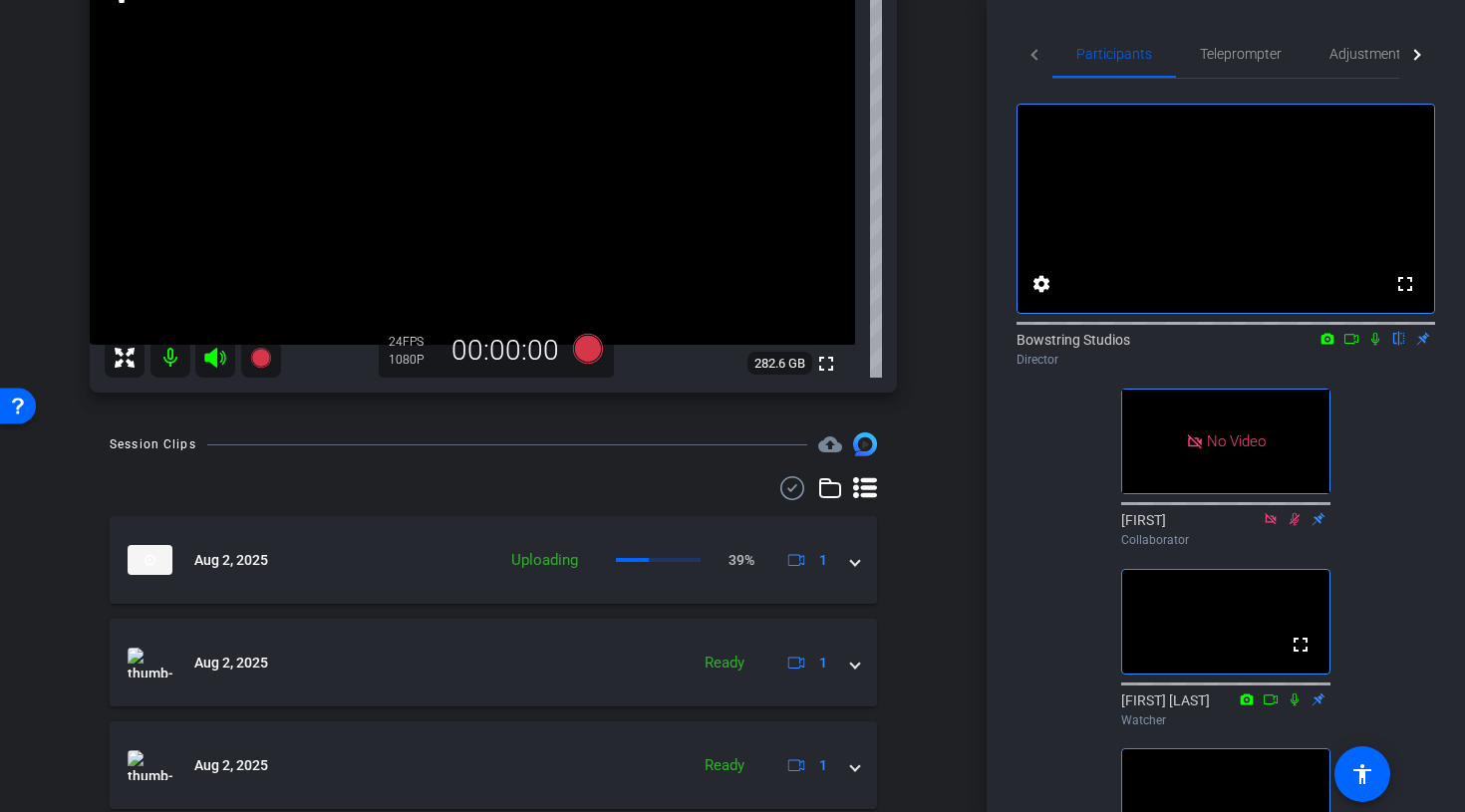 click 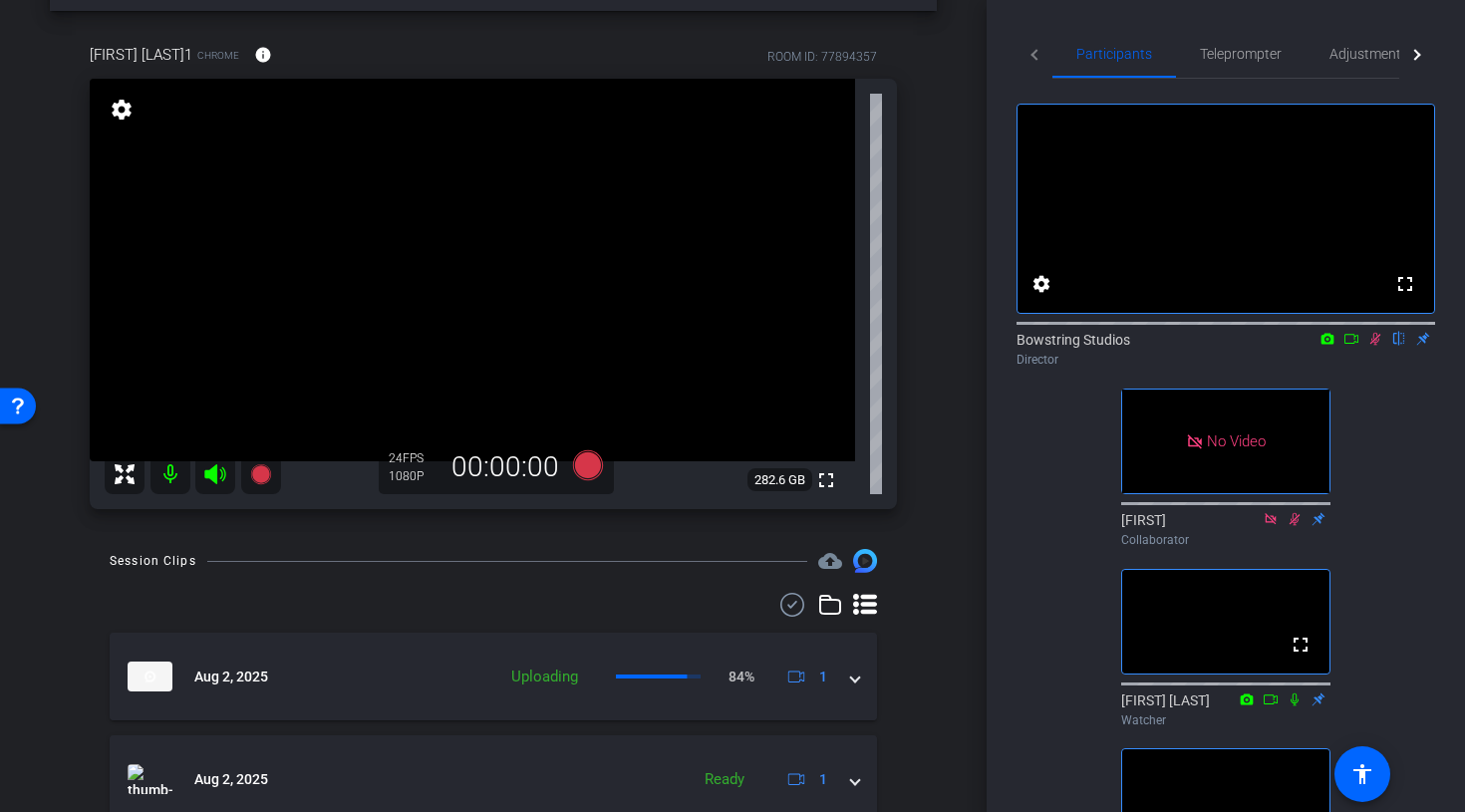 scroll, scrollTop: 72, scrollLeft: 0, axis: vertical 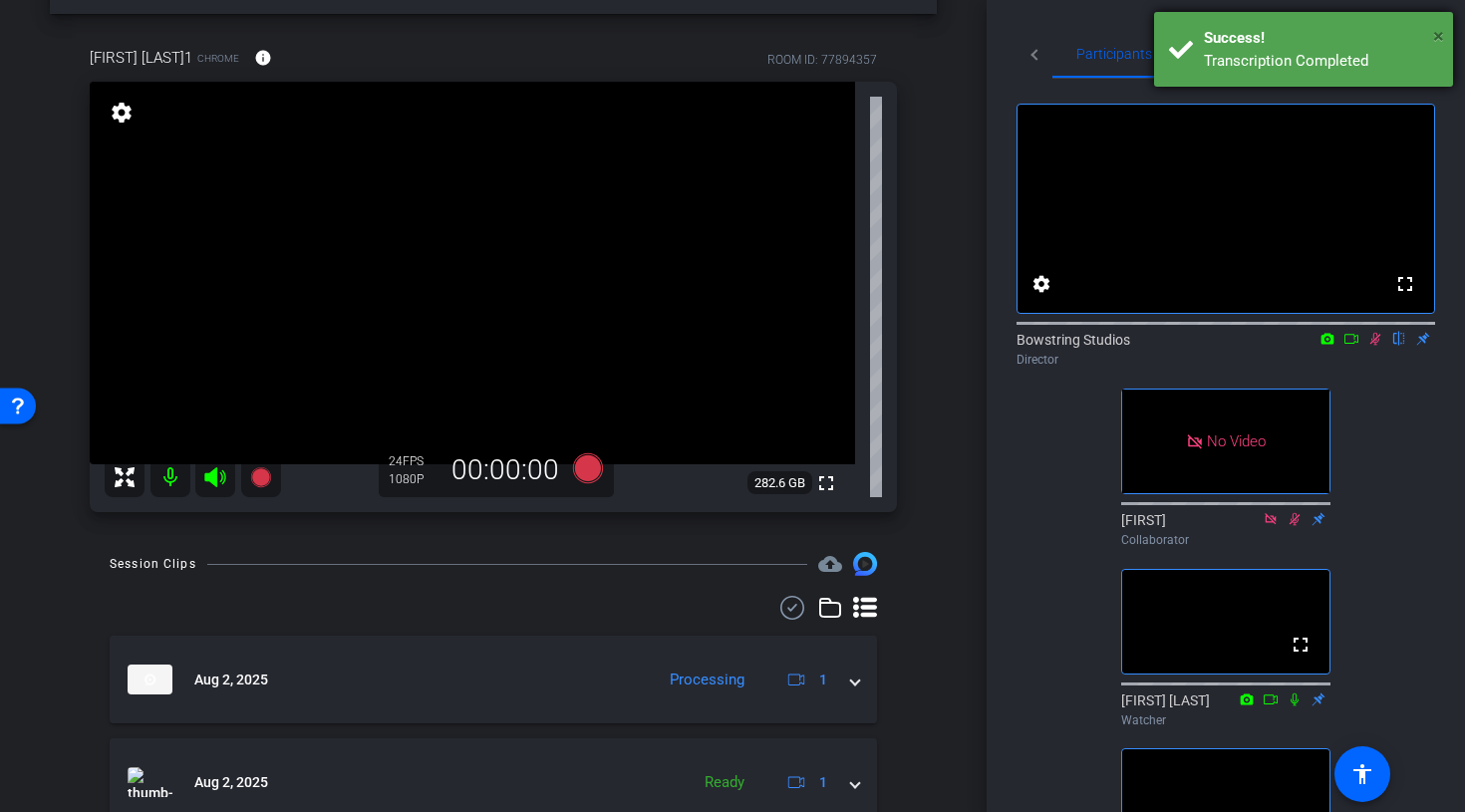 click on "×" at bounding box center (1438, 36) 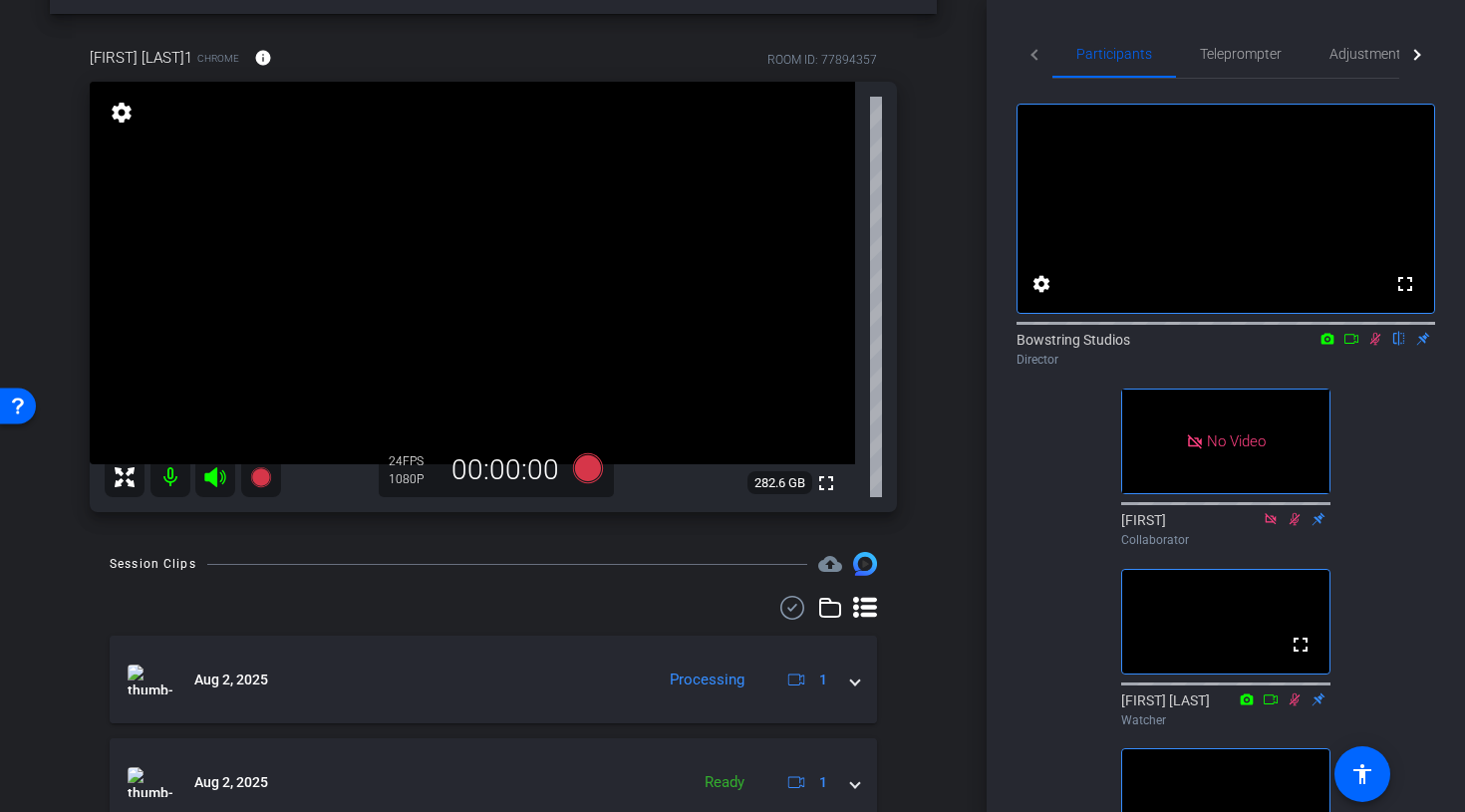 click 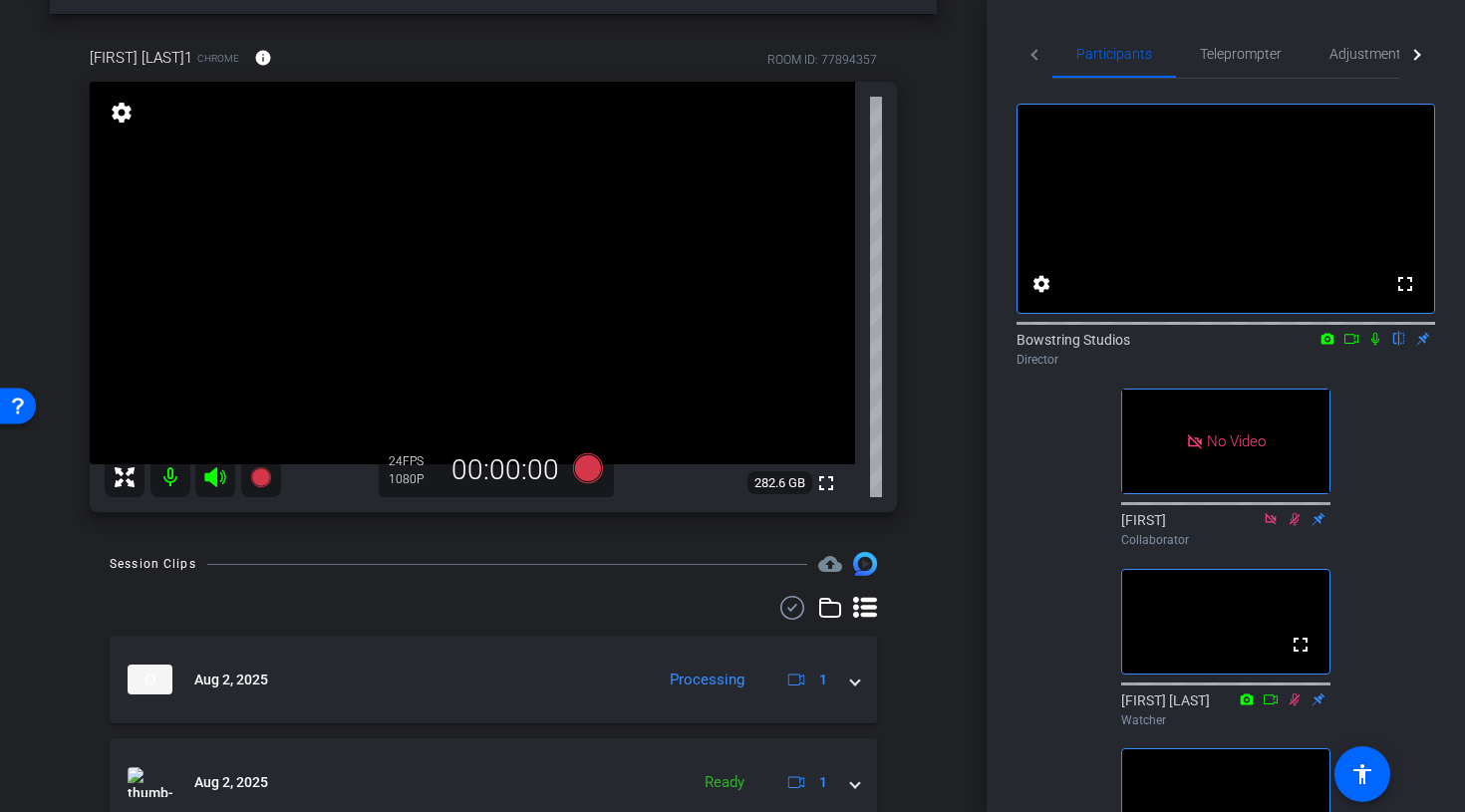 click 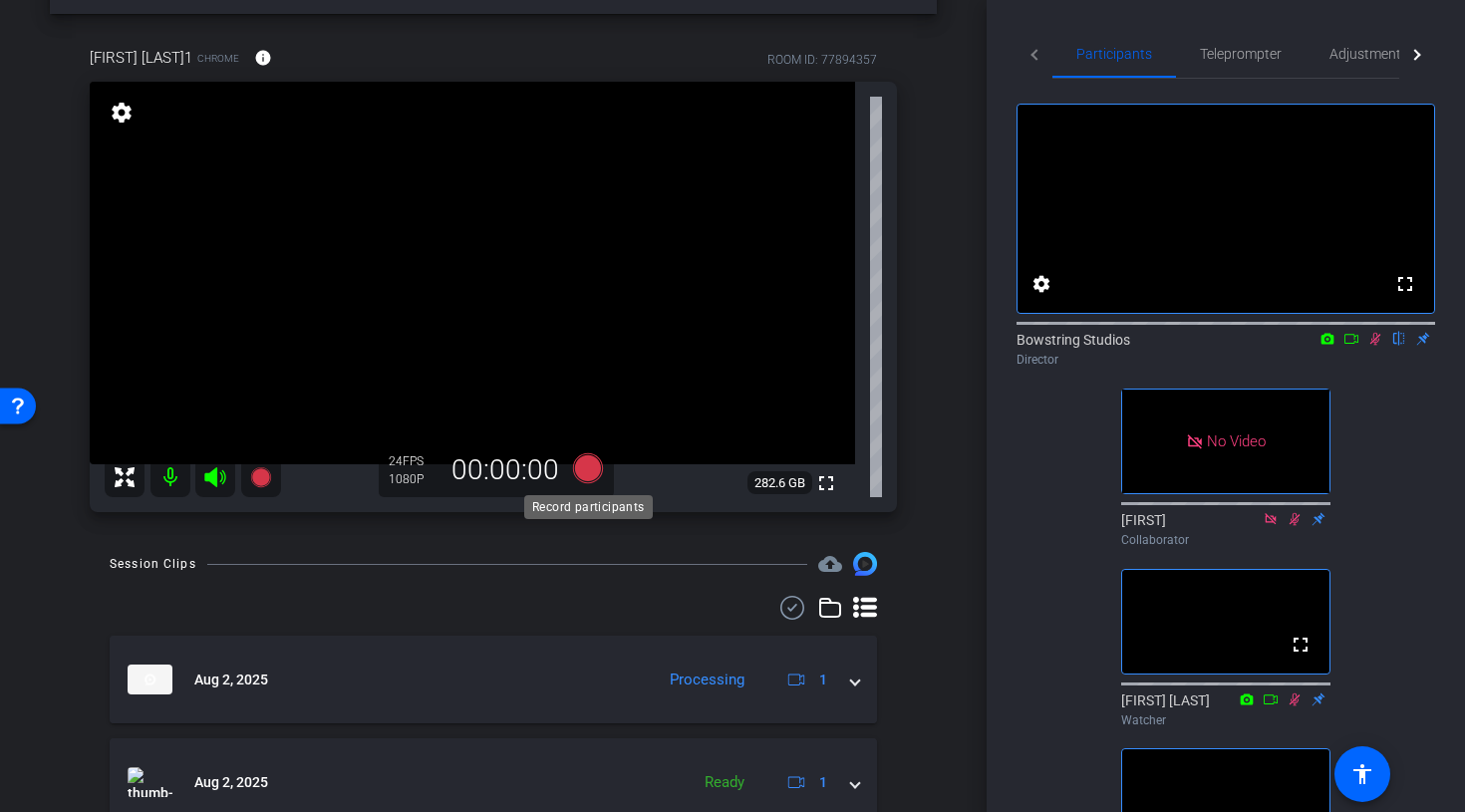 click 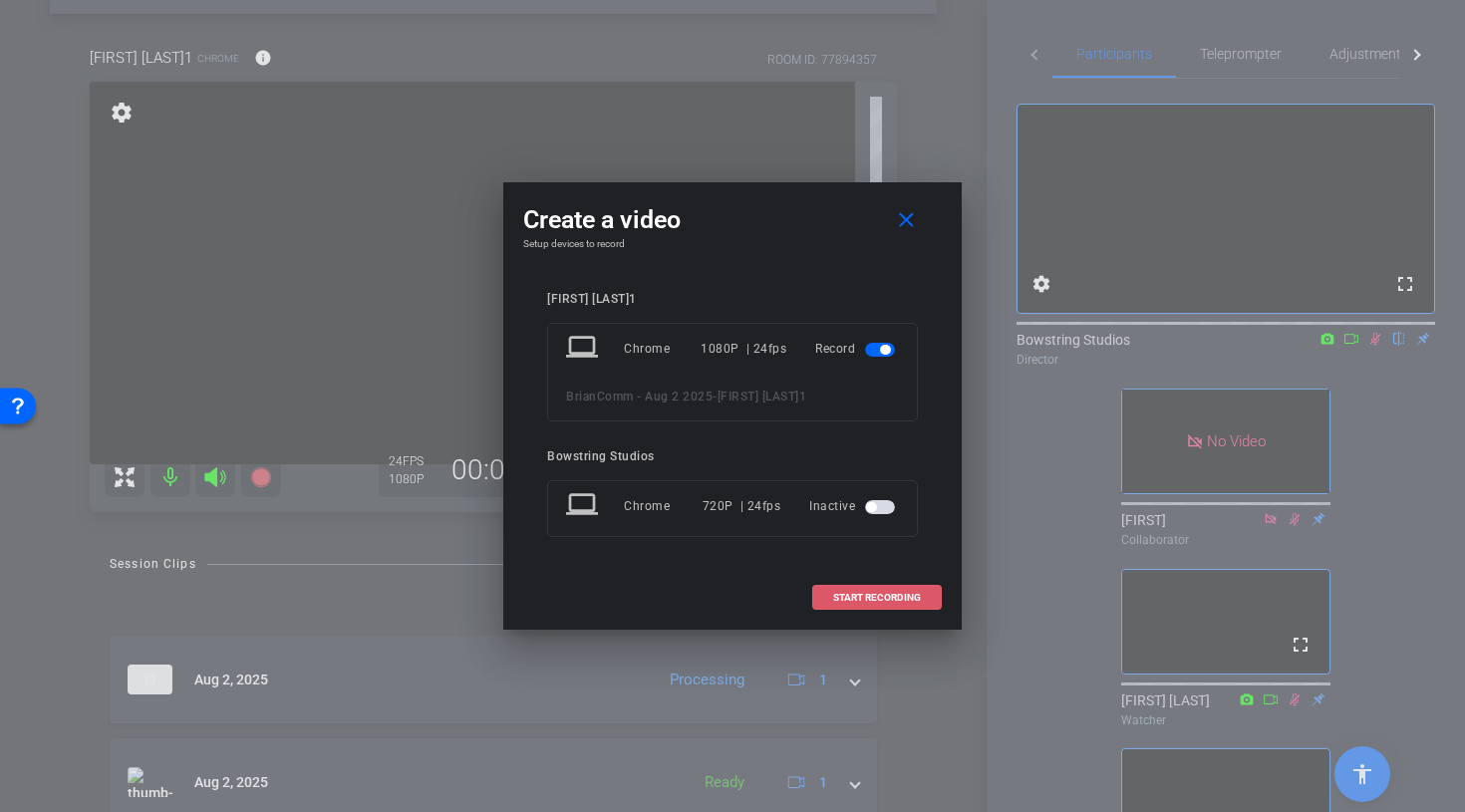 click at bounding box center (877, 598) 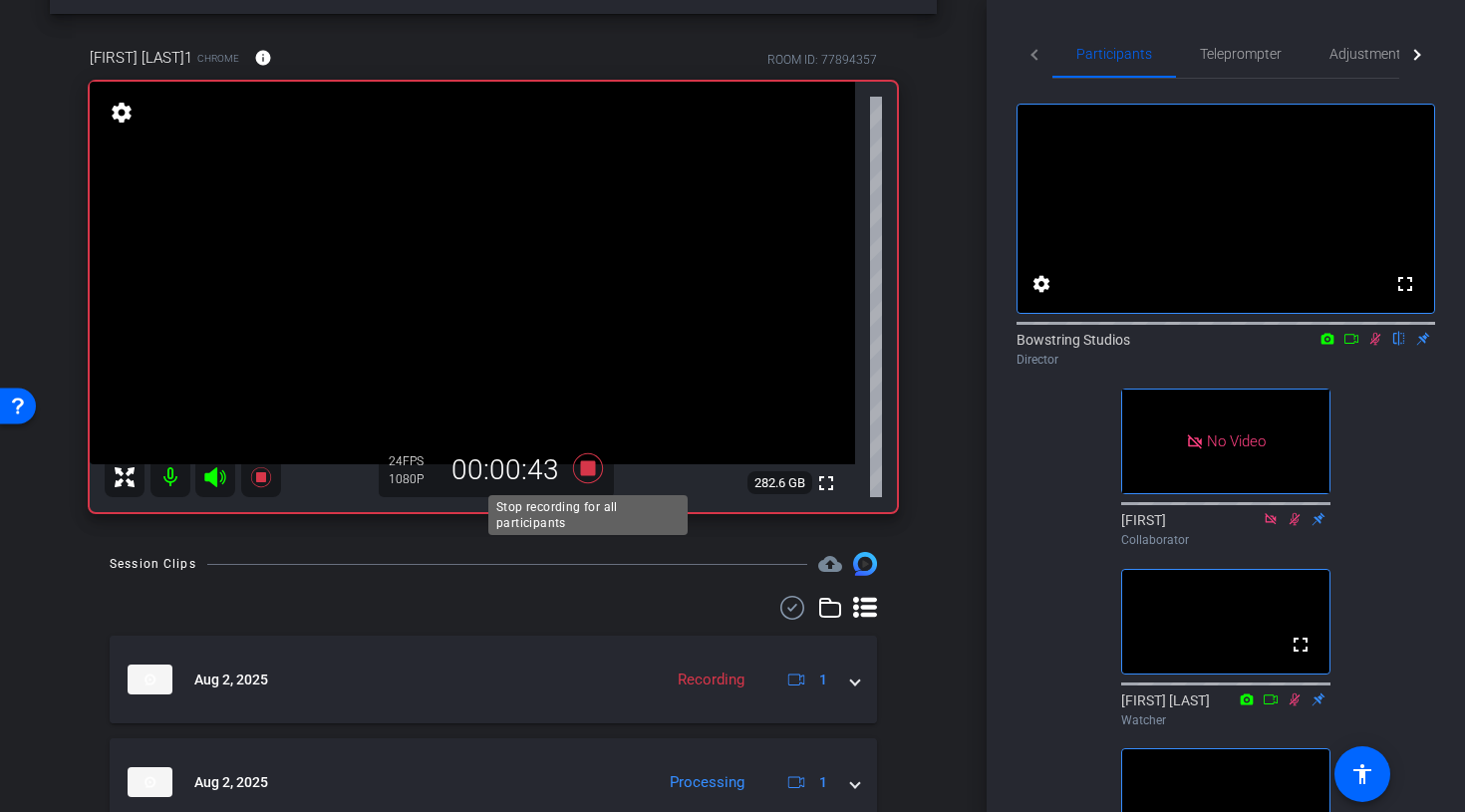 click 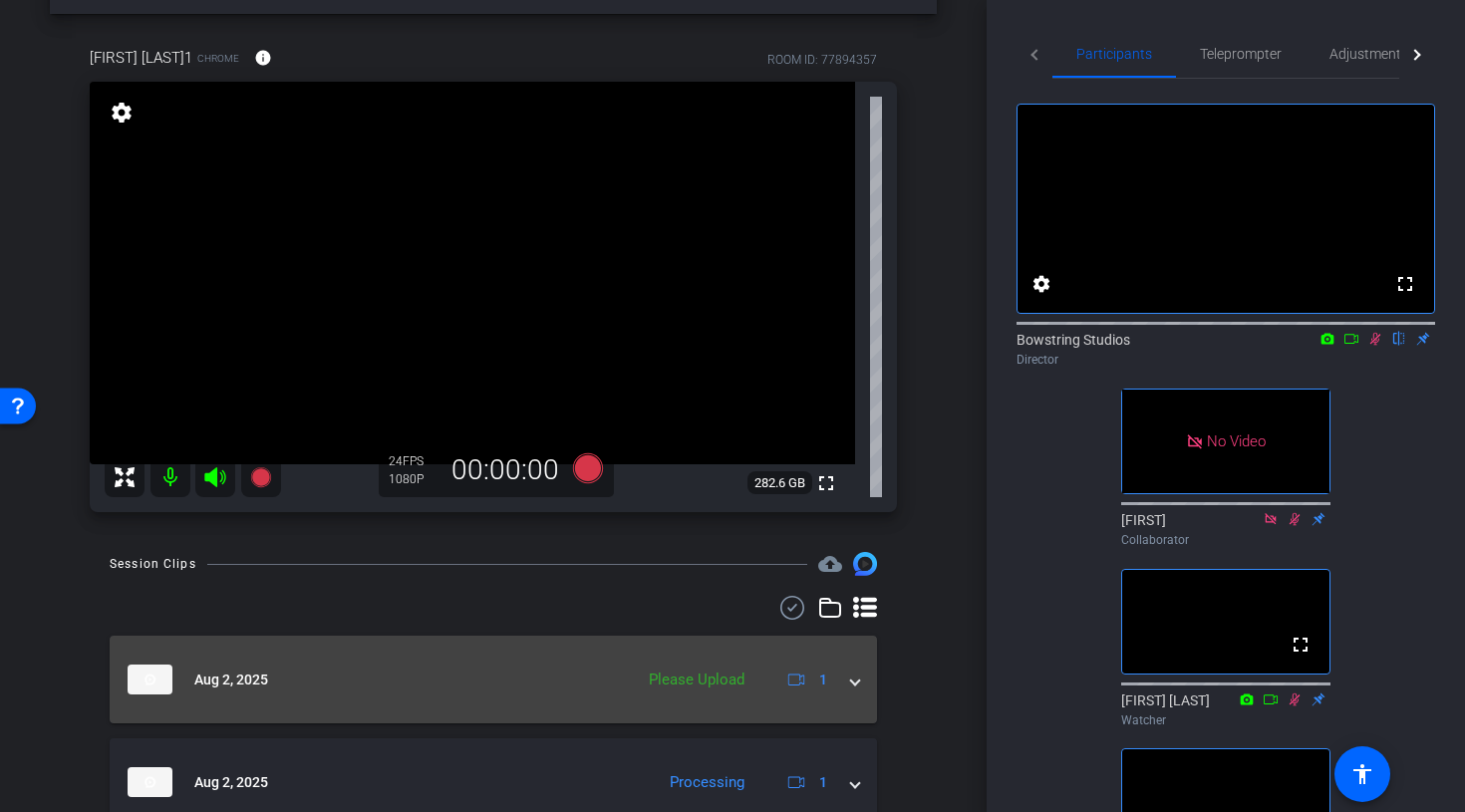 click at bounding box center [855, 679] 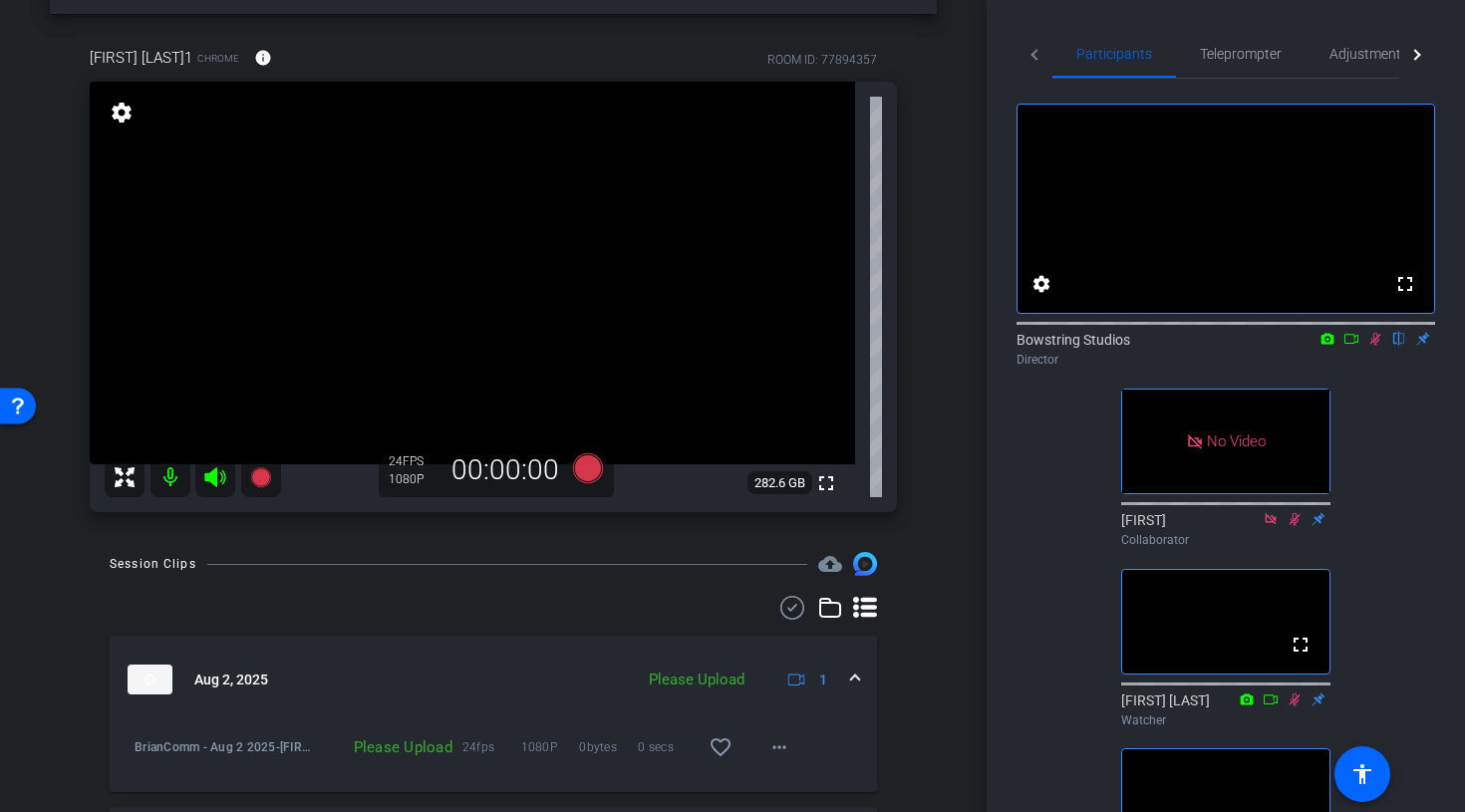 click on "Please Upload" 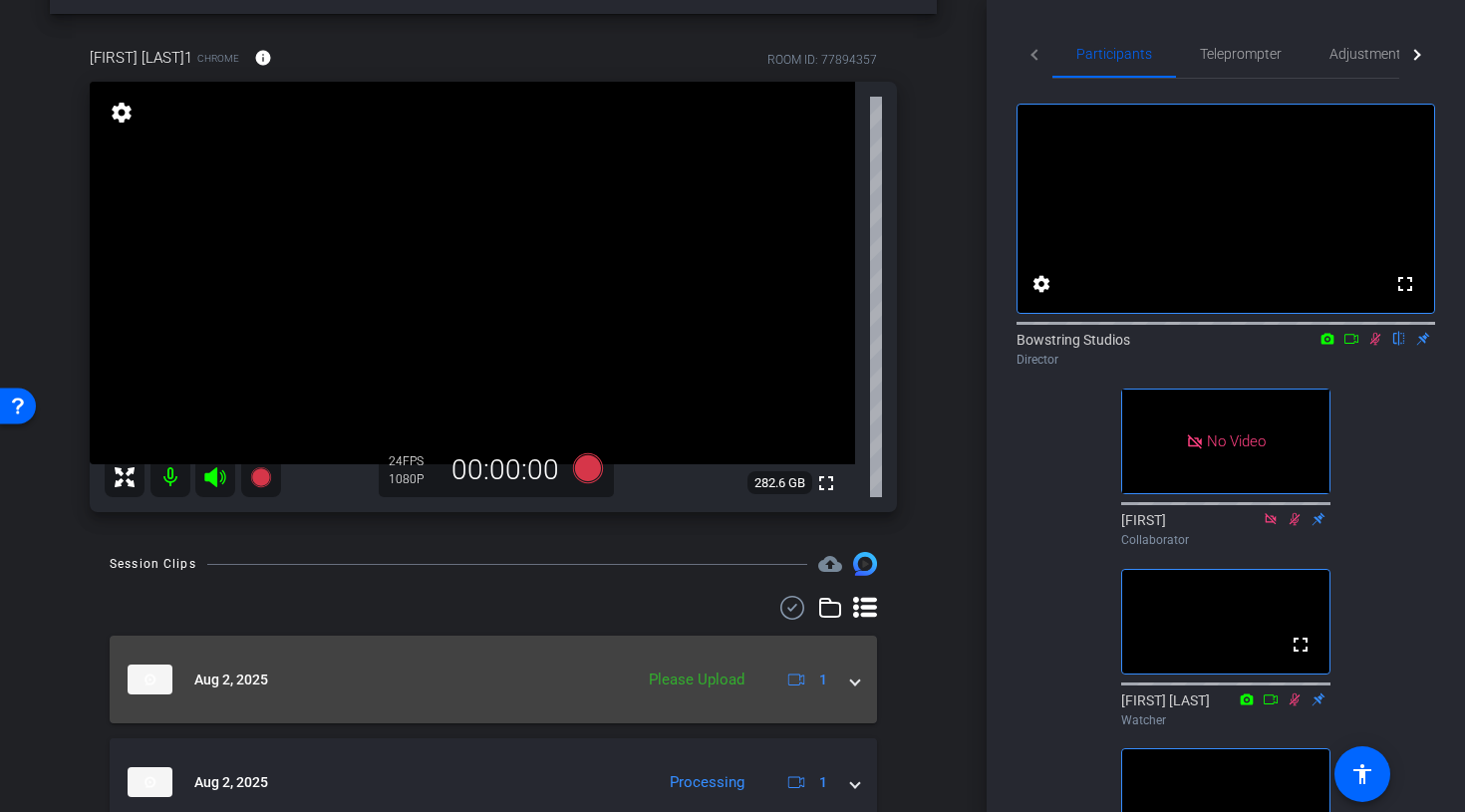 click on "Please Upload" 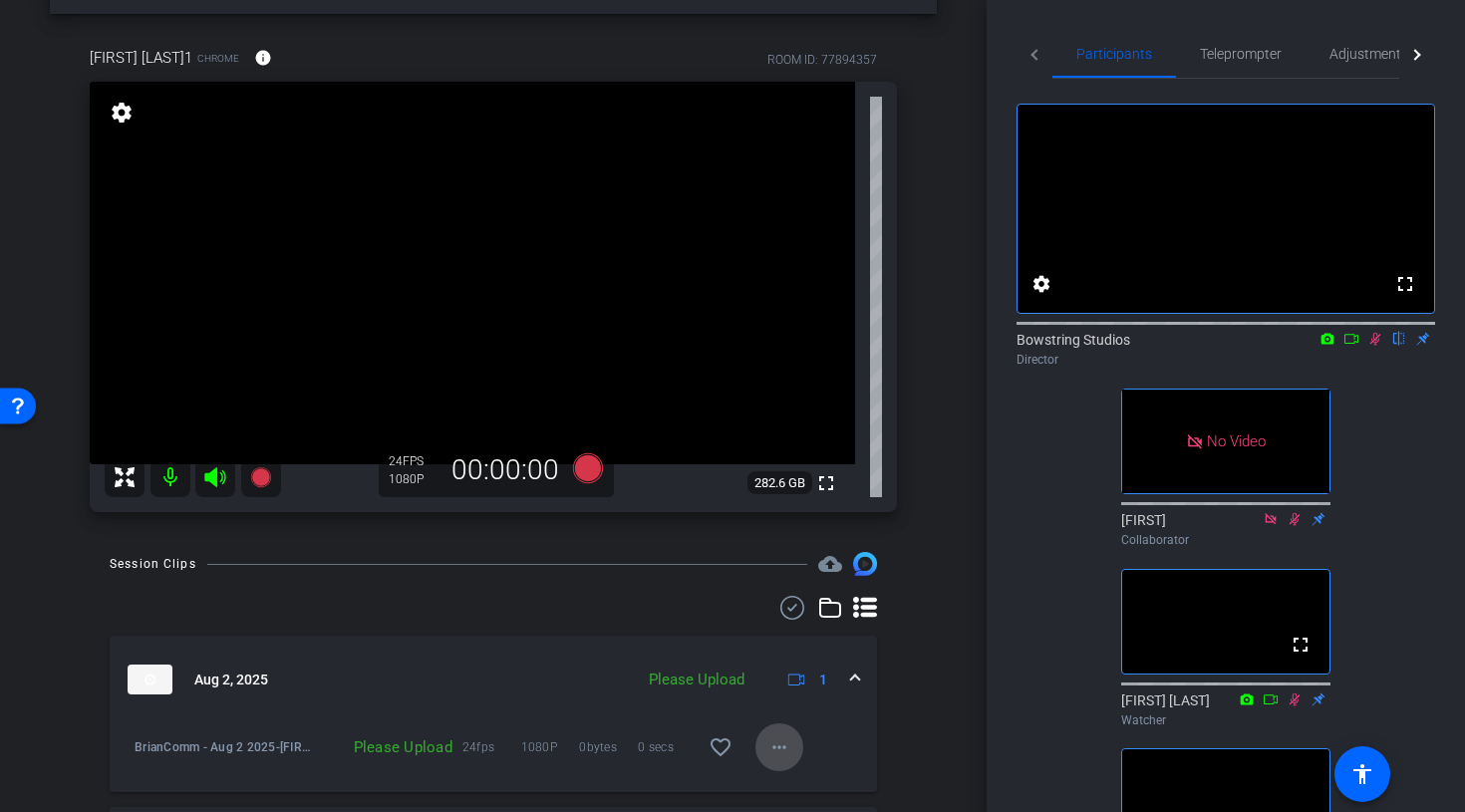 click on "more_horiz" at bounding box center (779, 747) 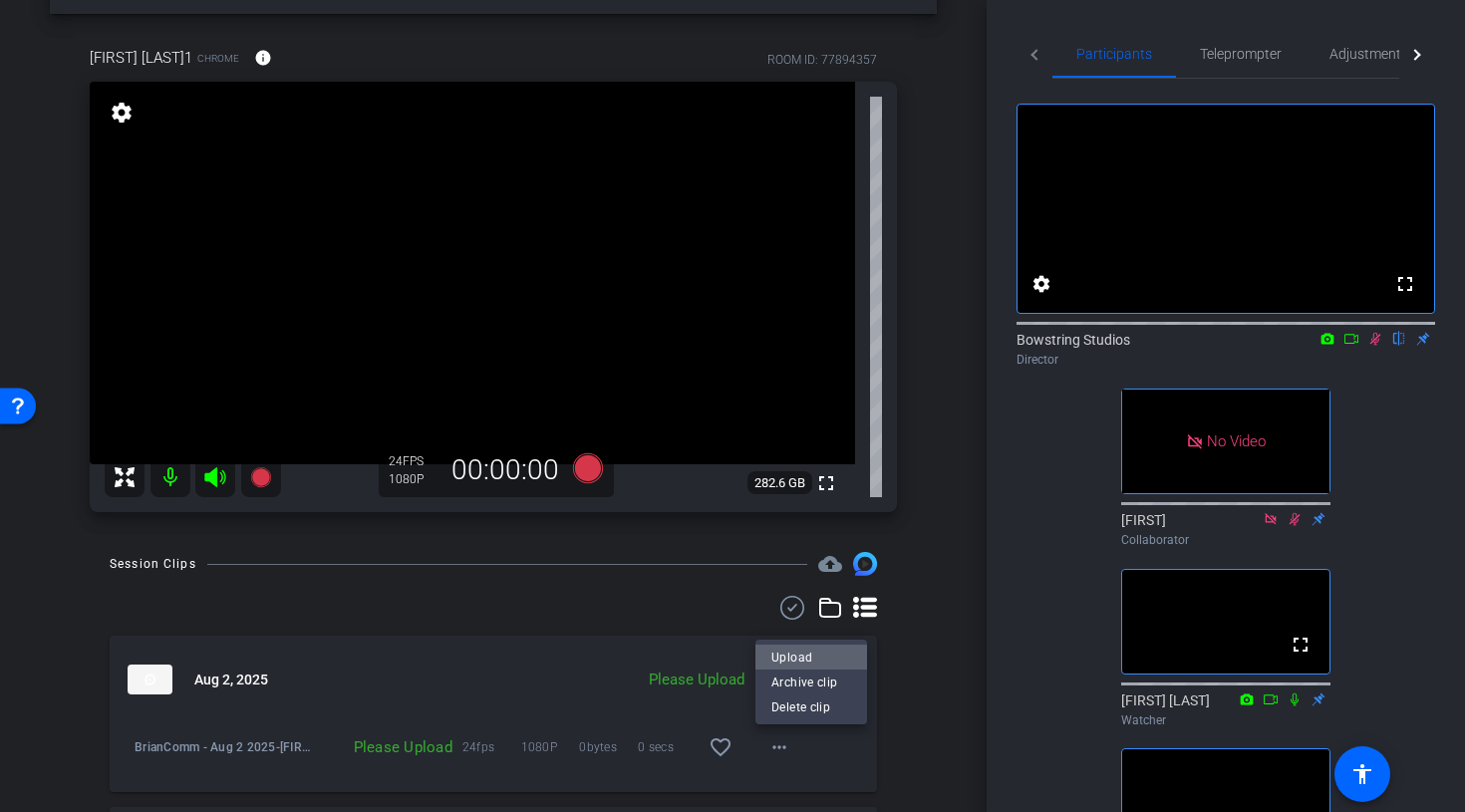 click on "Upload" at bounding box center (811, 657) 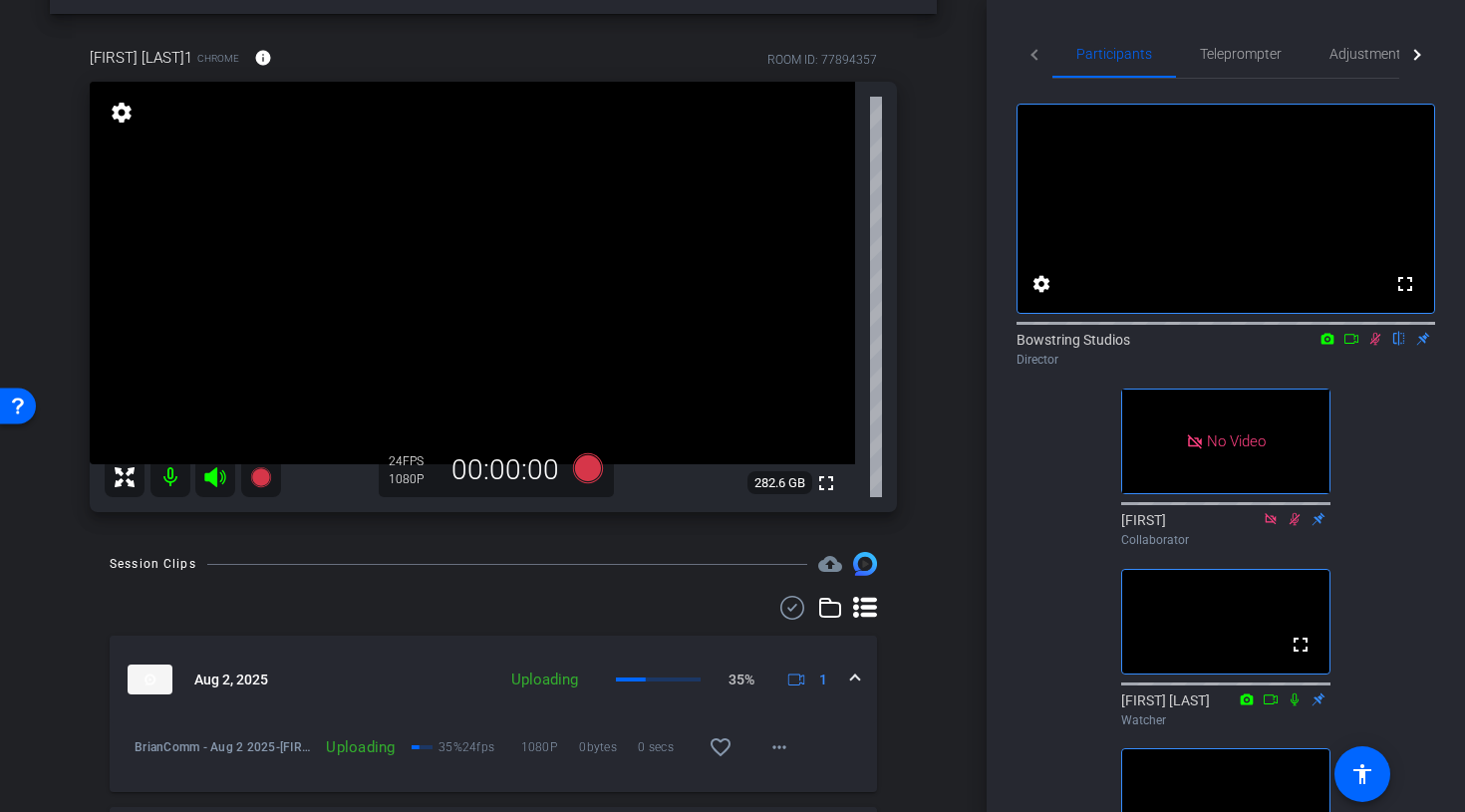 click 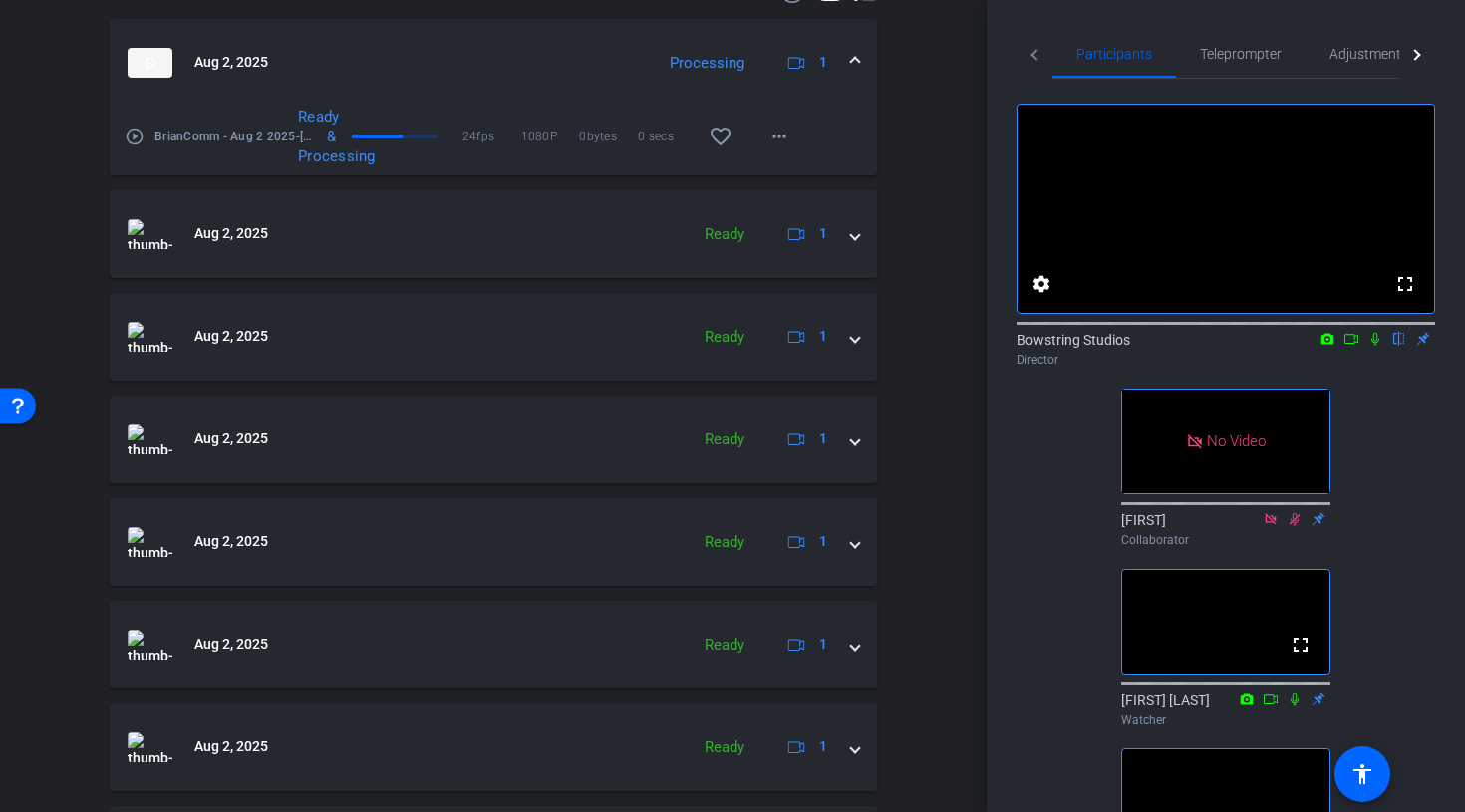 scroll, scrollTop: 660, scrollLeft: 0, axis: vertical 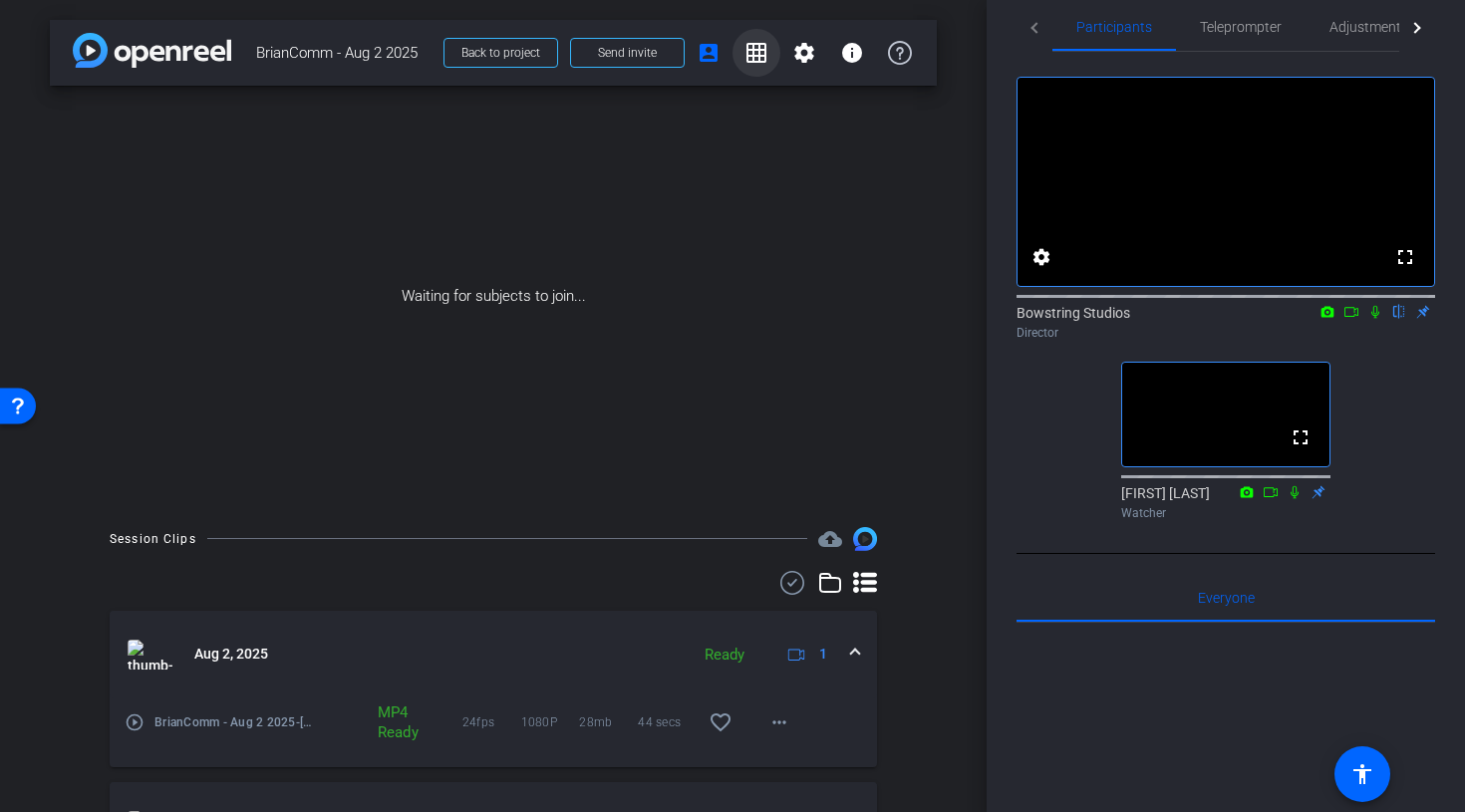 click on "grid_on" at bounding box center [756, 53] 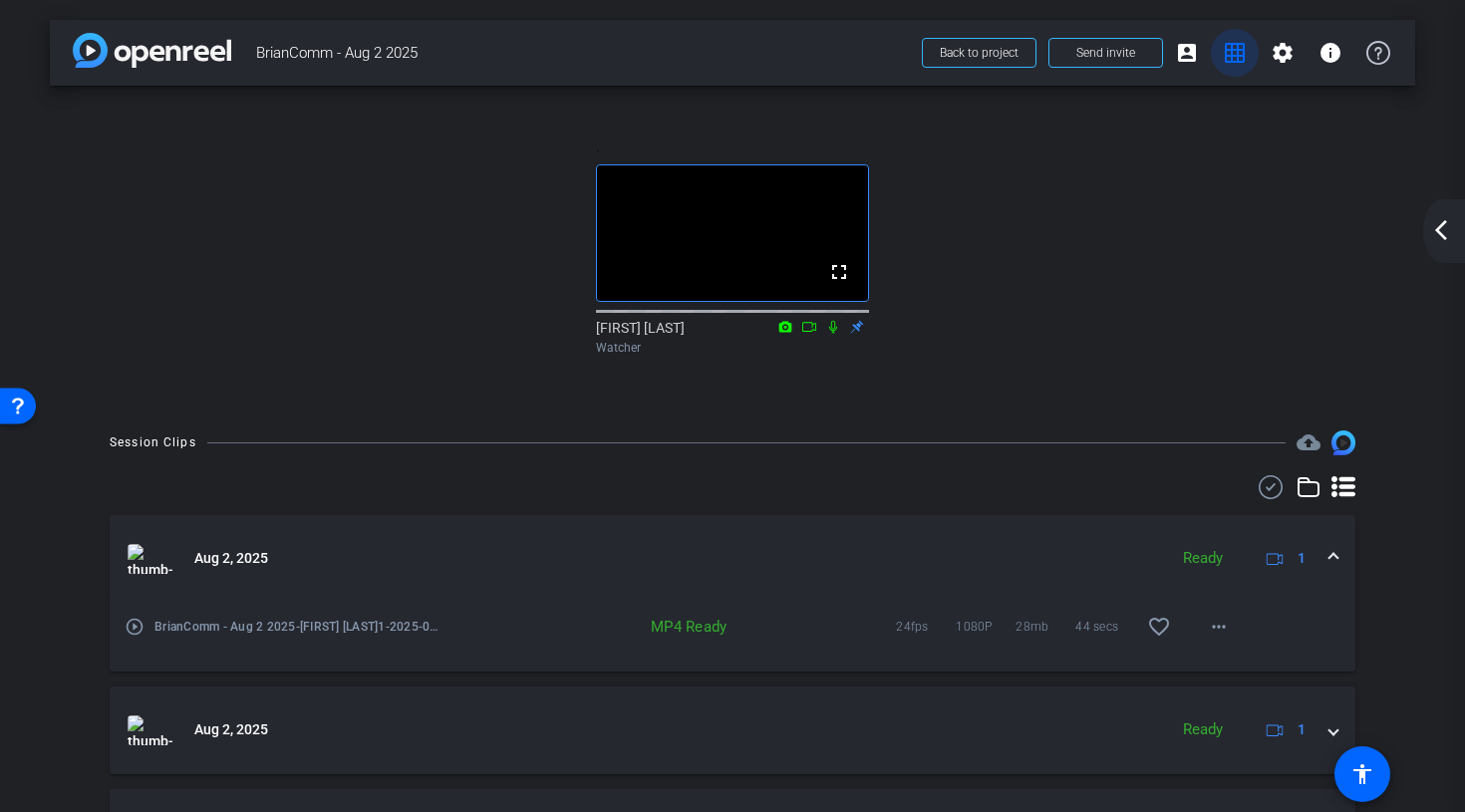 scroll, scrollTop: 0, scrollLeft: 0, axis: both 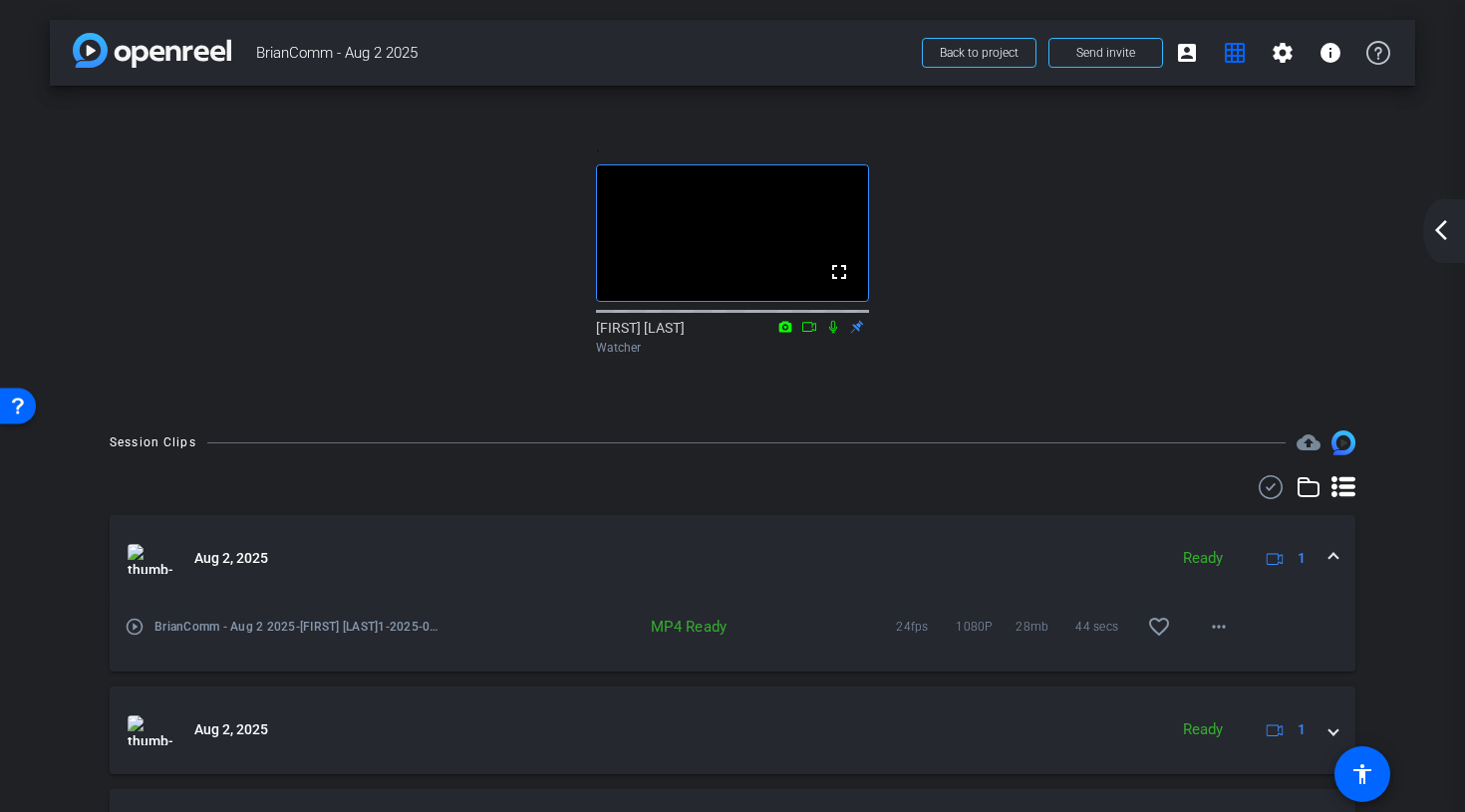 click on "arrow_back_ios_new" 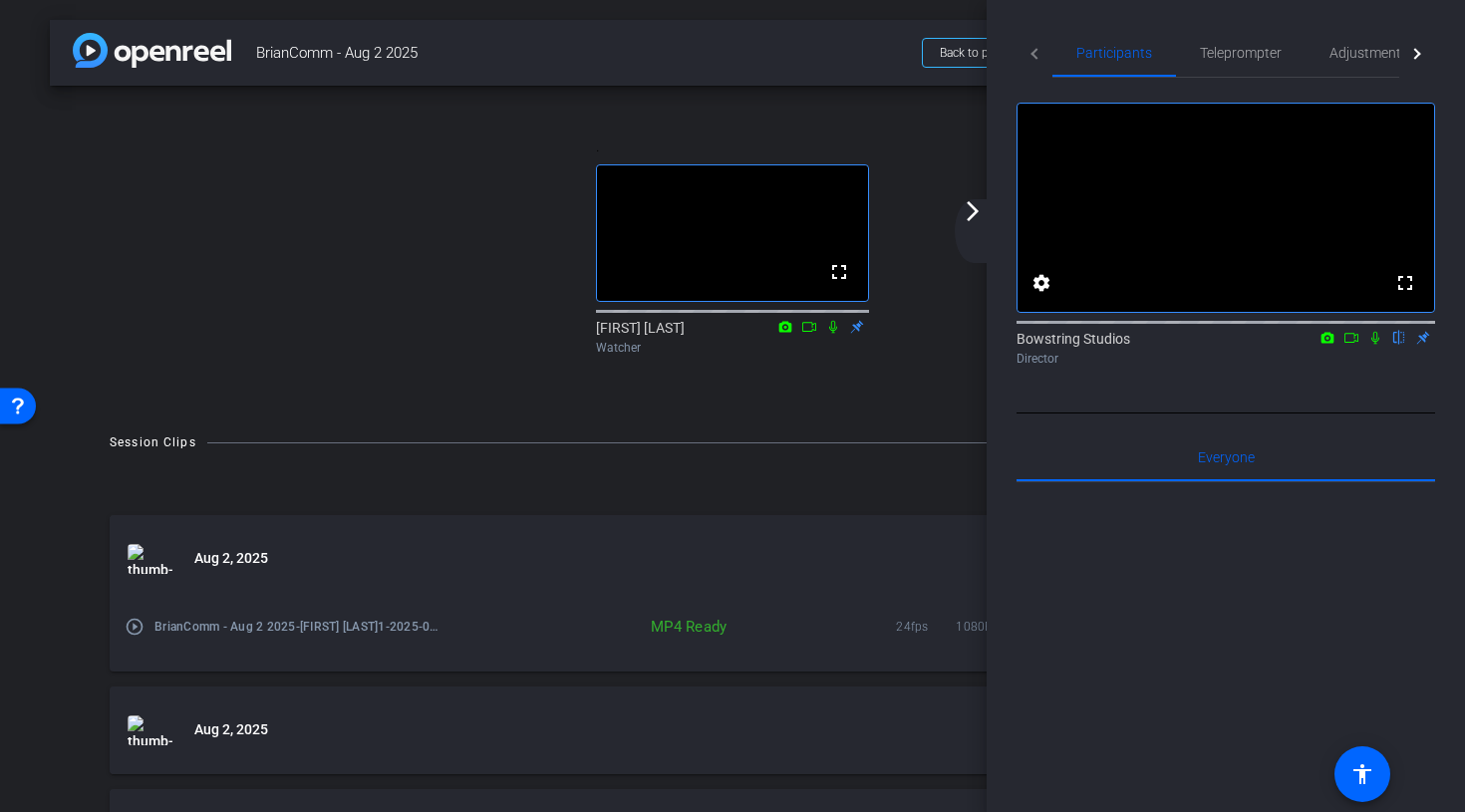 scroll, scrollTop: 0, scrollLeft: 0, axis: both 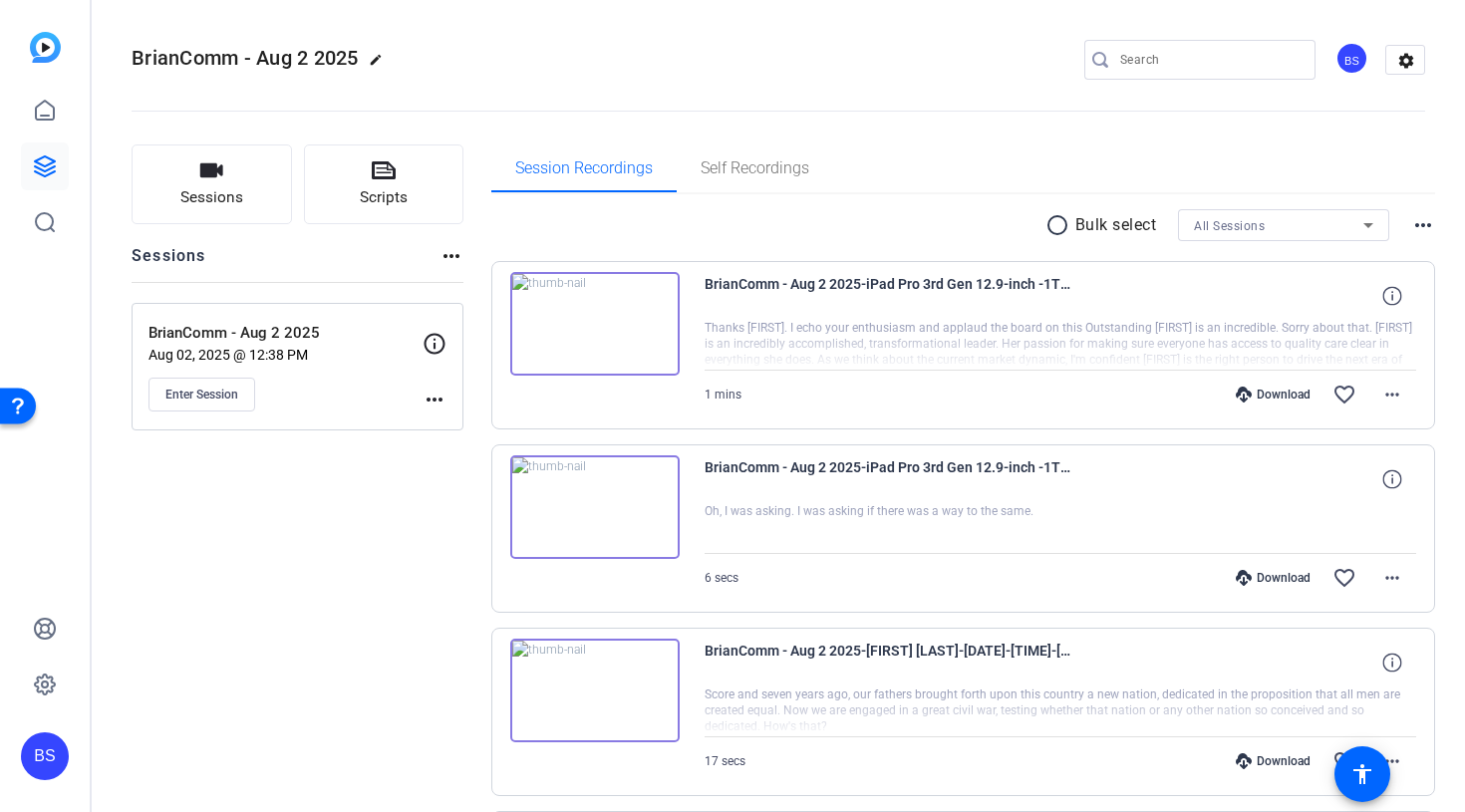 click on "BrianComm - Aug 2 2025  edit
BS  settings" 